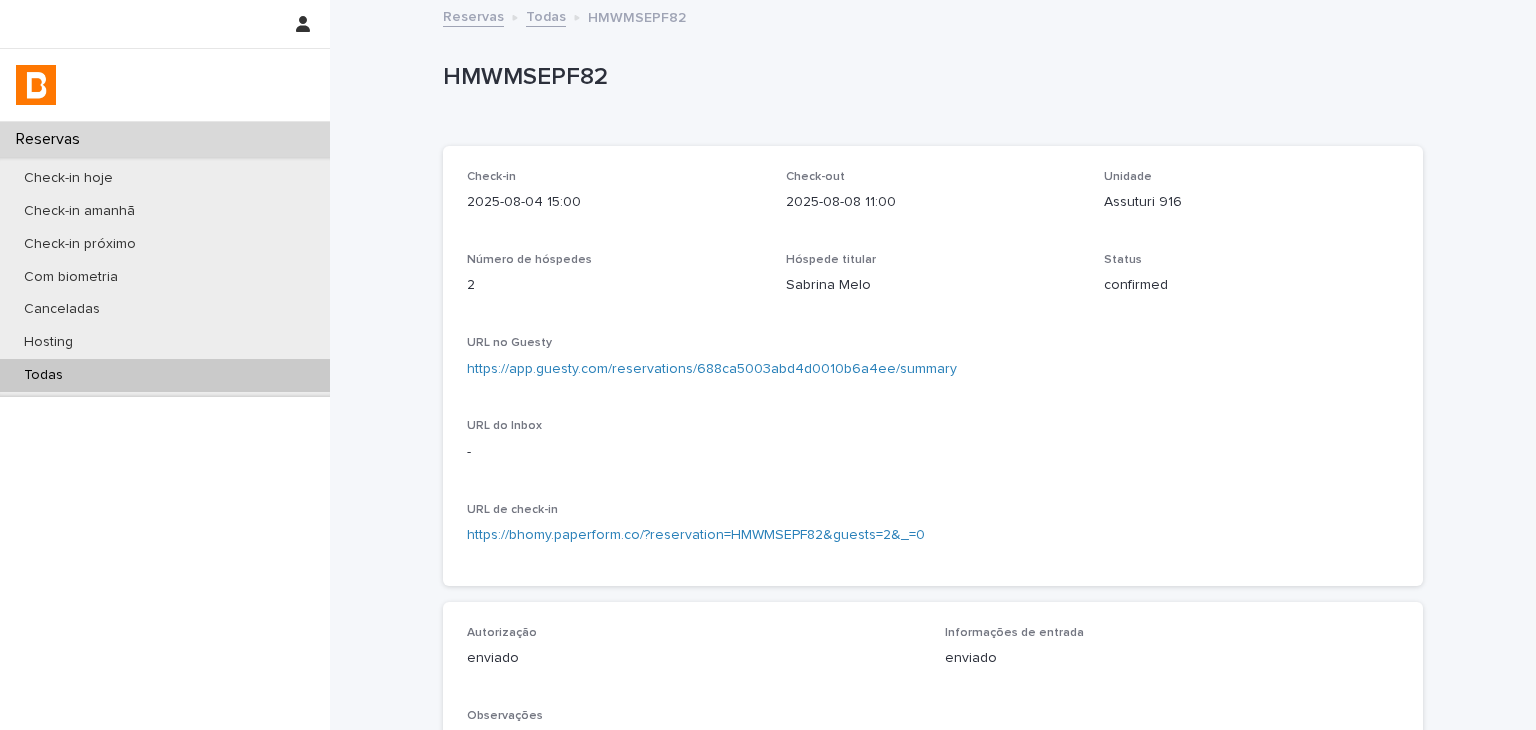 scroll, scrollTop: 0, scrollLeft: 0, axis: both 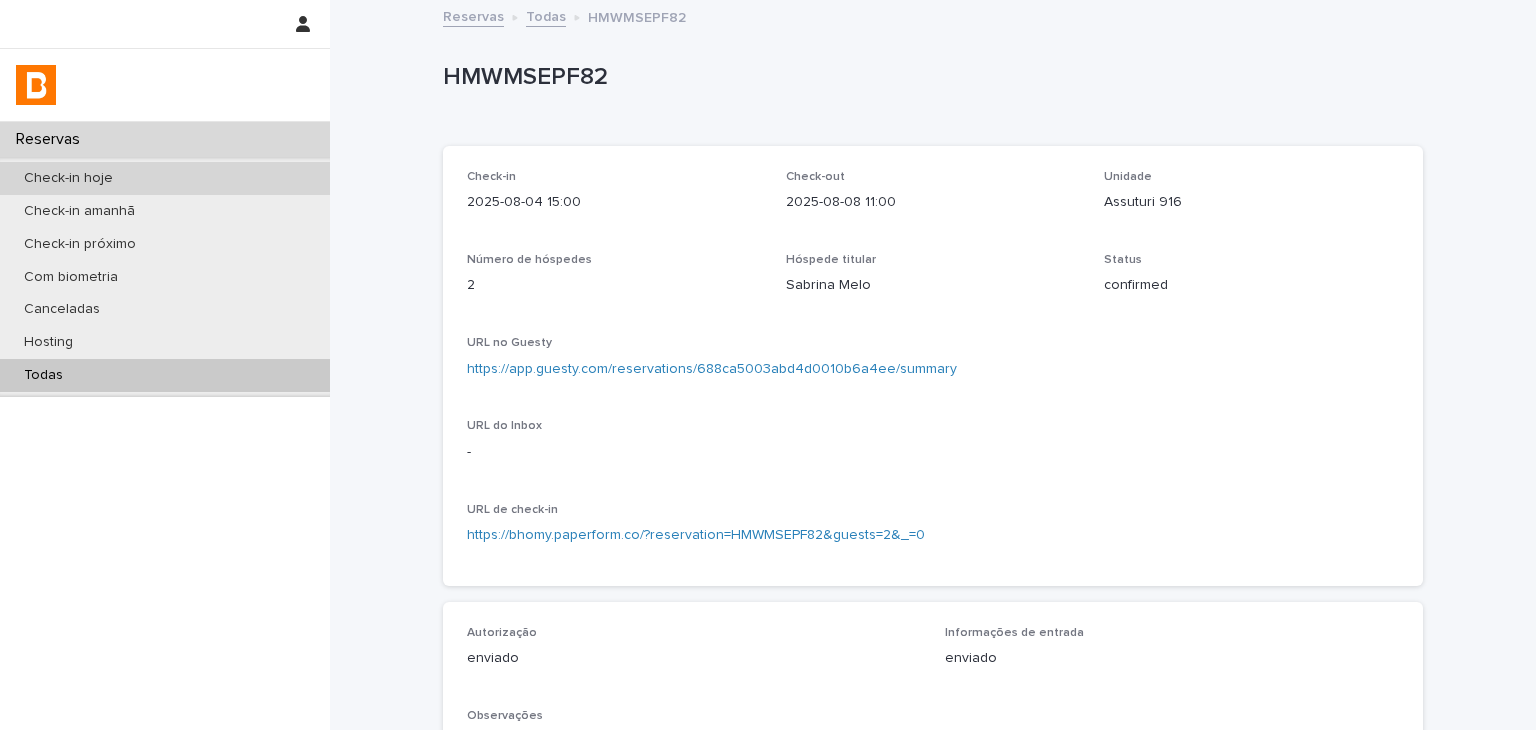 click on "Check-in hoje" at bounding box center [165, 178] 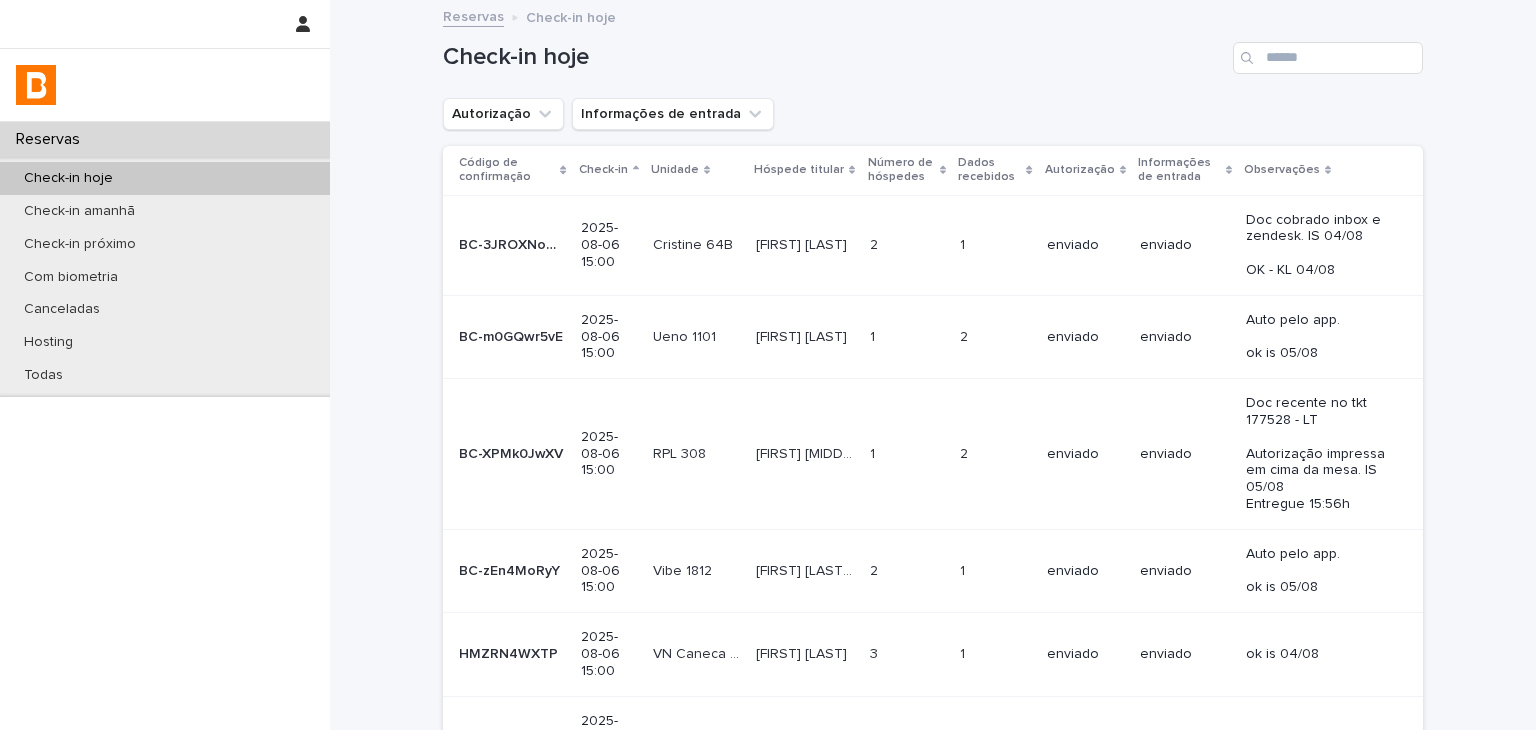 click on "Doc recente no tkt 177528 - LT
Autorização impressa em cima da mesa. IS 05/08
Entregue 15:56h" at bounding box center [1330, 454] 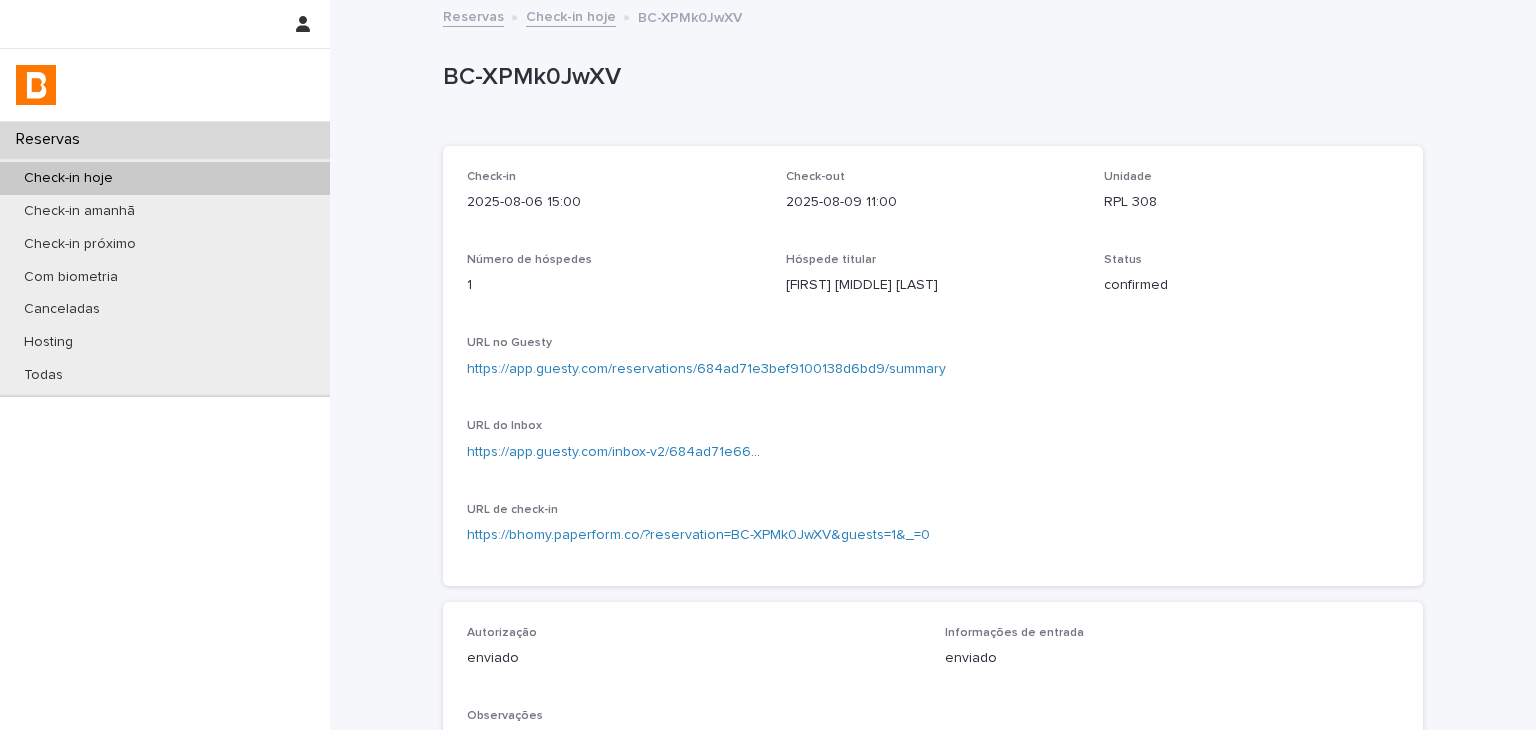 click on "Check-in hoje" at bounding box center (165, 178) 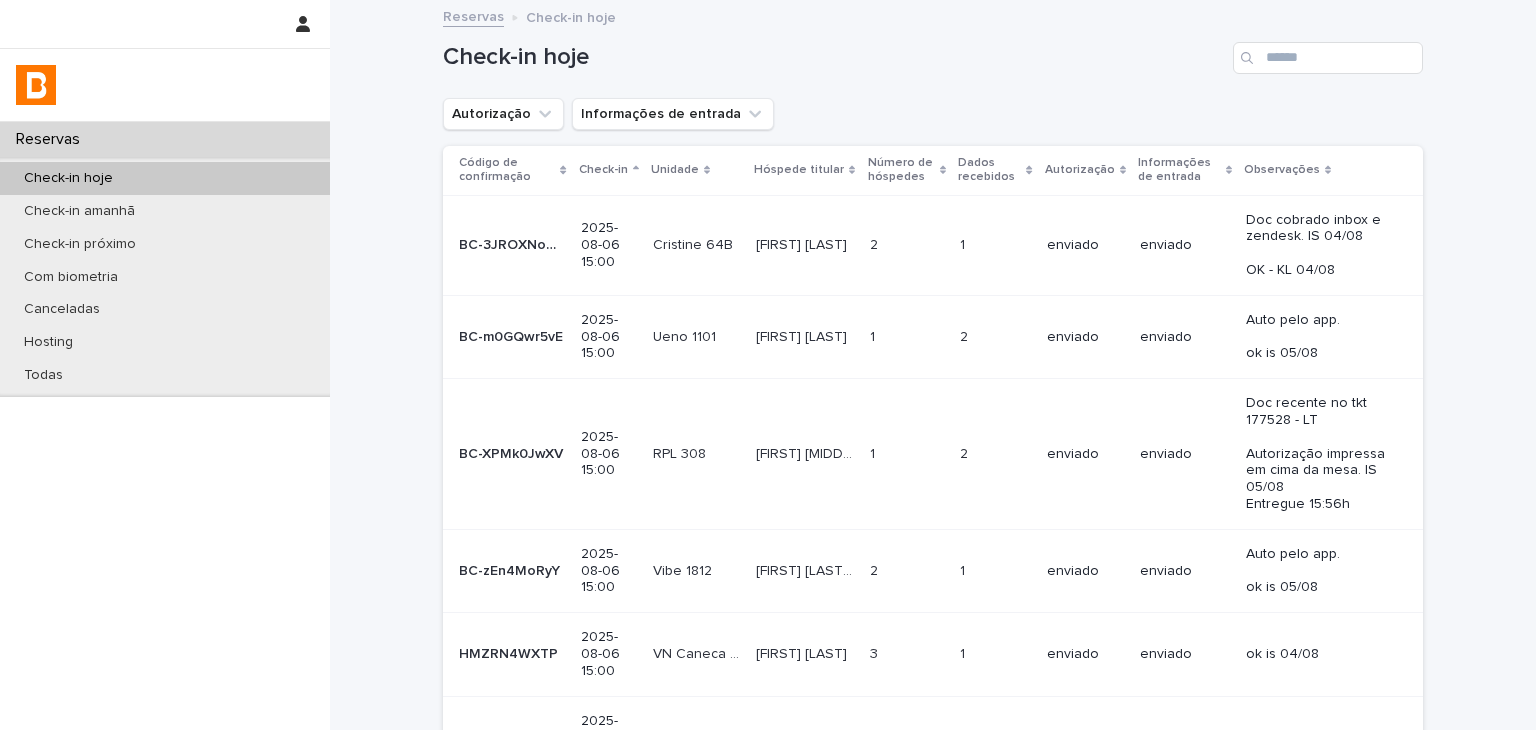 click on "Autorização" at bounding box center [503, 114] 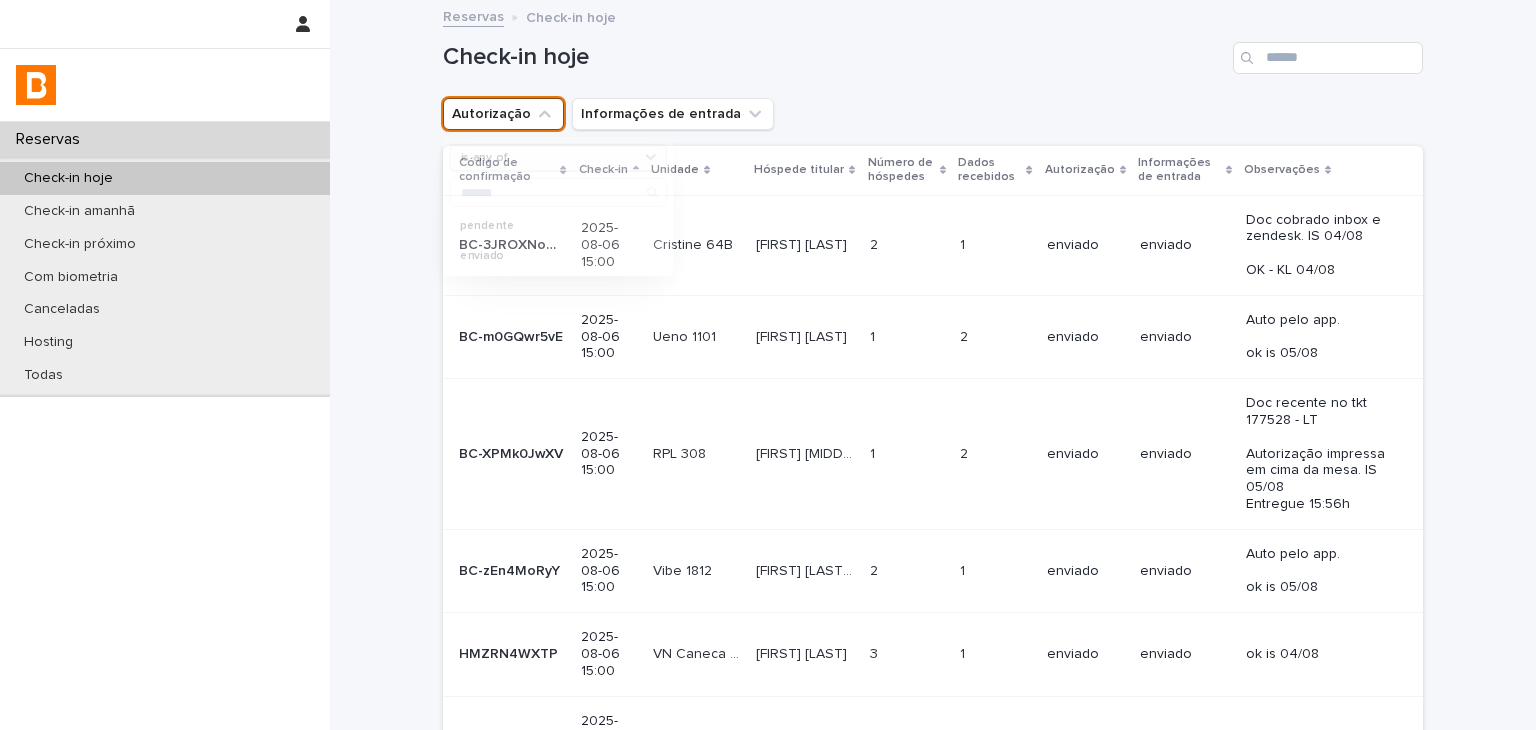 click on "is any of" at bounding box center [547, 158] 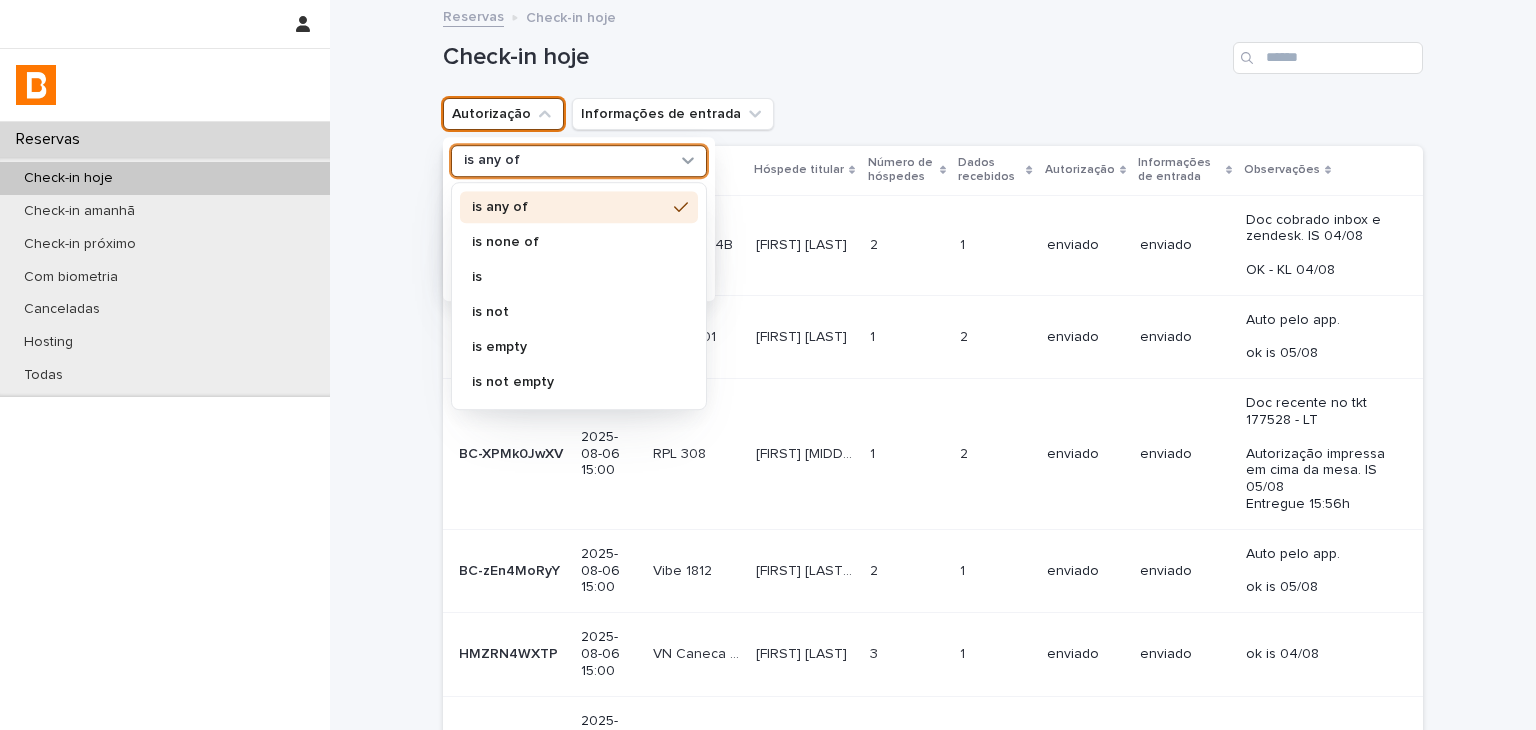 drag, startPoint x: 540, startPoint y: 229, endPoint x: 540, endPoint y: 250, distance: 21 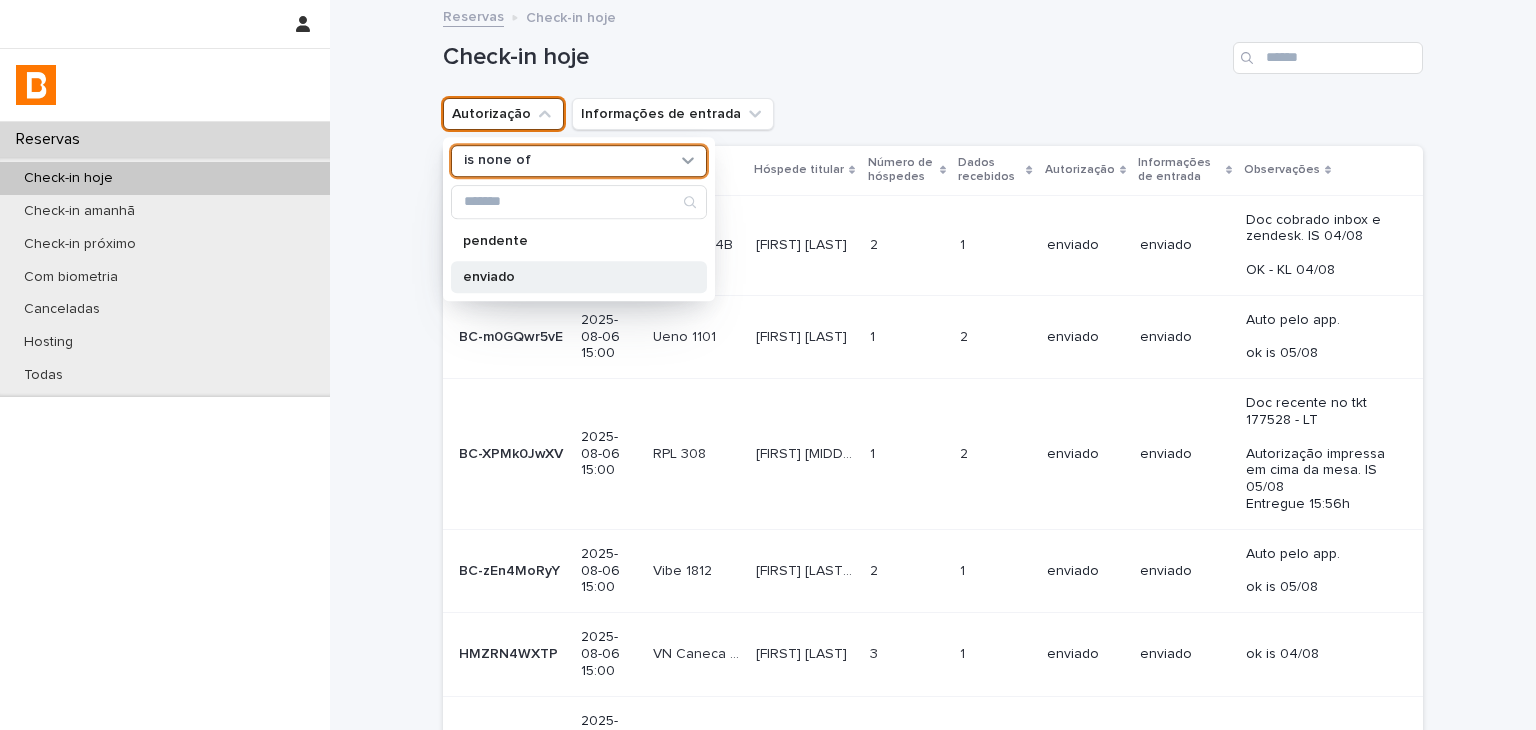 click on "enviado" at bounding box center [569, 277] 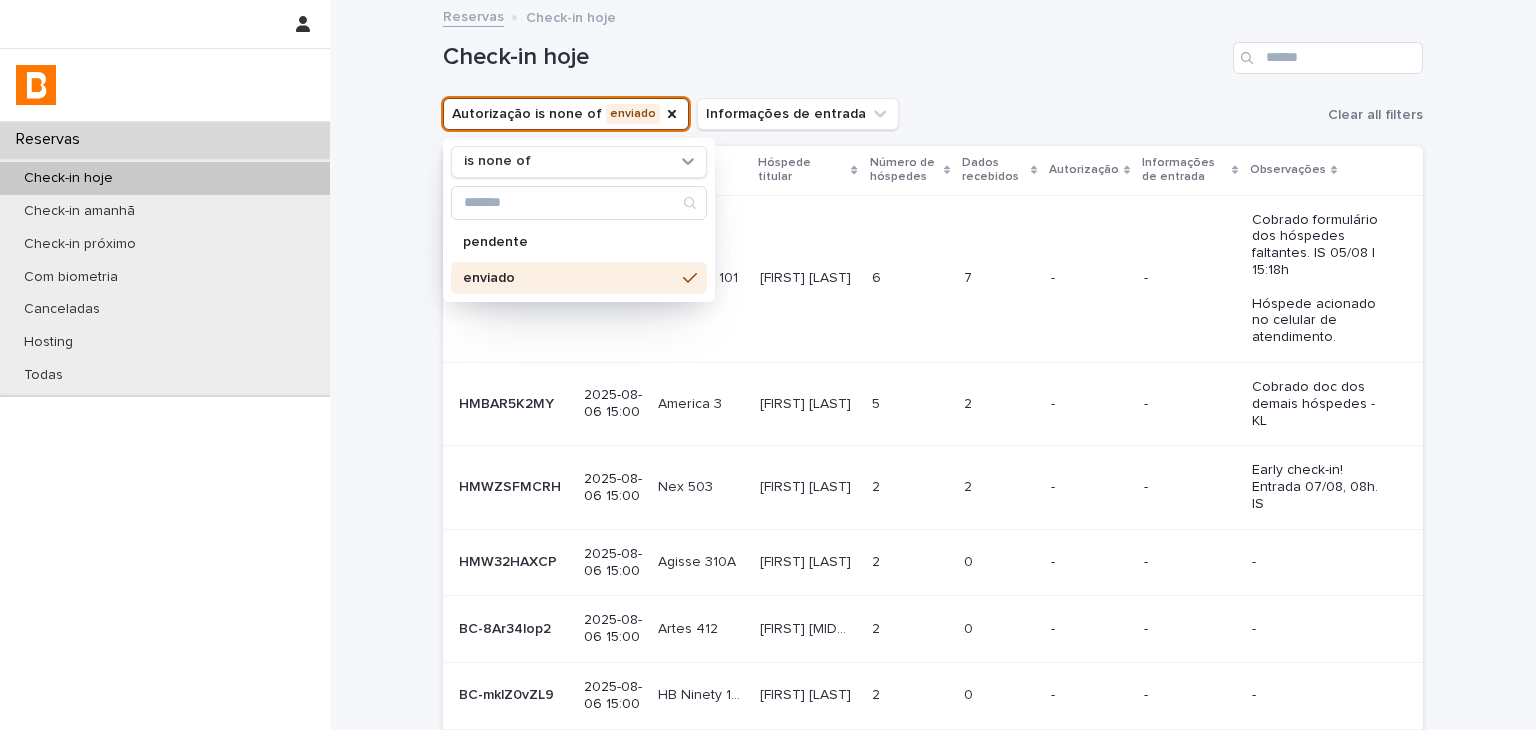 scroll, scrollTop: 524, scrollLeft: 0, axis: vertical 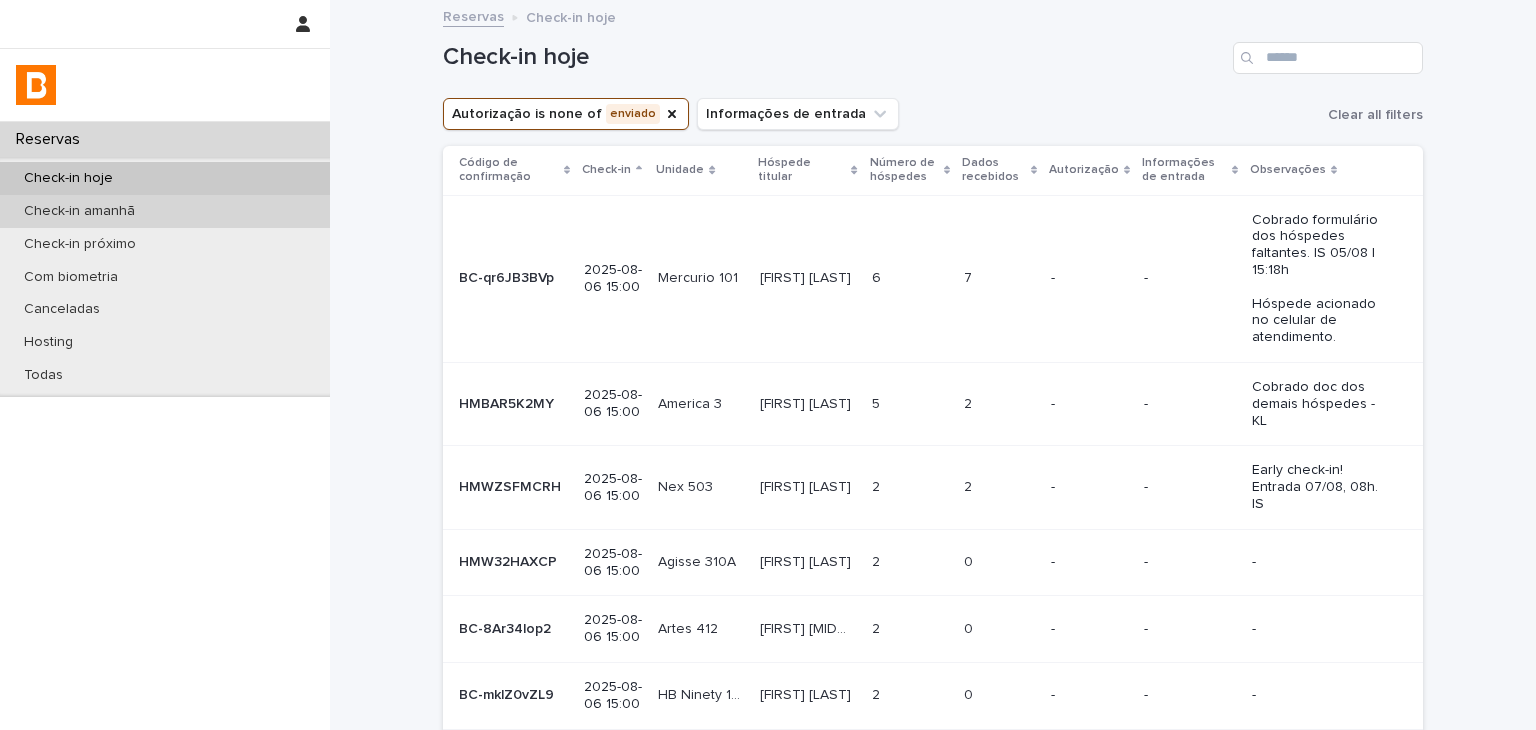 click on "Check-in amanhã" at bounding box center (165, 211) 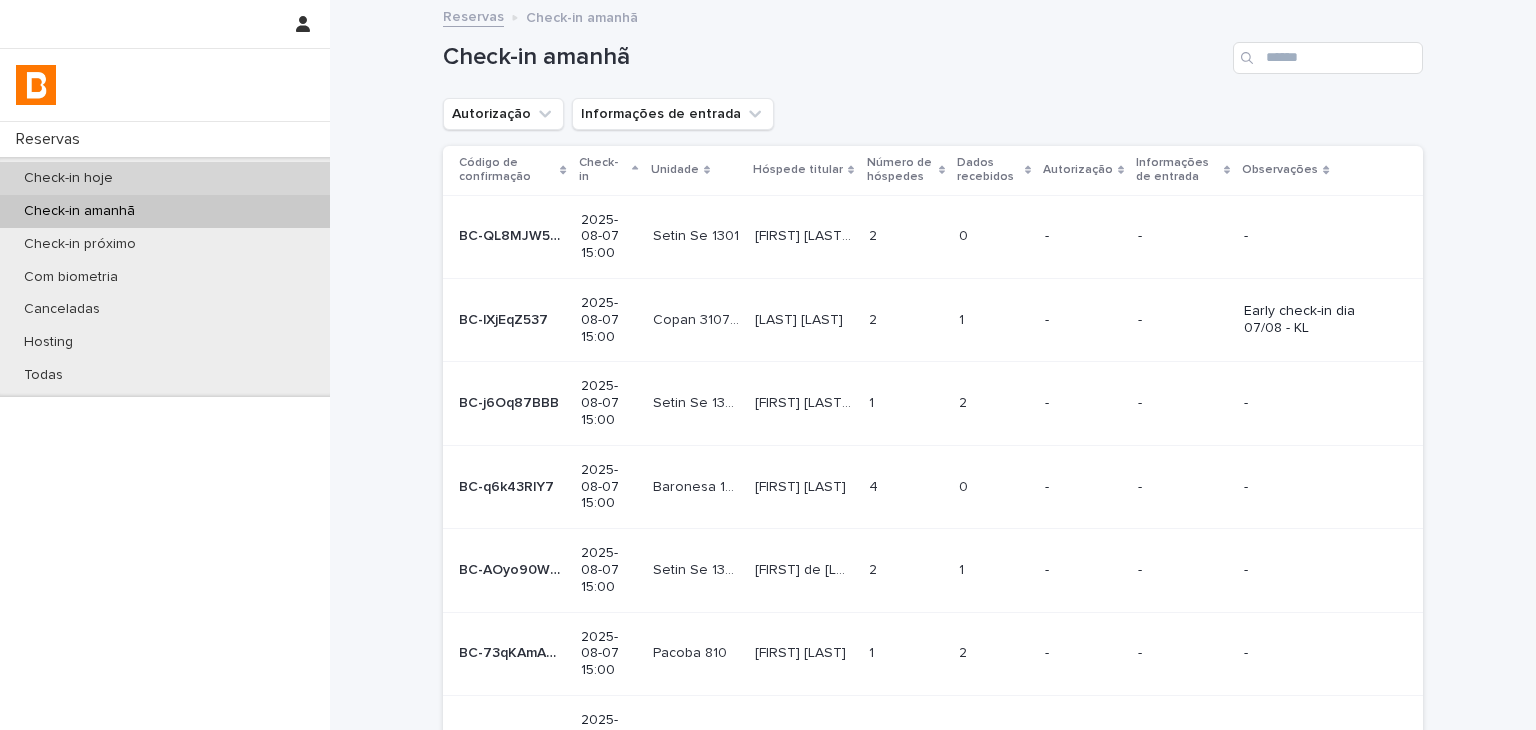 click on "Check-in hoje" at bounding box center [165, 178] 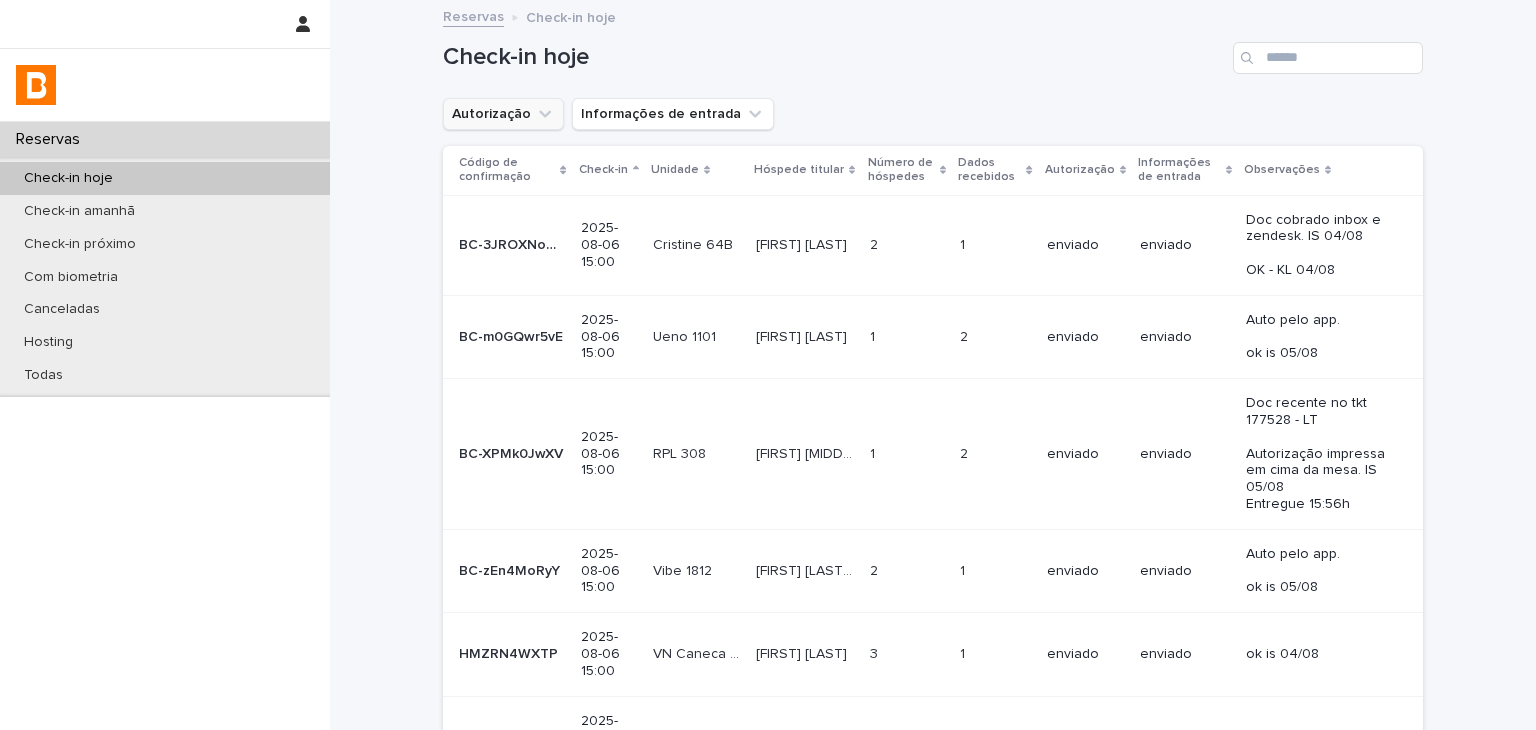 click on "Autorização" at bounding box center [503, 114] 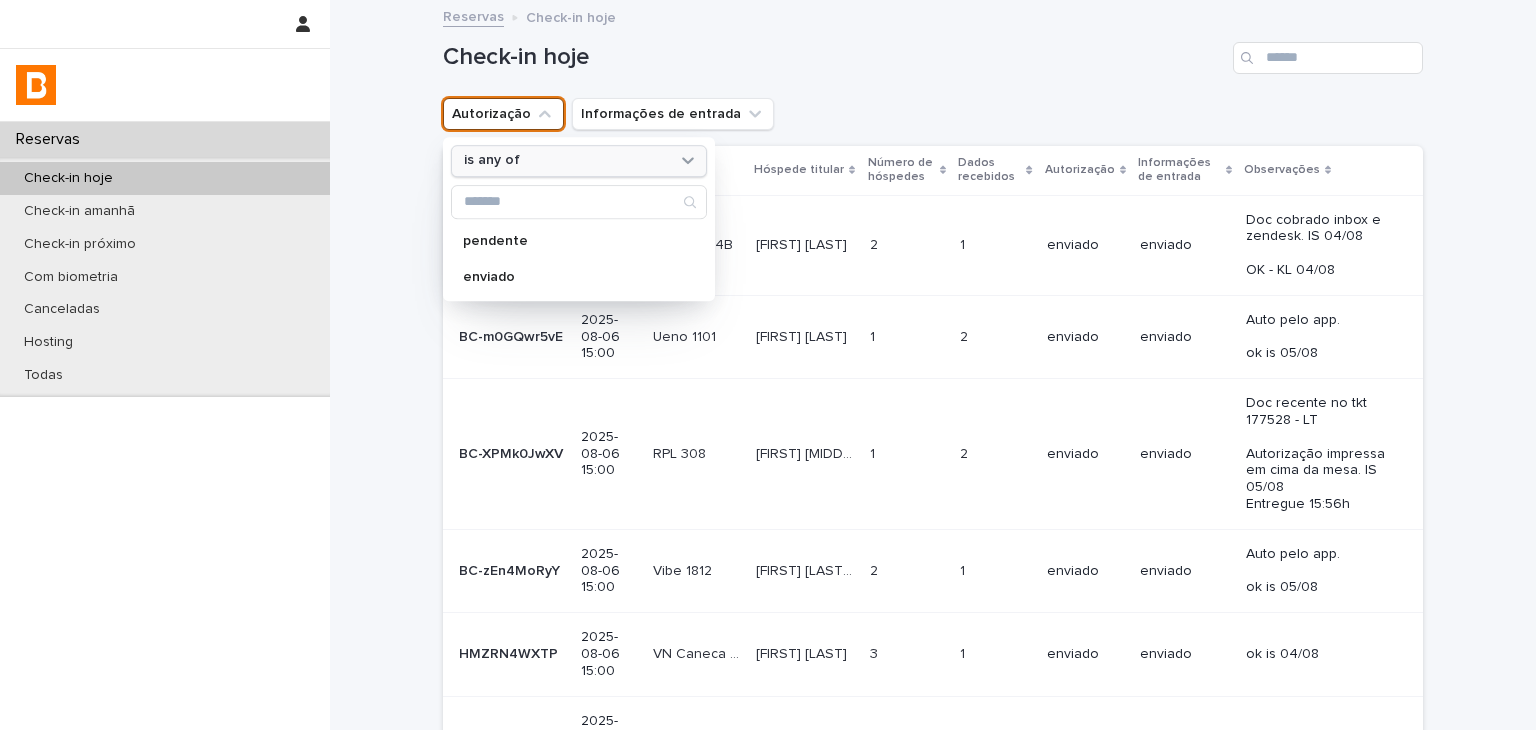 click on "is any of" at bounding box center [566, 161] 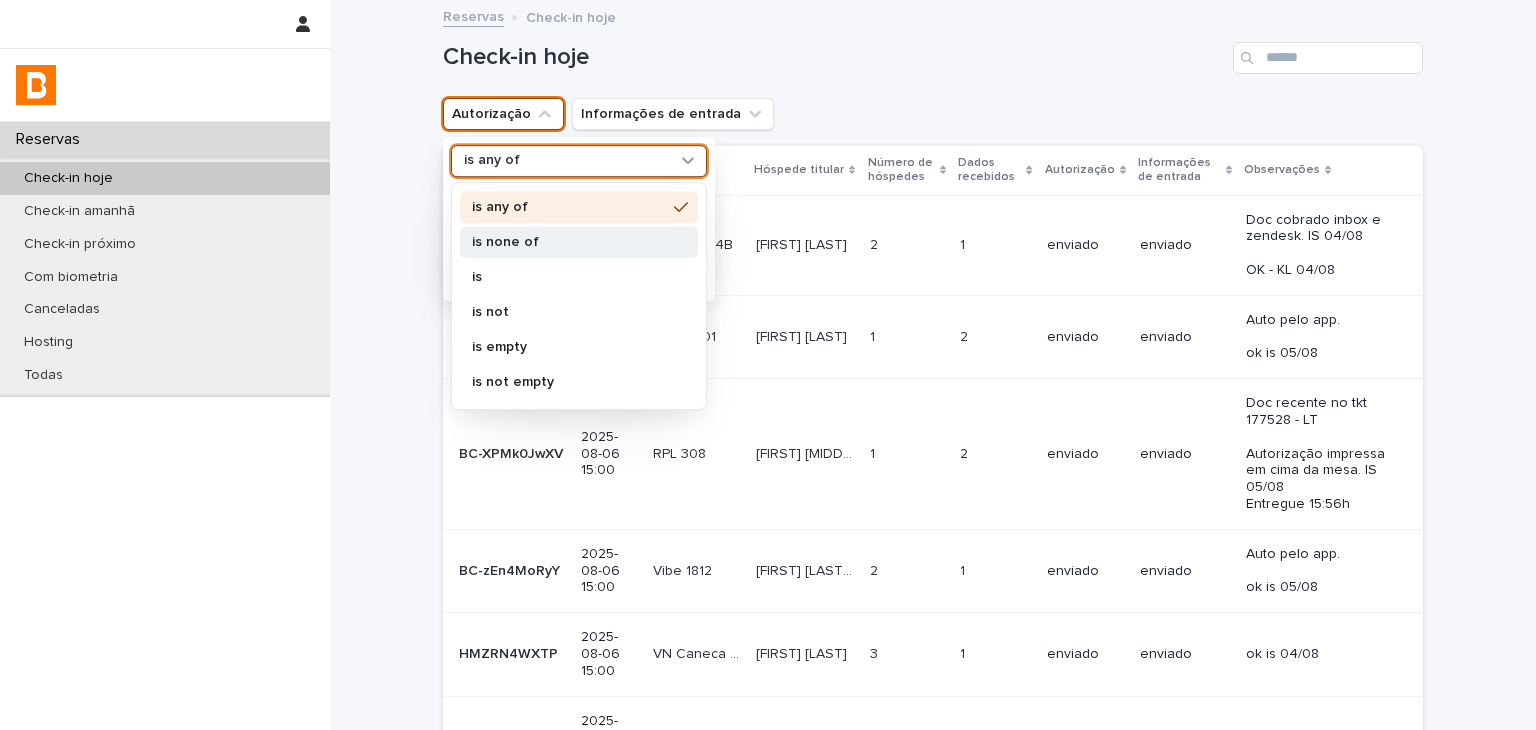 click on "is none of" at bounding box center [569, 242] 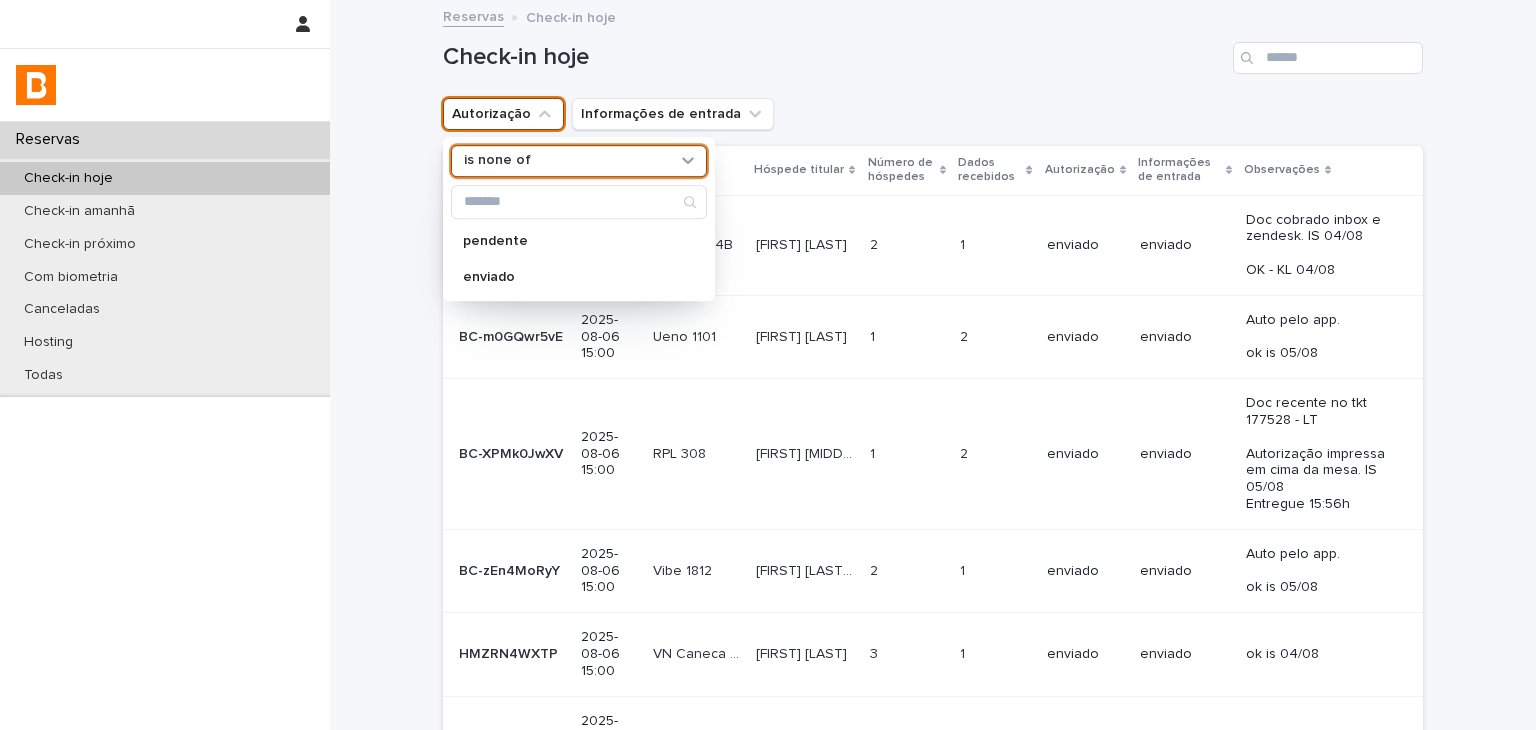 drag, startPoint x: 520, startPoint y: 276, endPoint x: 905, endPoint y: 169, distance: 399.5923 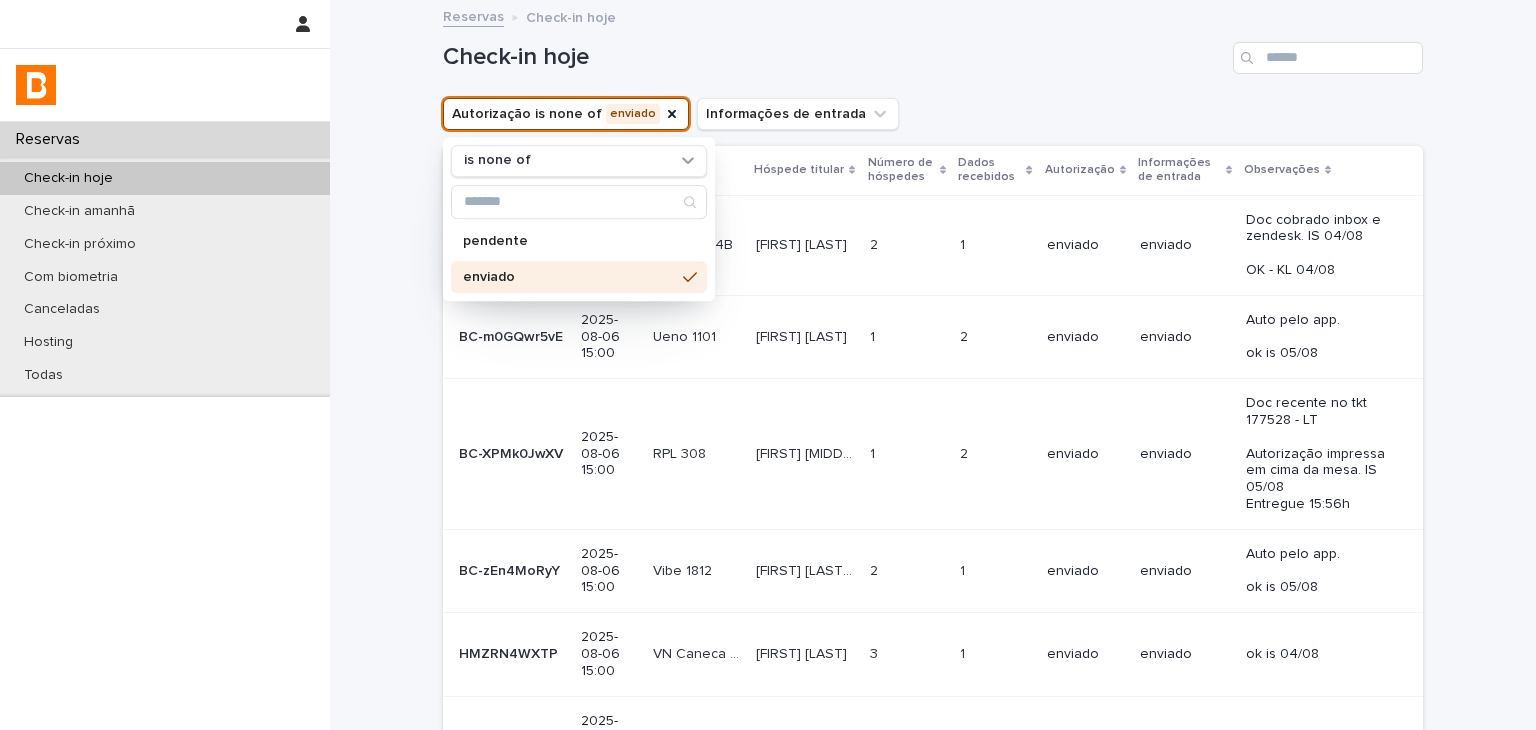 click on "Check-in hoje" at bounding box center [834, 57] 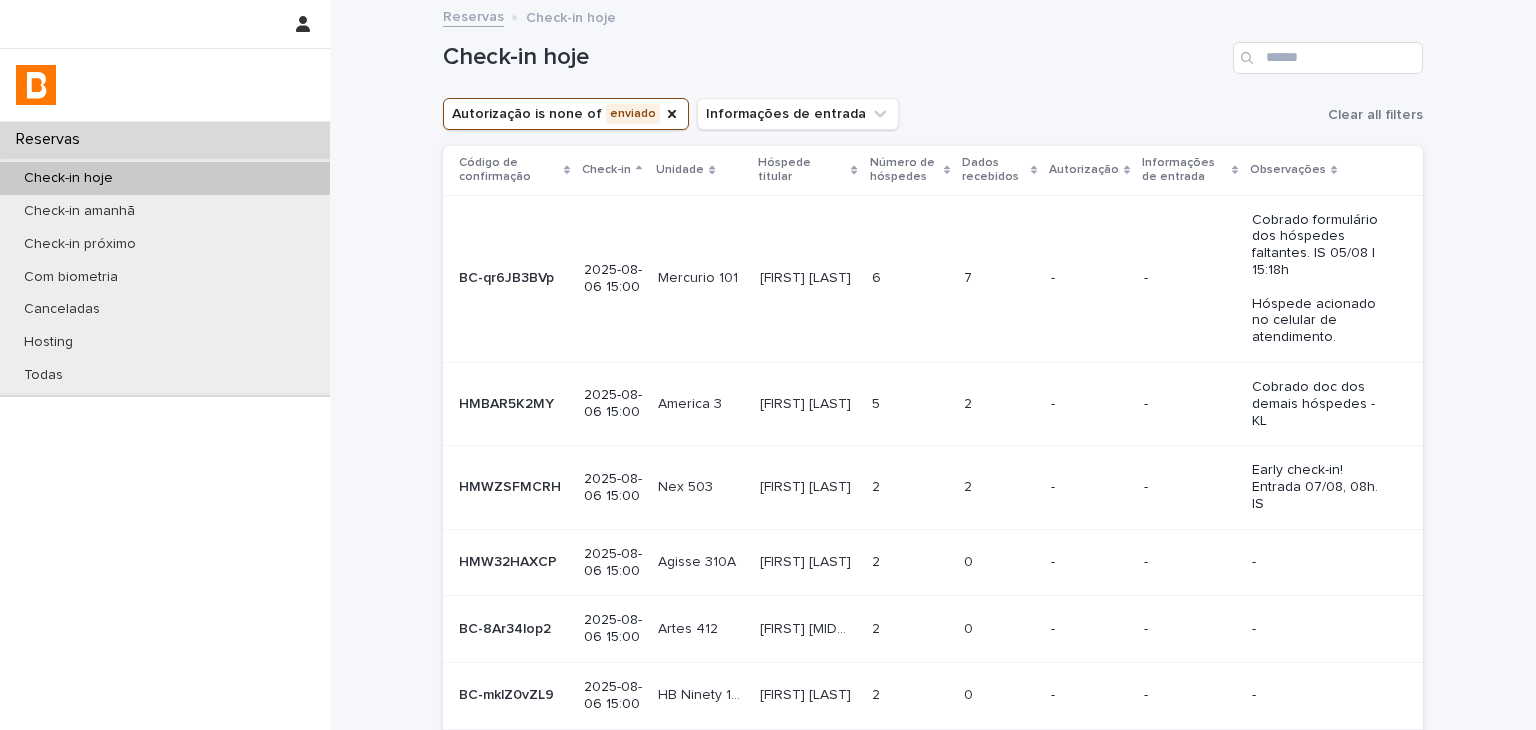 click on "[FIRST] [LAST] [FIRST] [LAST]" at bounding box center (808, 278) 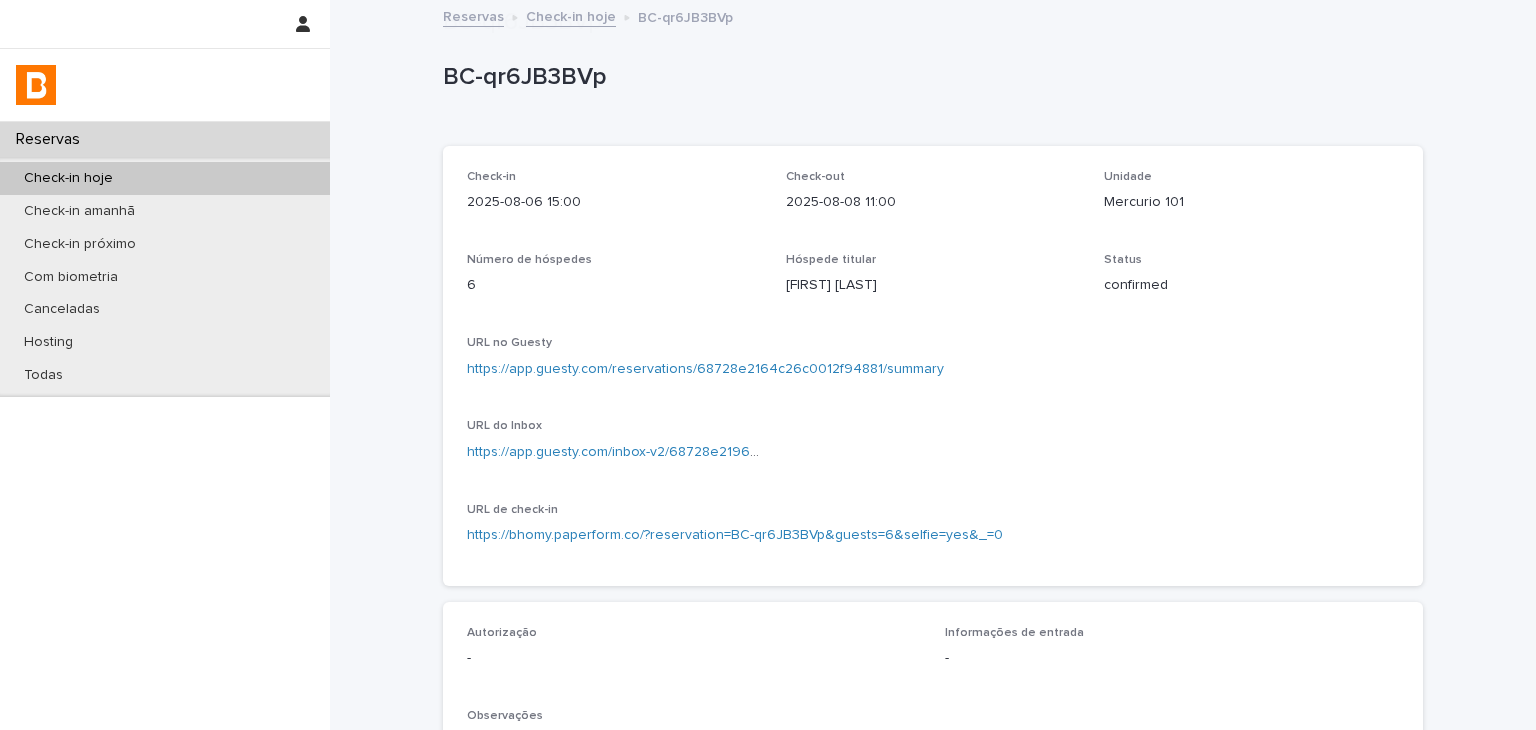 scroll, scrollTop: 600, scrollLeft: 0, axis: vertical 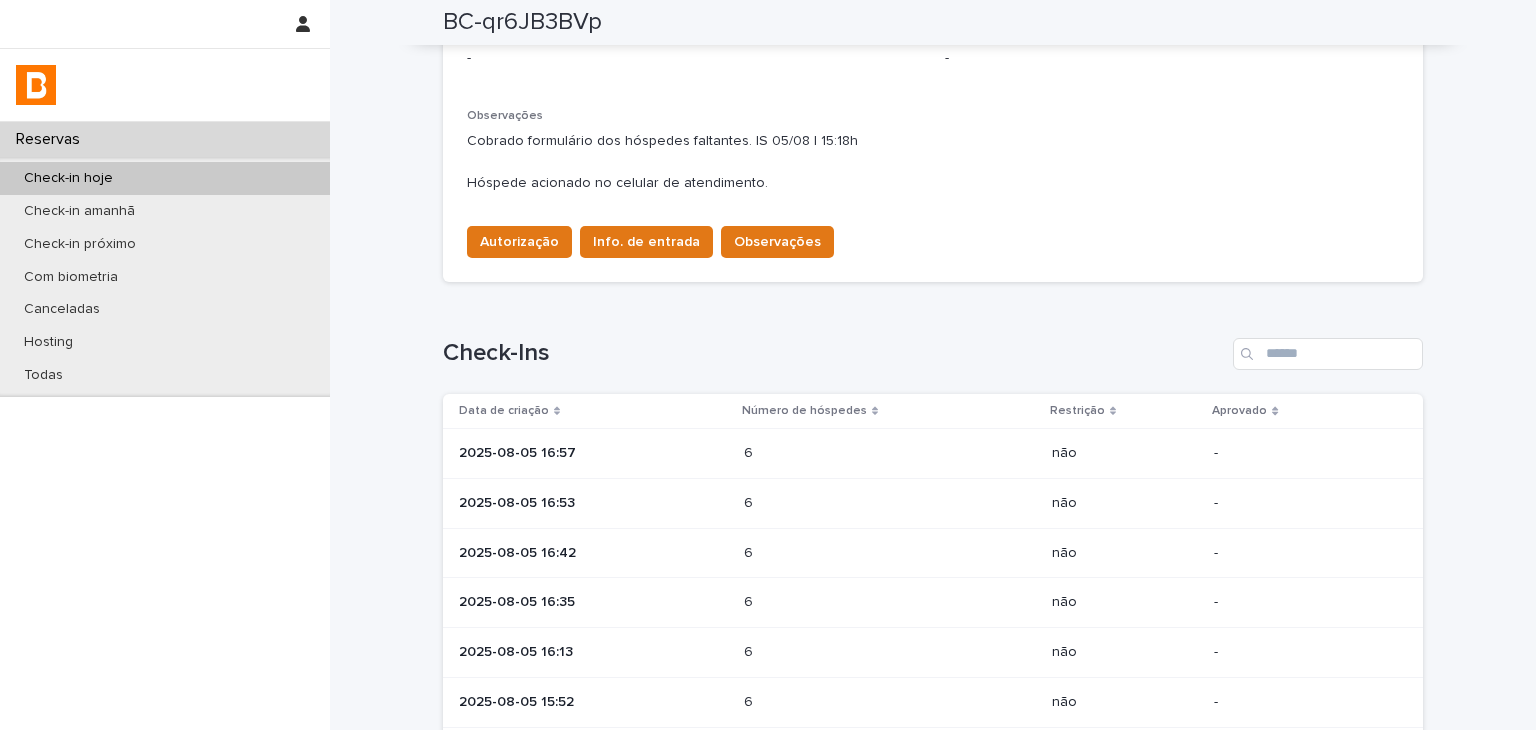 click on "6 6" at bounding box center [890, 453] 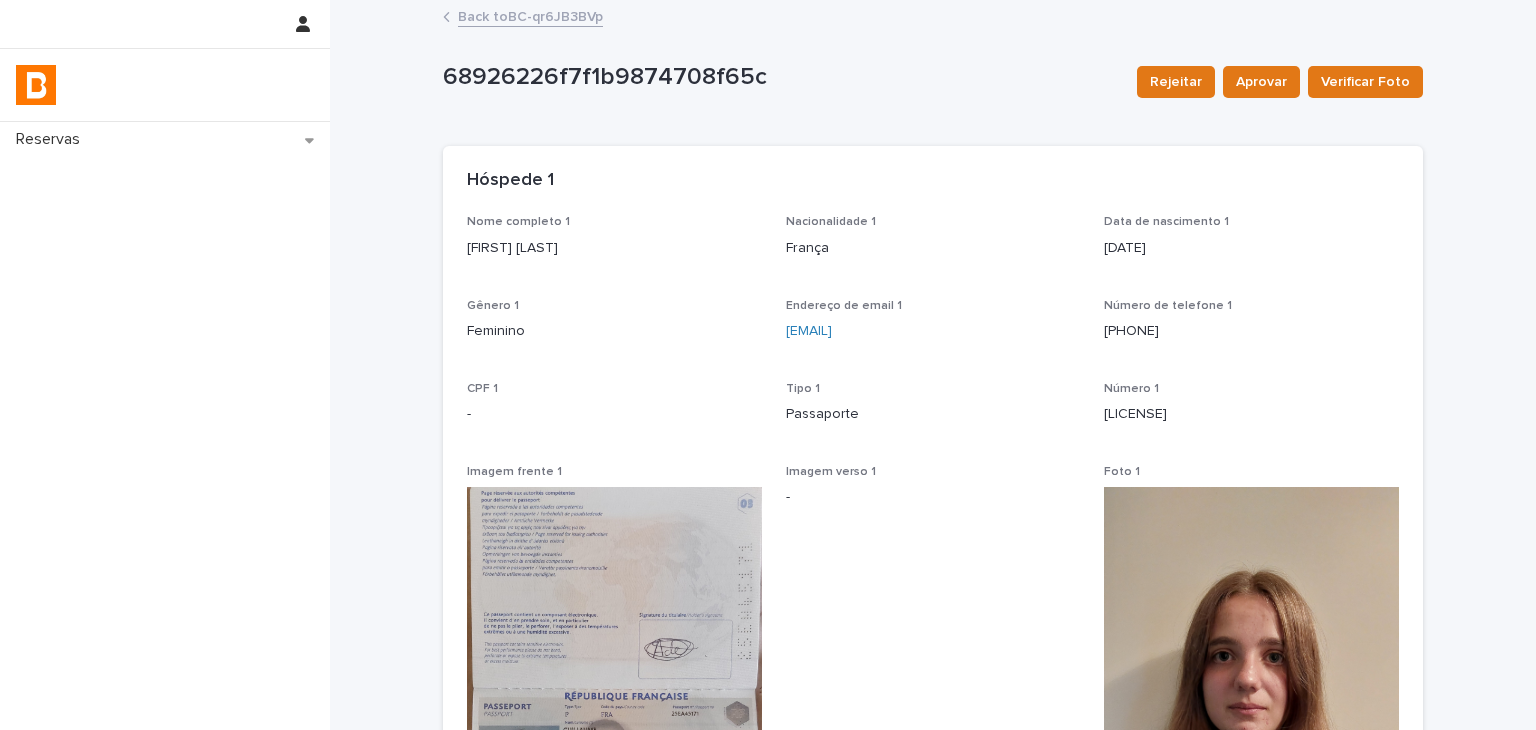 scroll, scrollTop: 300, scrollLeft: 0, axis: vertical 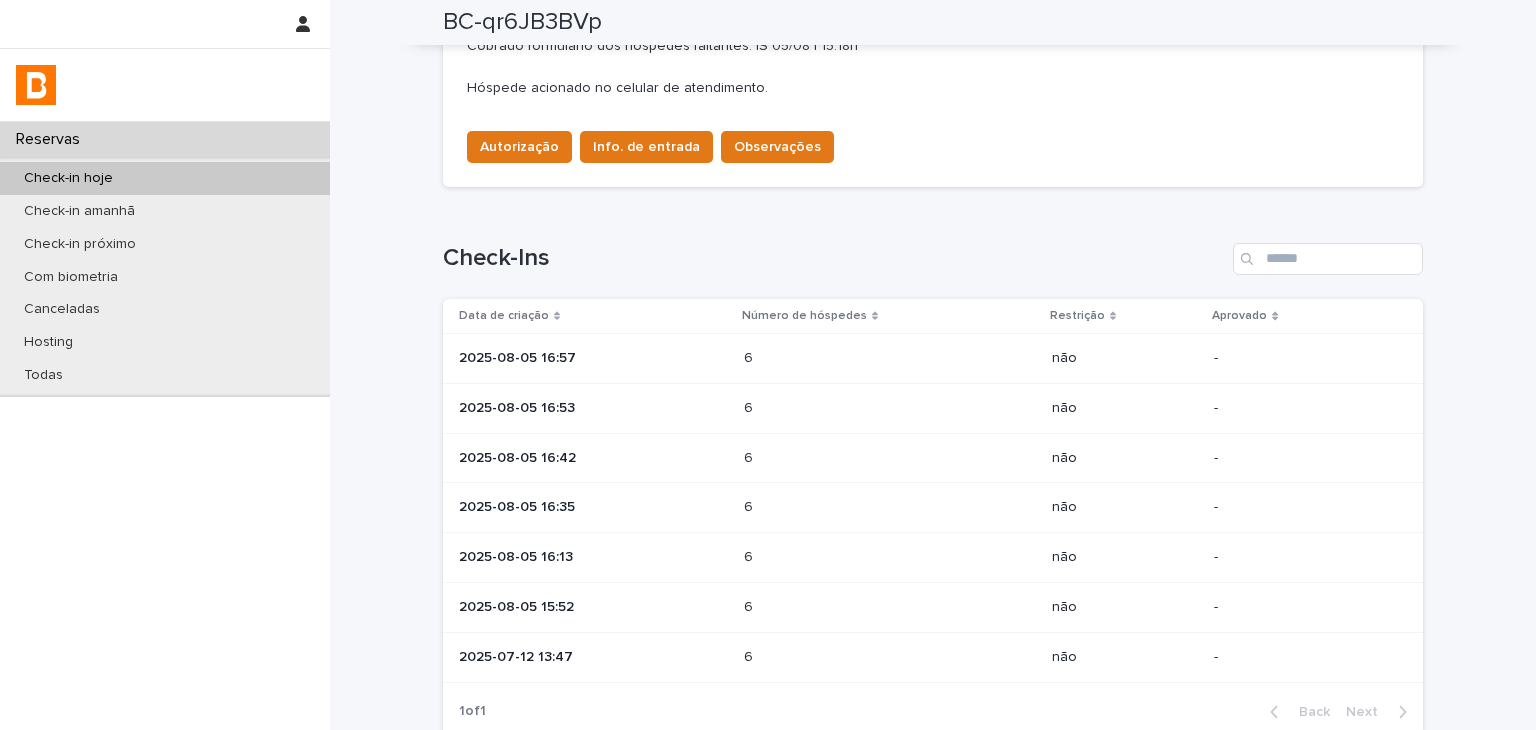 click at bounding box center (831, 358) 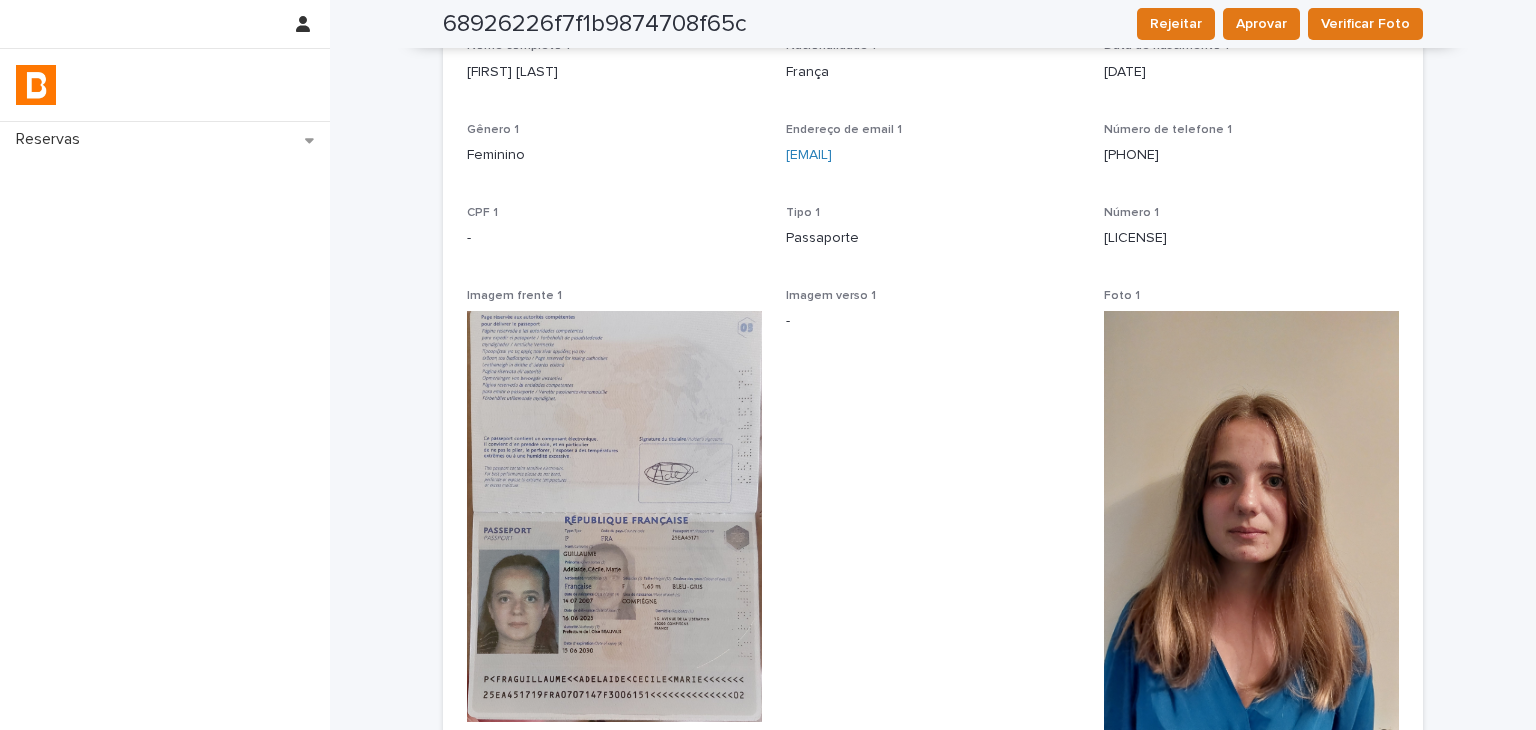 scroll, scrollTop: 0, scrollLeft: 0, axis: both 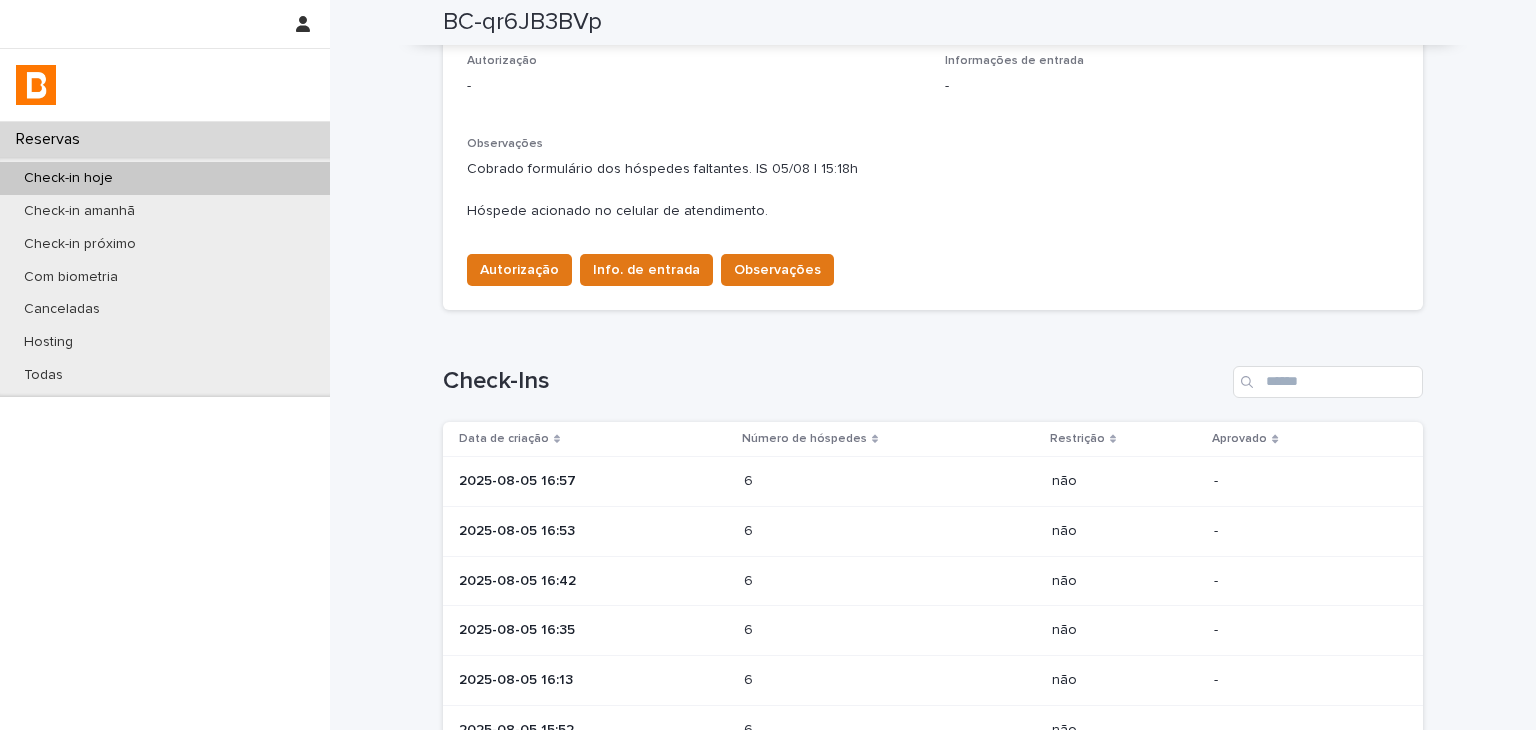 click at bounding box center [831, 531] 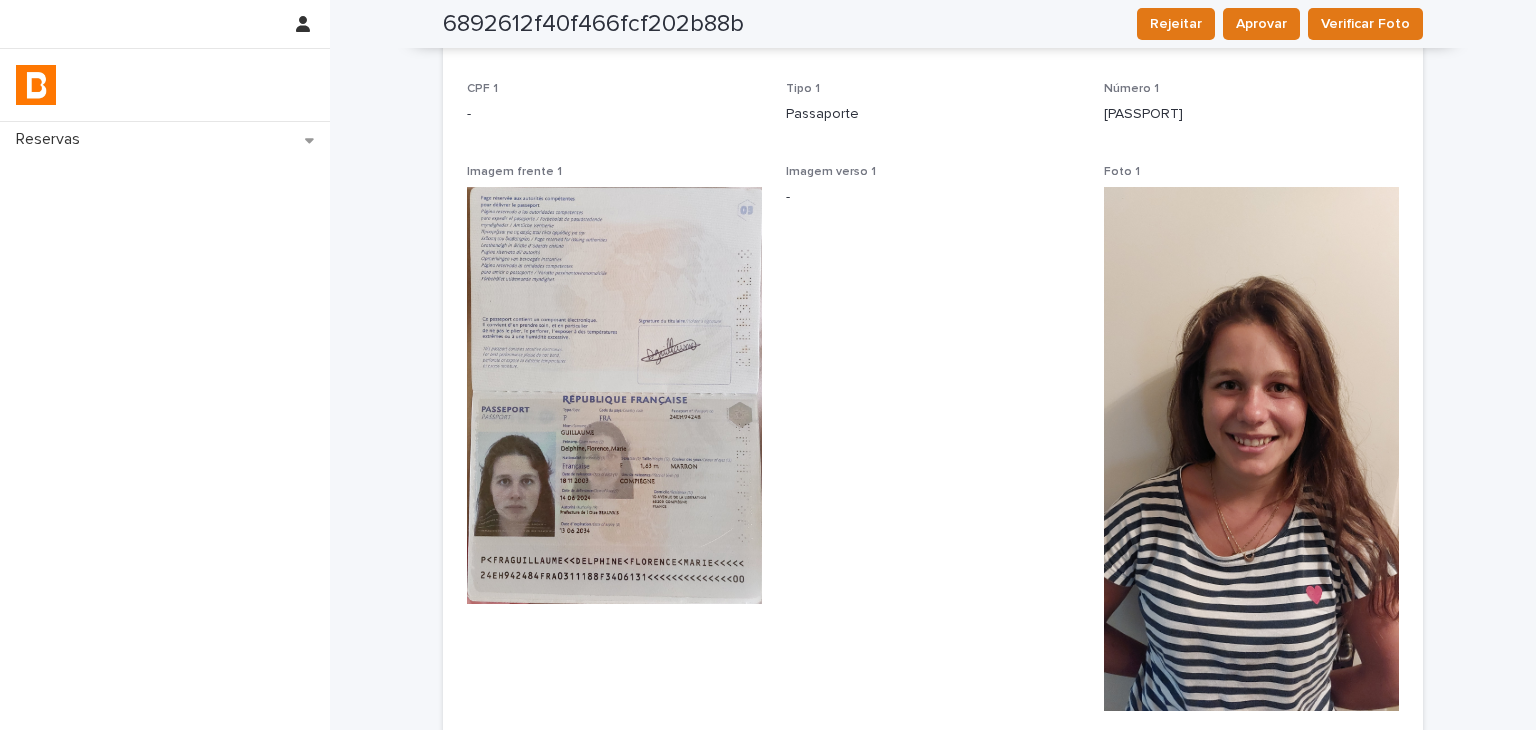 scroll, scrollTop: 576, scrollLeft: 0, axis: vertical 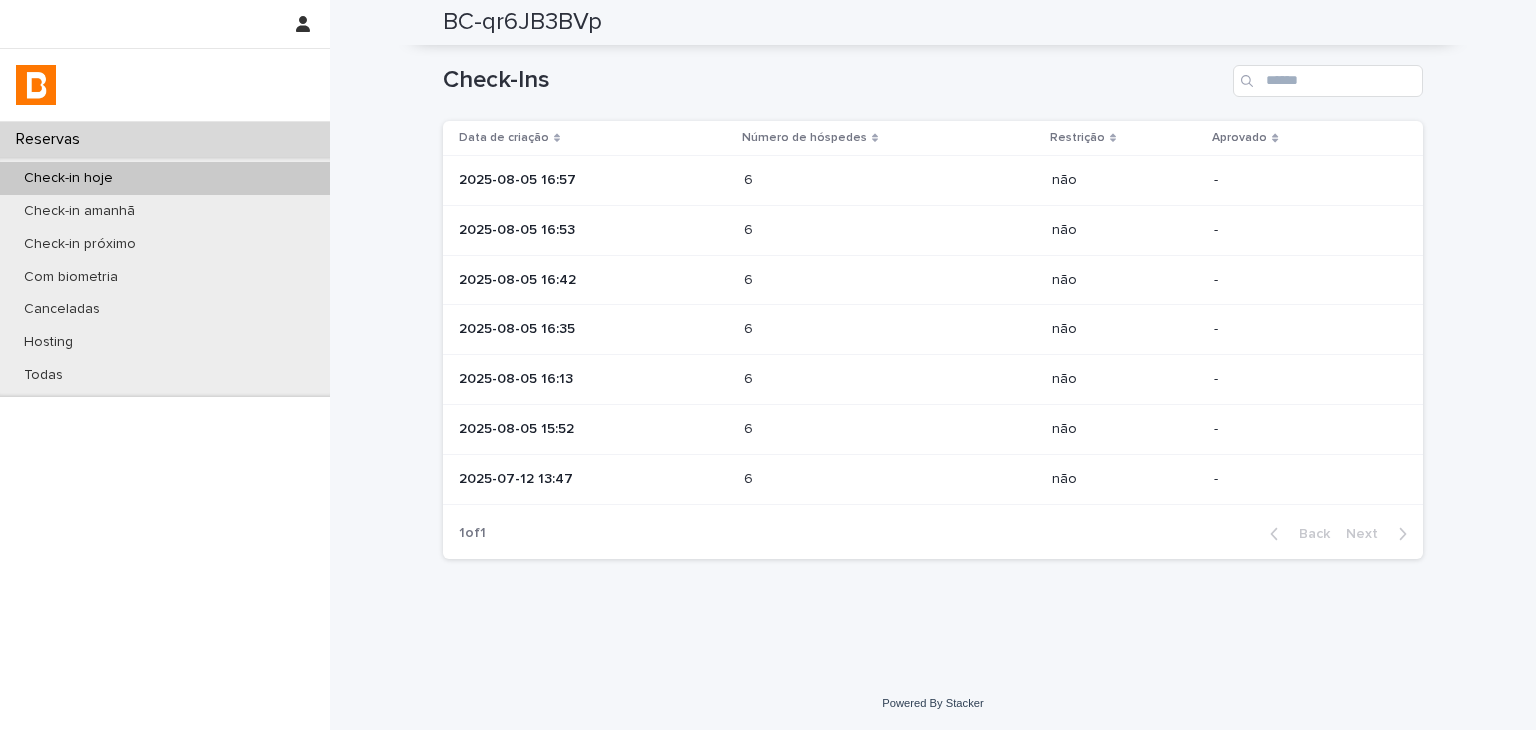 click on "6 6" at bounding box center (890, 280) 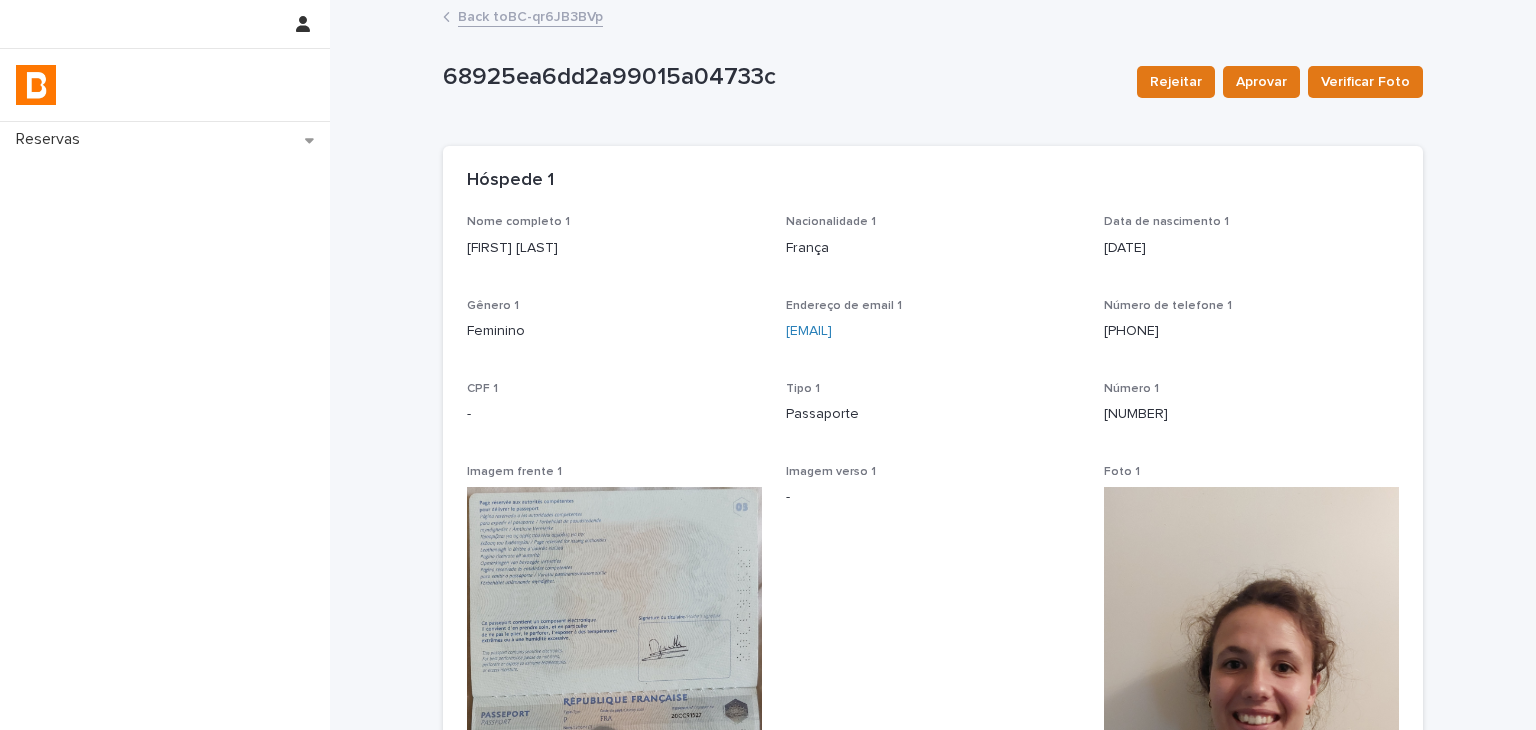 scroll, scrollTop: 300, scrollLeft: 0, axis: vertical 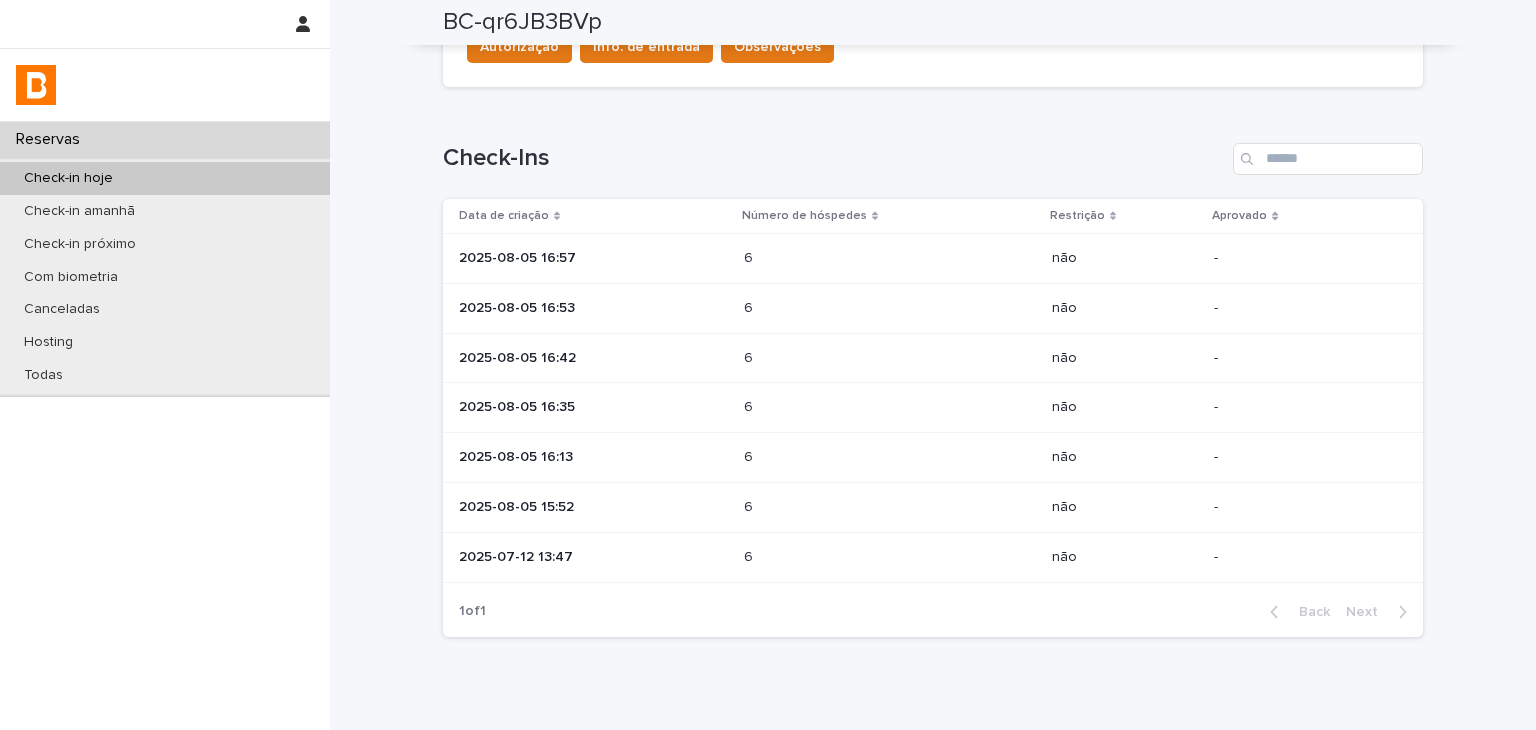 click on "6 6" at bounding box center [890, 407] 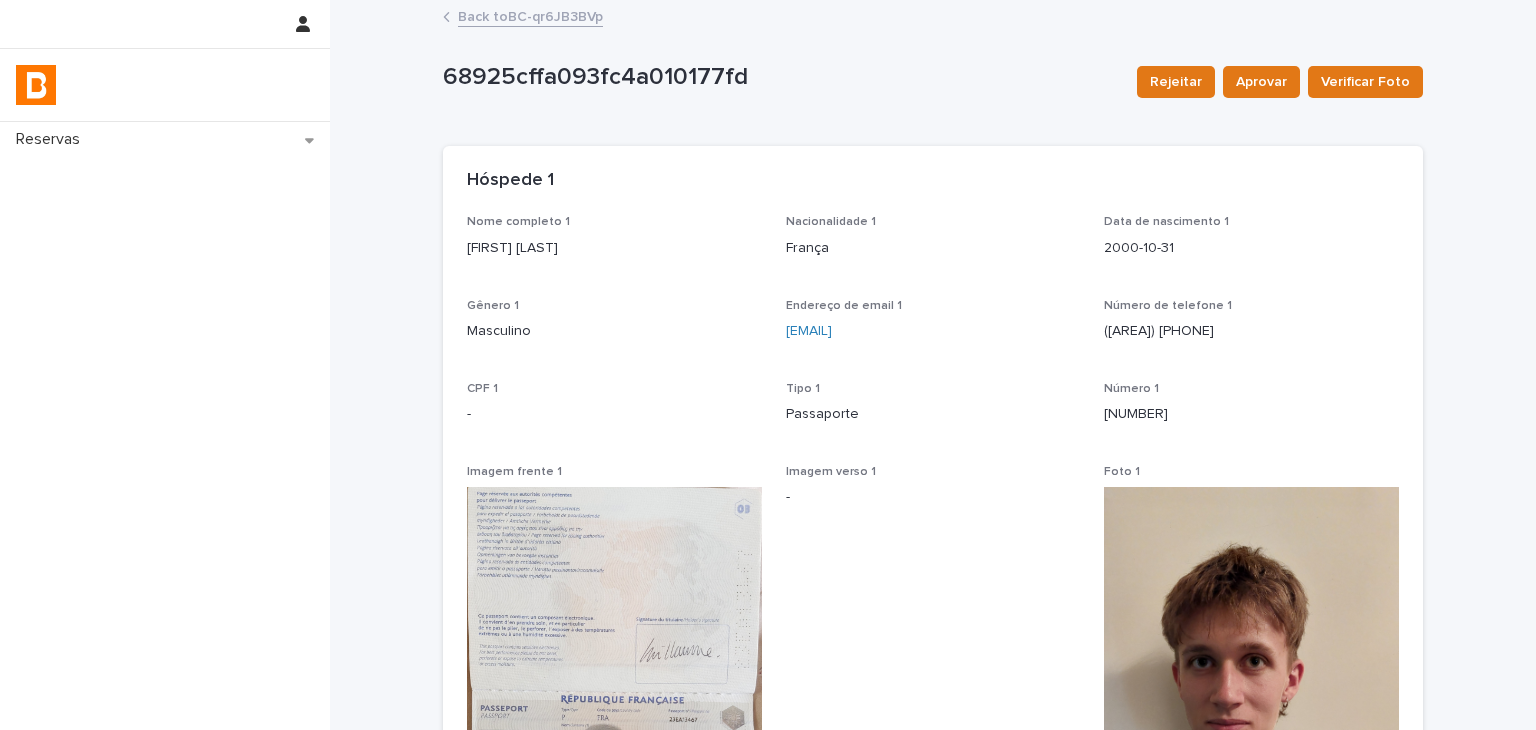 scroll, scrollTop: 576, scrollLeft: 0, axis: vertical 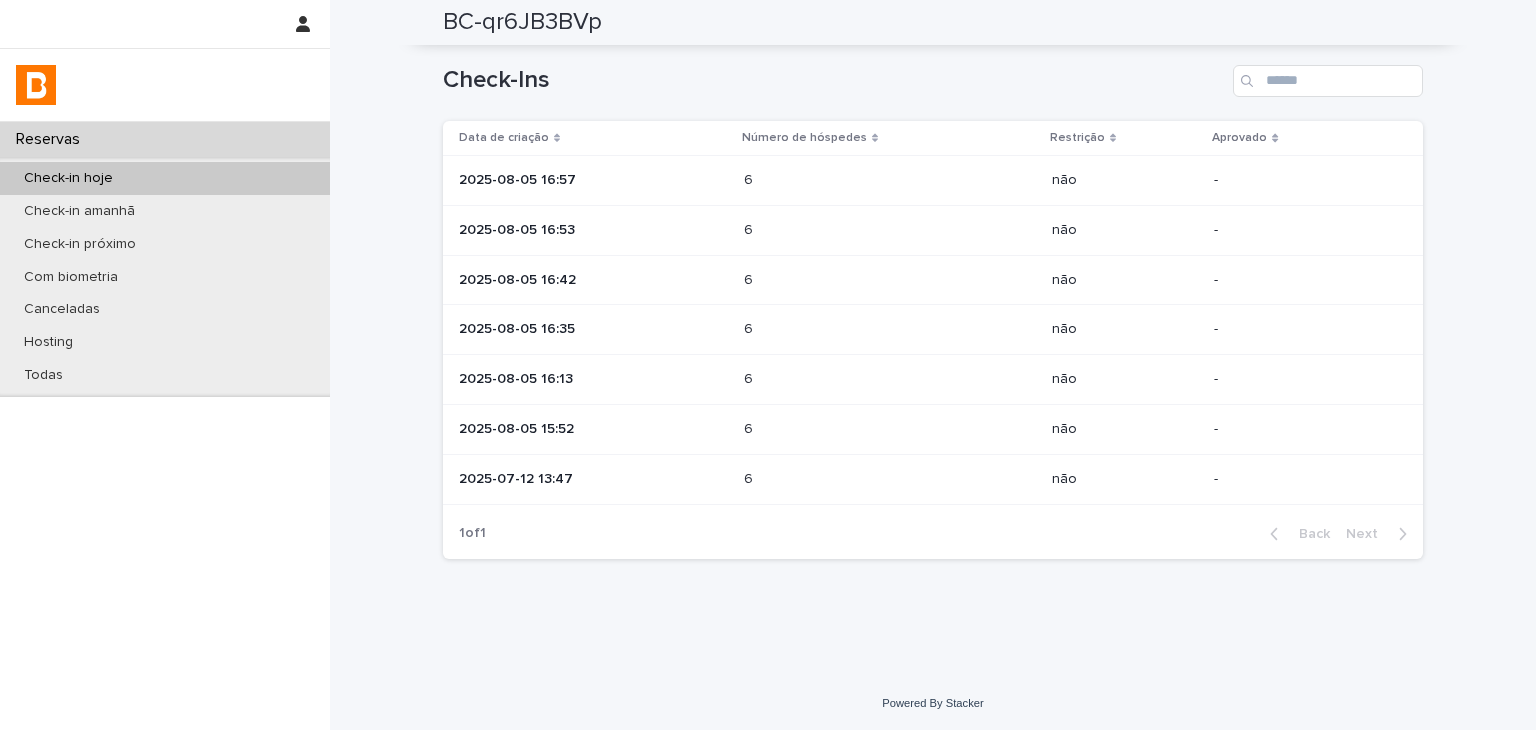 click at bounding box center (831, 379) 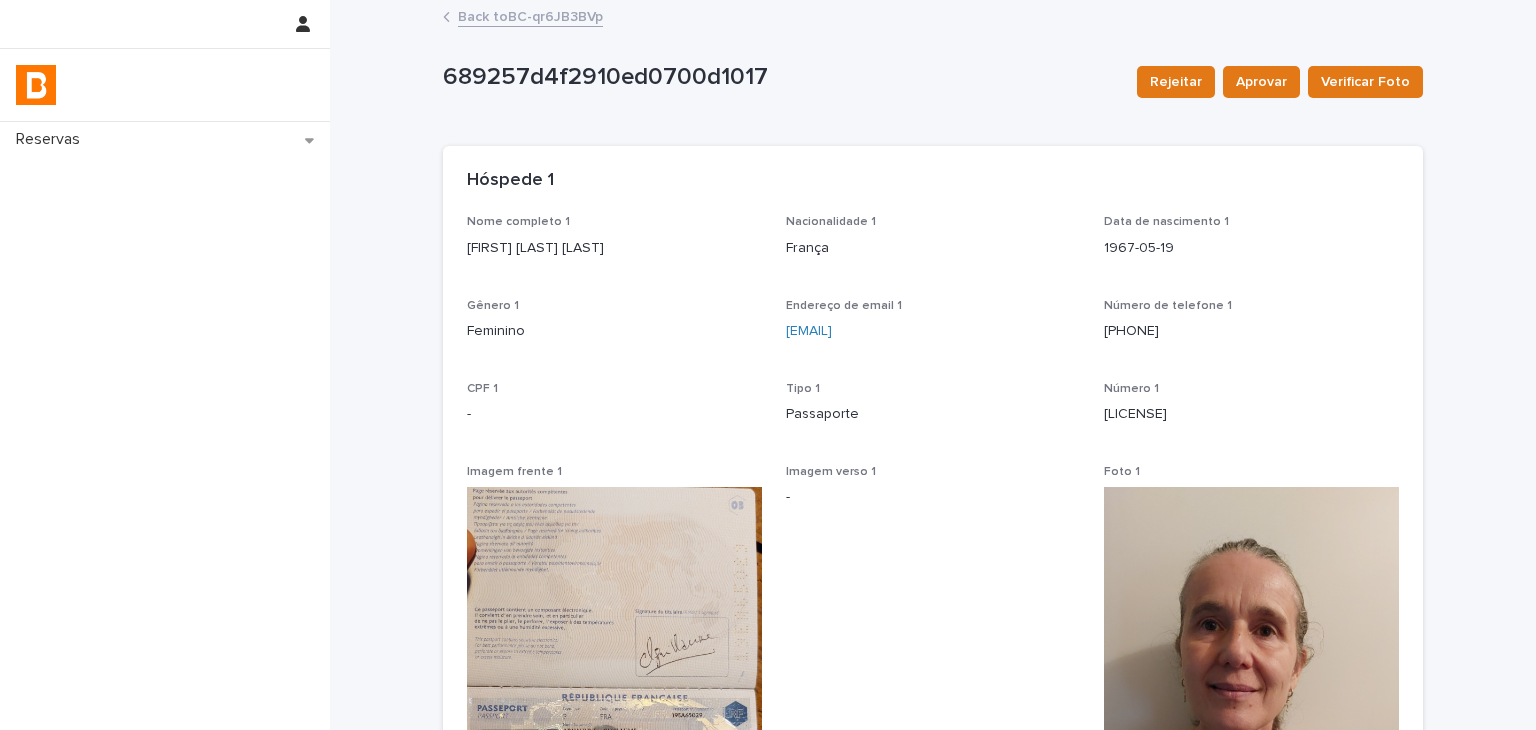 scroll, scrollTop: 300, scrollLeft: 0, axis: vertical 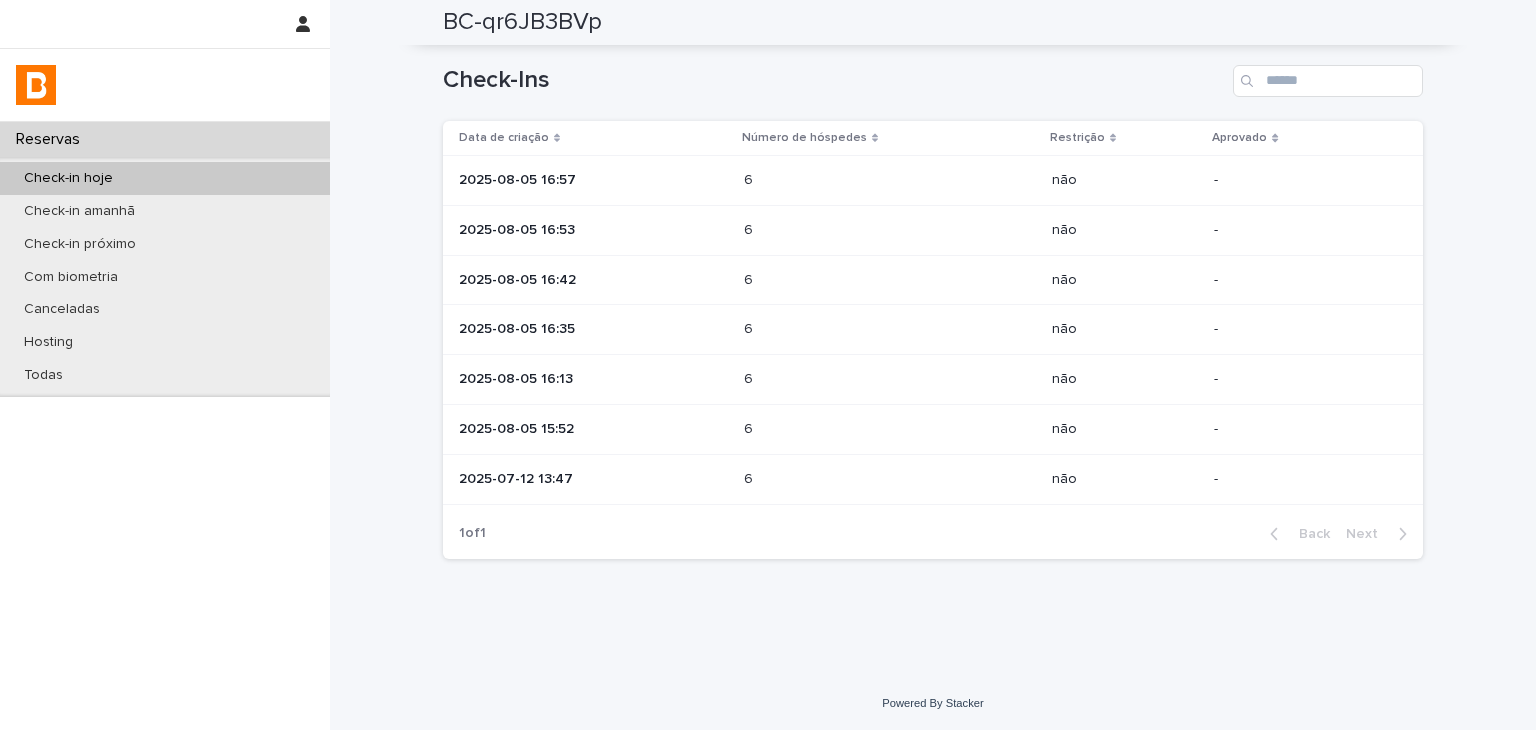 click on "6 6" at bounding box center [890, 479] 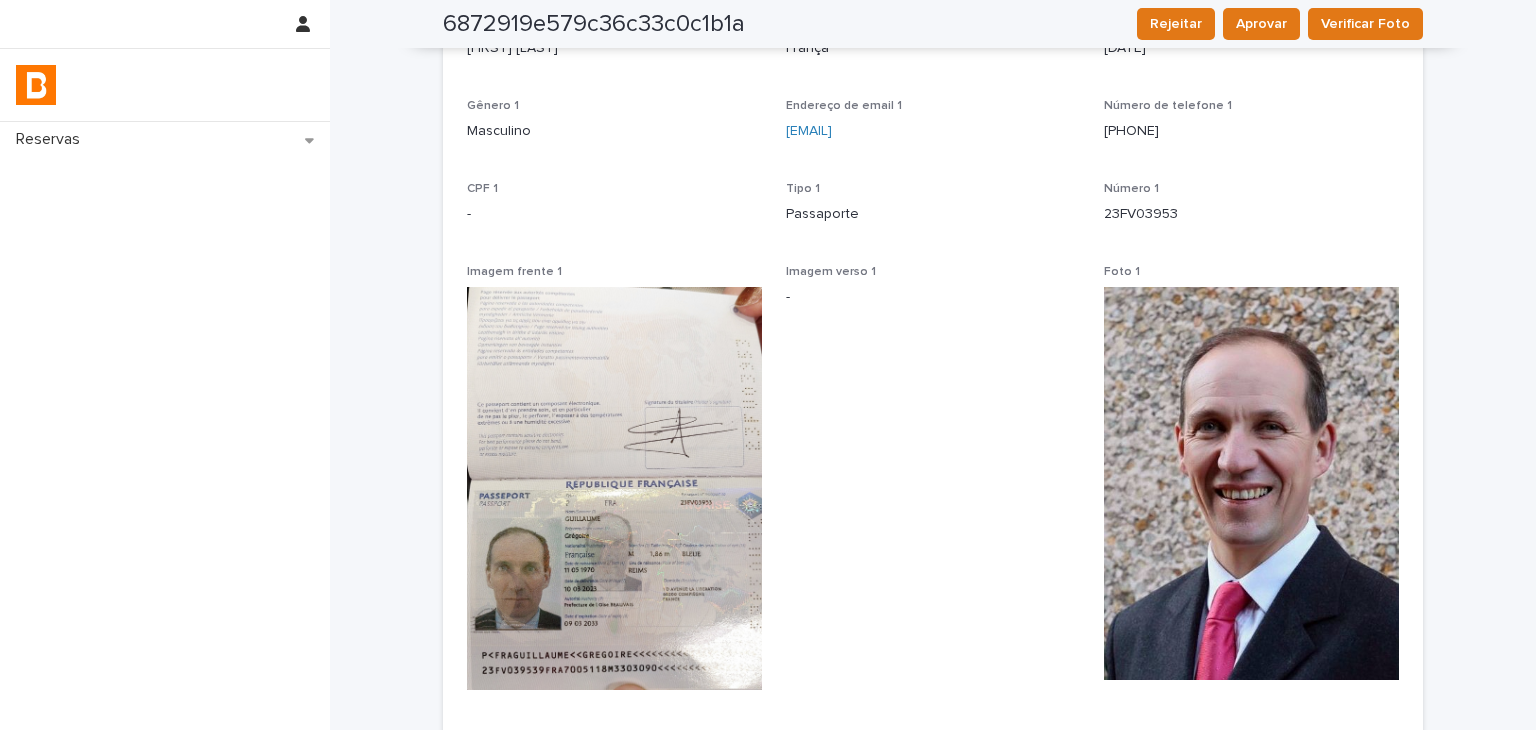 scroll, scrollTop: 456, scrollLeft: 0, axis: vertical 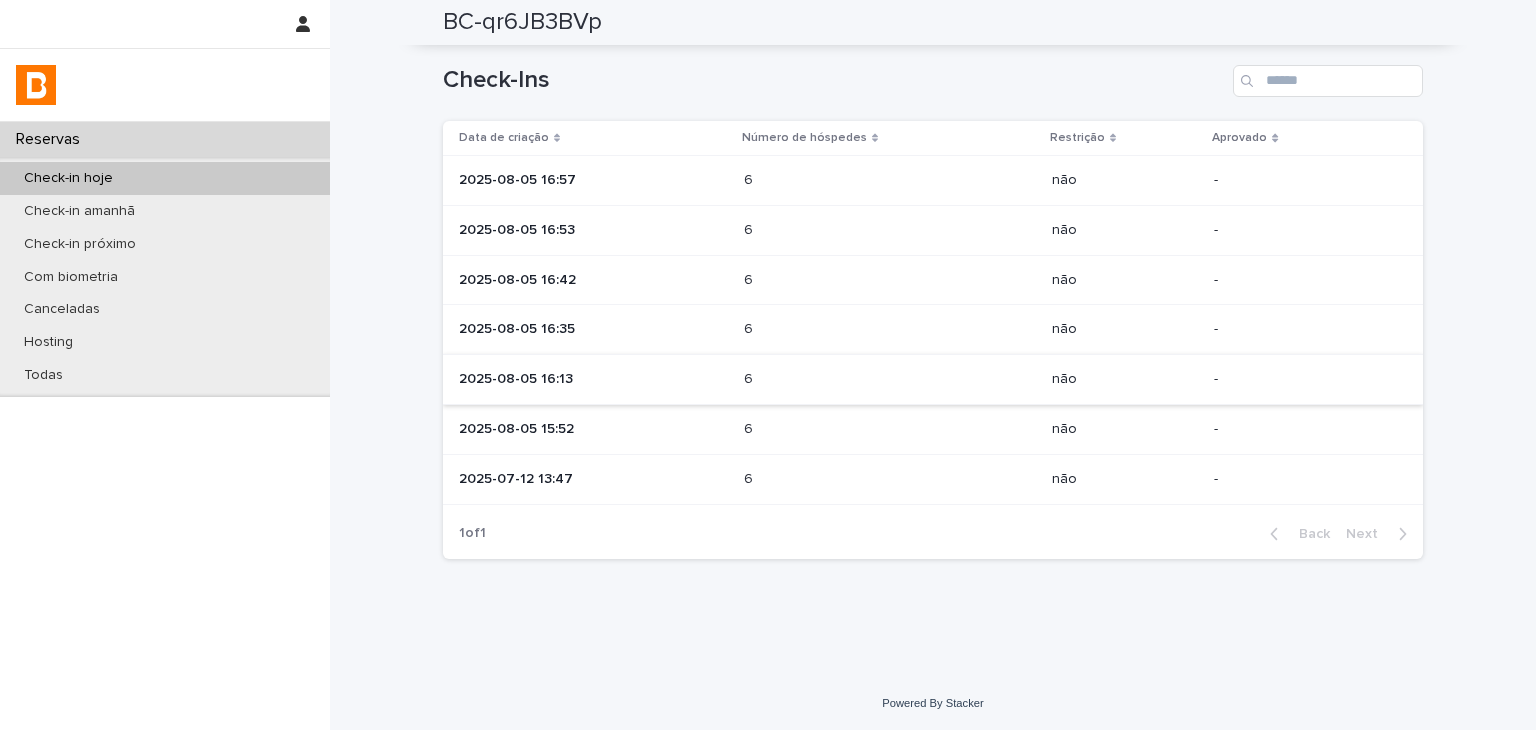click on "6" at bounding box center (750, 427) 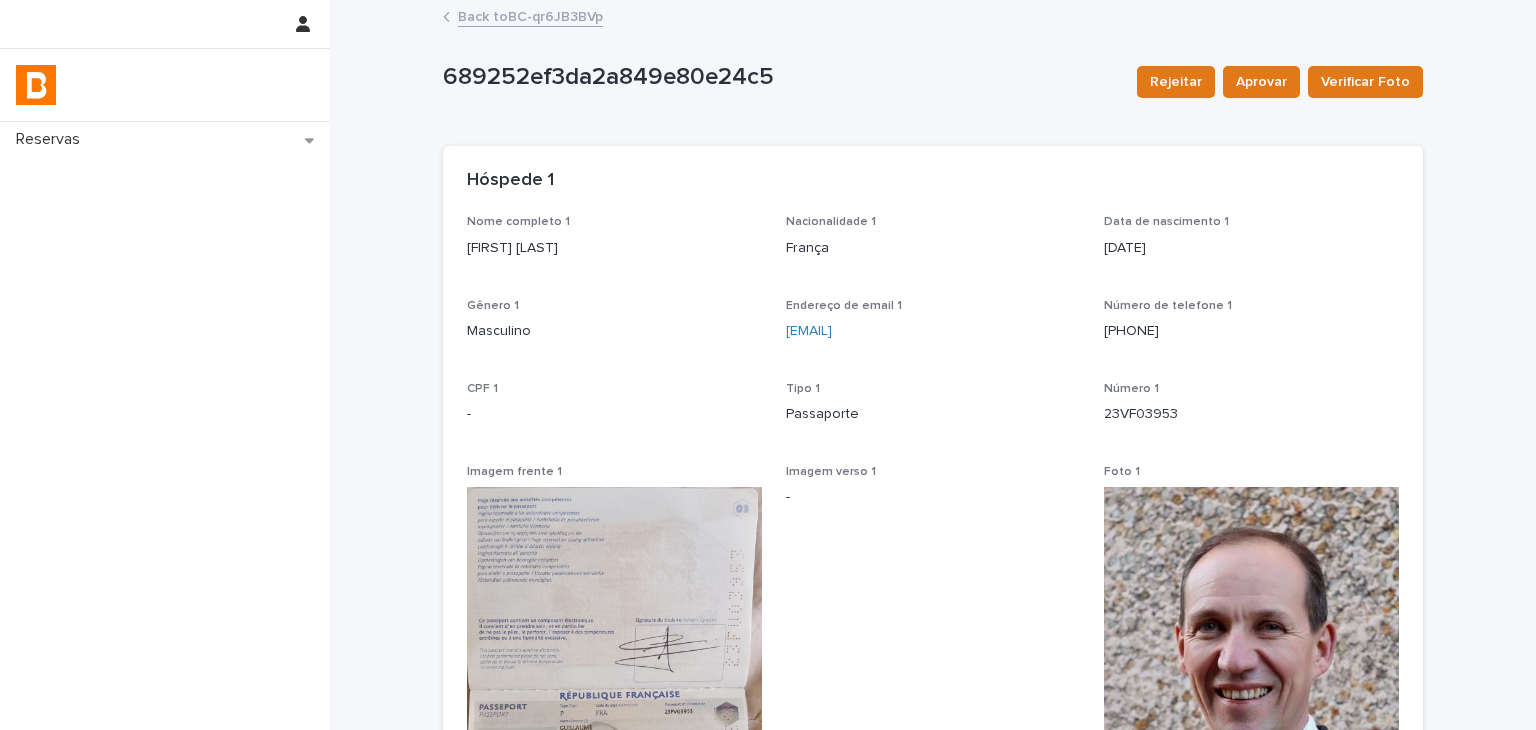 scroll, scrollTop: 400, scrollLeft: 0, axis: vertical 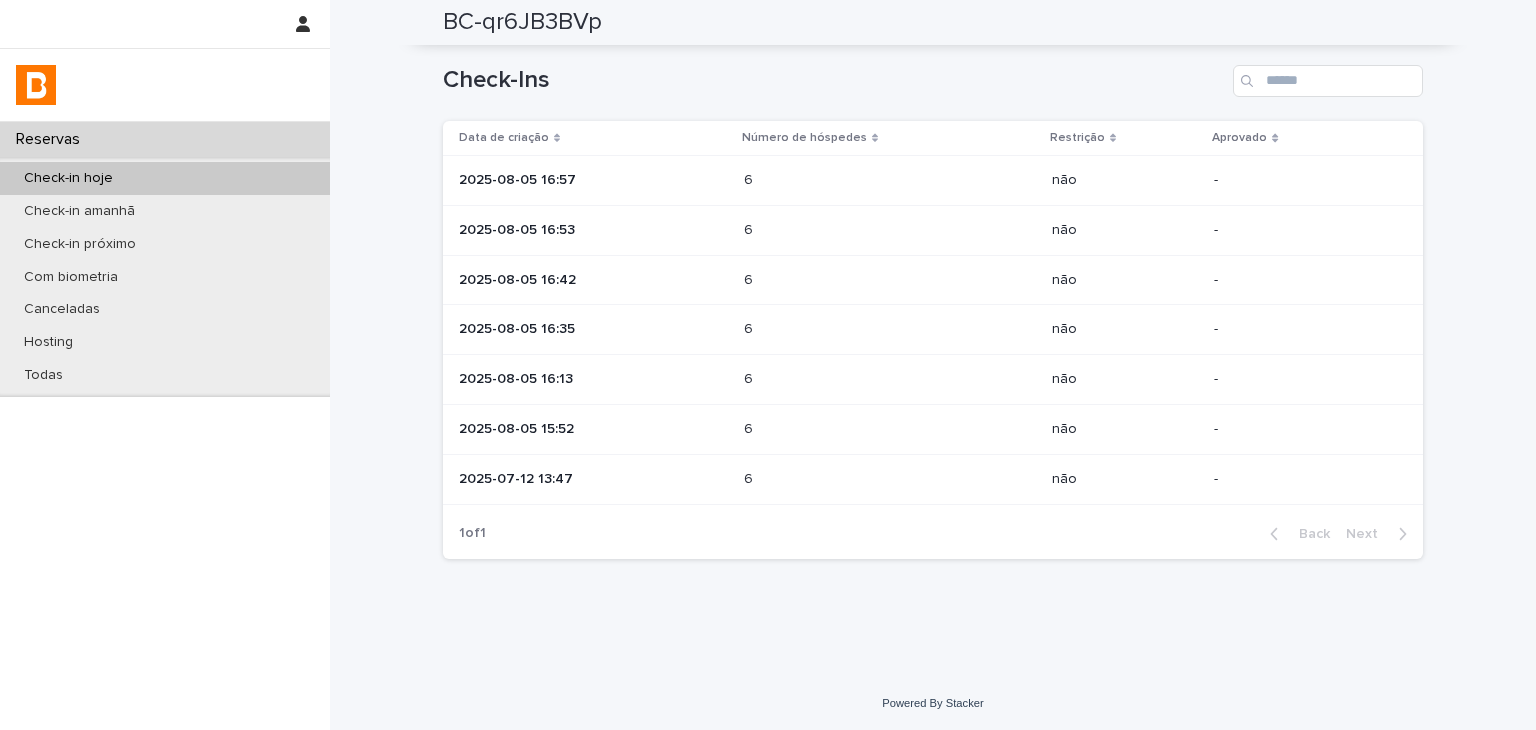 click on "6 6" at bounding box center [890, 380] 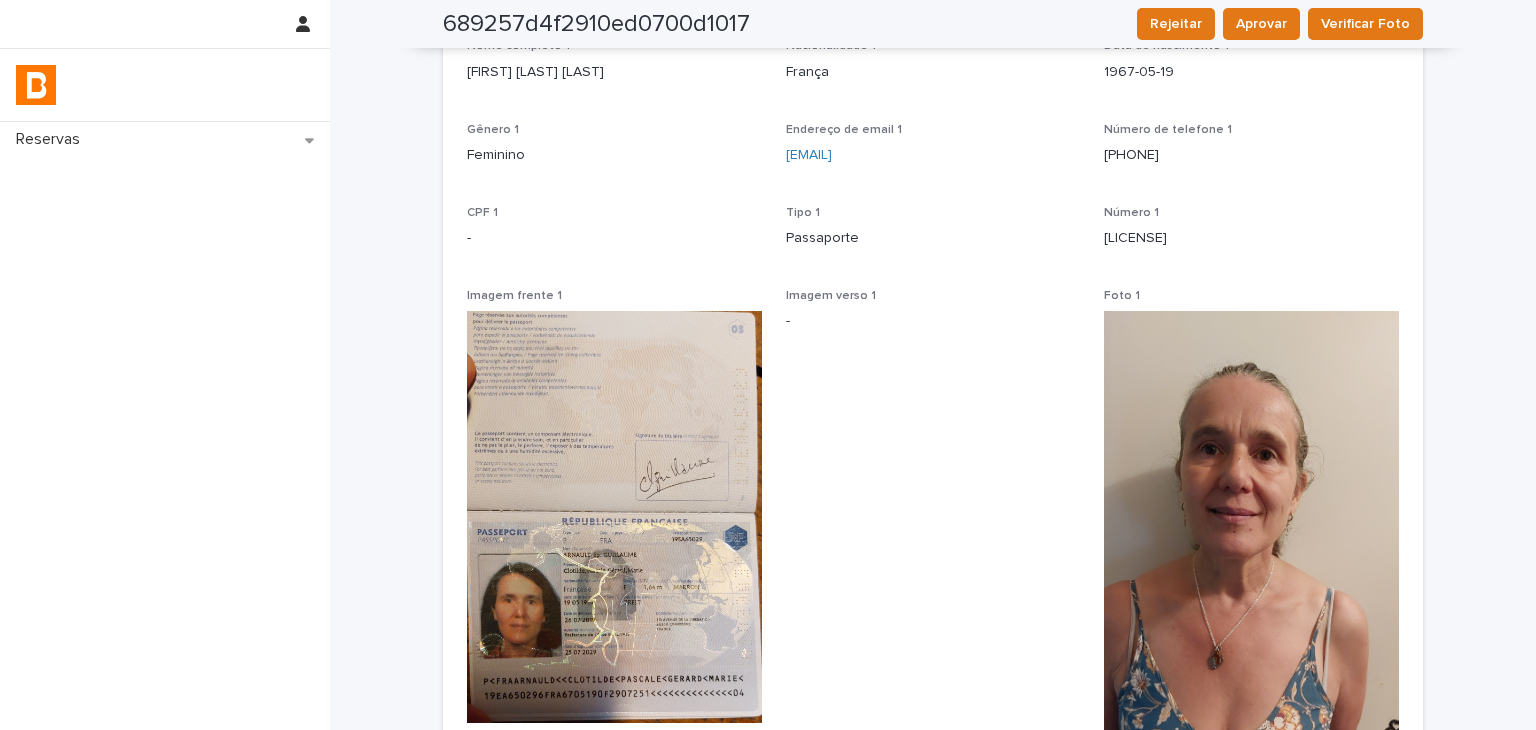 scroll, scrollTop: 76, scrollLeft: 0, axis: vertical 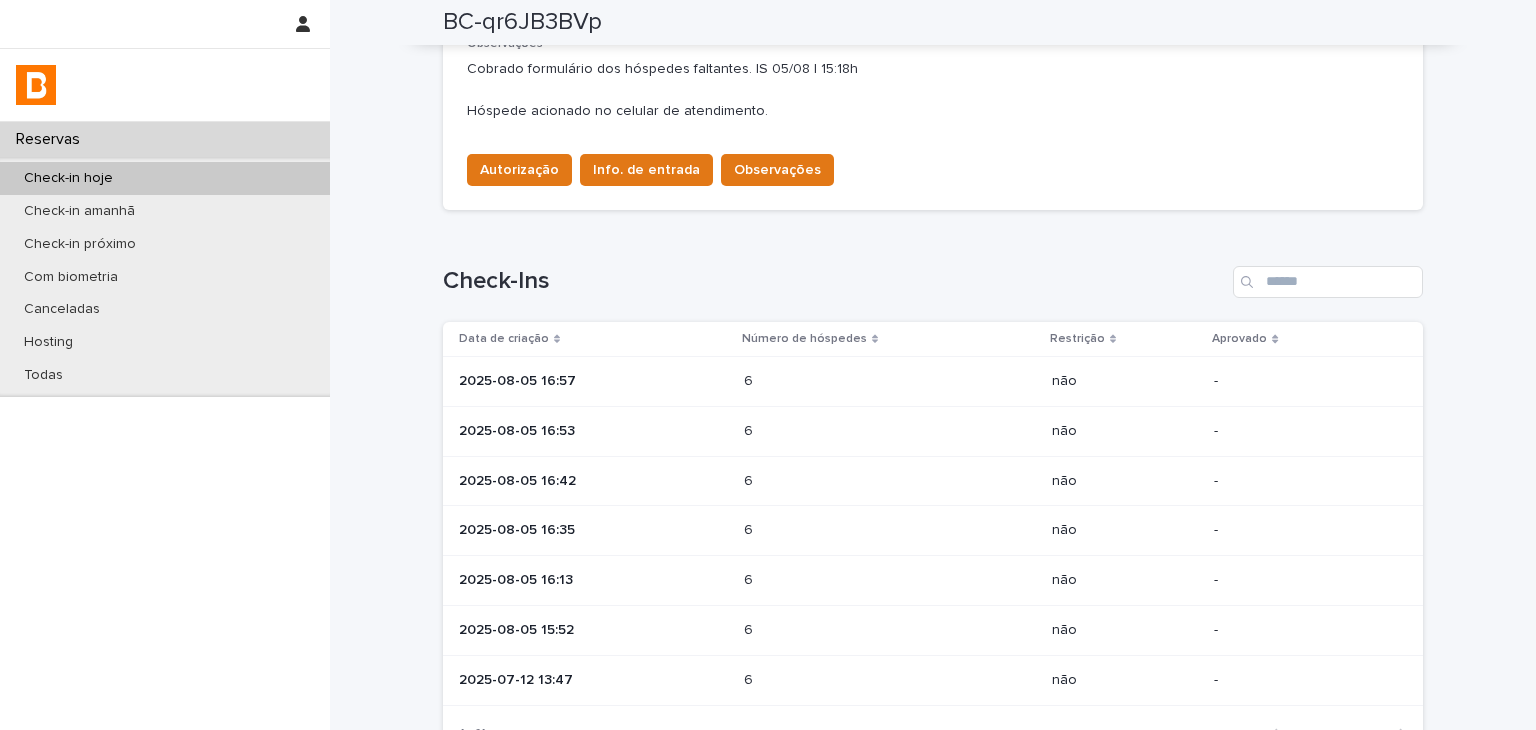 click on "6 6" at bounding box center [890, 381] 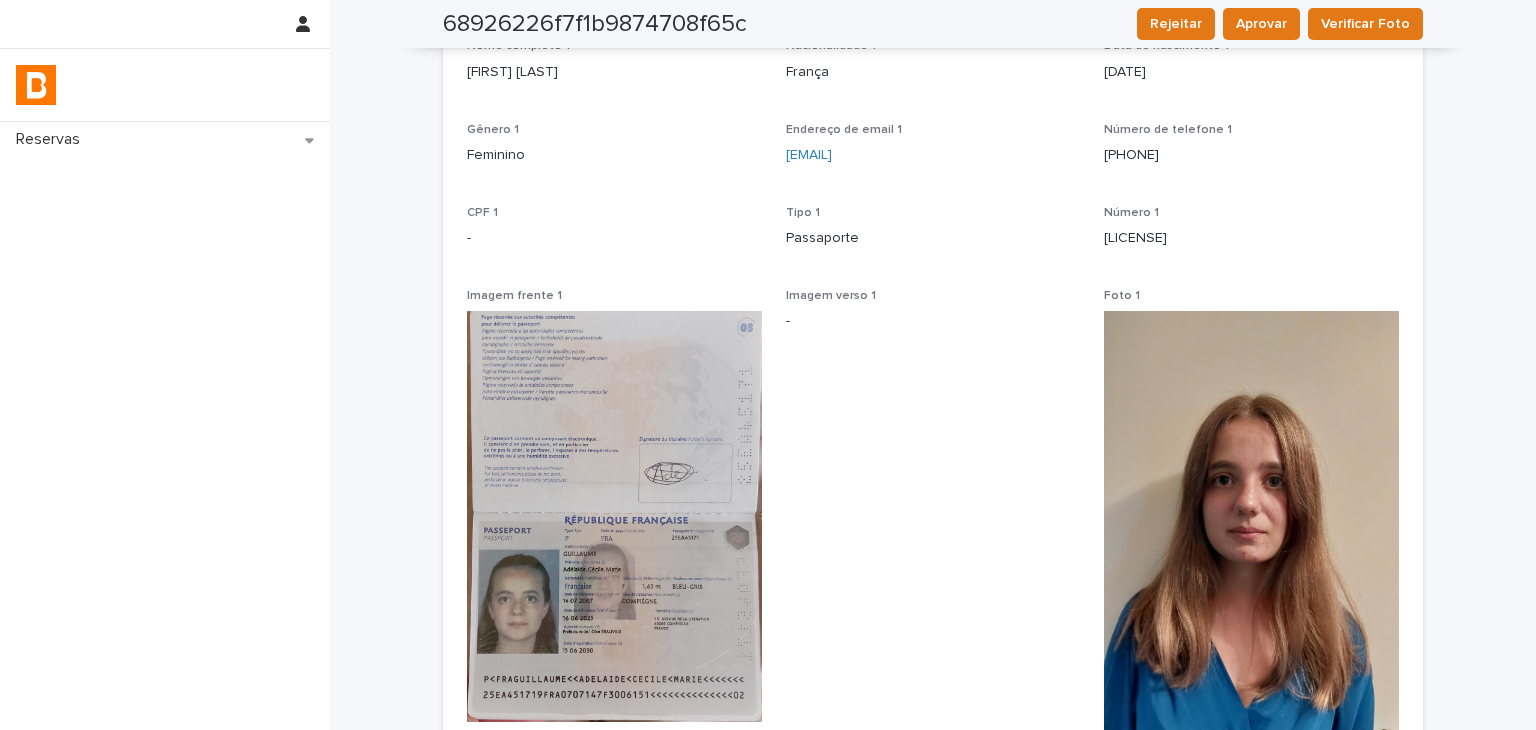 scroll, scrollTop: 76, scrollLeft: 0, axis: vertical 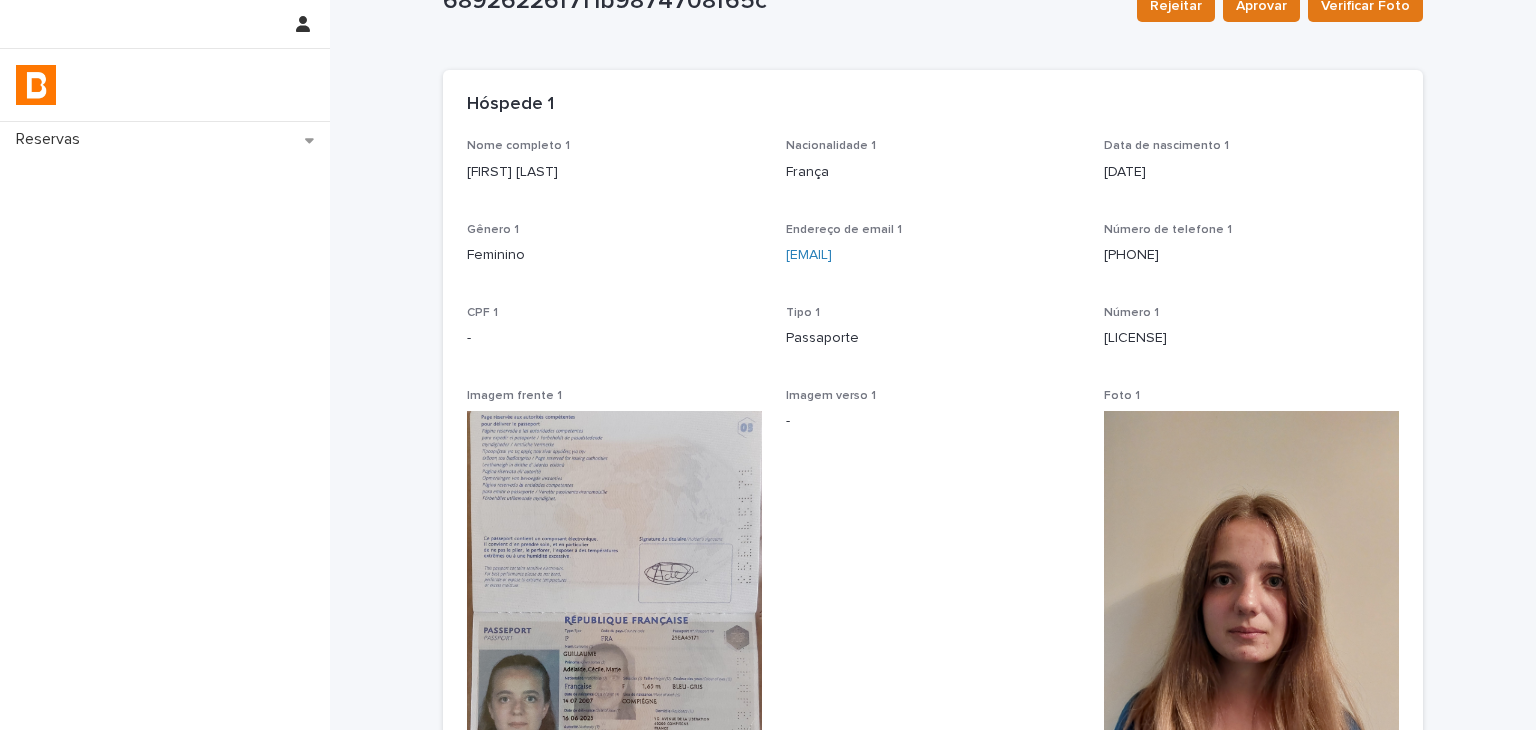 click on "[FIRST] [LAST]" at bounding box center [614, 172] 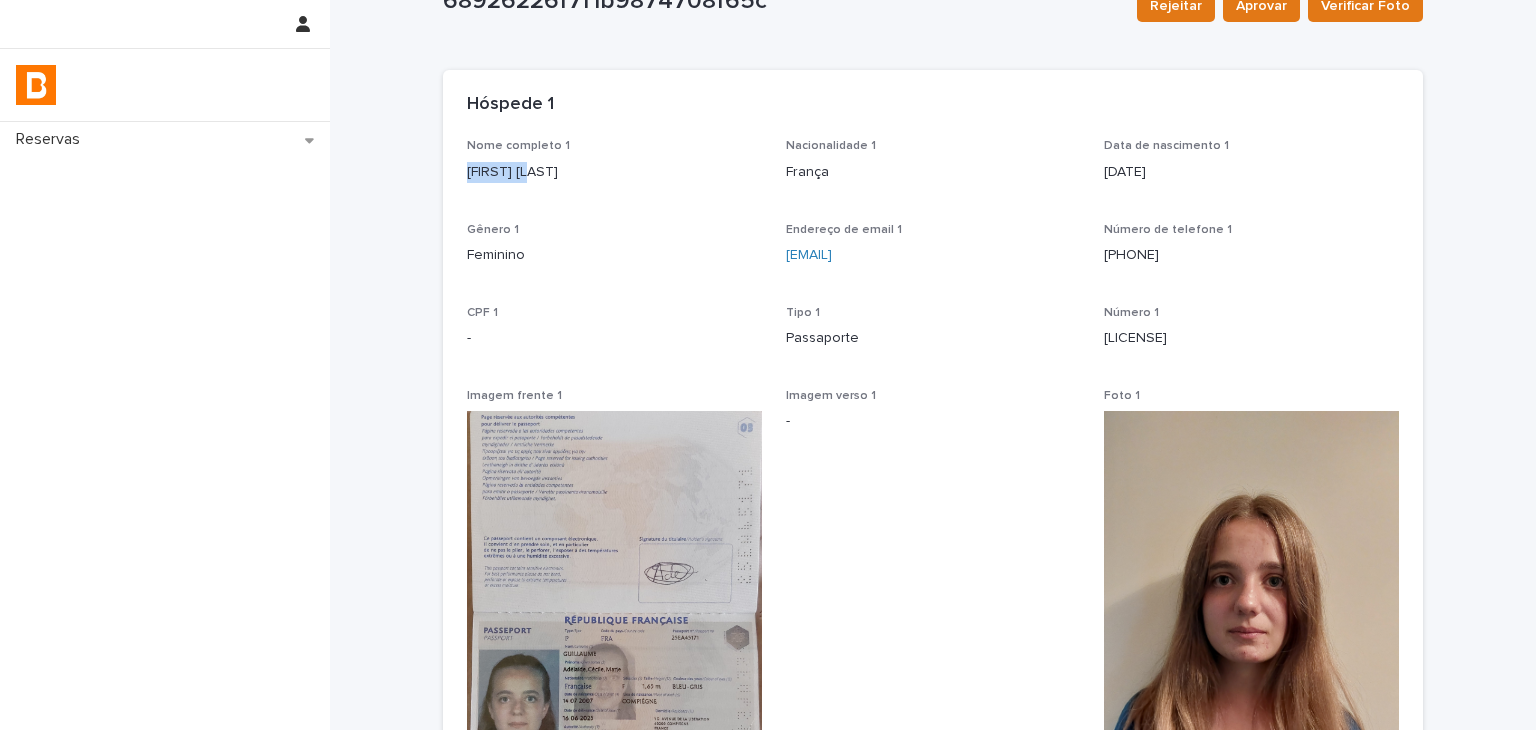 click on "[FIRST] [LAST]" at bounding box center [614, 172] 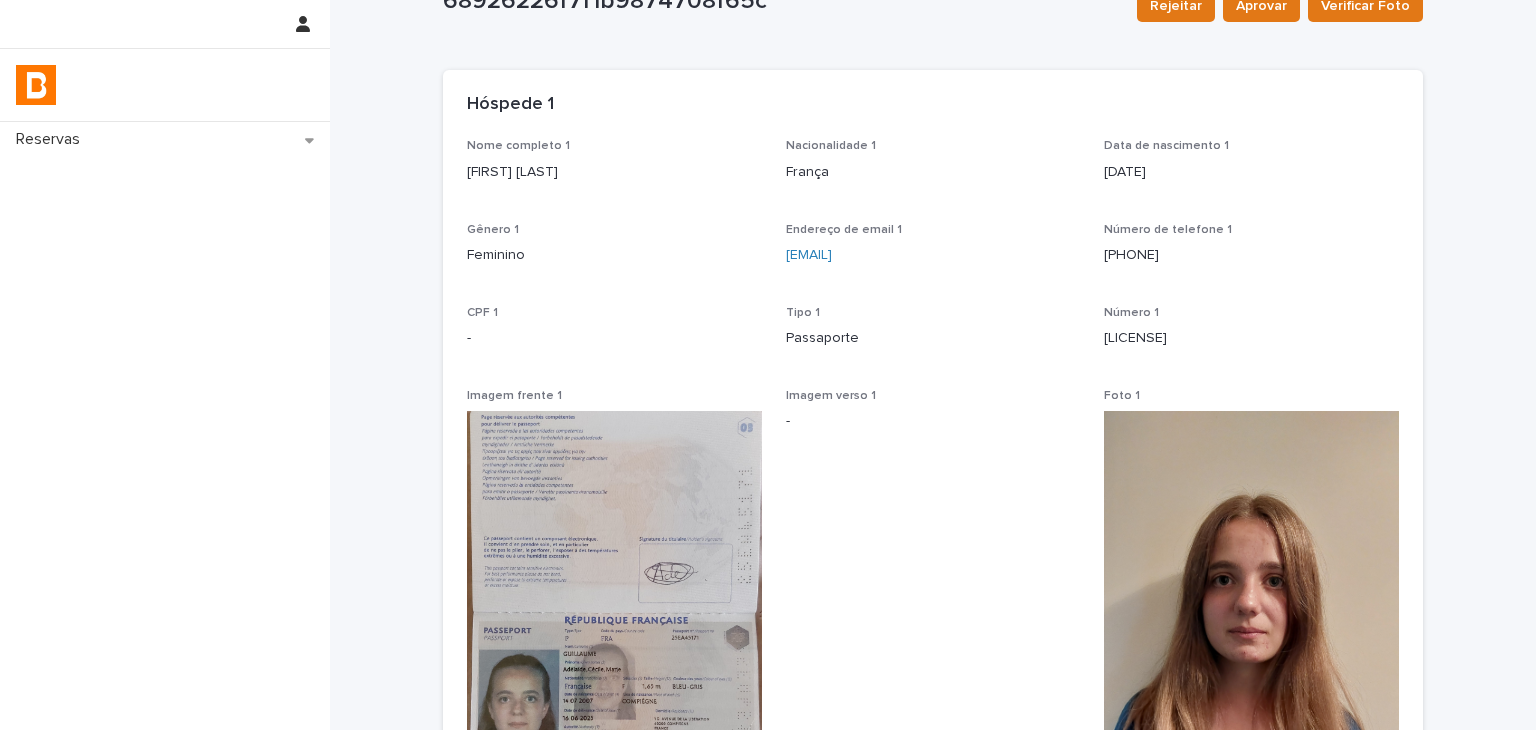 click on "[FIRST] [LAST]" at bounding box center (614, 172) 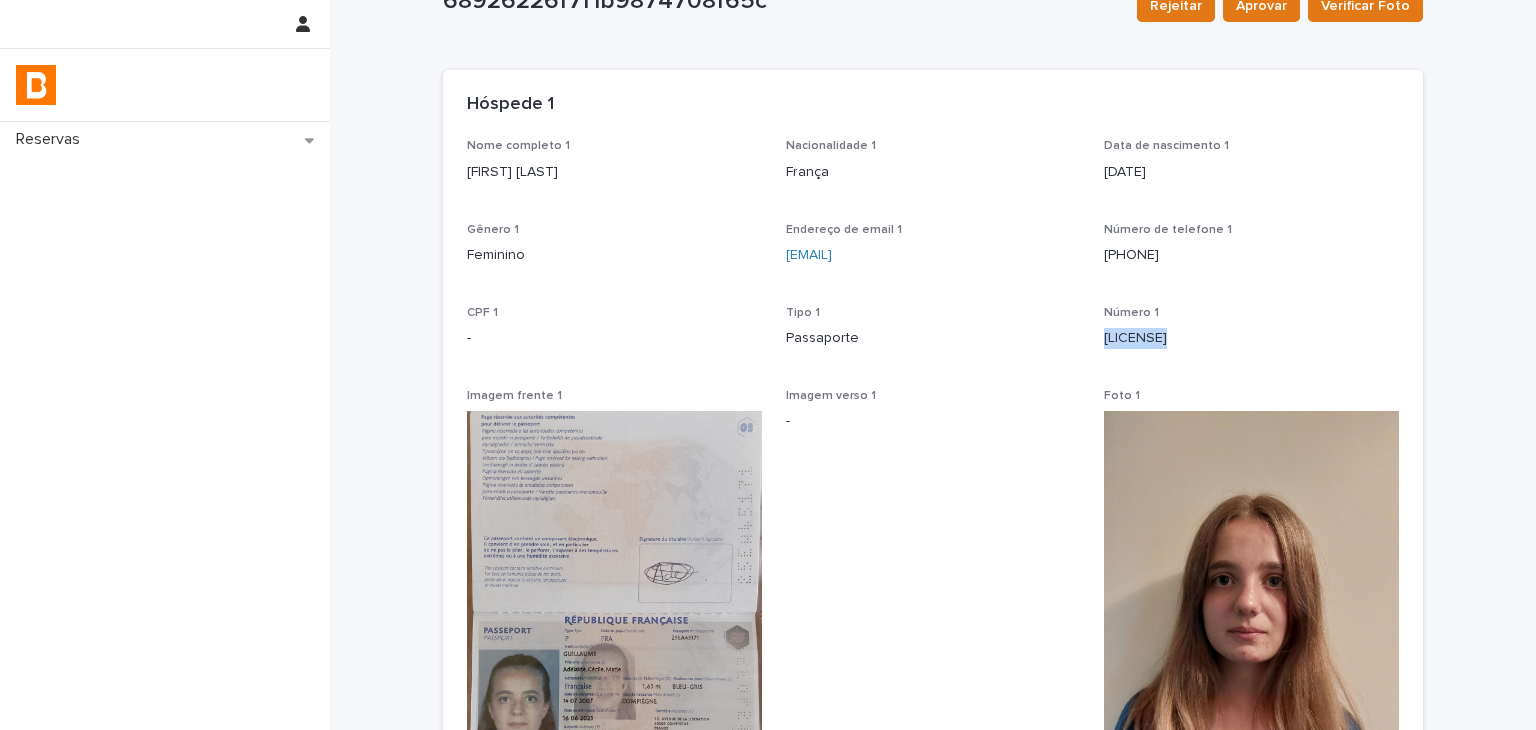 drag, startPoint x: 1135, startPoint y: 339, endPoint x: 1172, endPoint y: 339, distance: 37 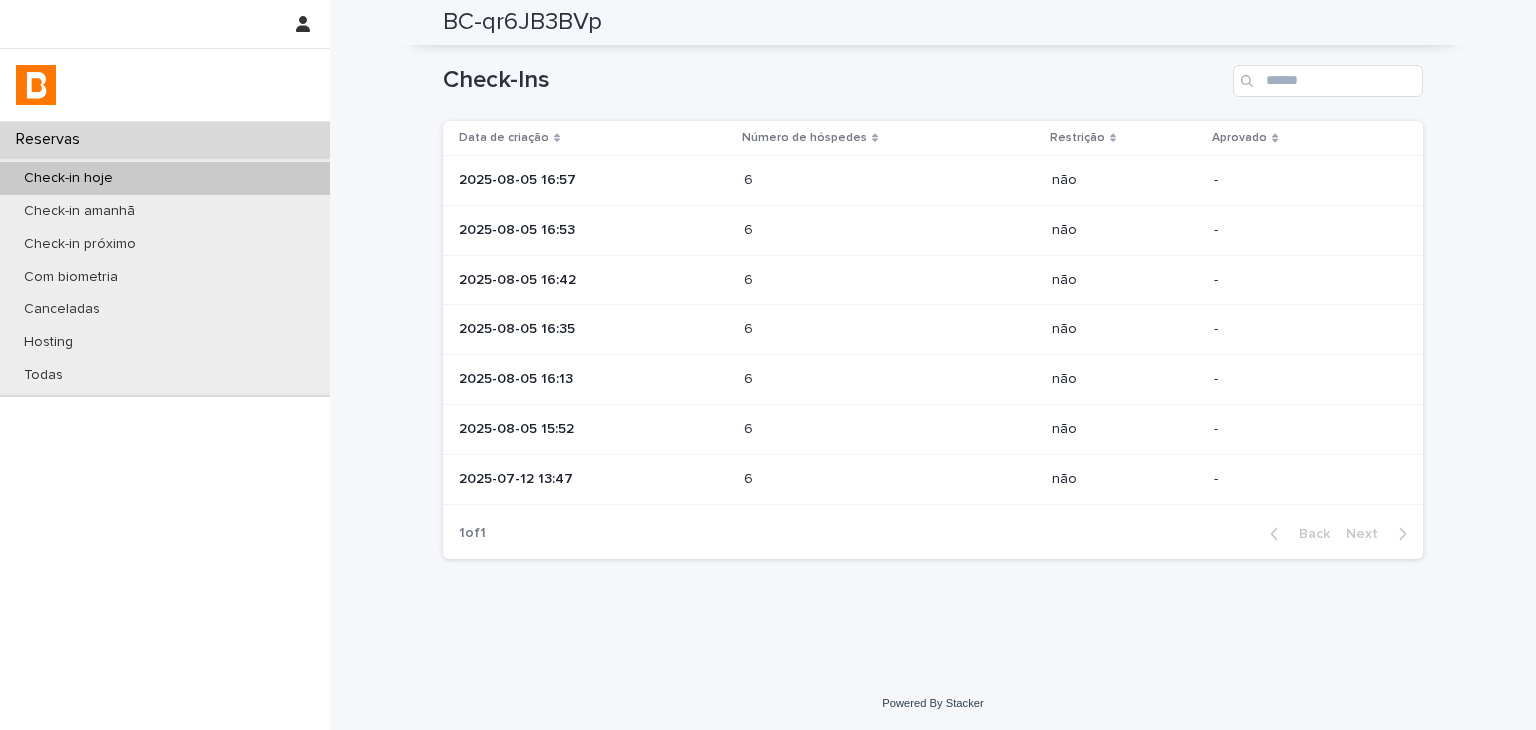 click on "2025-08-05 16:53" at bounding box center [593, 230] 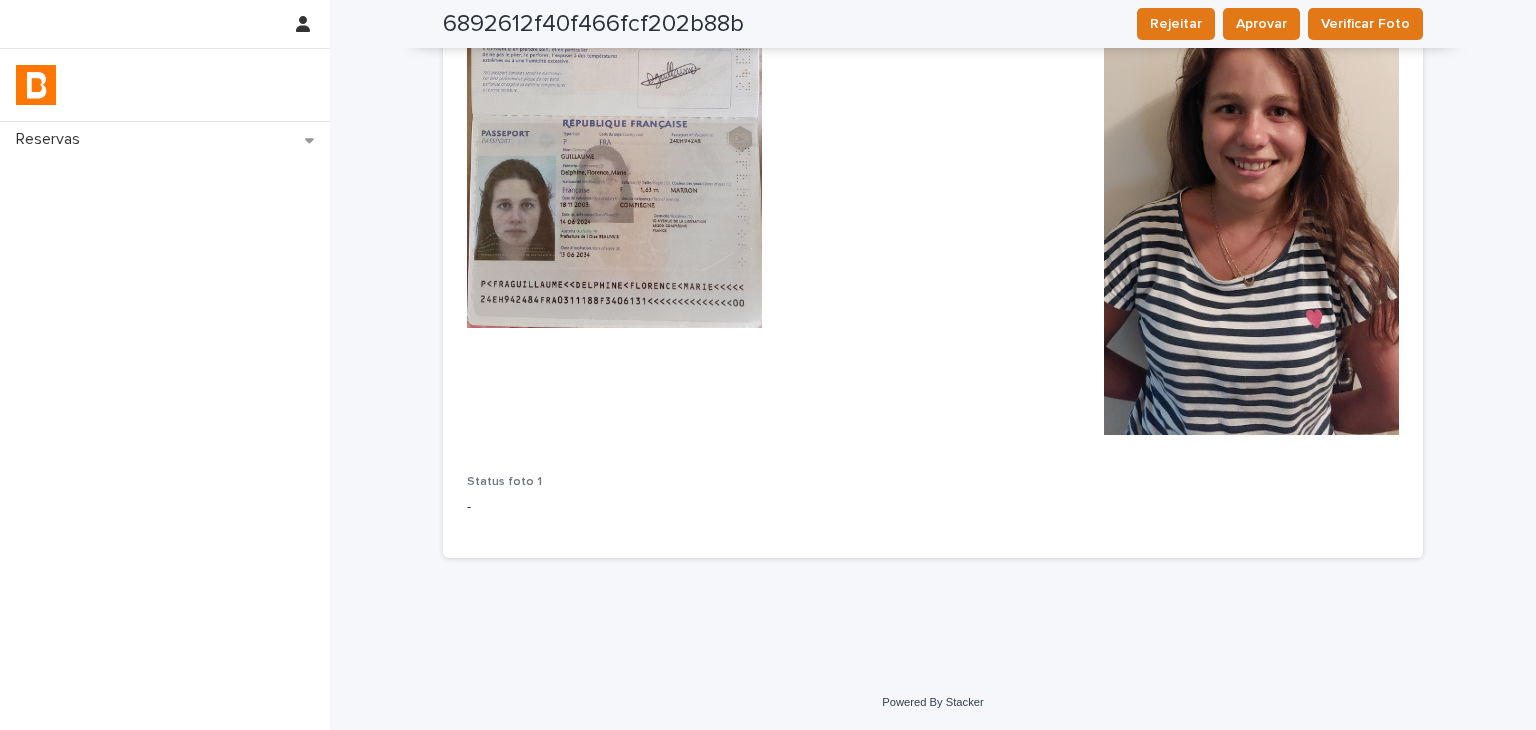 scroll, scrollTop: 76, scrollLeft: 0, axis: vertical 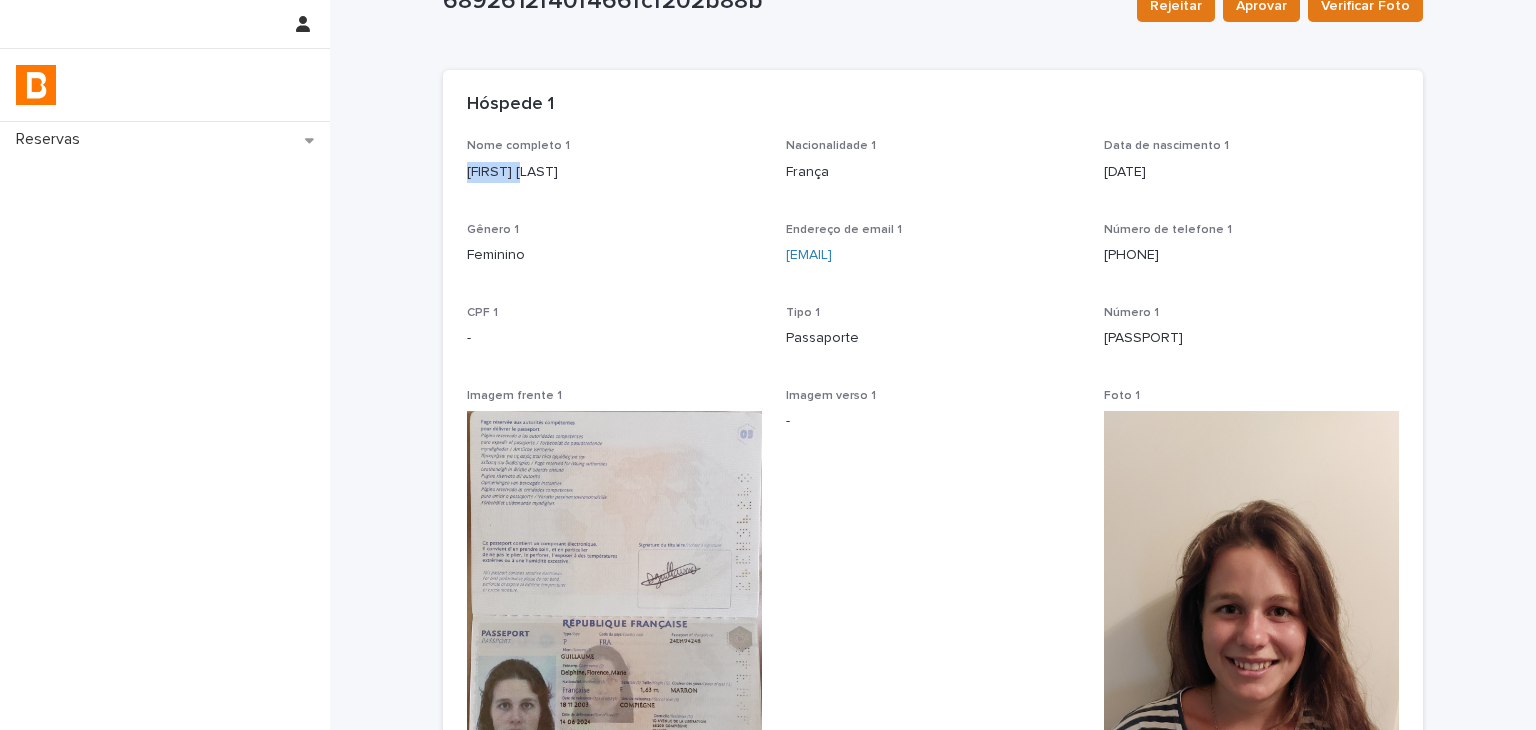 drag, startPoint x: 513, startPoint y: 175, endPoint x: 536, endPoint y: 179, distance: 23.345236 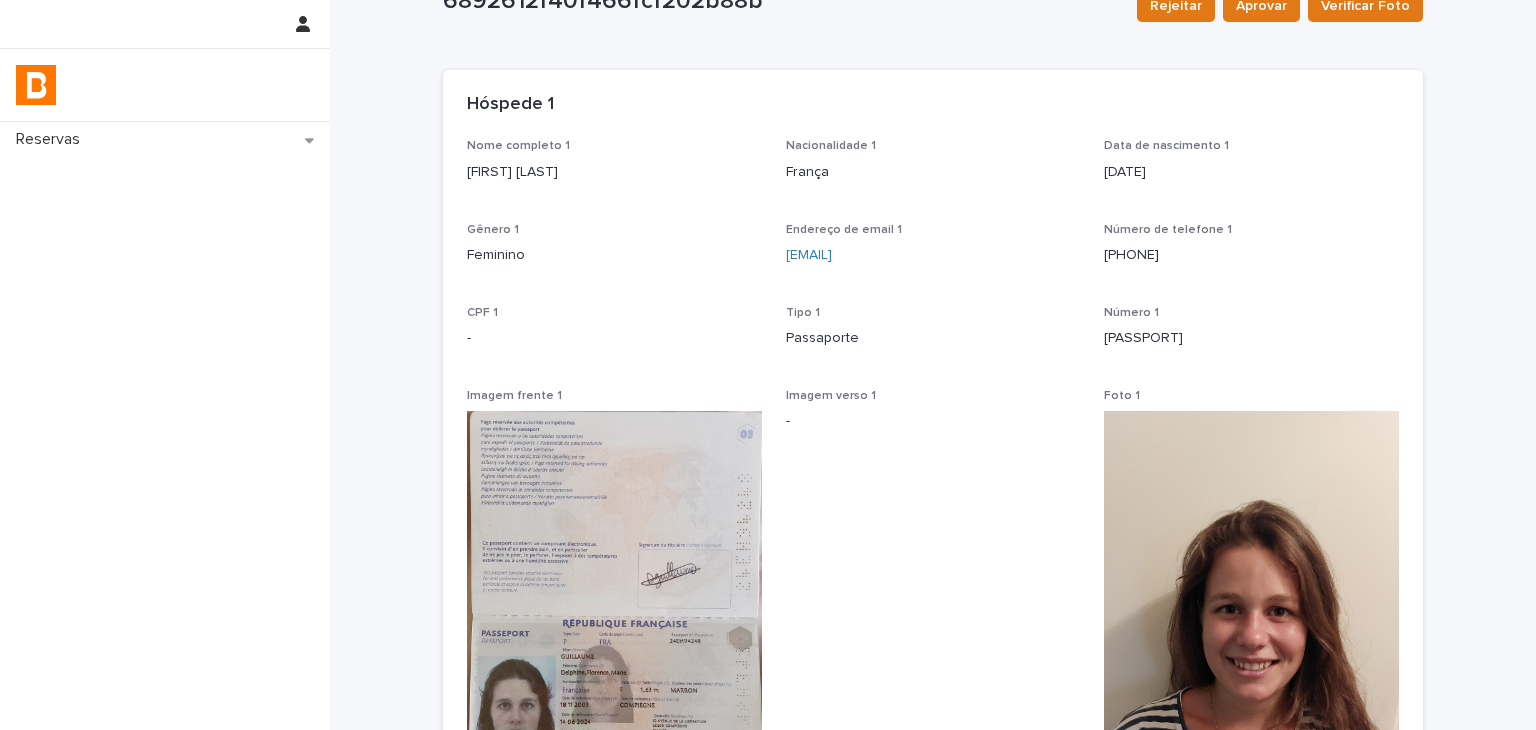 click on "[FIRST] [LAST]" at bounding box center (614, 172) 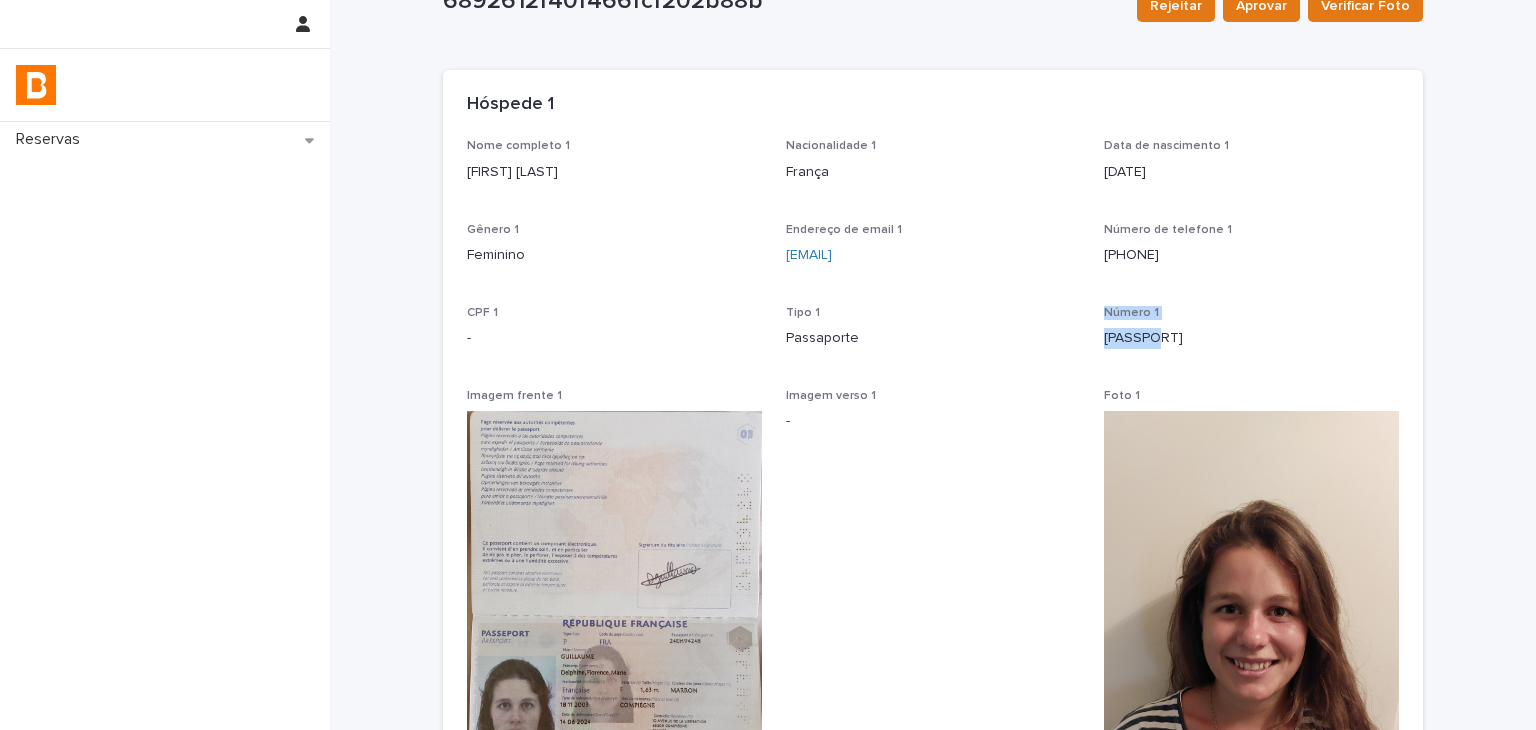 drag, startPoint x: 1117, startPoint y: 343, endPoint x: 1155, endPoint y: 339, distance: 38.209946 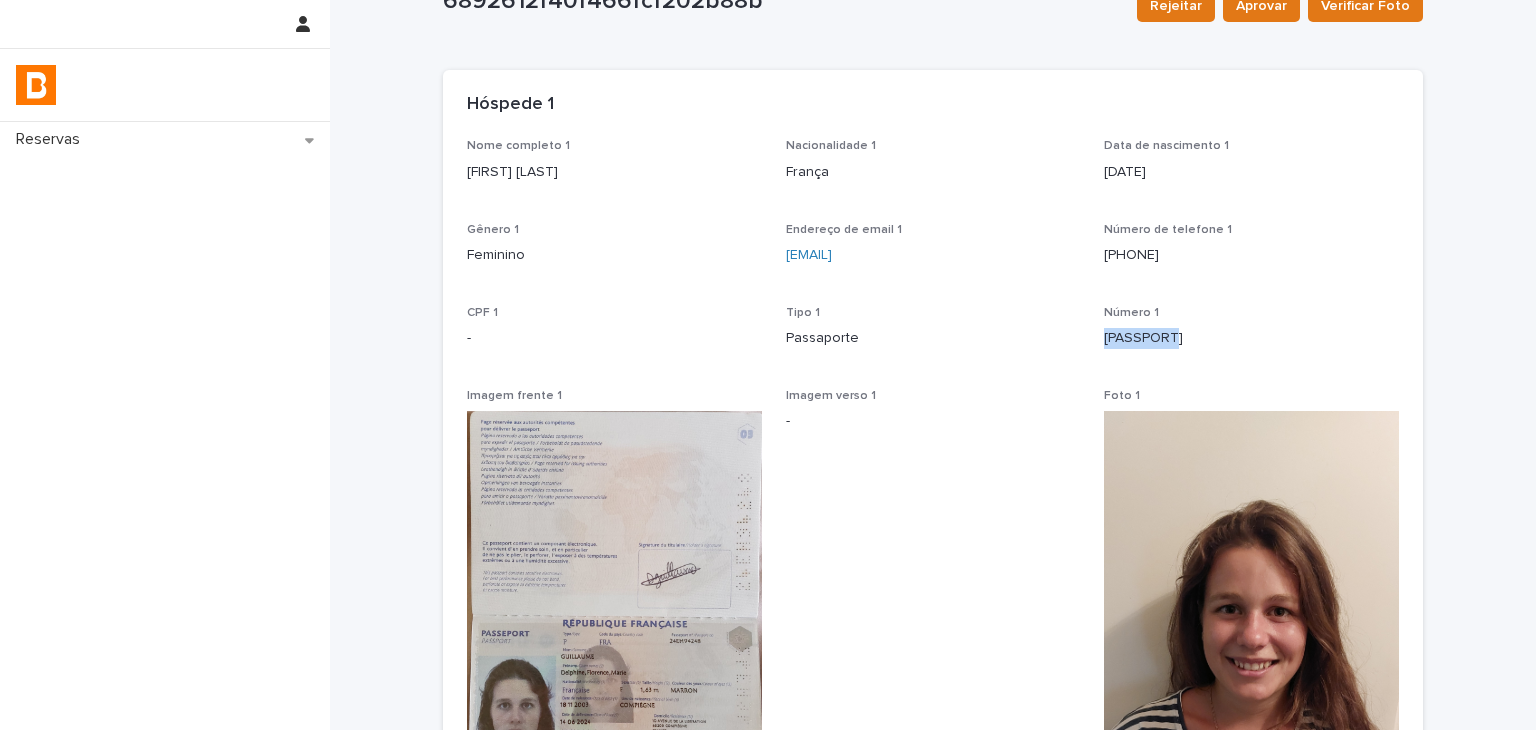 drag, startPoint x: 1131, startPoint y: 333, endPoint x: 1144, endPoint y: 500, distance: 167.50522 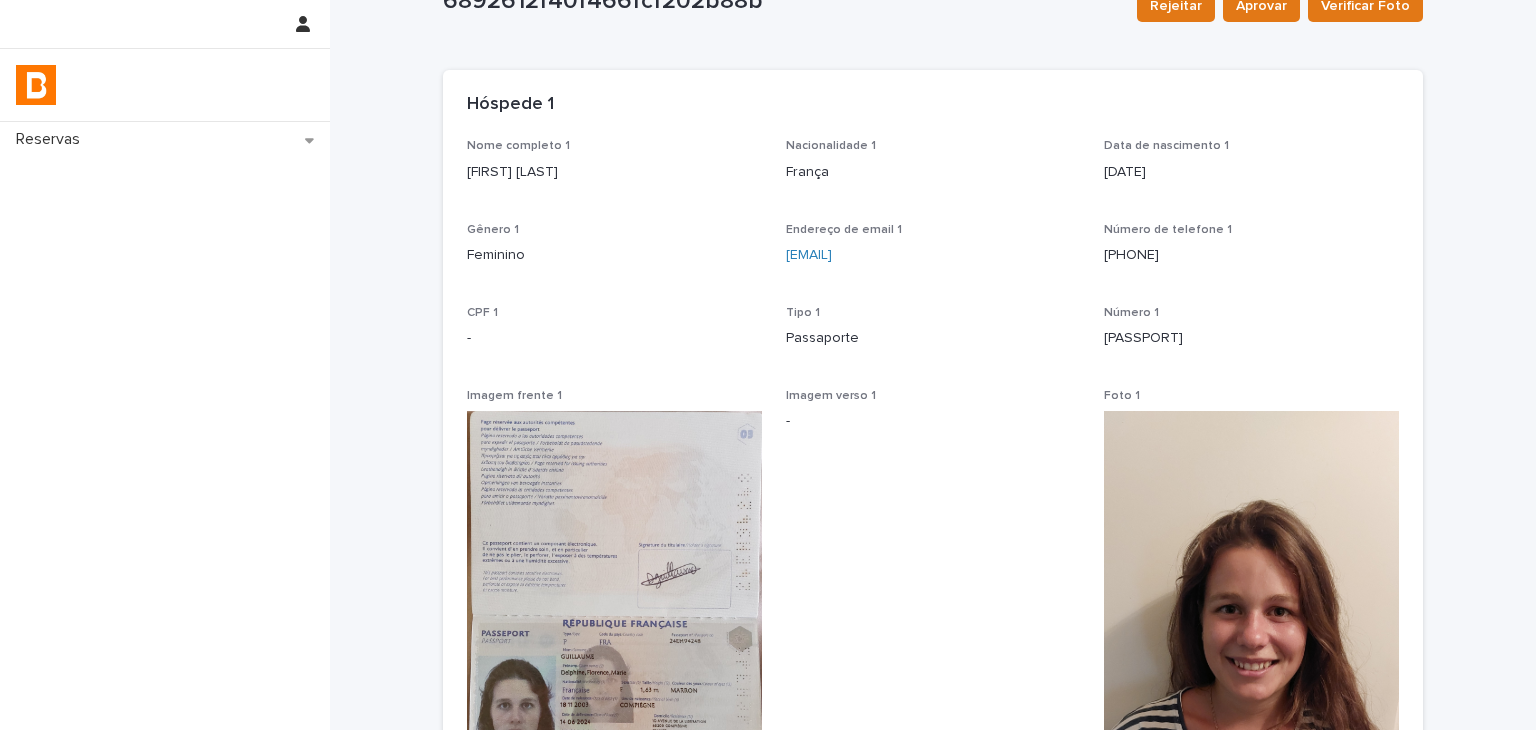 click on "Foto 1" at bounding box center [1251, 670] 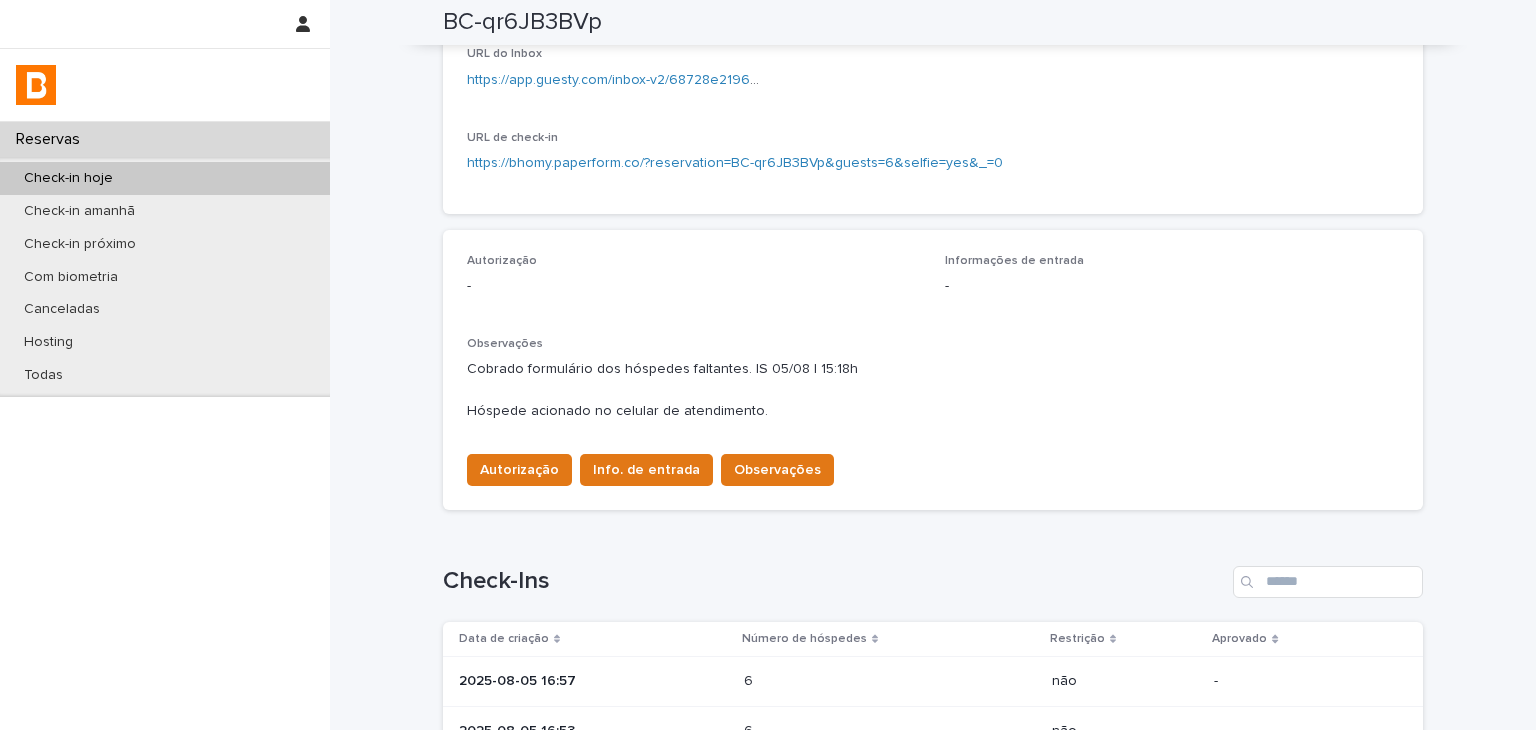 scroll, scrollTop: 672, scrollLeft: 0, axis: vertical 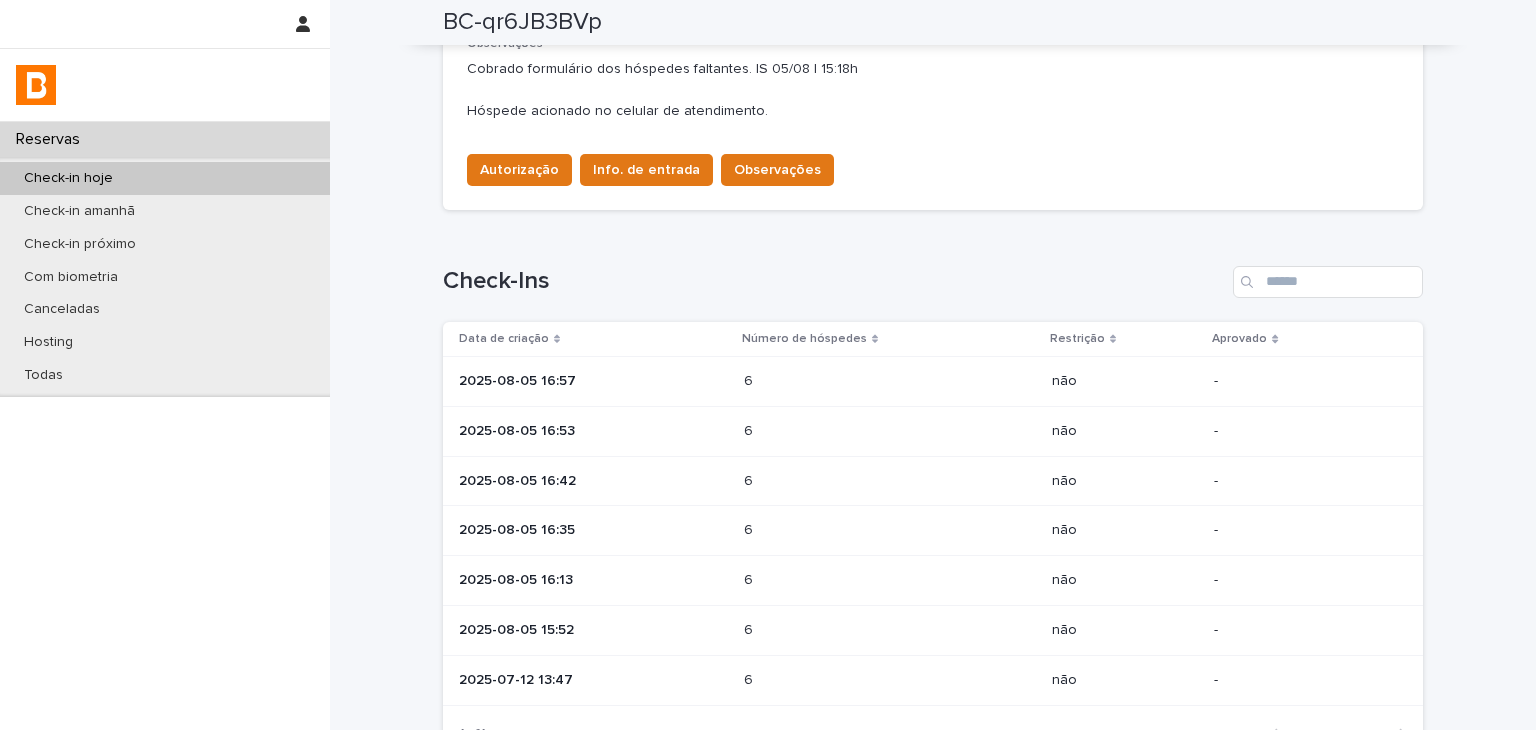 click on "6 6" at bounding box center (890, 481) 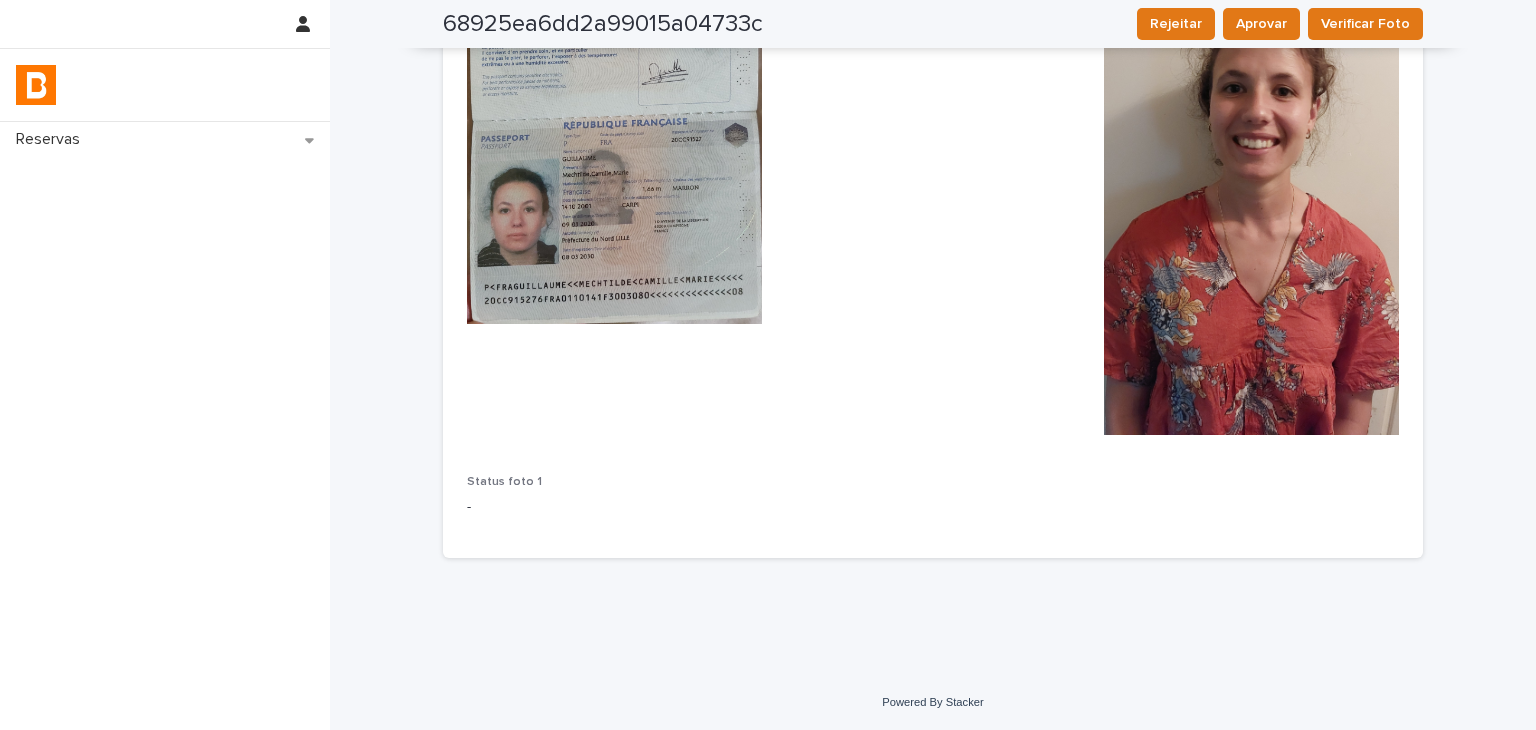 scroll, scrollTop: 76, scrollLeft: 0, axis: vertical 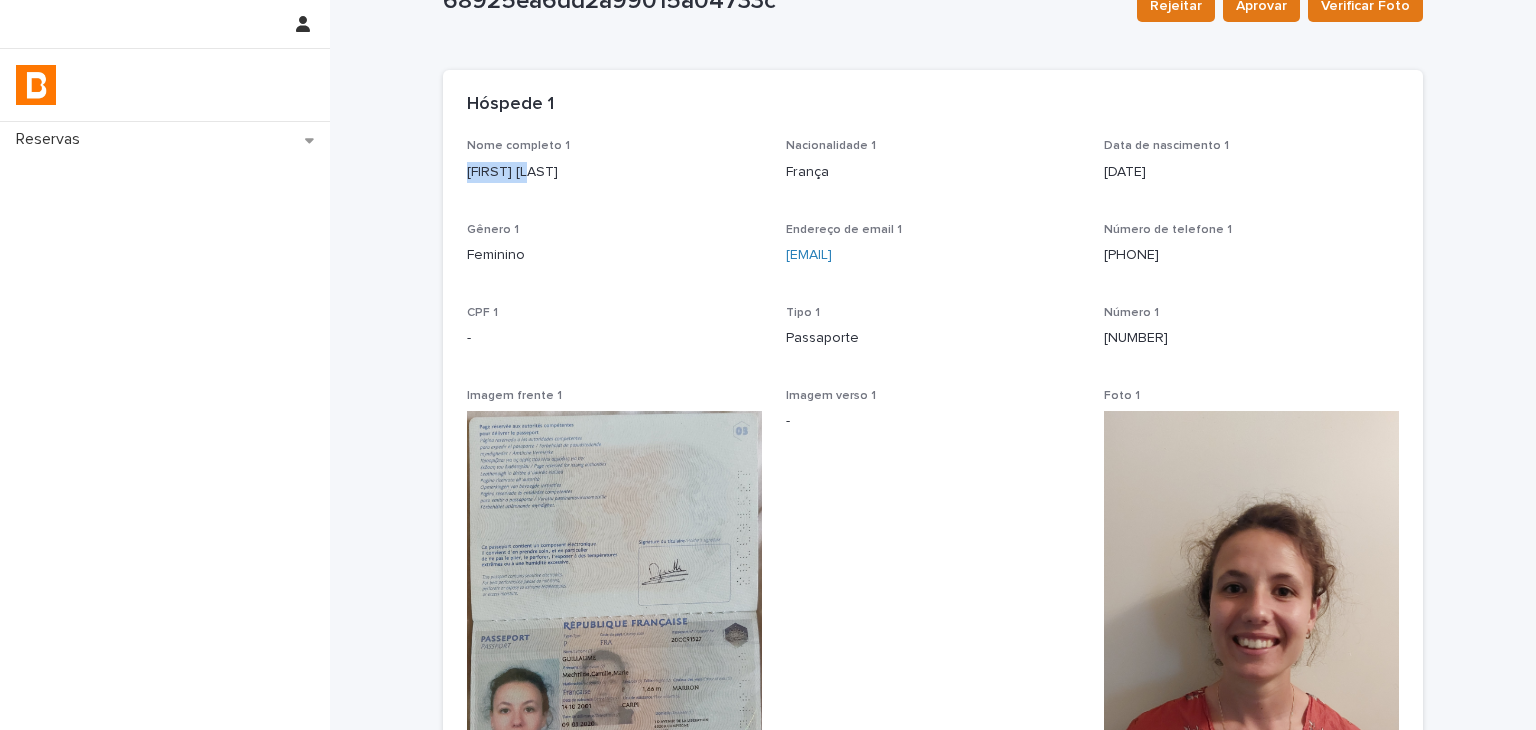 drag, startPoint x: 499, startPoint y: 182, endPoint x: 538, endPoint y: 184, distance: 39.051247 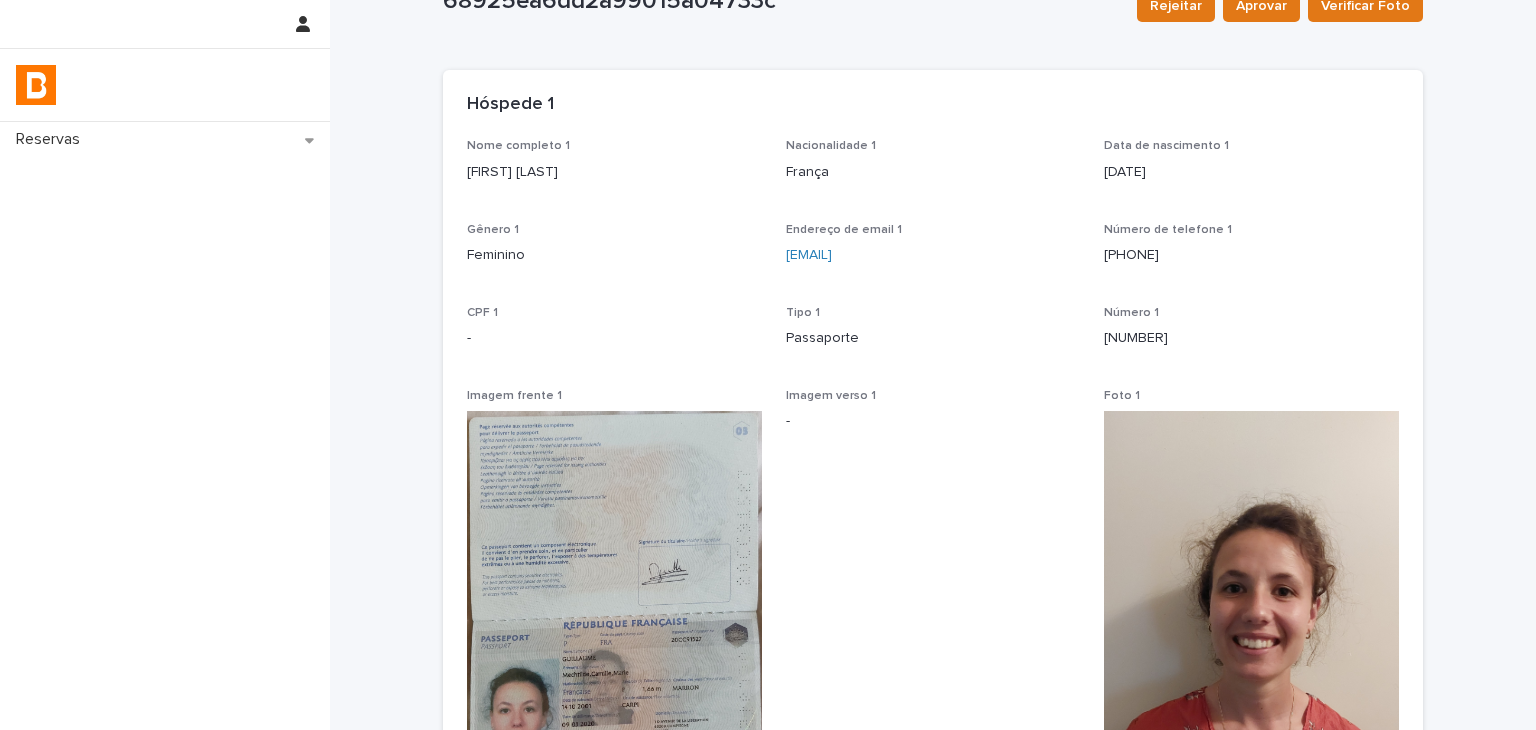 click on "[FIRST] [LAST]" at bounding box center [614, 172] 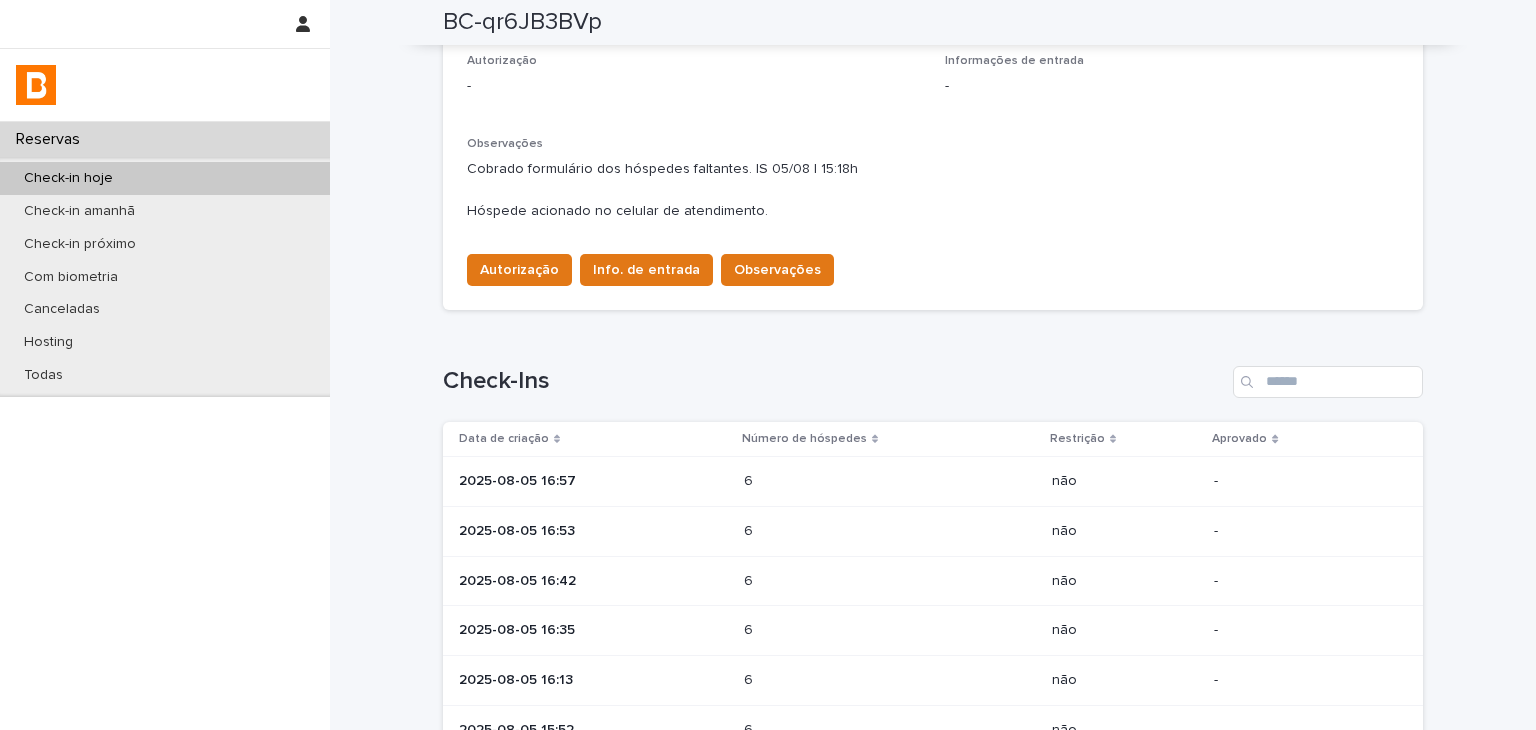 scroll, scrollTop: 872, scrollLeft: 0, axis: vertical 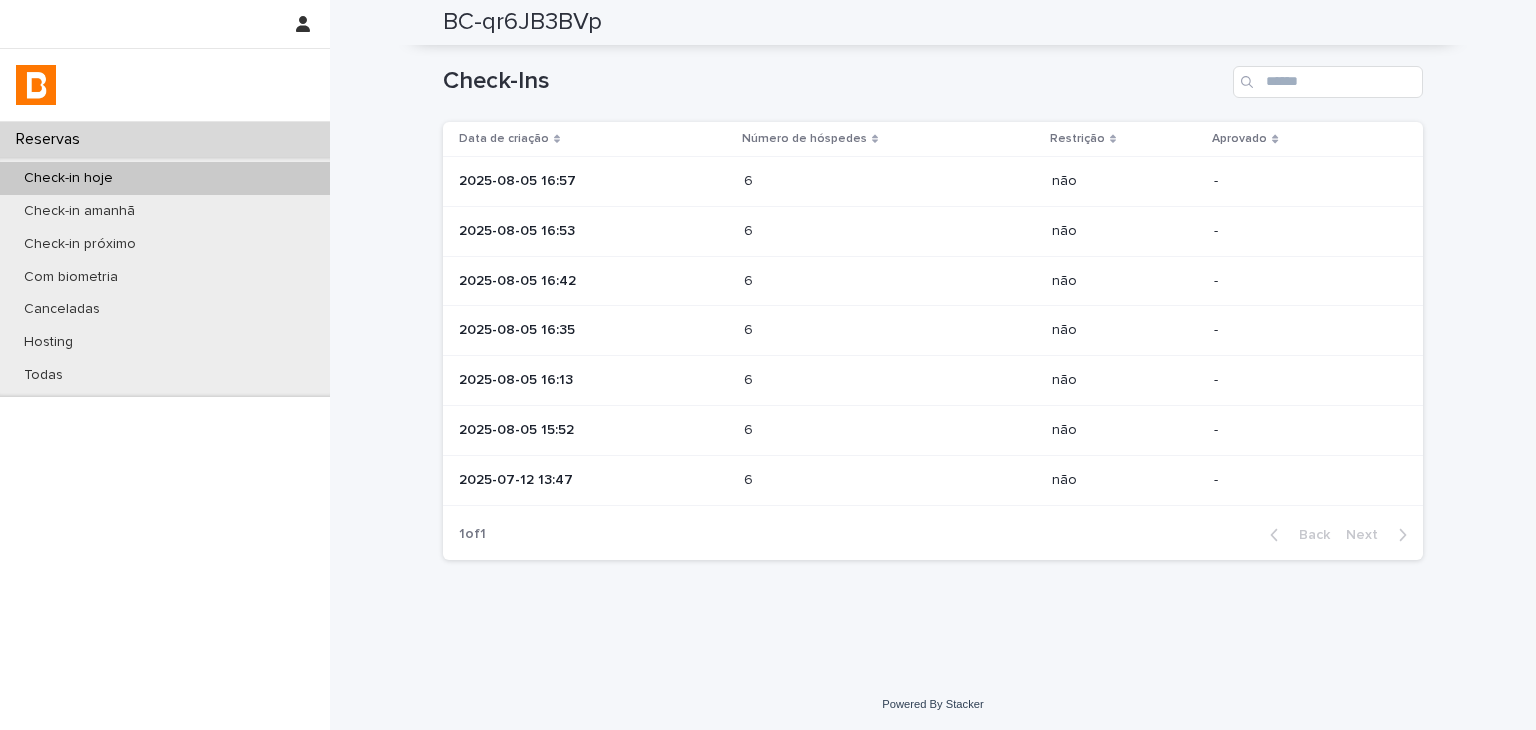 click at bounding box center [831, 330] 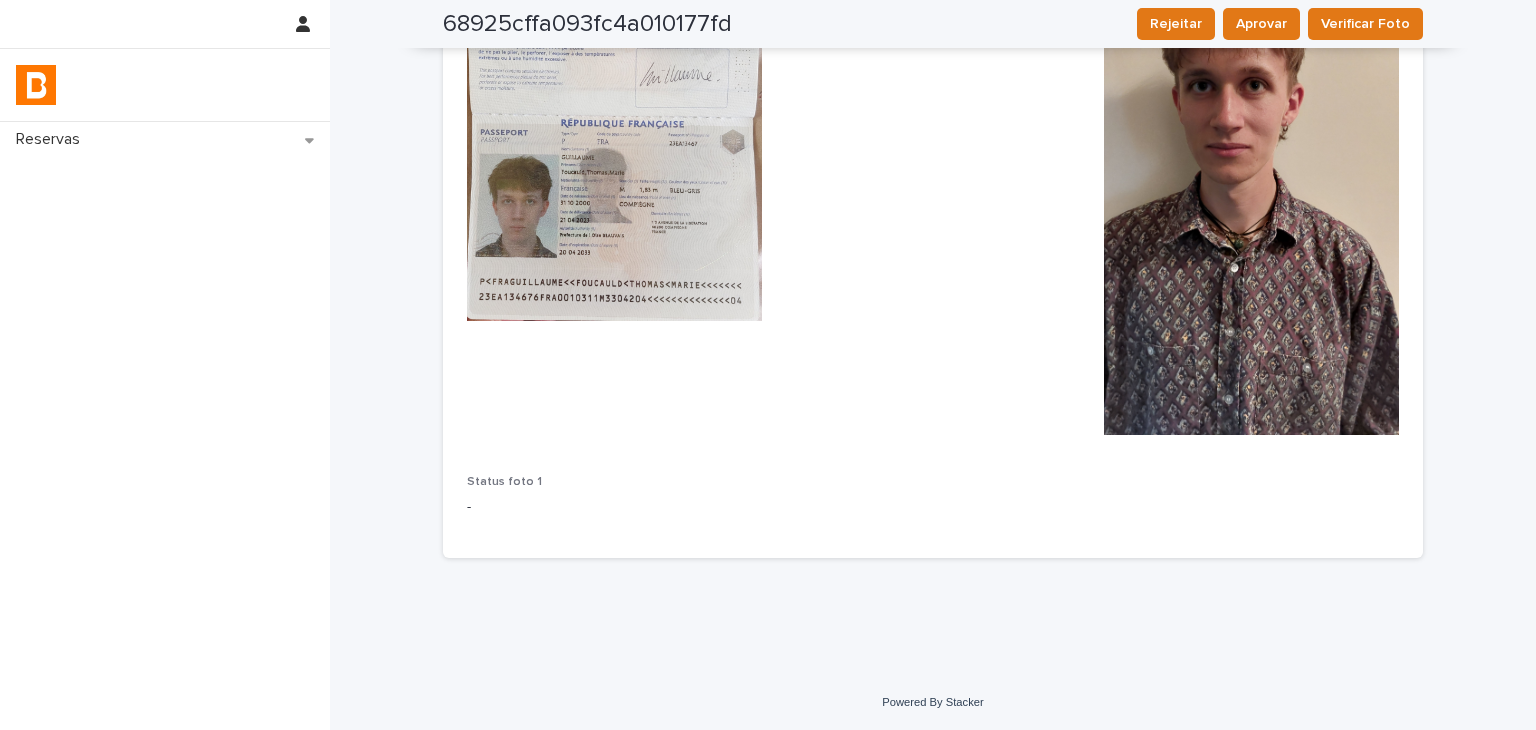 scroll, scrollTop: 0, scrollLeft: 0, axis: both 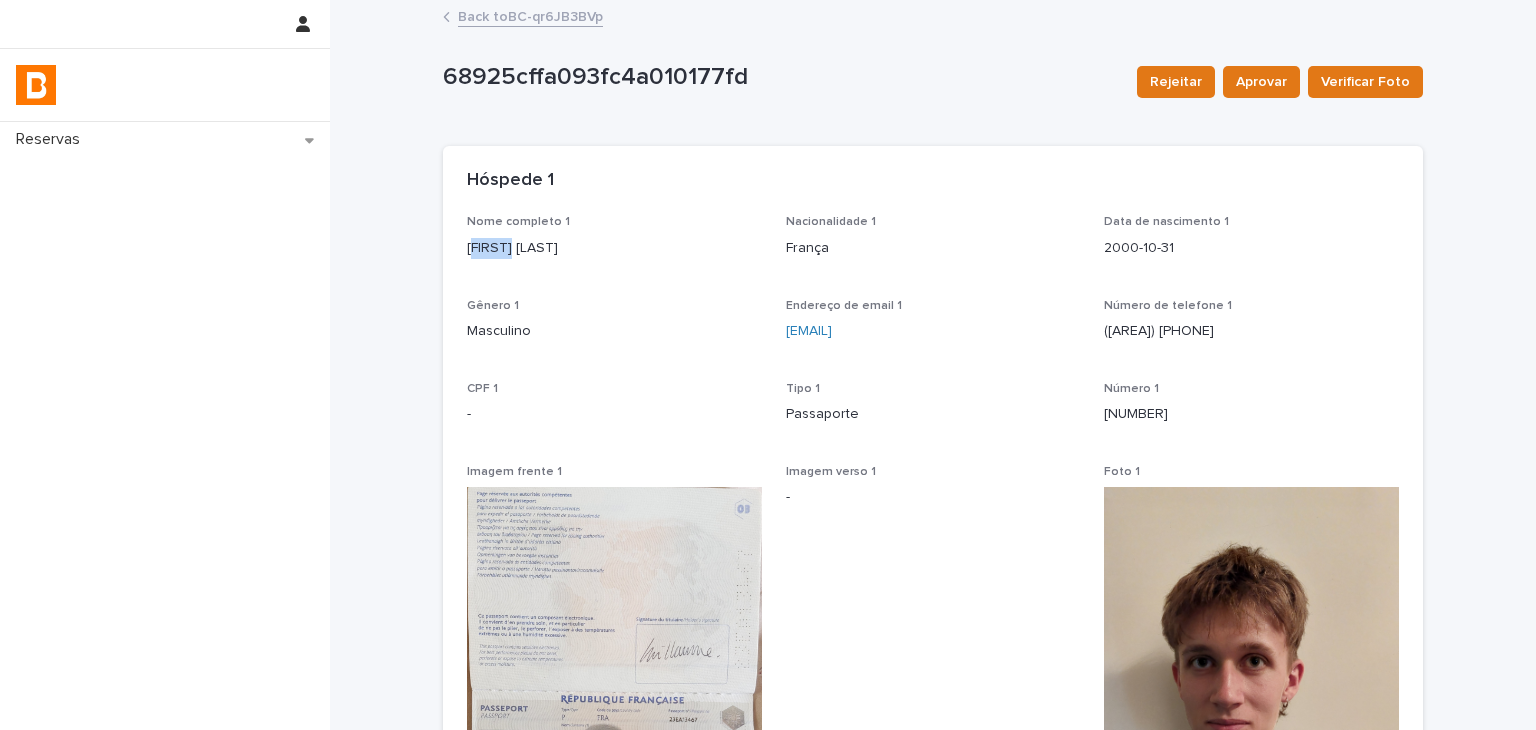 drag, startPoint x: 466, startPoint y: 253, endPoint x: 503, endPoint y: 250, distance: 37.12142 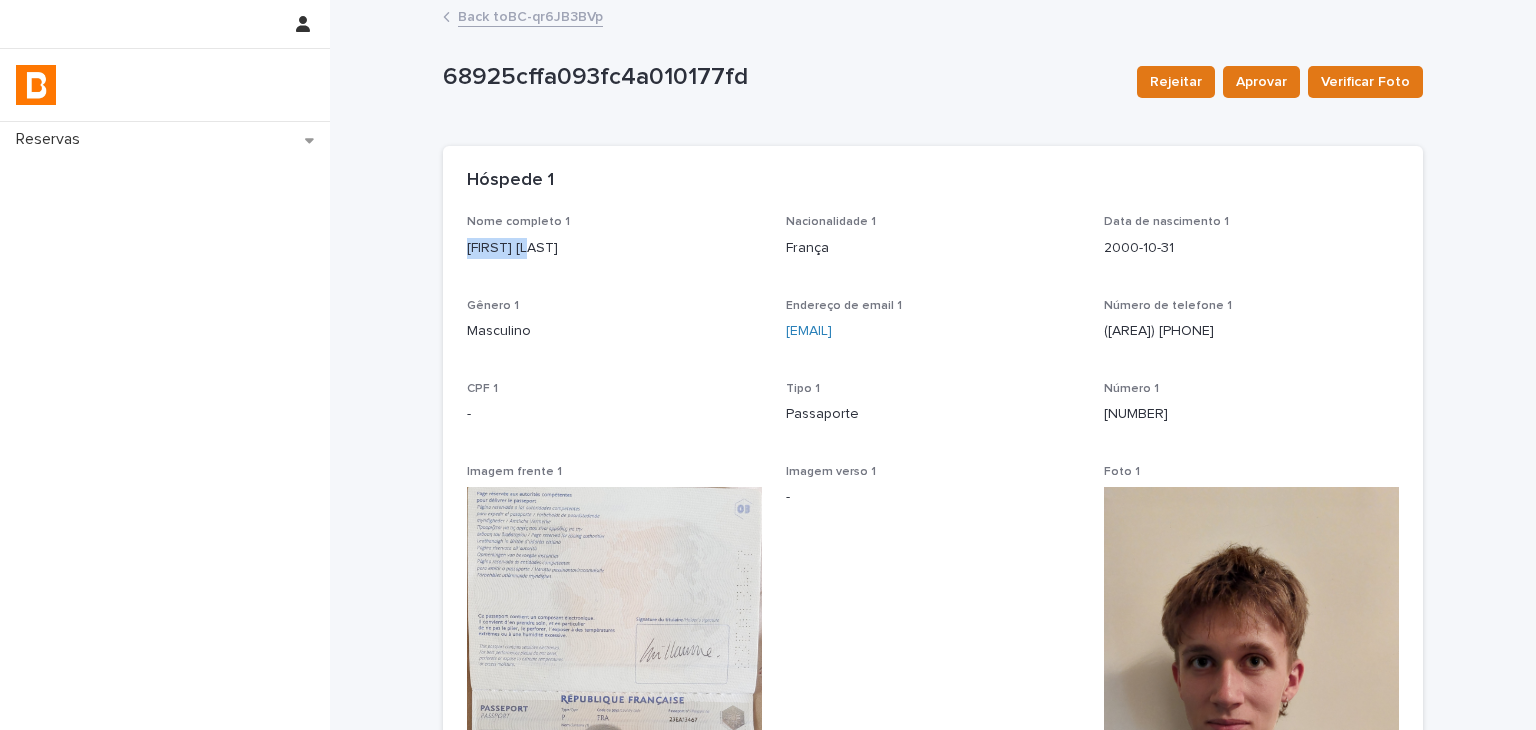 click on "[FIRST] [LAST]" at bounding box center (614, 248) 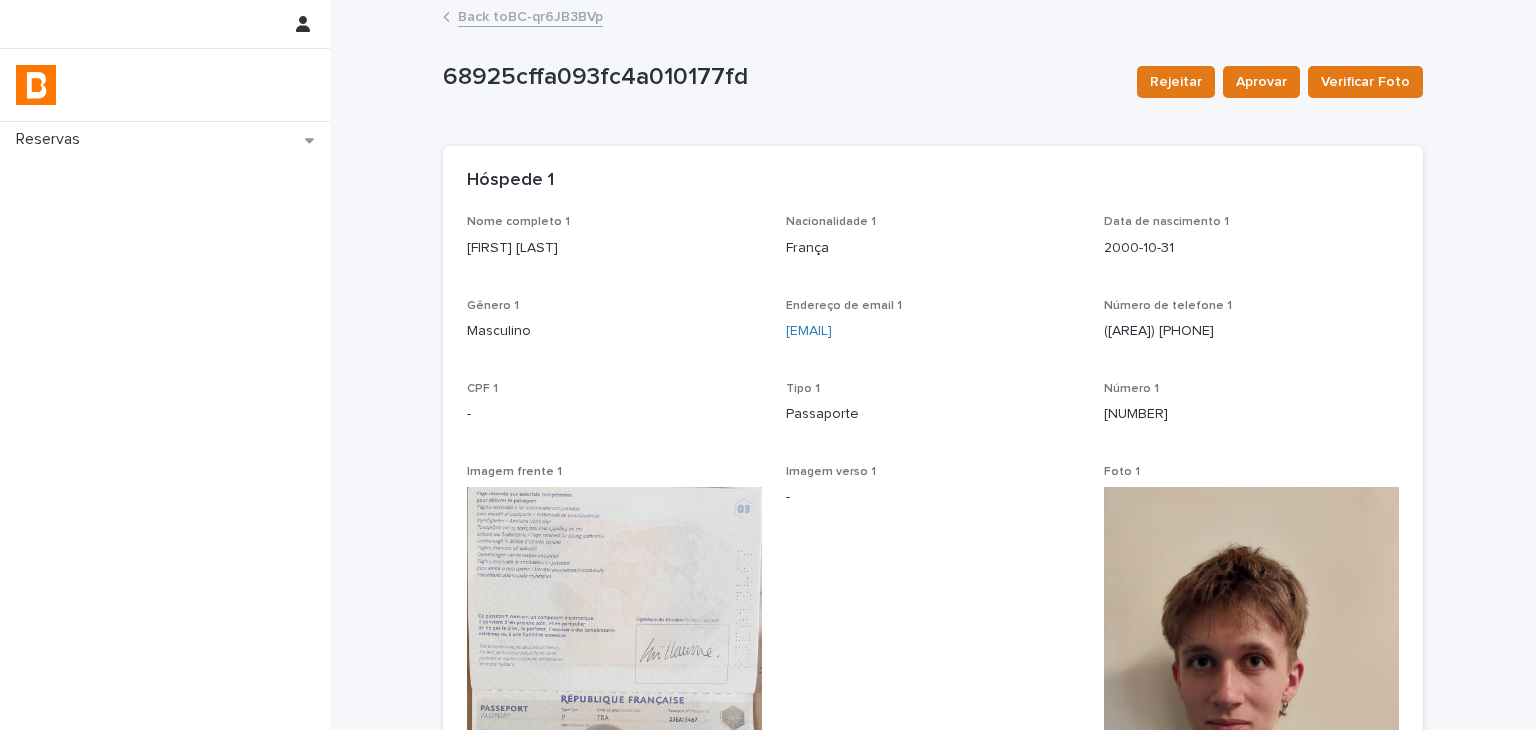 click on "[FIRST] [LAST]" at bounding box center [614, 246] 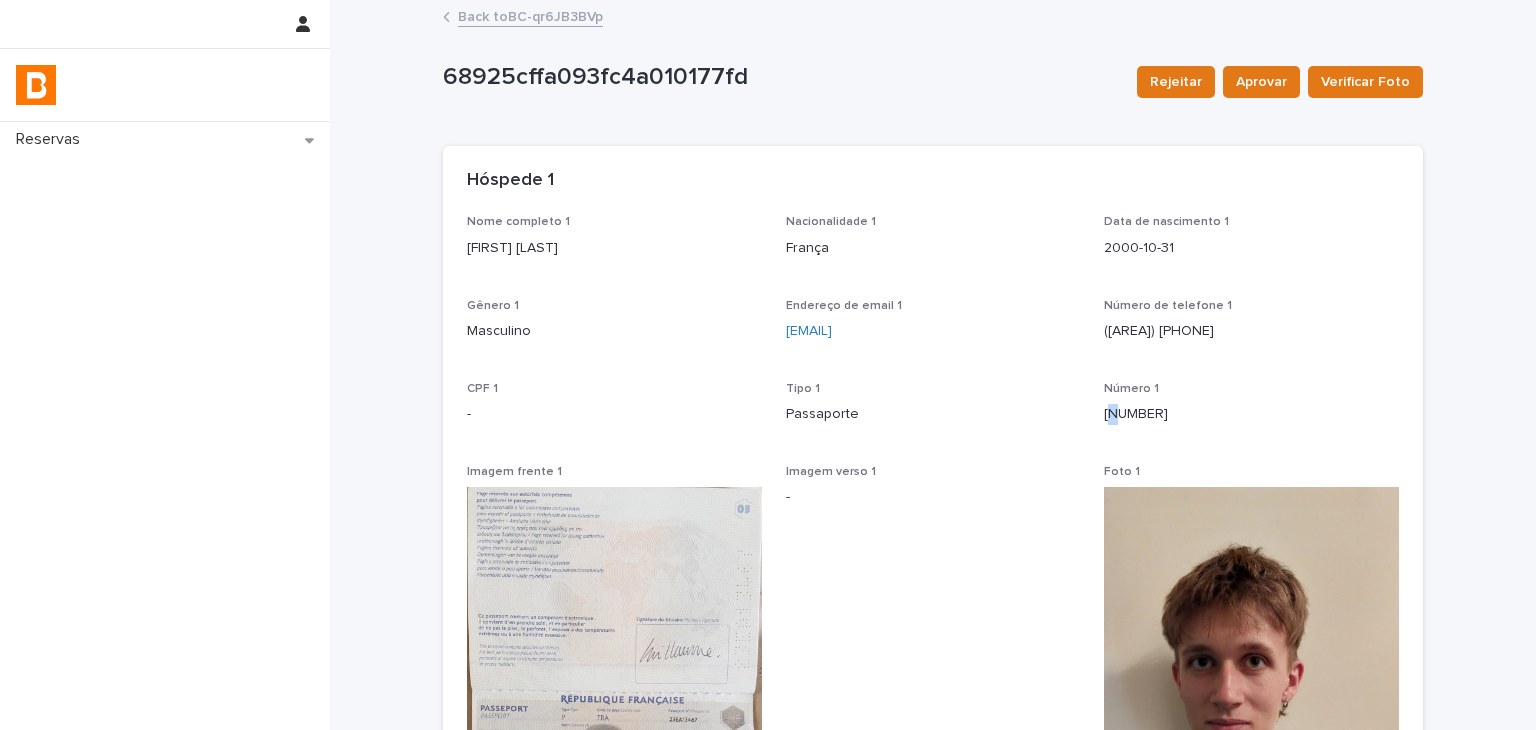 click on "[NUMBER]" at bounding box center [1251, 414] 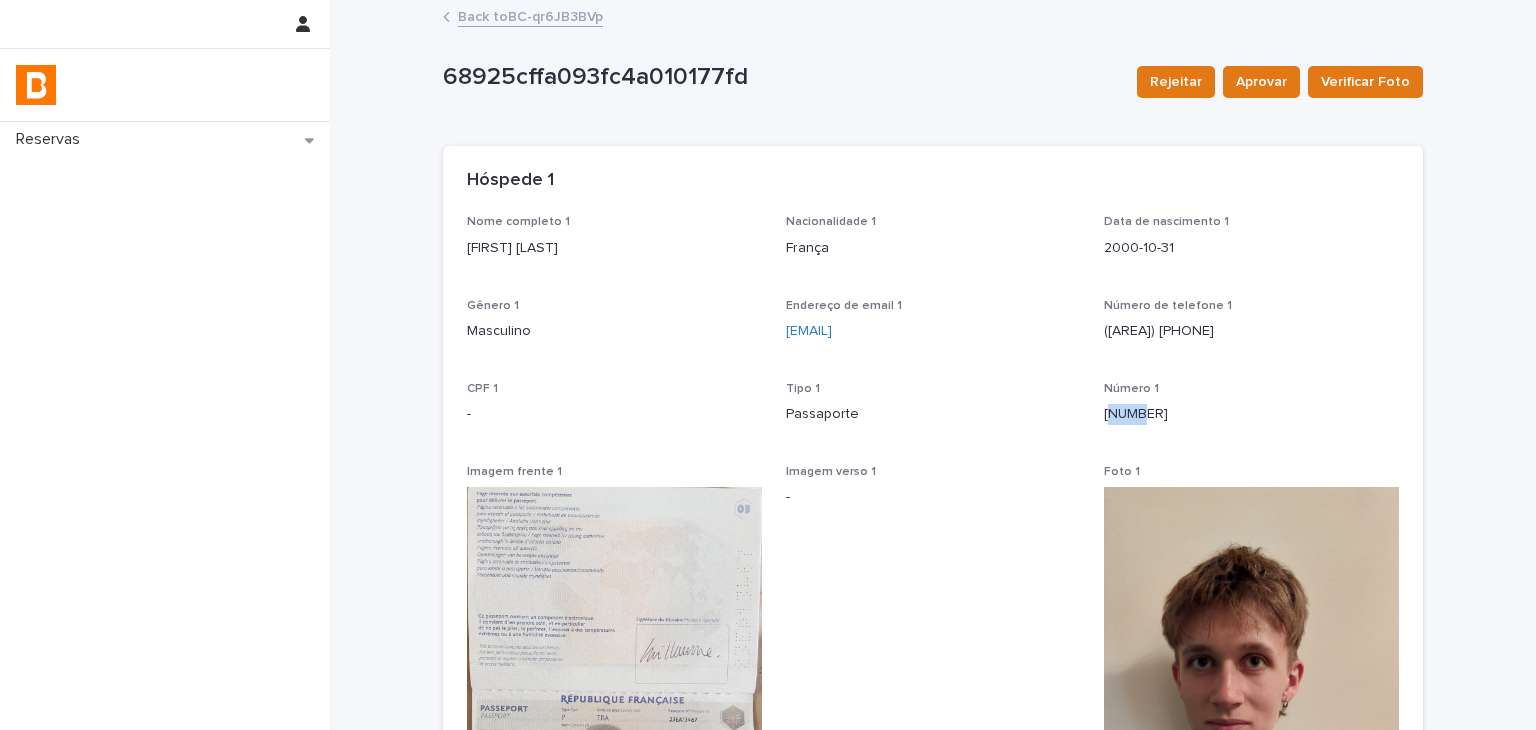 drag, startPoint x: 1120, startPoint y: 416, endPoint x: 1136, endPoint y: 416, distance: 16 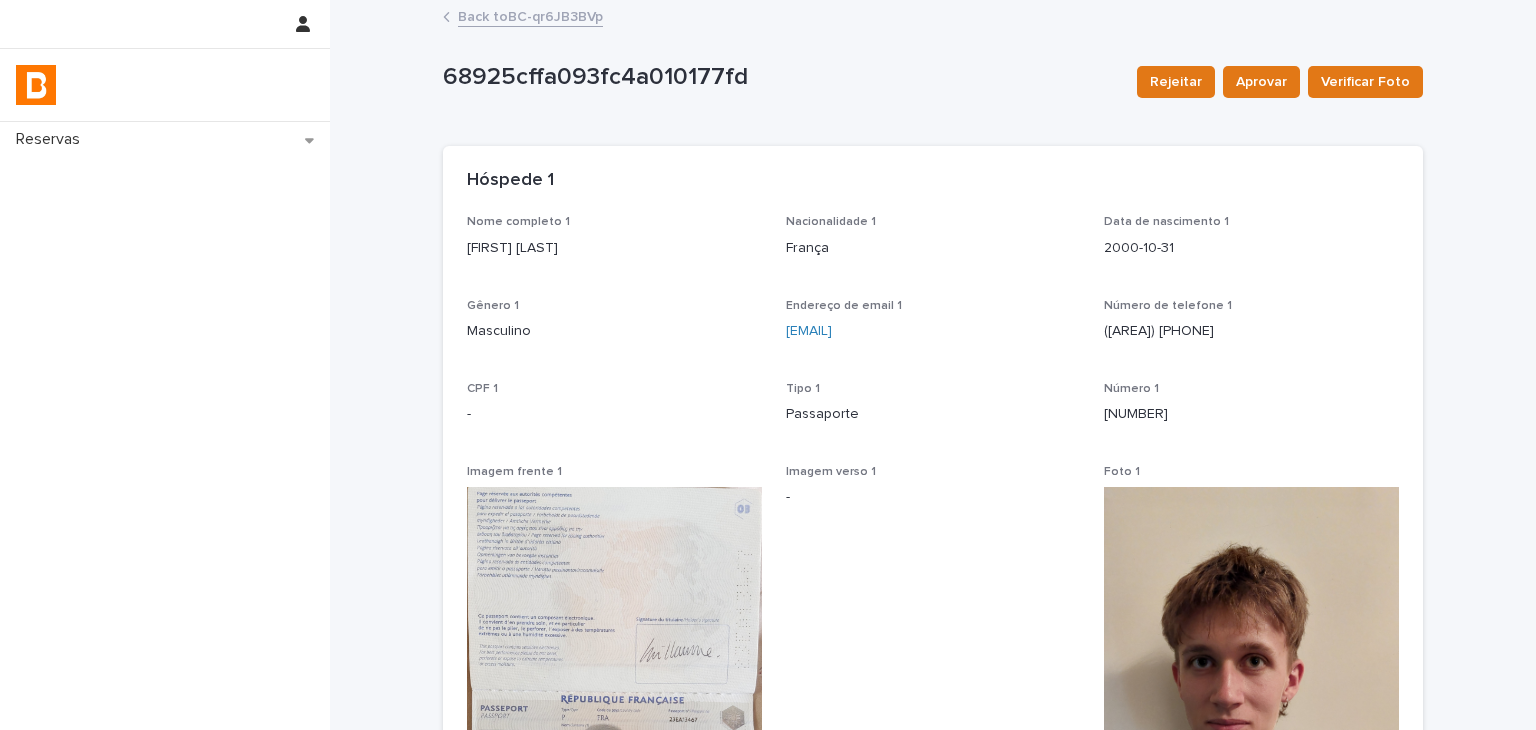 click on "[NUMBER]" at bounding box center (1251, 414) 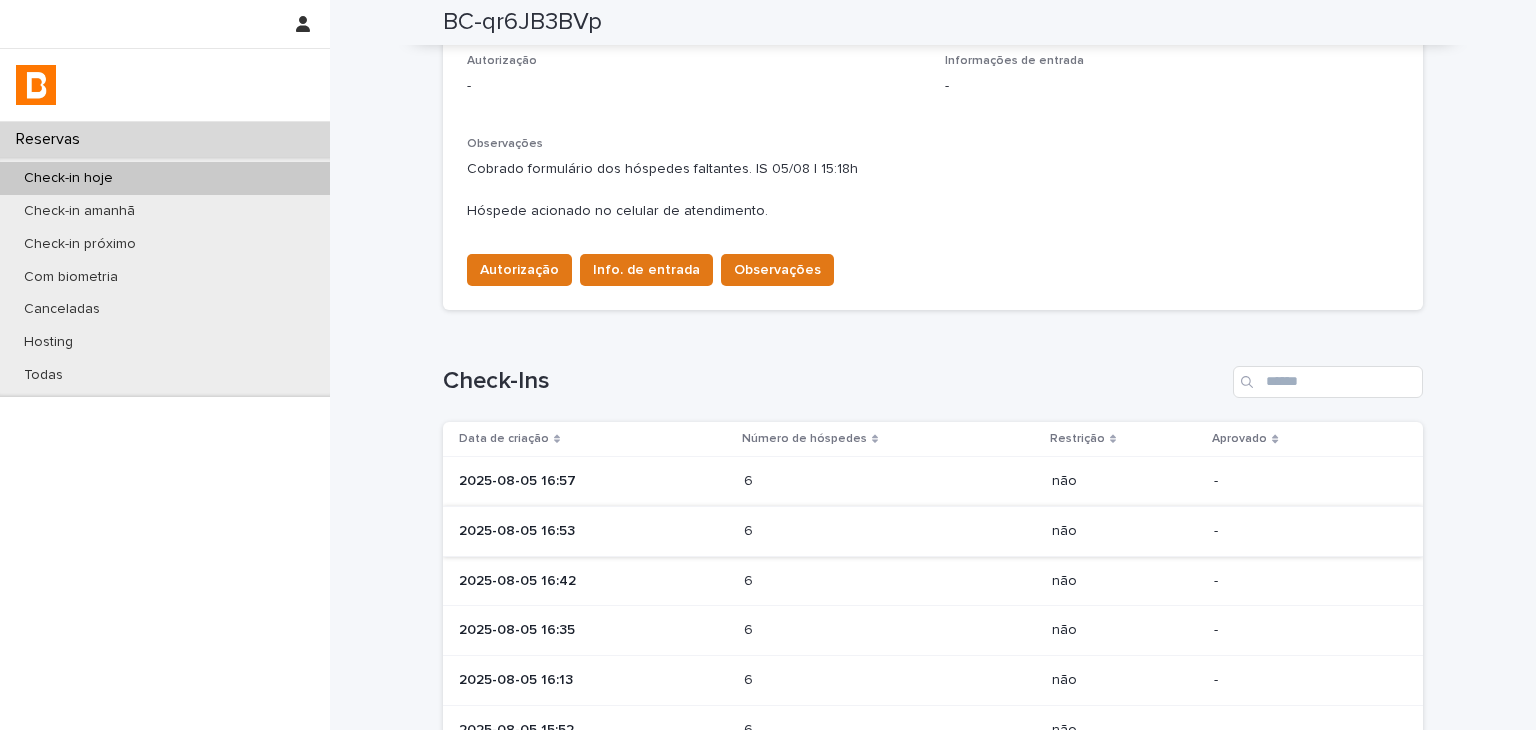 scroll, scrollTop: 772, scrollLeft: 0, axis: vertical 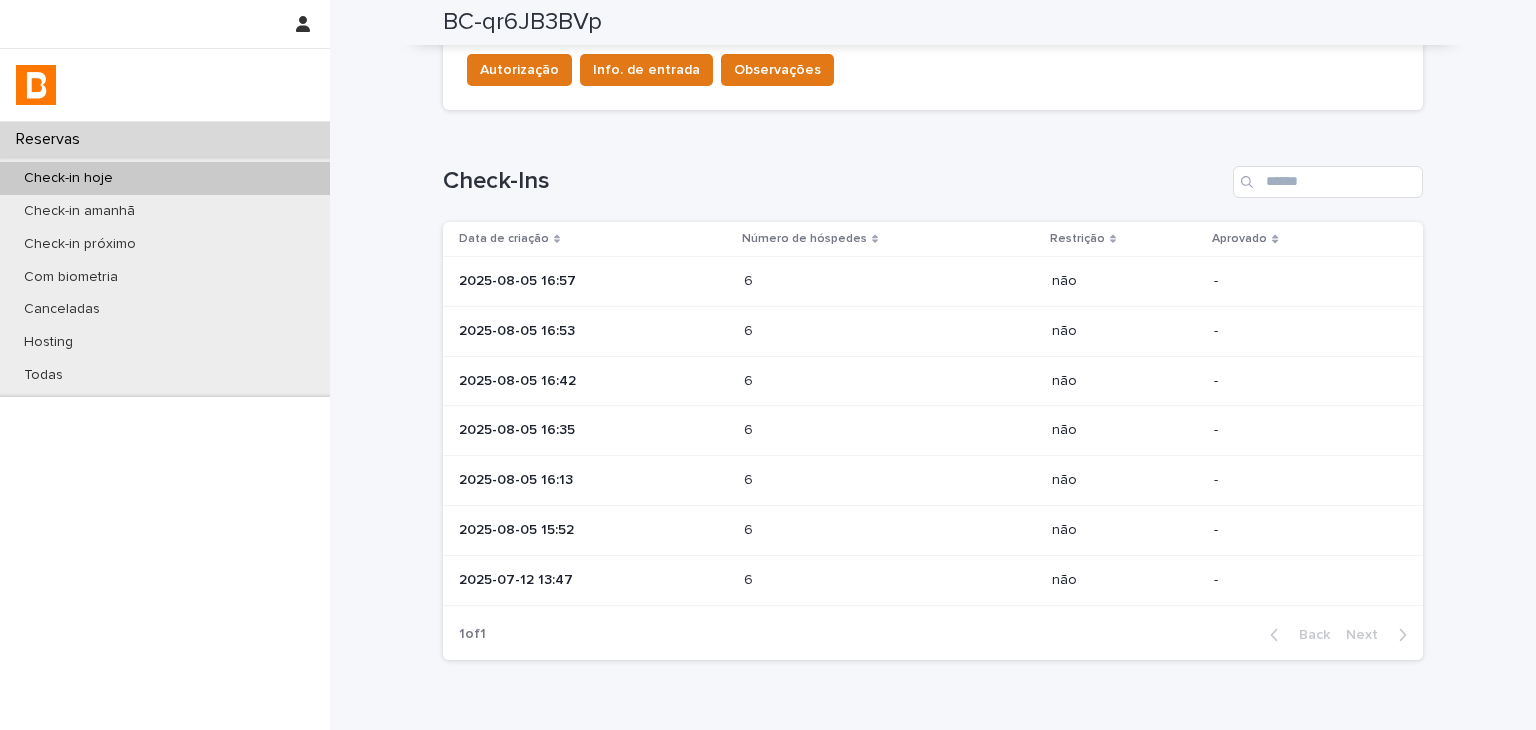 click at bounding box center [831, 480] 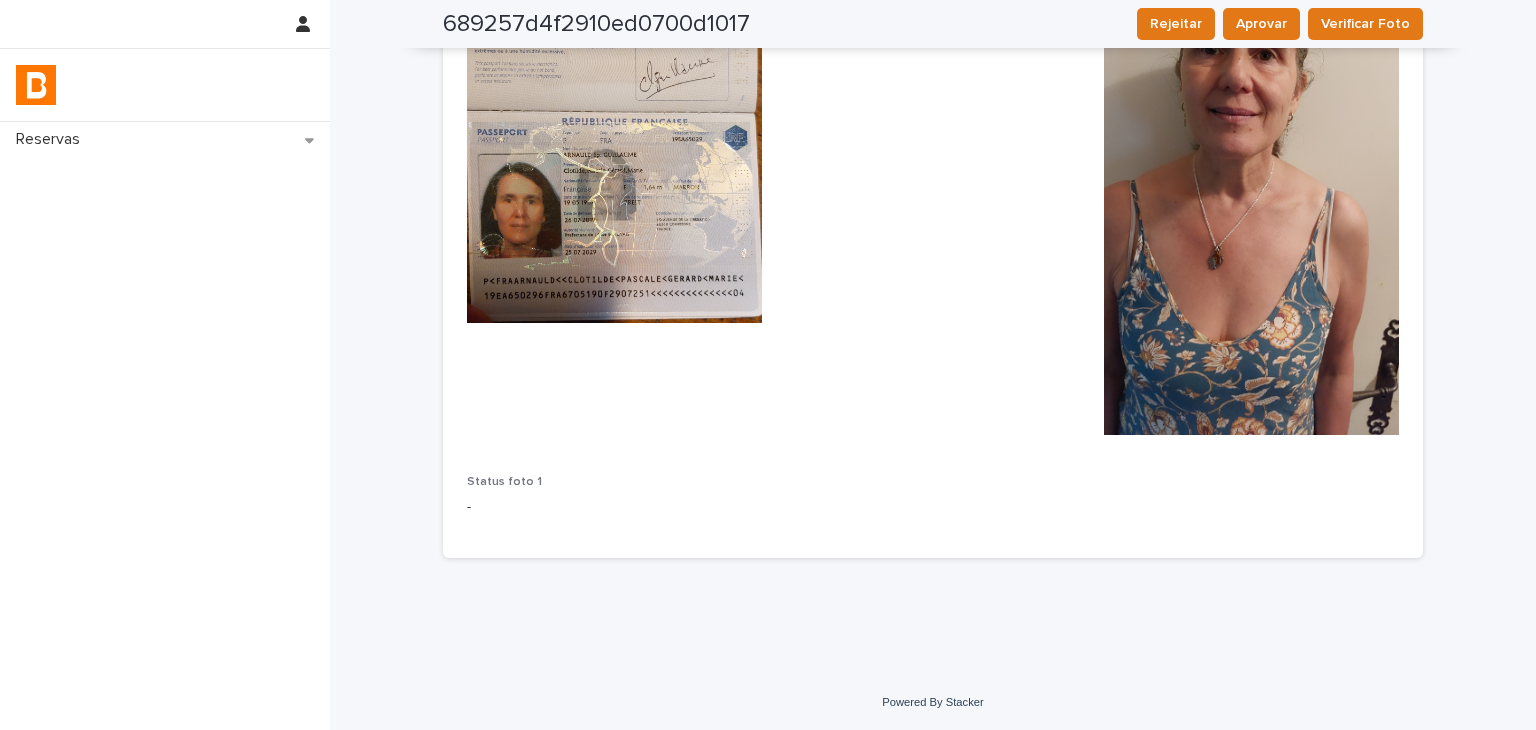 scroll, scrollTop: 0, scrollLeft: 0, axis: both 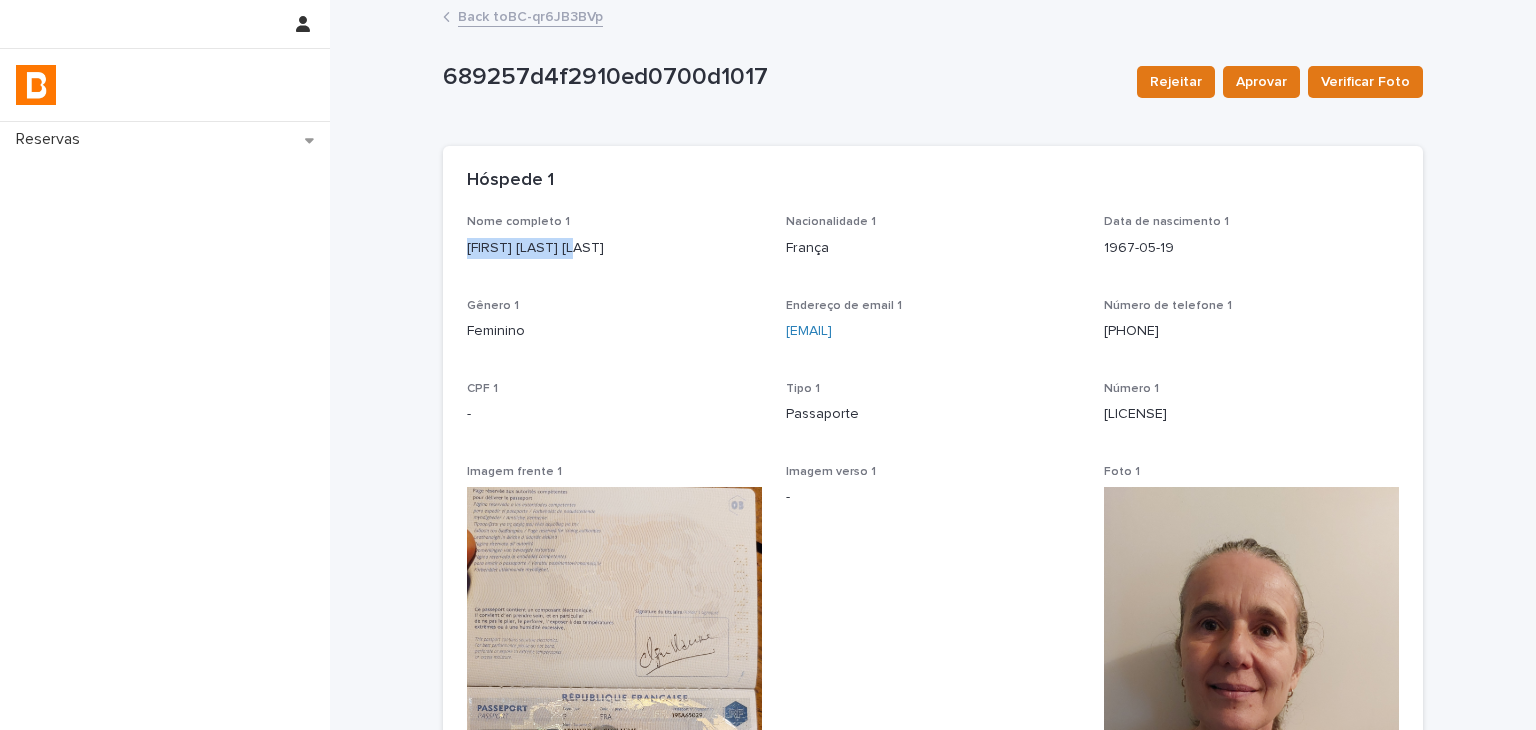 drag, startPoint x: 447, startPoint y: 256, endPoint x: 575, endPoint y: 277, distance: 129.71121 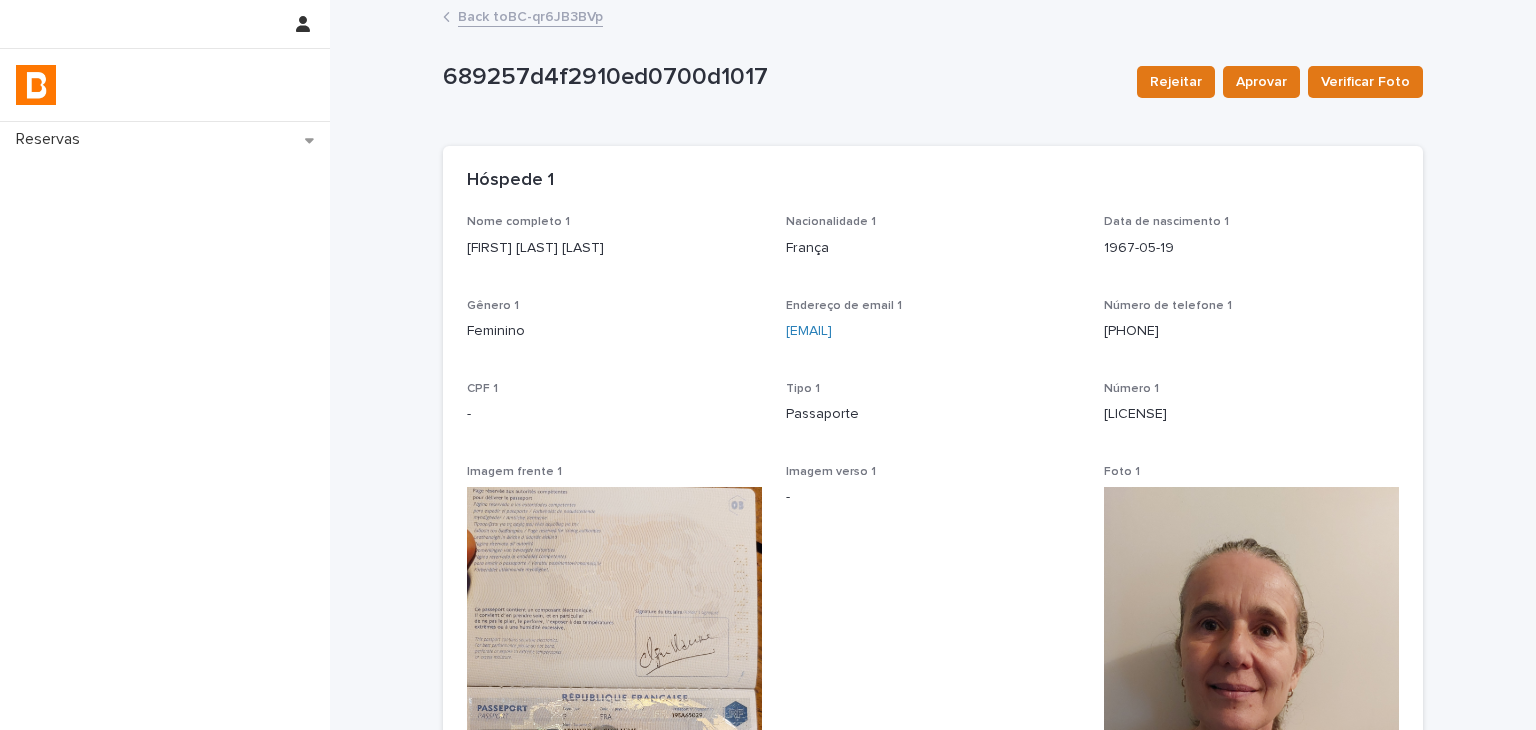 click on "Nome completo 1" at bounding box center [614, 222] 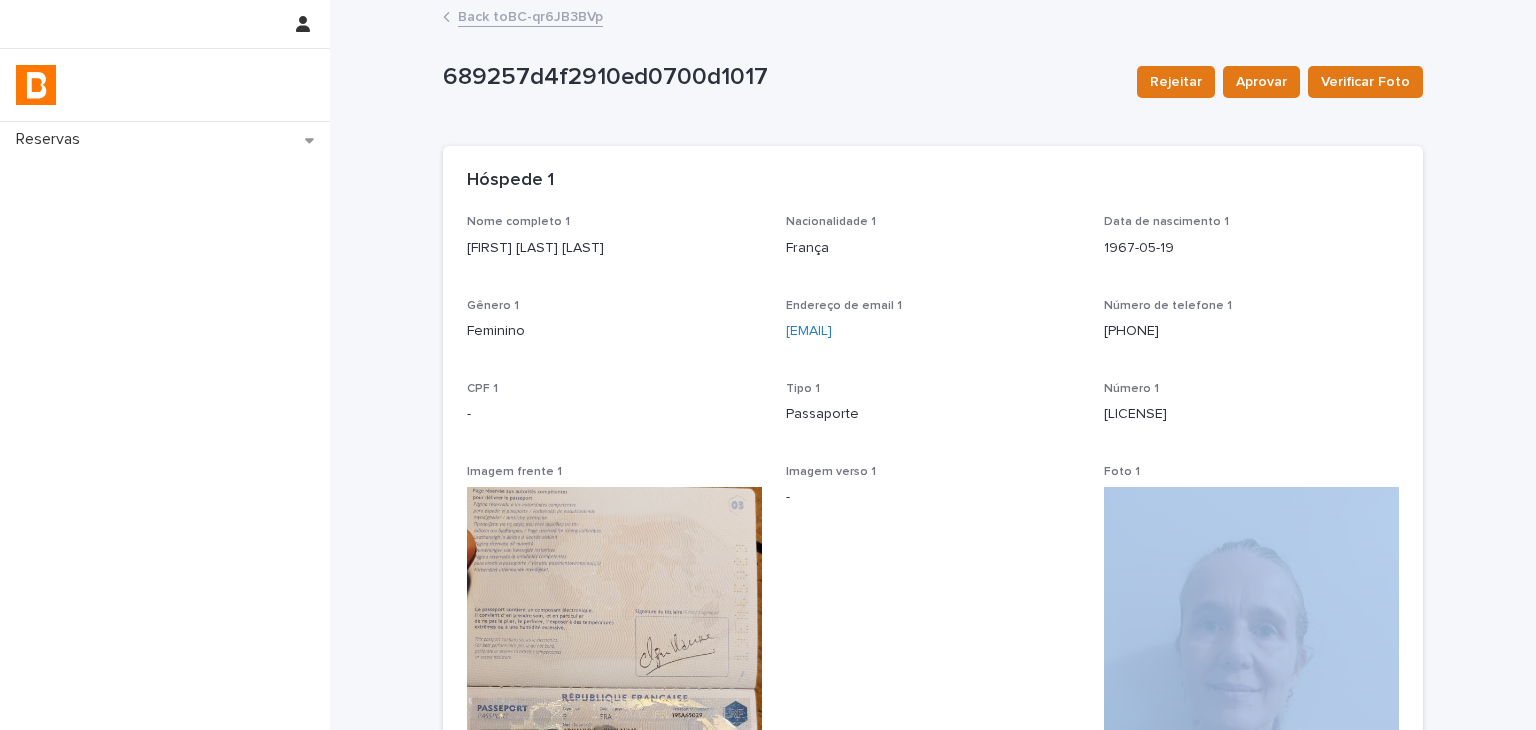 click on "Foto 1" at bounding box center [1251, 746] 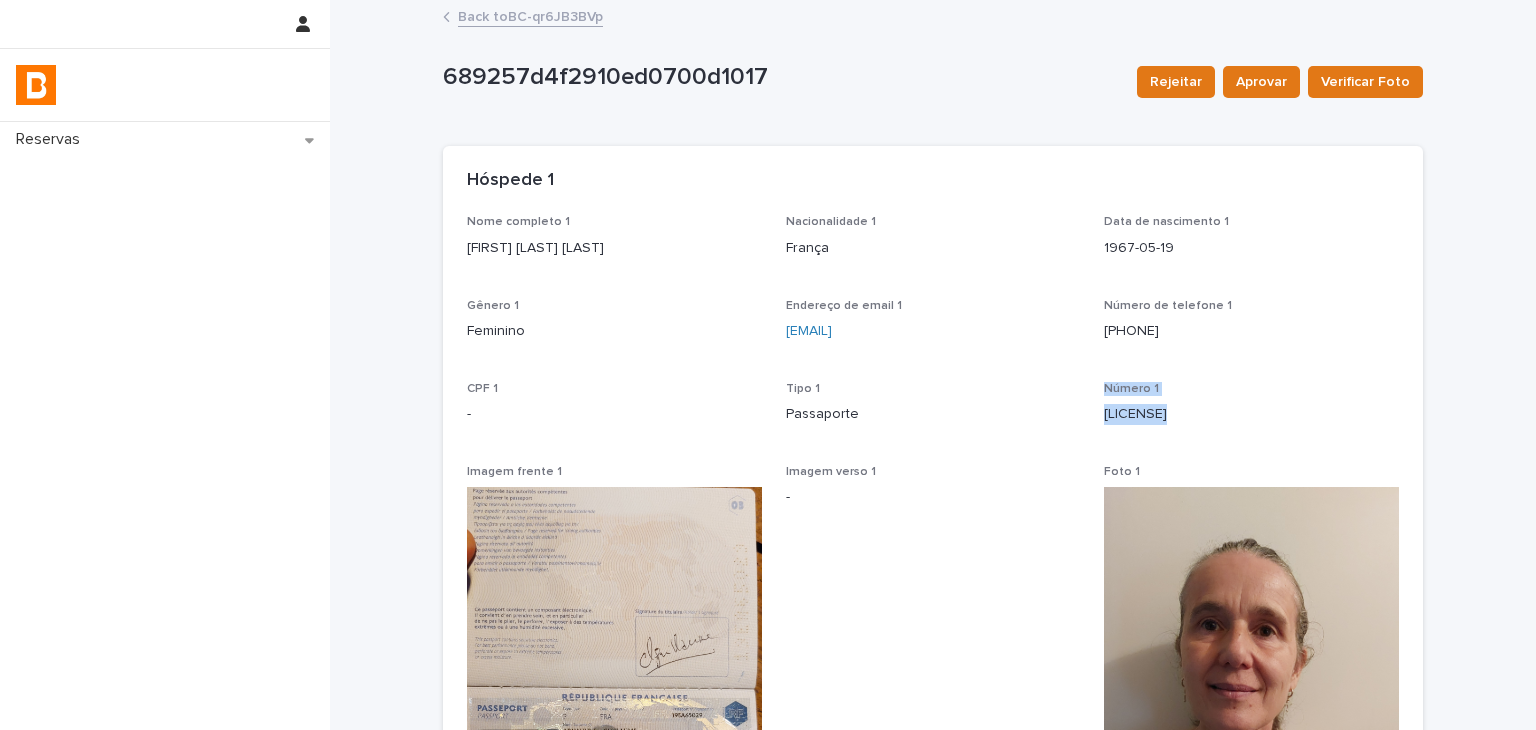 drag, startPoint x: 1083, startPoint y: 410, endPoint x: 1187, endPoint y: 426, distance: 105.22357 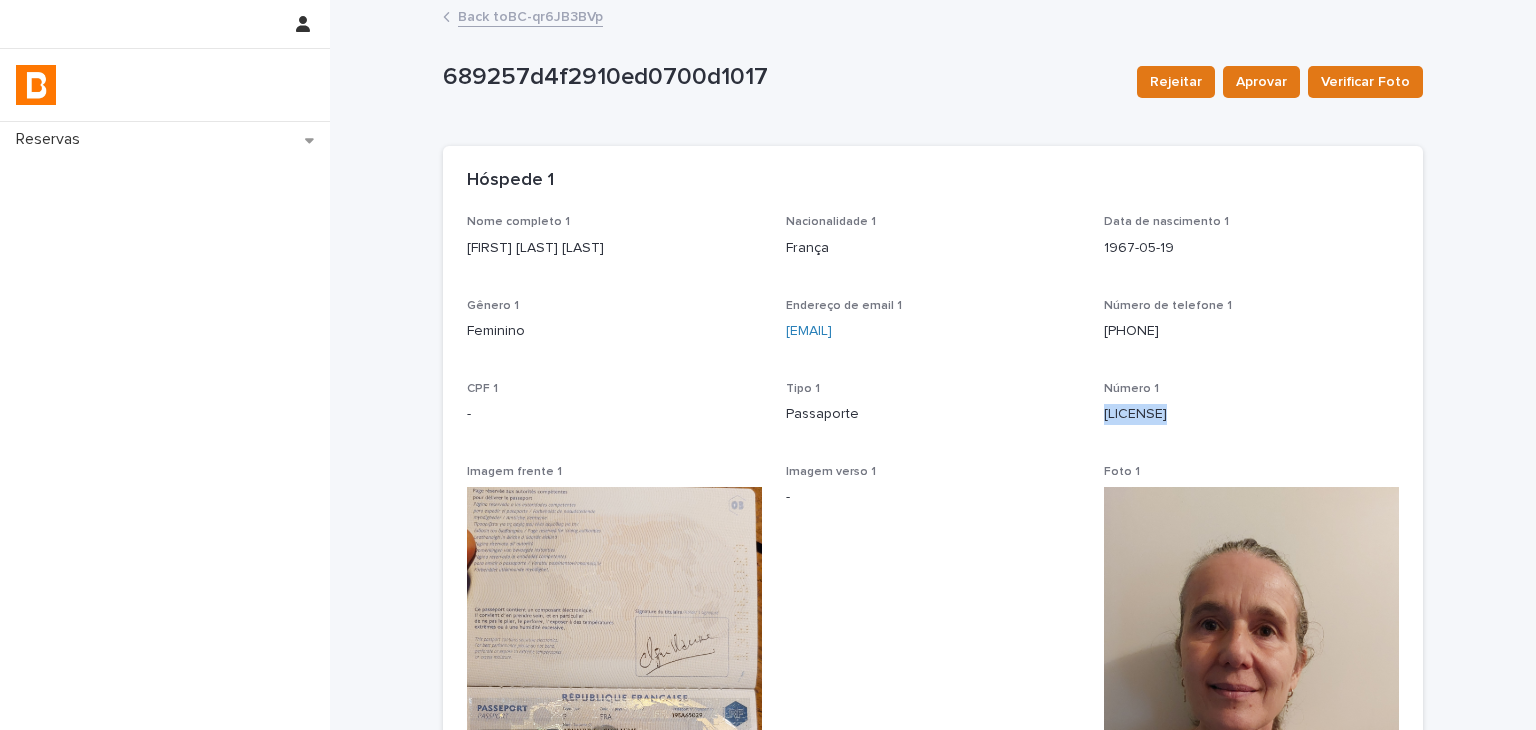 click on "[LICENSE]" at bounding box center (1251, 414) 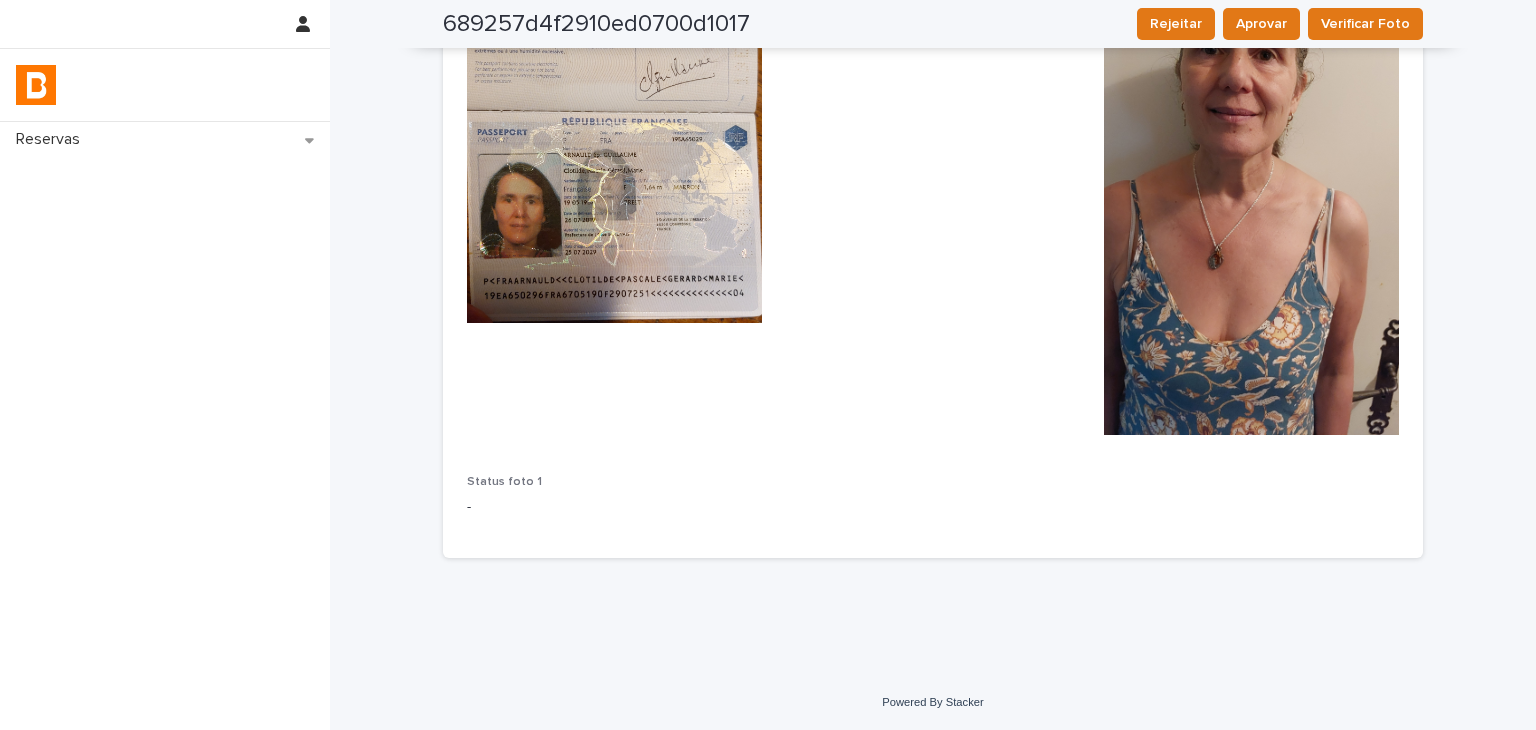 click on "Nome completo 1 [FIRST] [LAST] [LAST]  Nacionalidade 1 França Data de nascimento 1 [DATE] Gênero 1 Feminino Endereço de email 1 [EMAIL] Número de telefone 1 [PHONE] CPF 1 - Tipo 1 Passaporte Número 1 [PASSPORT] Imagem frente 1 Imagem verso 1 - Foto 1 Status foto 1 -" at bounding box center [933, 98] 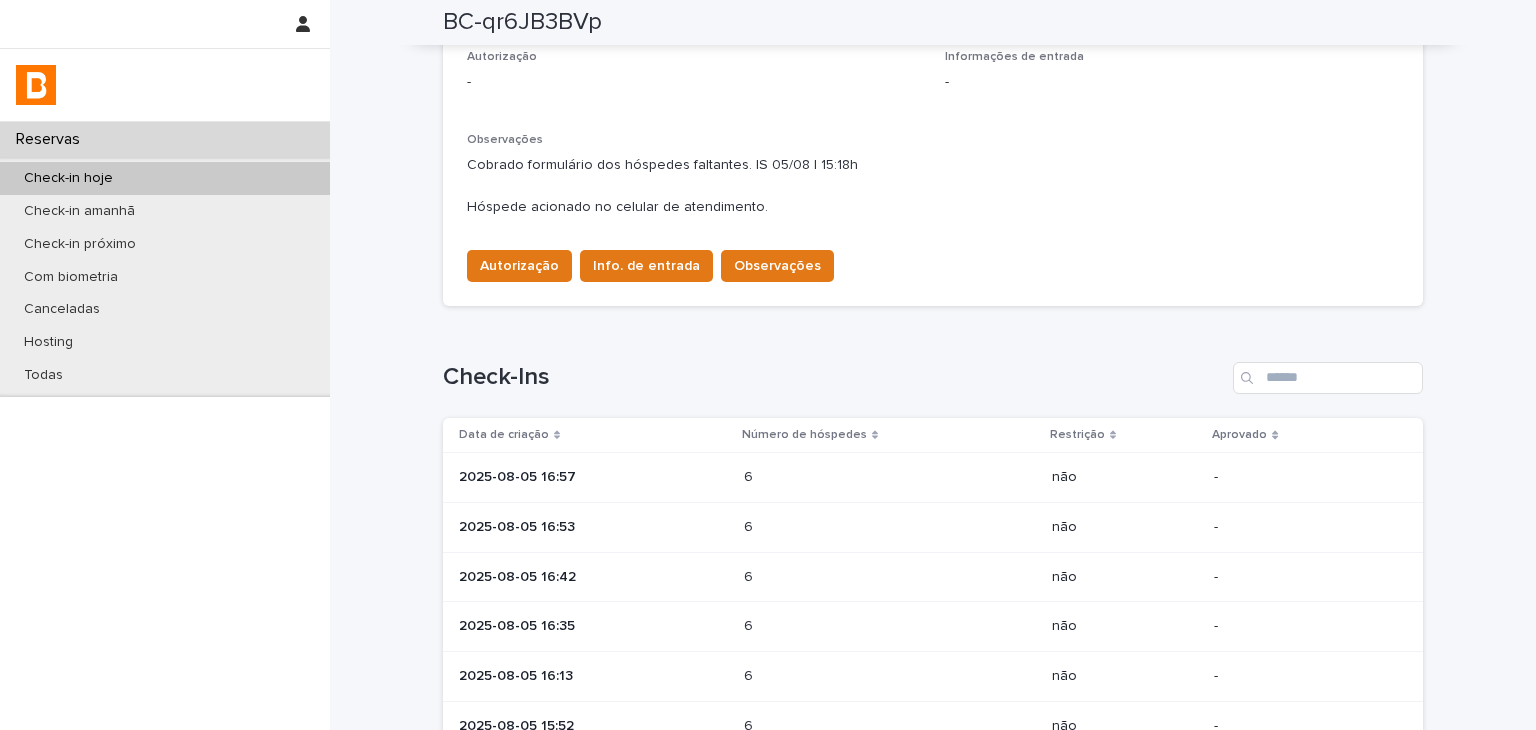 scroll, scrollTop: 873, scrollLeft: 0, axis: vertical 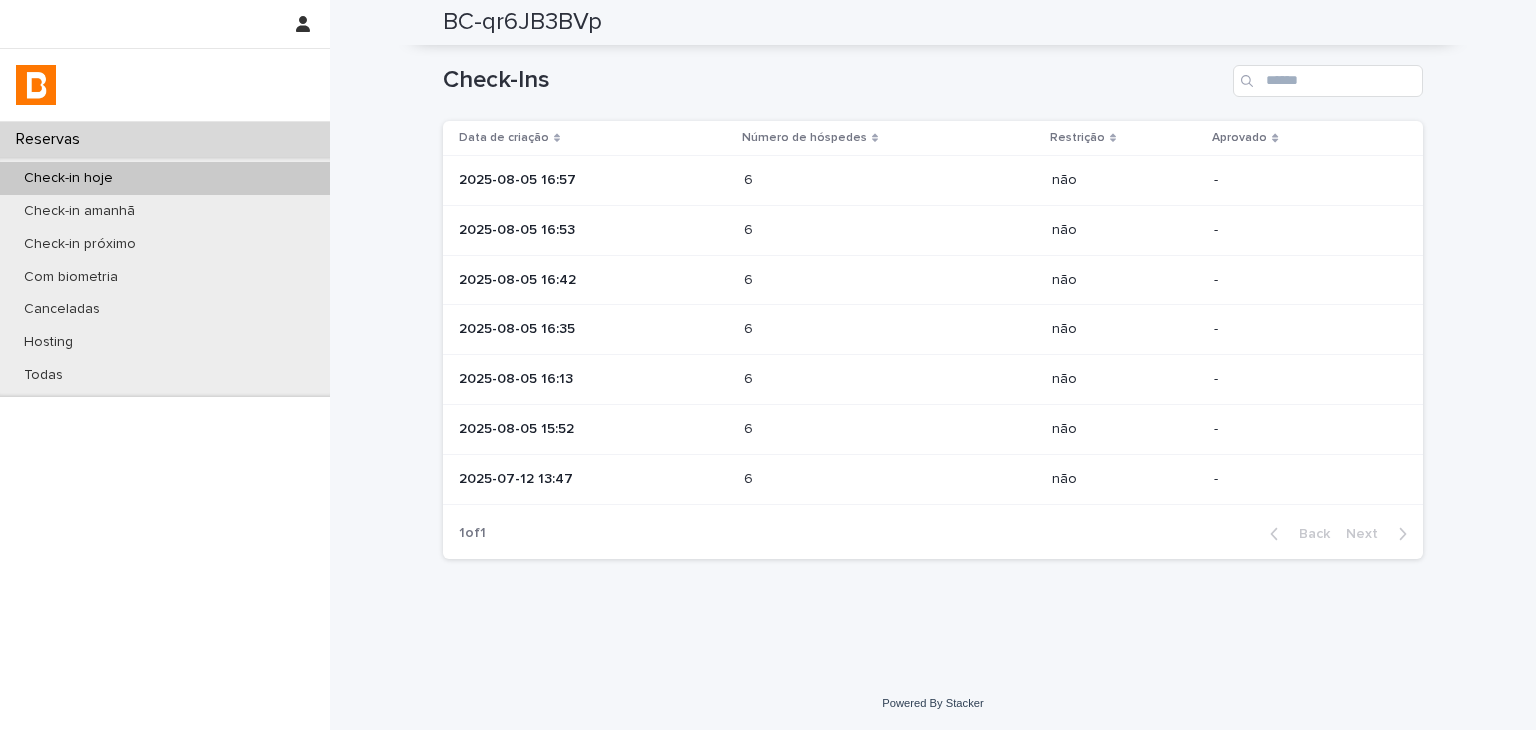 click on "6 6" at bounding box center (890, 430) 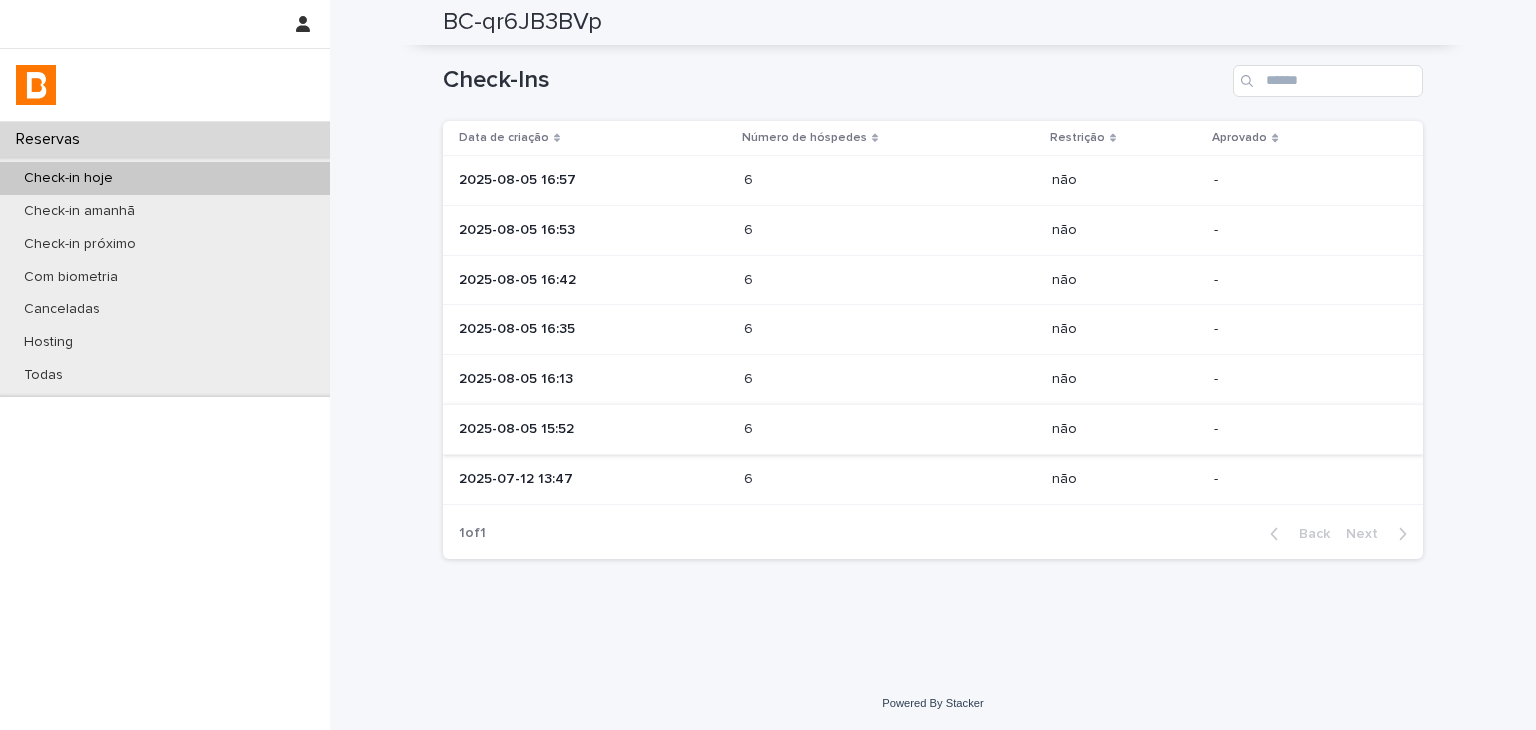 scroll, scrollTop: 0, scrollLeft: 0, axis: both 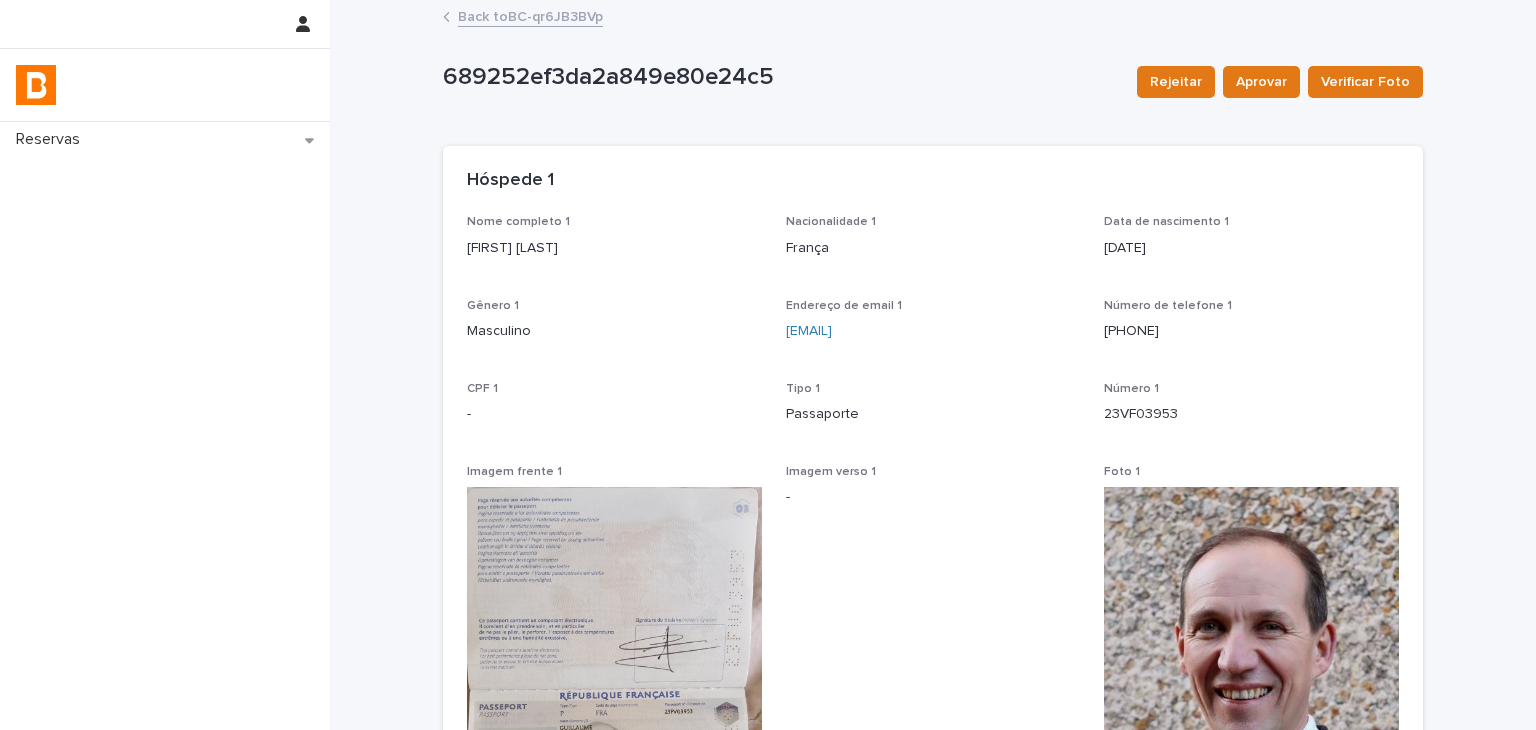 click on "[FIRST] [LAST]" at bounding box center [614, 248] 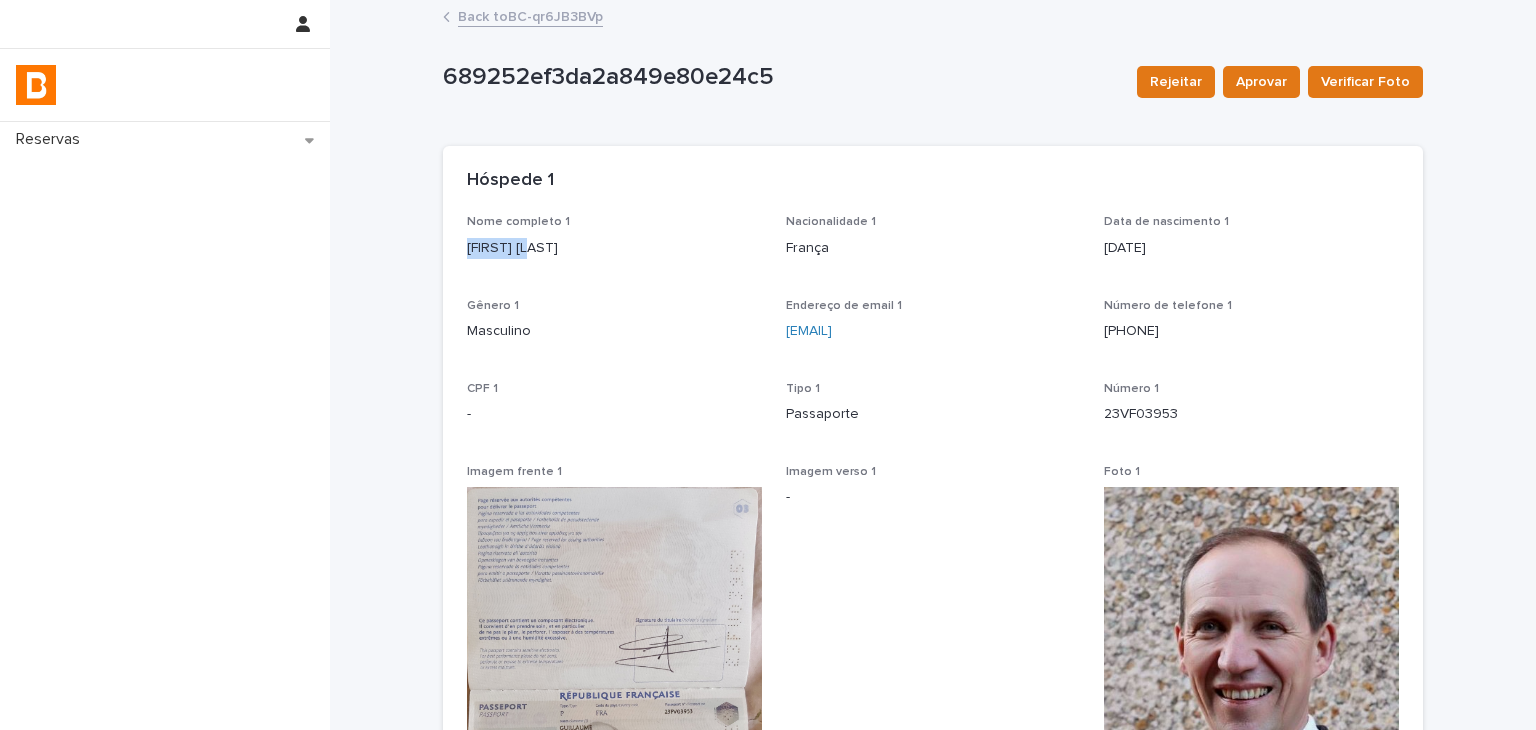 click on "[FIRST] [LAST]" at bounding box center [614, 248] 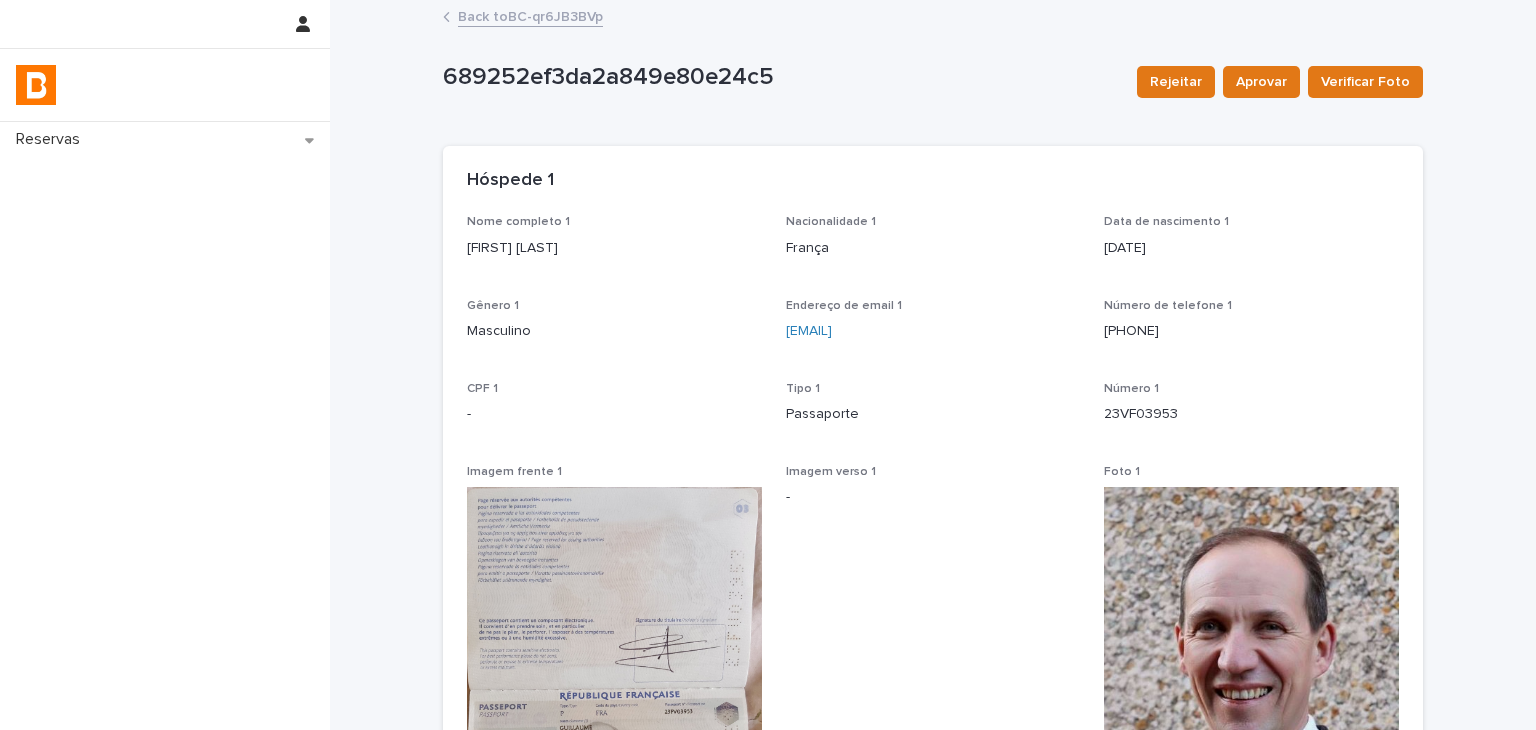 click on "[FIRST] [LAST]" at bounding box center [614, 248] 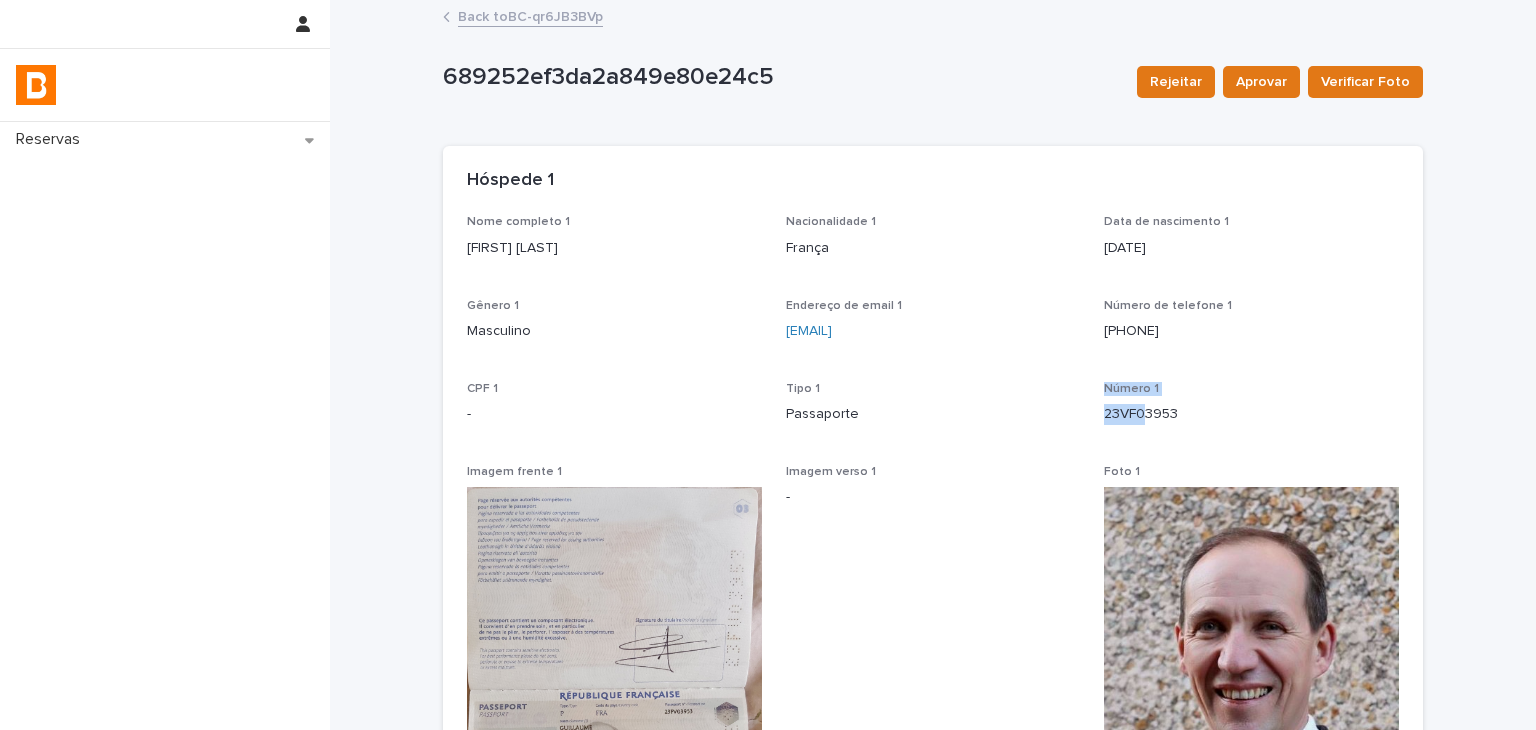 drag, startPoint x: 1084, startPoint y: 411, endPoint x: 1137, endPoint y: 415, distance: 53.15073 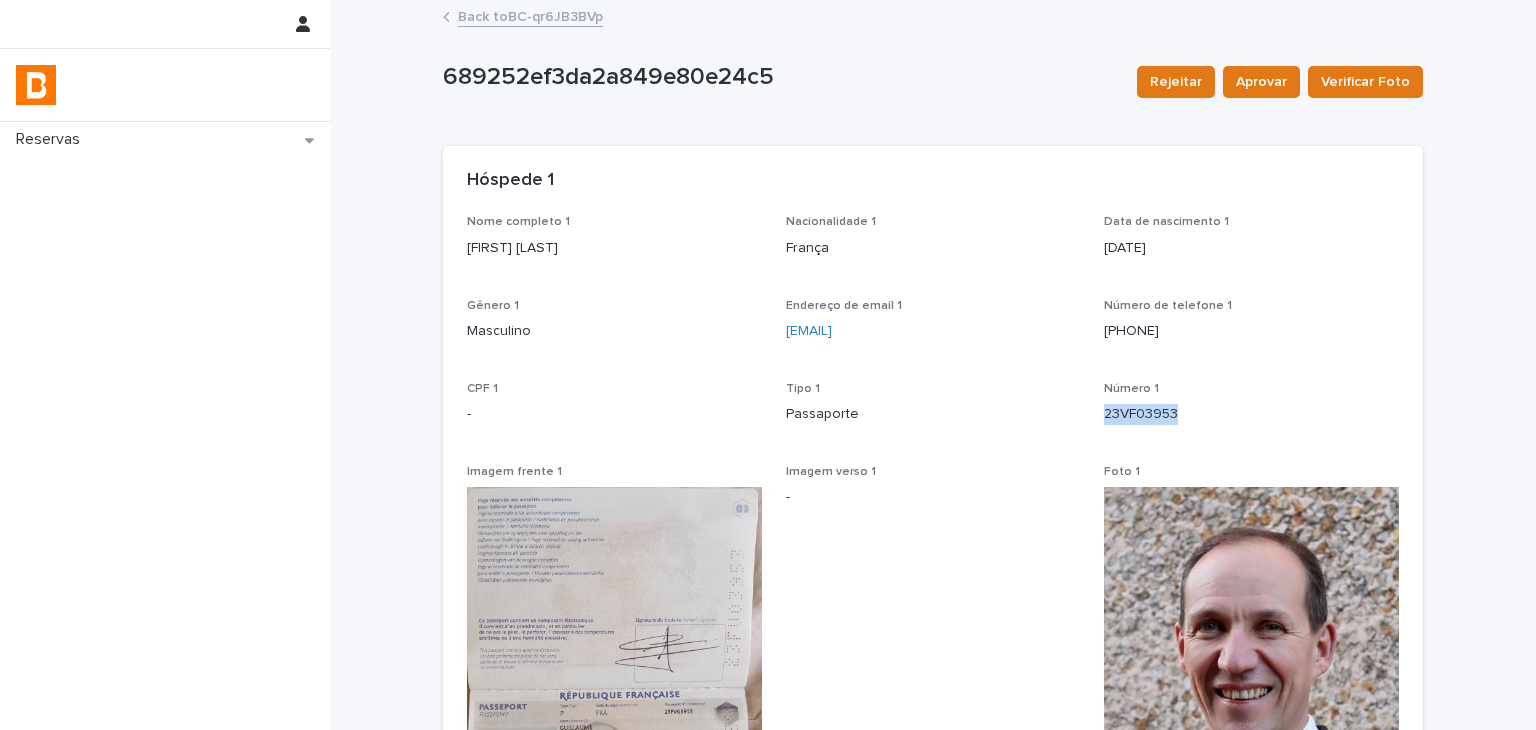 drag, startPoint x: 1120, startPoint y: 405, endPoint x: 1156, endPoint y: 537, distance: 136.82104 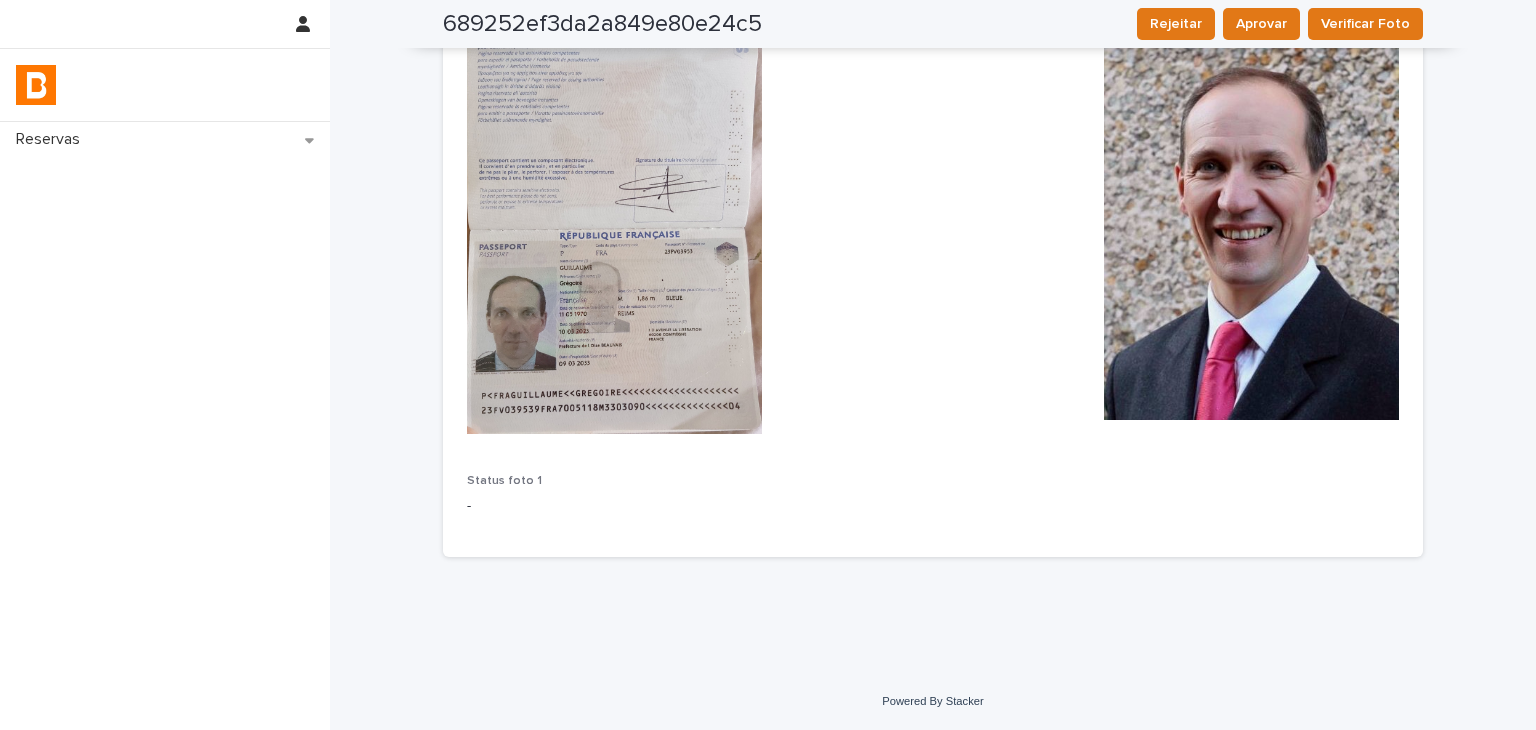 drag, startPoint x: 1399, startPoint y: 356, endPoint x: 1255, endPoint y: 382, distance: 146.3284 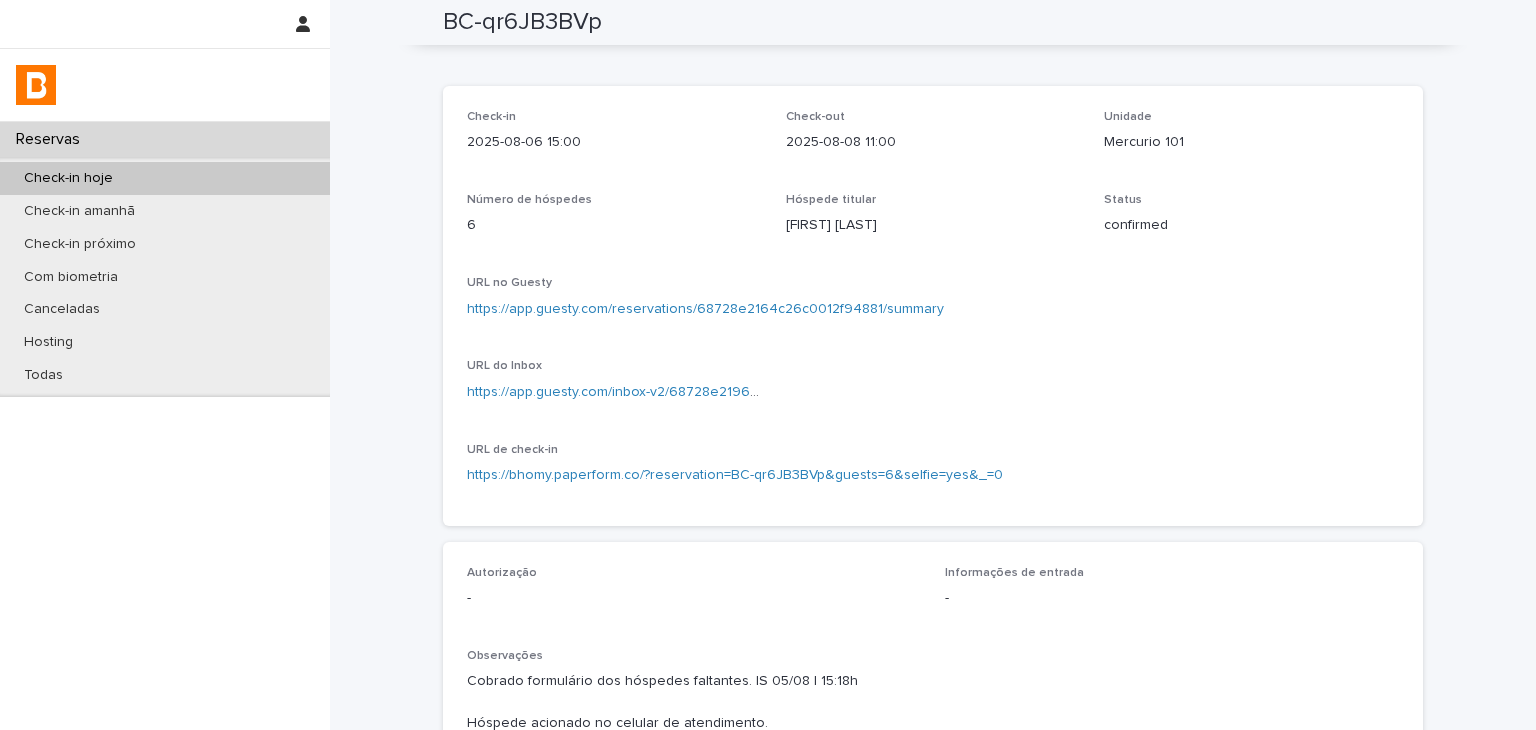 scroll, scrollTop: 55, scrollLeft: 0, axis: vertical 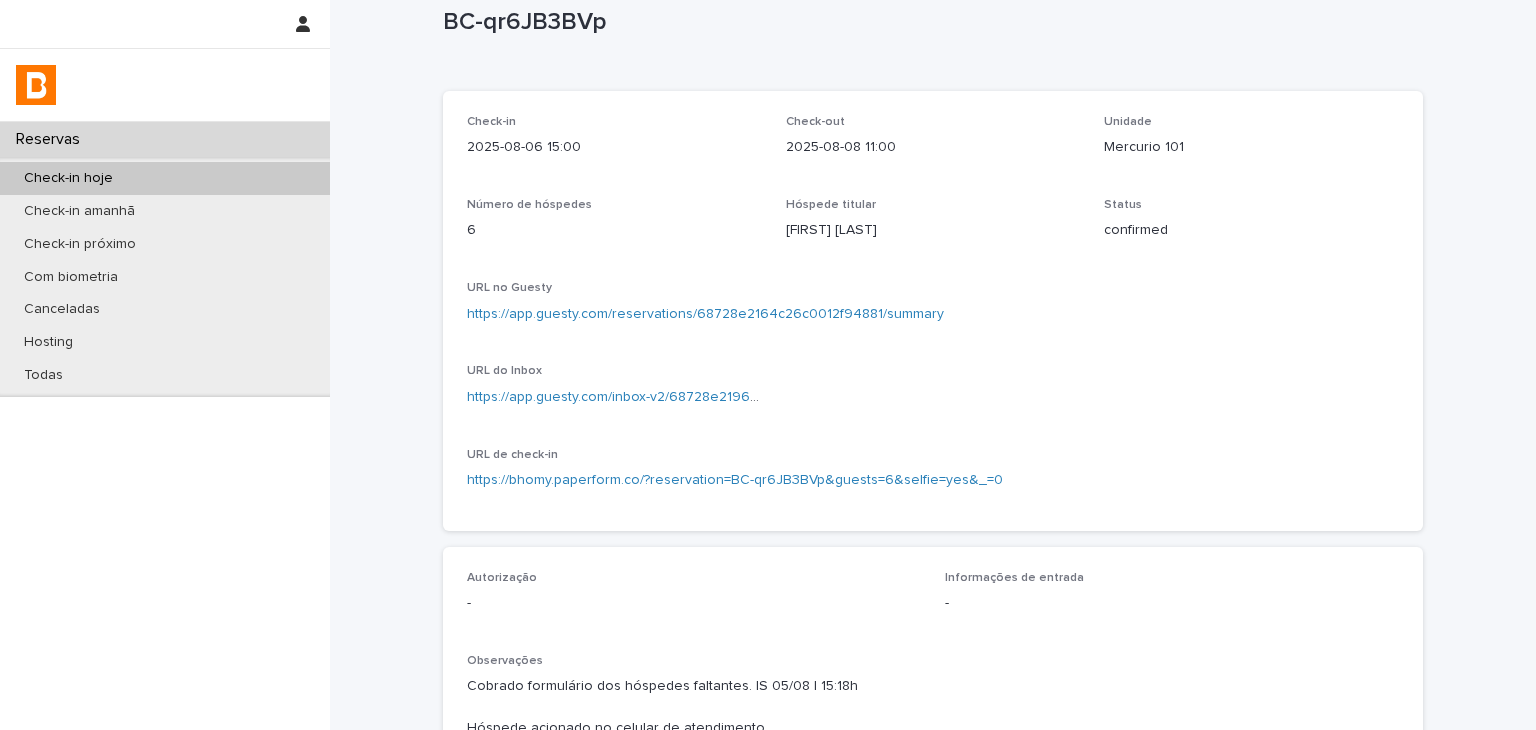click on "https://app.guesty.com/reservations/68728e2164c26c0012f94881/summary" at bounding box center [705, 314] 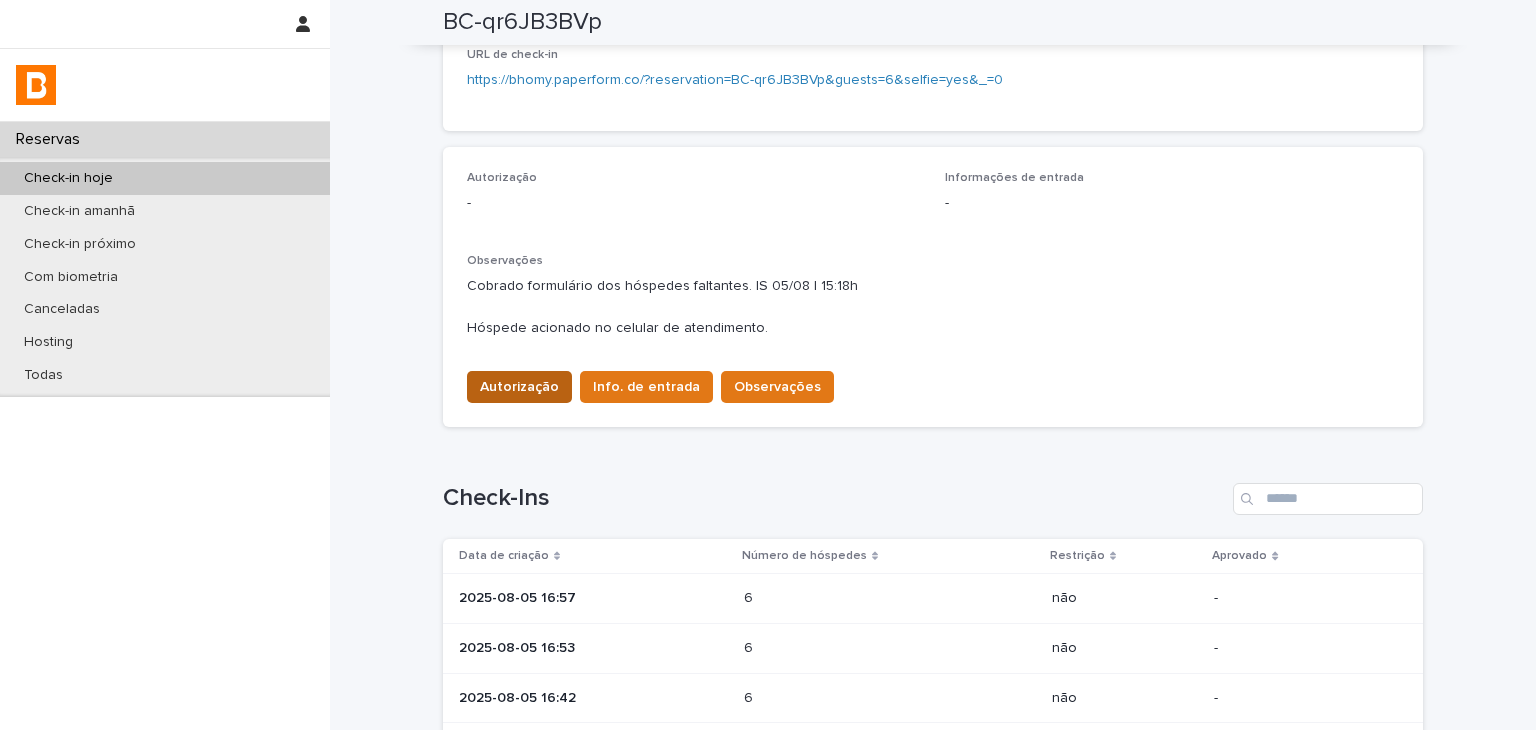 click on "Autorização" at bounding box center (519, 387) 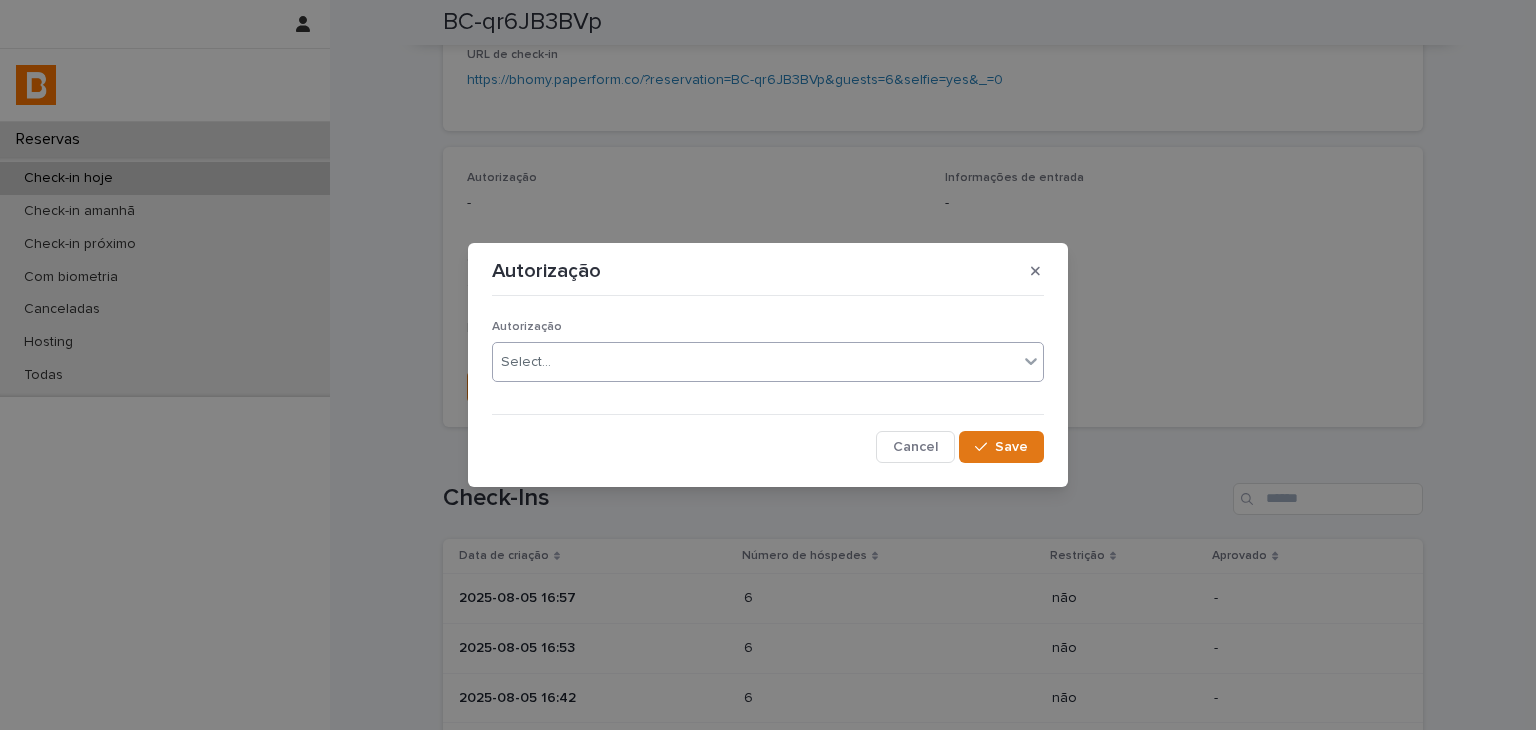 click on "Select..." at bounding box center (755, 362) 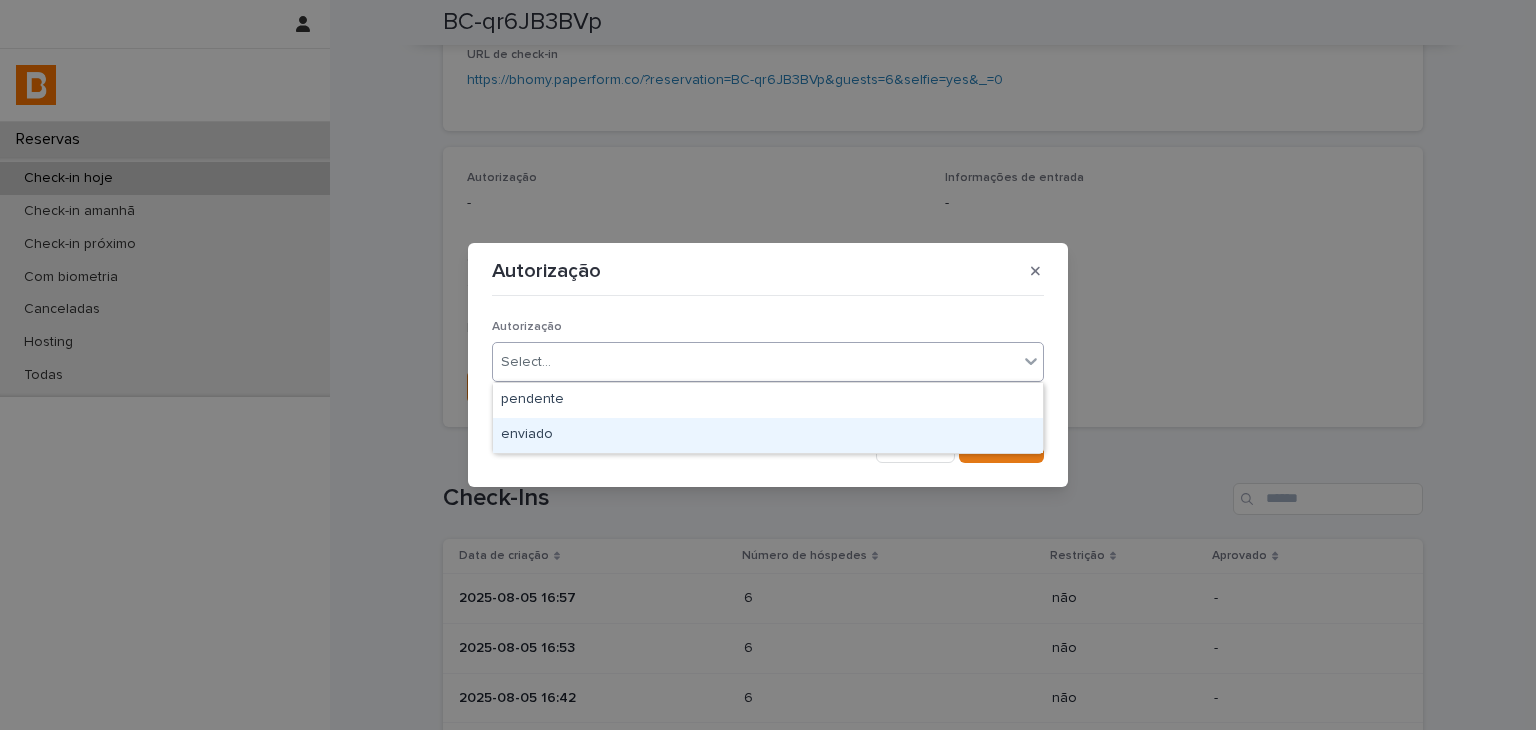 click on "enviado" at bounding box center (768, 435) 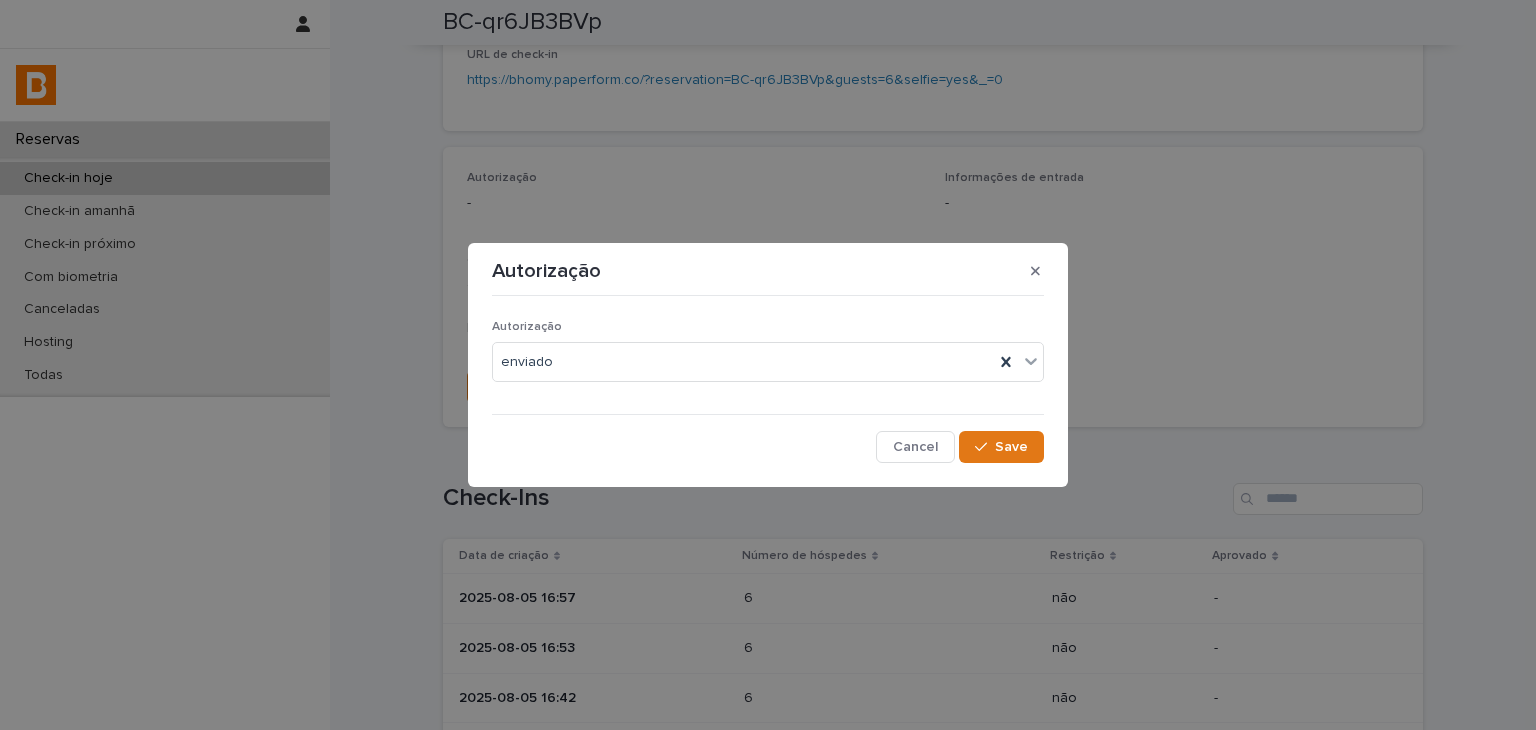 click on "Autorização enviado Cancel Save" at bounding box center (768, 383) 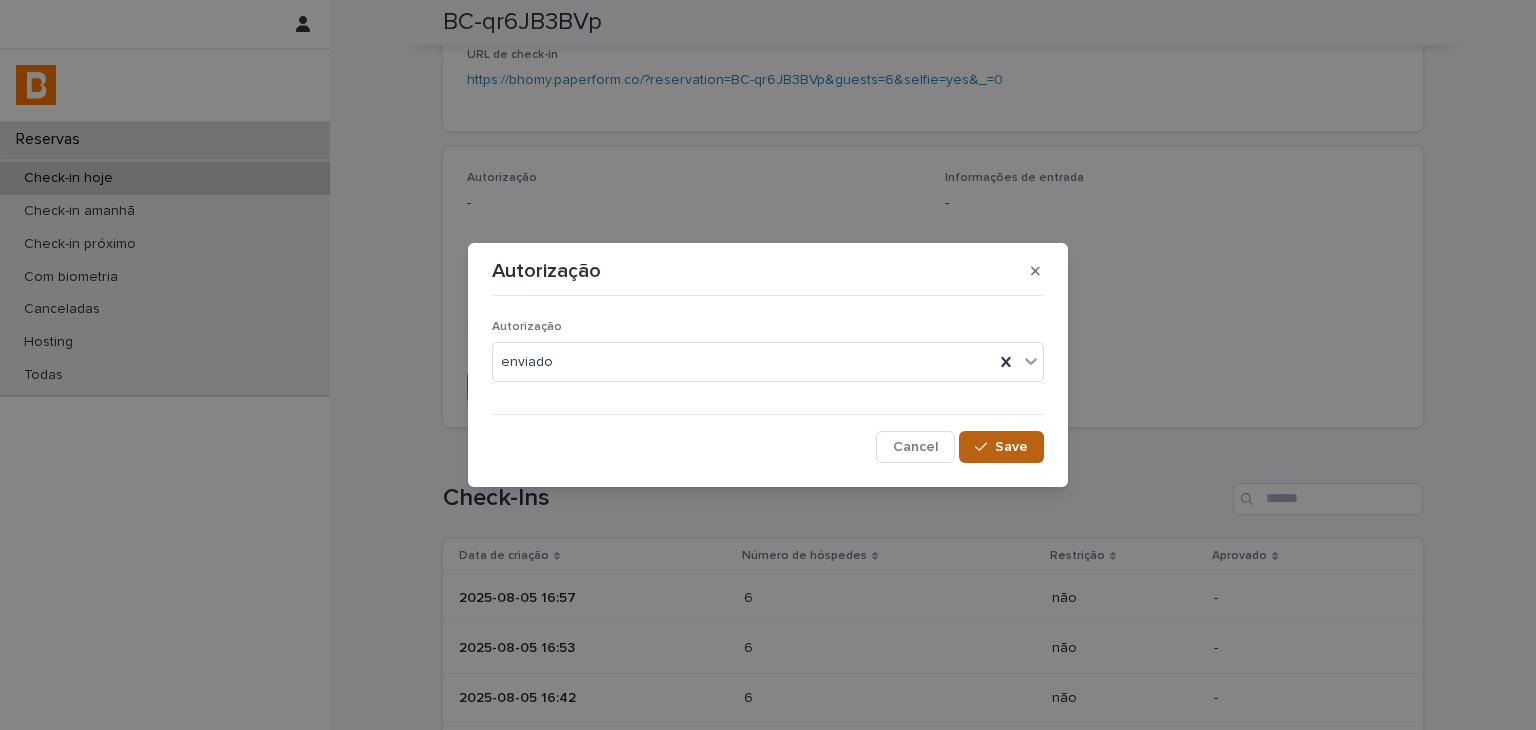 click on "Save" at bounding box center (1011, 447) 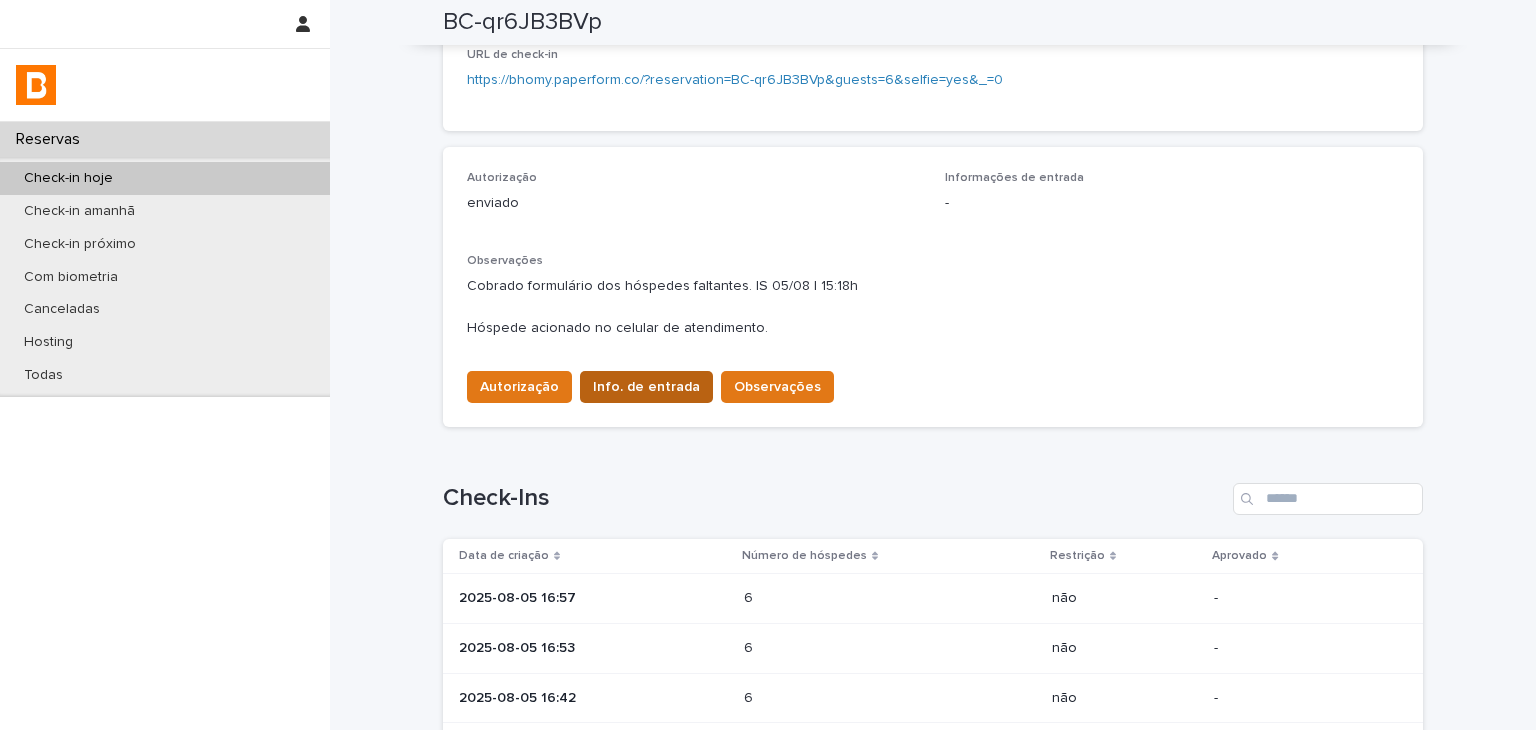 click on "Info. de entrada" at bounding box center [646, 387] 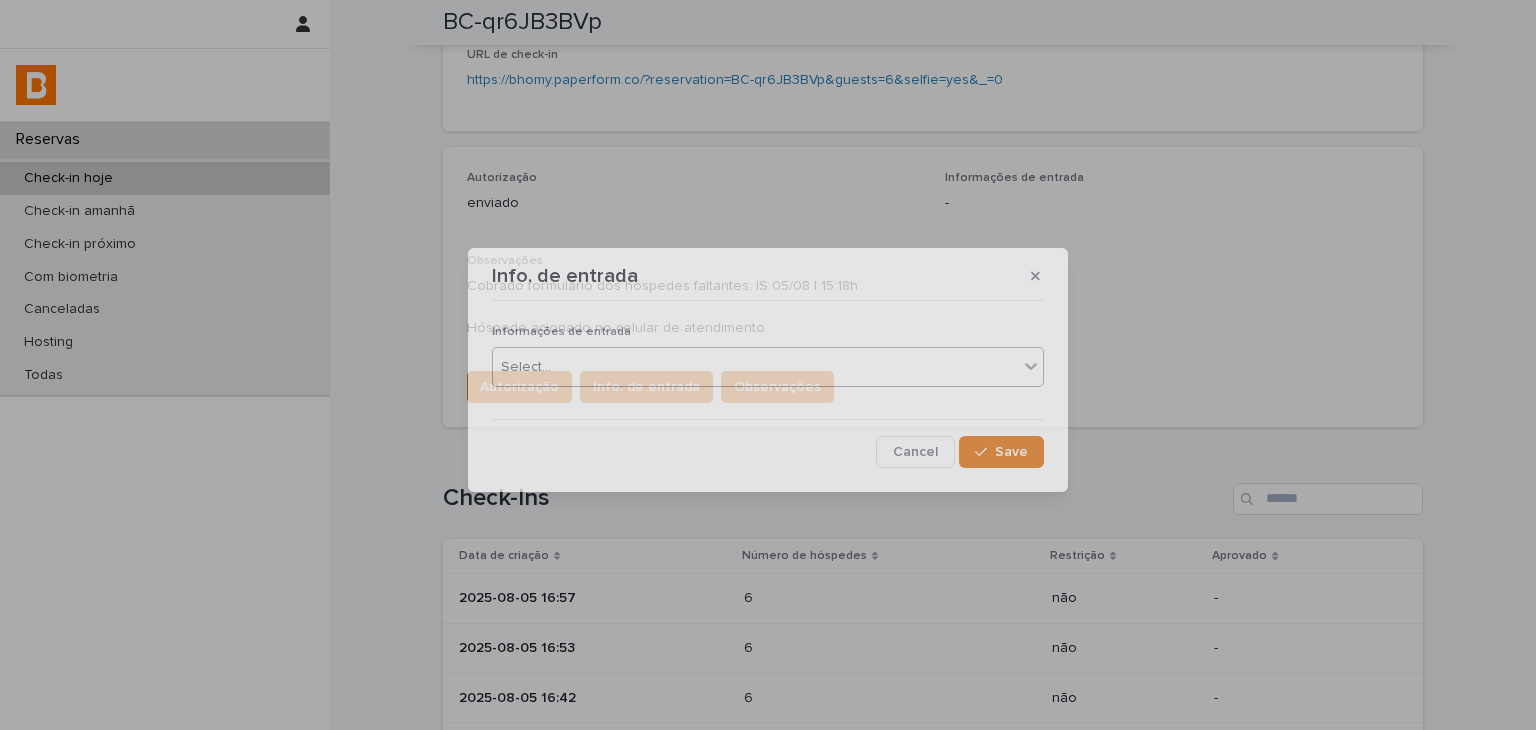 click on "BC-qr6JB3BVp Loading... Saving… Loading... Saving… BC-qr6JB3BVp BC-qr6JB3BVp Sorry, there was an error saving your record. Please try again. Please fill out the required fields below. Loading... Saving… Loading... Saving… Loading... Saving… Check-in 2025-08-06 15:00 Check-out 2025-08-08 11:00 Unidade Mercurio 101 Número de hóspedes 6 Hóspede titular Gregoire GUILLAUME Status confirmed URL no Guesty https://app.guesty.com/reservations/68728e2164c26c0012f94881/summary URL do Inbox https://app.guesty.com/inbox-v2/68728e21963c410012715eb6?reservationId=68728e2164c26c0012f94881 URL de check-in https://bhomy.paperform.co/?reservation=BC-qr6JB3BVp&guests=6&selfie=yes&_=0 Loading... Saving… Autorização enviado Informações de entrada - Observações Cobrado formulário dos hóspedes faltantes. IS 05/08 | 15:18h
Hóspede acionado no celular de atendimento.  Autorização Loading..." at bounding box center (768, 365) 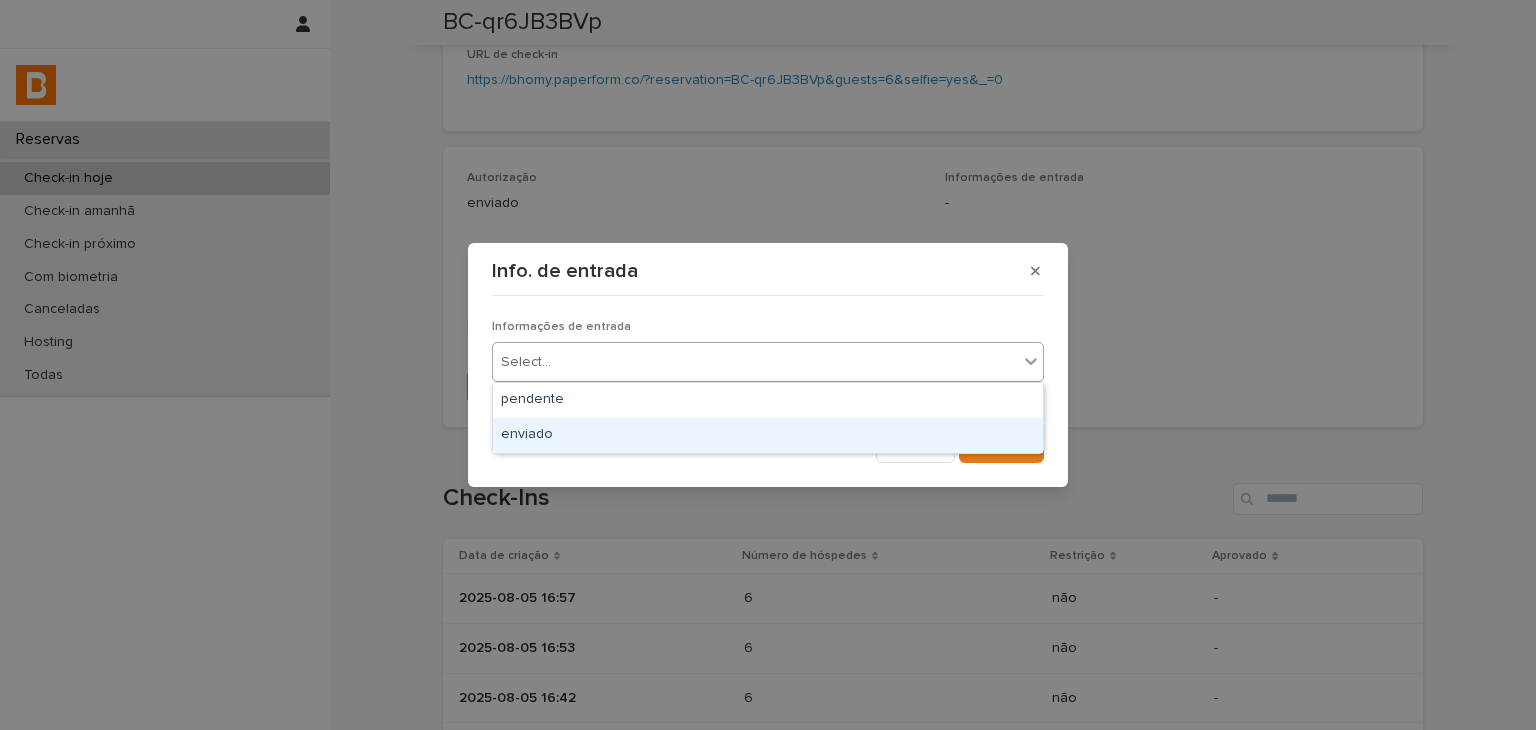 drag, startPoint x: 592, startPoint y: 378, endPoint x: 598, endPoint y: 413, distance: 35.510563 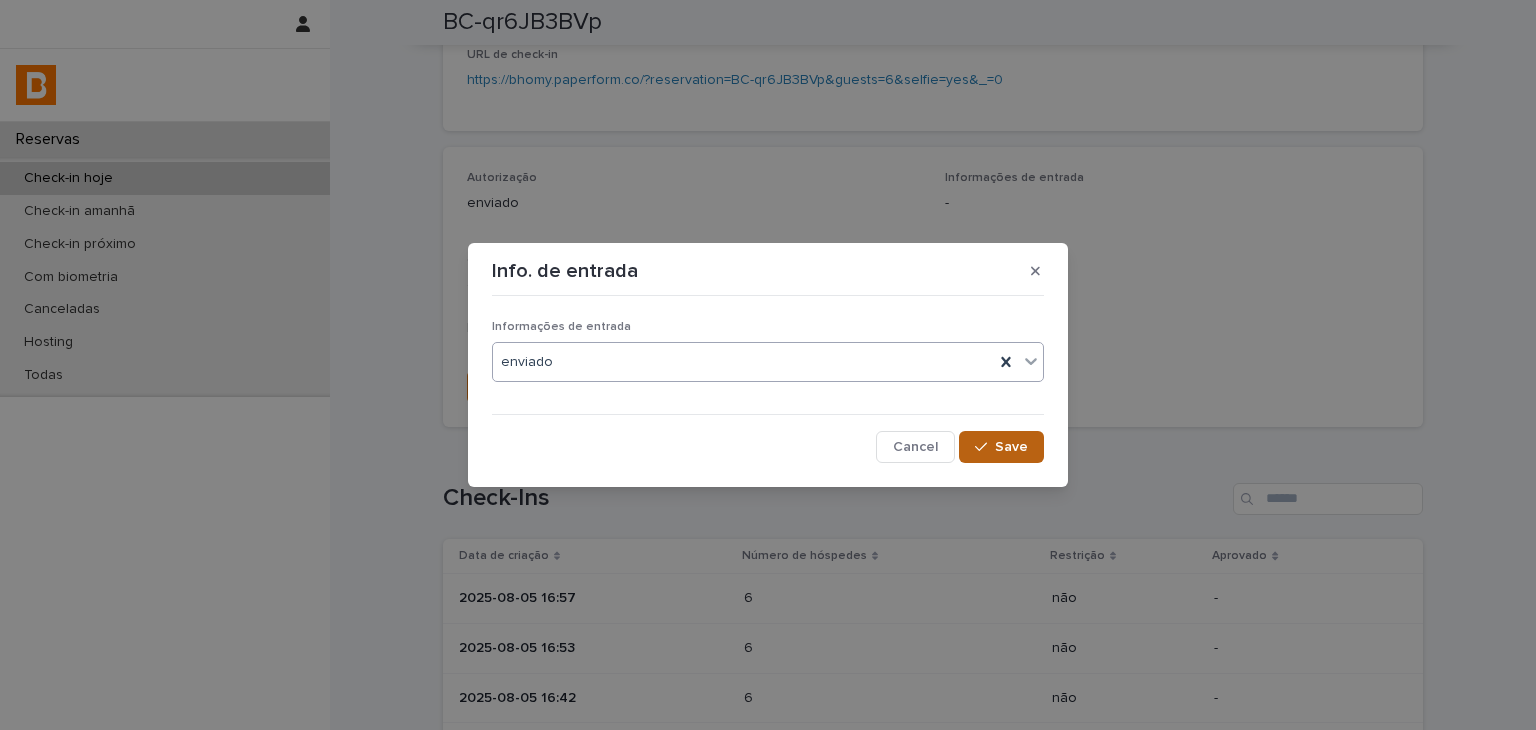 click on "Save" at bounding box center (1001, 447) 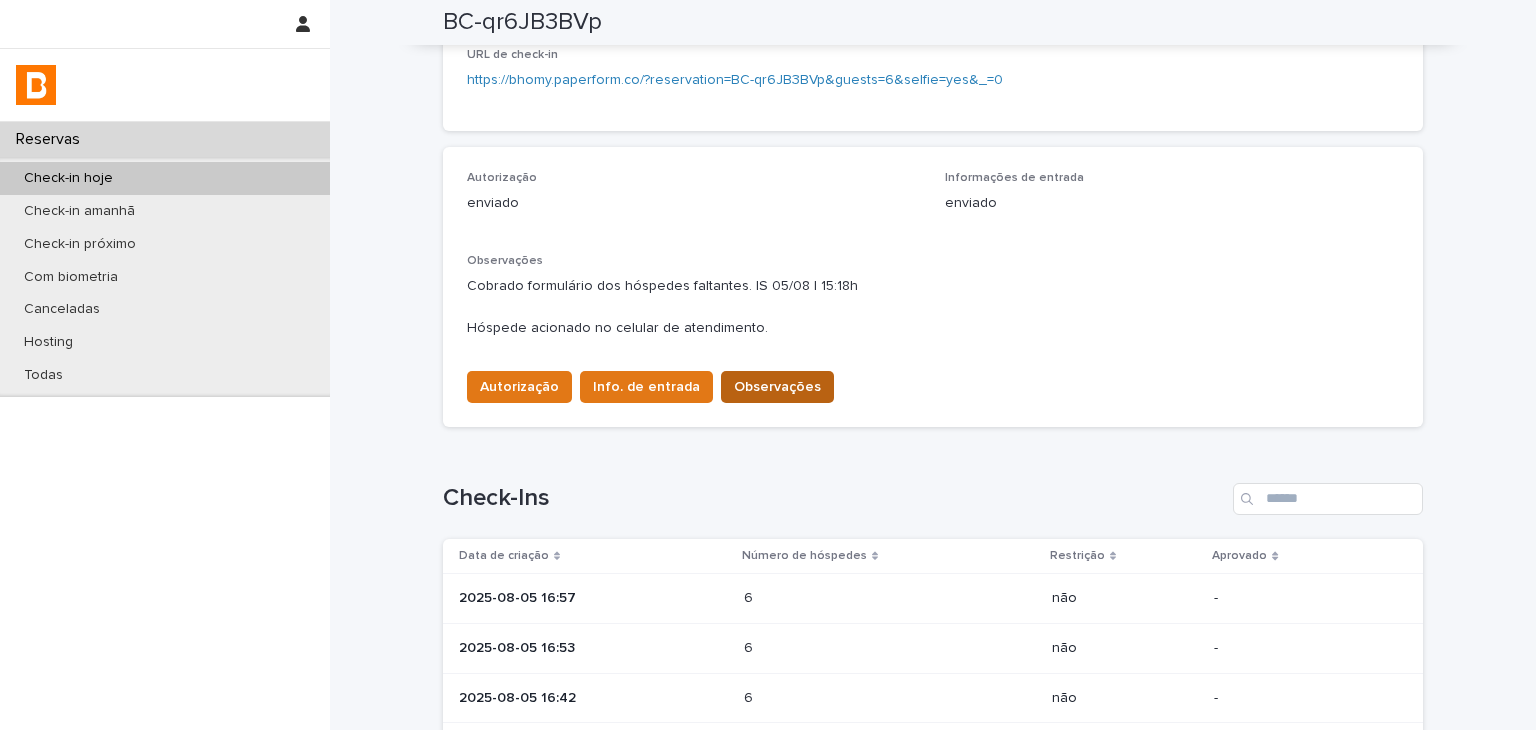 click on "Observações" at bounding box center (777, 387) 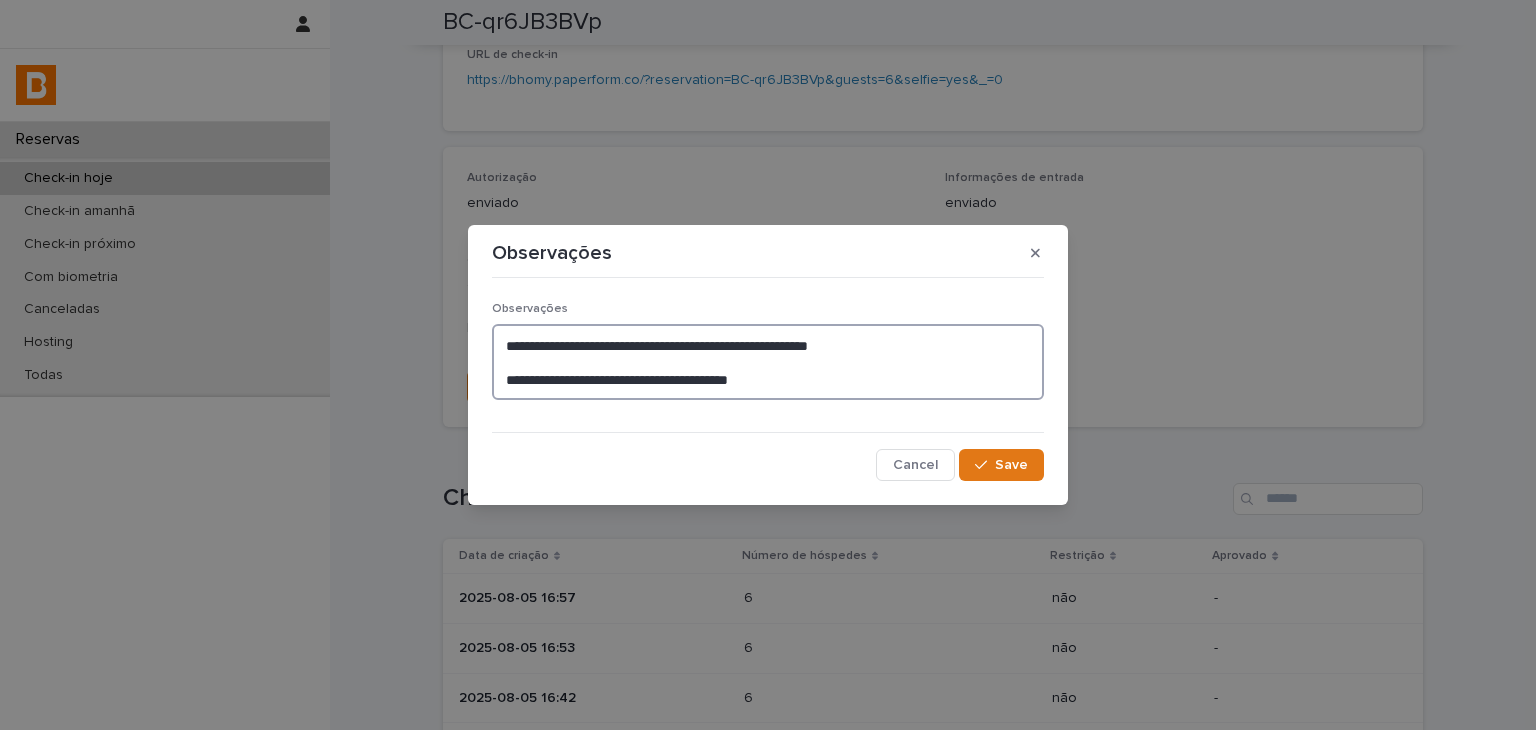 click on "**********" at bounding box center [768, 362] 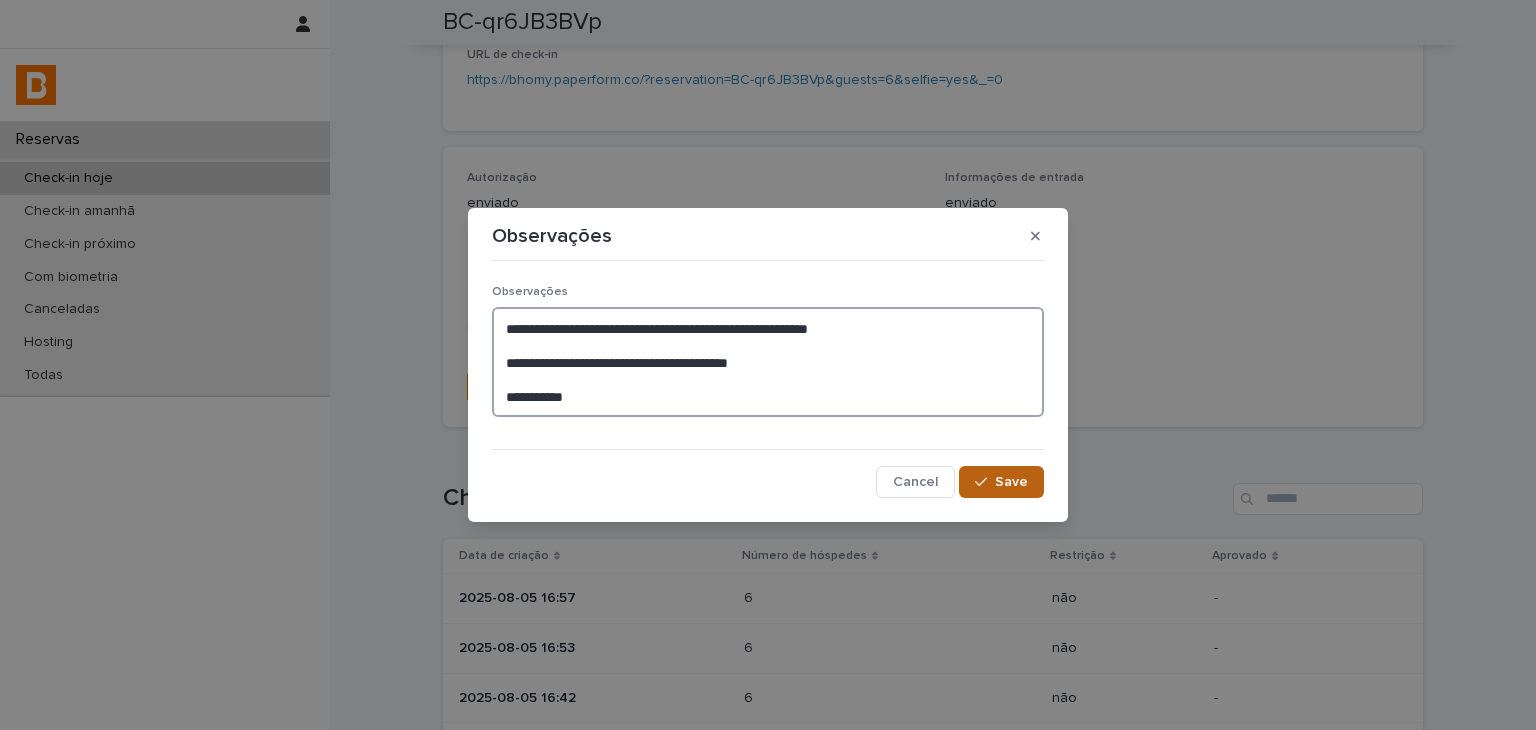 type on "**********" 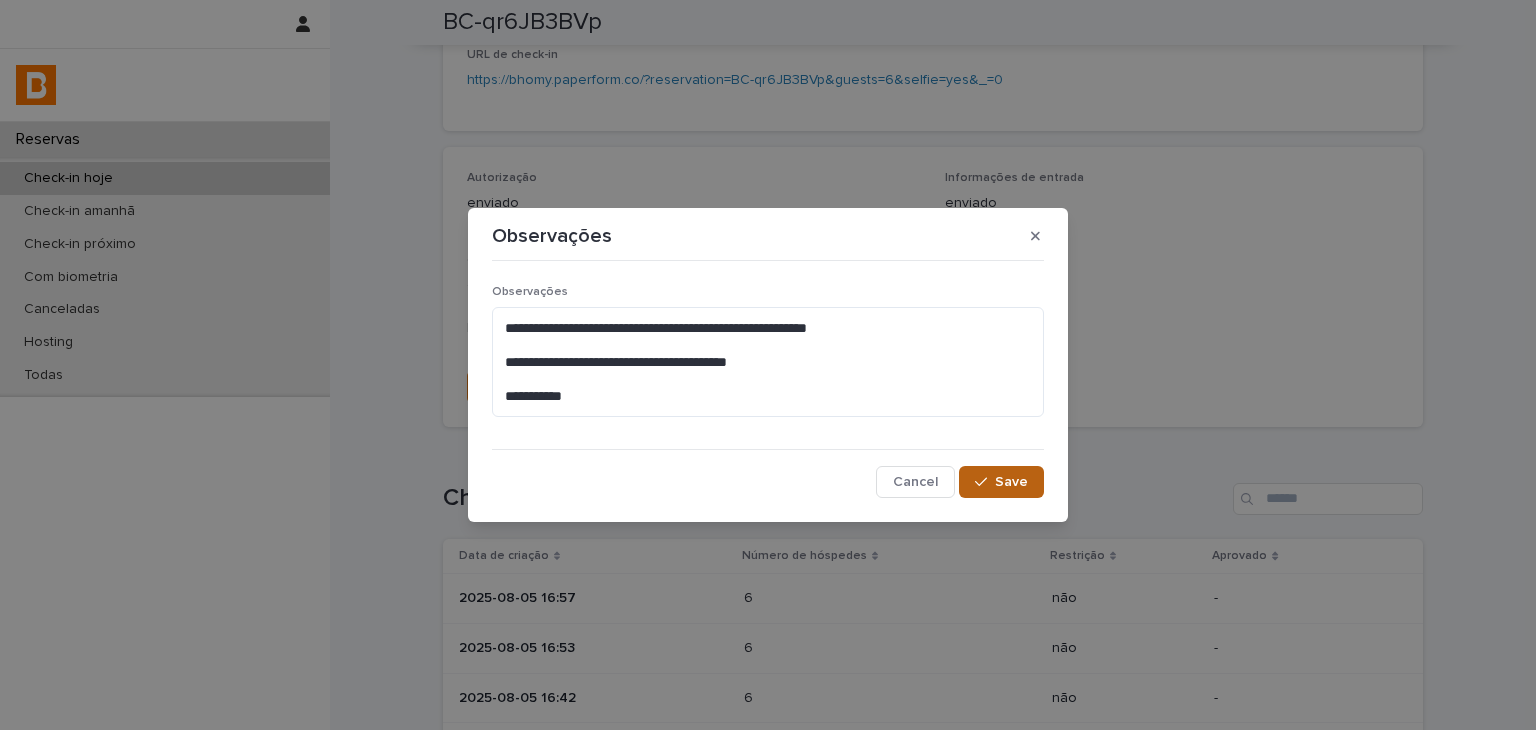 click on "Save" at bounding box center [1001, 482] 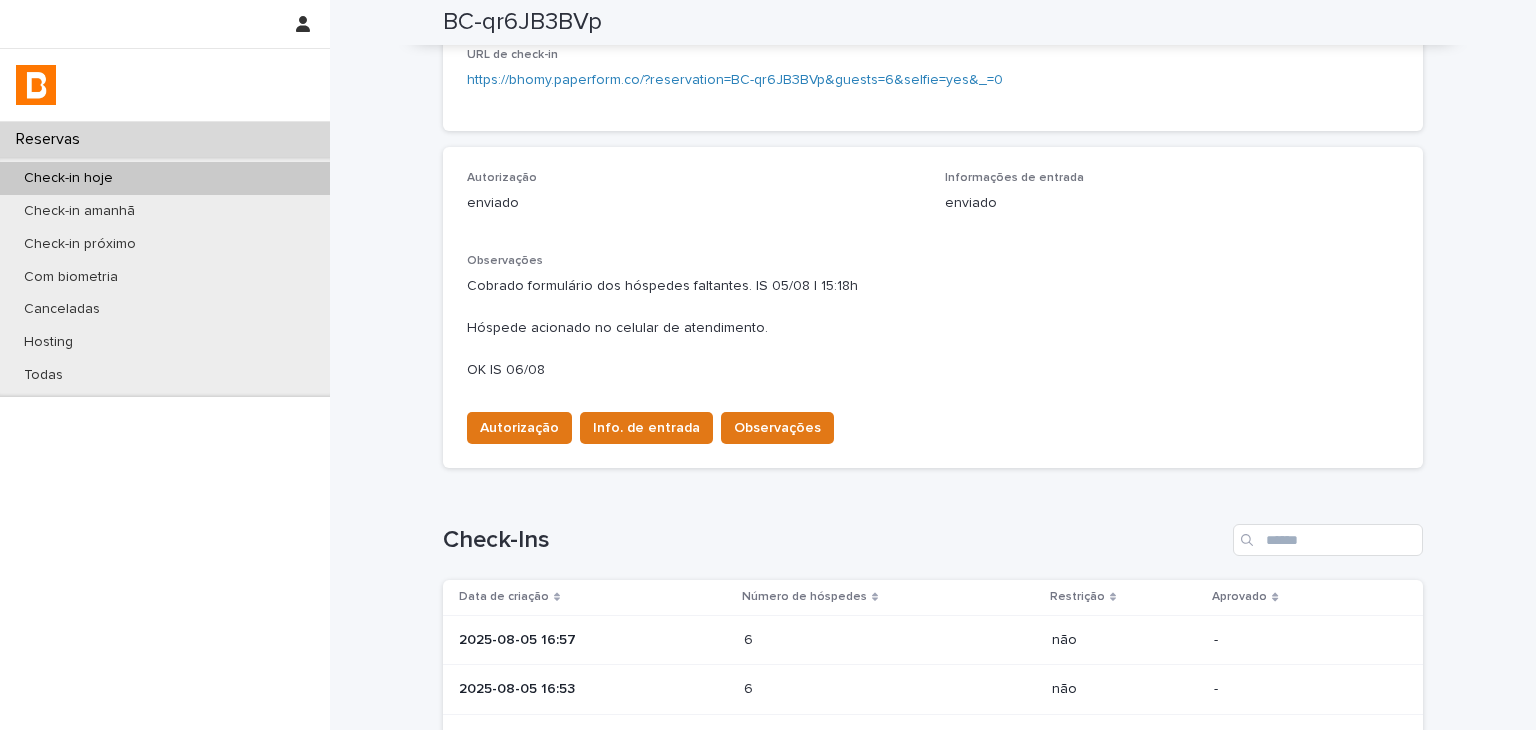 scroll, scrollTop: 476, scrollLeft: 0, axis: vertical 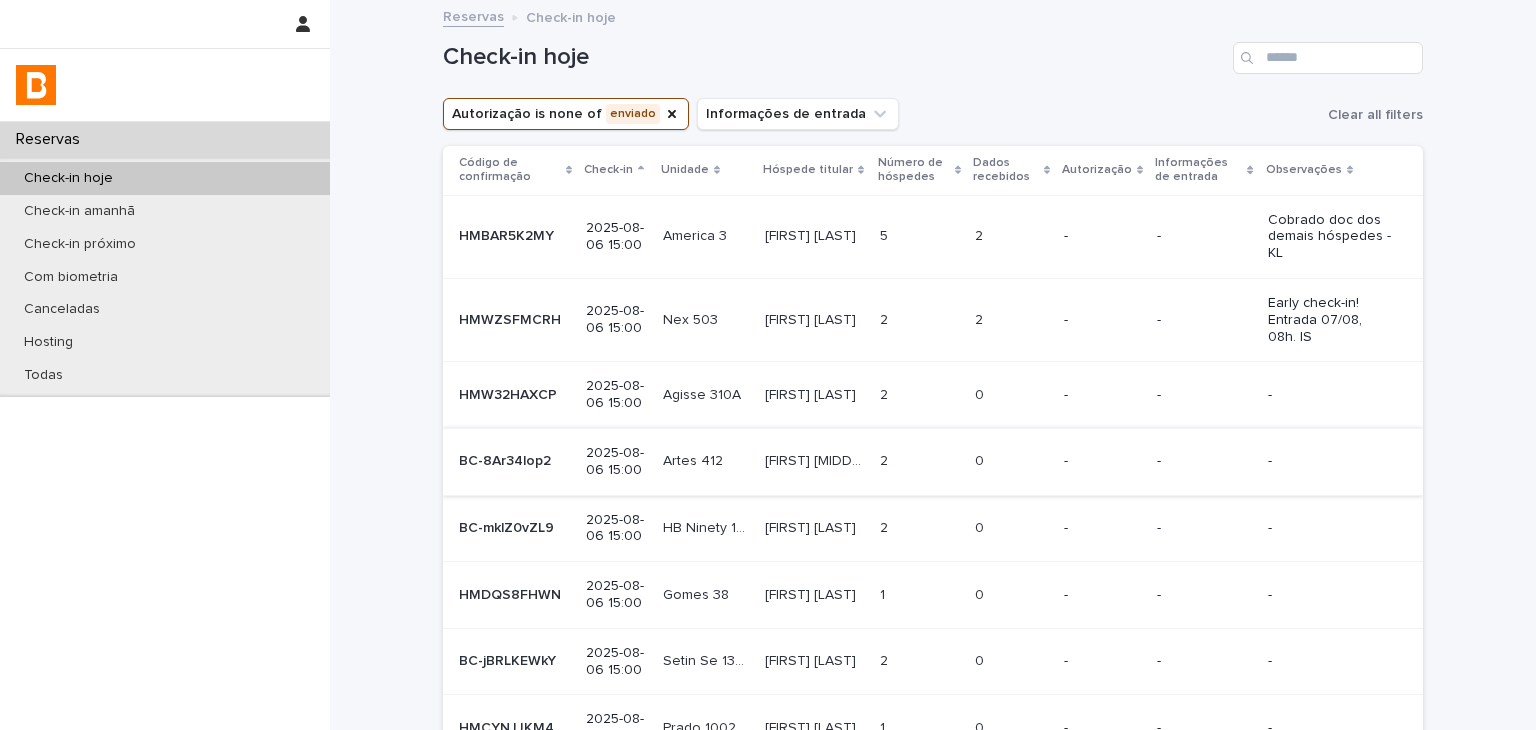 click on "HMBAR5K2MY HMBAR5K2MY   2025-08-06 15:00 America 3 America 3   Julia Biral Julia Biral   5 5   2 2   - - Cobrado doc dos demais hóspedes - KL
HMWZSFMCRH HMWZSFMCRH   2025-08-06 15:00 Nex 503 Nex 503   Regina Gazotto Regina Gazotto   2 2   2 2   - - Early check-in! Entrada 07/08, 08h. IS HMW32HAXCP HMW32HAXCP   2025-08-06 15:00 Agisse 310A Agisse 310A   Gabriel Goncalves Gabriel Goncalves   2 2   0 0   - - - BC-8Ar34lop2 BC-8Ar34lop2   2025-08-06 15:00 Artes 412 Artes 412   Guilherme Bevilacqua Maciel Milhomem Guilherme Bevilacqua Maciel Milhomem   2 2   0 0   - - - BC-mklZ0vZL9 BC-mklZ0vZL9   2025-08-06 15:00 HB Ninety 1911 HB Ninety 1911   Samuel Silva Samuel Silva   2 2   0 0   - - - HMDQS8FHWN HMDQS8FHWN   2025-08-06 15:00 Gomes 38 Gomes 38   Cassyano Correr Cassyano Correr   1 1   0 0   - - - BC-jBRLKEWkY BC-jBRLKEWkY   2025-08-06 15:00 Setin Se 1310 Setin Se 1310   Paula Fonseca Paula Fonseca   2 2   0 0   - - - HMCYNJJKM4 HMCYNJJKM4   2025-08-06 15:00 Prado 1002" at bounding box center (933, 478) 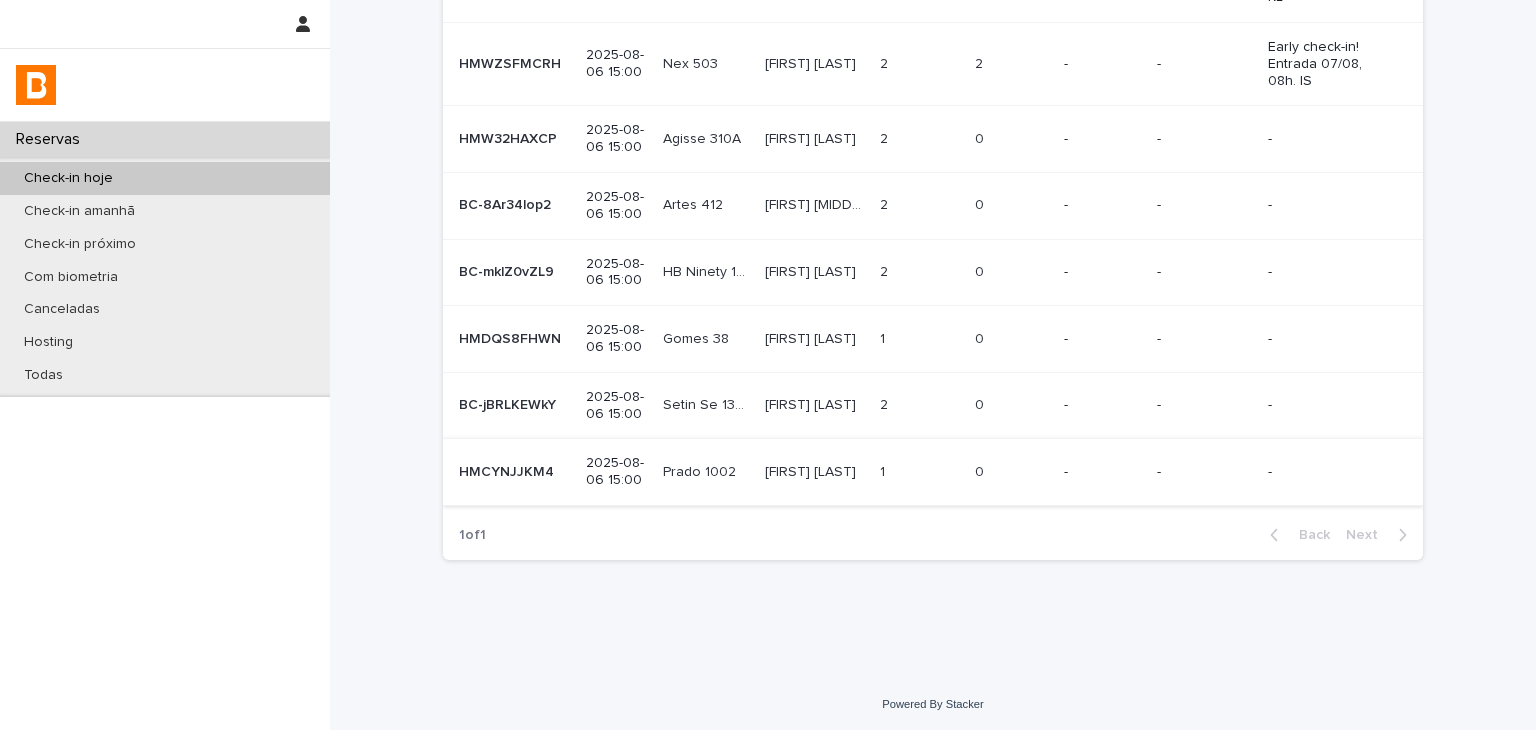 scroll, scrollTop: 0, scrollLeft: 0, axis: both 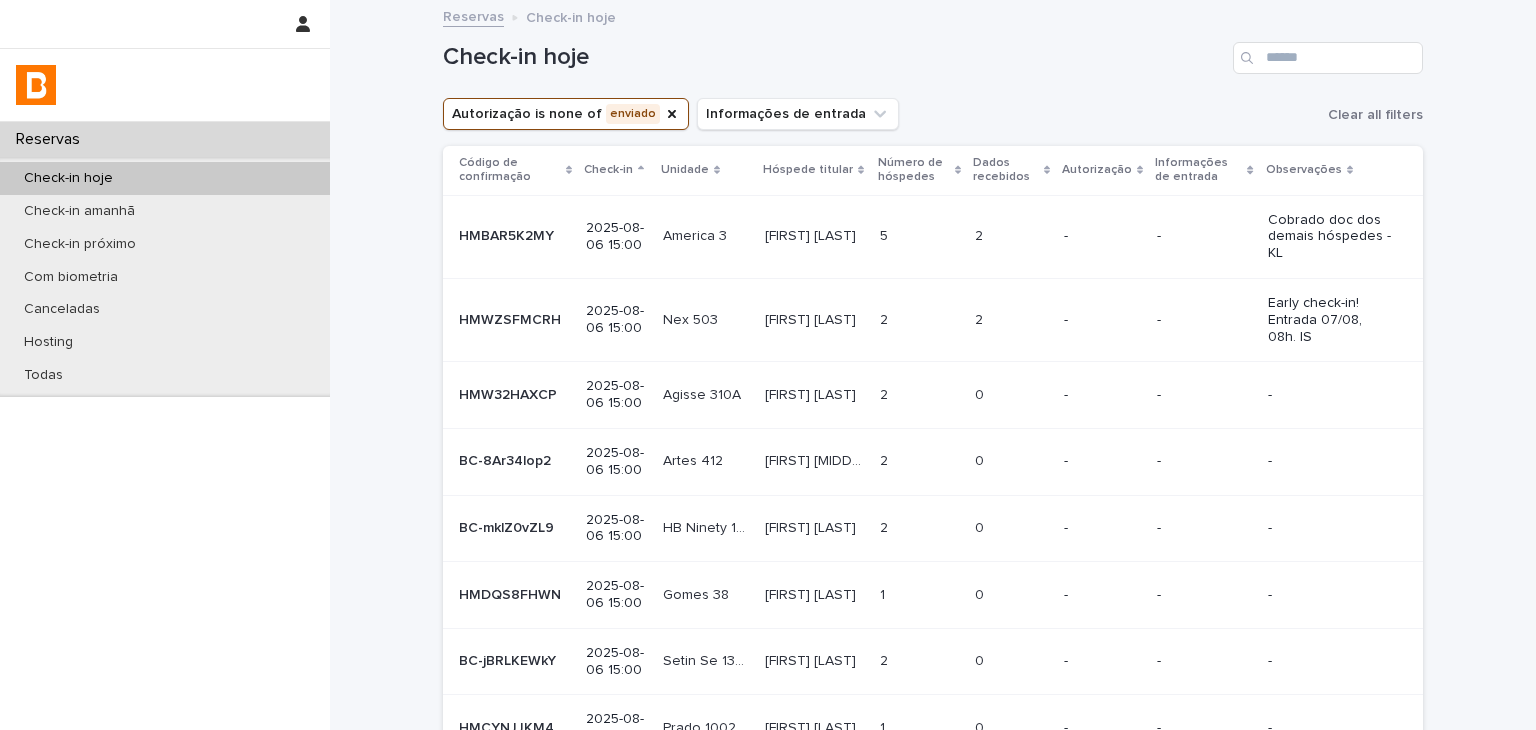 click on "[FIRST] [LAST] [FIRST] [LAST]" at bounding box center (814, 236) 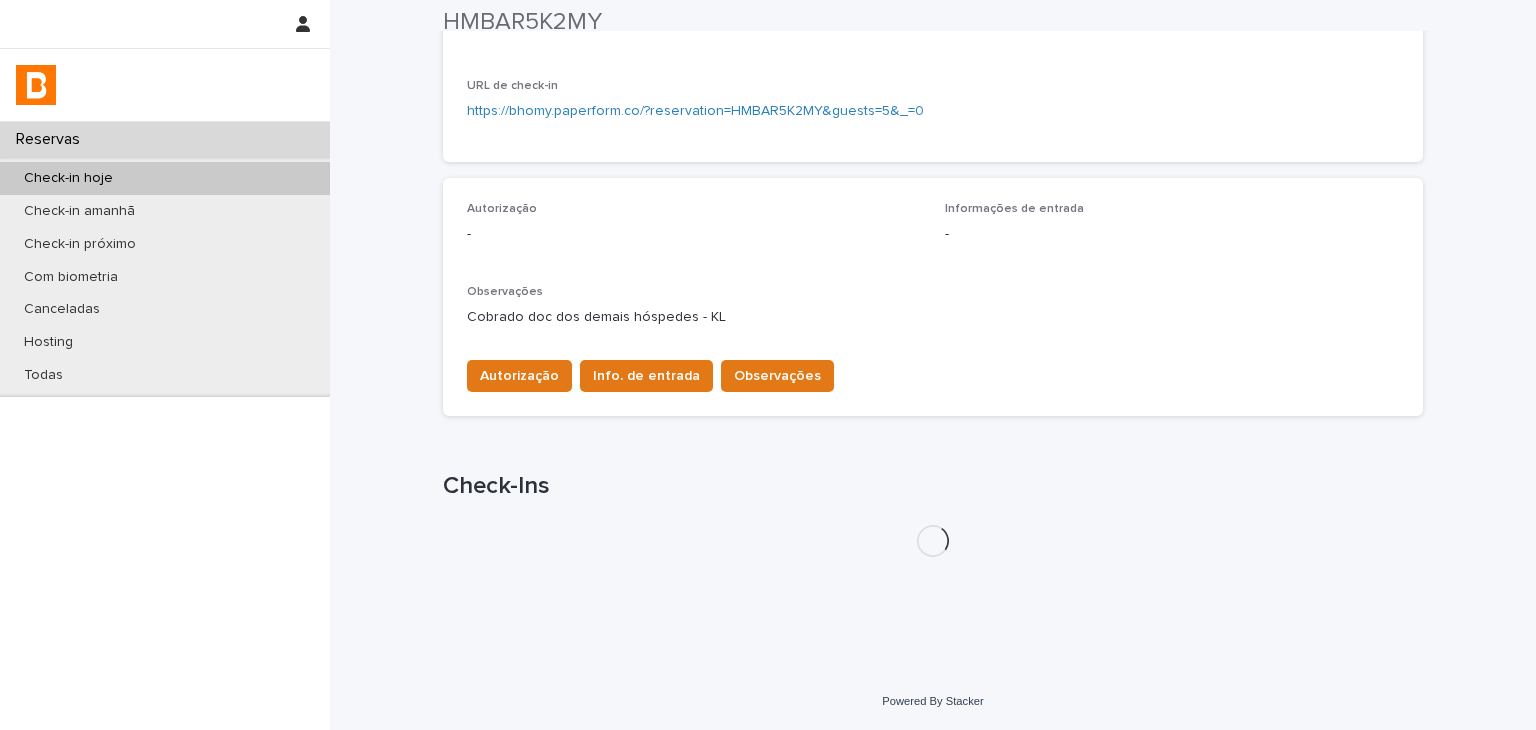 scroll, scrollTop: 503, scrollLeft: 0, axis: vertical 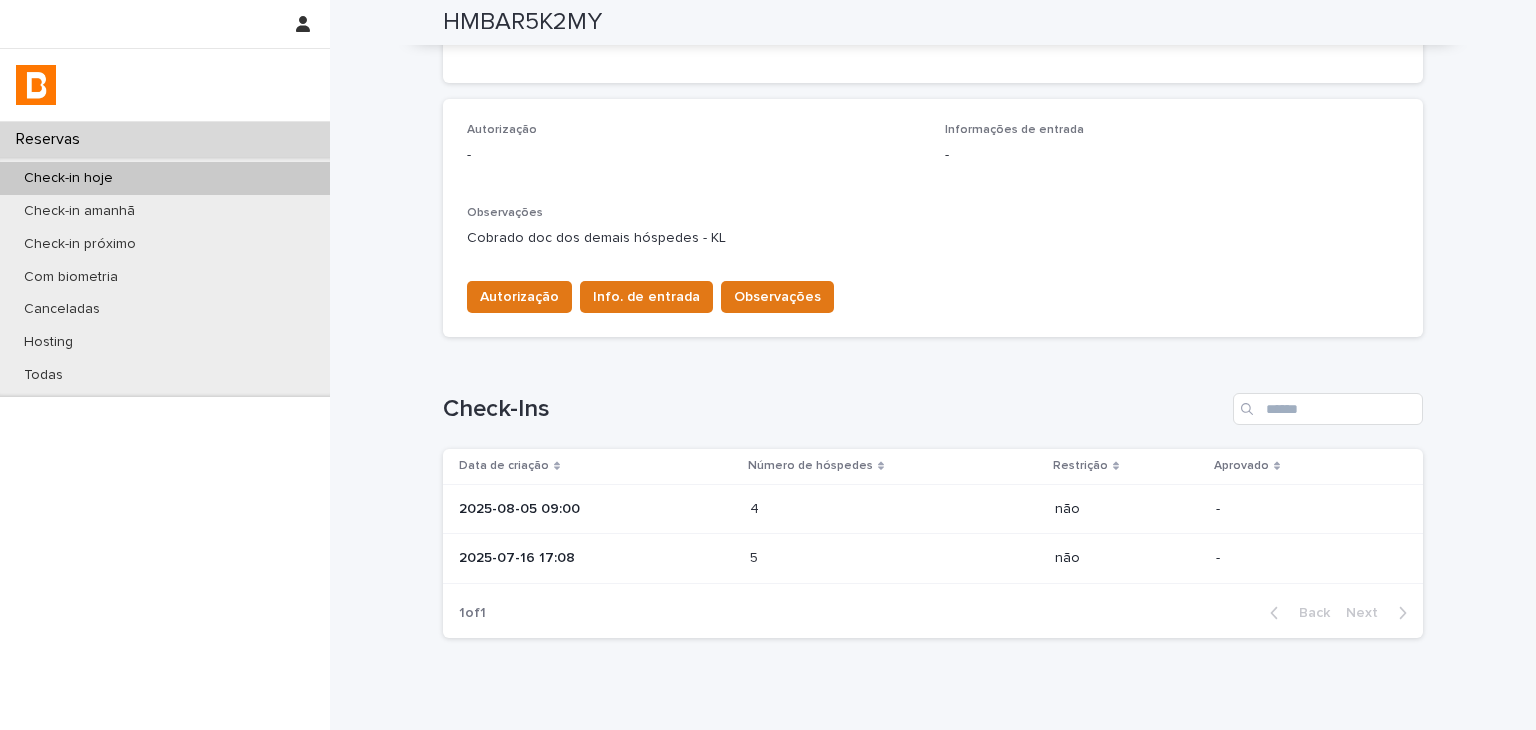 click at bounding box center (837, 509) 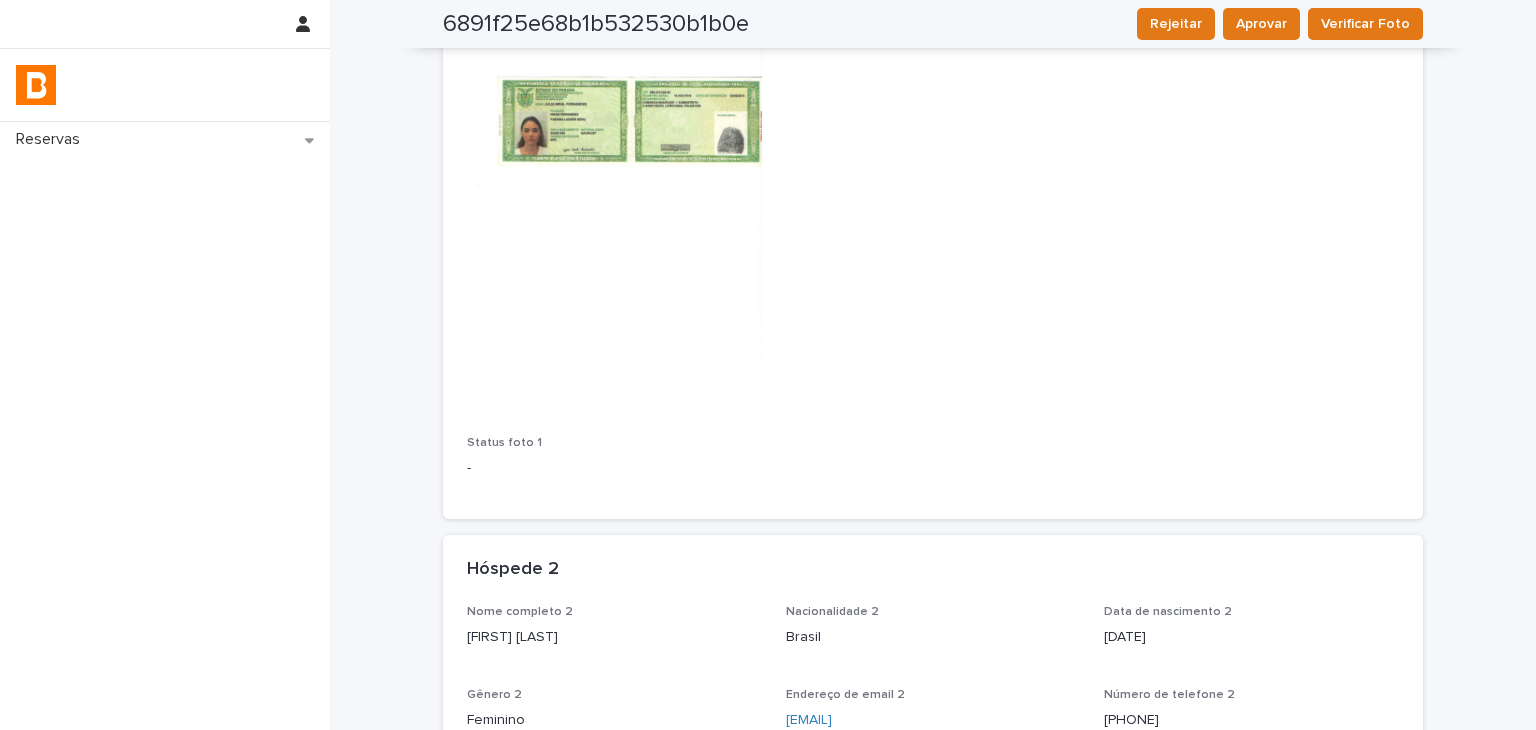 scroll, scrollTop: 0, scrollLeft: 0, axis: both 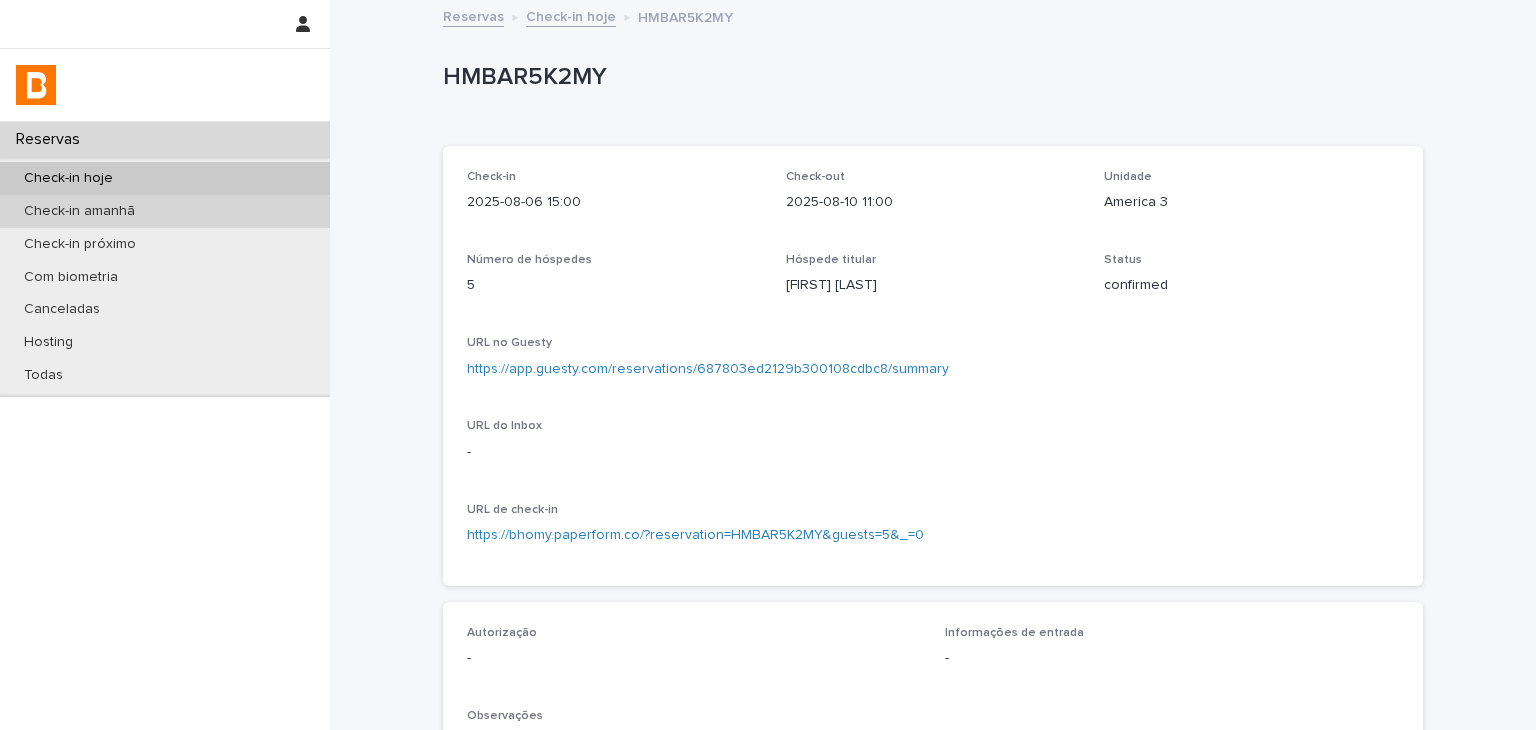 click on "Check-in amanhã" at bounding box center [165, 211] 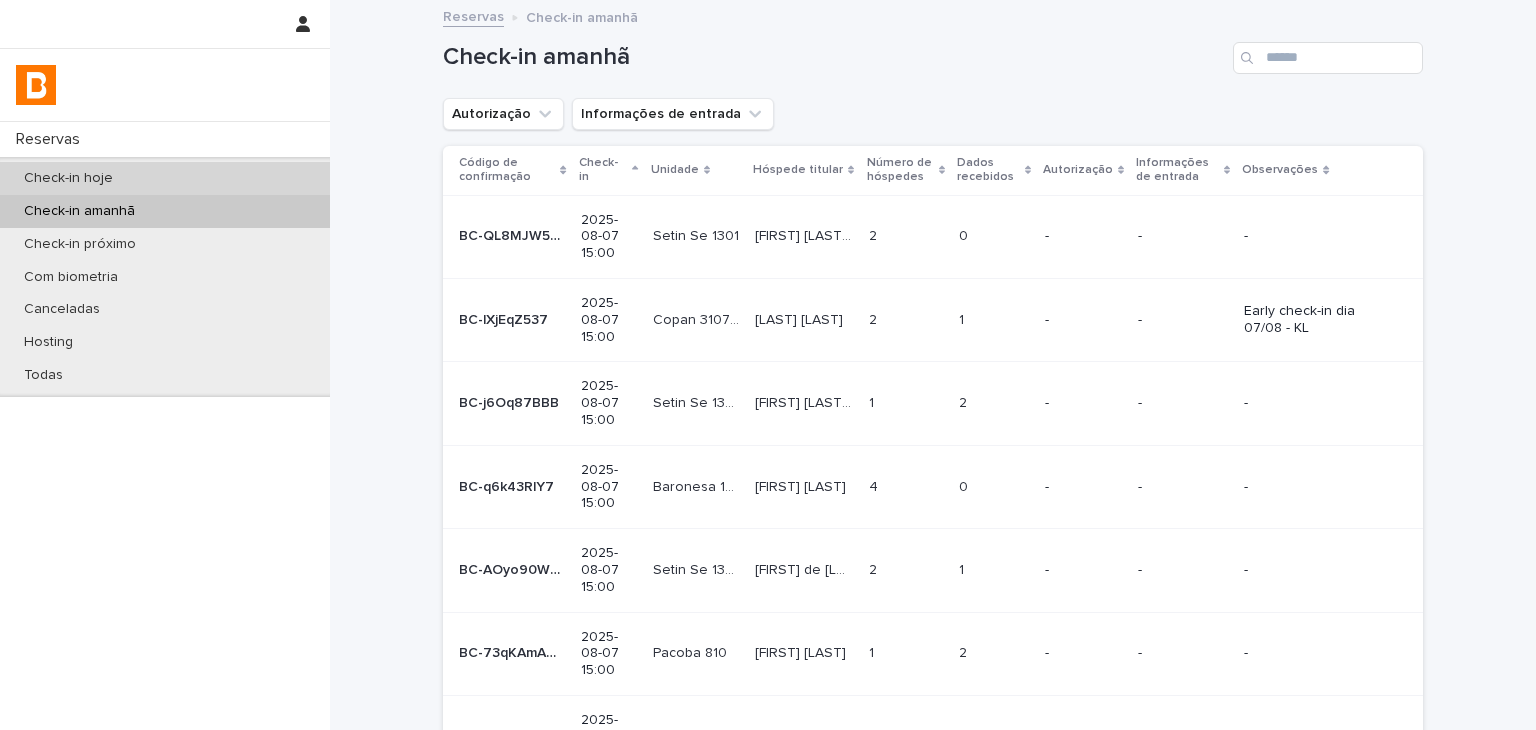 click on "Check-in hoje" at bounding box center (165, 178) 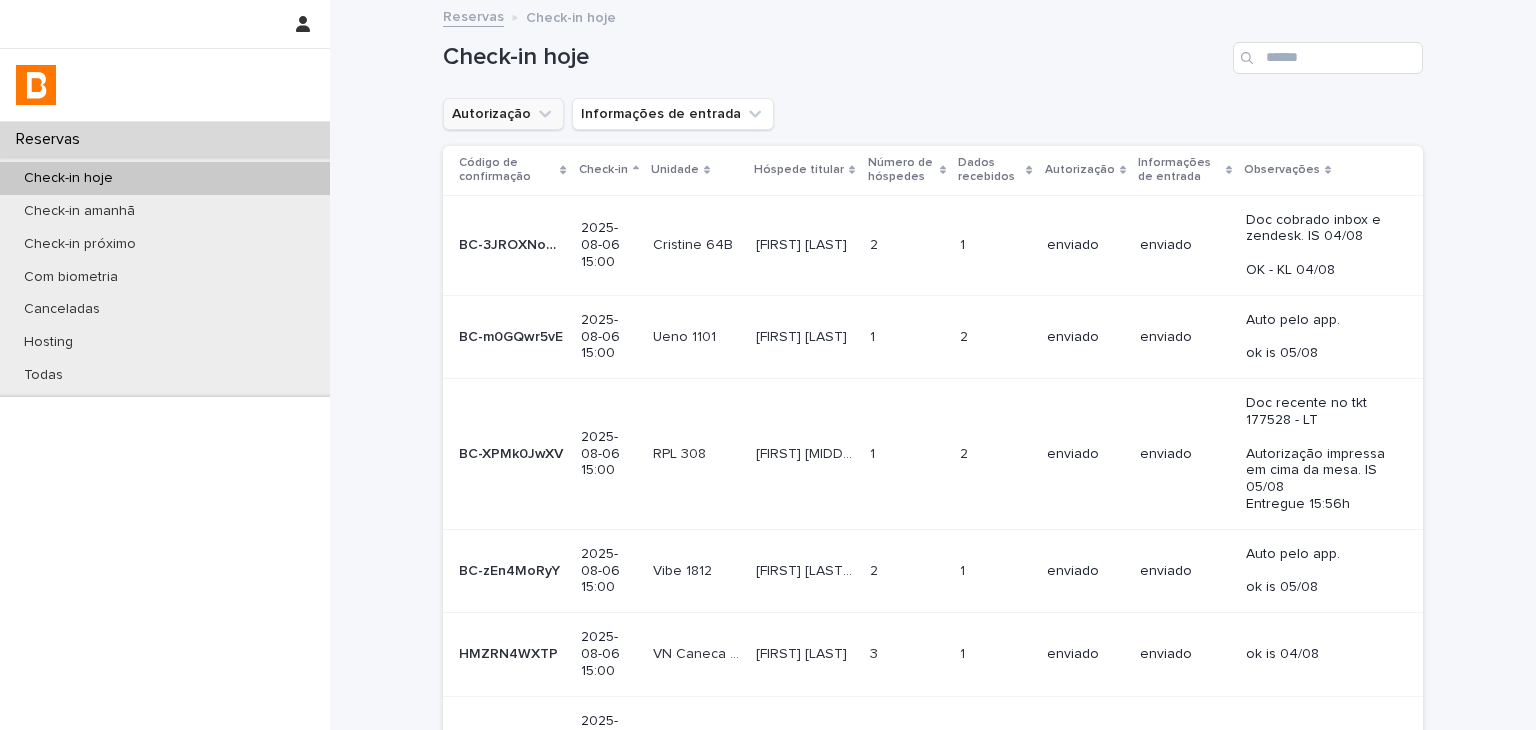 click on "Autorização" at bounding box center (503, 114) 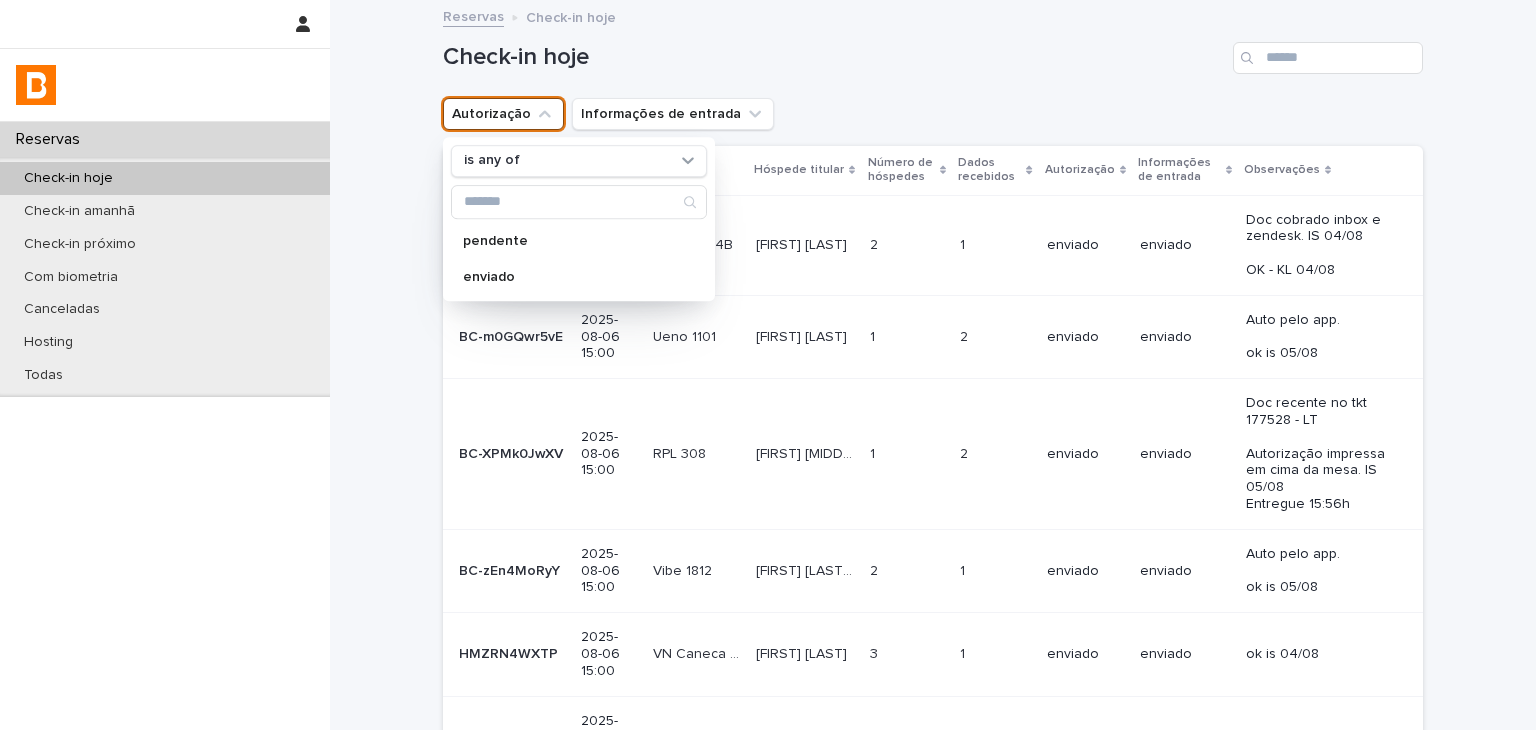 click on "is any of" at bounding box center [566, 161] 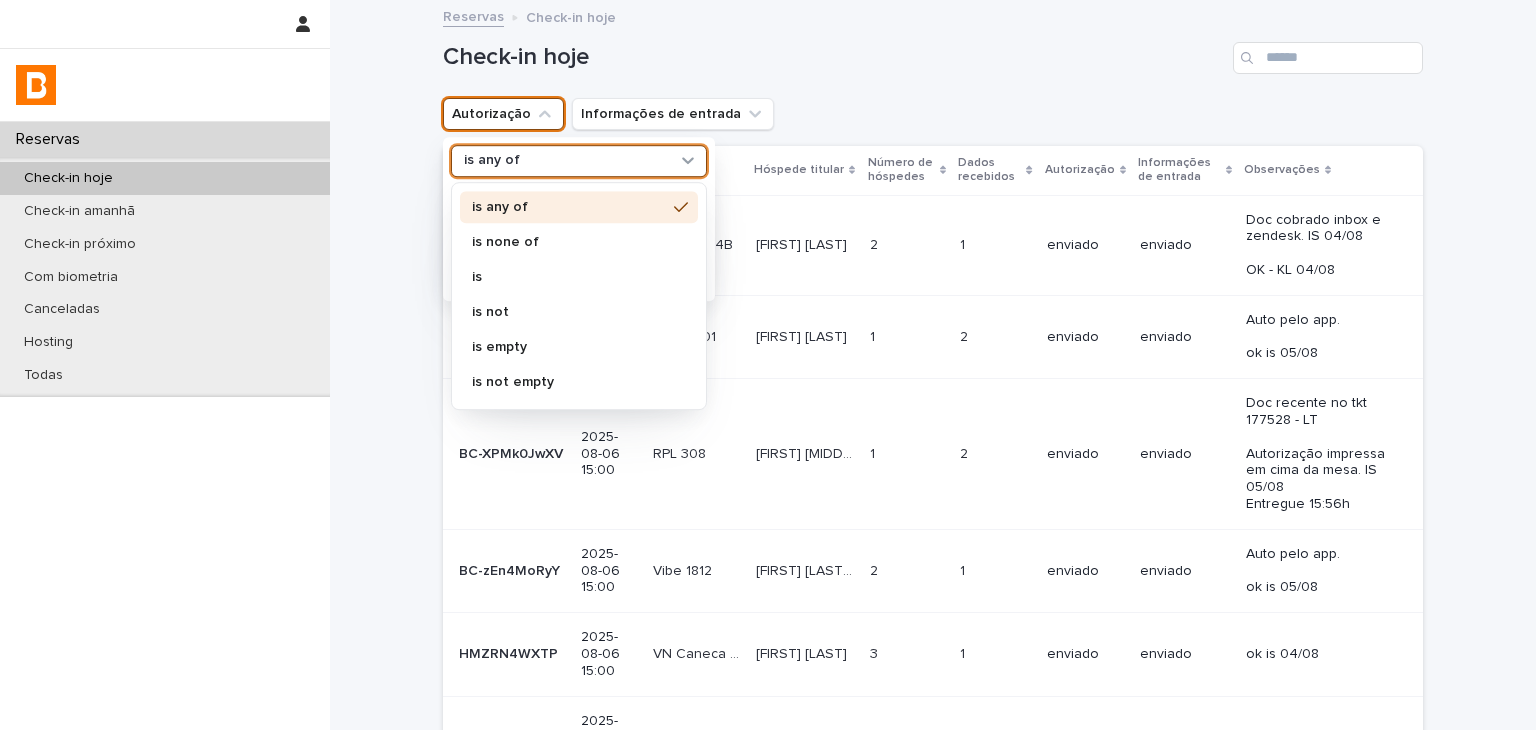 click on "is none of" at bounding box center (569, 242) 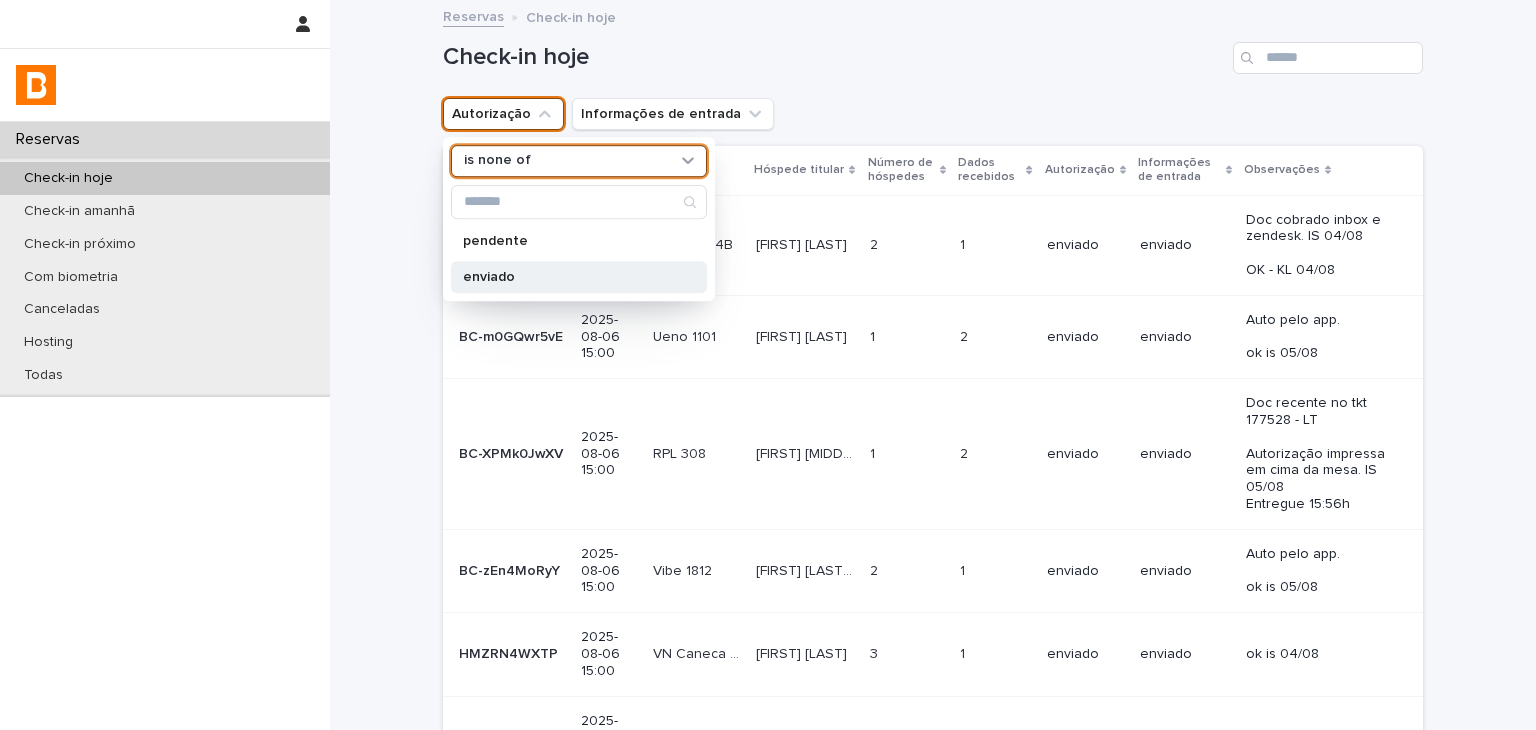 click on "enviado" at bounding box center (569, 277) 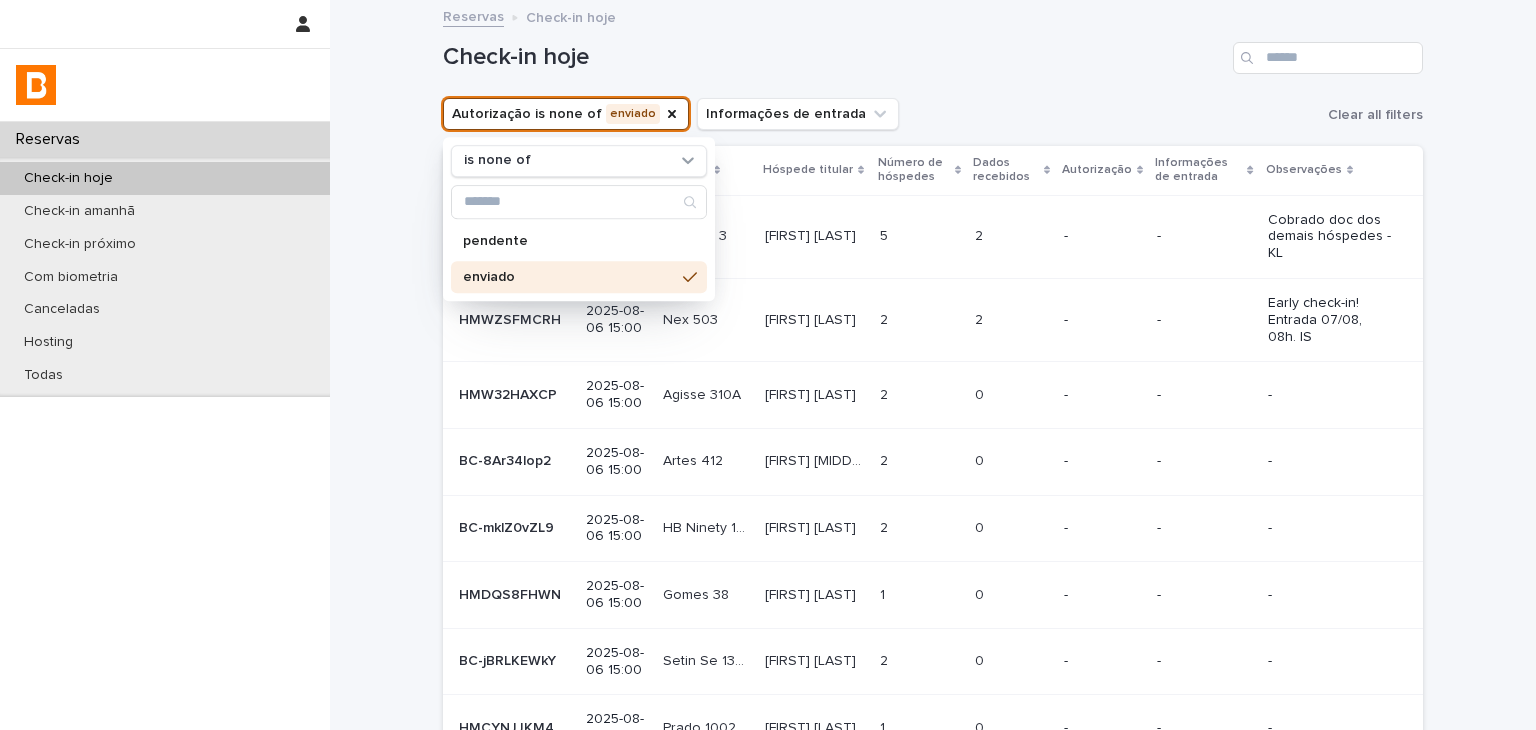 click on "Check-in hoje" at bounding box center (933, 50) 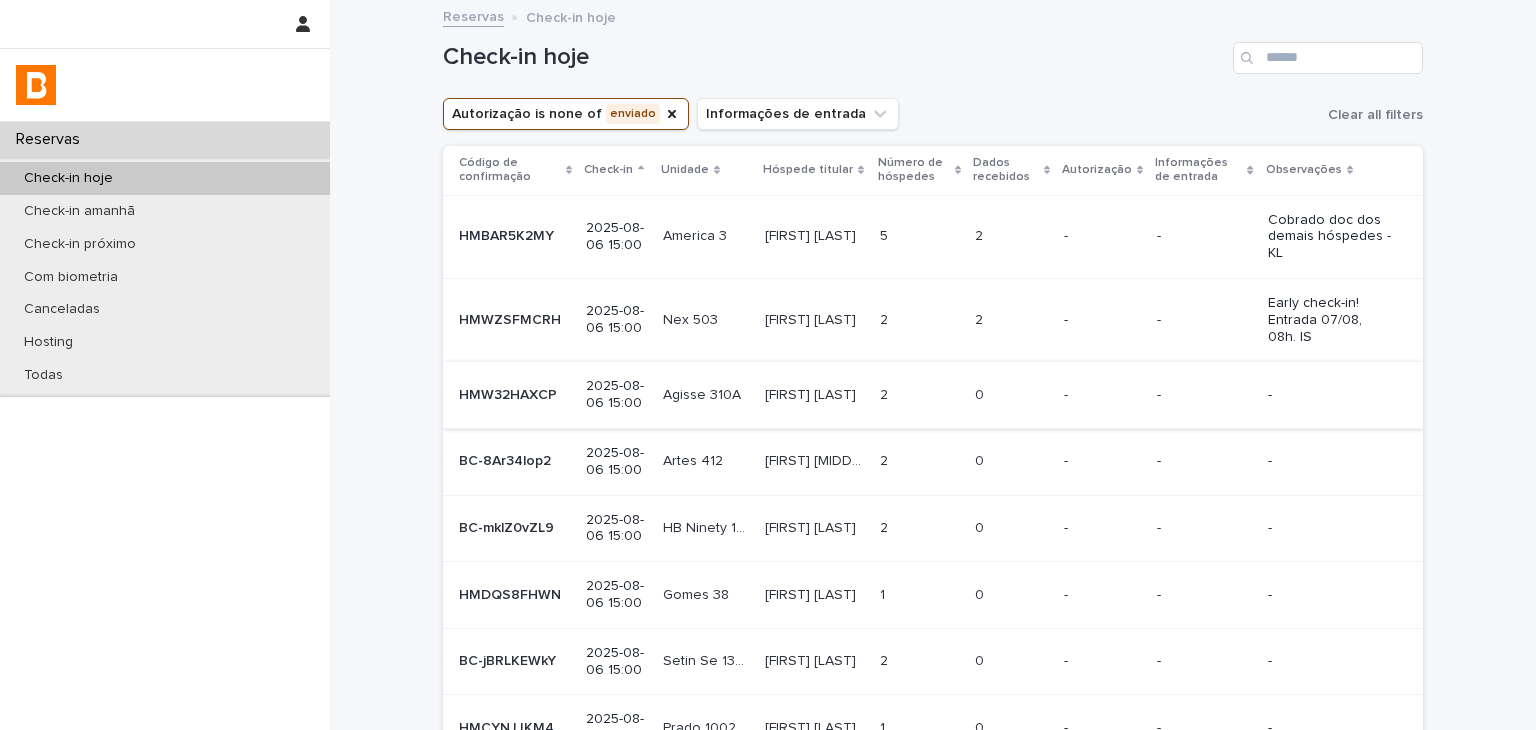 scroll, scrollTop: 256, scrollLeft: 0, axis: vertical 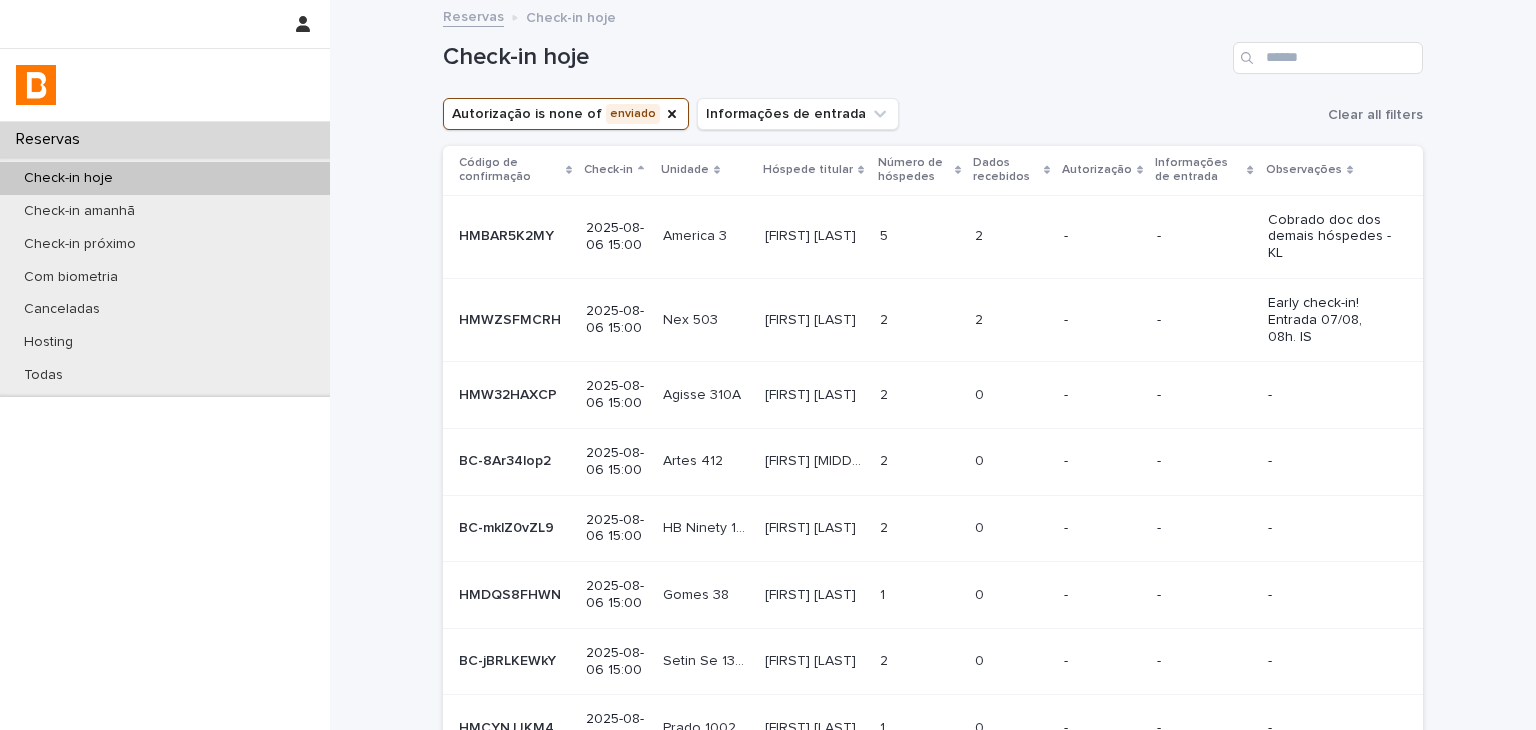 click on "[FIRST] [LAST] [FIRST] [LAST]" at bounding box center (814, 236) 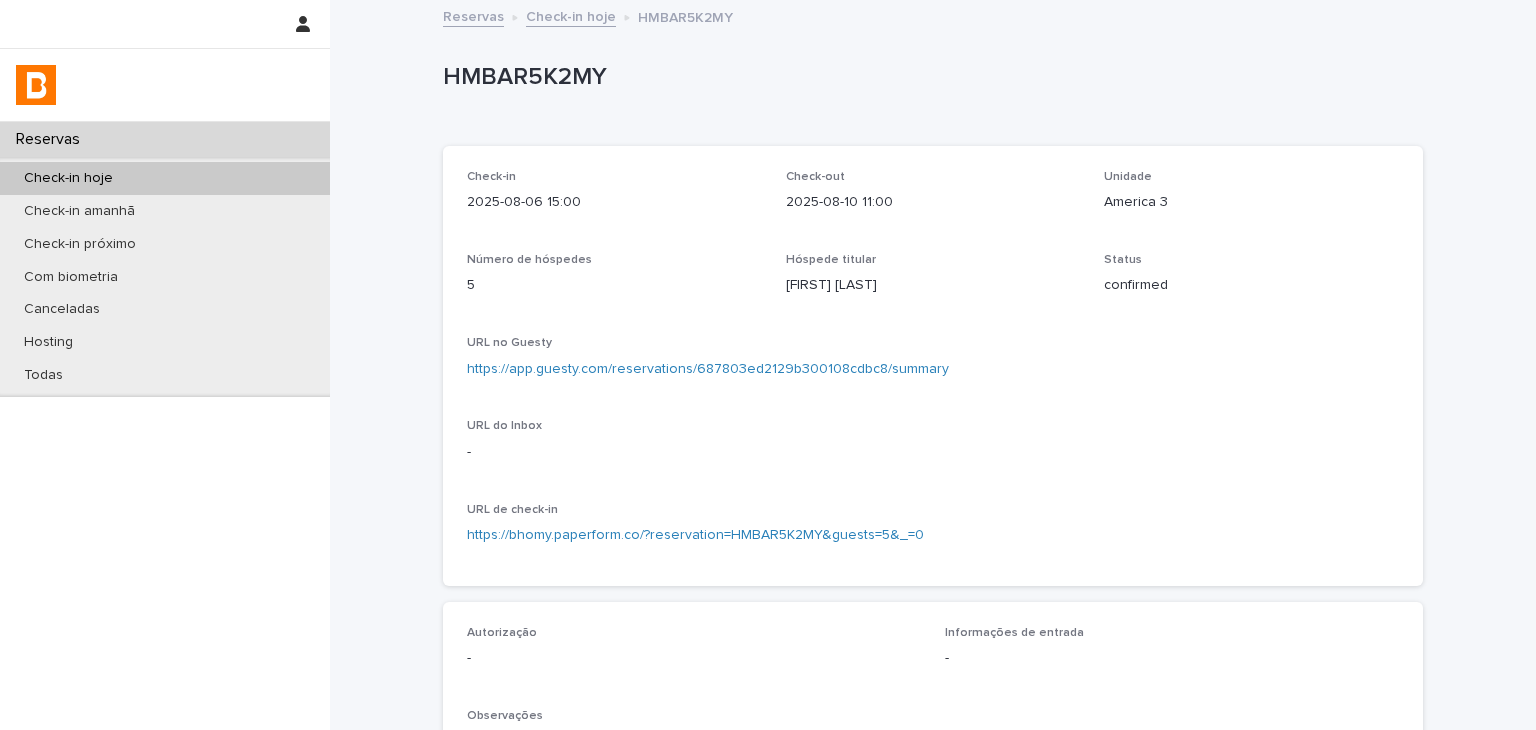 click on "https://app.guesty.com/reservations/687803ed2129b300108cdbc8/summary" at bounding box center [708, 369] 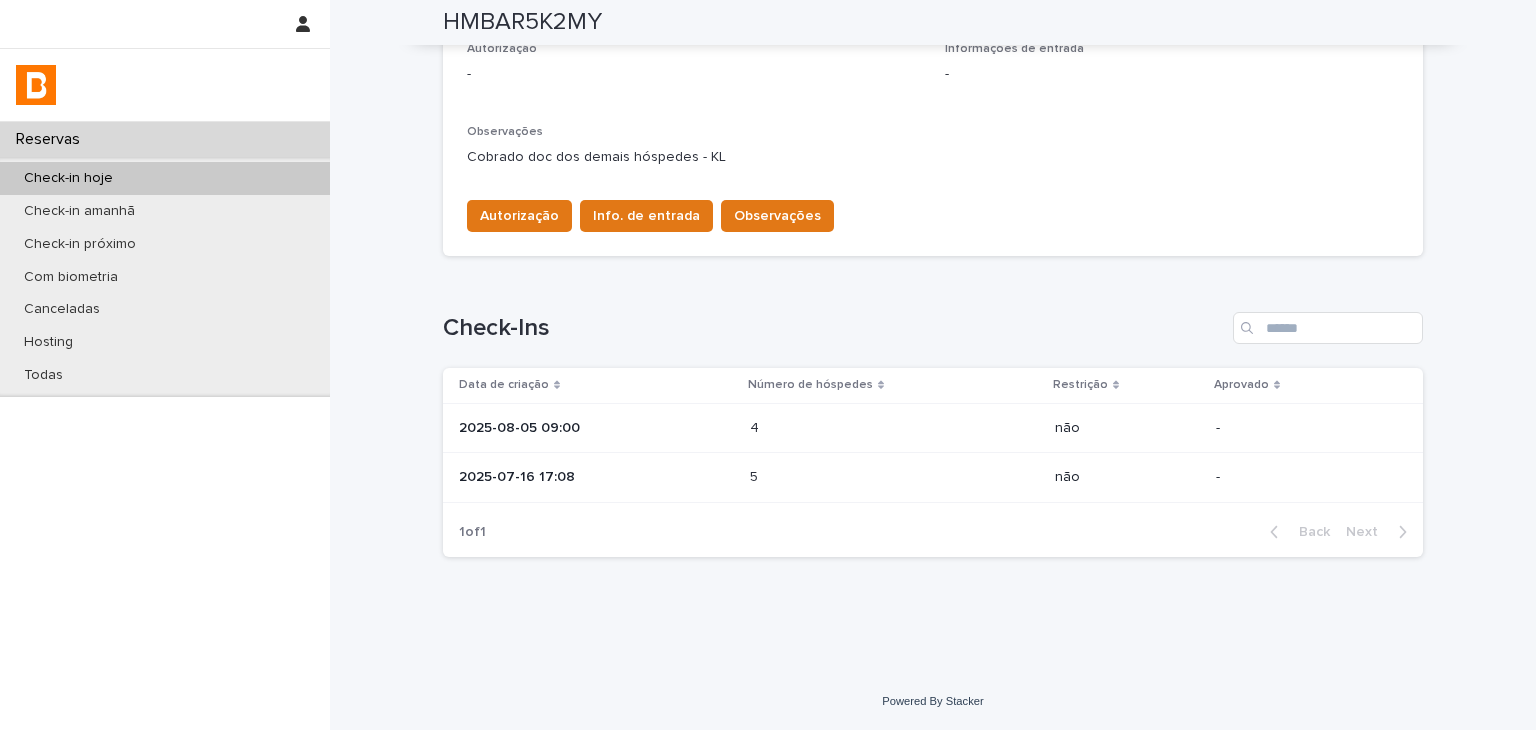 click on "2025-07-16 17:08" at bounding box center (596, 477) 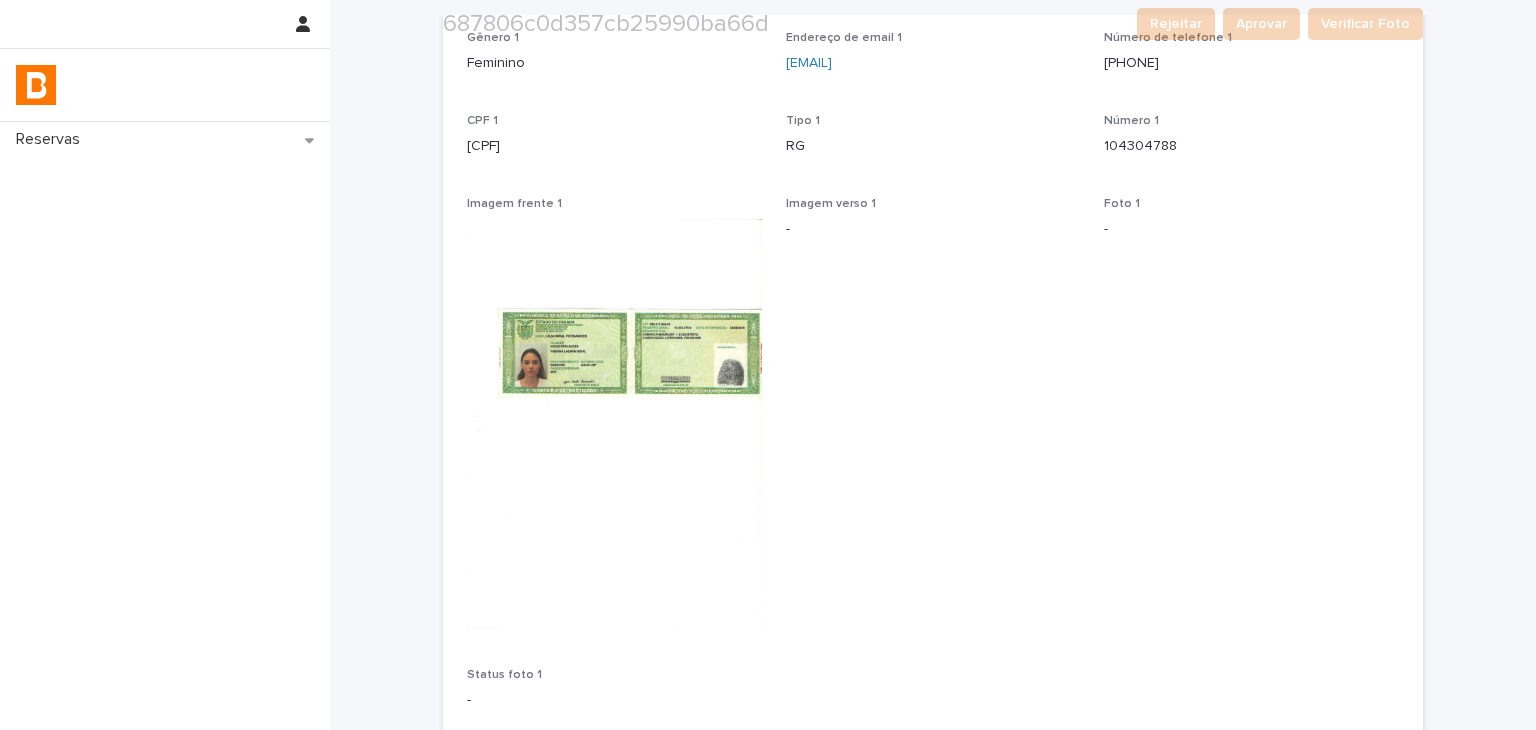scroll, scrollTop: 462, scrollLeft: 0, axis: vertical 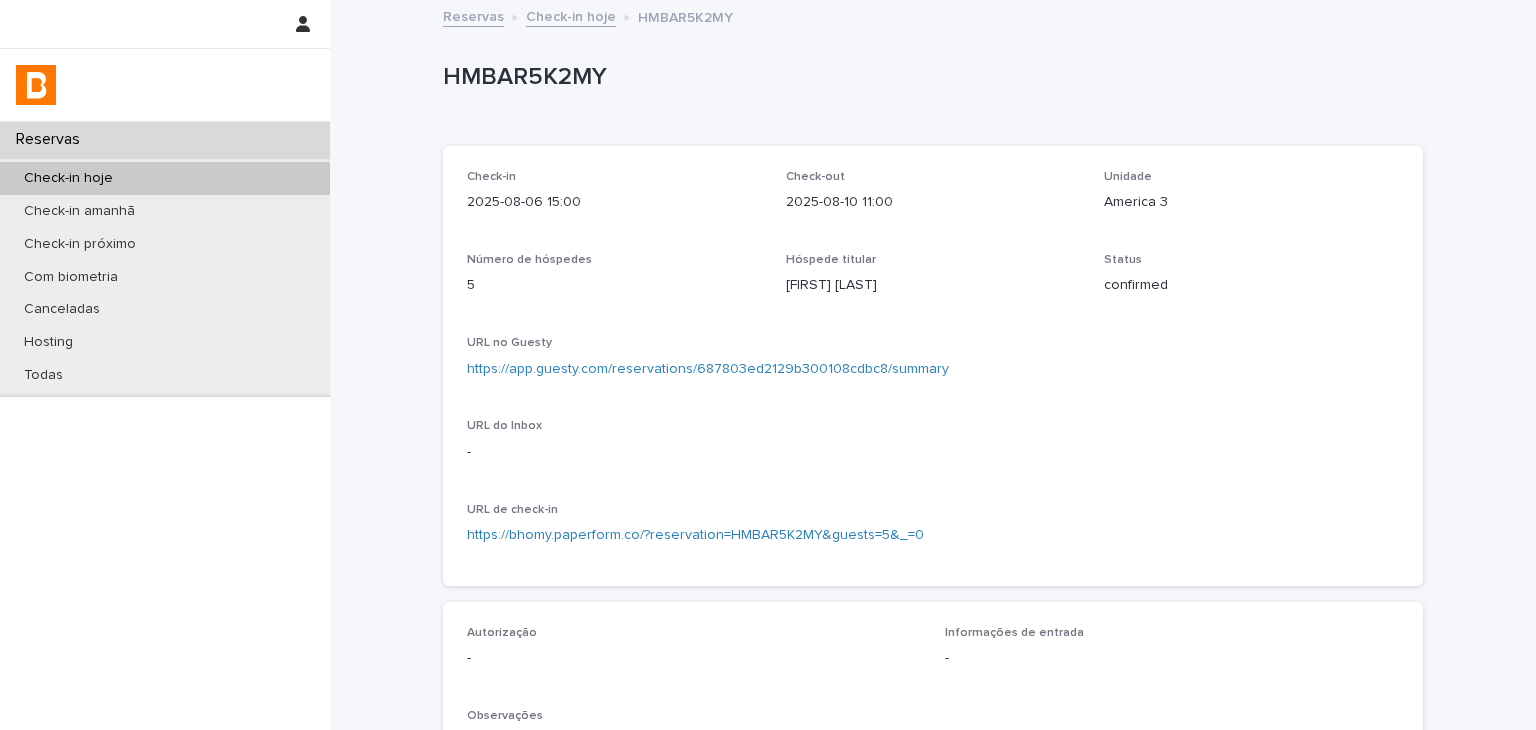 click on "HMBAR5K2MY" at bounding box center [929, 77] 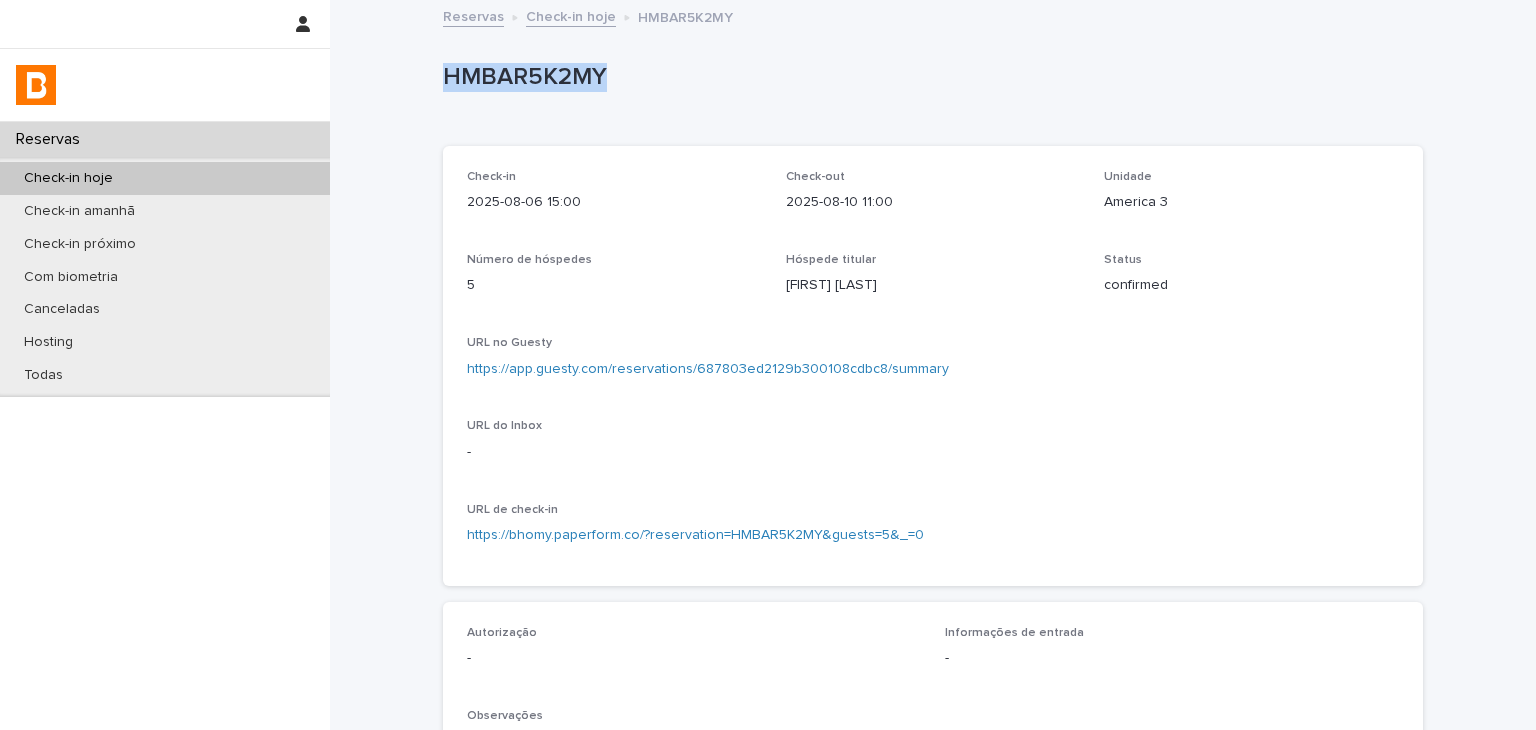 click on "HMBAR5K2MY" at bounding box center (929, 77) 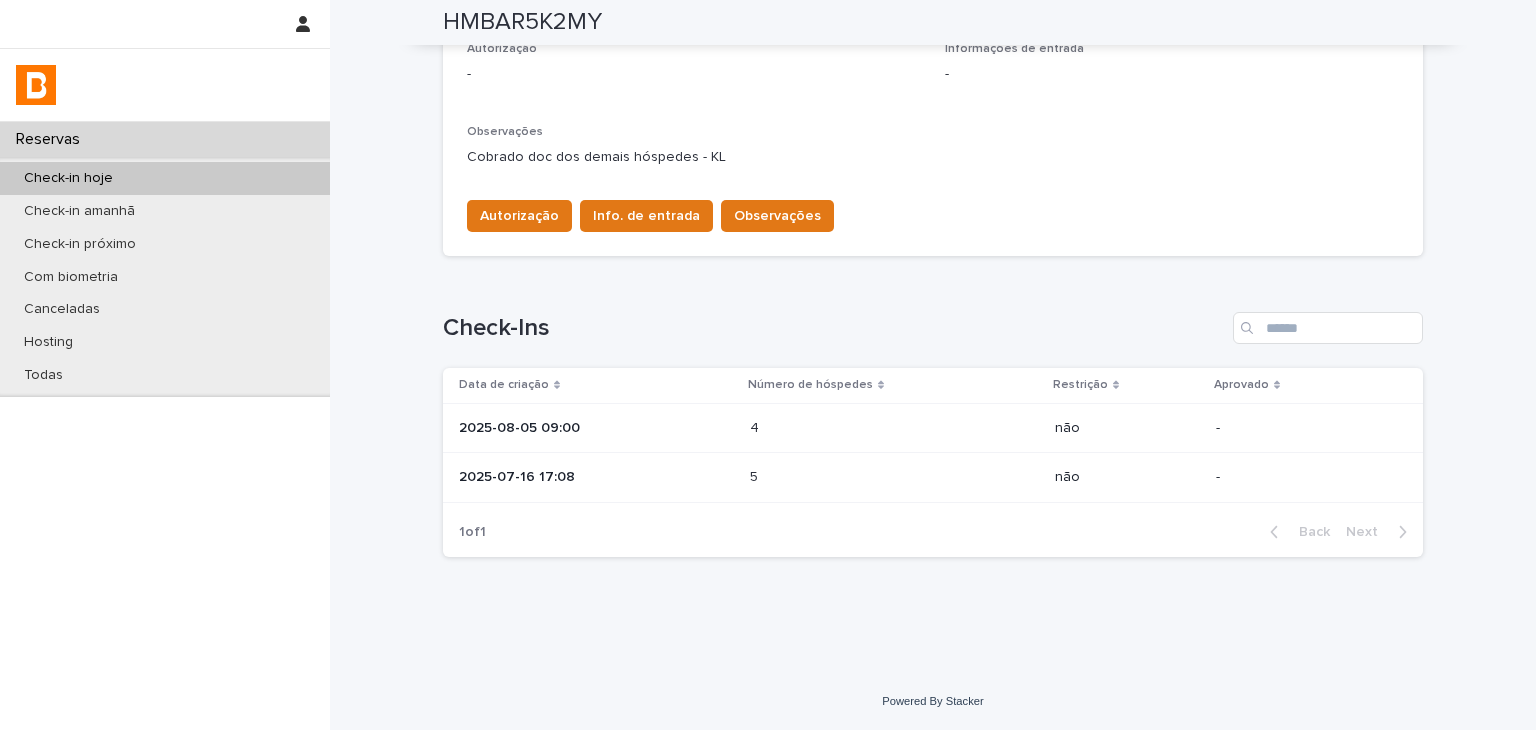 scroll, scrollTop: 0, scrollLeft: 0, axis: both 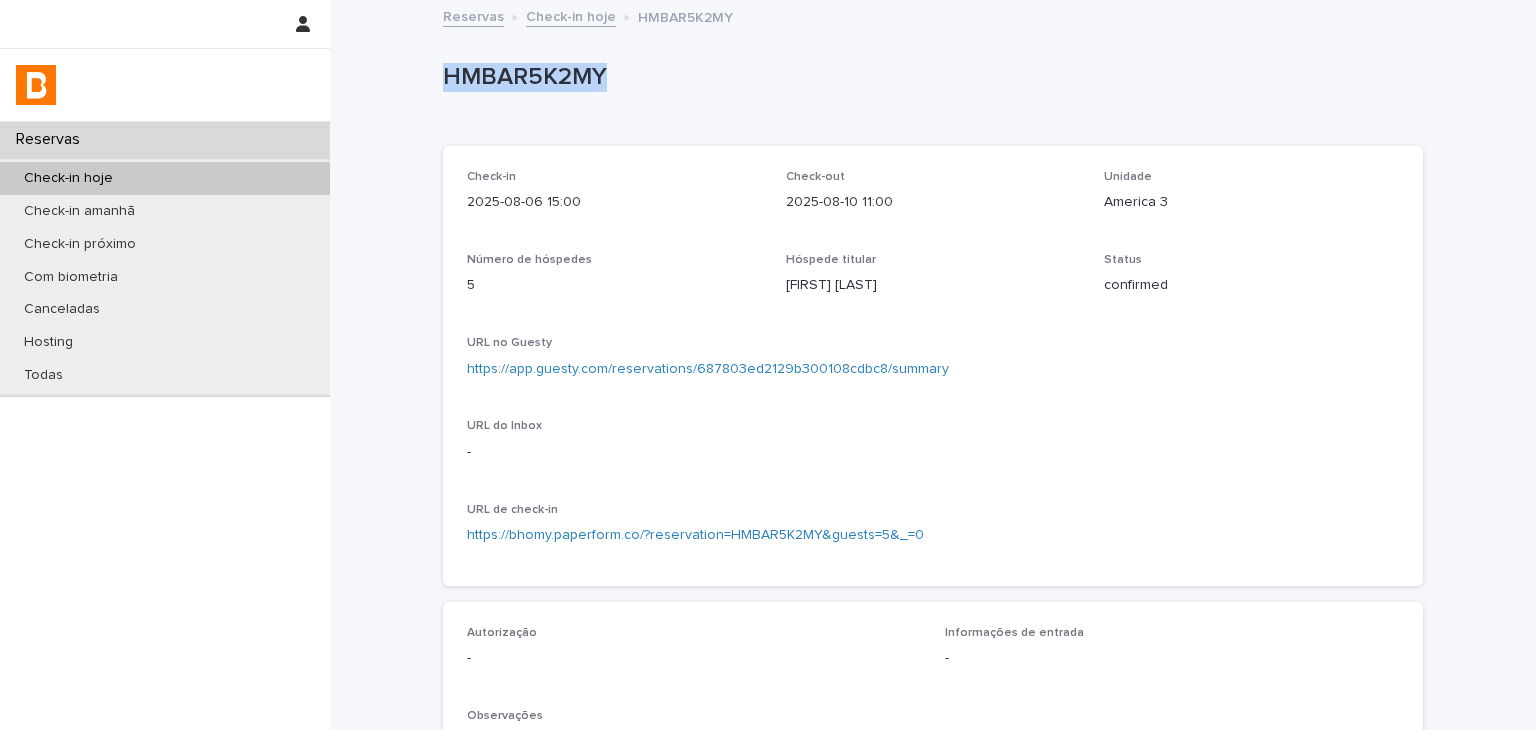 click on "Check-in [DATE] [TIME] Check-out [DATE] [TIME] Unidade America 3 Número de hóspedes 5 Hóspede titular [FIRST] [LAST] Status confirmed URL no Guesty https://app.guesty.com/reservations/687803ed2129b300108cdbc8/summary URL do Inbox - URL de check-in https://bhomy.paperform.co/?reservation=HMBAR5K2MY&guests=5&=0" at bounding box center [933, 366] 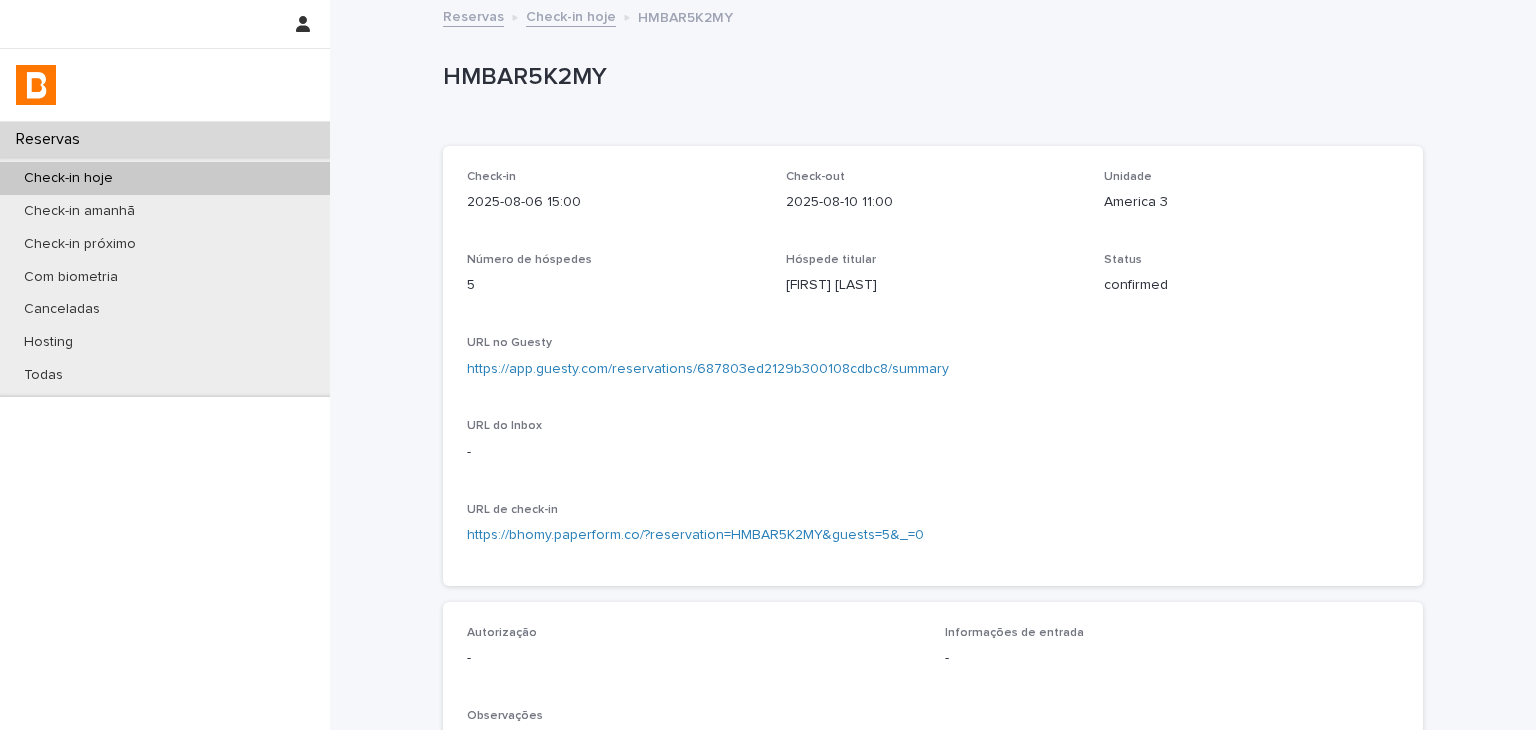 scroll, scrollTop: 500, scrollLeft: 0, axis: vertical 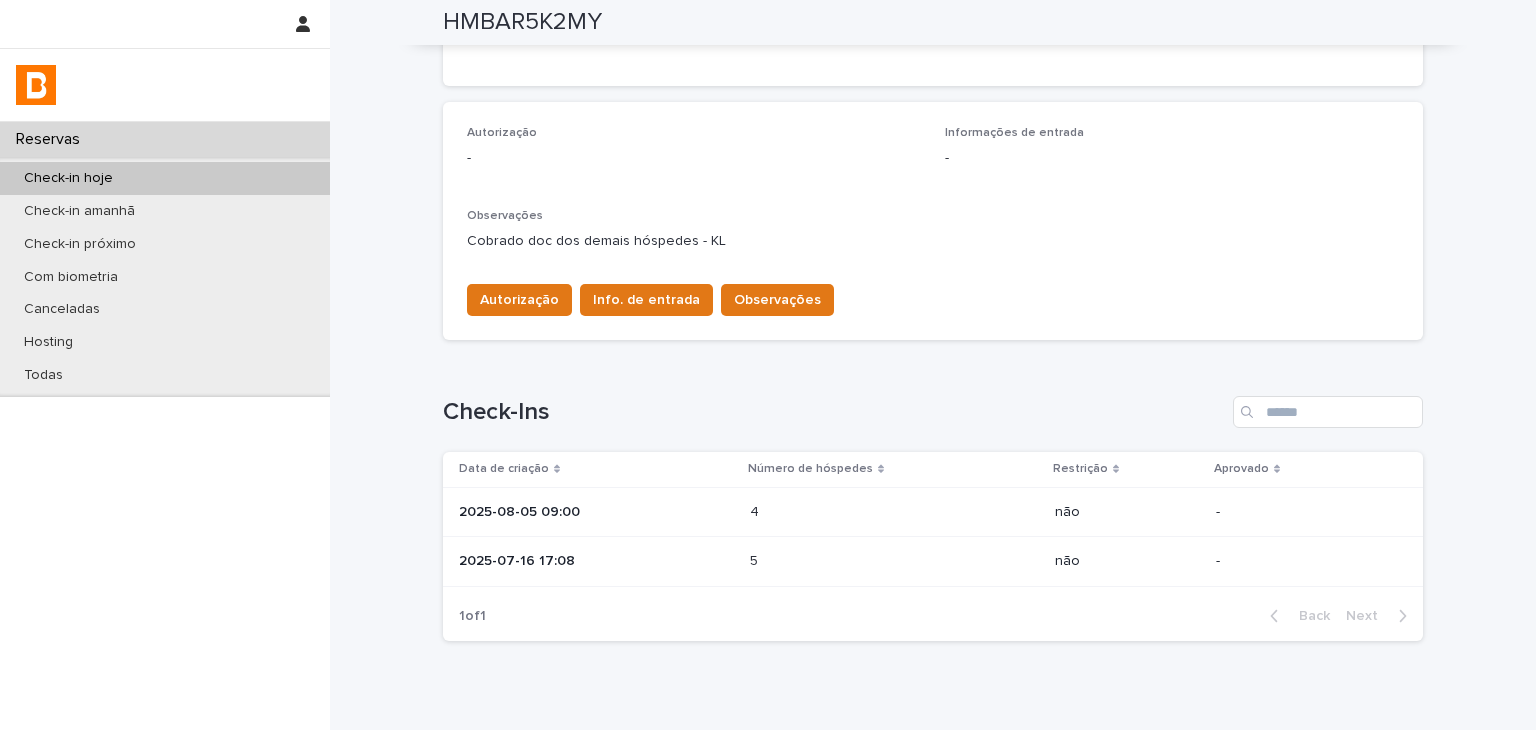 click at bounding box center [837, 512] 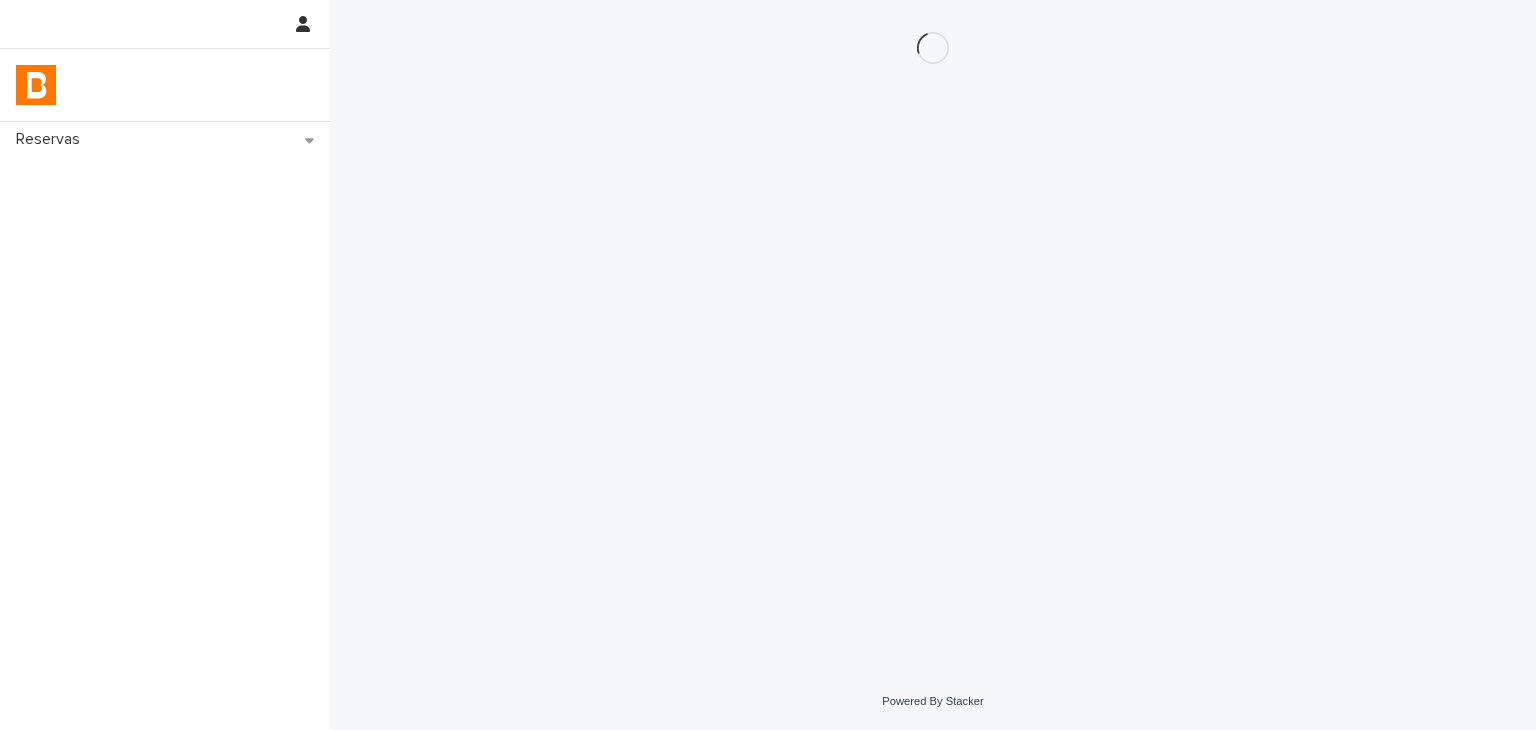 scroll, scrollTop: 0, scrollLeft: 0, axis: both 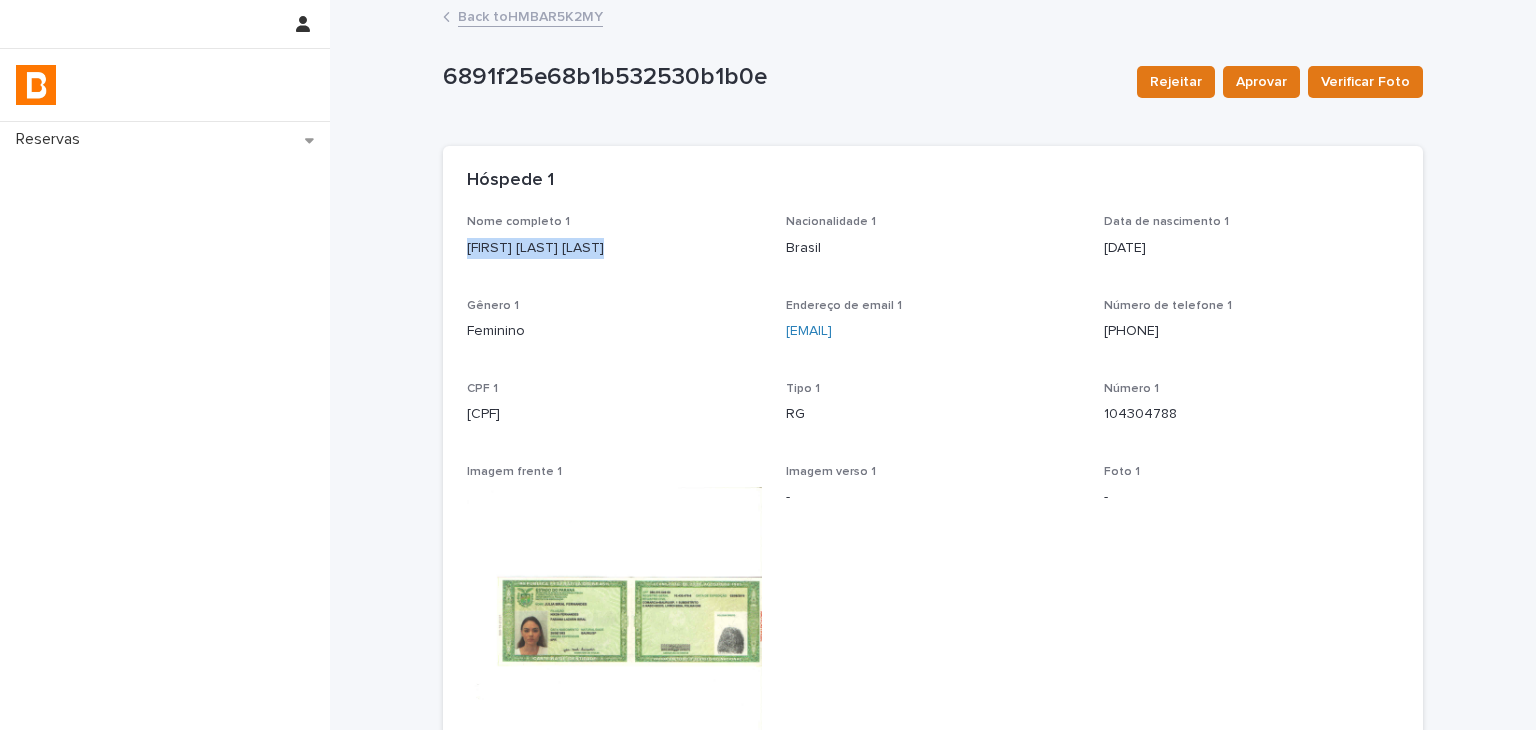 drag, startPoint x: 455, startPoint y: 251, endPoint x: 605, endPoint y: 269, distance: 151.07614 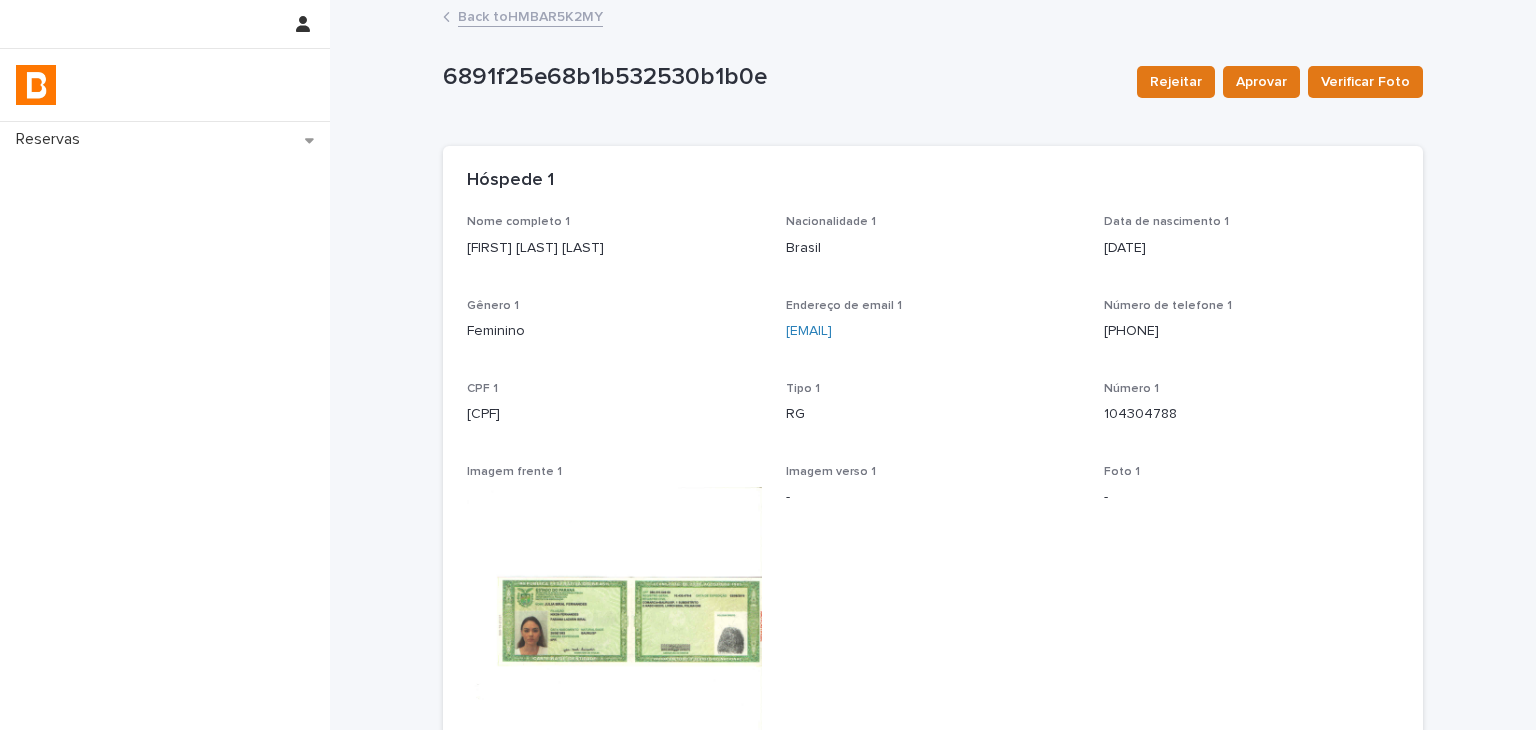 click on "Hóspede 1" at bounding box center [929, 181] 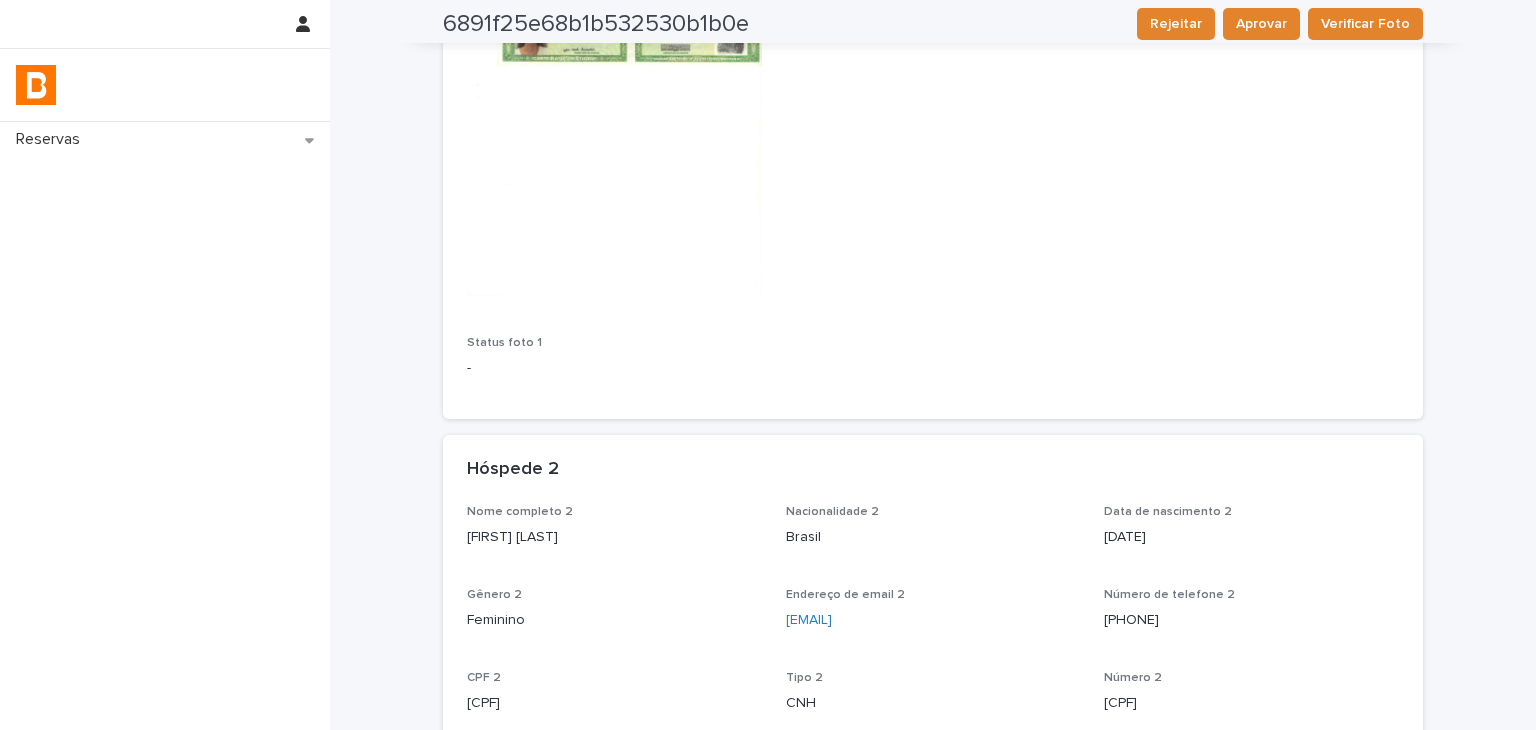 scroll, scrollTop: 1000, scrollLeft: 0, axis: vertical 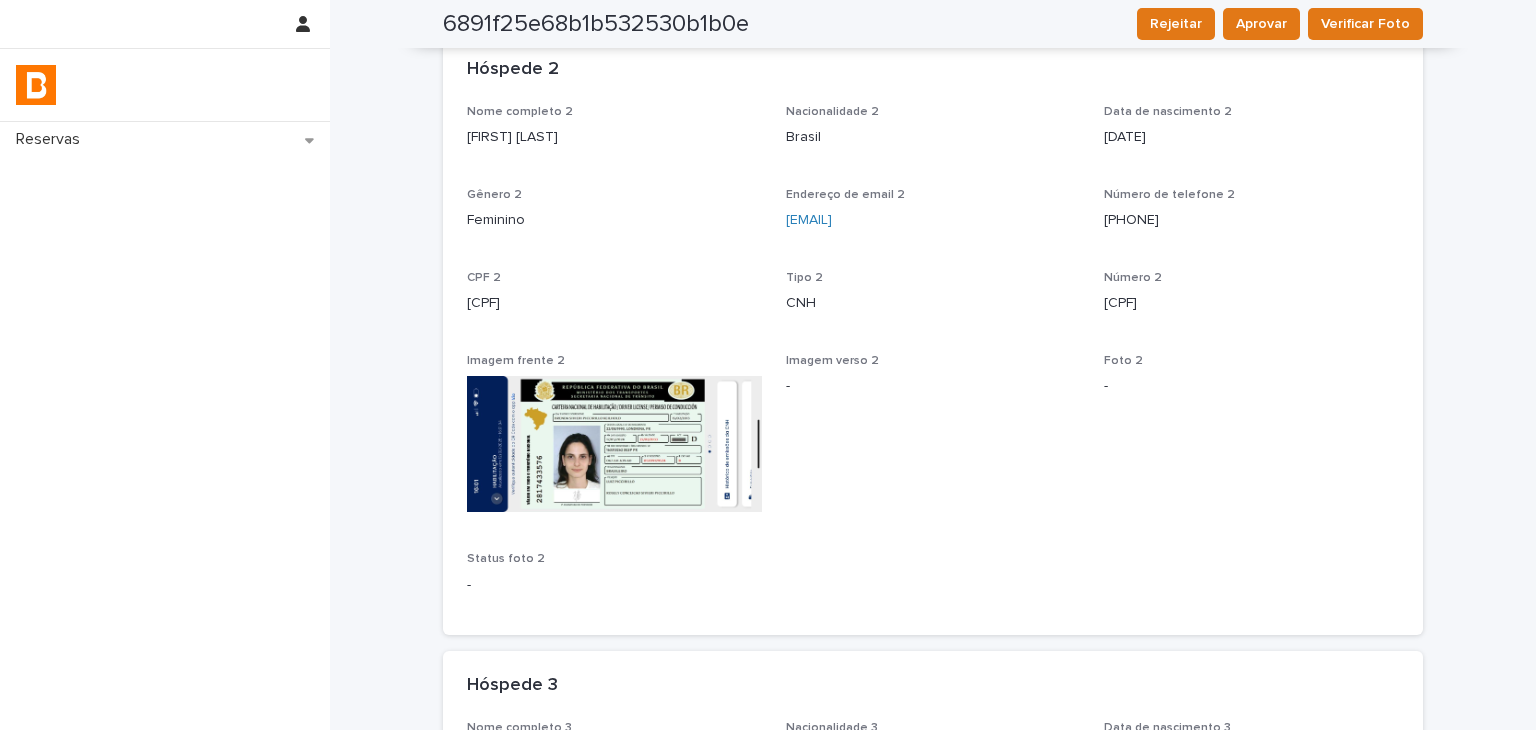 drag, startPoint x: 477, startPoint y: 154, endPoint x: 665, endPoint y: 154, distance: 188 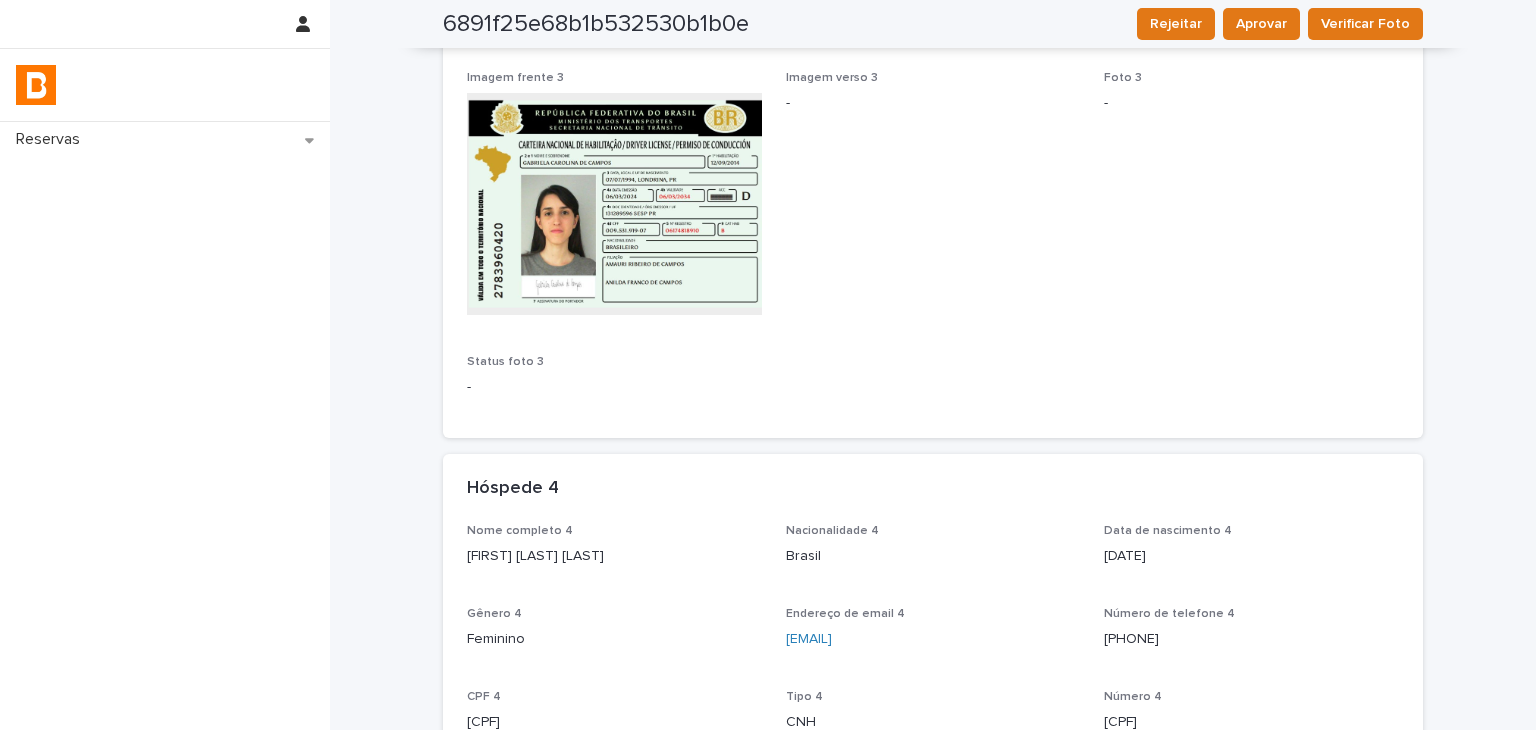 scroll, scrollTop: 1600, scrollLeft: 0, axis: vertical 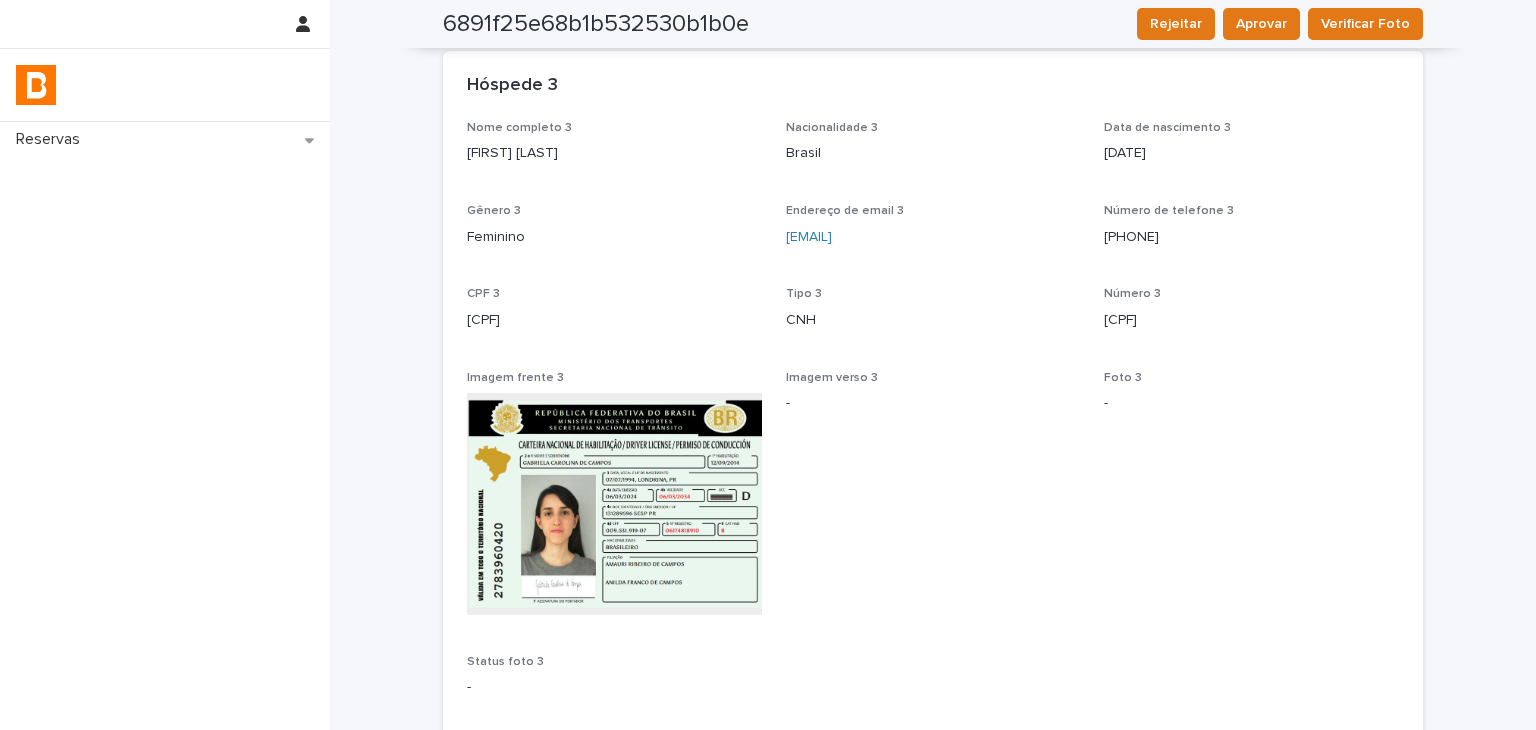 drag, startPoint x: 442, startPoint y: 150, endPoint x: 640, endPoint y: 157, distance: 198.1237 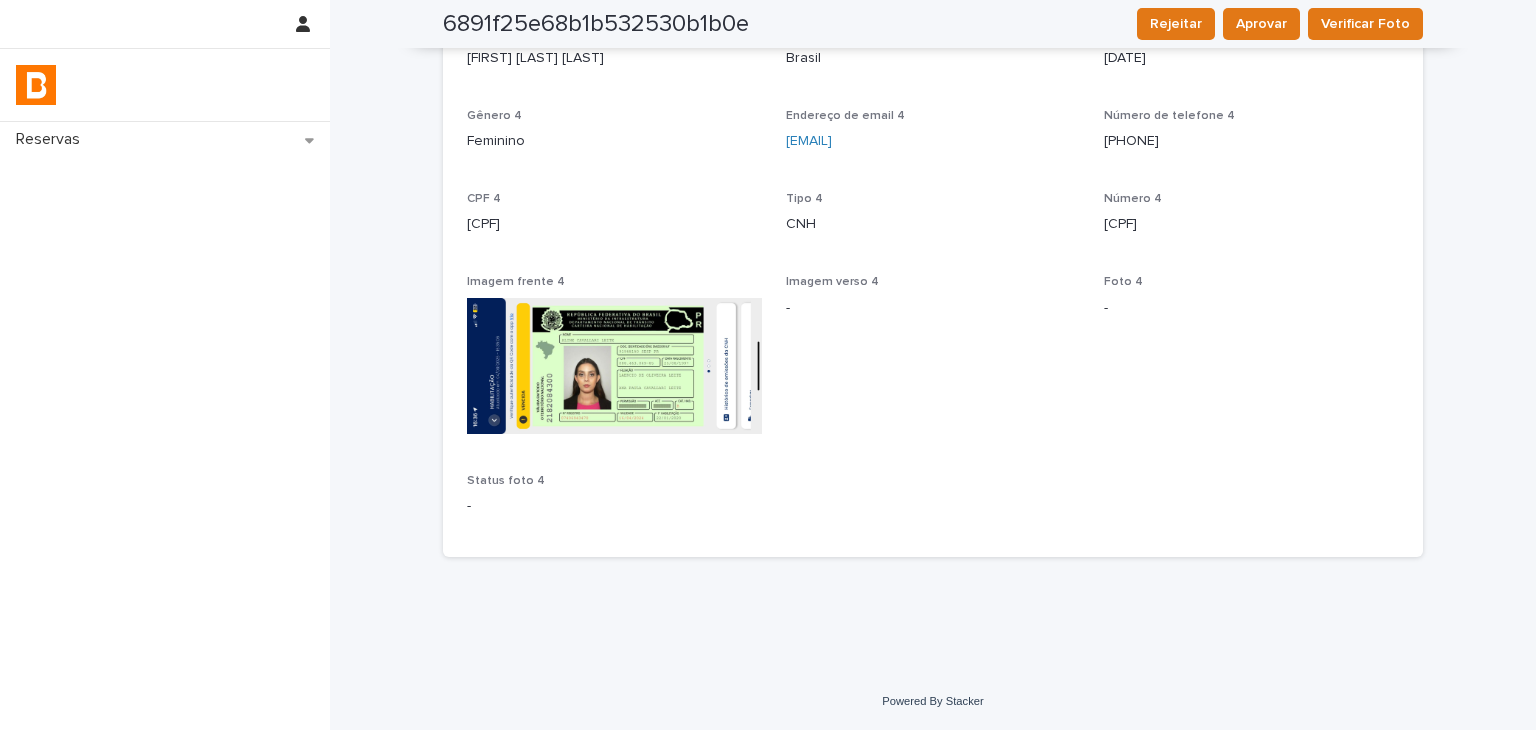 scroll, scrollTop: 2198, scrollLeft: 0, axis: vertical 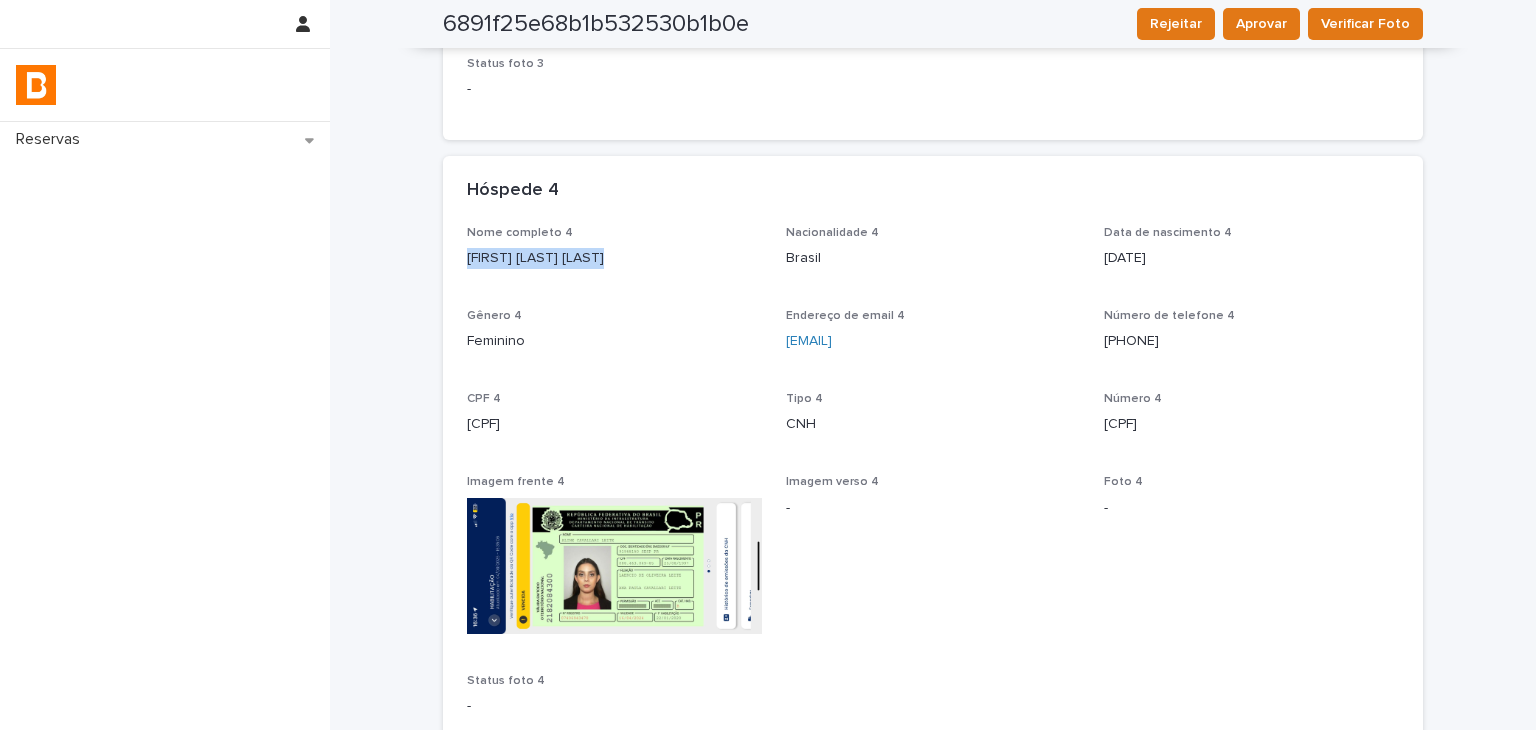 drag, startPoint x: 456, startPoint y: 261, endPoint x: 593, endPoint y: 261, distance: 137 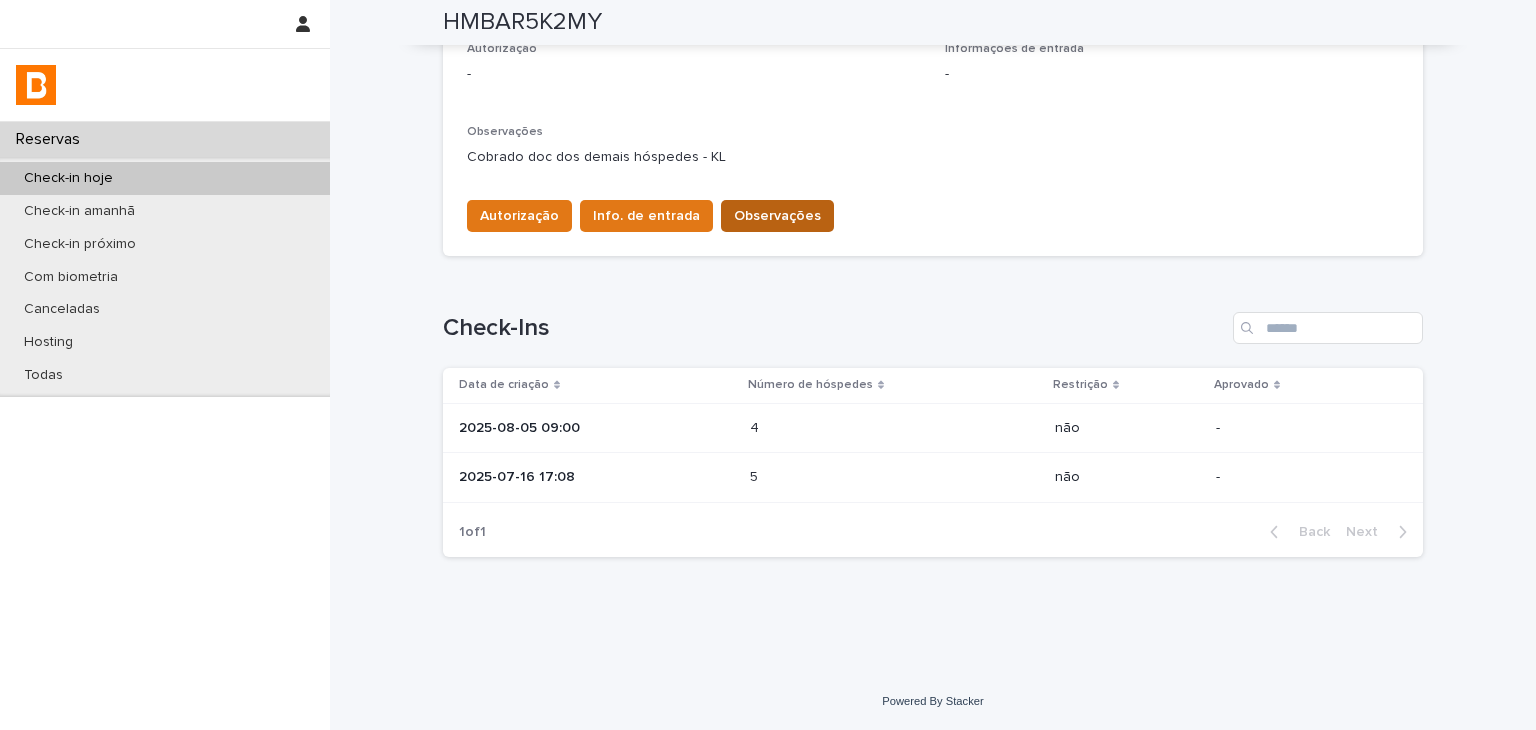 scroll, scrollTop: 584, scrollLeft: 0, axis: vertical 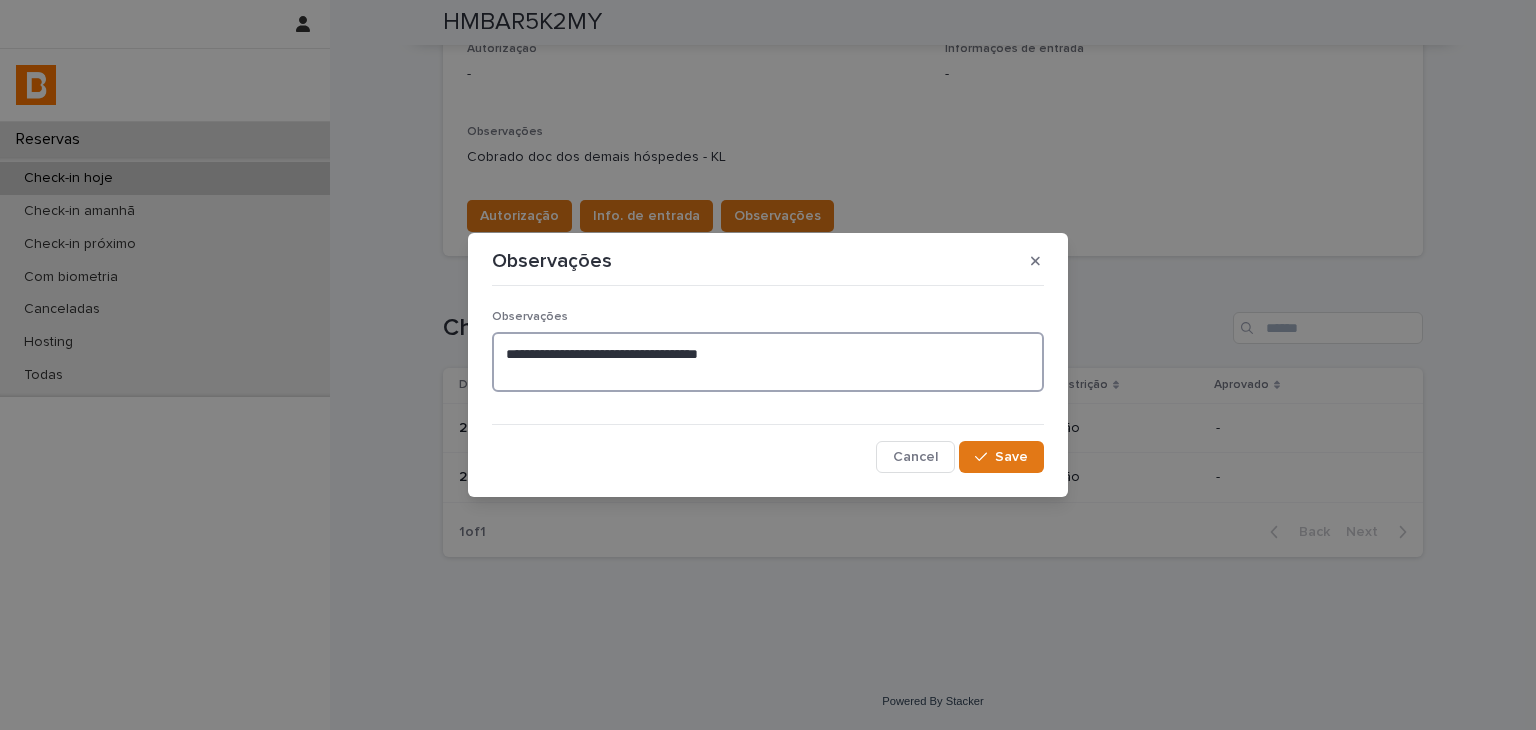 drag, startPoint x: 456, startPoint y: 365, endPoint x: 432, endPoint y: 372, distance: 25 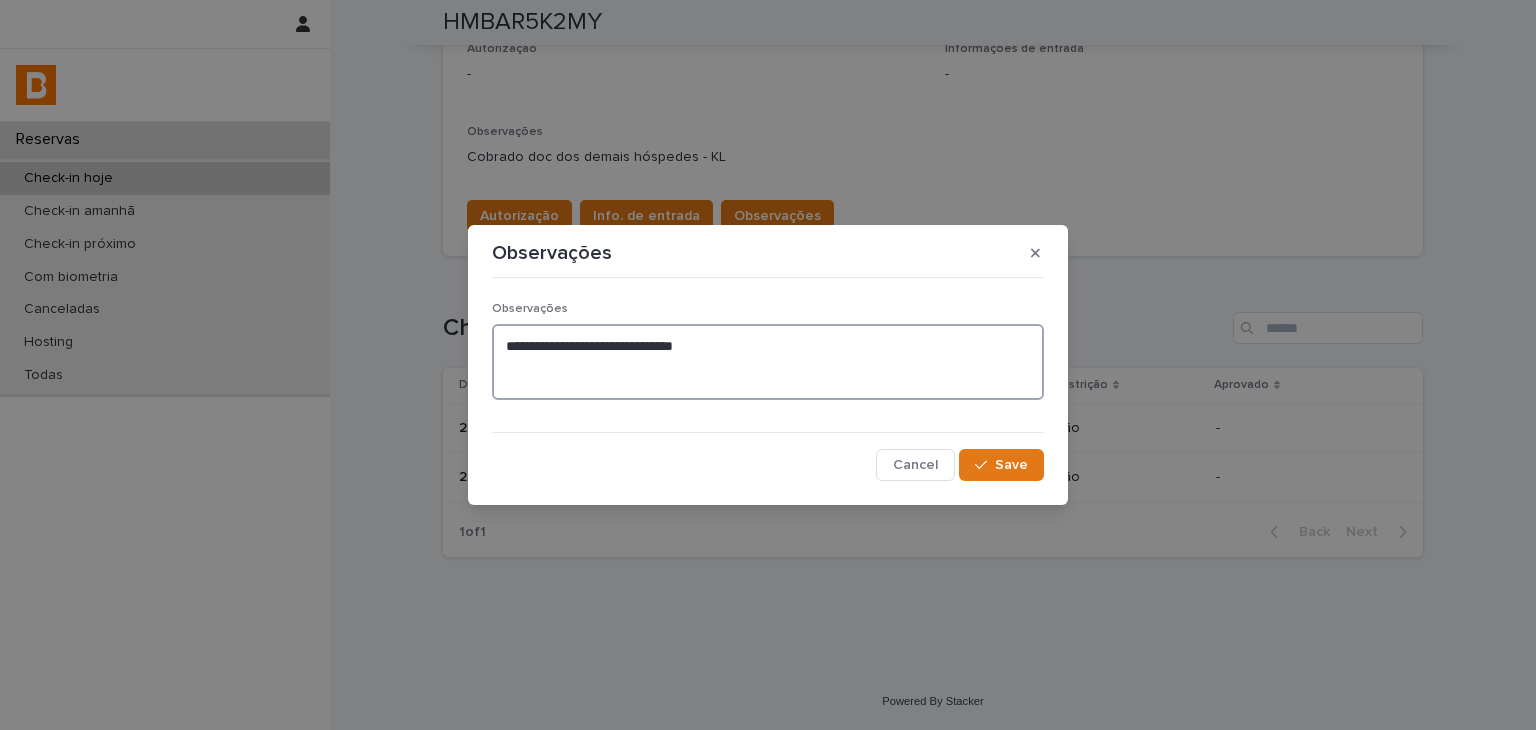 paste on "**********" 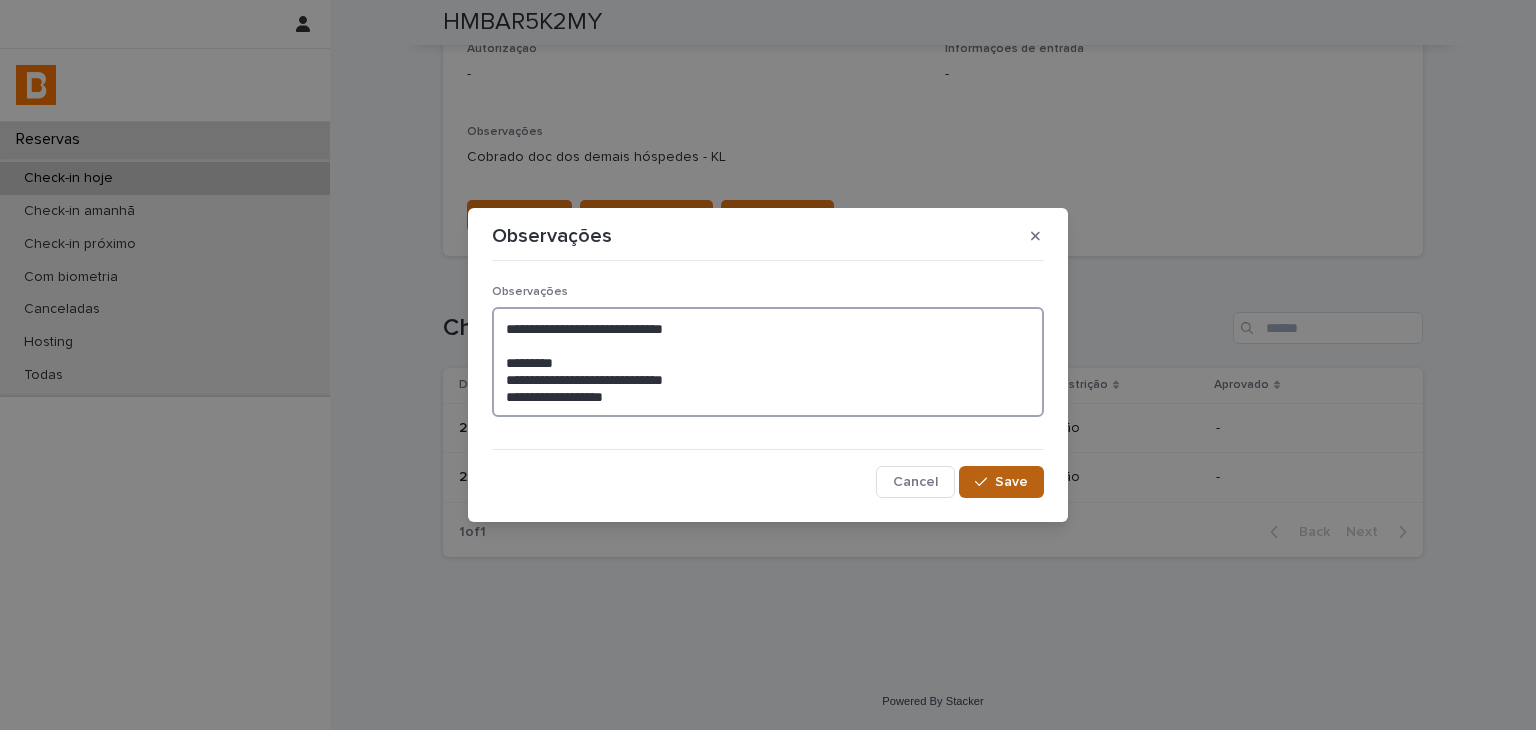type on "**********" 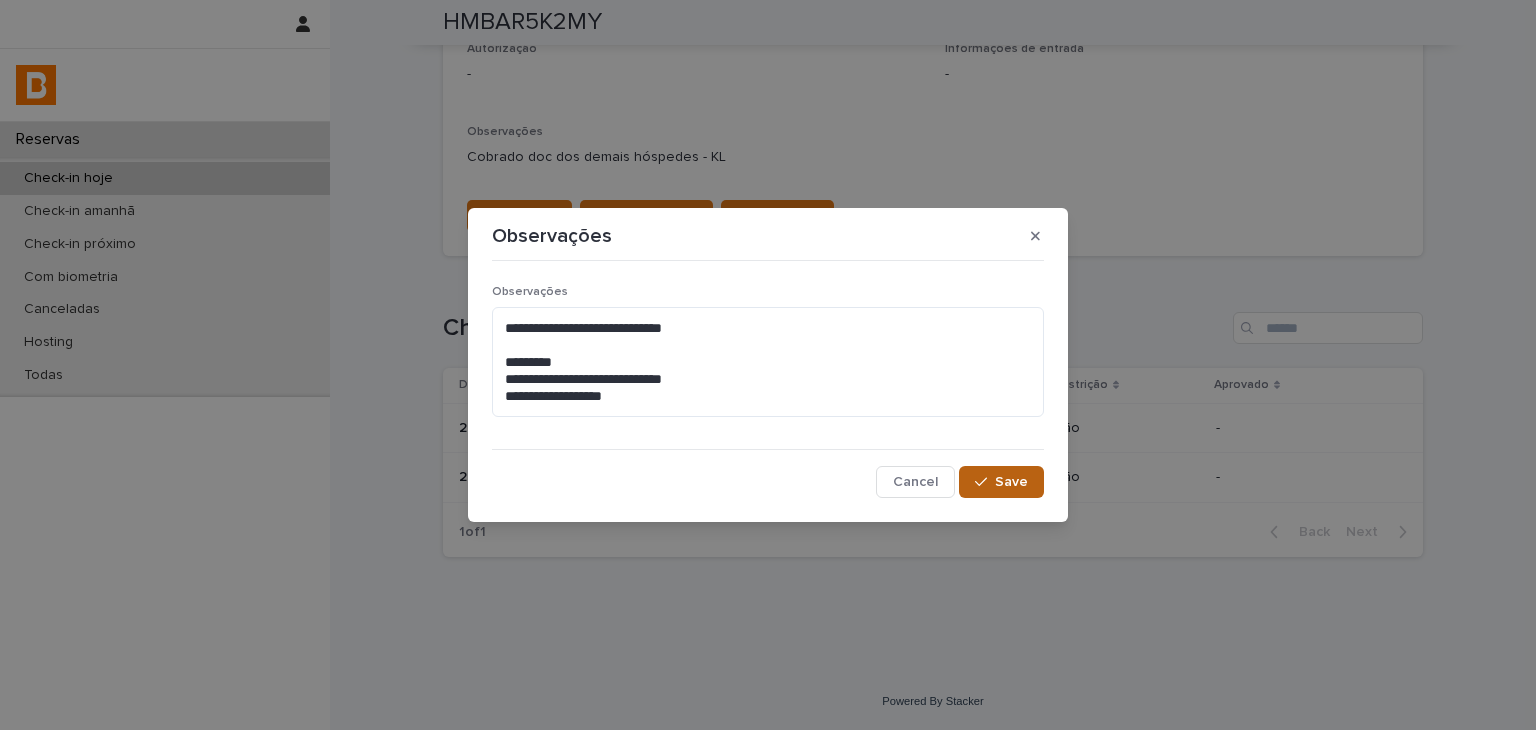 click on "Save" at bounding box center (1011, 482) 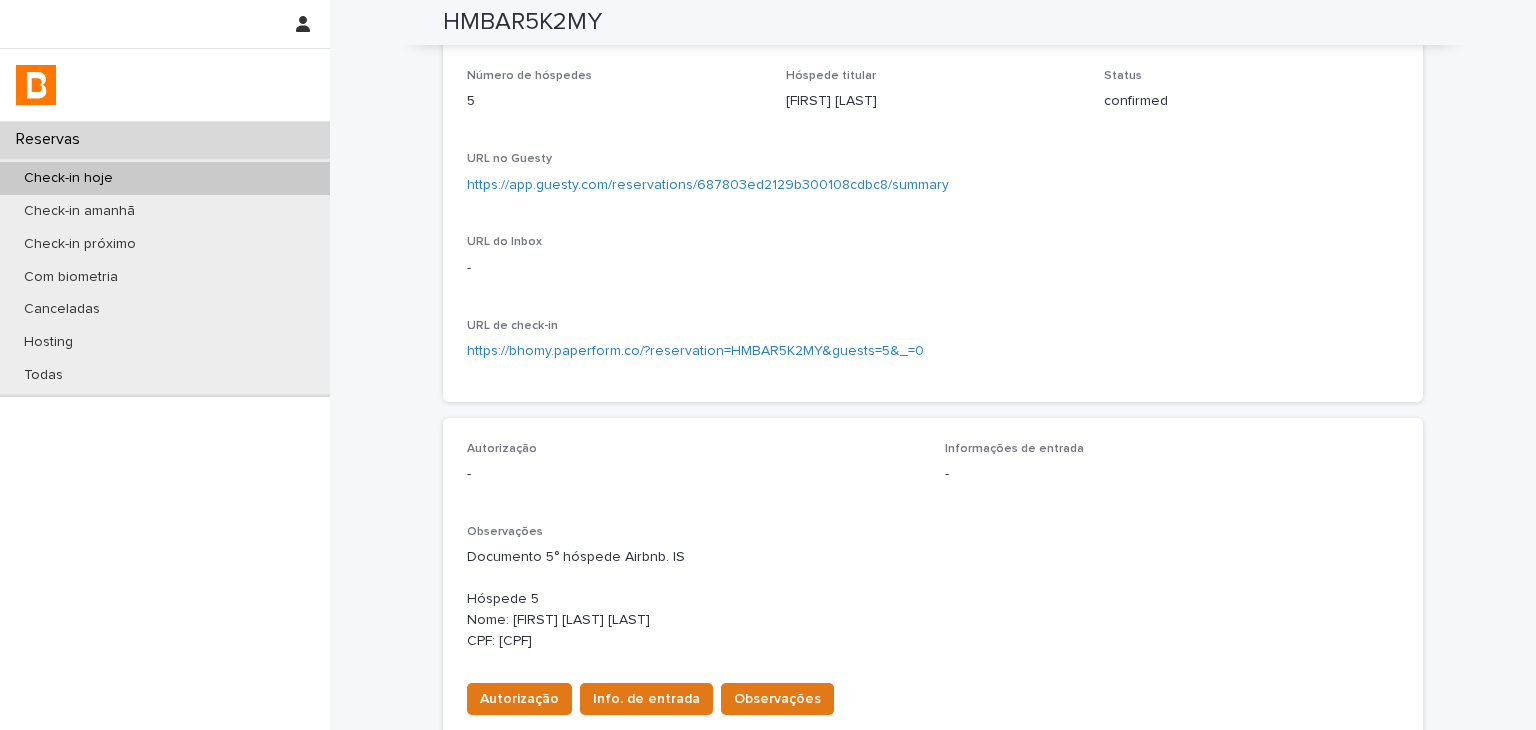 scroll, scrollTop: 0, scrollLeft: 0, axis: both 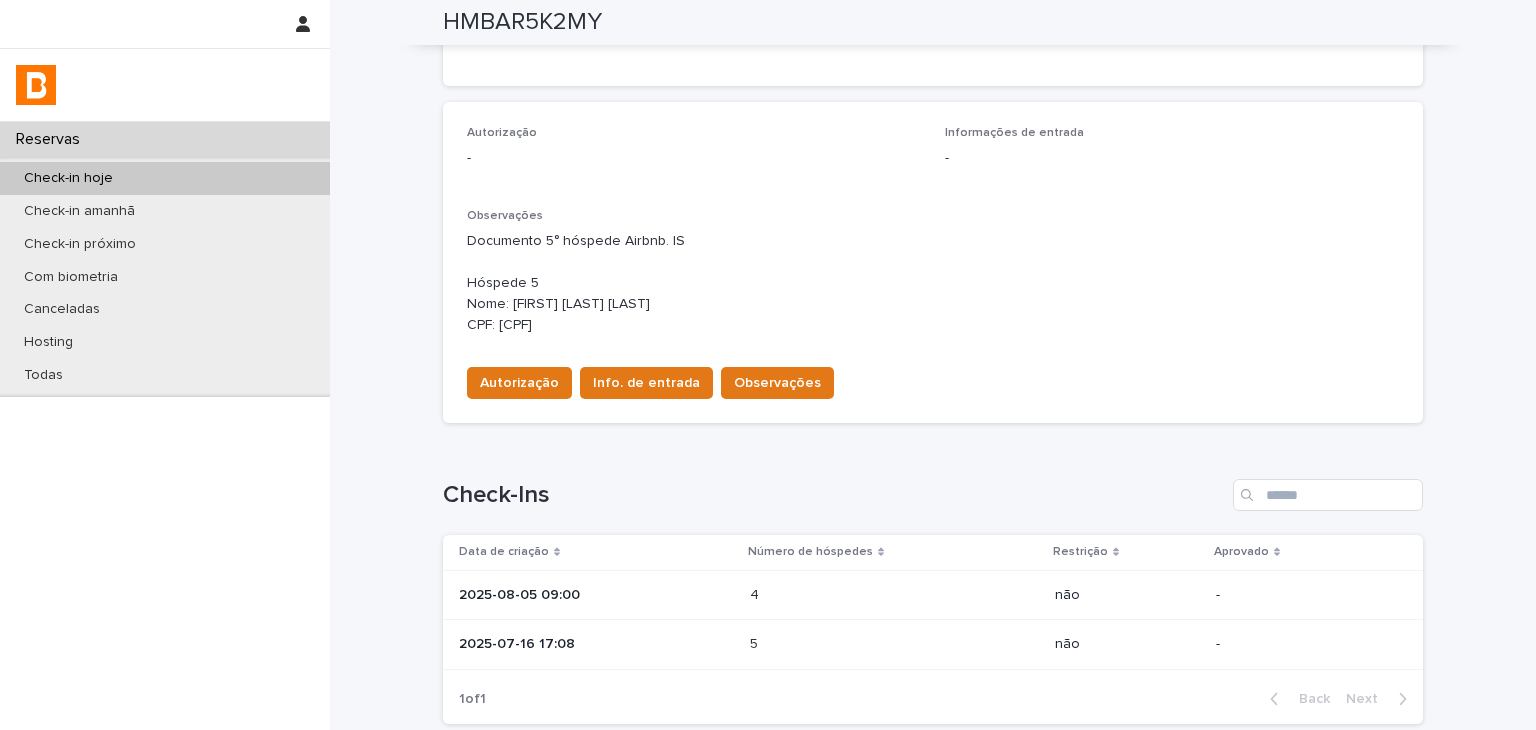 click at bounding box center (837, 595) 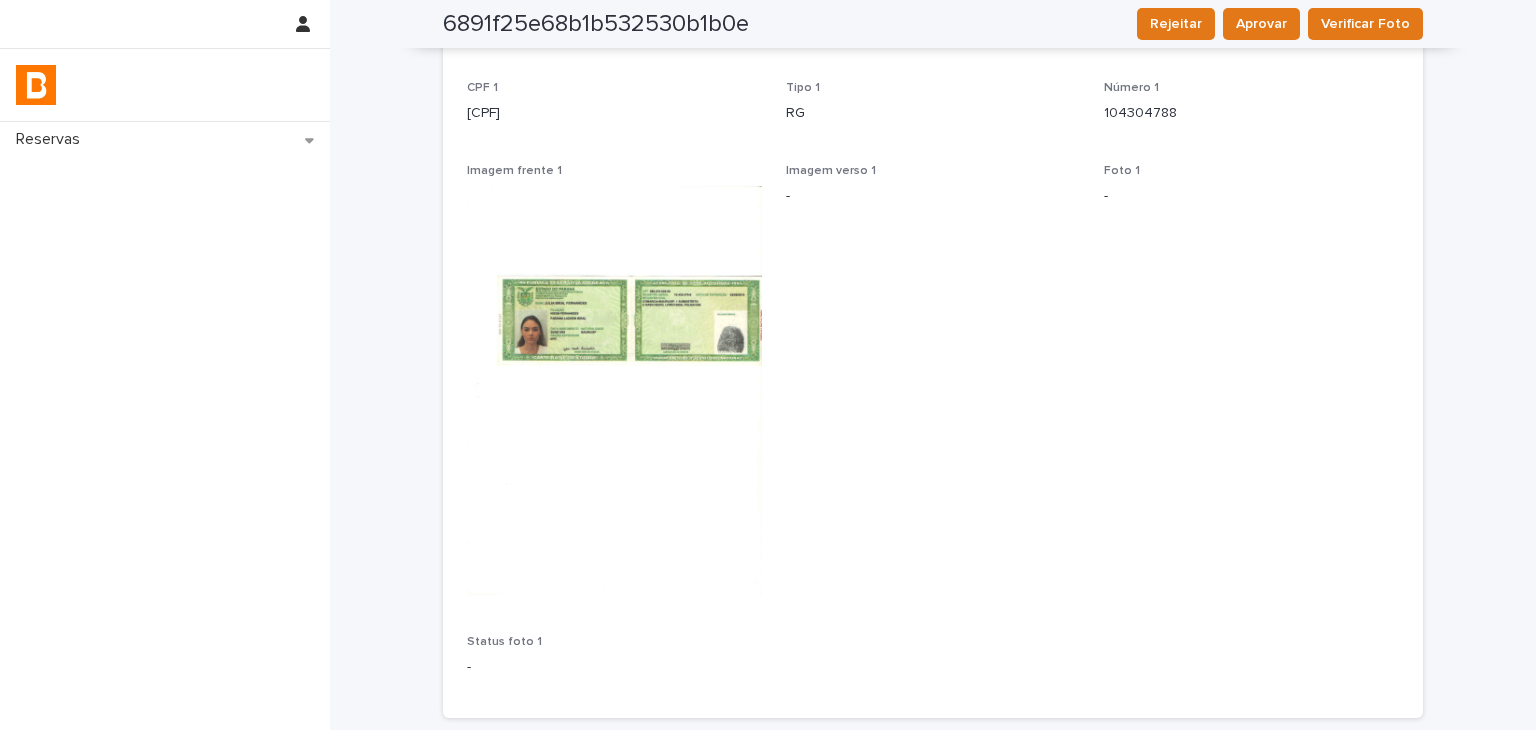 scroll, scrollTop: 101, scrollLeft: 0, axis: vertical 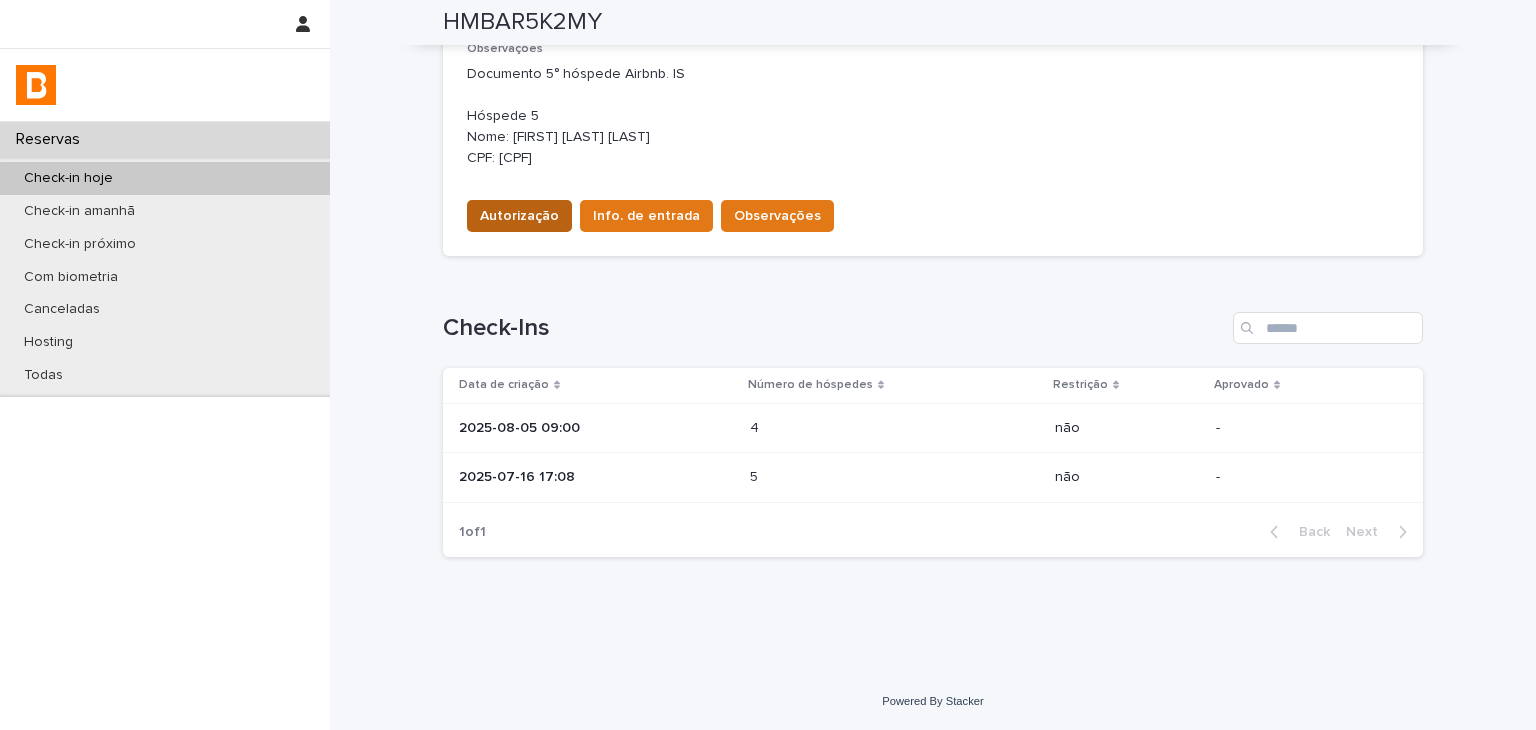 click on "Autorização" at bounding box center (519, 216) 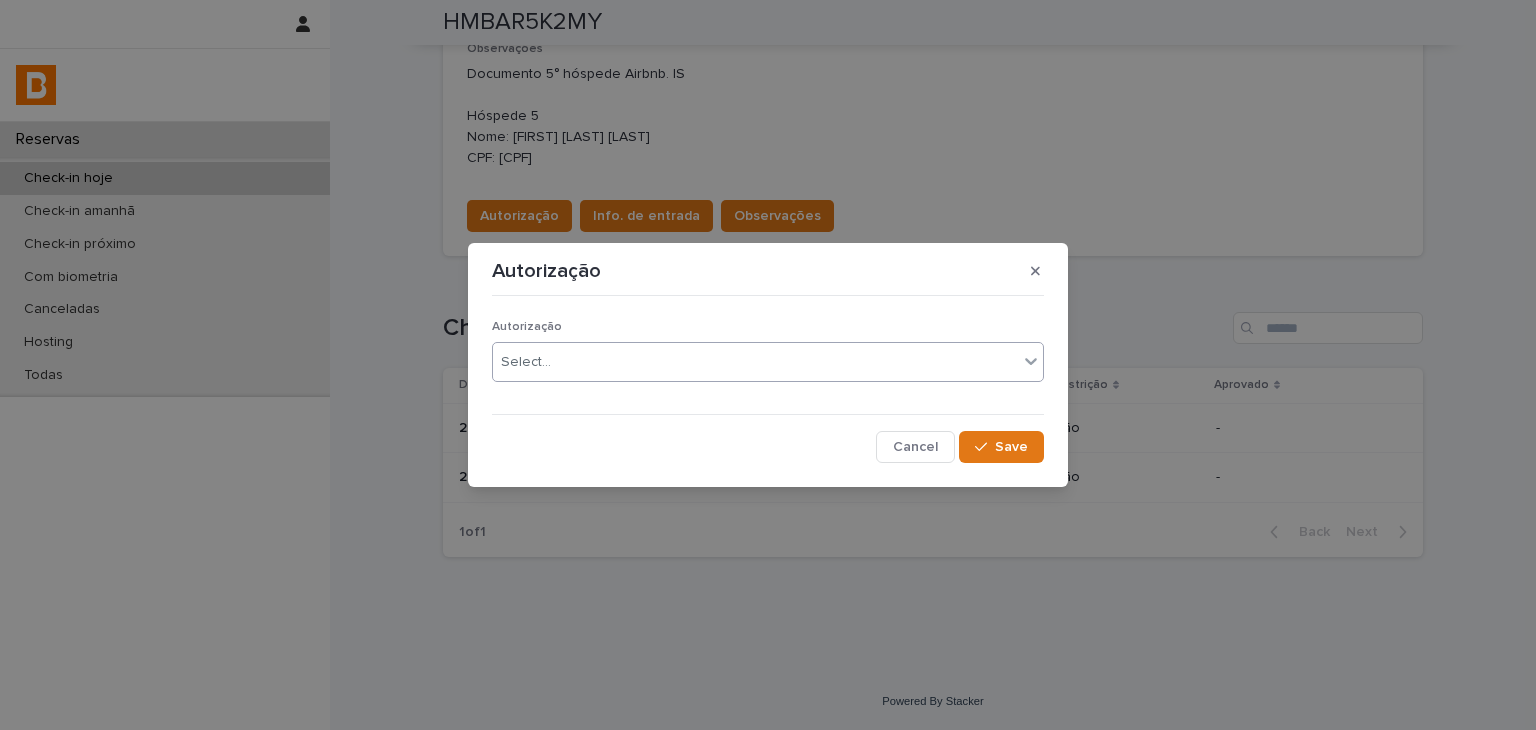 click on "Reservas Check-in hoje Check-in amanhã Check-in próximo Com biometria Canceladas Hosting Todas Reservas Check-in hoje HMBAR5K2MY Loading... Saving… Loading... Saving… HMBAR5K2MY HMBAR5K2MY Sorry, there was an error saving your record. Please try again. Please fill out the required fields below. Loading... Saving… Loading... Saving… Loading... Saving… Check-in 2025-08-06 15:00 Check-out 2025-08-10 11:00 Unidade America 3 Número de hóspedes 5 Hóspede titular Julia Biral Status confirmed URL no Guesty https://app.guesty.com/reservations/687803ed2129b300108cdbc8/summary URL do Inbox - URL de check-in https://bhomy.paperform.co/?reservation=HMBAR5K2MY&guests=5&_=0 Loading... Saving… Autorização - Informações de entrada - Observações Documento 5° hóspede Airbnb. IS
Hóspede 5
Nome: Nathalia Pedracoli Correa
CPF: [SSN] Autorização Info. de entrada Observações Loading... Saving… Check-Ins Data de criação Número de hóspedes Restrição Aprovado 2025-08-05 09:00 4 4   não" at bounding box center (768, 365) 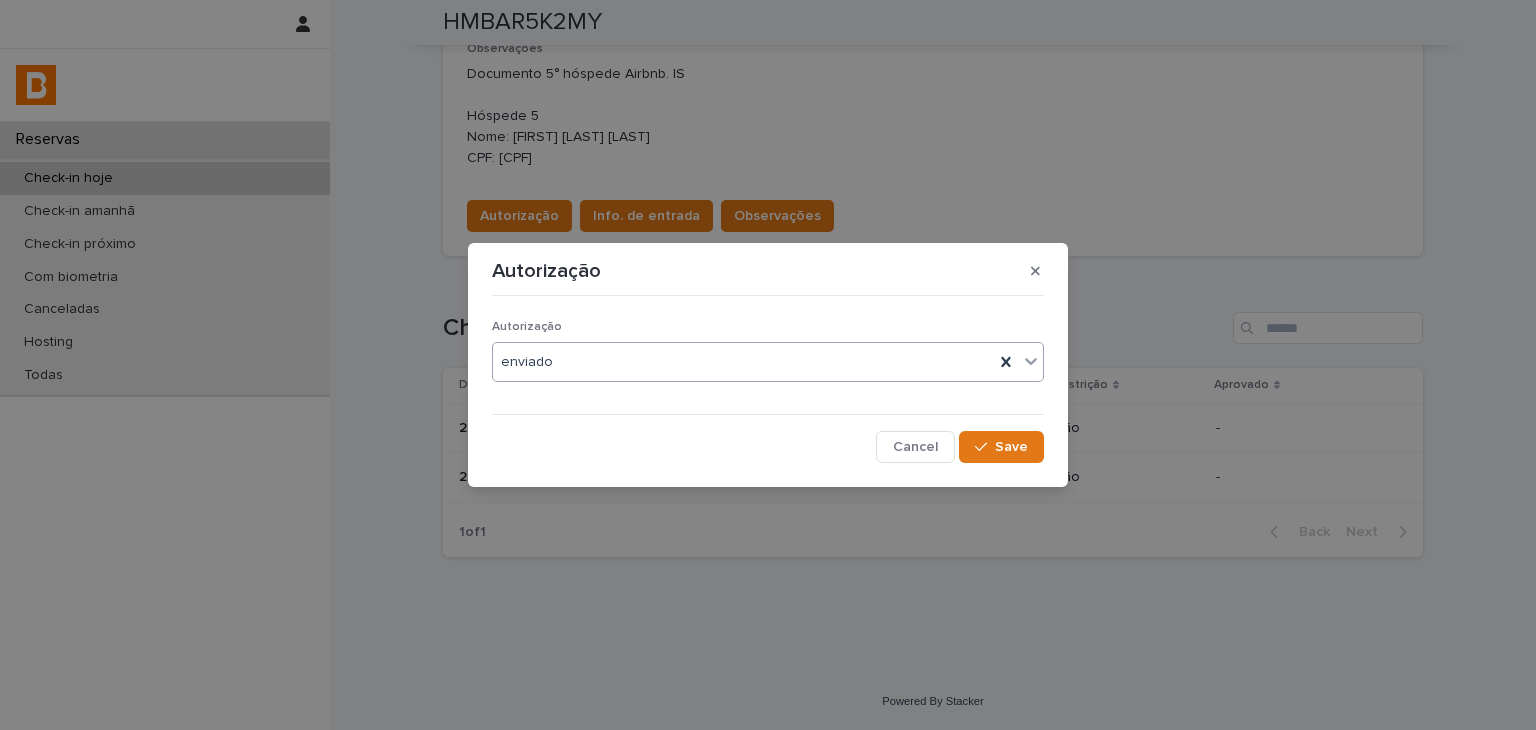 click on "Save" at bounding box center (1011, 447) 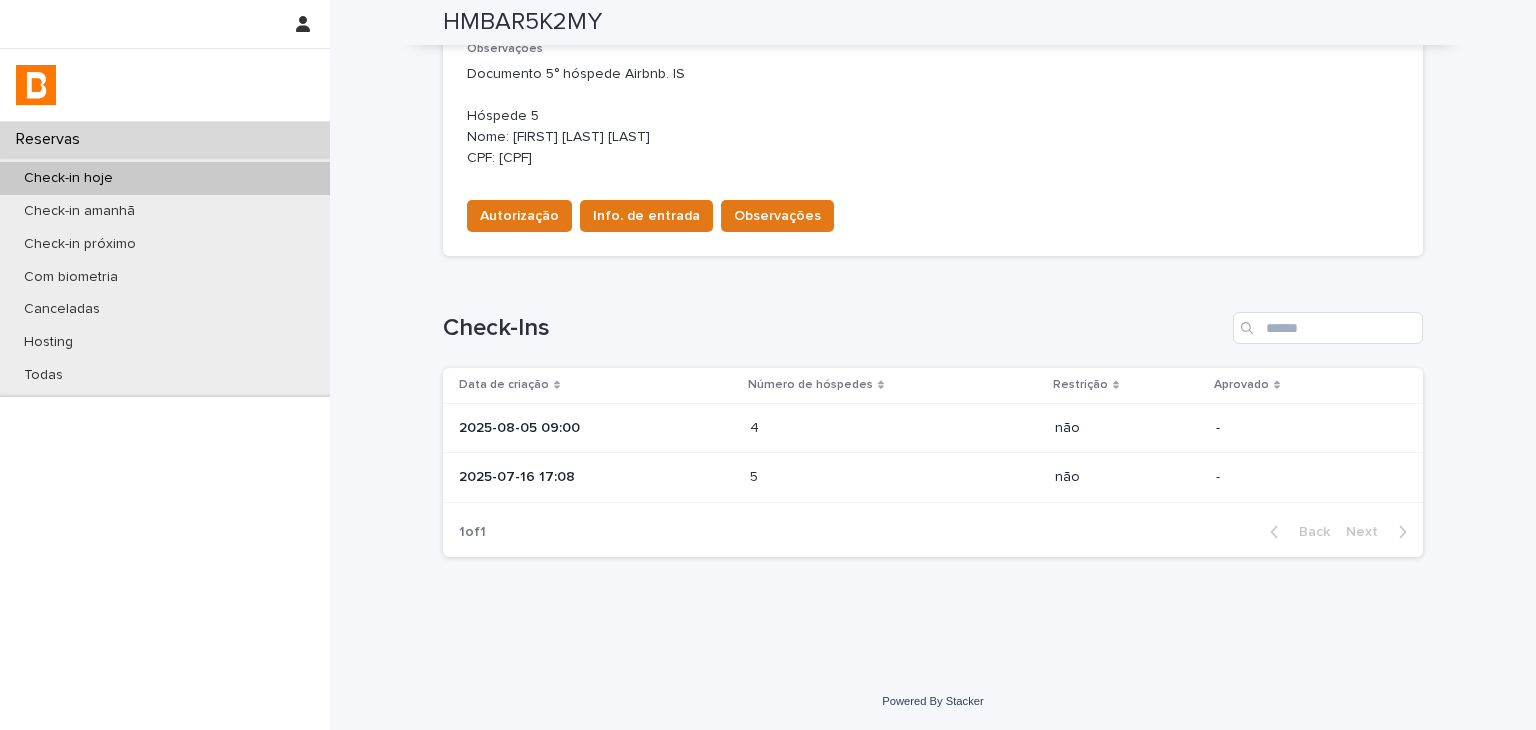 scroll, scrollTop: 467, scrollLeft: 0, axis: vertical 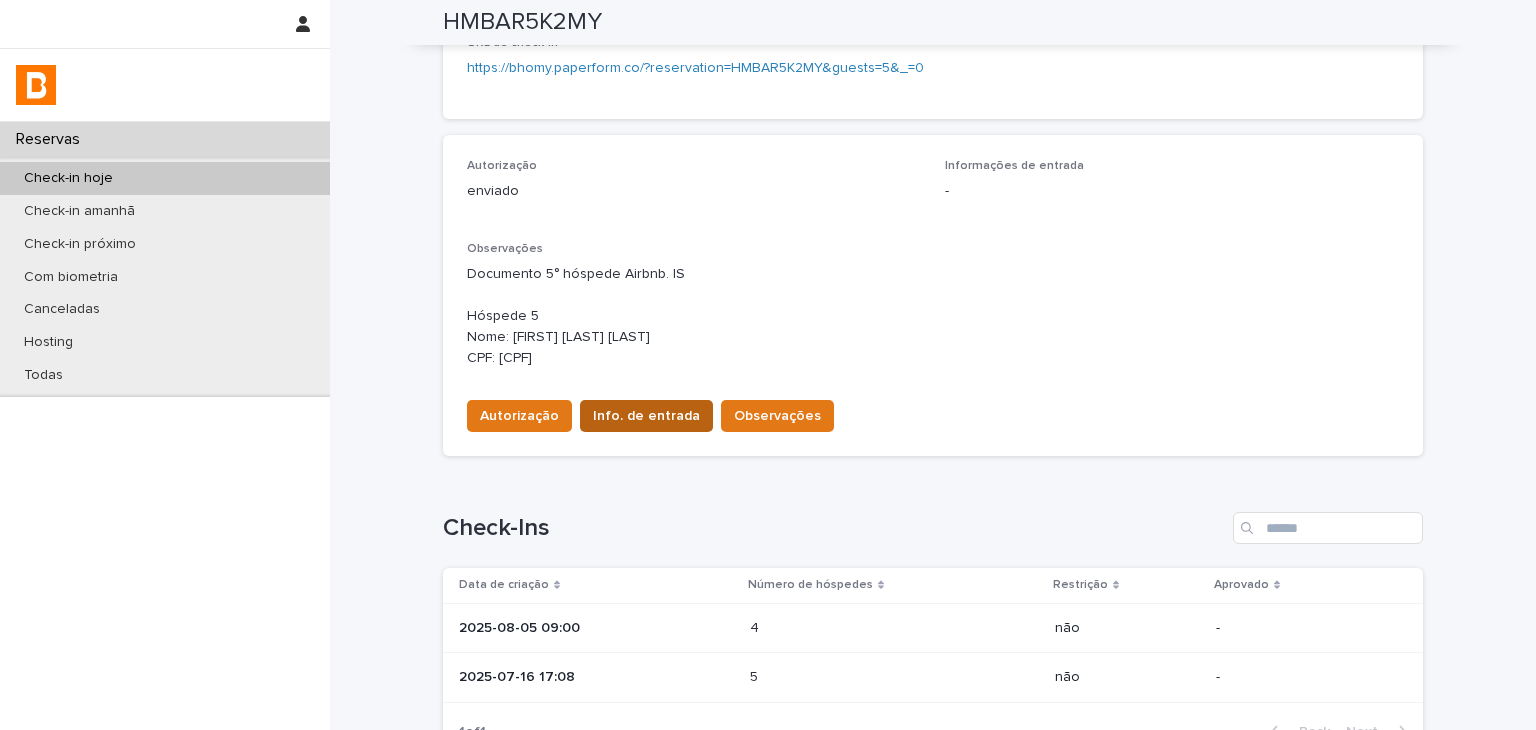 click on "Info. de entrada" at bounding box center [646, 416] 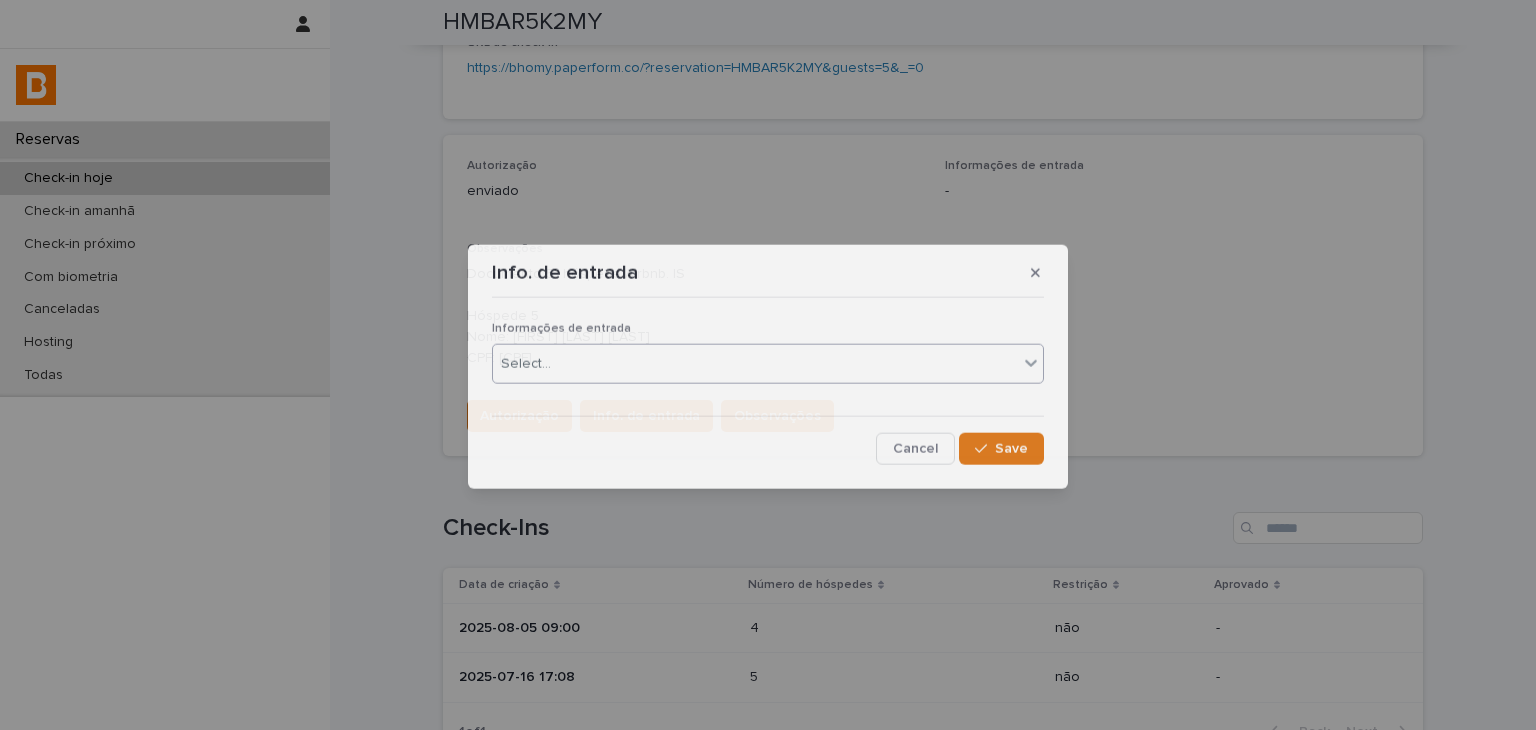 click on "Select..." at bounding box center [755, 363] 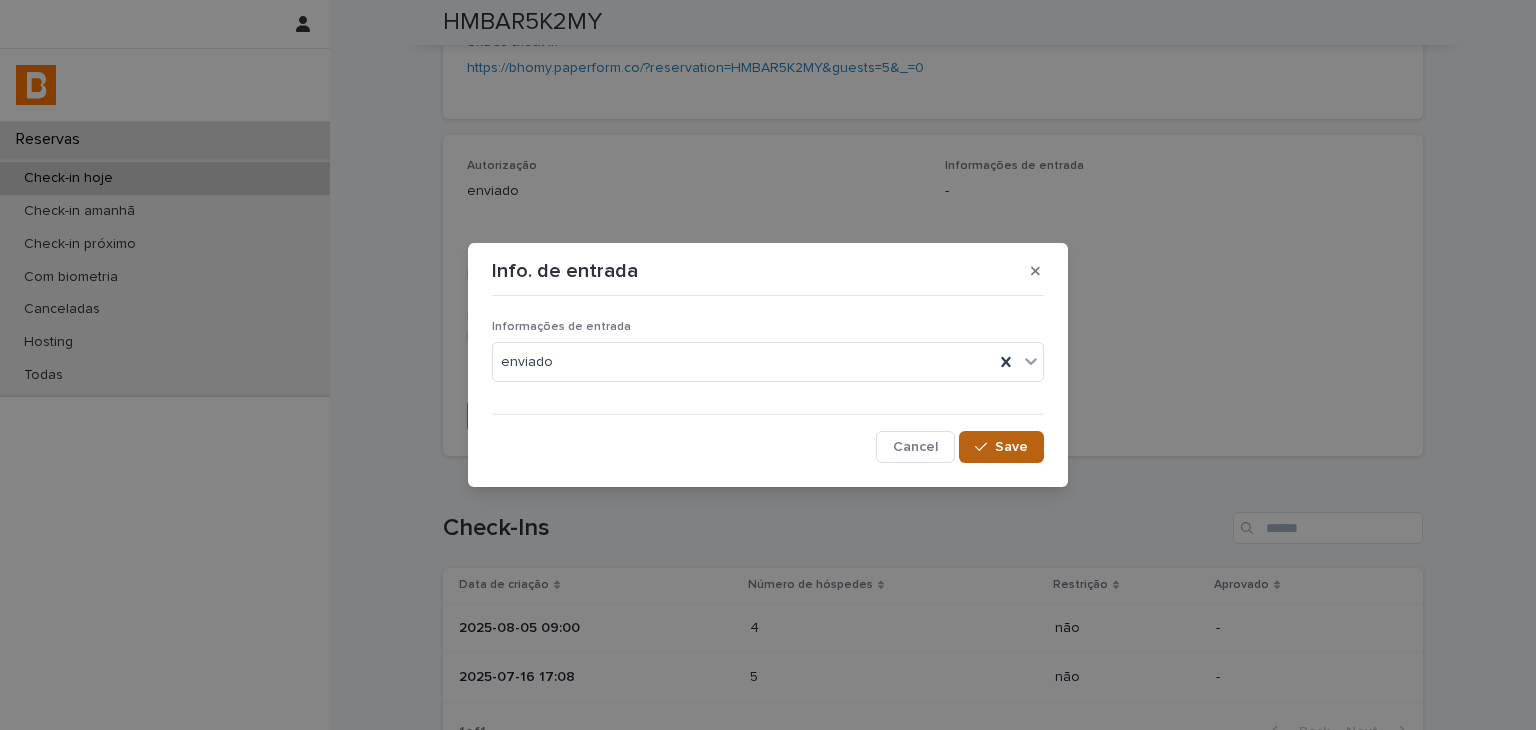 click on "Save" at bounding box center [1001, 447] 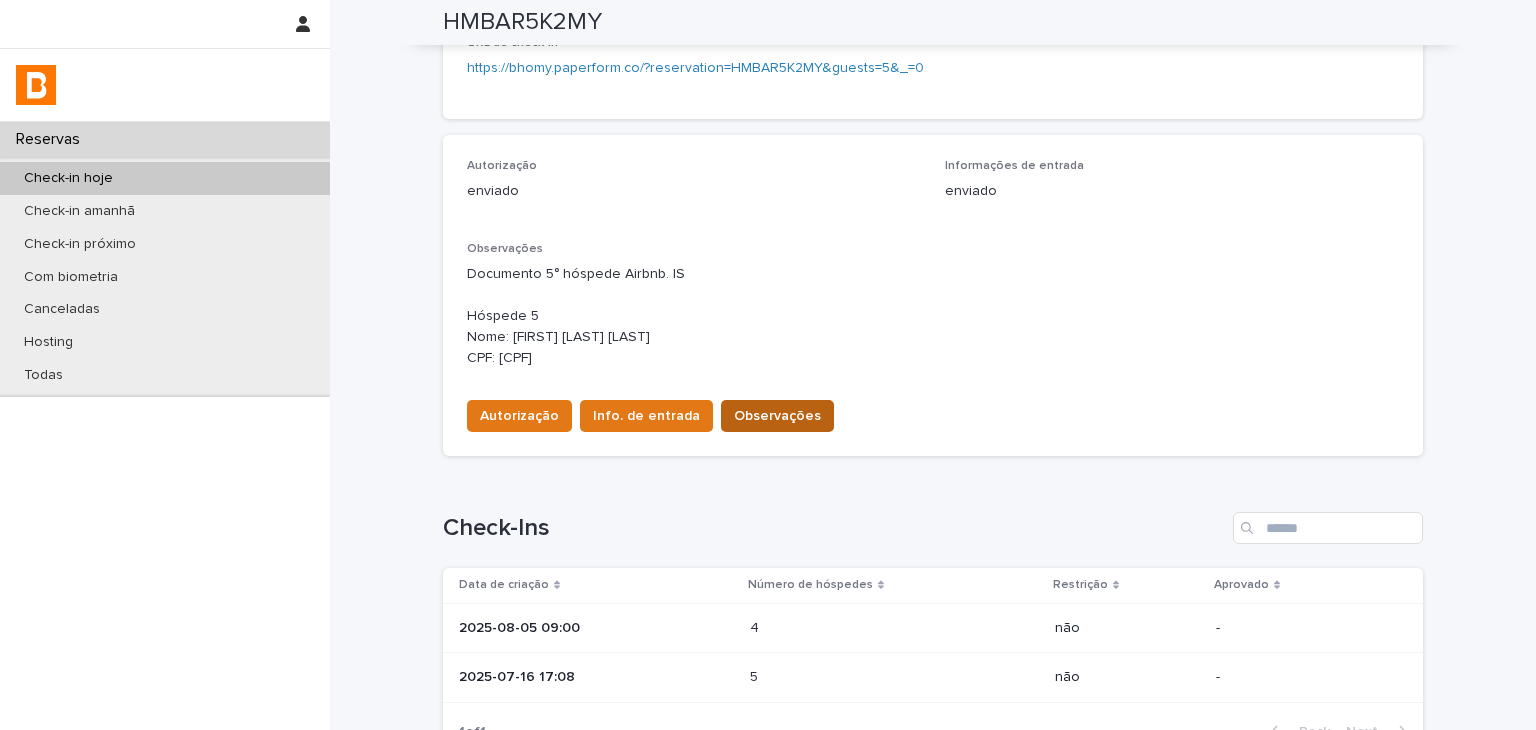 click on "Observações" at bounding box center [777, 416] 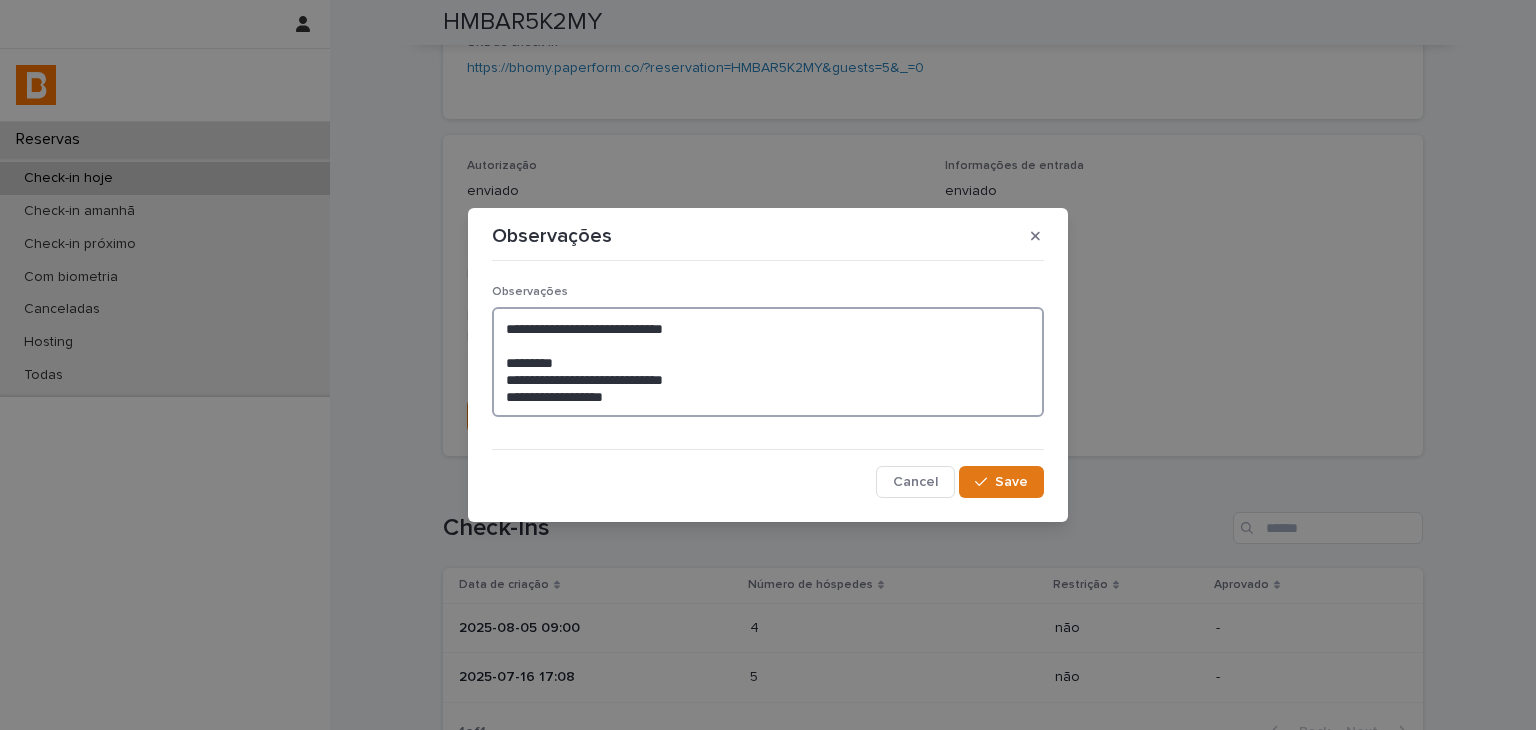 click on "**********" at bounding box center [768, 362] 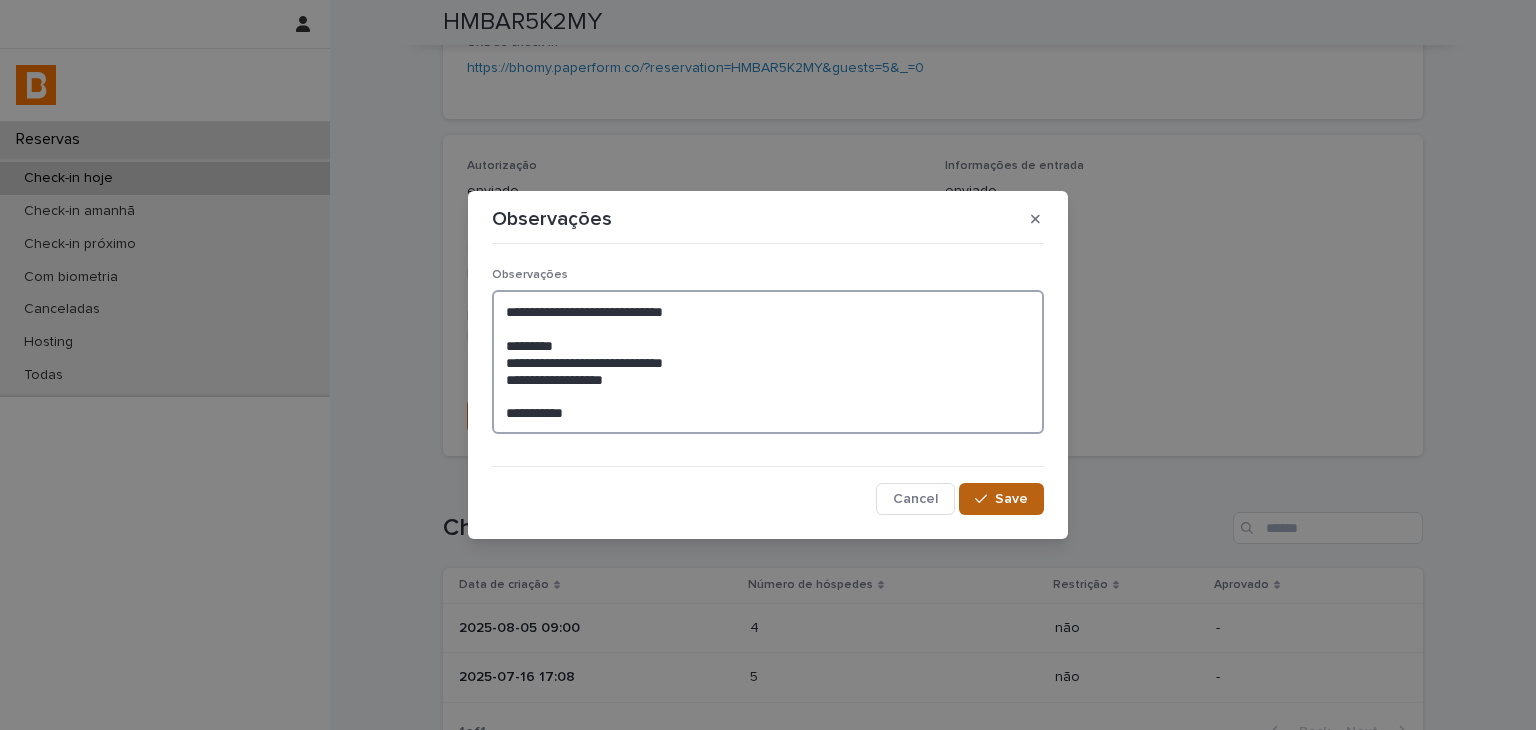 type on "**********" 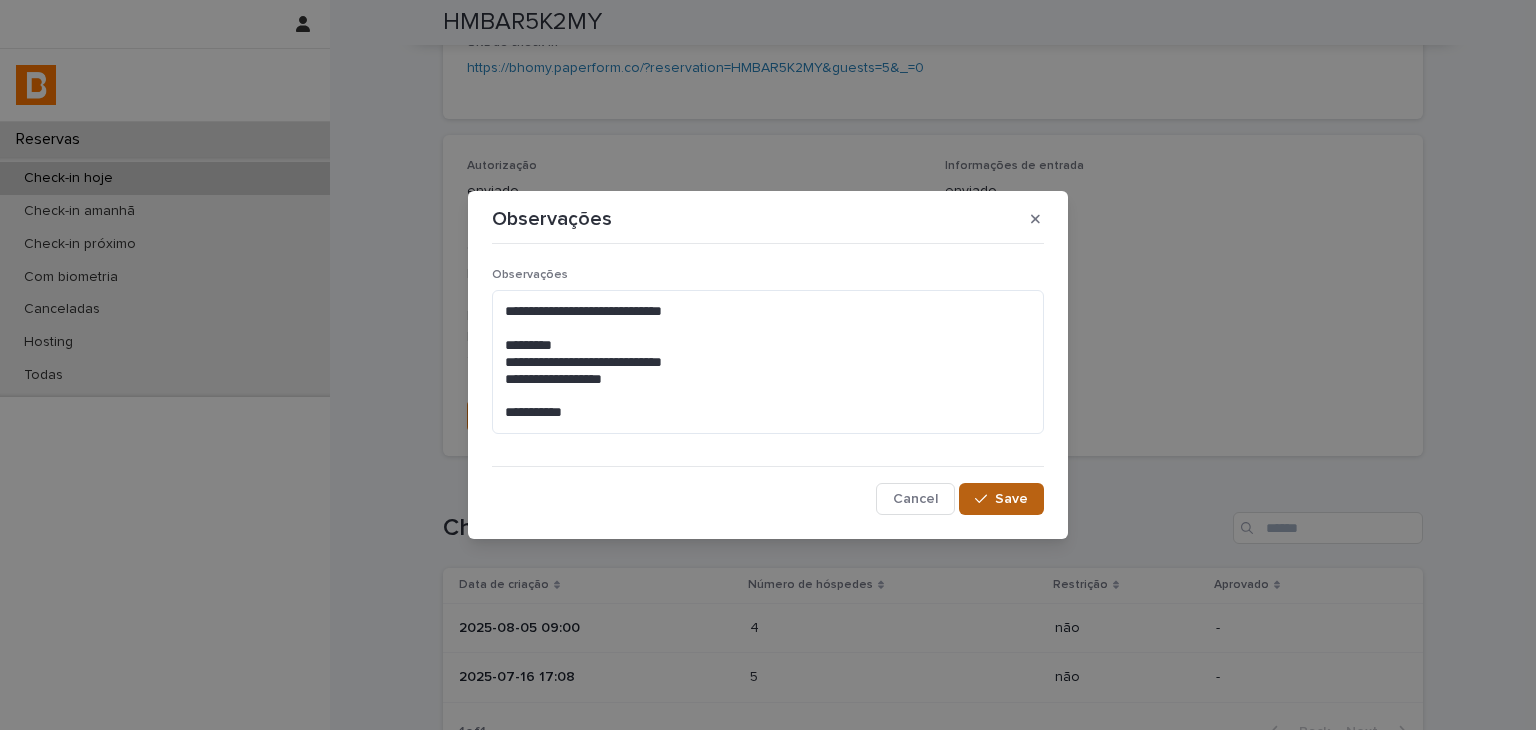 click on "Save" at bounding box center [1011, 499] 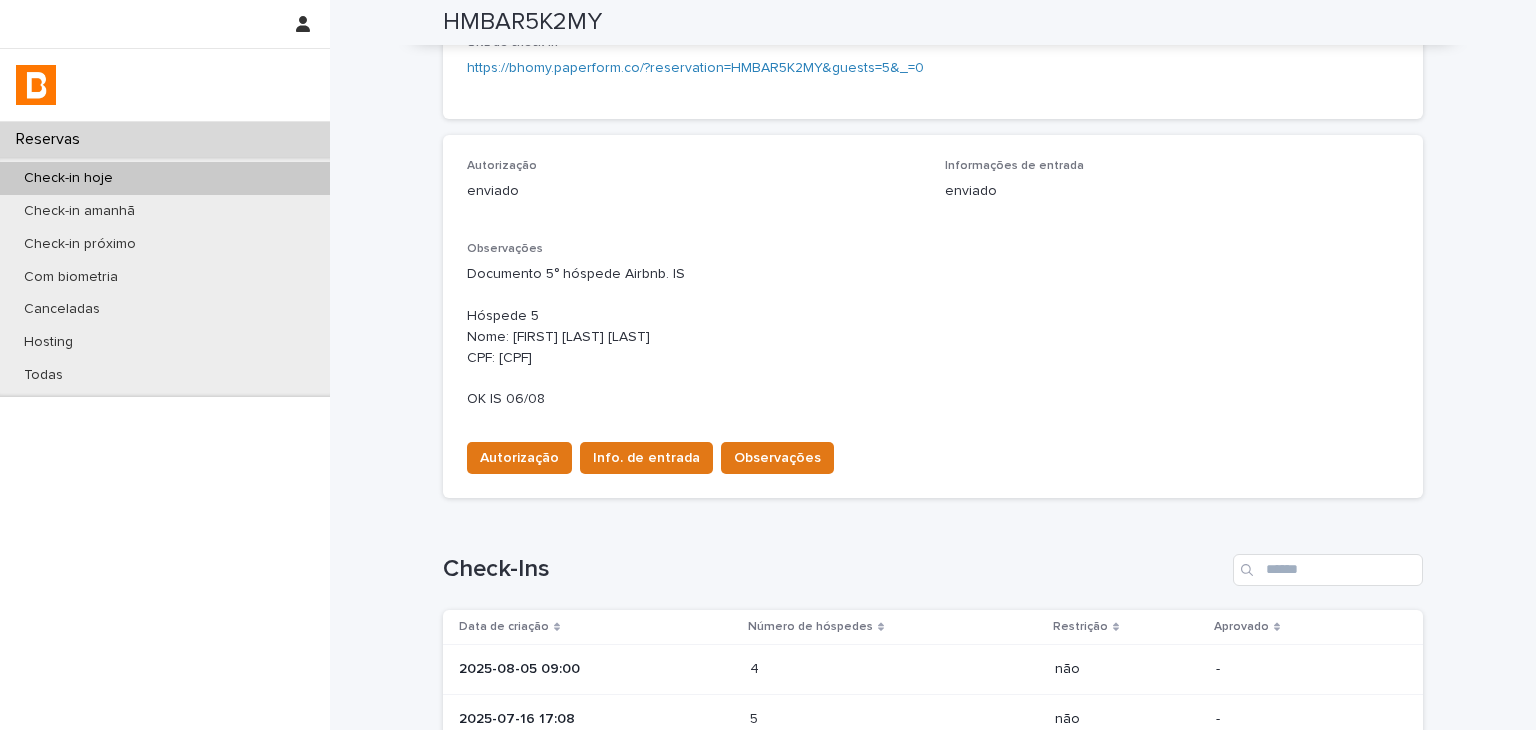 scroll, scrollTop: 488, scrollLeft: 0, axis: vertical 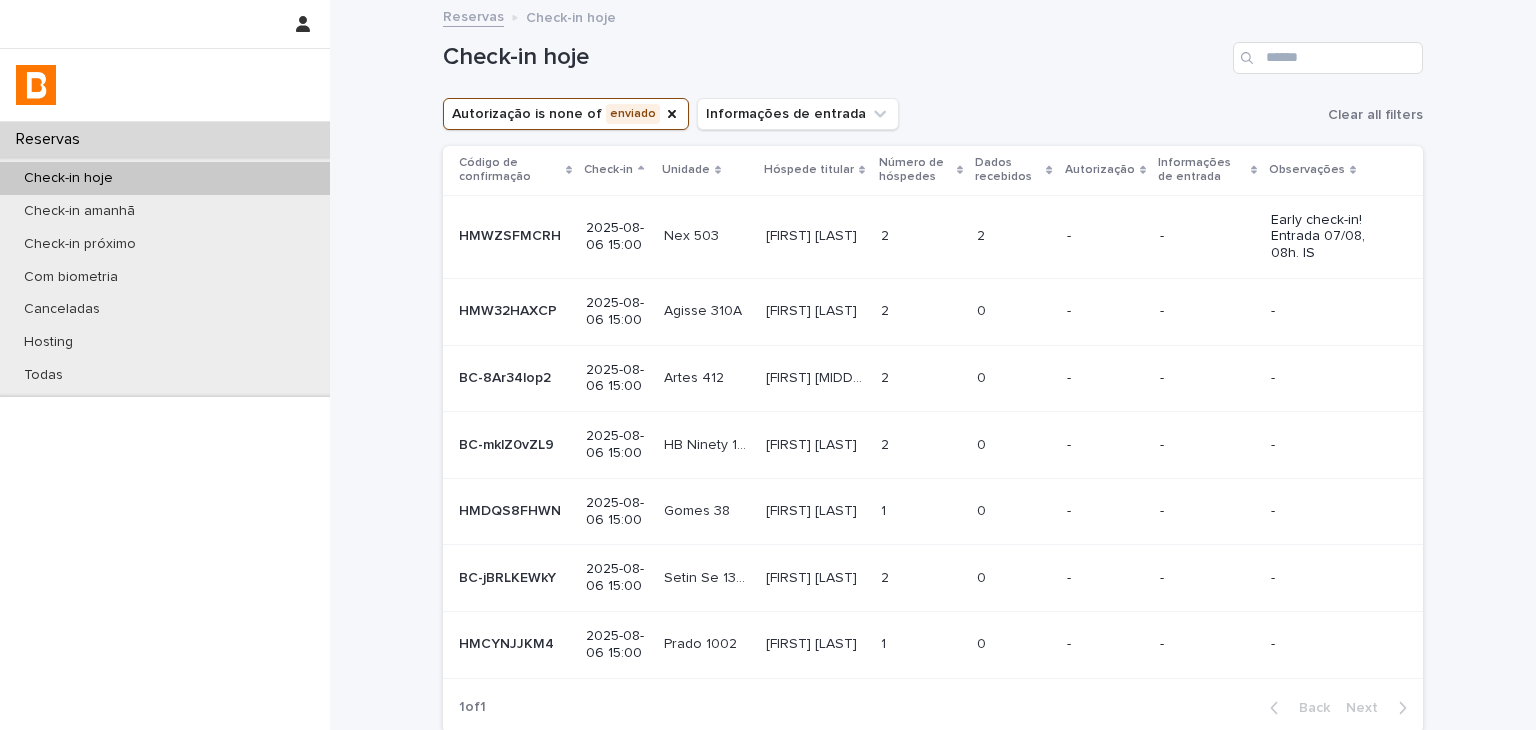click on "-" at bounding box center (1105, 236) 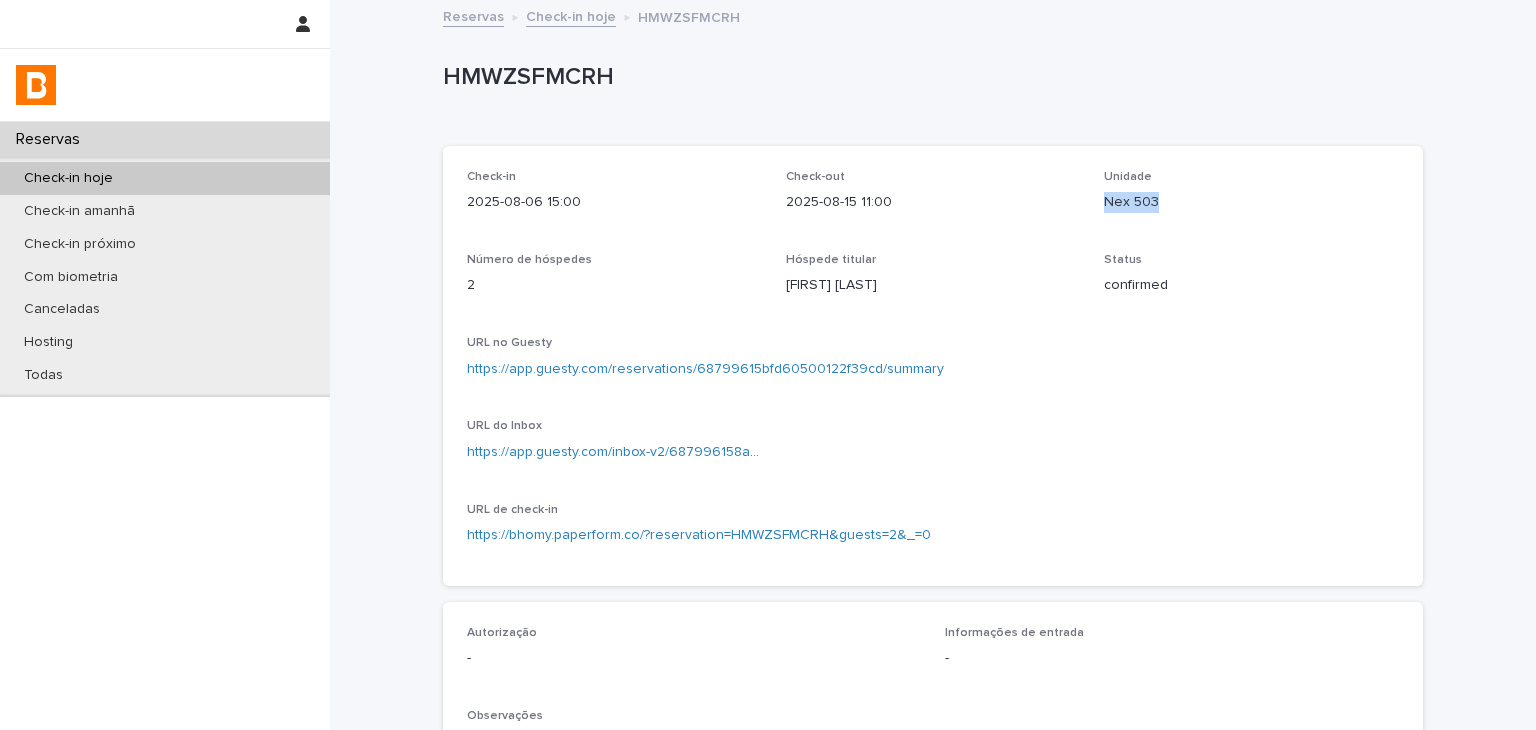 drag, startPoint x: 1098, startPoint y: 201, endPoint x: 1168, endPoint y: 209, distance: 70.45566 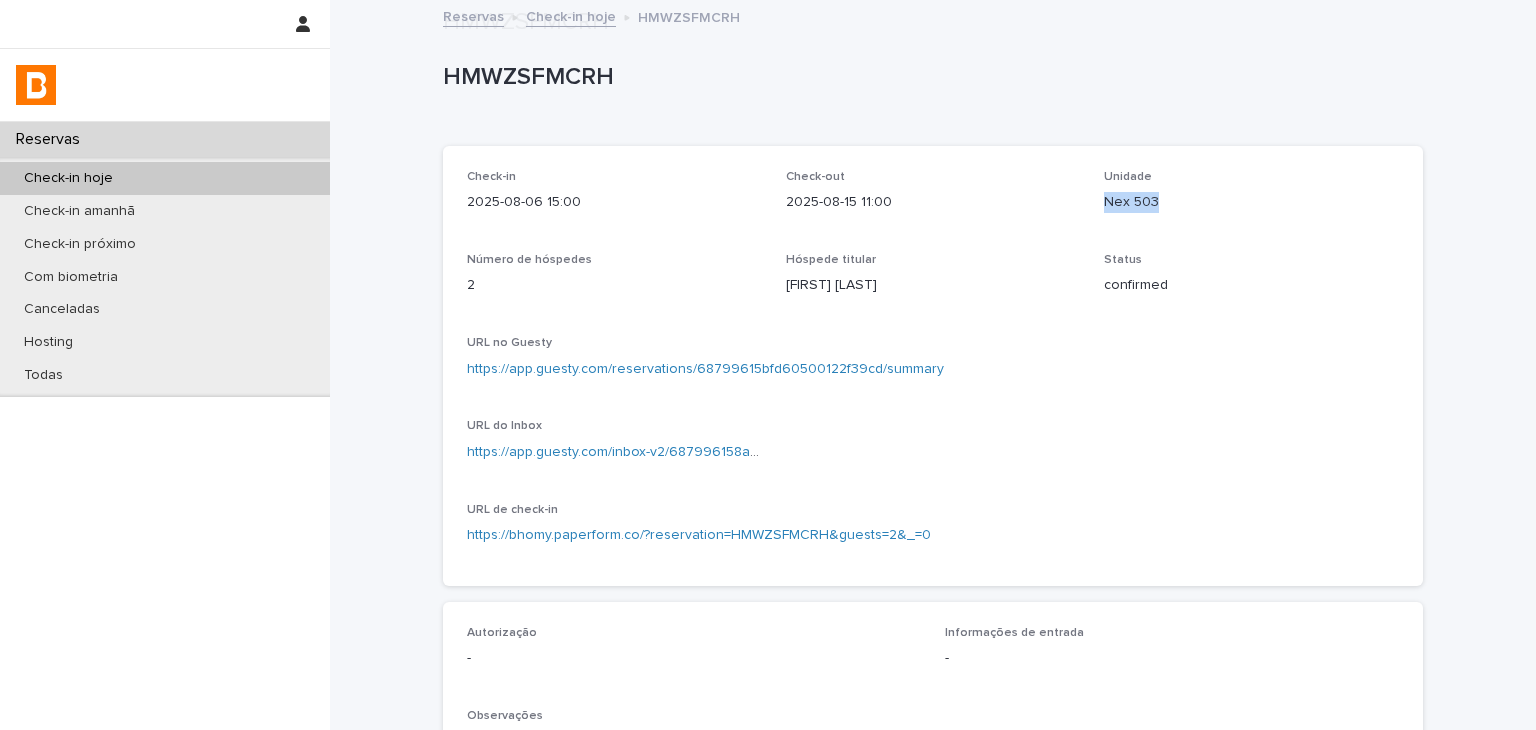 scroll, scrollTop: 500, scrollLeft: 0, axis: vertical 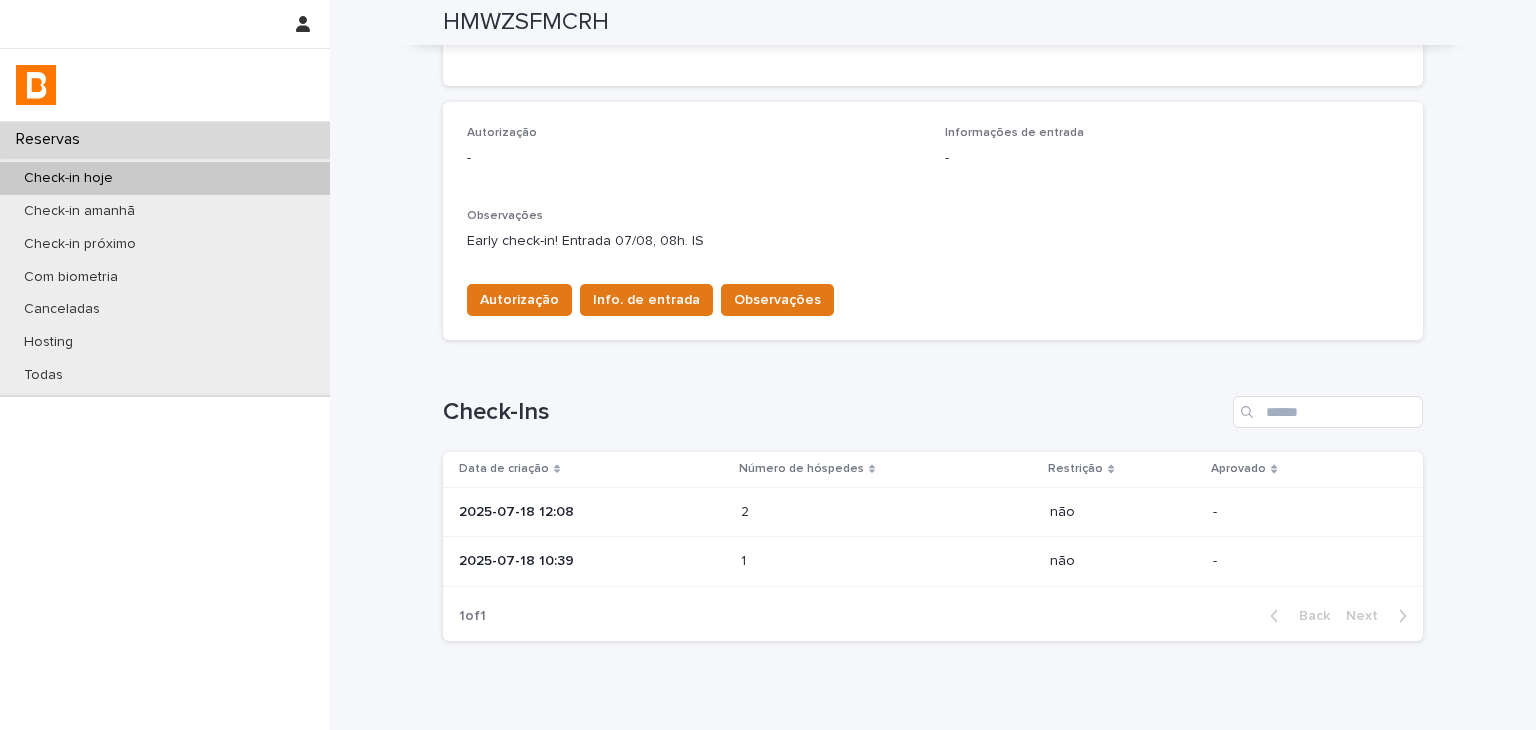 click on "2025-07-18 12:08" at bounding box center (592, 512) 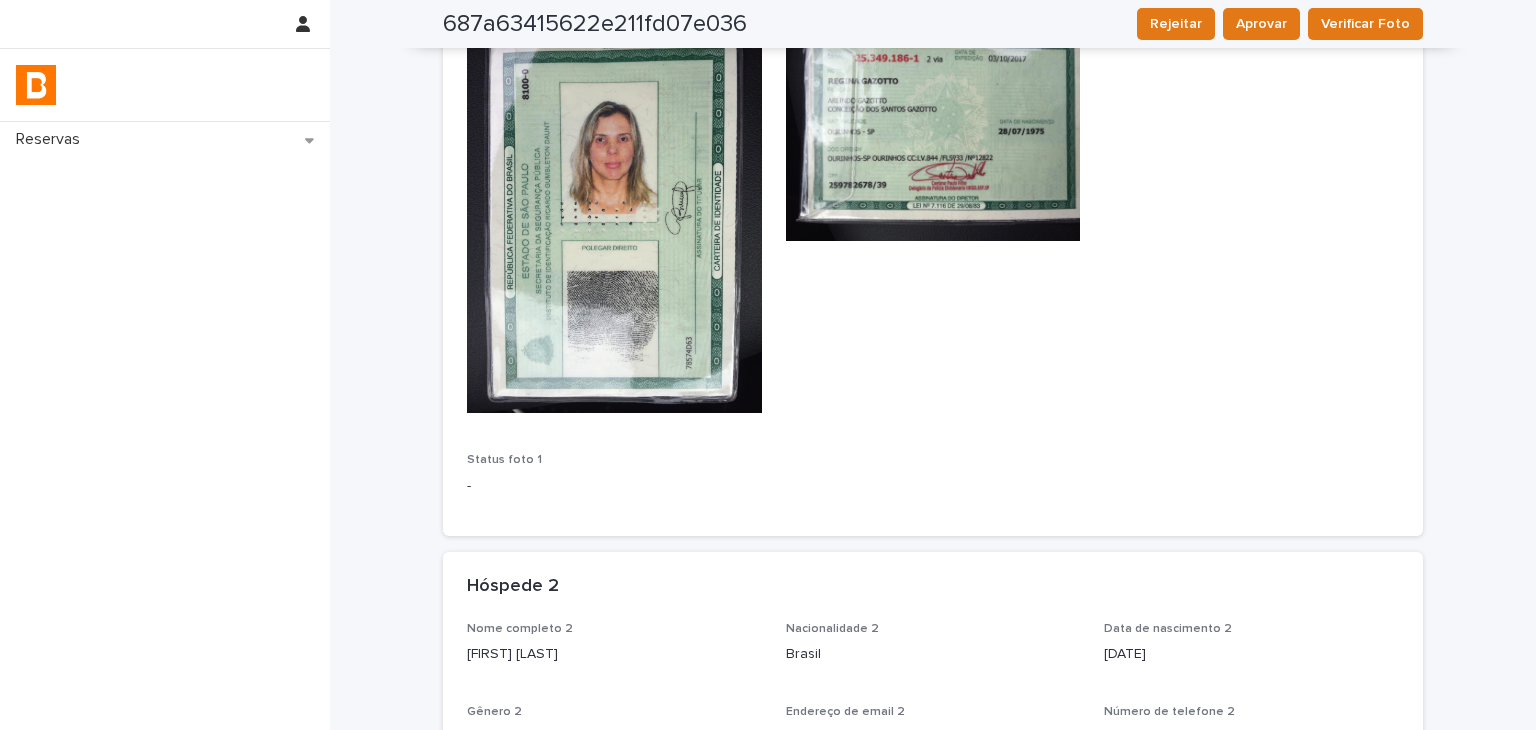 scroll, scrollTop: 0, scrollLeft: 0, axis: both 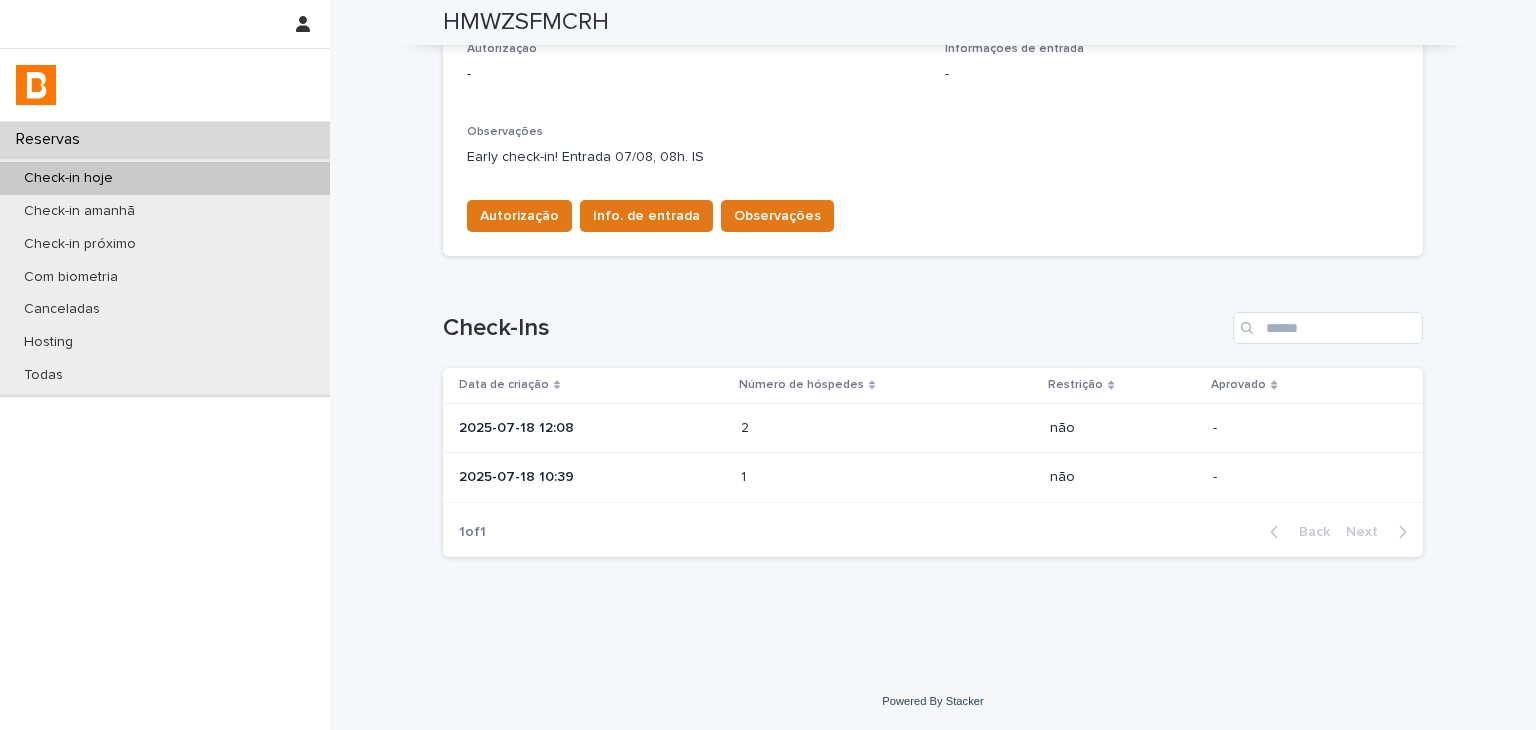 click on "2025-07-18 10:39" at bounding box center (588, 478) 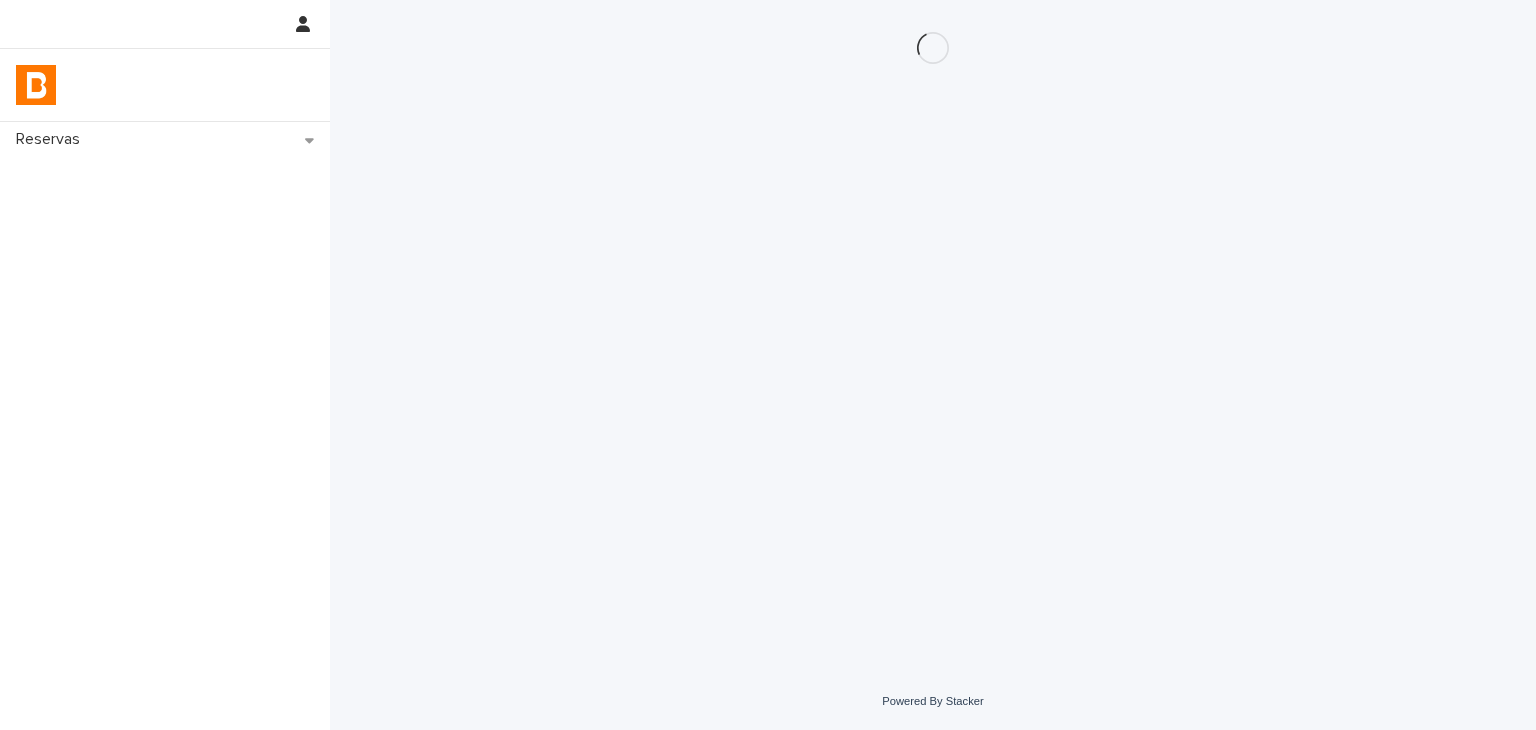 scroll, scrollTop: 0, scrollLeft: 0, axis: both 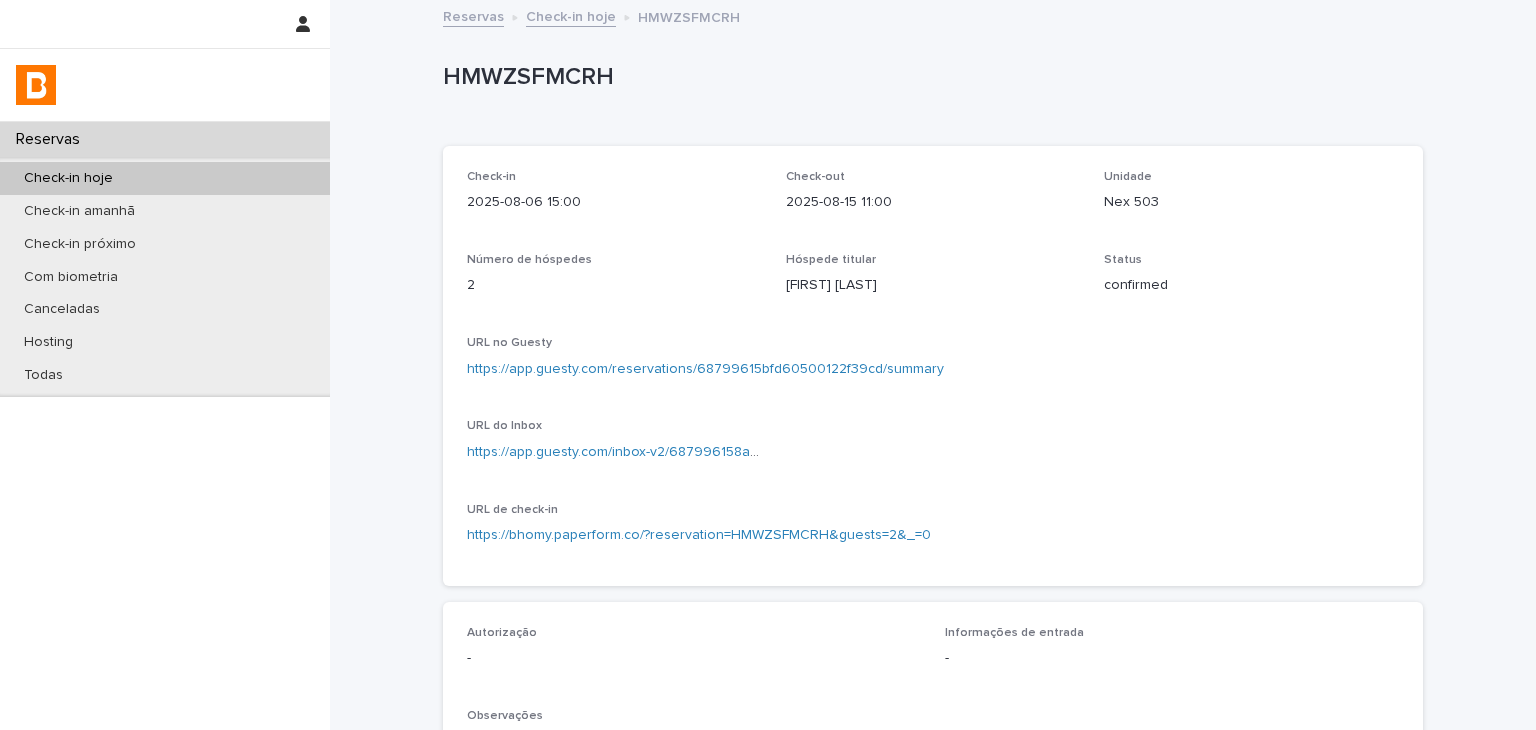 click on "https://app.guesty.com/reservations/68799615bfd60500122f39cd/summary" at bounding box center [705, 369] 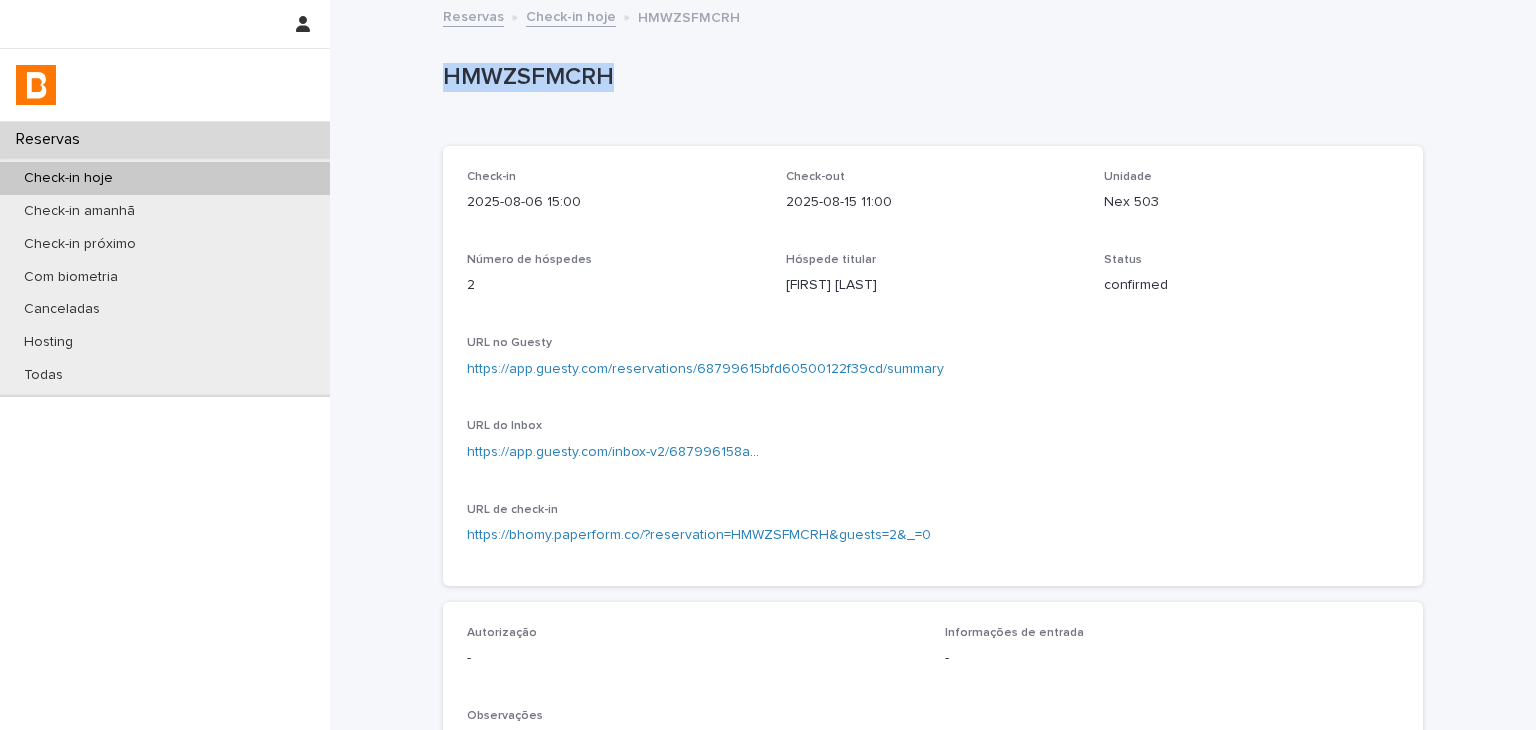 click on "HMWZSFMCRH" at bounding box center [929, 77] 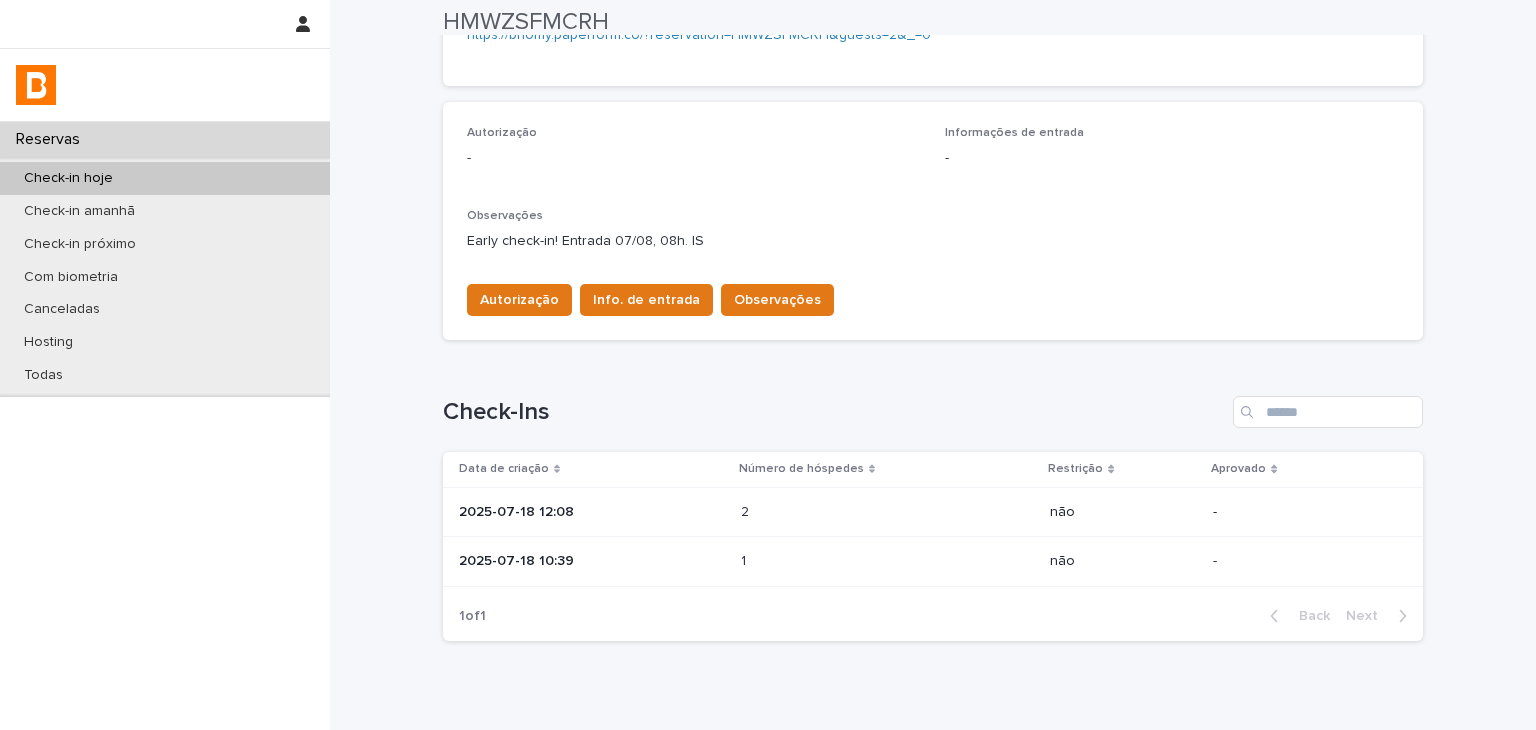 click on "2 2" at bounding box center (887, 512) 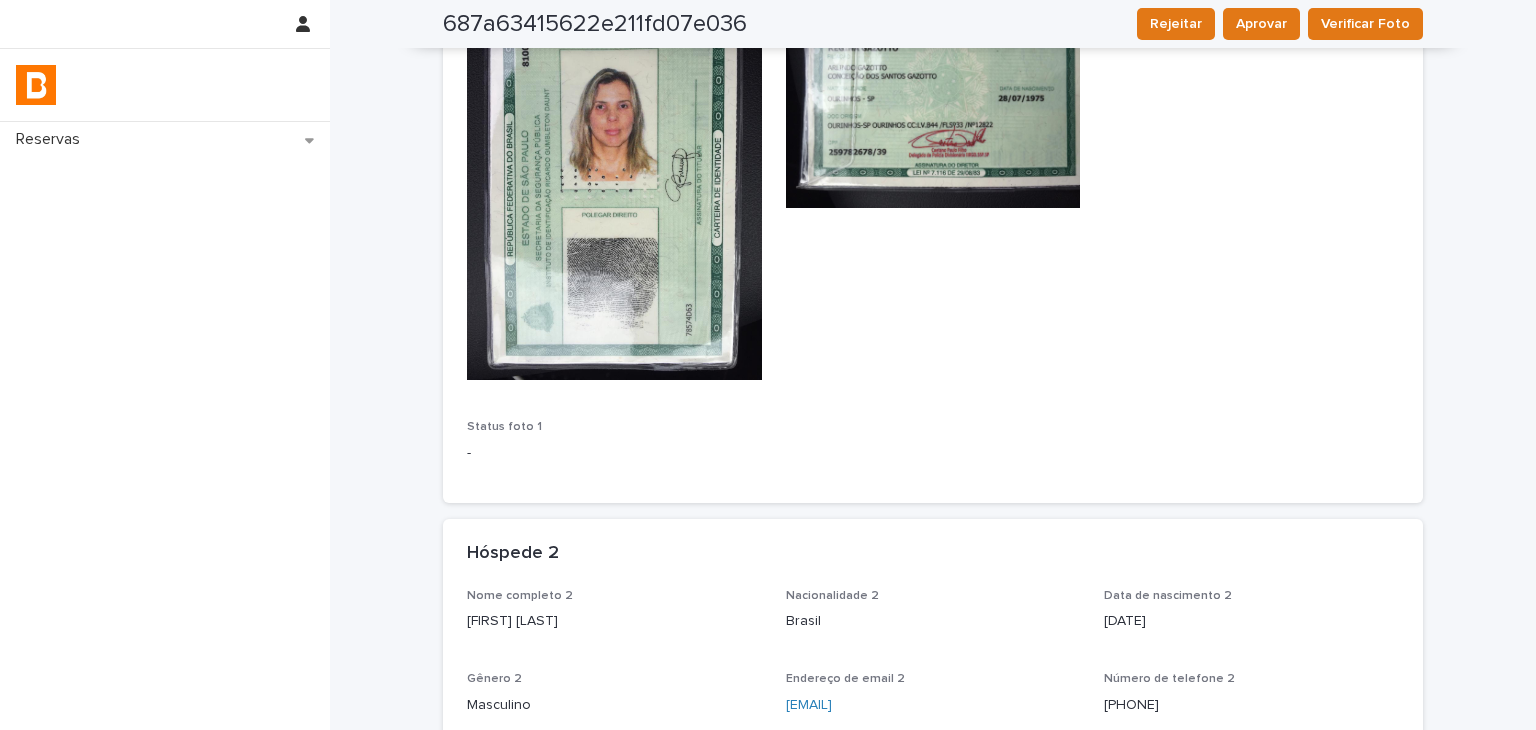 scroll, scrollTop: 0, scrollLeft: 0, axis: both 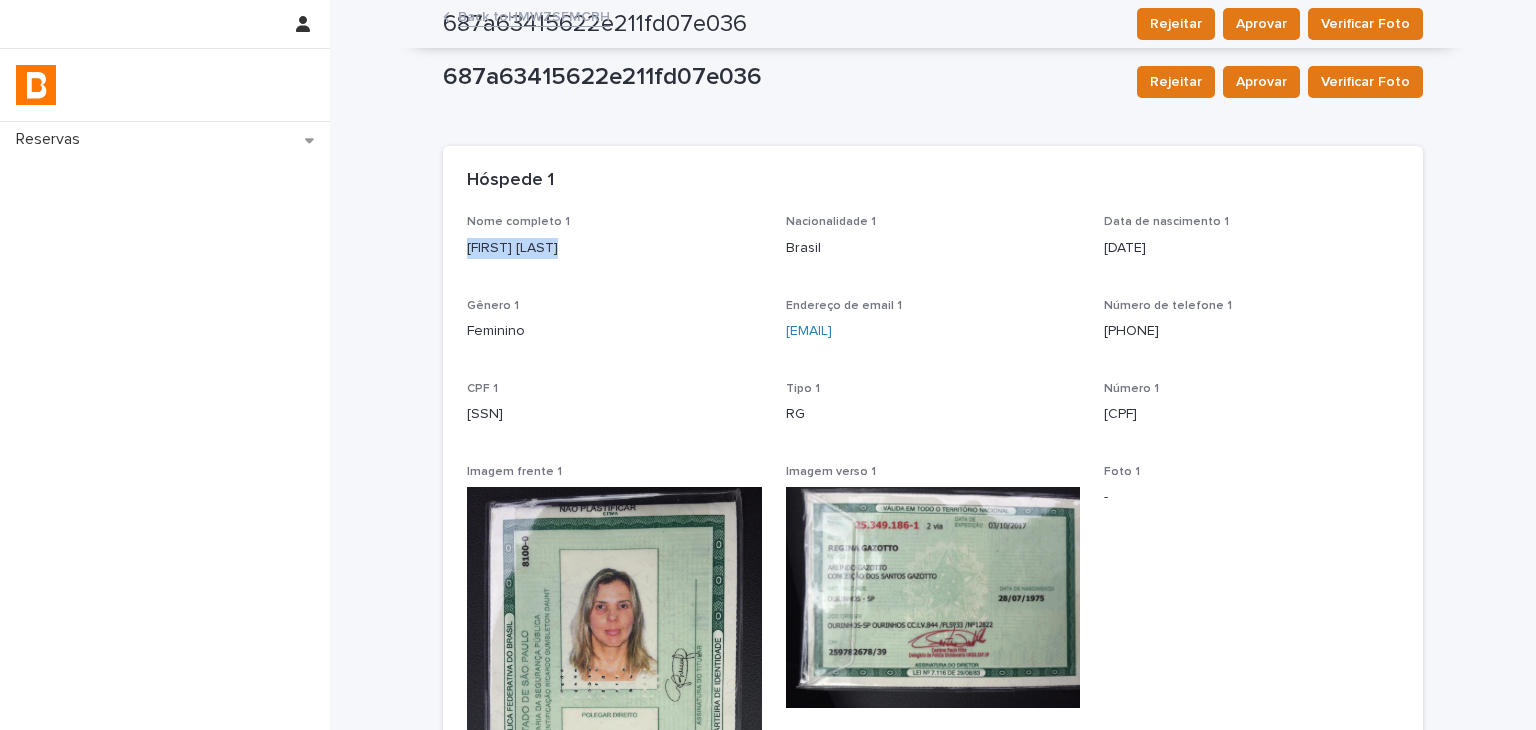 drag, startPoint x: 450, startPoint y: 244, endPoint x: 573, endPoint y: 253, distance: 123.32883 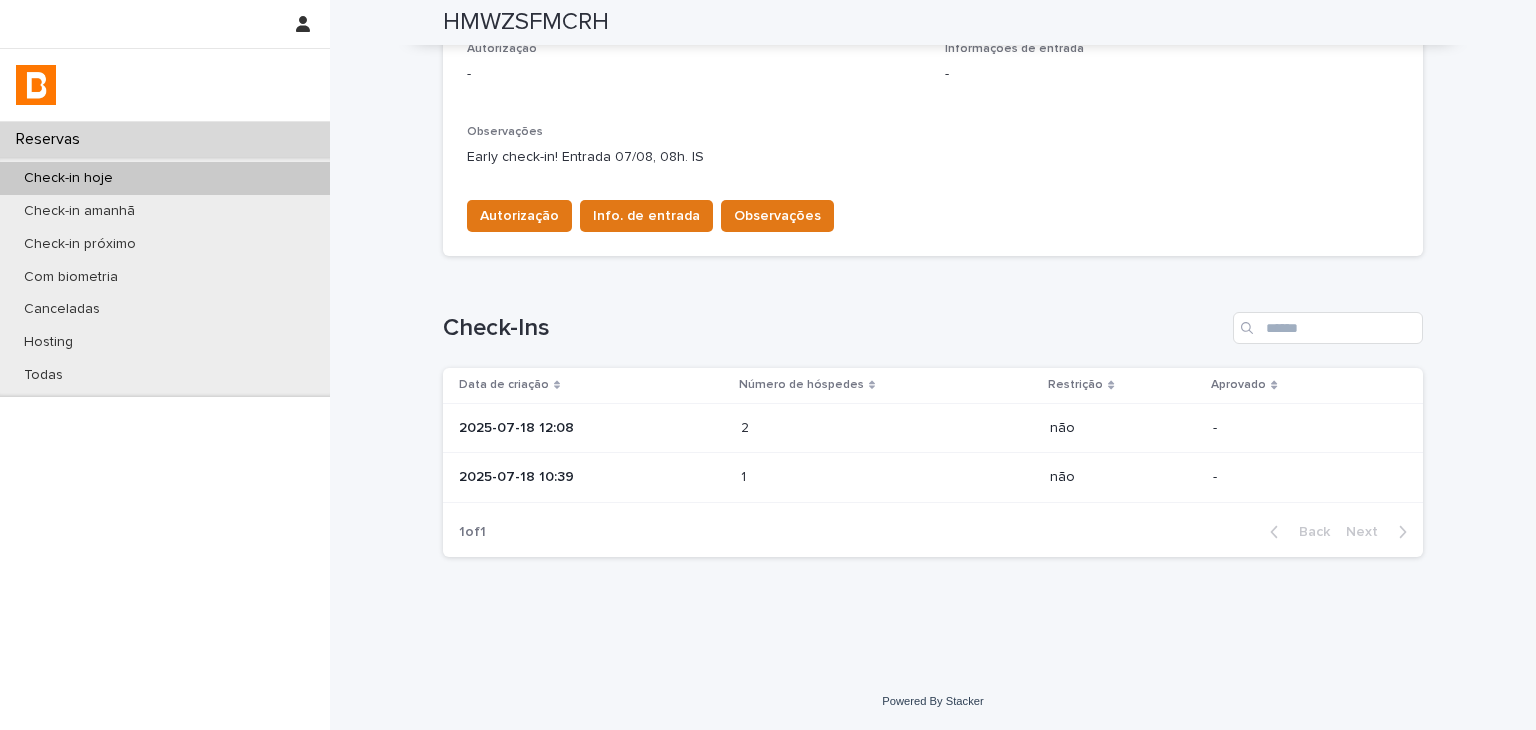 click on "1 1" at bounding box center (887, 477) 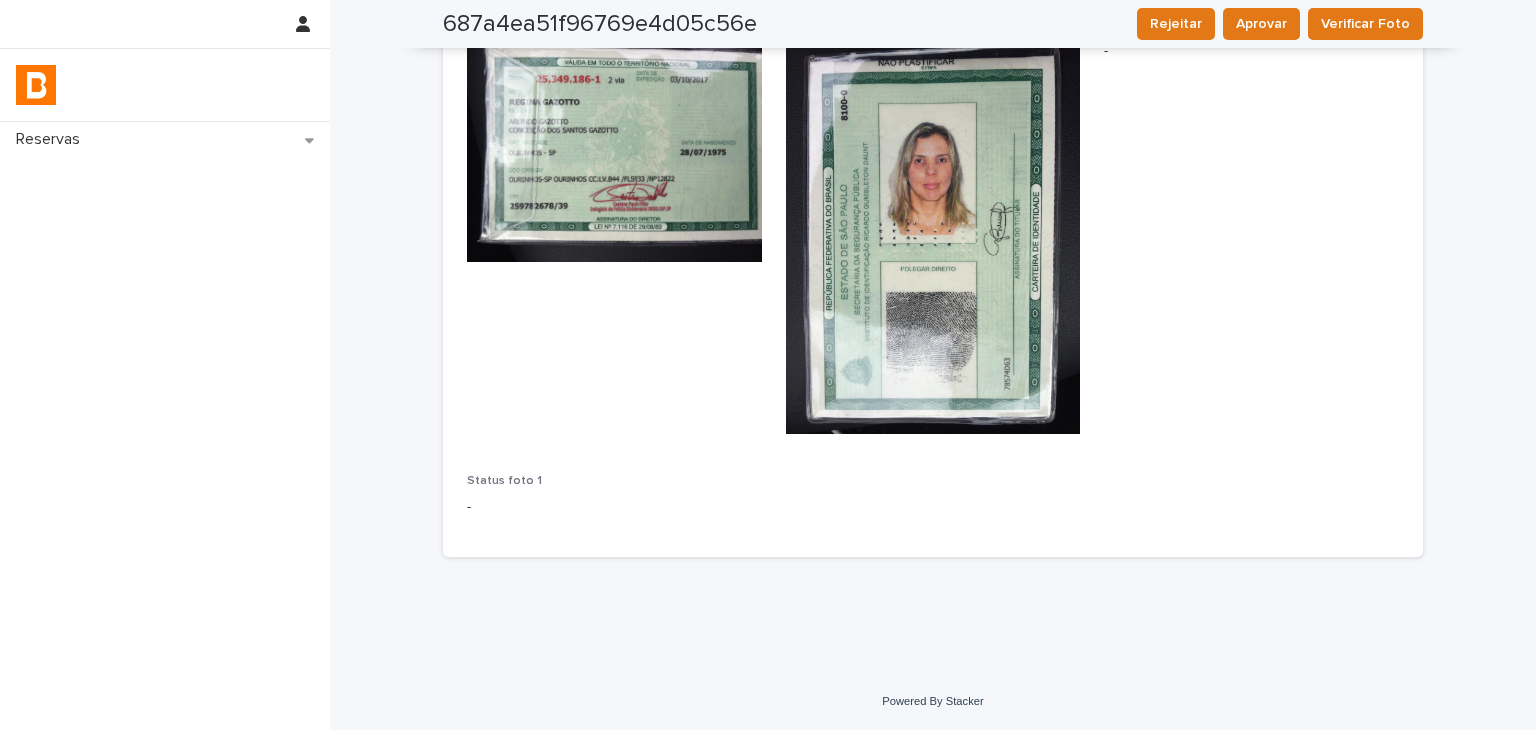 scroll, scrollTop: 0, scrollLeft: 0, axis: both 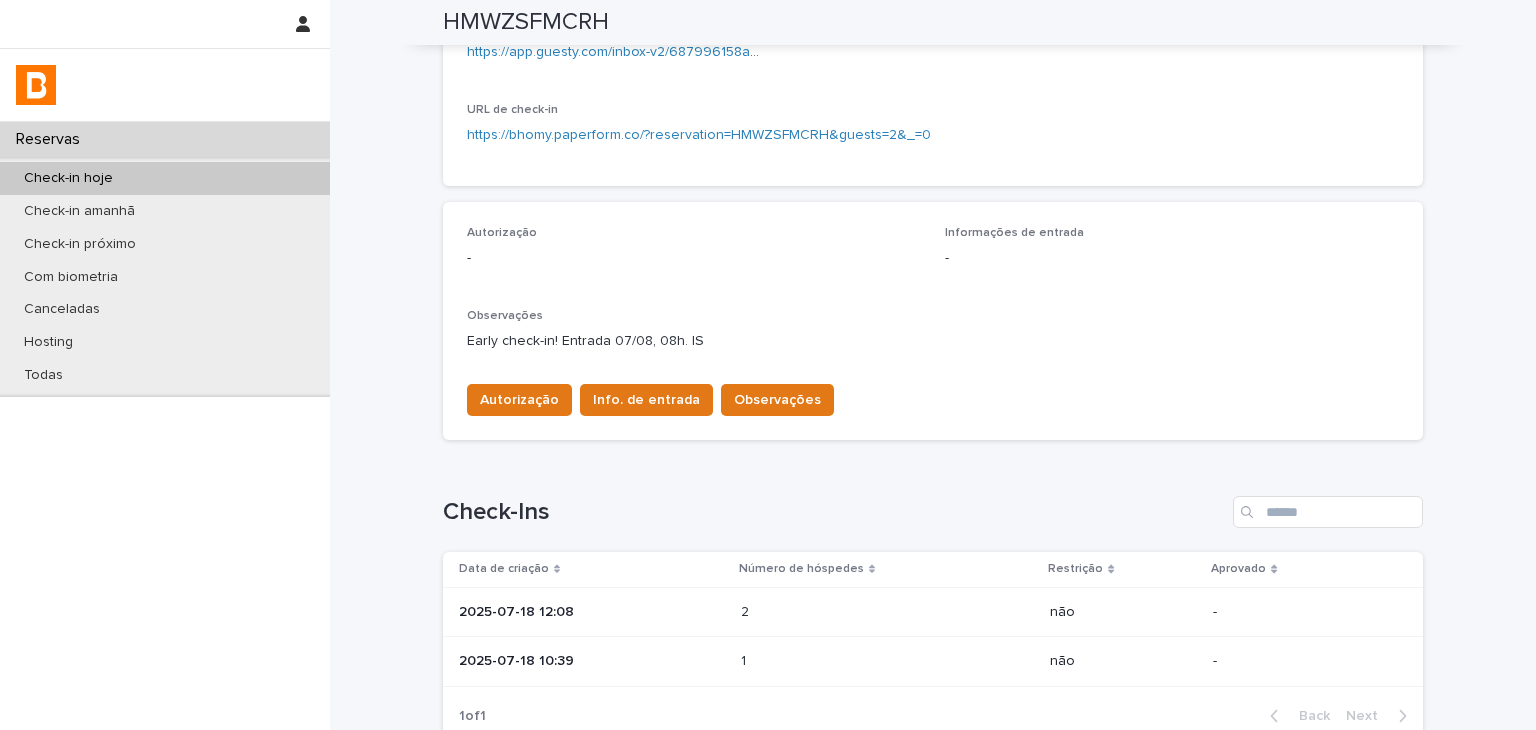 click on "2 2" at bounding box center [887, 612] 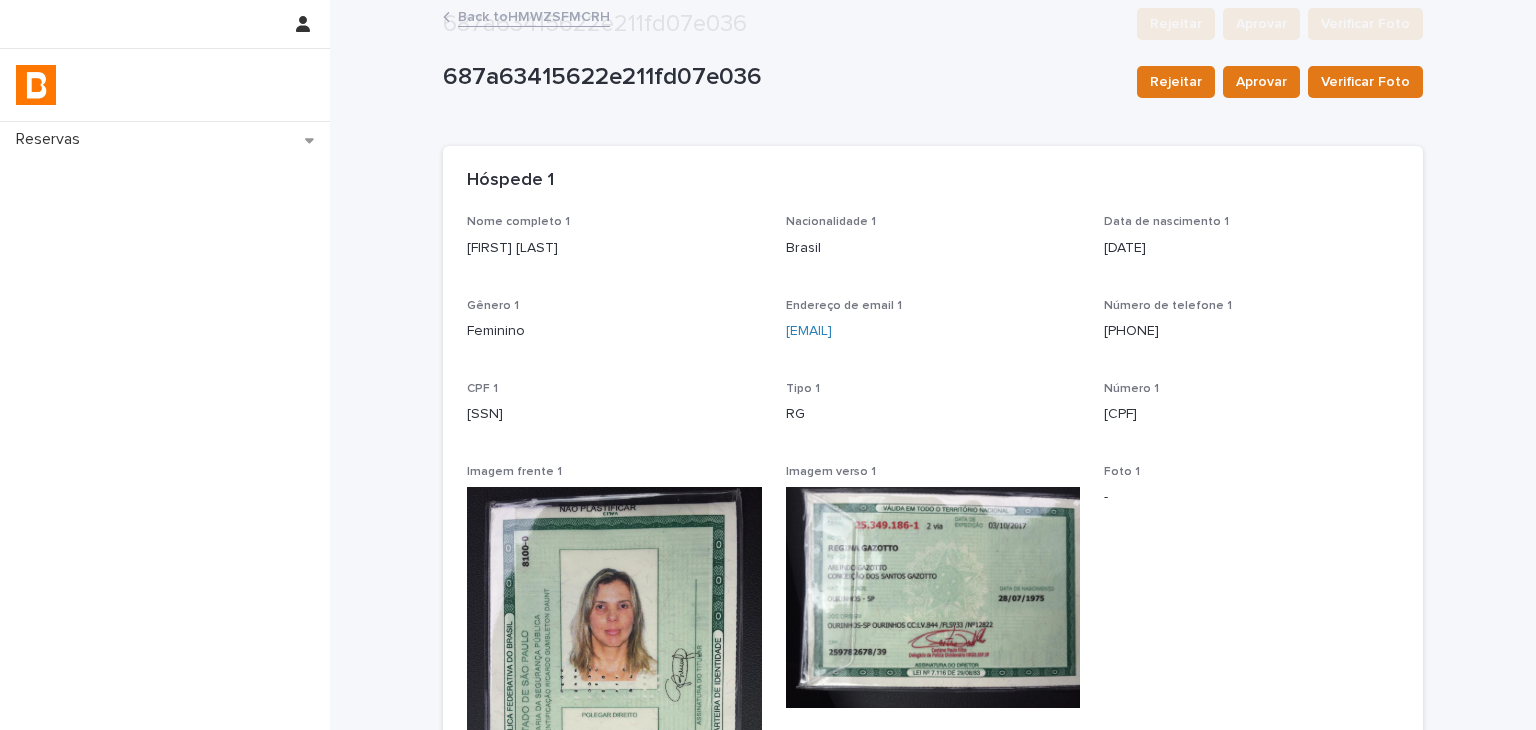 scroll, scrollTop: 800, scrollLeft: 0, axis: vertical 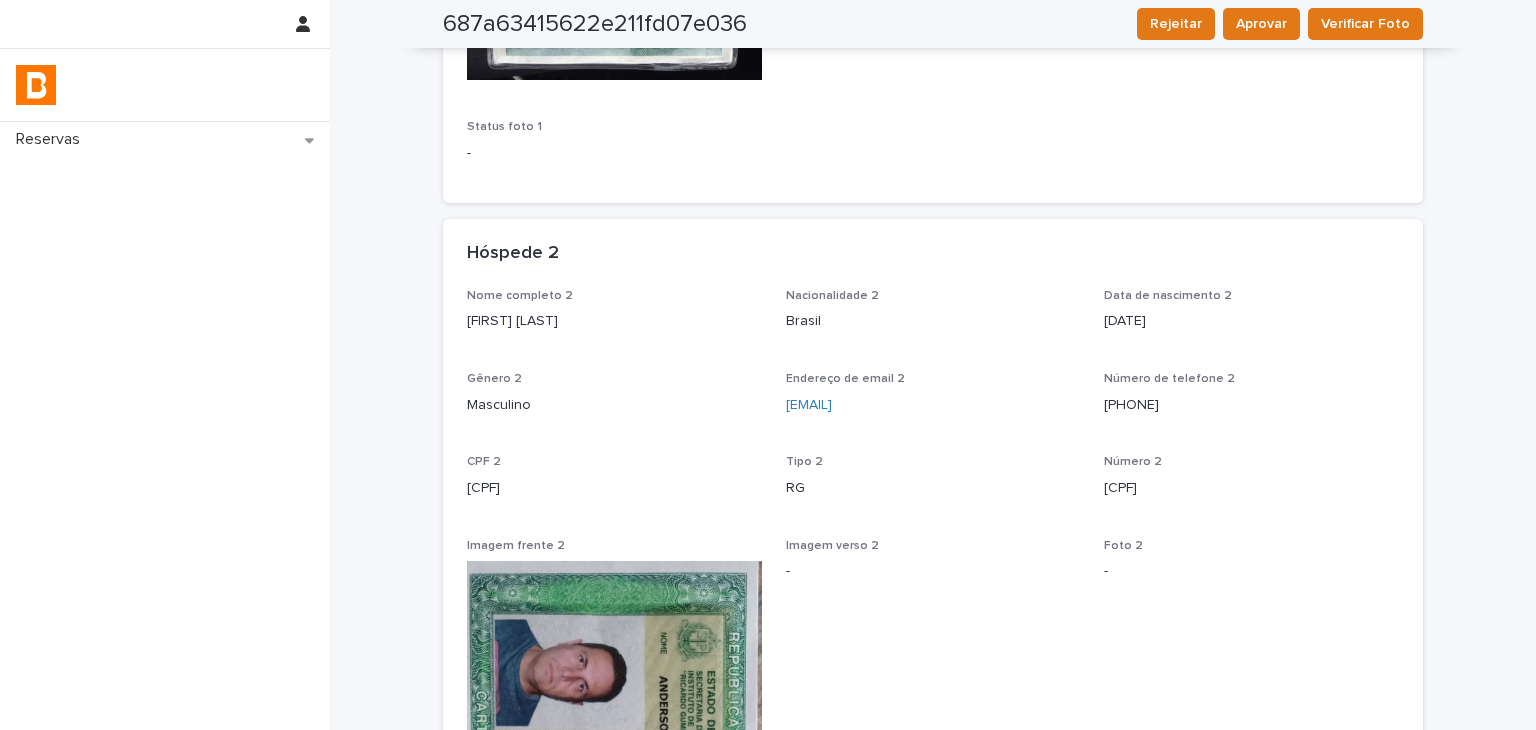 drag, startPoint x: 456, startPoint y: 311, endPoint x: 644, endPoint y: 322, distance: 188.32153 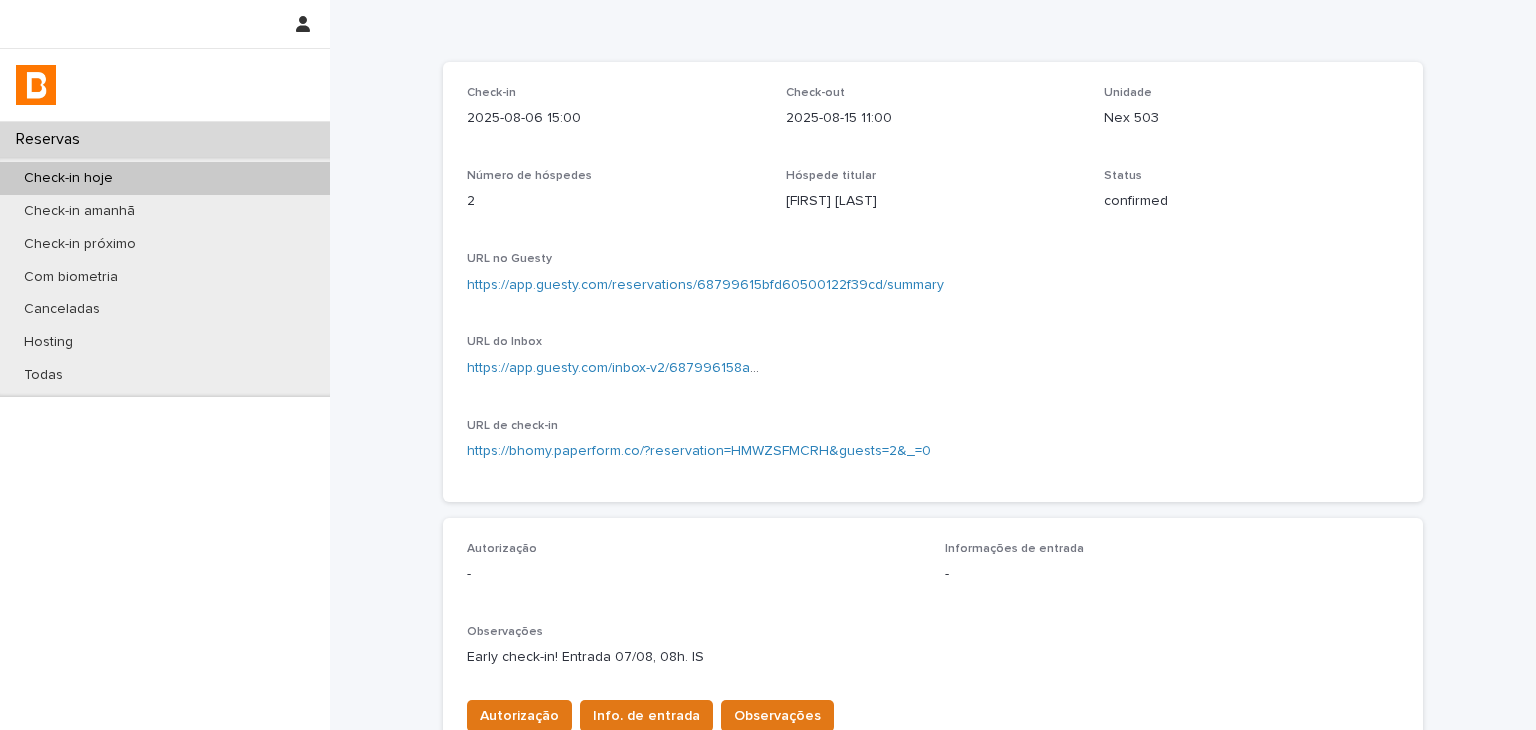 scroll, scrollTop: 584, scrollLeft: 0, axis: vertical 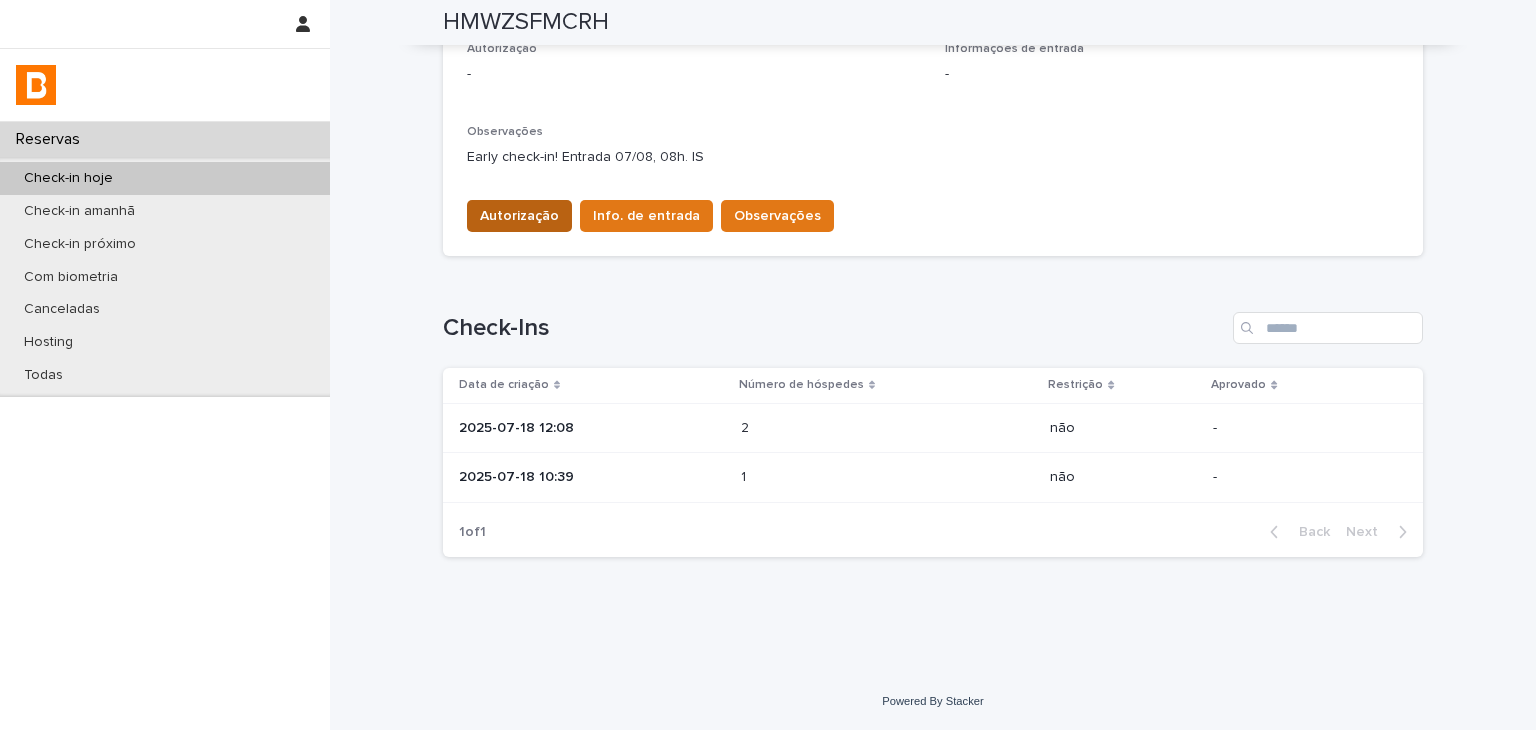 click on "Autorização" at bounding box center (519, 216) 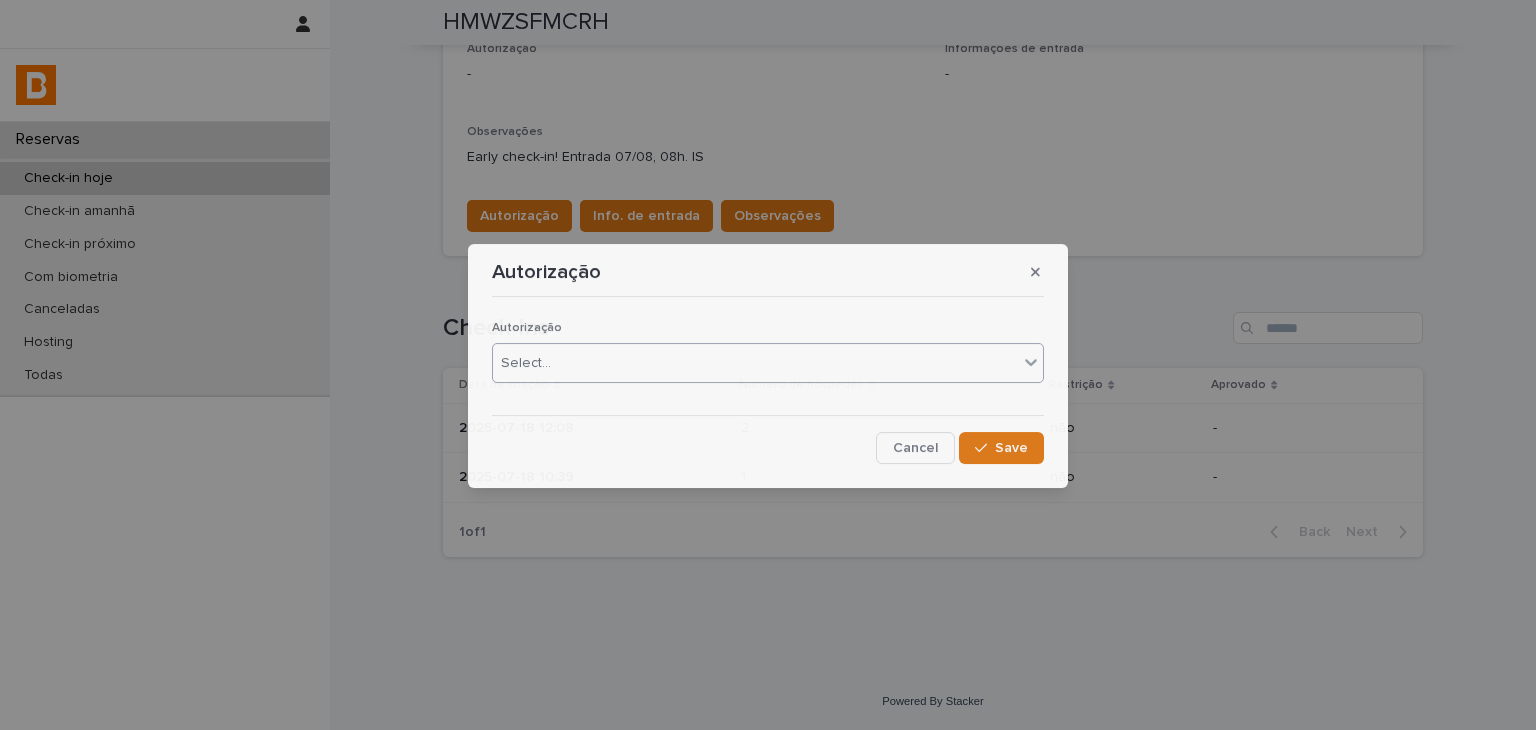 click on "Select..." at bounding box center [755, 363] 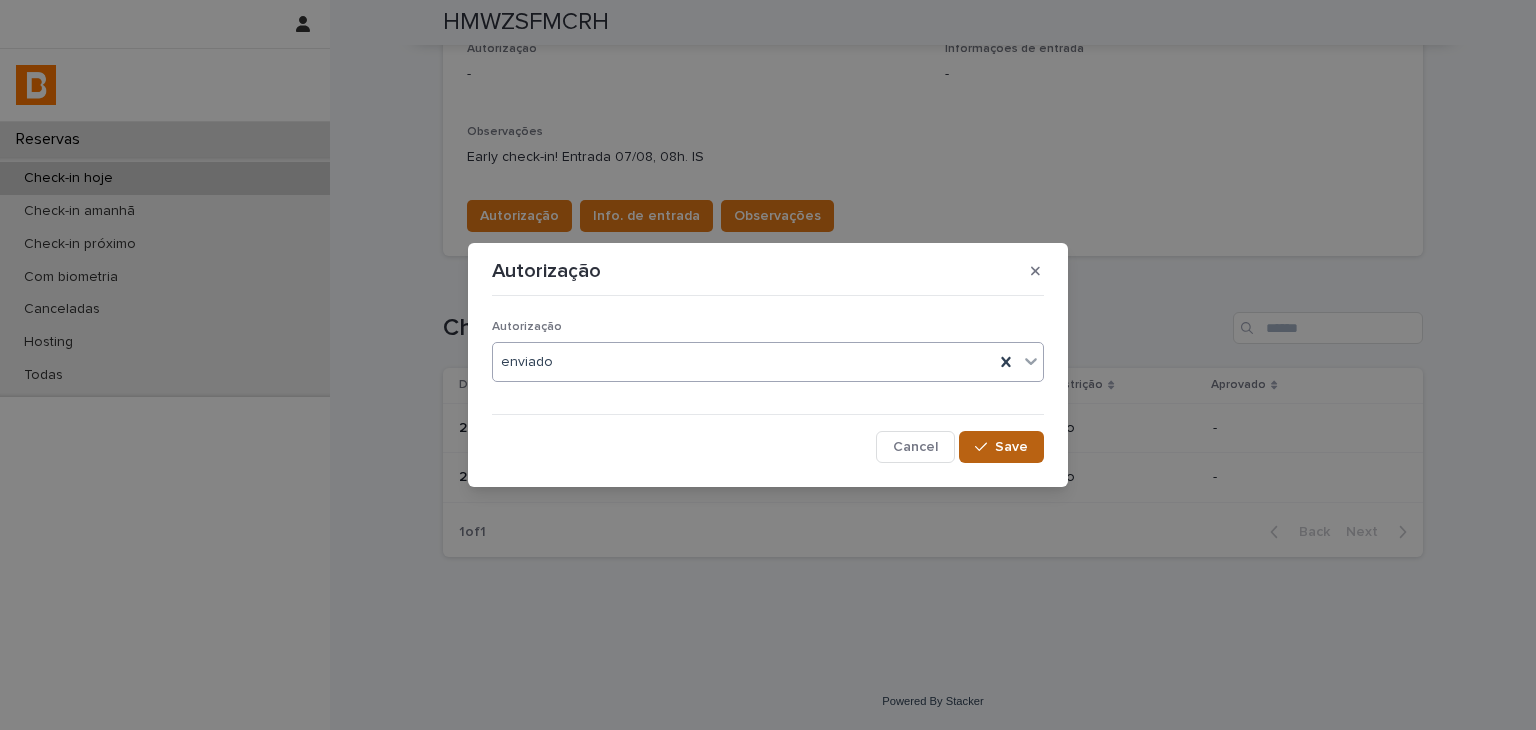 drag, startPoint x: 991, startPoint y: 447, endPoint x: 968, endPoint y: 441, distance: 23.769728 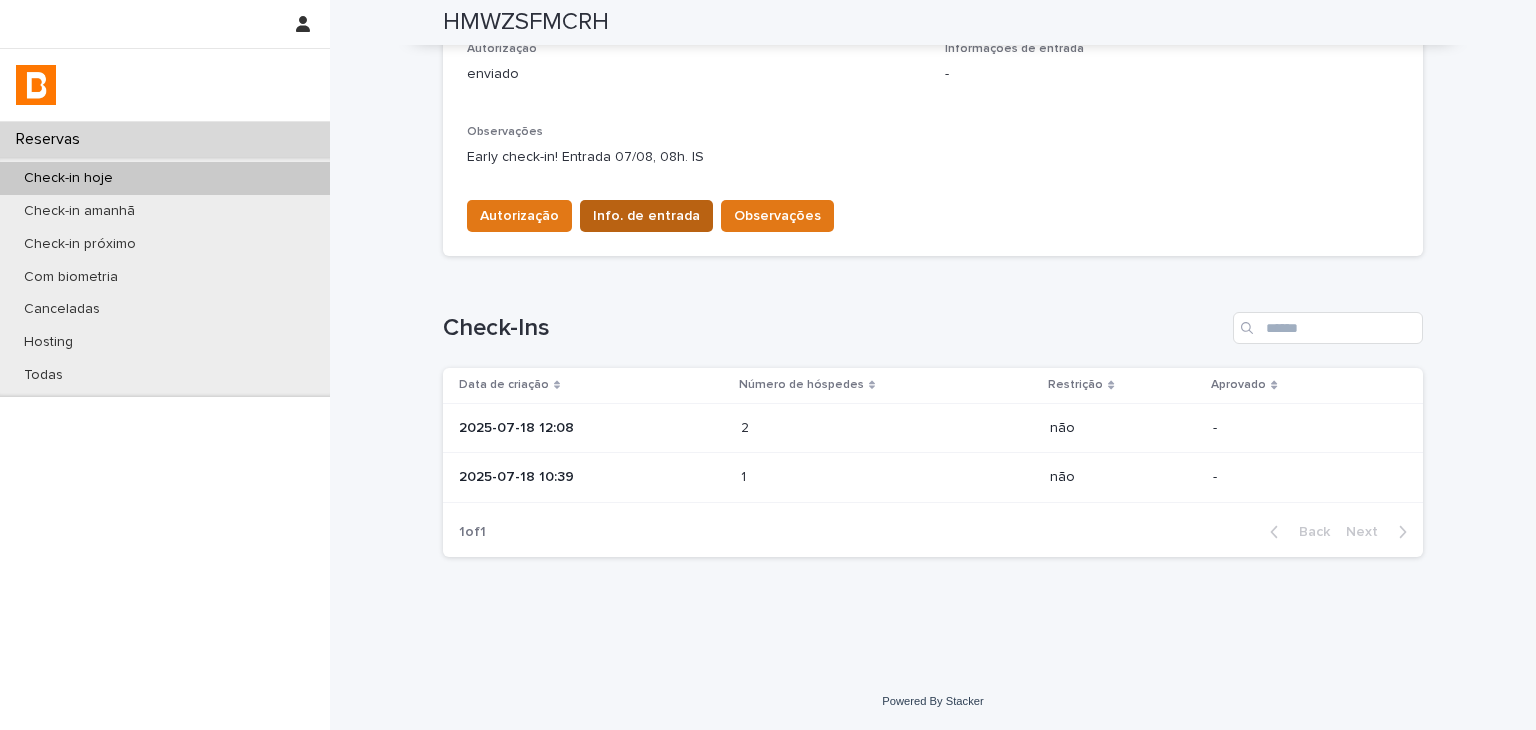 click on "Info. de entrada" at bounding box center [646, 216] 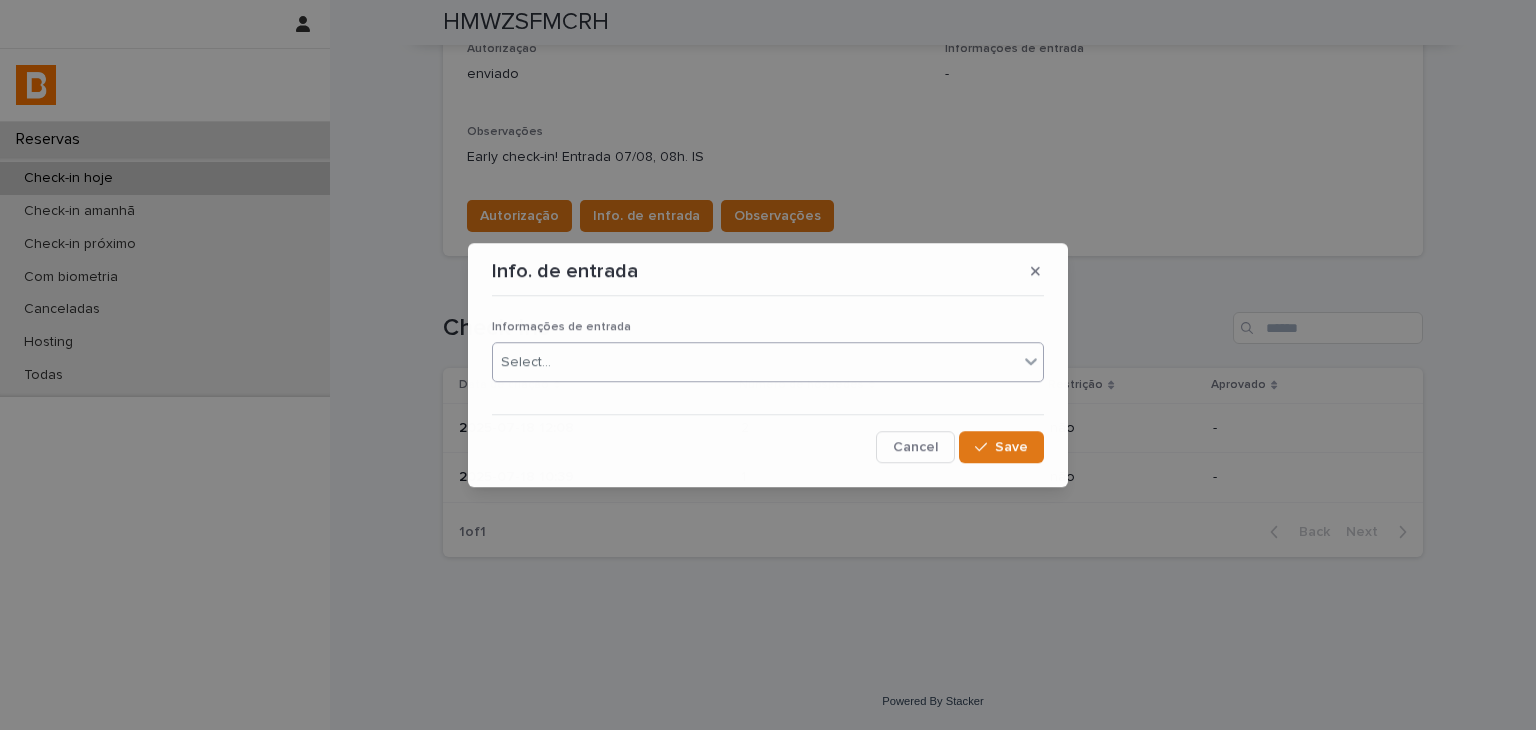 click on "Select..." at bounding box center (755, 362) 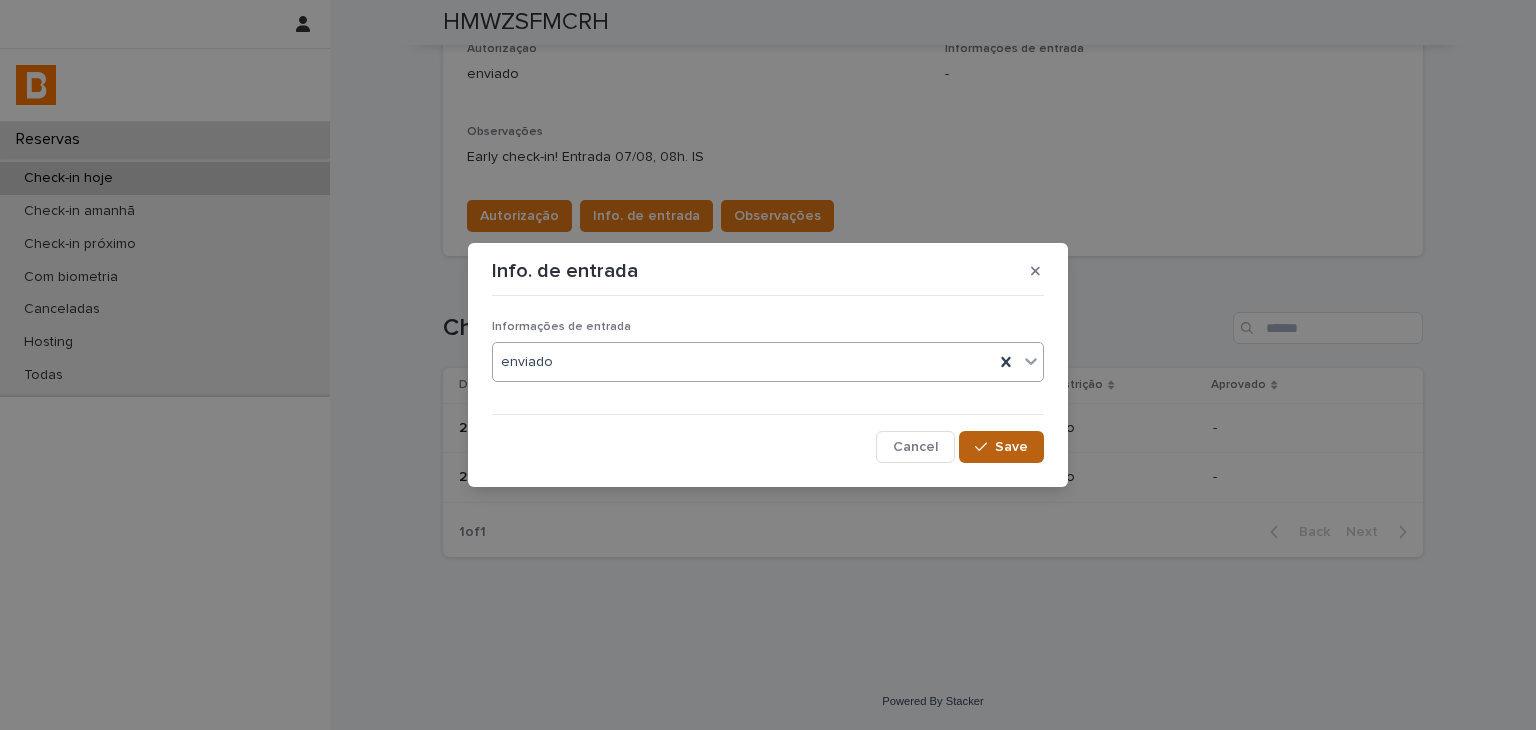 click on "Save" at bounding box center [1001, 447] 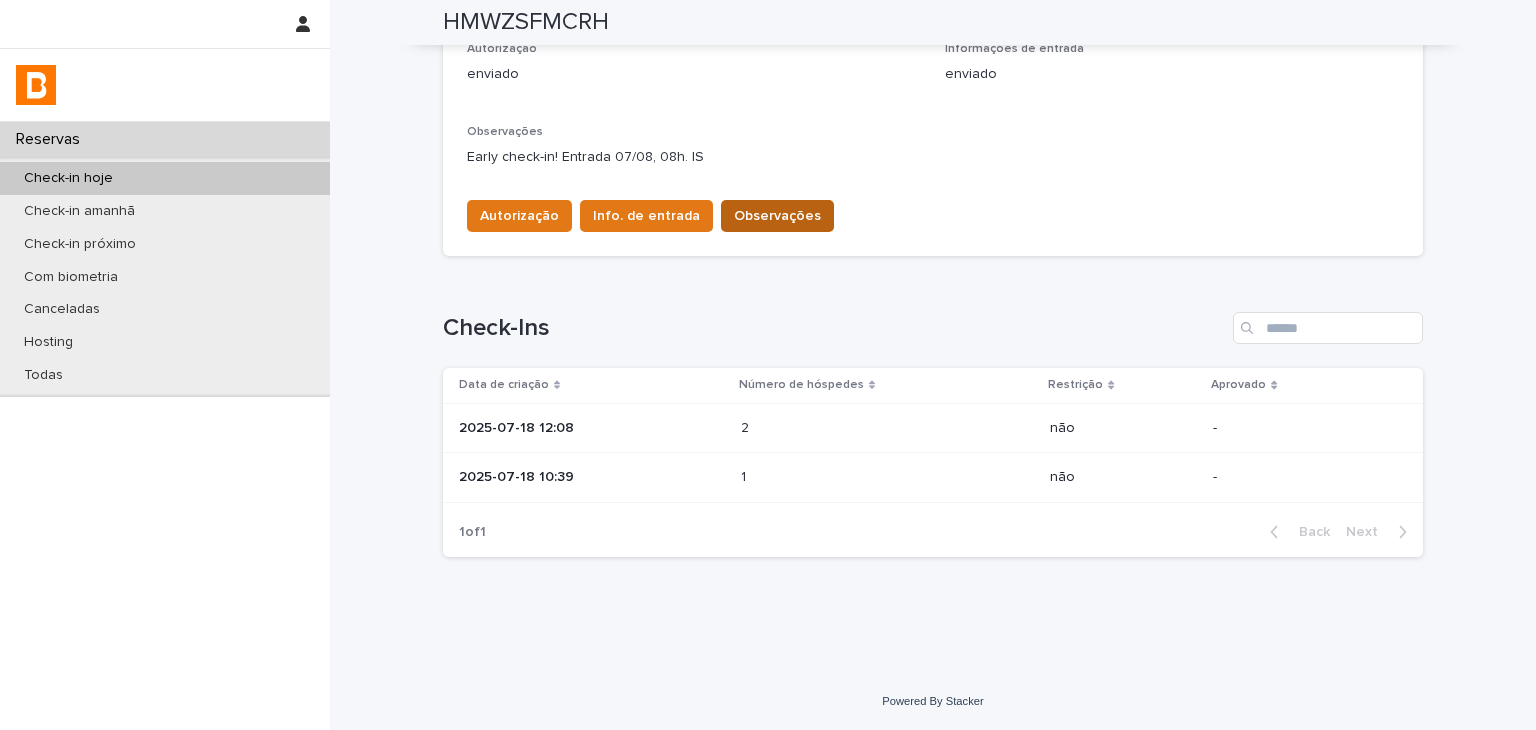 click on "Observações" at bounding box center (777, 216) 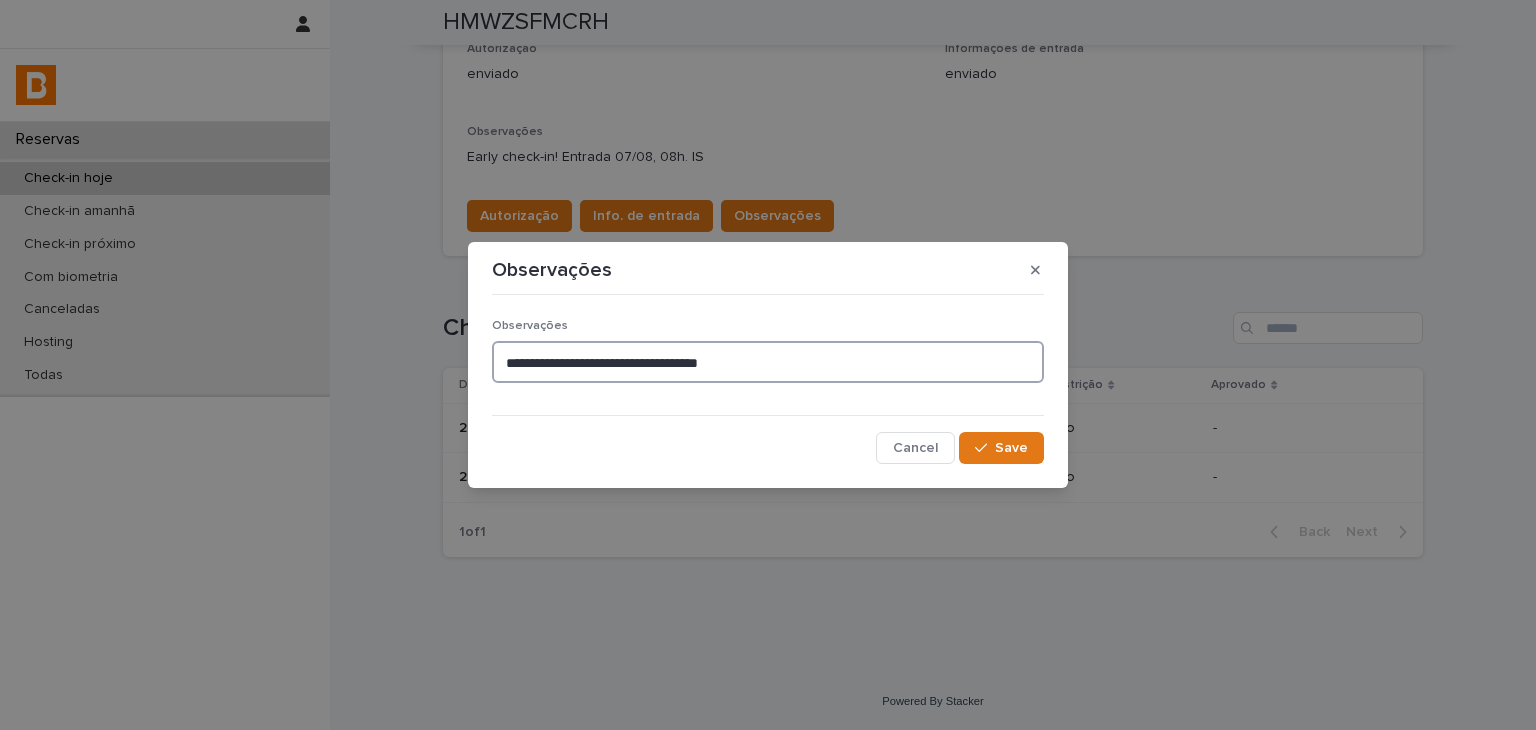 click on "**********" at bounding box center [768, 362] 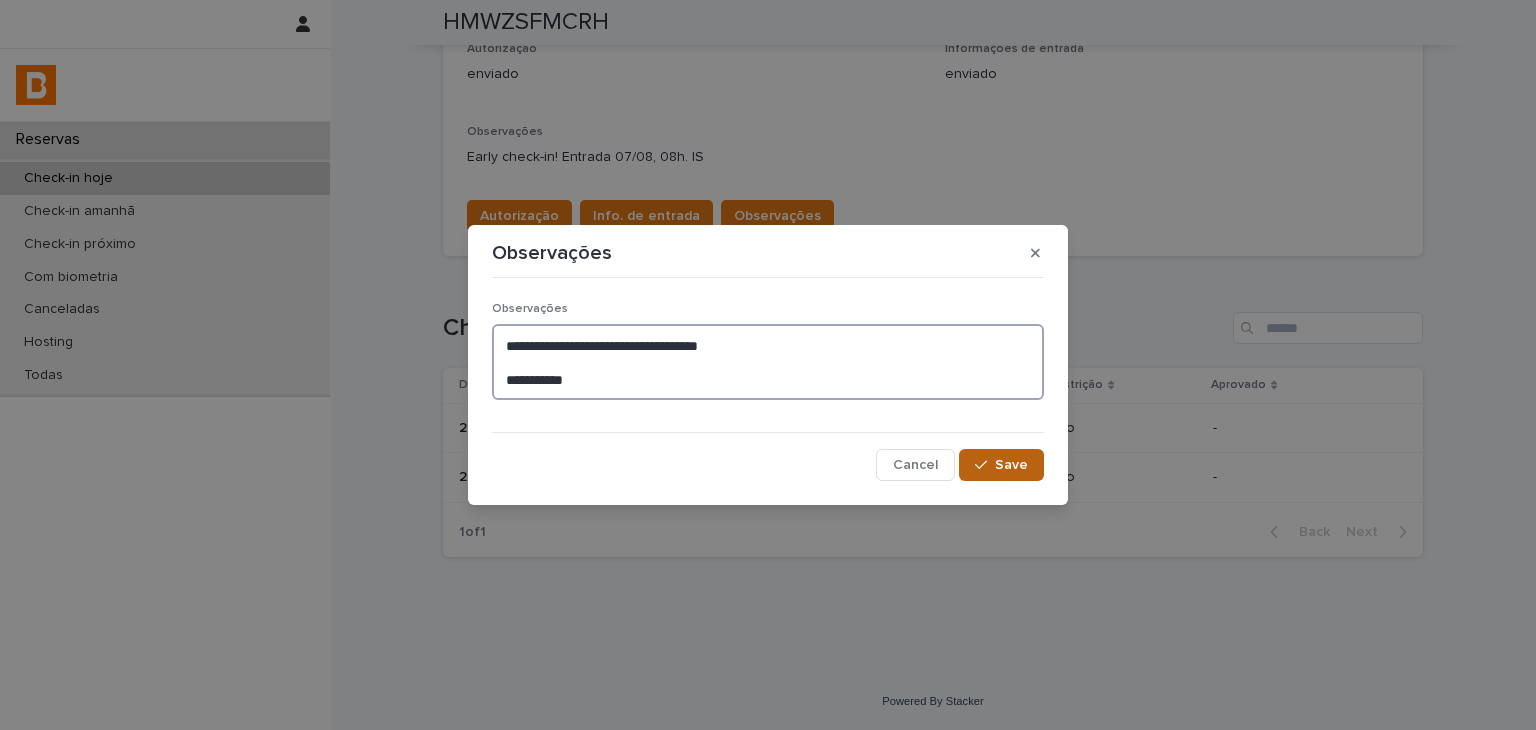 type on "**********" 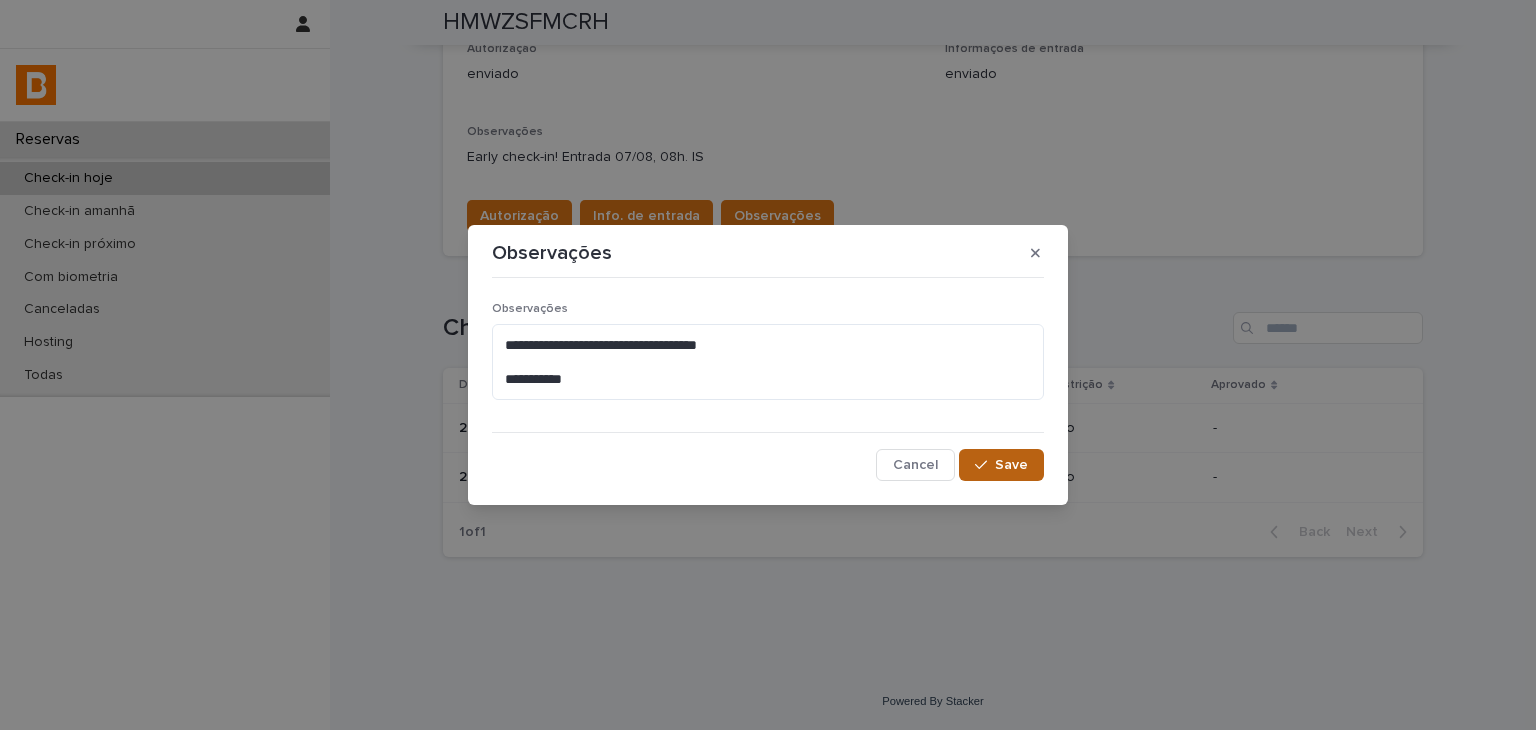 click on "Save" at bounding box center [1011, 465] 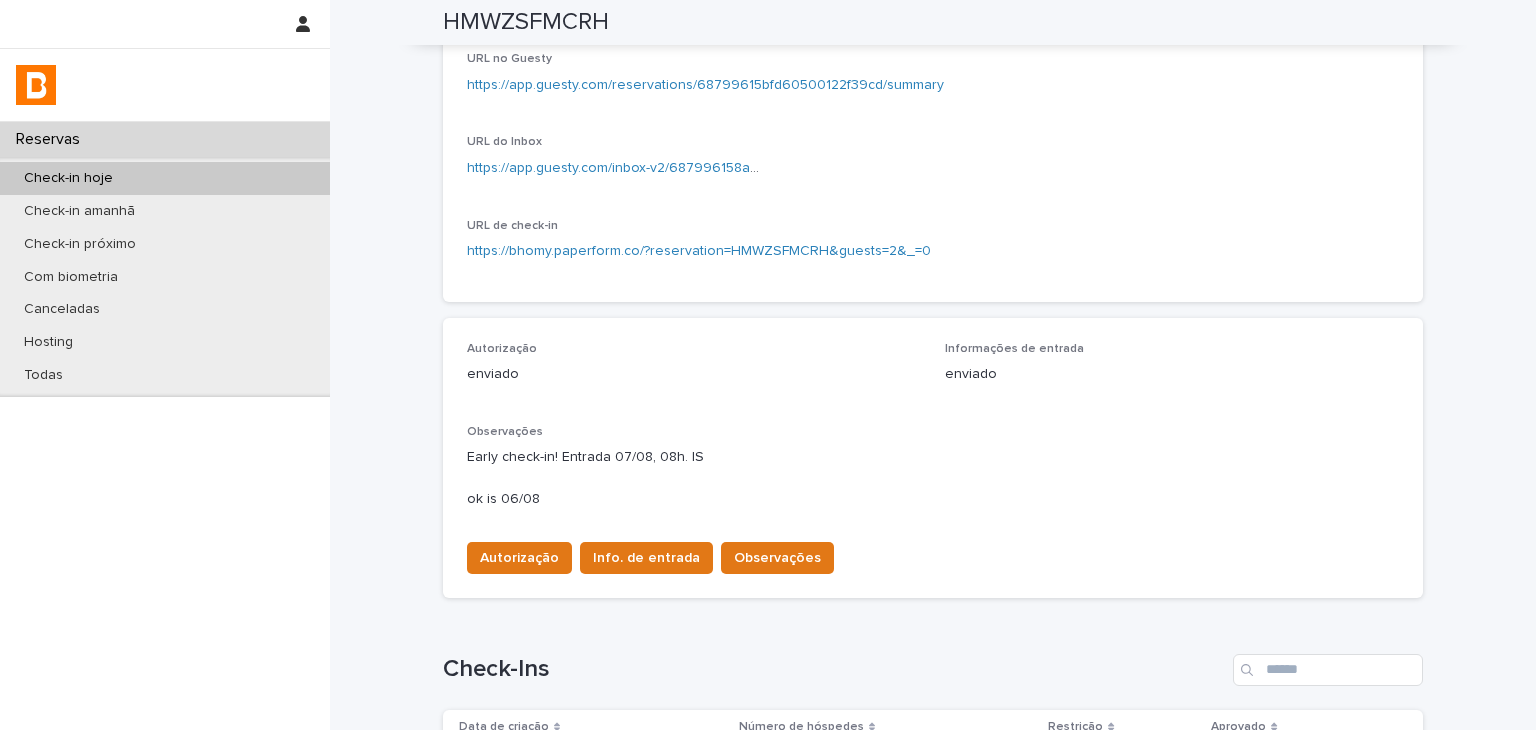 scroll, scrollTop: 0, scrollLeft: 0, axis: both 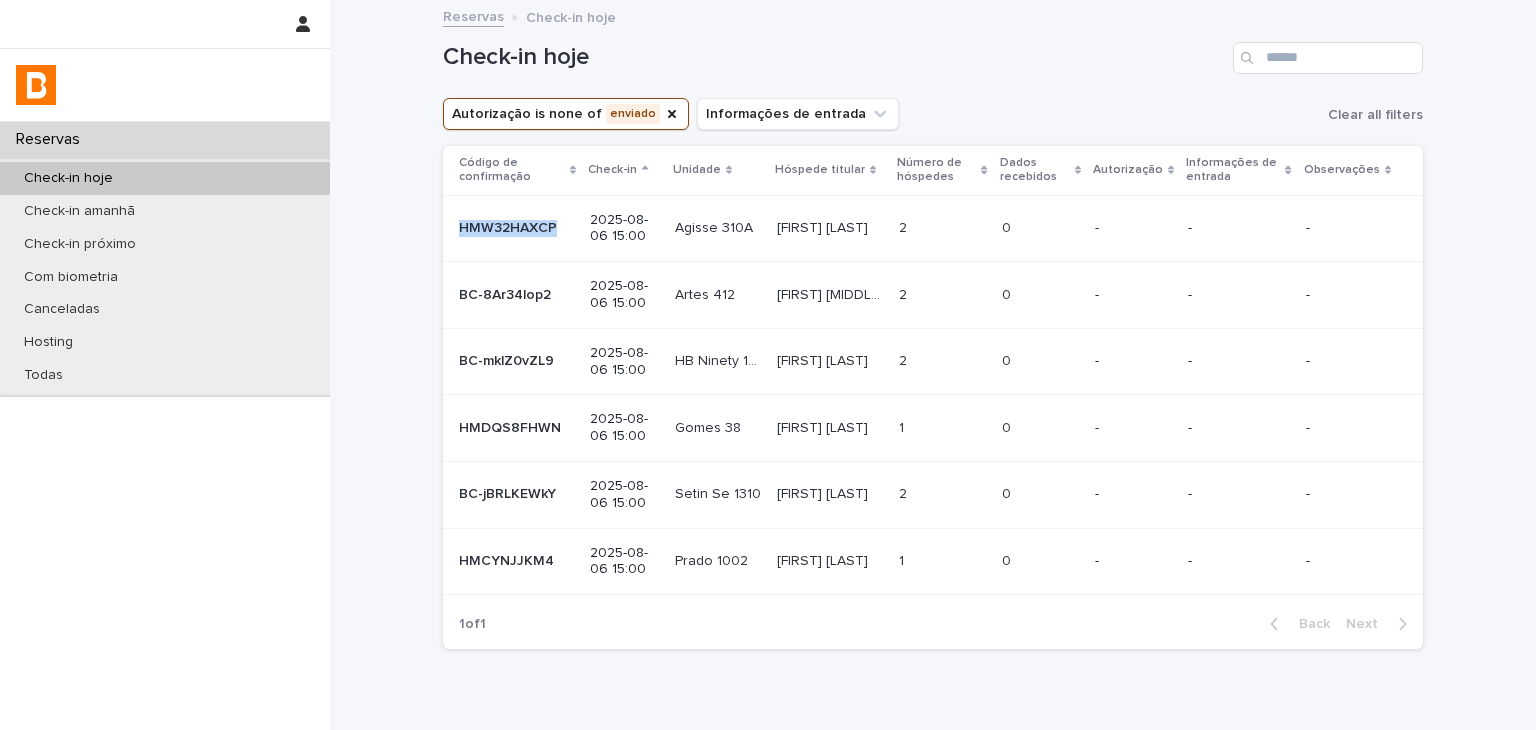 click on "HMW32HAXCP HMW32HAXCP" at bounding box center [512, 228] 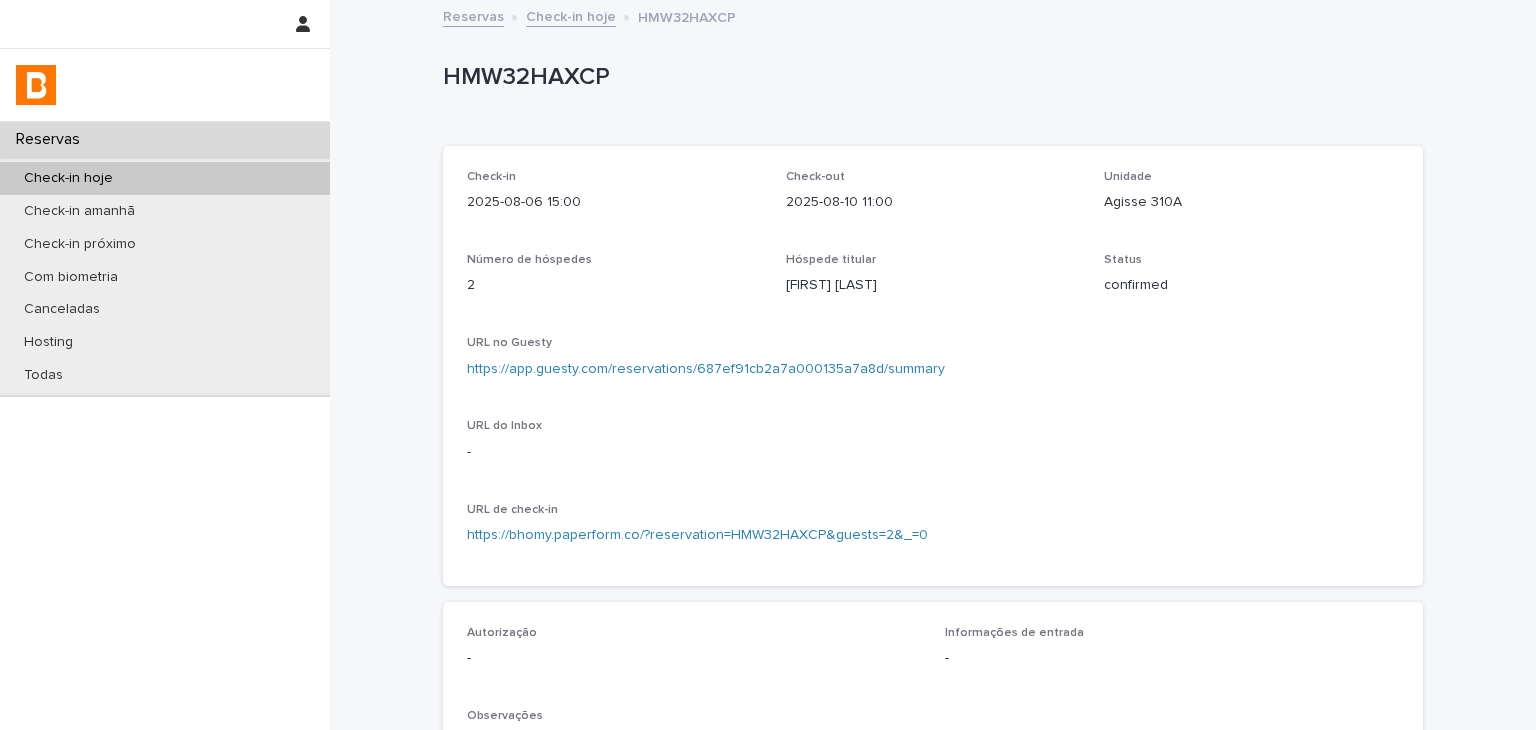 scroll, scrollTop: 500, scrollLeft: 0, axis: vertical 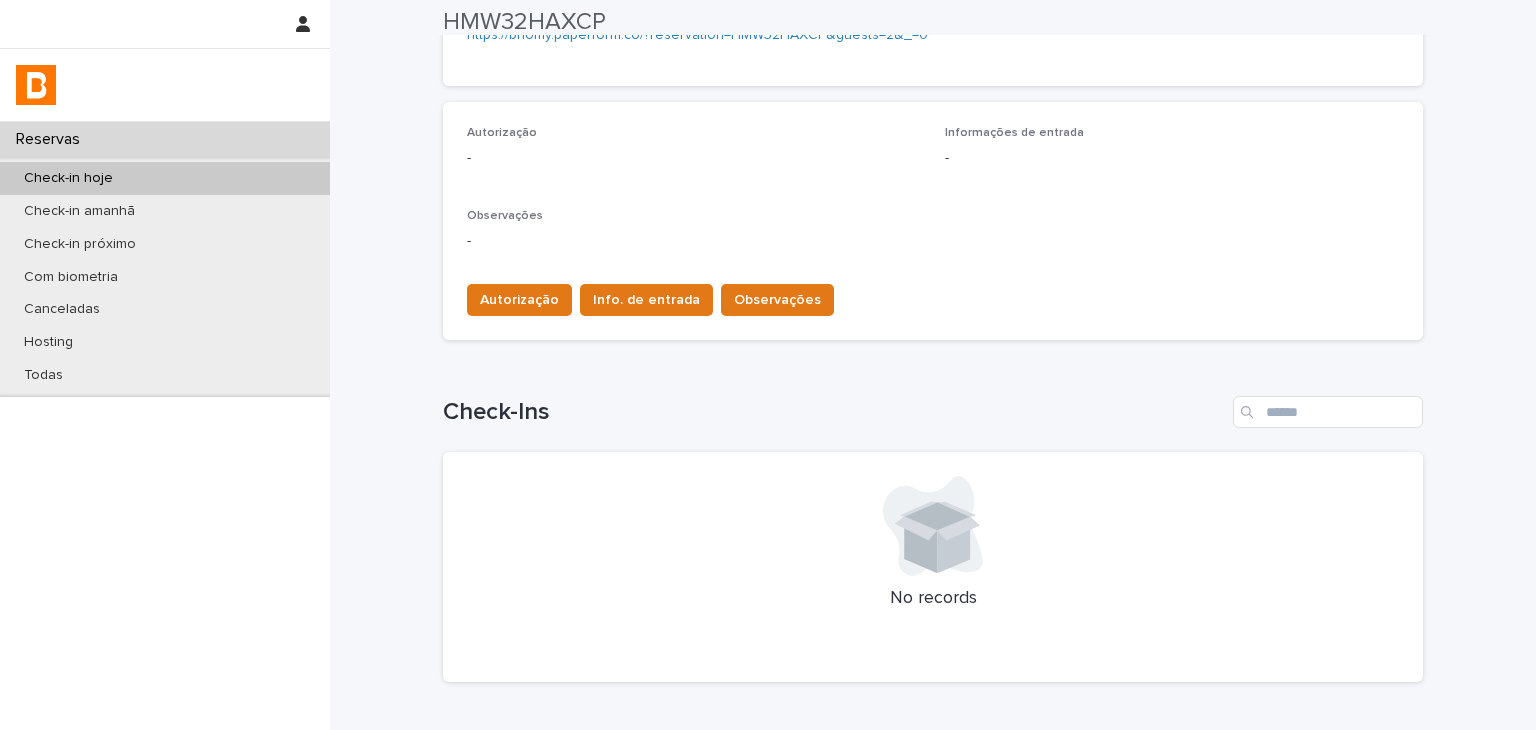 click at bounding box center [933, 526] 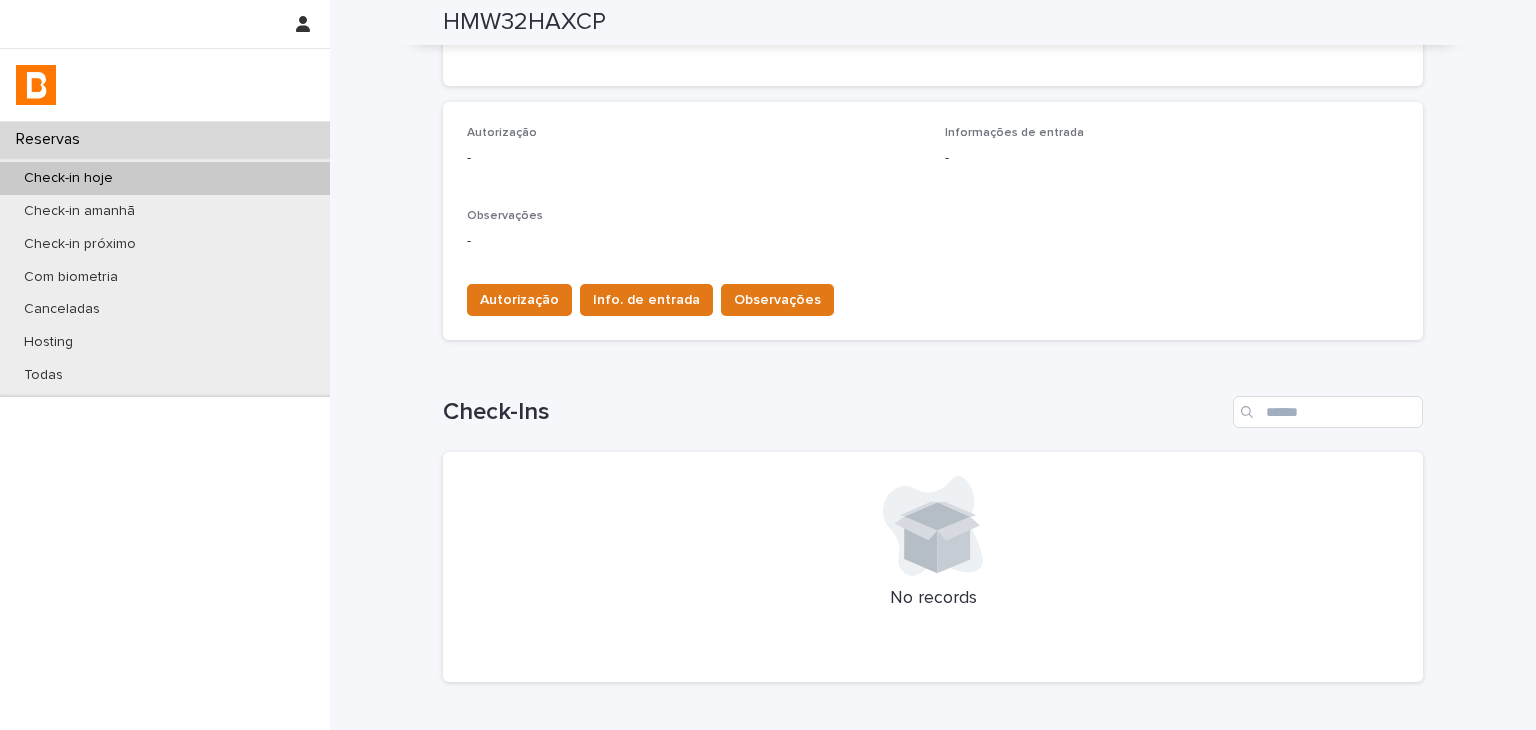 scroll, scrollTop: 0, scrollLeft: 0, axis: both 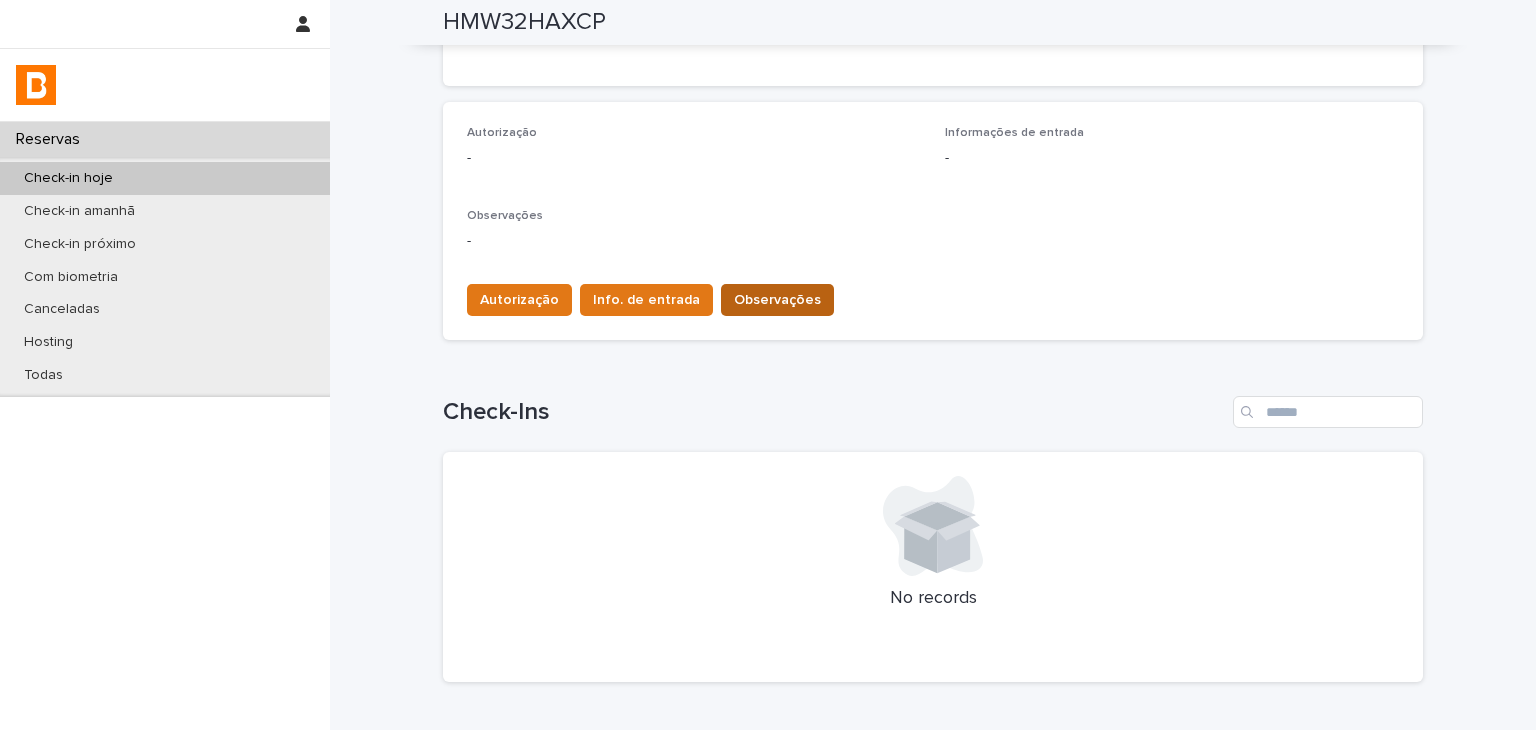 click on "Observações" at bounding box center (777, 300) 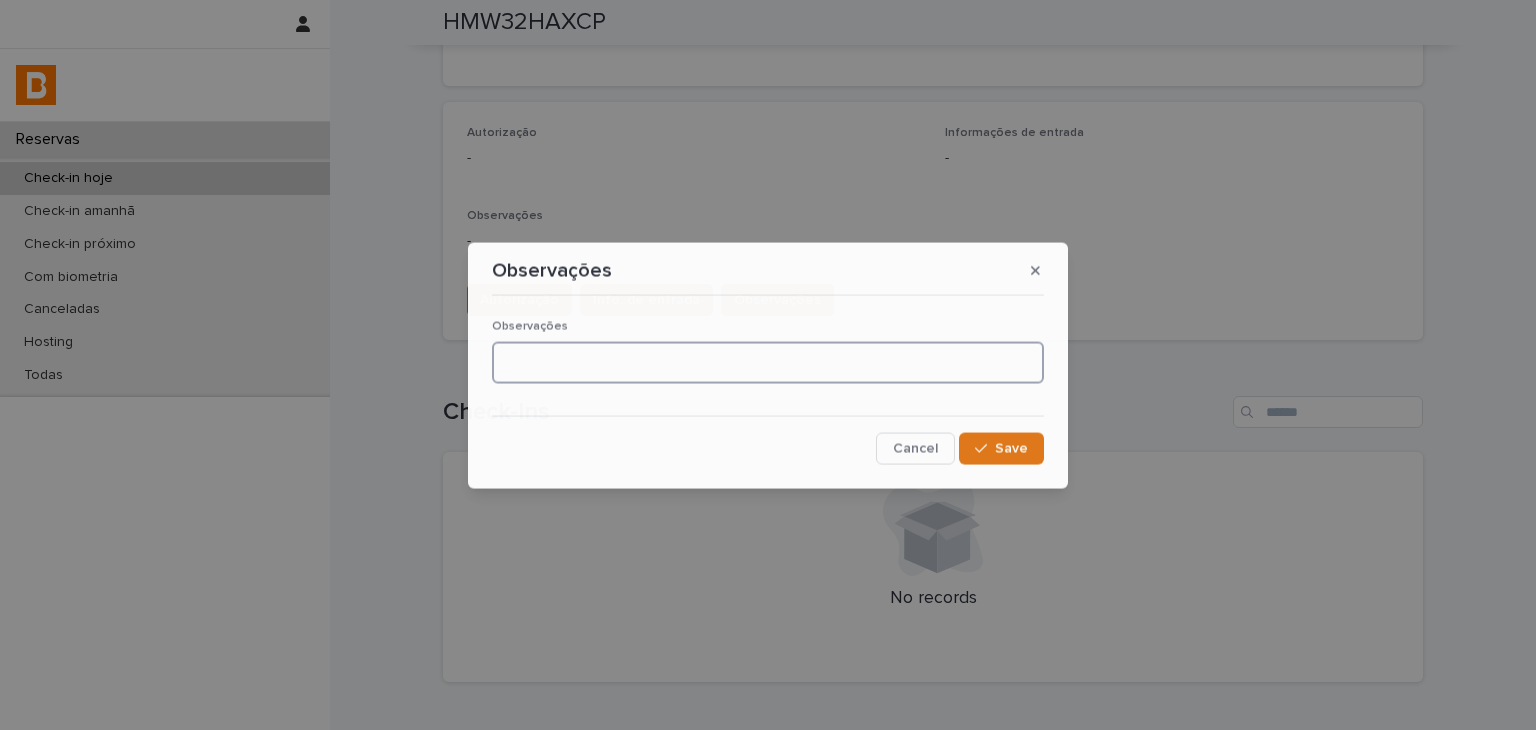 click at bounding box center (768, 362) 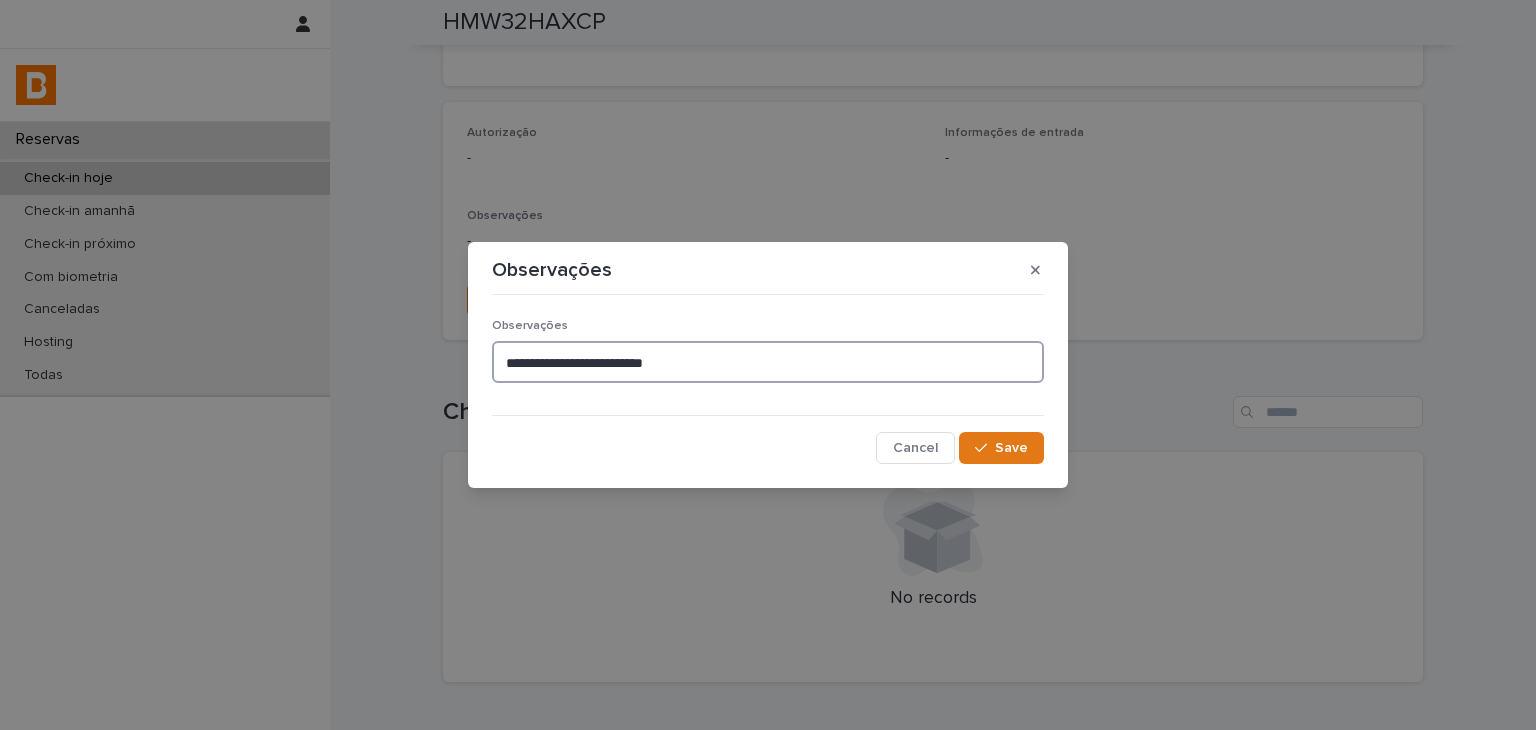 paste on "**********" 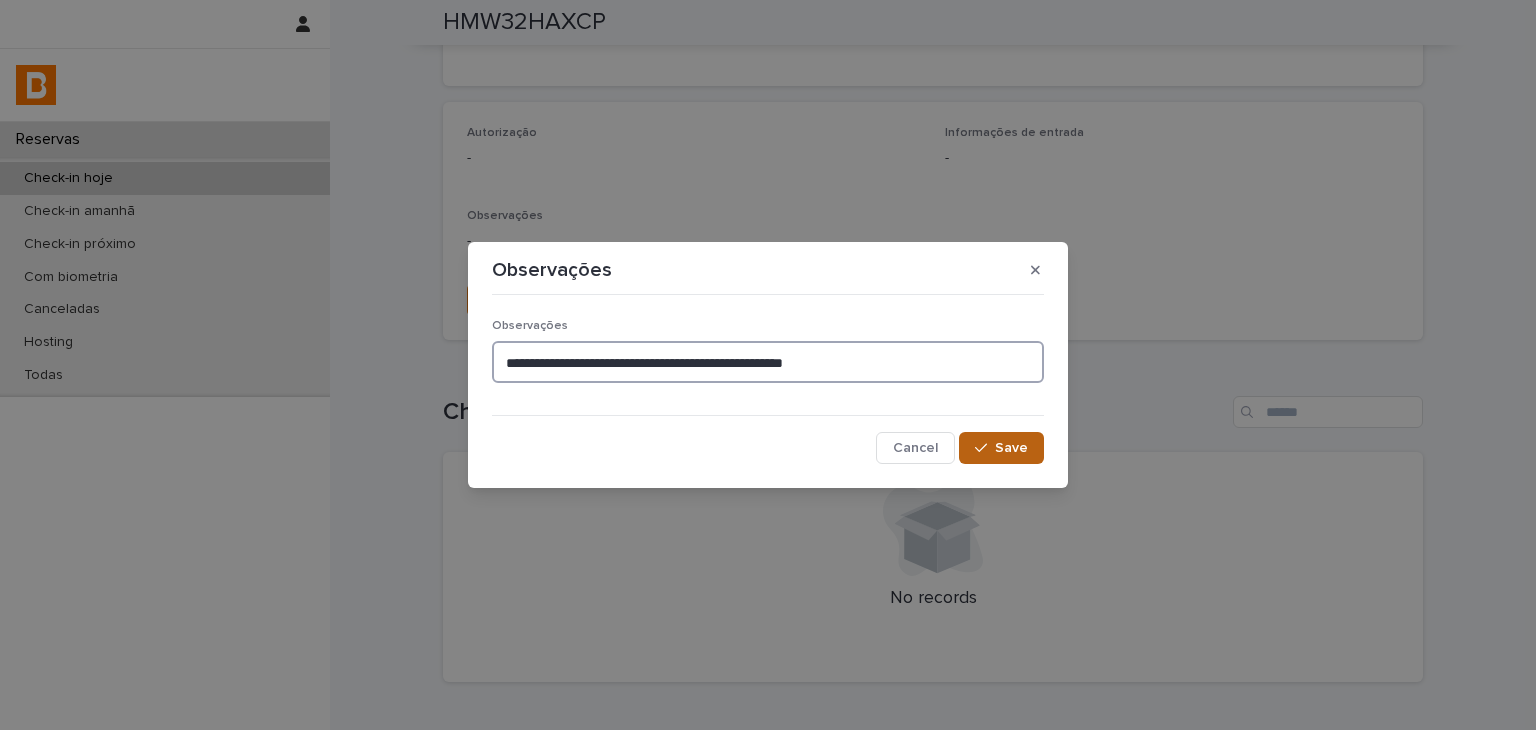 type on "**********" 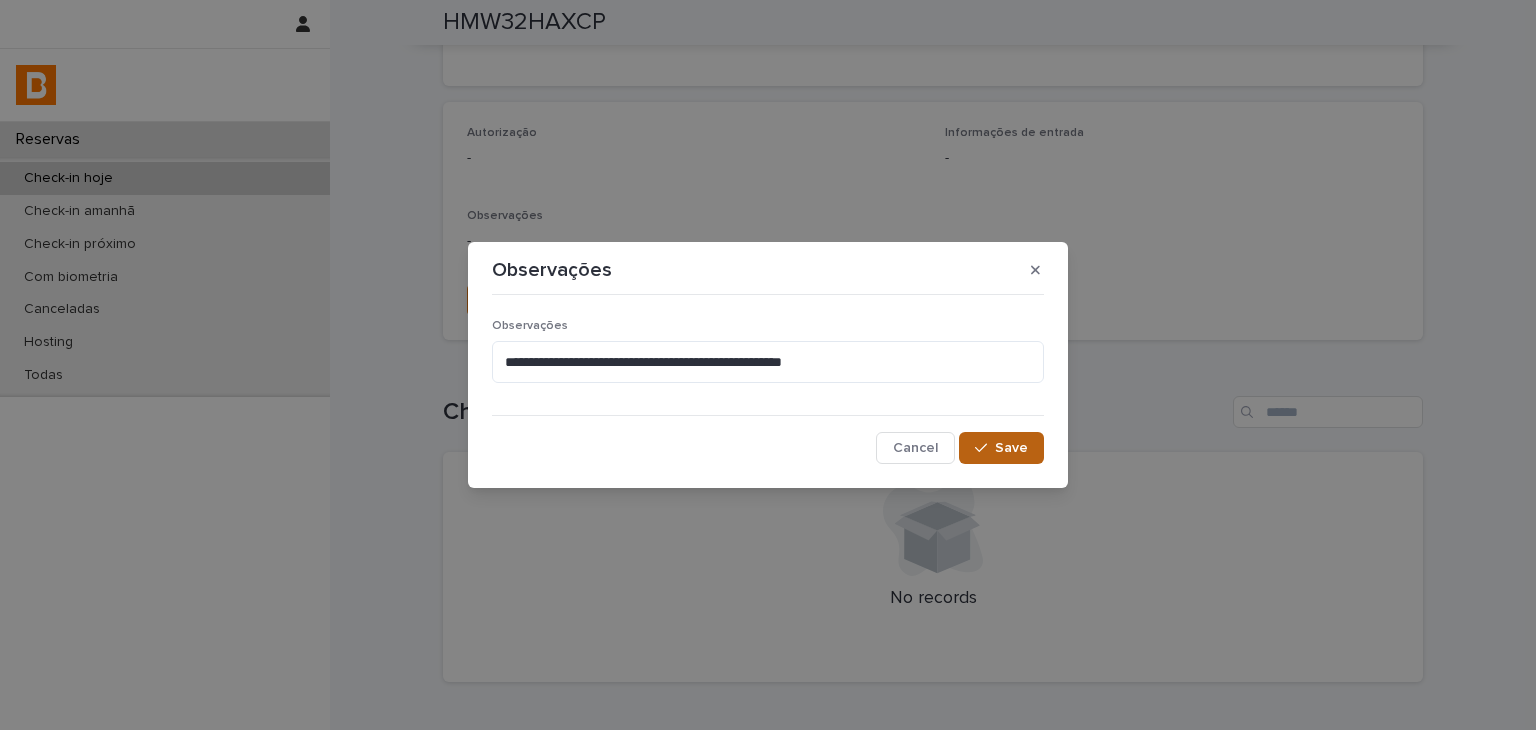 click on "Save" at bounding box center [1001, 448] 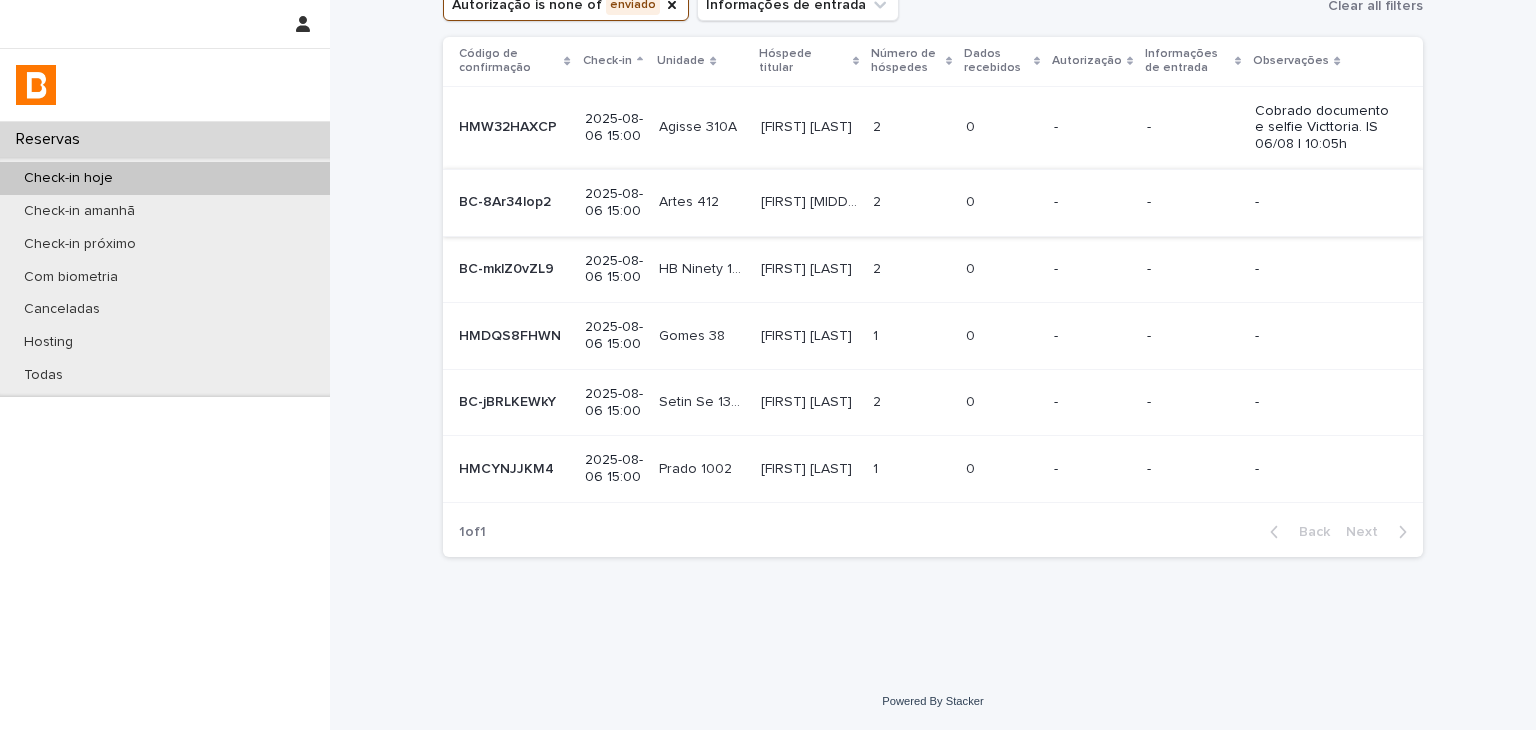 scroll, scrollTop: 0, scrollLeft: 0, axis: both 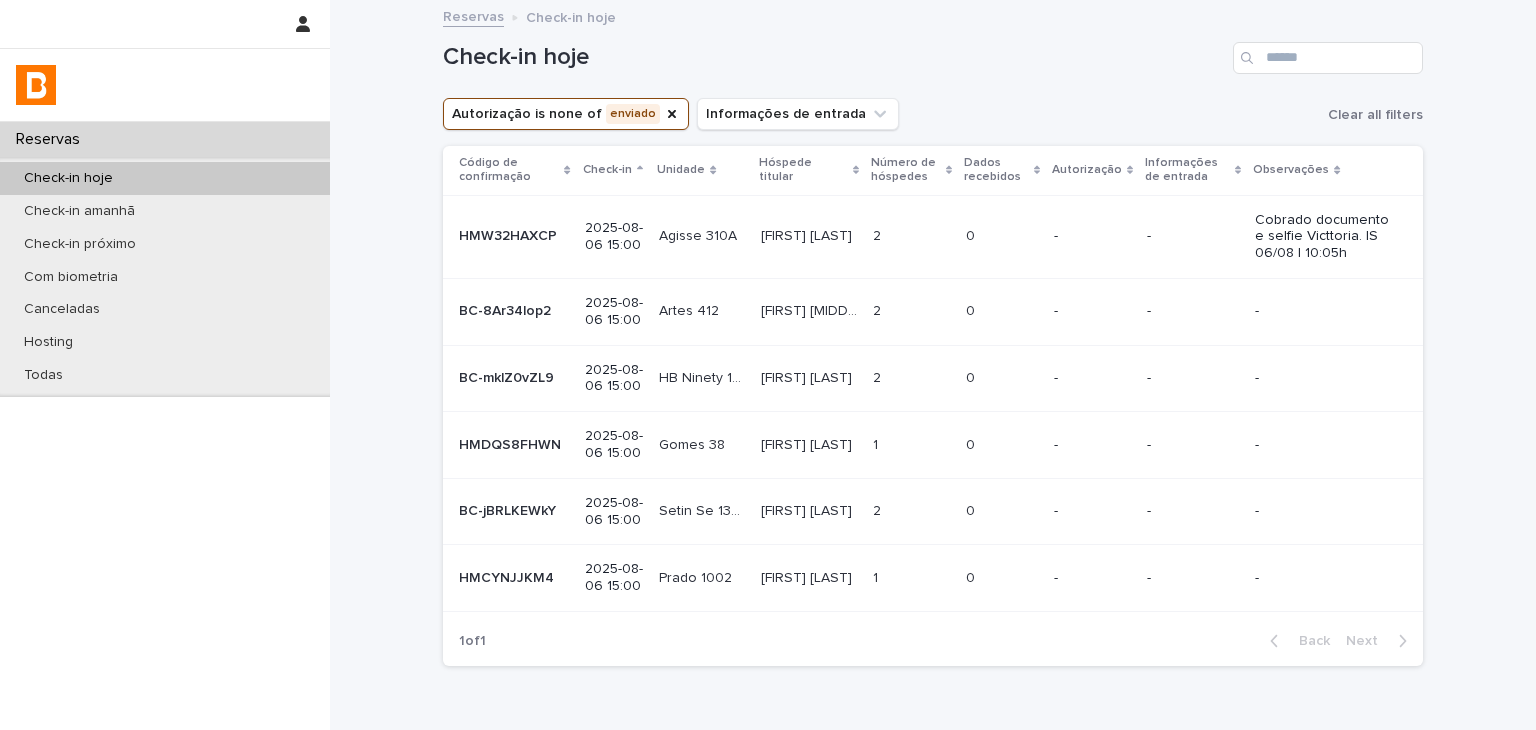 click on "[FIRST] [MIDDLE] [LAST]" at bounding box center [811, 309] 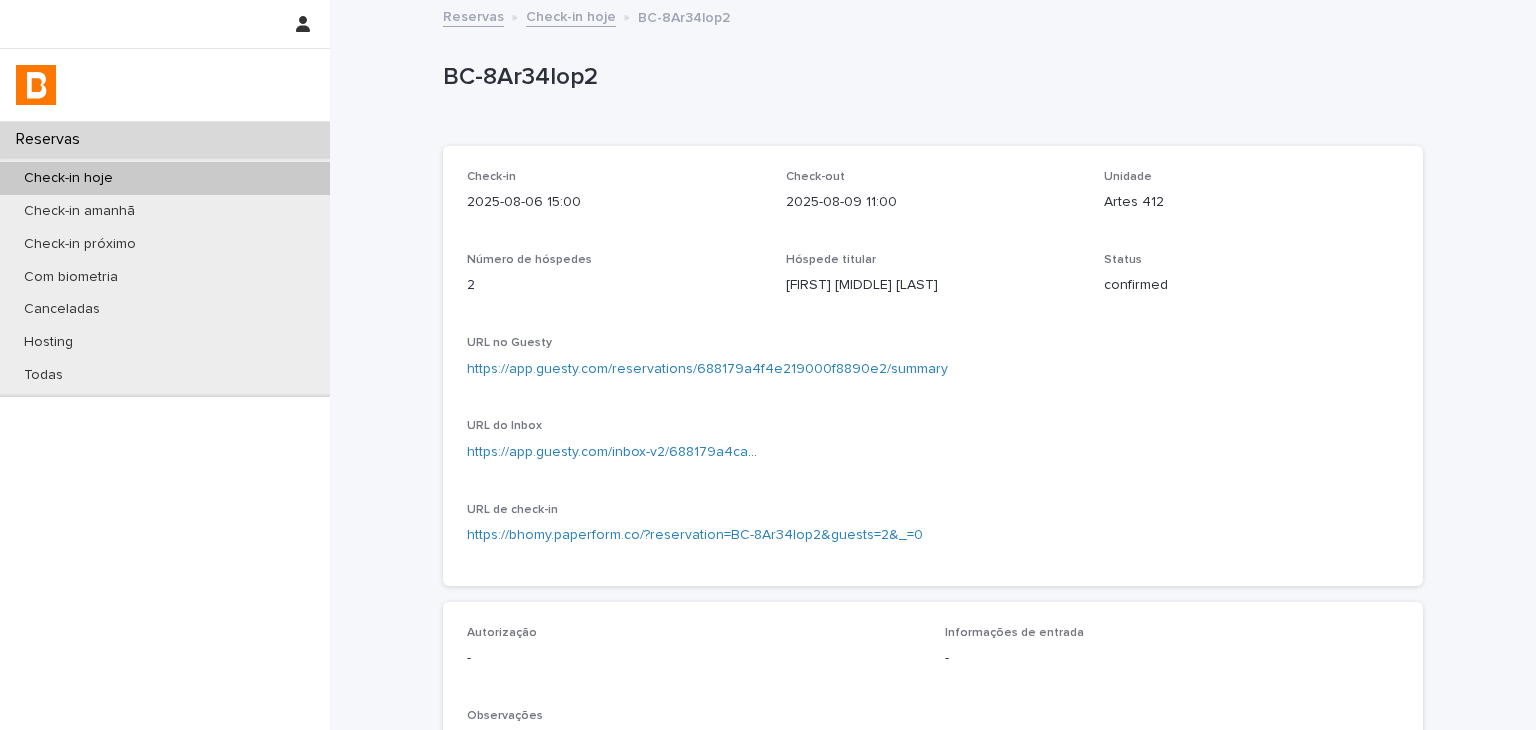 click on "https://app.guesty.com/reservations/688179a4f4e219000f8890e2/summary" at bounding box center [707, 369] 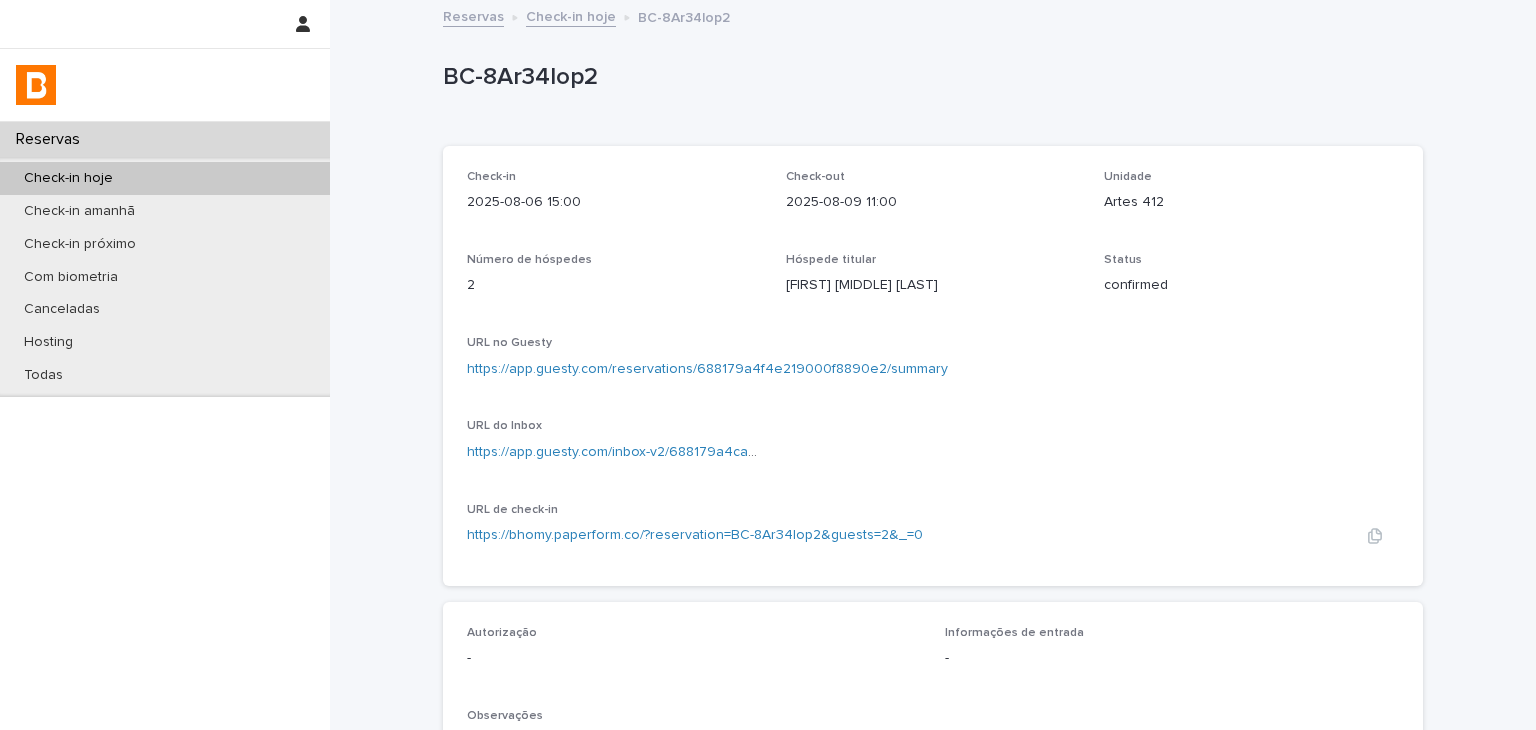 scroll, scrollTop: 500, scrollLeft: 0, axis: vertical 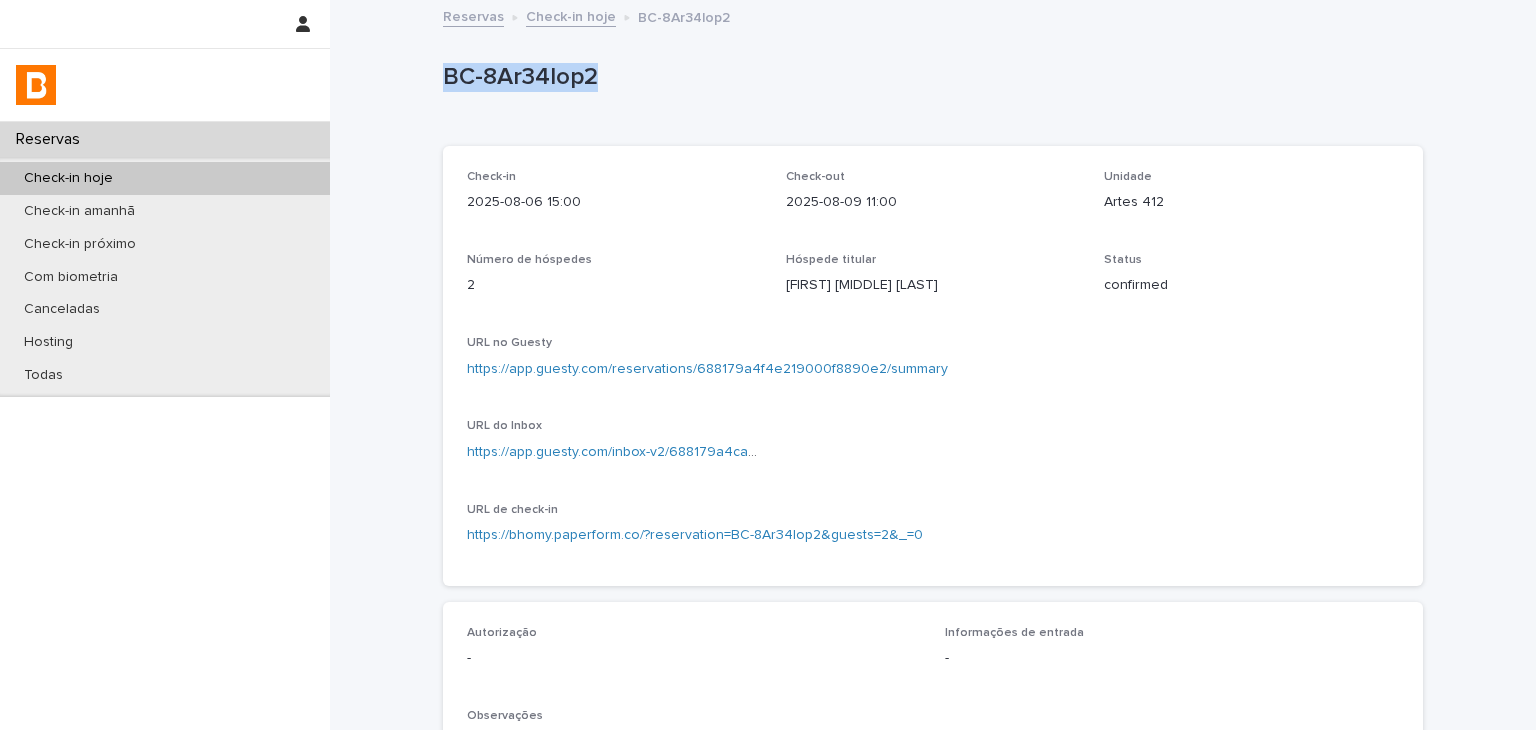 drag, startPoint x: 473, startPoint y: 81, endPoint x: 614, endPoint y: 100, distance: 142.27438 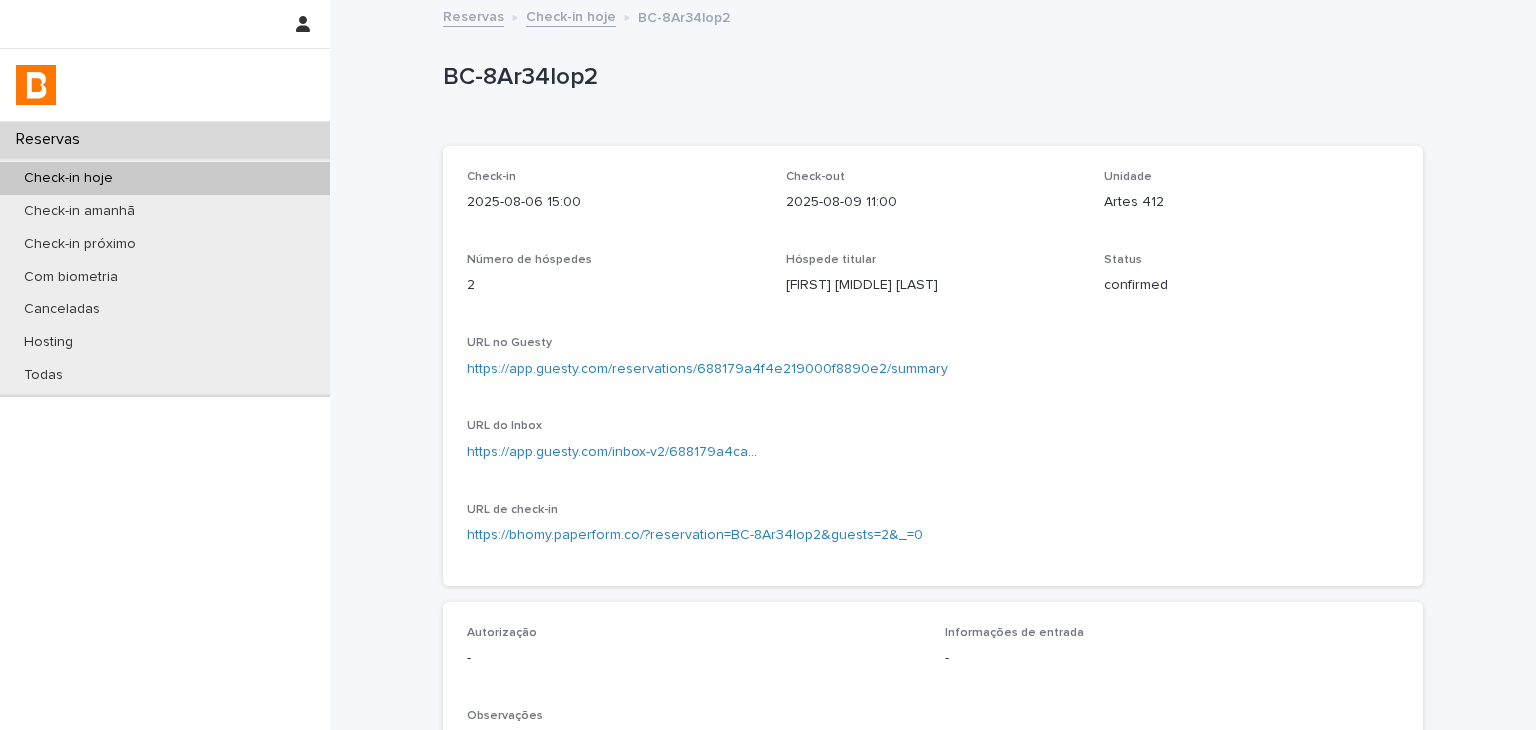 click on "Artes 412" at bounding box center [1251, 202] 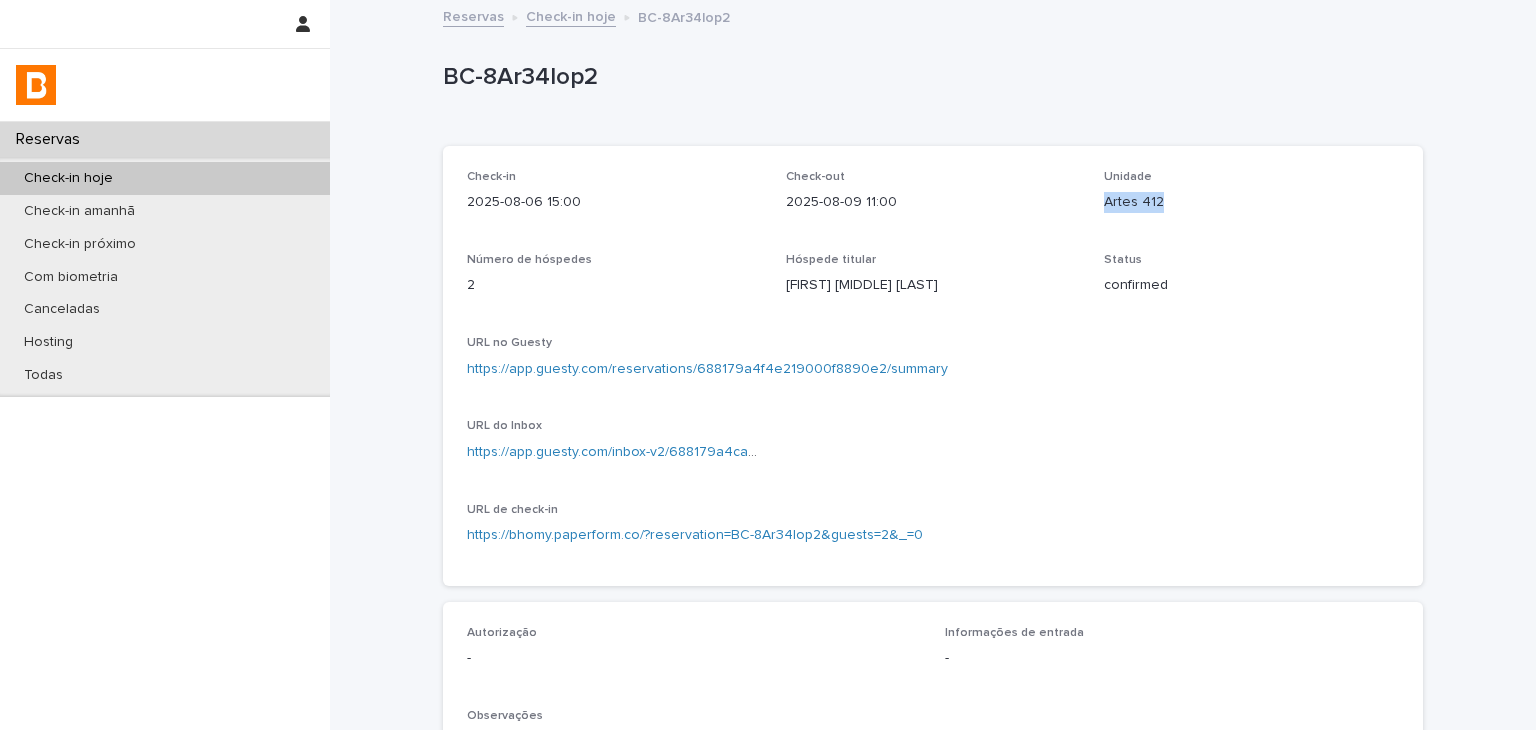 drag, startPoint x: 1099, startPoint y: 198, endPoint x: 1156, endPoint y: 198, distance: 57 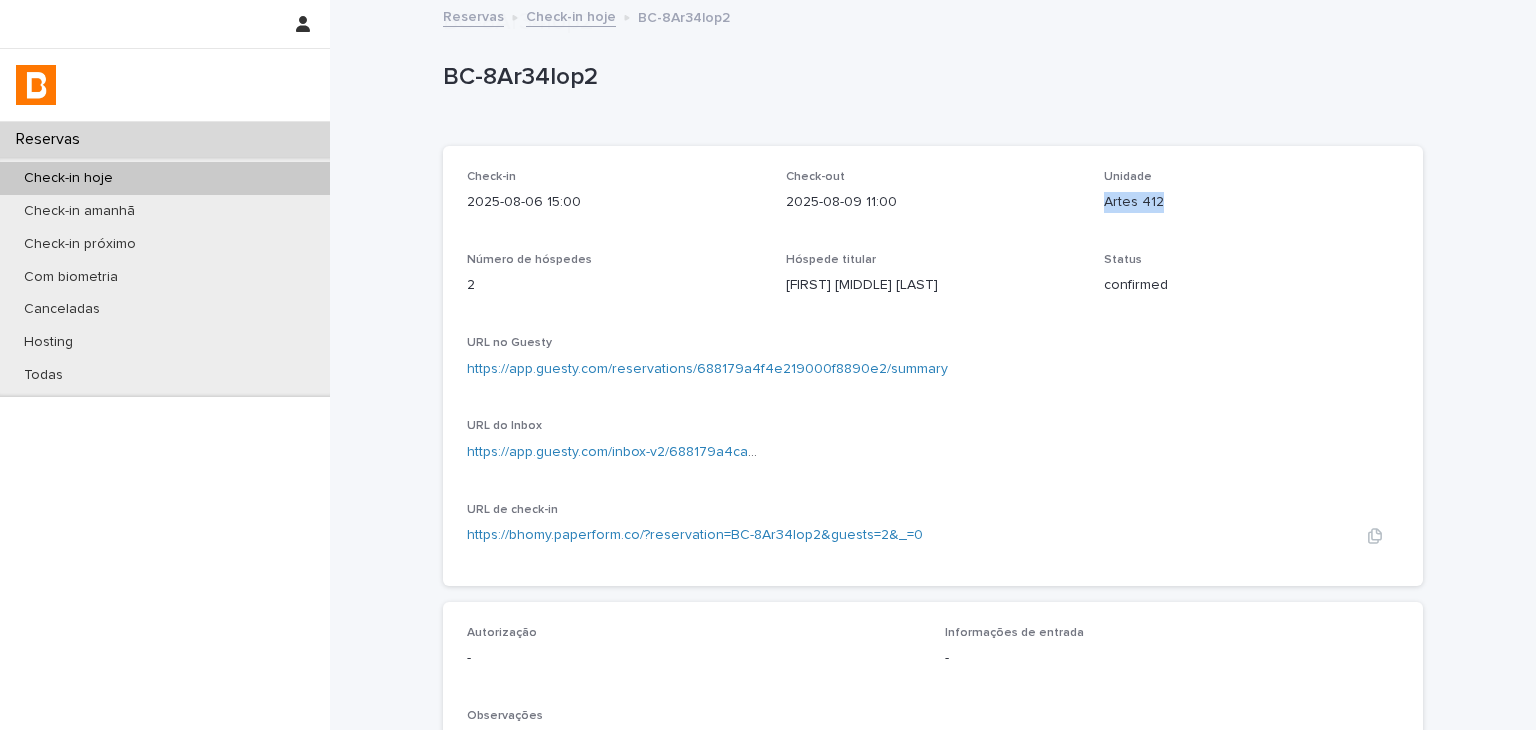 scroll, scrollTop: 500, scrollLeft: 0, axis: vertical 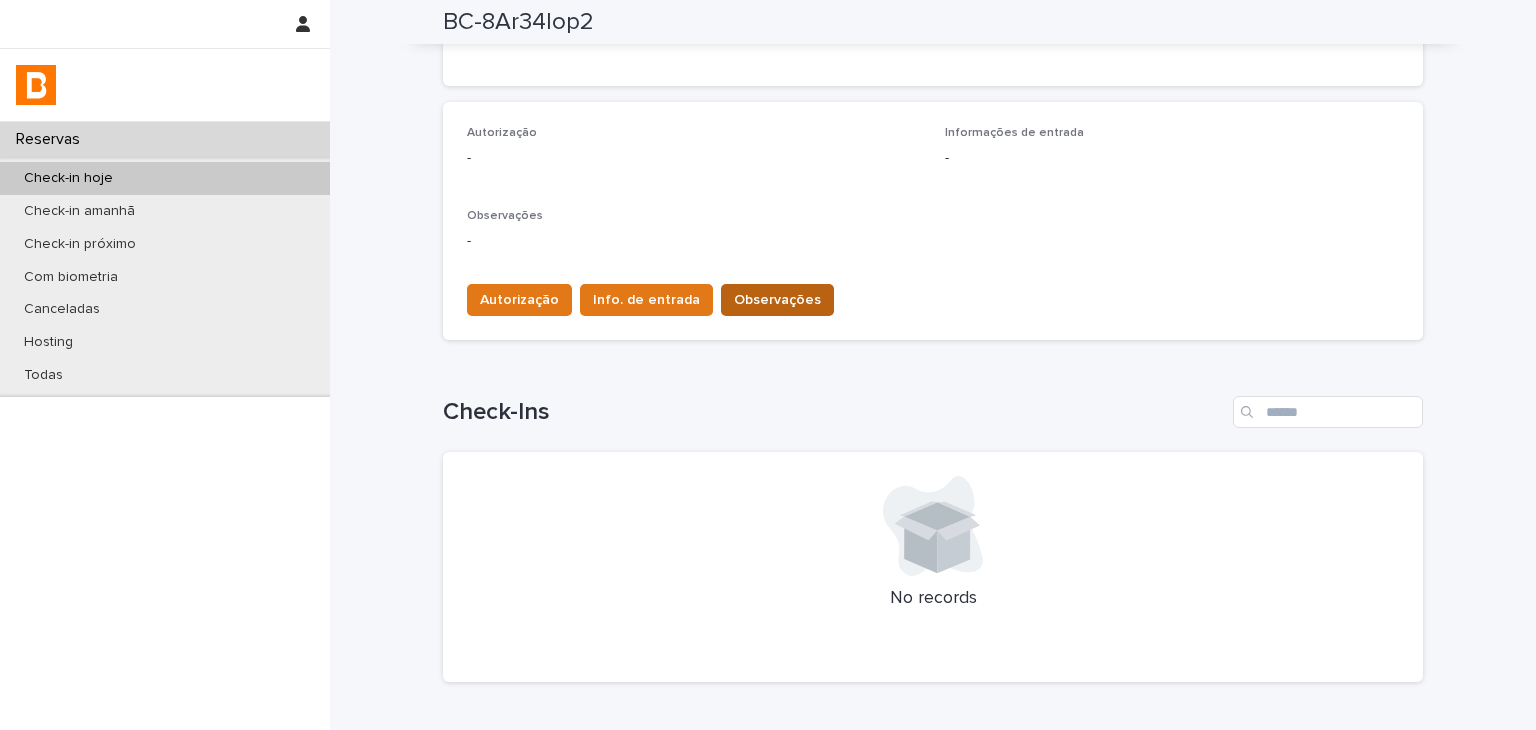 click on "Observações" at bounding box center (777, 300) 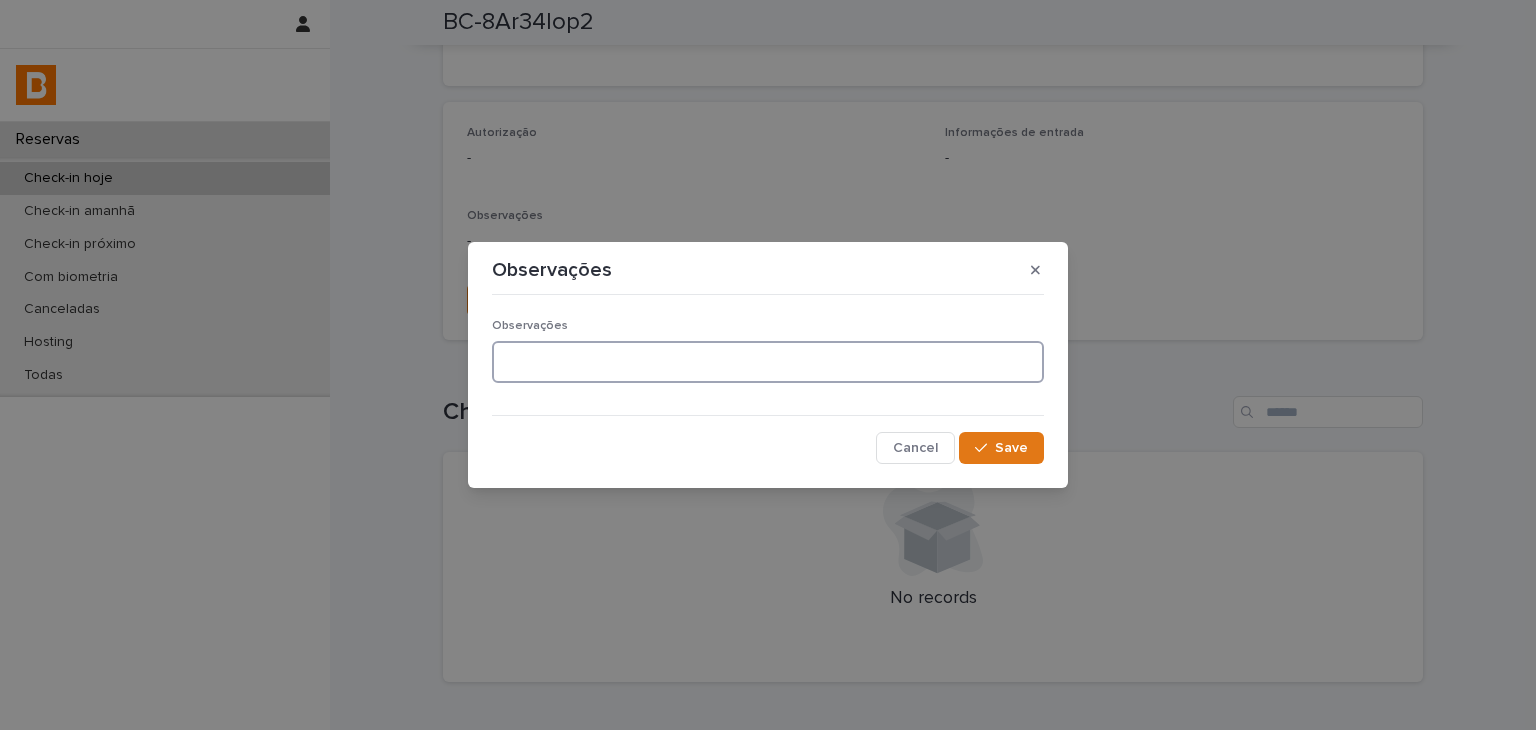 click at bounding box center [768, 362] 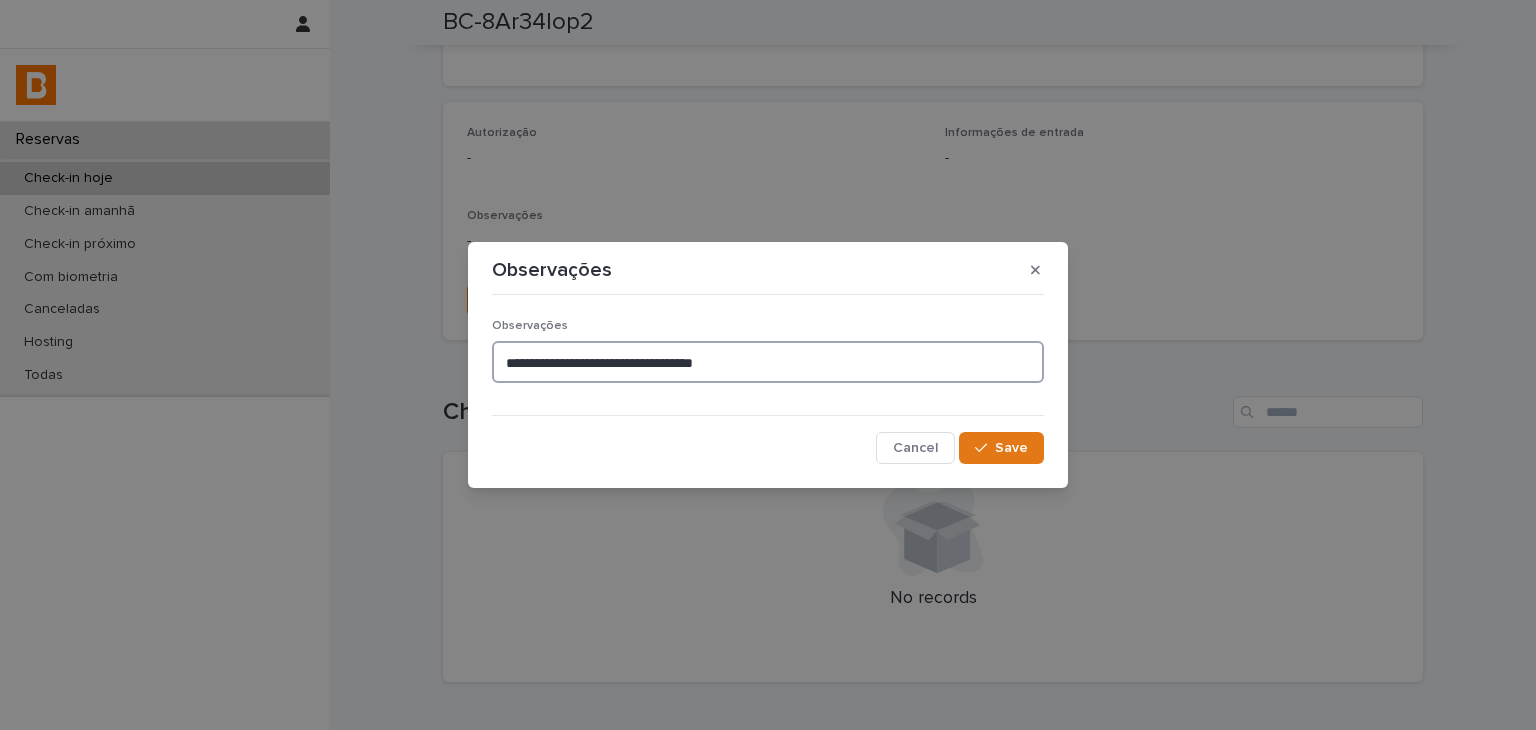 type on "**********" 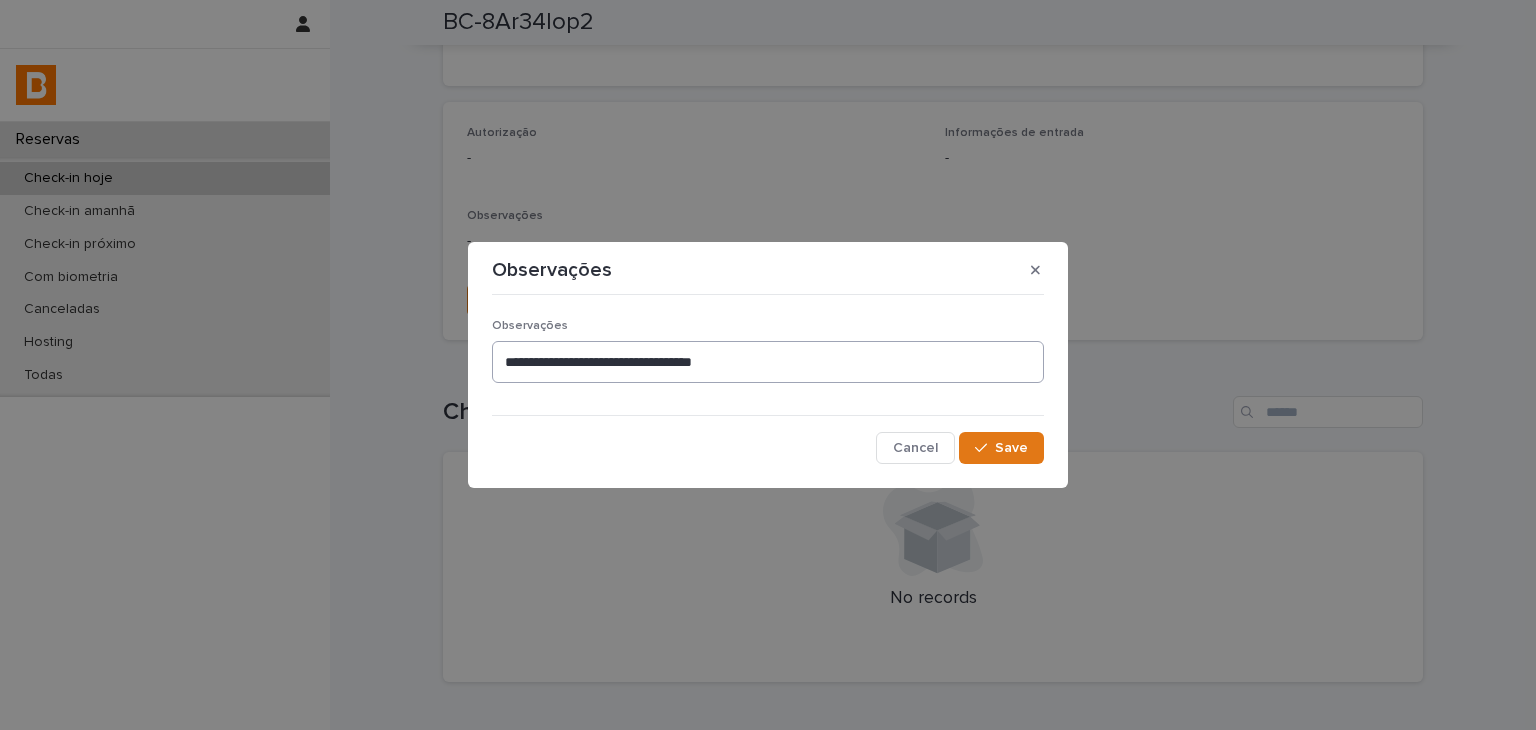 drag, startPoint x: 770, startPoint y: 349, endPoint x: 728, endPoint y: 362, distance: 43.965897 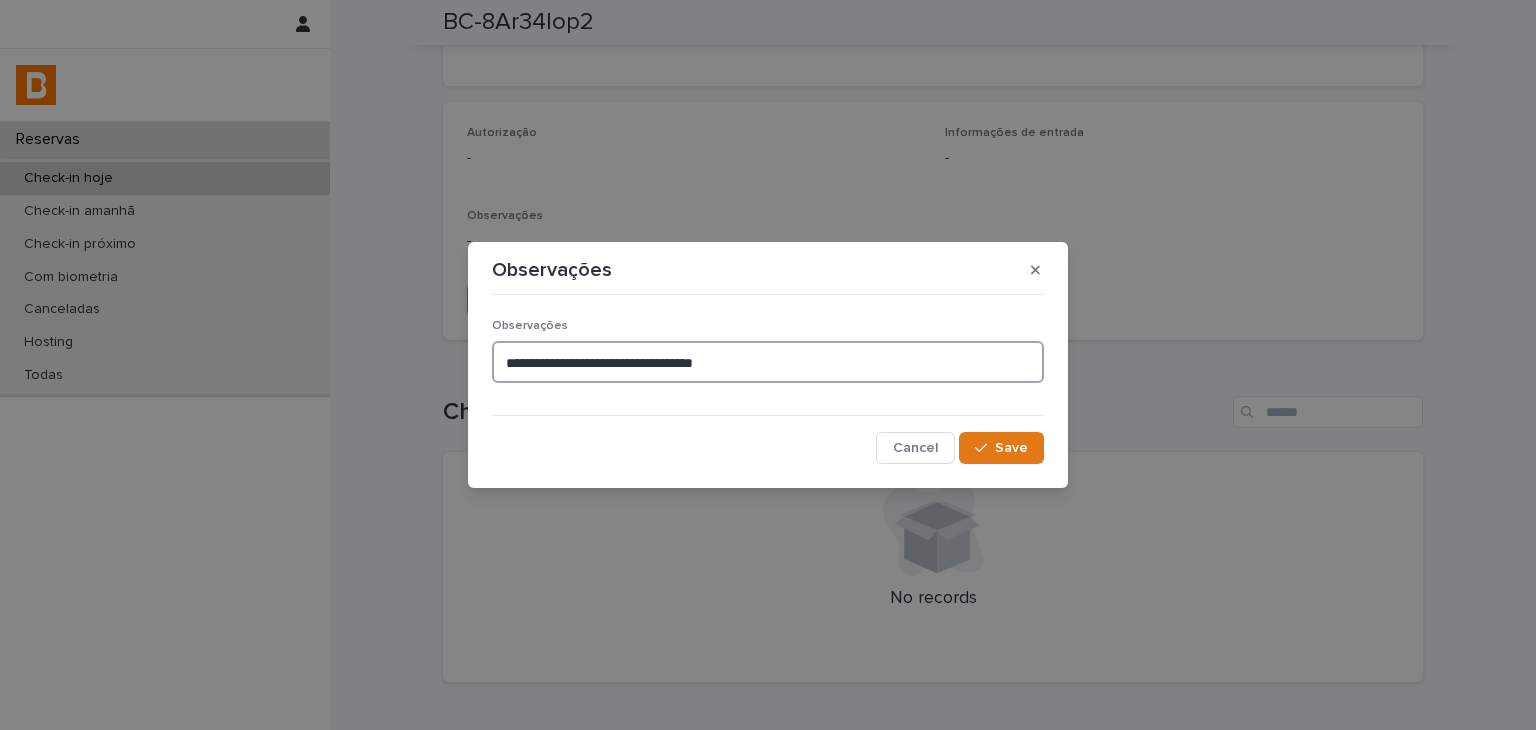 click on "**********" at bounding box center (768, 362) 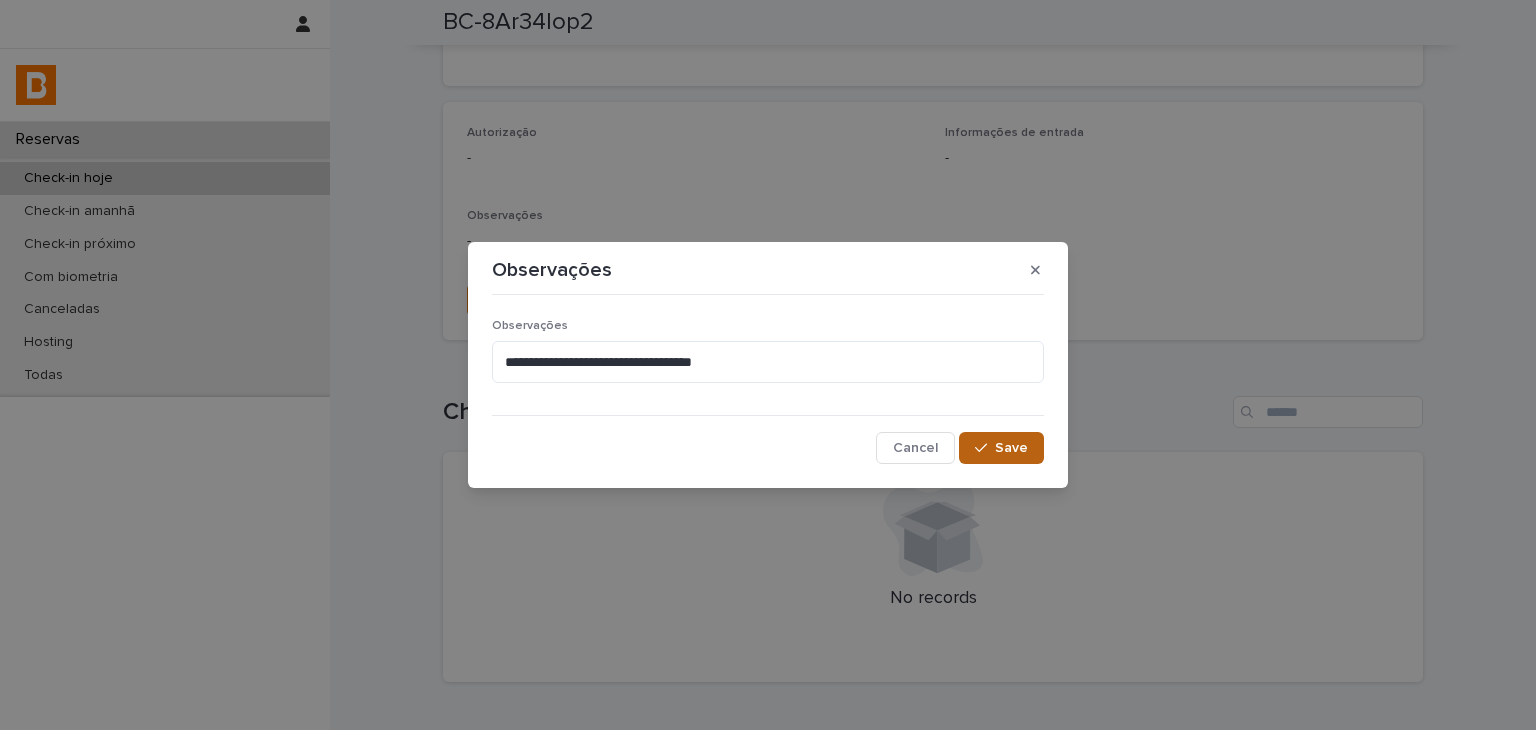 click on "Save" at bounding box center (1001, 448) 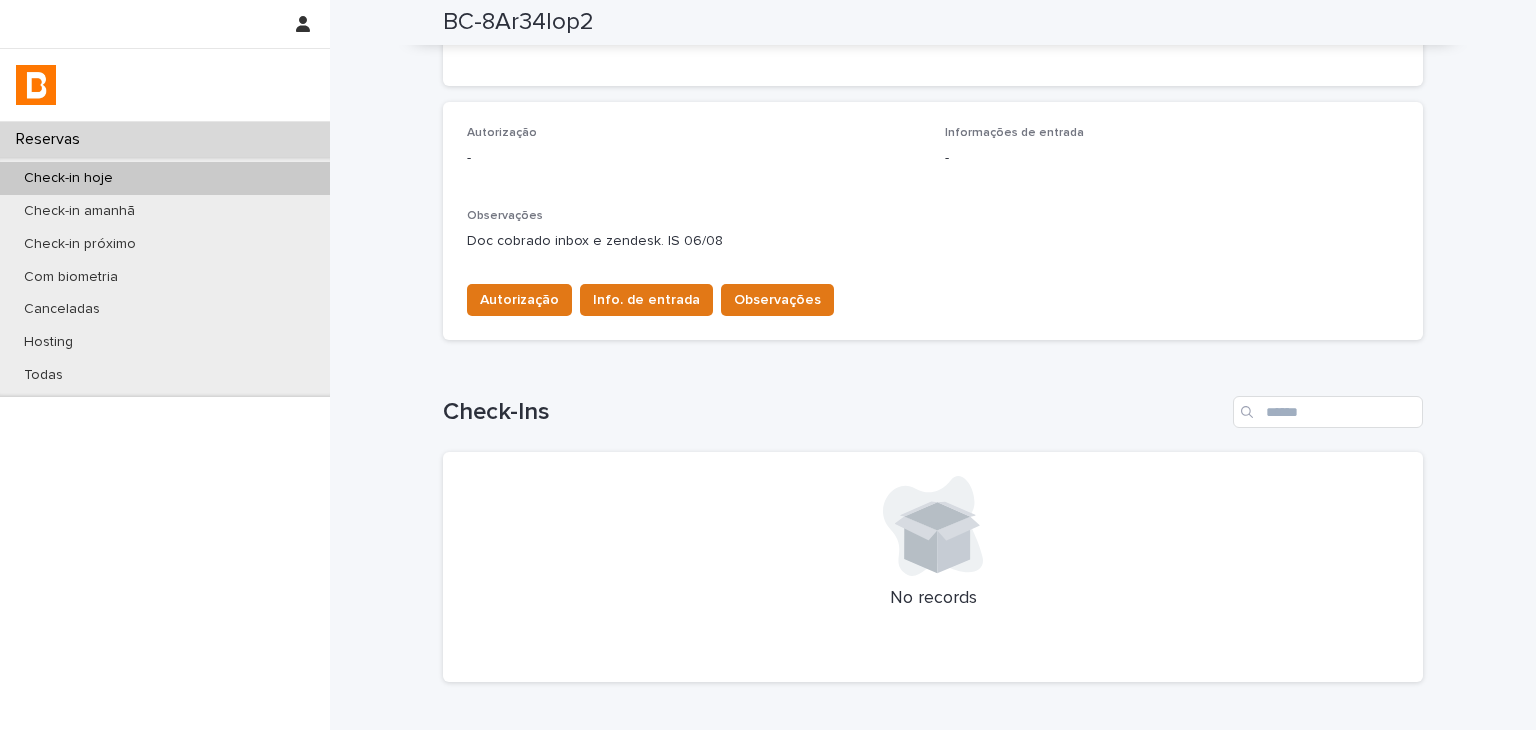 scroll, scrollTop: 624, scrollLeft: 0, axis: vertical 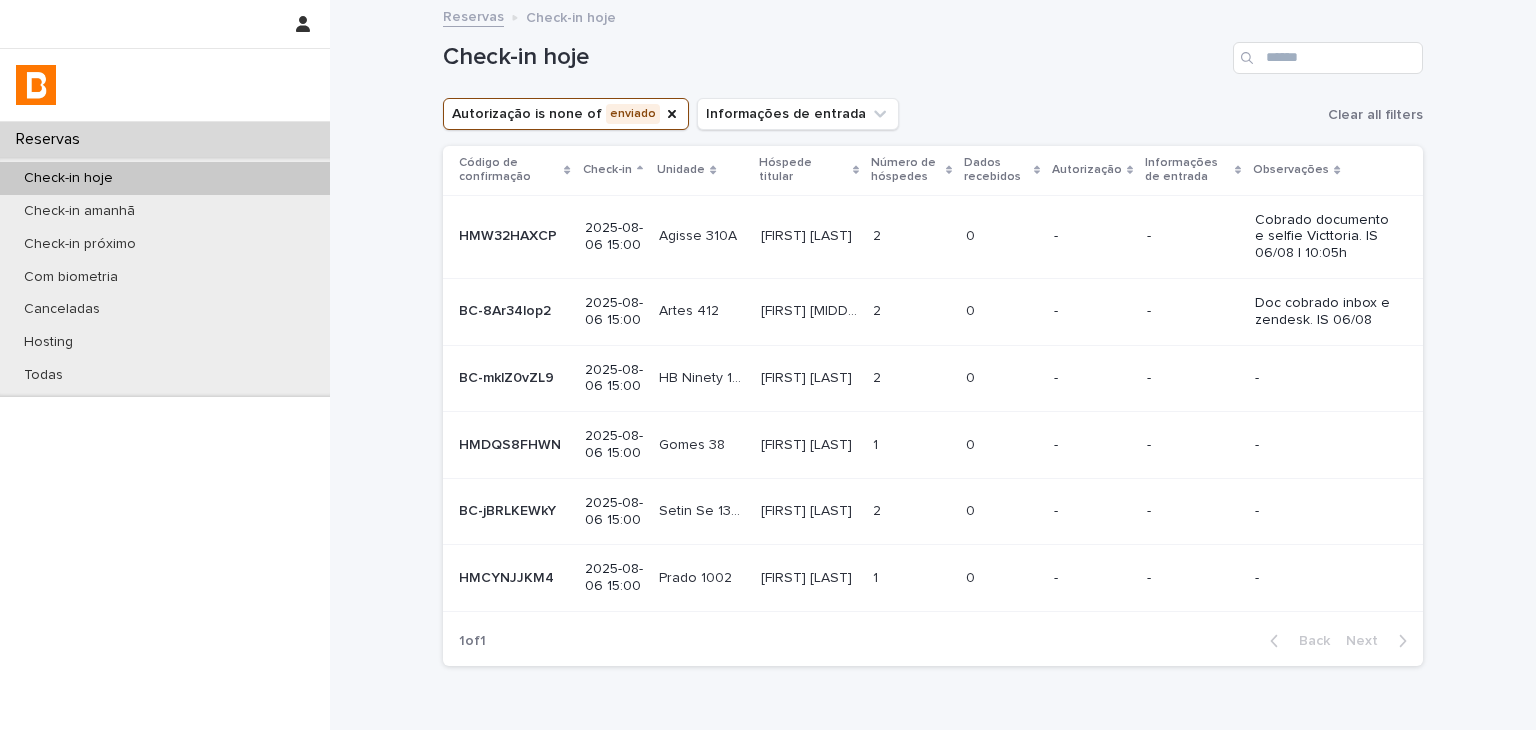click on "-" at bounding box center (1193, 378) 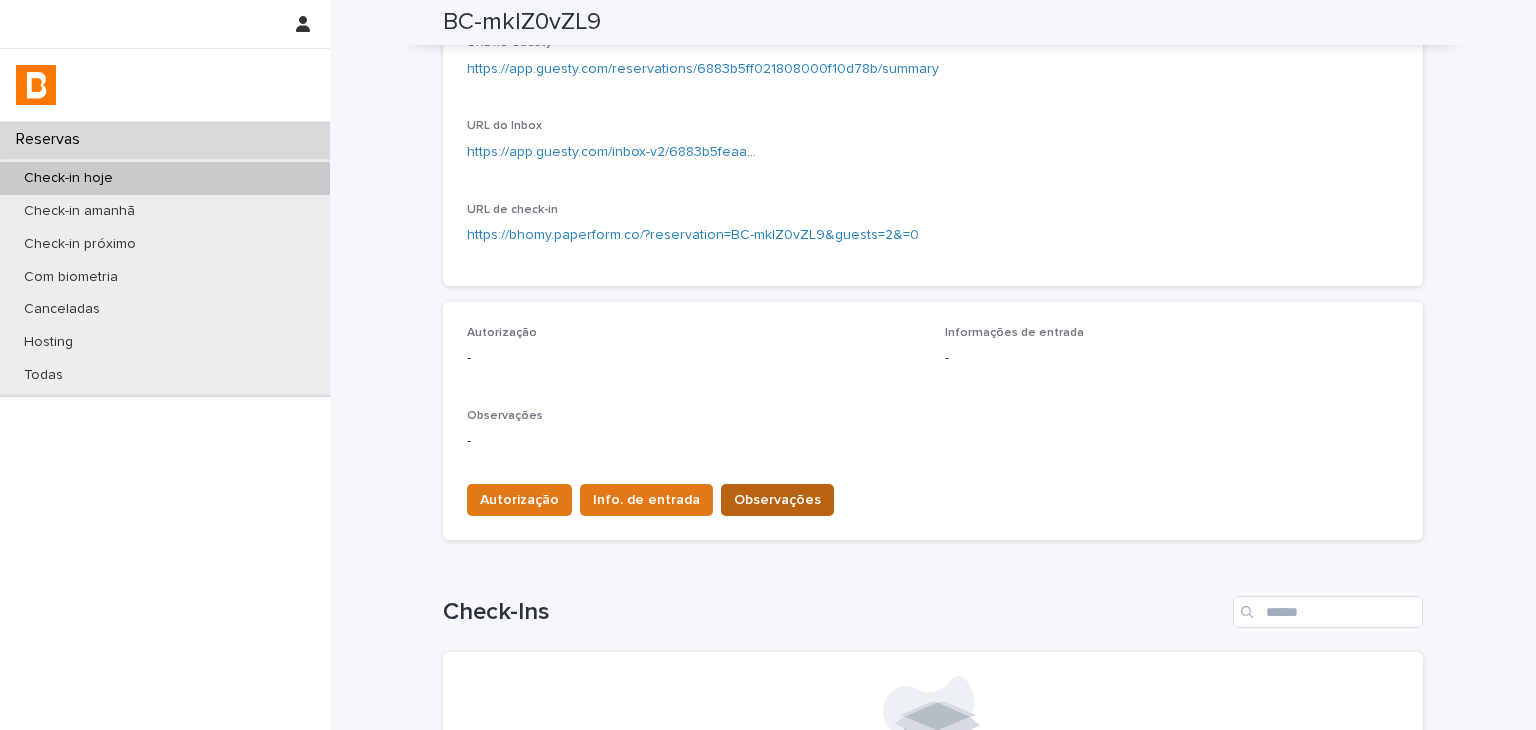 scroll, scrollTop: 400, scrollLeft: 0, axis: vertical 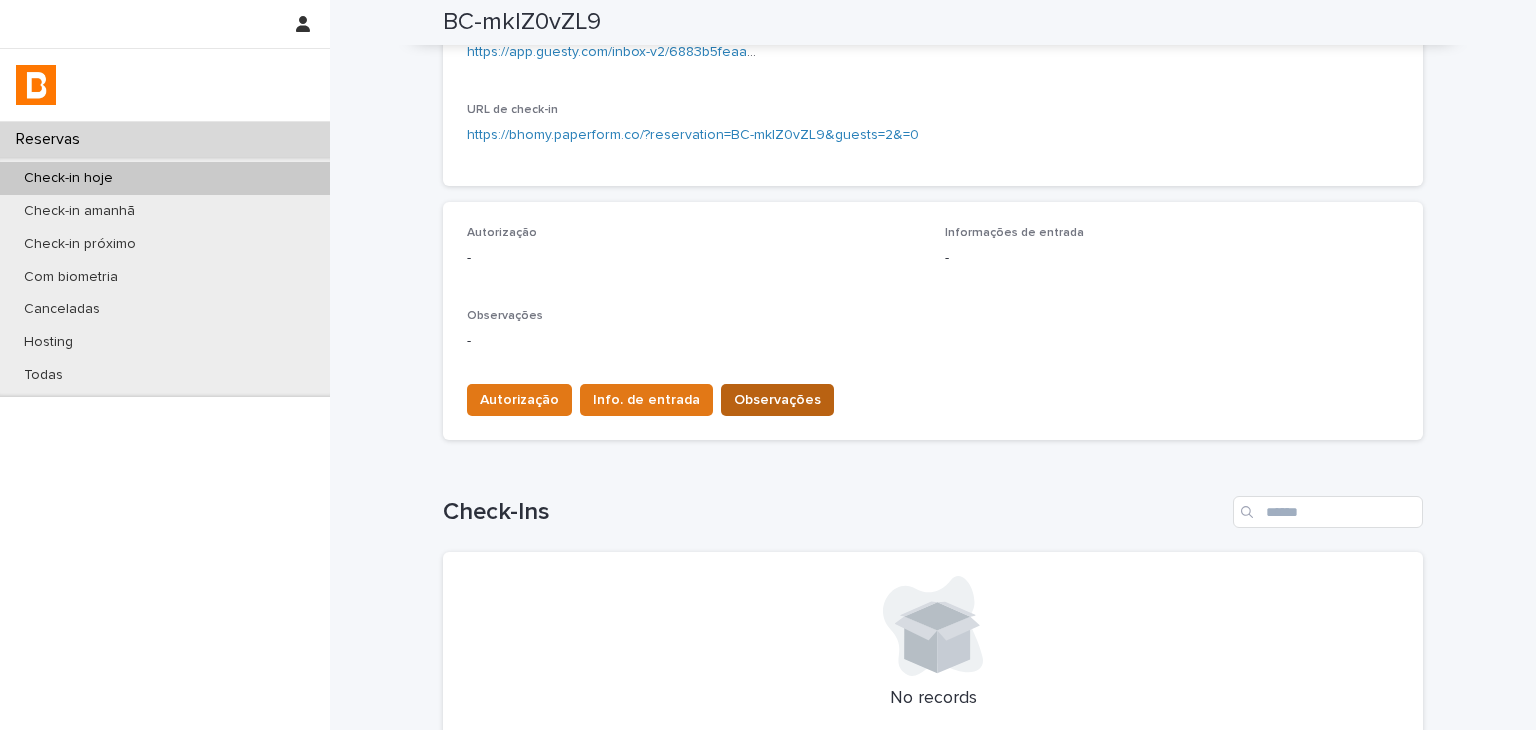 click on "Observações" at bounding box center (777, 400) 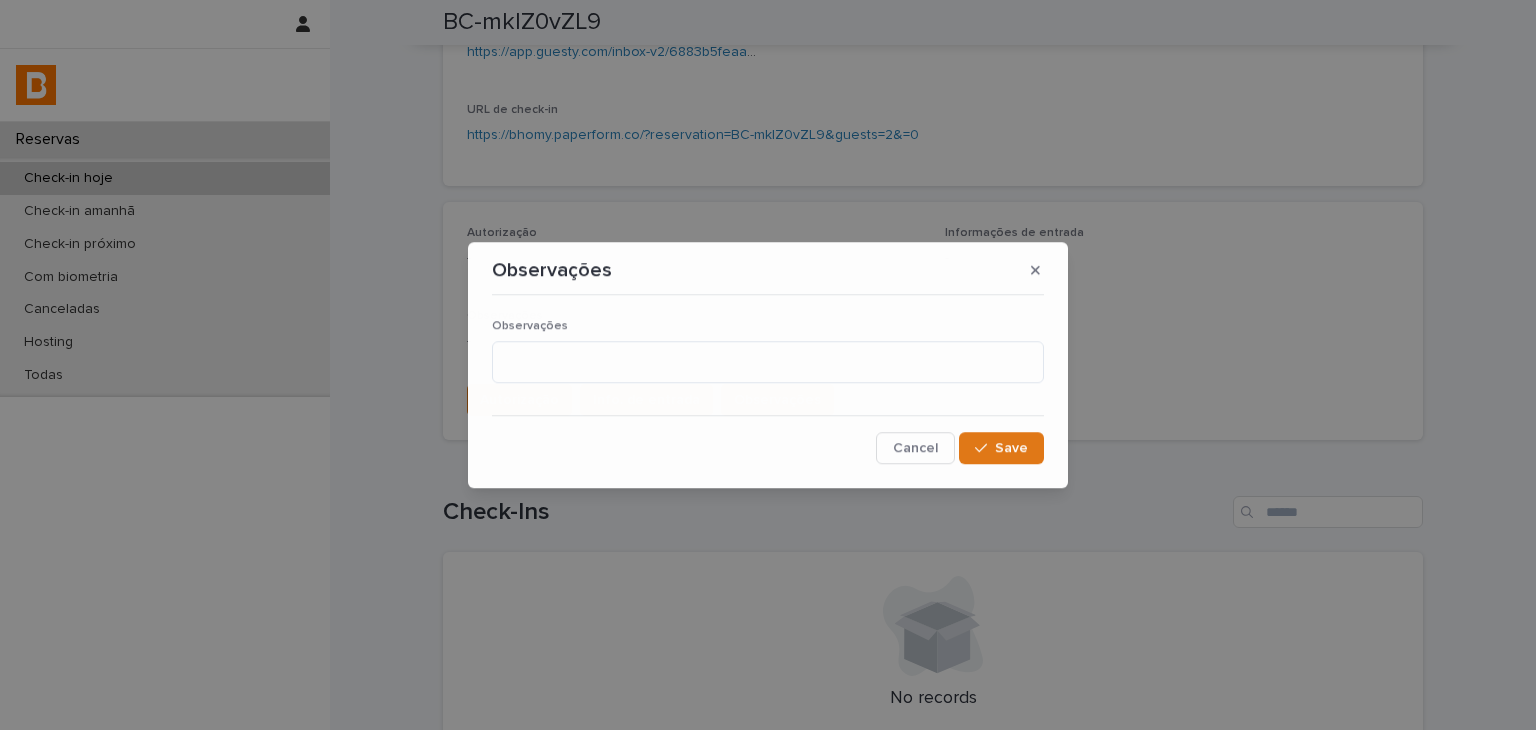 type 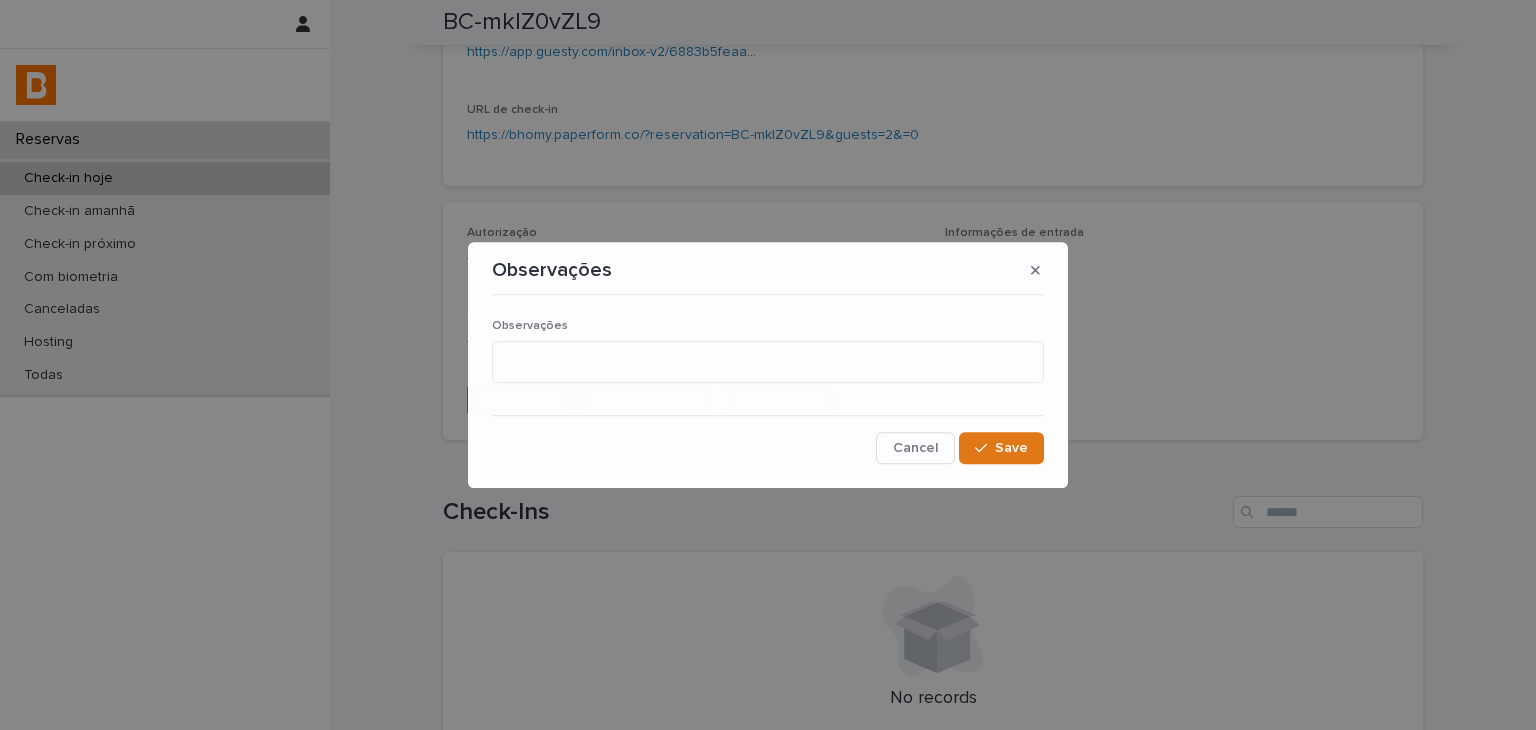 click on "Observações" at bounding box center [768, 359] 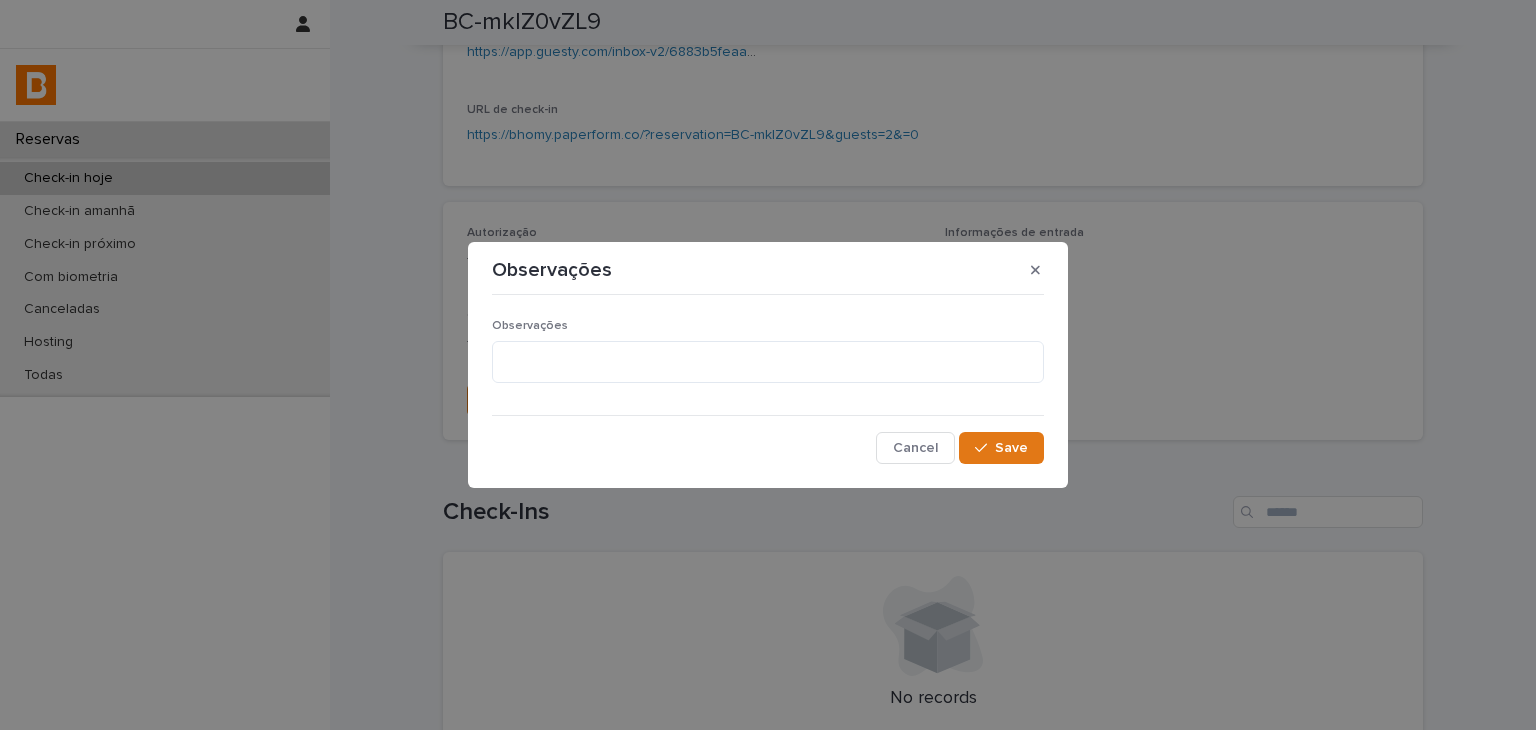 click on "Observações" at bounding box center [768, 359] 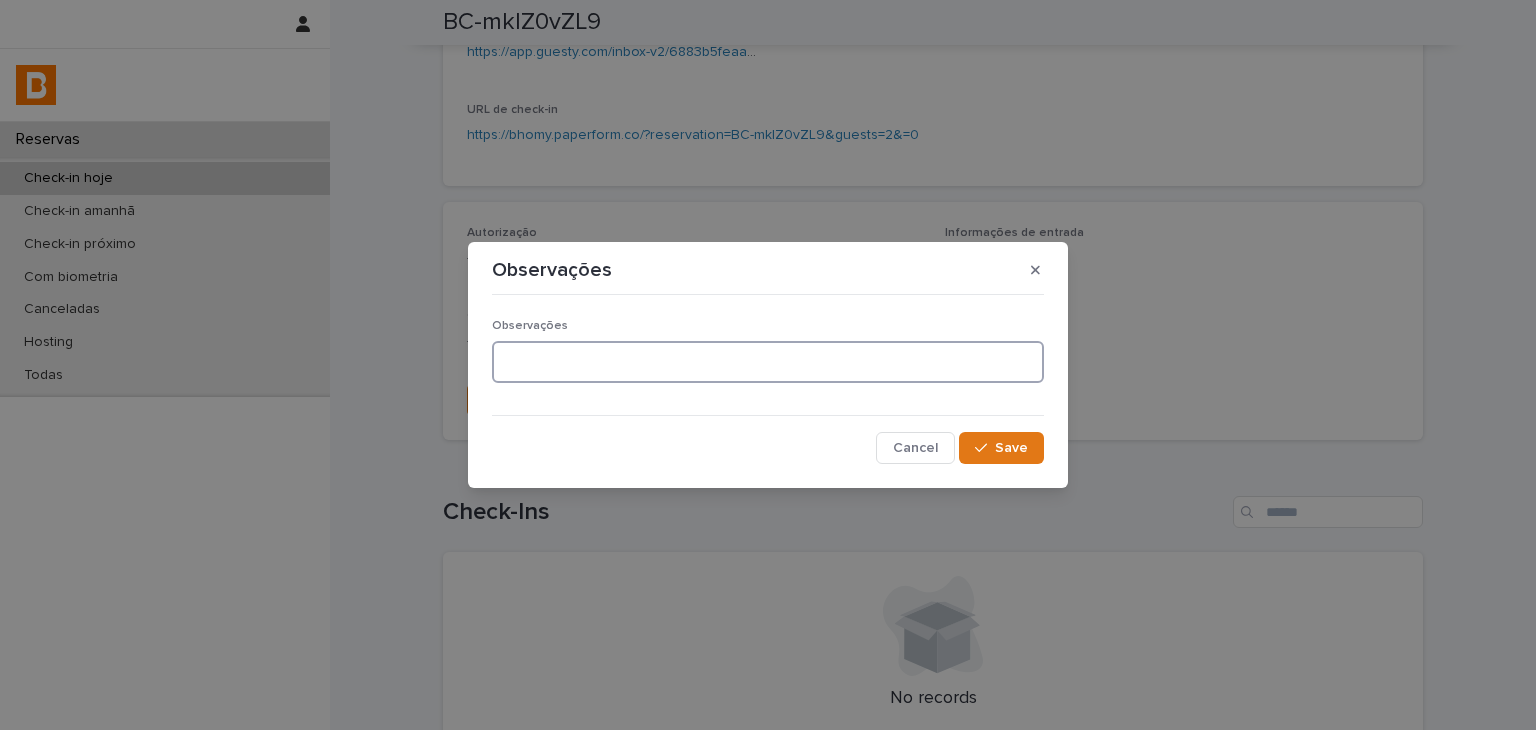 click at bounding box center (768, 362) 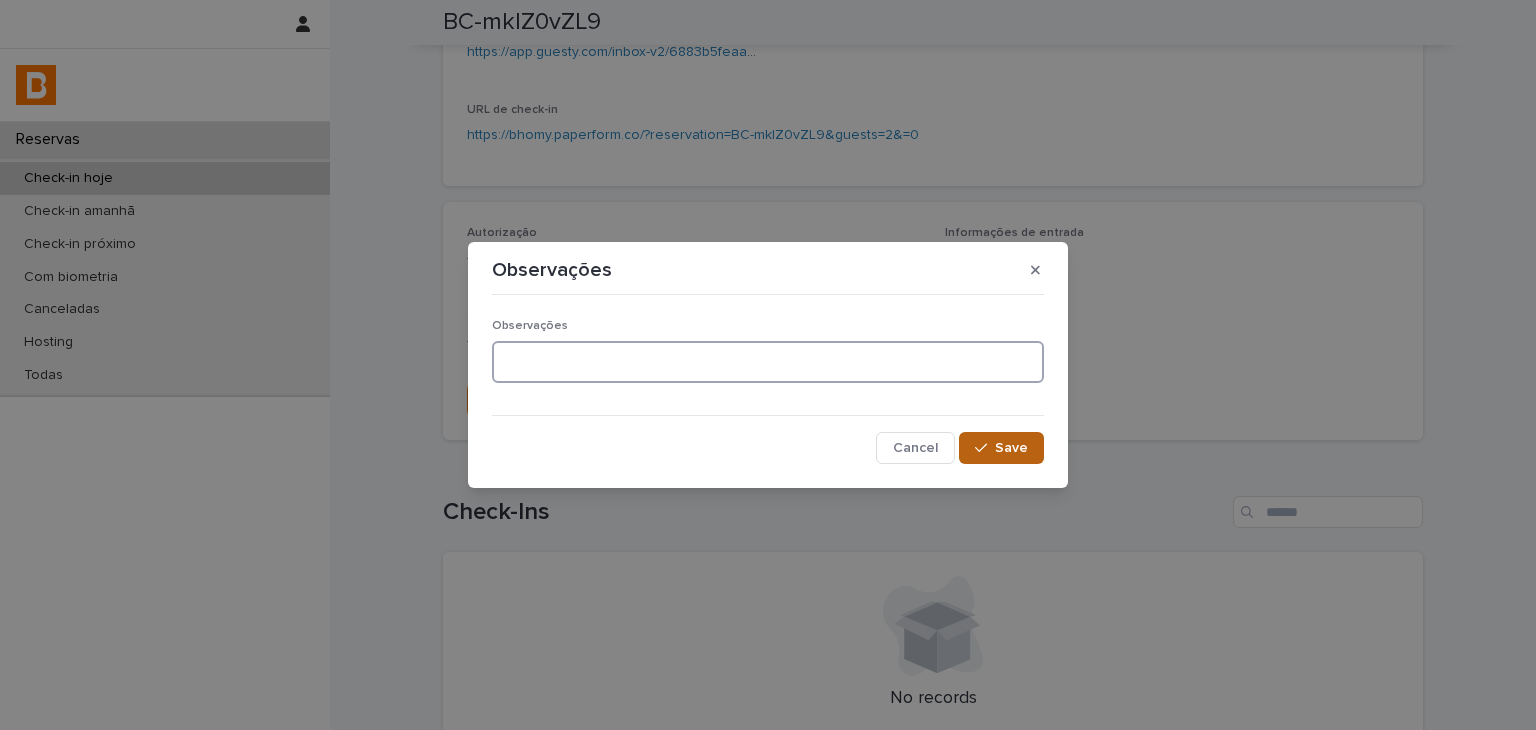 paste on "**********" 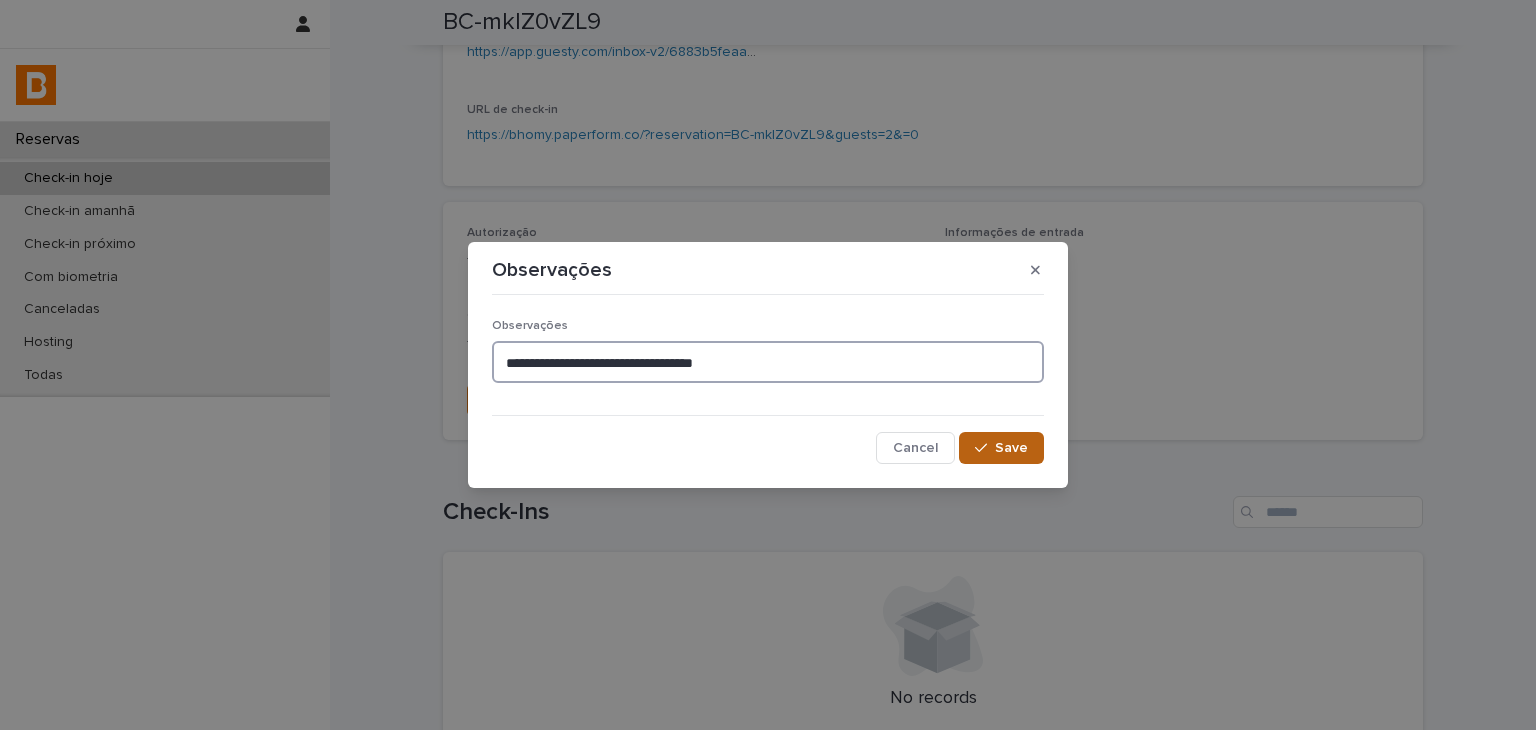 type on "**********" 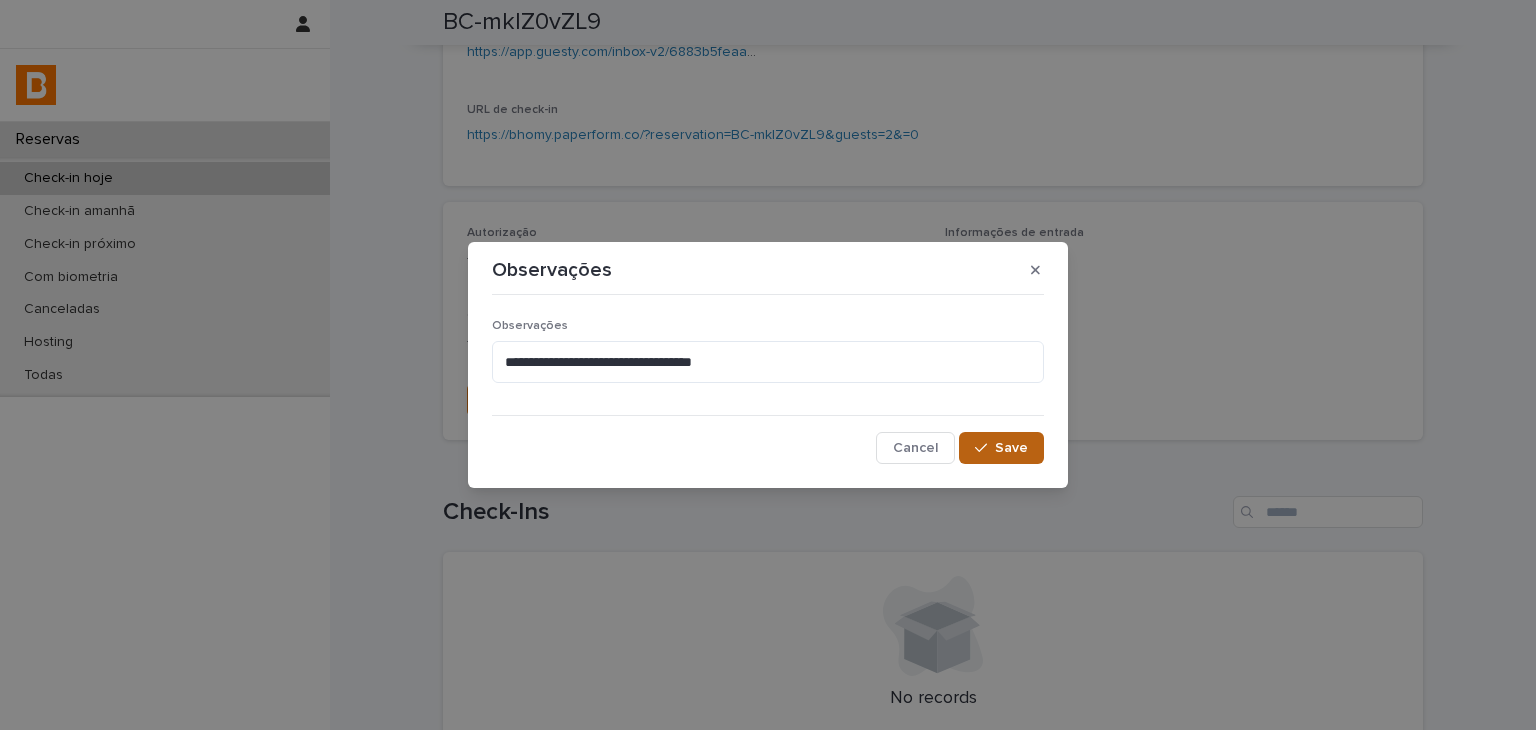 click on "Save" at bounding box center (1001, 448) 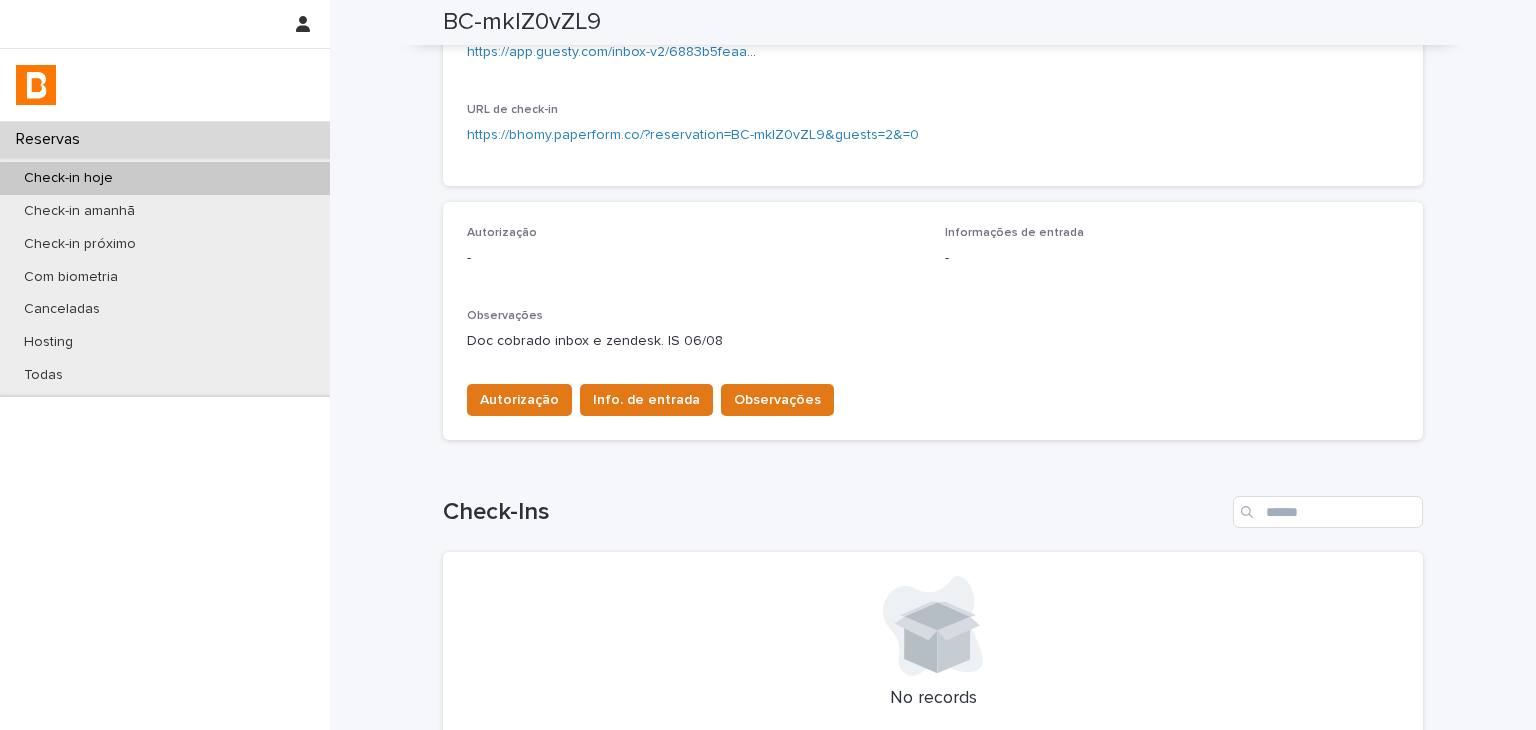 scroll, scrollTop: 100, scrollLeft: 0, axis: vertical 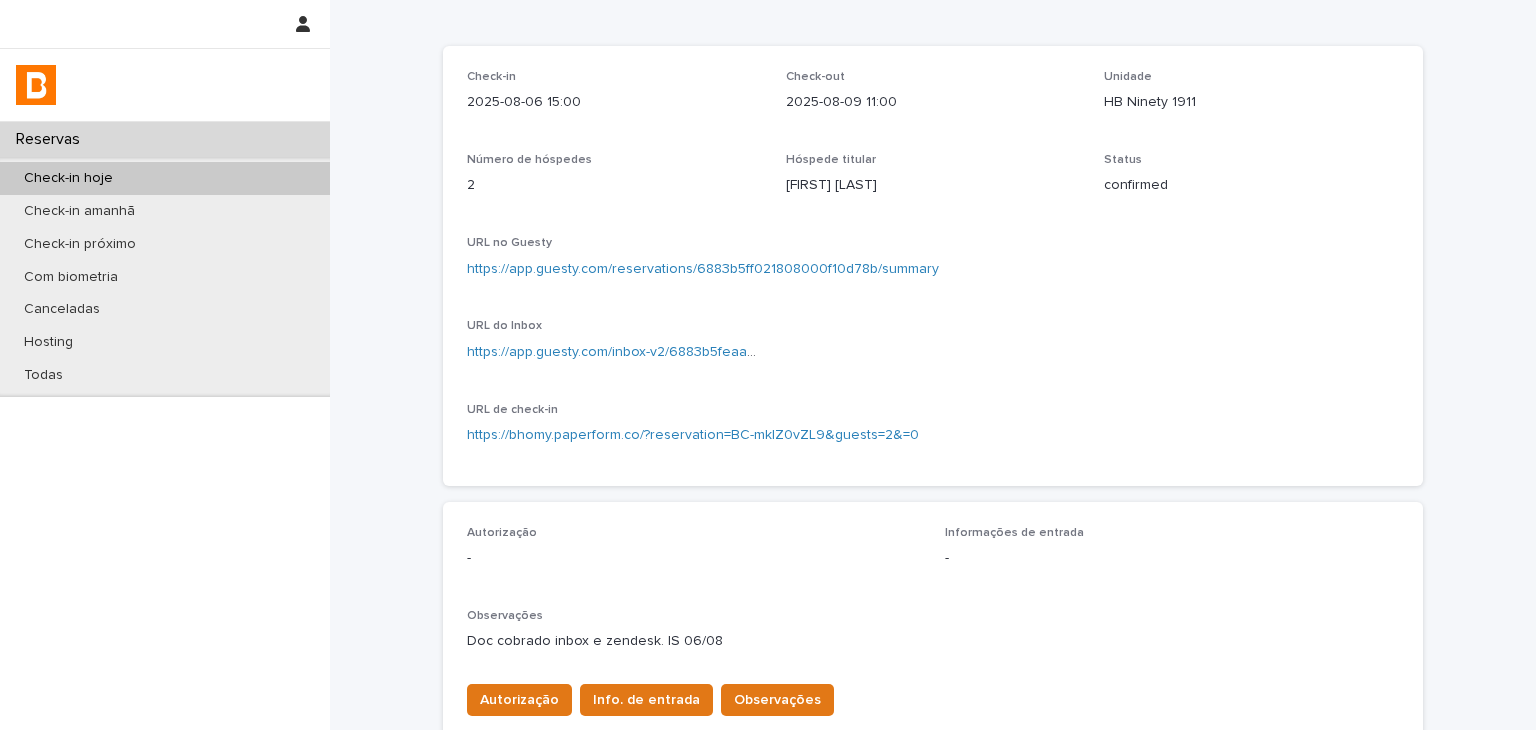 click on "https://app.guesty.com/reservations/6883b5ff021808000f10d78b/summary" at bounding box center (703, 269) 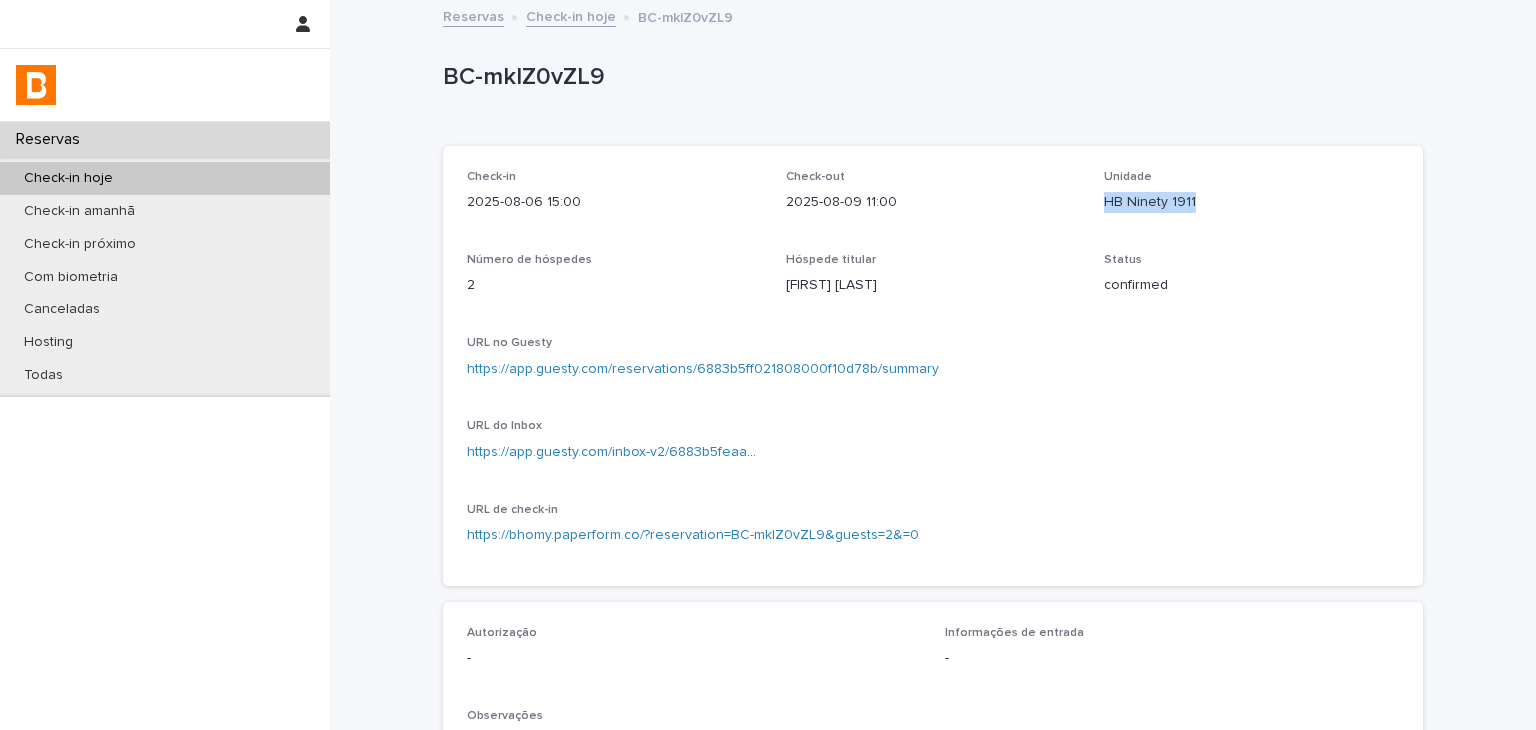 drag, startPoint x: 1092, startPoint y: 200, endPoint x: 1203, endPoint y: 205, distance: 111.11256 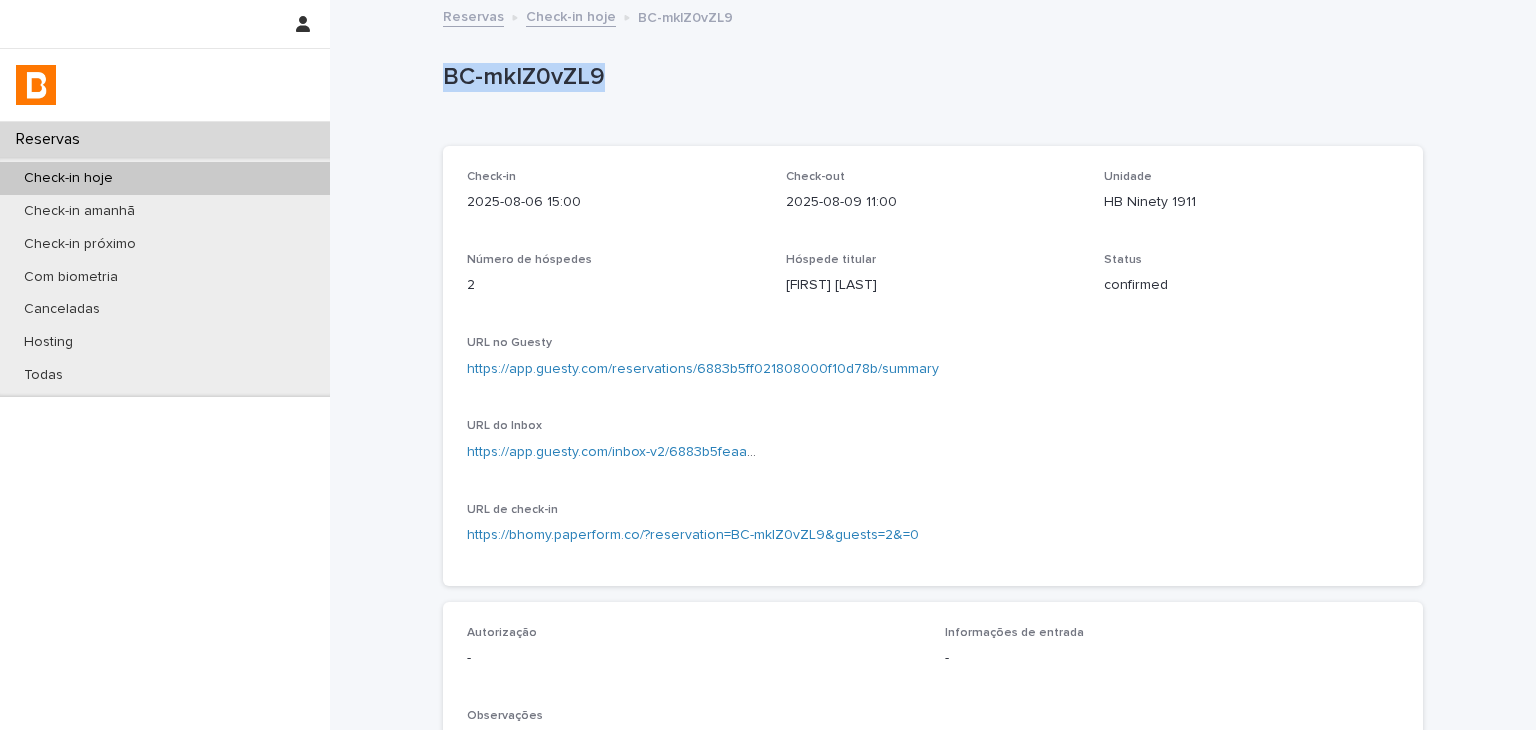 drag, startPoint x: 438, startPoint y: 77, endPoint x: 652, endPoint y: 74, distance: 214.02103 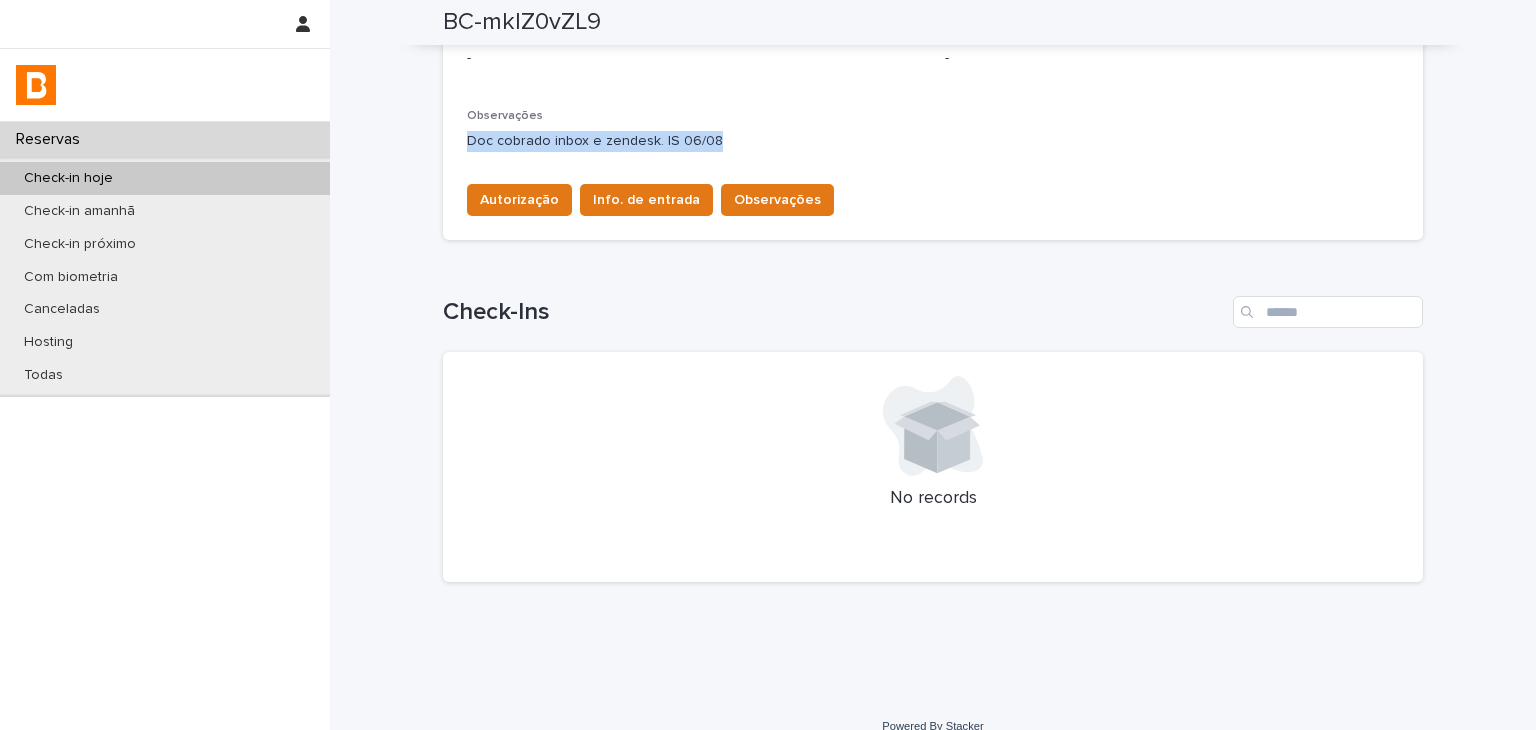 drag, startPoint x: 472, startPoint y: 144, endPoint x: 751, endPoint y: 146, distance: 279.00717 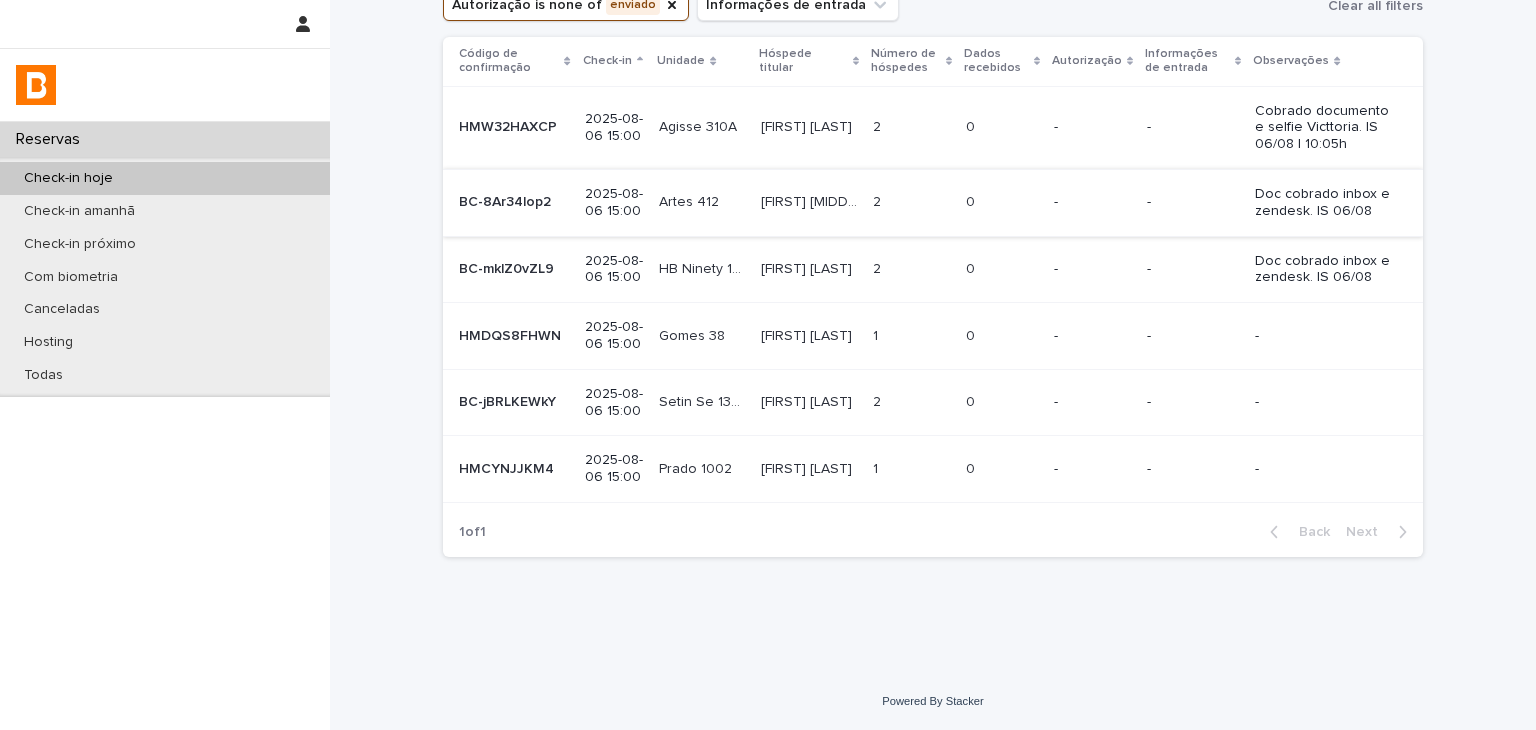 scroll, scrollTop: 0, scrollLeft: 0, axis: both 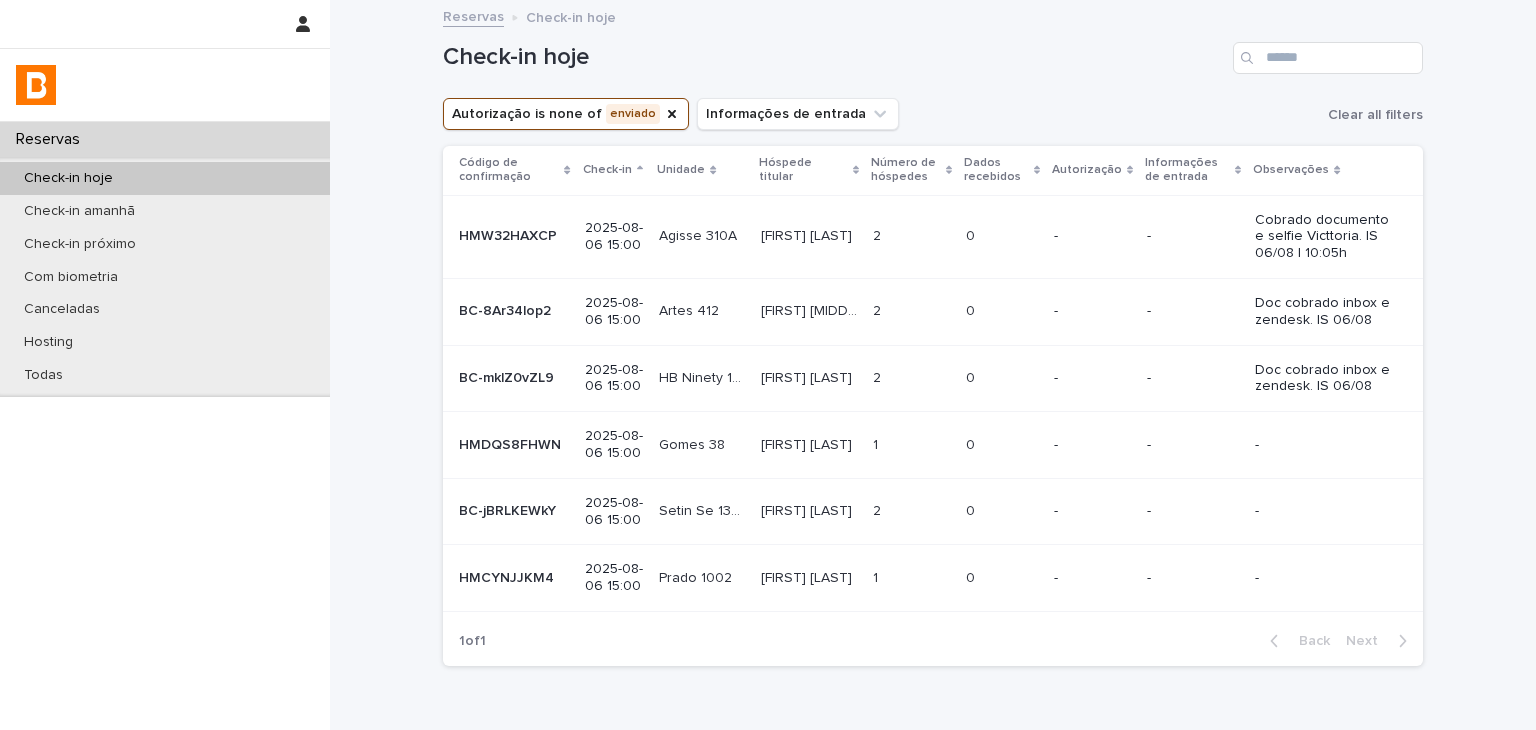 click on "-" at bounding box center [1092, 445] 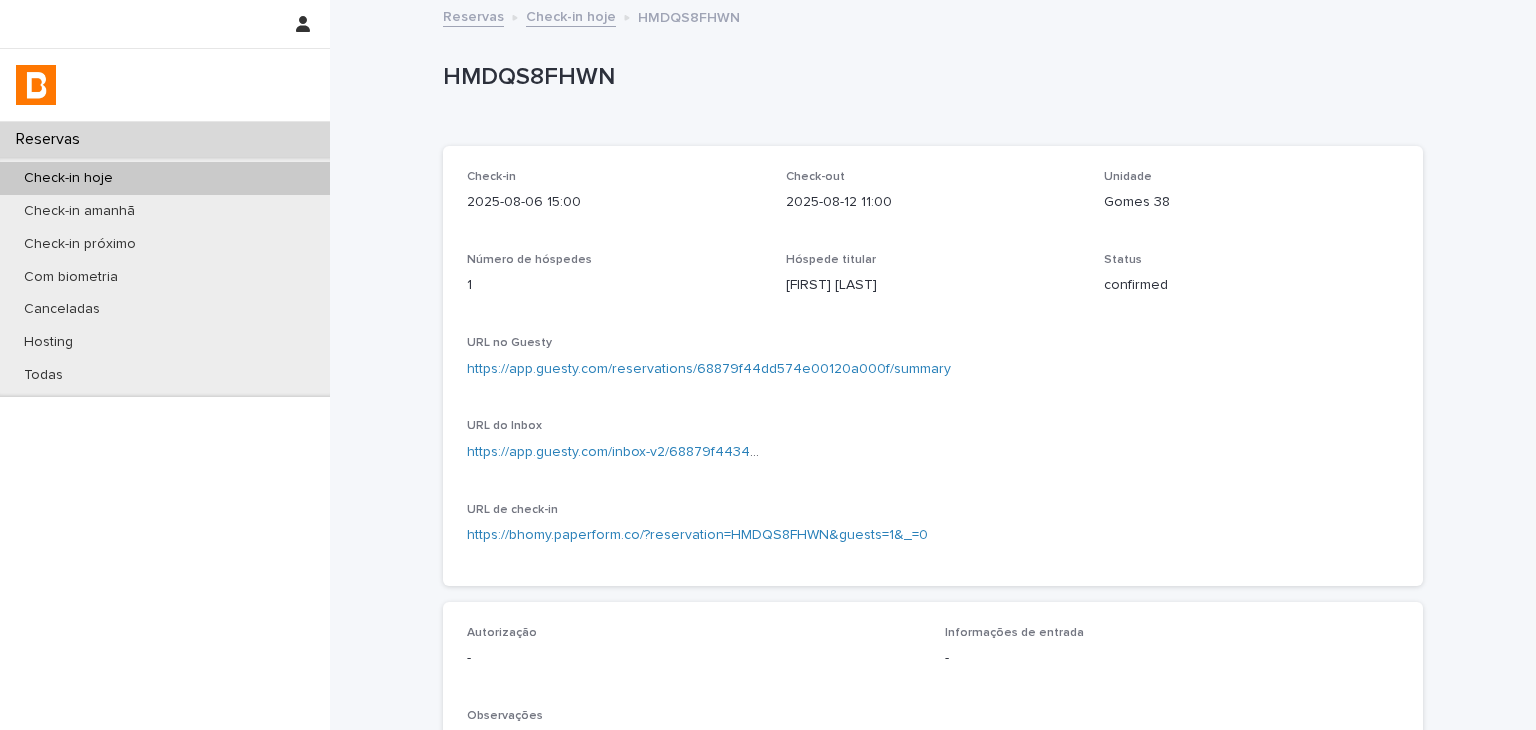 scroll, scrollTop: 600, scrollLeft: 0, axis: vertical 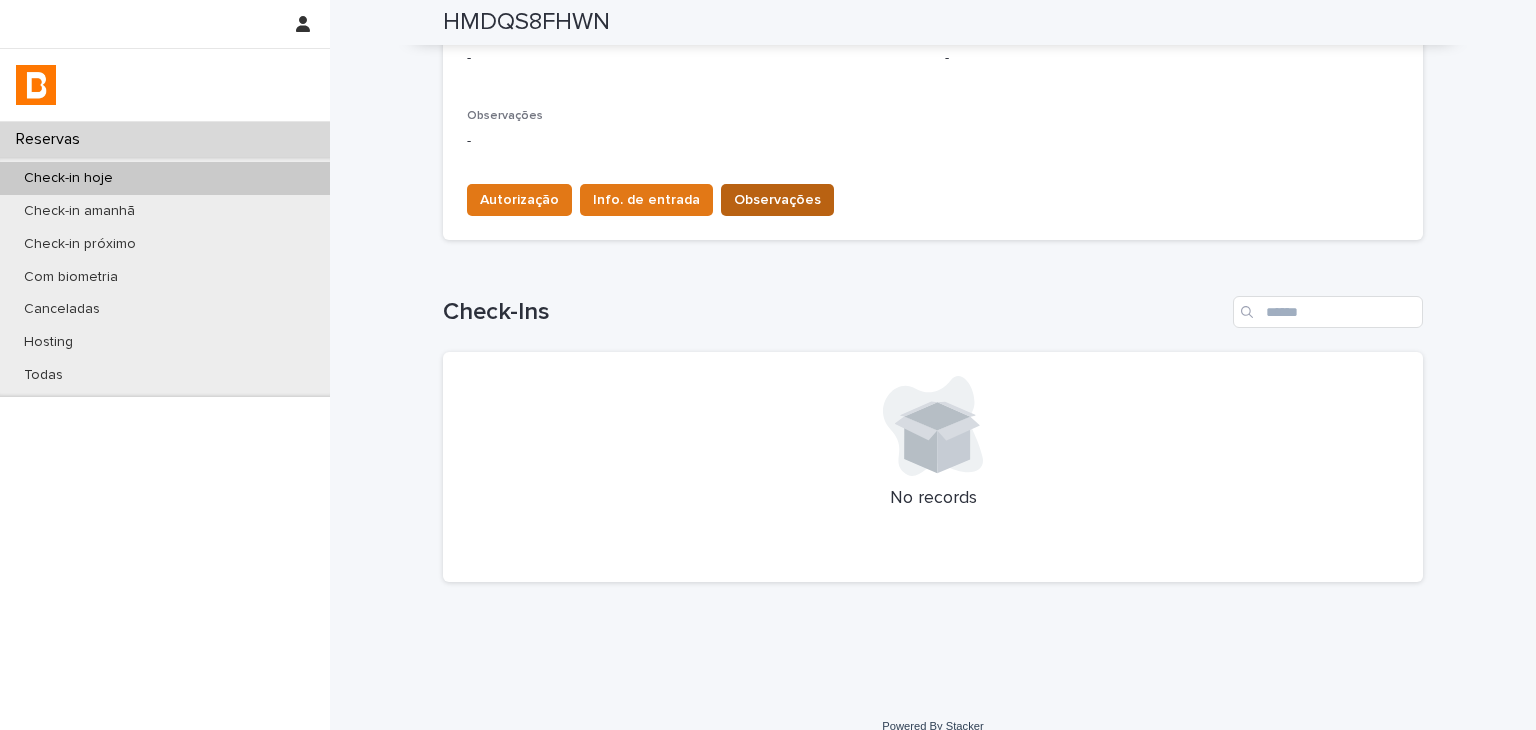 click on "Autorização Info. de entrada Observações" at bounding box center [933, 196] 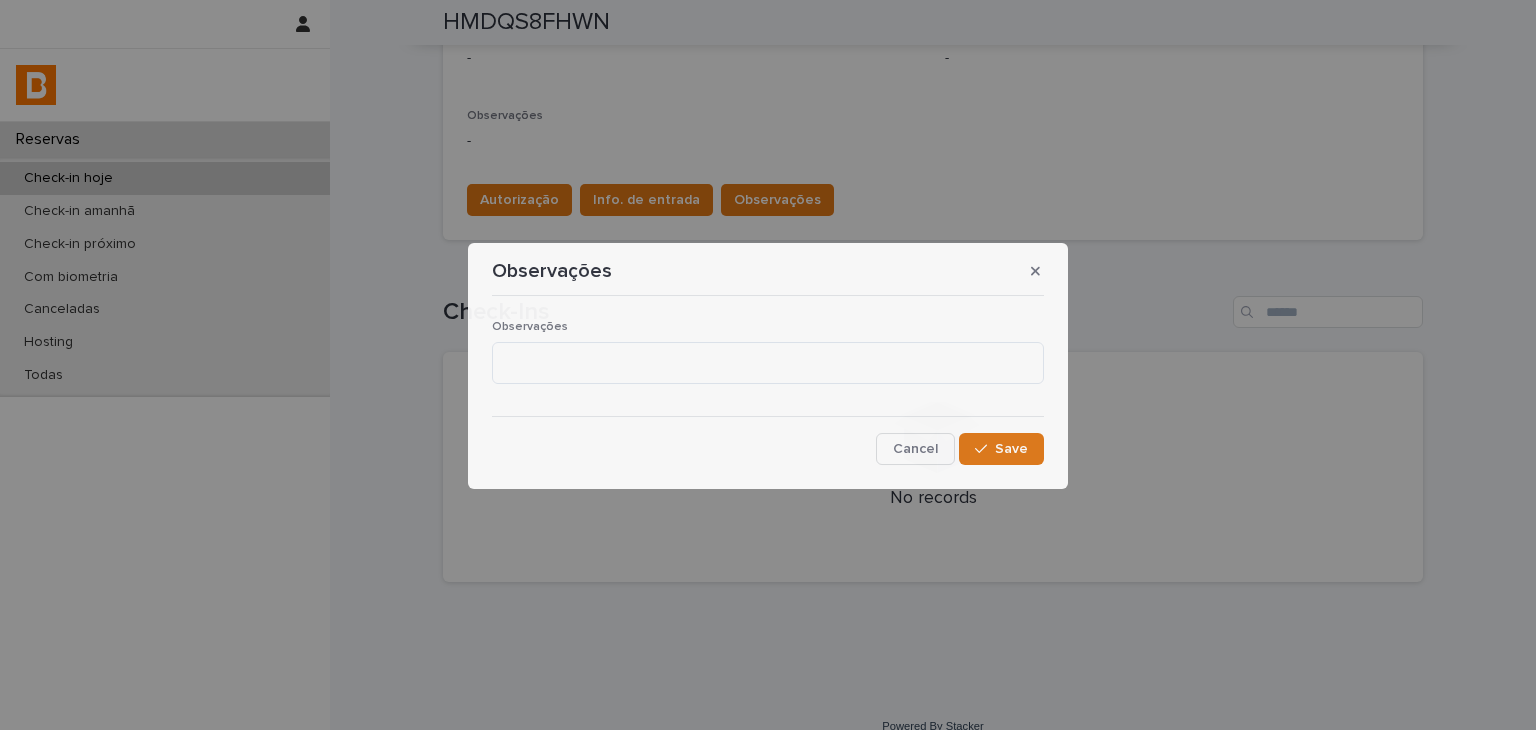 drag, startPoint x: 740, startPoint y: 301, endPoint x: 744, endPoint y: 327, distance: 26.305893 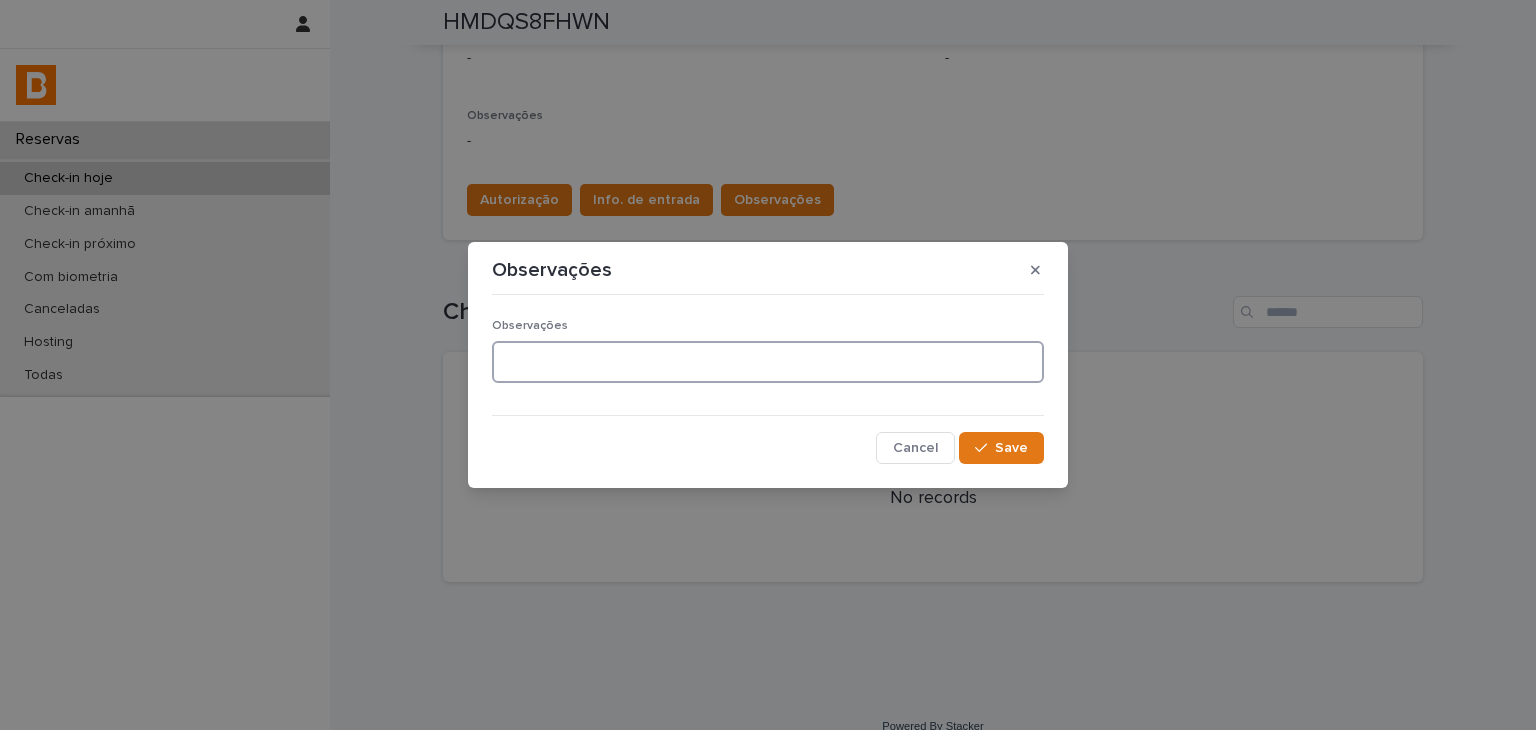 click at bounding box center (768, 362) 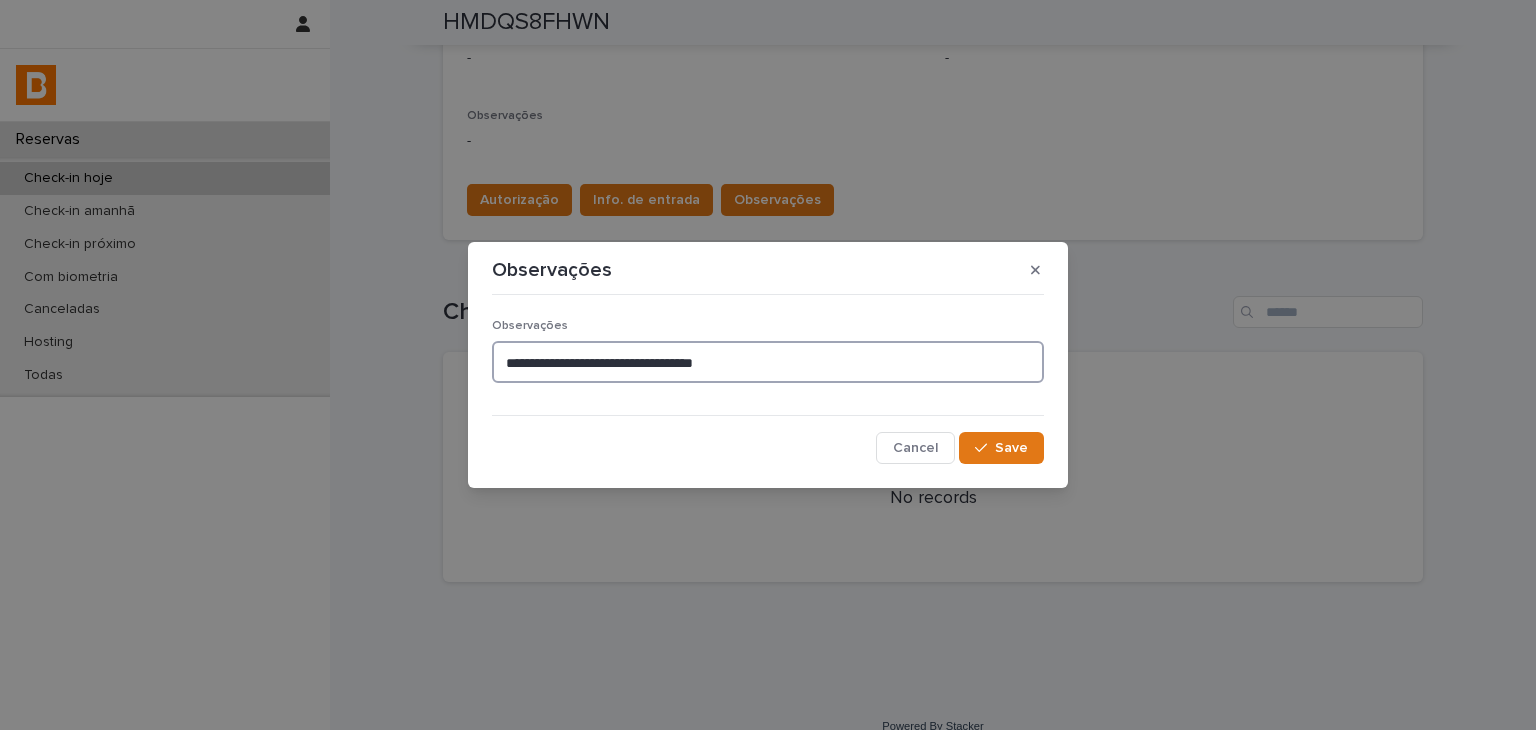 type on "**********" 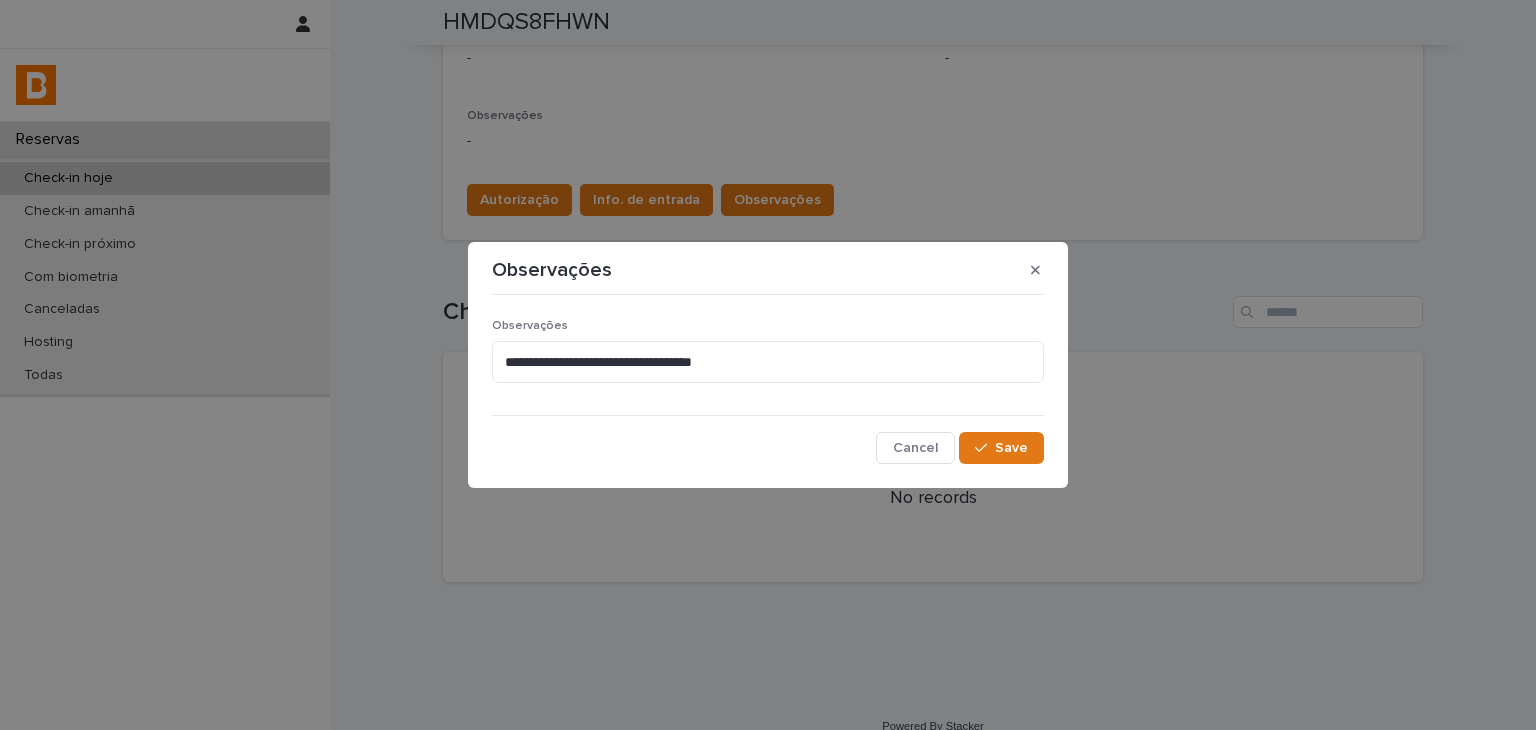 click on "**********" at bounding box center [768, 384] 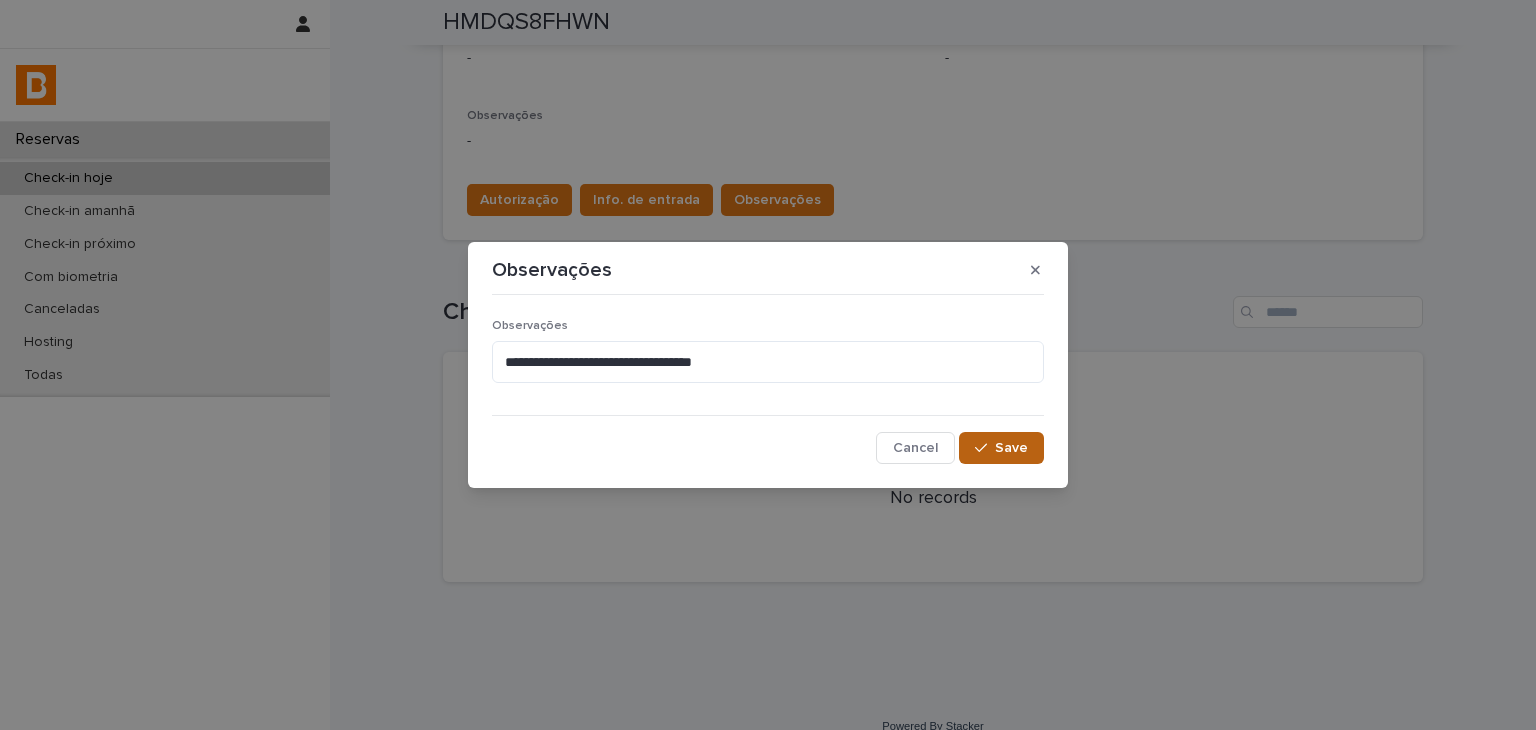 click on "Save" at bounding box center [1001, 448] 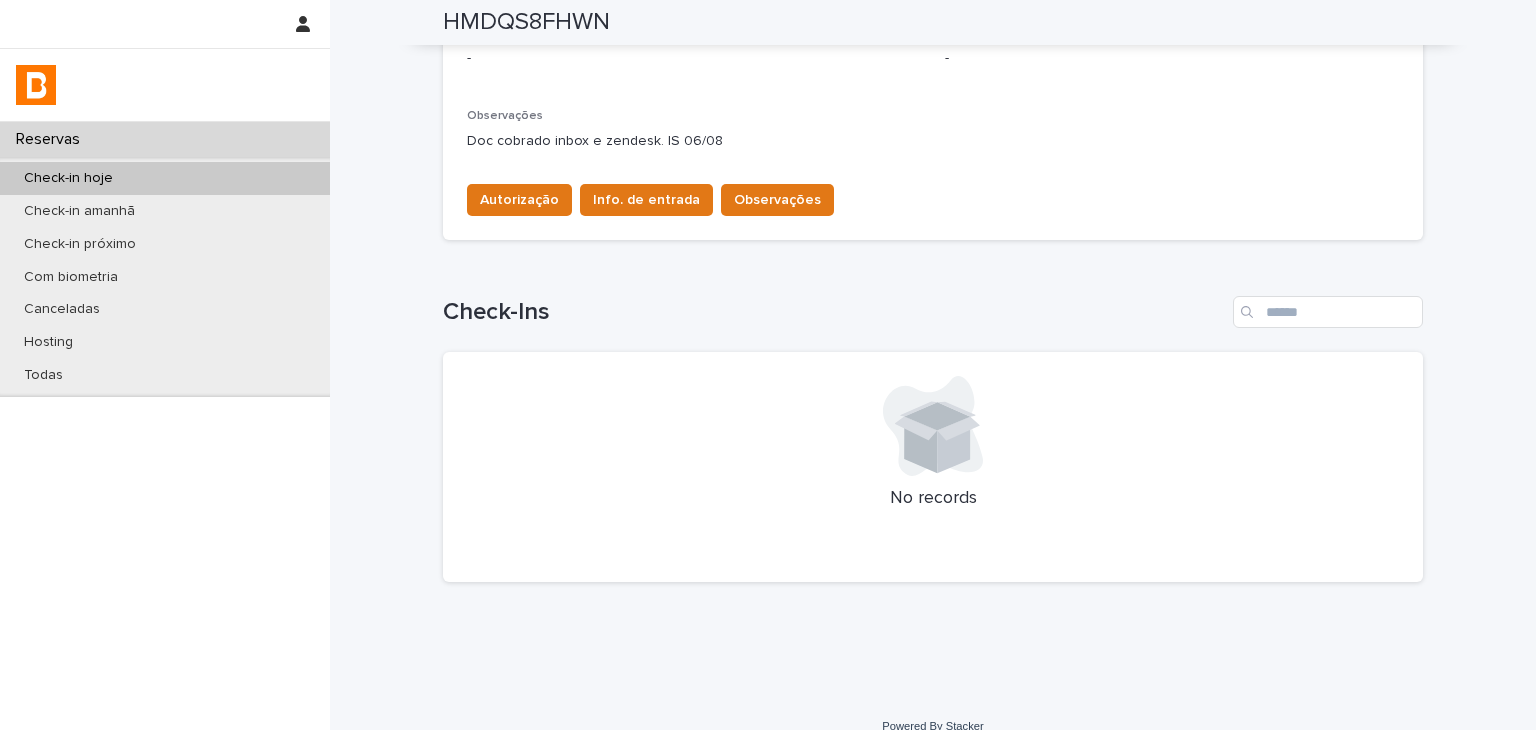 scroll, scrollTop: 200, scrollLeft: 0, axis: vertical 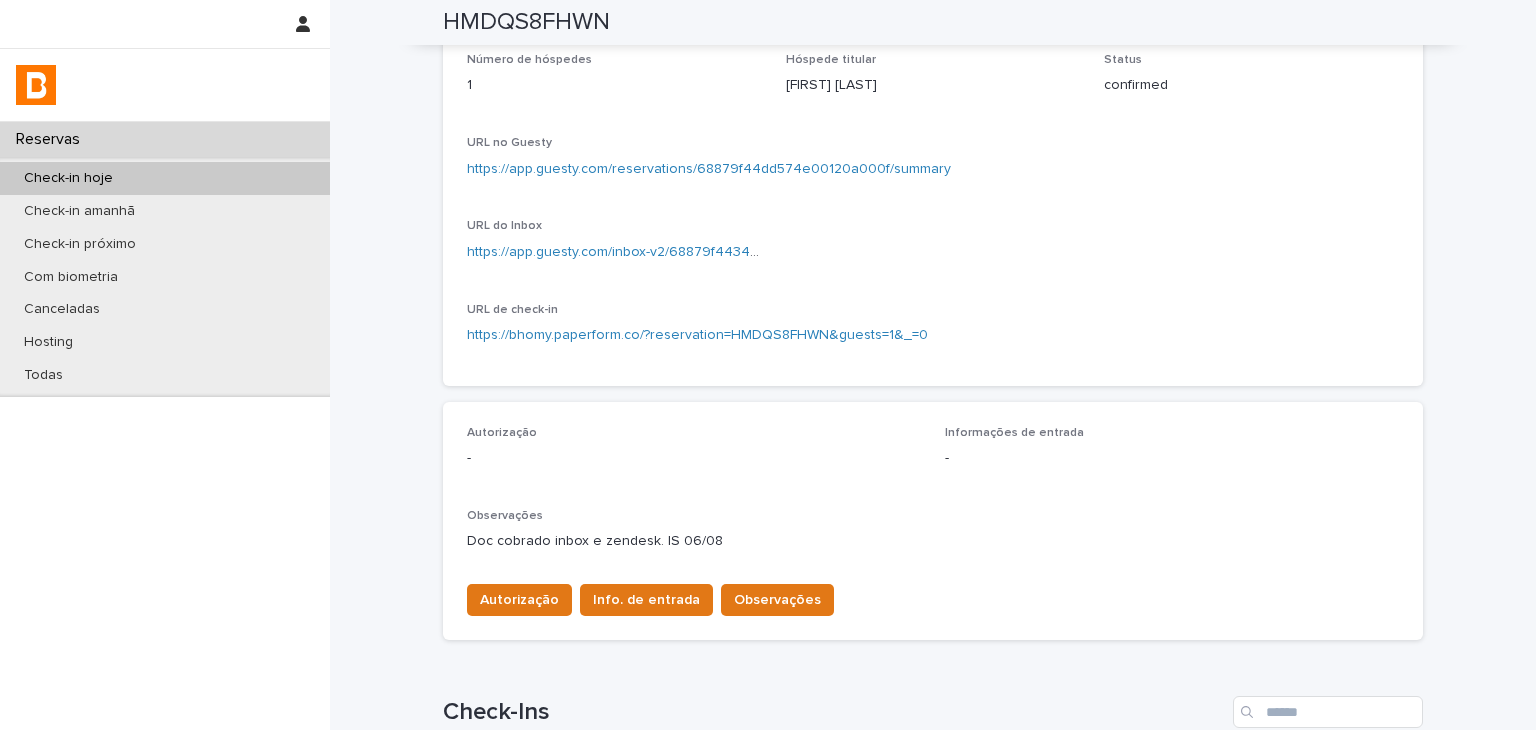 click on "https://app.guesty.com/reservations/68879f44dd574e00120a000f/summary" at bounding box center [709, 169] 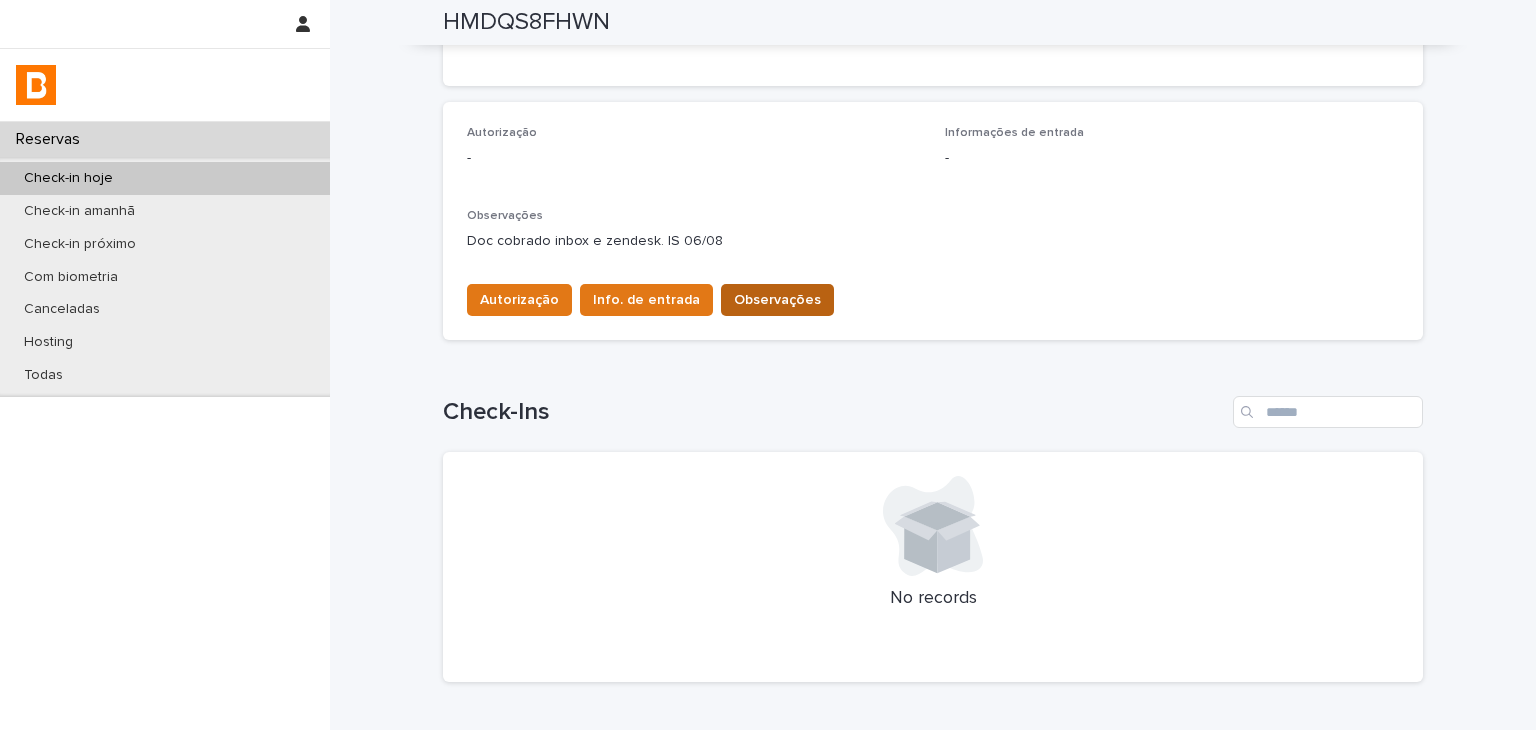 click on "Observações" at bounding box center (777, 300) 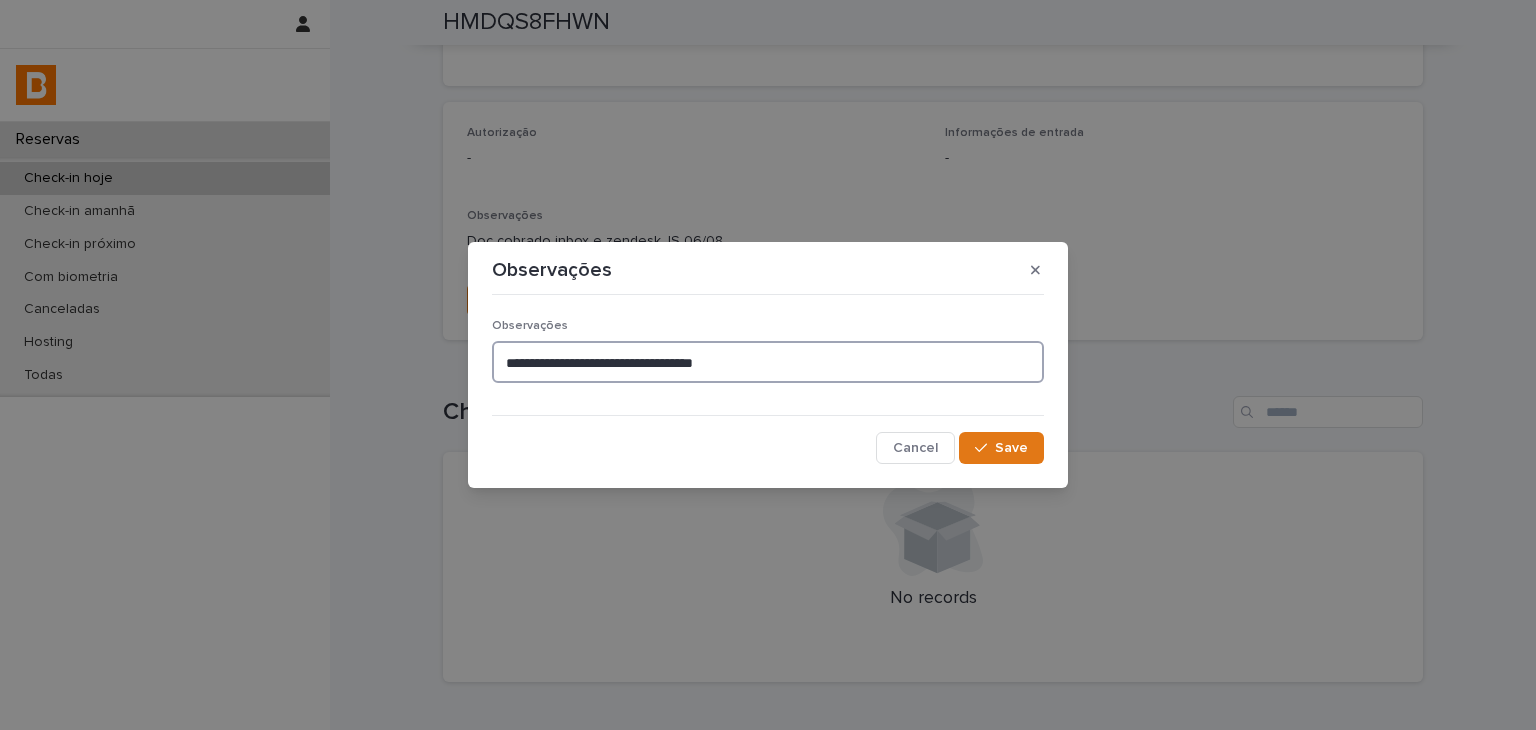 drag, startPoint x: 775, startPoint y: 377, endPoint x: 293, endPoint y: 354, distance: 482.54843 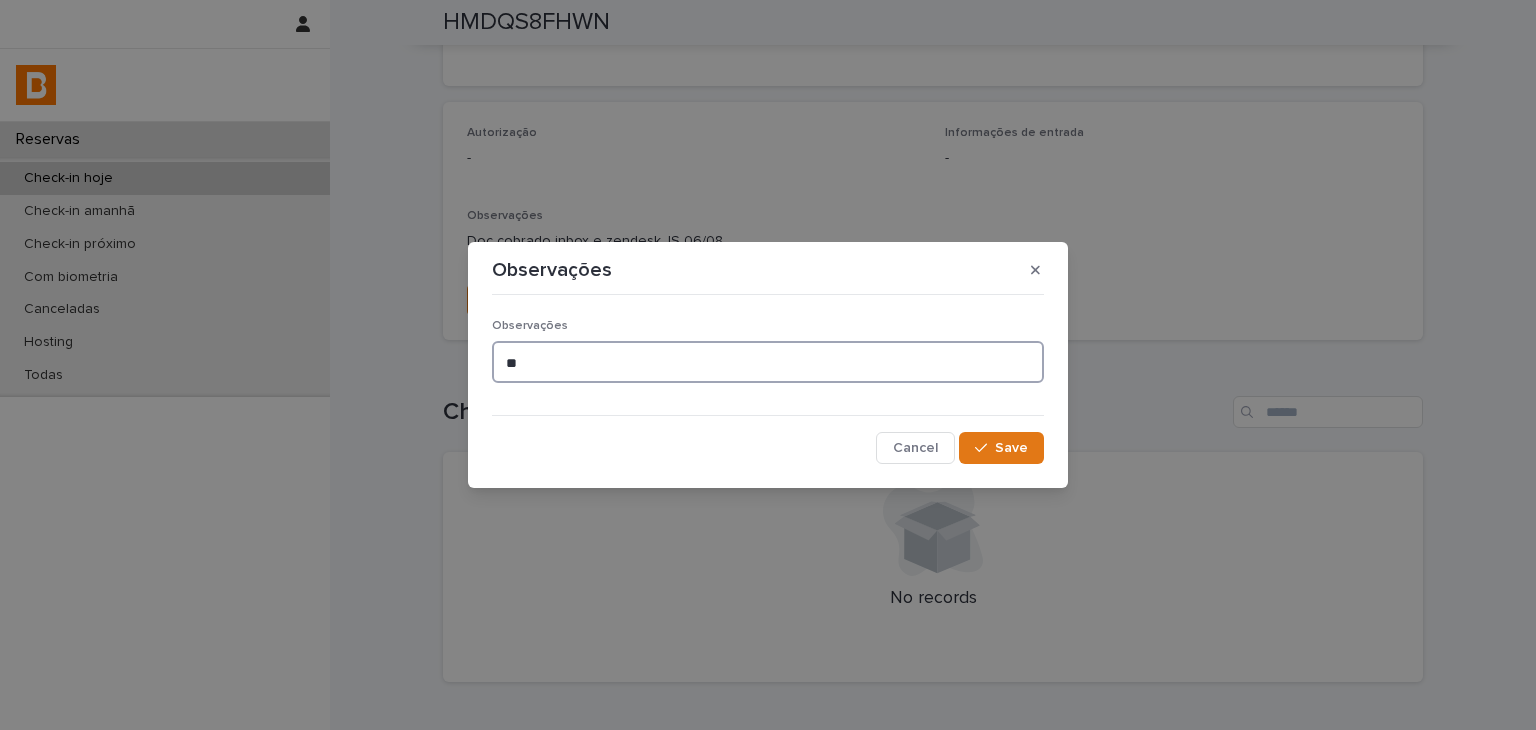 type on "*" 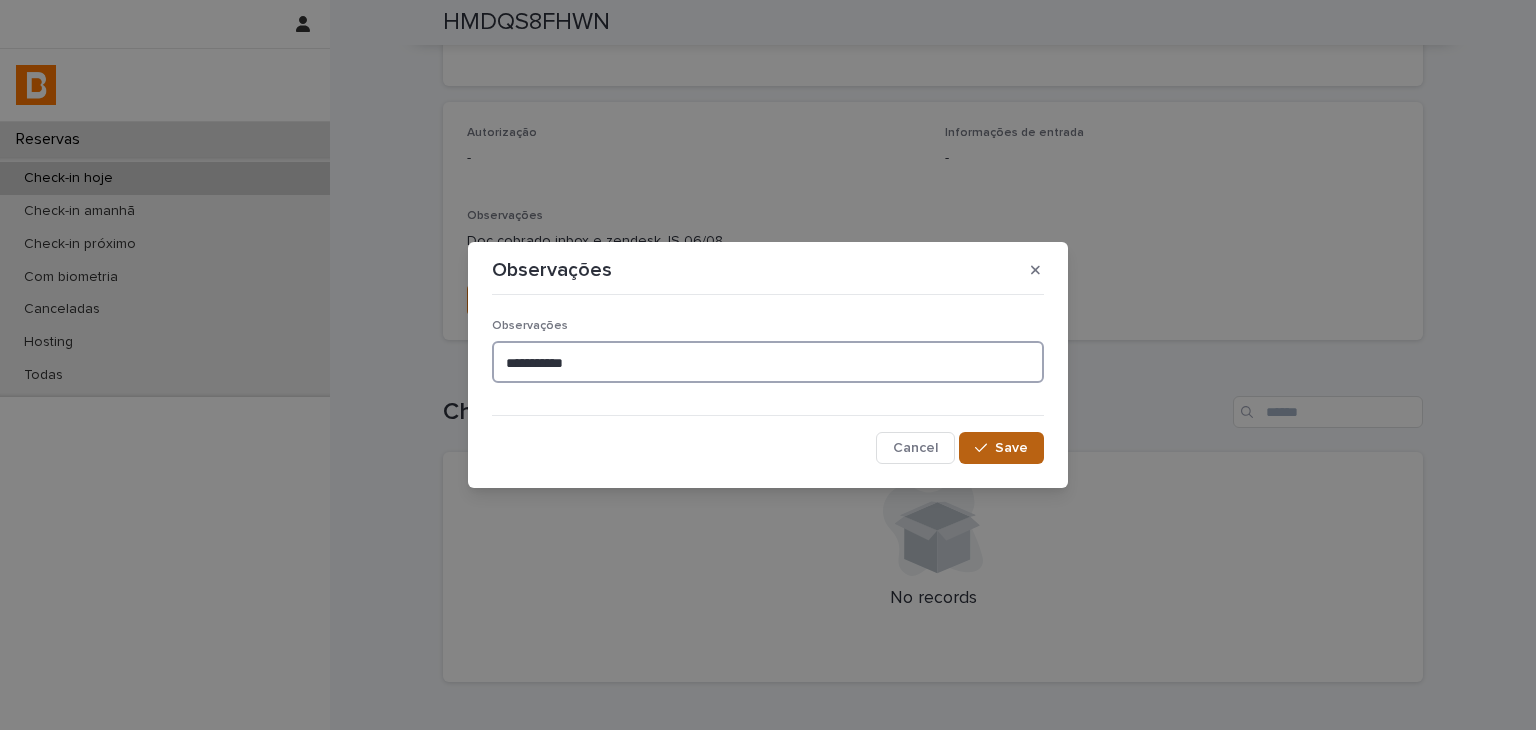 type on "**********" 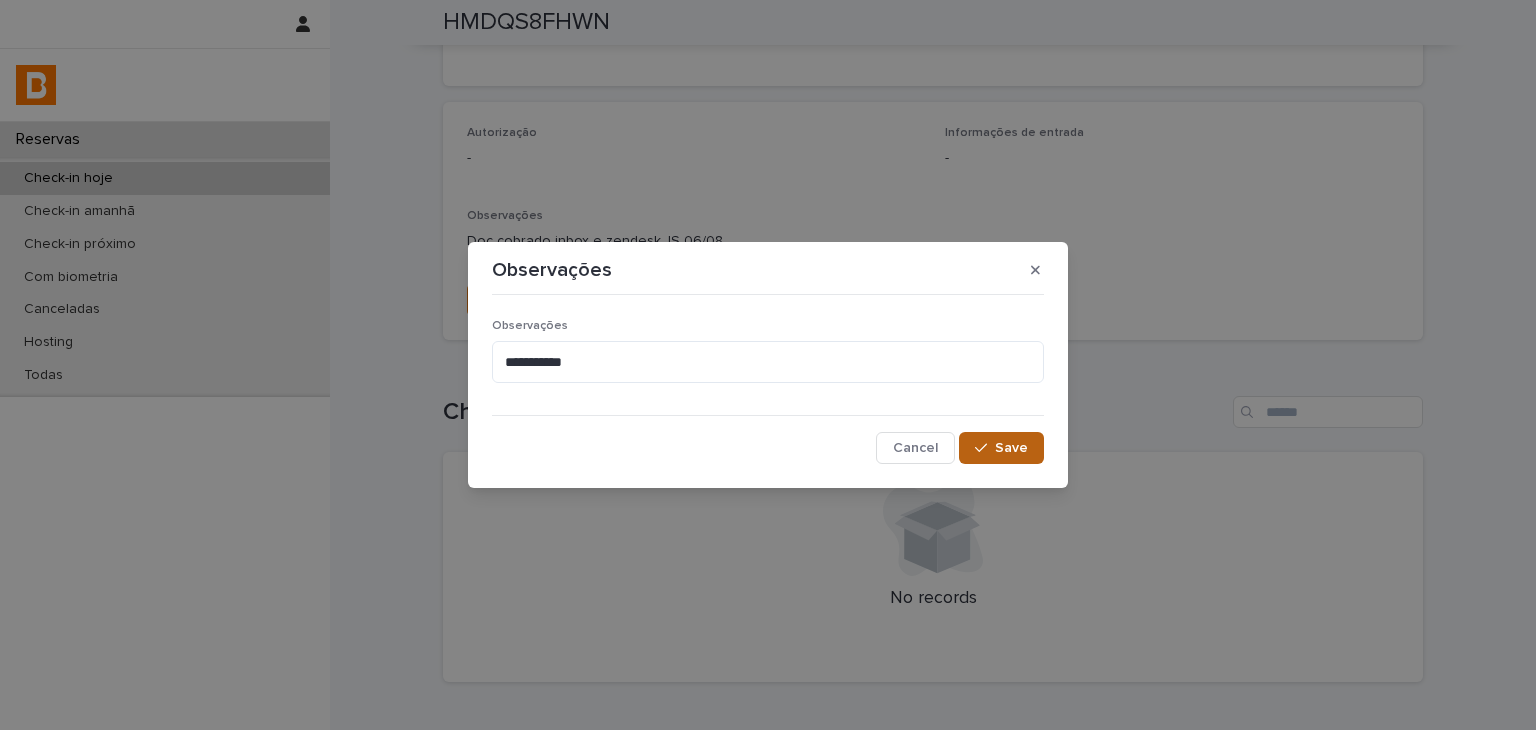 click on "Save" at bounding box center [1011, 448] 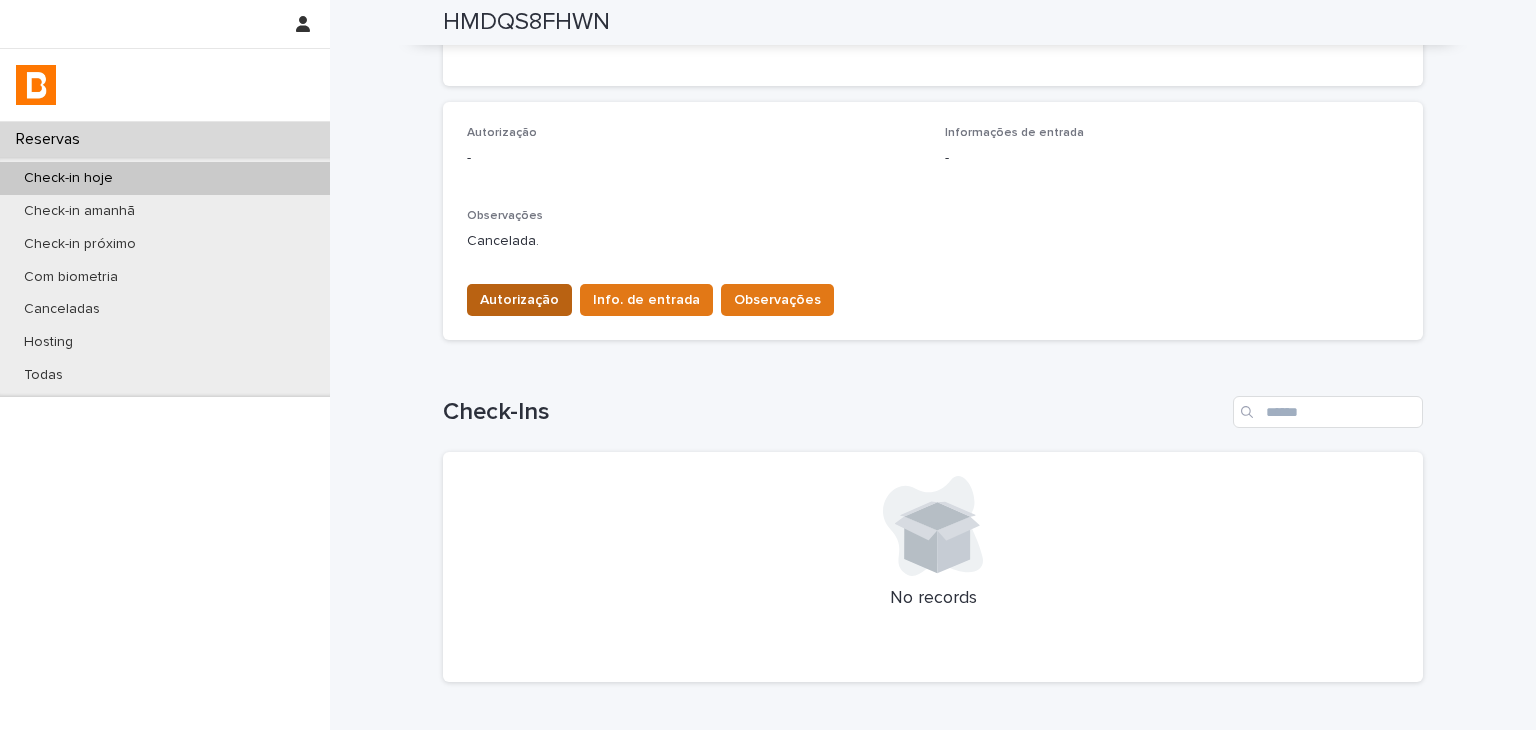 click on "Autorização" at bounding box center (519, 300) 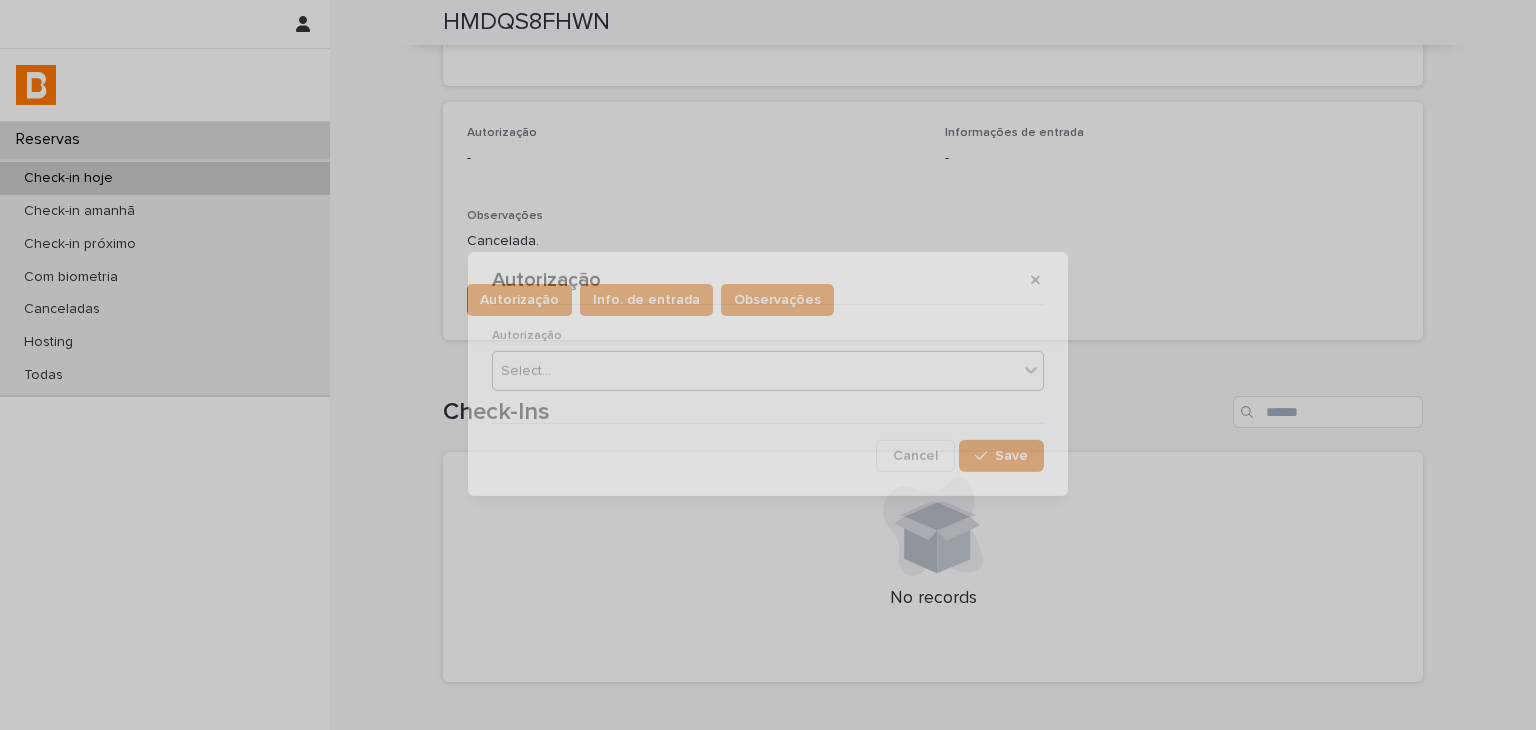click on "Check-in hoje HMDQS8FHWN Loading... Saving… Loading... Saving… HMDQS8FHWN HMDQS8FHWN Sorry, there was an error saving your record. Please try again. Please fill out the required fields below. Loading... Saving… Loading... Saving… Loading... Saving… Check-in 2025-08-06 15:00 Check-out 2025-08-12 11:00 Unidade Gomes 38 Número de hóspedes 1 Hóspede titular Cassyano Correr Status confirmed URL no Guesty https://app.guesty.com/reservations/68879f44dd574e00120a000f/summary URL do Inbox https://app.guesty.com/inbox-v2/68879f44341943000f66e654?reservationId=68879f44dd574e00120a000f URL de check-in https://bhomy.paperform.co/?reservation=HMDQS8FHWN&guests=1&_=0 Loading... Saving… Autorização - Informações de entrada - Observações Cancelada.  Autorização Info. de entrada Observações Loading... Saving… Check-Ins No records Powered By Stacker Autorização Autorização Select... Cancel" at bounding box center (768, 365) 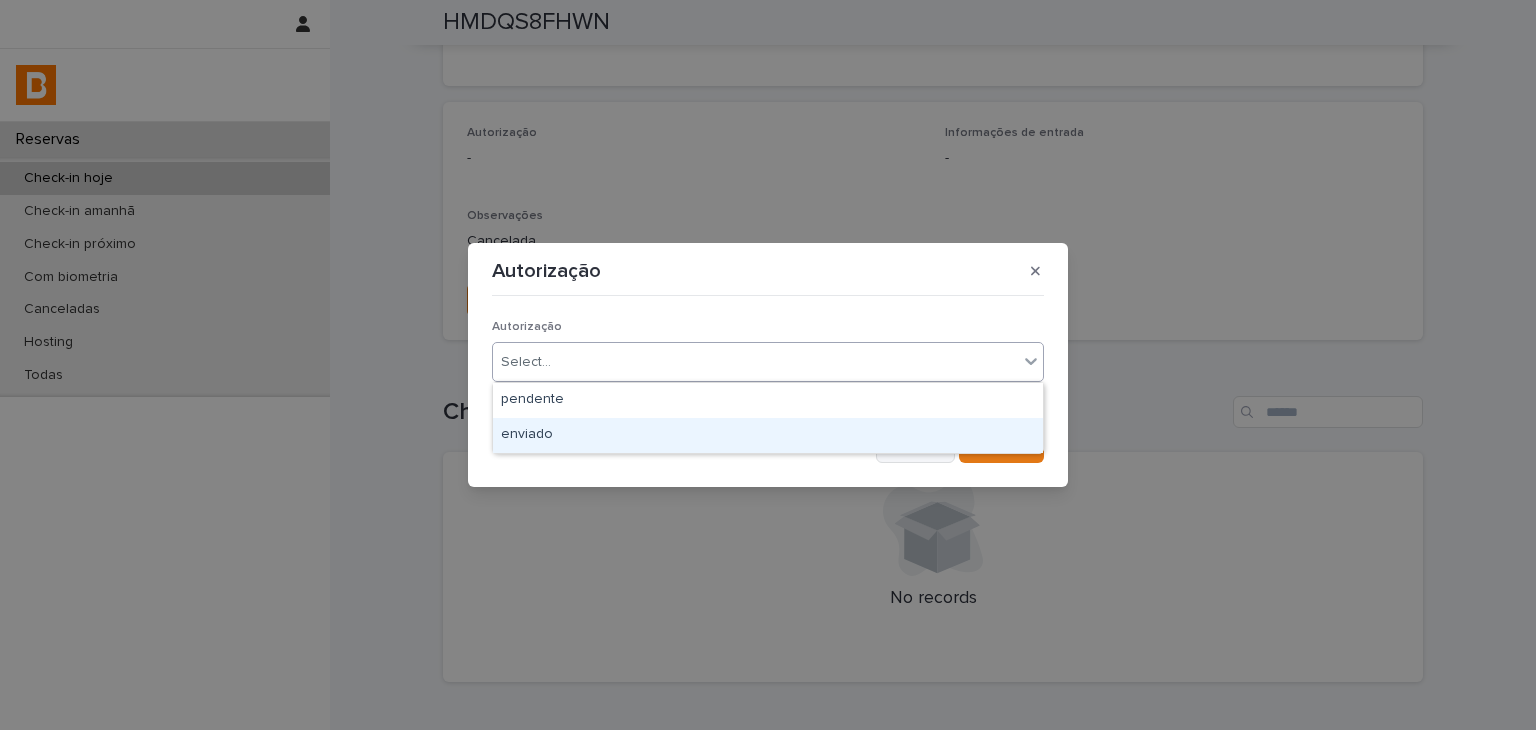 drag, startPoint x: 550, startPoint y: 381, endPoint x: 924, endPoint y: 436, distance: 378.0225 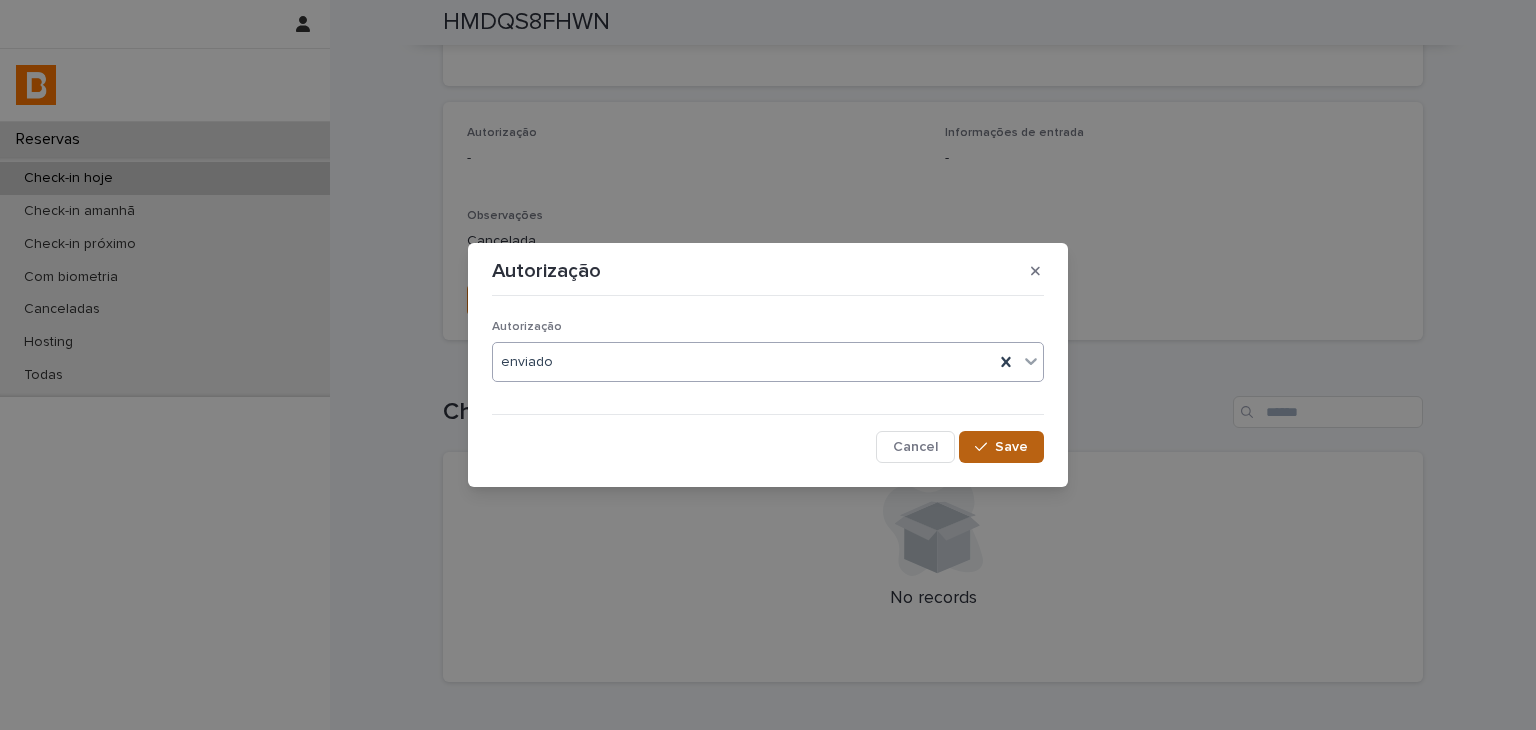 click on "Save" at bounding box center [1001, 447] 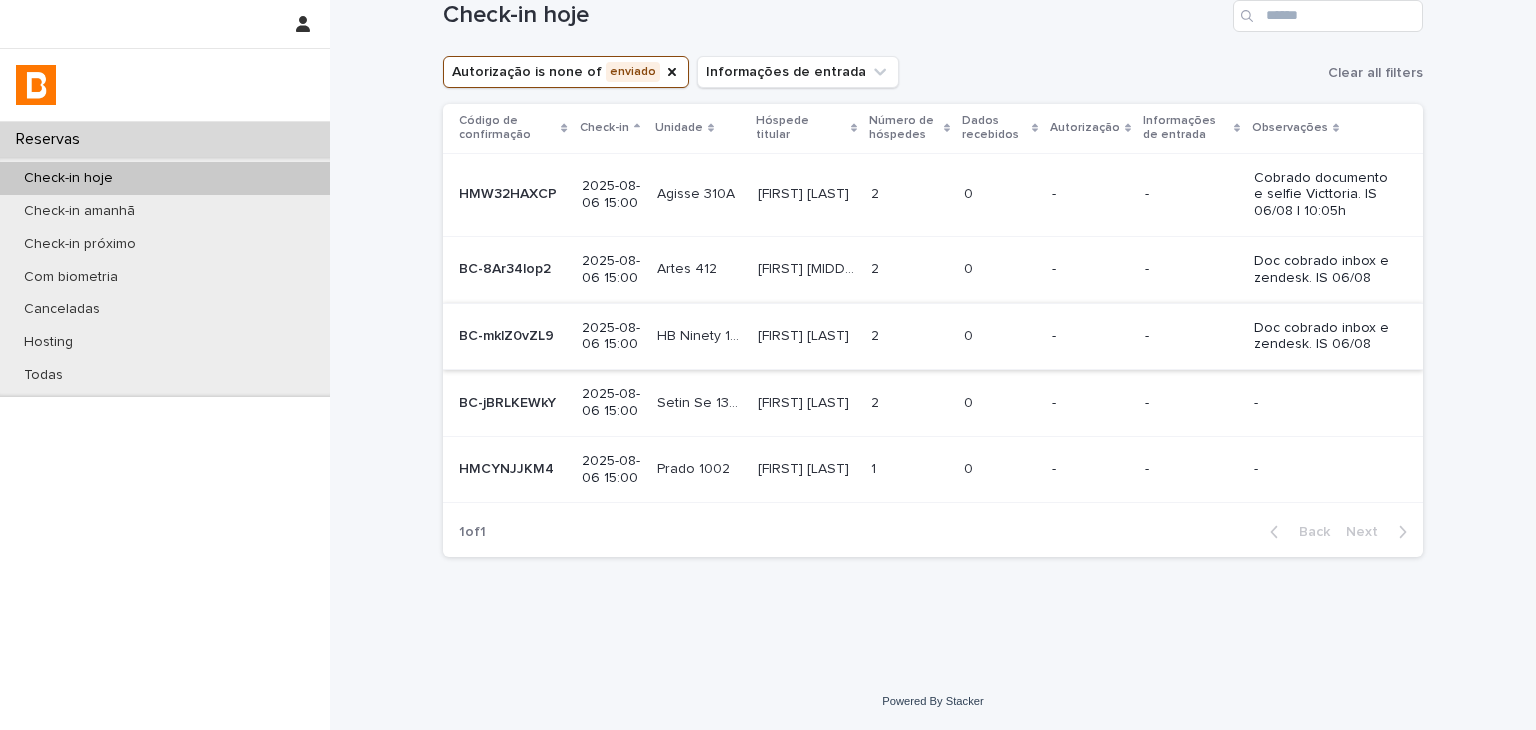scroll, scrollTop: 0, scrollLeft: 0, axis: both 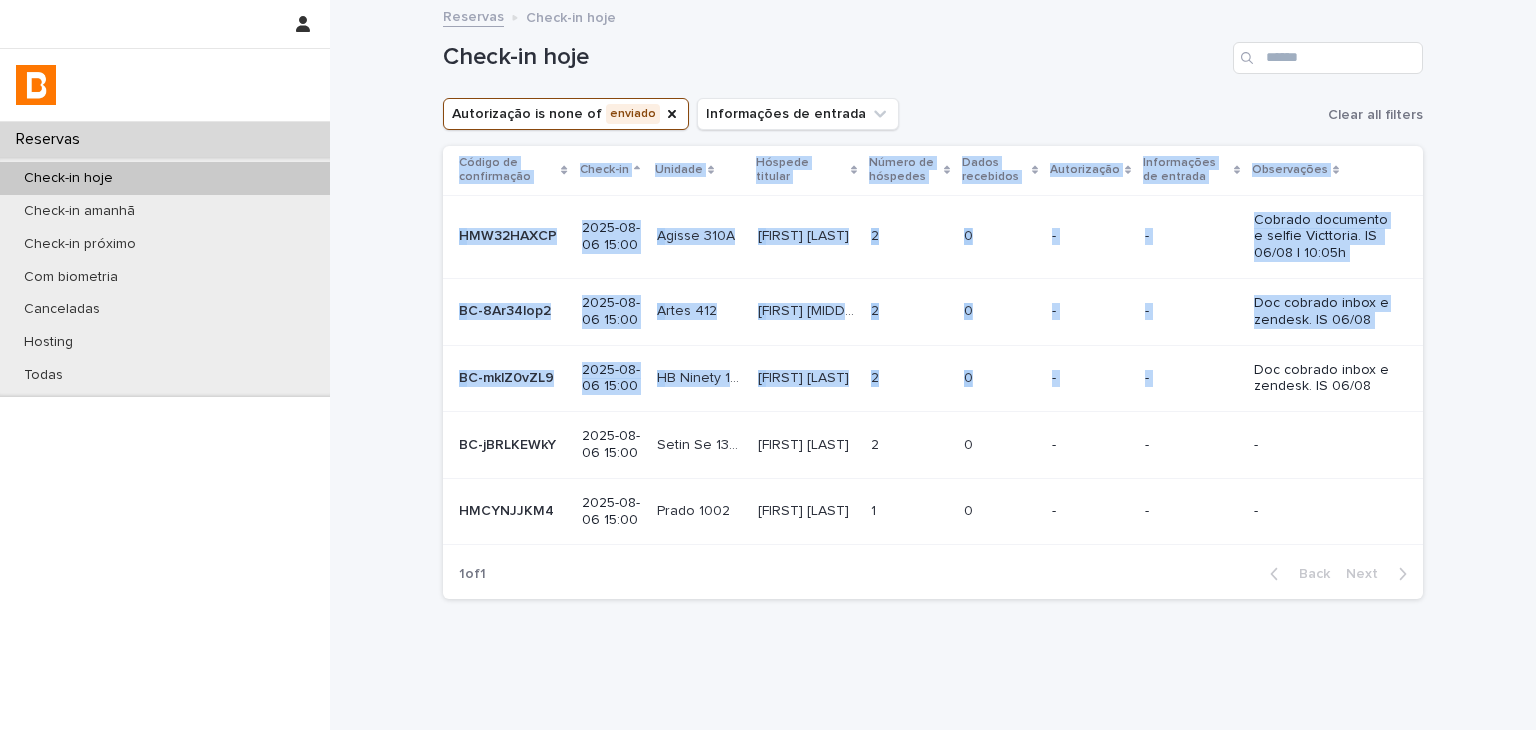 drag, startPoint x: 1249, startPoint y: 367, endPoint x: 1436, endPoint y: 292, distance: 201.47952 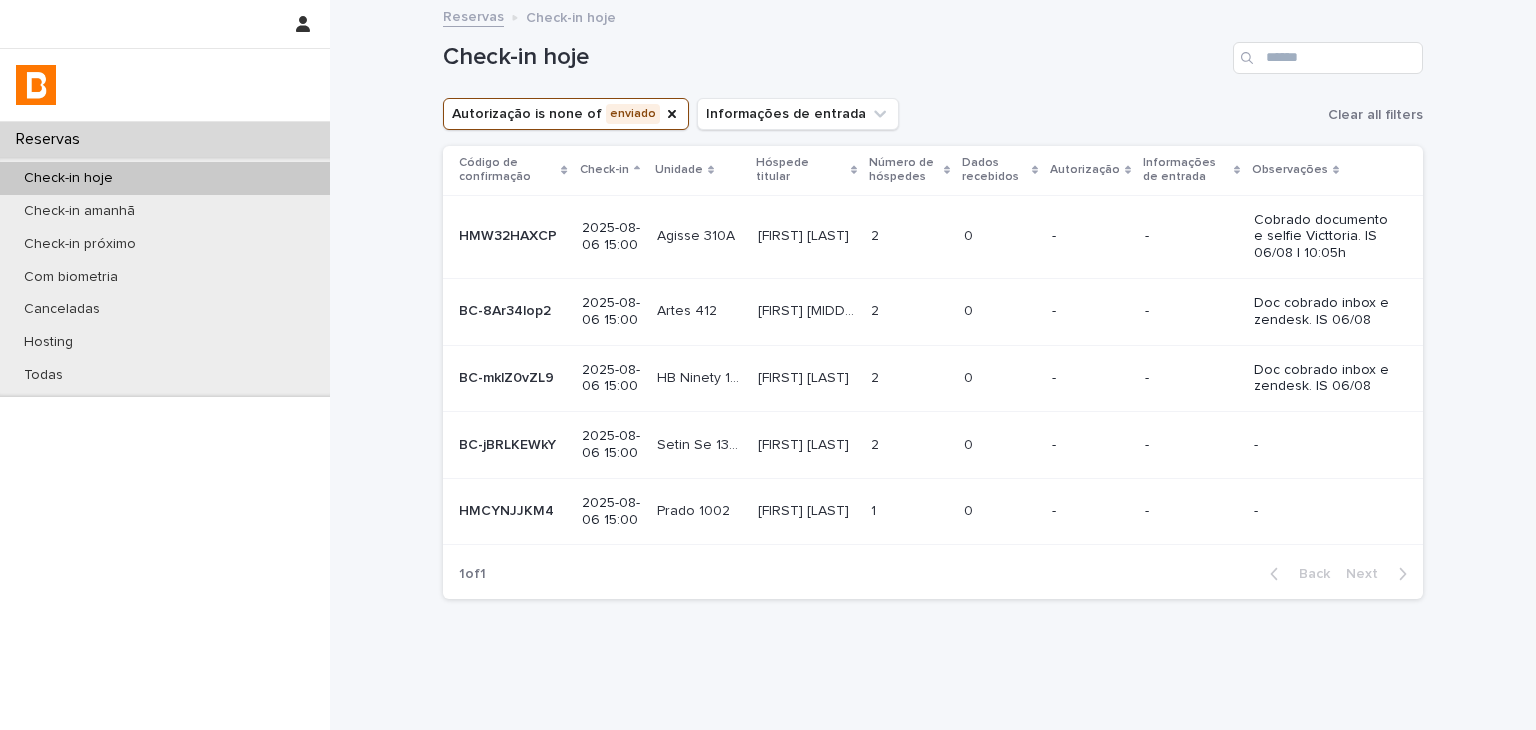 click on "-" at bounding box center [1191, 445] 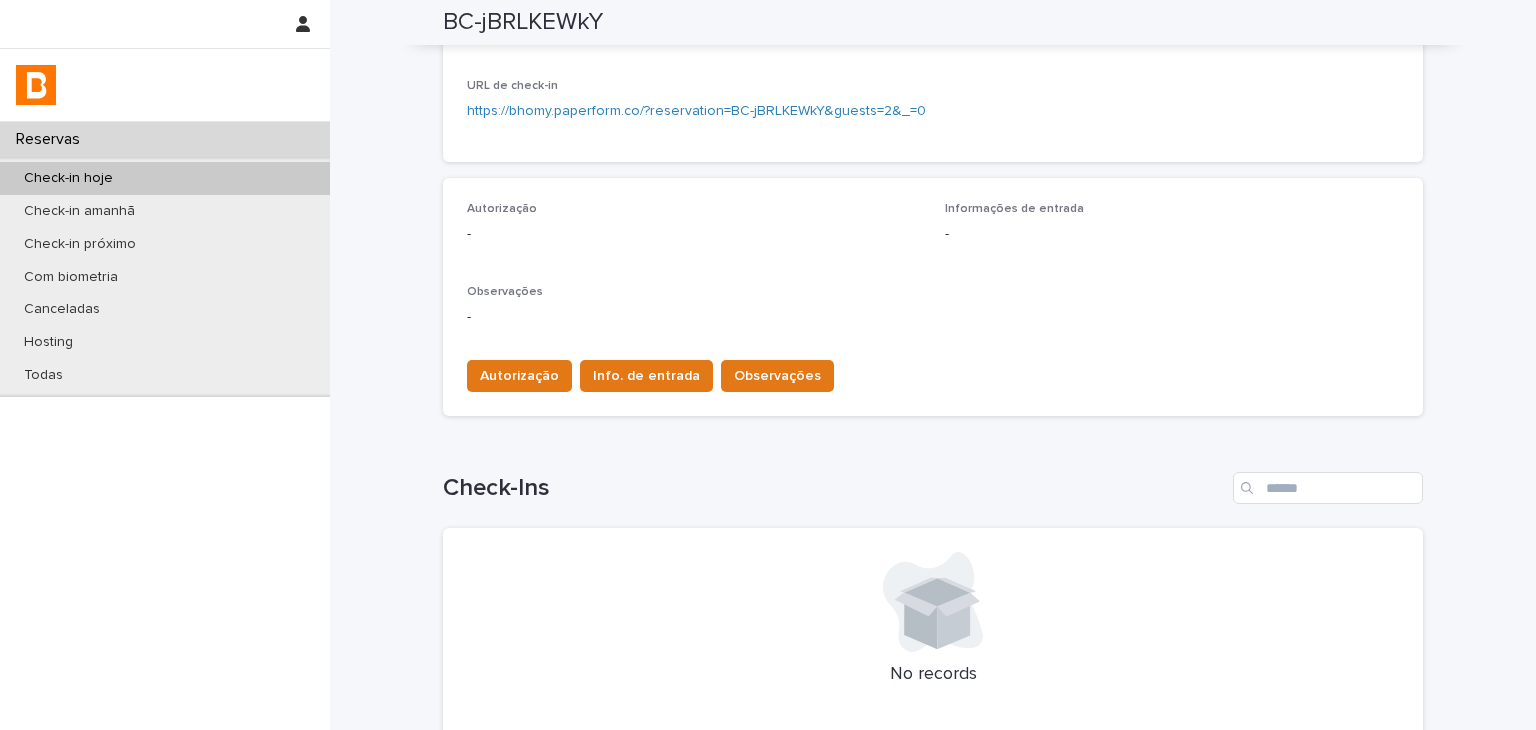 scroll, scrollTop: 524, scrollLeft: 0, axis: vertical 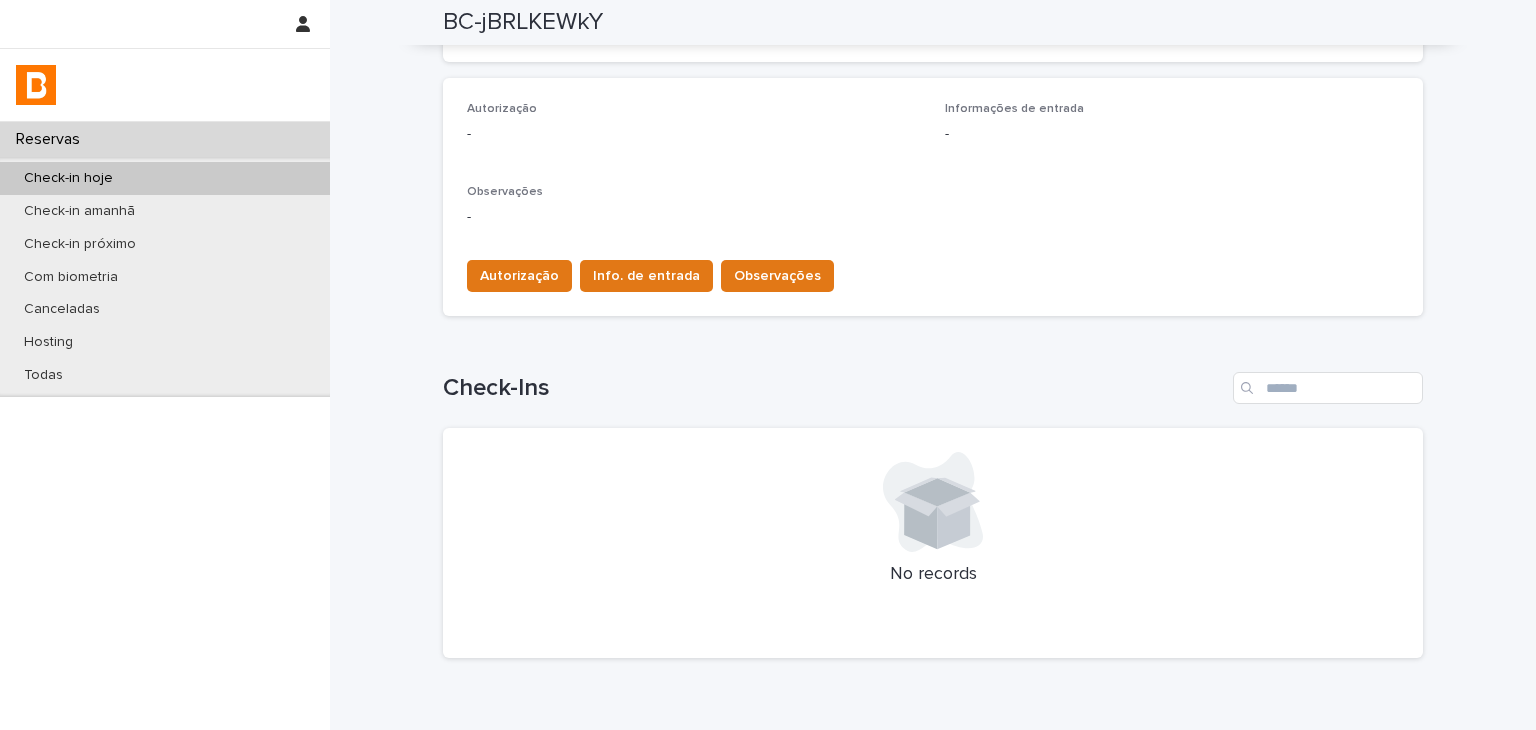click on "Autorização - Informações de entrada - Observações - Autorização Info. de entrada Observações" at bounding box center [933, 197] 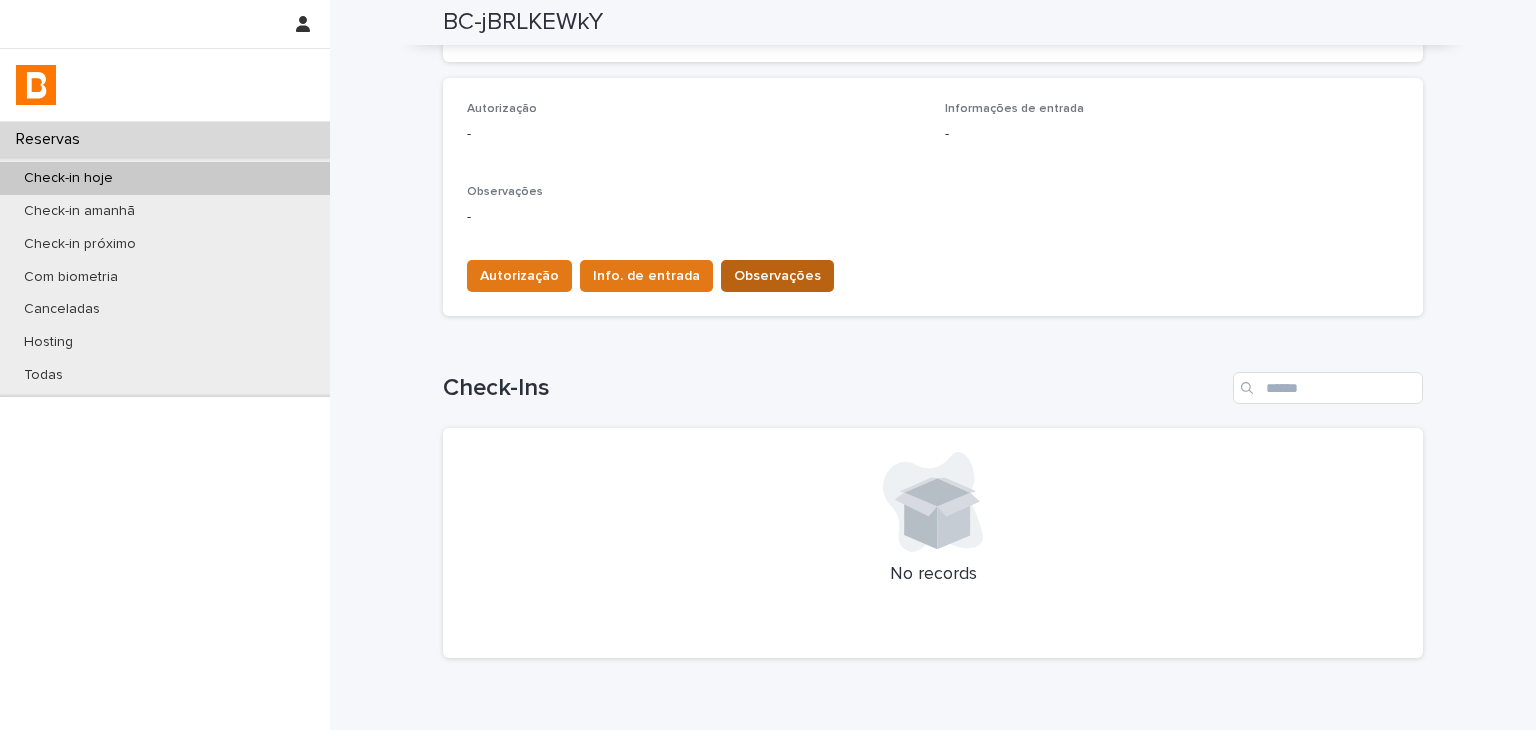 click on "Observações" at bounding box center (777, 276) 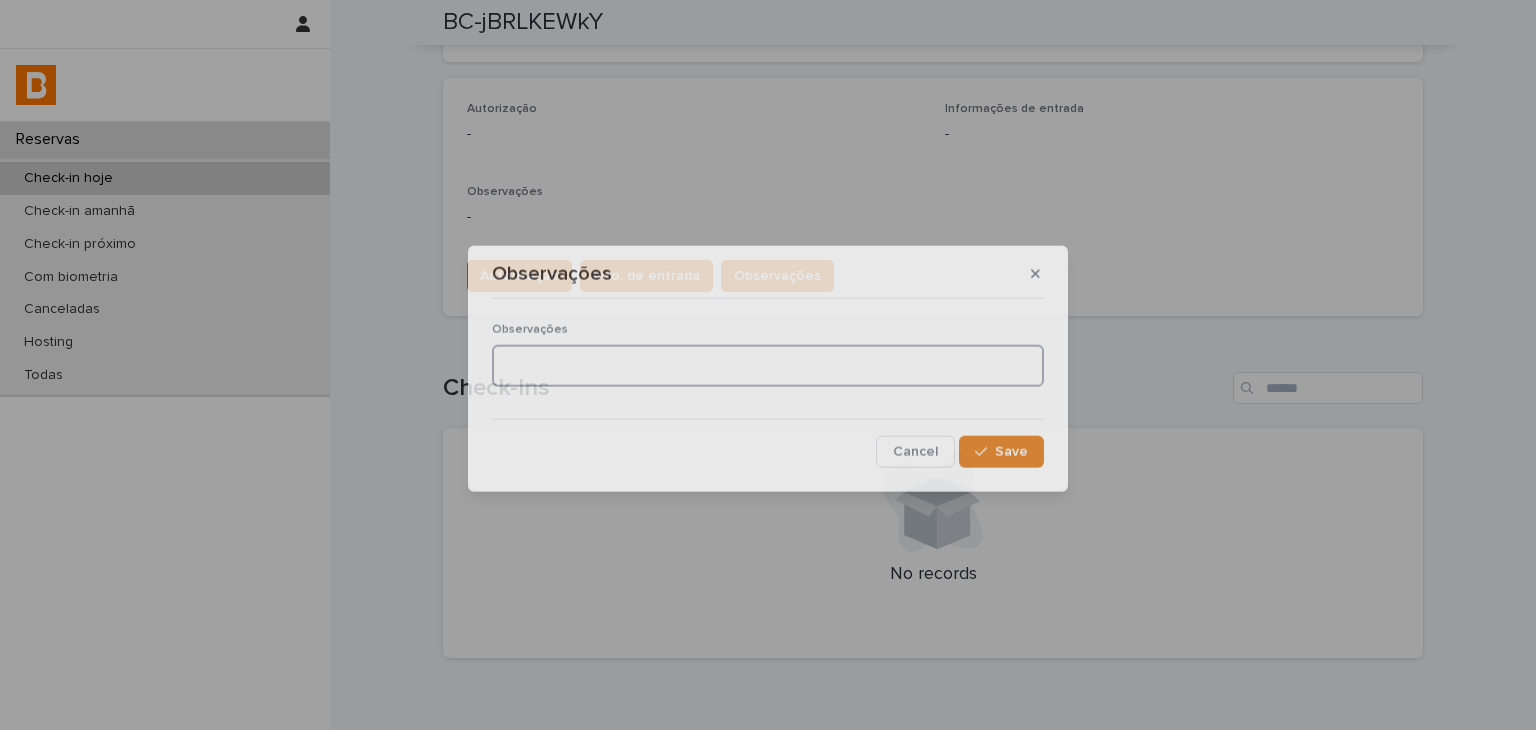 click at bounding box center (768, 366) 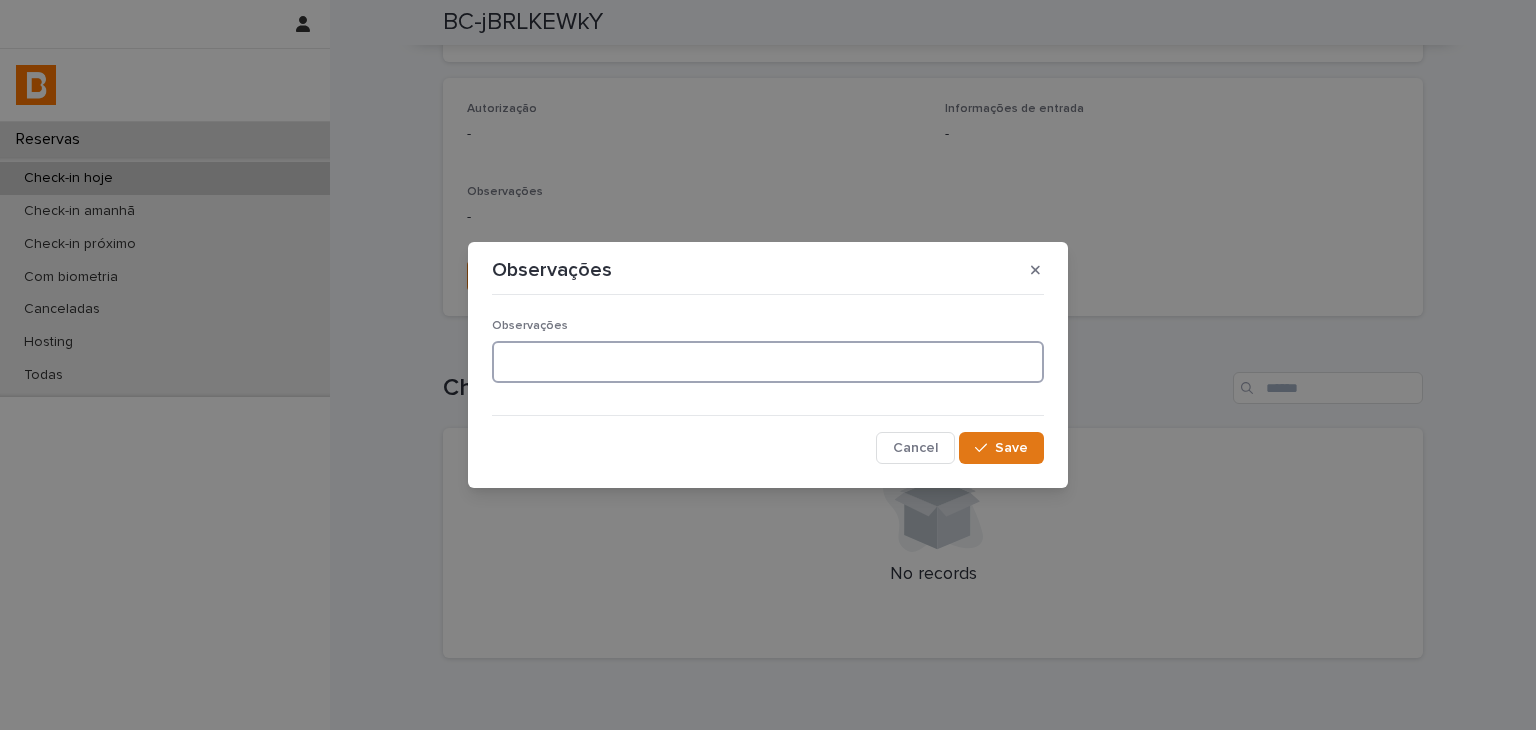 paste on "**********" 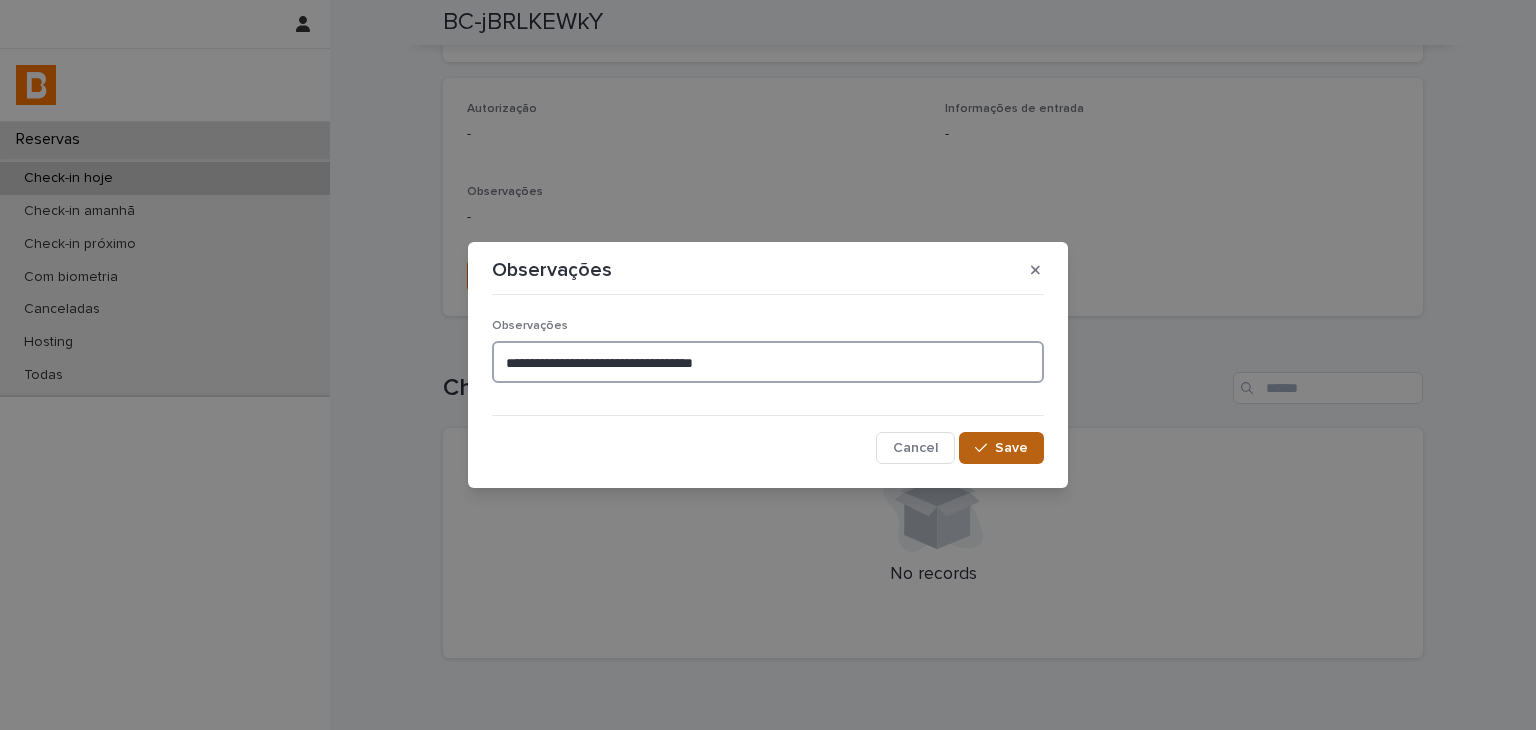 type on "**********" 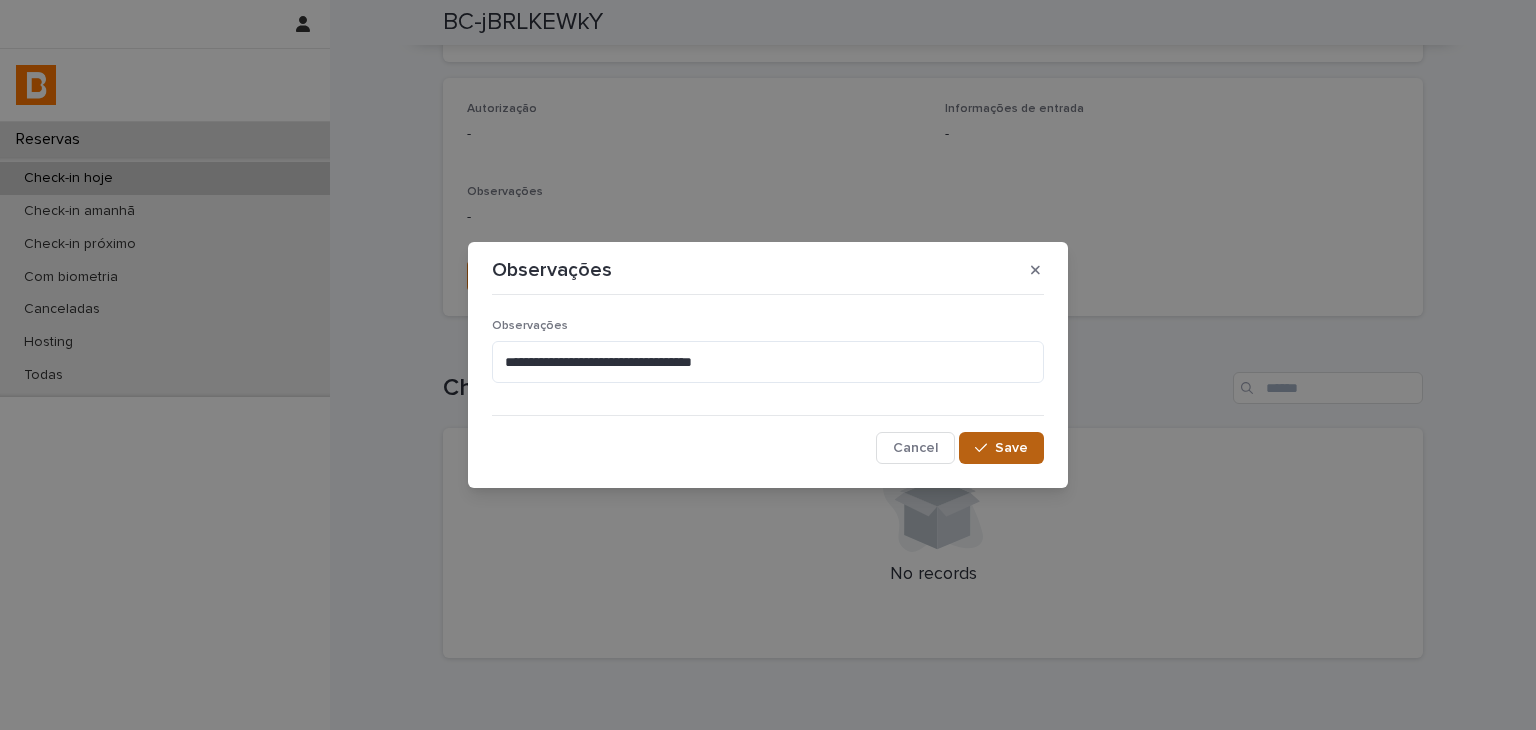 click at bounding box center (985, 448) 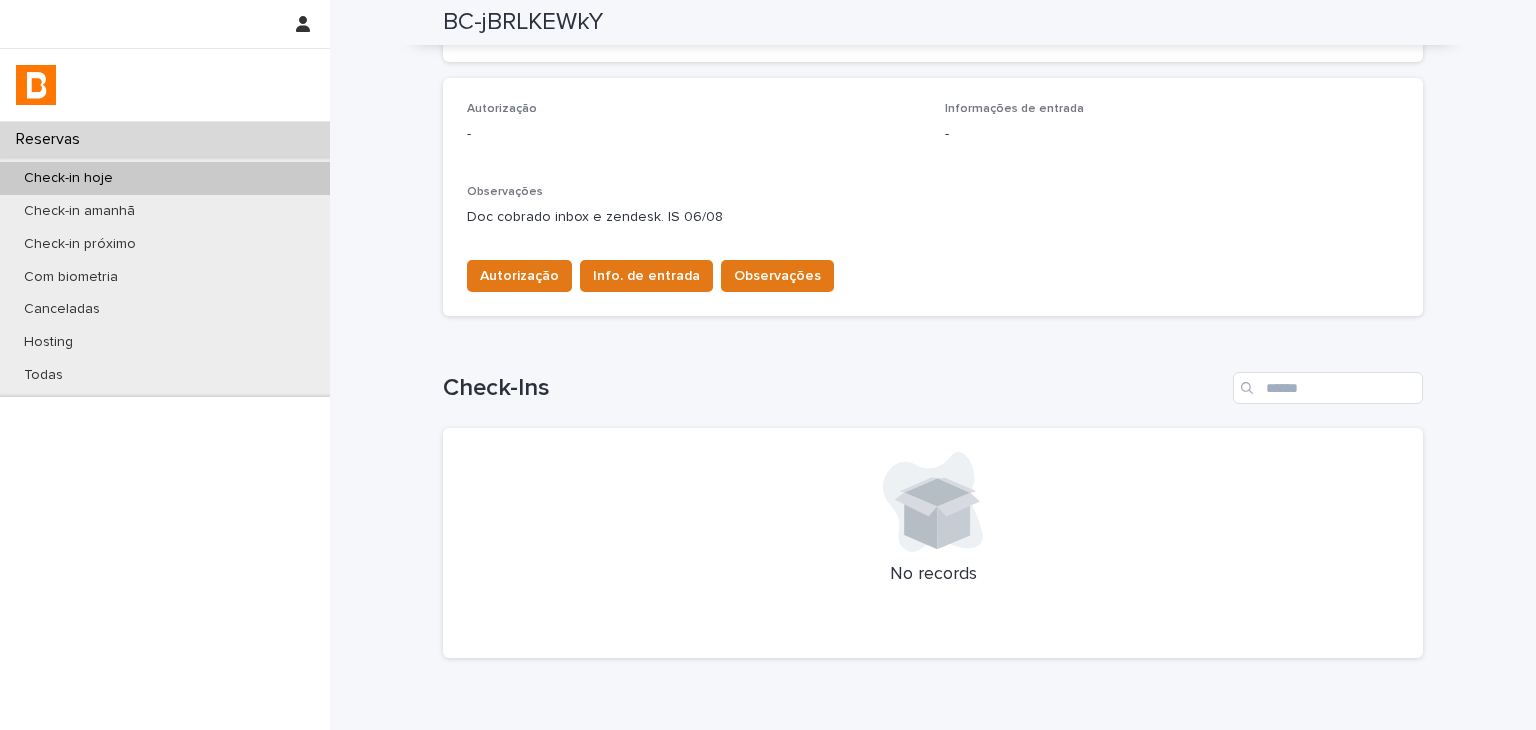 scroll, scrollTop: 224, scrollLeft: 0, axis: vertical 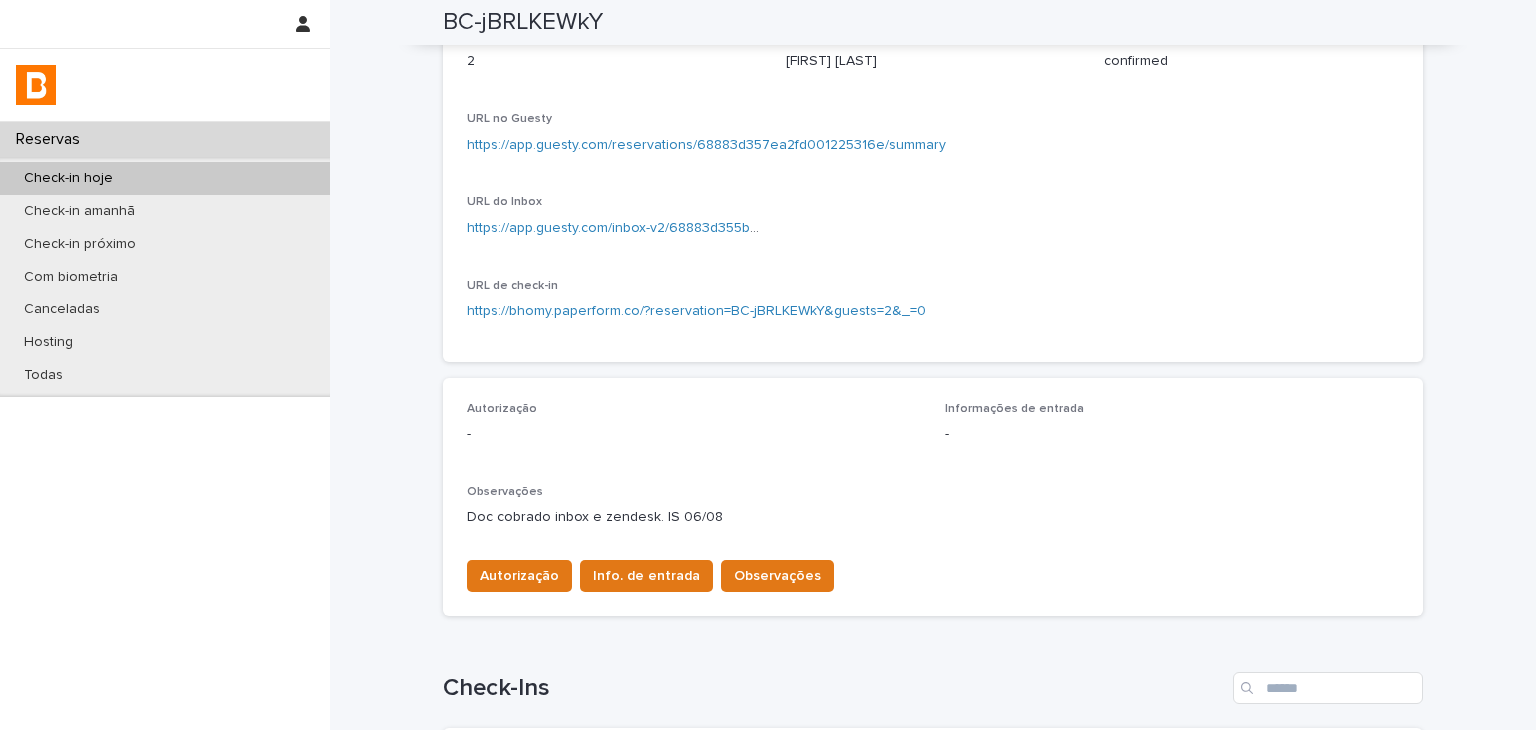 click on "https://app.guesty.com/reservations/68883d357ea2fd001225316e/summary" at bounding box center (933, 145) 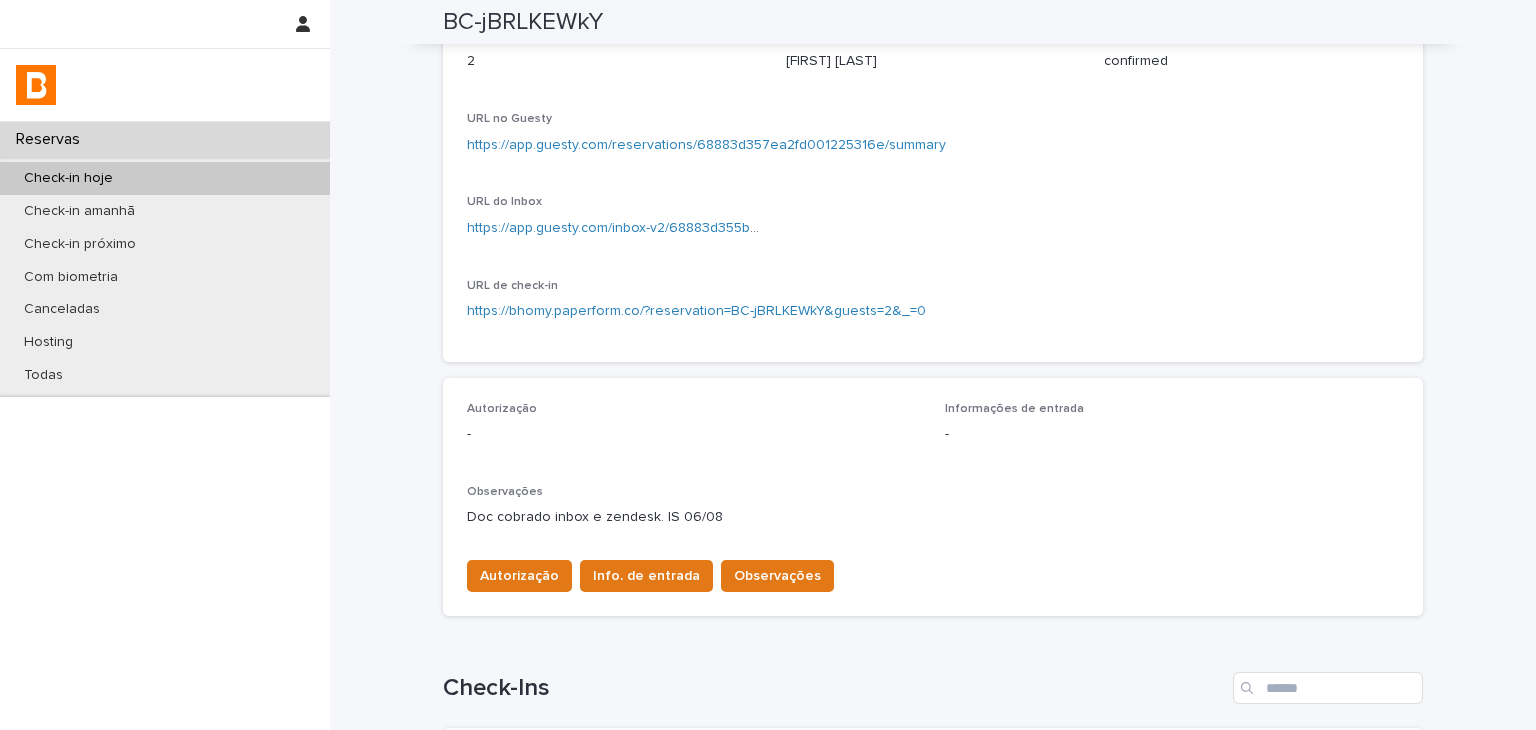 scroll, scrollTop: 0, scrollLeft: 0, axis: both 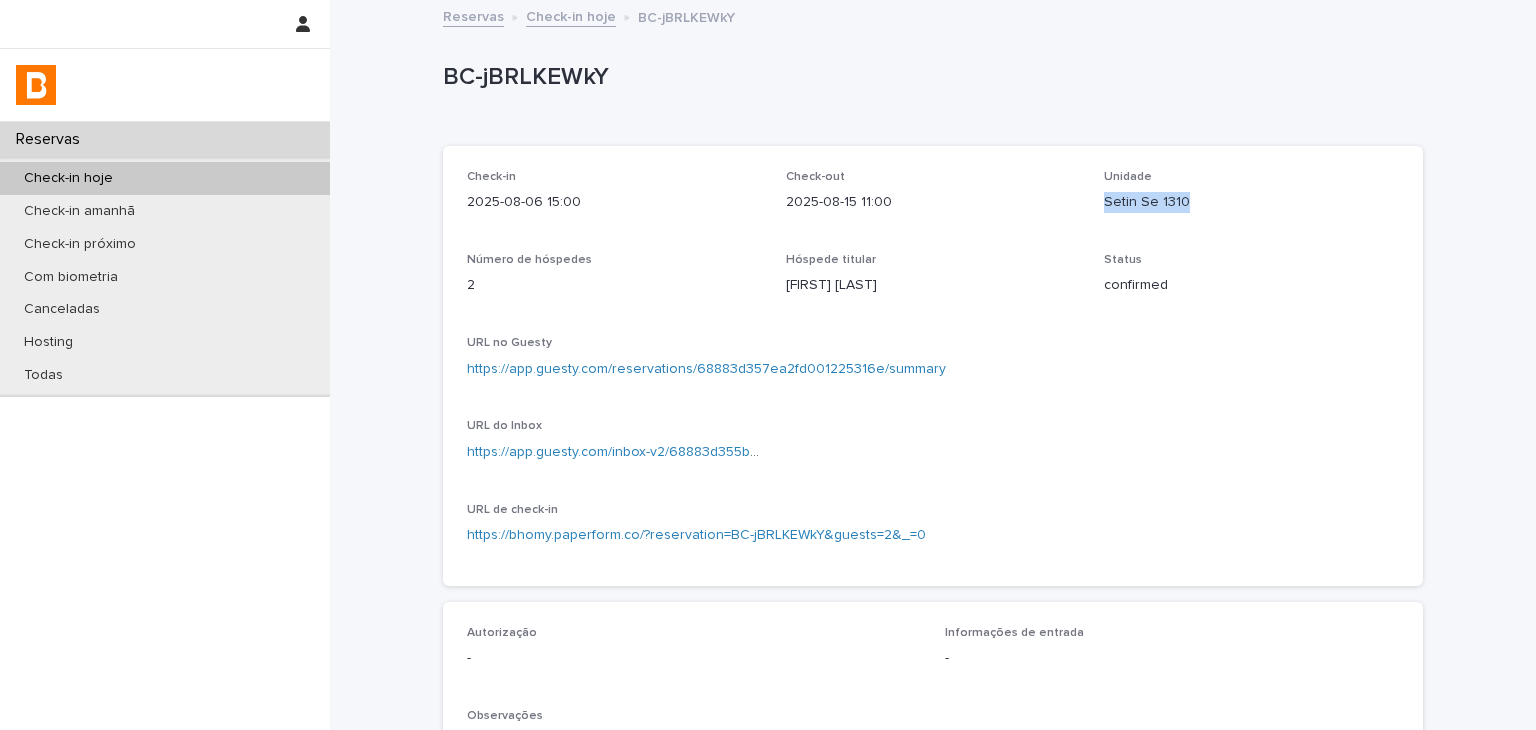 drag, startPoint x: 1096, startPoint y: 212, endPoint x: 1220, endPoint y: 215, distance: 124.036285 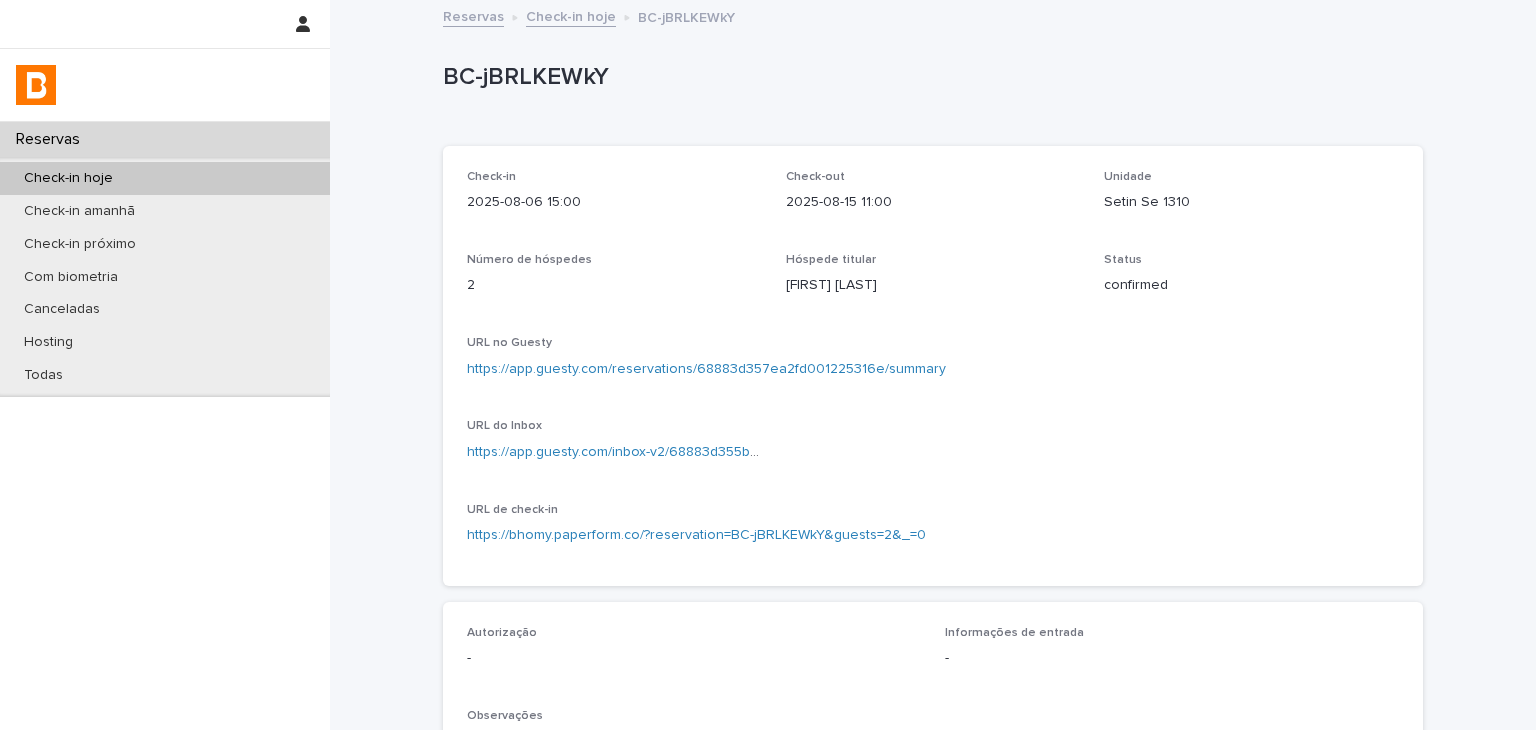 click on "BC-jBRLKEWkY" at bounding box center [929, 77] 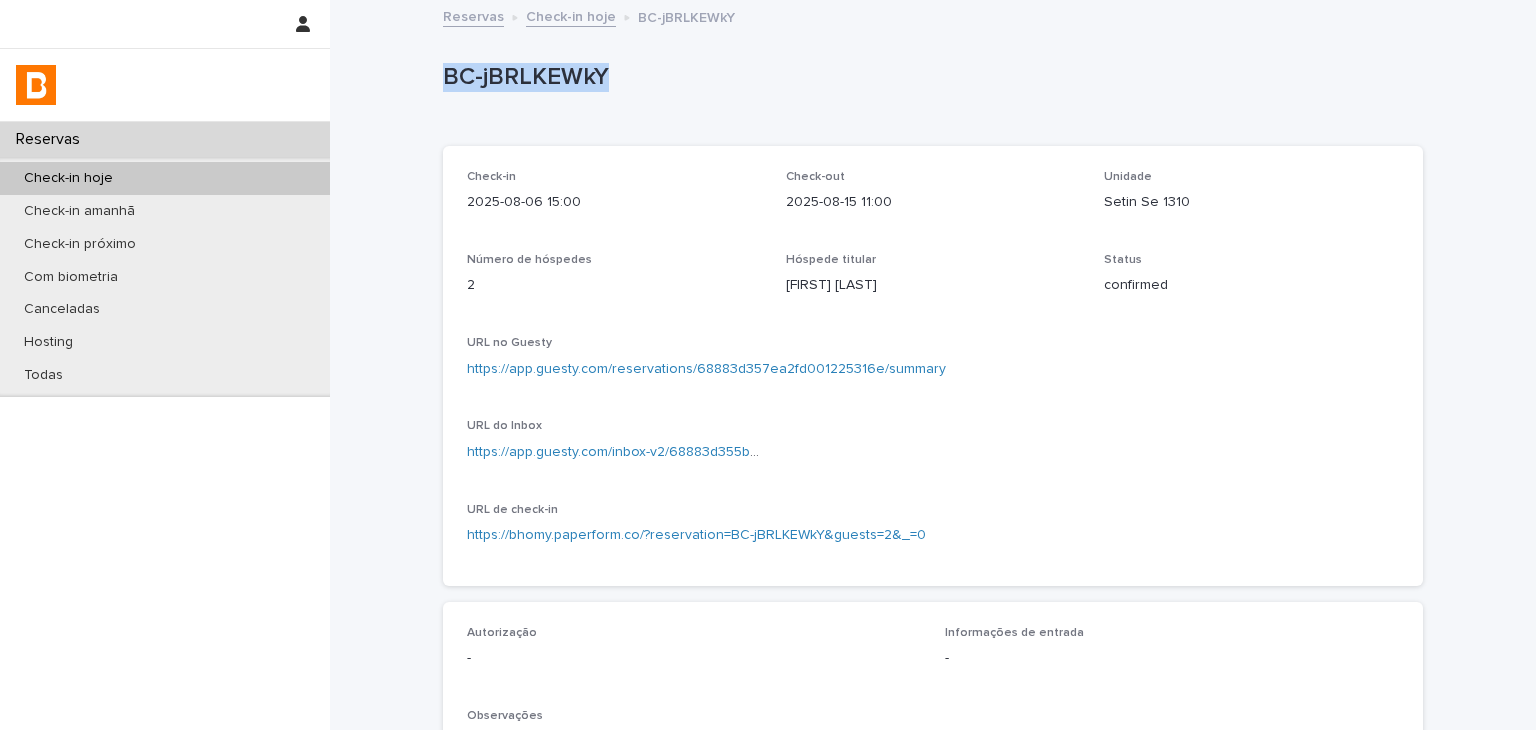 drag, startPoint x: 446, startPoint y: 81, endPoint x: 596, endPoint y: 4, distance: 168.60901 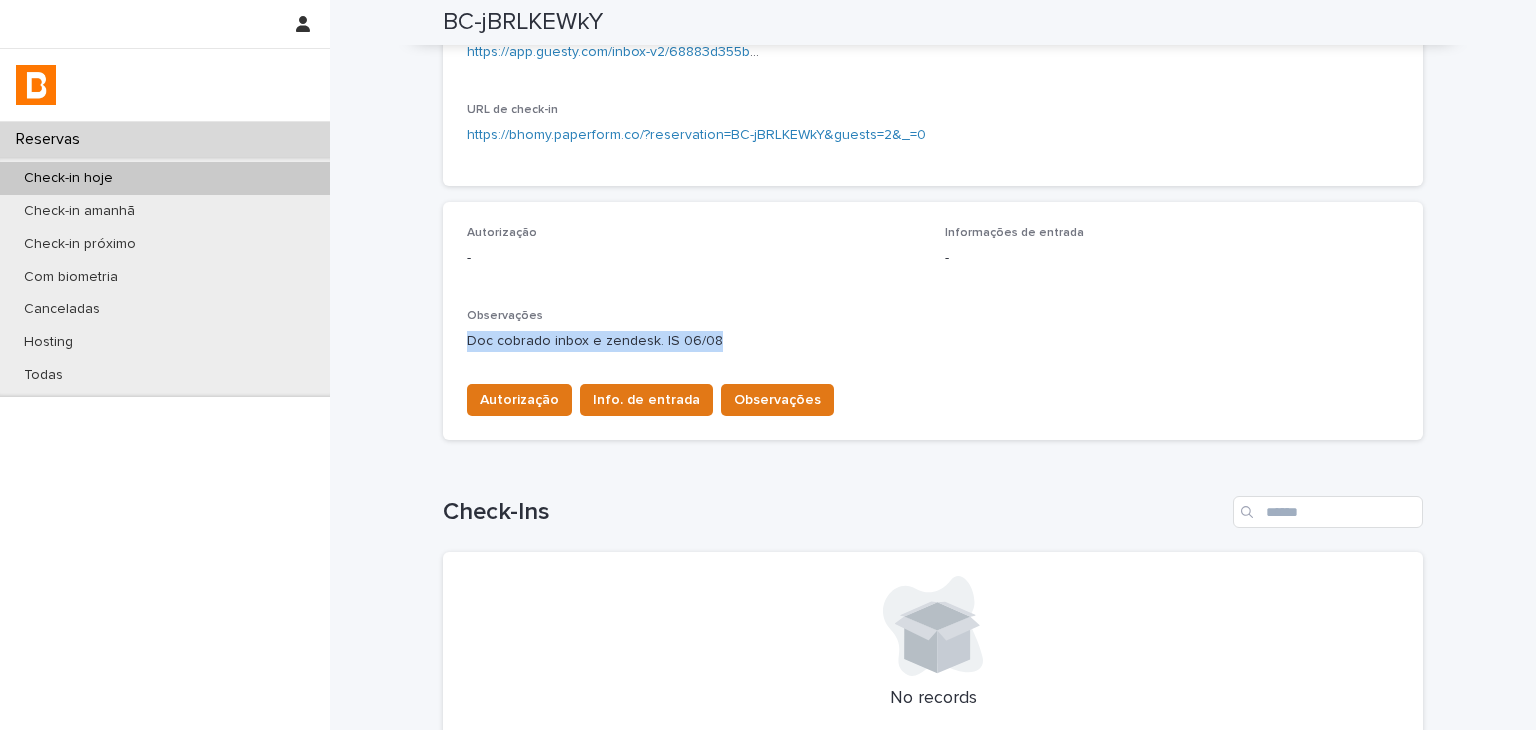 drag, startPoint x: 463, startPoint y: 342, endPoint x: 745, endPoint y: 341, distance: 282.00177 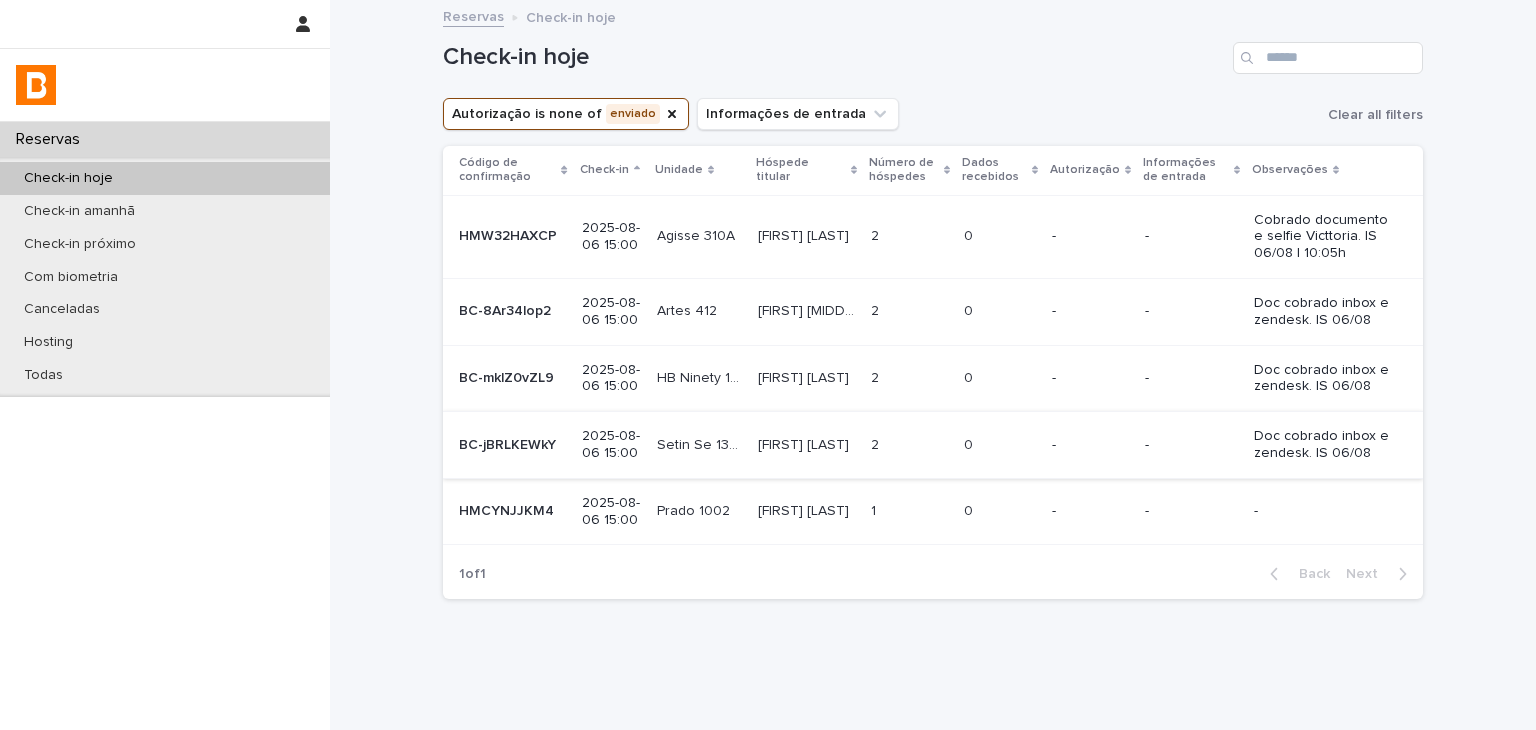 scroll, scrollTop: 40, scrollLeft: 0, axis: vertical 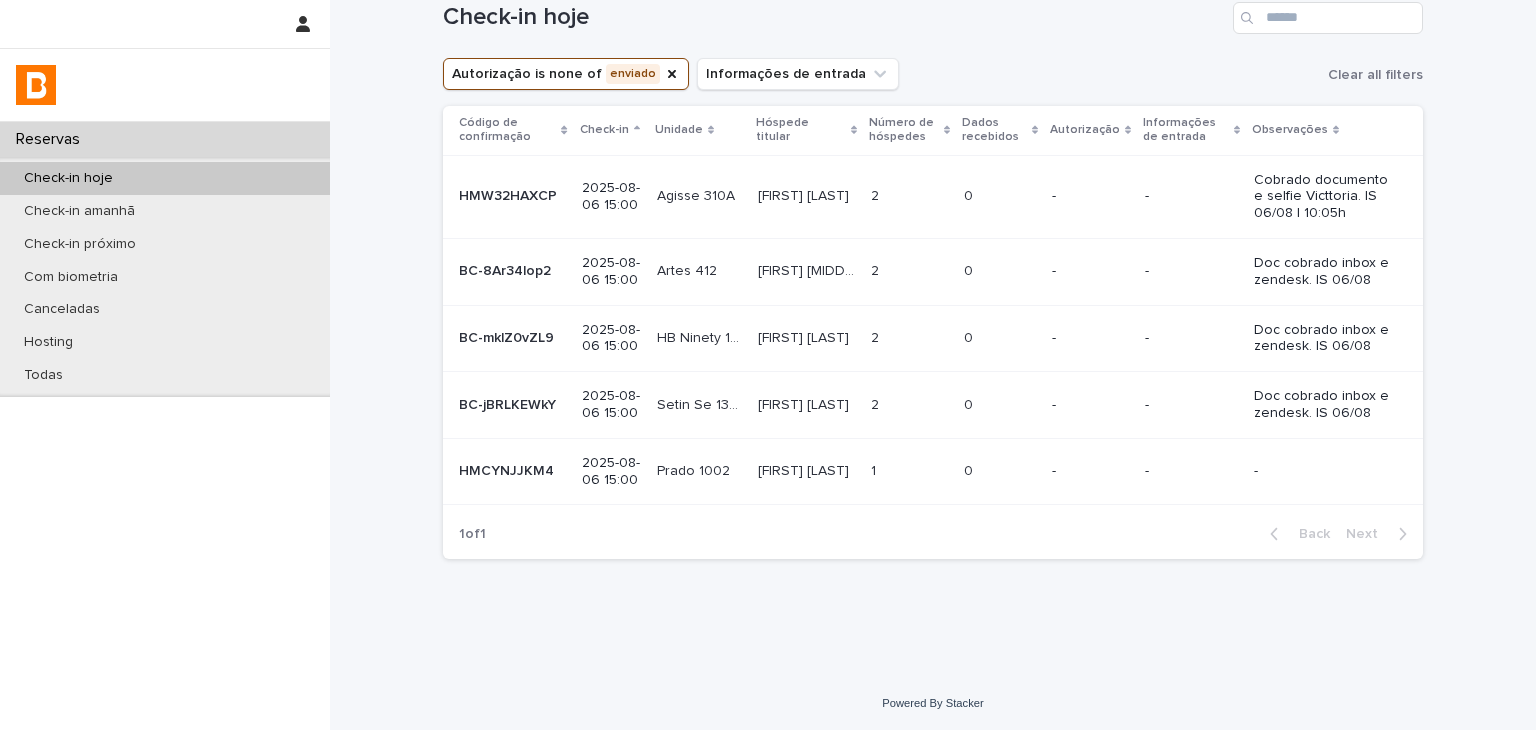 click on "0 0" at bounding box center (1000, 471) 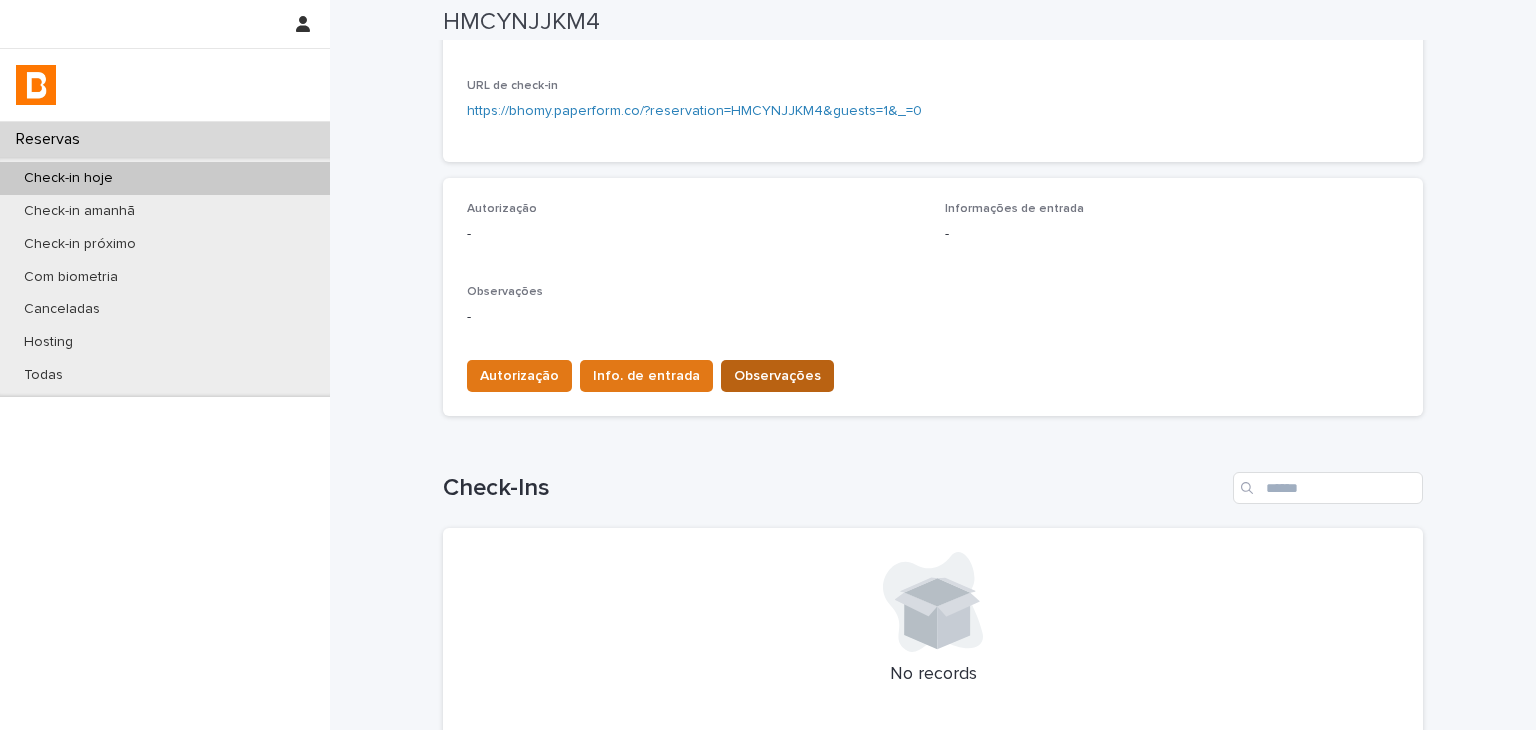 scroll, scrollTop: 524, scrollLeft: 0, axis: vertical 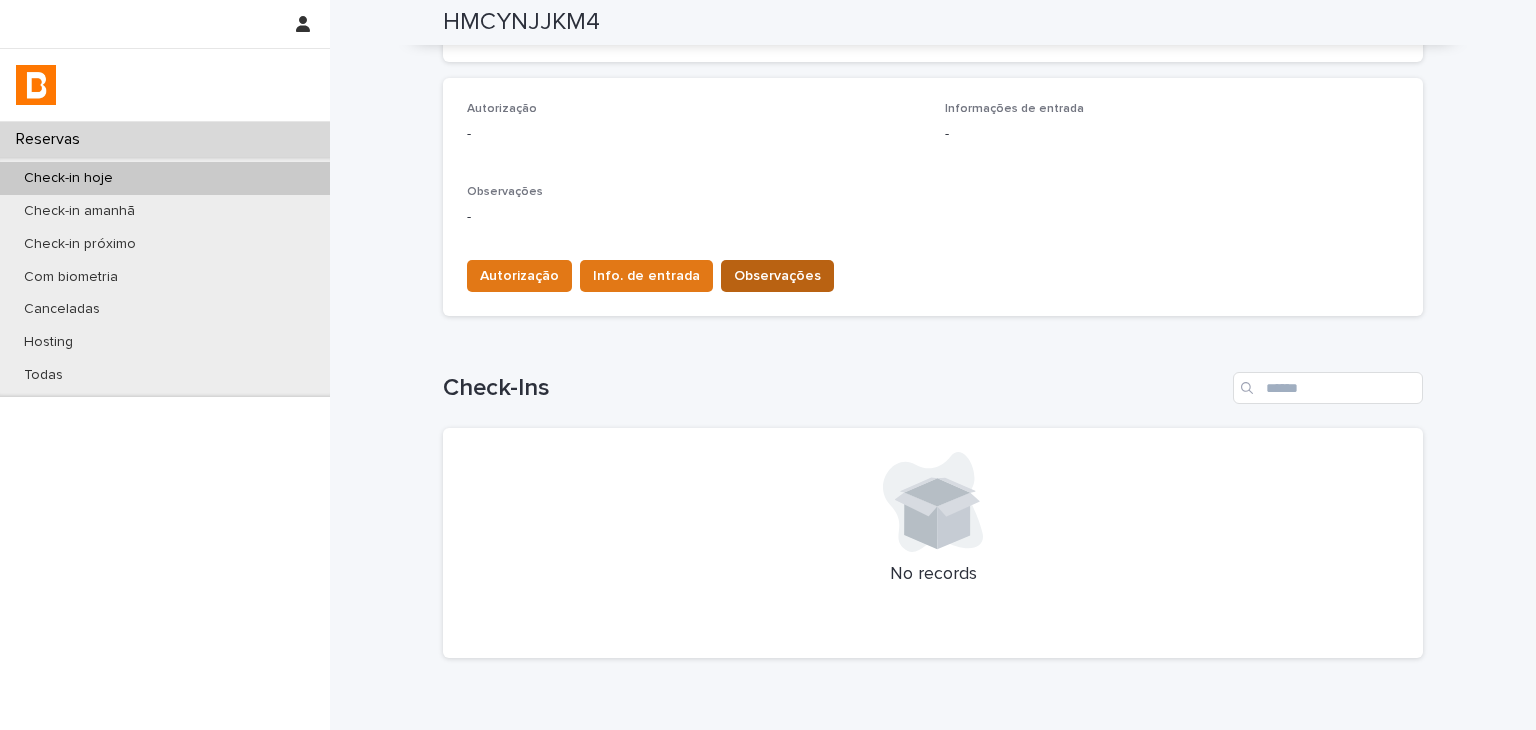 click on "Observações" at bounding box center (777, 276) 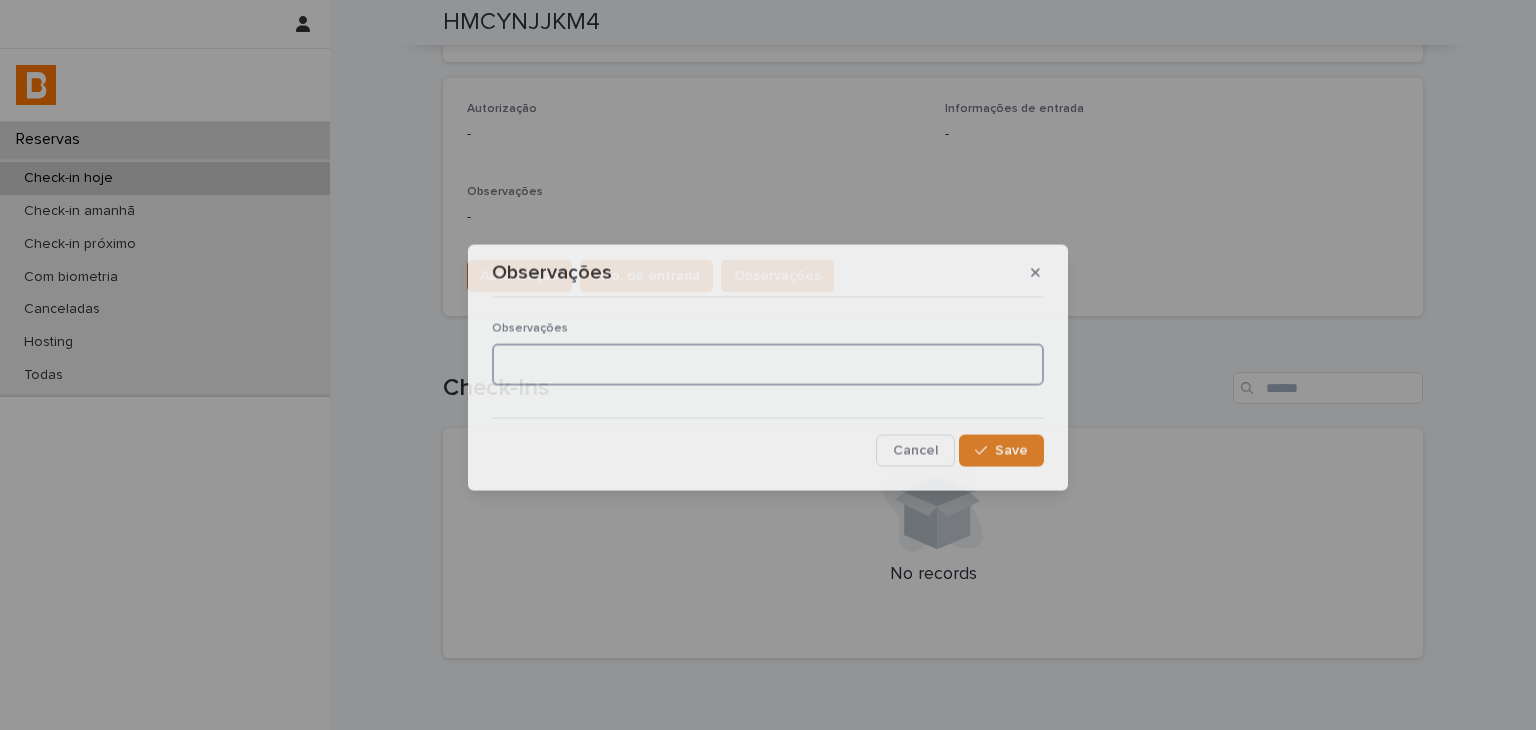 click at bounding box center [768, 364] 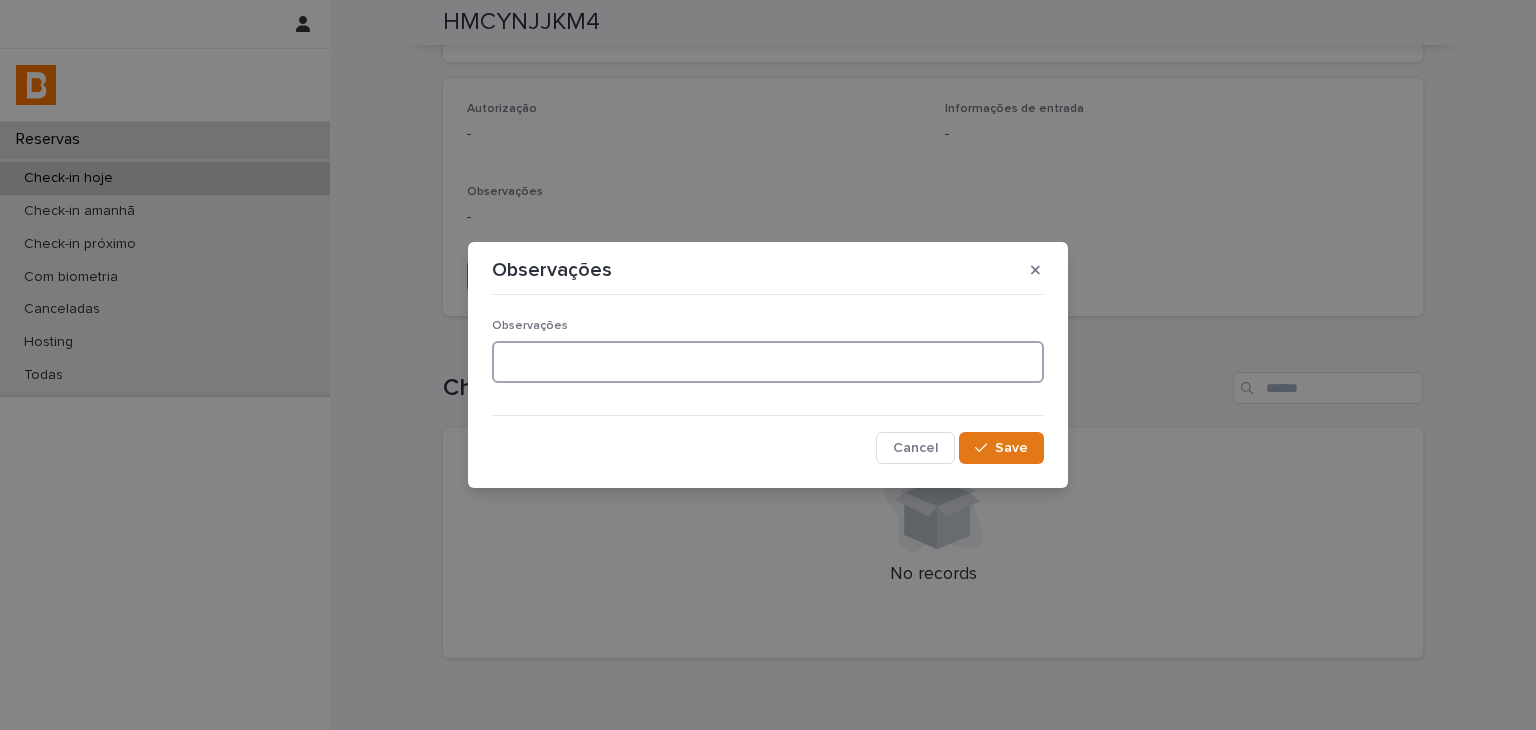 paste on "**********" 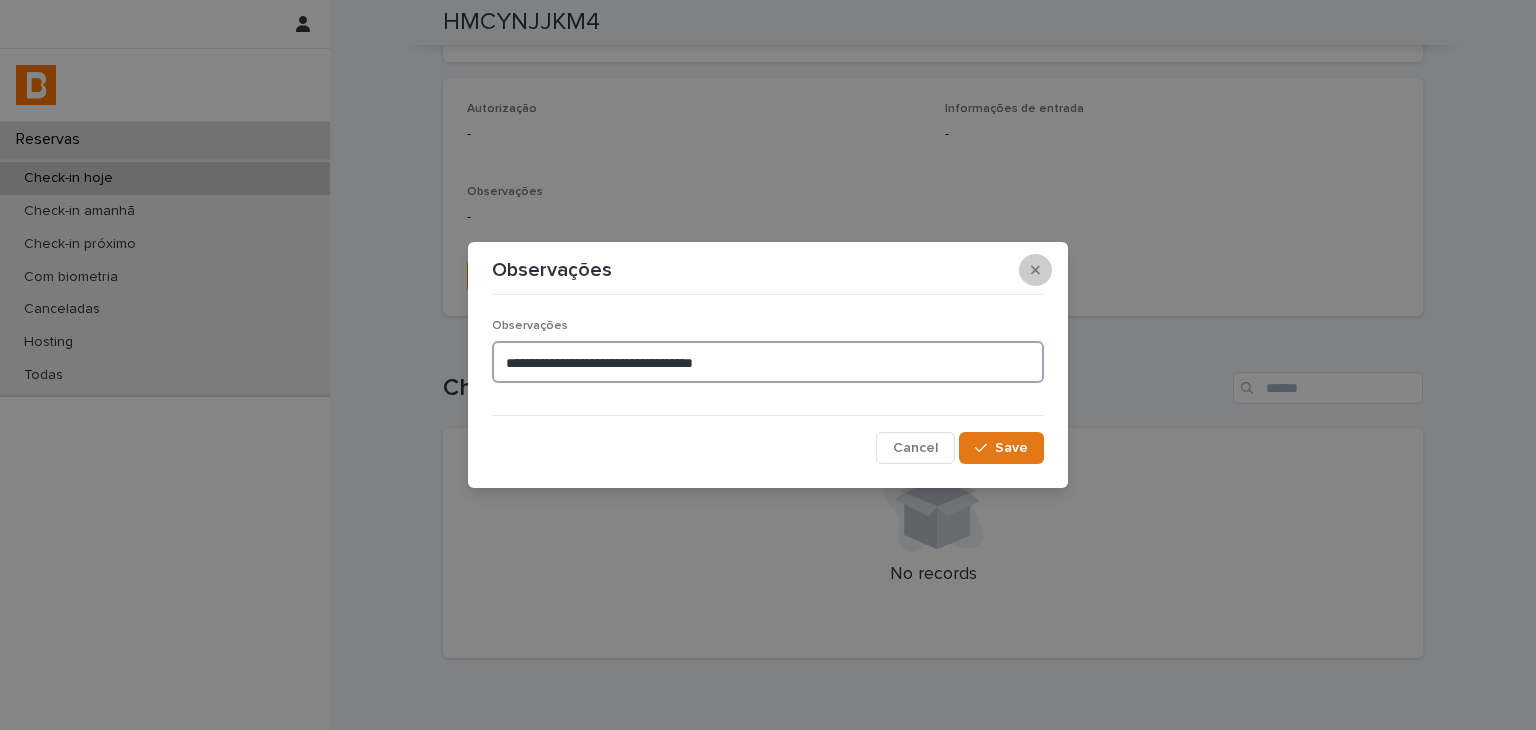 type on "**********" 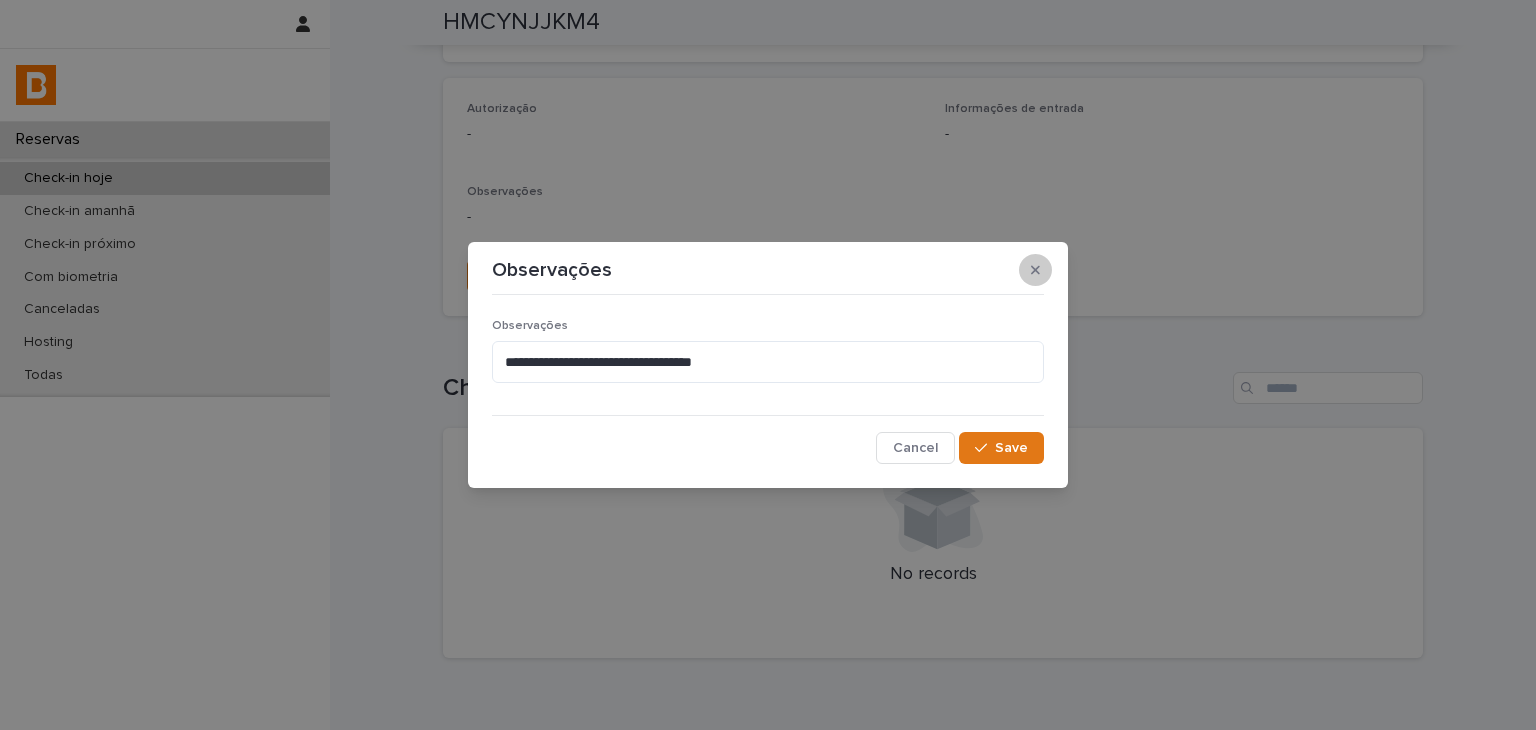 click at bounding box center (1035, 270) 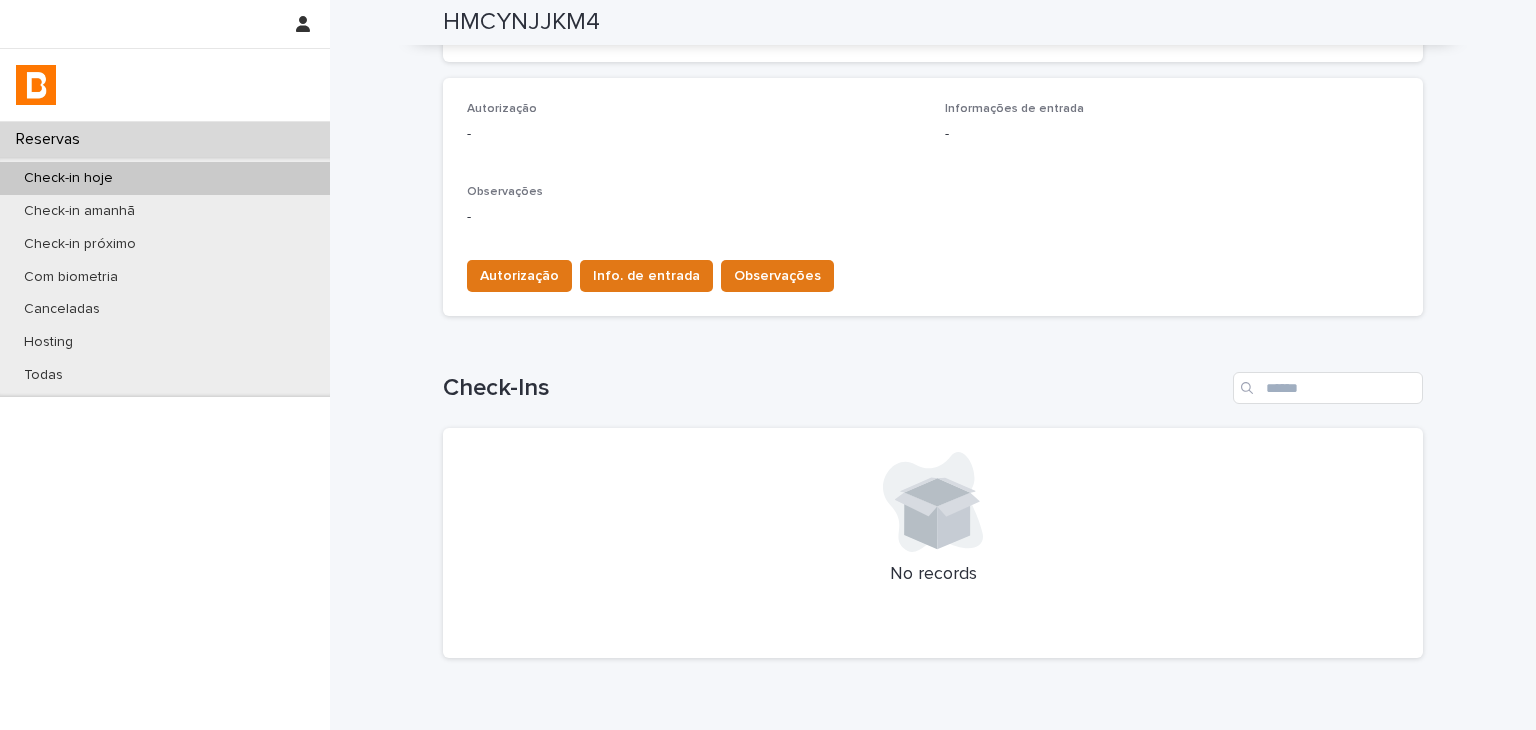 scroll, scrollTop: 24, scrollLeft: 0, axis: vertical 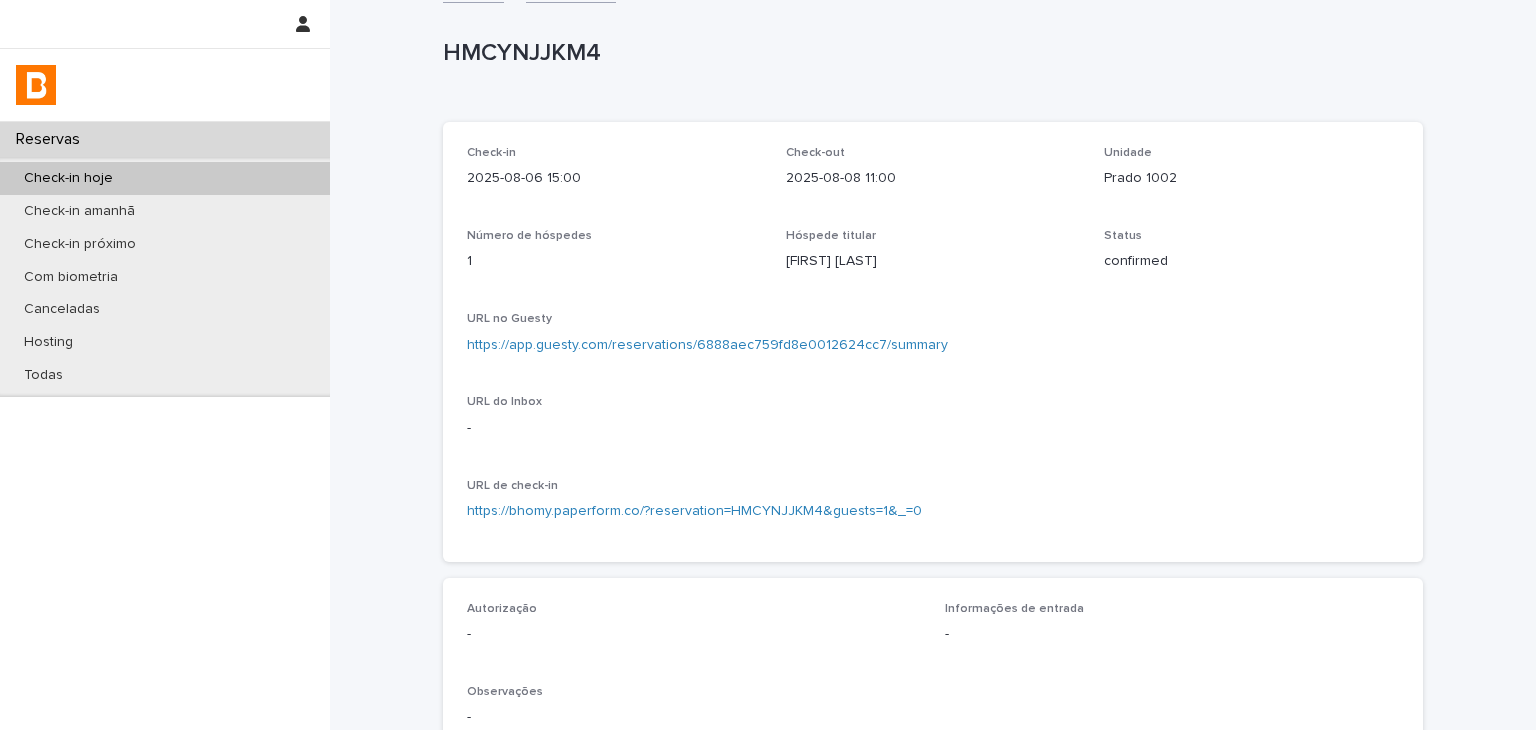 click on "https://app.guesty.com/reservations/6888aec759fd8e0012624cc7/summary" at bounding box center (707, 345) 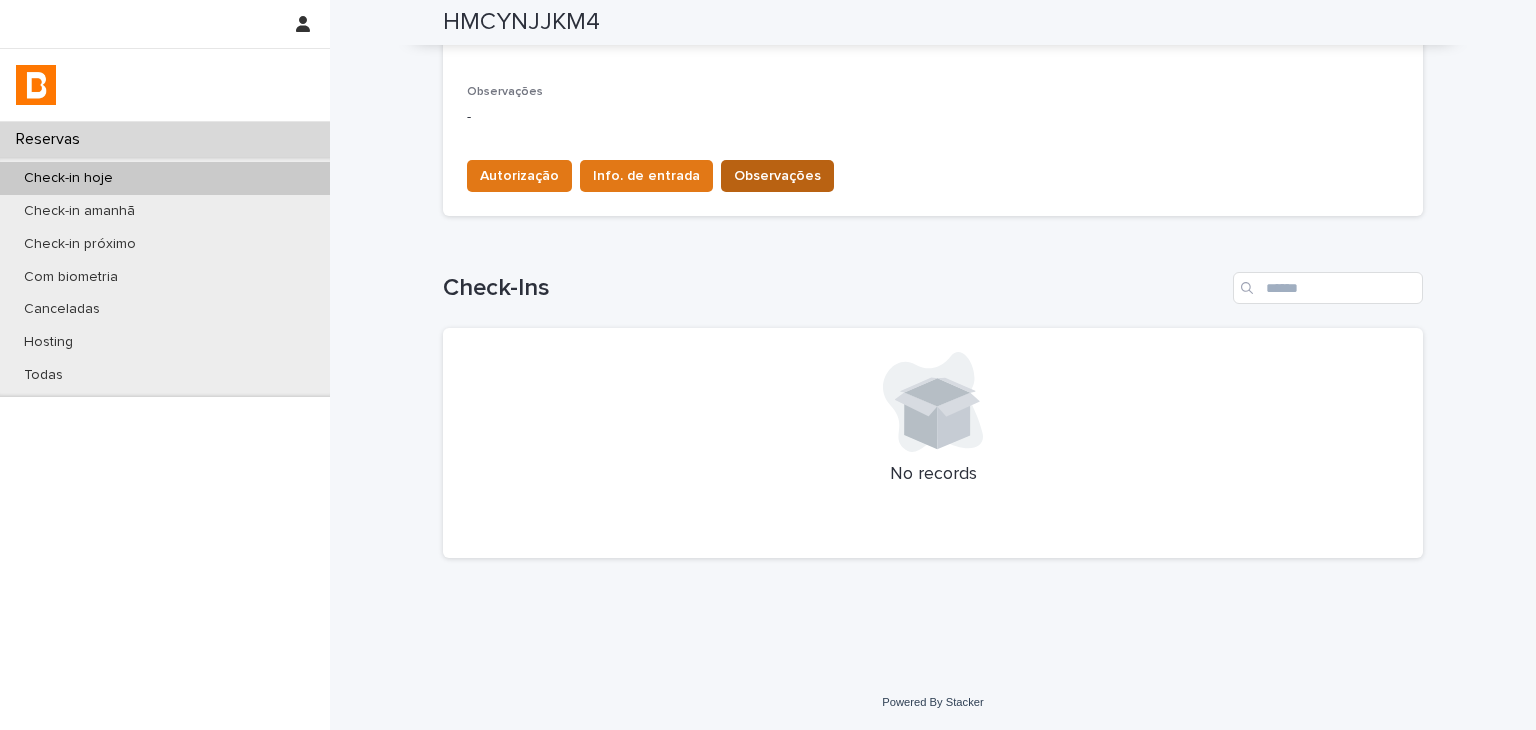 click on "Observações" at bounding box center [777, 176] 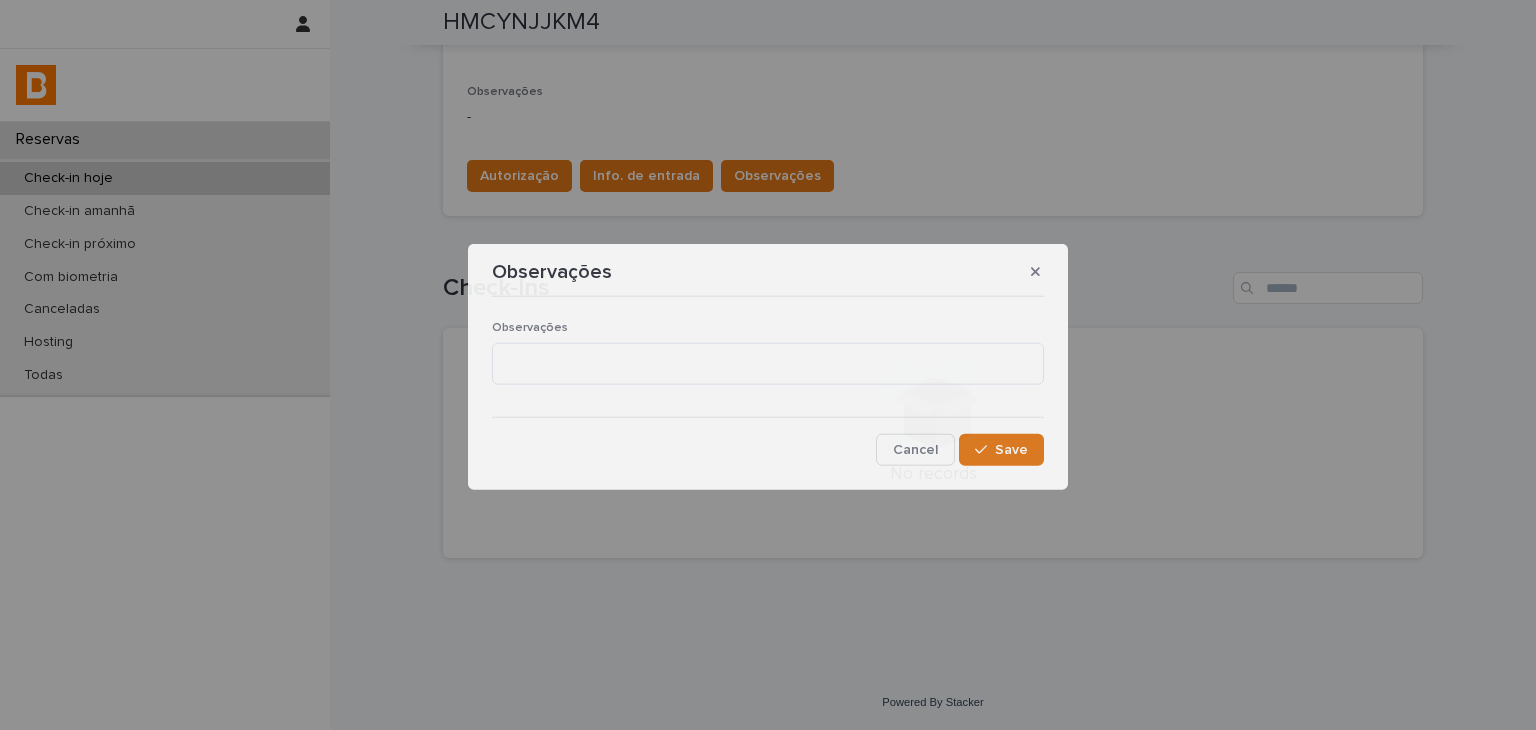 click on "Observações" at bounding box center [768, 327] 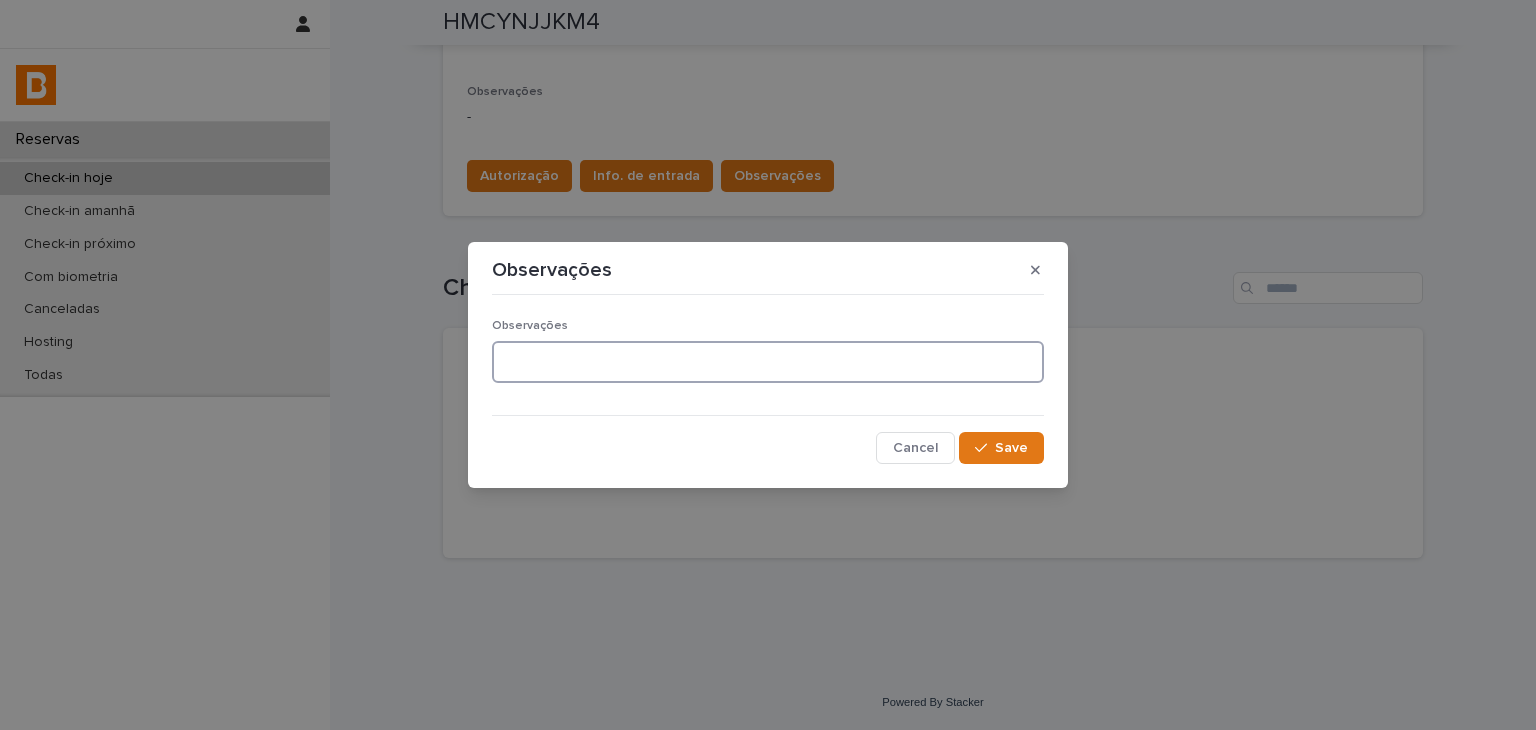 click at bounding box center (768, 362) 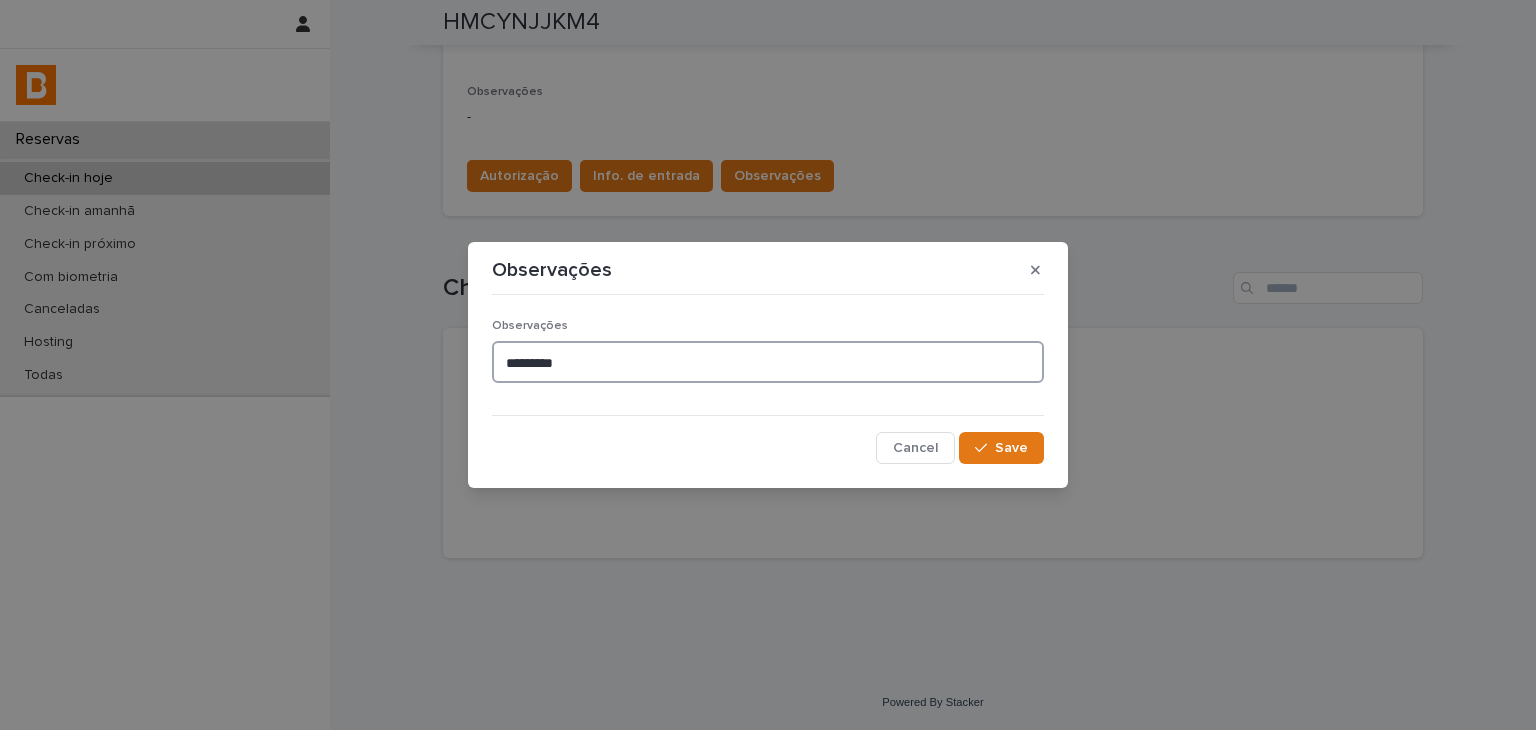 type on "*********" 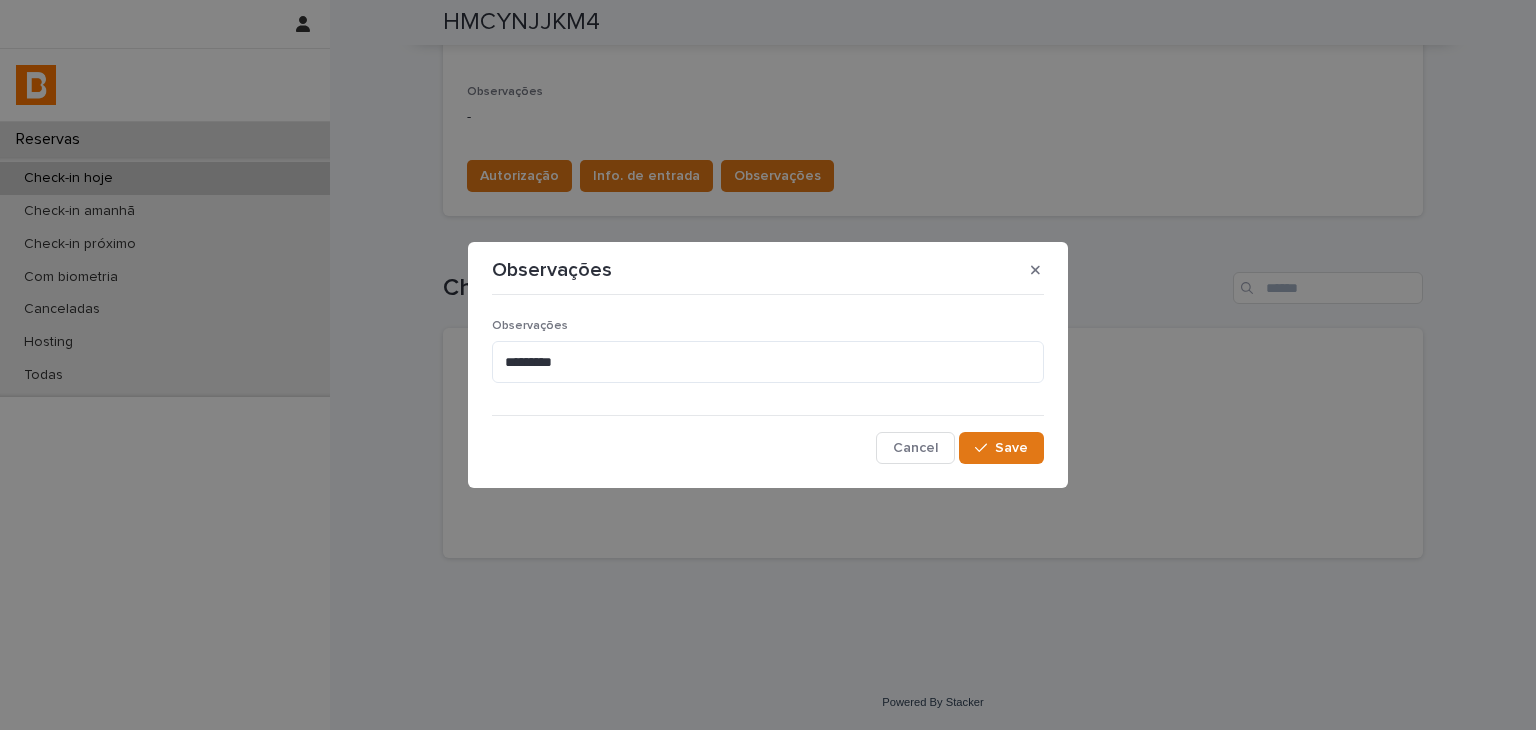click on "Observações ********* Cancel Save" at bounding box center [768, 384] 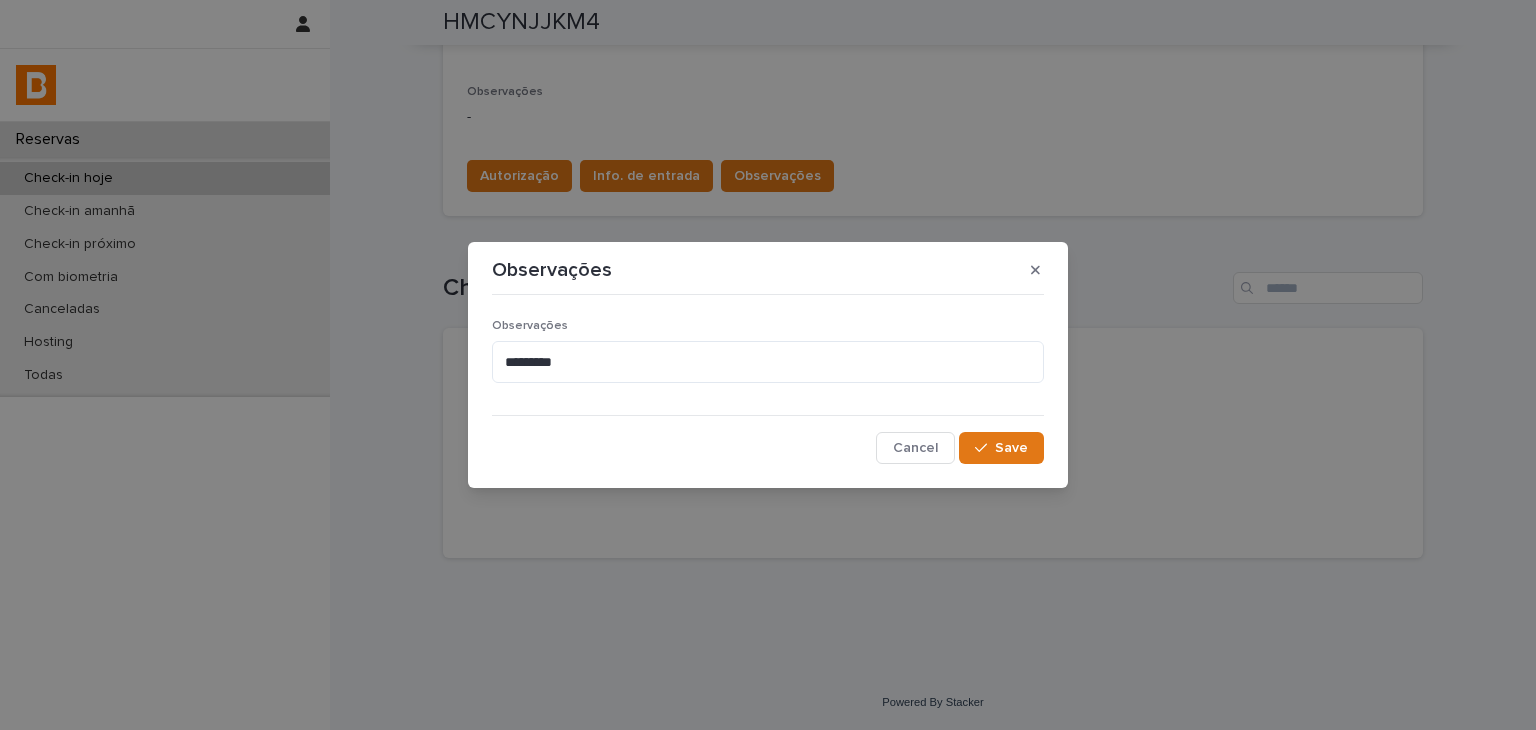 click on "Observações Observações ********* Cancel Save" at bounding box center [768, 365] 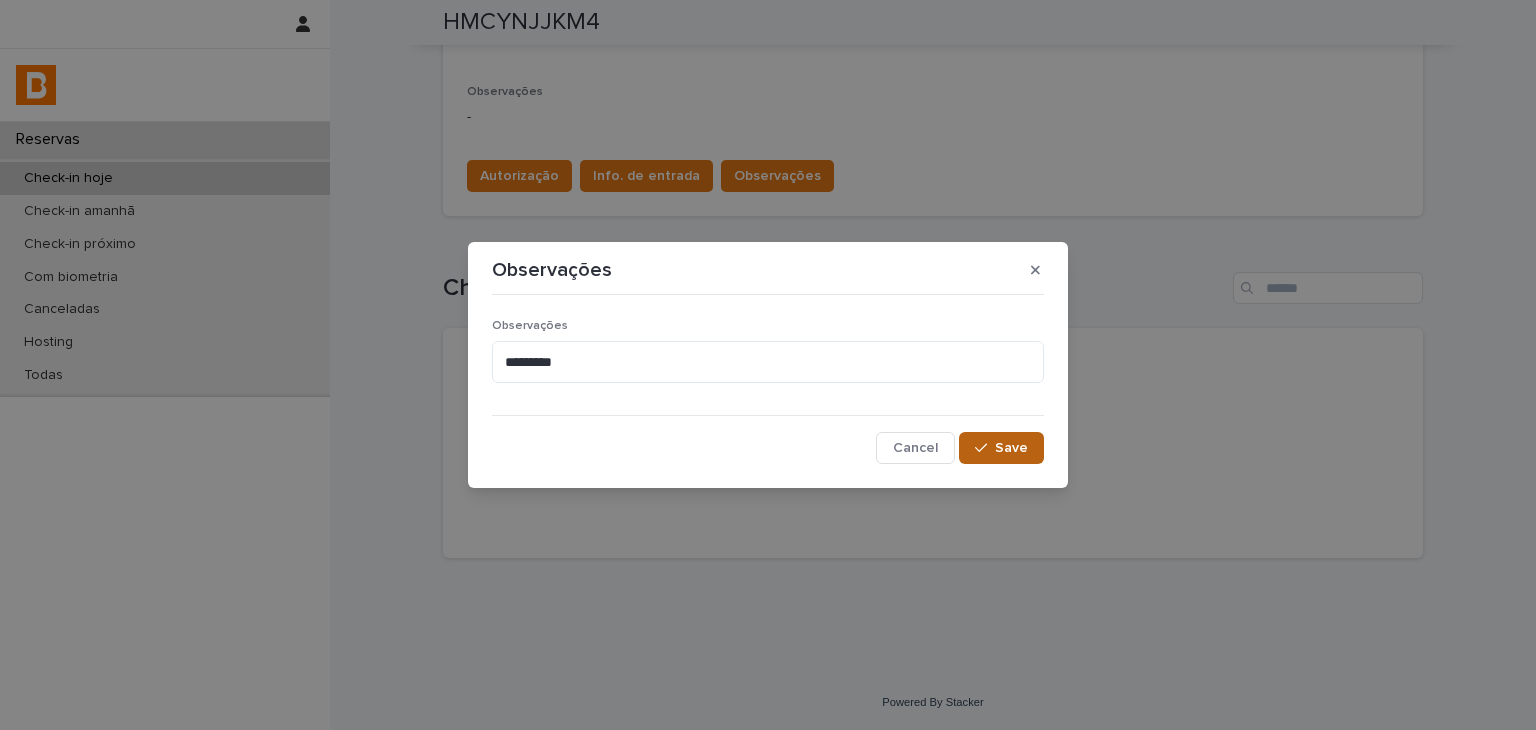 click on "Save" at bounding box center (1011, 448) 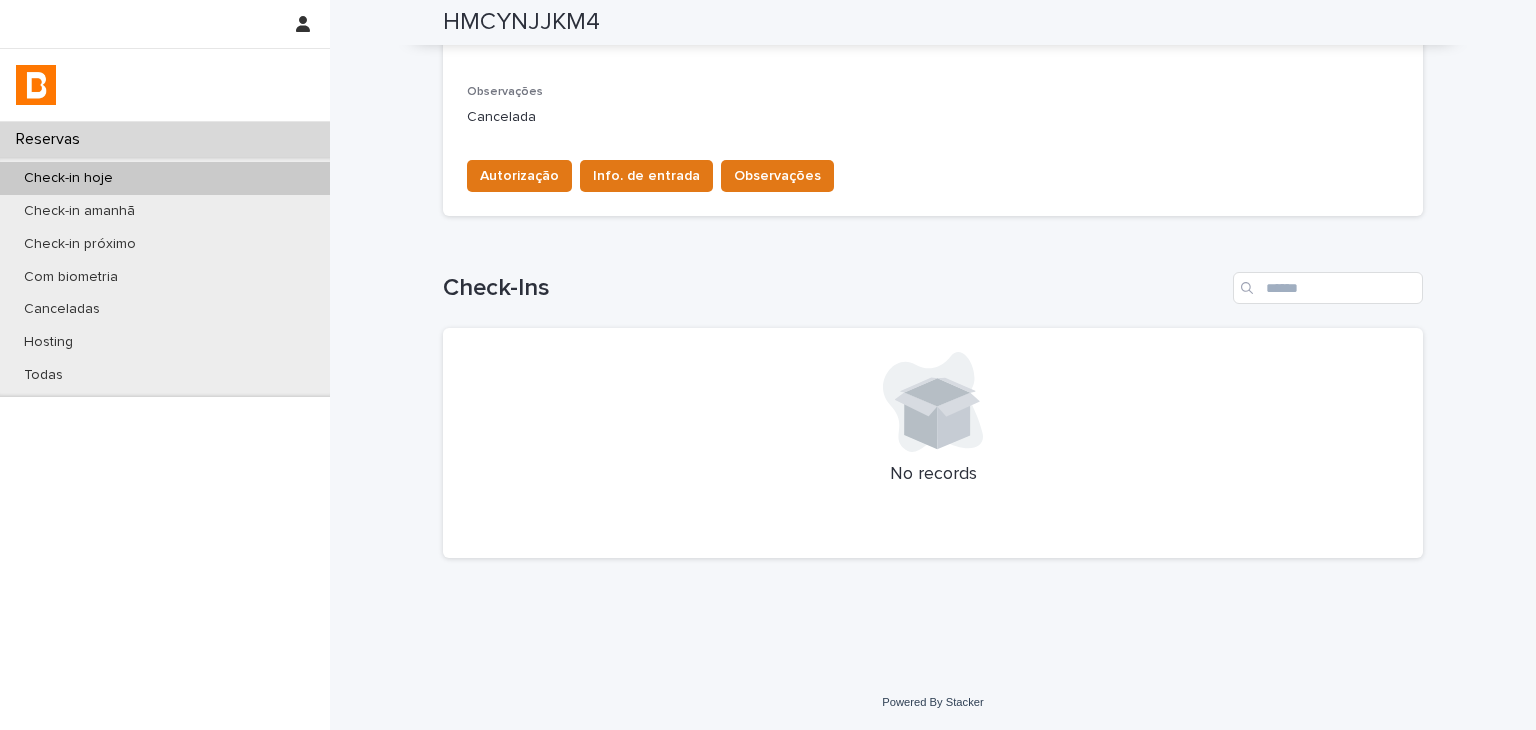scroll, scrollTop: 324, scrollLeft: 0, axis: vertical 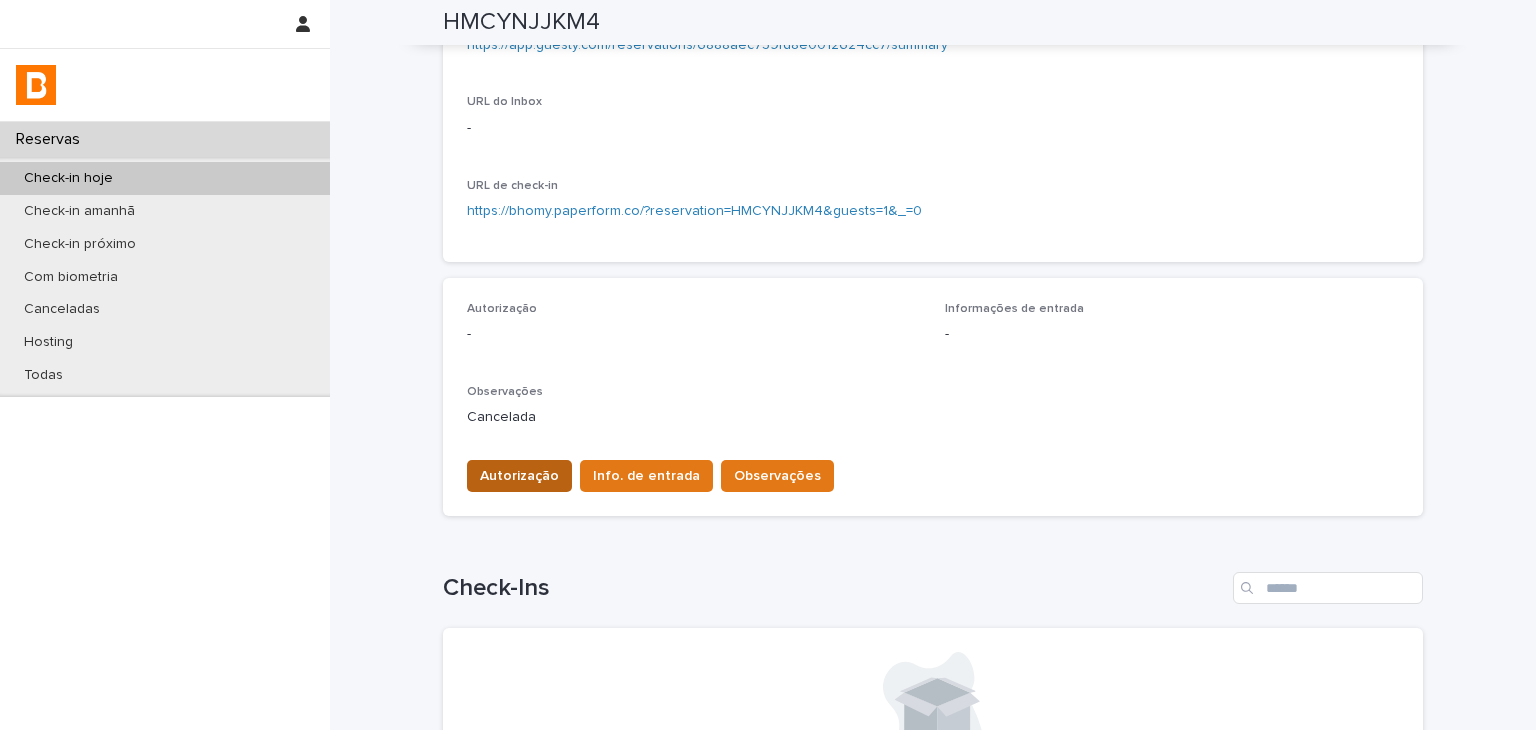 click on "Autorização" at bounding box center (519, 476) 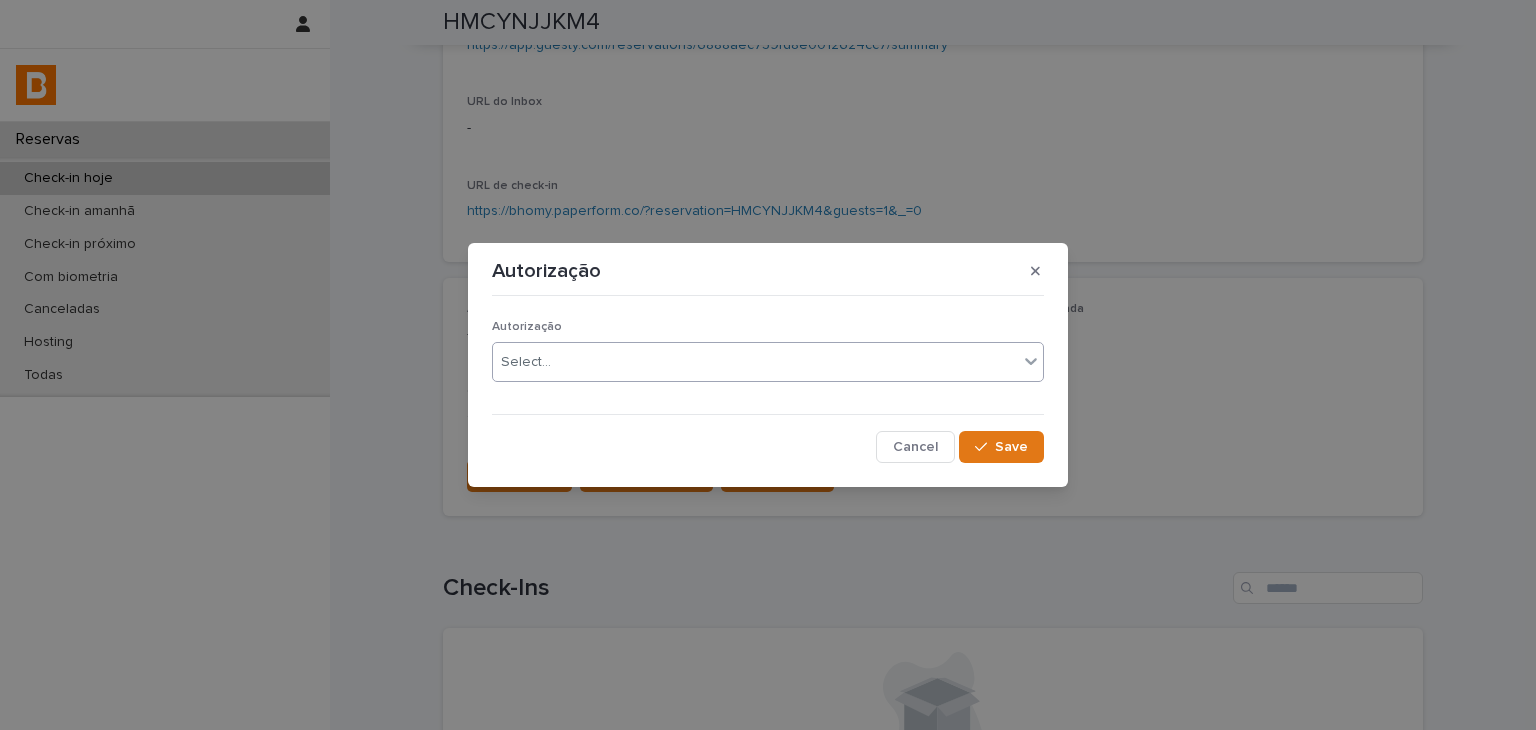 click on "Select..." at bounding box center (755, 362) 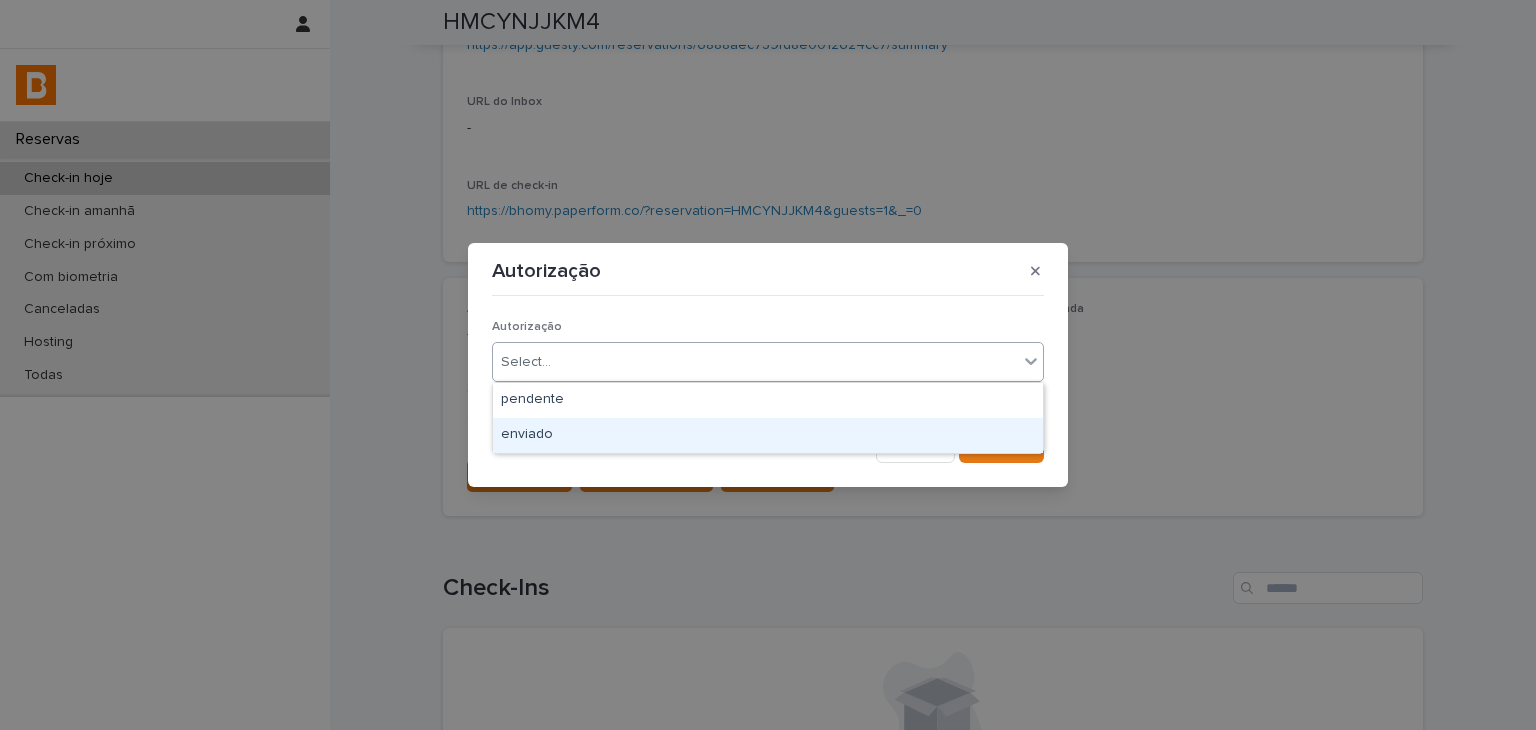 click on "enviado" at bounding box center [768, 435] 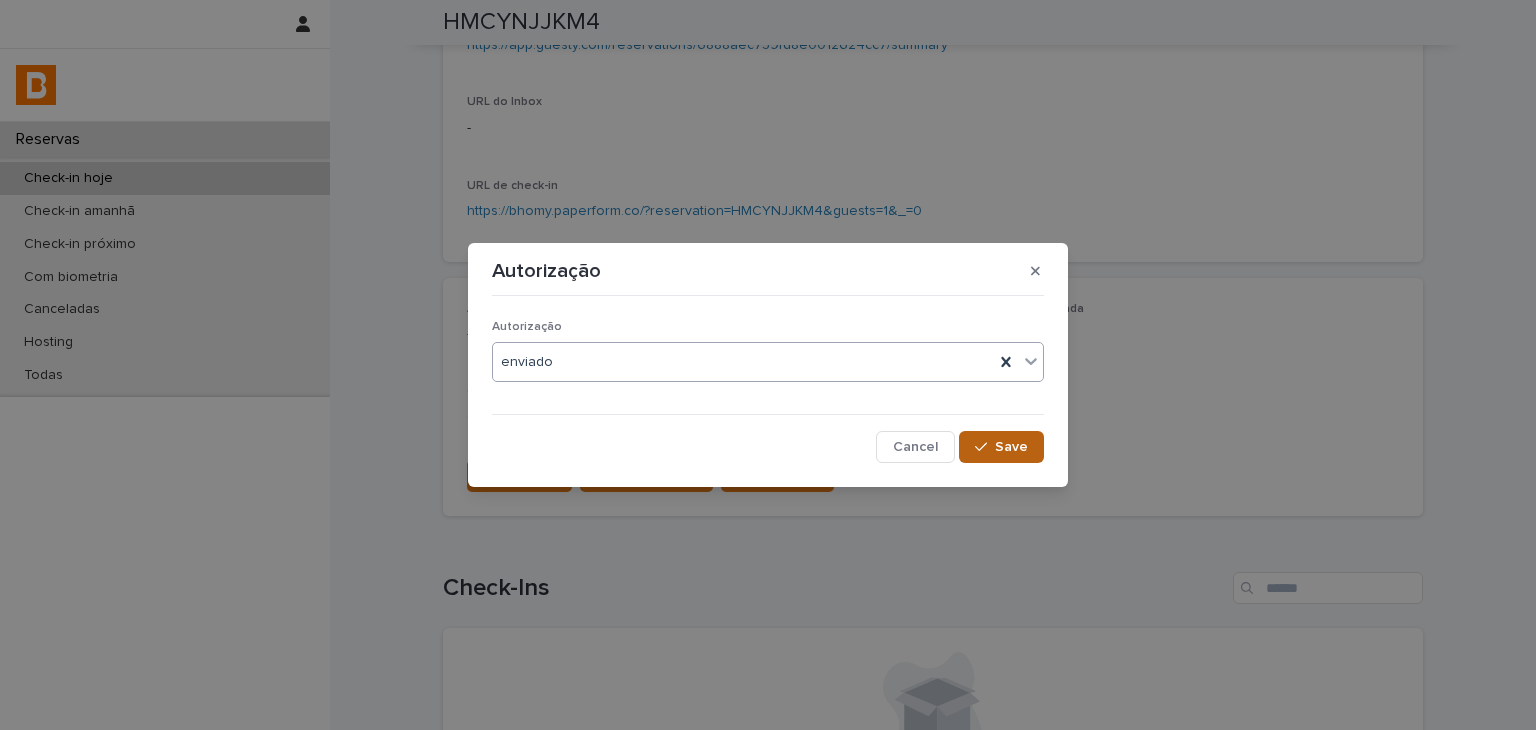 click on "Save" at bounding box center (1001, 447) 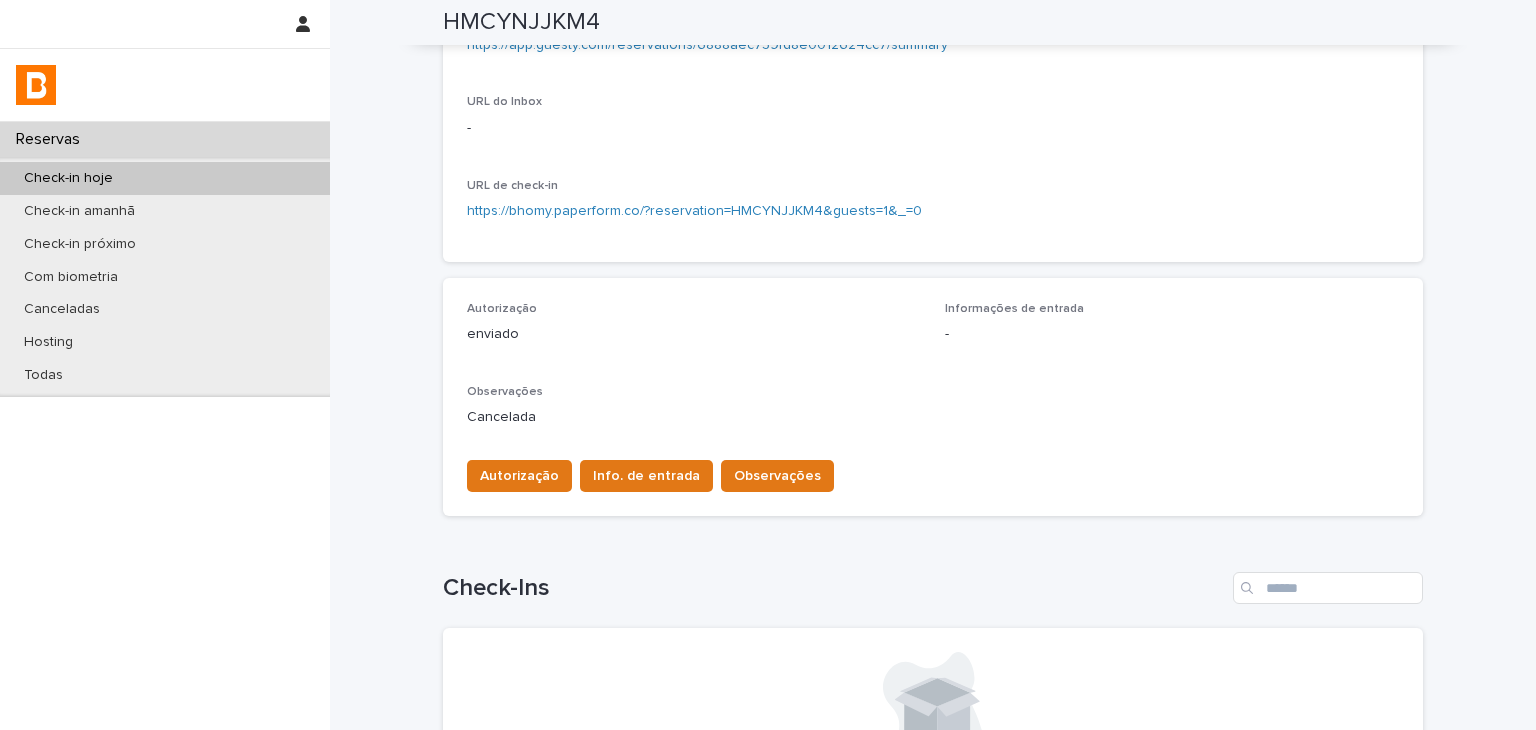 scroll, scrollTop: 524, scrollLeft: 0, axis: vertical 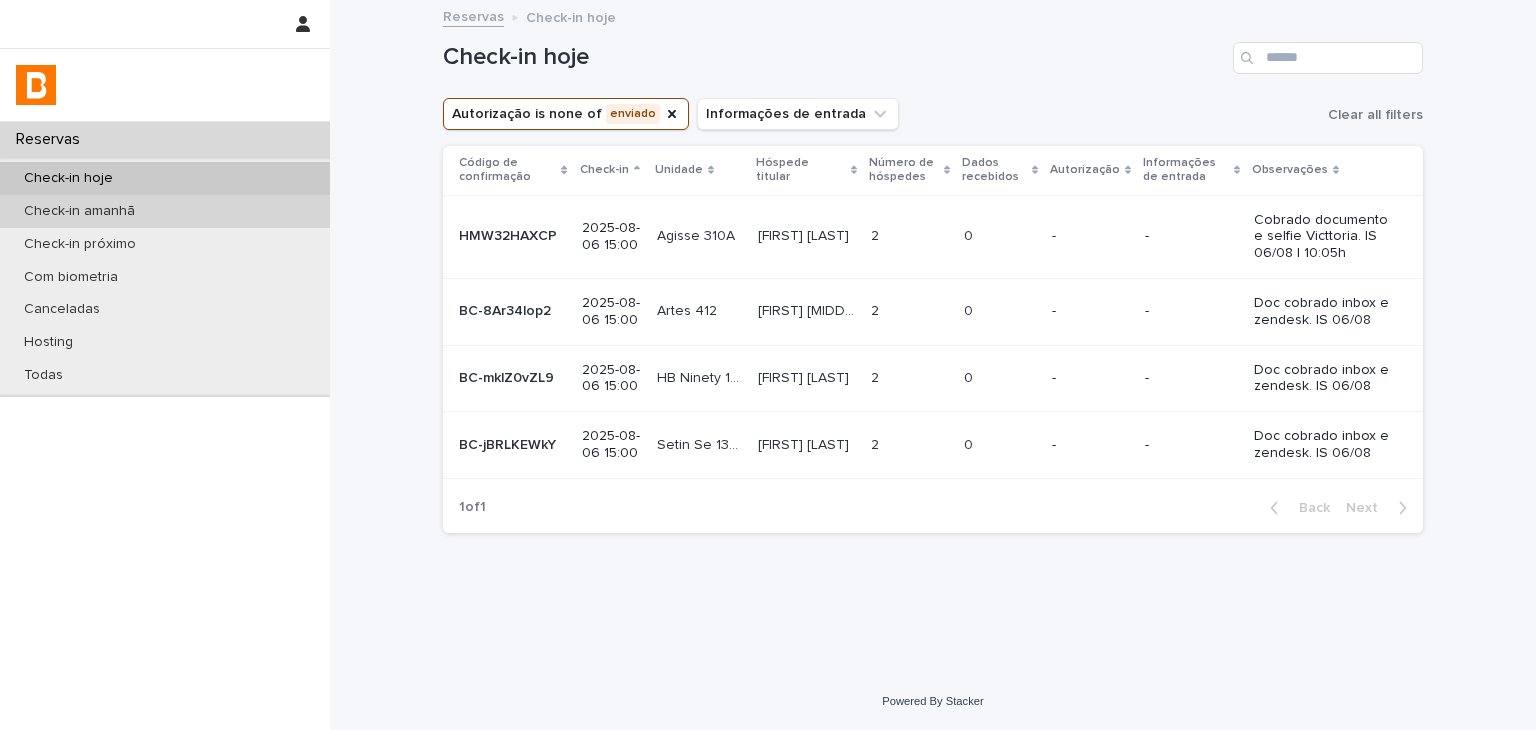 click on "Check-in amanhã" at bounding box center (165, 211) 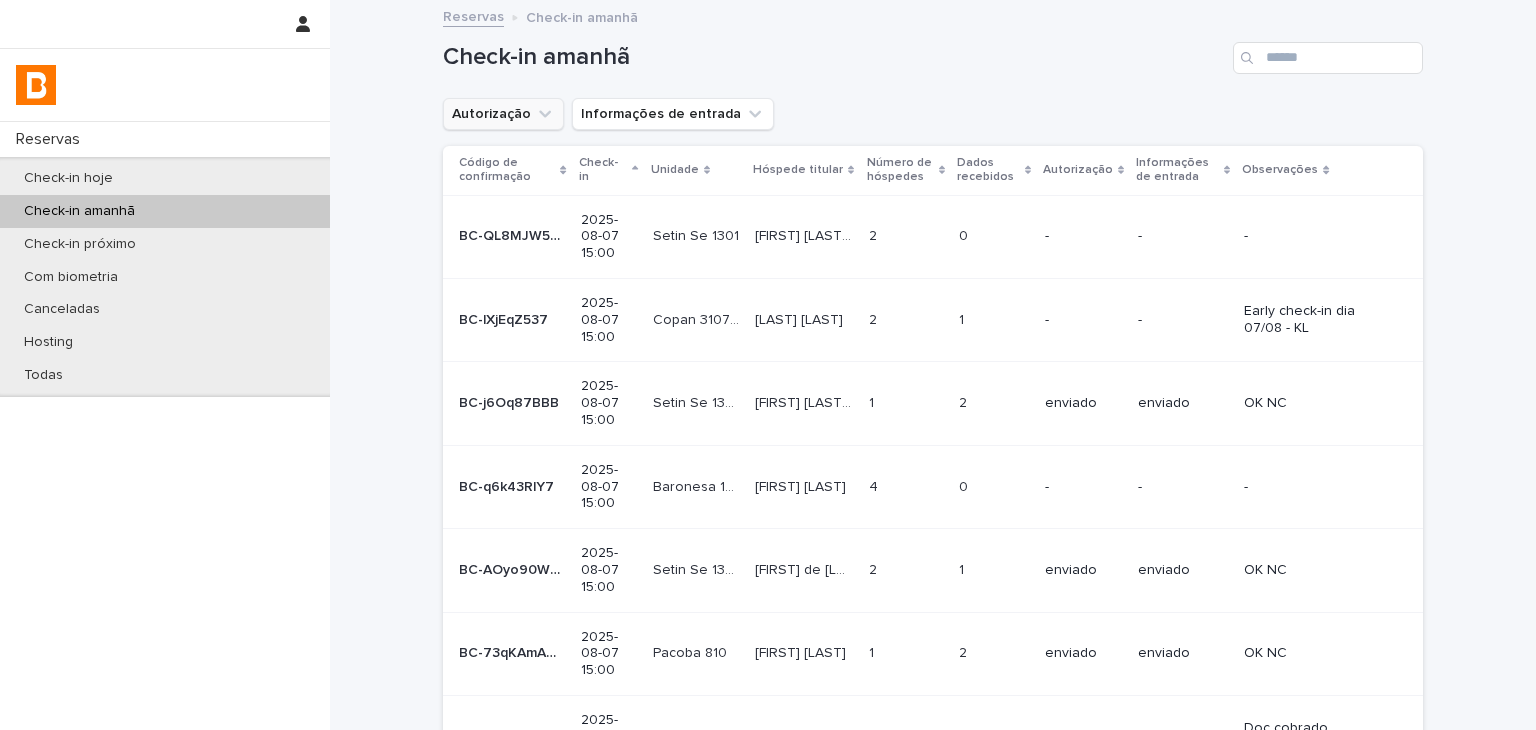 click on "Autorização" at bounding box center [503, 114] 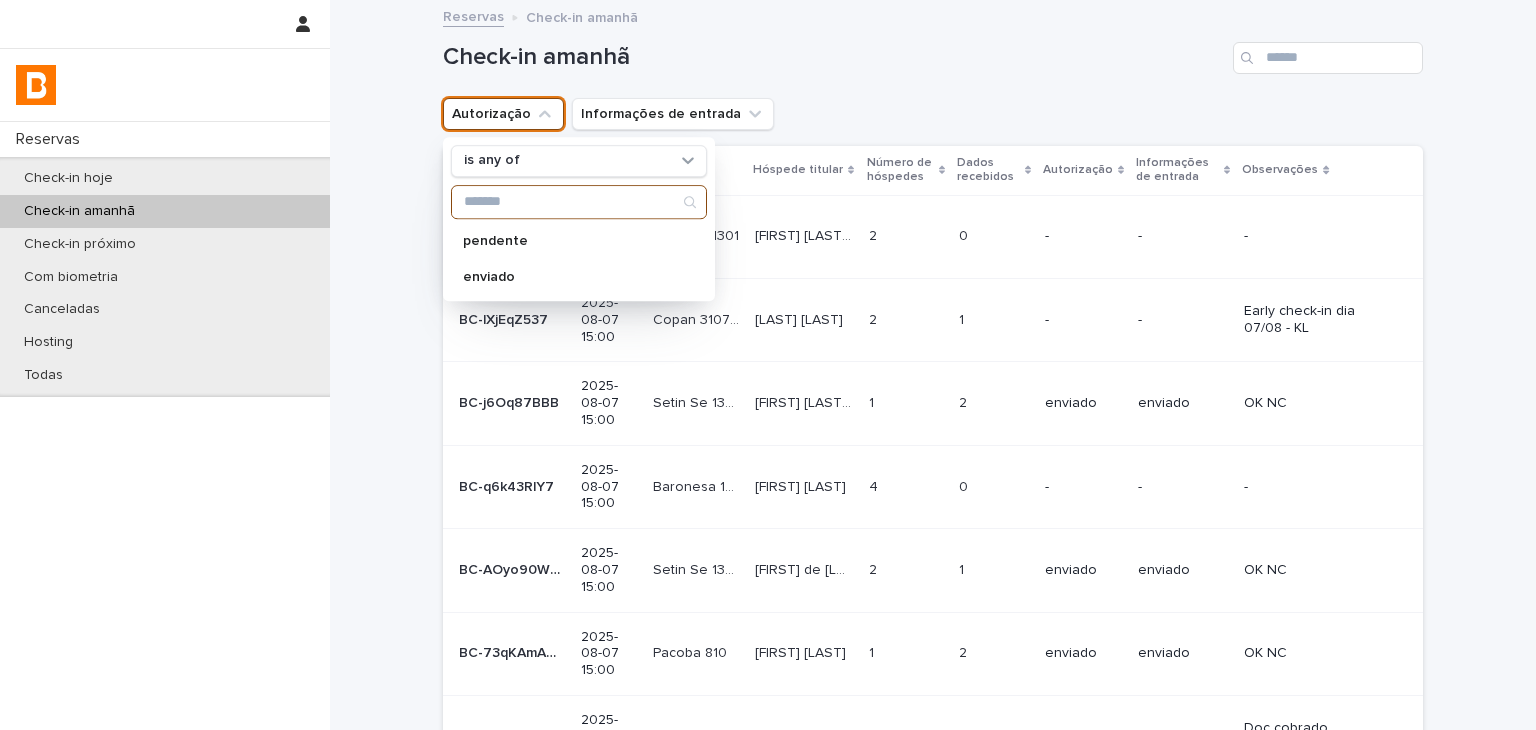 click at bounding box center (579, 202) 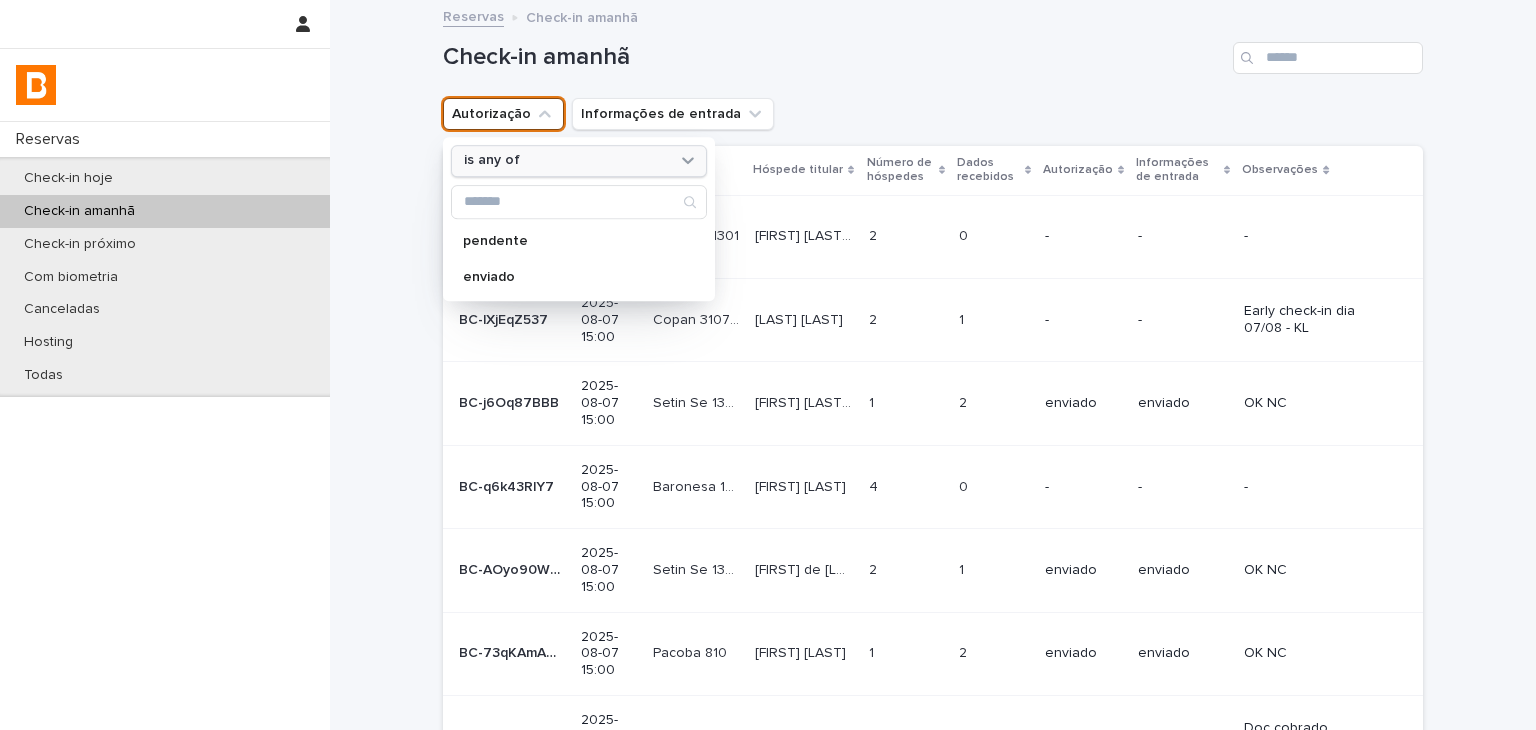 click on "is any of" at bounding box center (492, 161) 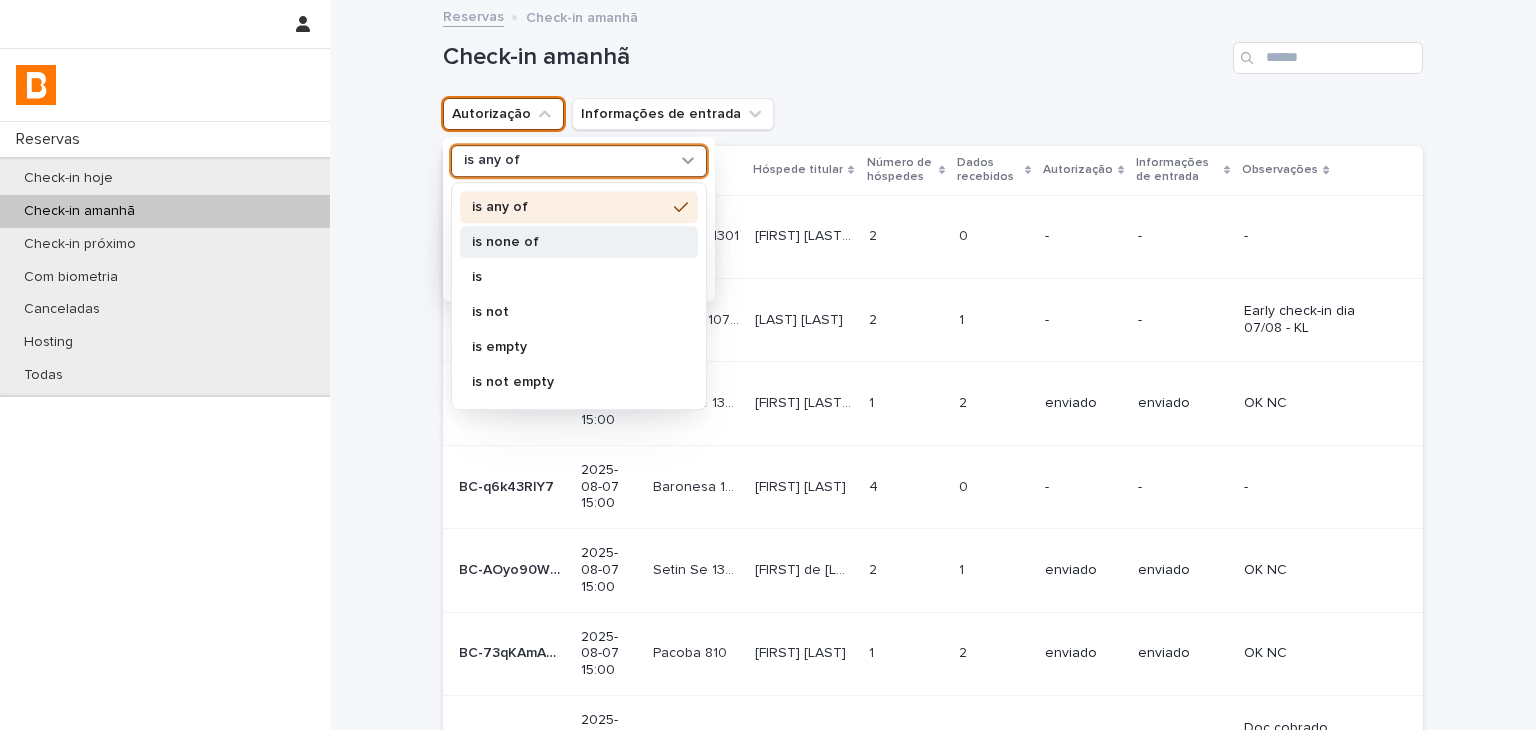 click on "is none of" at bounding box center (569, 242) 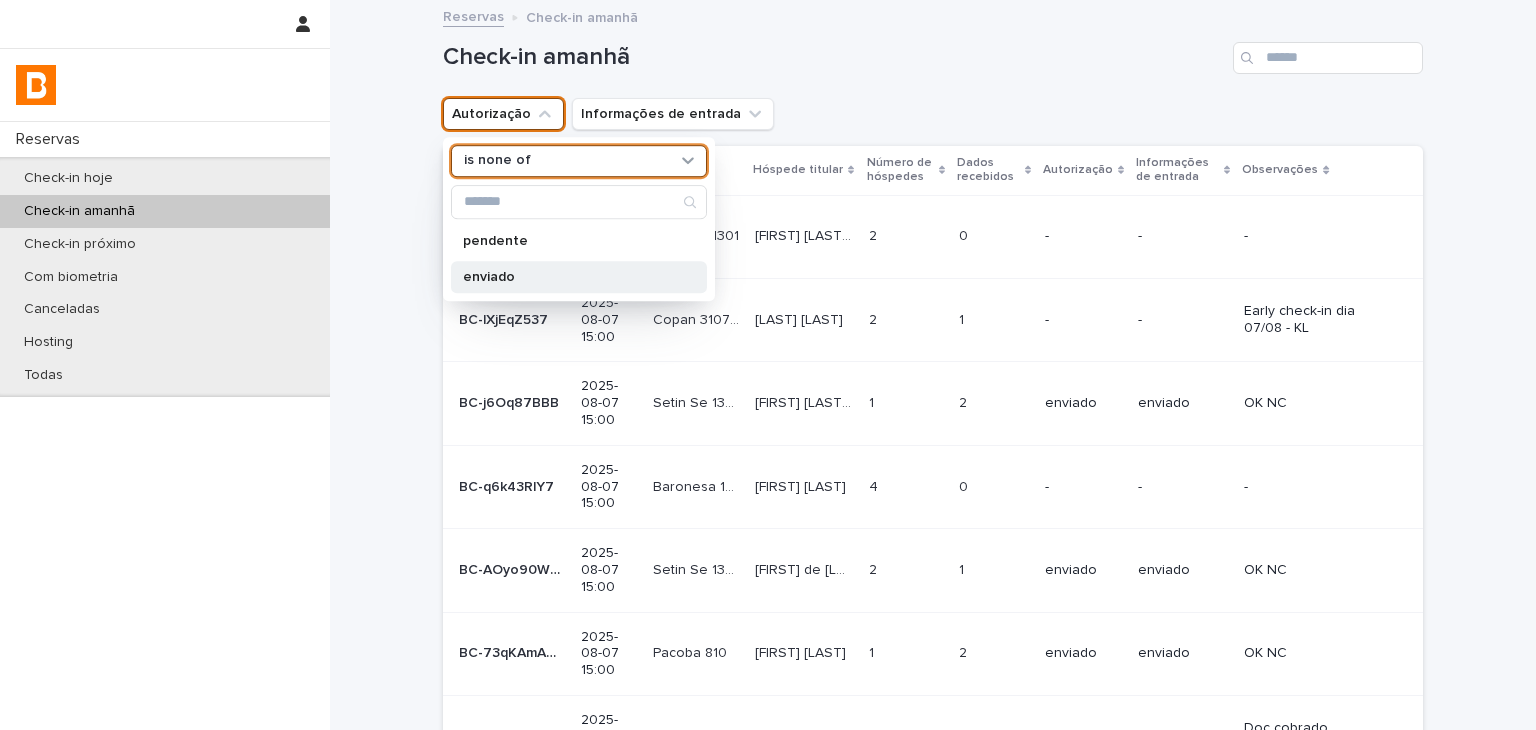 click on "enviado" at bounding box center [569, 277] 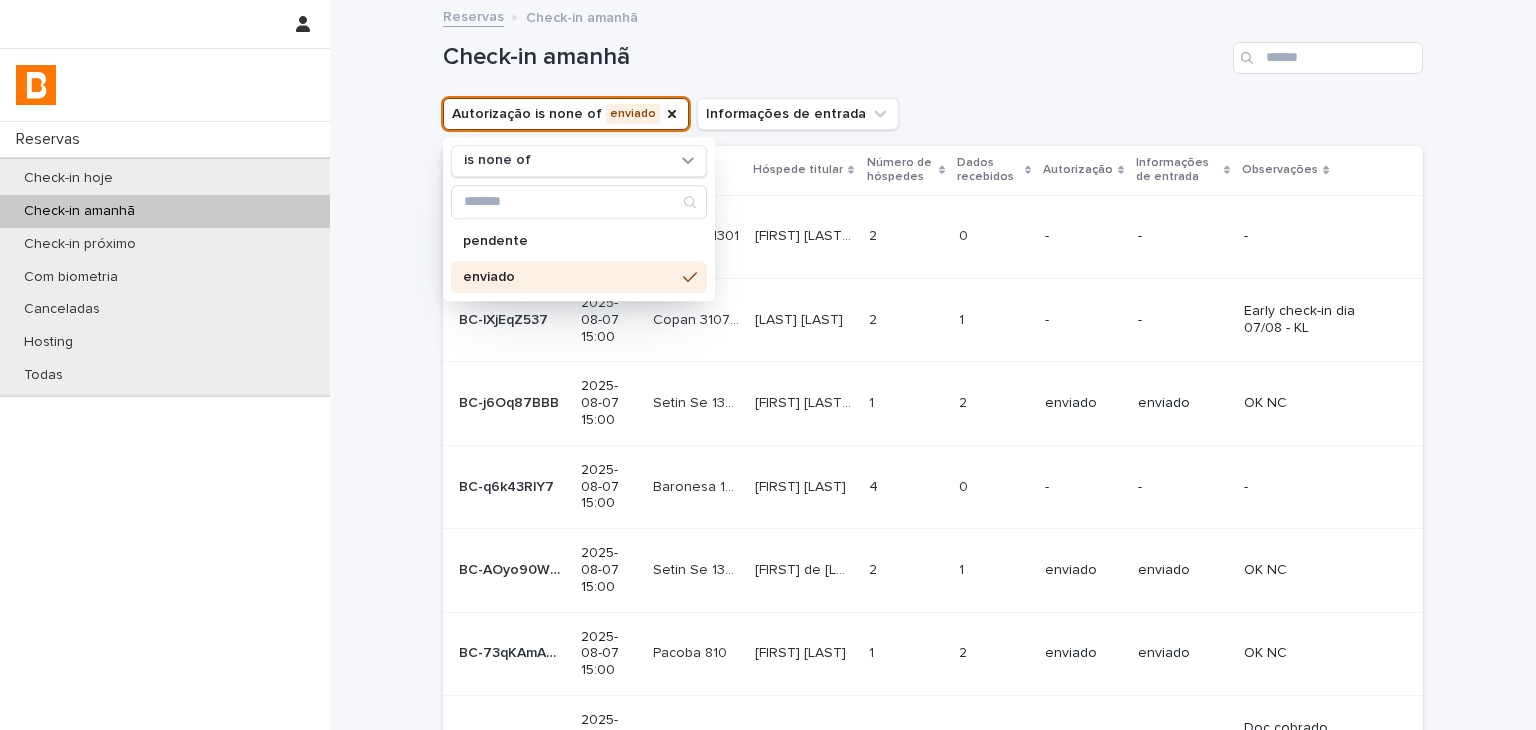 click on "Check-in amanhã" at bounding box center [933, 50] 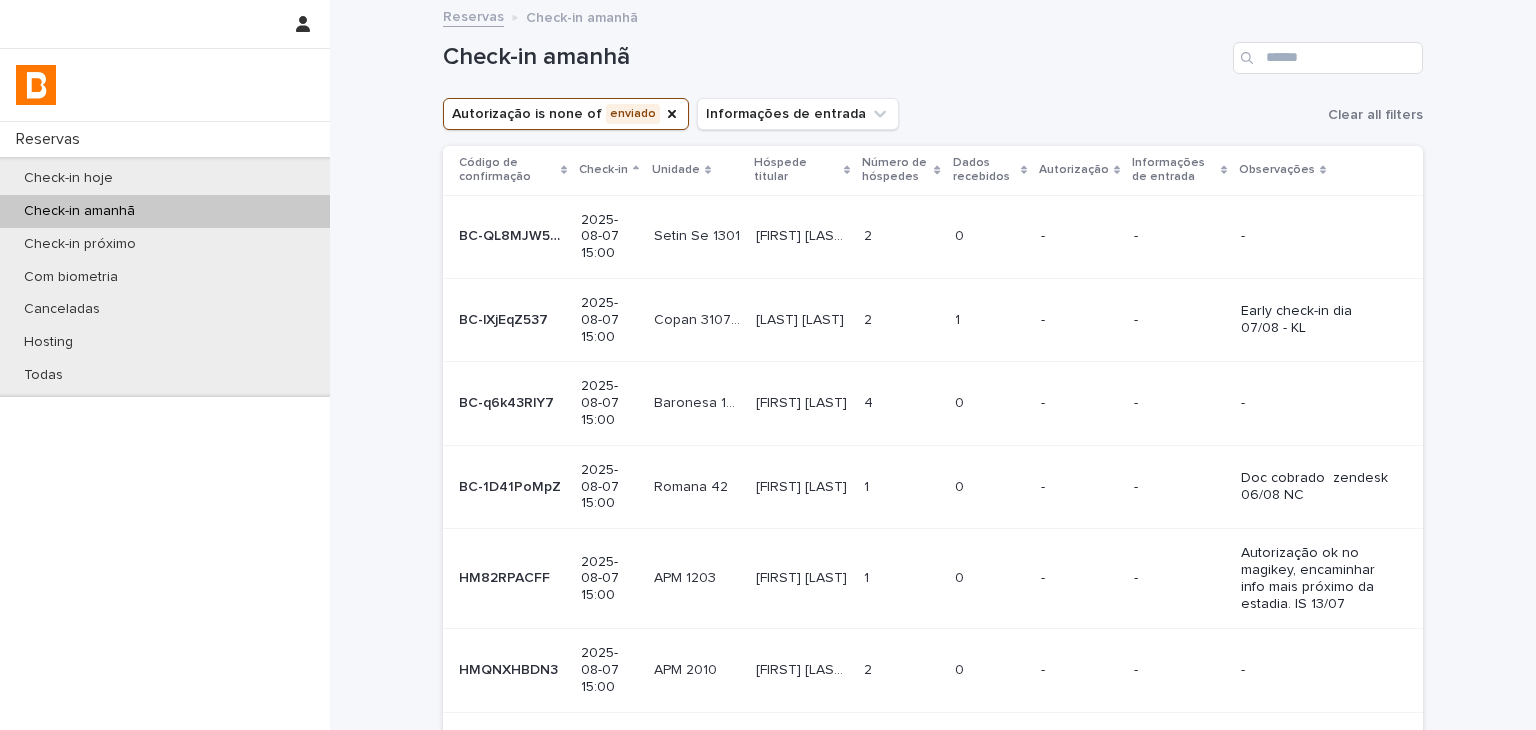 scroll, scrollTop: 574, scrollLeft: 0, axis: vertical 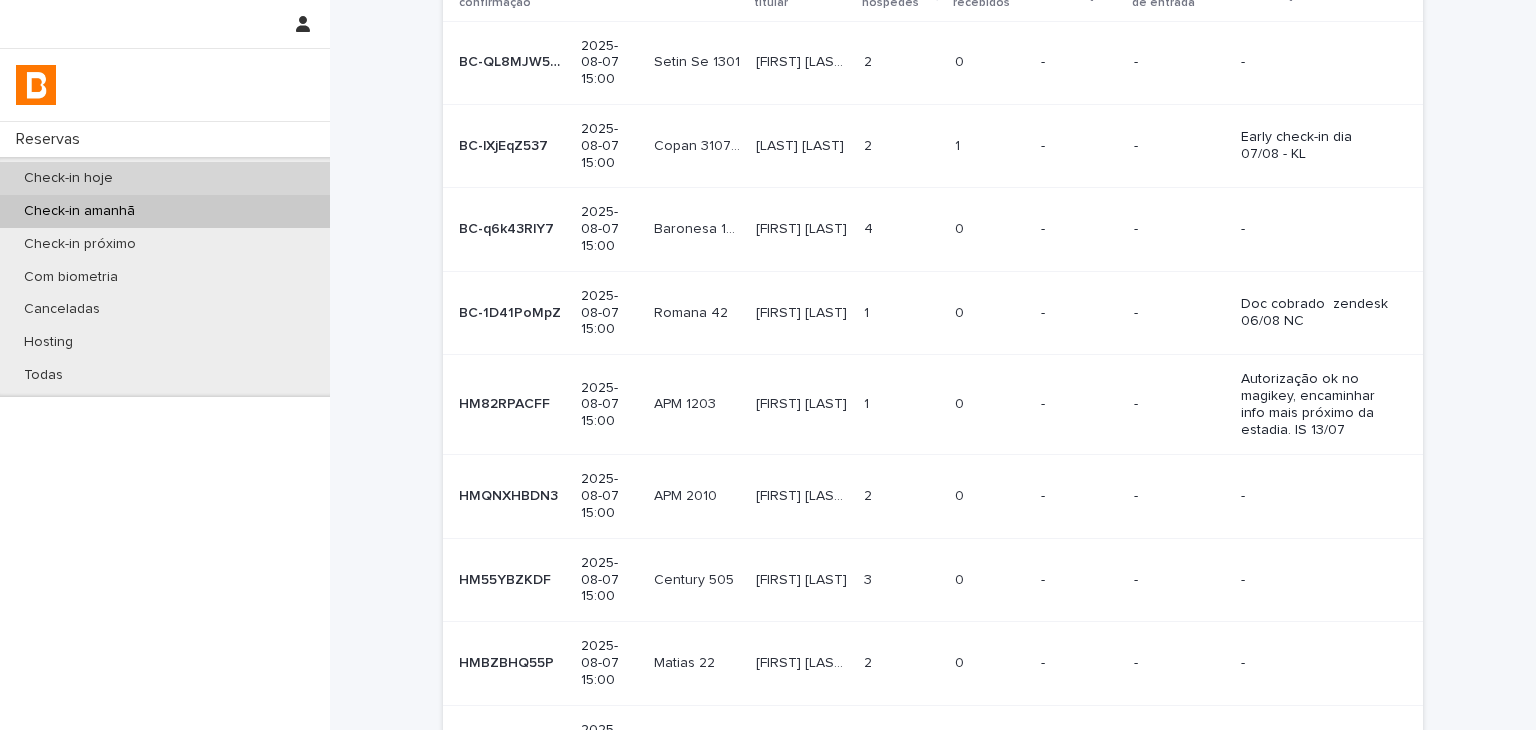 click on "Check-in hoje" at bounding box center (165, 178) 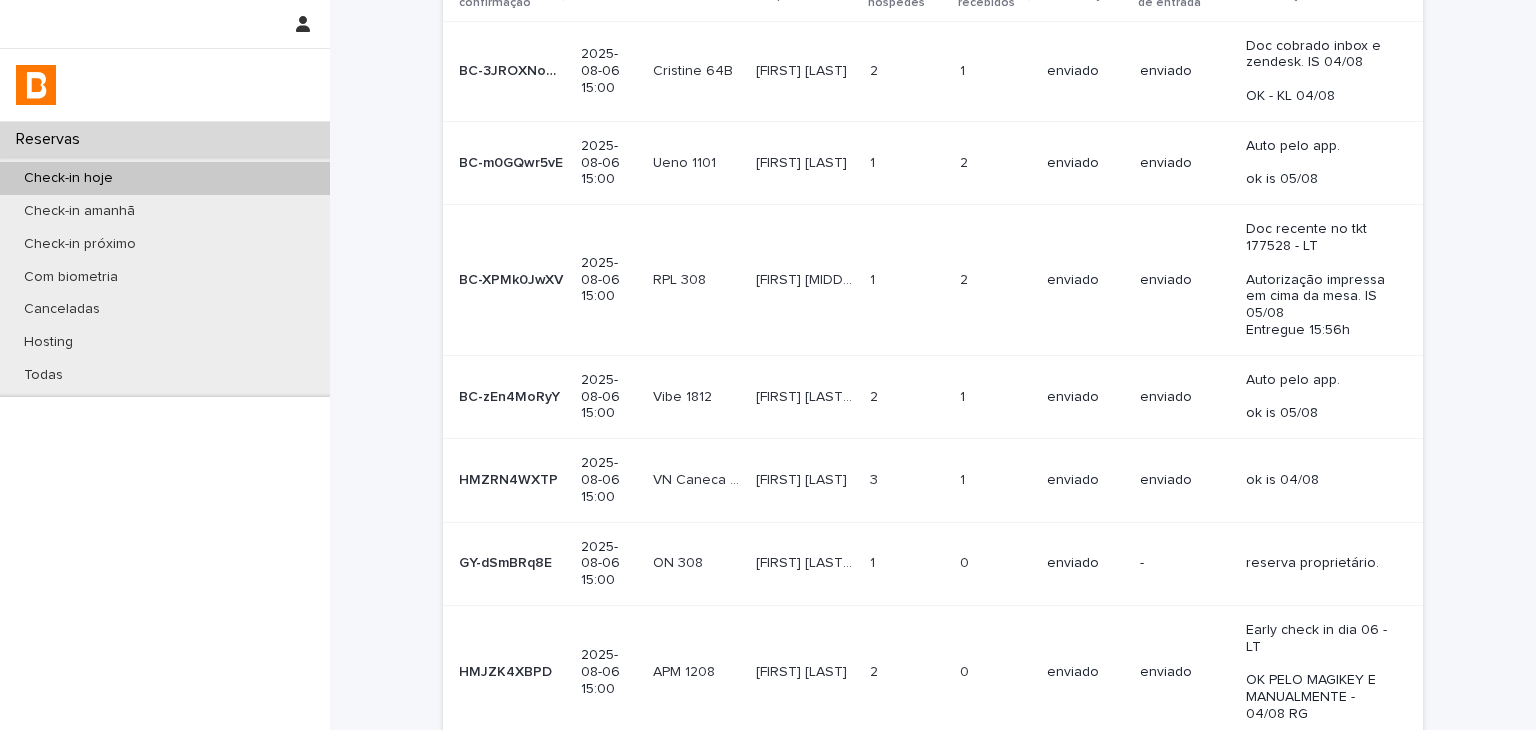 scroll, scrollTop: 0, scrollLeft: 0, axis: both 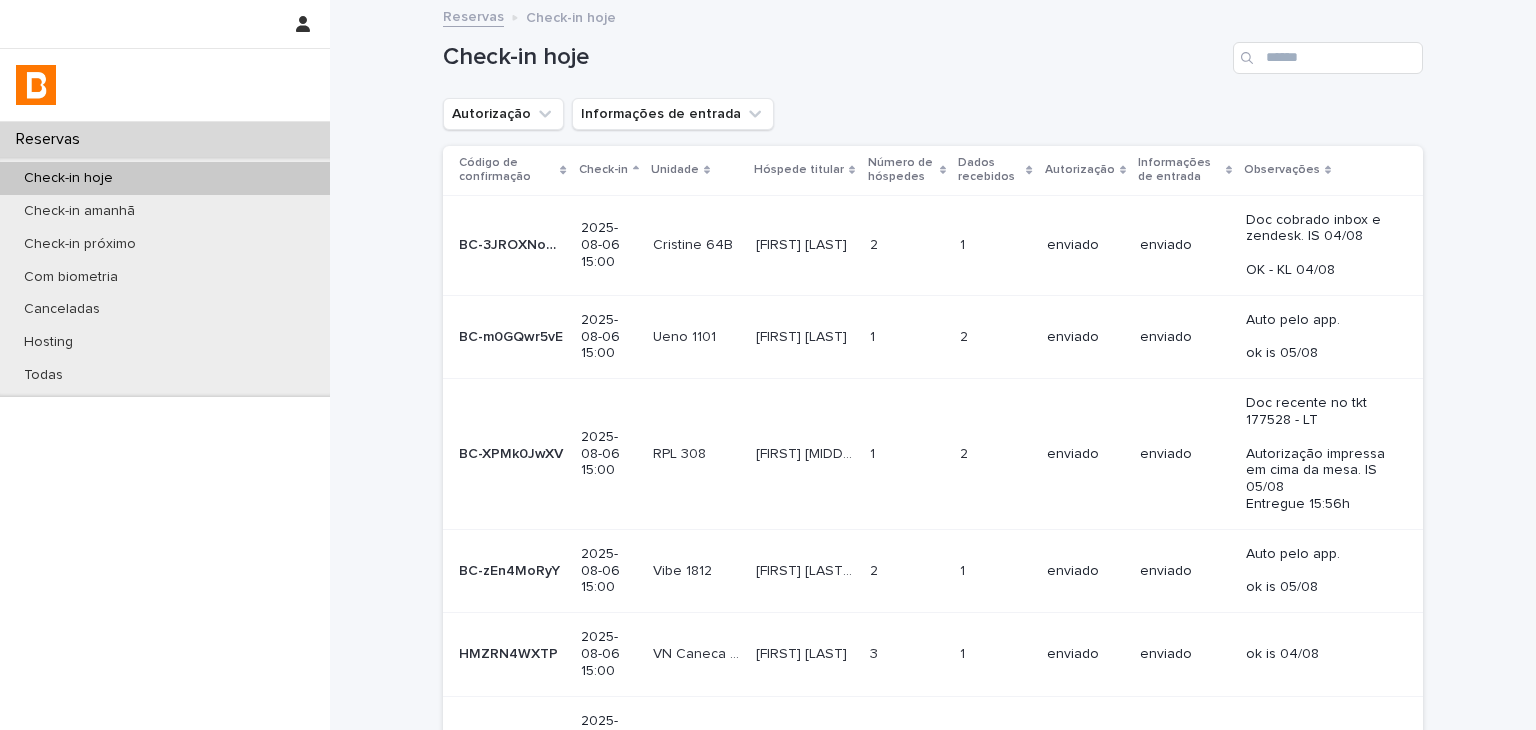 click on "Autorização Informações de entrada" at bounding box center [608, 114] 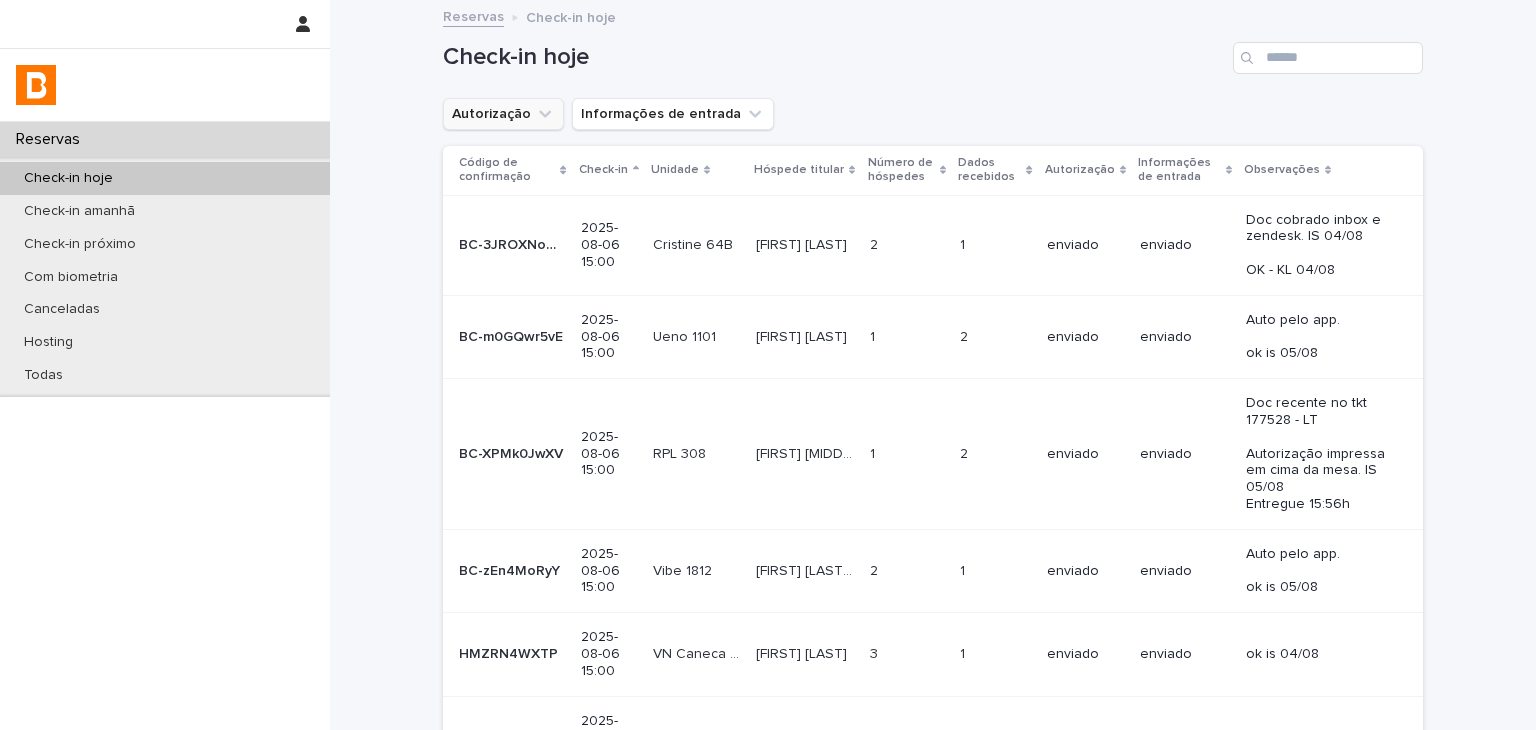click 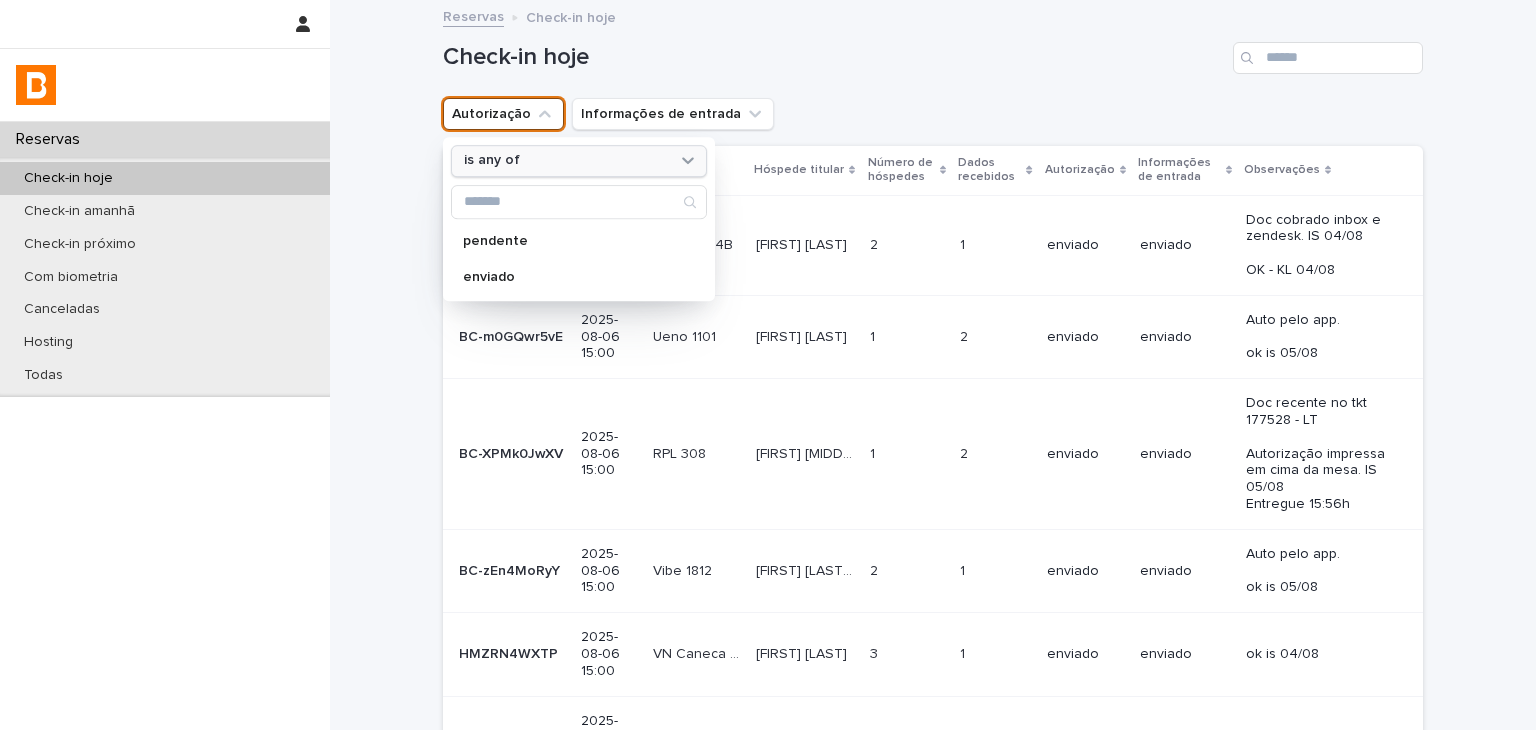 click on "is any of" at bounding box center [566, 161] 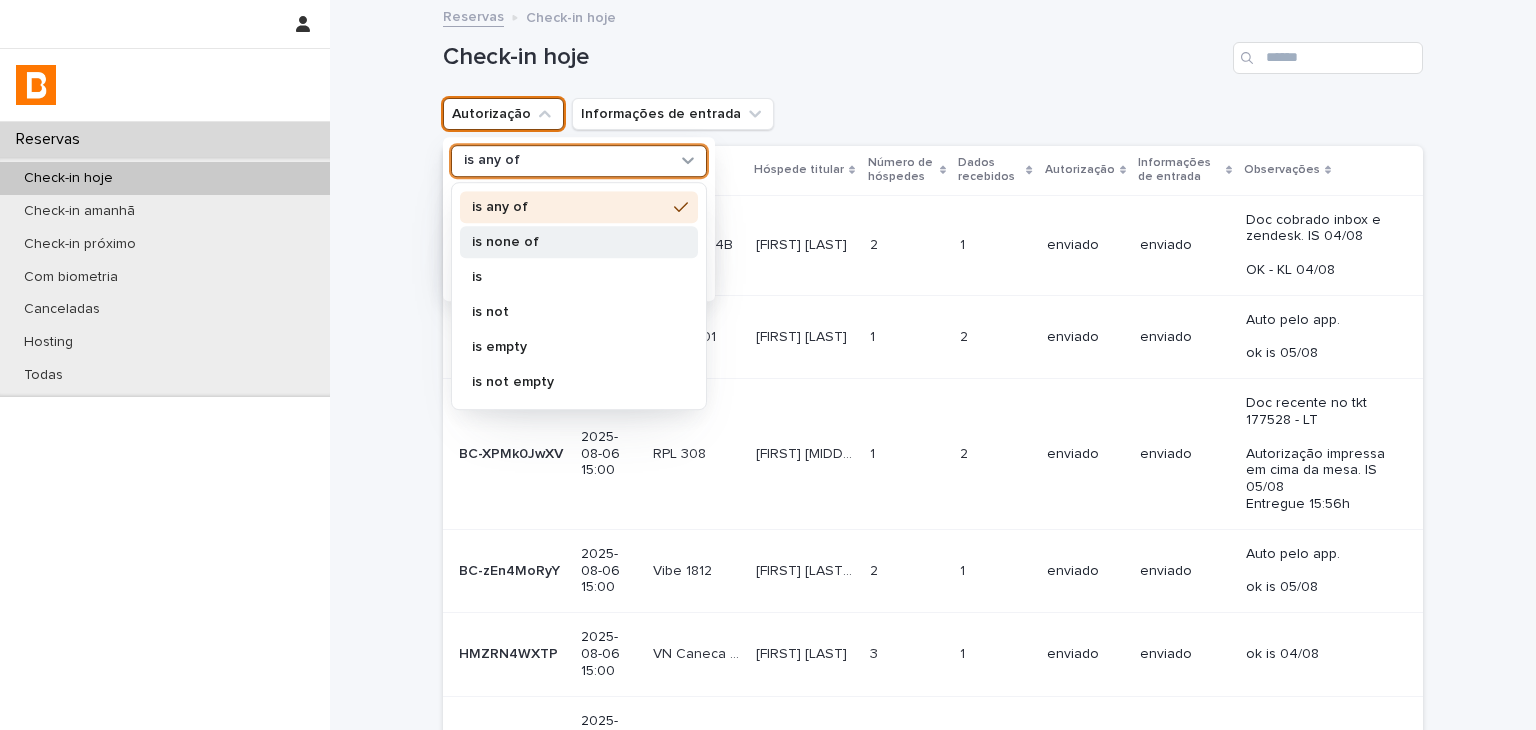 click on "is none of" at bounding box center [569, 242] 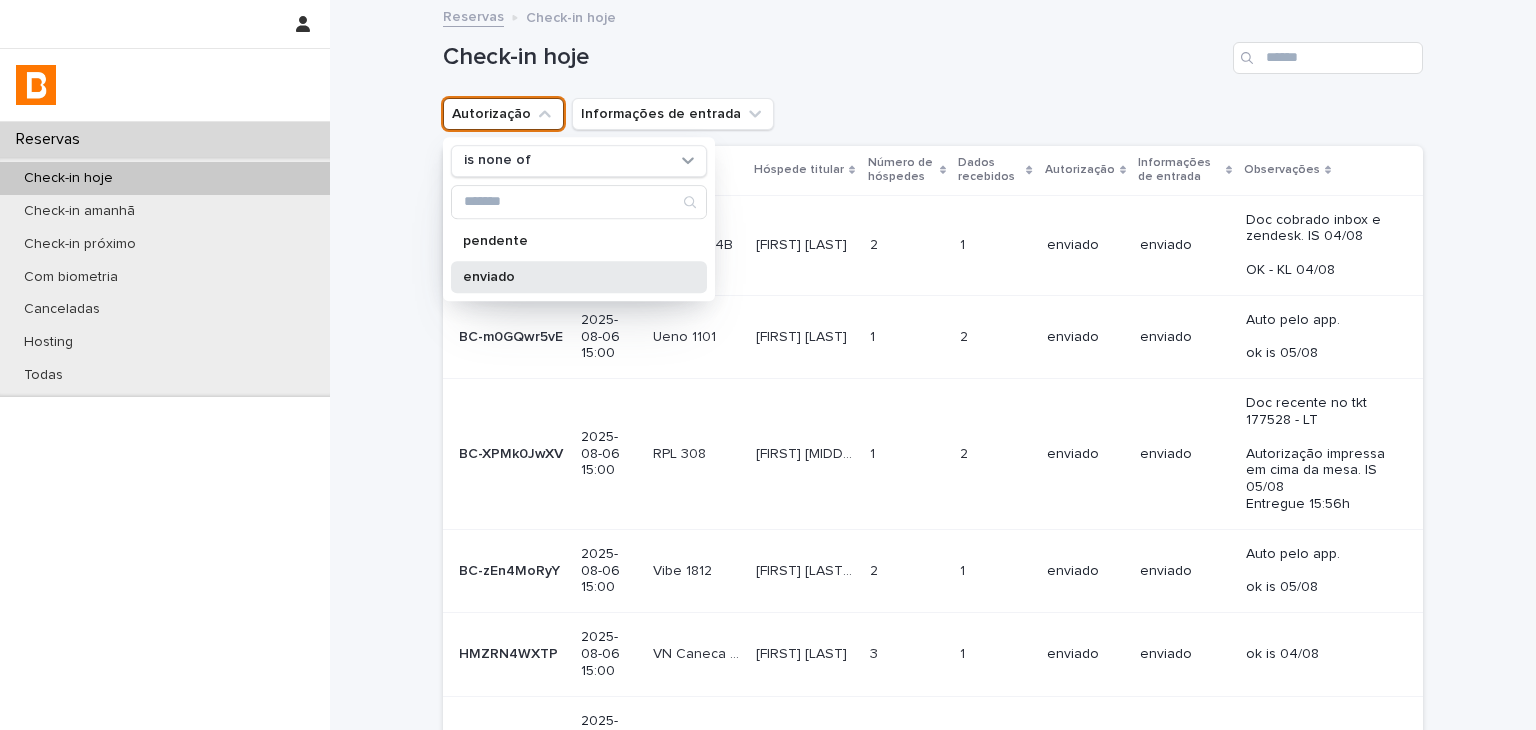click on "enviado" at bounding box center (569, 277) 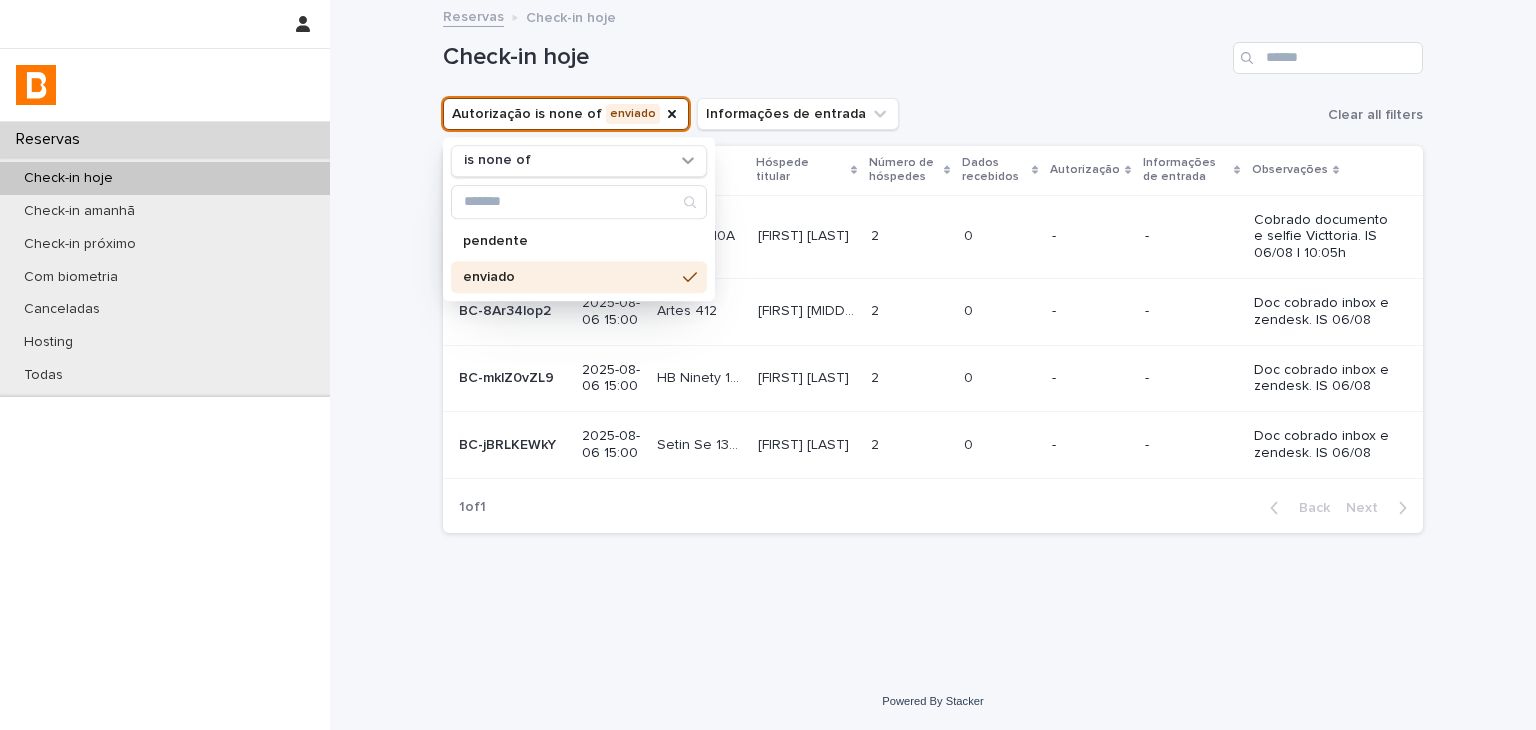 click on "Check-in hoje" at bounding box center [834, 57] 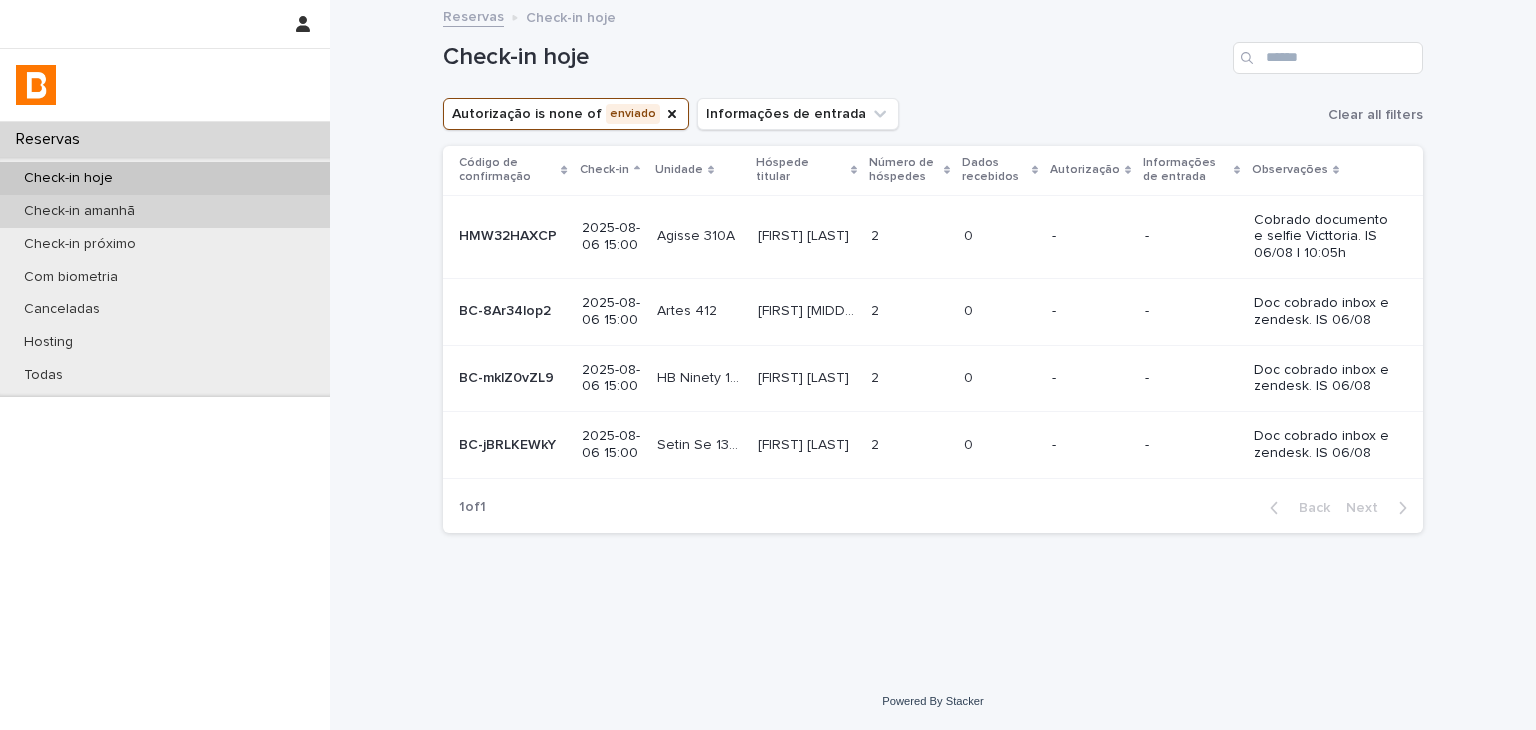 click on "Check-in amanhã" at bounding box center (79, 211) 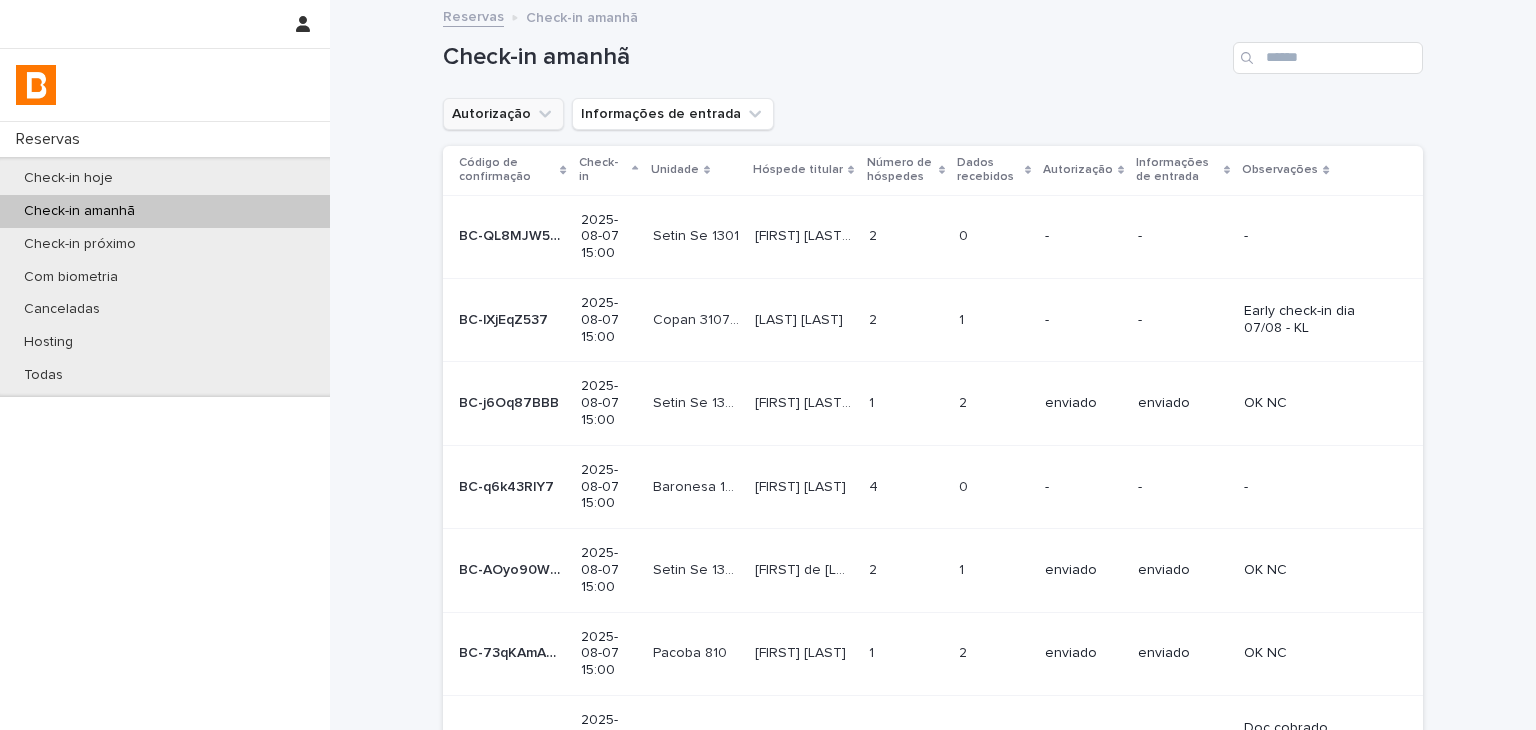 click on "Autorização" at bounding box center (503, 114) 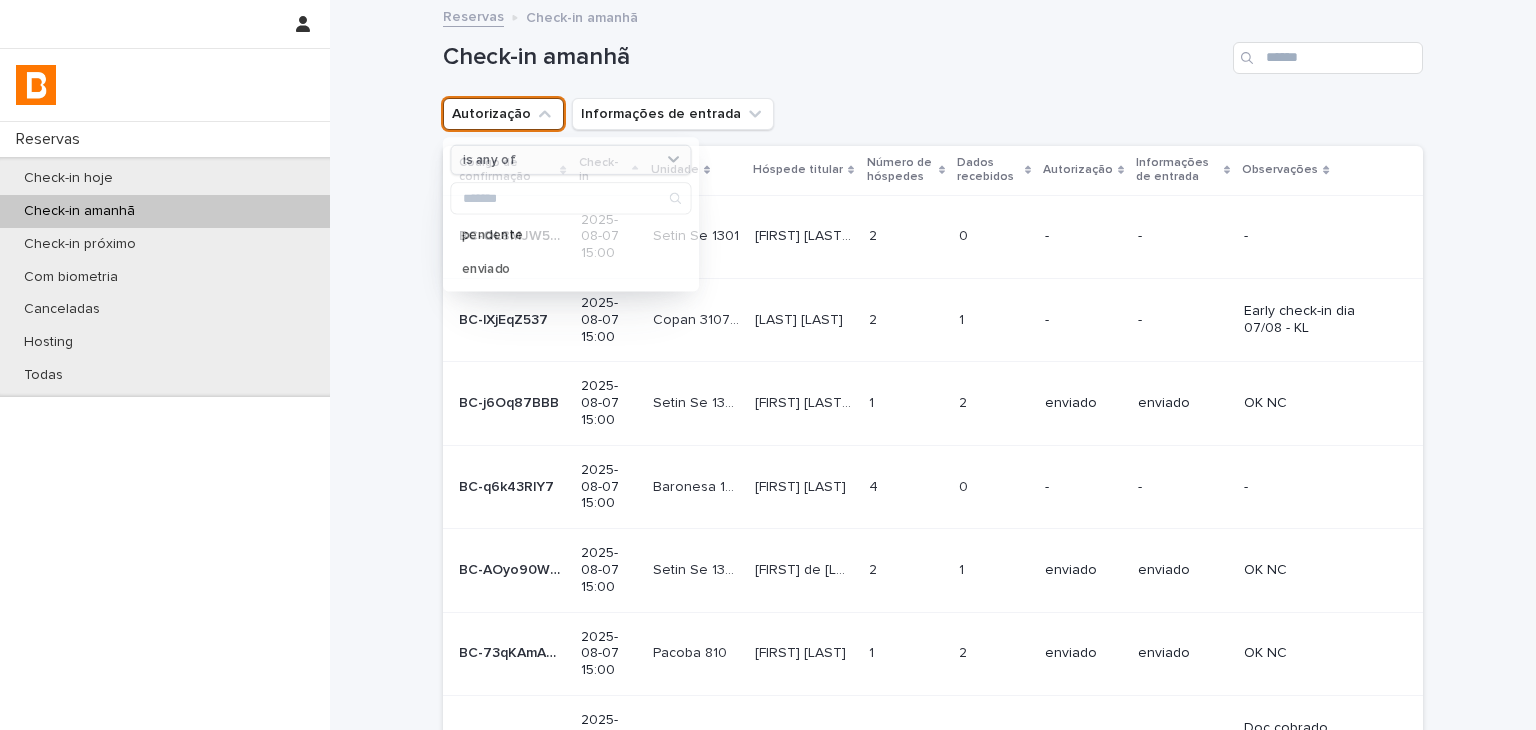 click on "is any of" at bounding box center (559, 160) 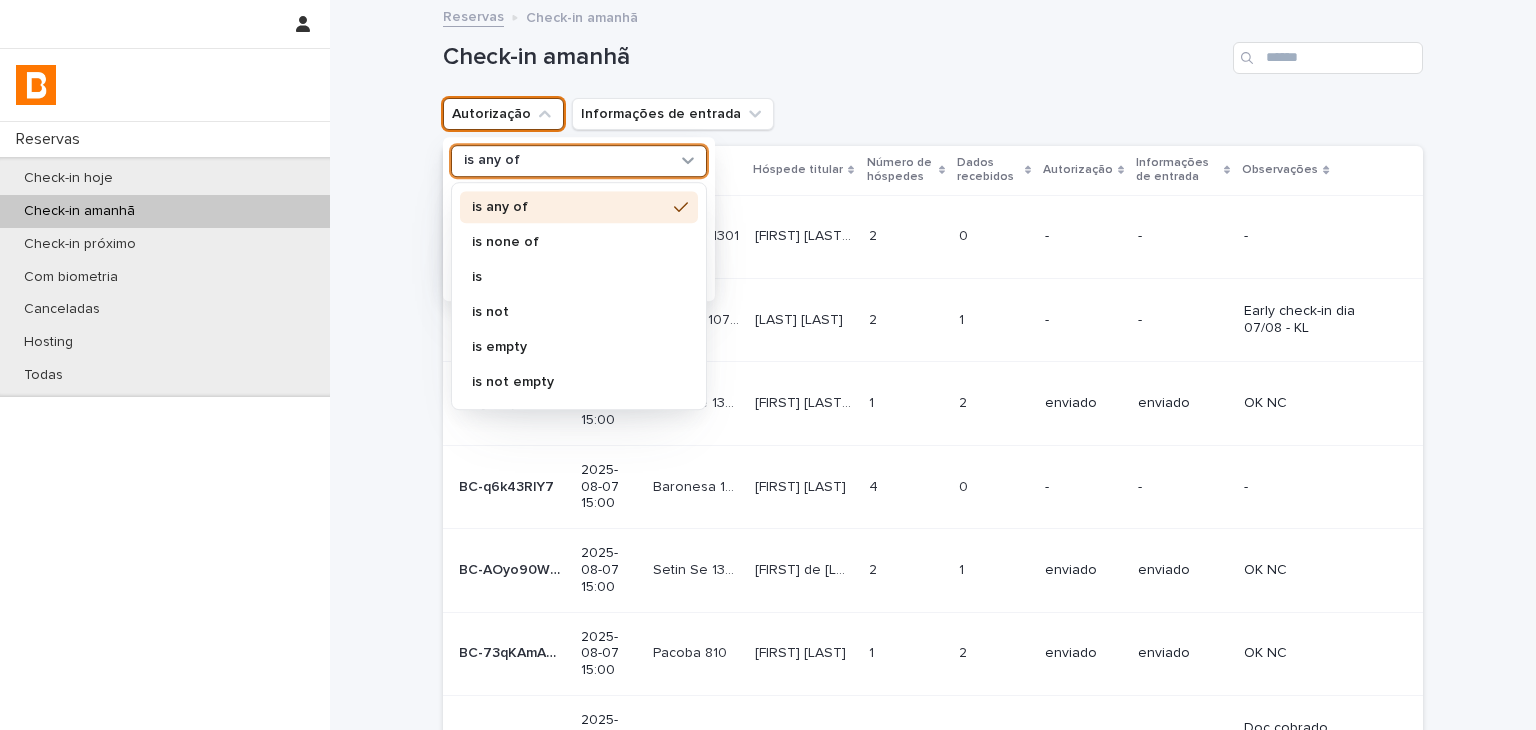 click on "is none of" at bounding box center [569, 242] 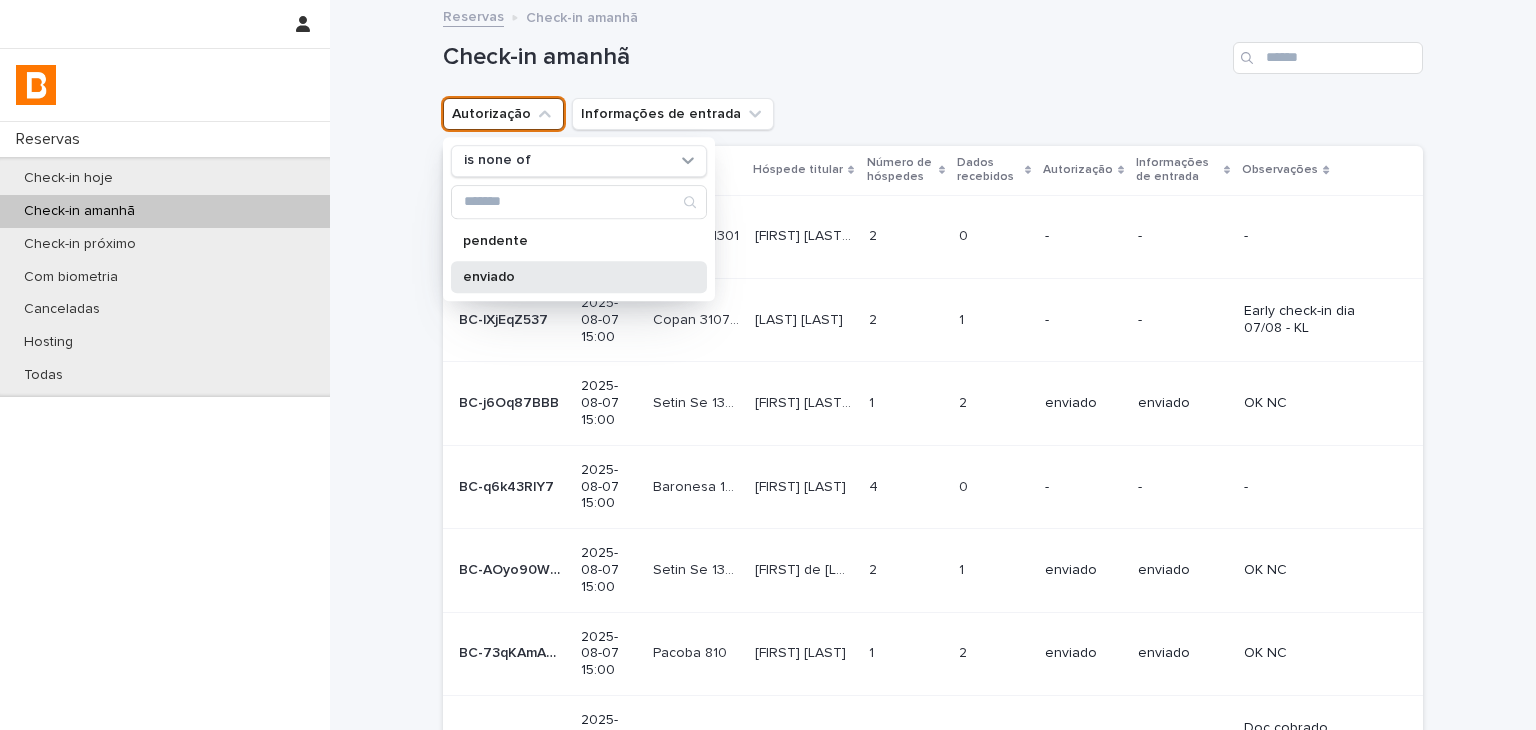 click on "enviado" at bounding box center (569, 277) 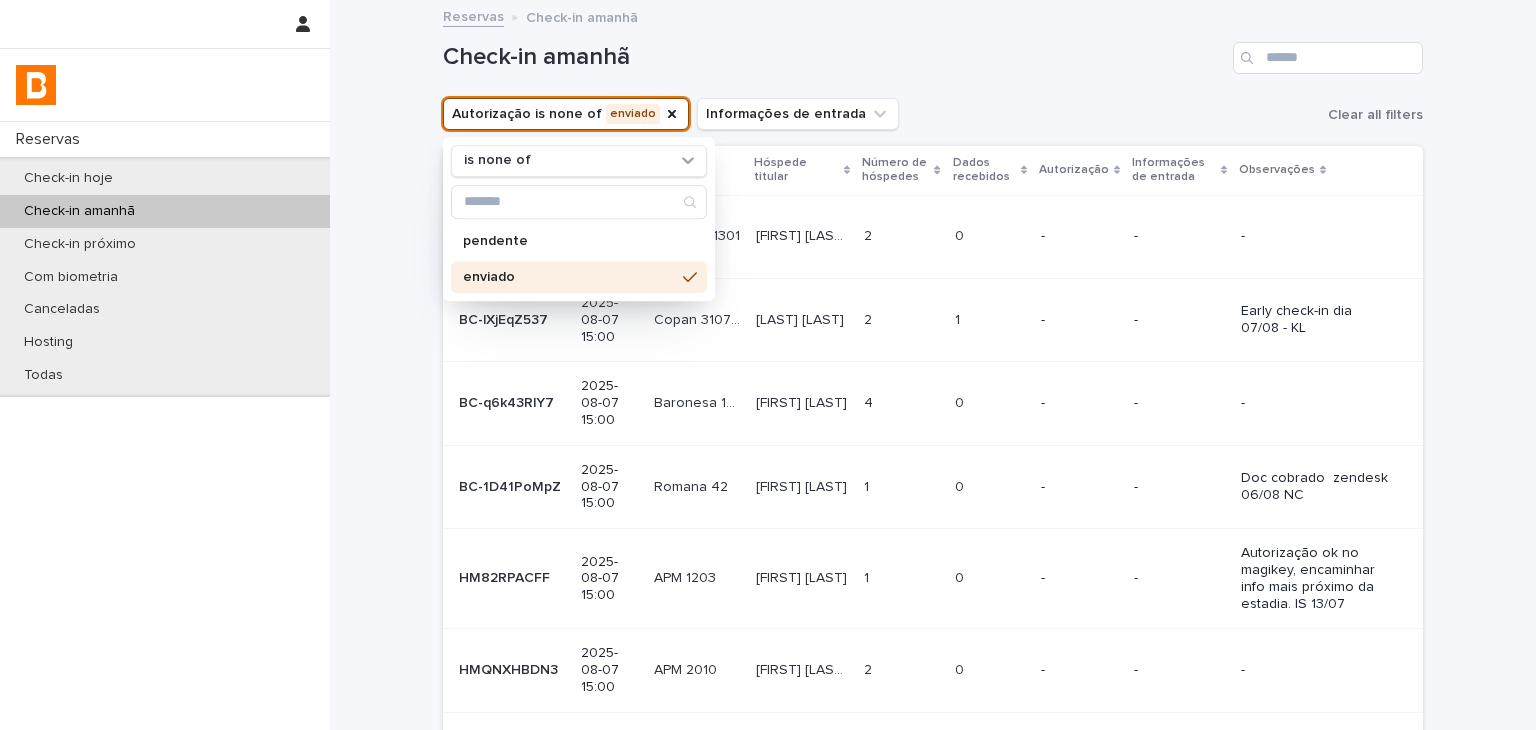 click on "Check-in amanhã" at bounding box center (834, 57) 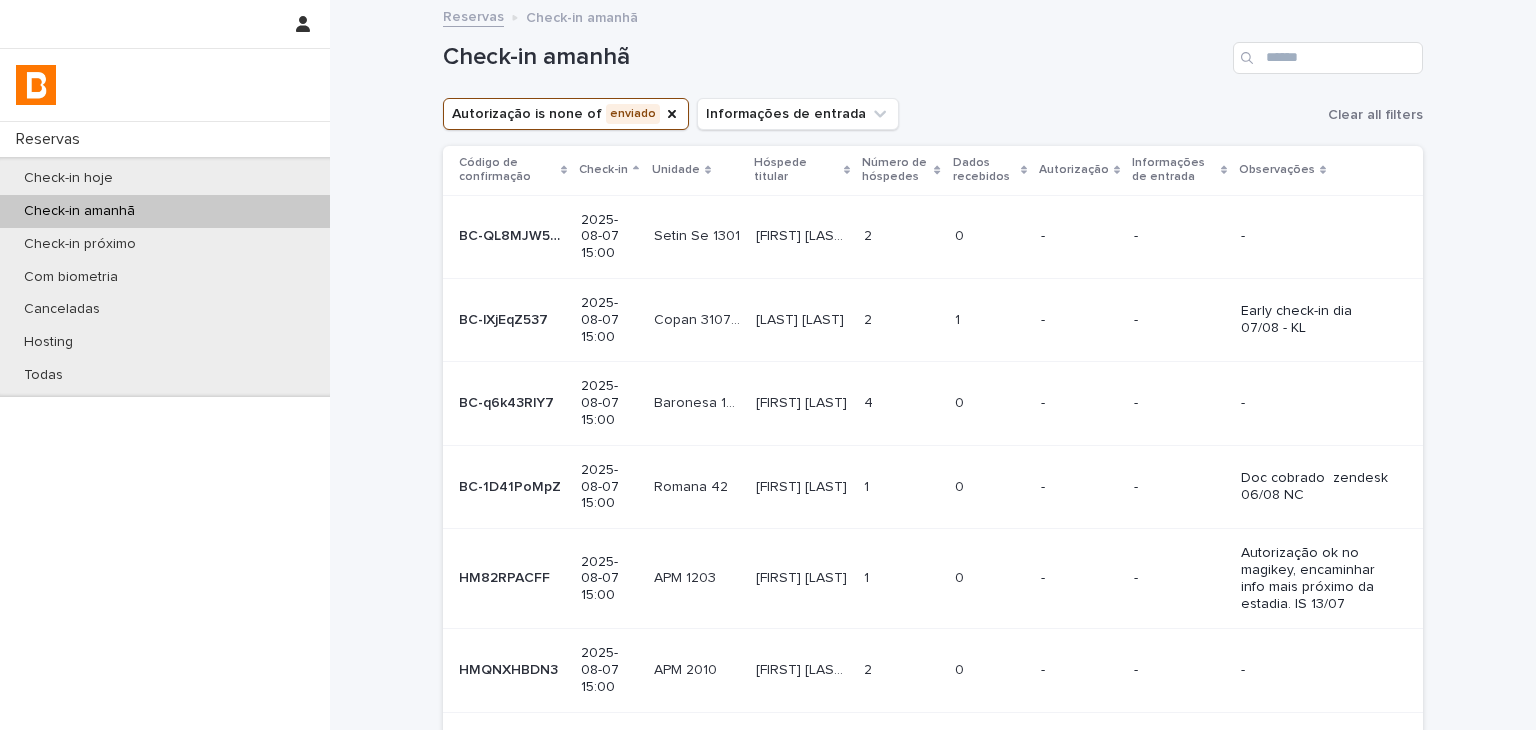 click on "0" at bounding box center [961, 234] 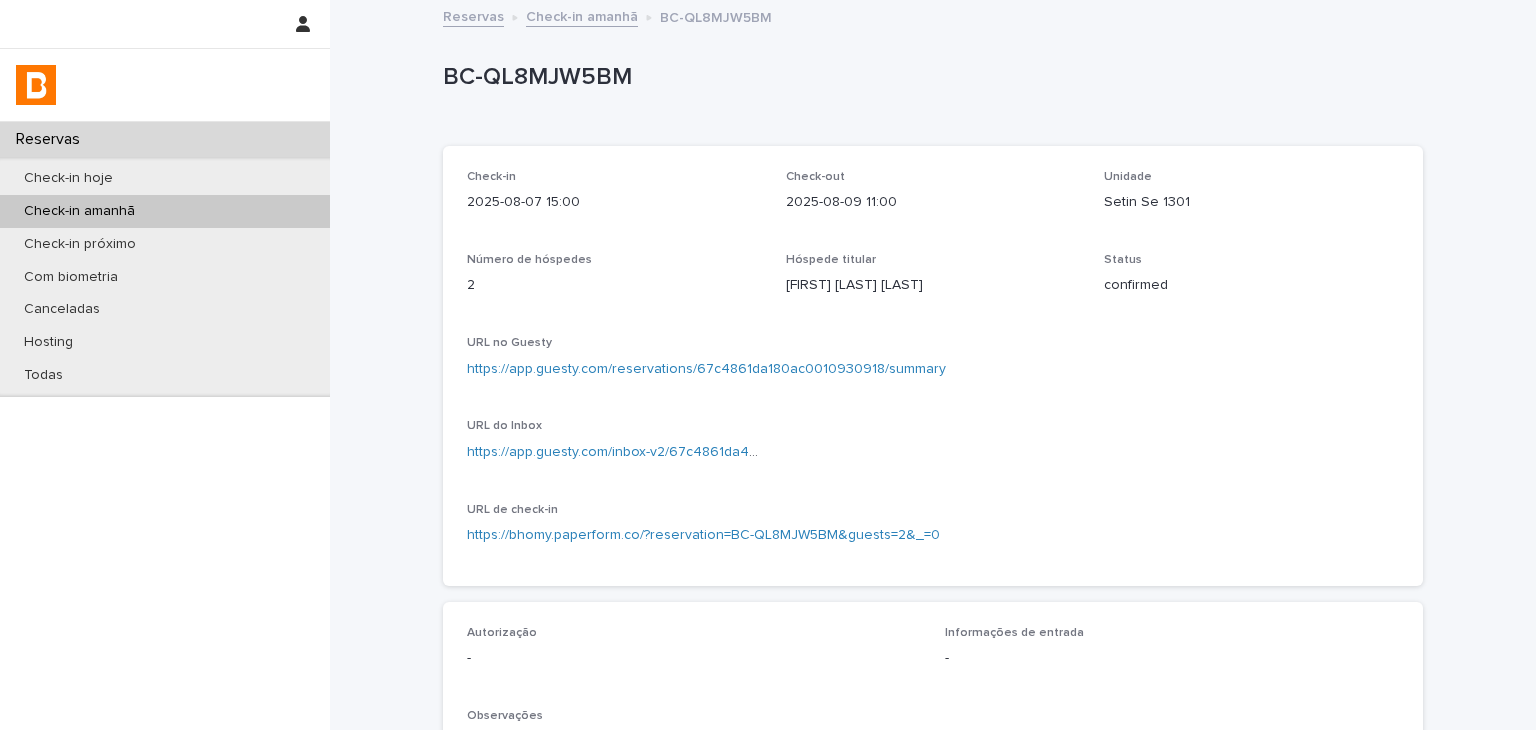 click on "https://app.guesty.com/reservations/67c4861da180ac0010930918/summary" at bounding box center (933, 367) 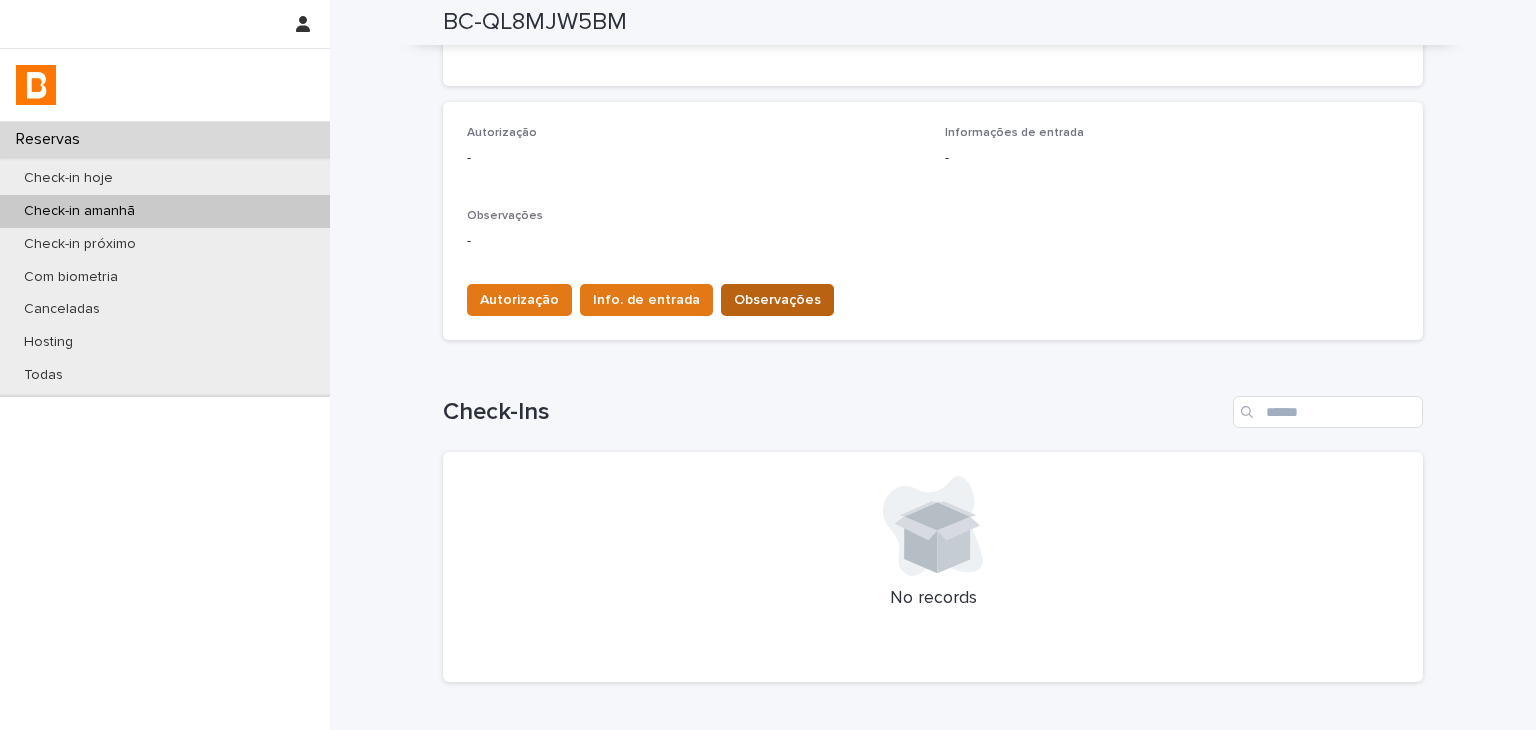 click on "Observações" at bounding box center (777, 300) 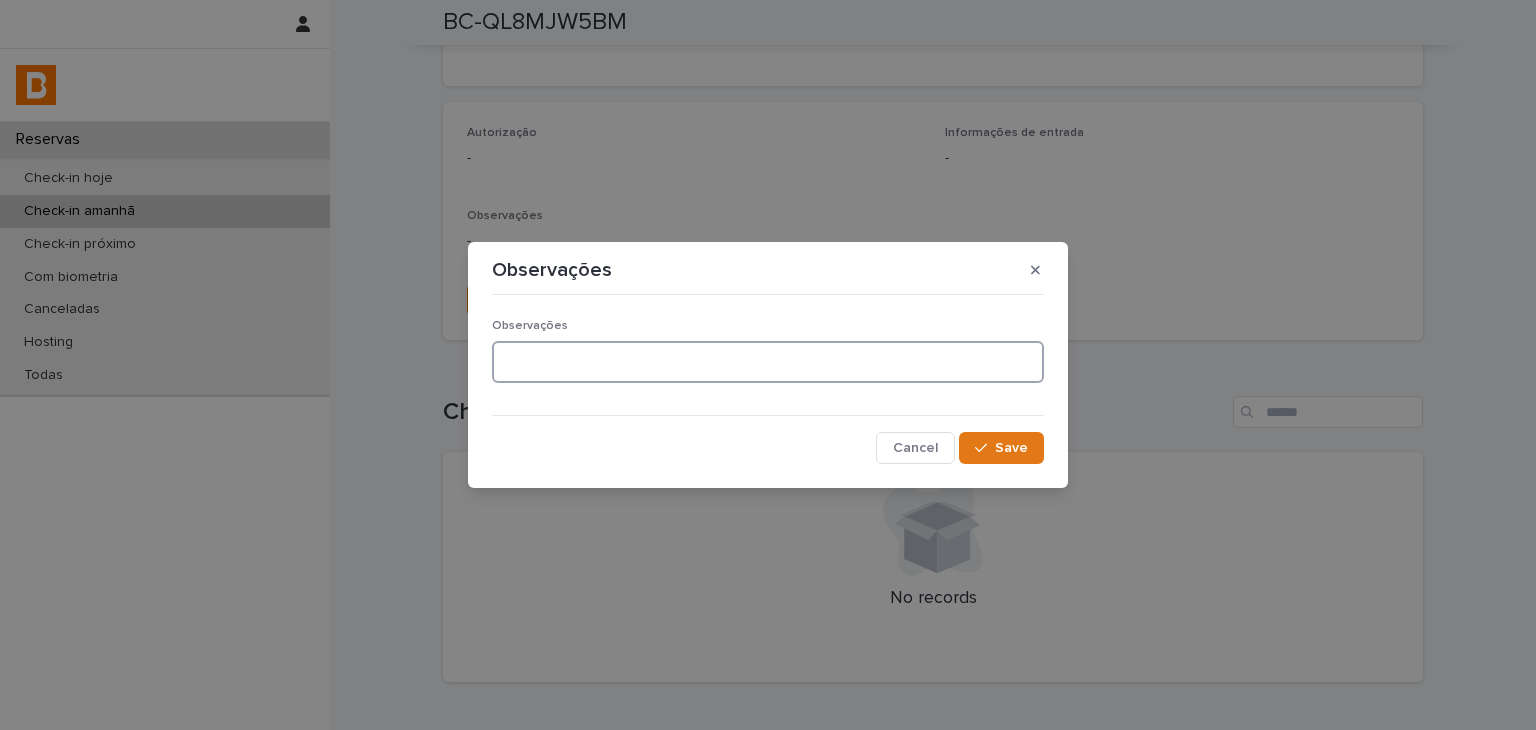 click at bounding box center [768, 362] 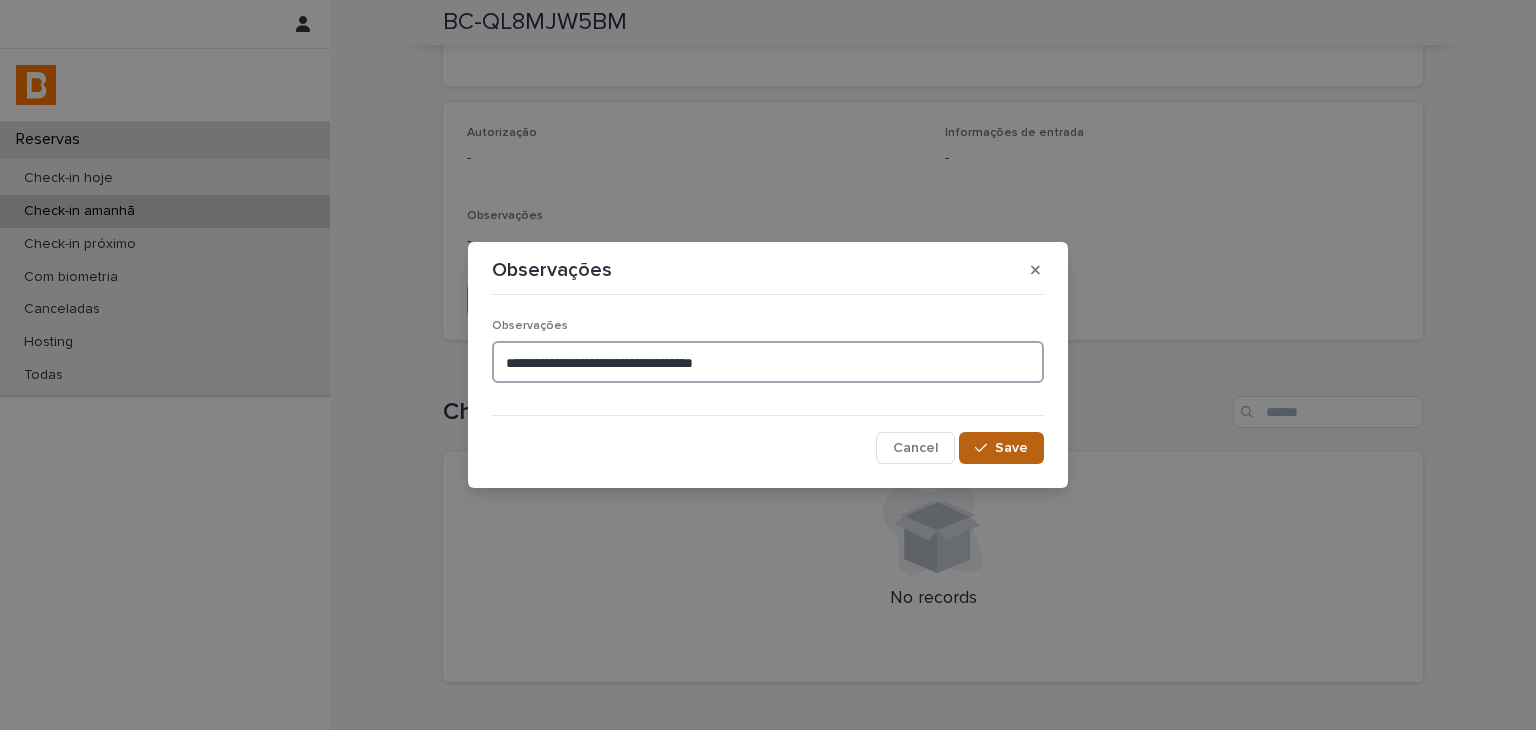 type on "**********" 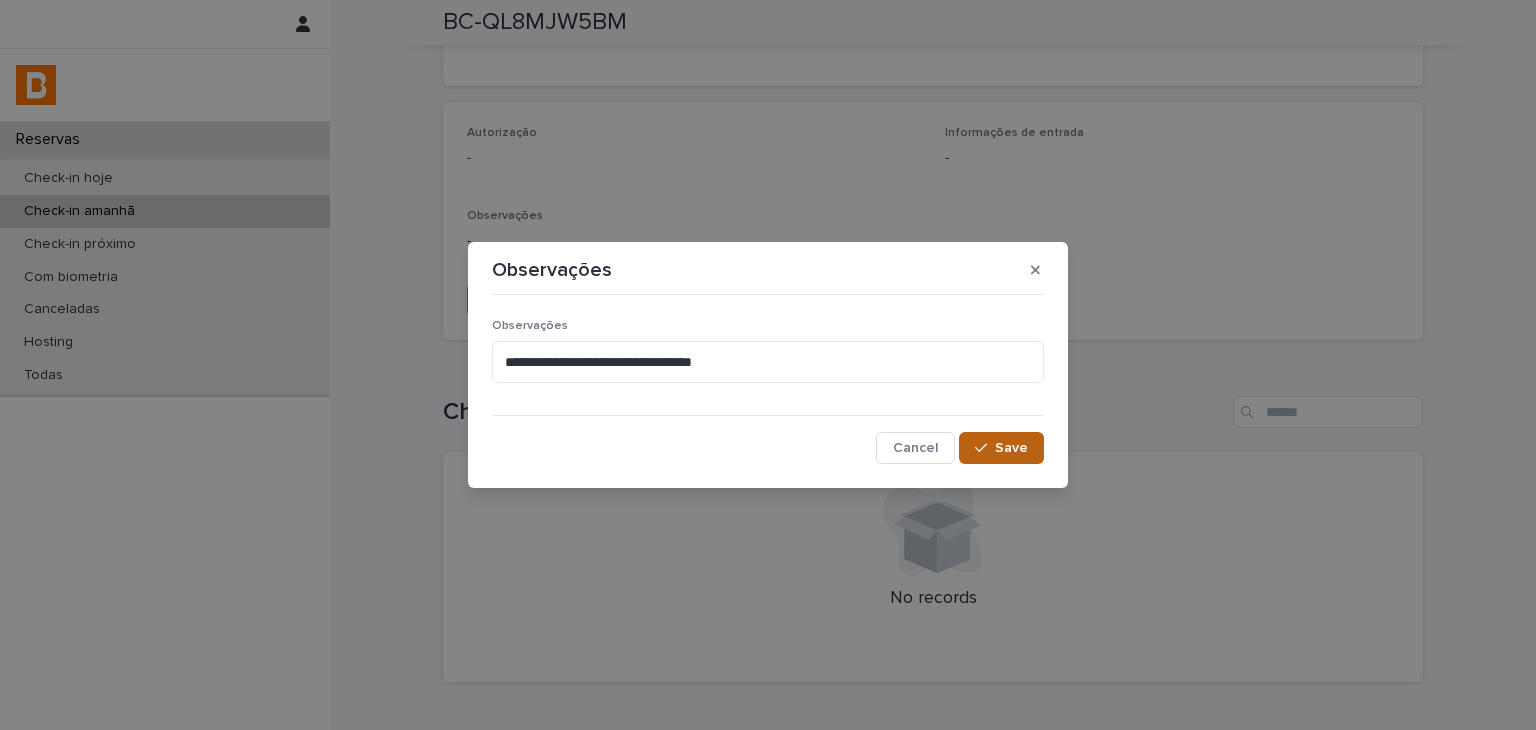 click 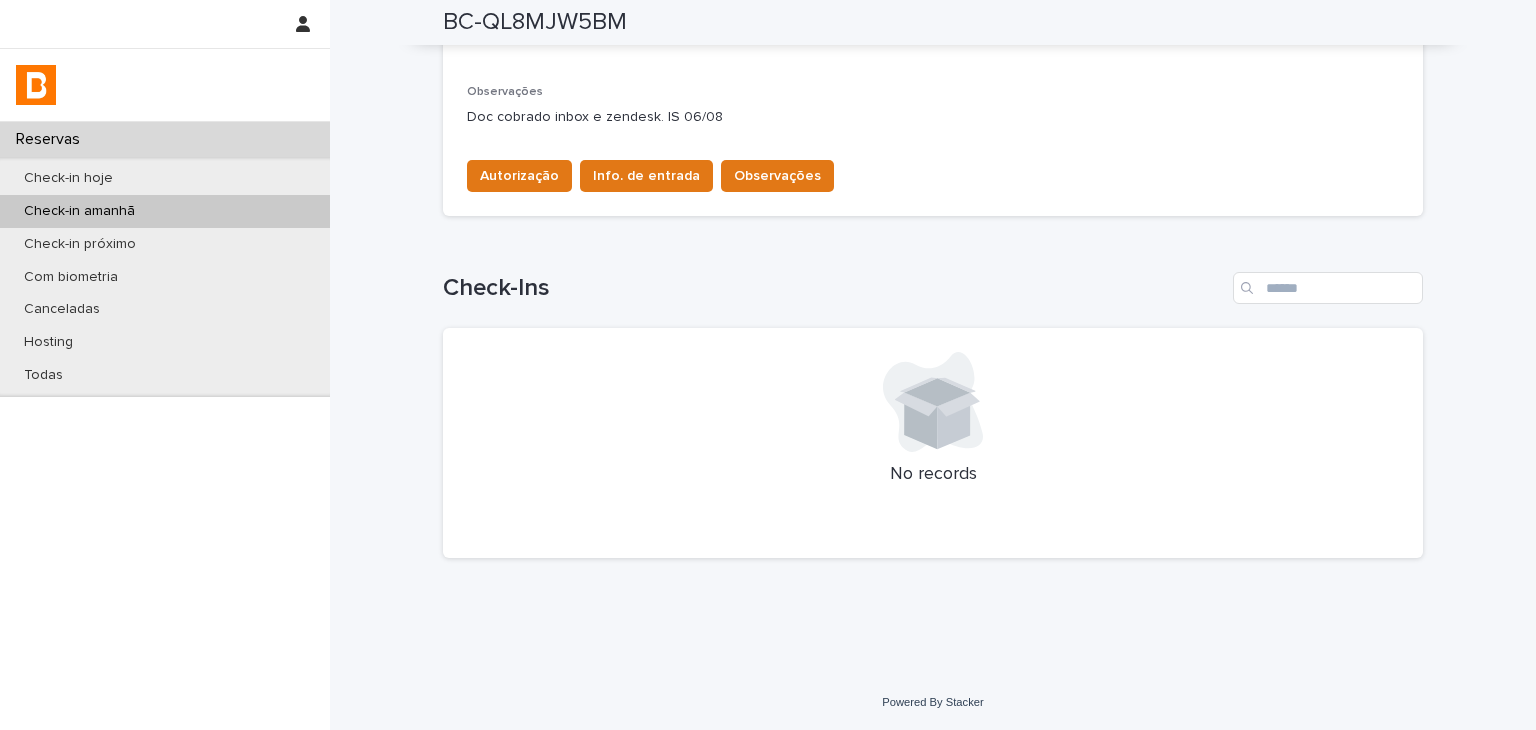scroll, scrollTop: 424, scrollLeft: 0, axis: vertical 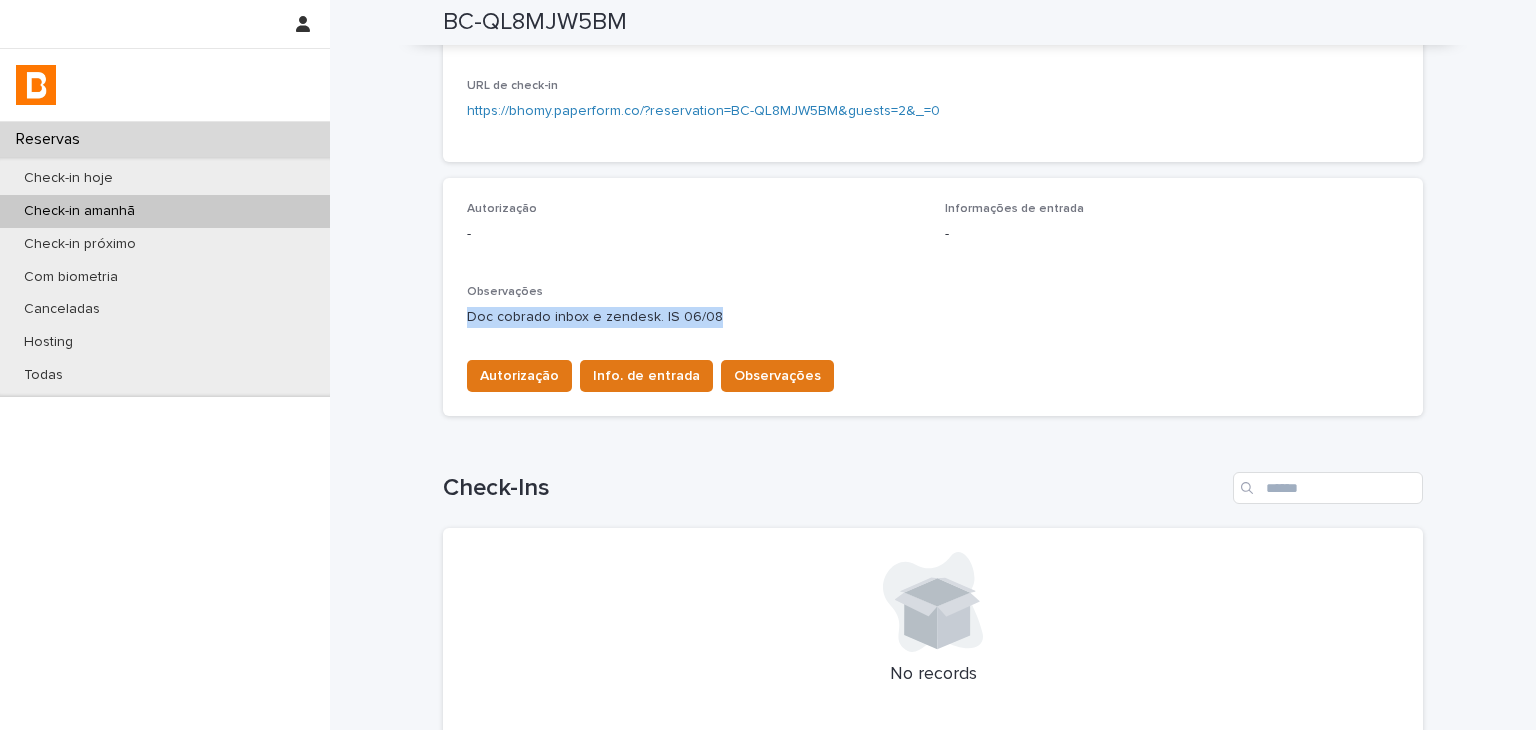 drag, startPoint x: 452, startPoint y: 324, endPoint x: 744, endPoint y: 322, distance: 292.00684 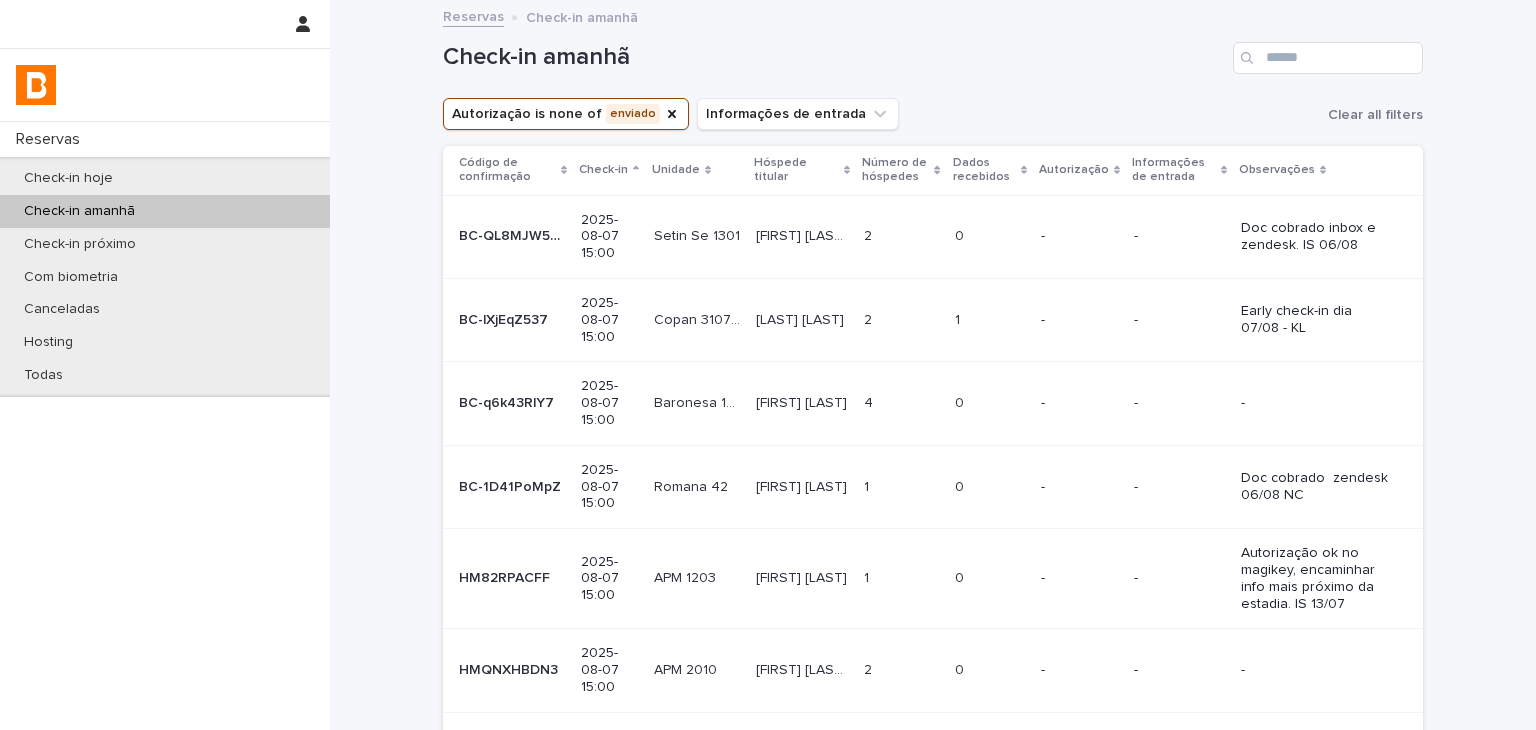 click on "2 2" at bounding box center (901, 319) 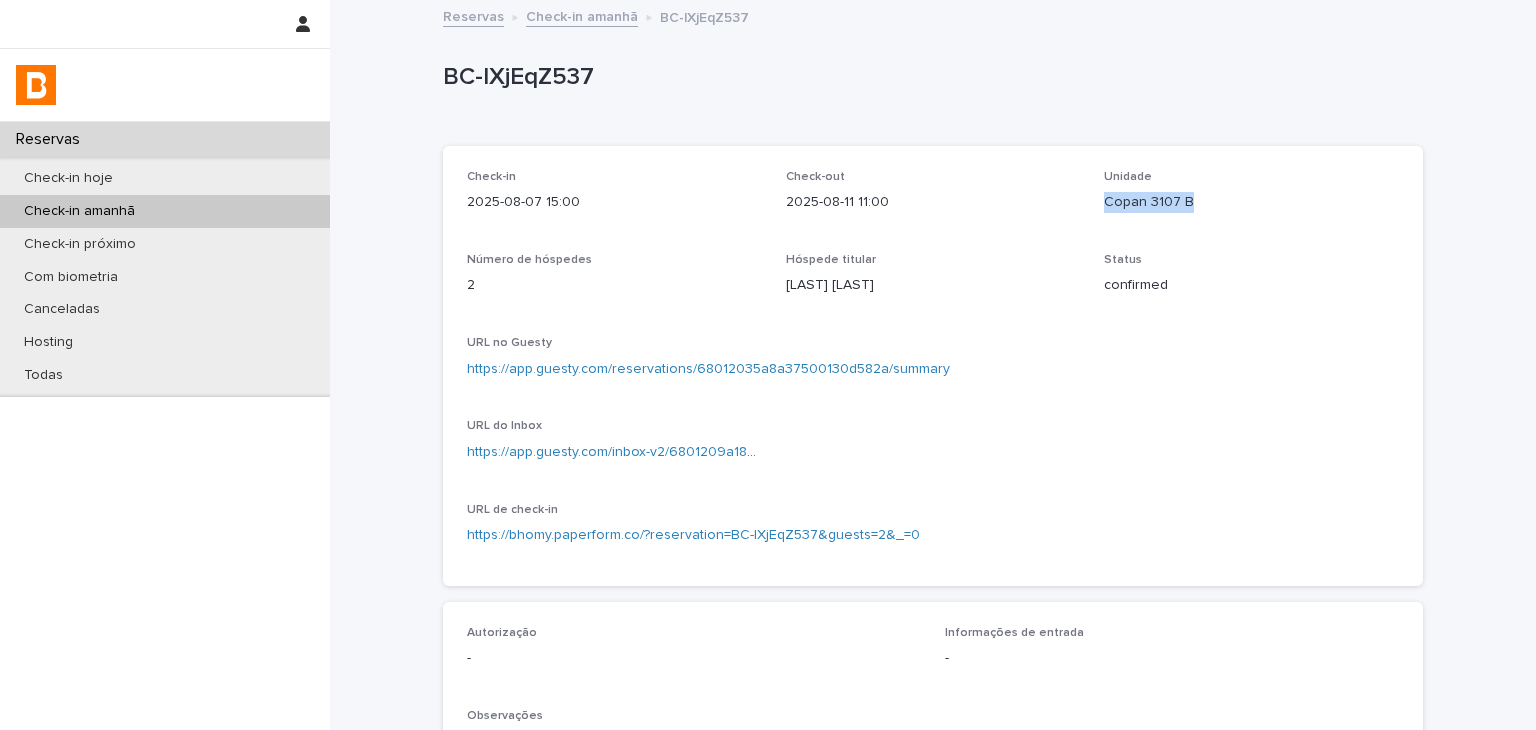 drag, startPoint x: 1096, startPoint y: 201, endPoint x: 1216, endPoint y: 200, distance: 120.004166 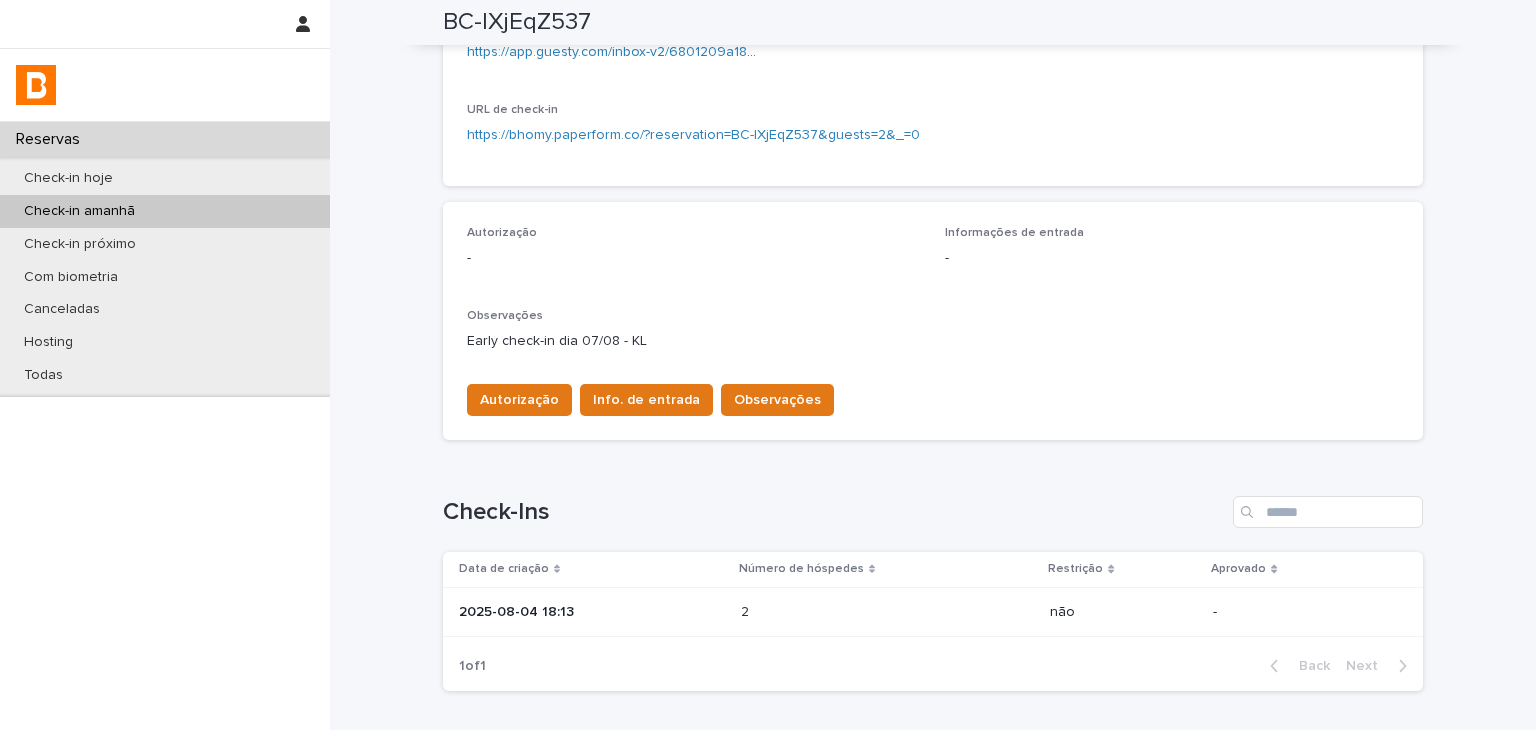 click at bounding box center [828, 612] 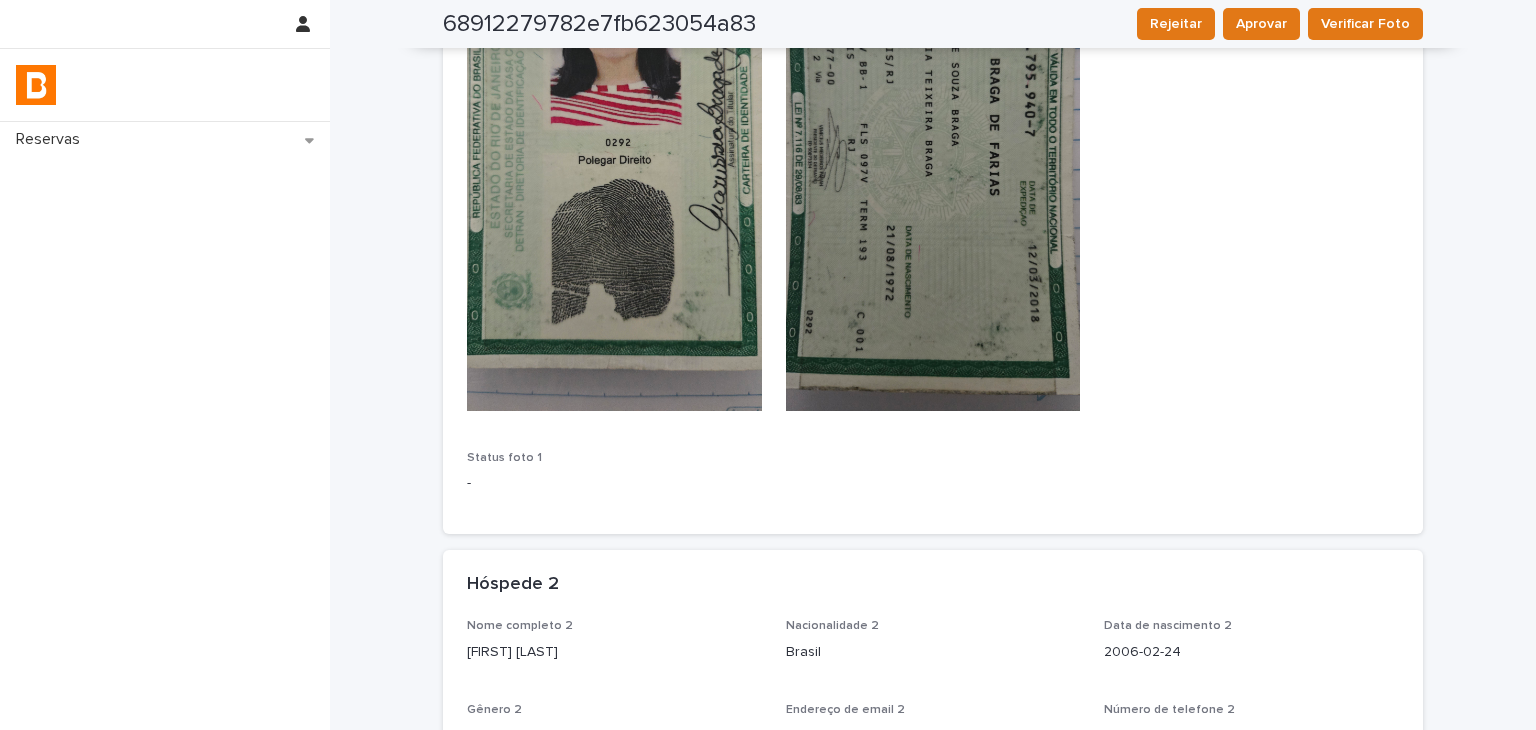 scroll, scrollTop: 0, scrollLeft: 0, axis: both 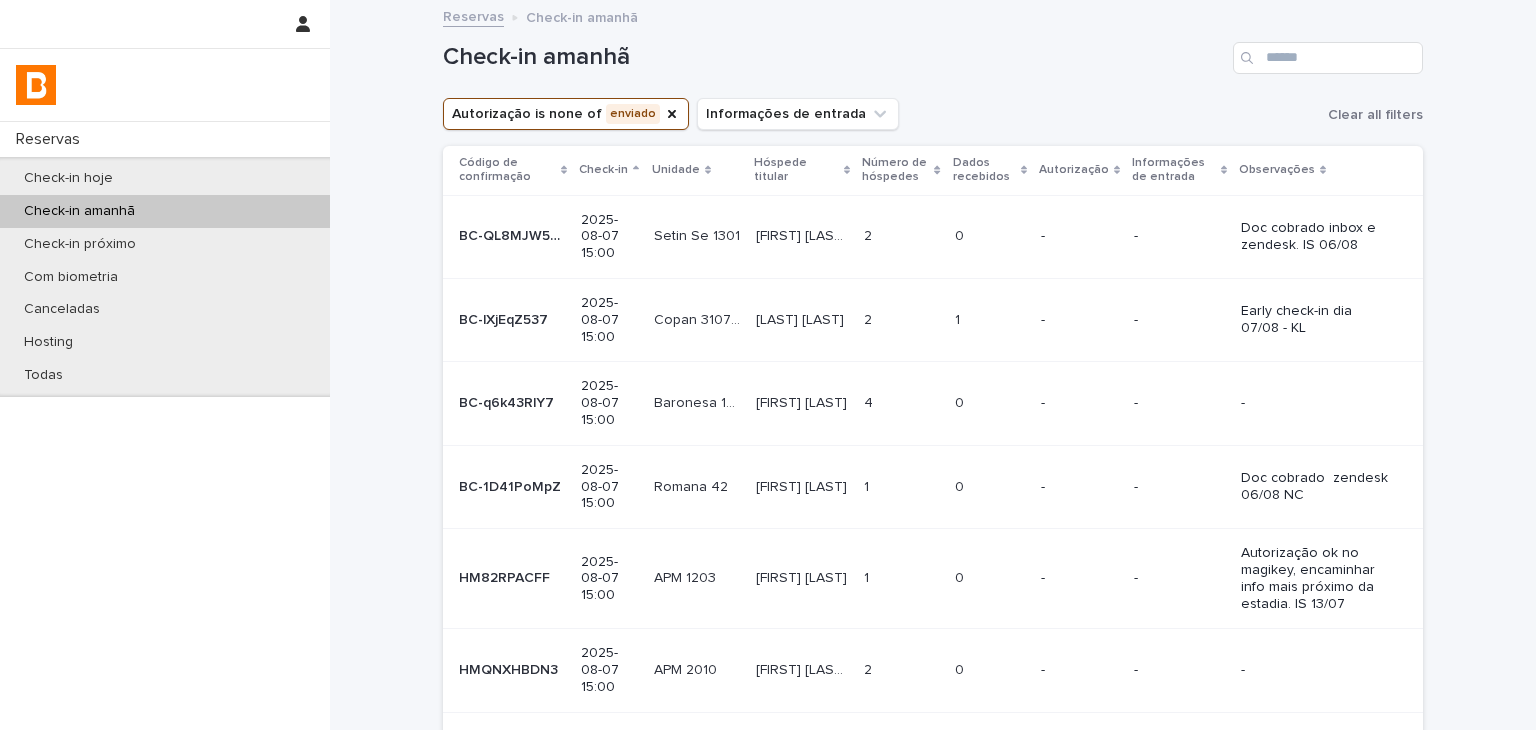 click on "-" at bounding box center [1179, 403] 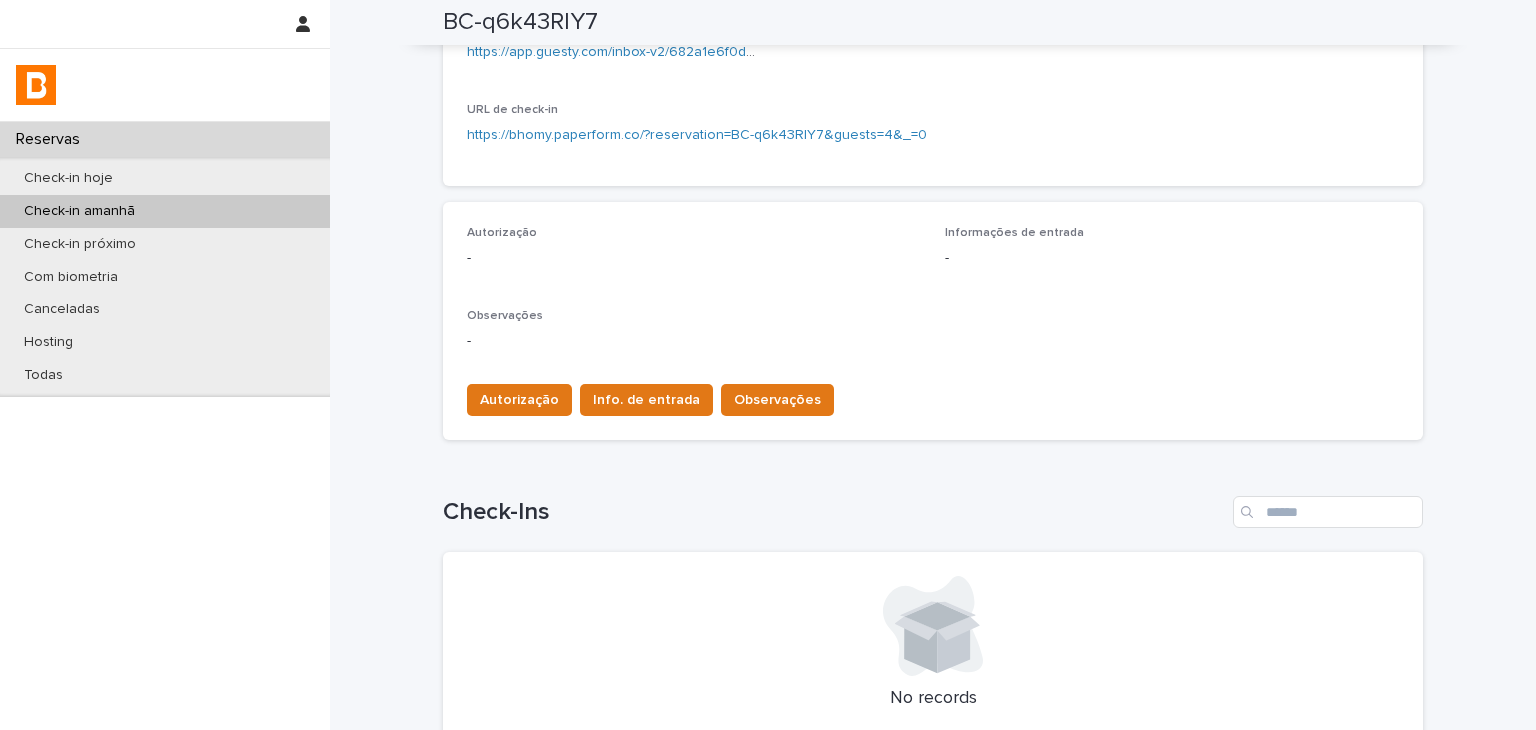 scroll, scrollTop: 100, scrollLeft: 0, axis: vertical 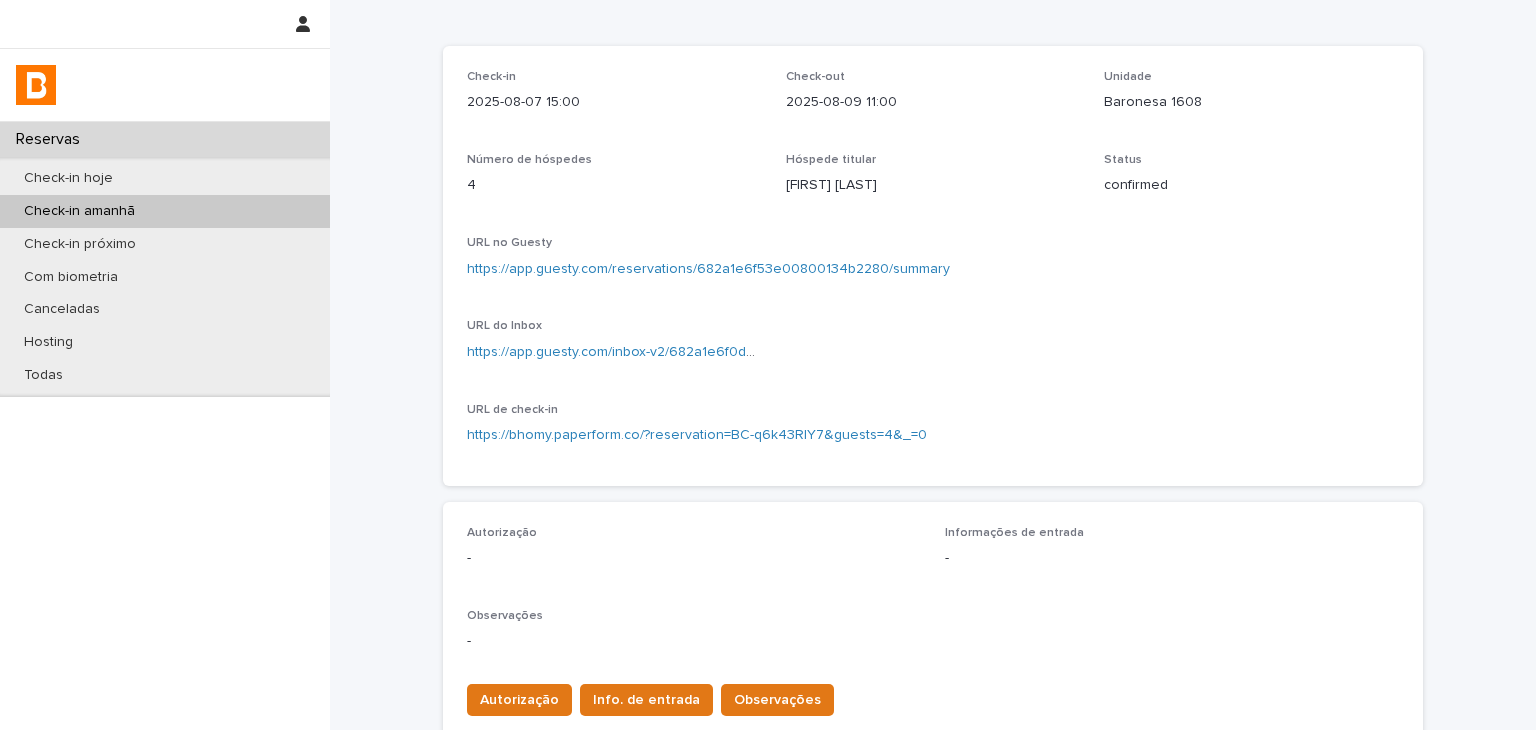 click on "https://app.guesty.com/reservations/682a1e6f53e00800134b2280/summary" at bounding box center (708, 269) 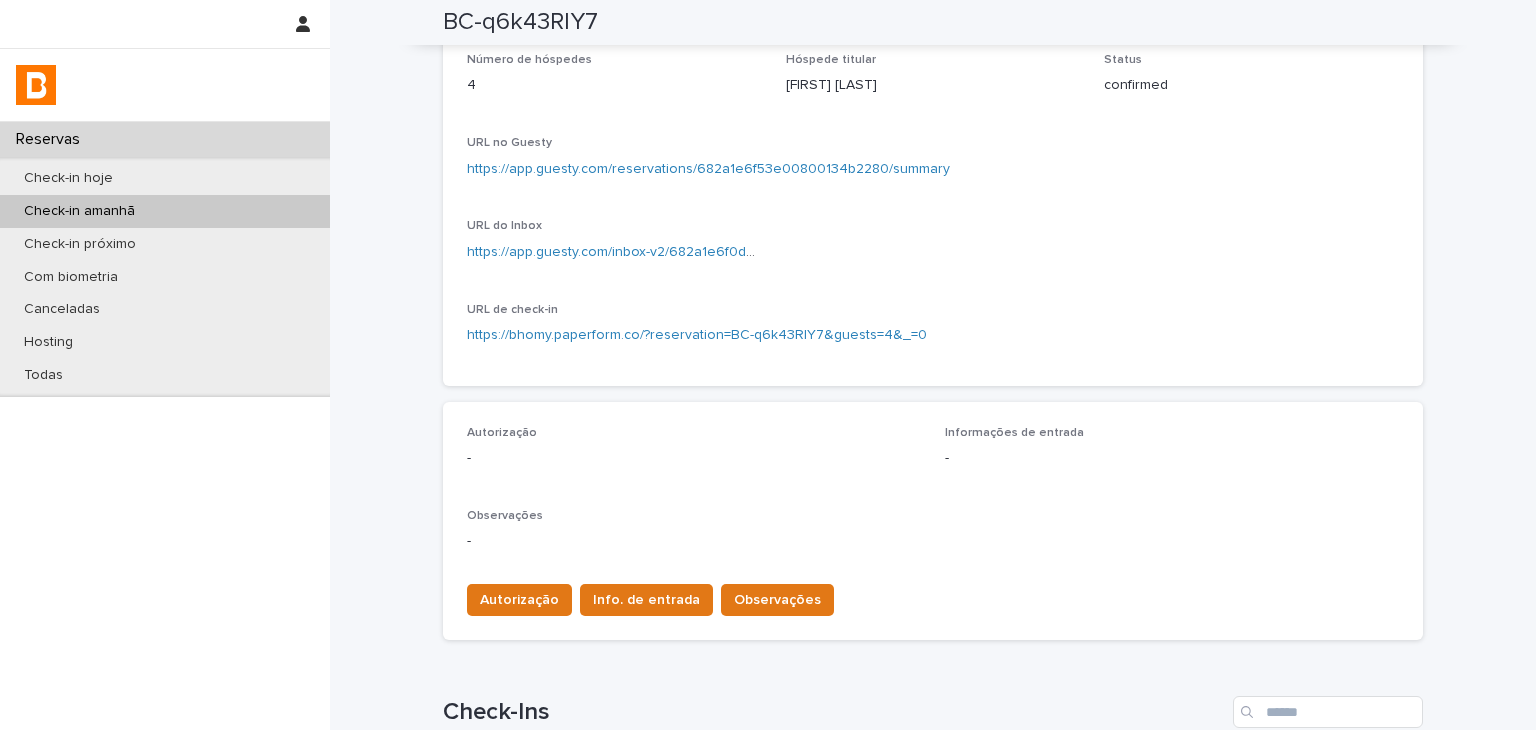 scroll, scrollTop: 0, scrollLeft: 0, axis: both 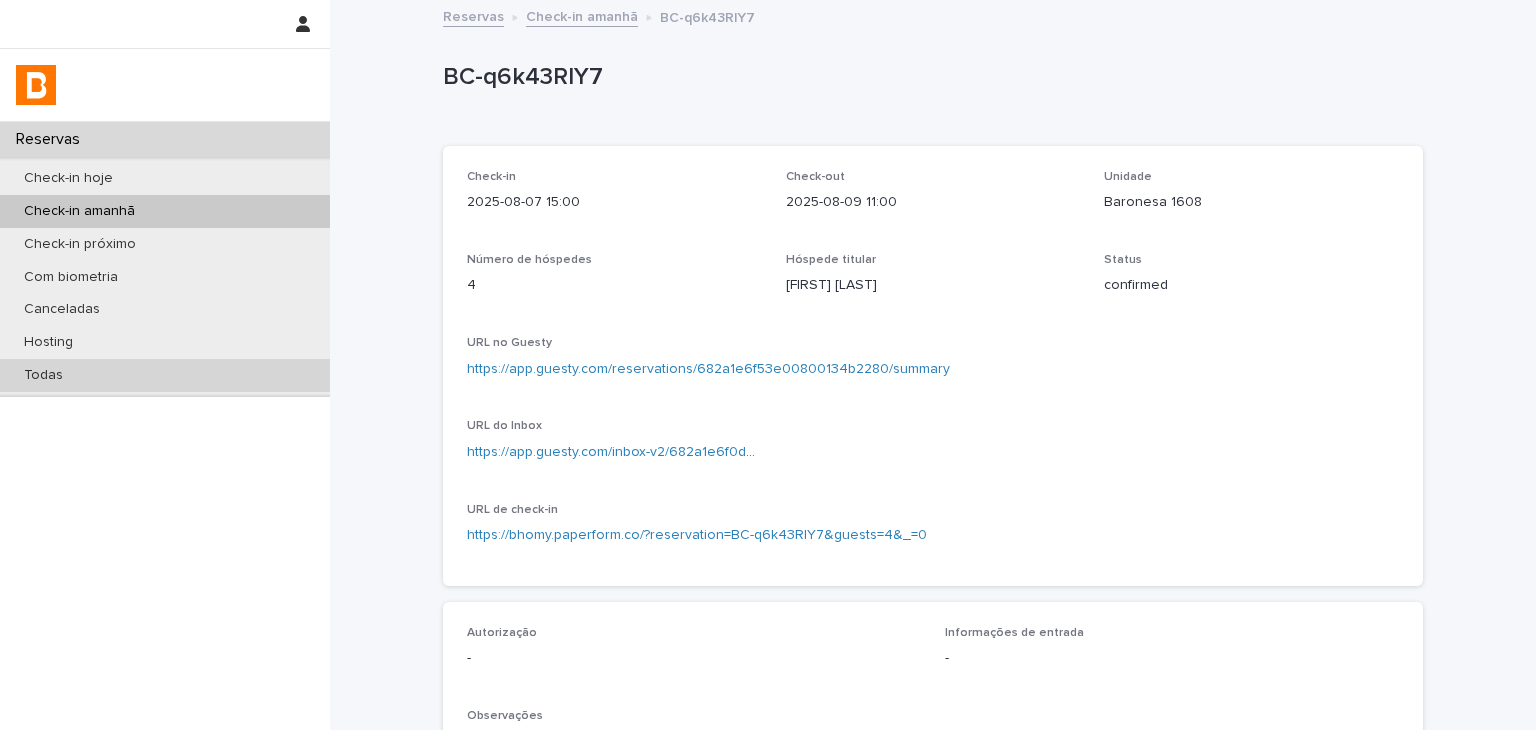 click on "Todas" at bounding box center [165, 375] 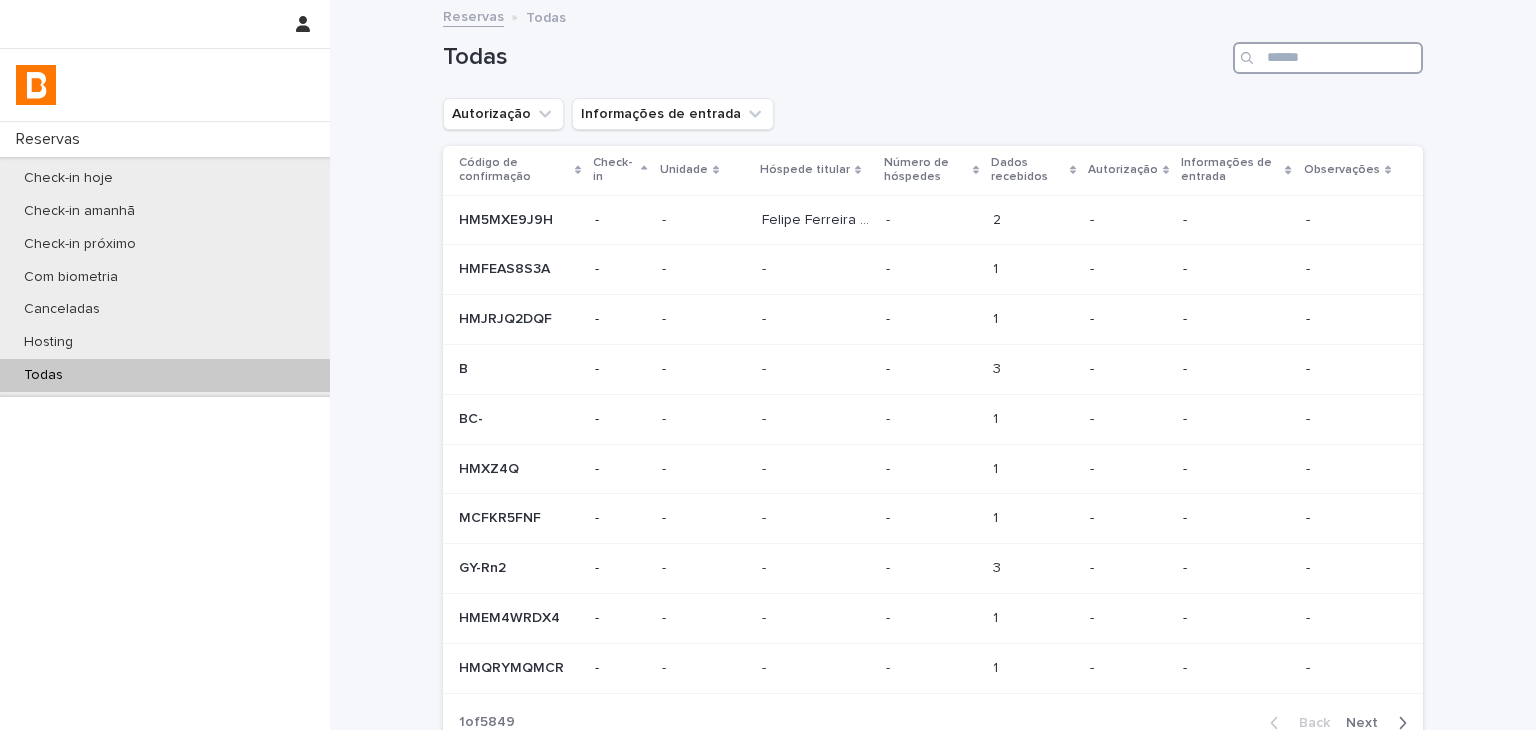 click at bounding box center [1328, 58] 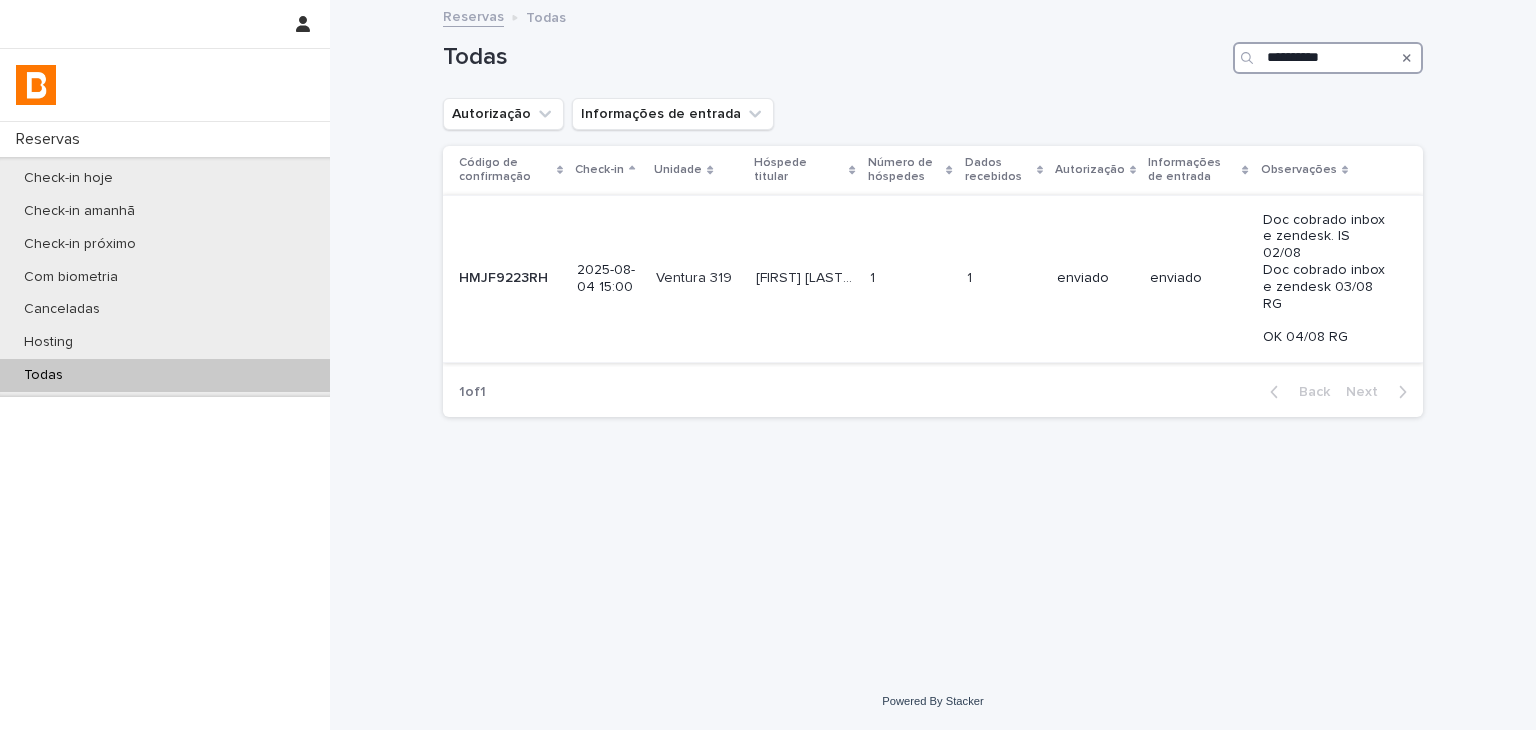 type on "**********" 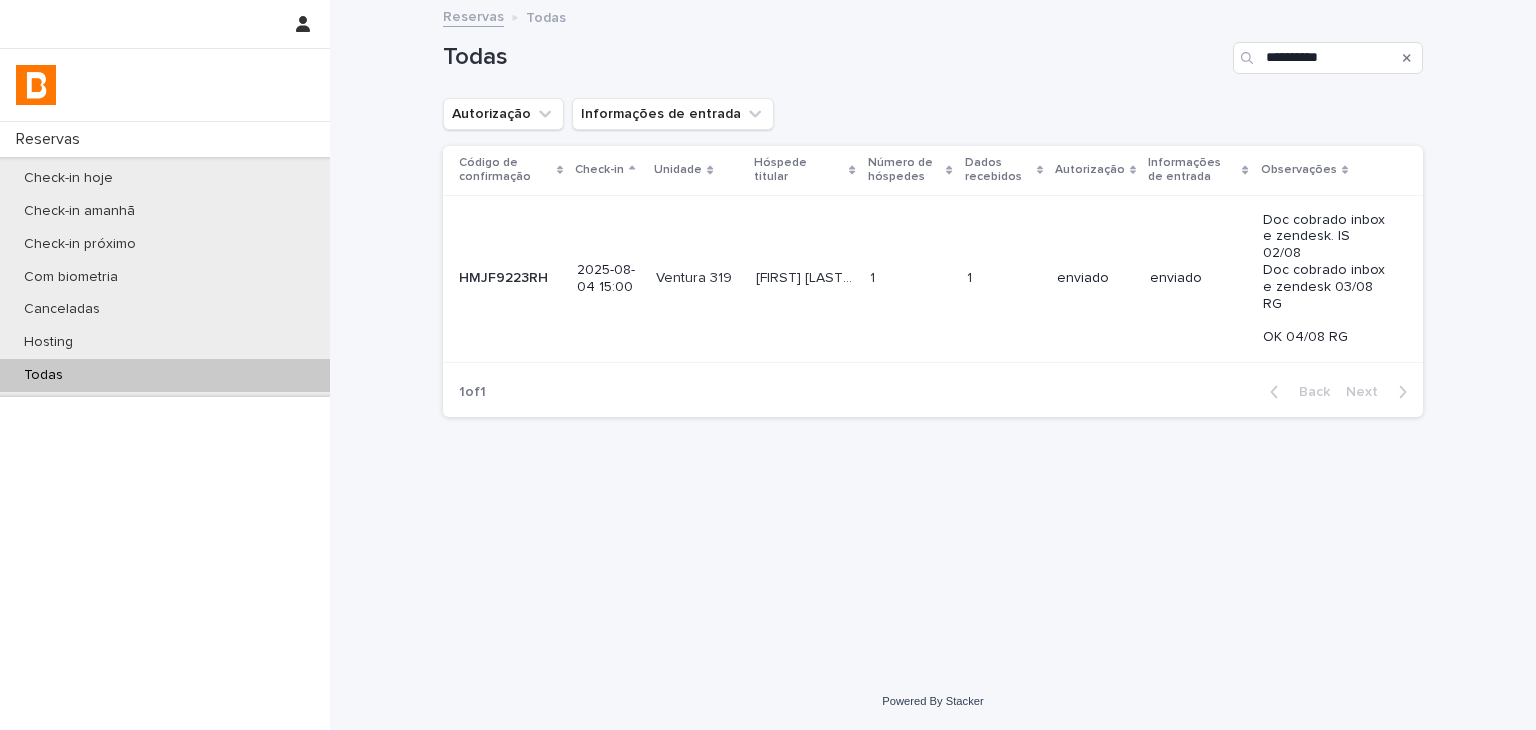 click on "enviado" at bounding box center (1198, 278) 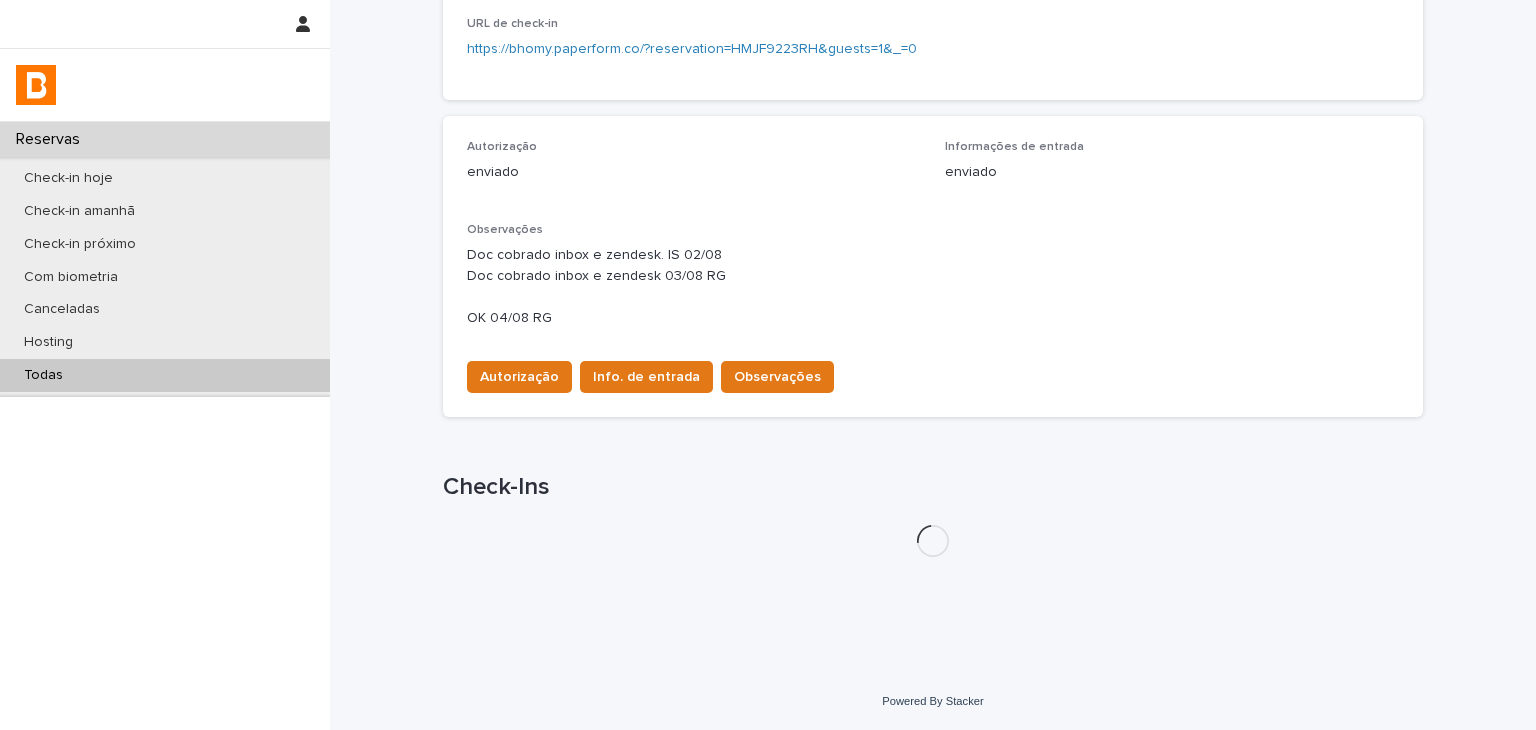 scroll, scrollTop: 540, scrollLeft: 0, axis: vertical 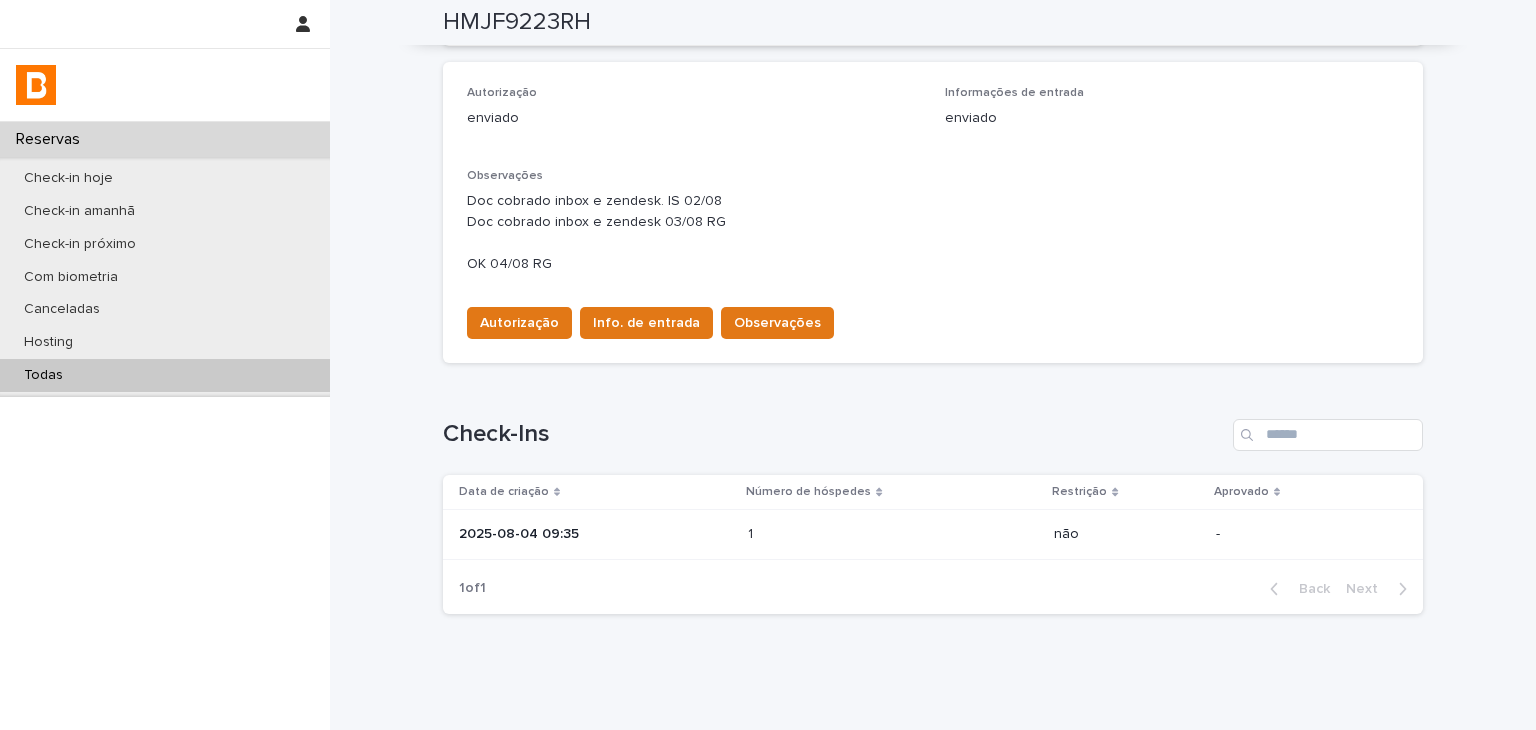 click on "1 1" at bounding box center (893, 534) 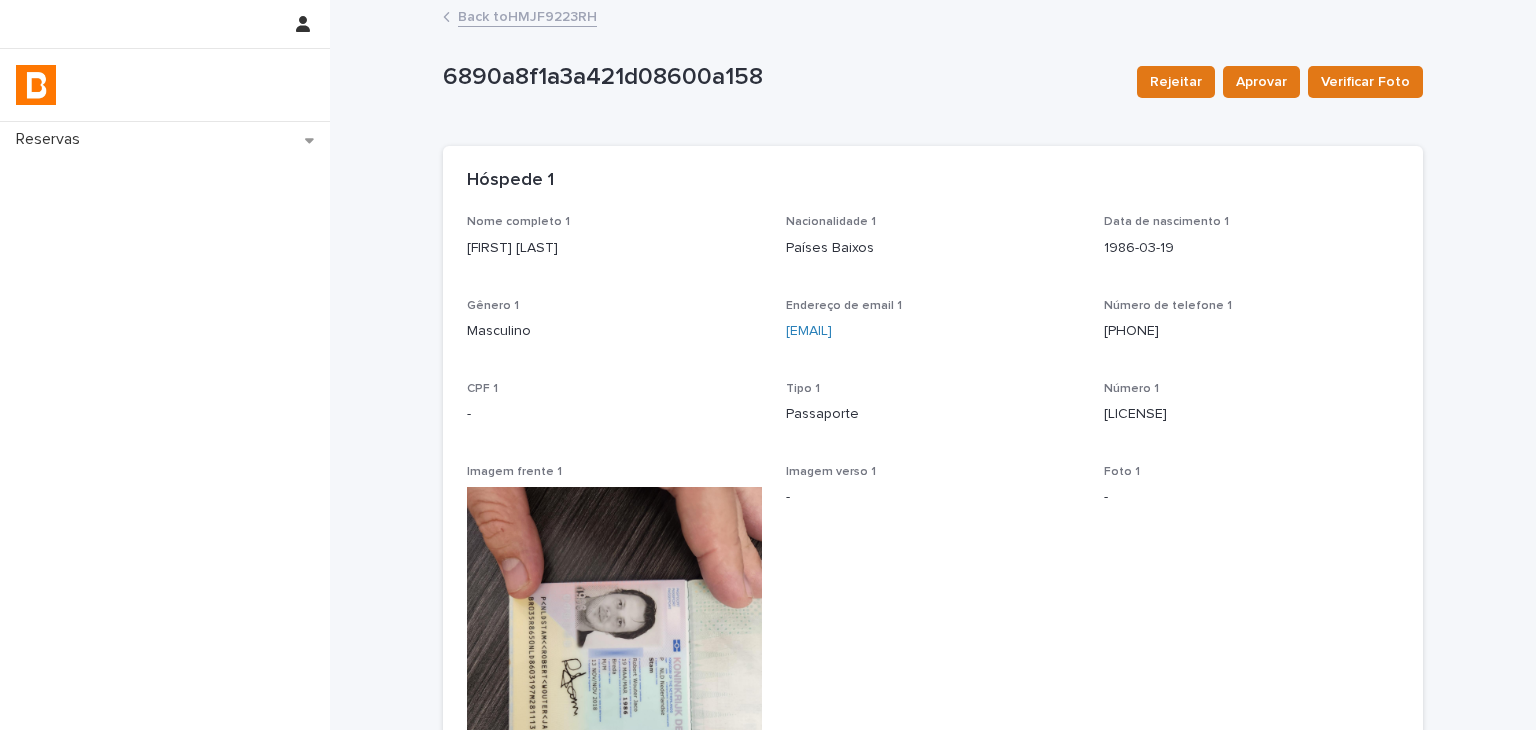 scroll, scrollTop: 446, scrollLeft: 0, axis: vertical 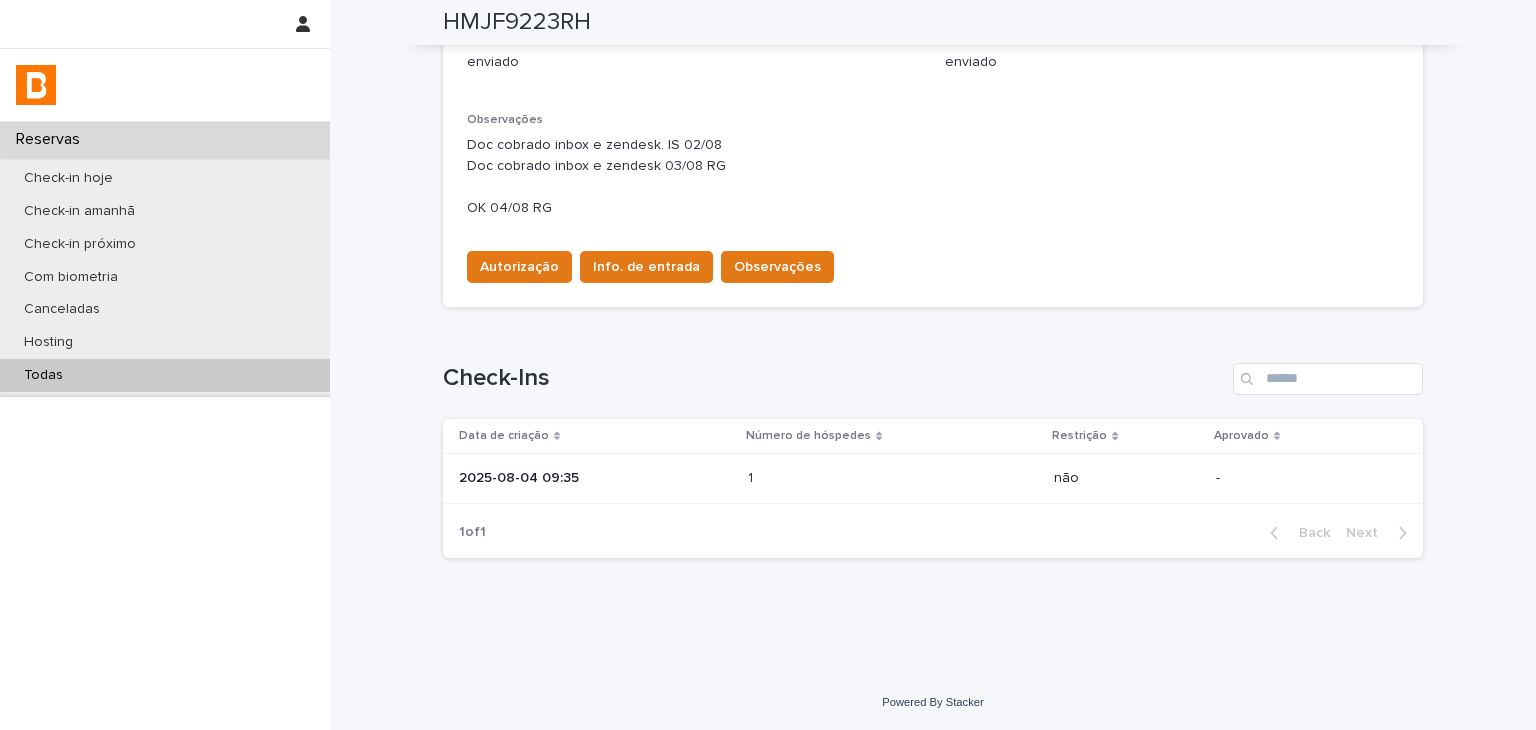 click at bounding box center (835, 478) 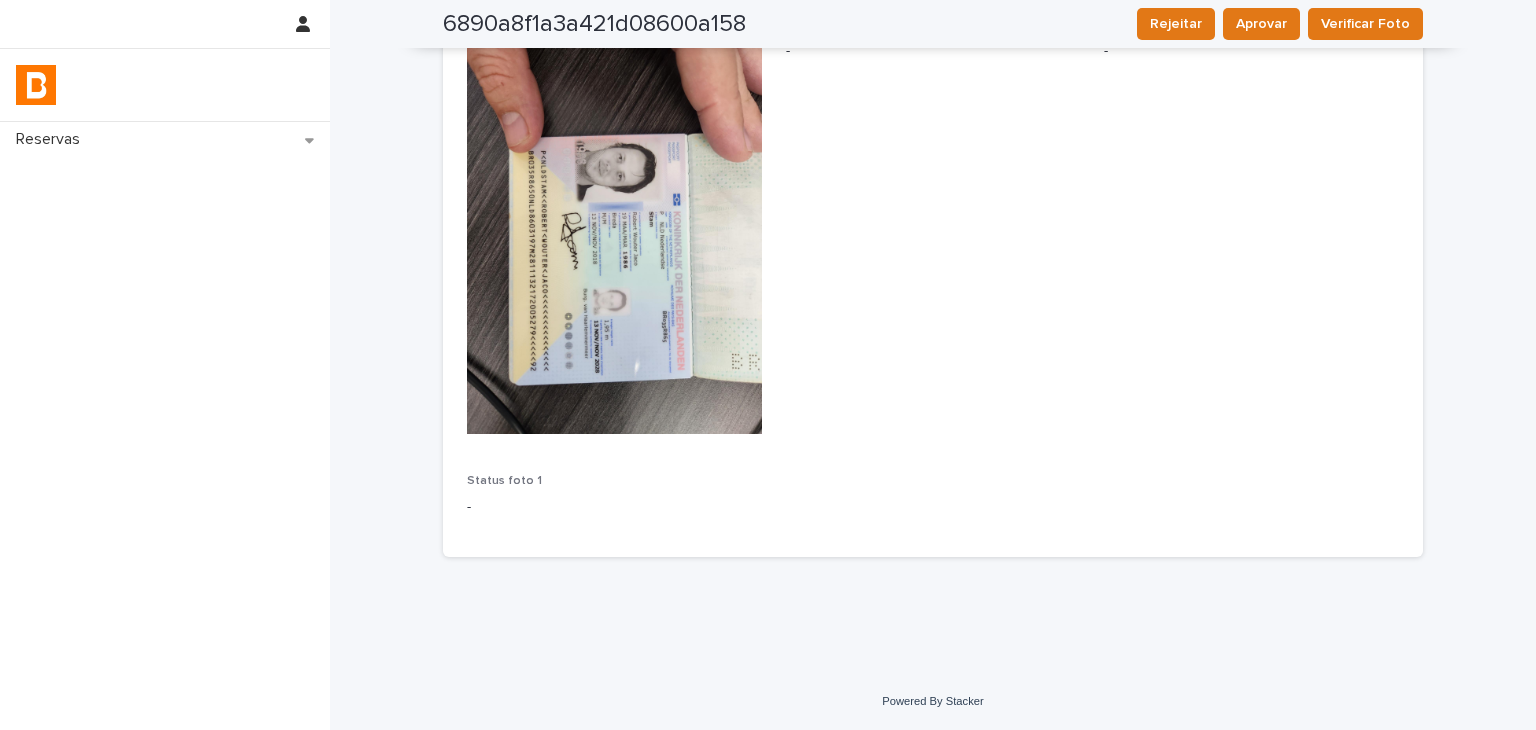 scroll, scrollTop: 0, scrollLeft: 0, axis: both 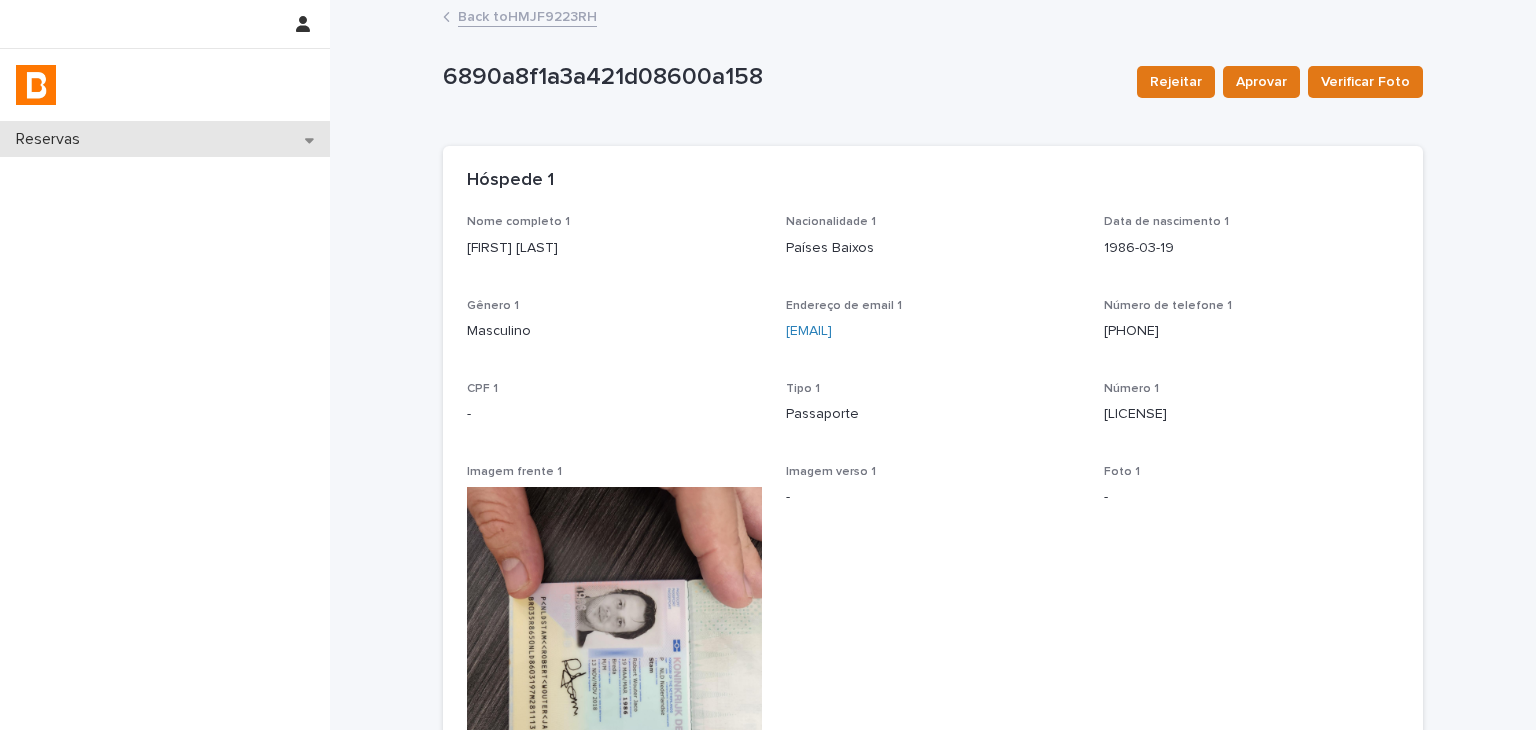 click on "Reservas" at bounding box center [165, 139] 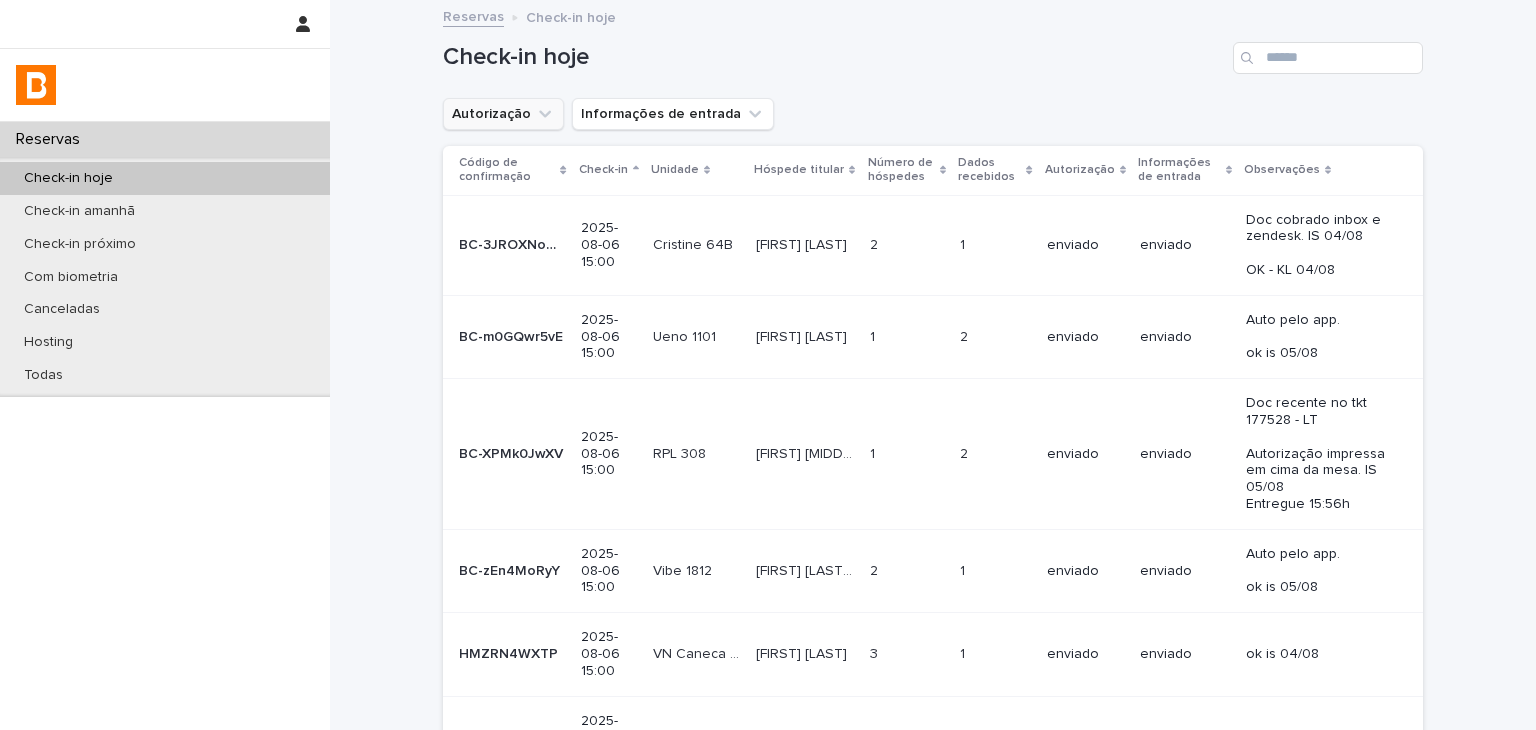 click on "Autorização" at bounding box center [503, 114] 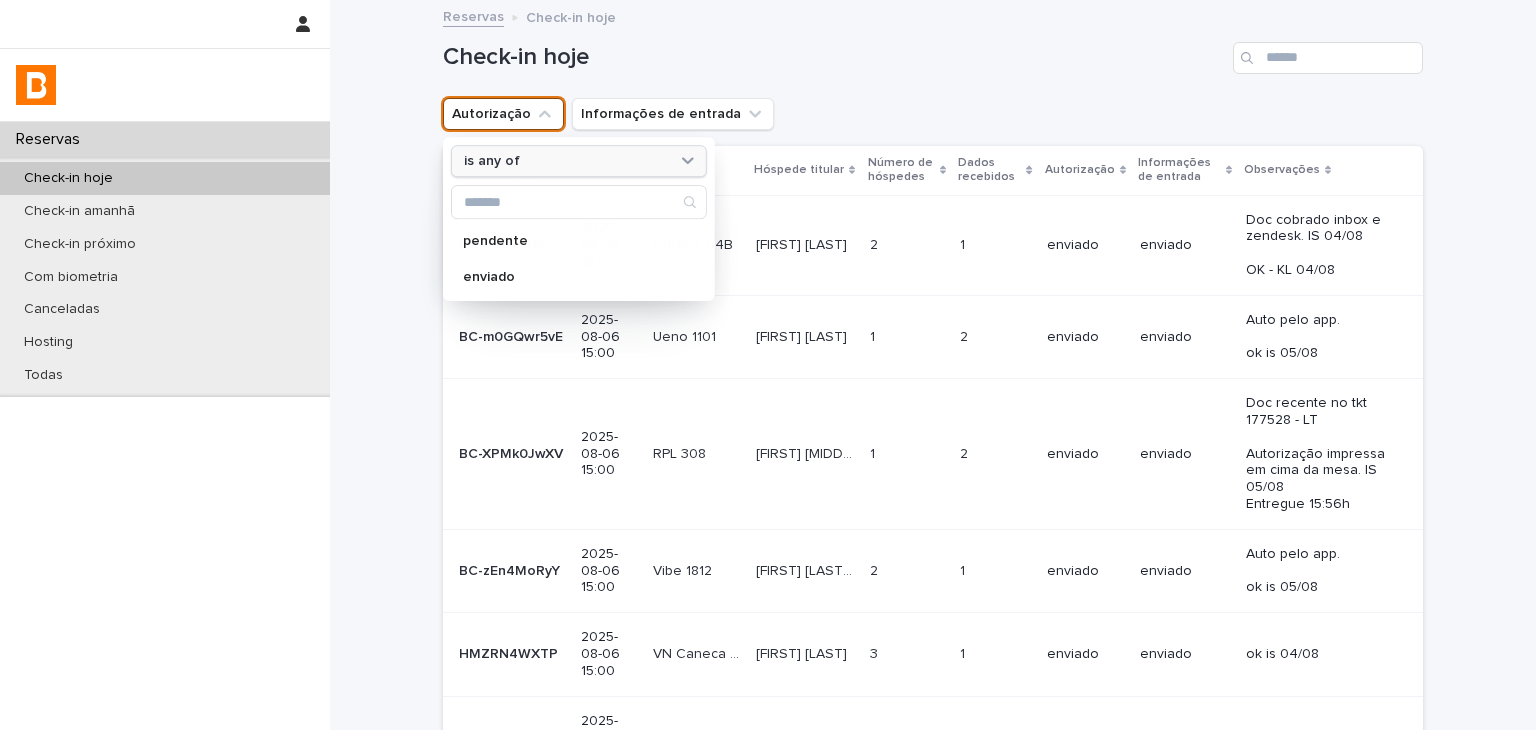 click on "is any of" at bounding box center (492, 161) 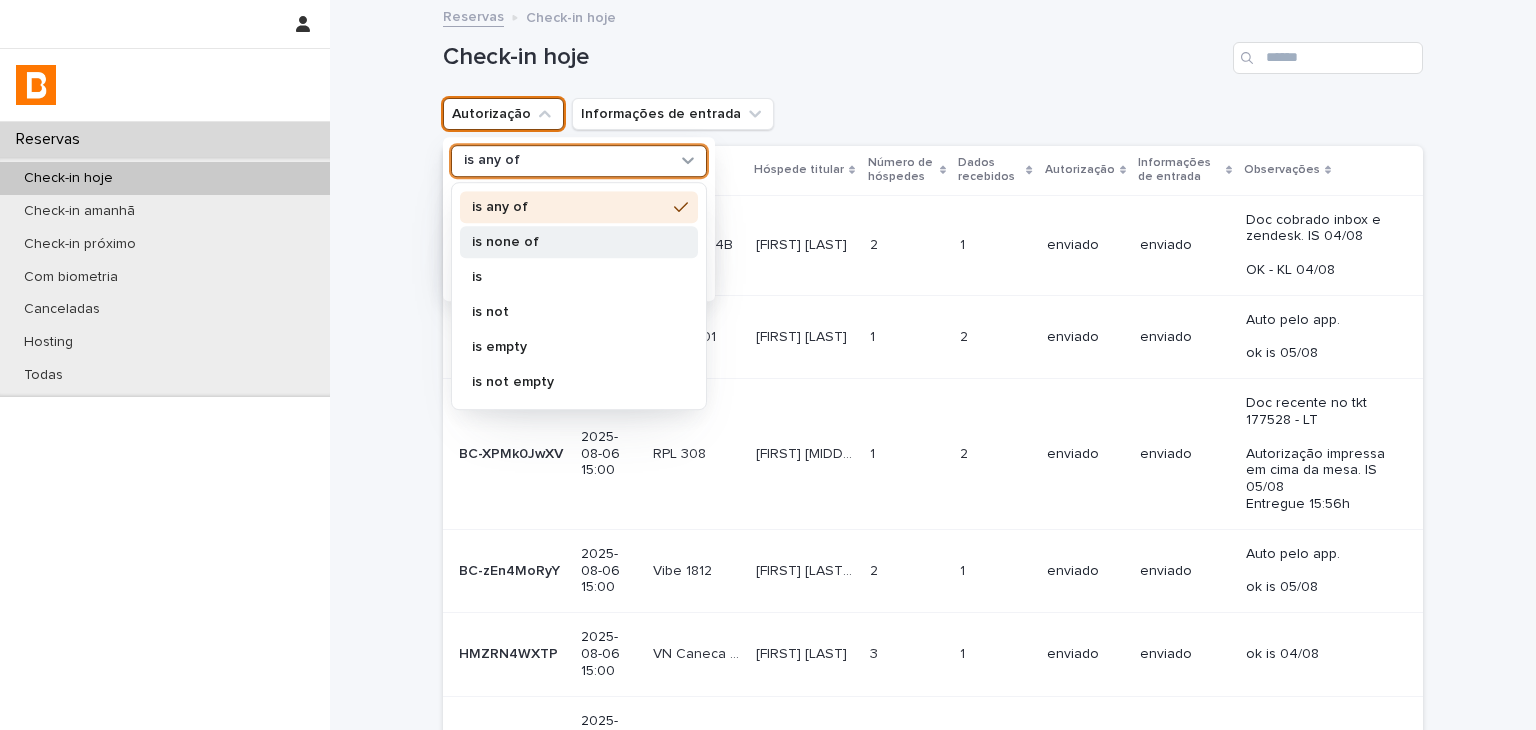 click on "is none of" at bounding box center (569, 242) 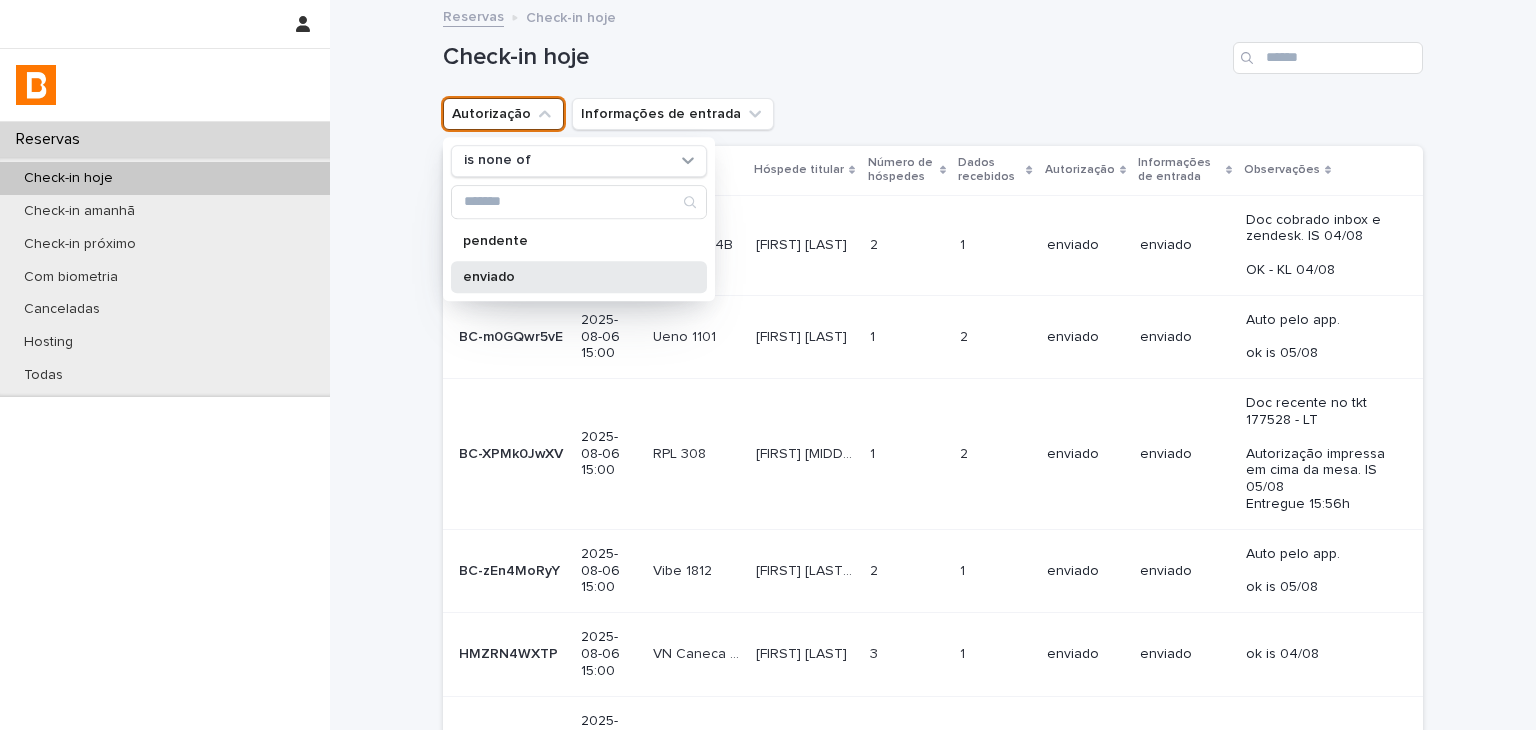 click on "enviado" at bounding box center [569, 277] 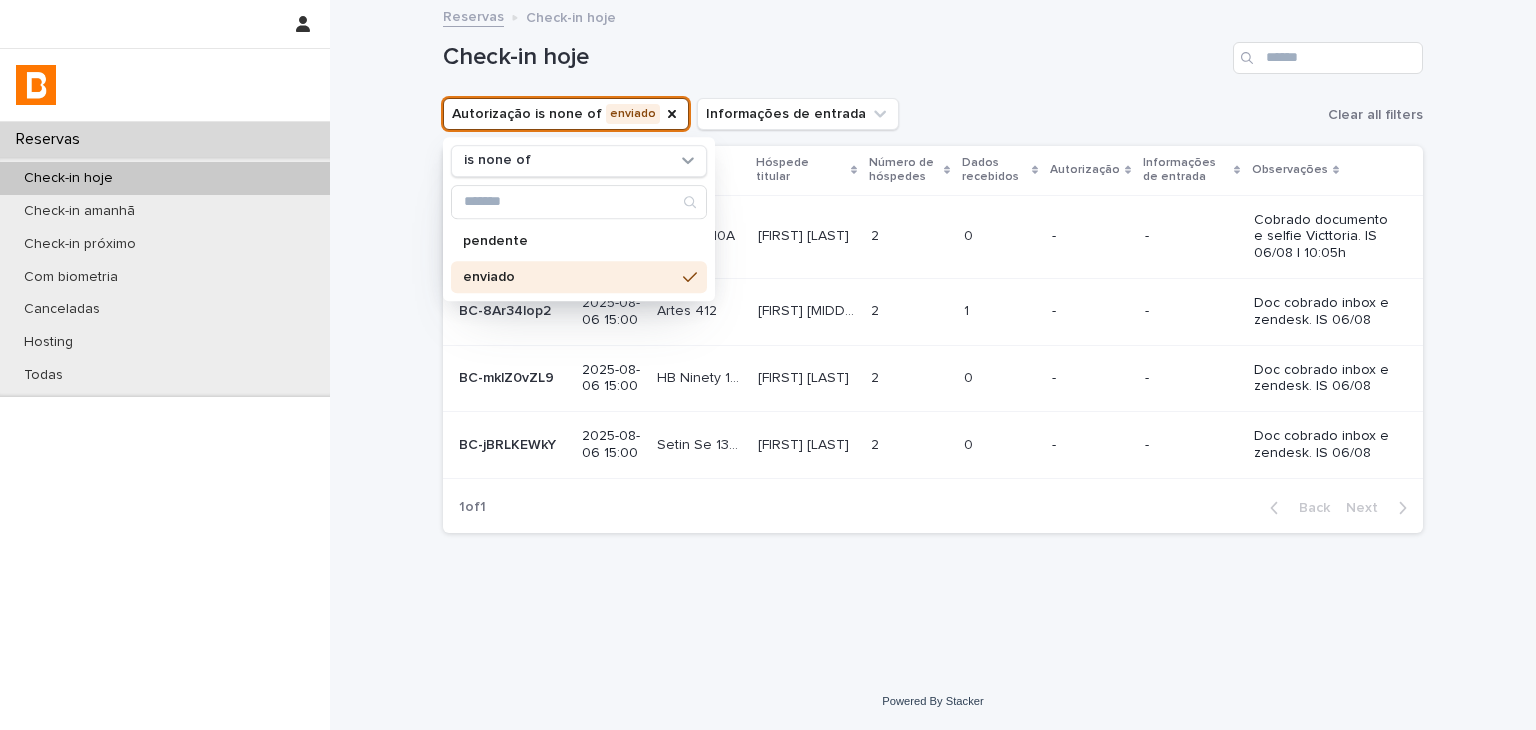 click on "Check-in hoje" at bounding box center (933, 50) 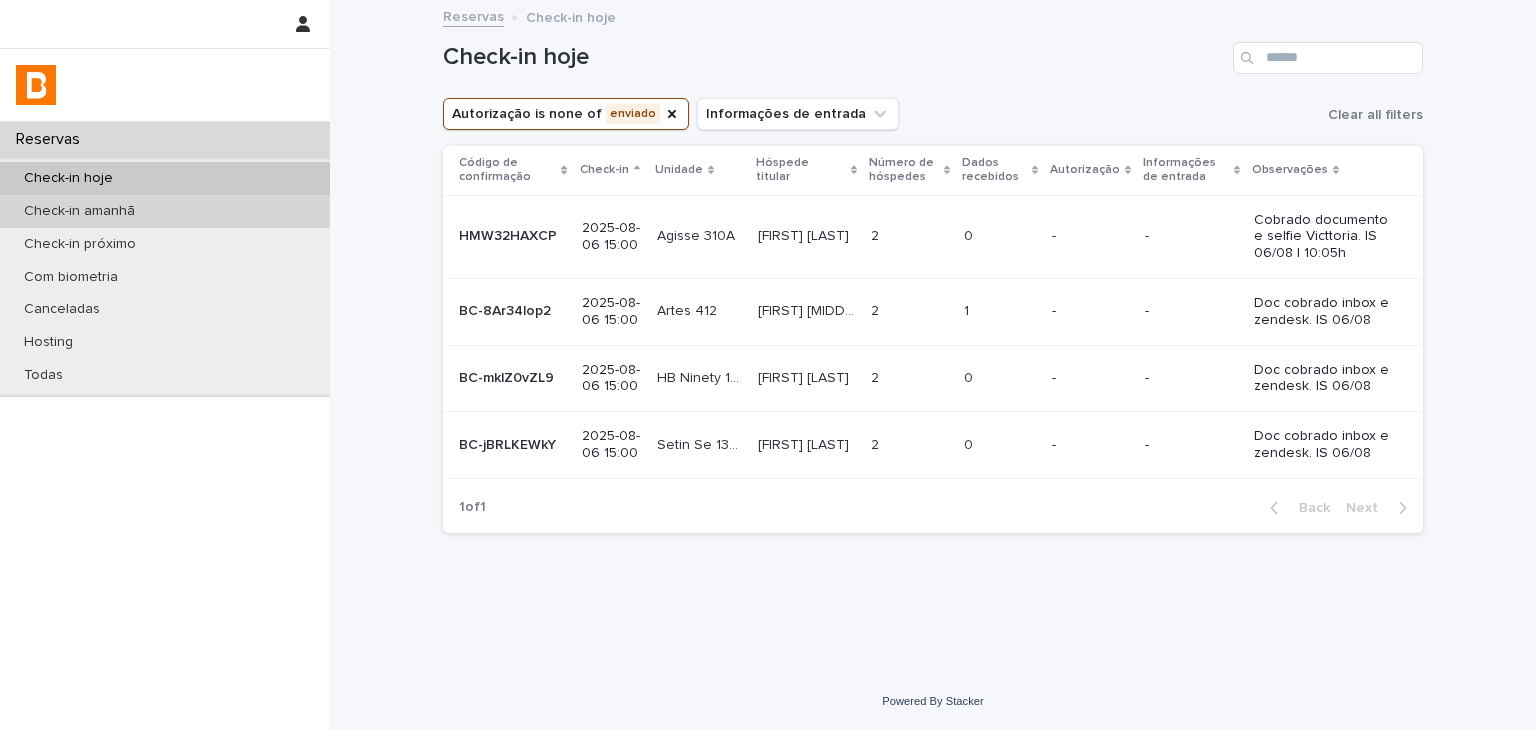 click on "Check-in amanhã" at bounding box center [165, 211] 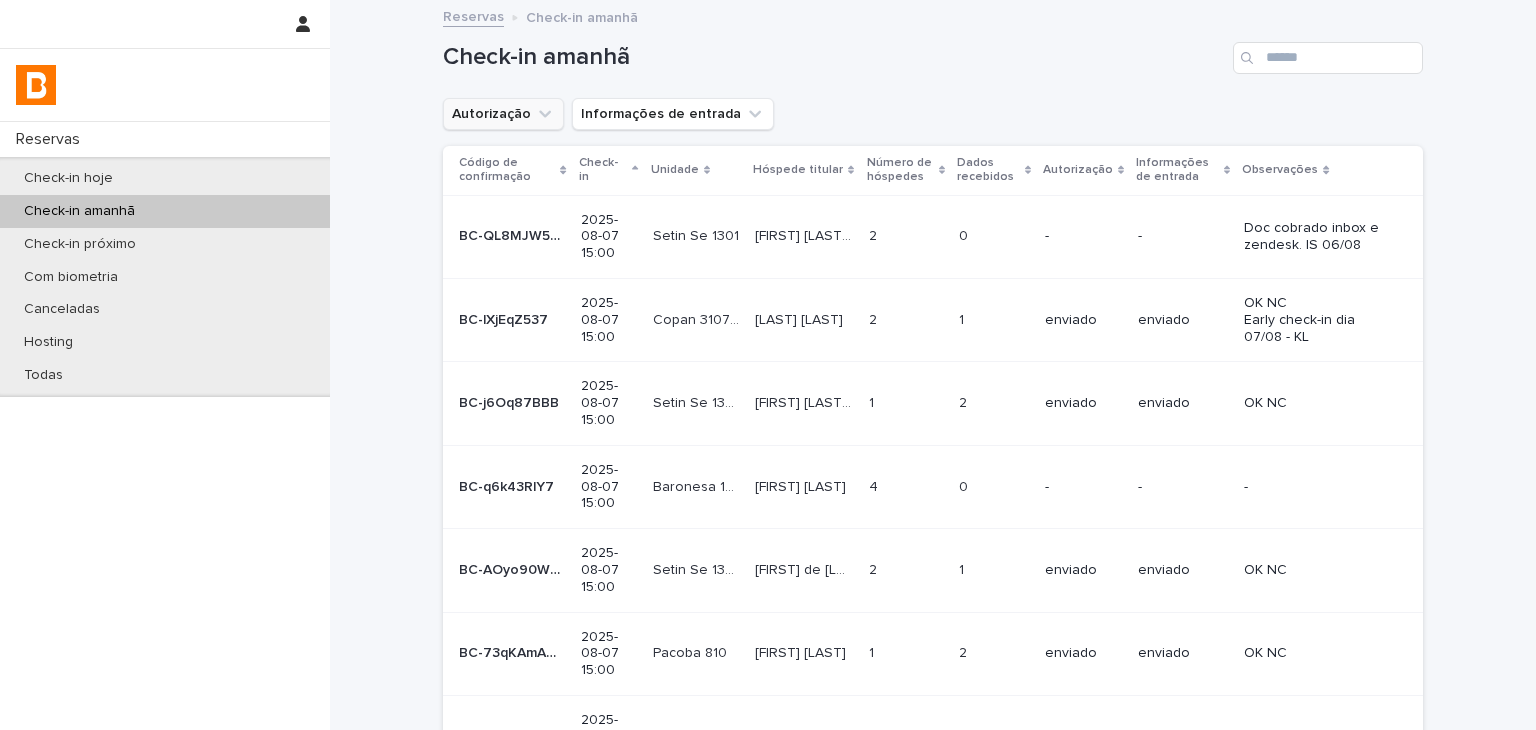 click on "Autorização" at bounding box center (503, 114) 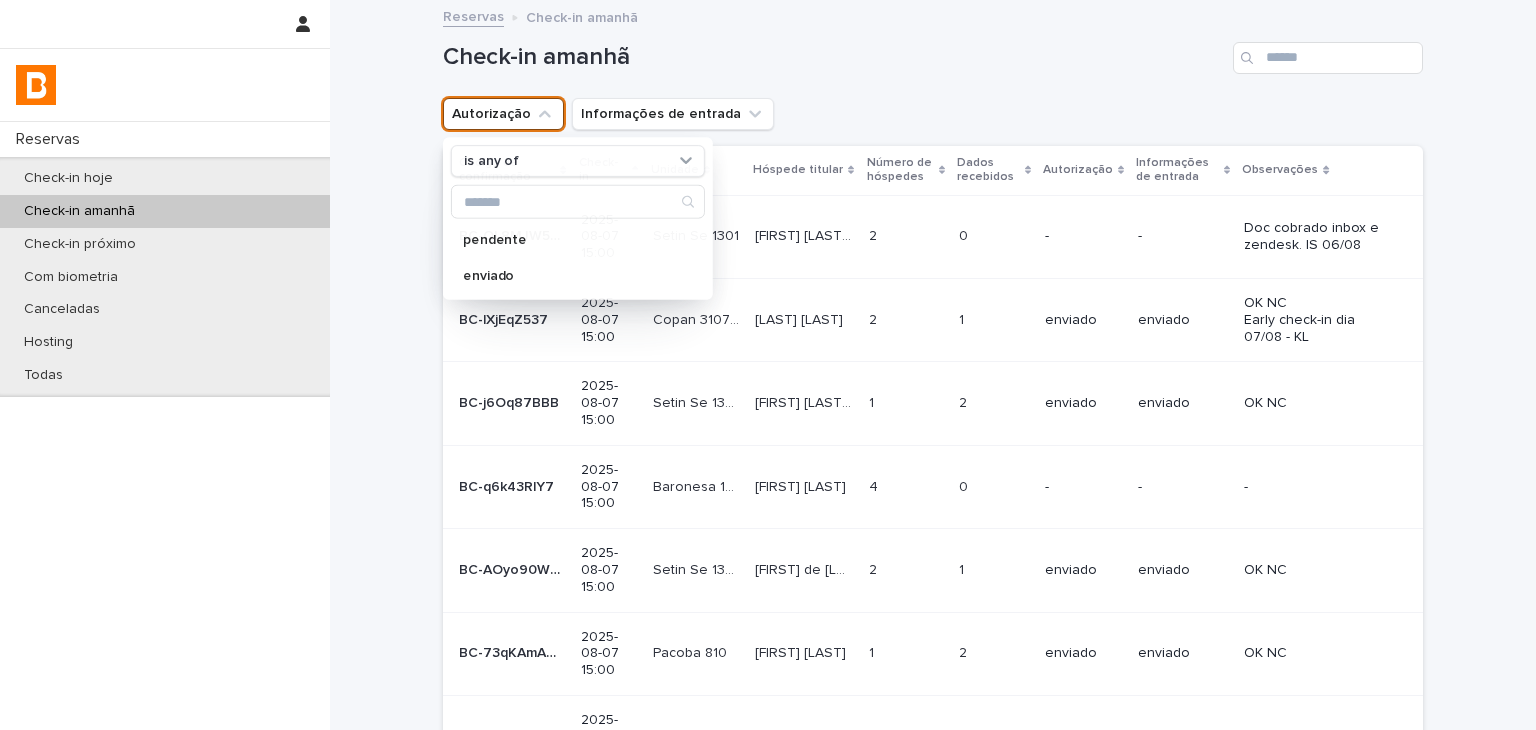 drag, startPoint x: 492, startPoint y: 180, endPoint x: 508, endPoint y: 221, distance: 44.011364 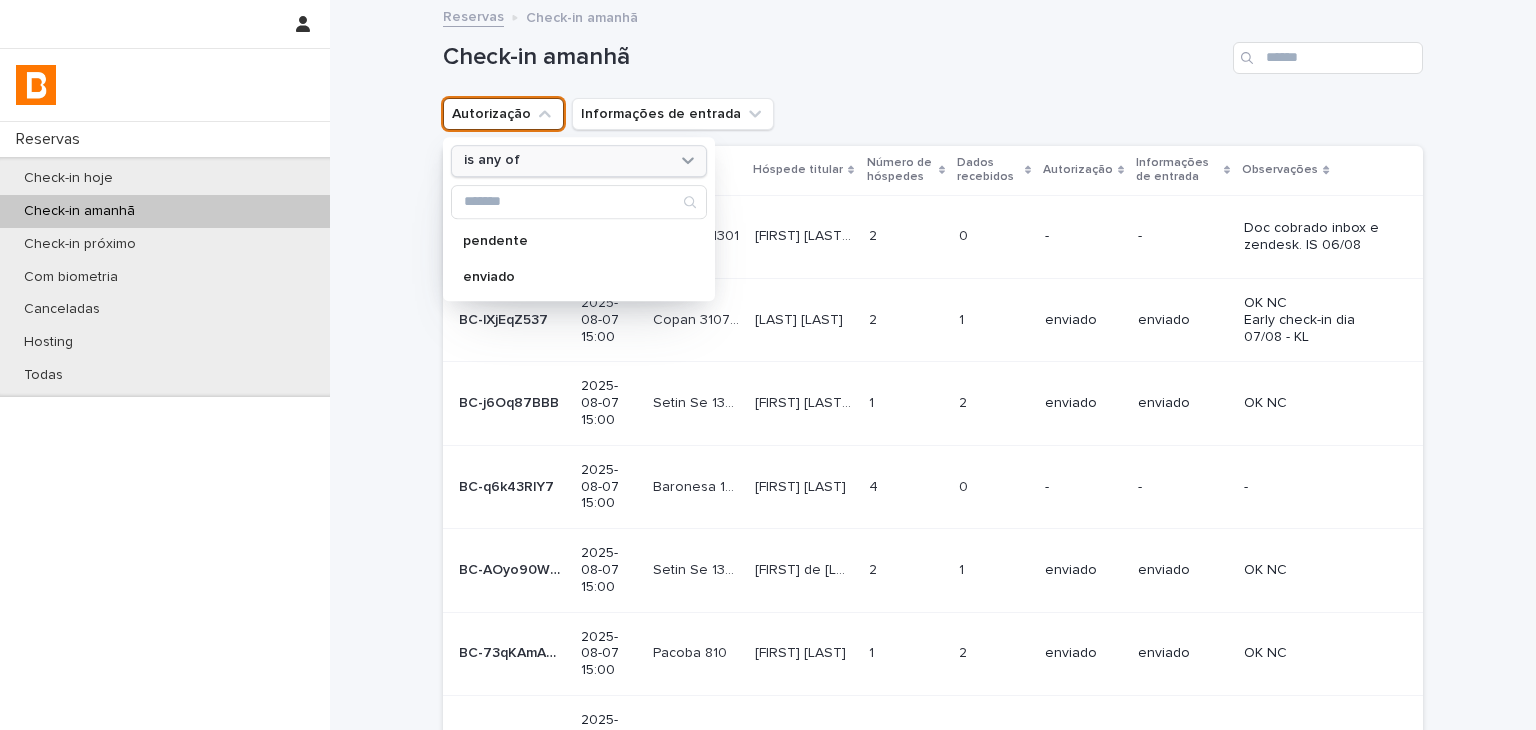 click on "is any of" at bounding box center (566, 161) 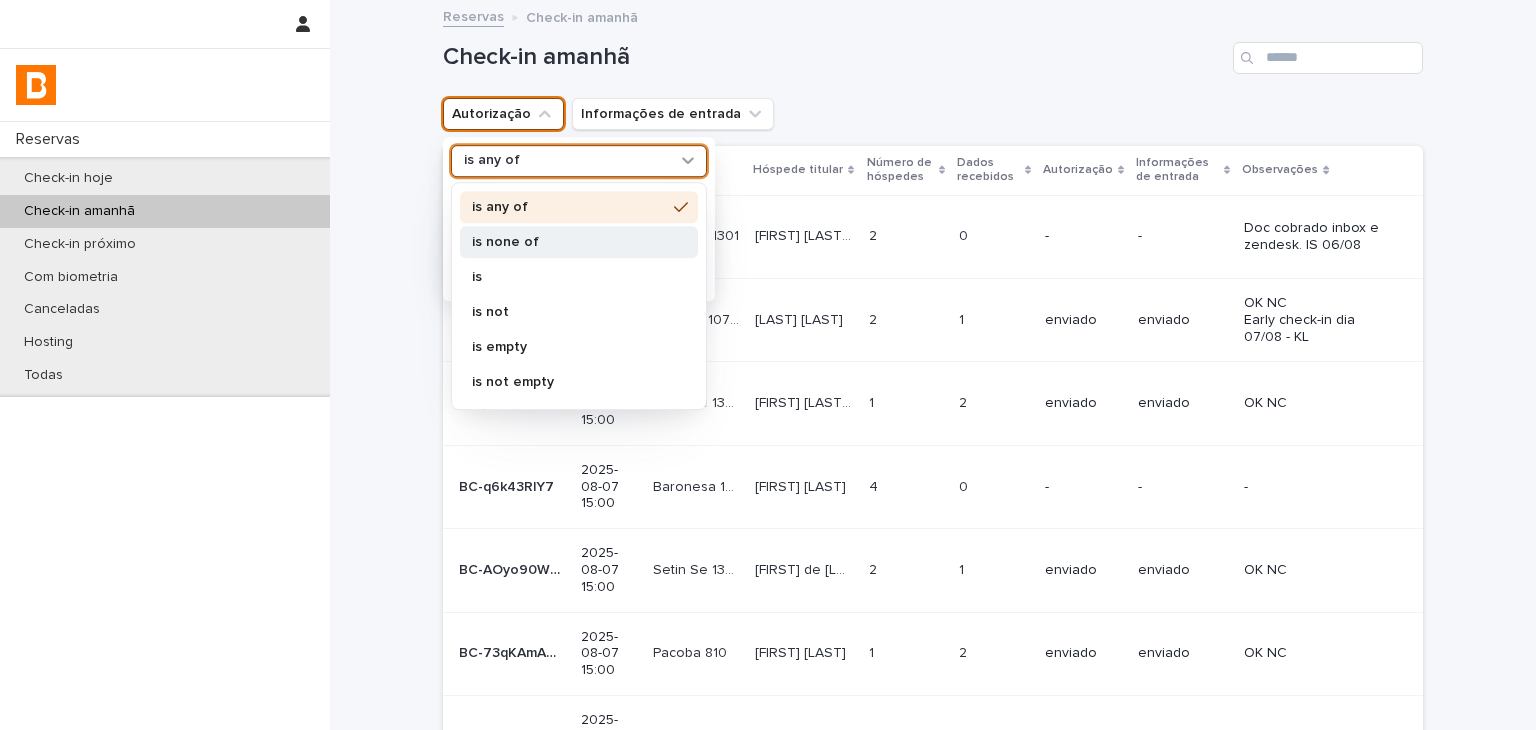 click on "is none of" at bounding box center (579, 242) 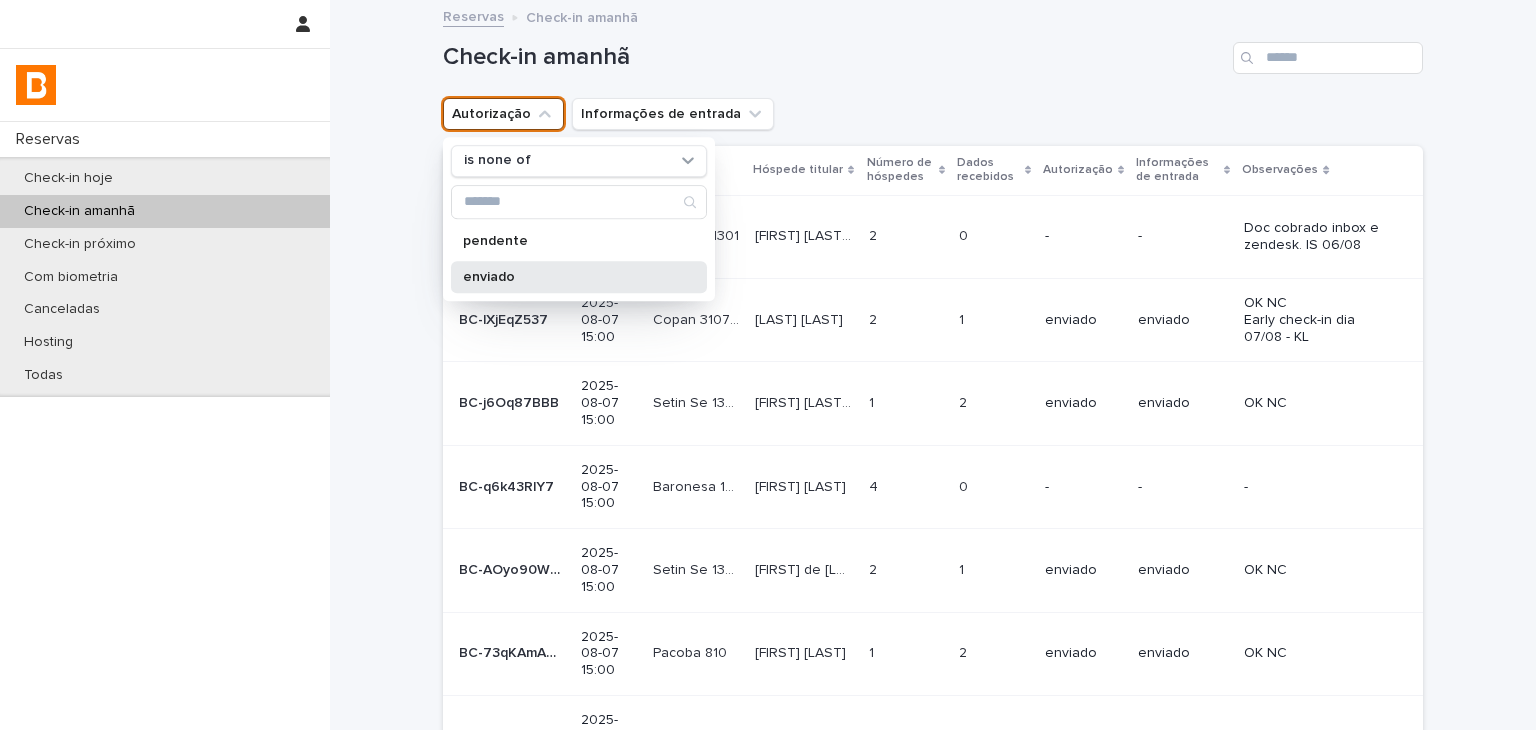 click on "enviado" at bounding box center (569, 277) 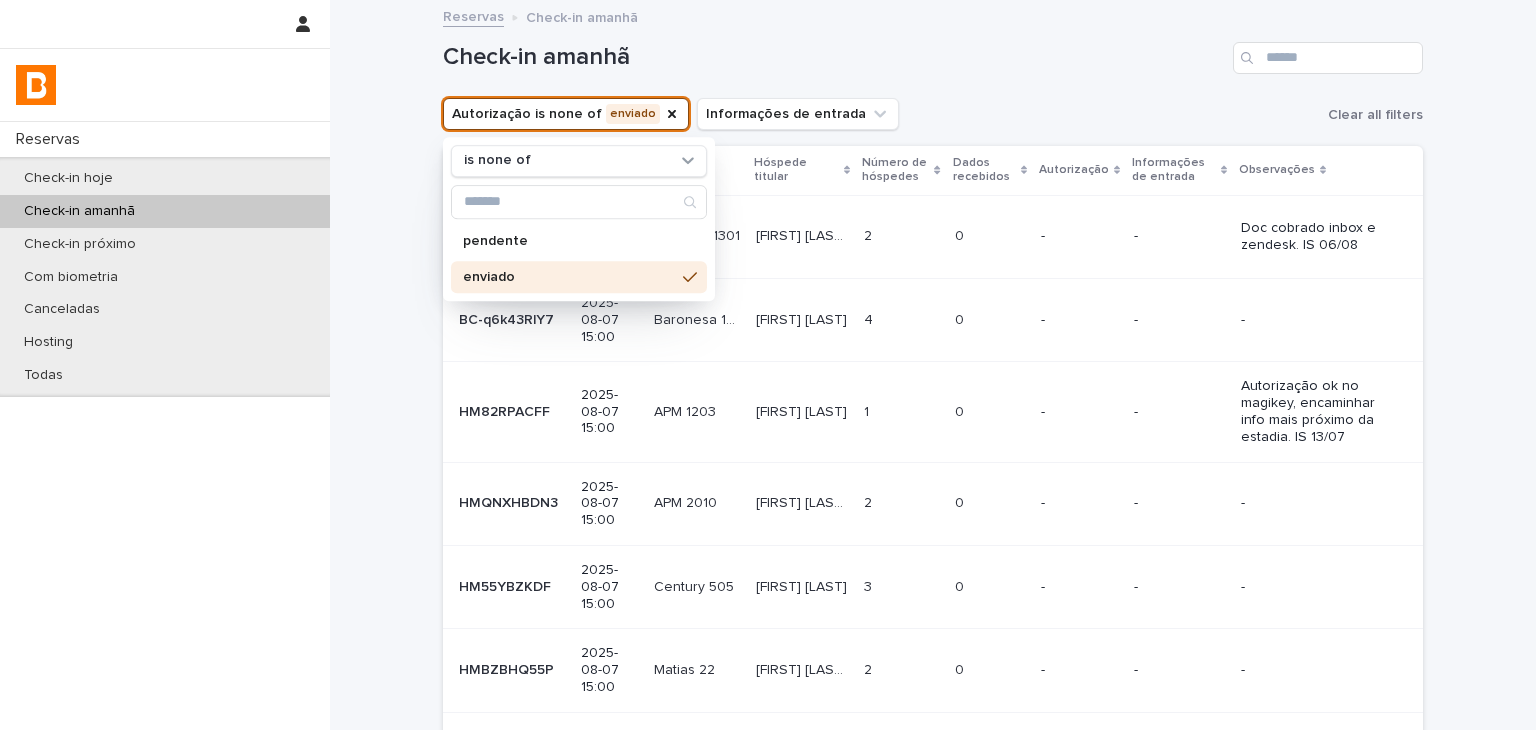 drag, startPoint x: 1092, startPoint y: 49, endPoint x: 1189, endPoint y: 186, distance: 167.86304 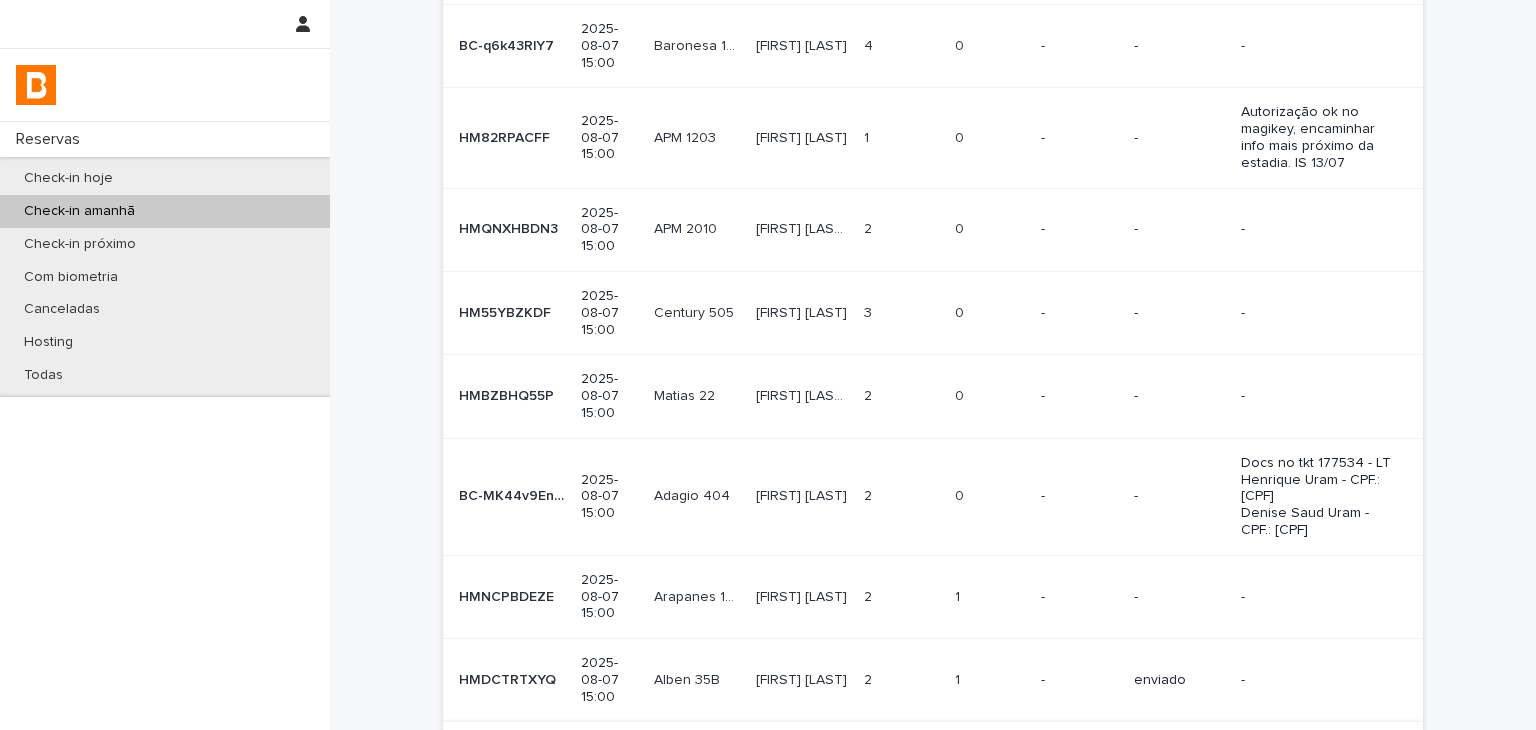 scroll, scrollTop: 574, scrollLeft: 0, axis: vertical 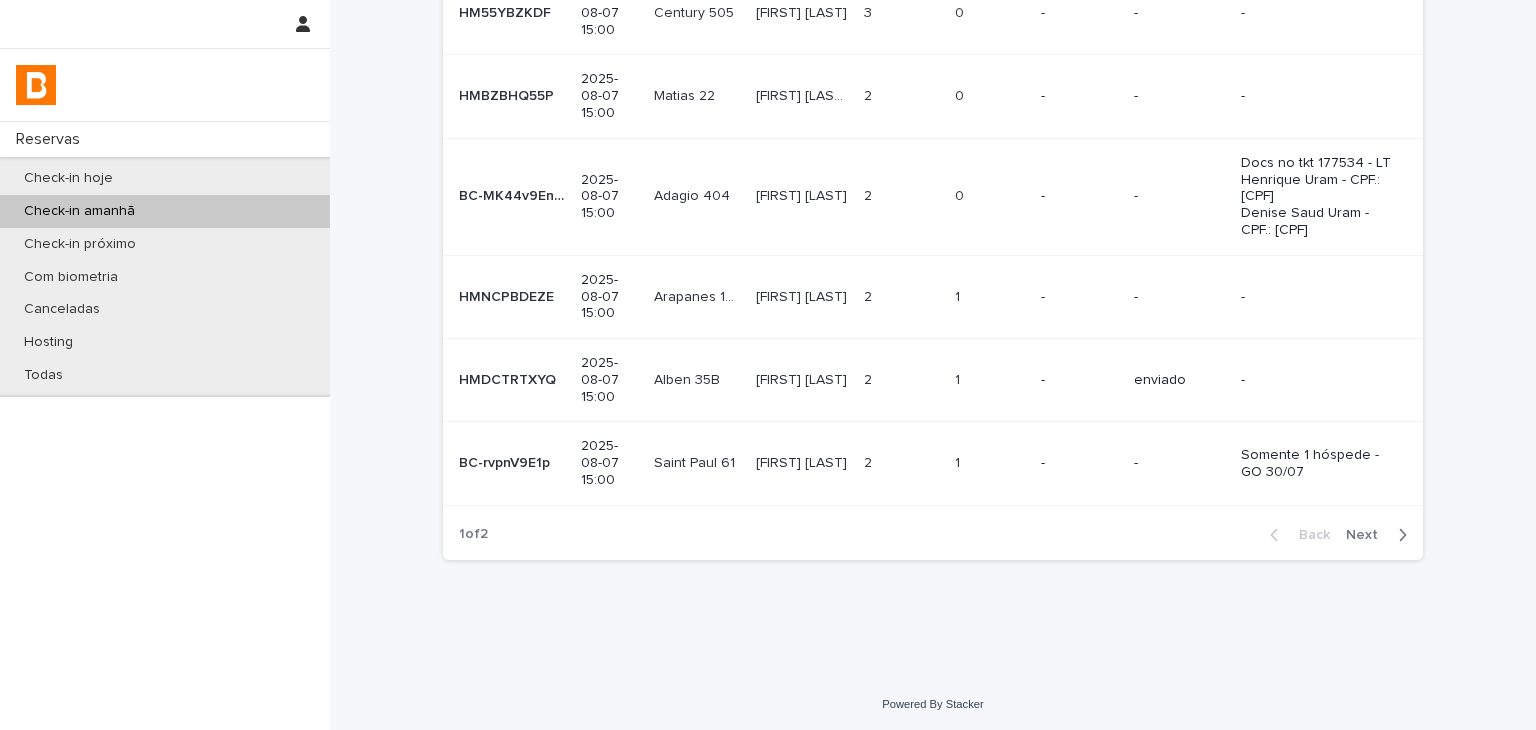click on "[FIRST] [LAST] [FIRST] [LAST]" at bounding box center (802, 380) 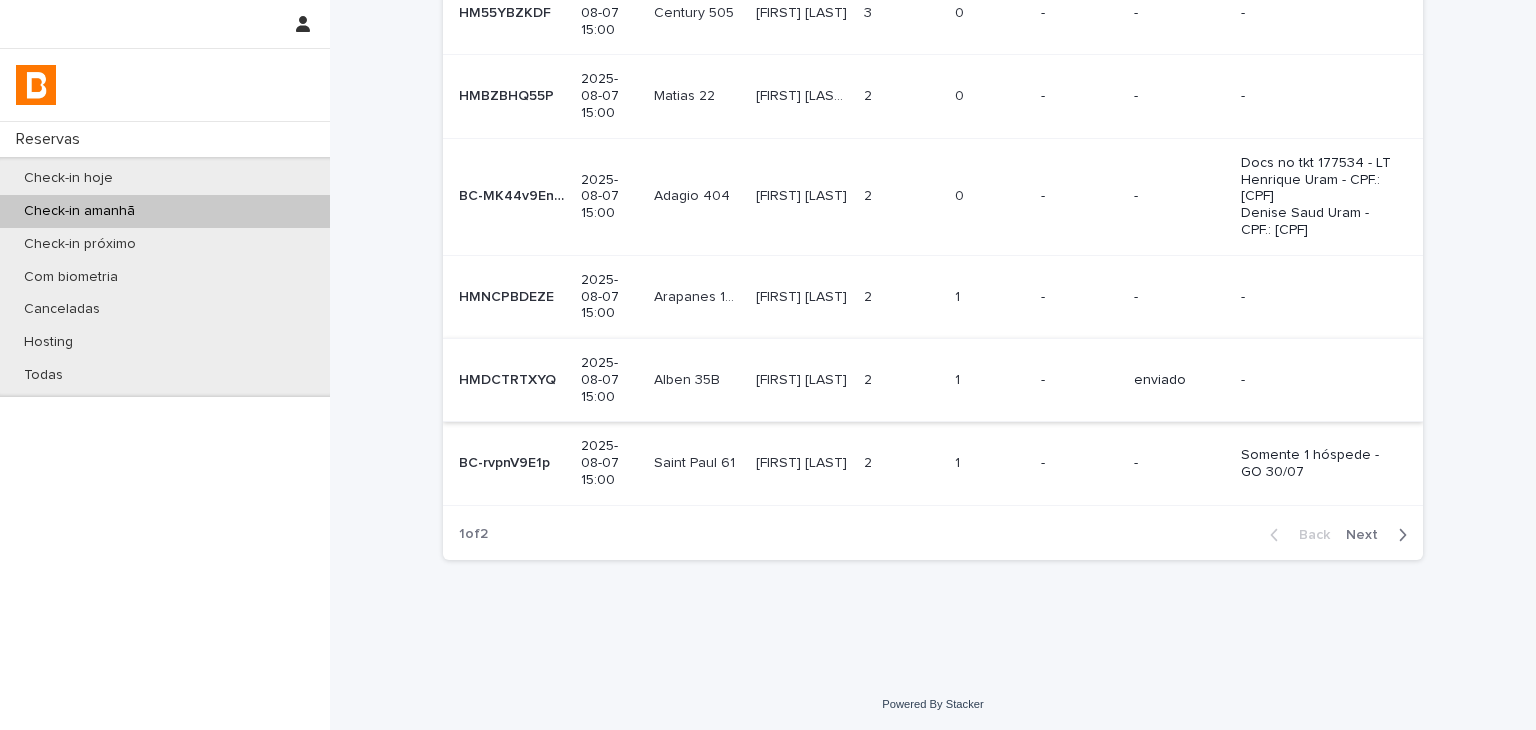 scroll, scrollTop: 0, scrollLeft: 0, axis: both 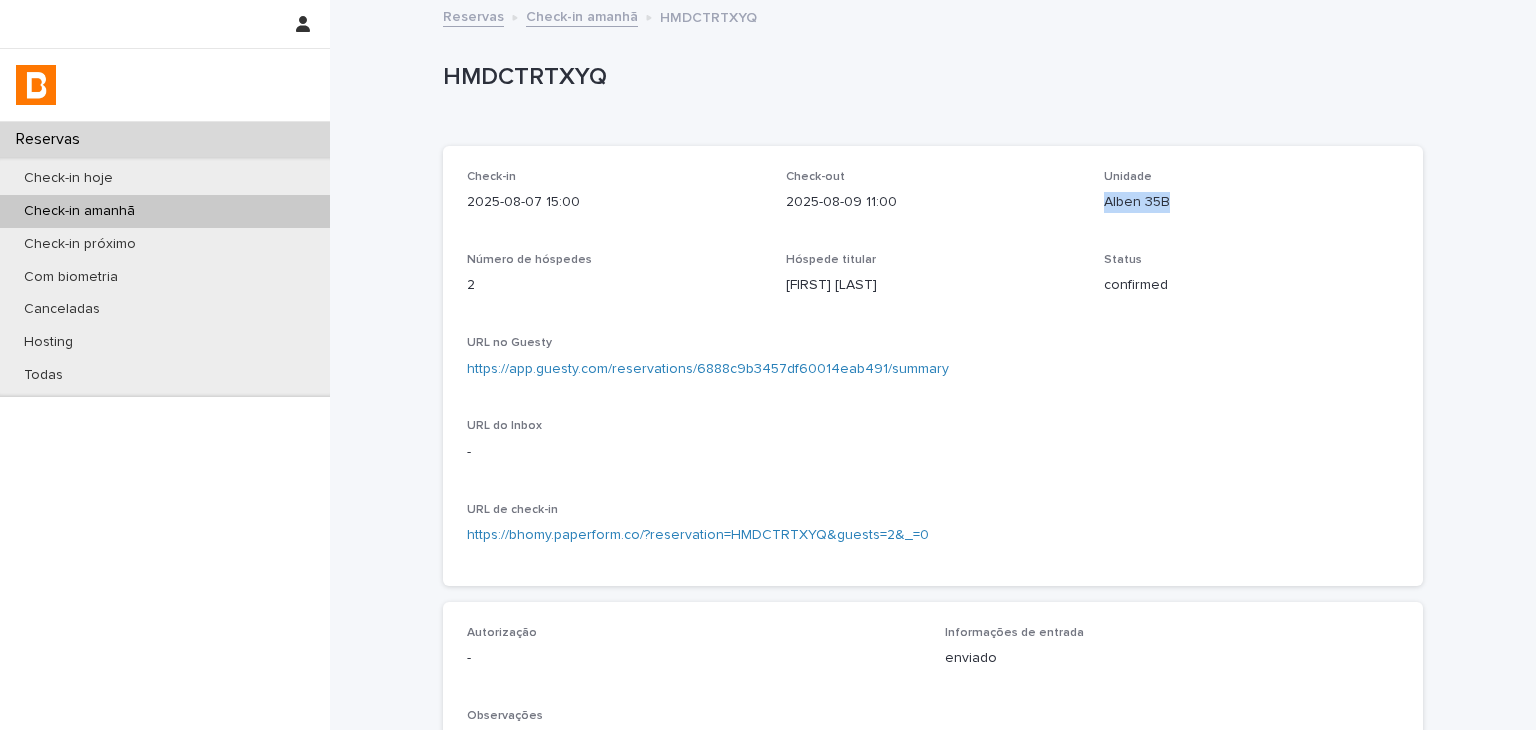 drag, startPoint x: 1136, startPoint y: 203, endPoint x: 1181, endPoint y: 205, distance: 45.044422 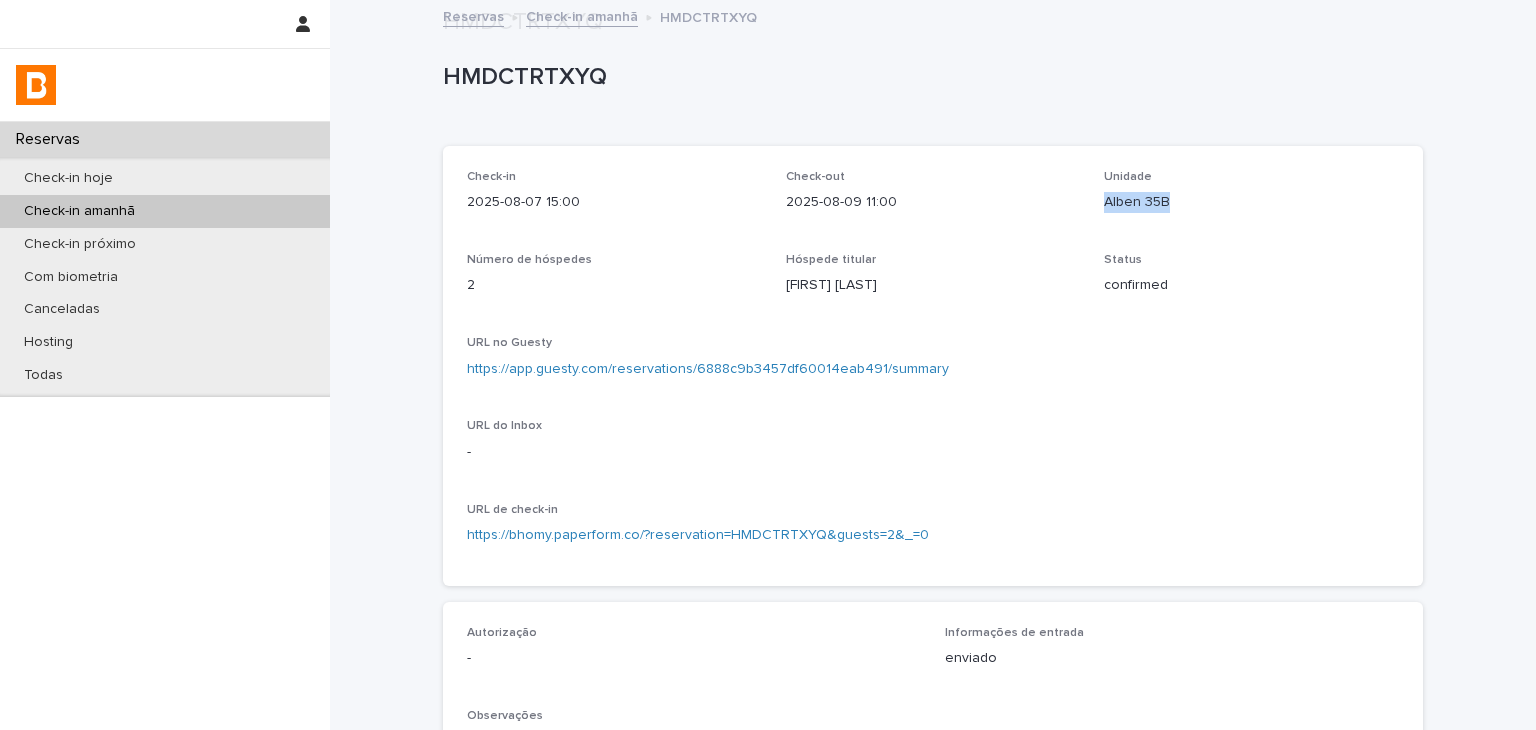 scroll, scrollTop: 500, scrollLeft: 0, axis: vertical 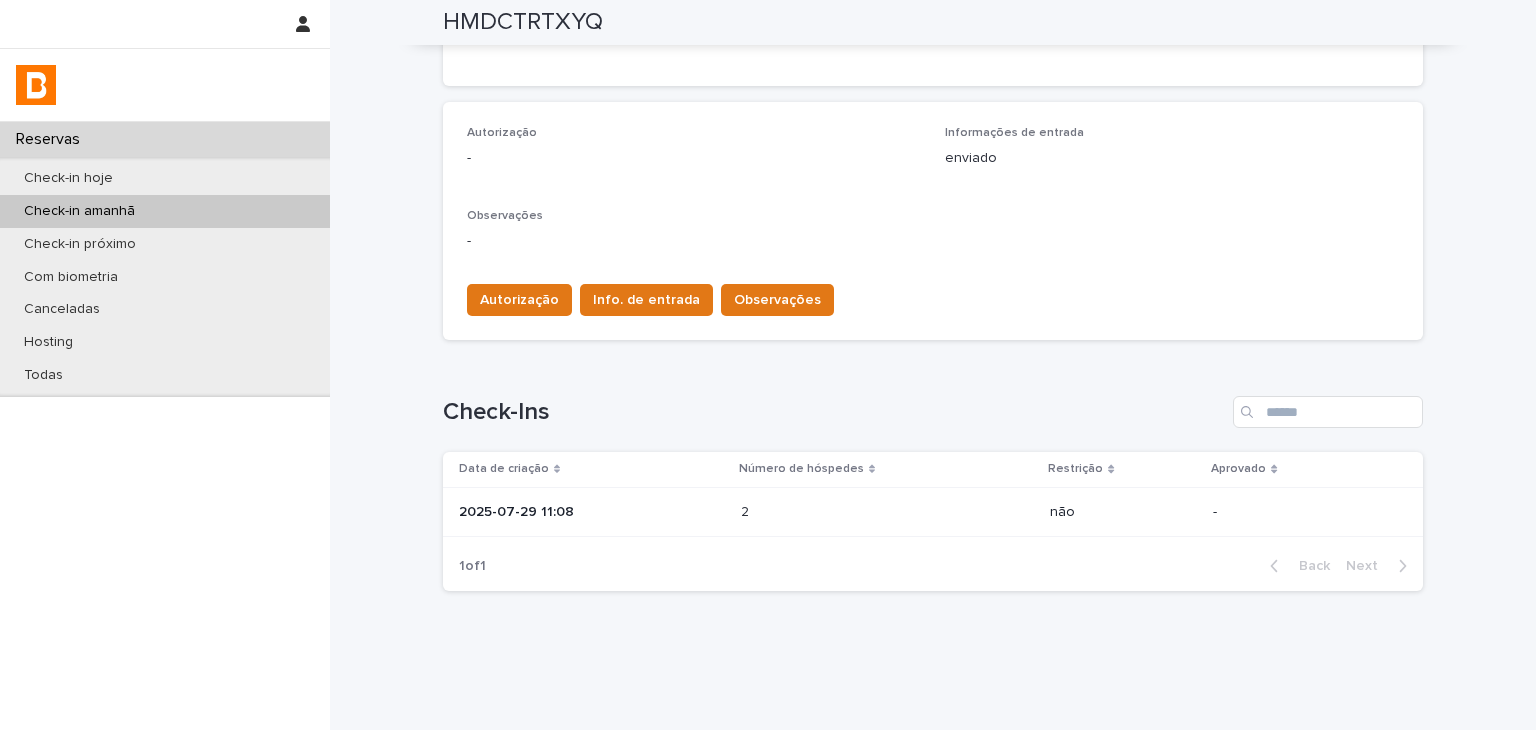 click on "2 2" at bounding box center (887, 512) 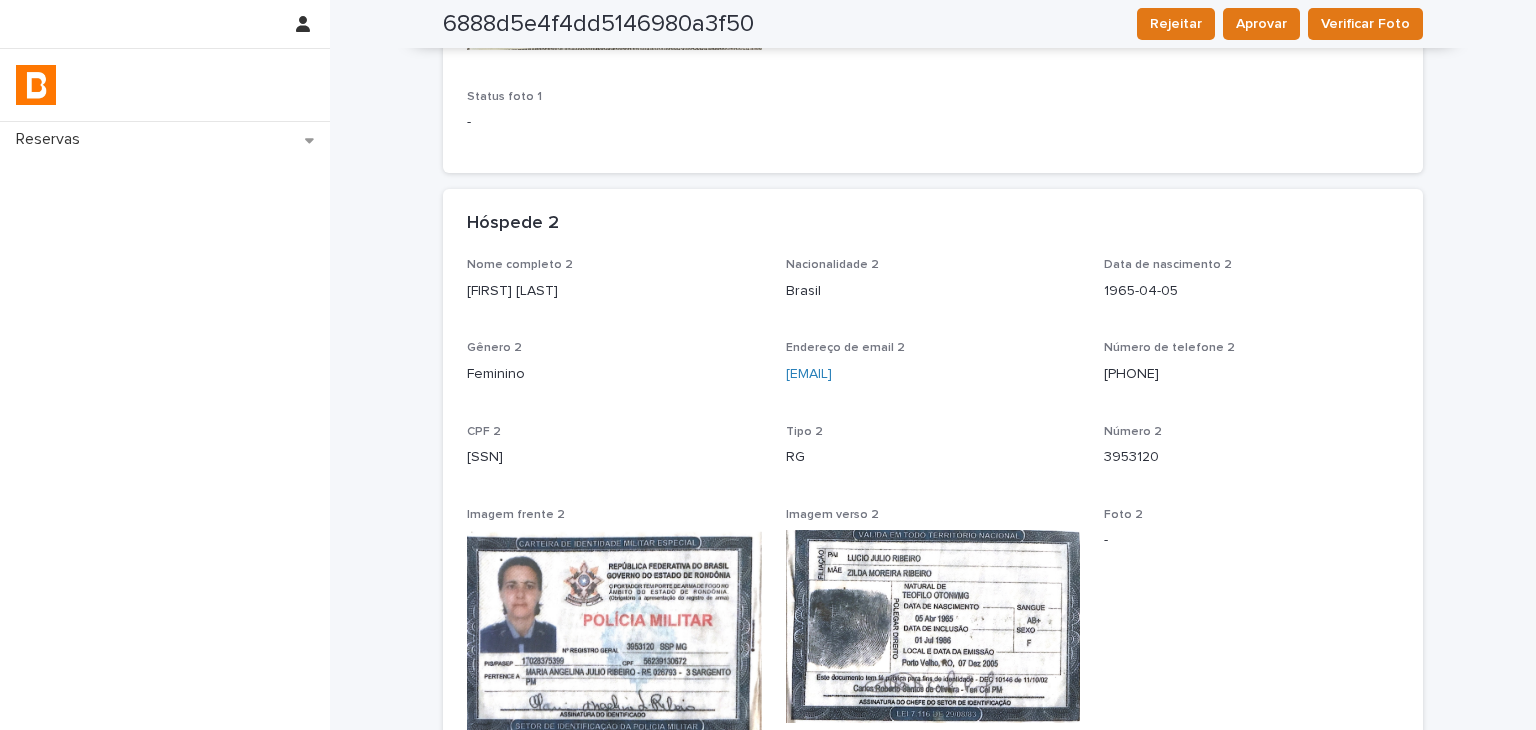 scroll, scrollTop: 849, scrollLeft: 0, axis: vertical 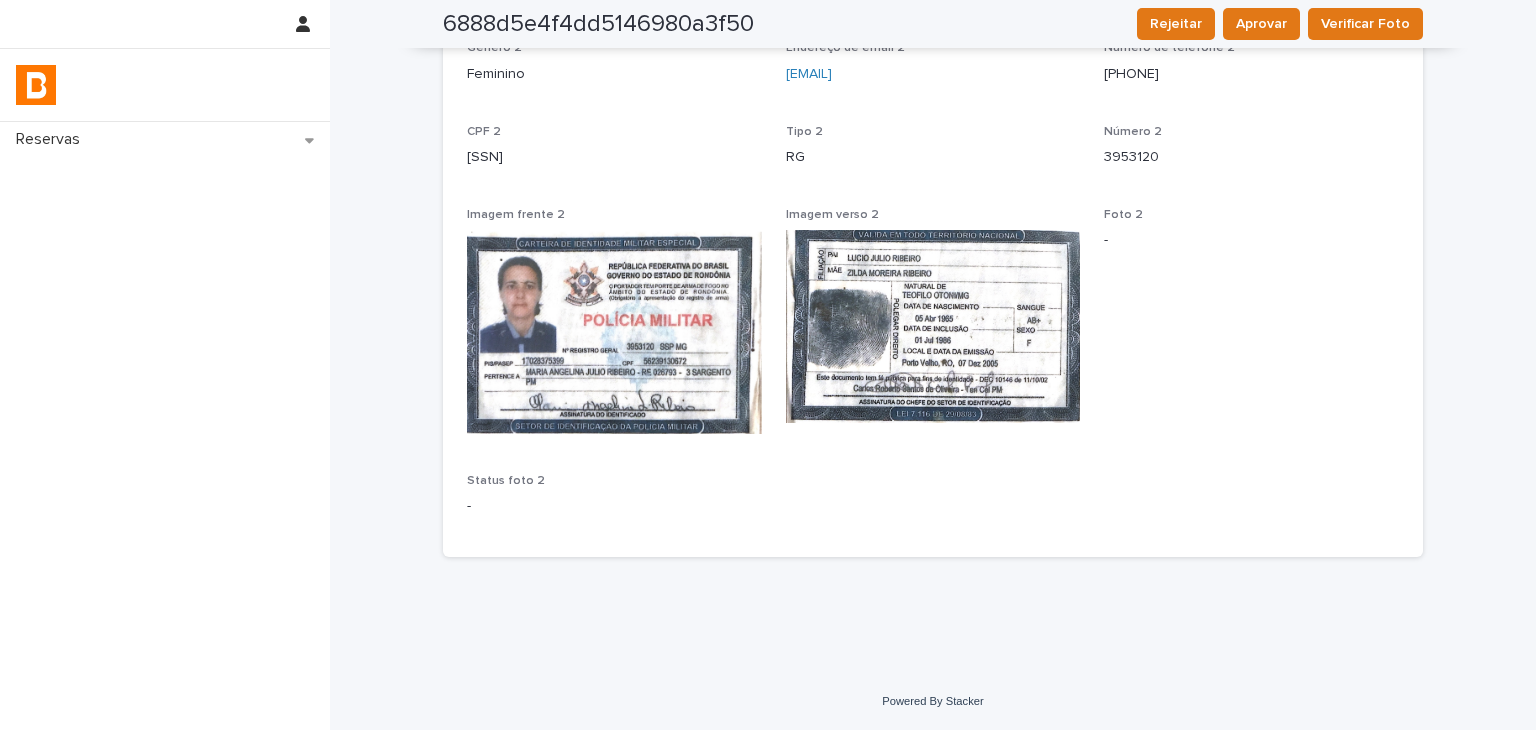 drag, startPoint x: 694, startPoint y: 305, endPoint x: 704, endPoint y: 293, distance: 15.6205 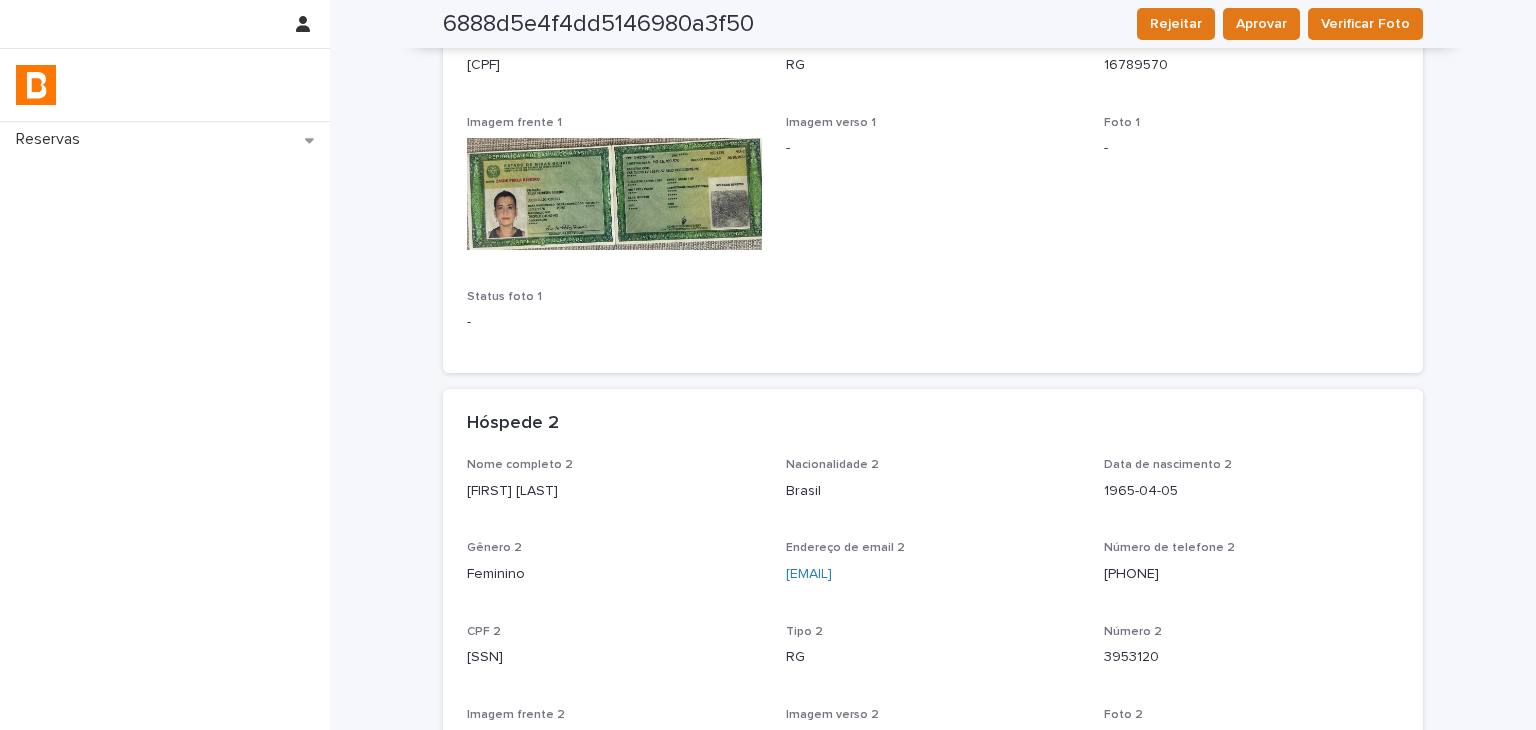 scroll, scrollTop: 0, scrollLeft: 0, axis: both 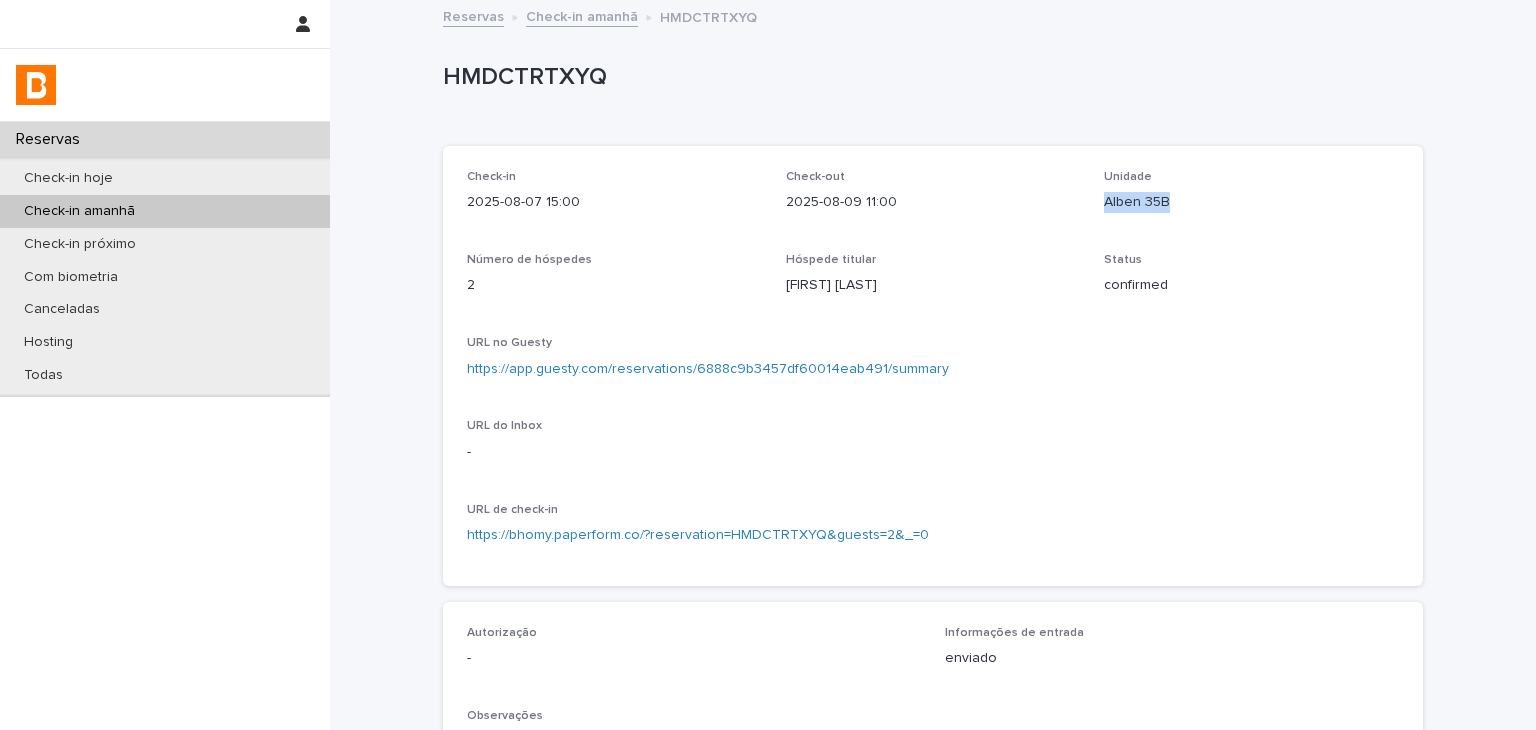 drag, startPoint x: 1096, startPoint y: 197, endPoint x: 1178, endPoint y: 209, distance: 82.8734 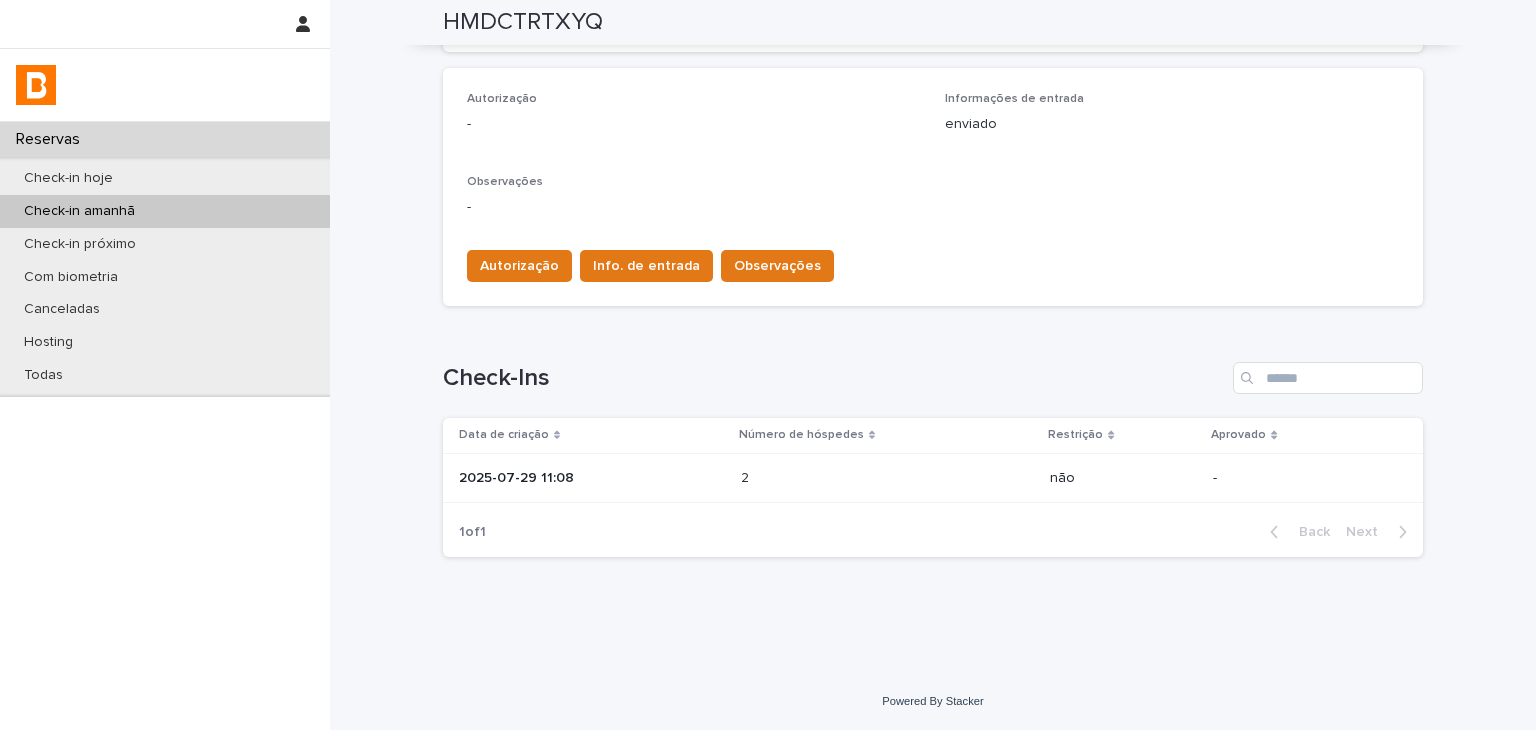 click on "2 2" at bounding box center (887, 478) 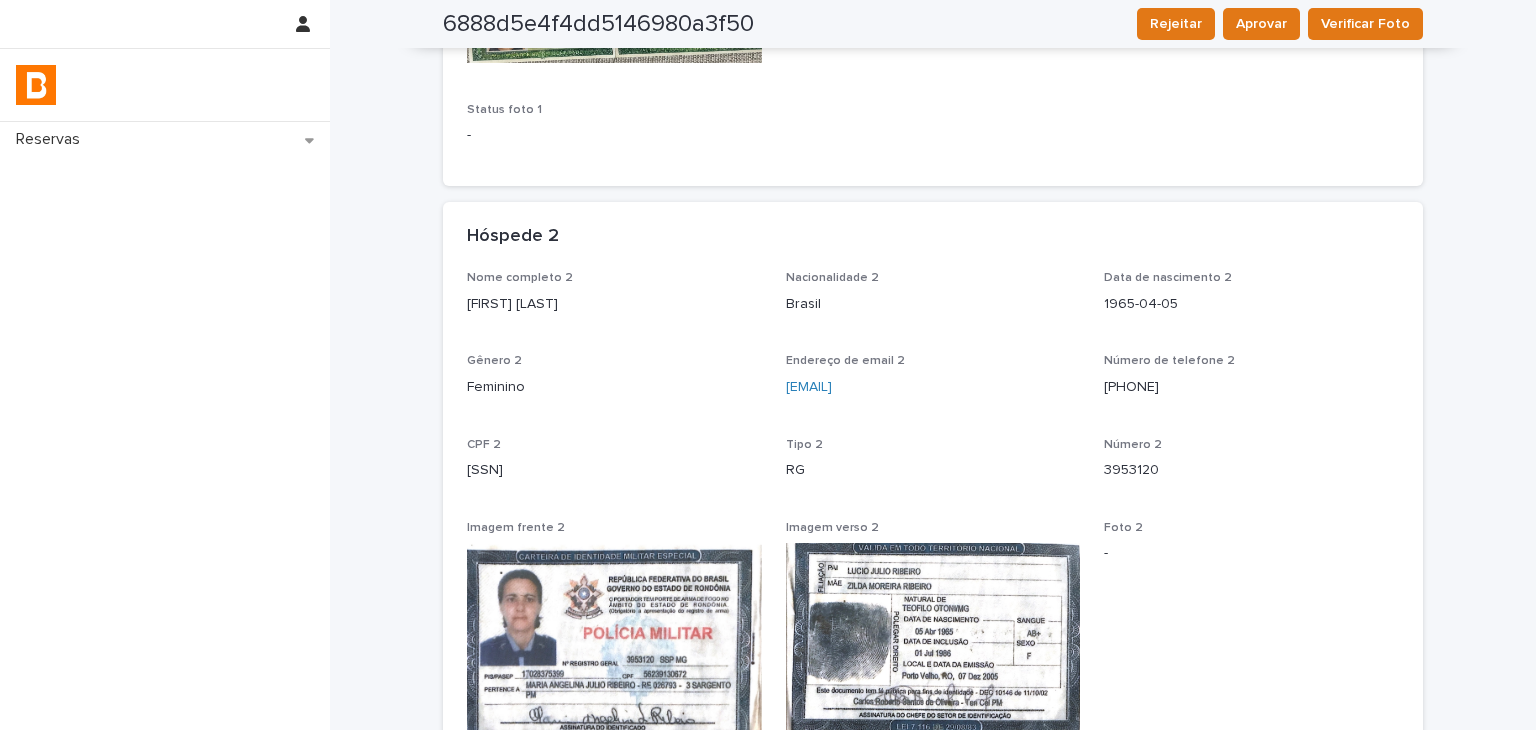 scroll, scrollTop: 136, scrollLeft: 0, axis: vertical 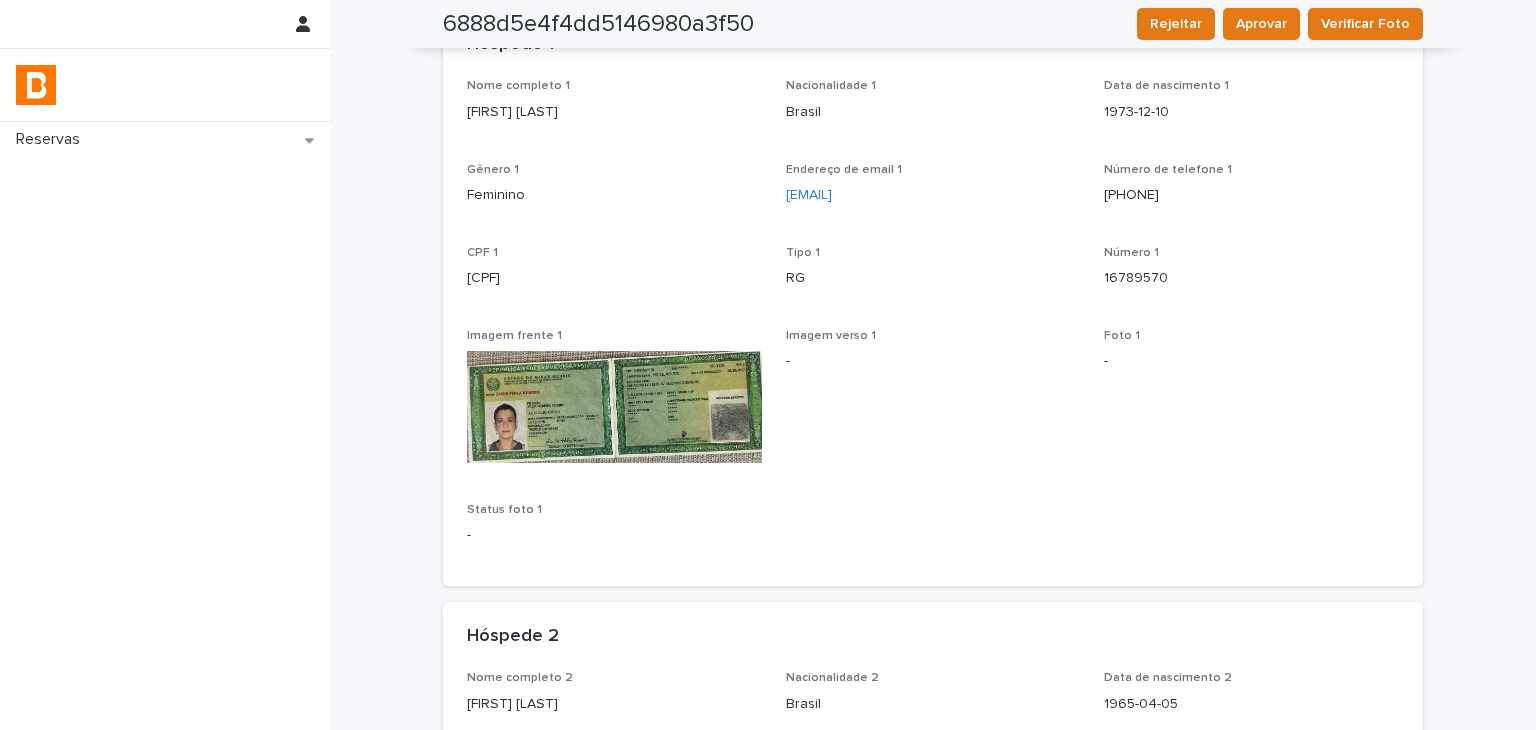 drag, startPoint x: 460, startPoint y: 104, endPoint x: 635, endPoint y: 124, distance: 176.13914 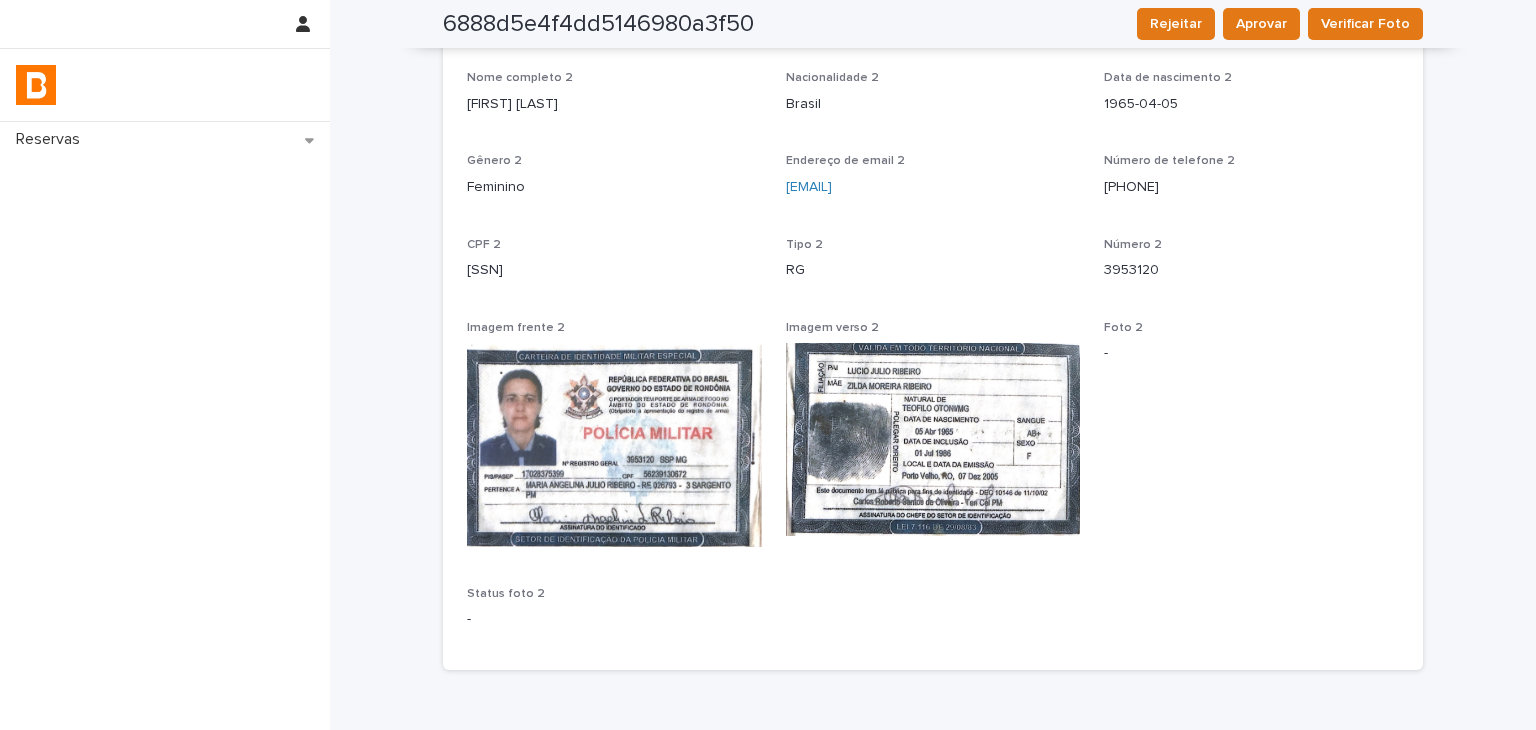 drag, startPoint x: 501, startPoint y: 102, endPoint x: 667, endPoint y: 116, distance: 166.58931 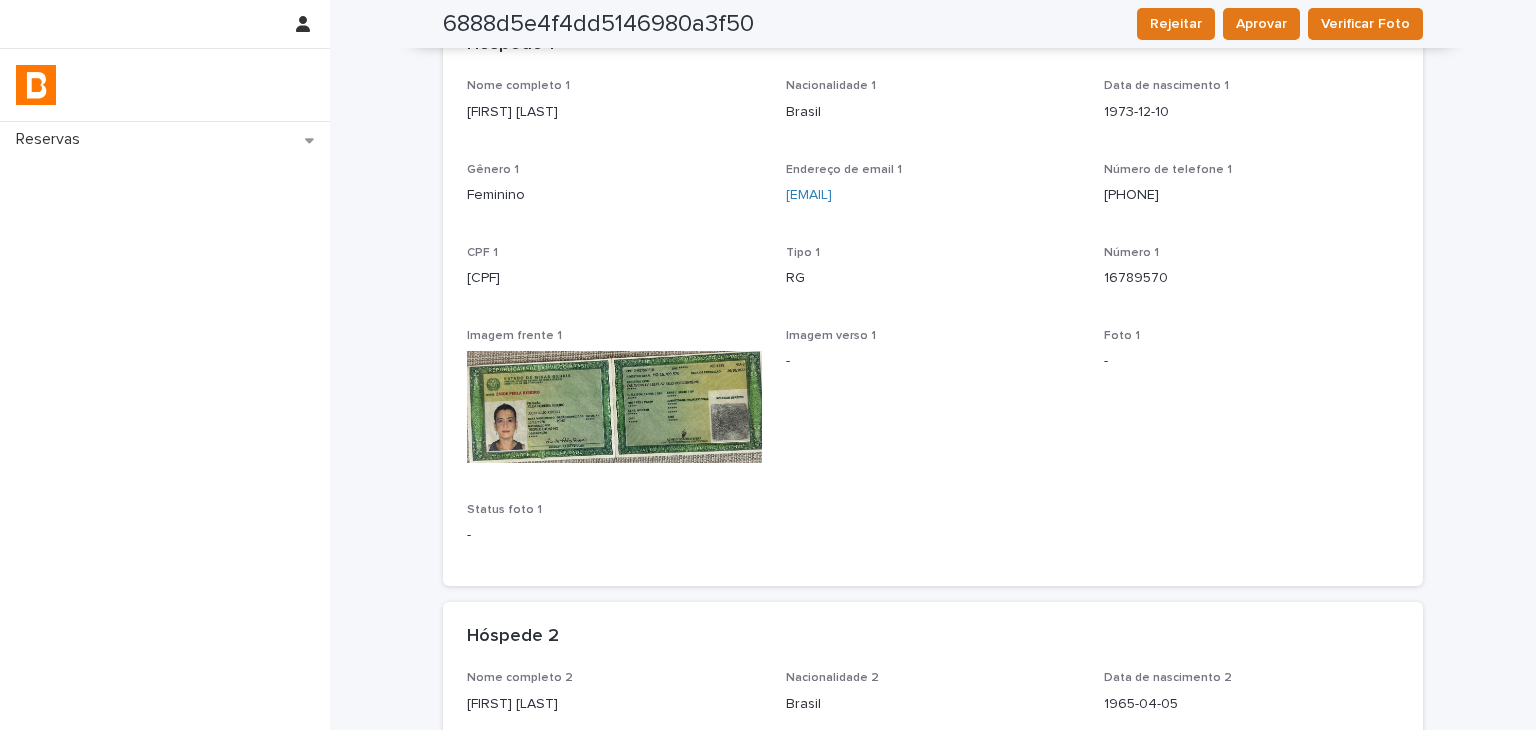 scroll, scrollTop: 0, scrollLeft: 0, axis: both 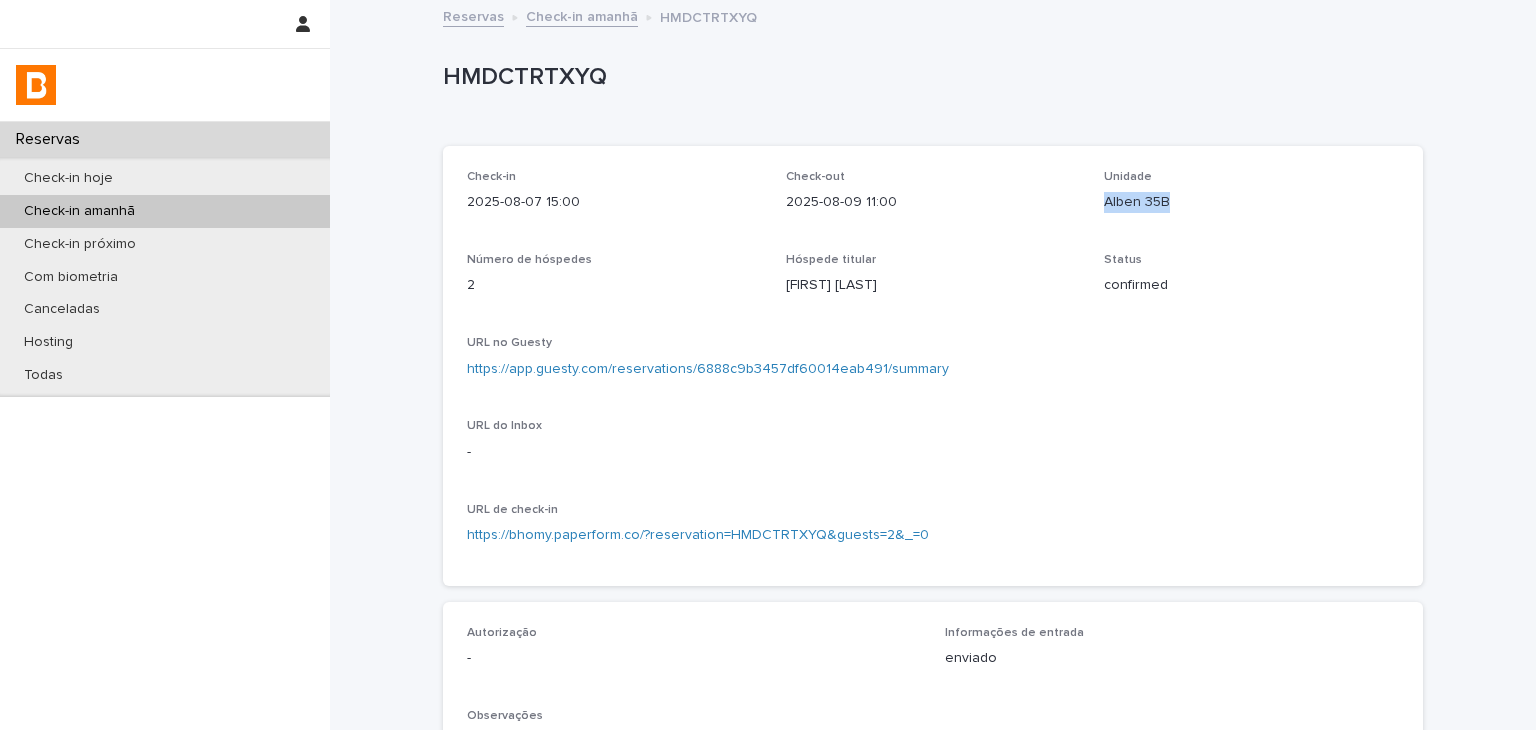 drag, startPoint x: 1099, startPoint y: 199, endPoint x: 1204, endPoint y: 193, distance: 105.17129 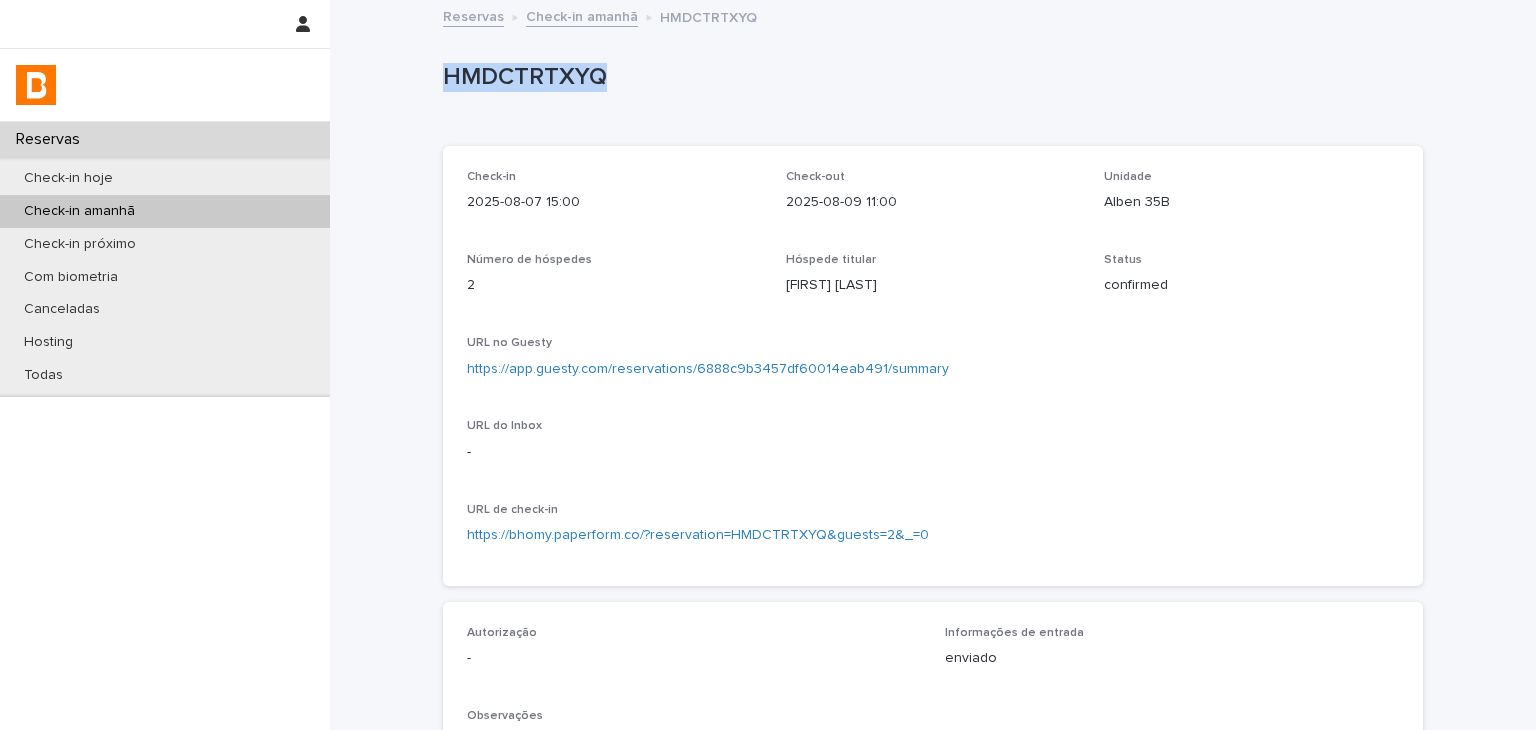 drag, startPoint x: 432, startPoint y: 69, endPoint x: 668, endPoint y: 69, distance: 236 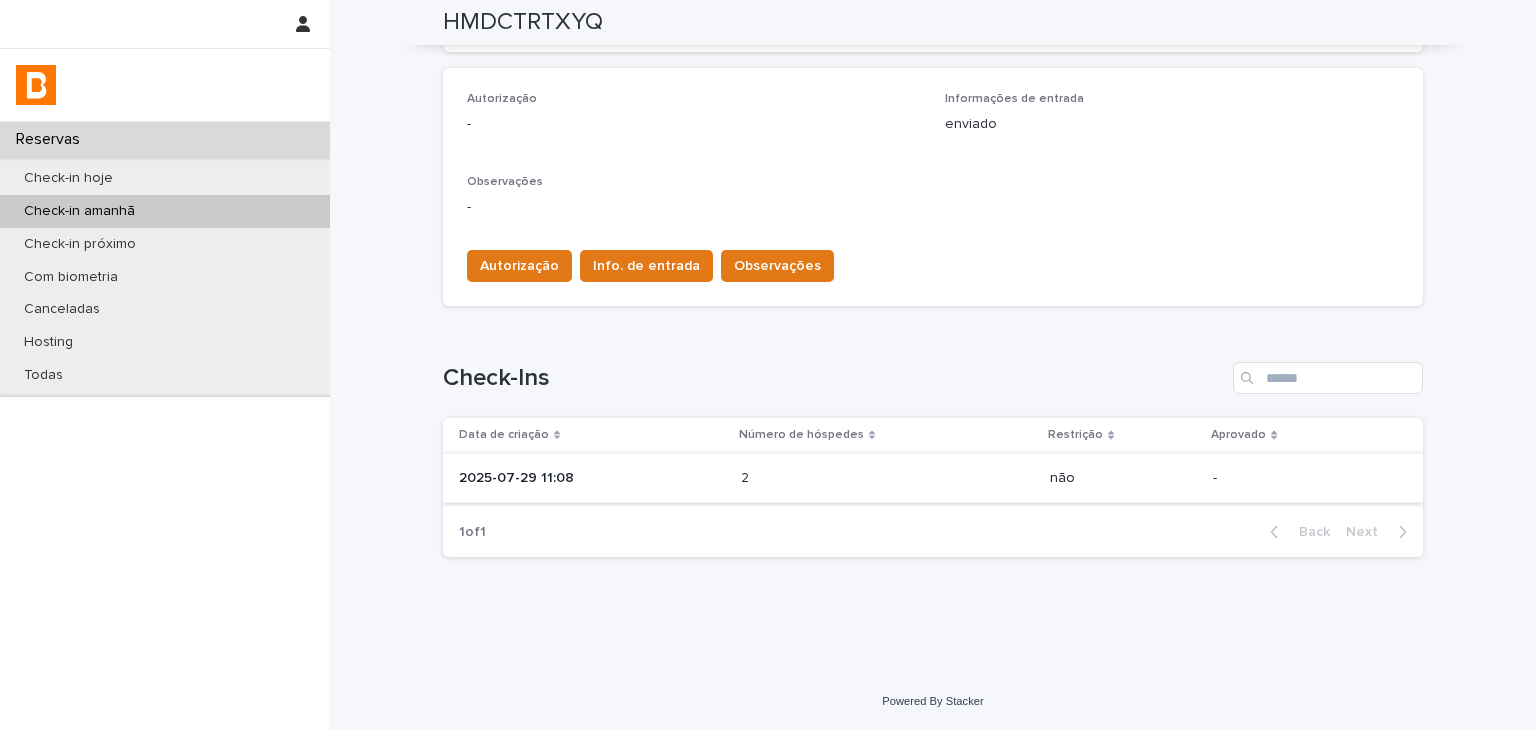 drag, startPoint x: 779, startPoint y: 509, endPoint x: 782, endPoint y: 499, distance: 10.440307 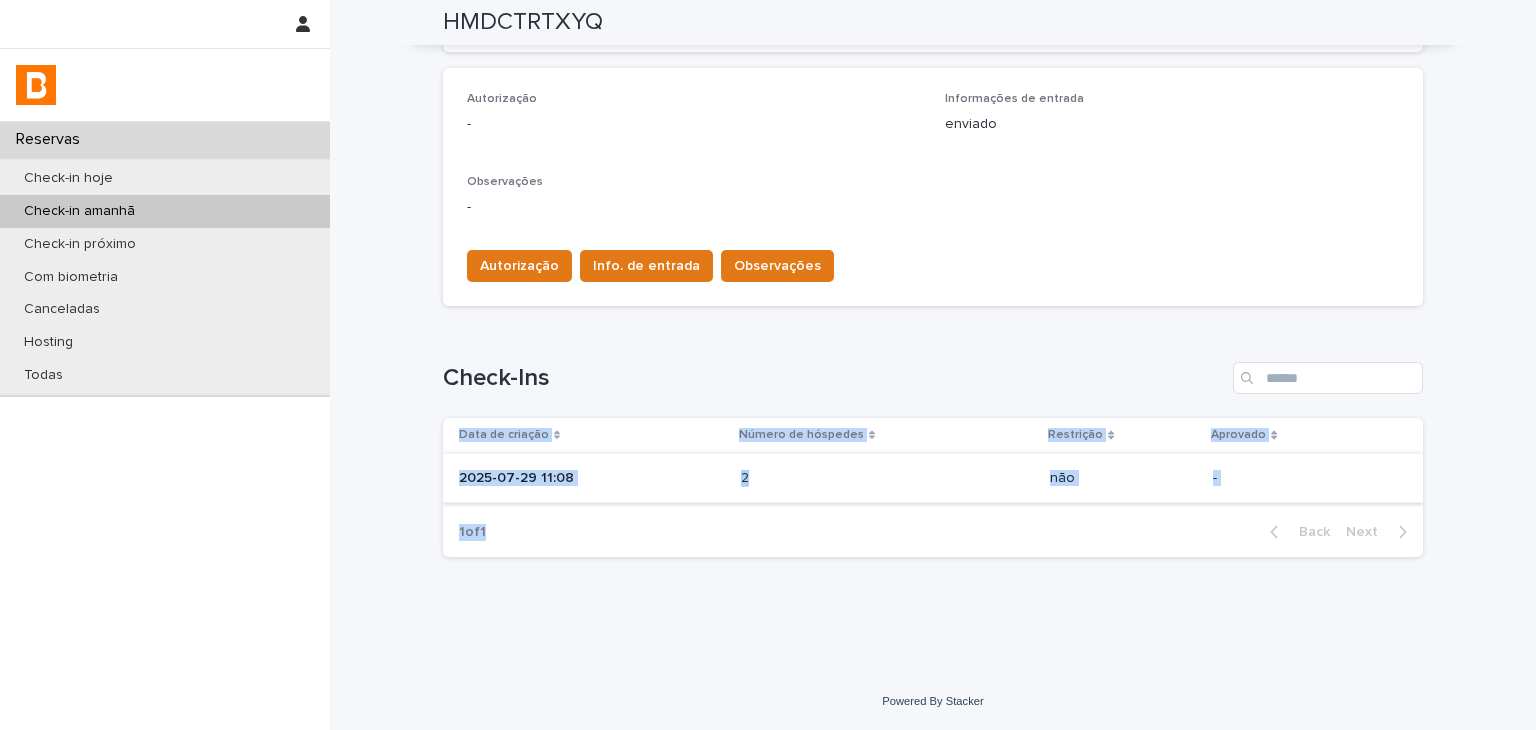 click on "2 2" at bounding box center (887, 478) 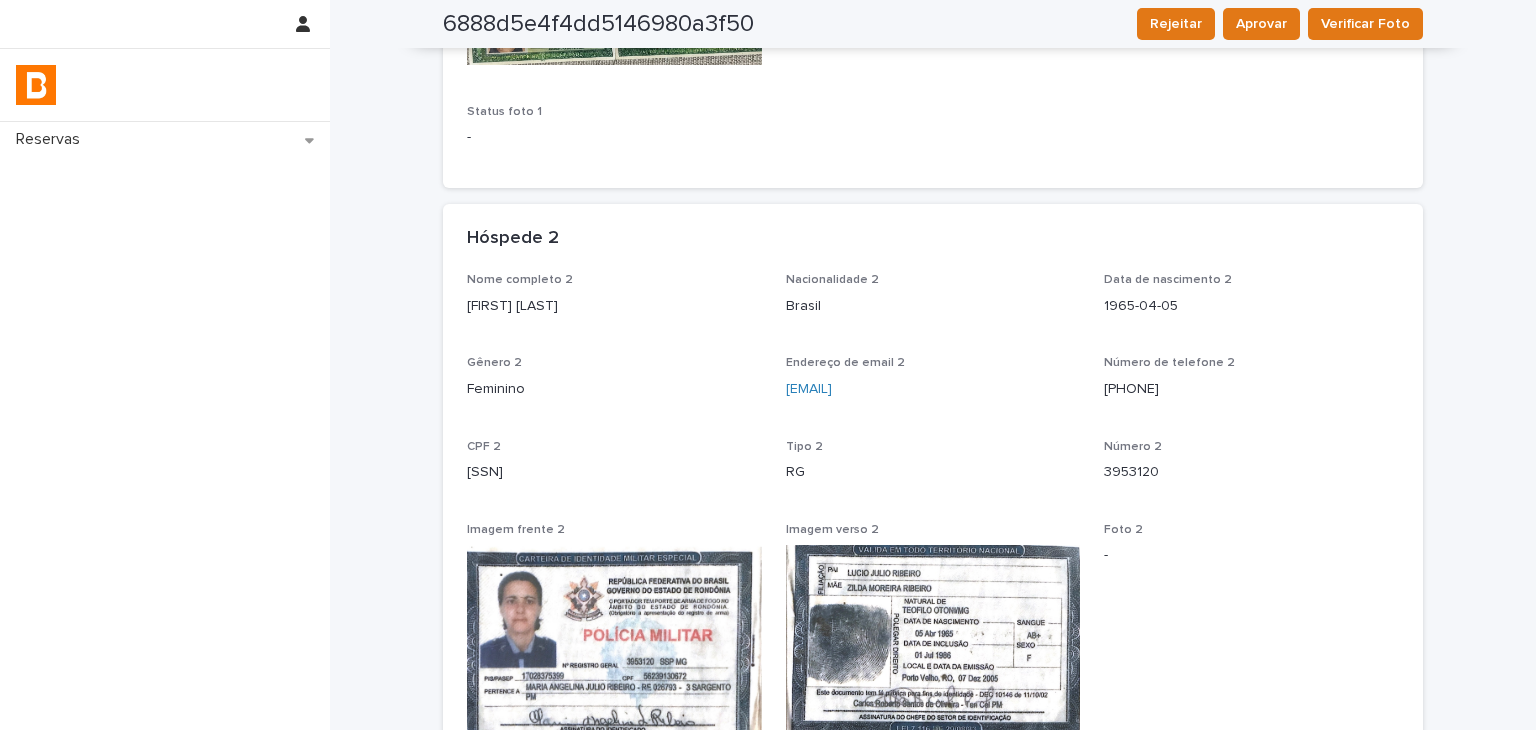 scroll, scrollTop: 36, scrollLeft: 0, axis: vertical 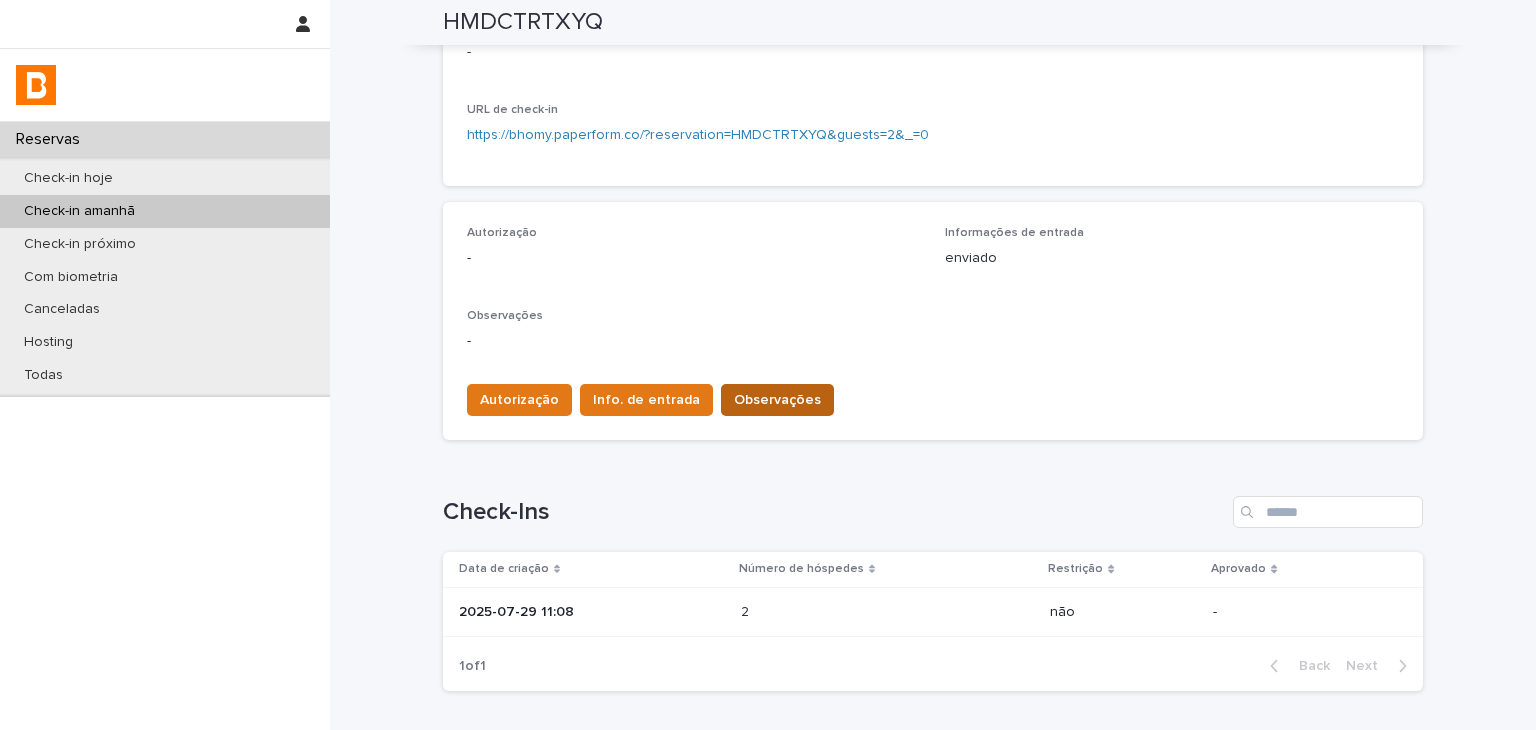 click on "Observações" at bounding box center [777, 400] 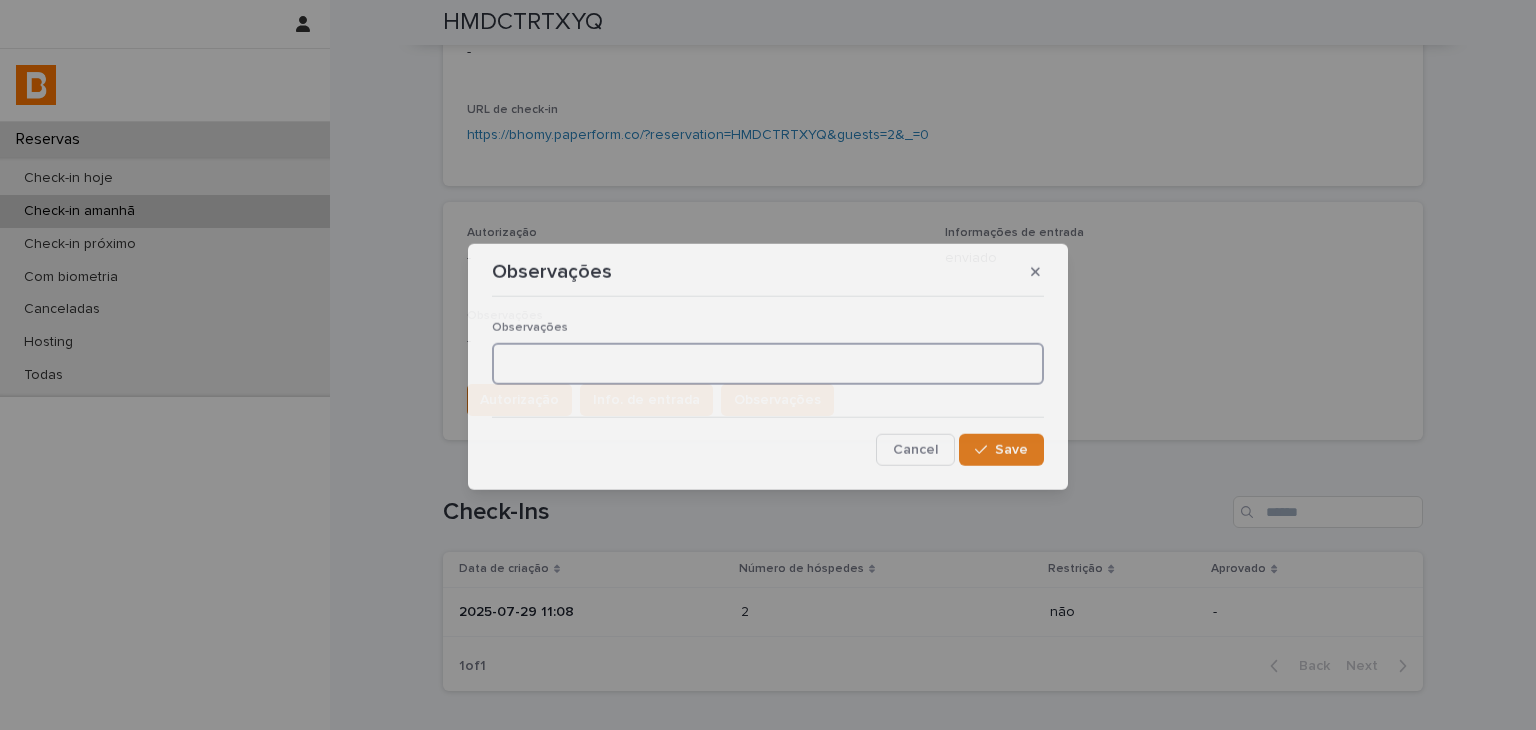 click at bounding box center [768, 364] 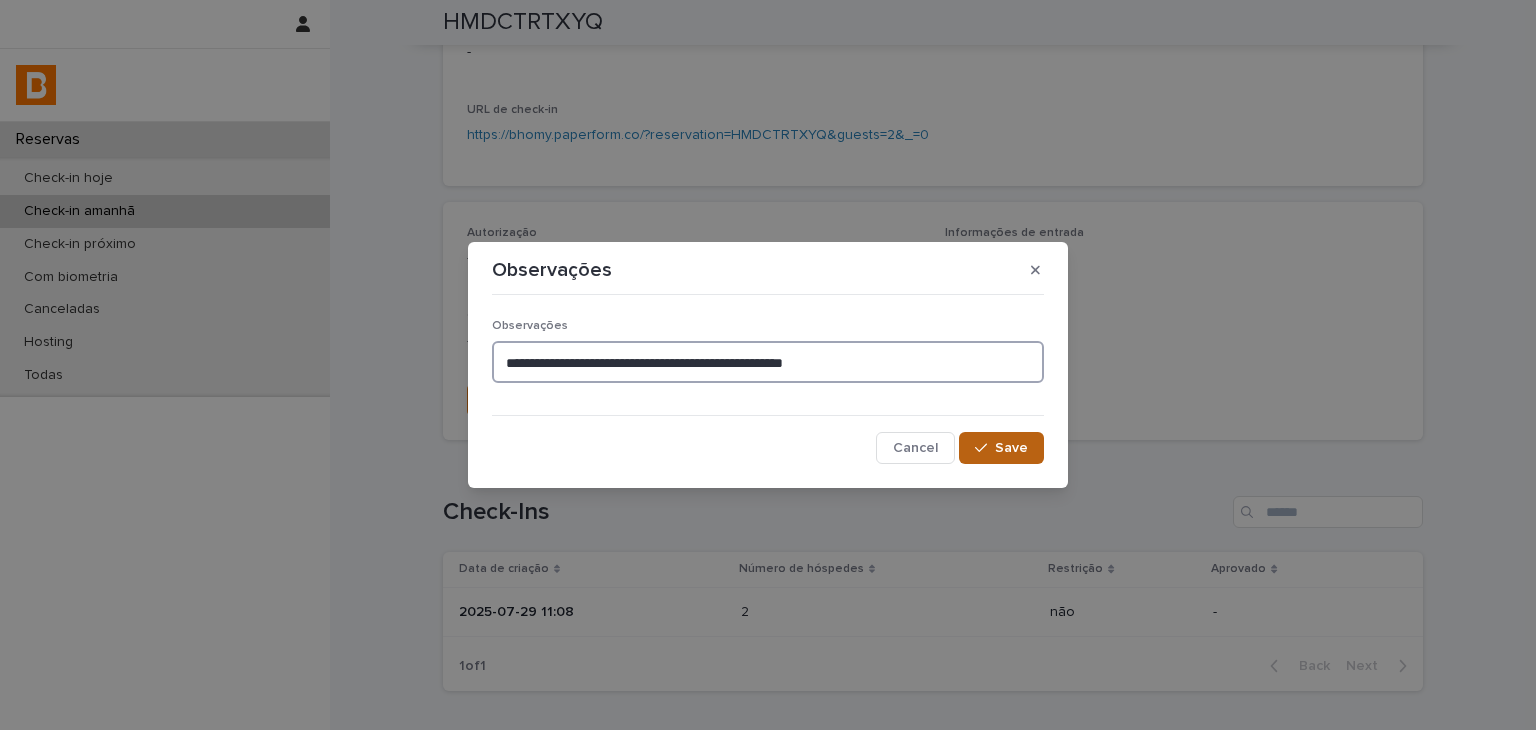type on "**********" 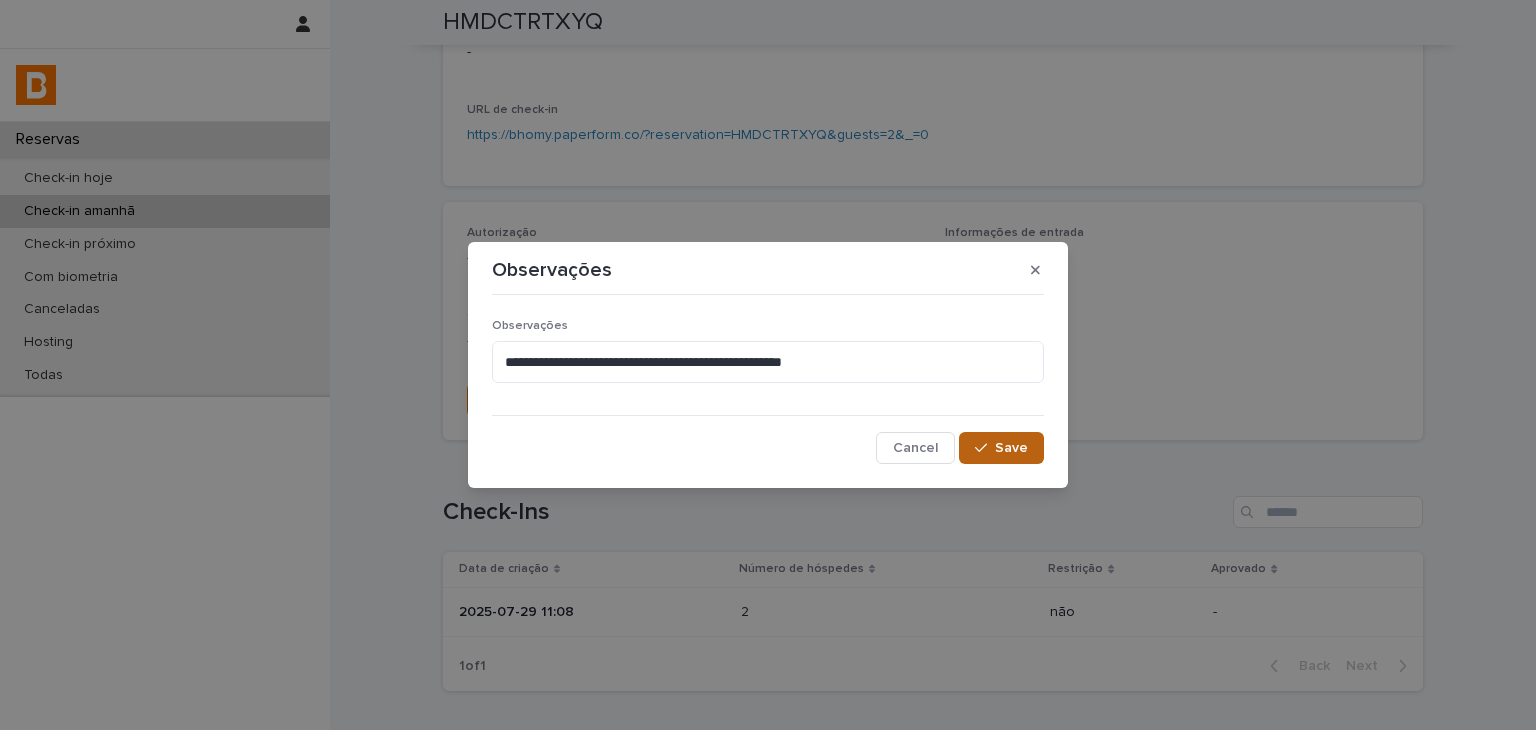 click on "Save" at bounding box center [1001, 448] 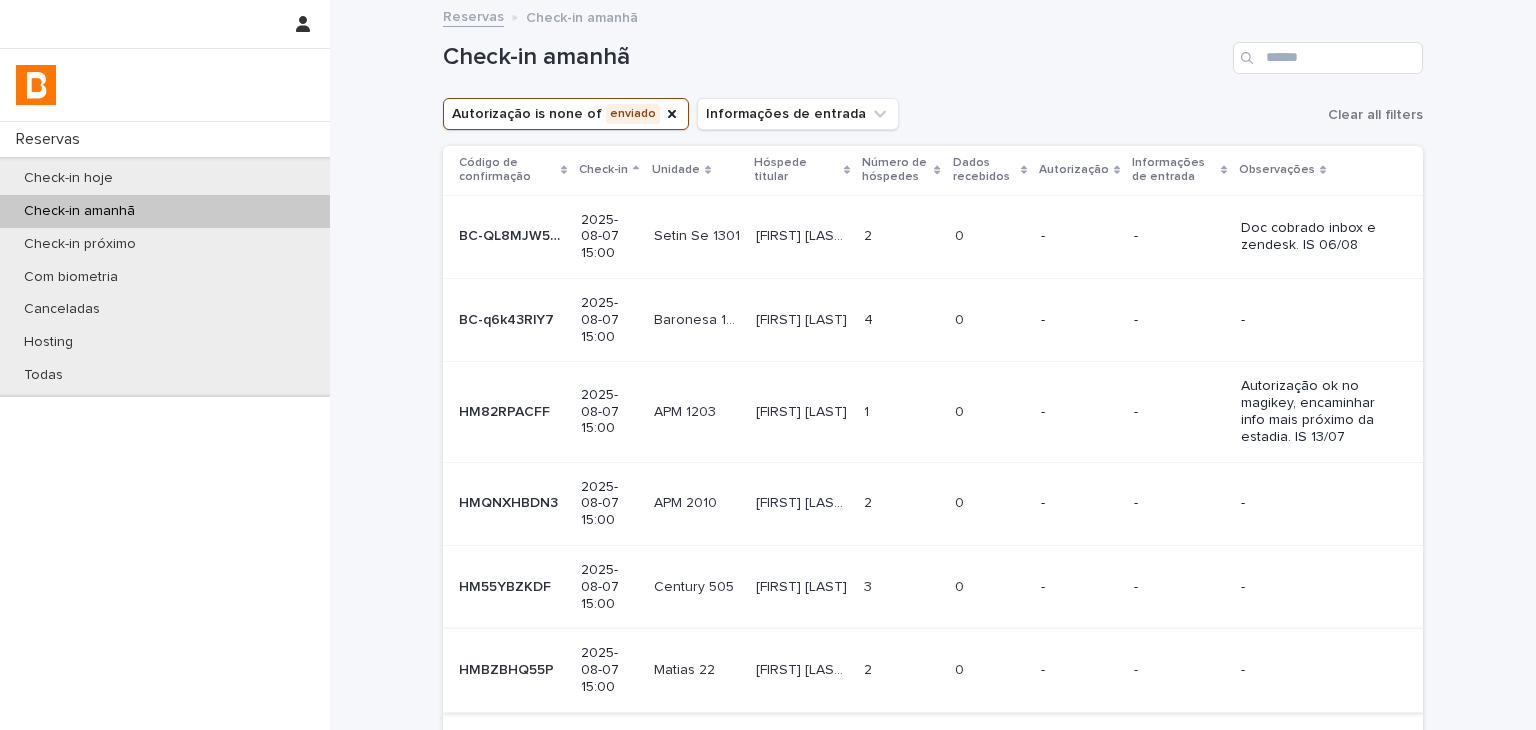 scroll, scrollTop: 400, scrollLeft: 0, axis: vertical 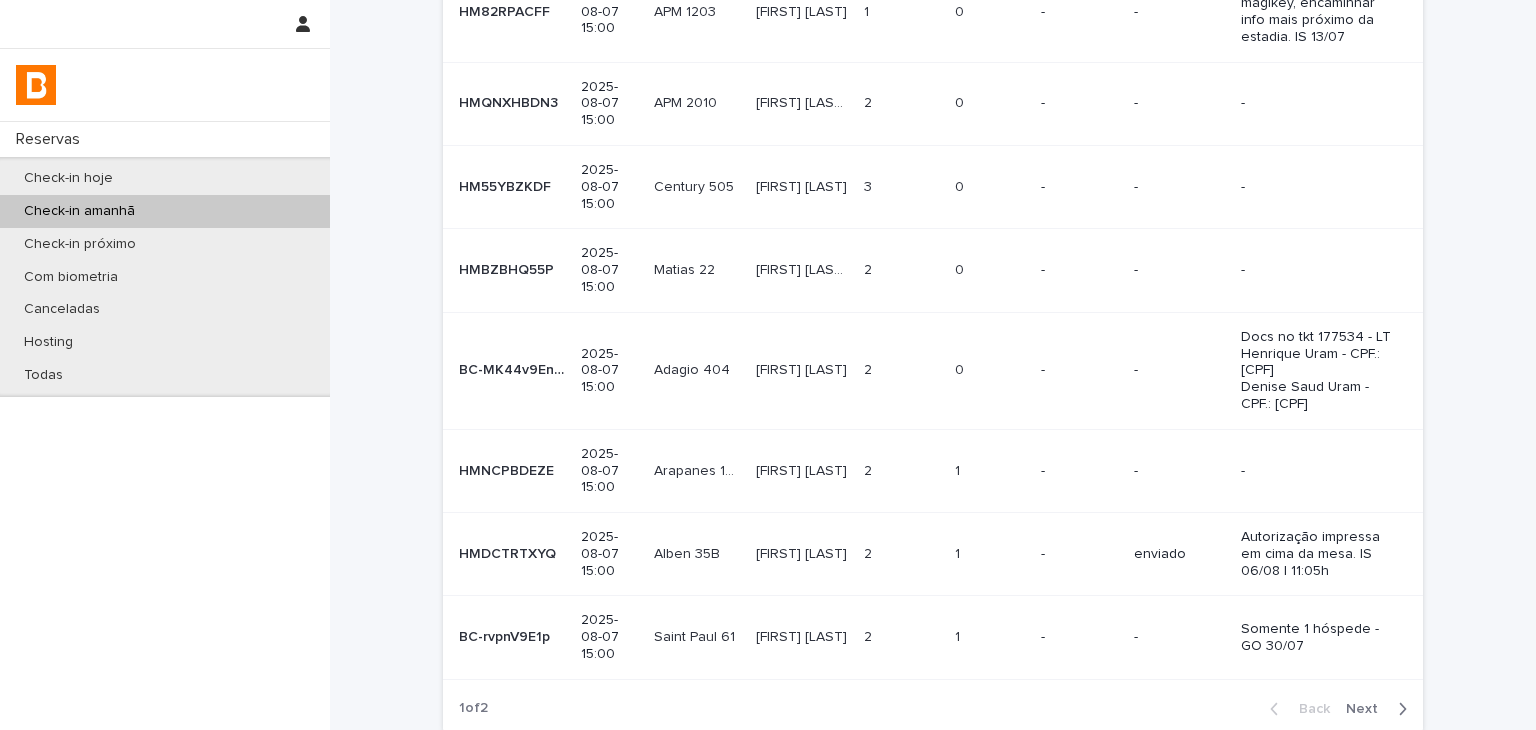 click on "-" at bounding box center (1079, 637) 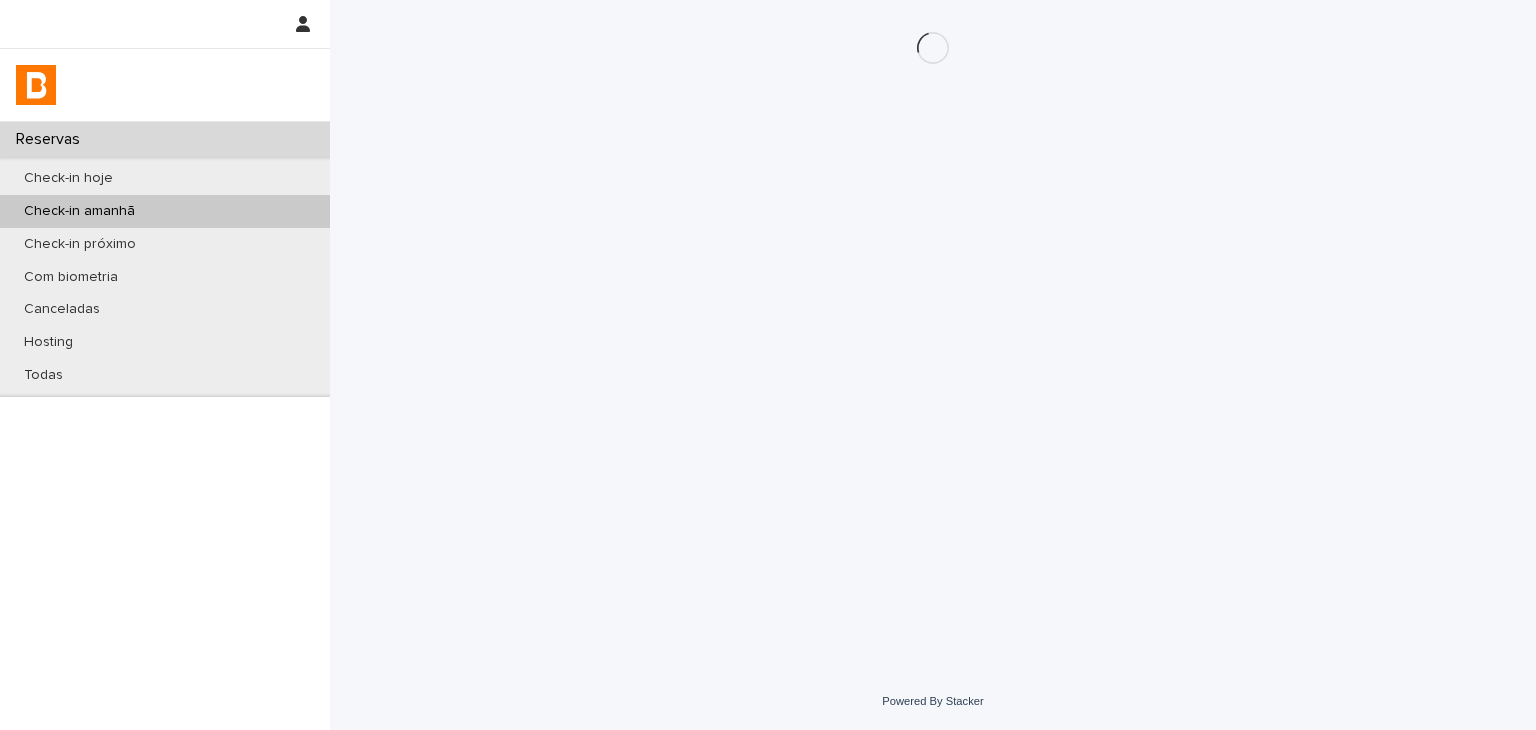 scroll, scrollTop: 0, scrollLeft: 0, axis: both 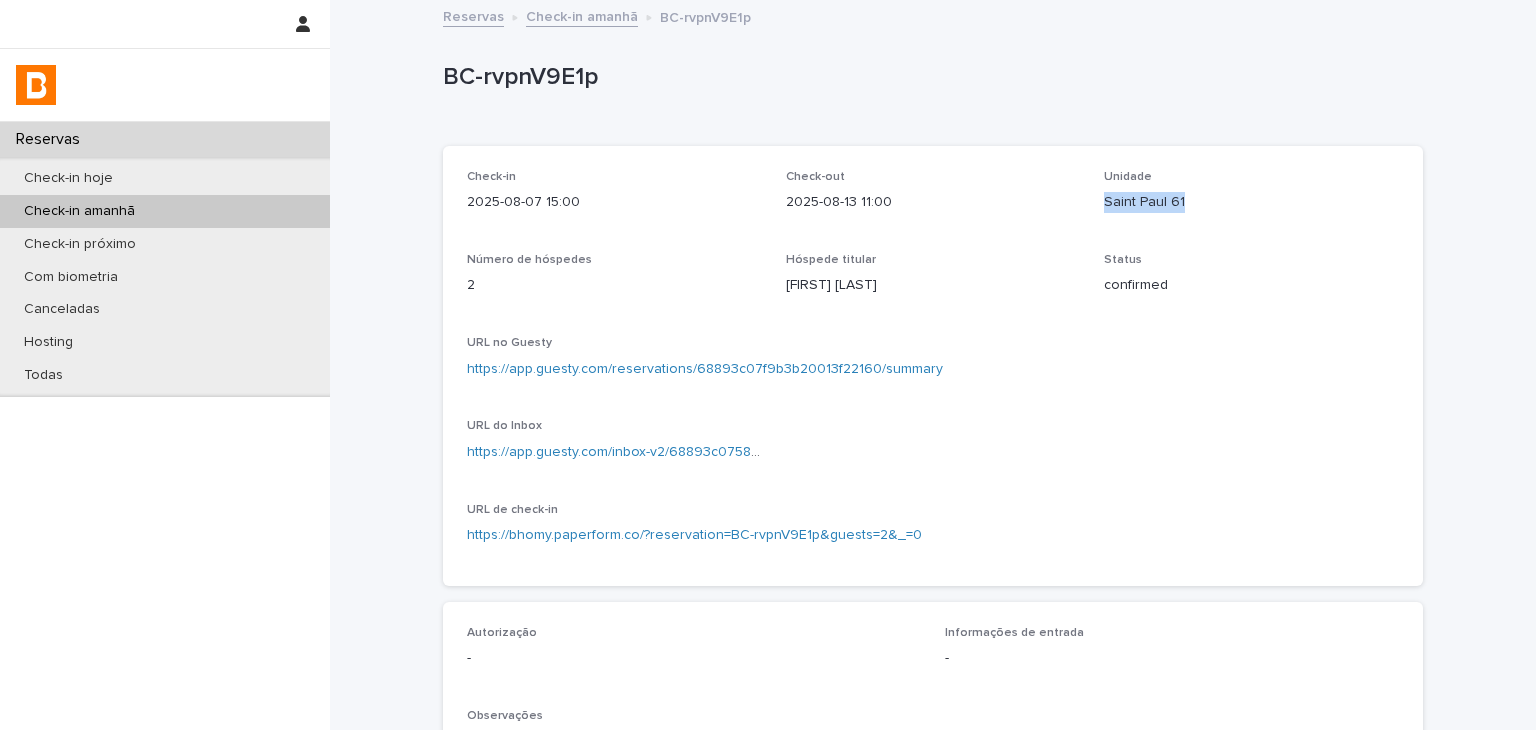 drag, startPoint x: 1095, startPoint y: 209, endPoint x: 1185, endPoint y: 205, distance: 90.088844 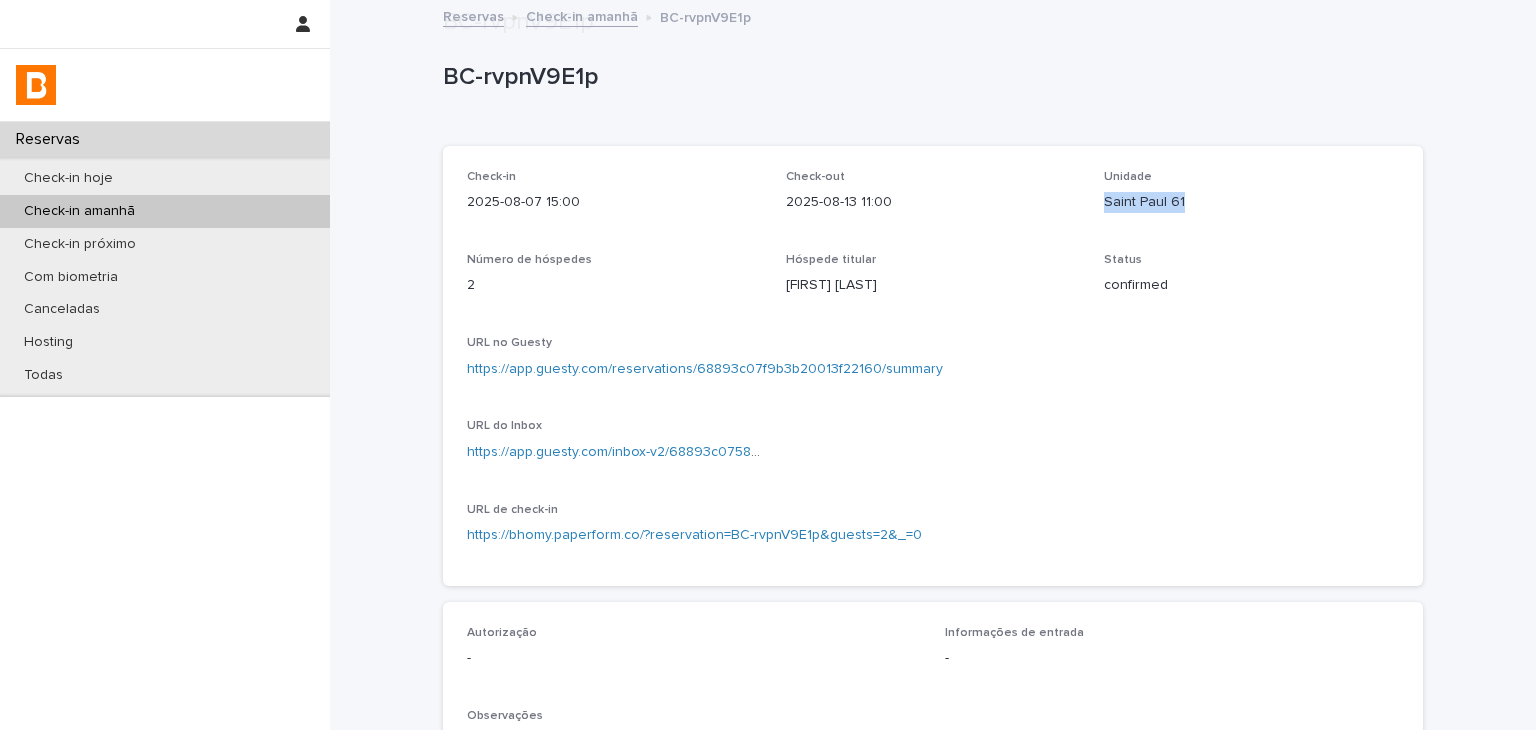 scroll, scrollTop: 534, scrollLeft: 0, axis: vertical 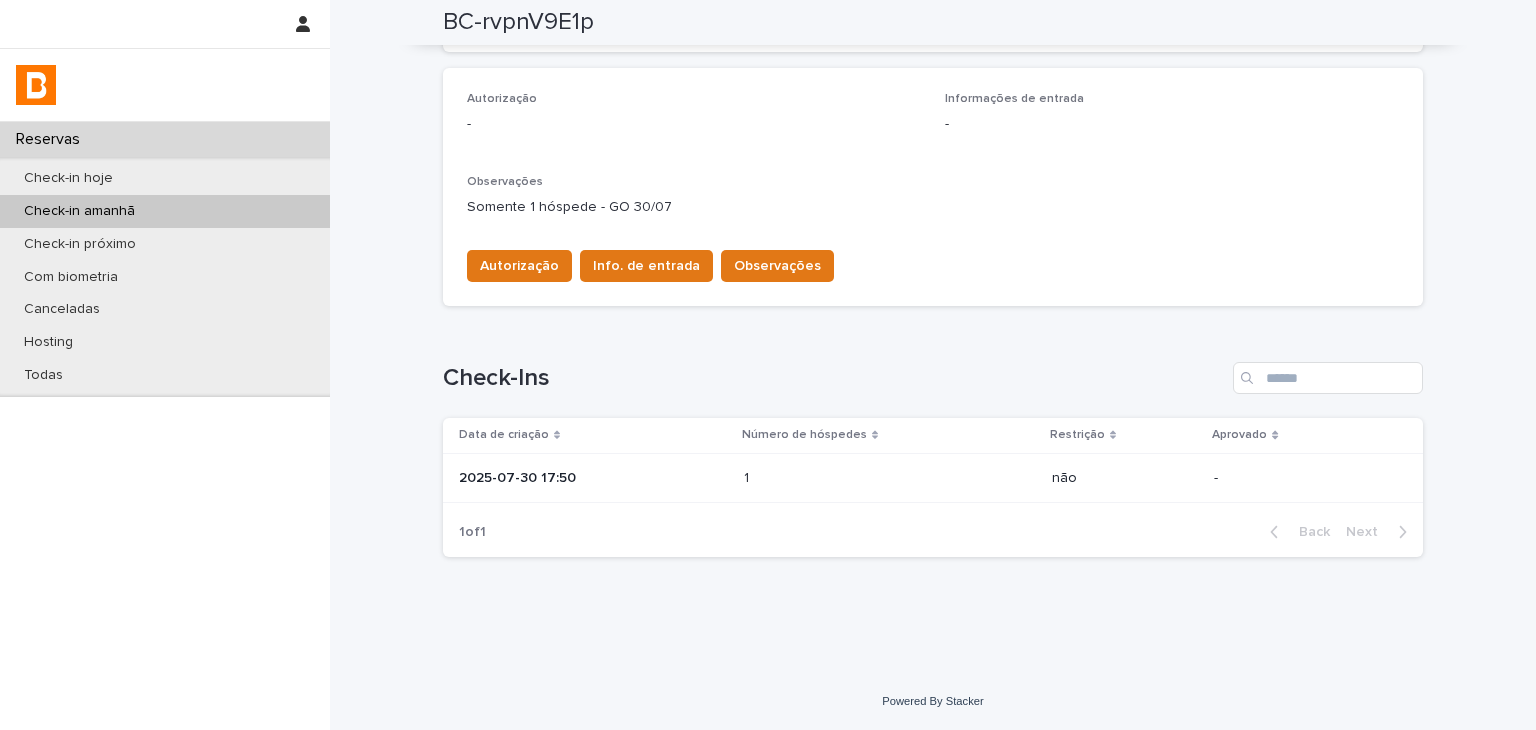 click on "1 1" at bounding box center (890, 478) 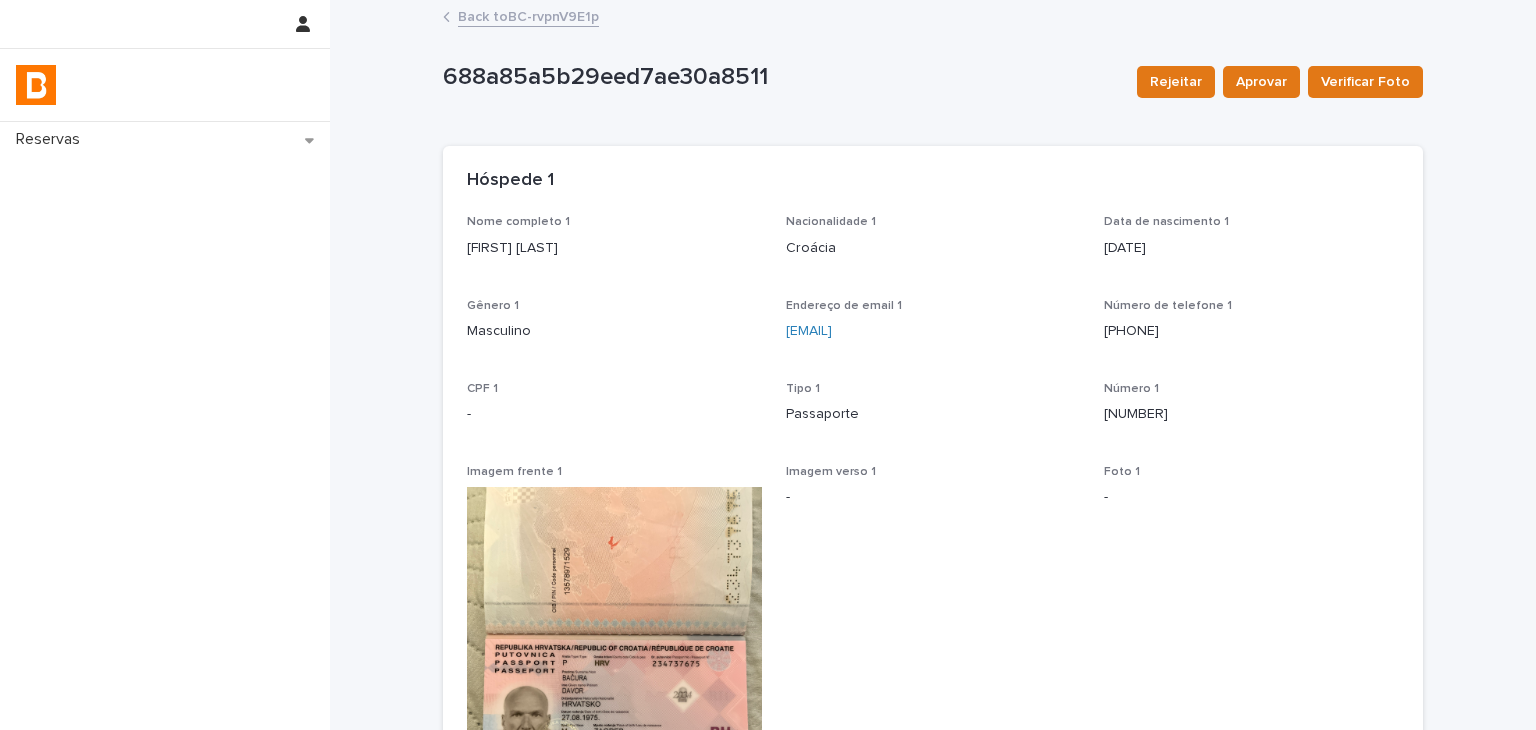 scroll, scrollTop: 300, scrollLeft: 0, axis: vertical 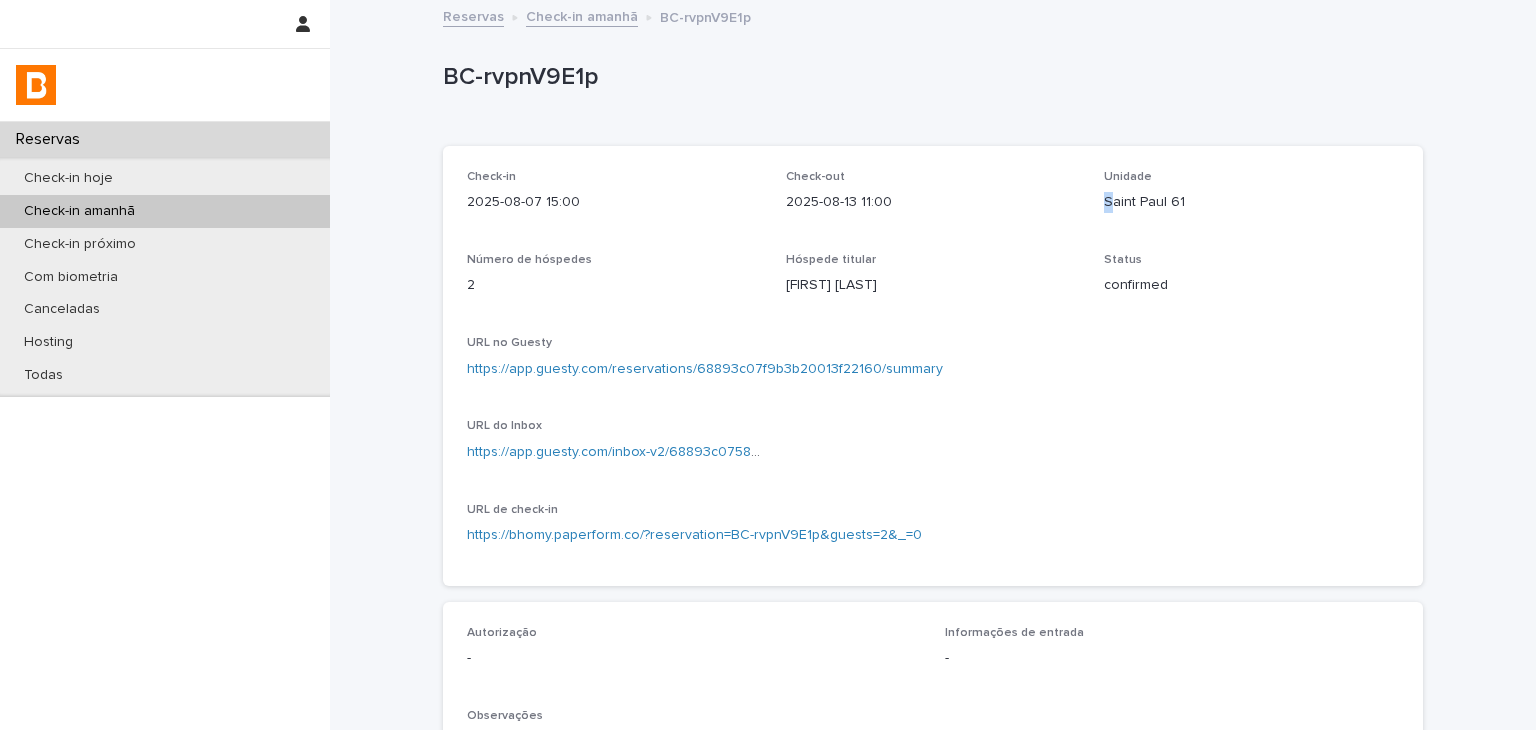 click on "Saint Paul 61" at bounding box center [1251, 202] 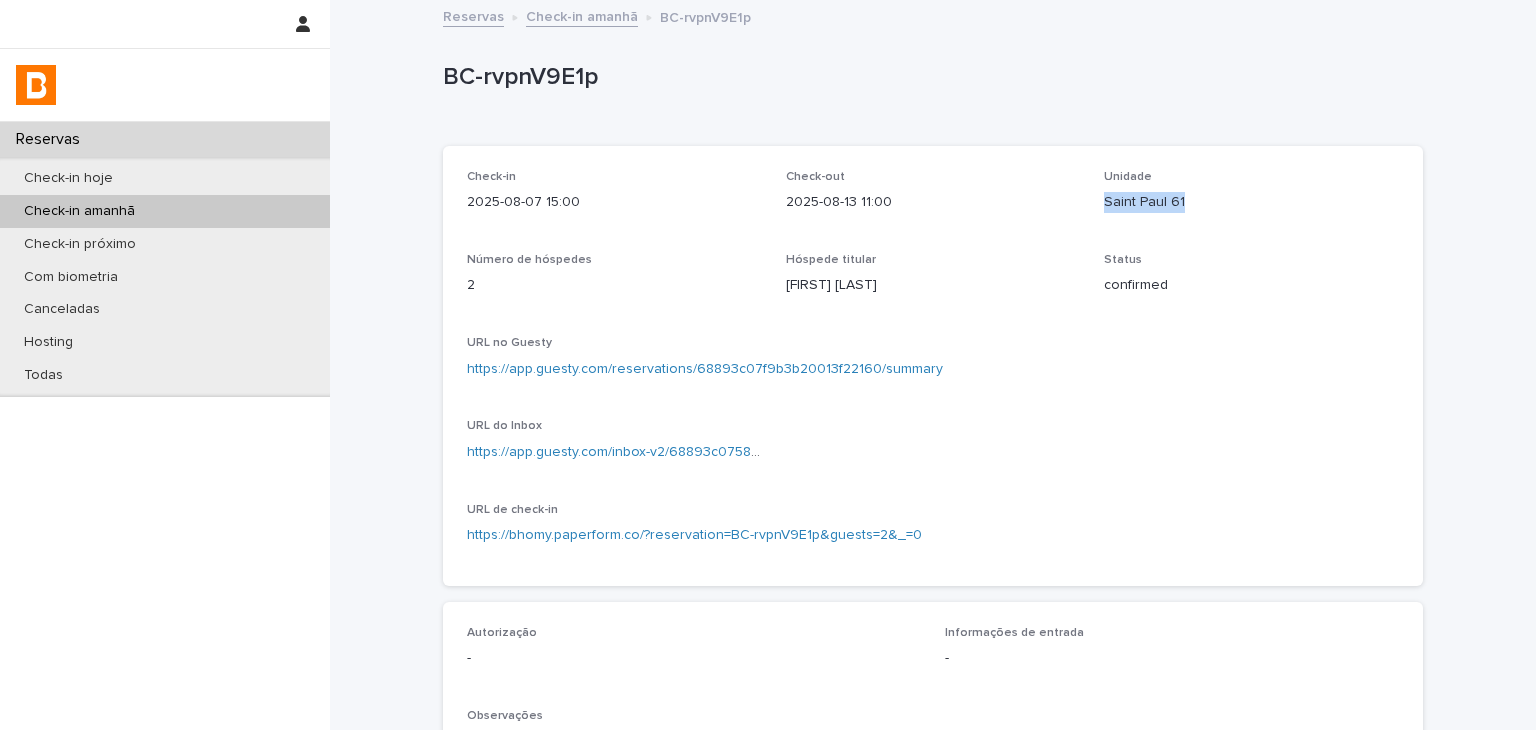 drag, startPoint x: 1105, startPoint y: 195, endPoint x: 1217, endPoint y: 194, distance: 112.00446 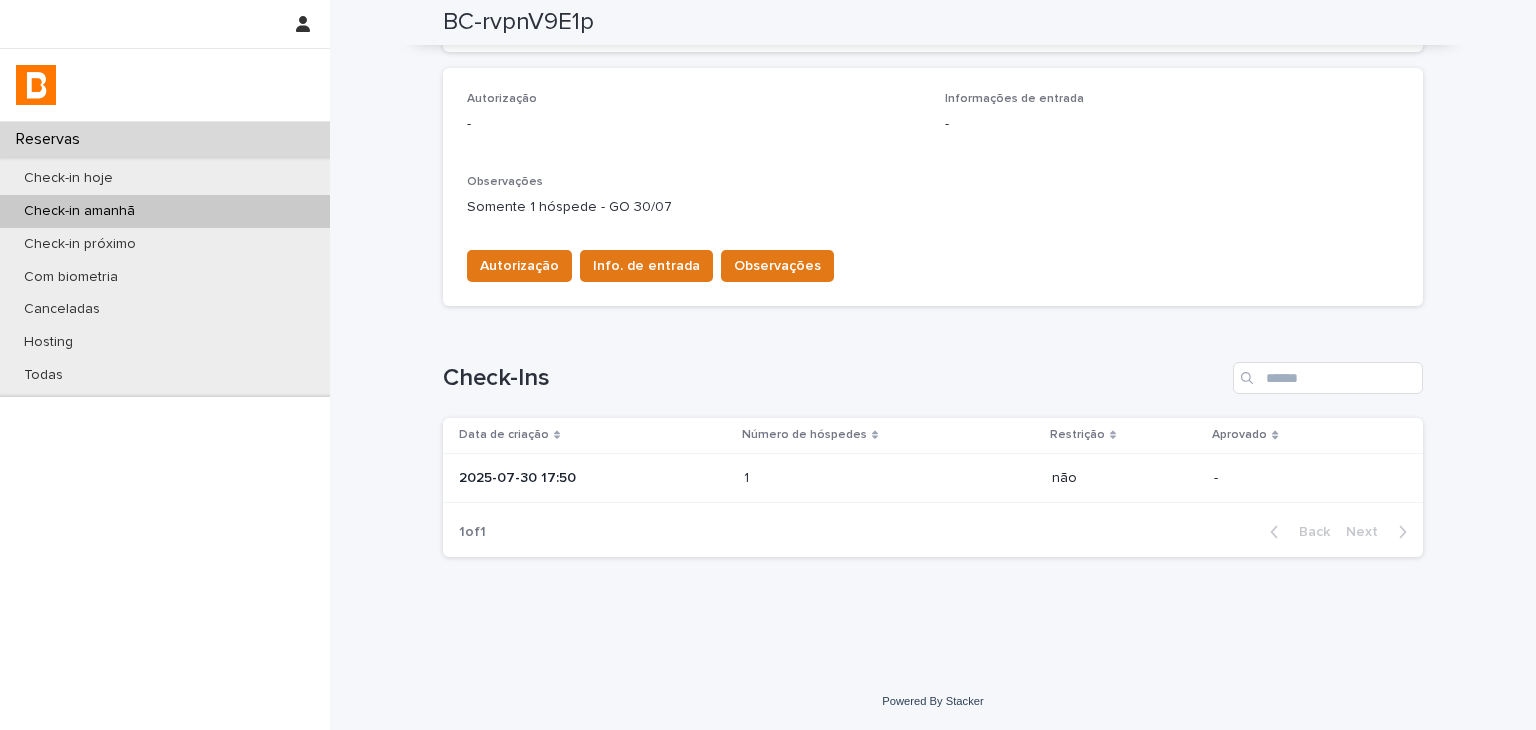 click at bounding box center (831, 478) 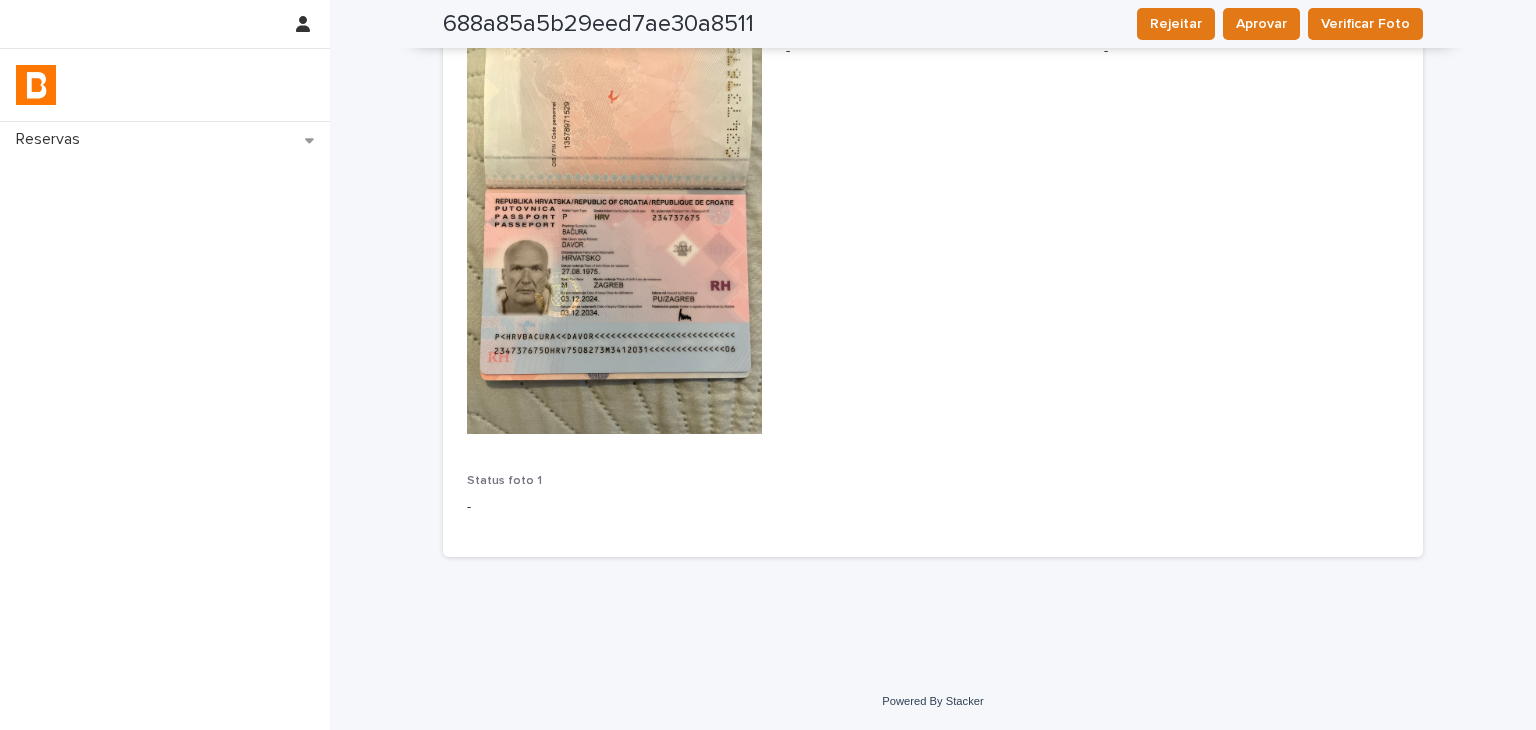 scroll, scrollTop: 0, scrollLeft: 0, axis: both 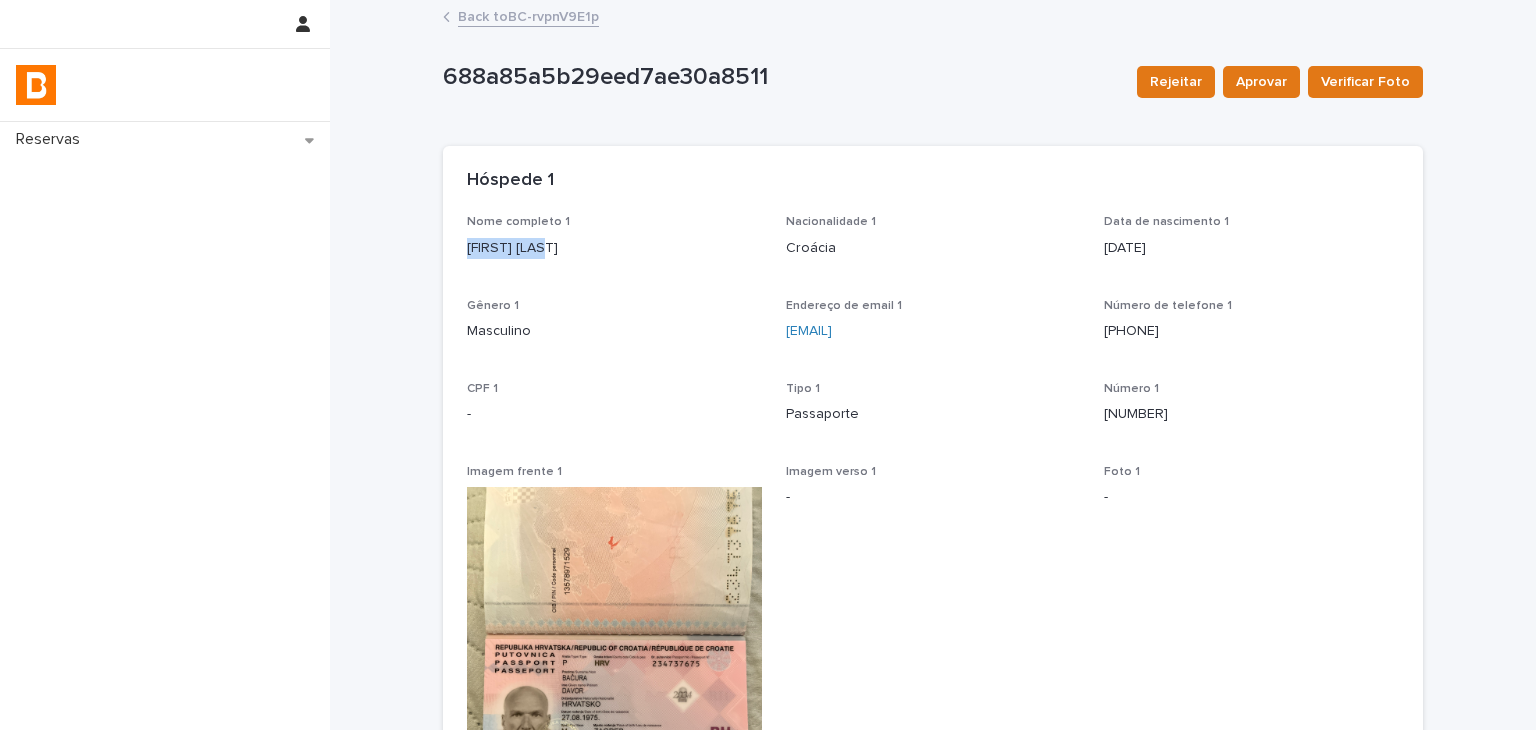 drag, startPoint x: 450, startPoint y: 246, endPoint x: 563, endPoint y: 253, distance: 113.216606 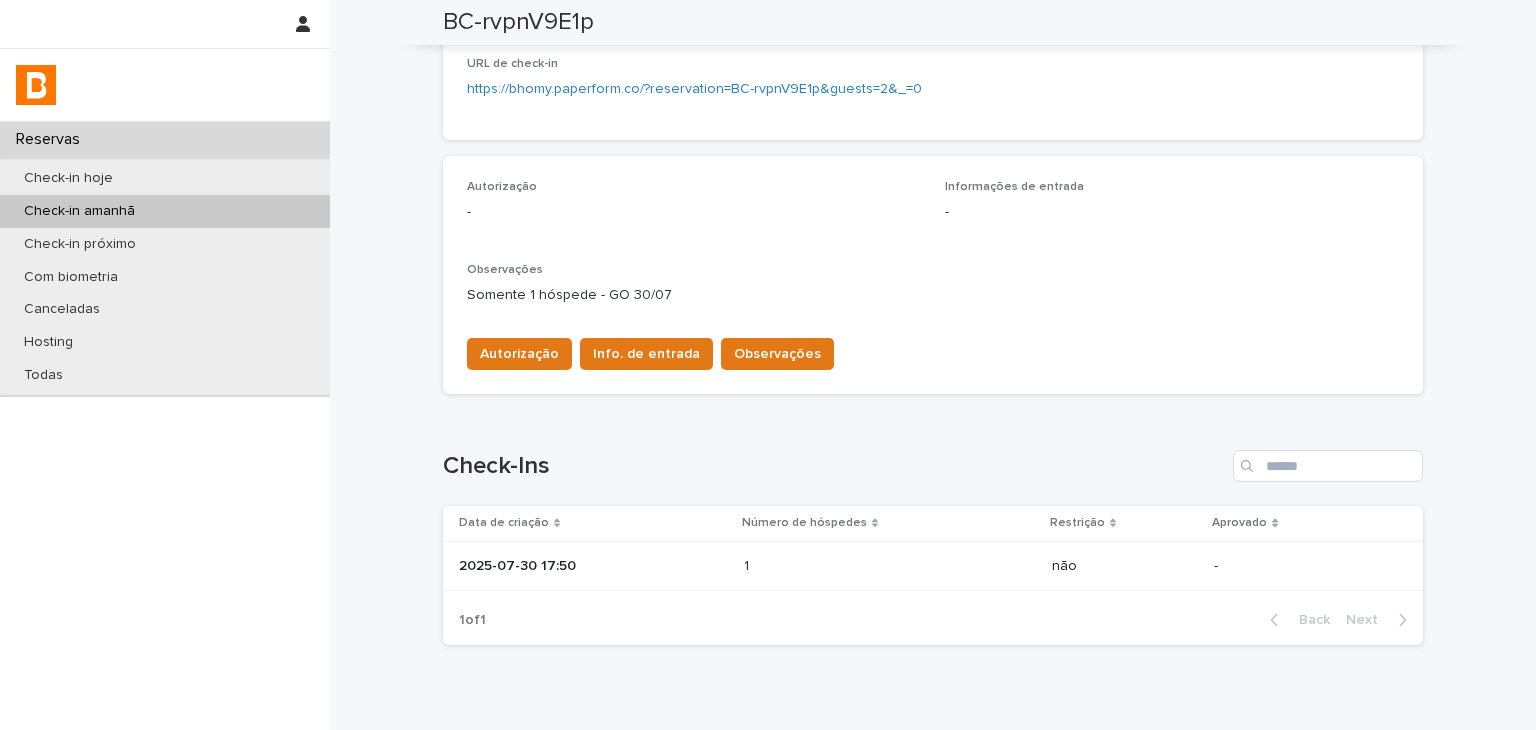 scroll, scrollTop: 107, scrollLeft: 0, axis: vertical 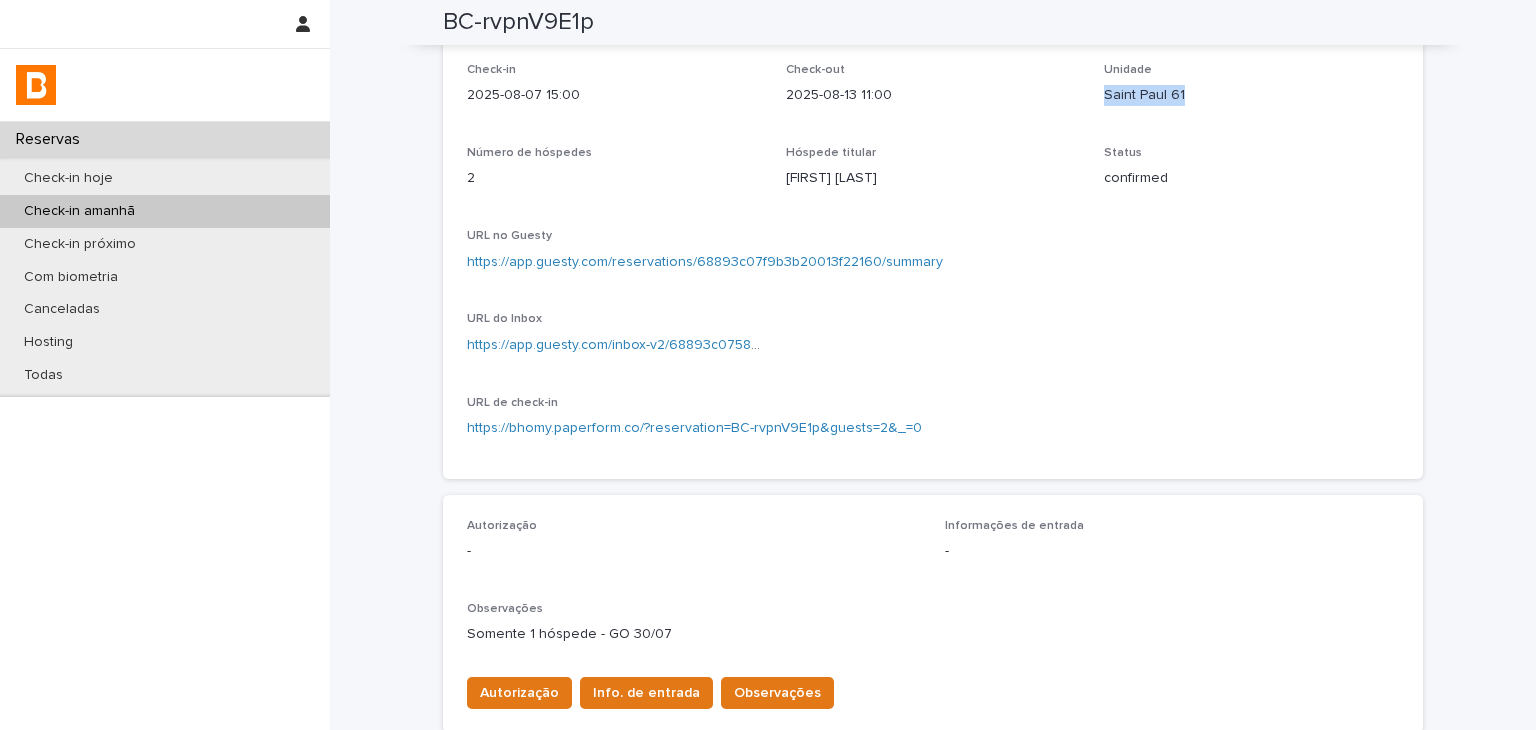 drag, startPoint x: 1094, startPoint y: 93, endPoint x: 1140, endPoint y: 84, distance: 46.872166 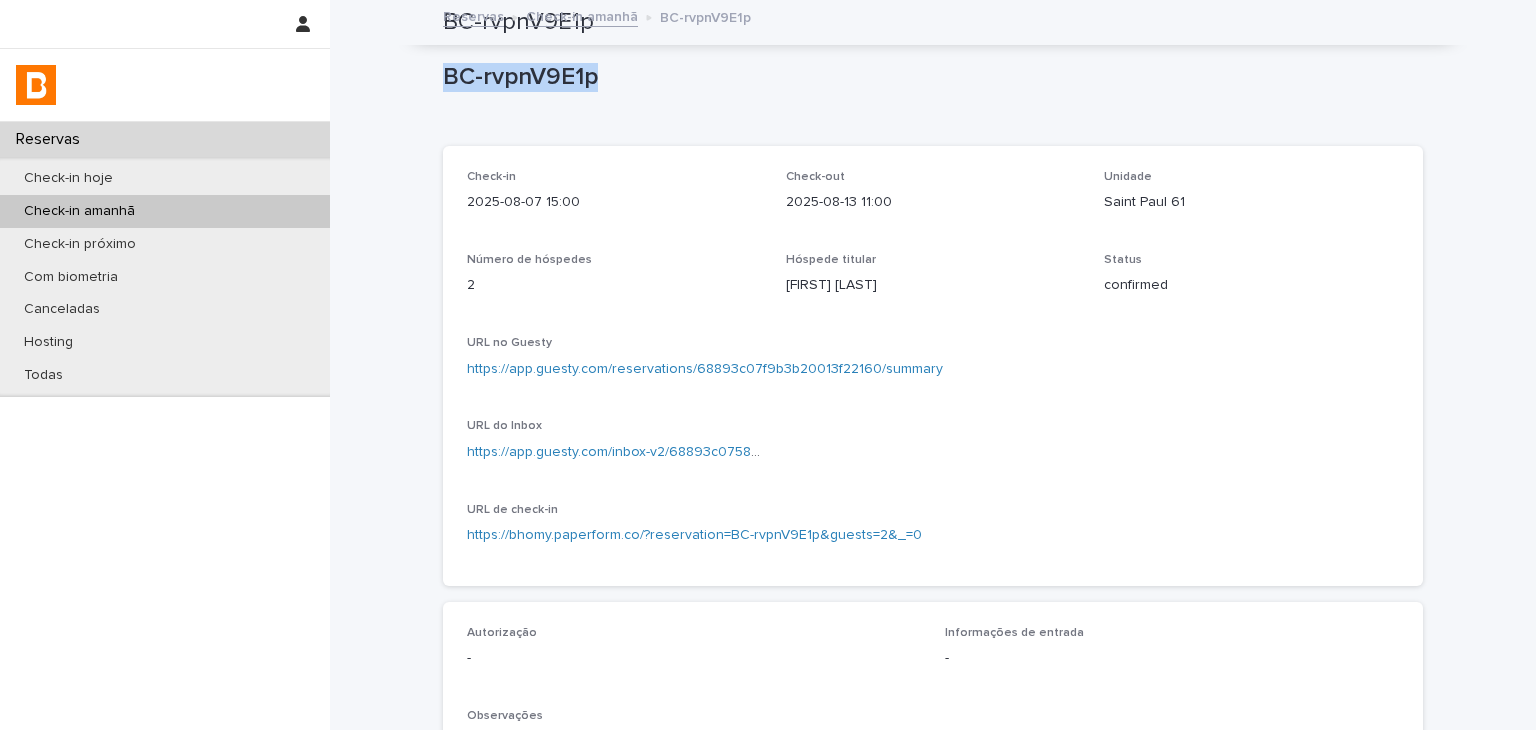 drag, startPoint x: 511, startPoint y: 97, endPoint x: 641, endPoint y: 102, distance: 130.09612 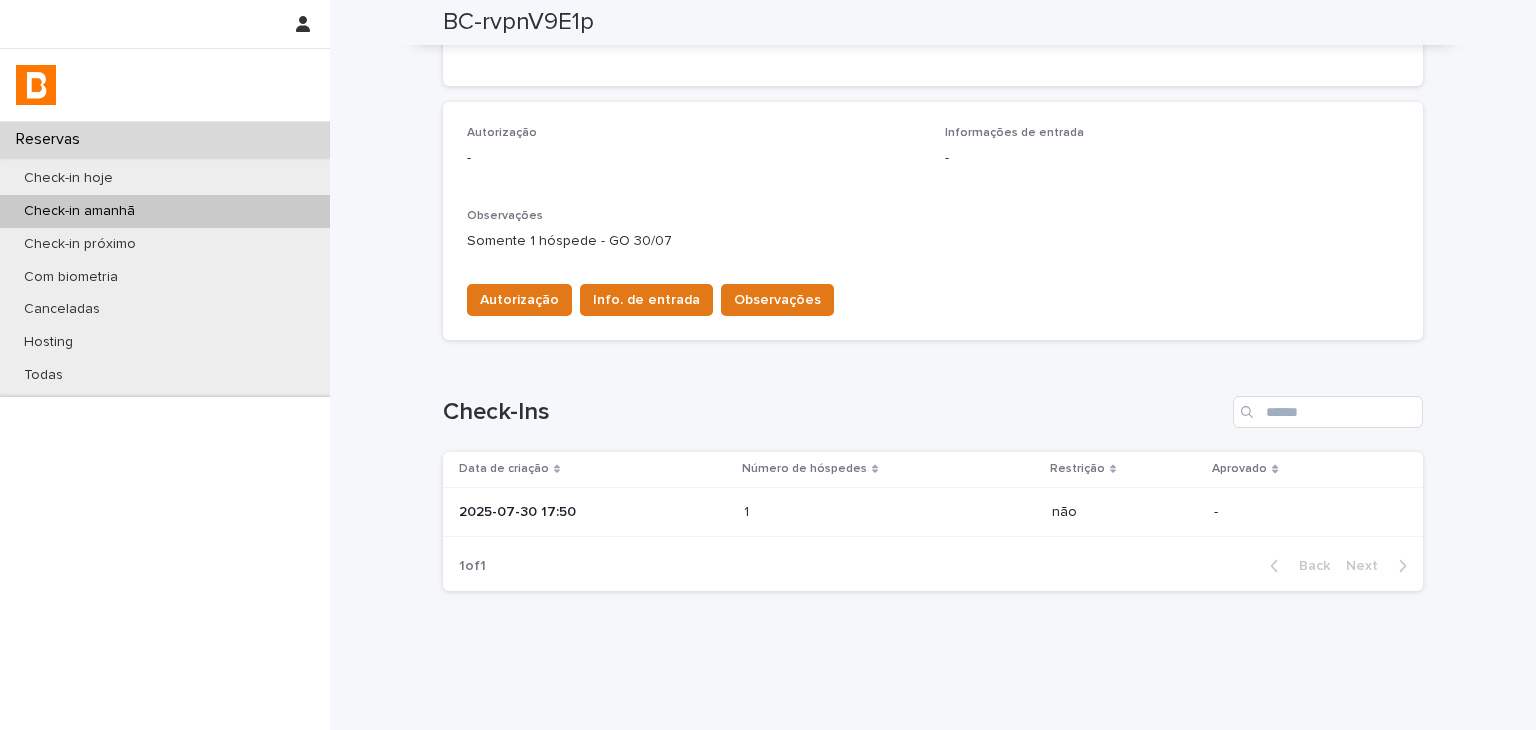 click on "1 1" at bounding box center [890, 512] 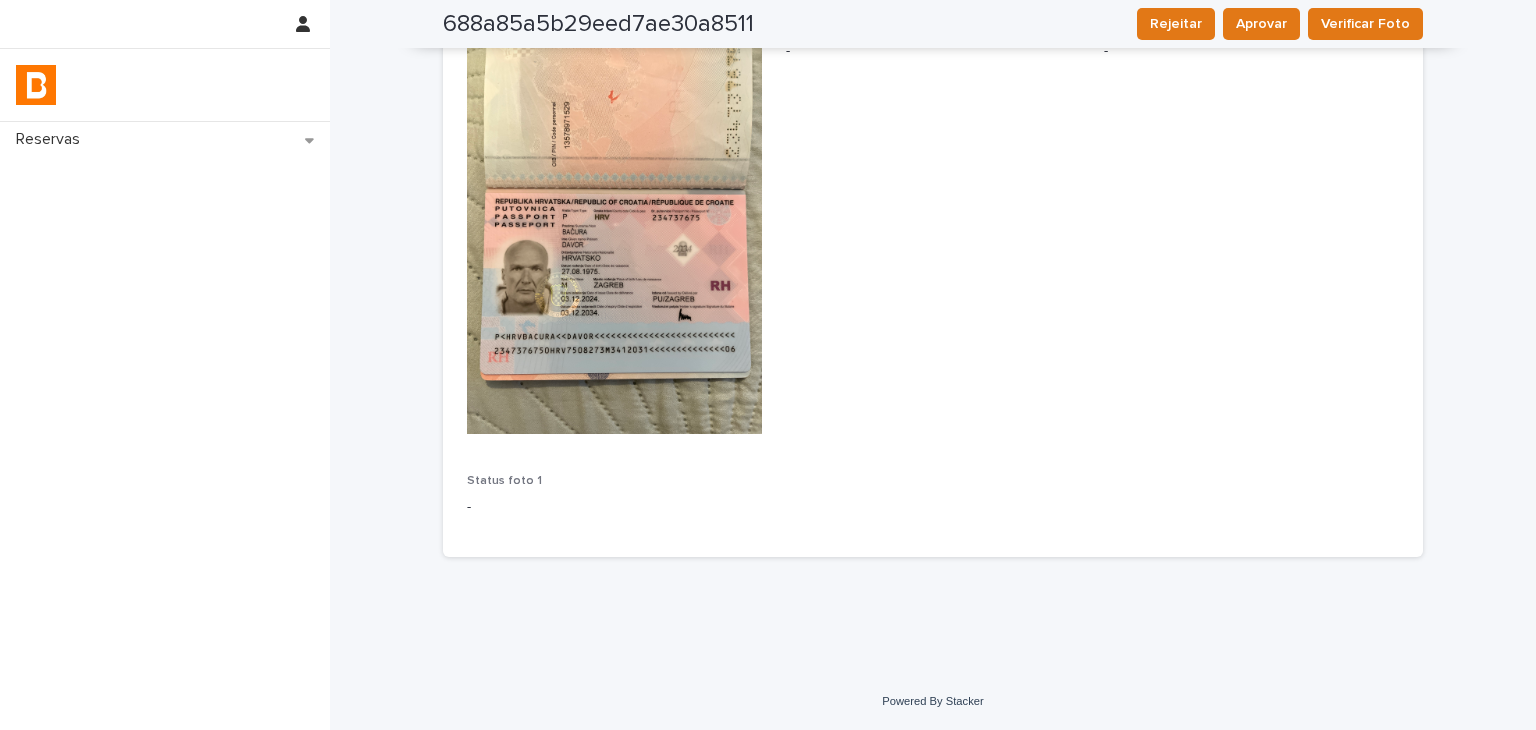 scroll, scrollTop: 446, scrollLeft: 0, axis: vertical 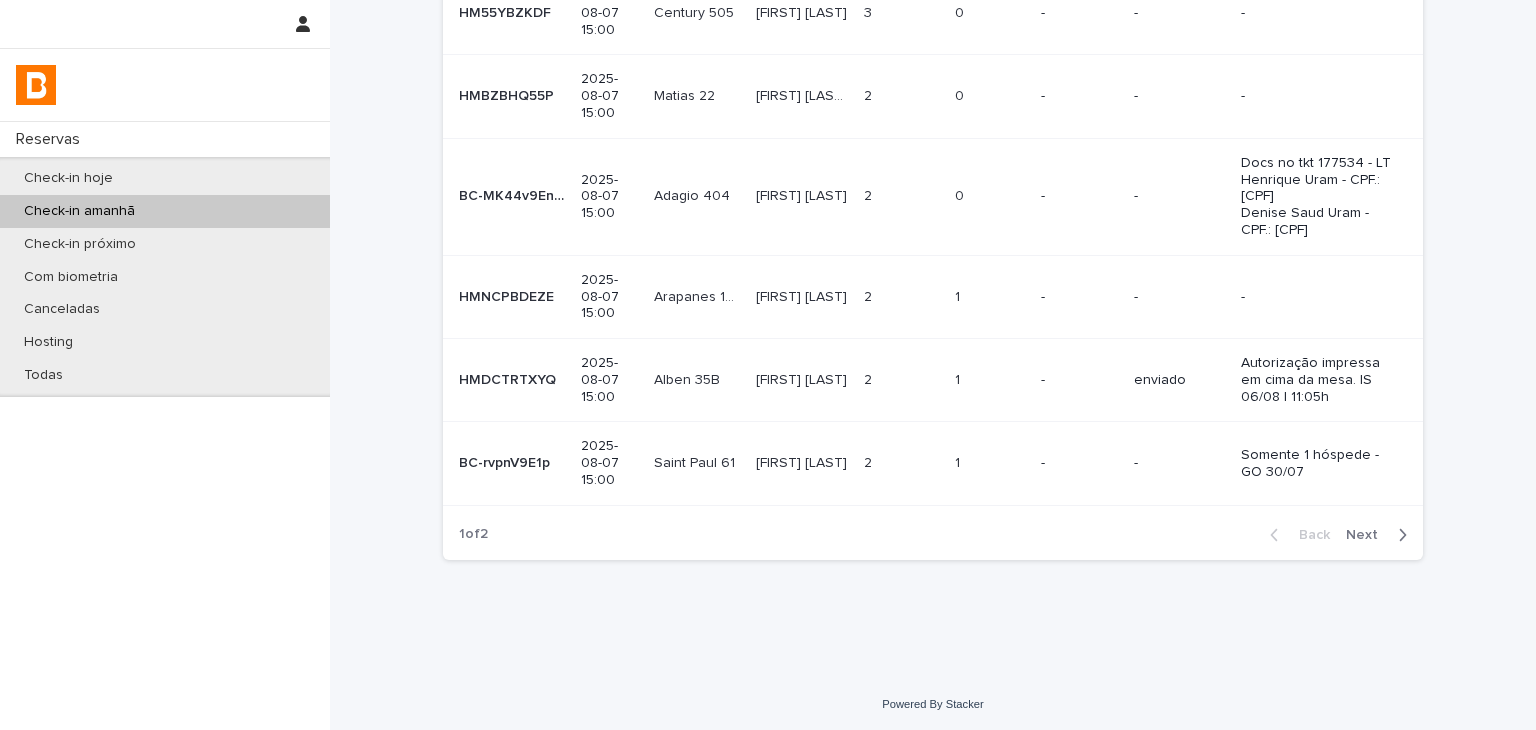 click on "Next" at bounding box center [1368, 535] 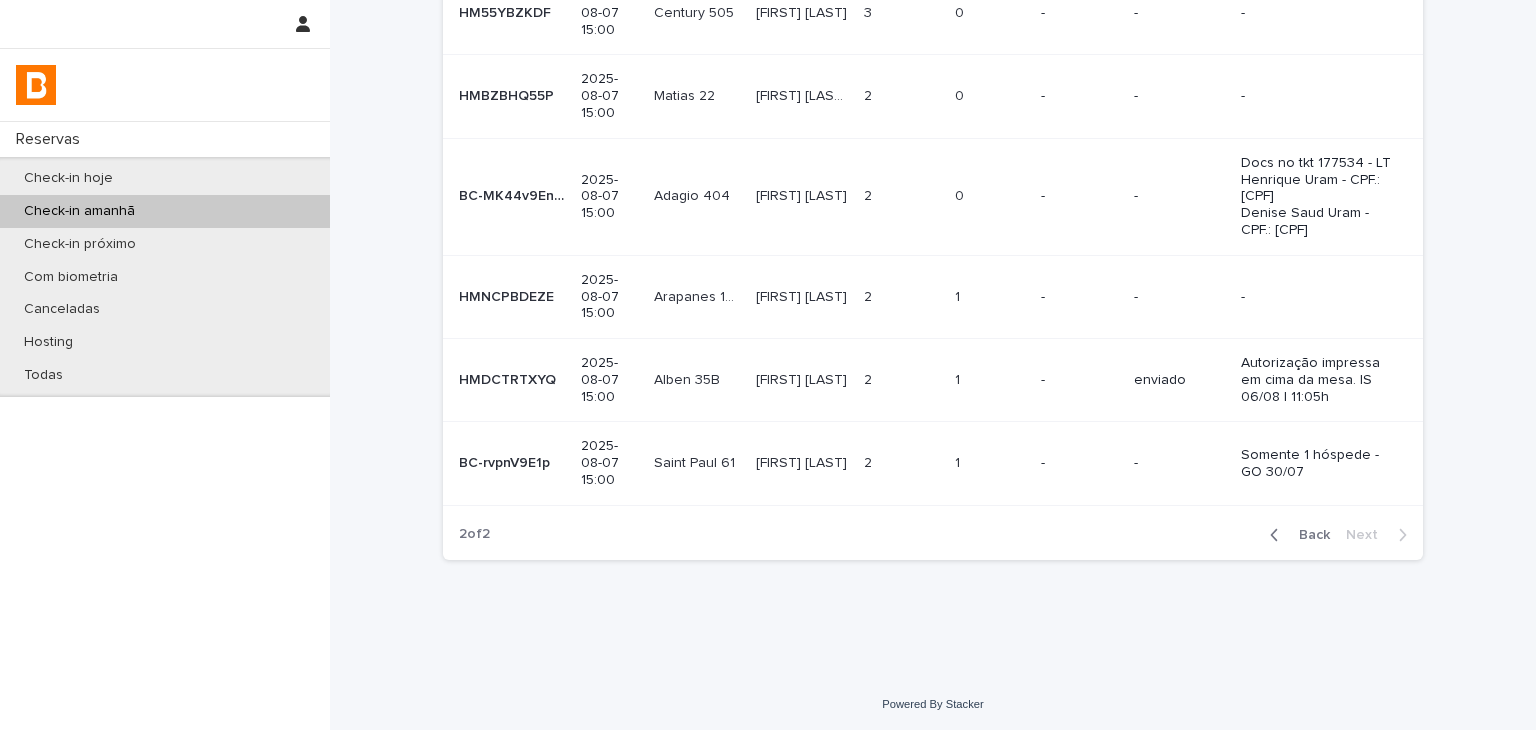 scroll, scrollTop: 40, scrollLeft: 0, axis: vertical 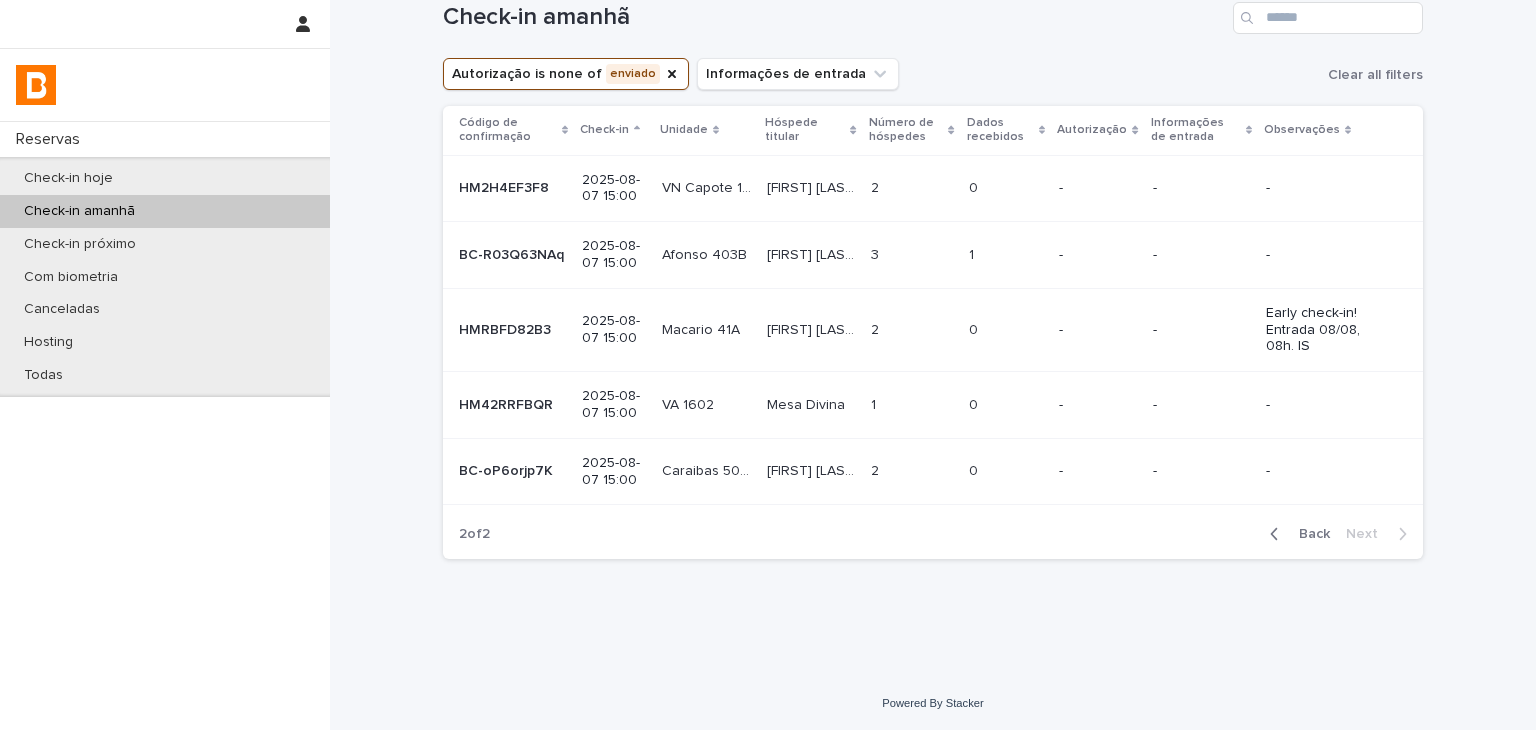 click on "Back" at bounding box center [1296, 534] 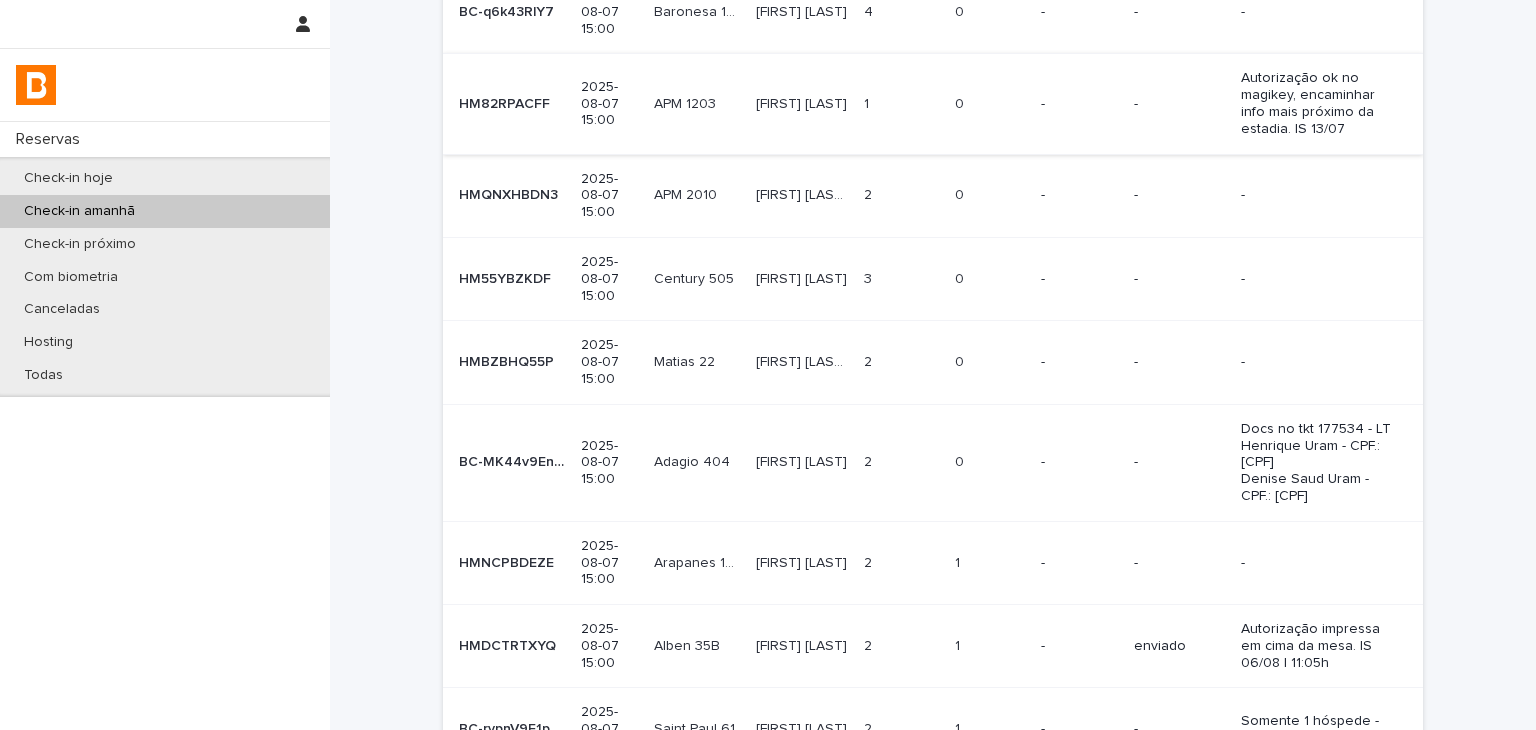 scroll, scrollTop: 0, scrollLeft: 0, axis: both 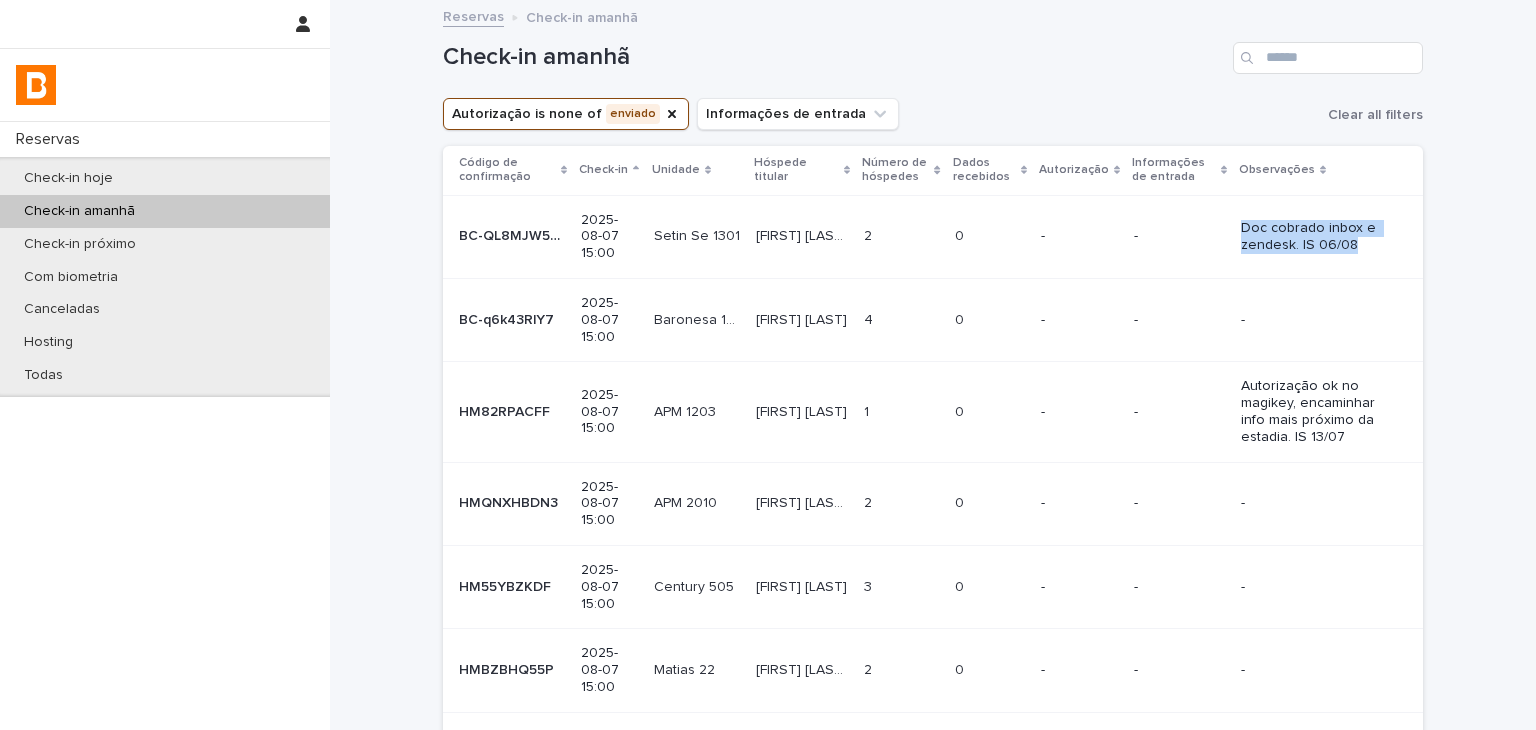 drag, startPoint x: 1228, startPoint y: 227, endPoint x: 1340, endPoint y: 243, distance: 113.137085 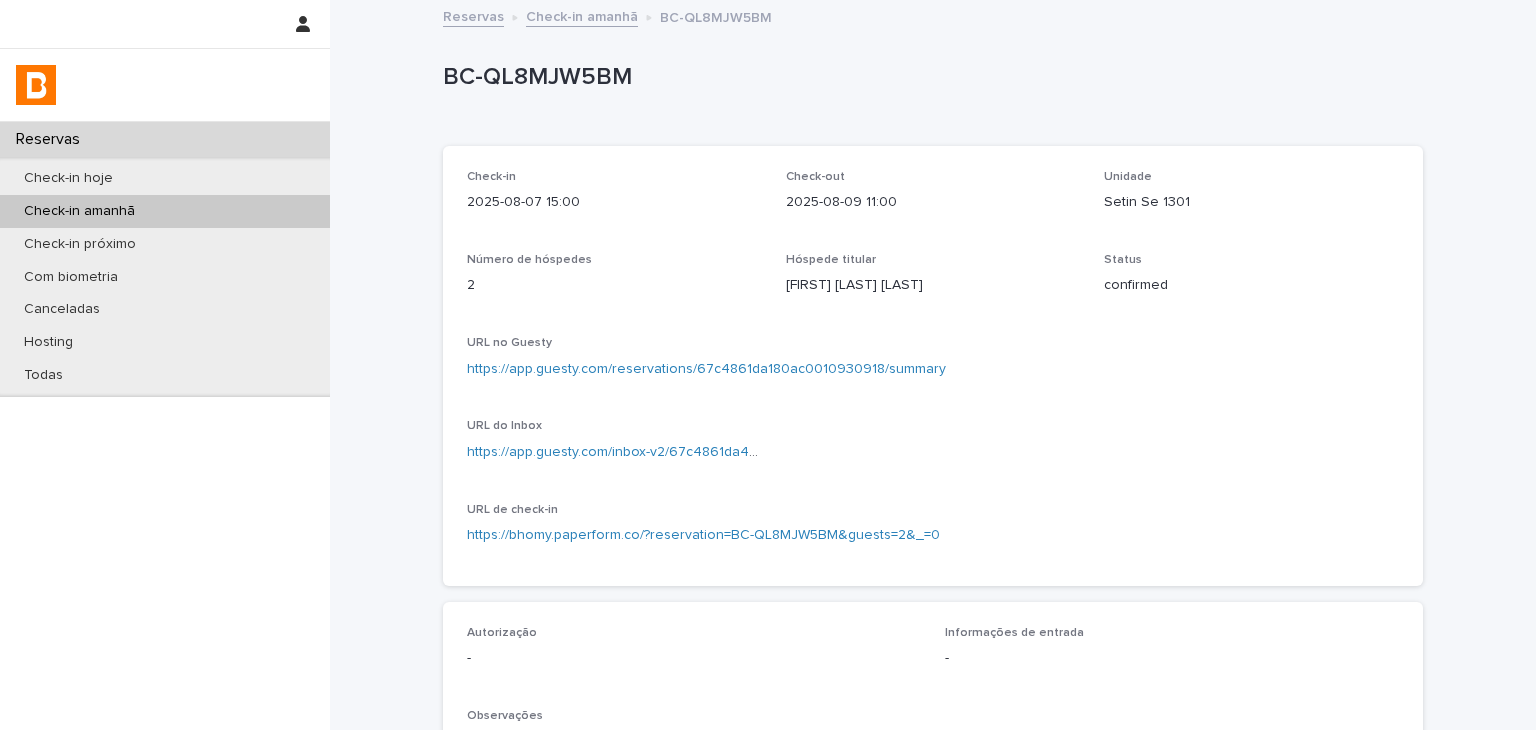 drag, startPoint x: 1340, startPoint y: 243, endPoint x: 248, endPoint y: 97, distance: 1101.7168 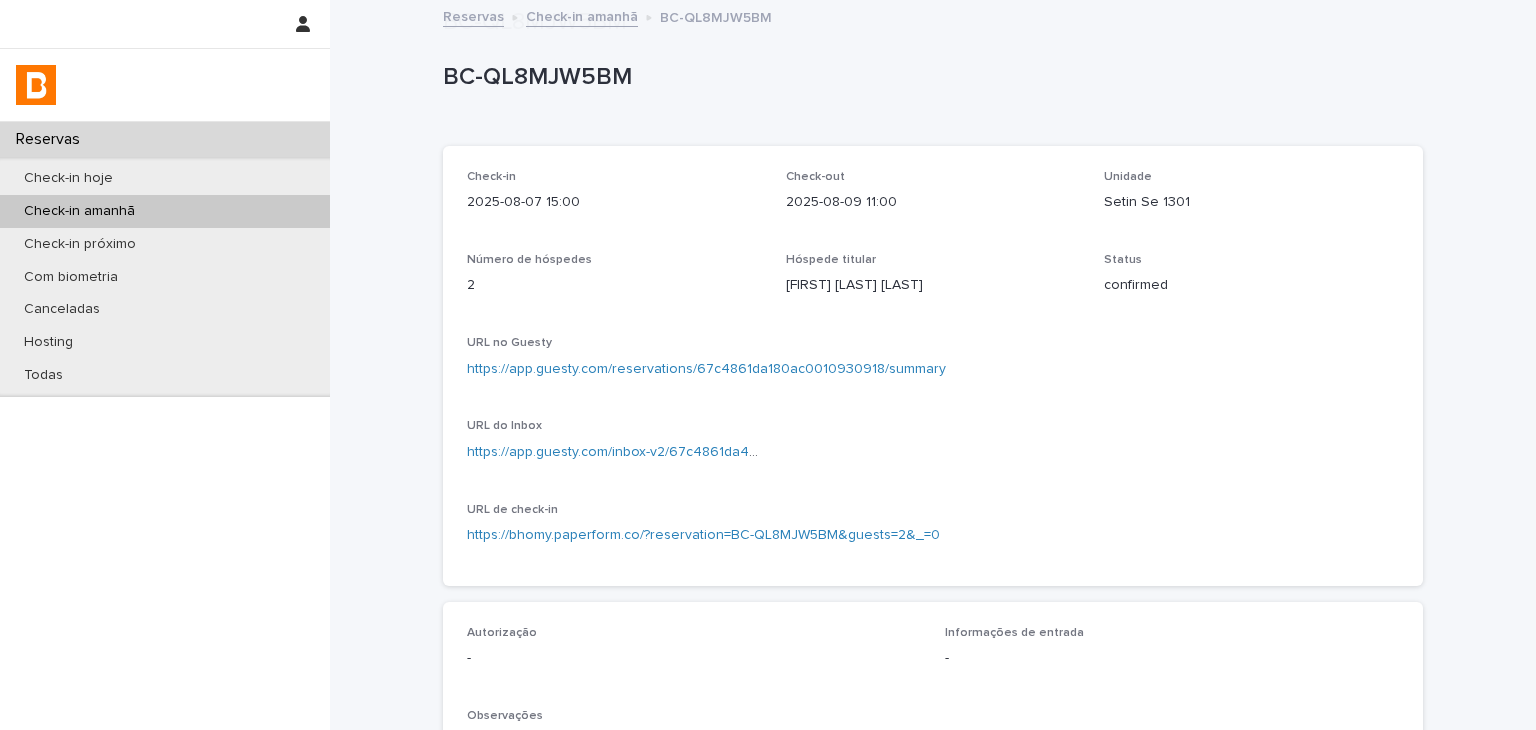 scroll, scrollTop: 600, scrollLeft: 0, axis: vertical 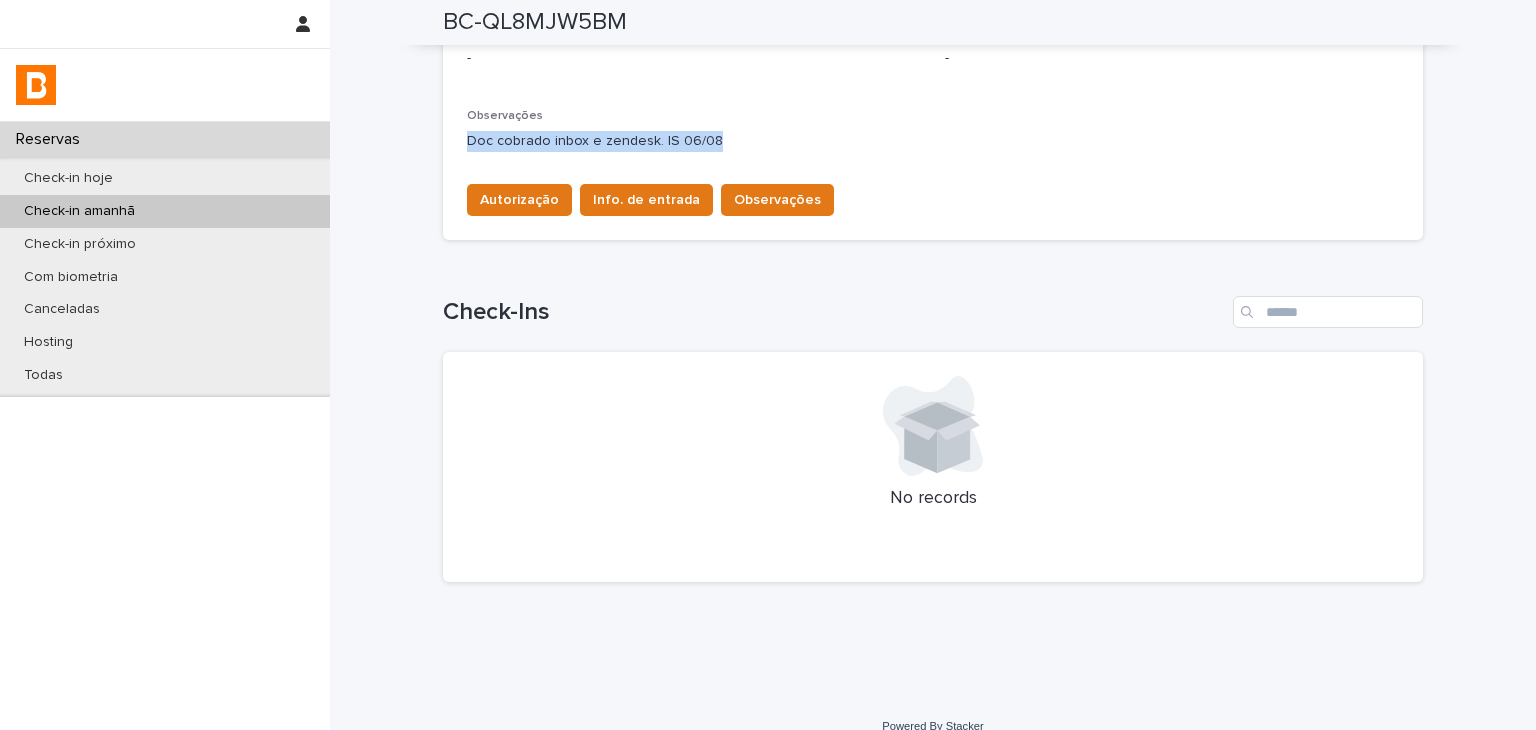drag, startPoint x: 485, startPoint y: 147, endPoint x: 606, endPoint y: 141, distance: 121.14867 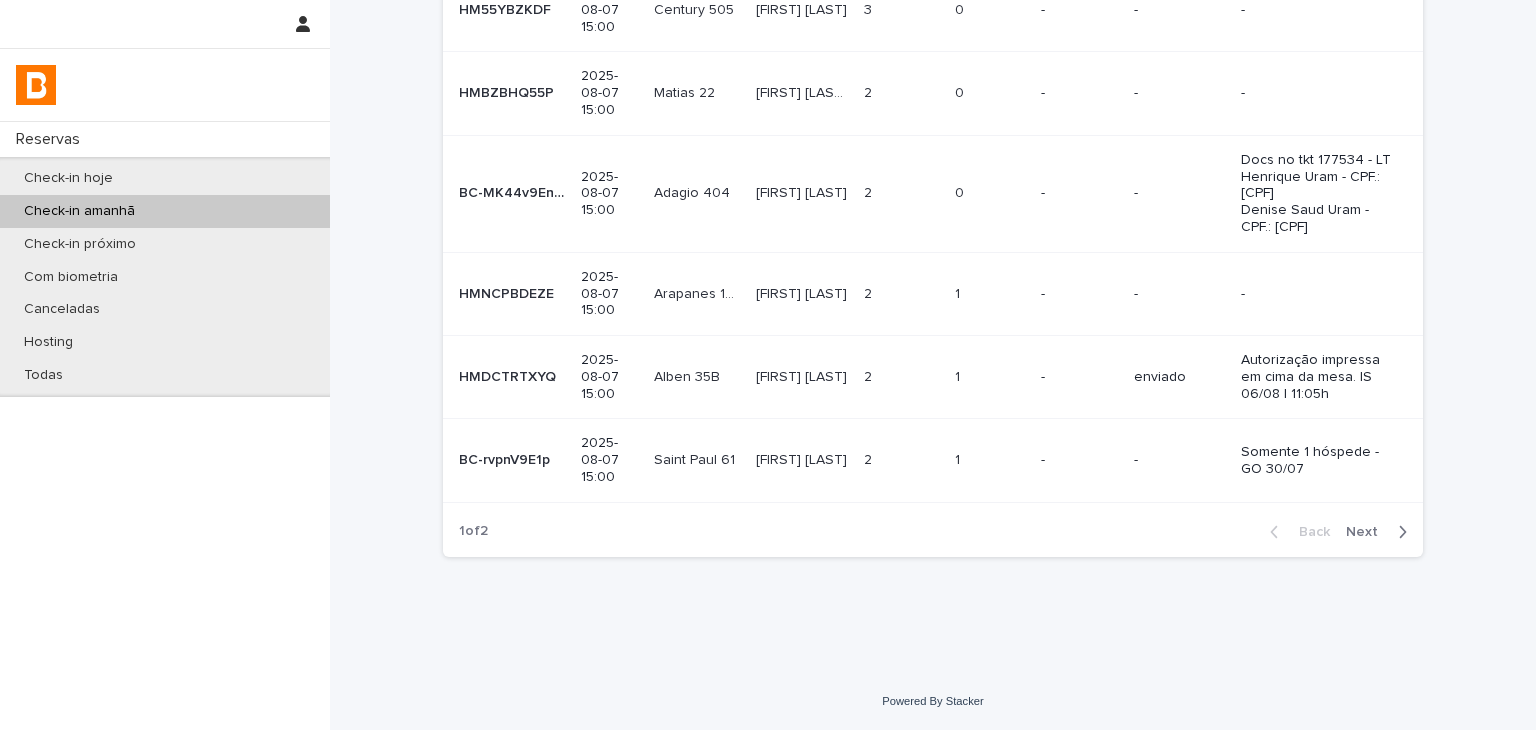 scroll, scrollTop: 0, scrollLeft: 0, axis: both 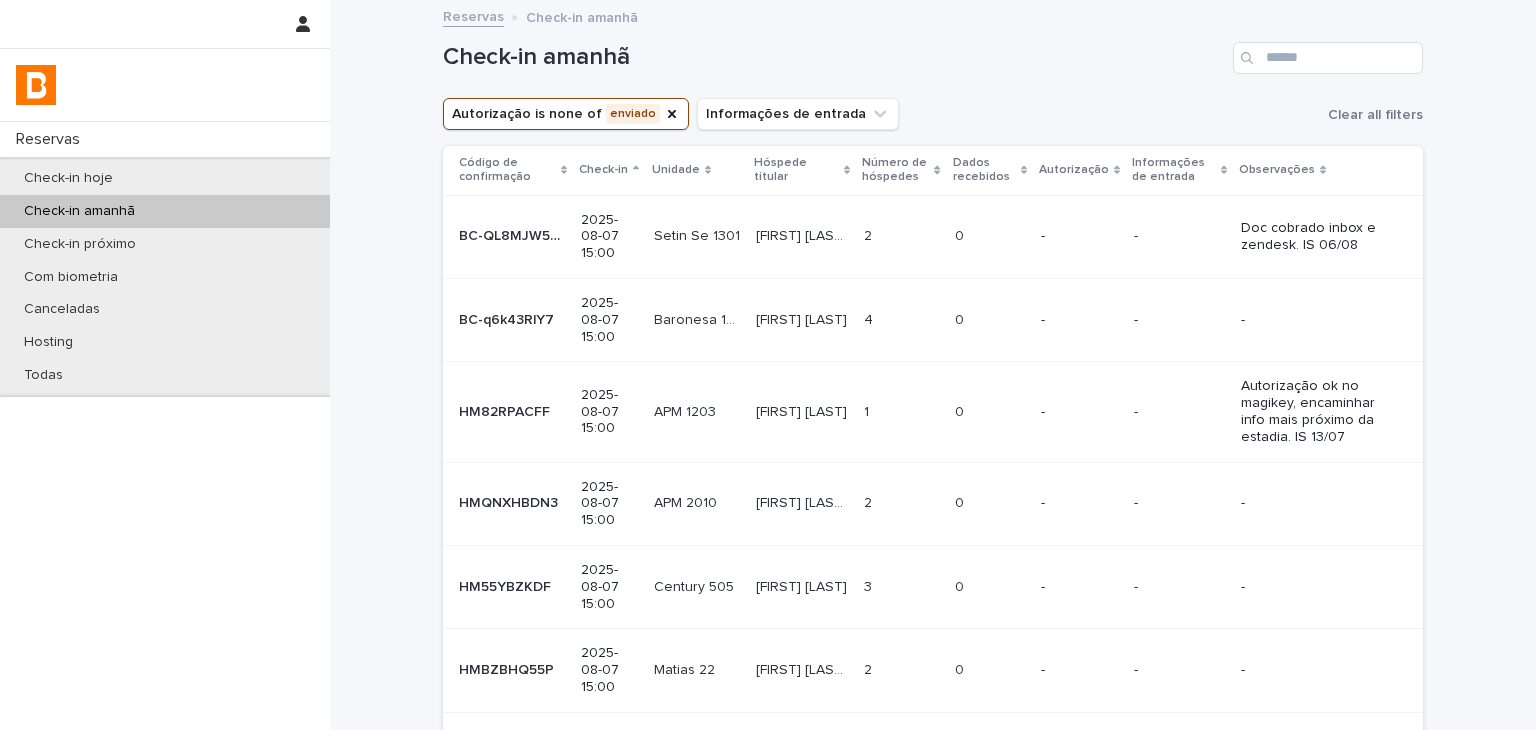 click on "-" at bounding box center [1179, 319] 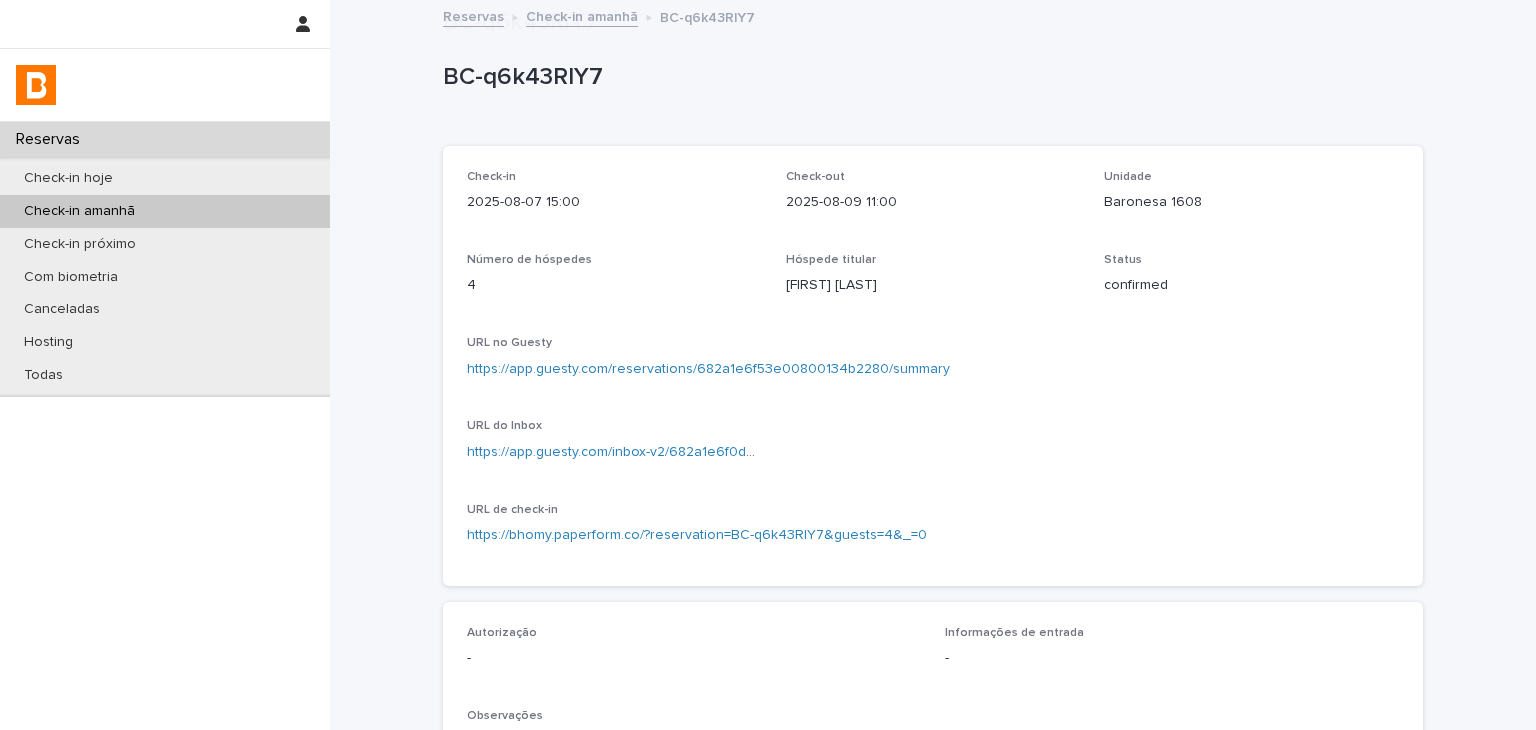 scroll, scrollTop: 624, scrollLeft: 0, axis: vertical 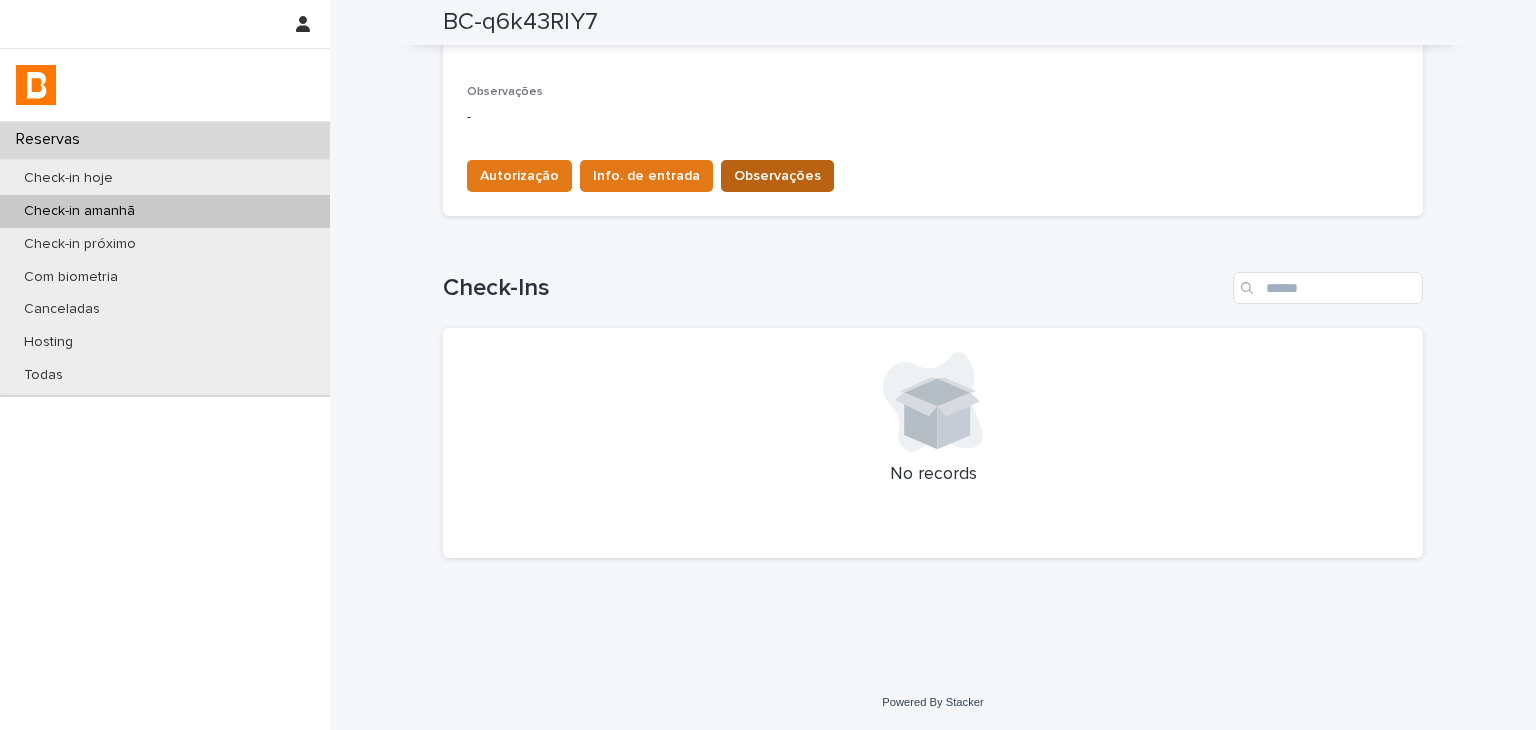 click on "Observações" at bounding box center [777, 176] 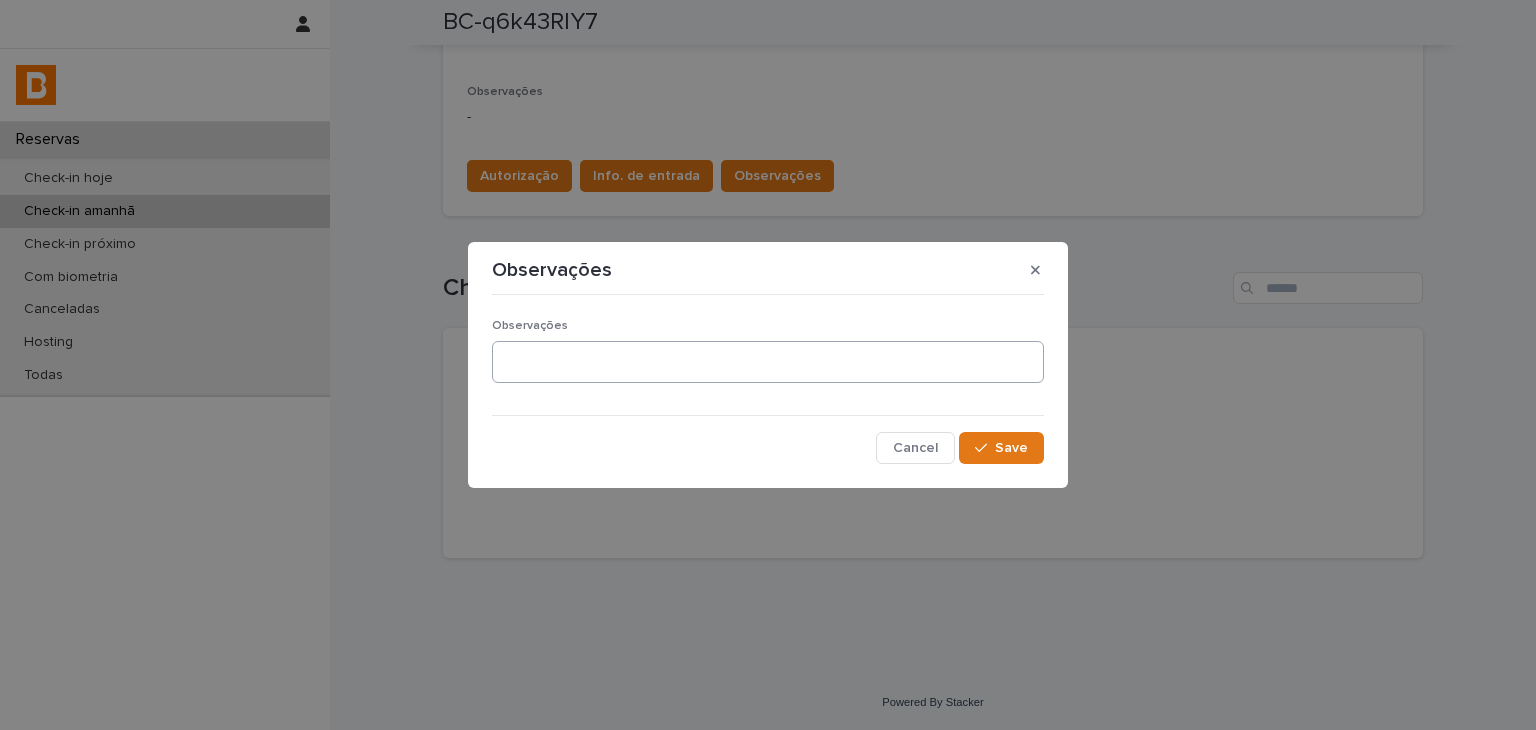 click on "Observações" at bounding box center (768, 326) 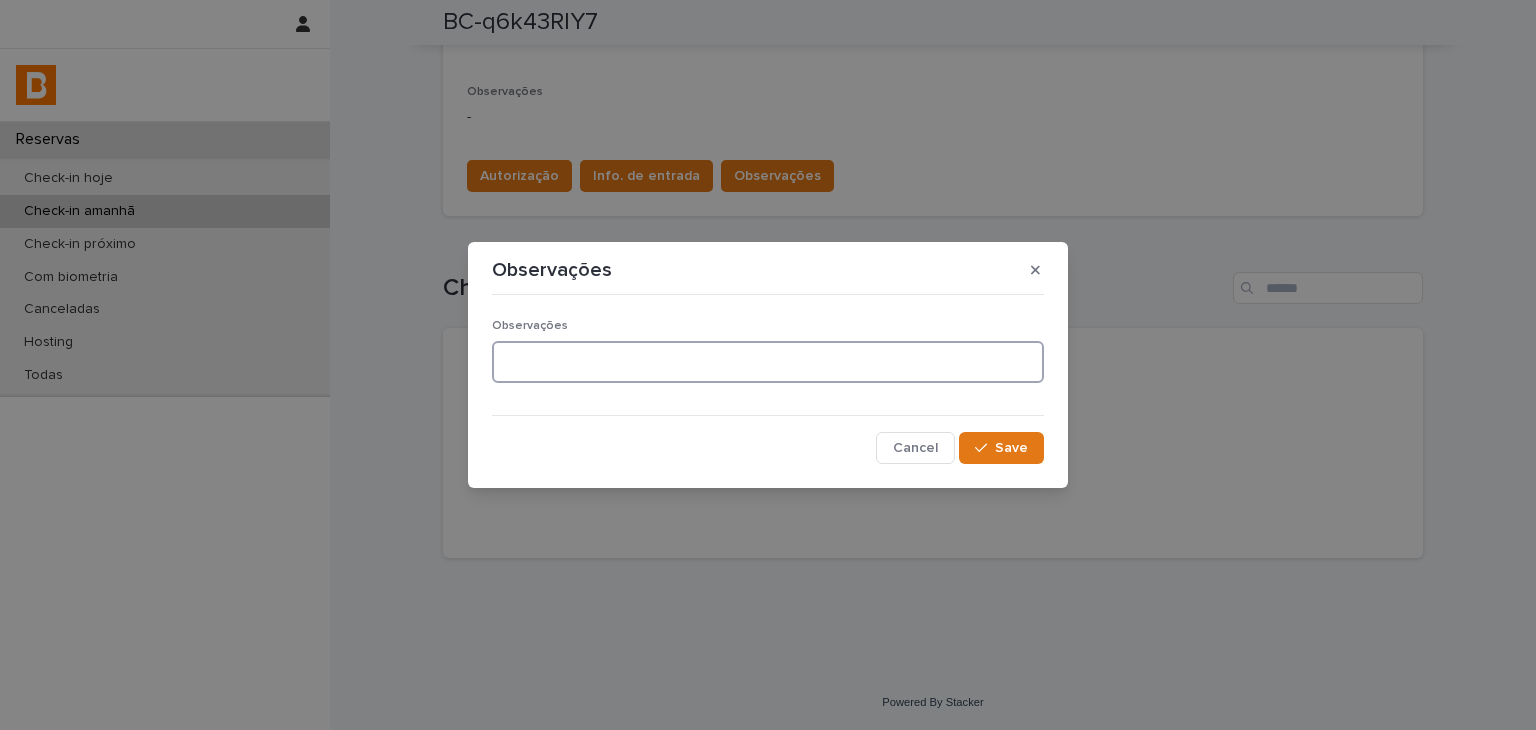 click at bounding box center [768, 362] 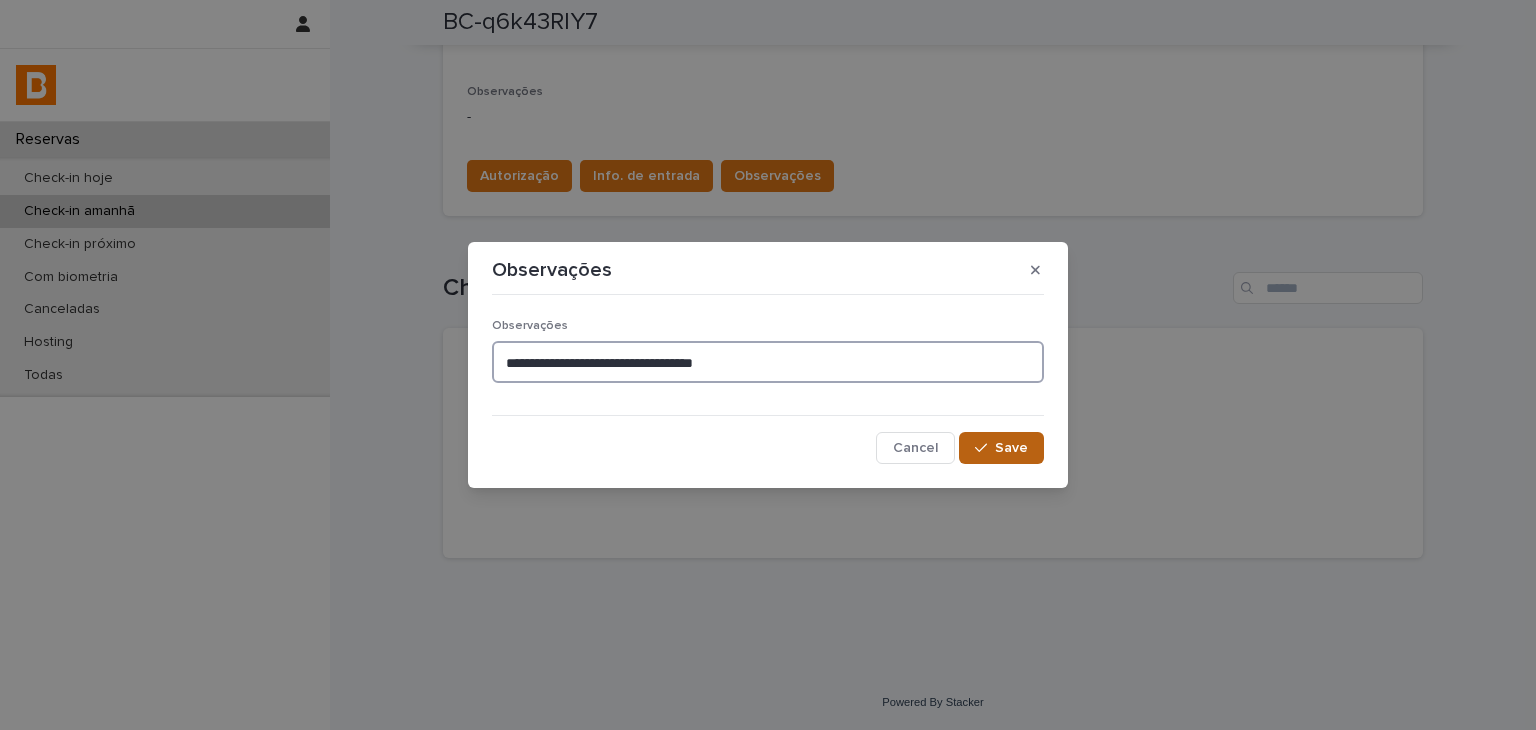 type on "**********" 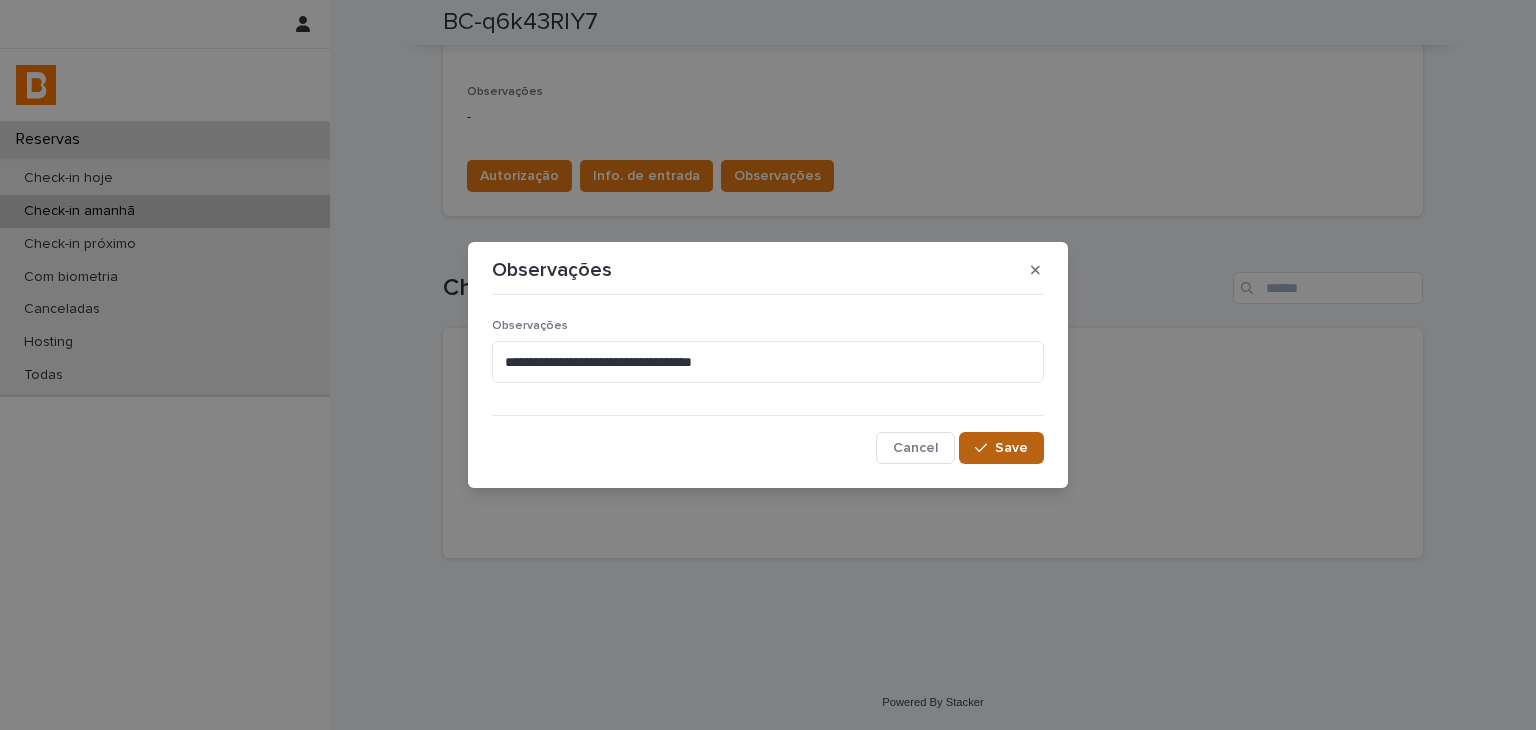 click on "Save" at bounding box center (1011, 448) 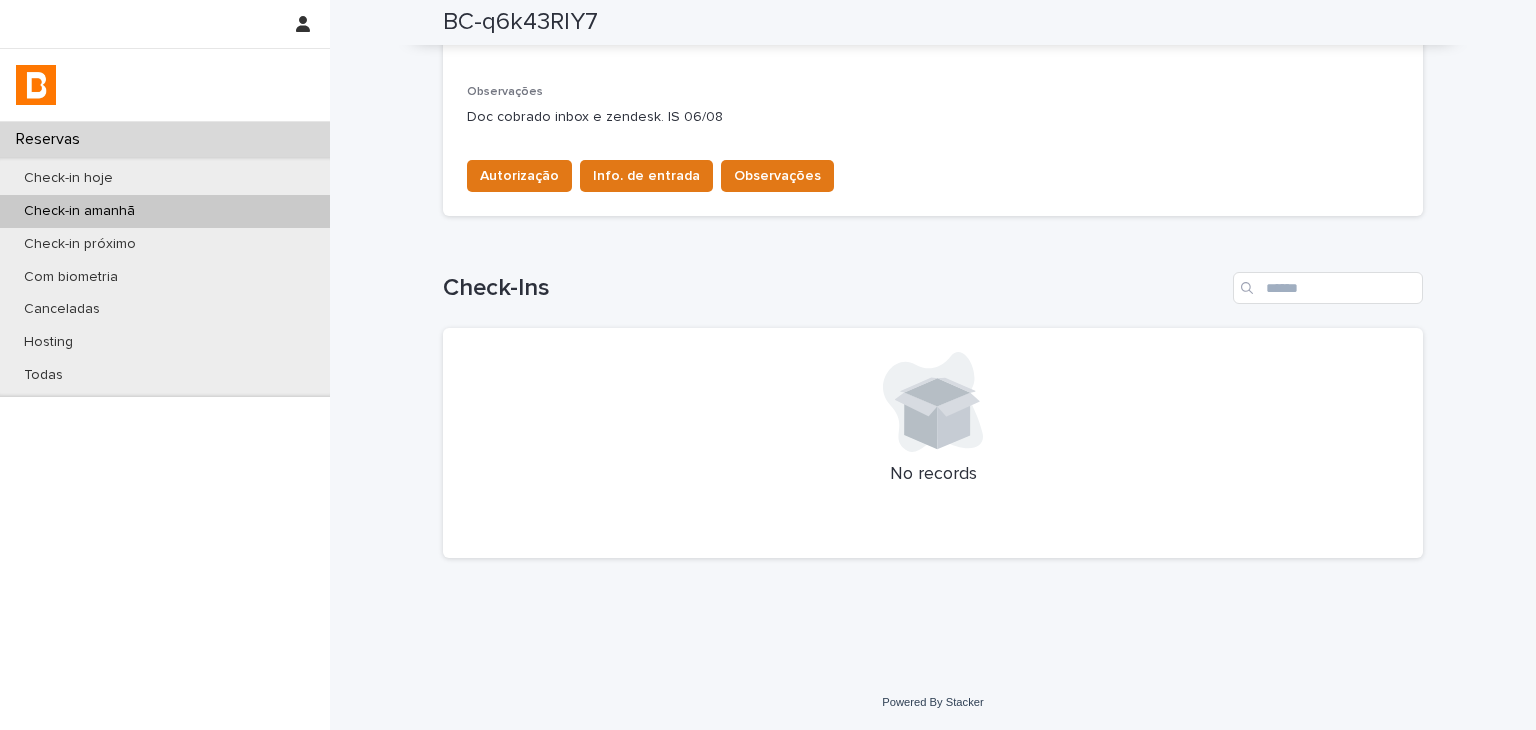 scroll, scrollTop: 224, scrollLeft: 0, axis: vertical 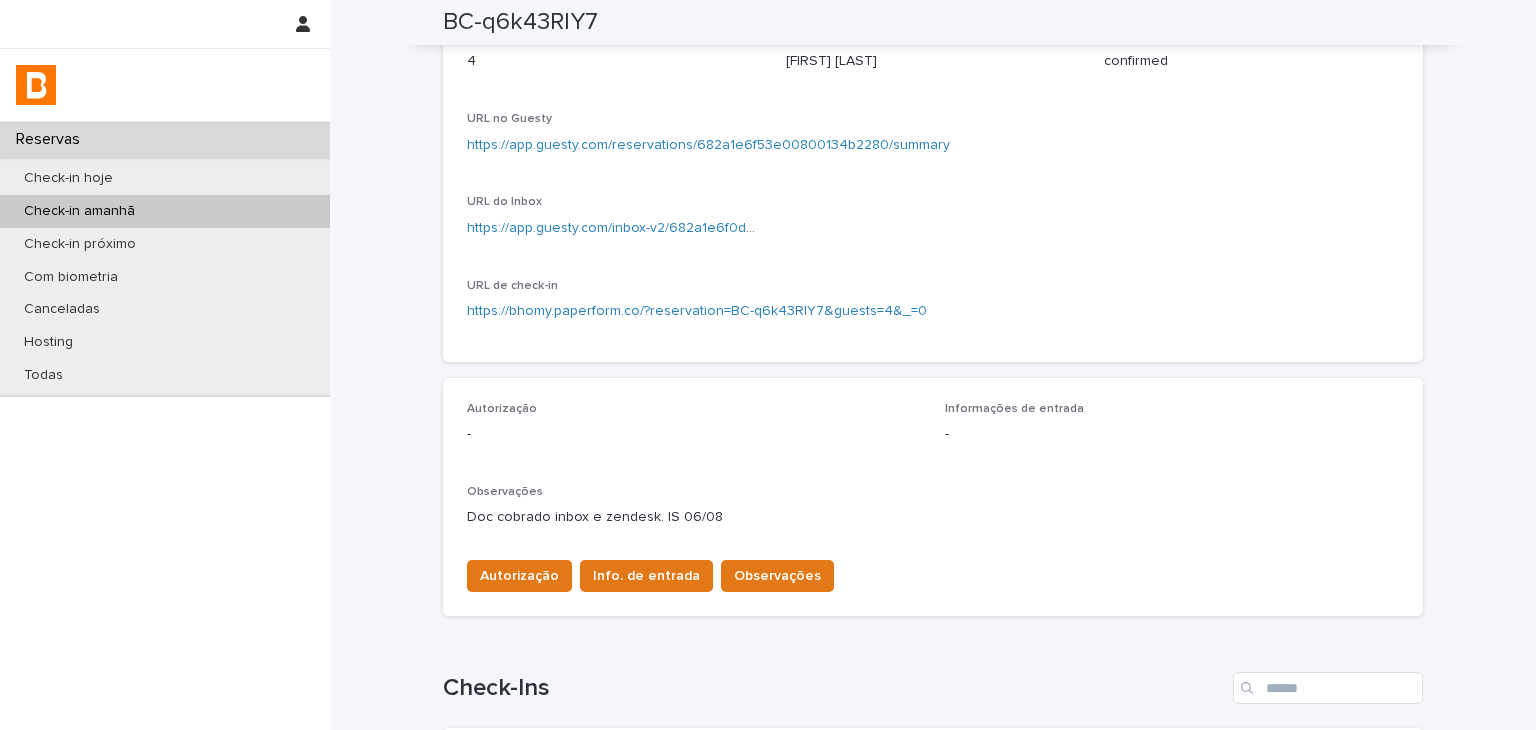 click on "https://app.guesty.com/reservations/682a1e6f53e00800134b2280/summary" at bounding box center [708, 145] 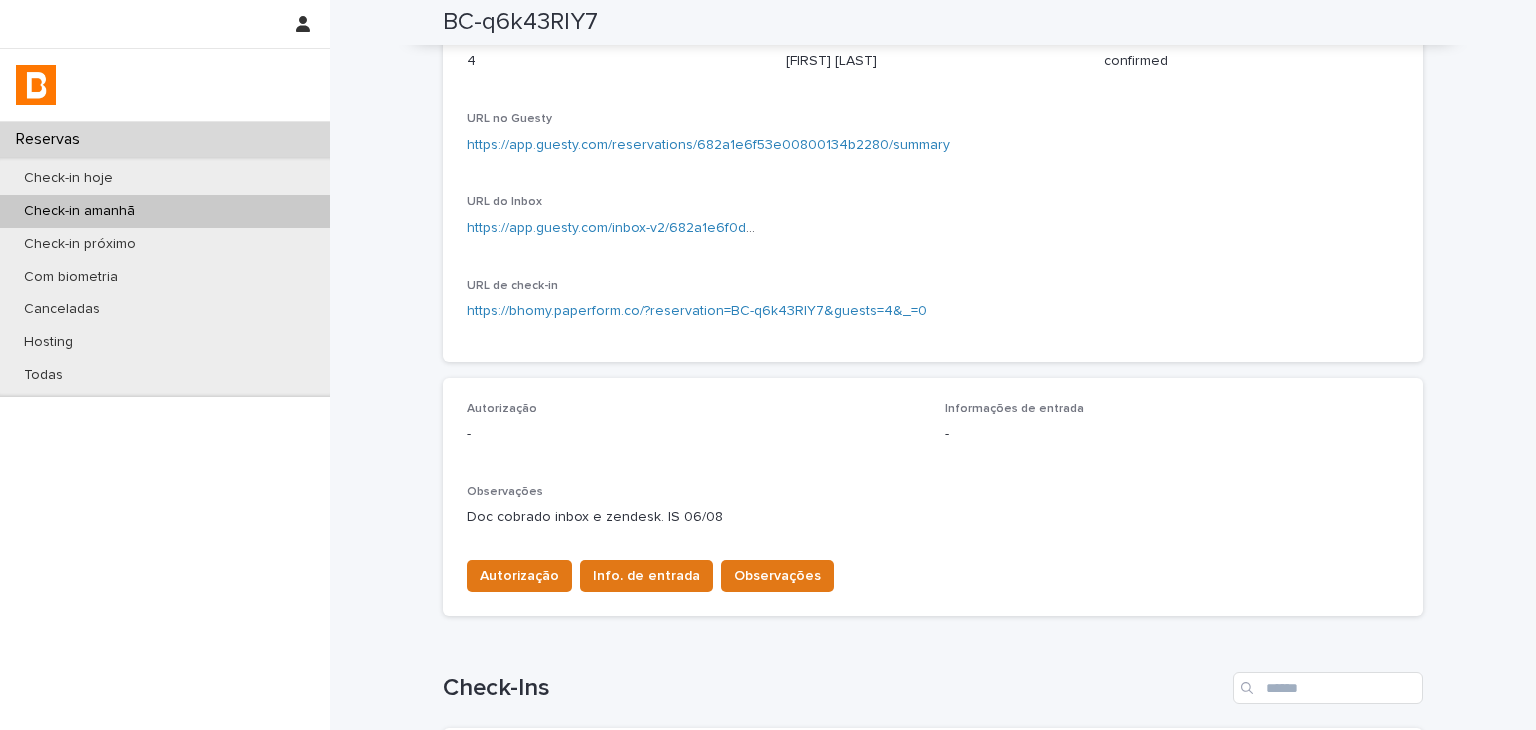 scroll, scrollTop: 0, scrollLeft: 0, axis: both 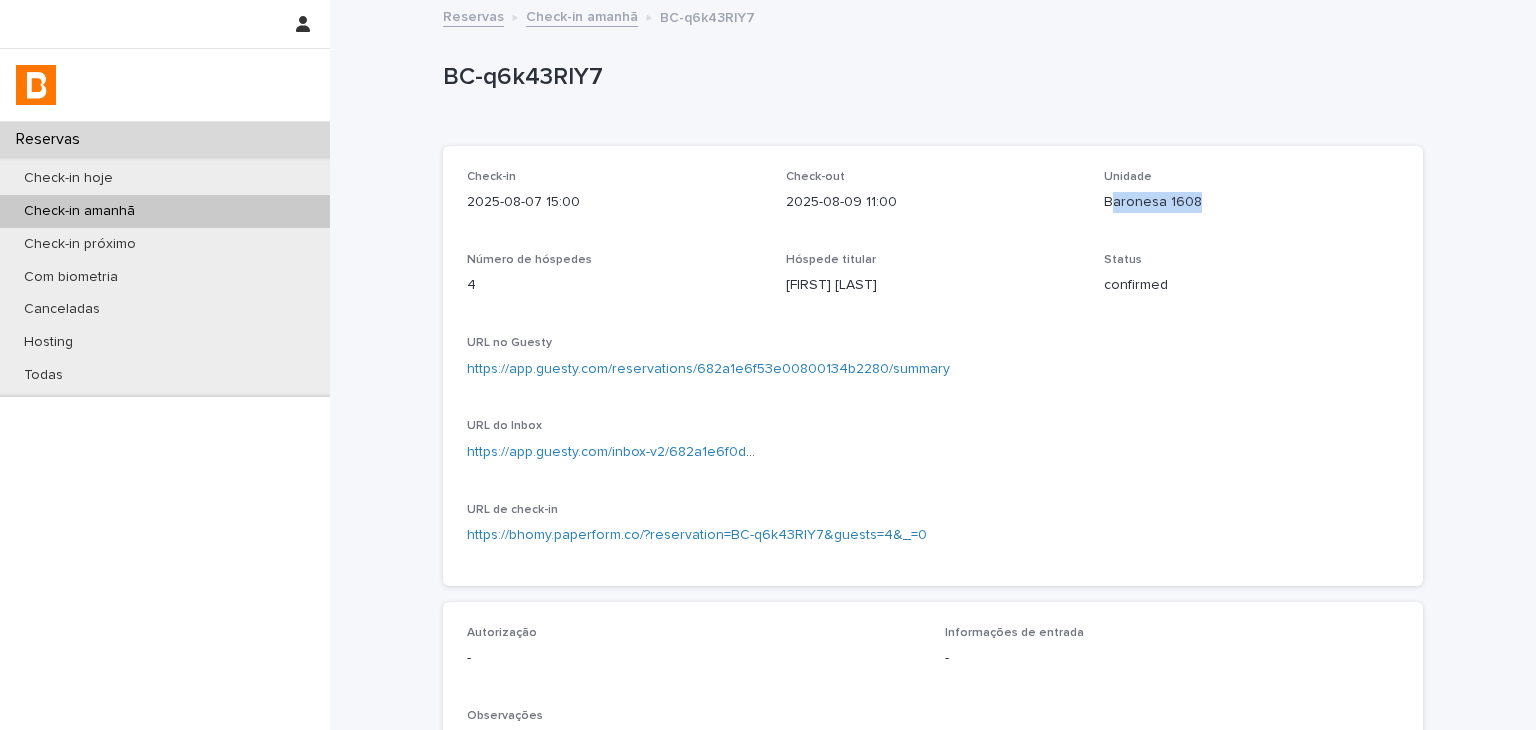 drag, startPoint x: 1103, startPoint y: 201, endPoint x: 1220, endPoint y: 202, distance: 117.00427 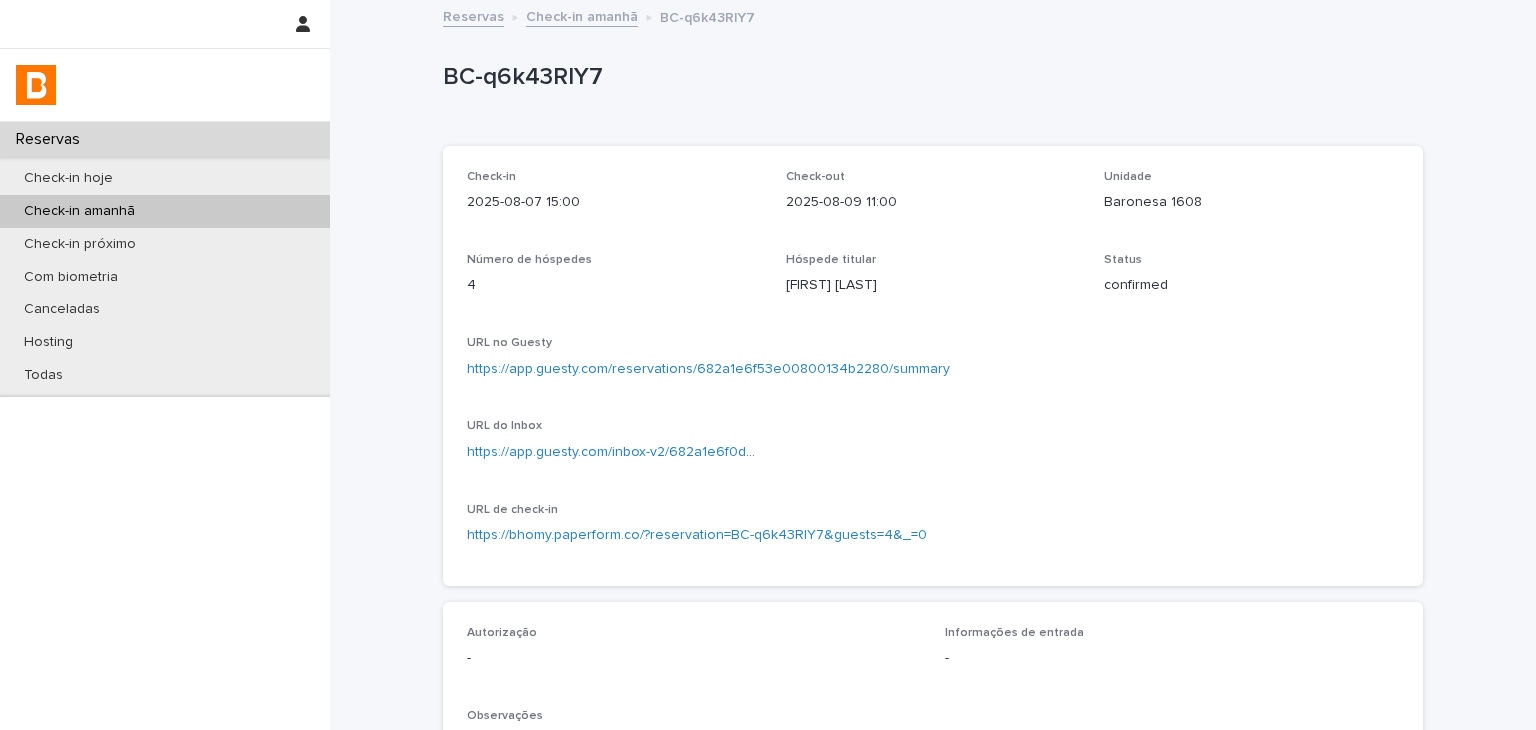 click on "Check-in 2025-08-07 15:00 Check-out 2025-08-09 11:00 Unidade Baronesa 1608 Número de hóspedes 4 Hóspede titular Attilio Rondinelli Status confirmed URL no Guesty https://app.guesty.com/reservations/682a1e6f53e00800134b2280/summary URL do Inbox https://app.guesty.com/inbox-v2/682a1e6f0dabd90012a3f568?reservationId=682a1e6f53e00800134b2280 URL de check-in https://bhomy.paperform.co/?reservation=BC-q6k43RlY7&guests=4&_=0" at bounding box center (933, 366) 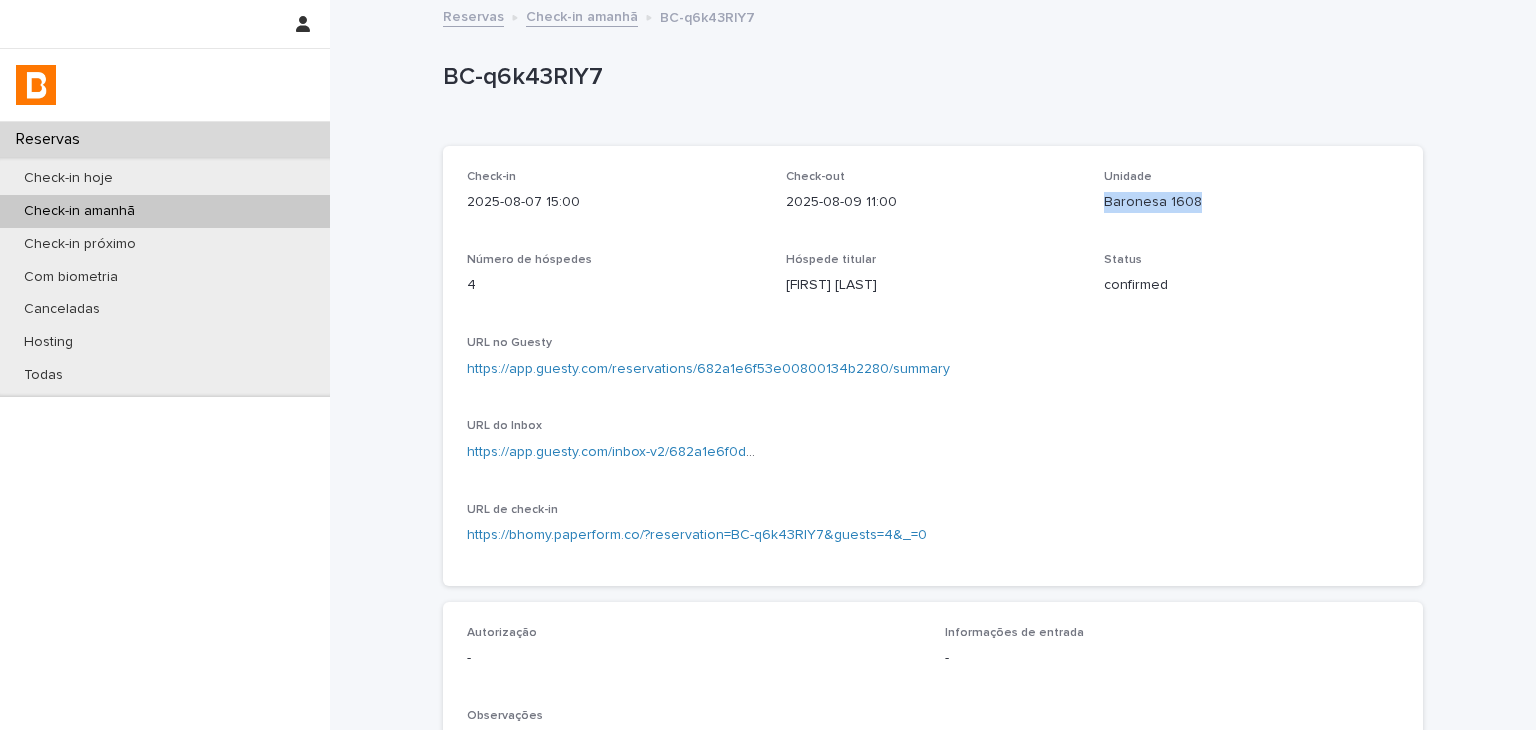 drag, startPoint x: 1094, startPoint y: 206, endPoint x: 1172, endPoint y: 211, distance: 78.160095 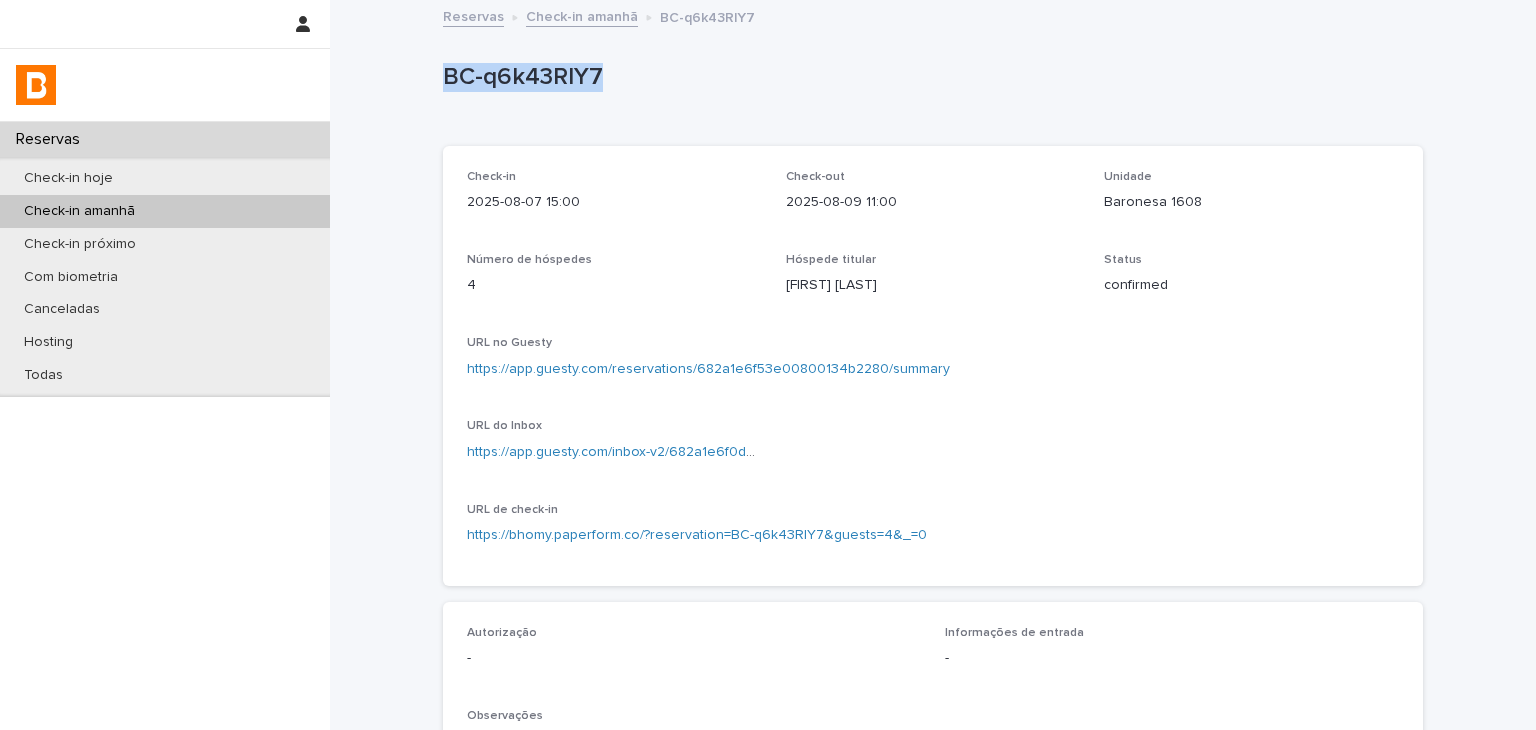 drag, startPoint x: 435, startPoint y: 75, endPoint x: 596, endPoint y: 73, distance: 161.01242 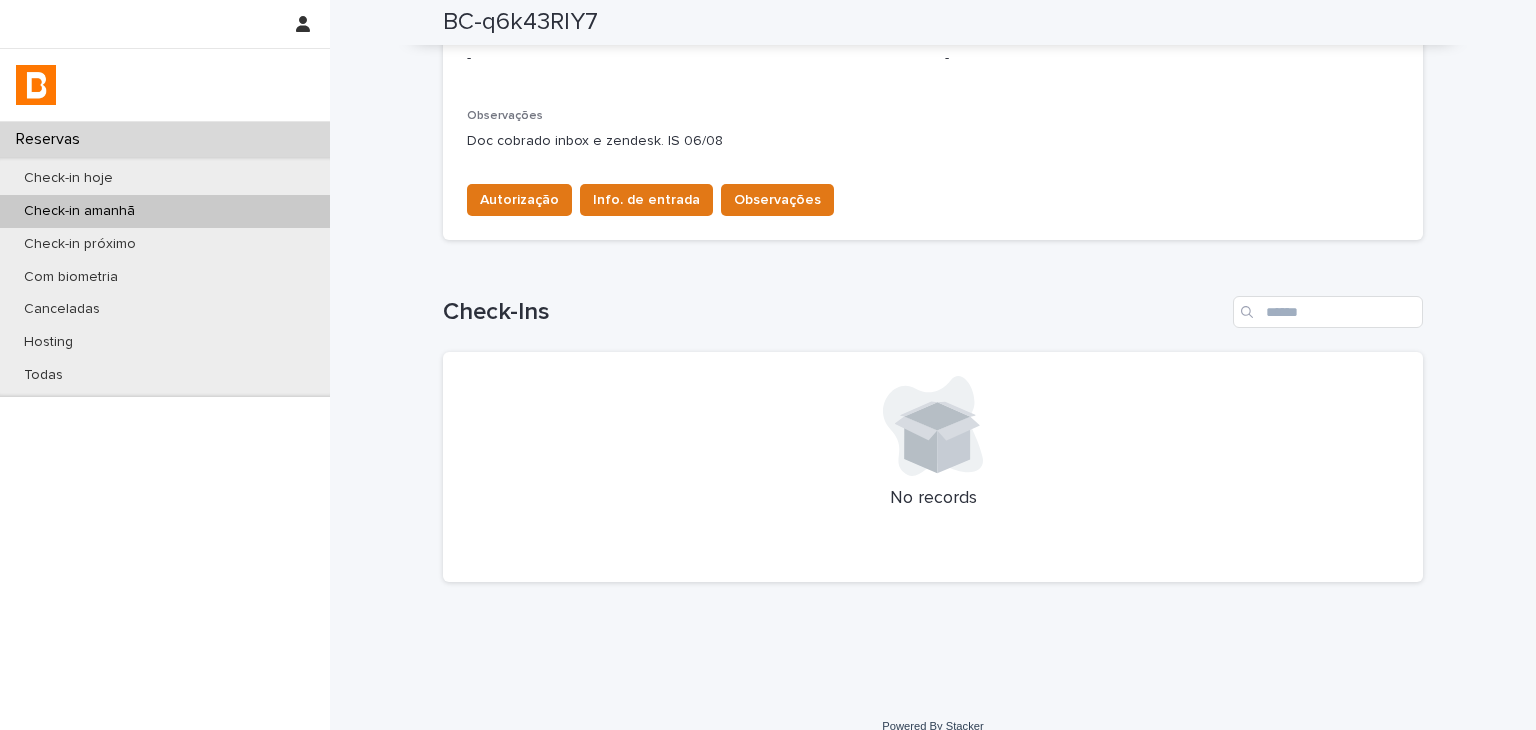 click on "Autorização - Informações de entrada - Observações Doc cobrado inbox e zendesk. IS 06/08 Autorização Info. de entrada Observações" at bounding box center (933, 121) 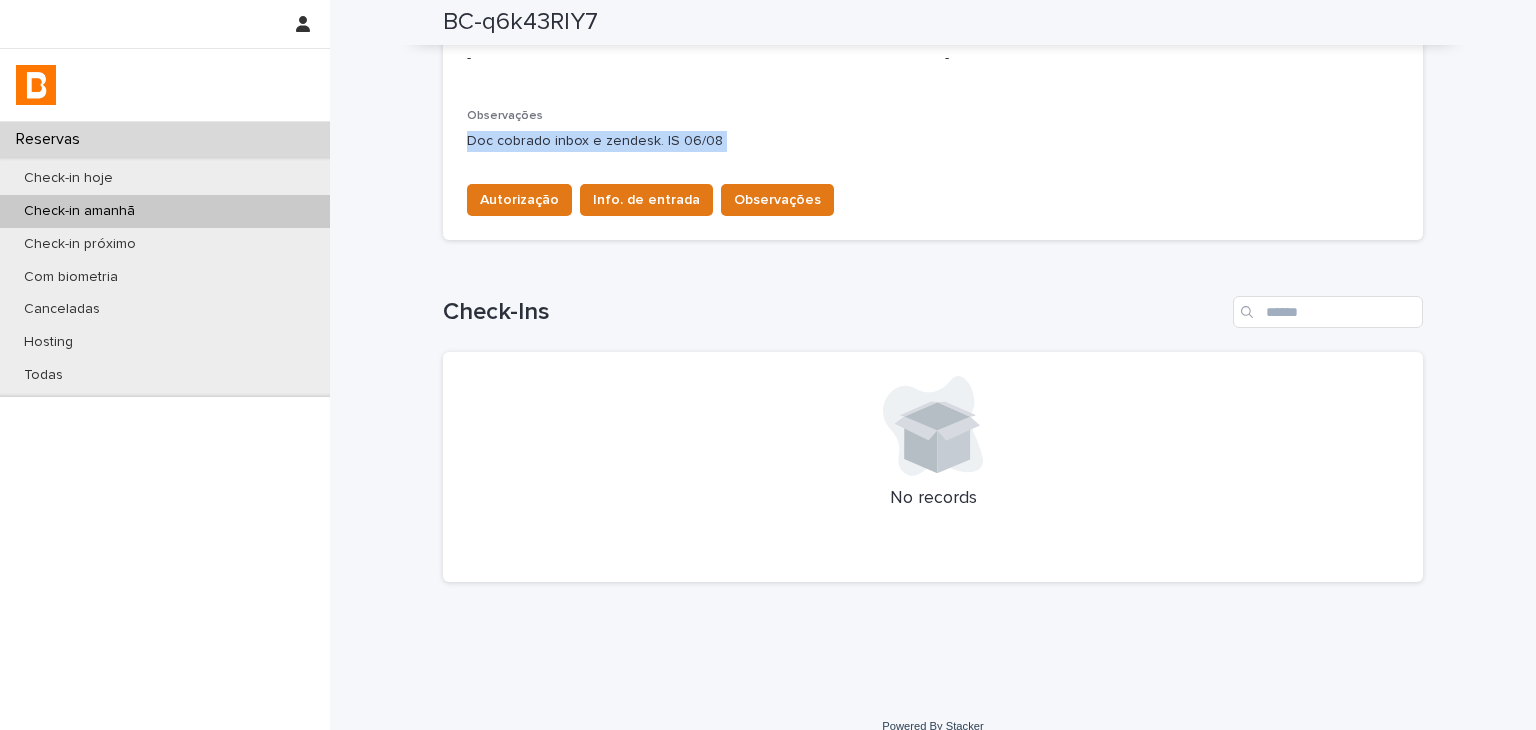 drag, startPoint x: 458, startPoint y: 146, endPoint x: 705, endPoint y: 147, distance: 247.00203 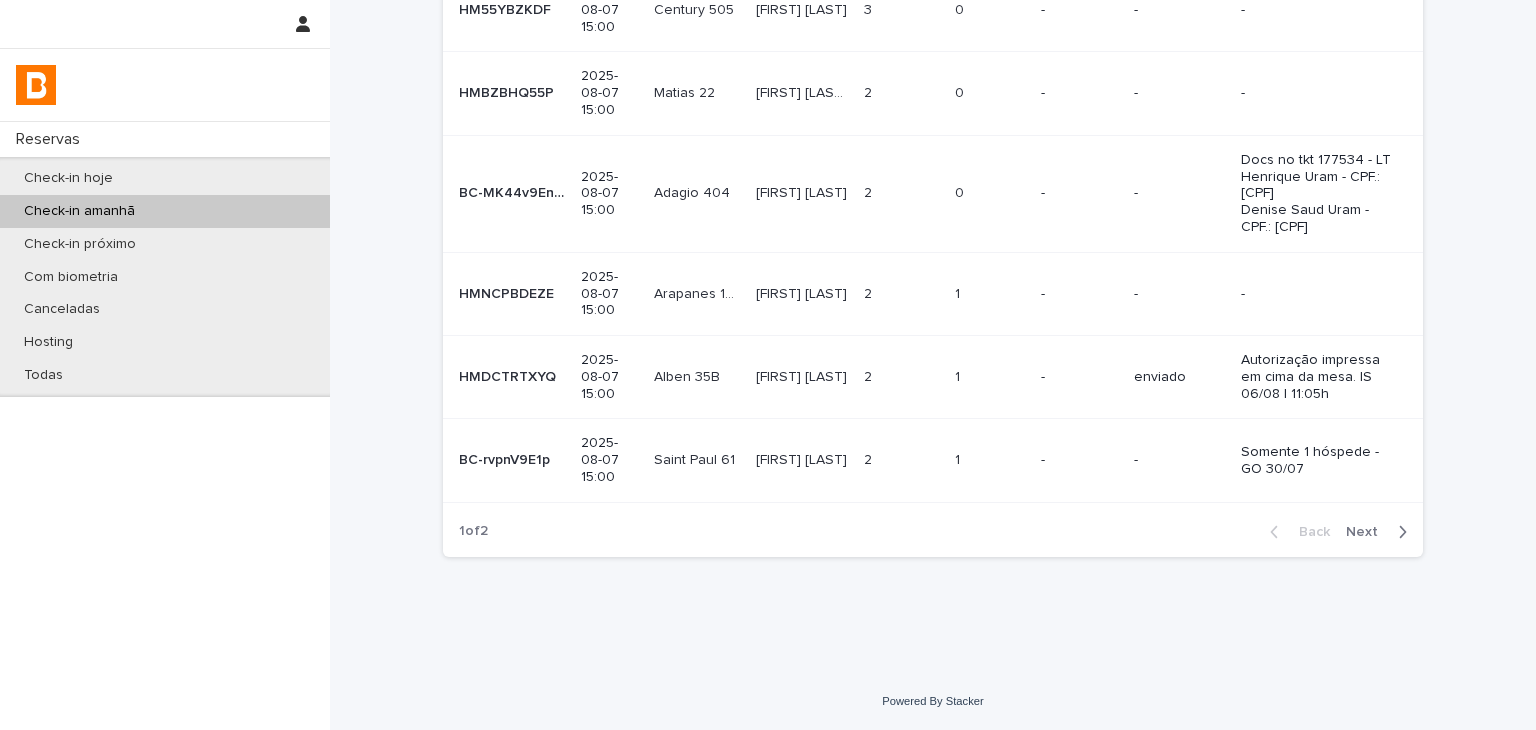 scroll, scrollTop: 0, scrollLeft: 0, axis: both 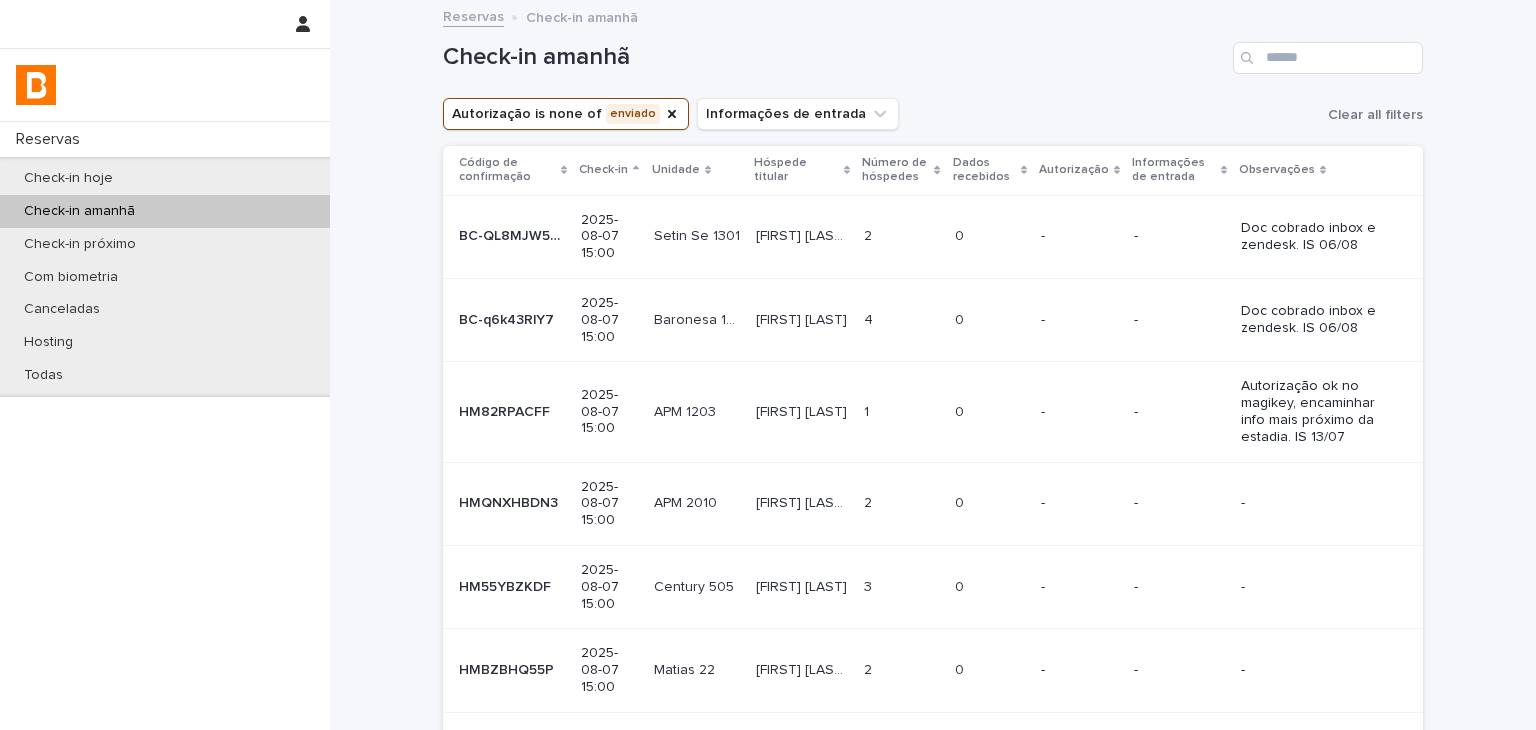 click on "[FIRST] [LAST] [FIRST] [LAST]" at bounding box center (802, 412) 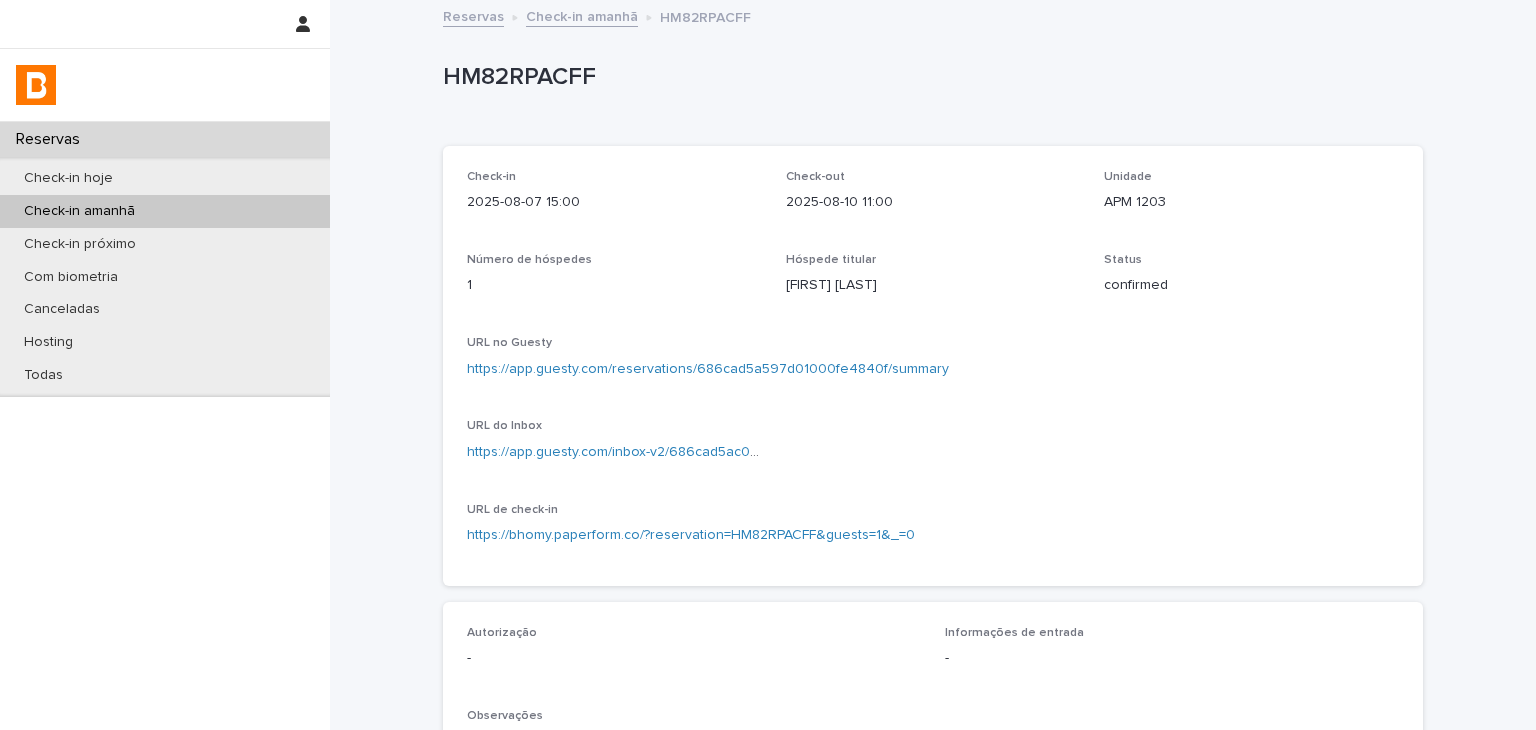 click on "HM82RPACFF" at bounding box center [929, 77] 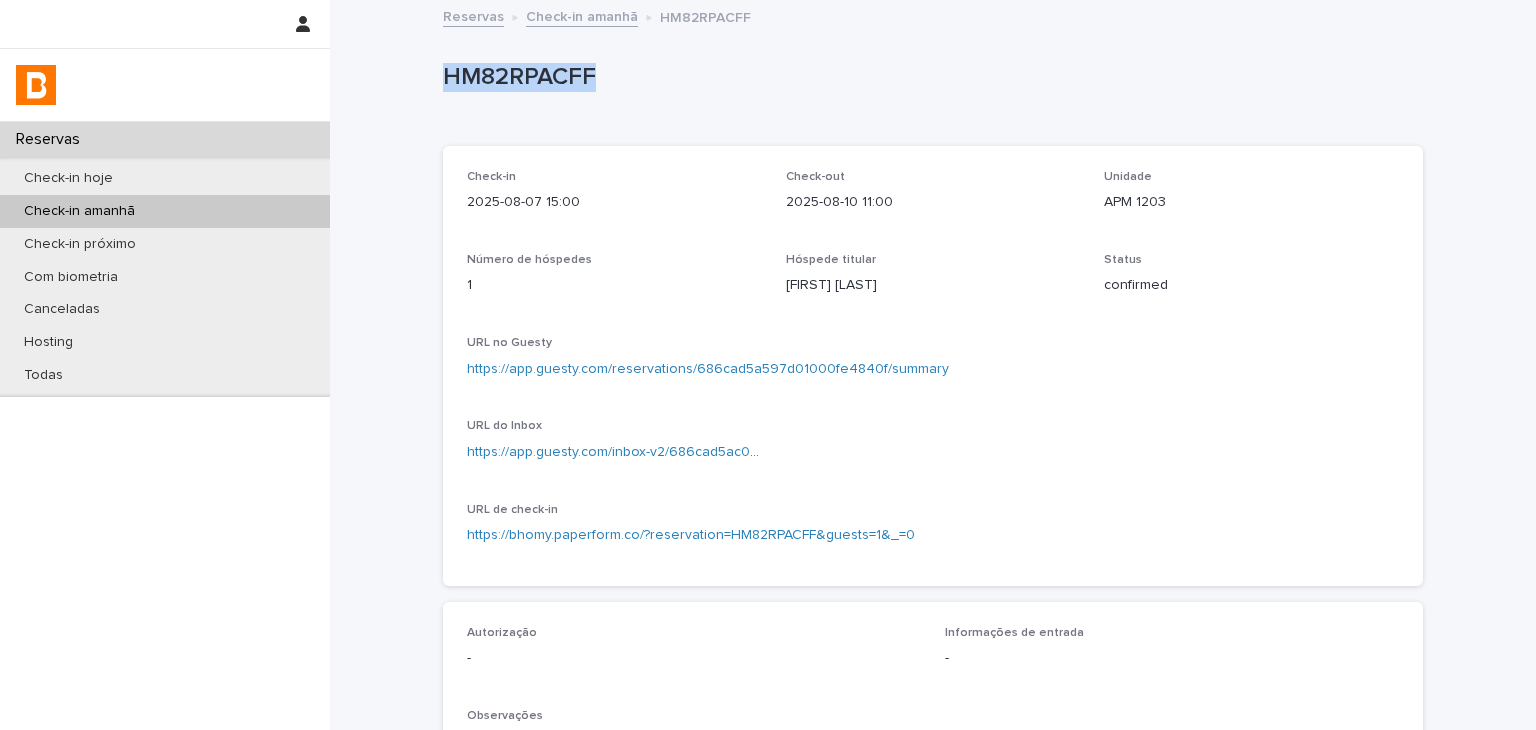 click on "HM82RPACFF" at bounding box center [929, 77] 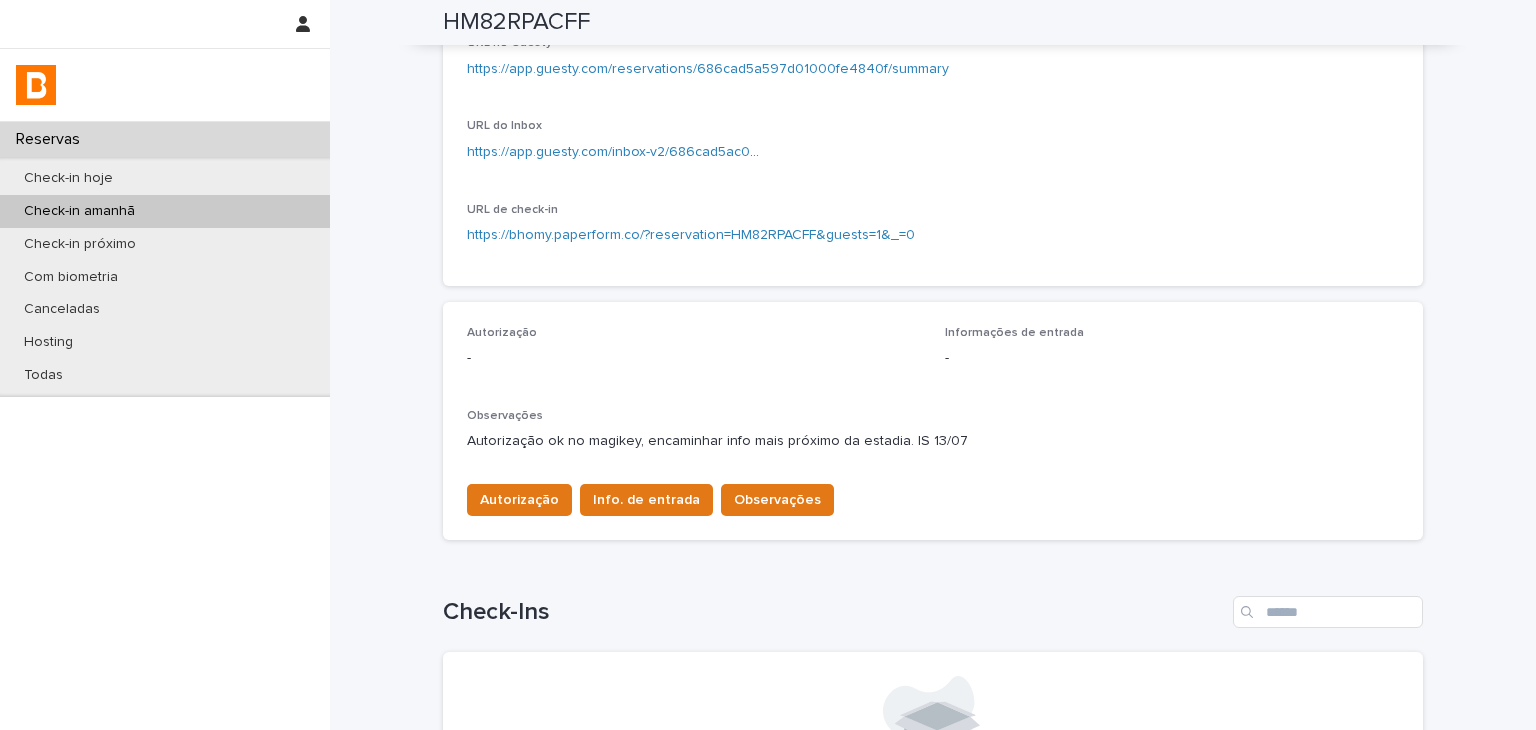 click on "https://app.guesty.com/reservations/686cad5a597d01000fe4840f/summary" at bounding box center [708, 69] 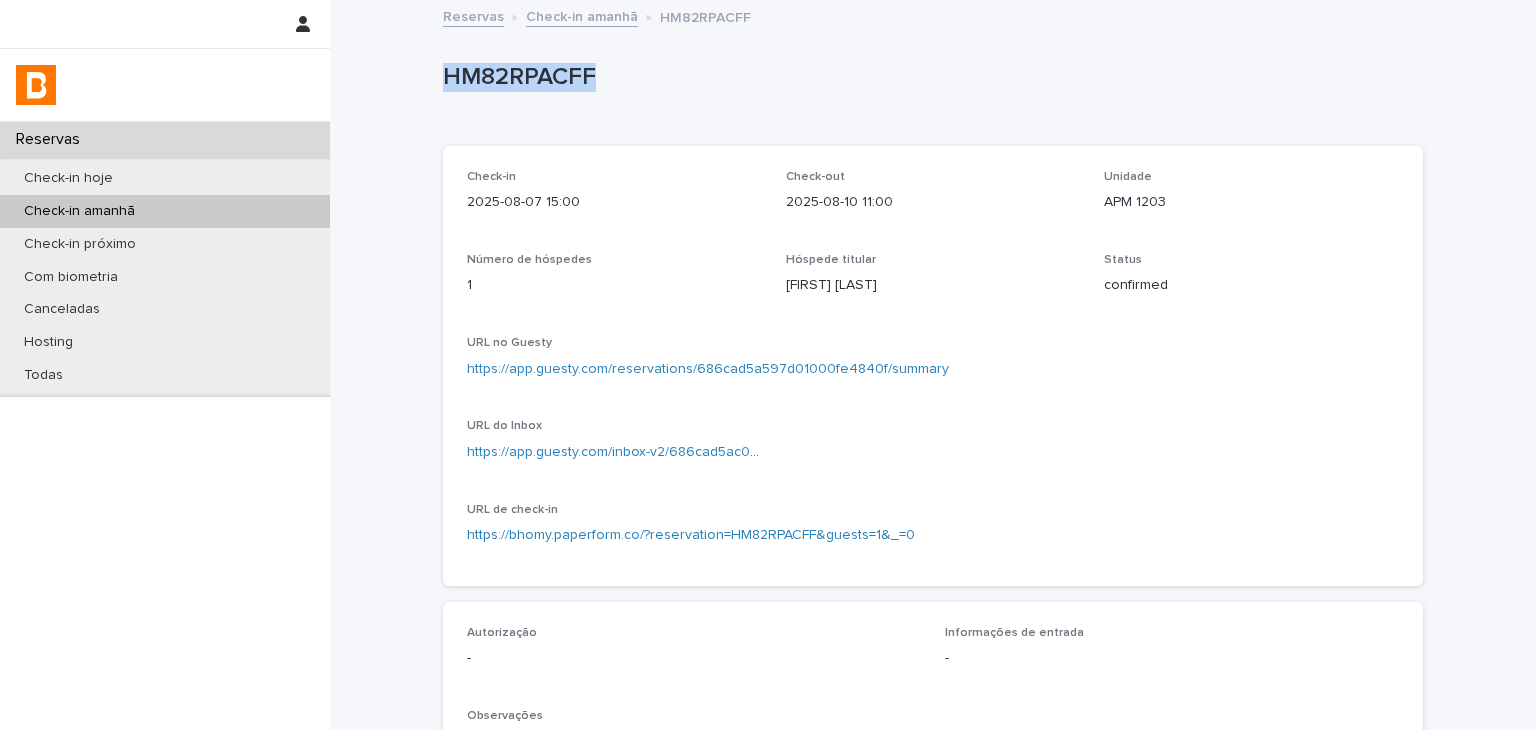 scroll, scrollTop: 500, scrollLeft: 0, axis: vertical 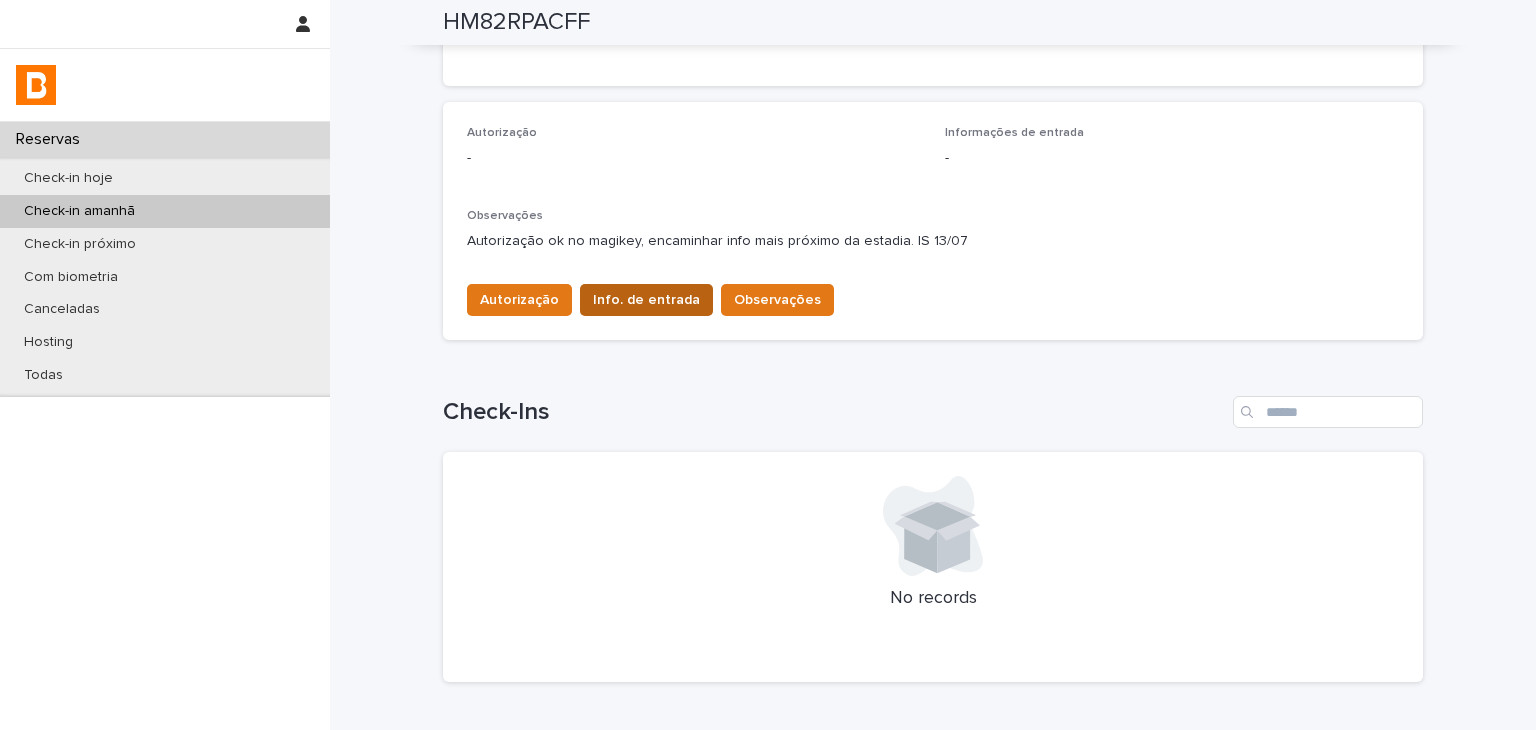 click on "Info. de entrada" at bounding box center [646, 300] 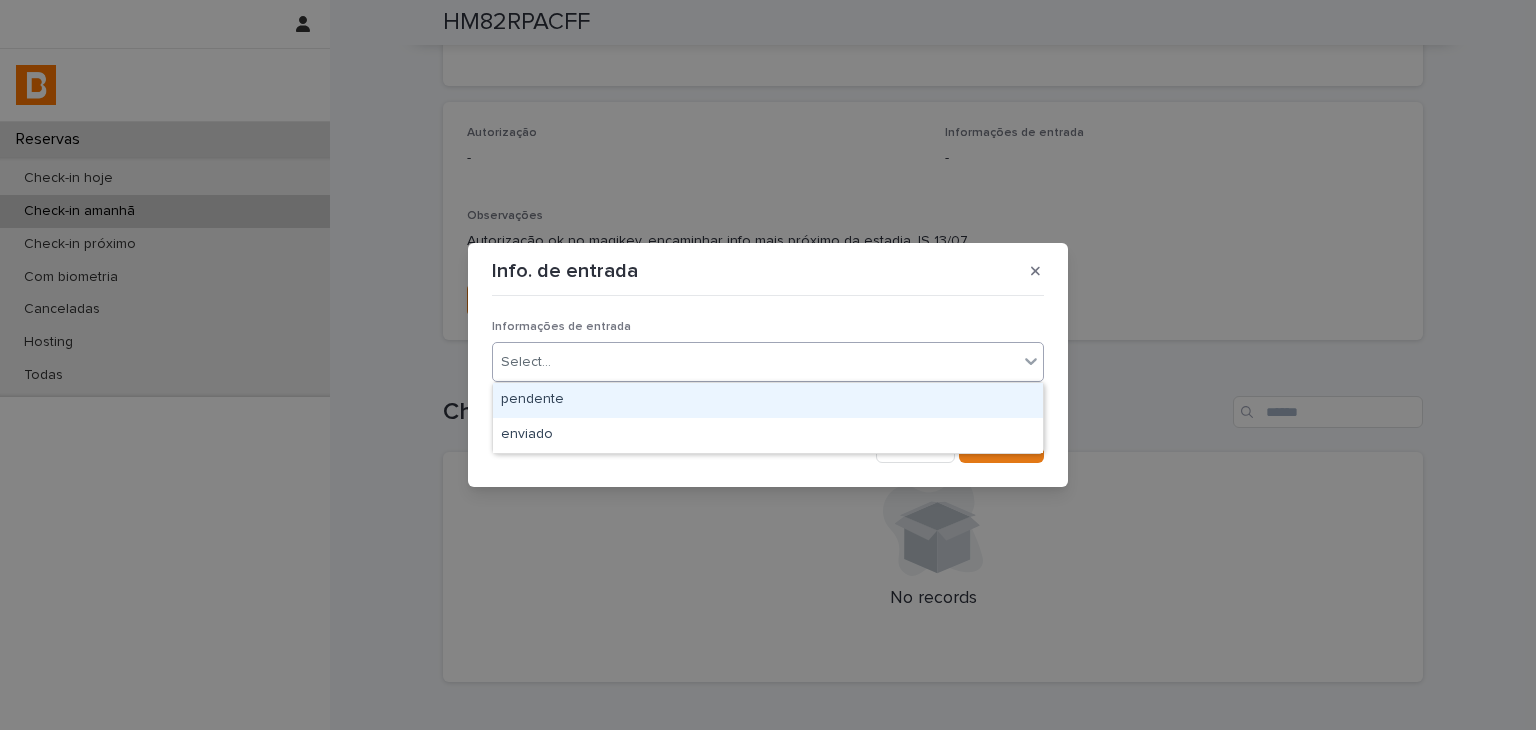 click on "Select..." at bounding box center [768, 362] 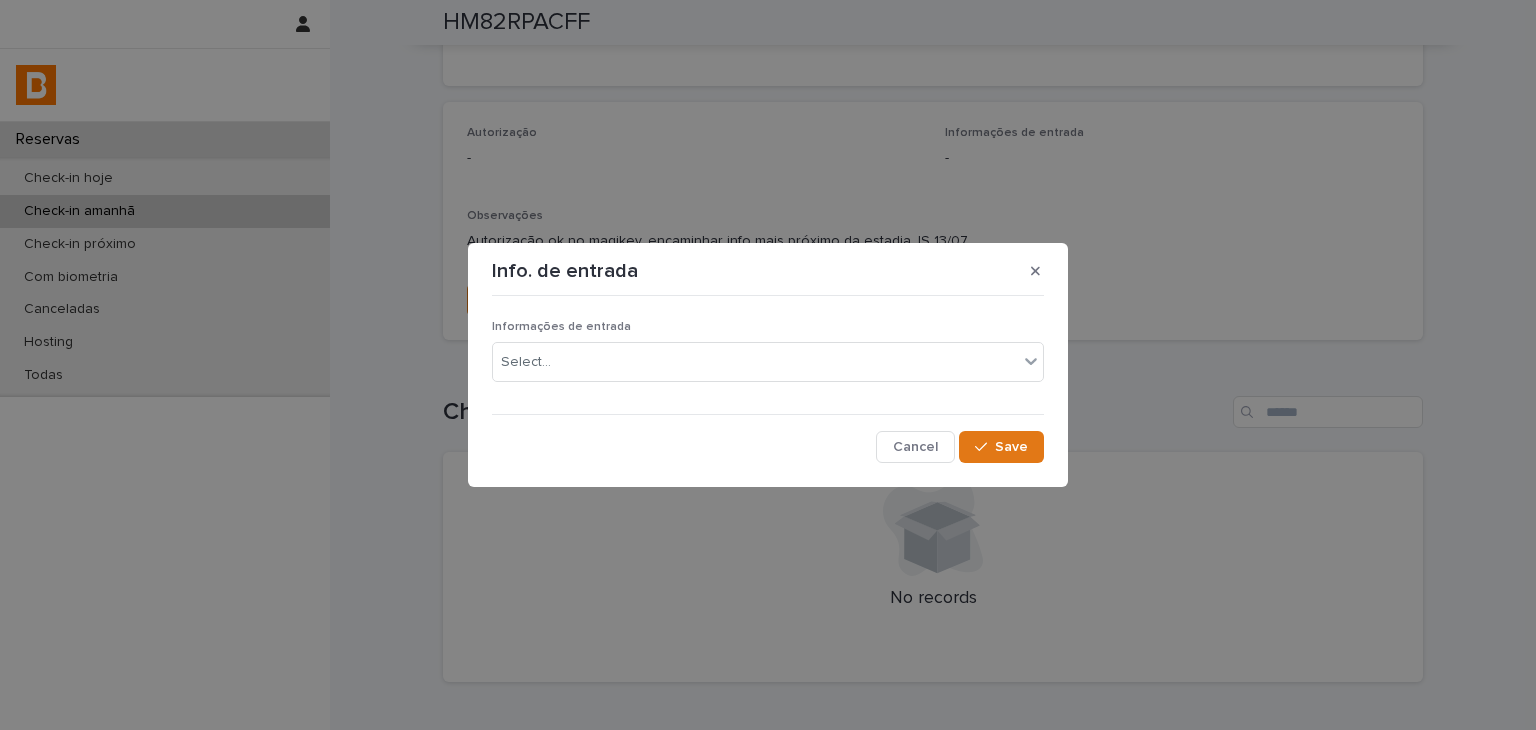 drag, startPoint x: 628, startPoint y: 457, endPoint x: 641, endPoint y: 453, distance: 13.601471 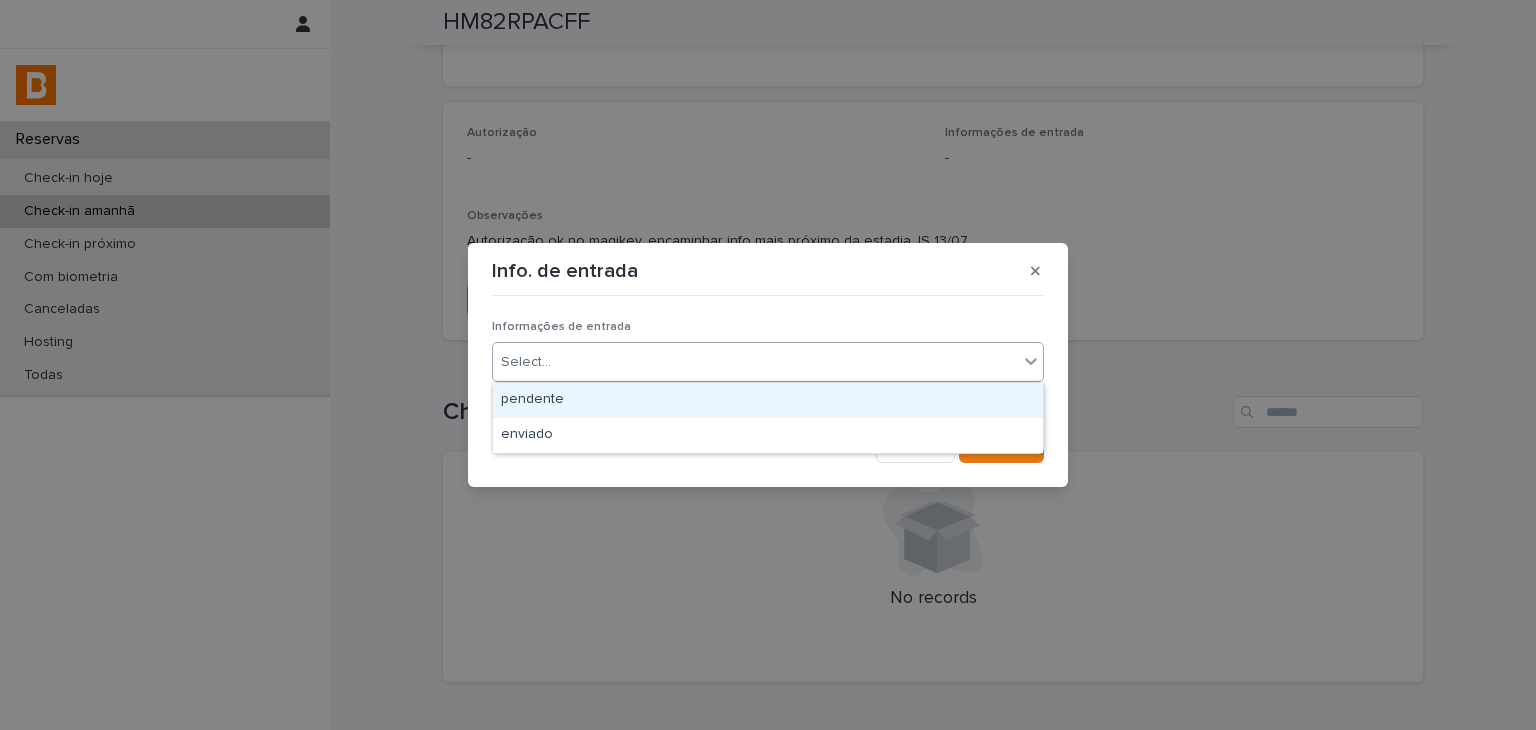 click on "Select..." at bounding box center (755, 362) 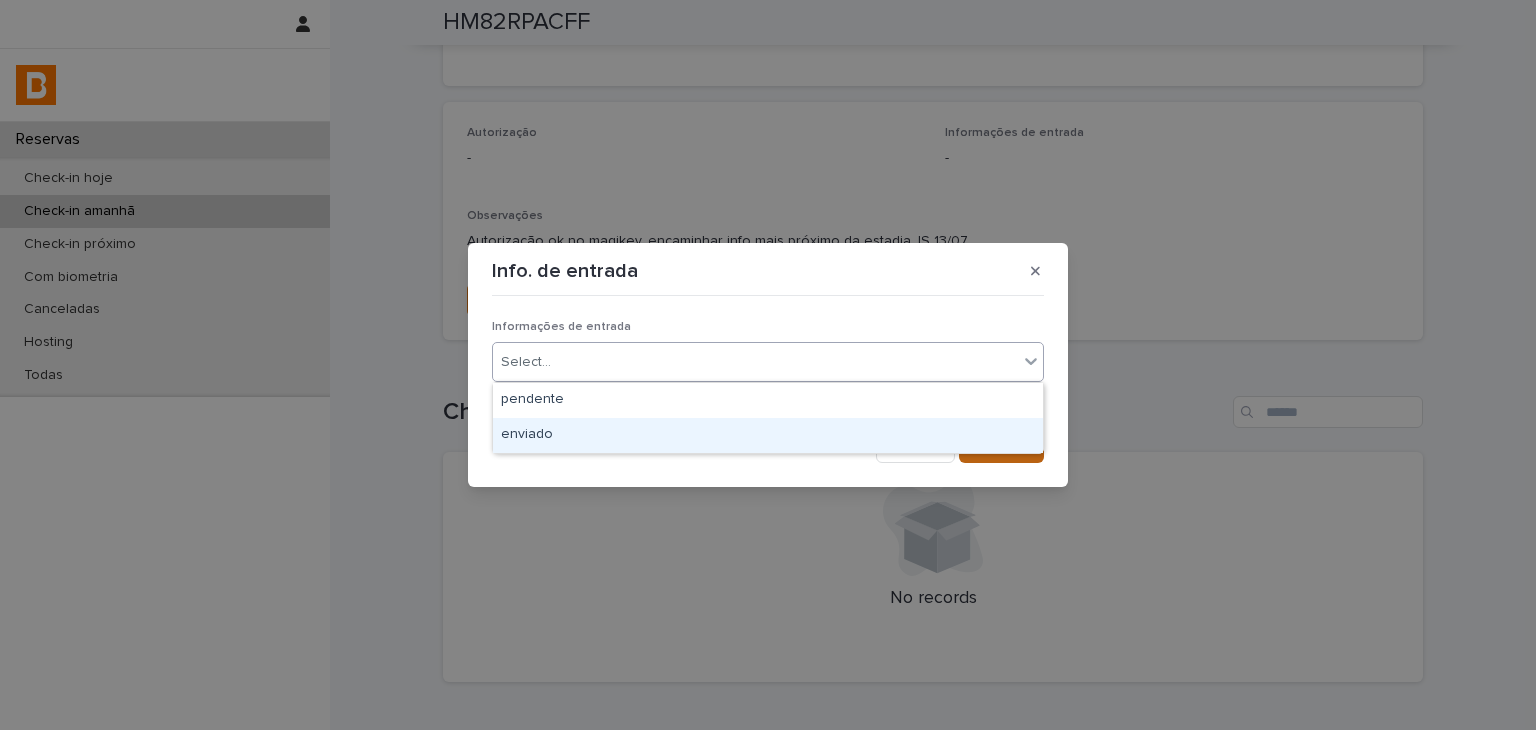 click on "enviado" at bounding box center (768, 435) 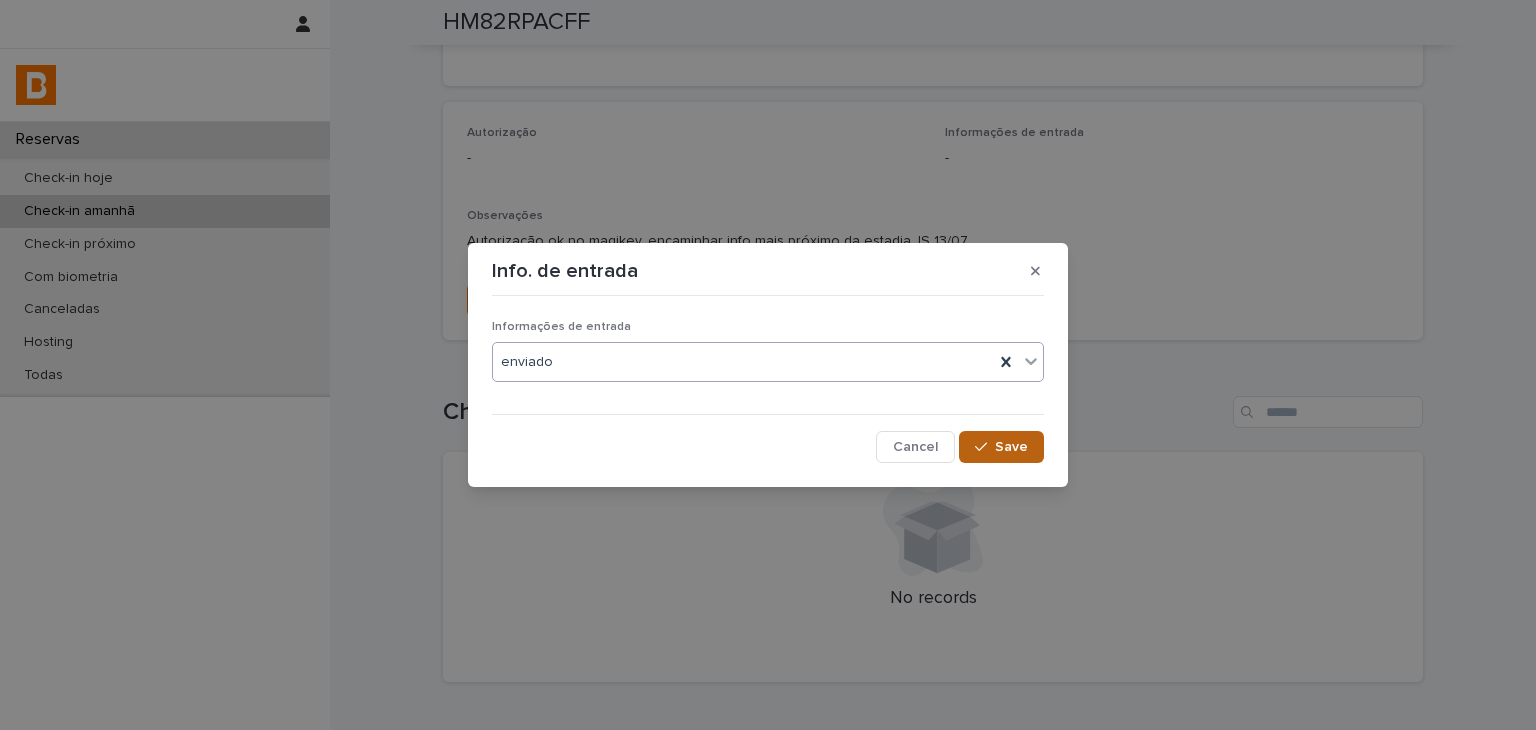 click on "Save" at bounding box center (1011, 447) 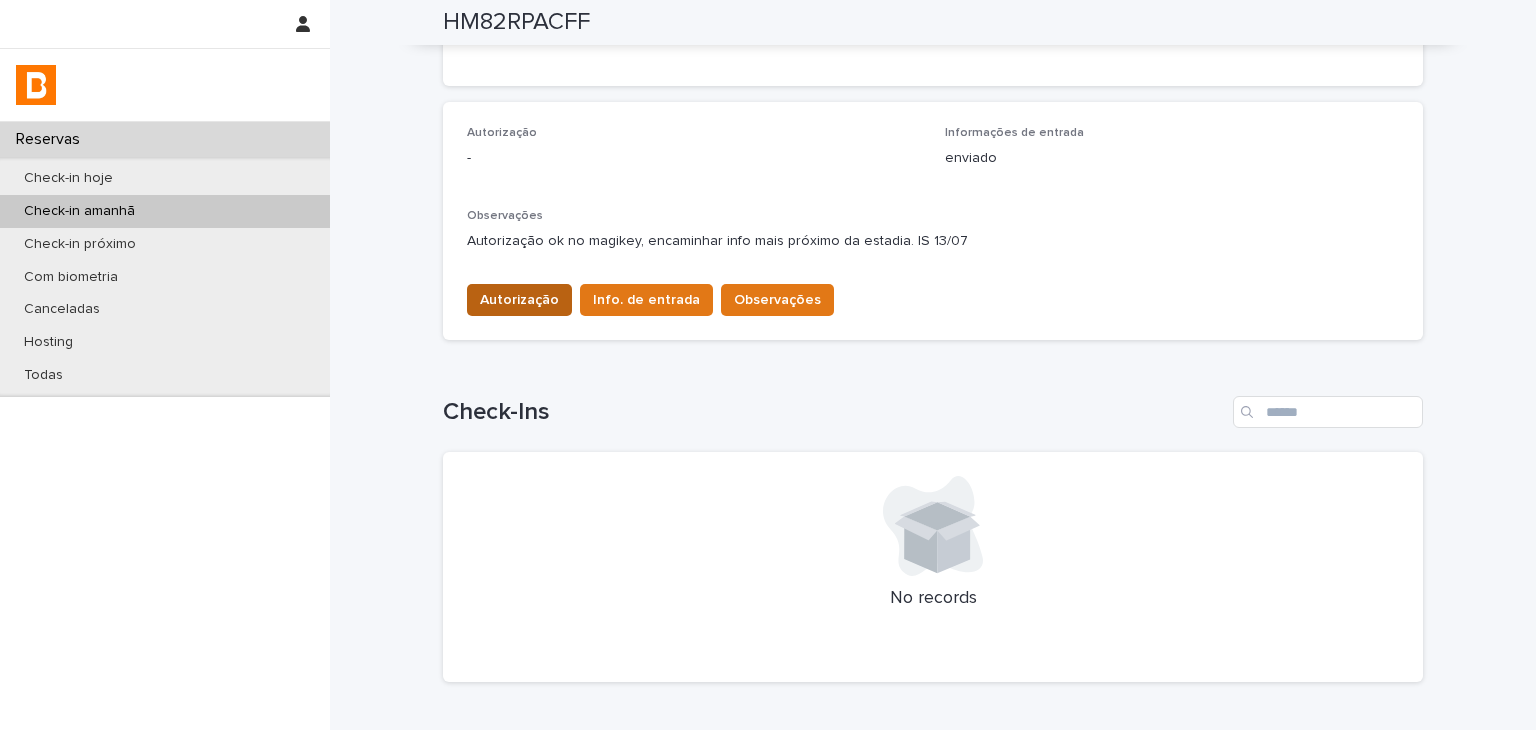 click on "Autorização" at bounding box center [519, 300] 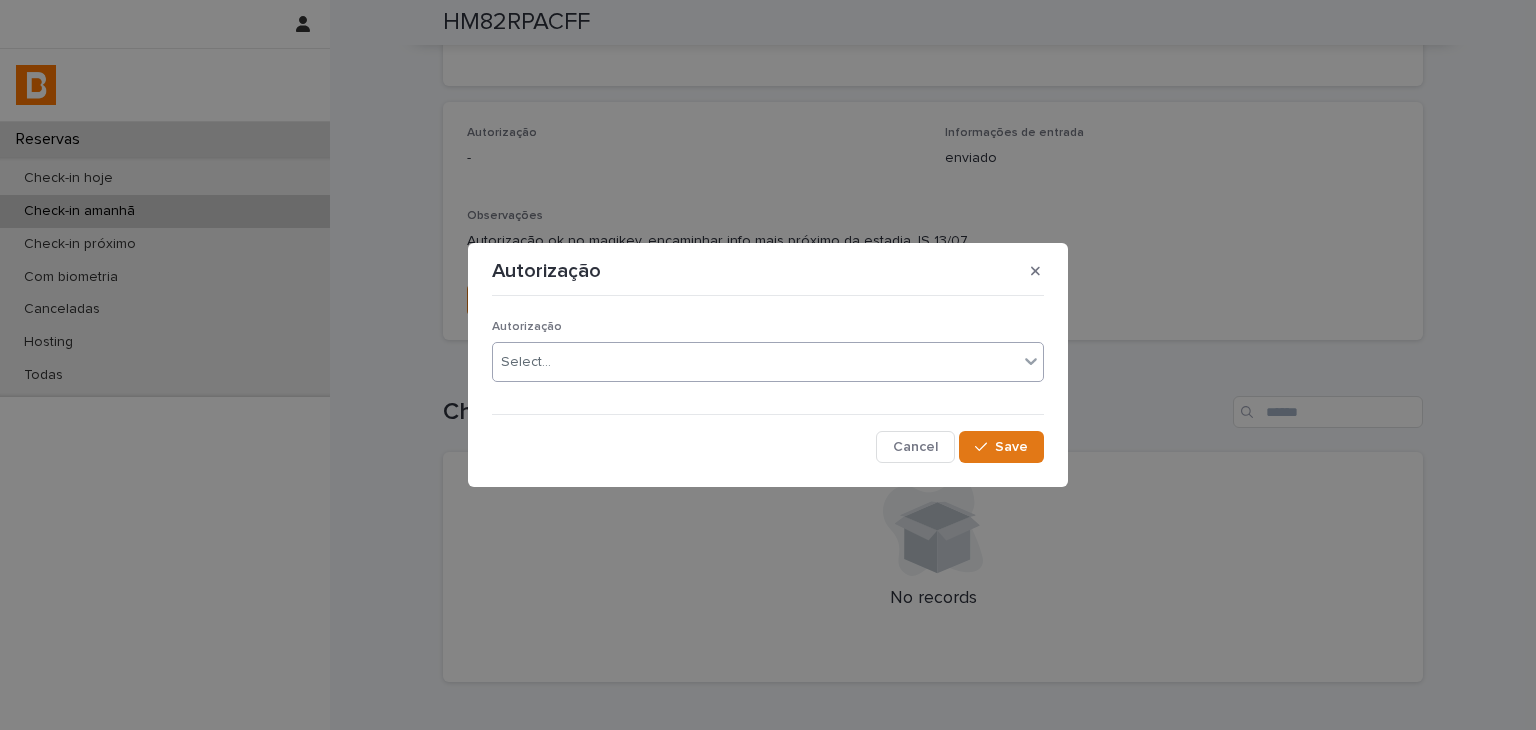 click on "Autorização Select..." at bounding box center (768, 359) 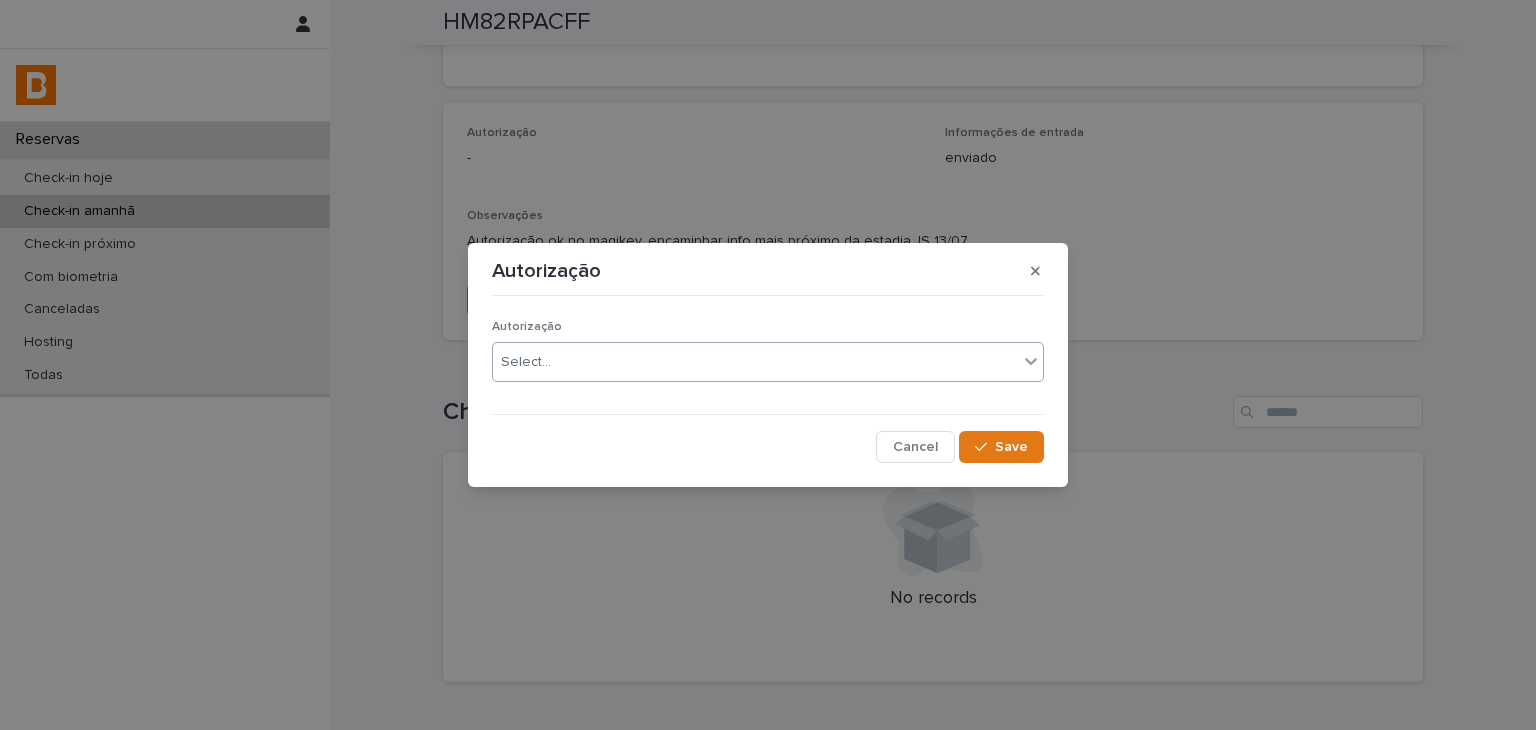 drag, startPoint x: 548, startPoint y: 357, endPoint x: 548, endPoint y: 381, distance: 24 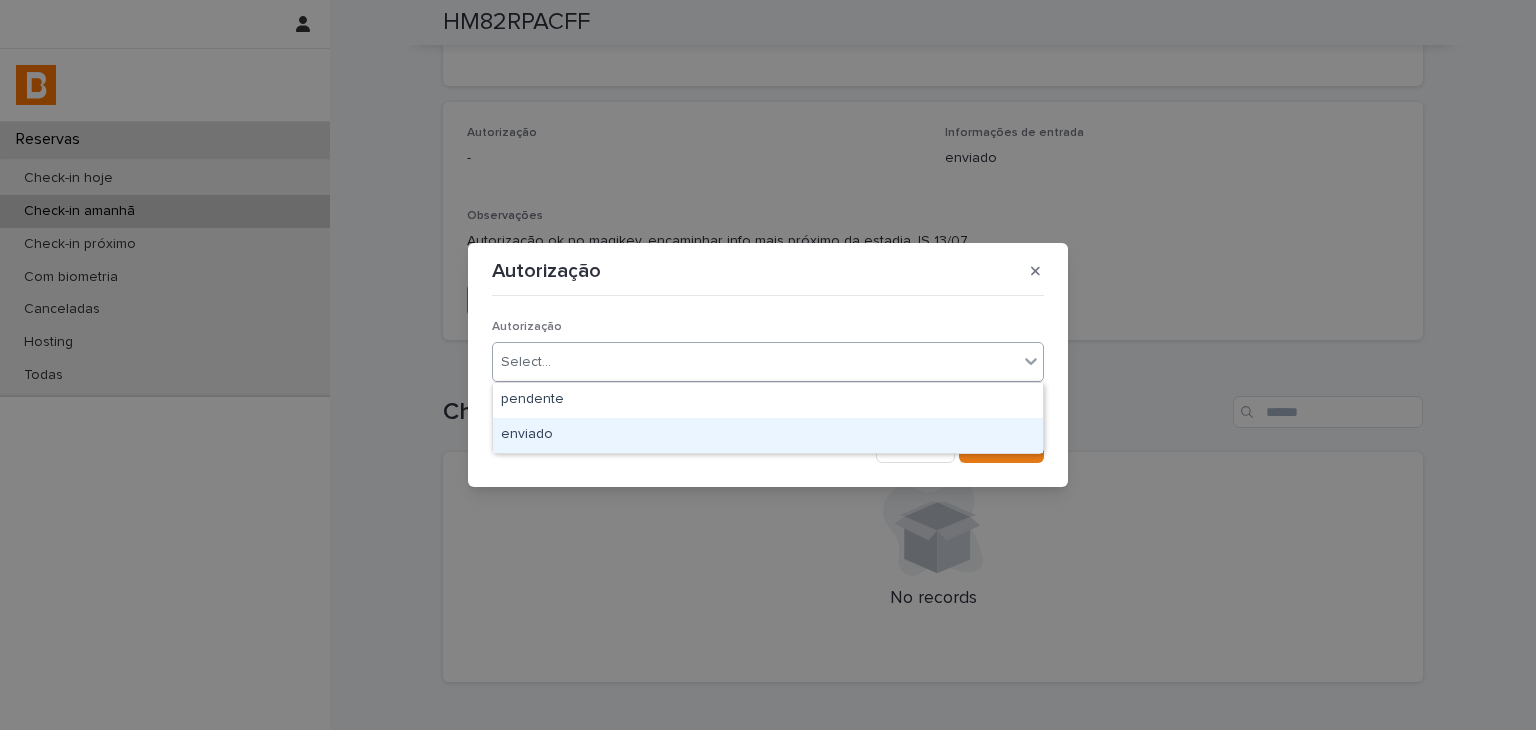 drag, startPoint x: 562, startPoint y: 444, endPoint x: 680, endPoint y: 434, distance: 118.42297 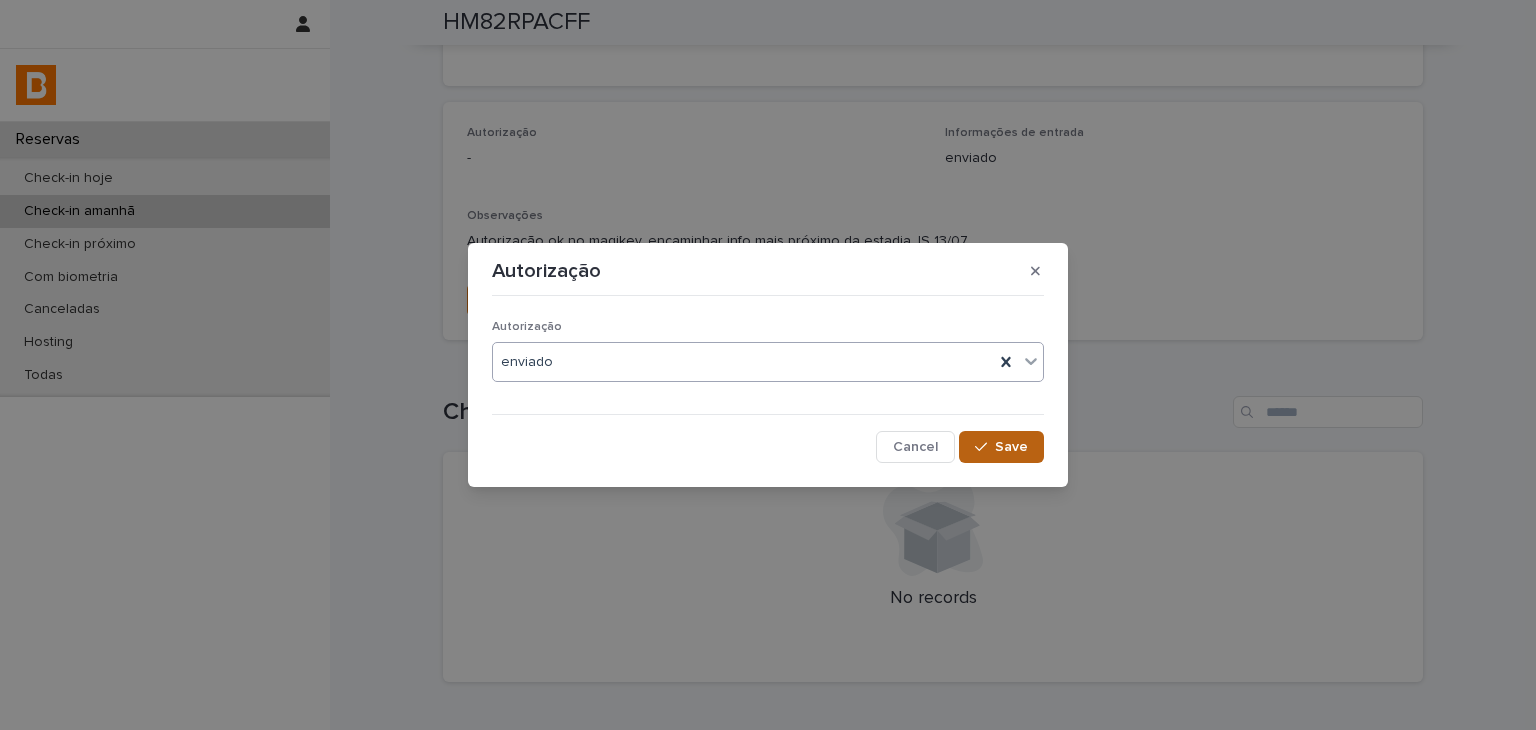 click at bounding box center [985, 447] 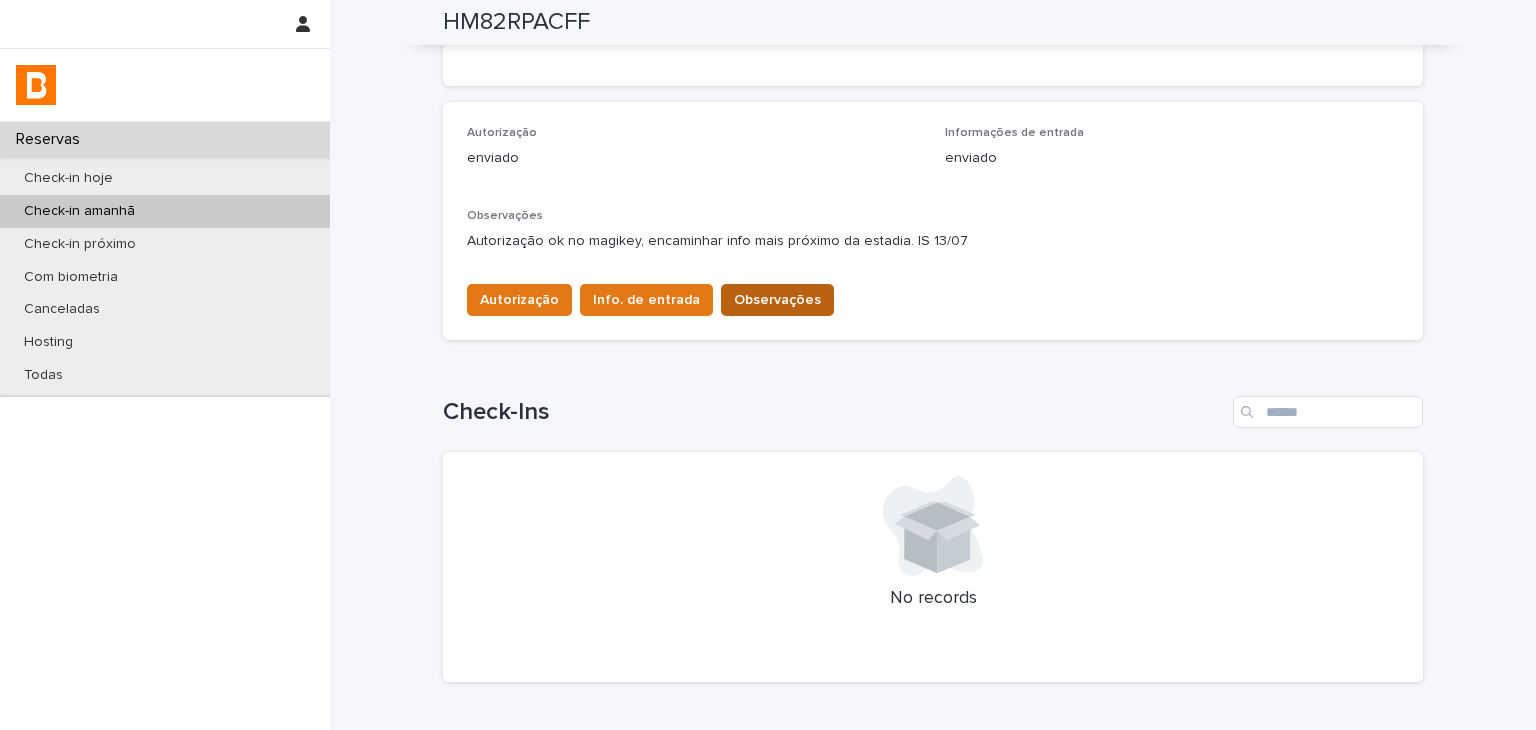 click on "Observações" at bounding box center (777, 300) 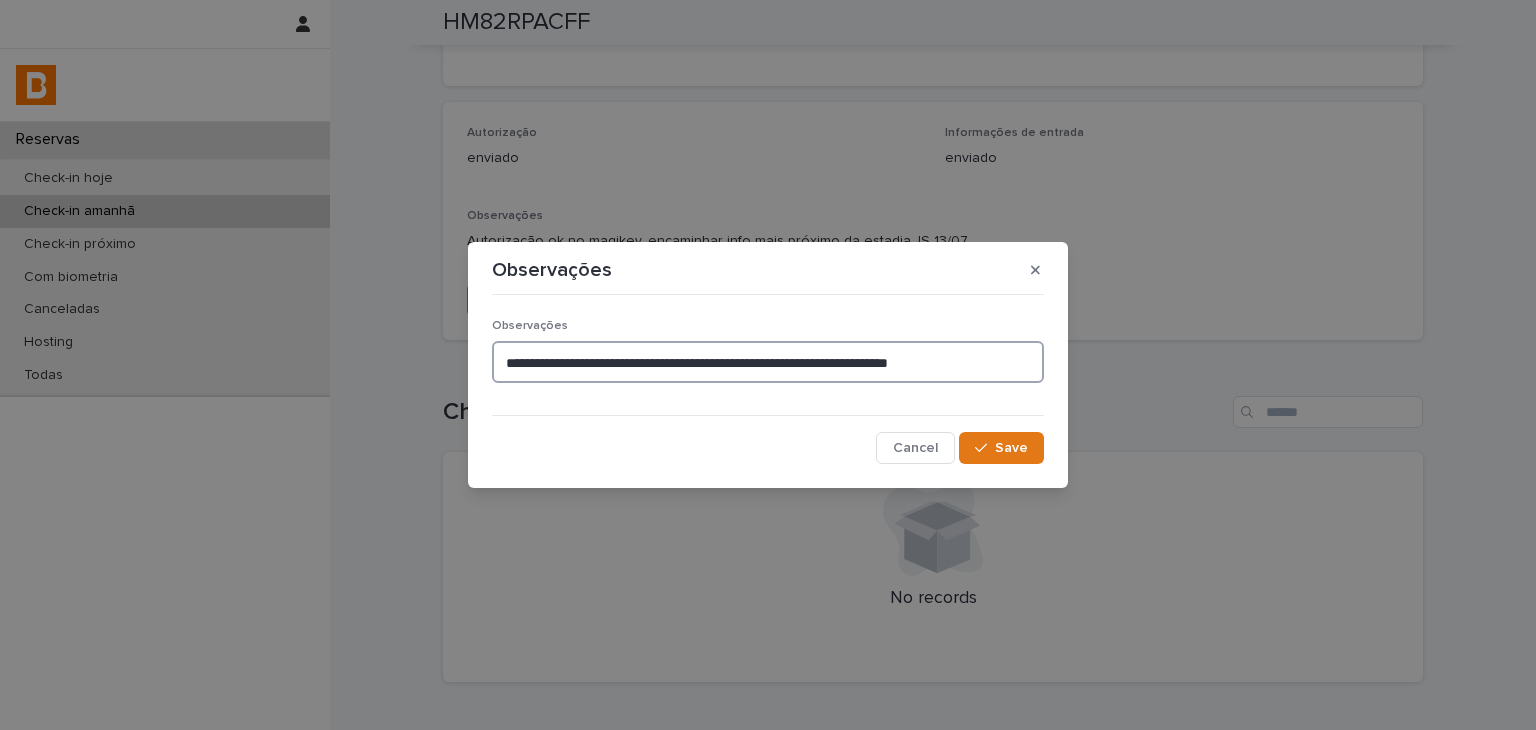 click on "**********" at bounding box center [768, 362] 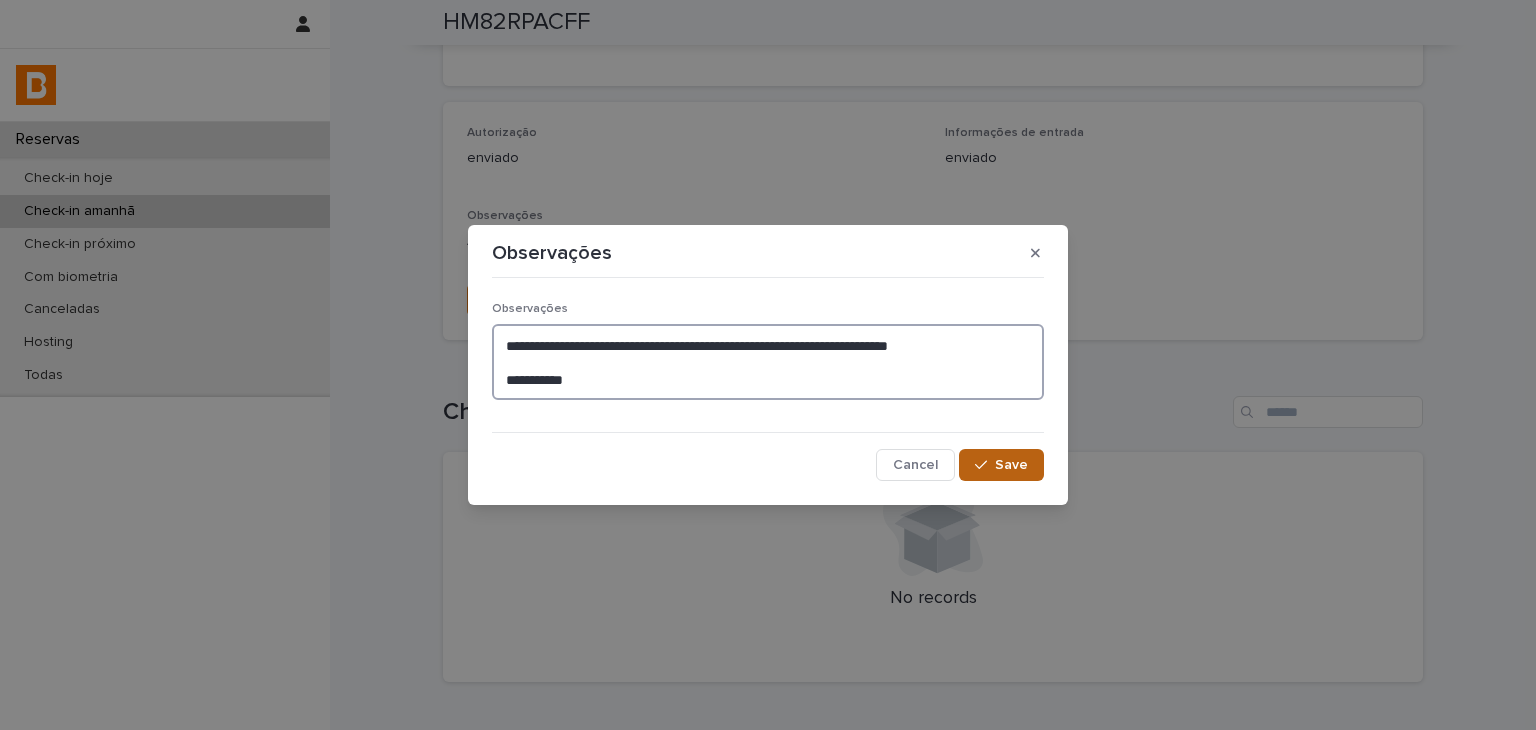 type on "**********" 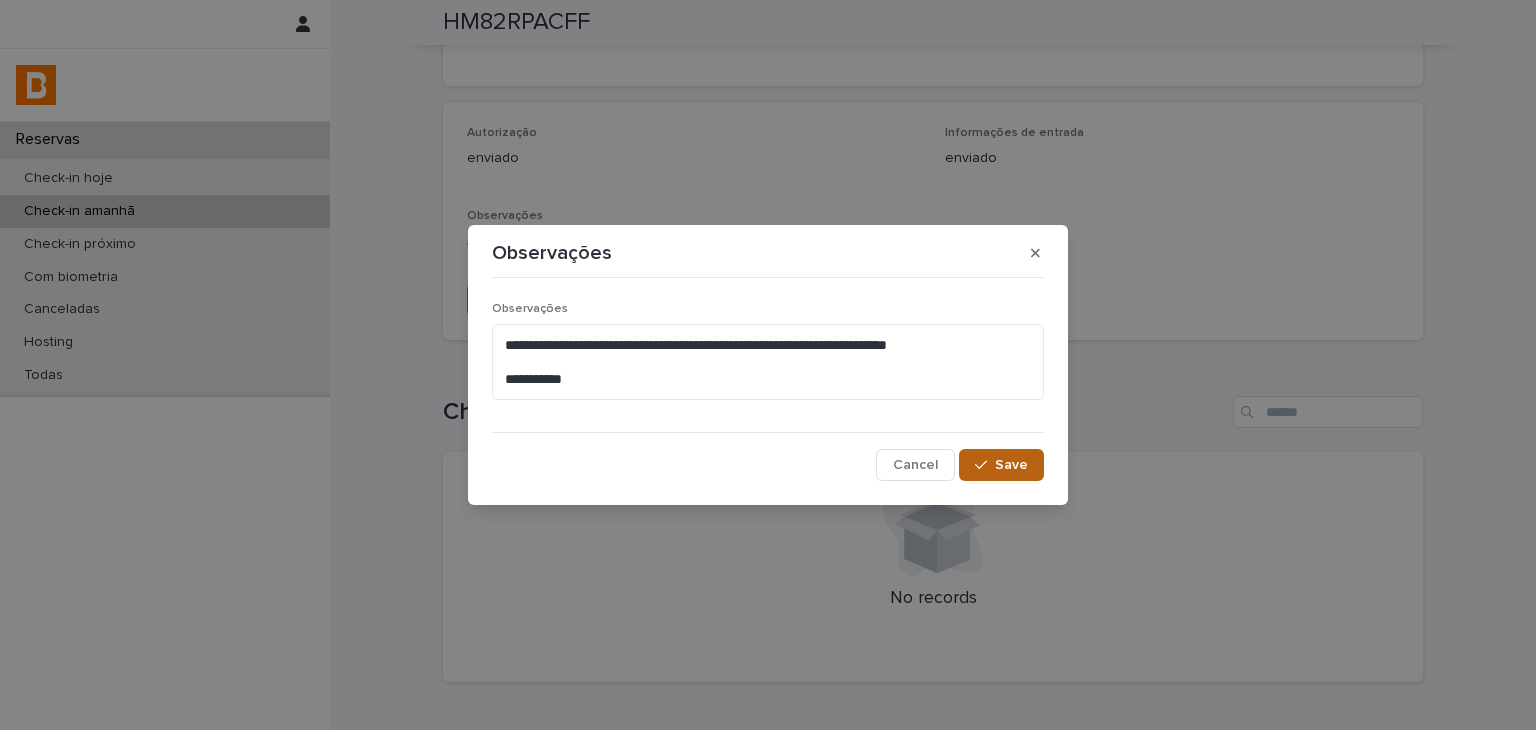 click on "Save" at bounding box center [1011, 465] 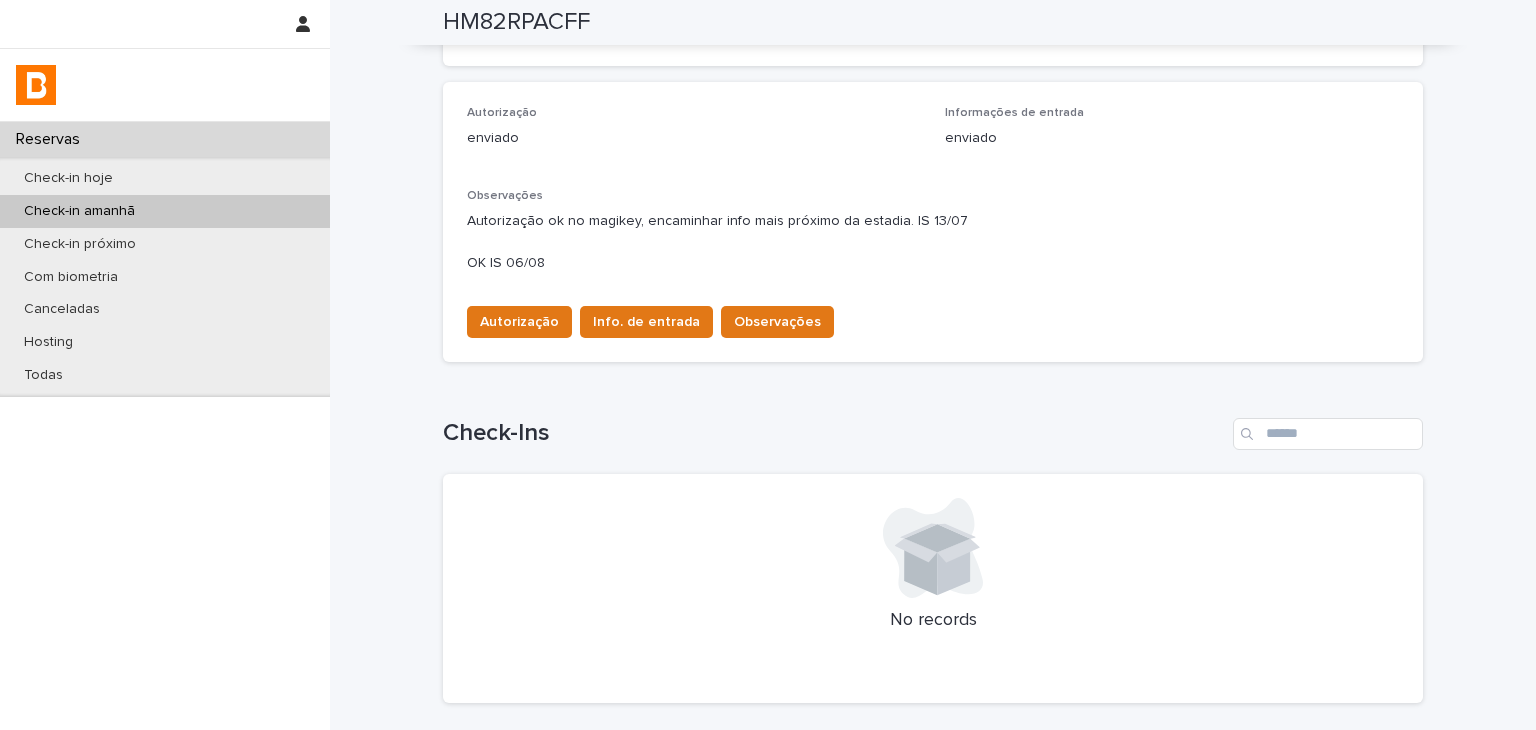 scroll, scrollTop: 20, scrollLeft: 0, axis: vertical 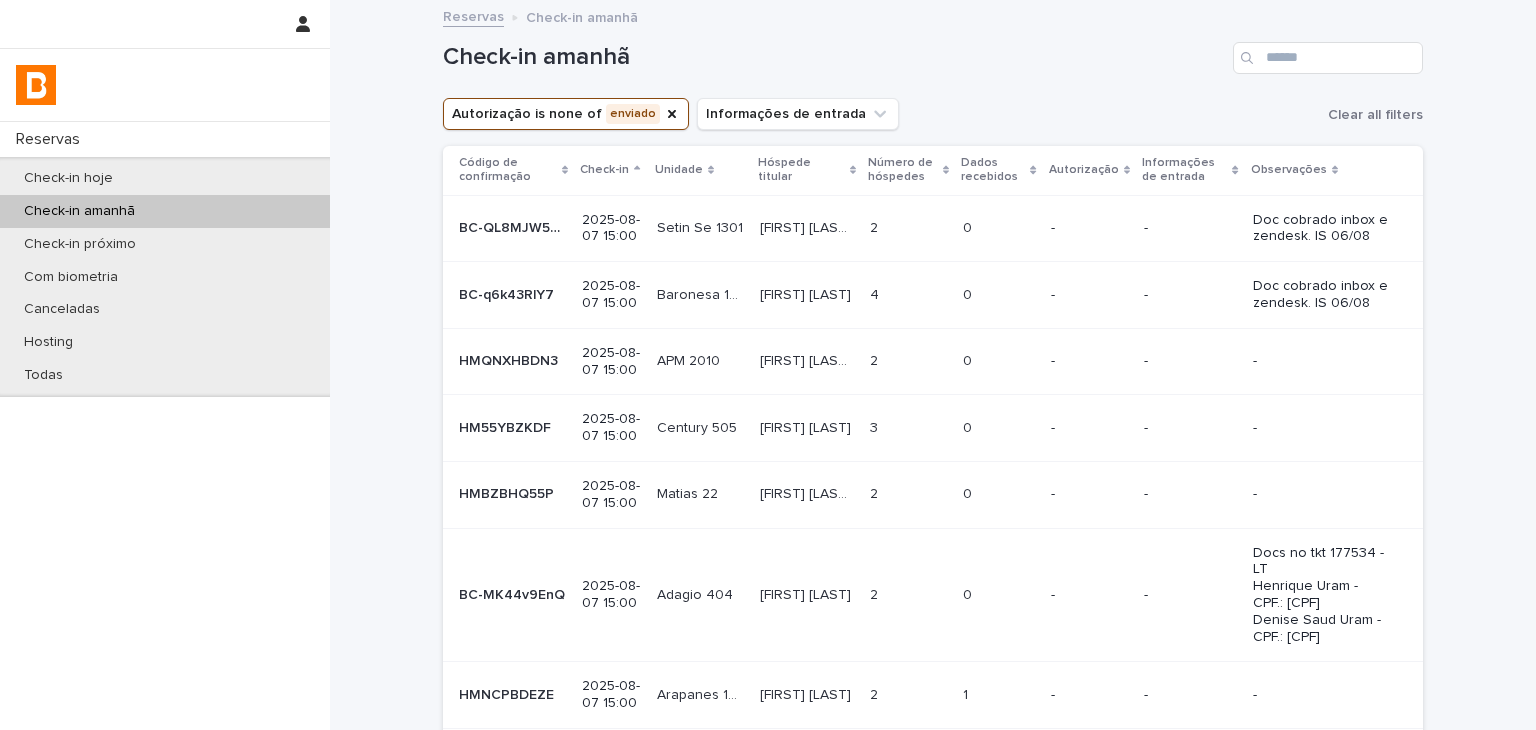 click on "[FIRST] [LAST] [LAST] [LAST]" at bounding box center [807, 361] 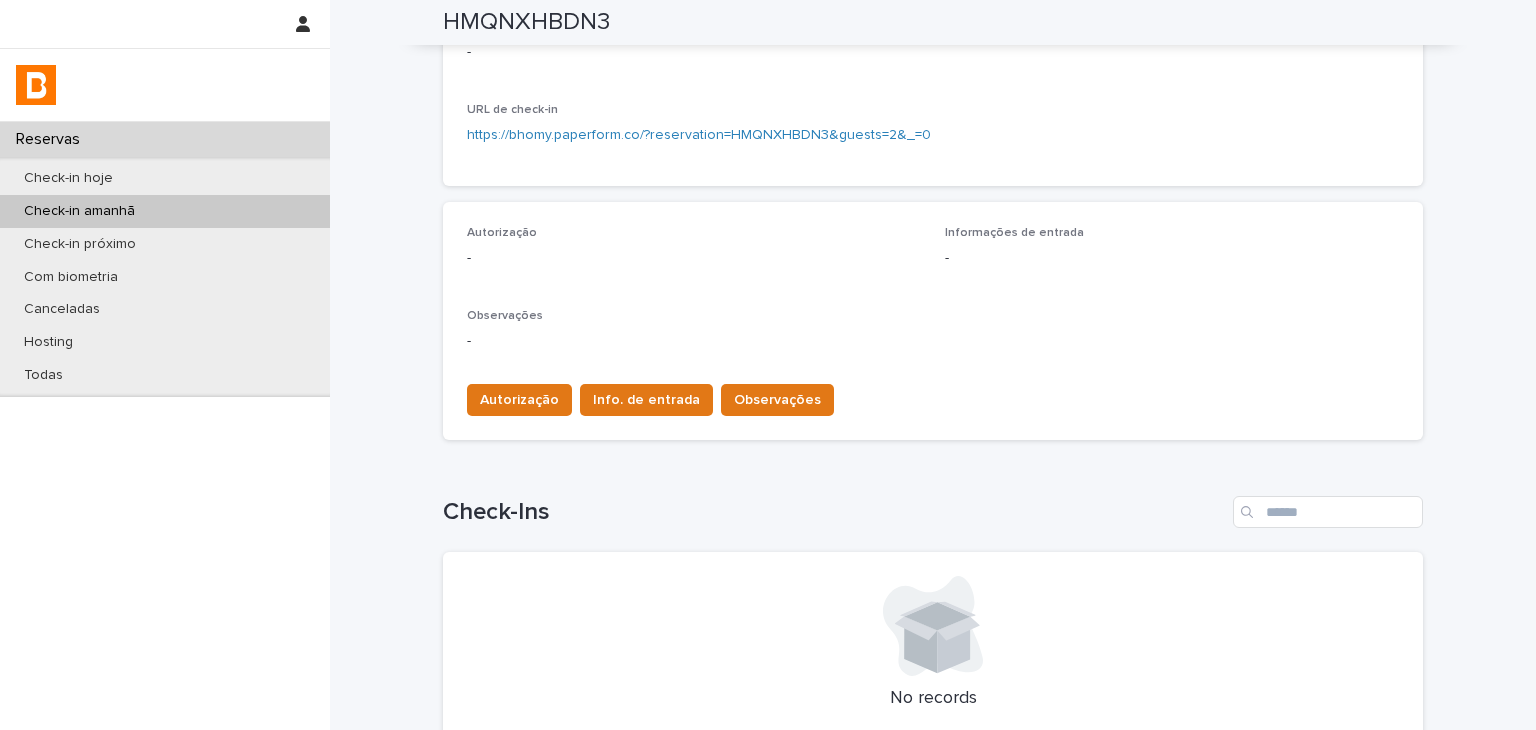 scroll, scrollTop: 500, scrollLeft: 0, axis: vertical 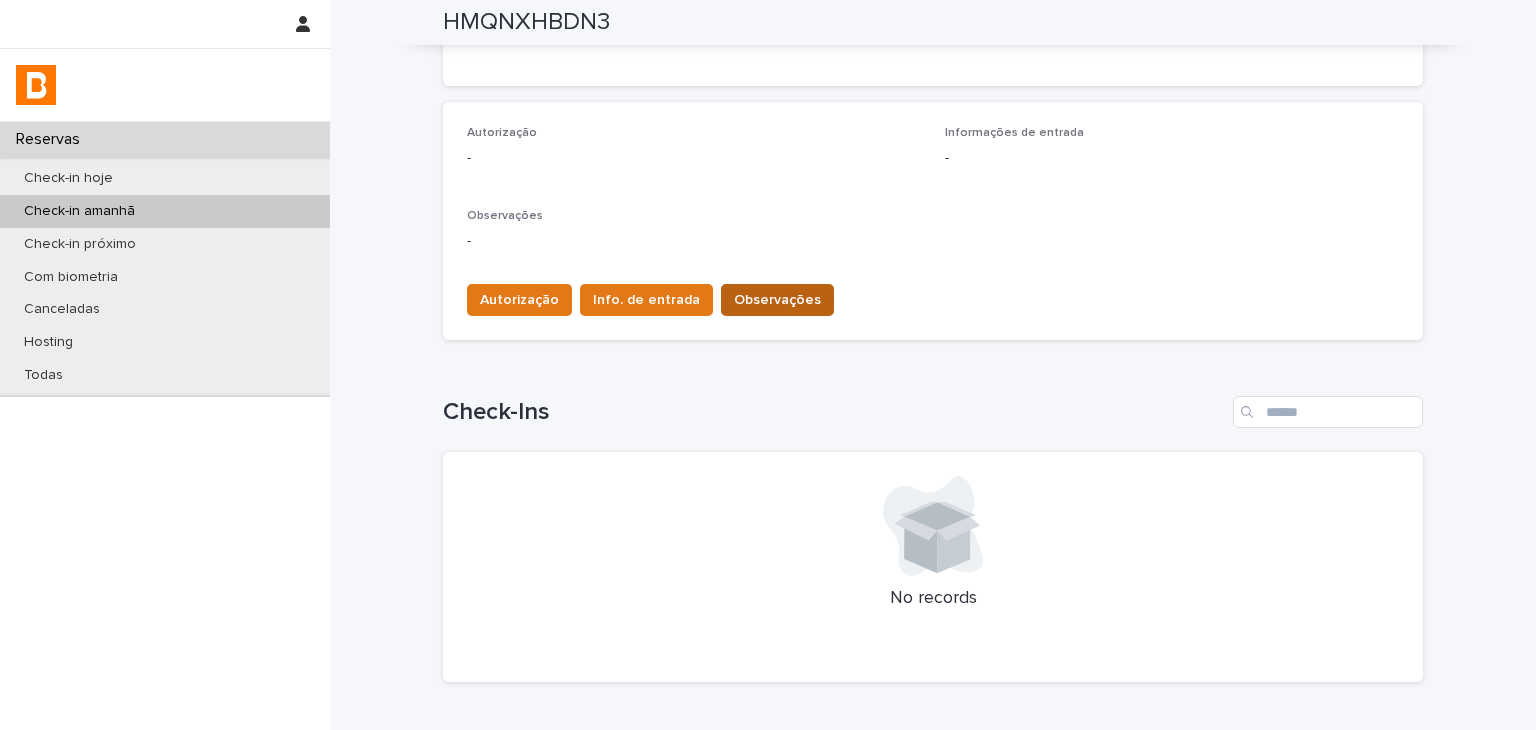 click on "Observações" at bounding box center [777, 300] 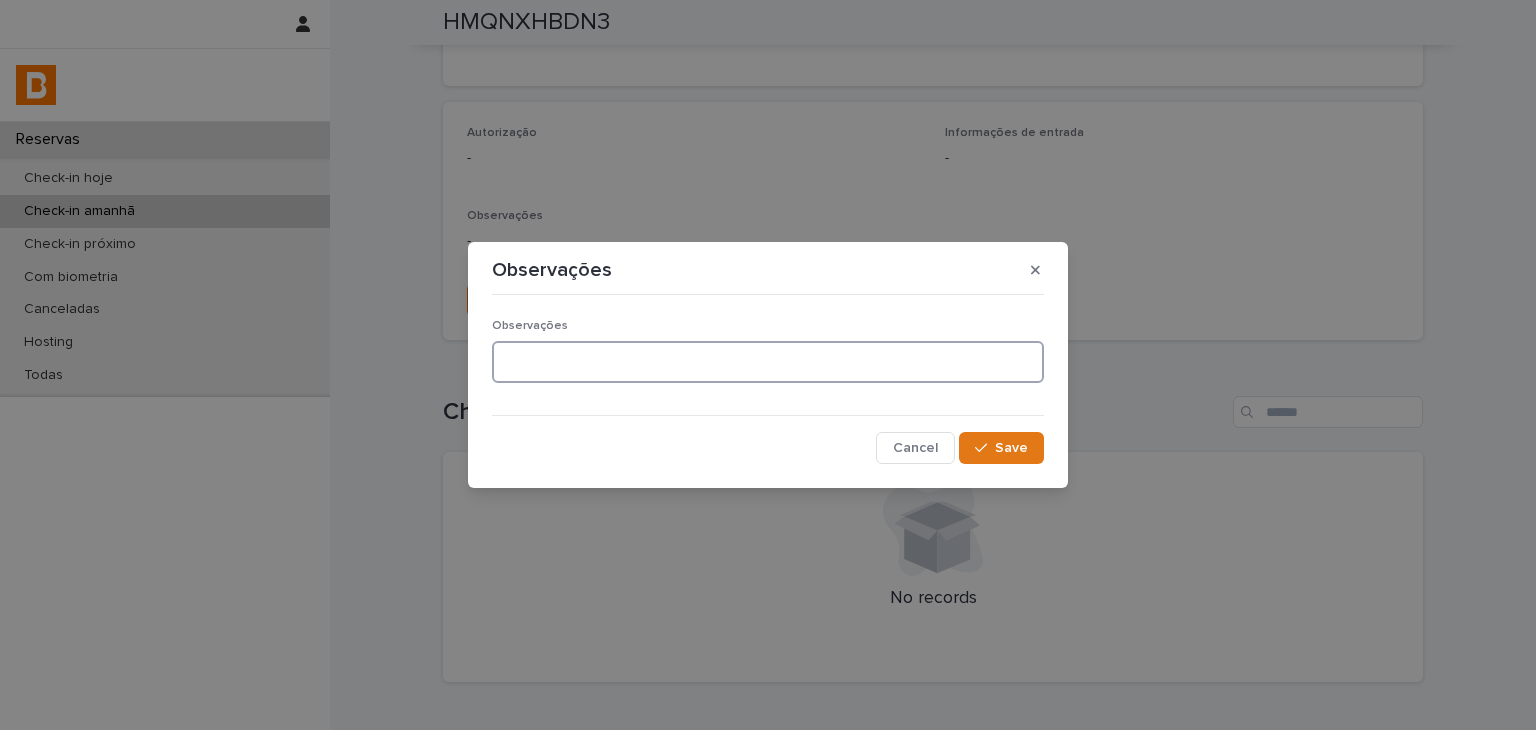 click at bounding box center (768, 362) 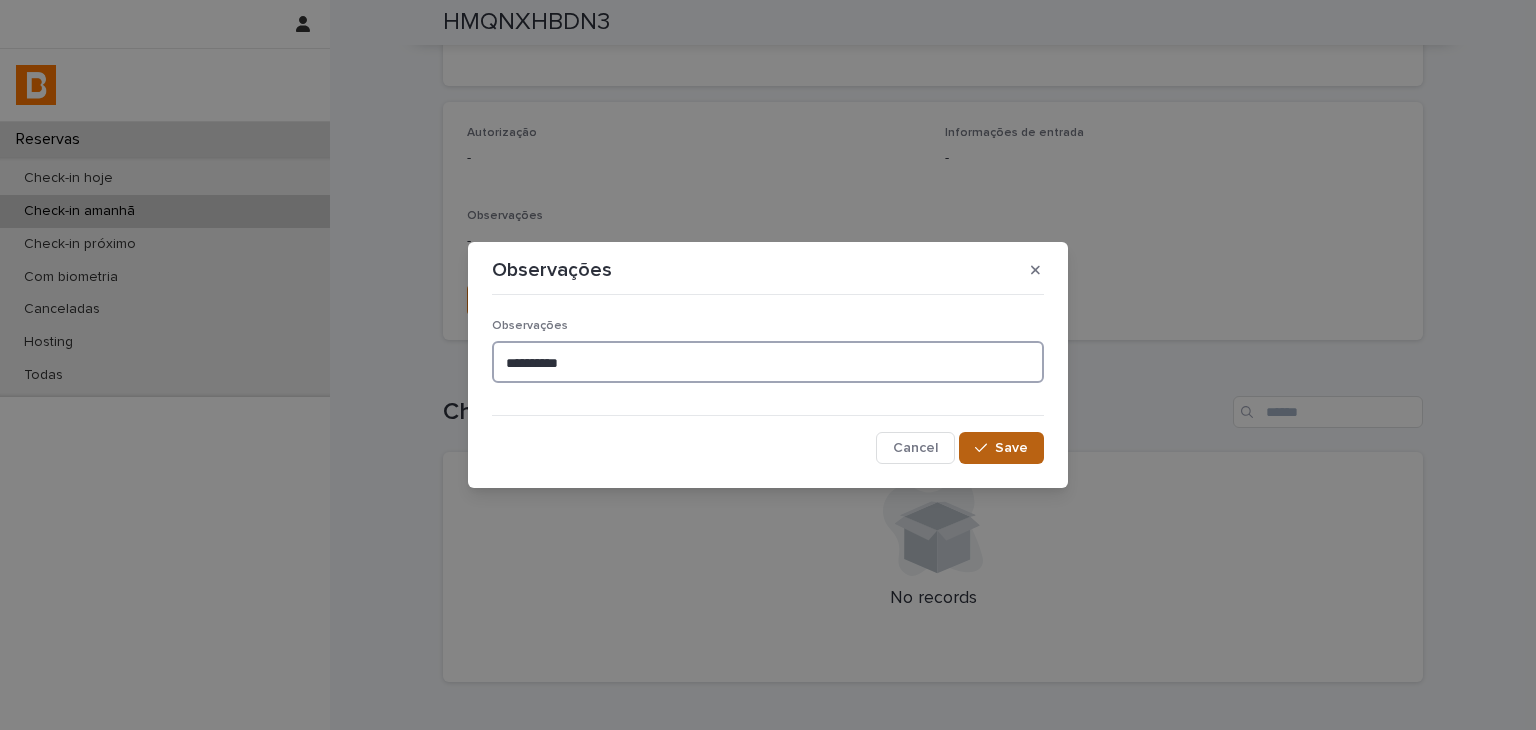 type on "**********" 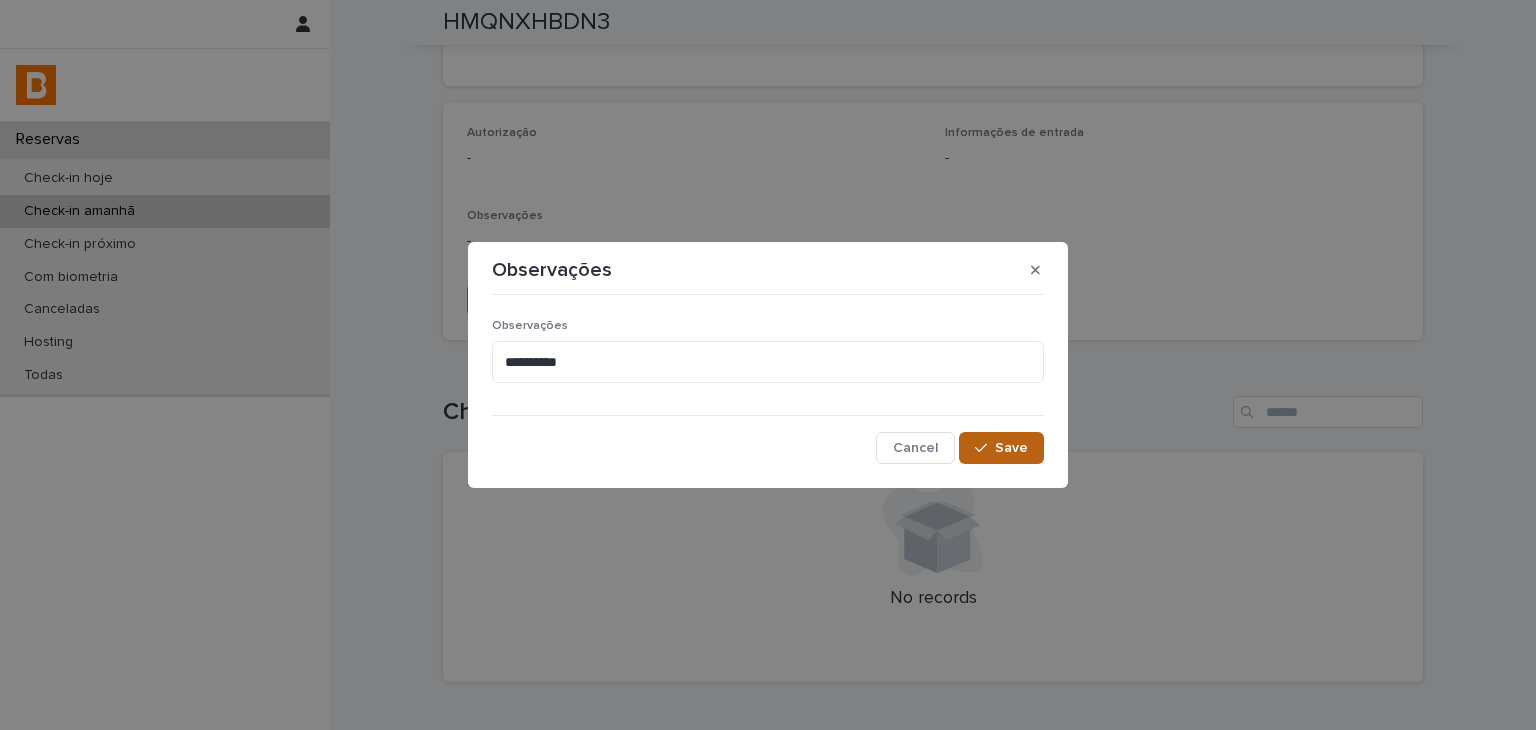 click on "**********" at bounding box center [768, 365] 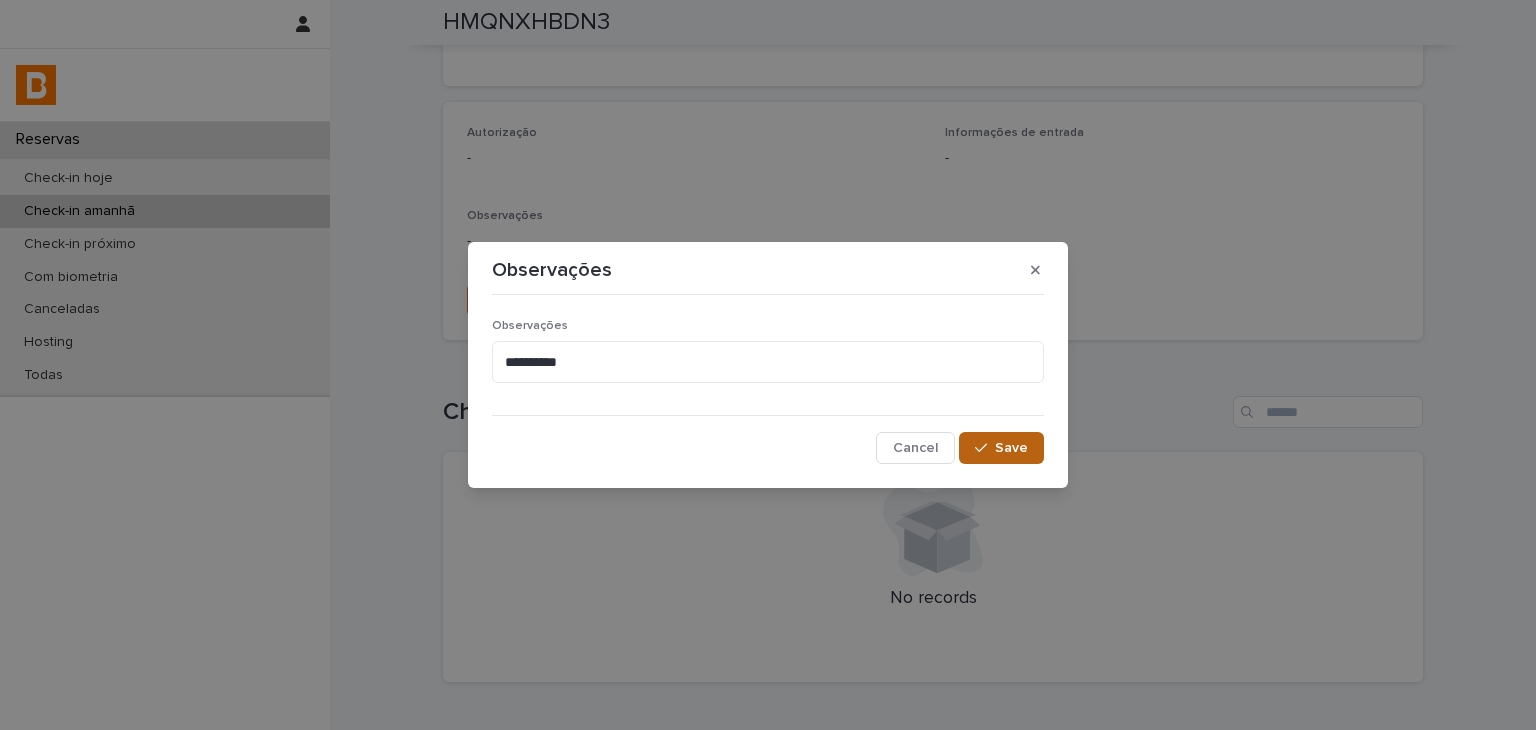 click on "Save" at bounding box center [1001, 448] 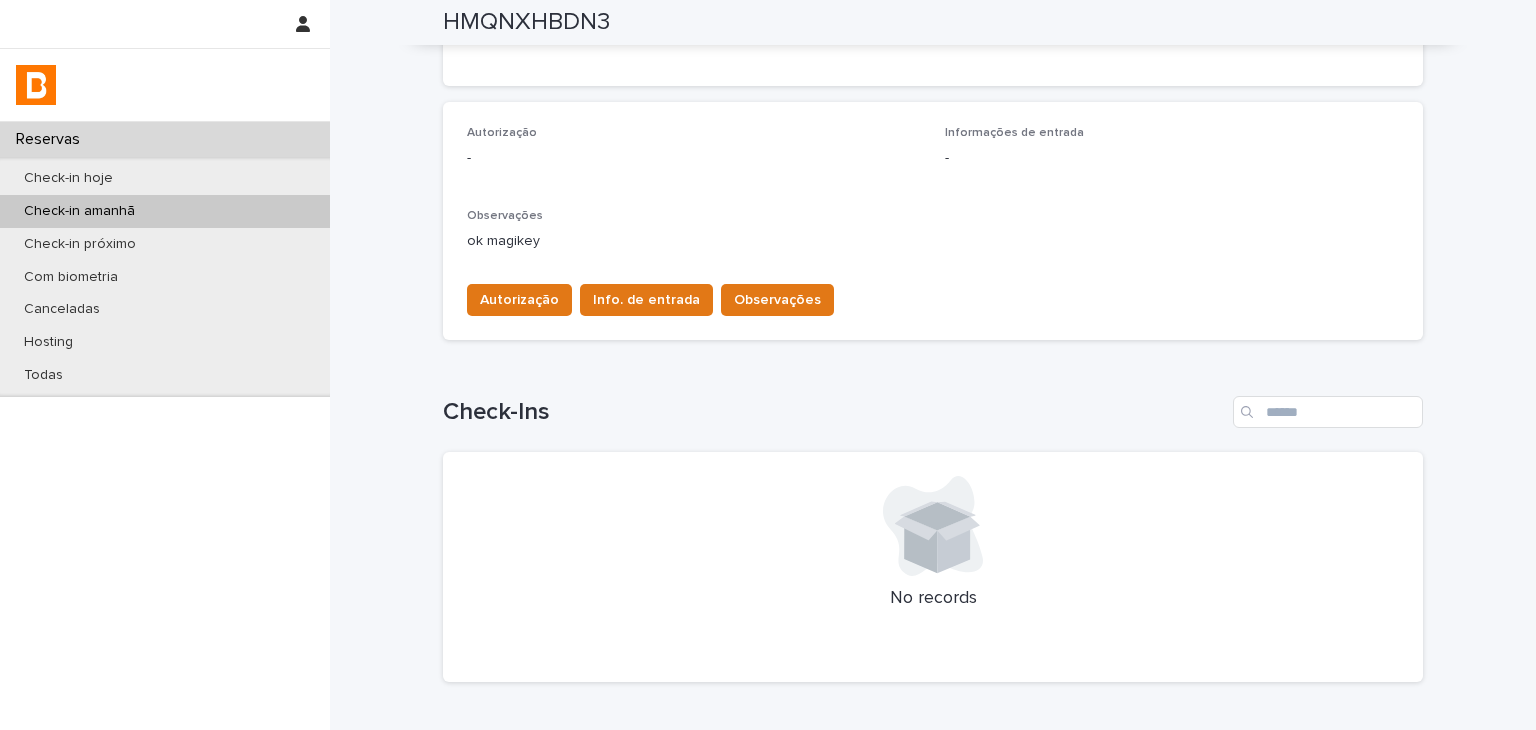 scroll, scrollTop: 200, scrollLeft: 0, axis: vertical 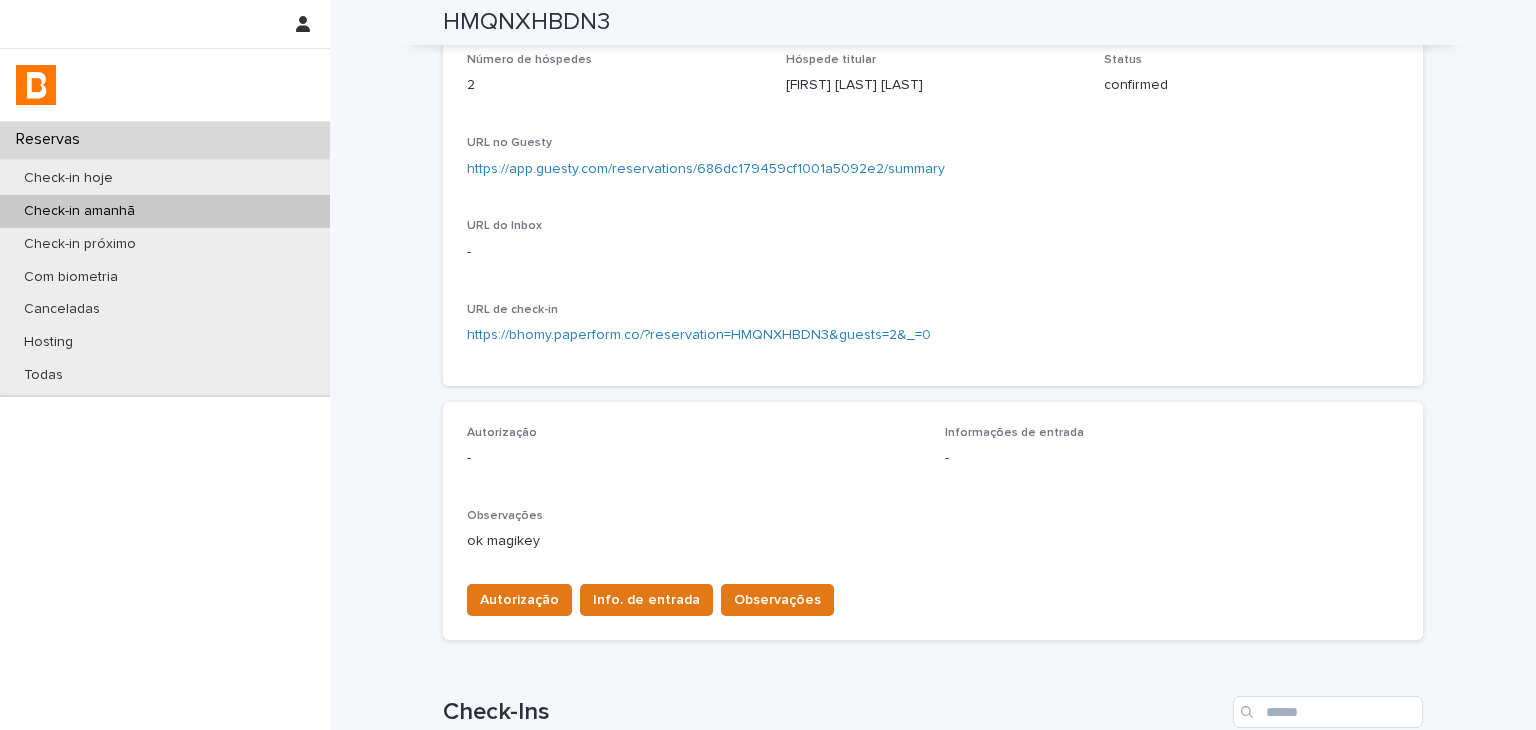 click on "https://app.guesty.com/reservations/686dc179459cf1001a5092e2/summary" at bounding box center [706, 169] 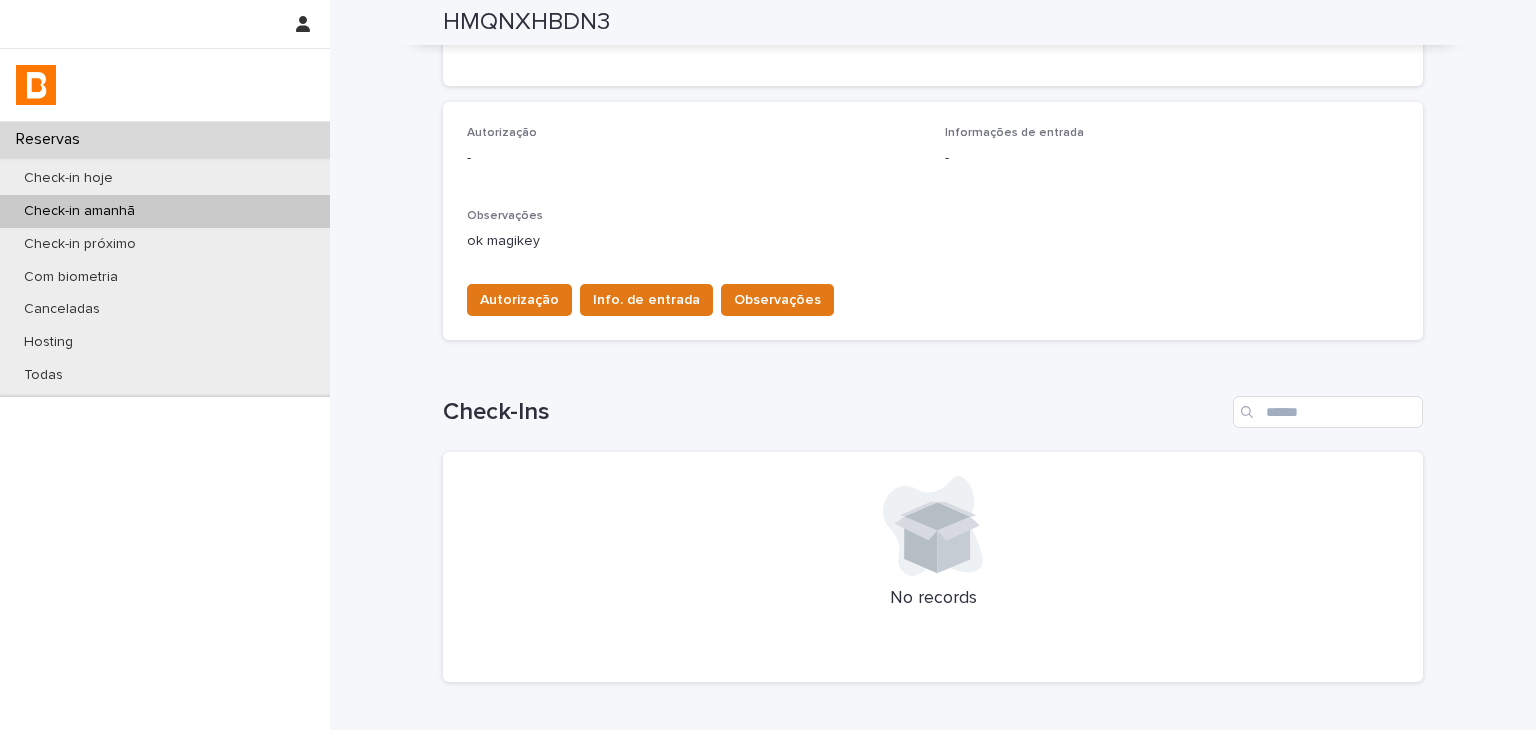 click on "Autorização Info. de entrada Observações" at bounding box center [933, 296] 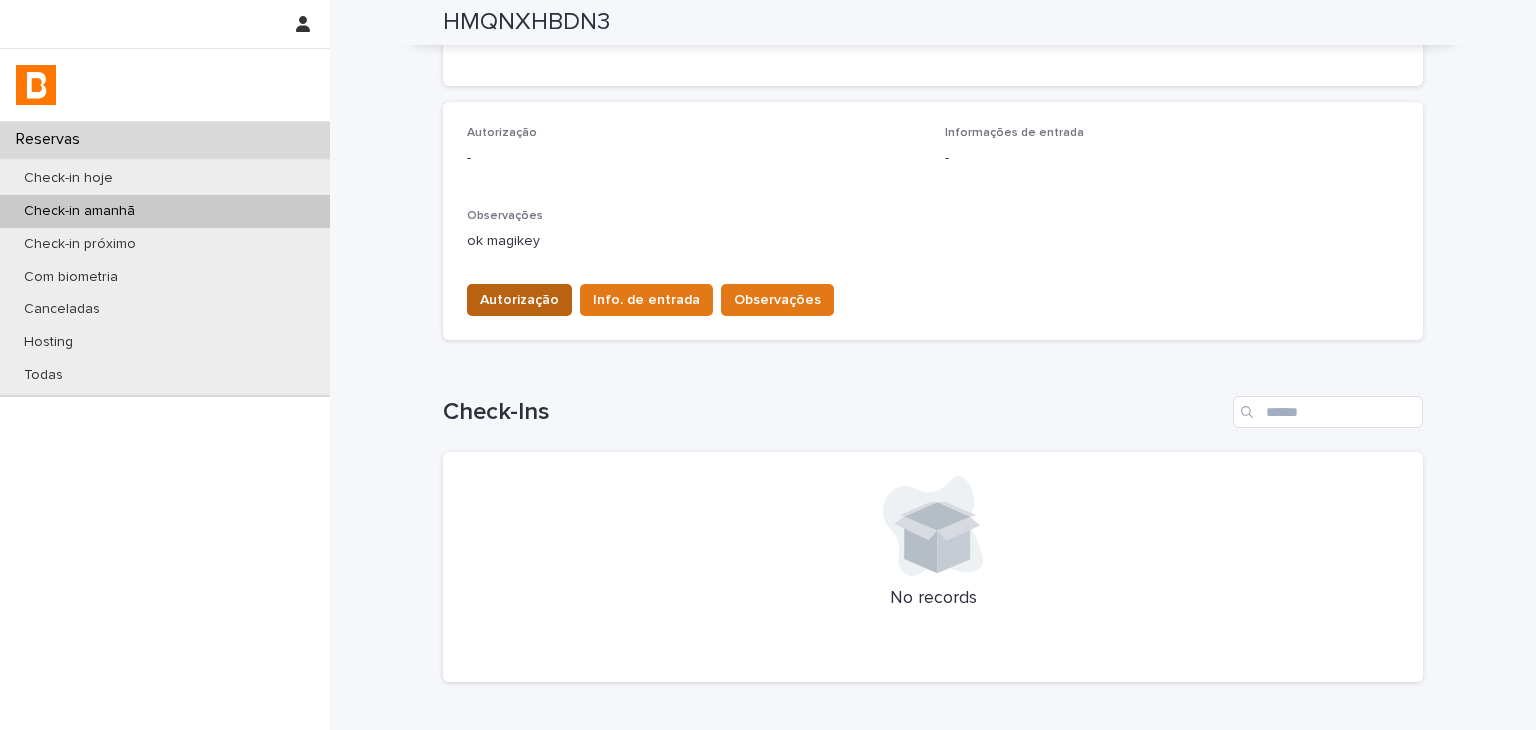 click on "Autorização" at bounding box center (519, 300) 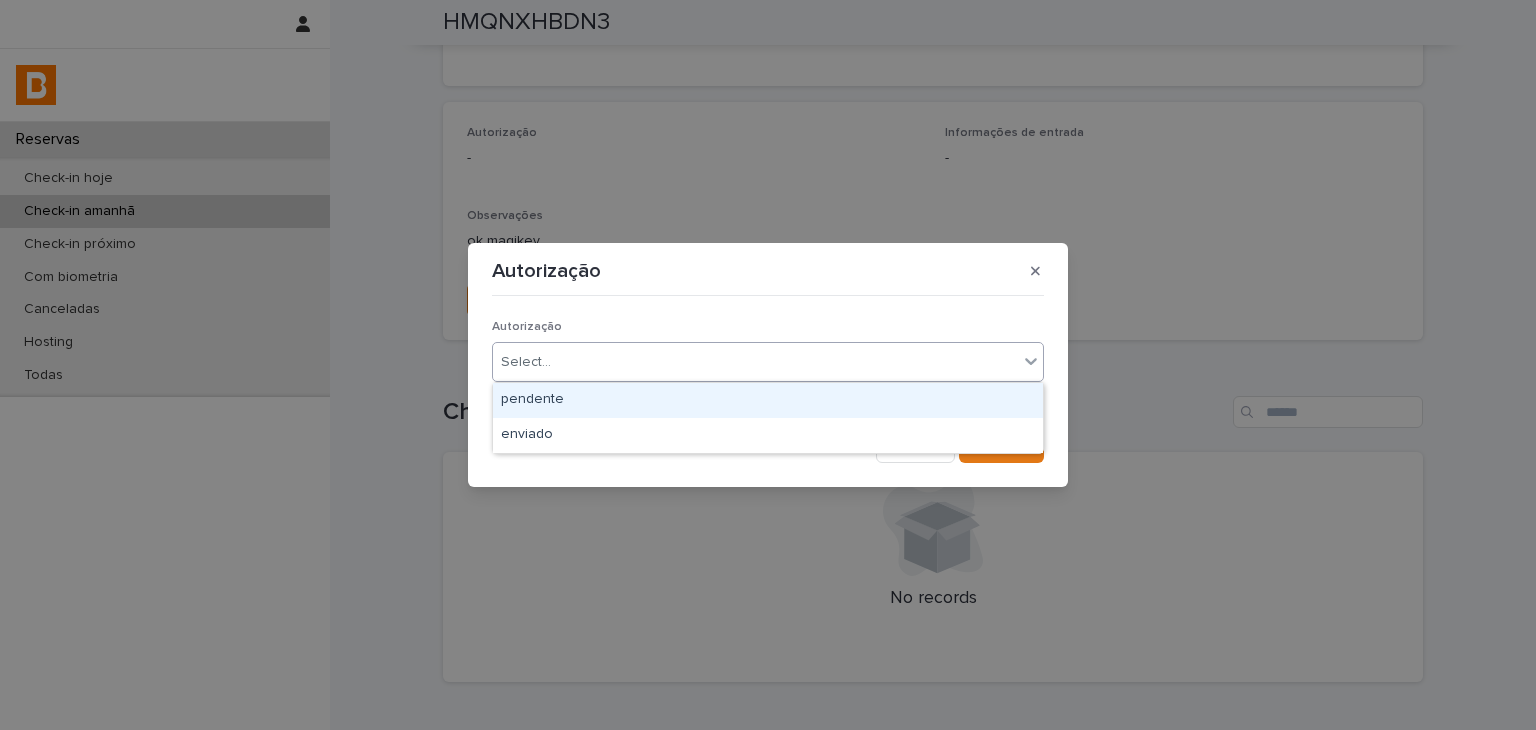 click on "Select..." at bounding box center (755, 362) 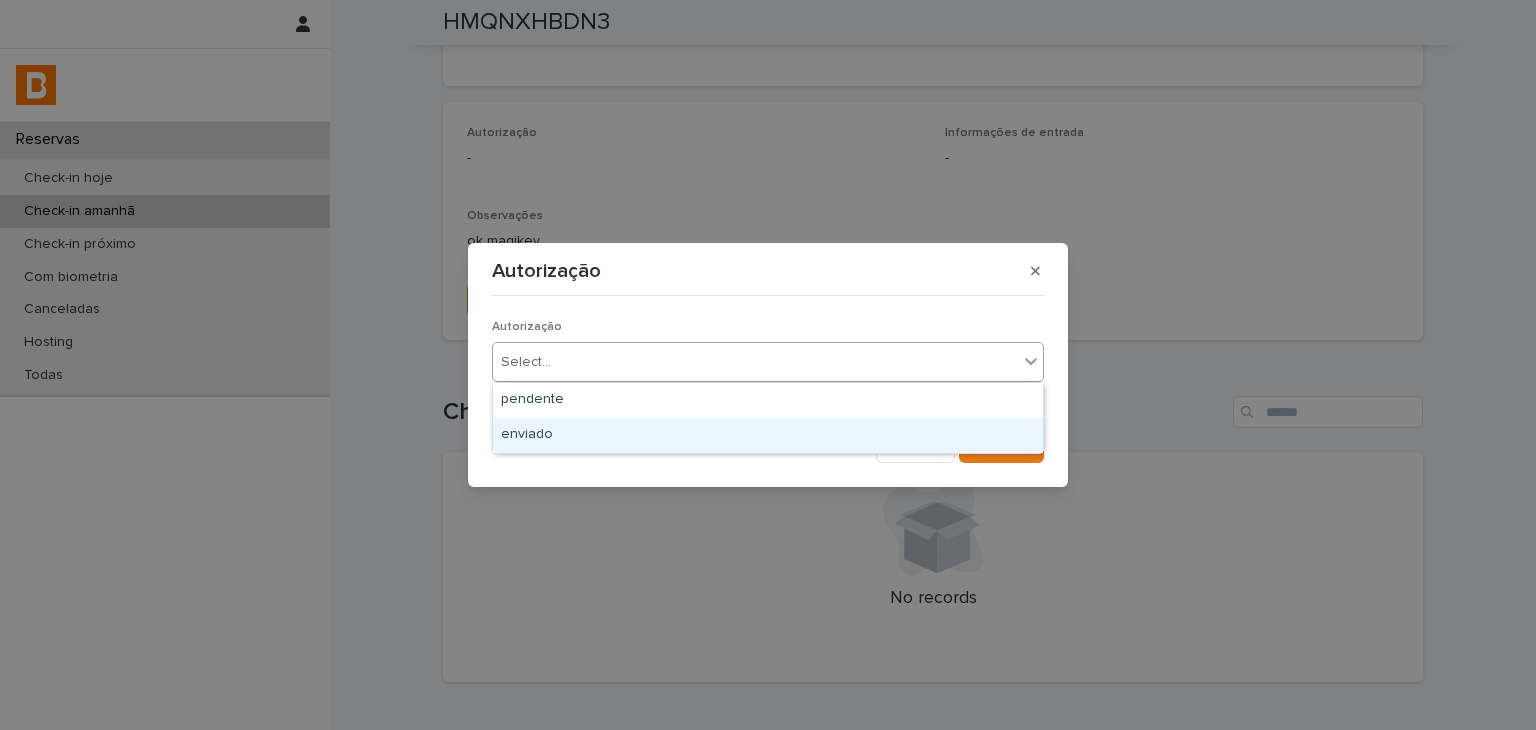 click on "enviado" at bounding box center [768, 435] 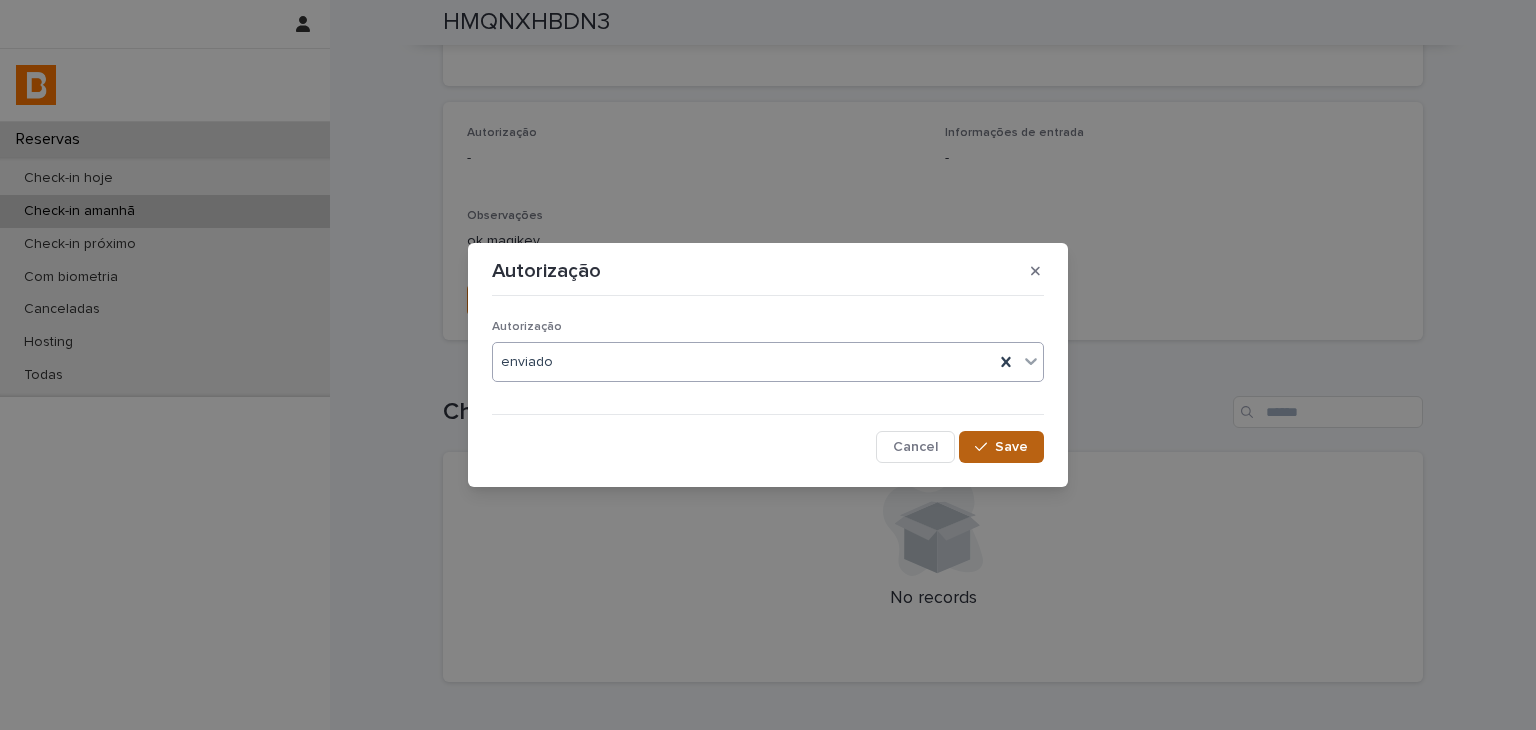 click 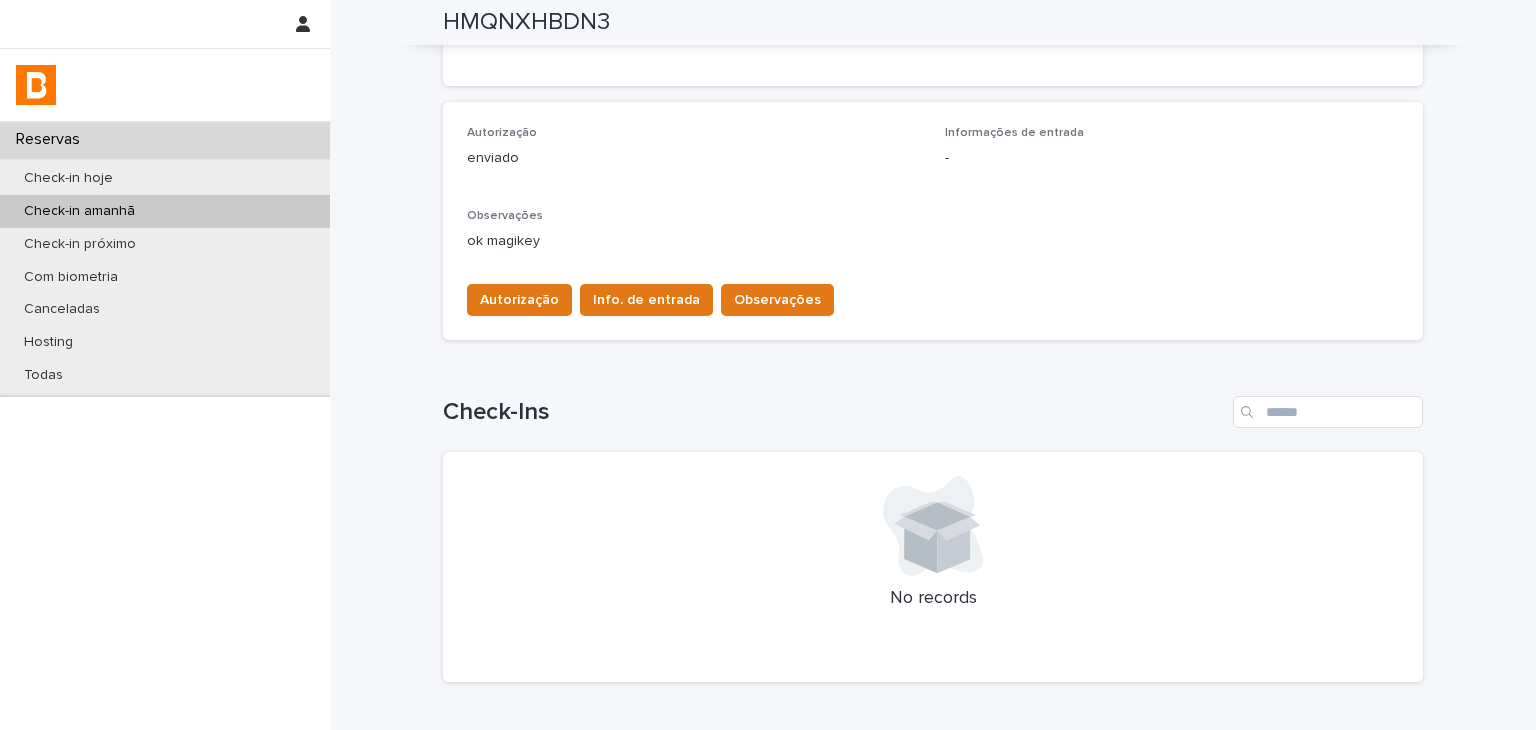 scroll, scrollTop: 0, scrollLeft: 0, axis: both 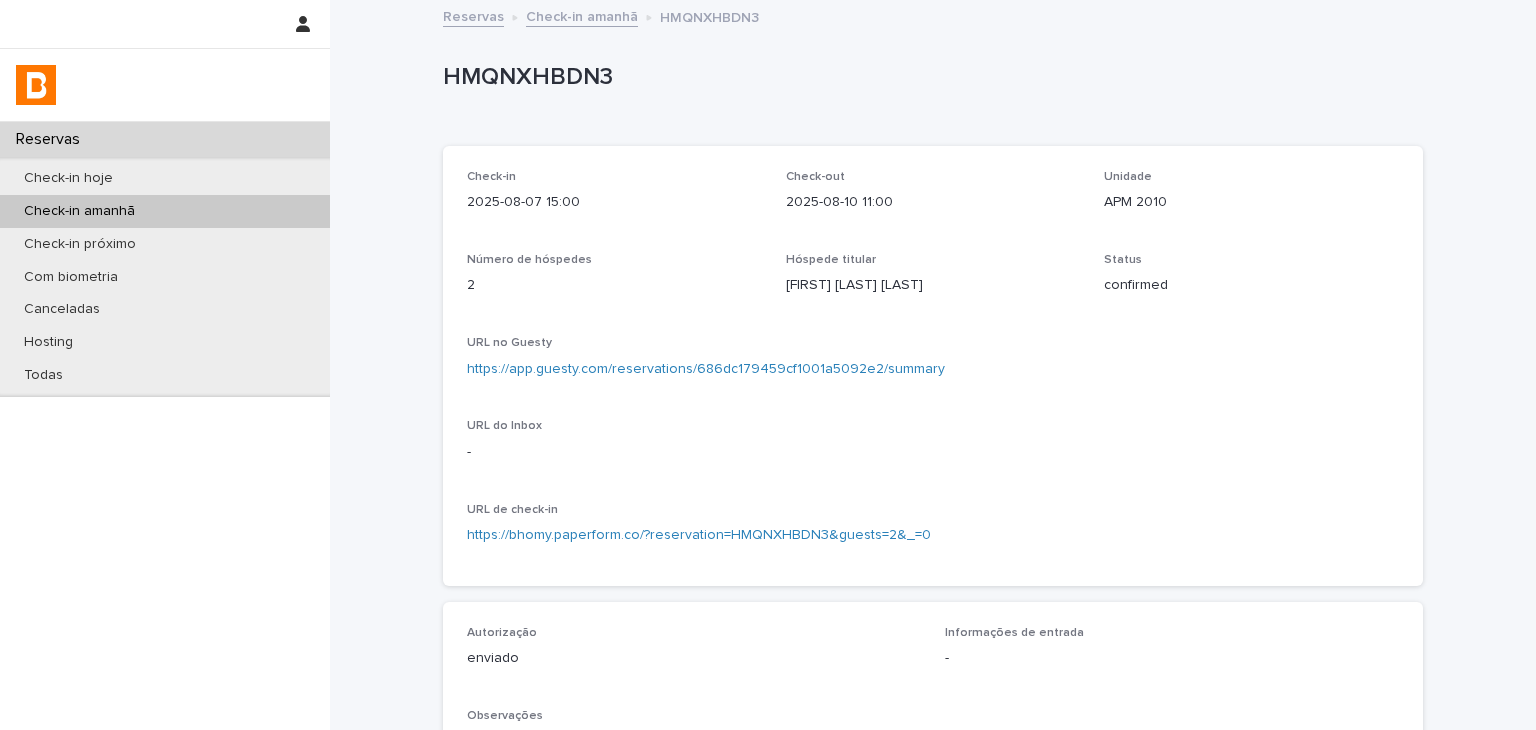 click on "HMQNXHBDN3" at bounding box center [929, 77] 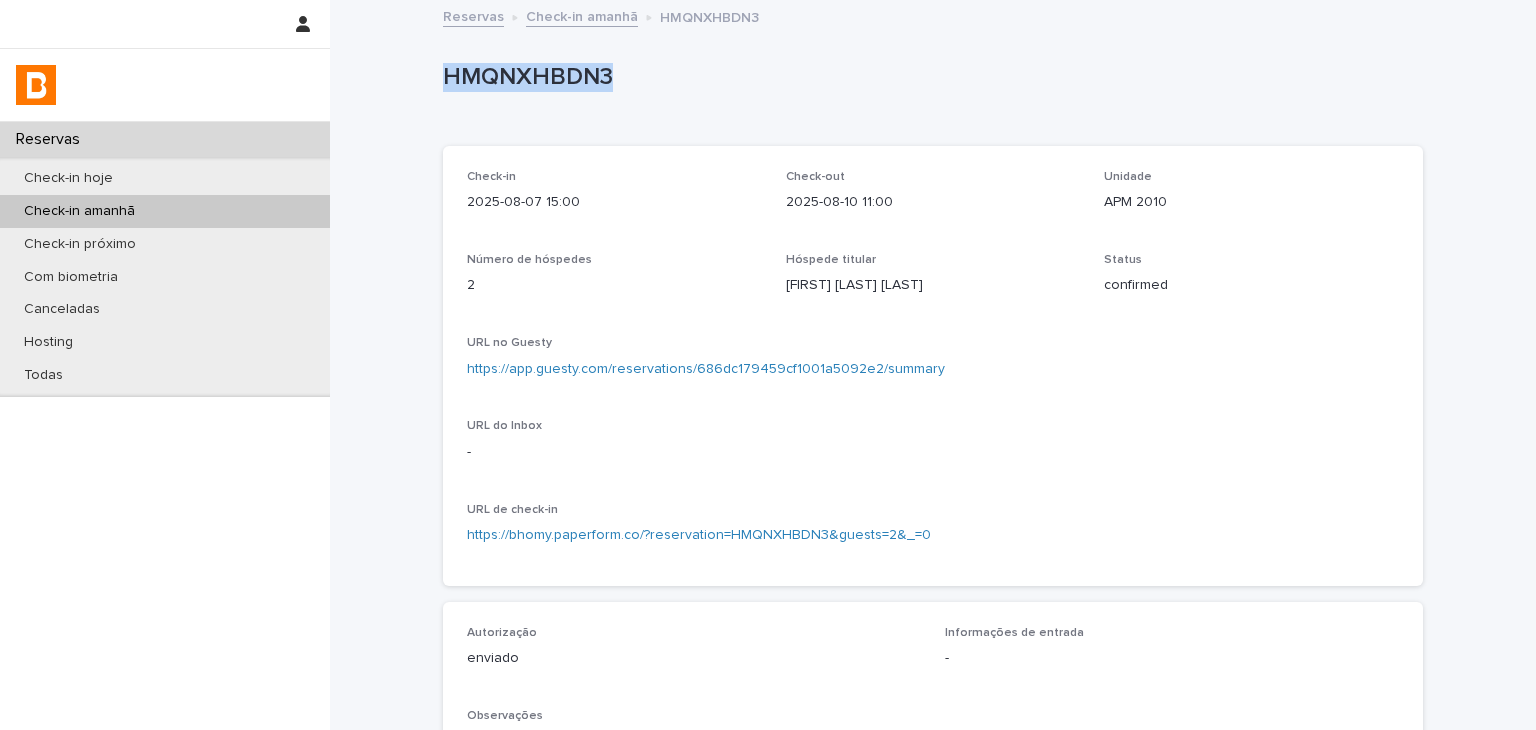 scroll, scrollTop: 600, scrollLeft: 0, axis: vertical 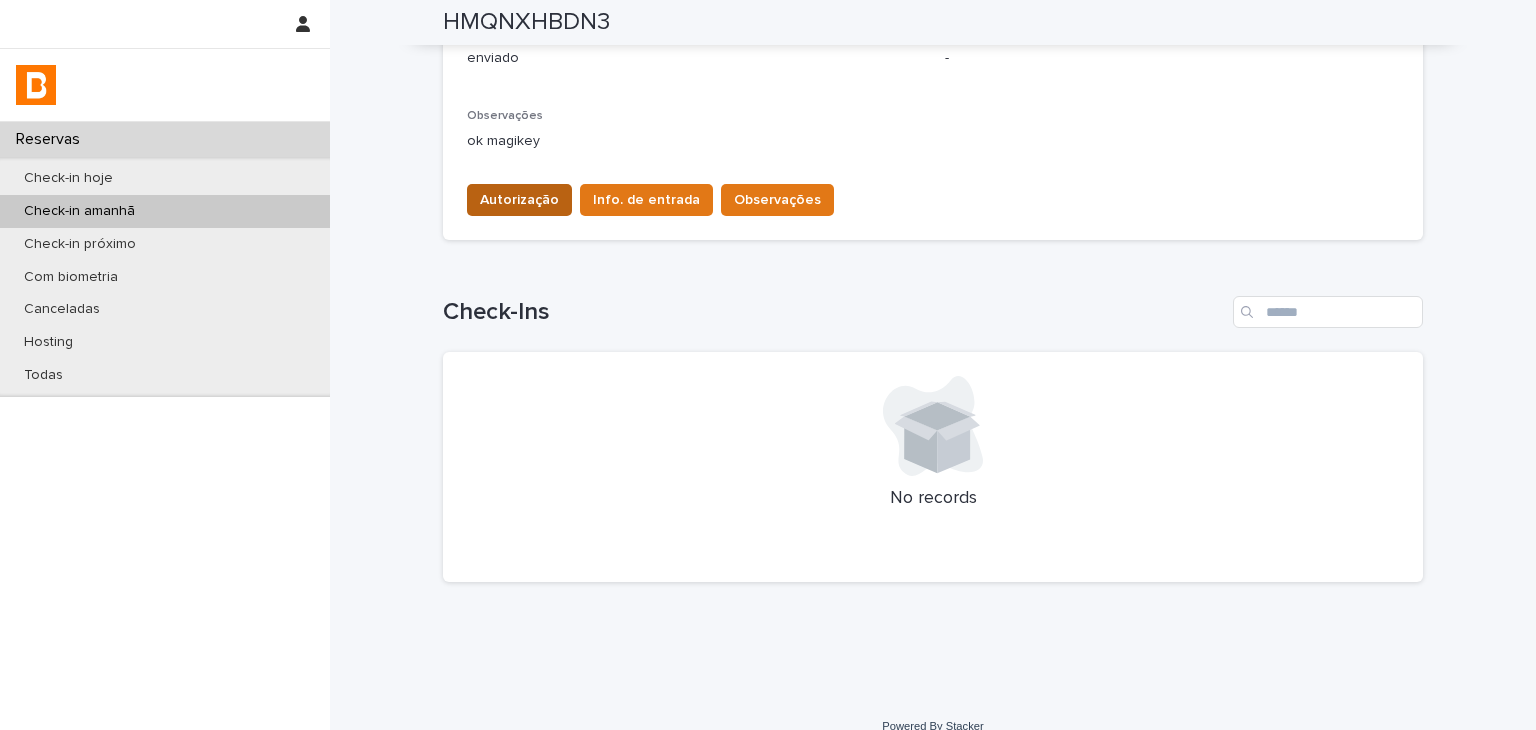 click on "Autorização" at bounding box center (519, 200) 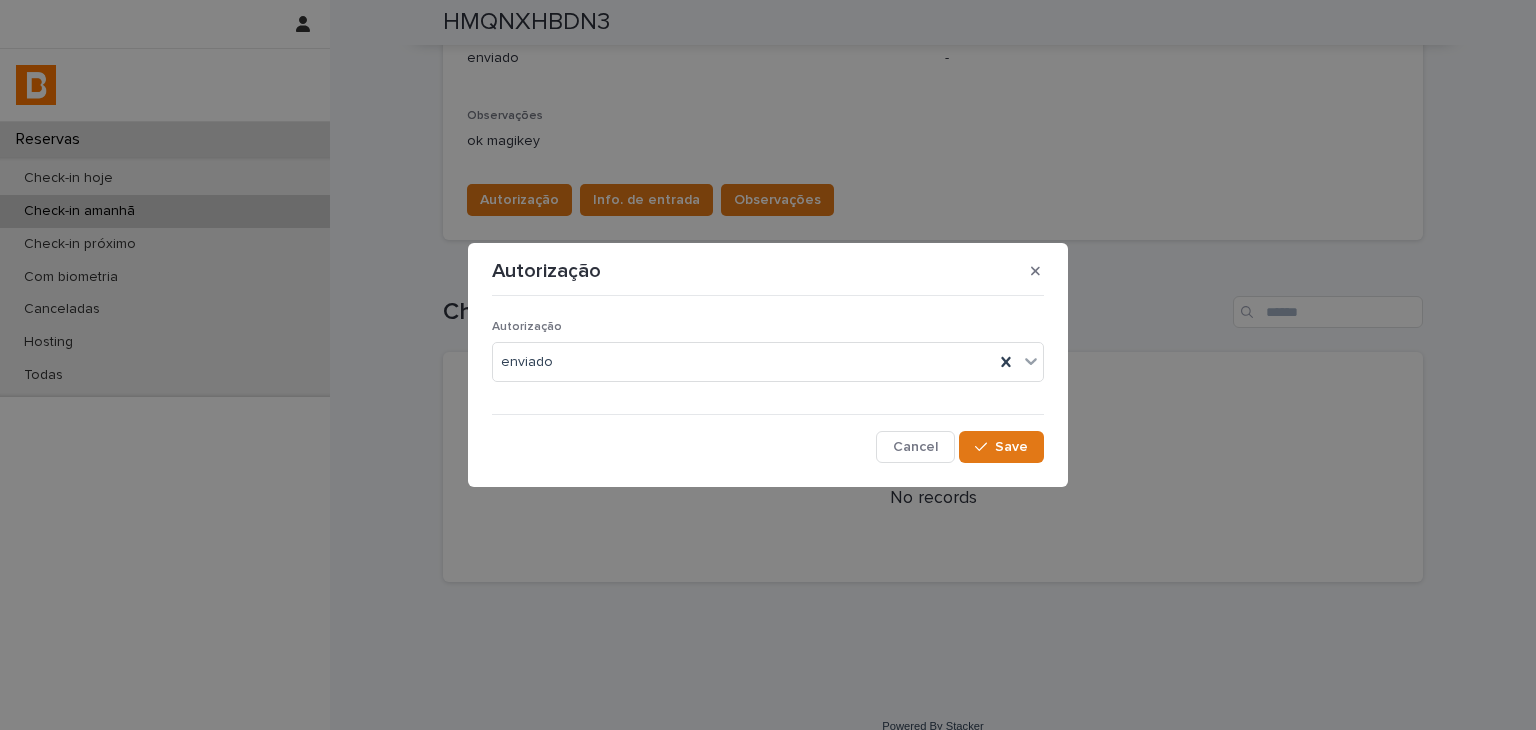 click on "Autorização" at bounding box center [768, 327] 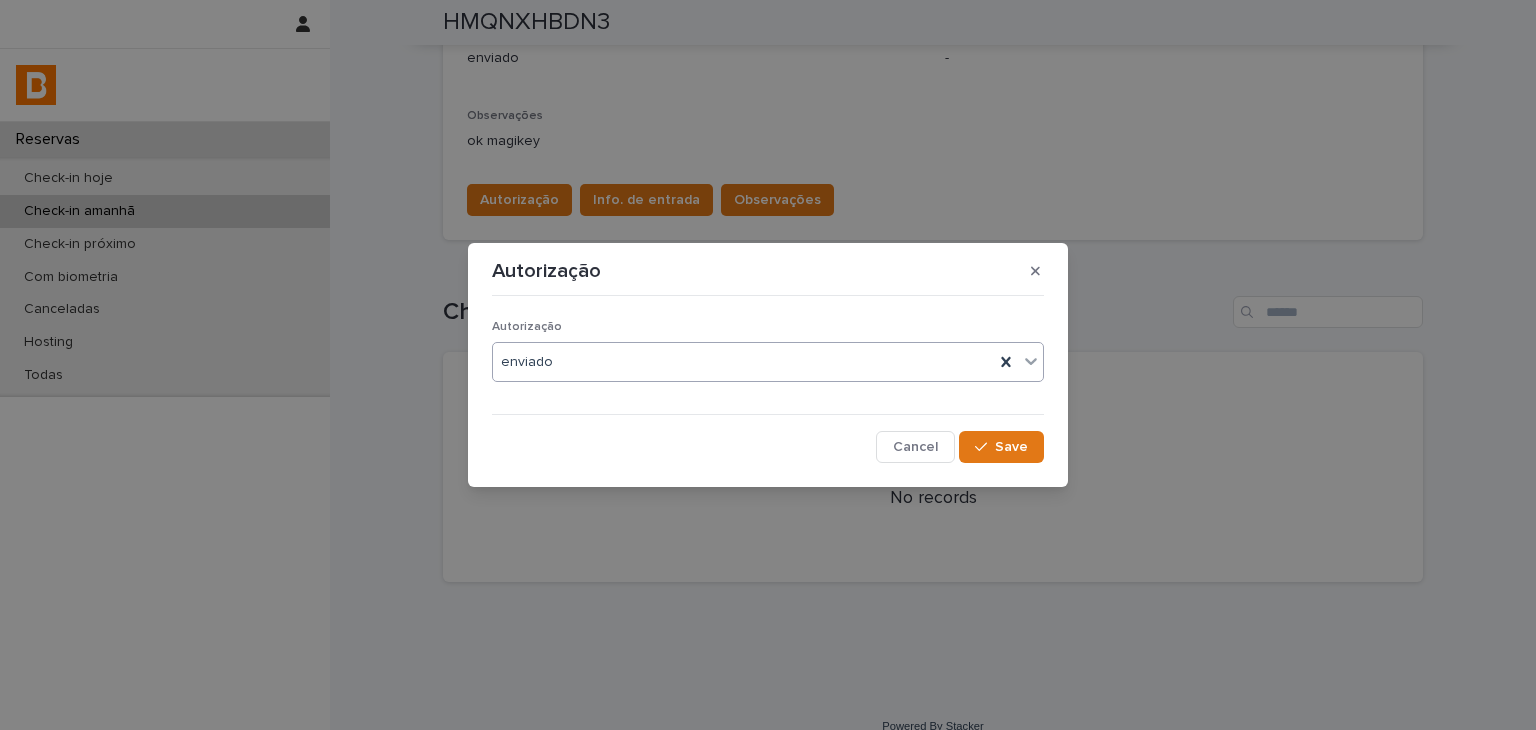 drag, startPoint x: 589, startPoint y: 363, endPoint x: 604, endPoint y: 373, distance: 18.027756 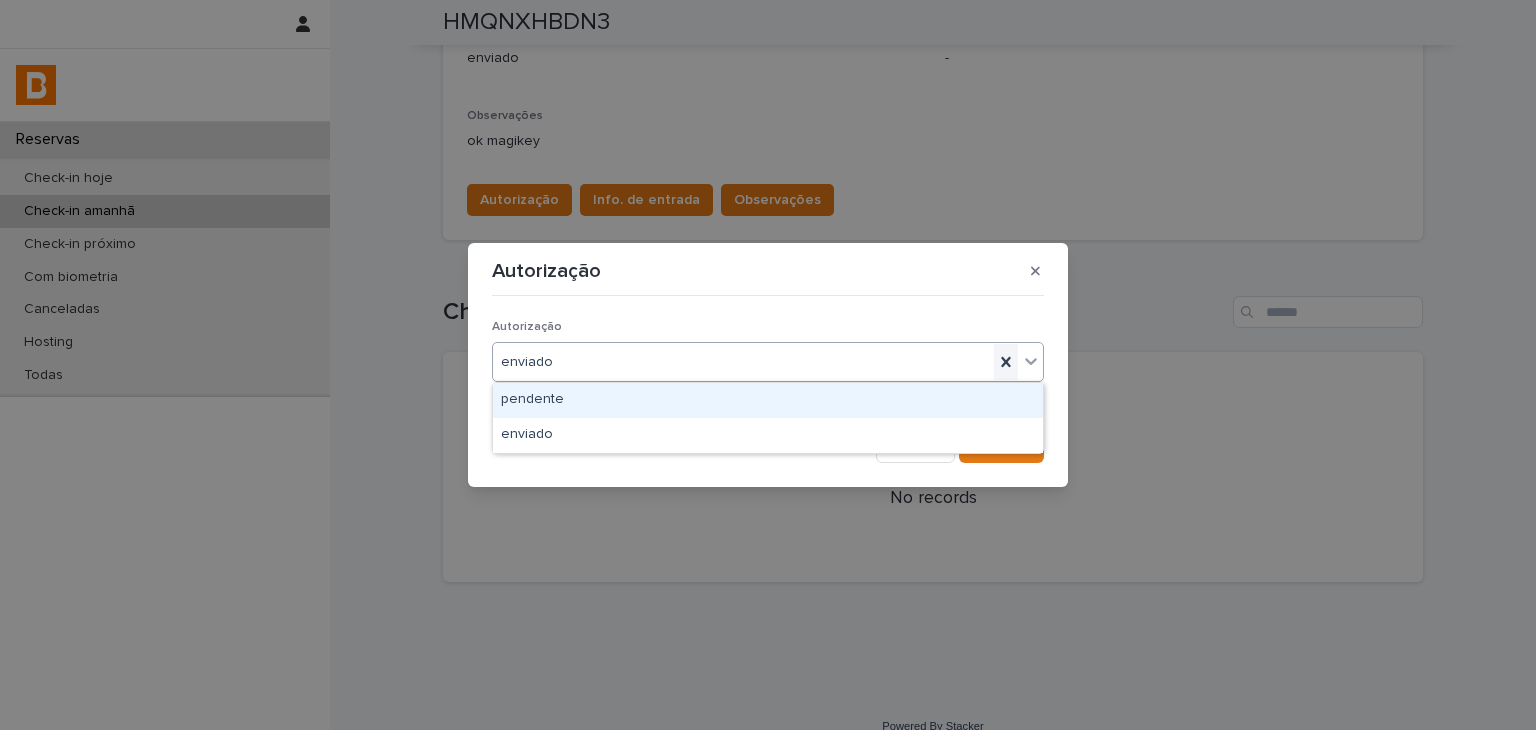 click 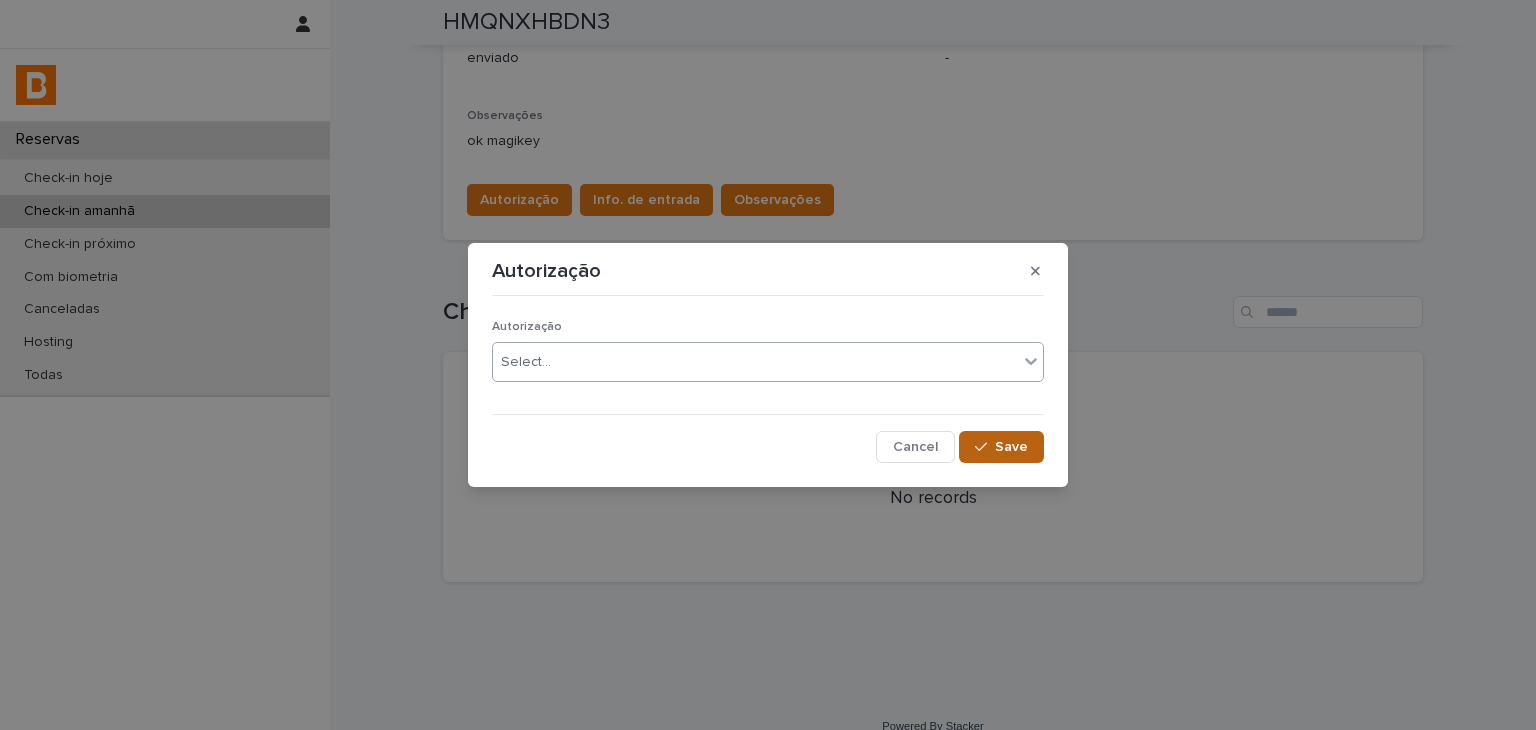 click on "Save" at bounding box center (1011, 447) 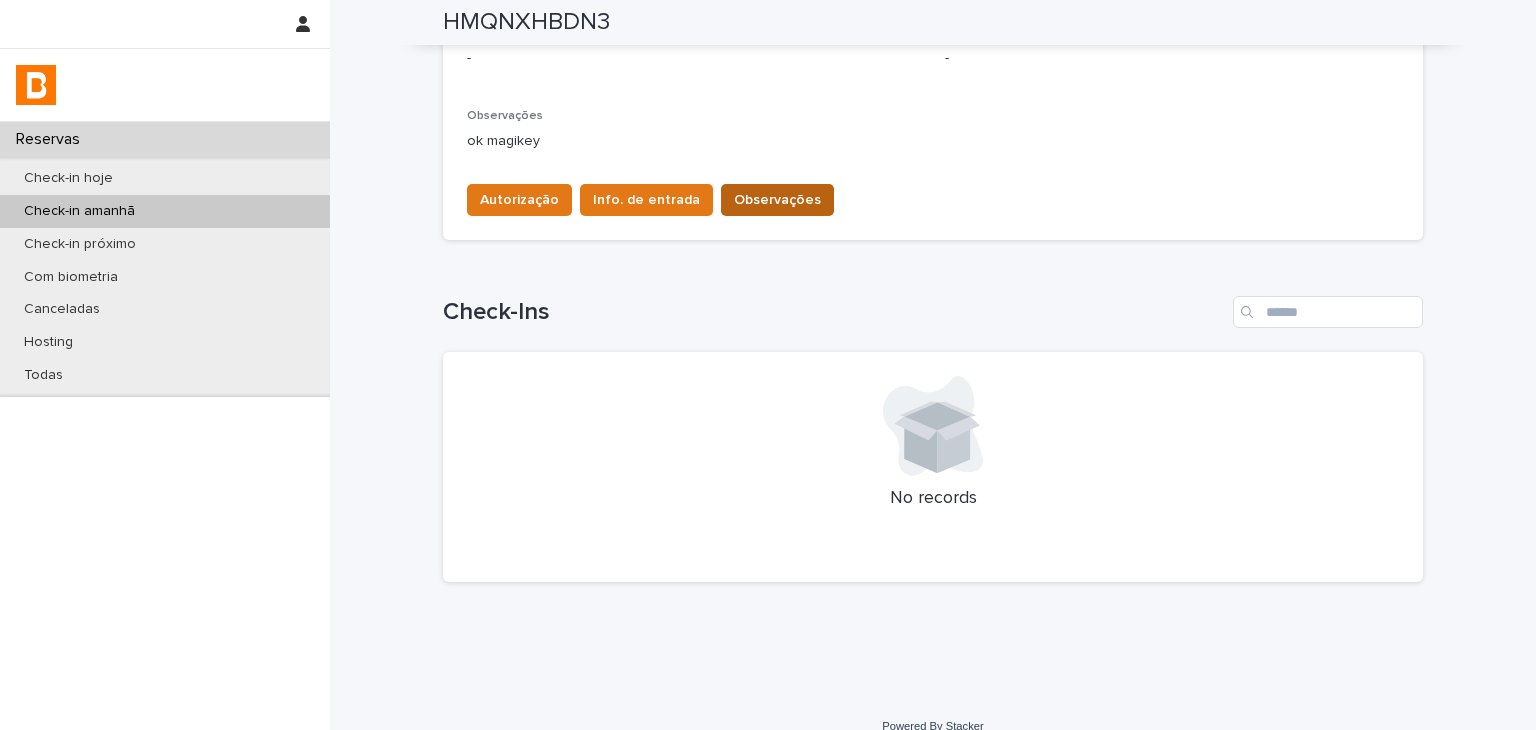 click on "Observações" at bounding box center (777, 200) 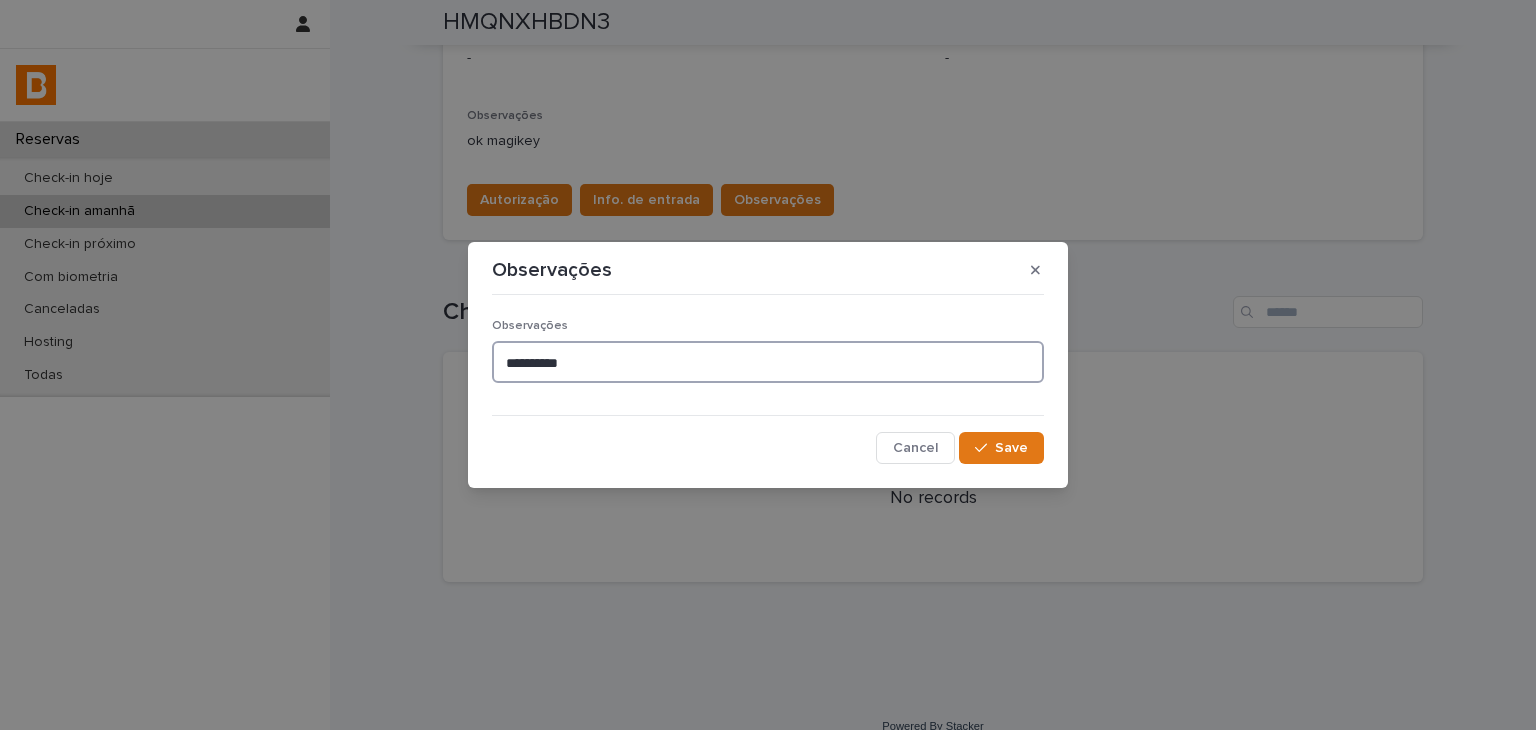 drag, startPoint x: 612, startPoint y: 365, endPoint x: 11, endPoint y: 271, distance: 608.30664 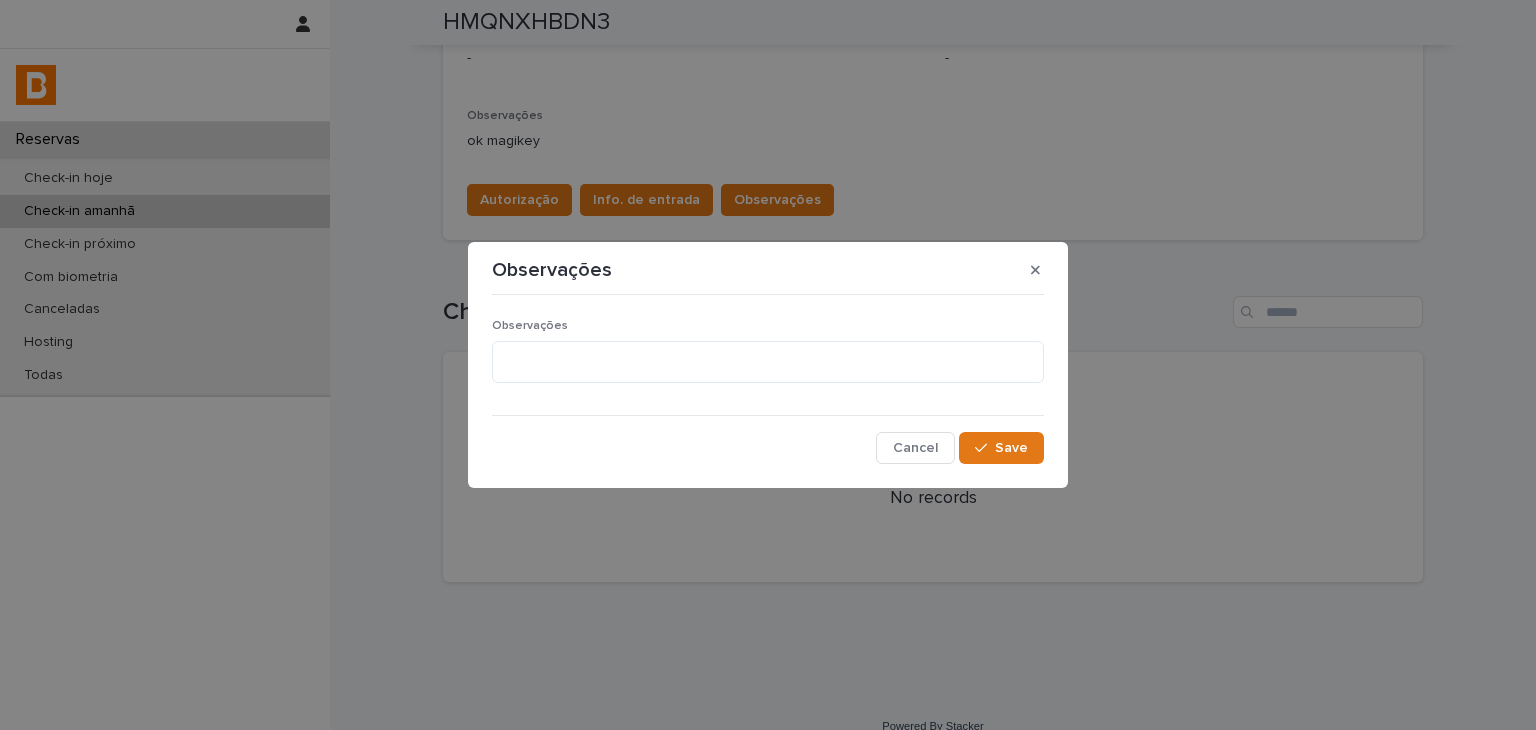 click on "Observações Cancel Save" at bounding box center (768, 384) 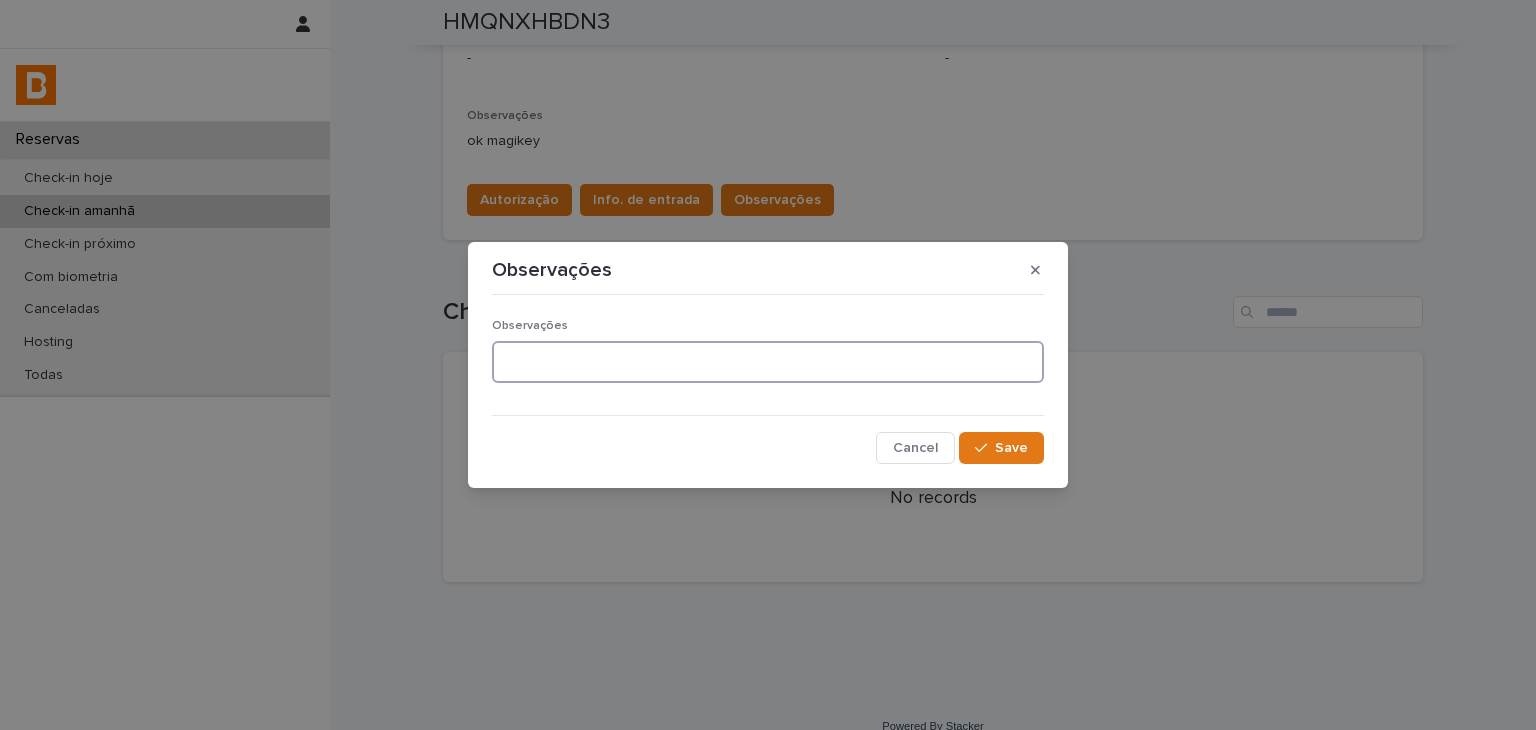 click at bounding box center [768, 362] 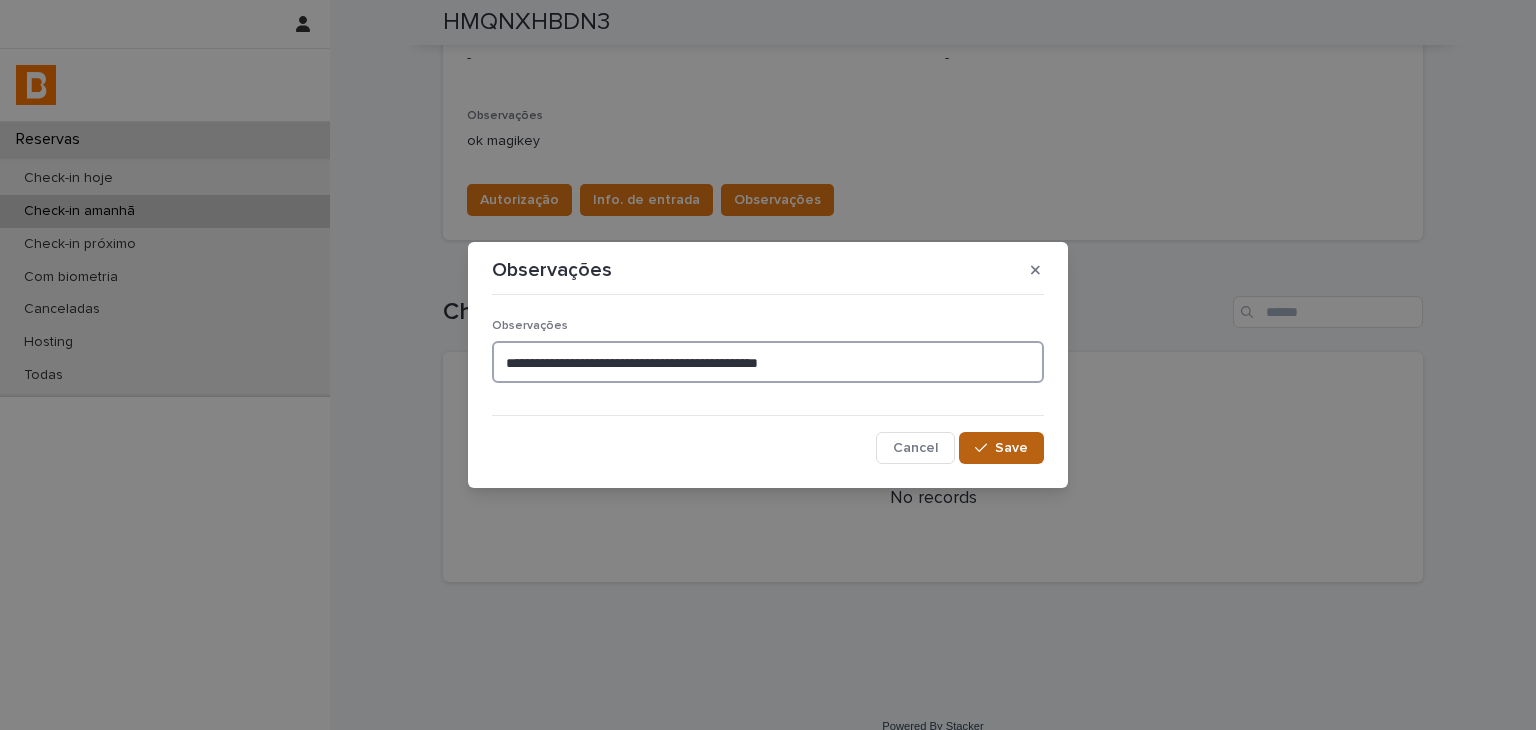 type on "**********" 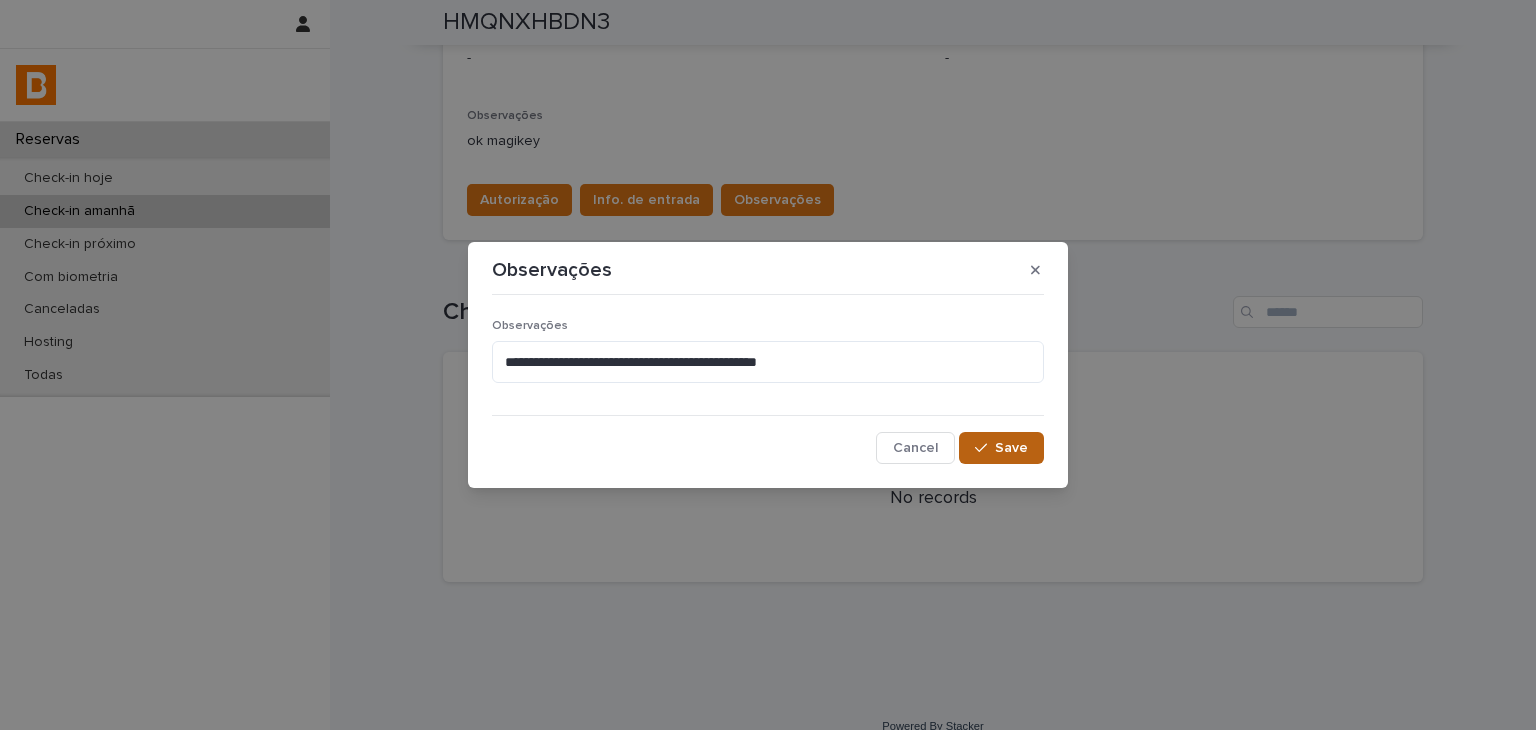 click on "Save" at bounding box center (1001, 448) 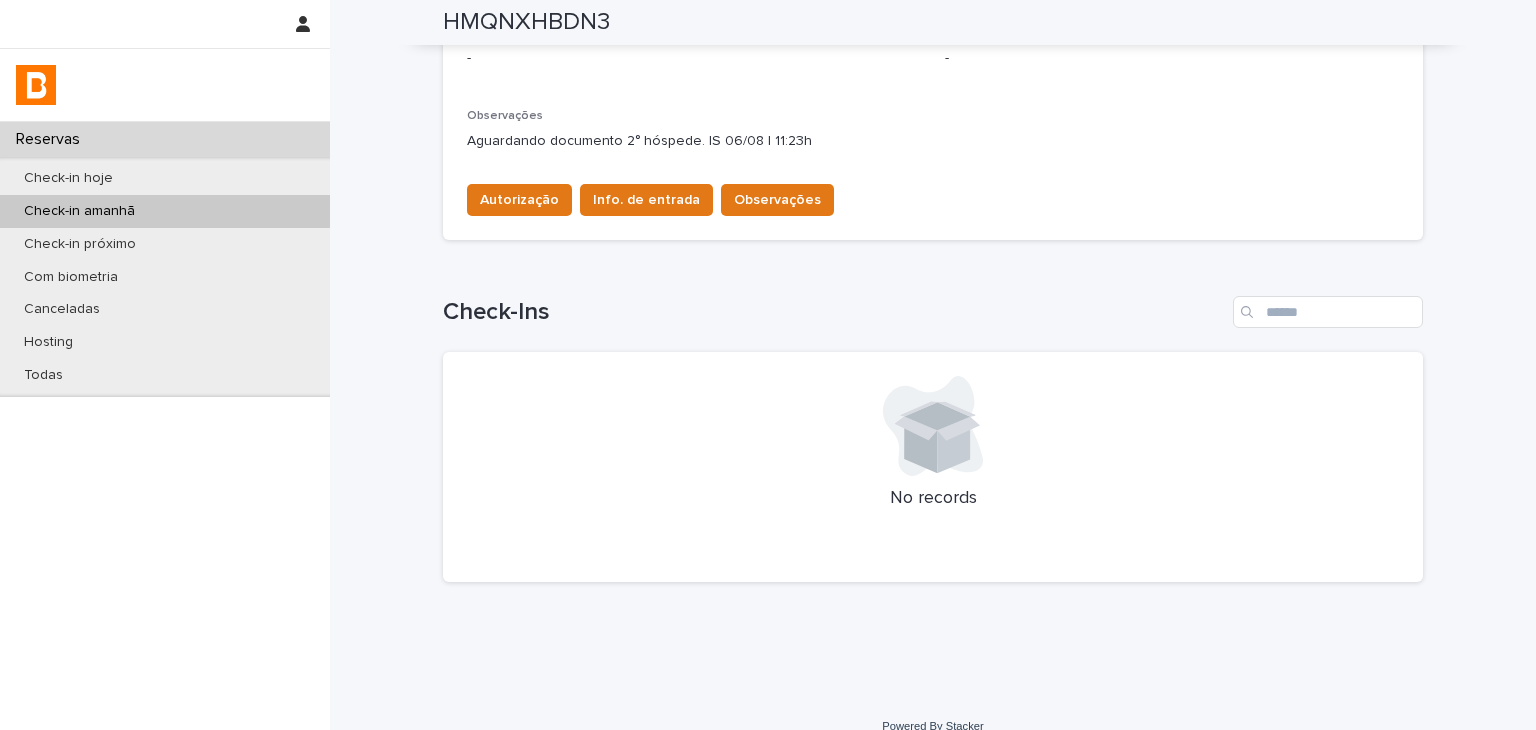 scroll, scrollTop: 0, scrollLeft: 0, axis: both 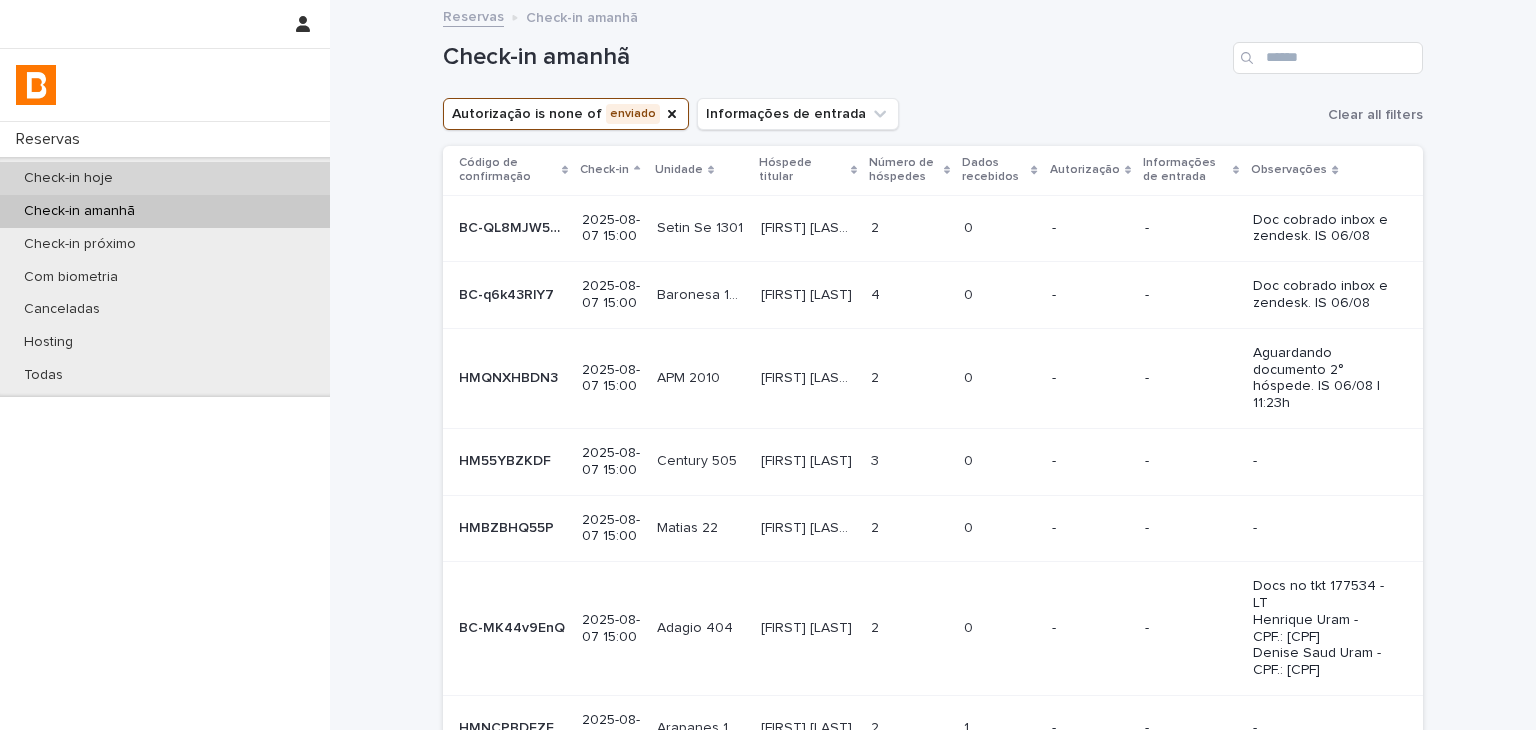 click on "Check-in hoje" at bounding box center (165, 178) 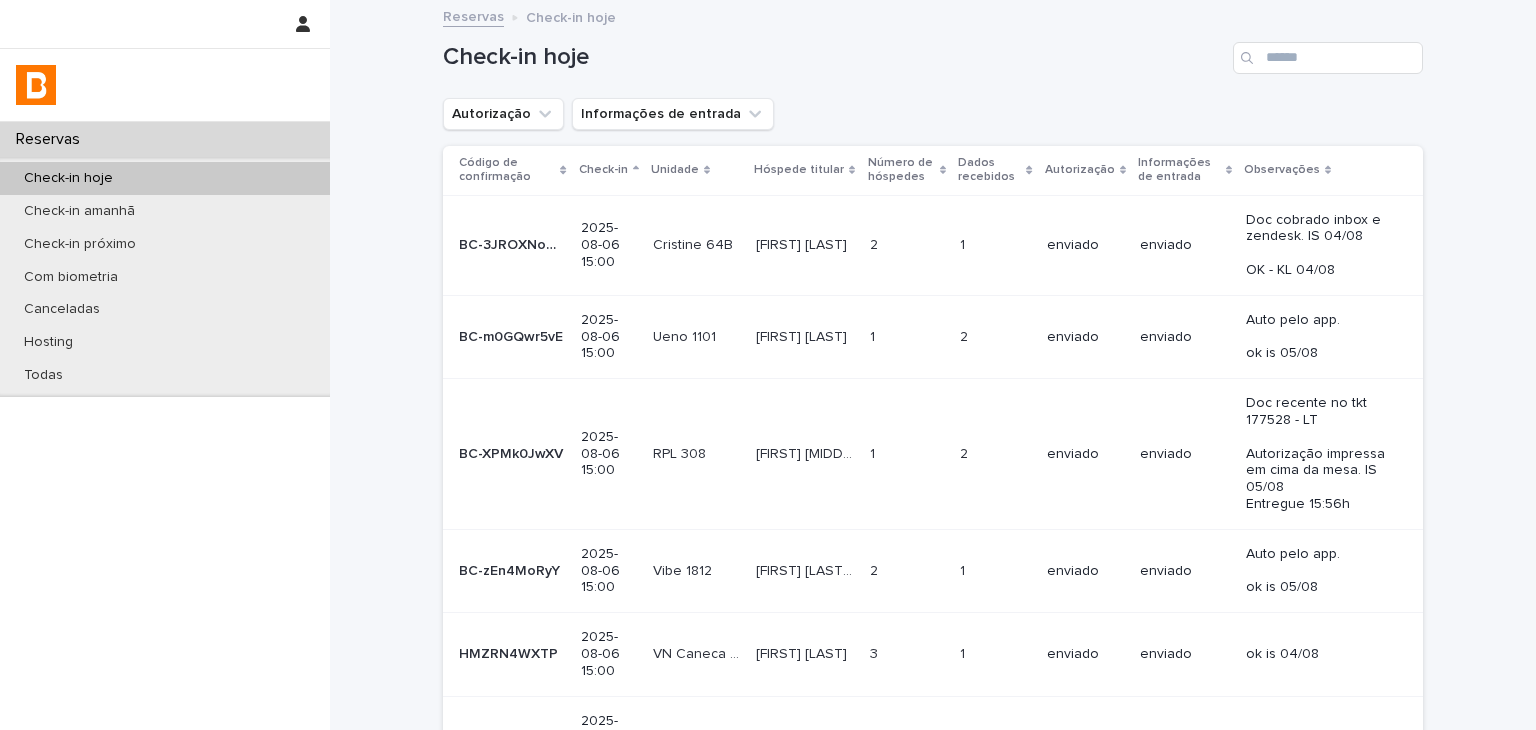 click on "Autorização Informações de entrada" at bounding box center [608, 114] 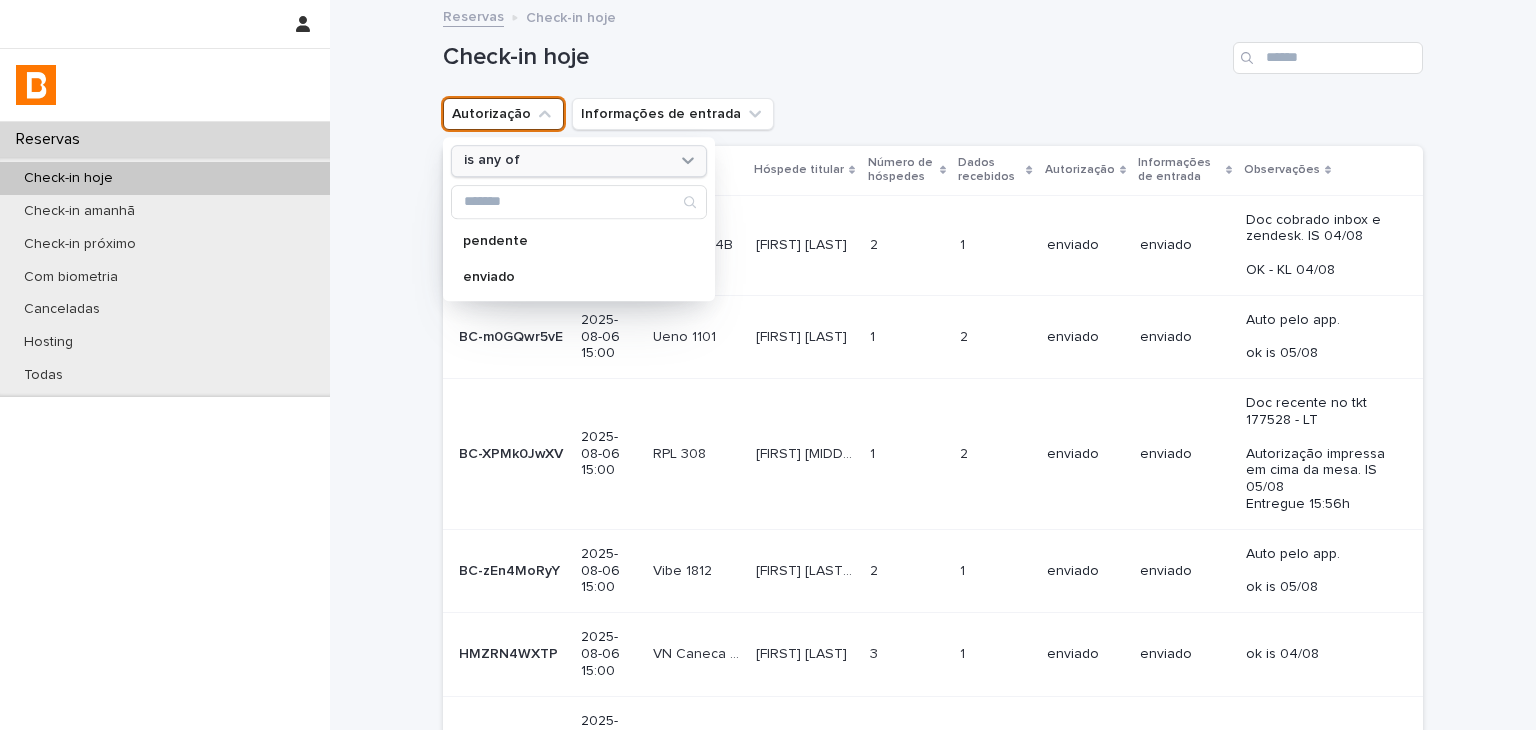click on "is any of" at bounding box center (579, 161) 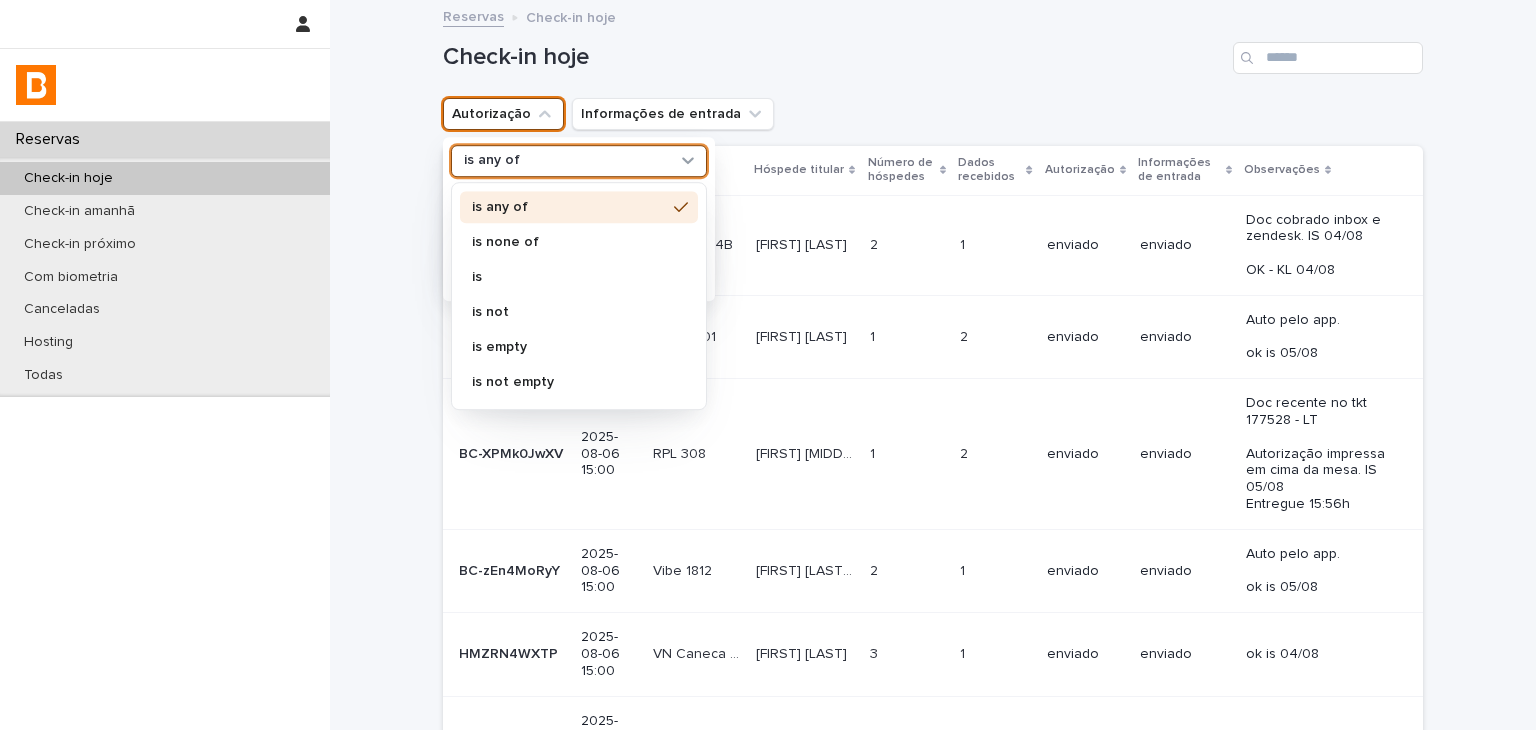 click on "is none of" at bounding box center [579, 242] 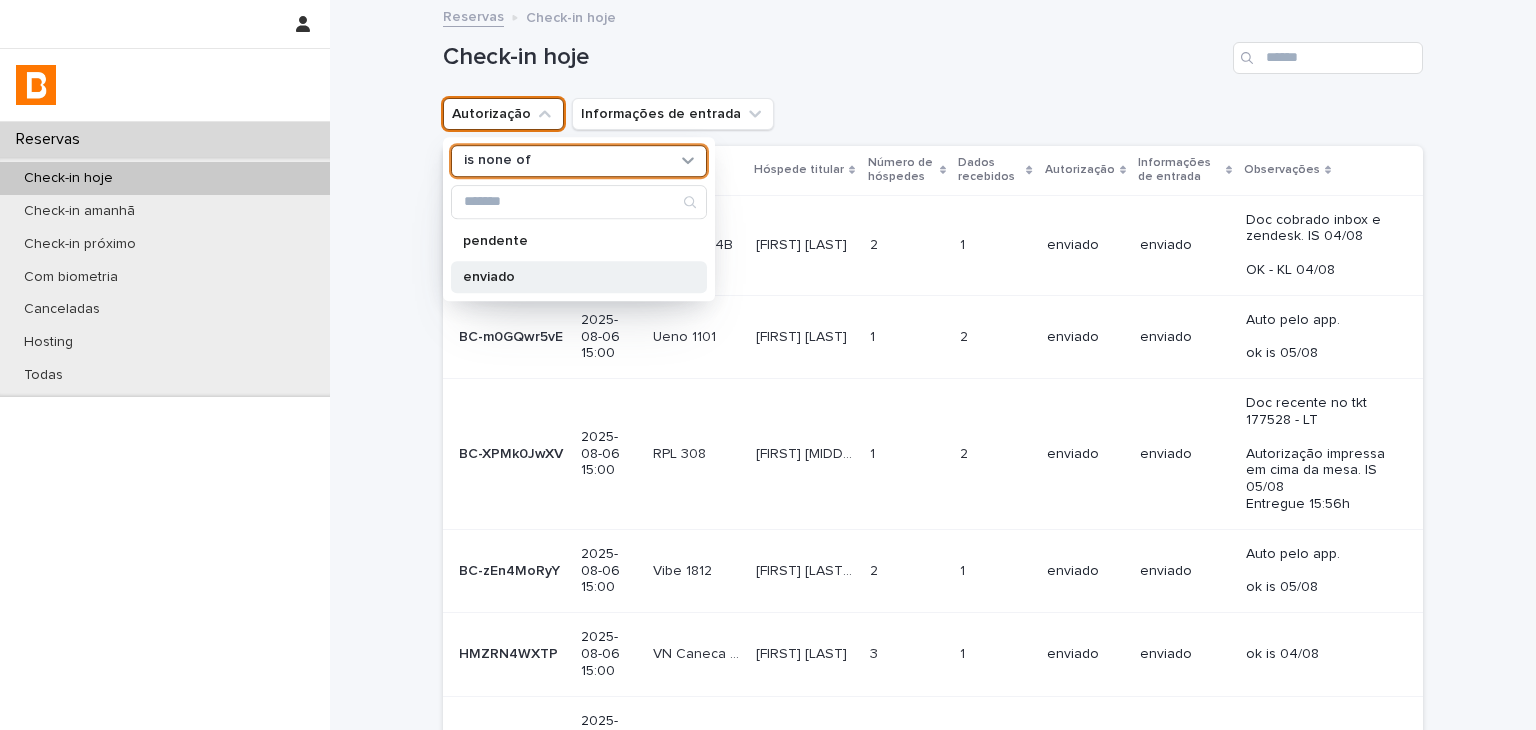 click on "enviado" at bounding box center (569, 277) 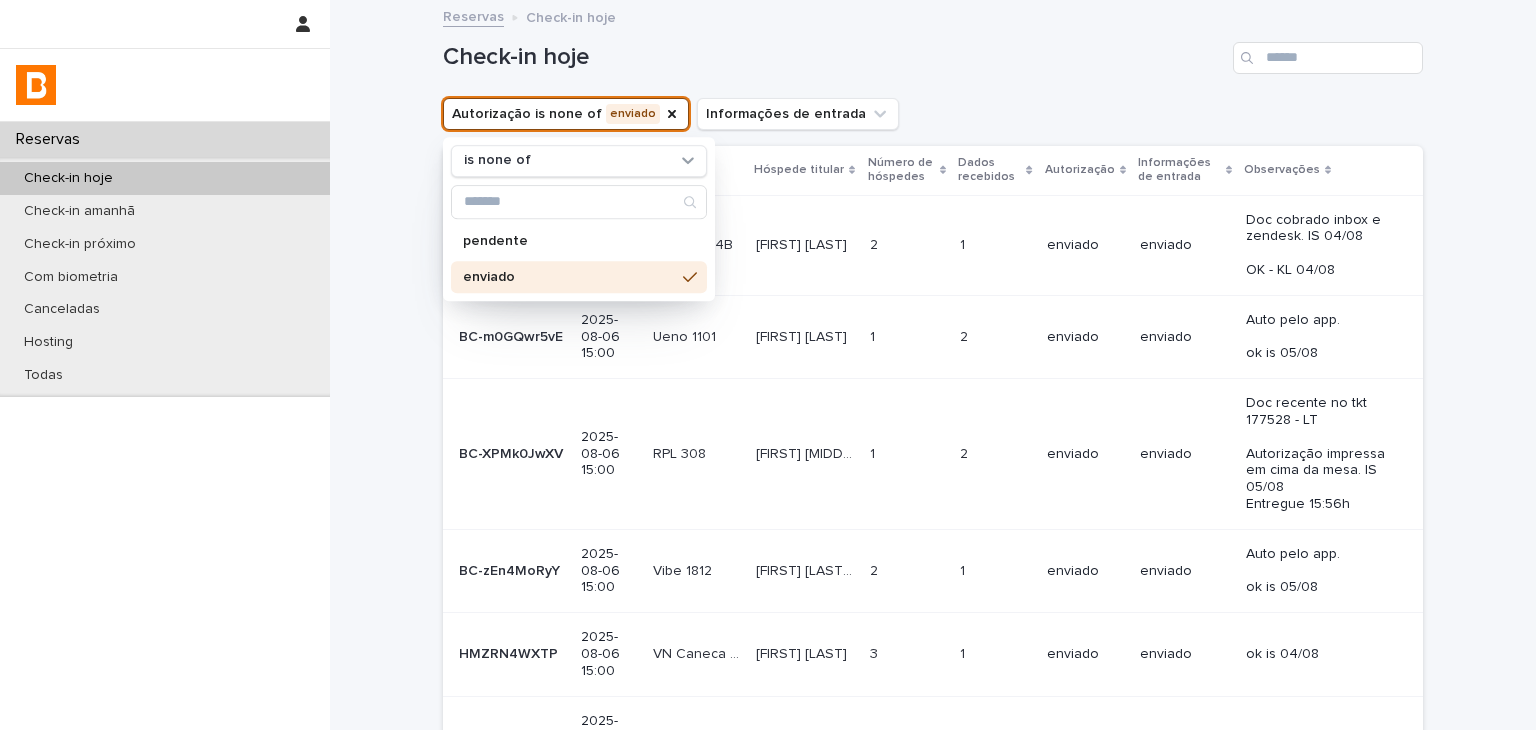 click on "Check-in hoje" at bounding box center [933, 50] 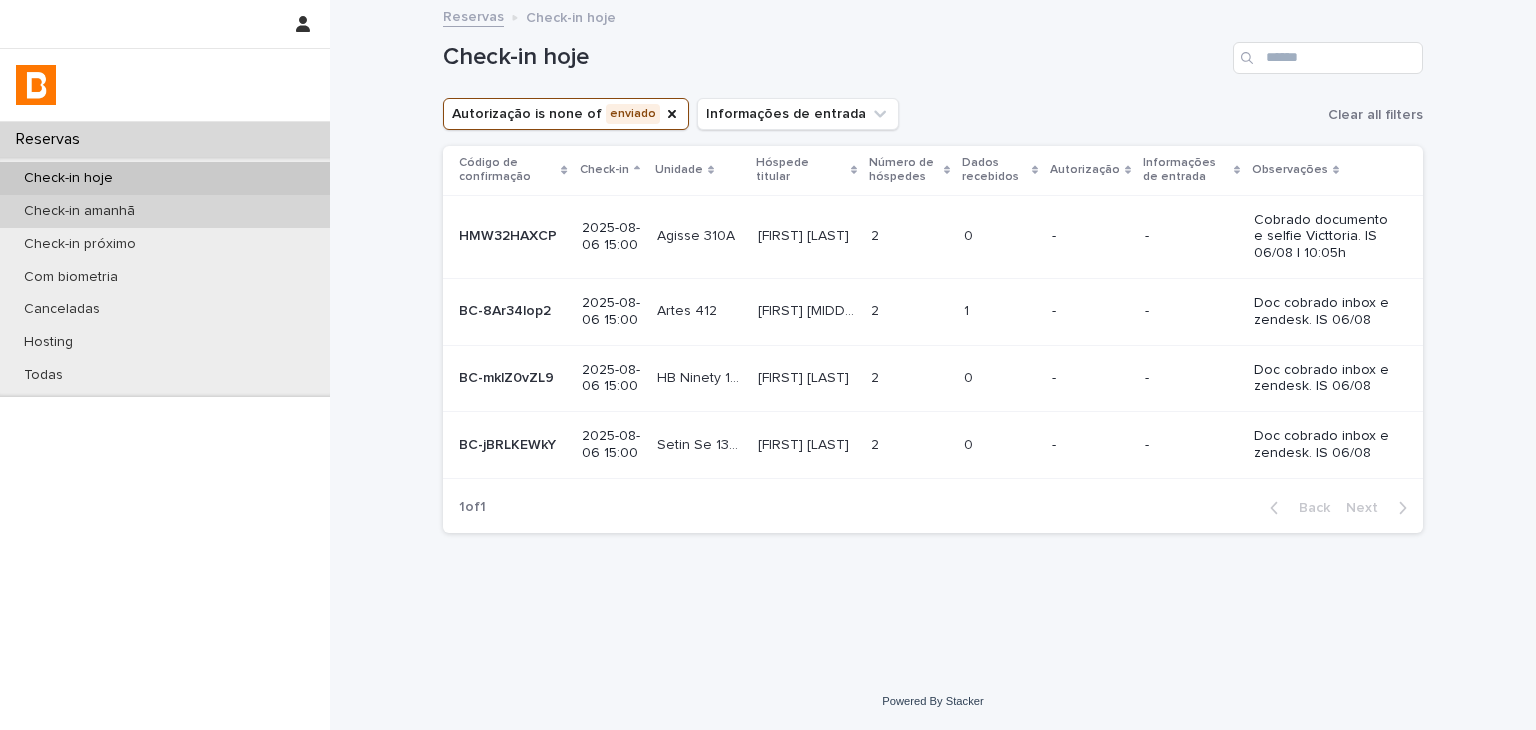 click on "Check-in amanhã" at bounding box center (165, 211) 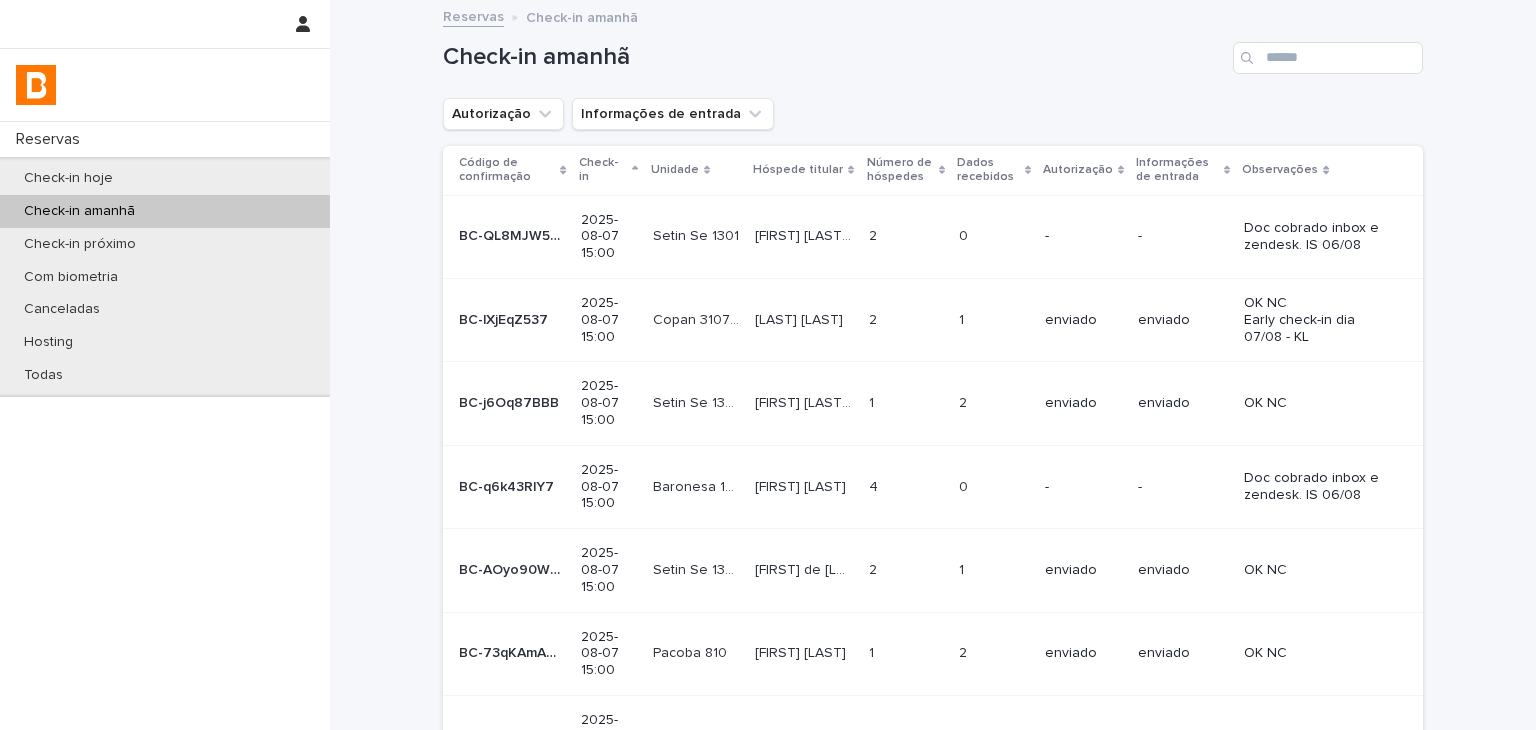 drag, startPoint x: 442, startPoint y: 109, endPoint x: 480, endPoint y: 133, distance: 44.94441 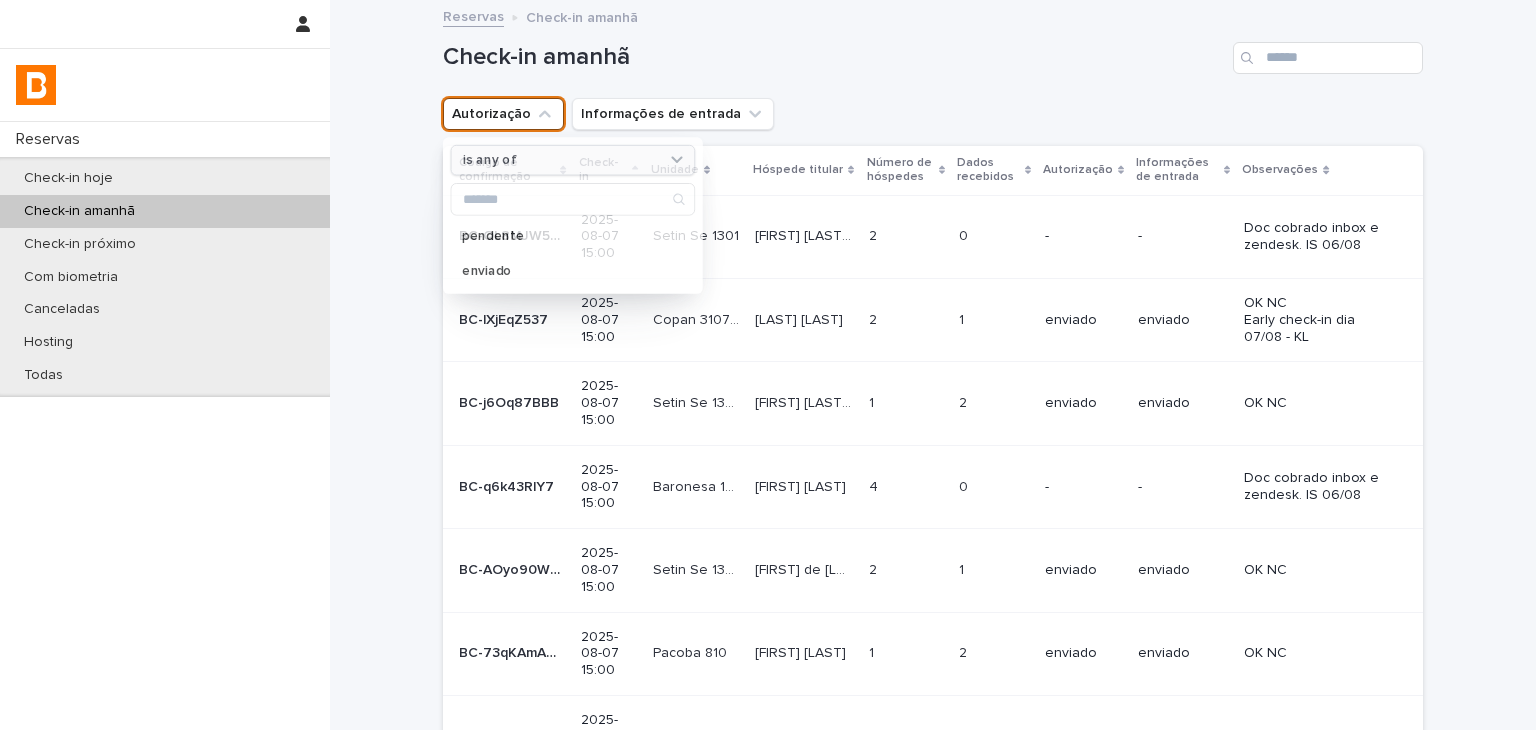 click on "is any of" at bounding box center [489, 160] 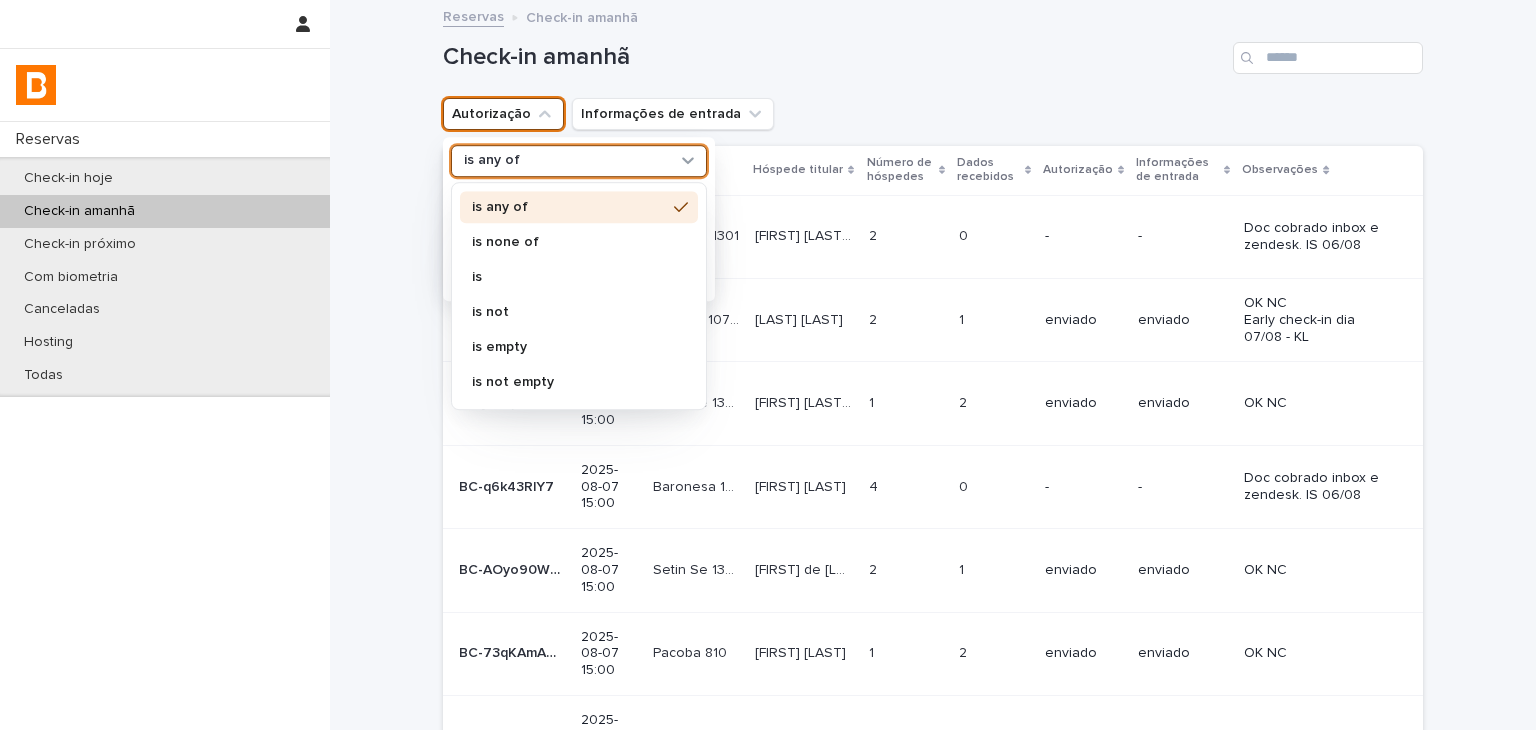 drag, startPoint x: 521, startPoint y: 233, endPoint x: 524, endPoint y: 269, distance: 36.124783 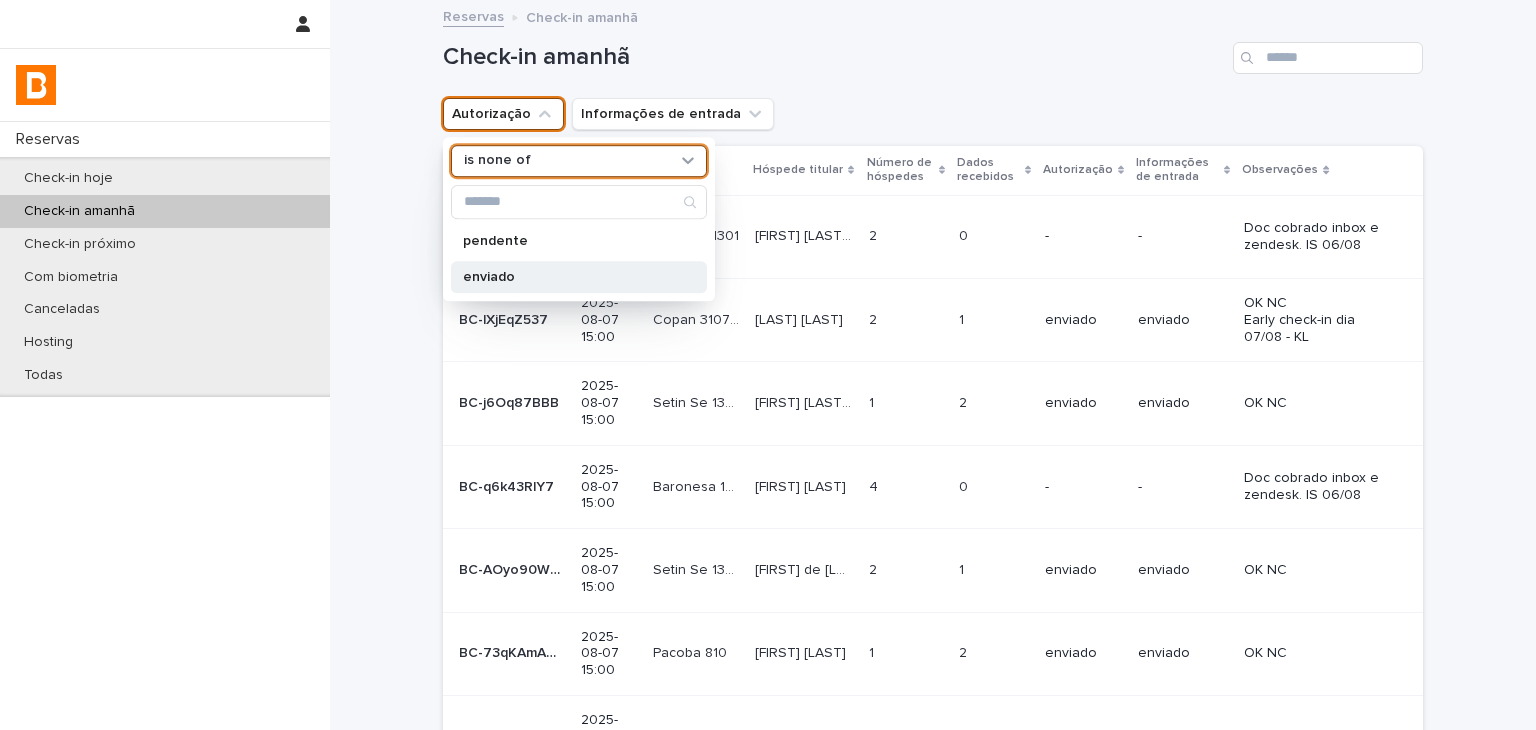 click on "enviado" at bounding box center (569, 277) 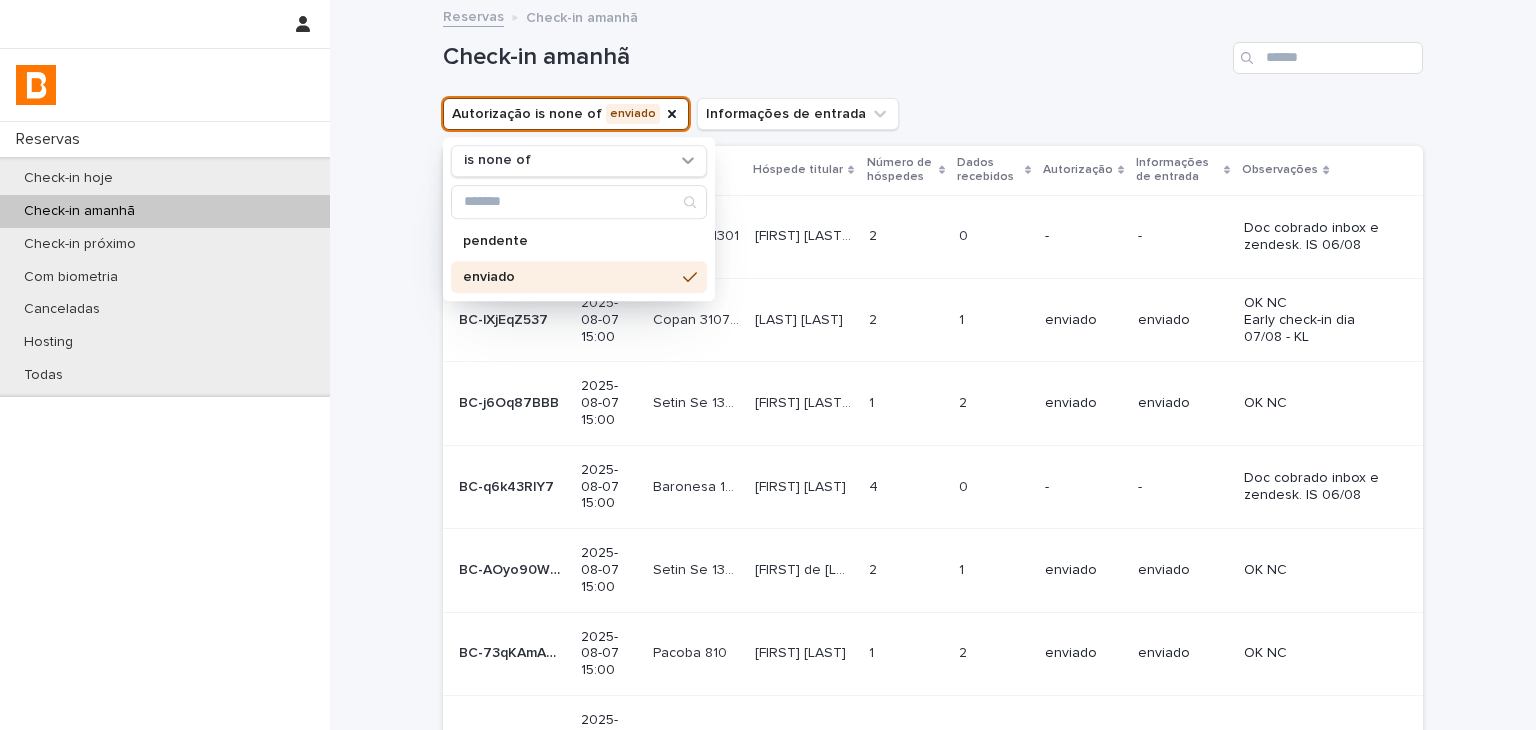 click on "Check-in amanhã" at bounding box center (834, 57) 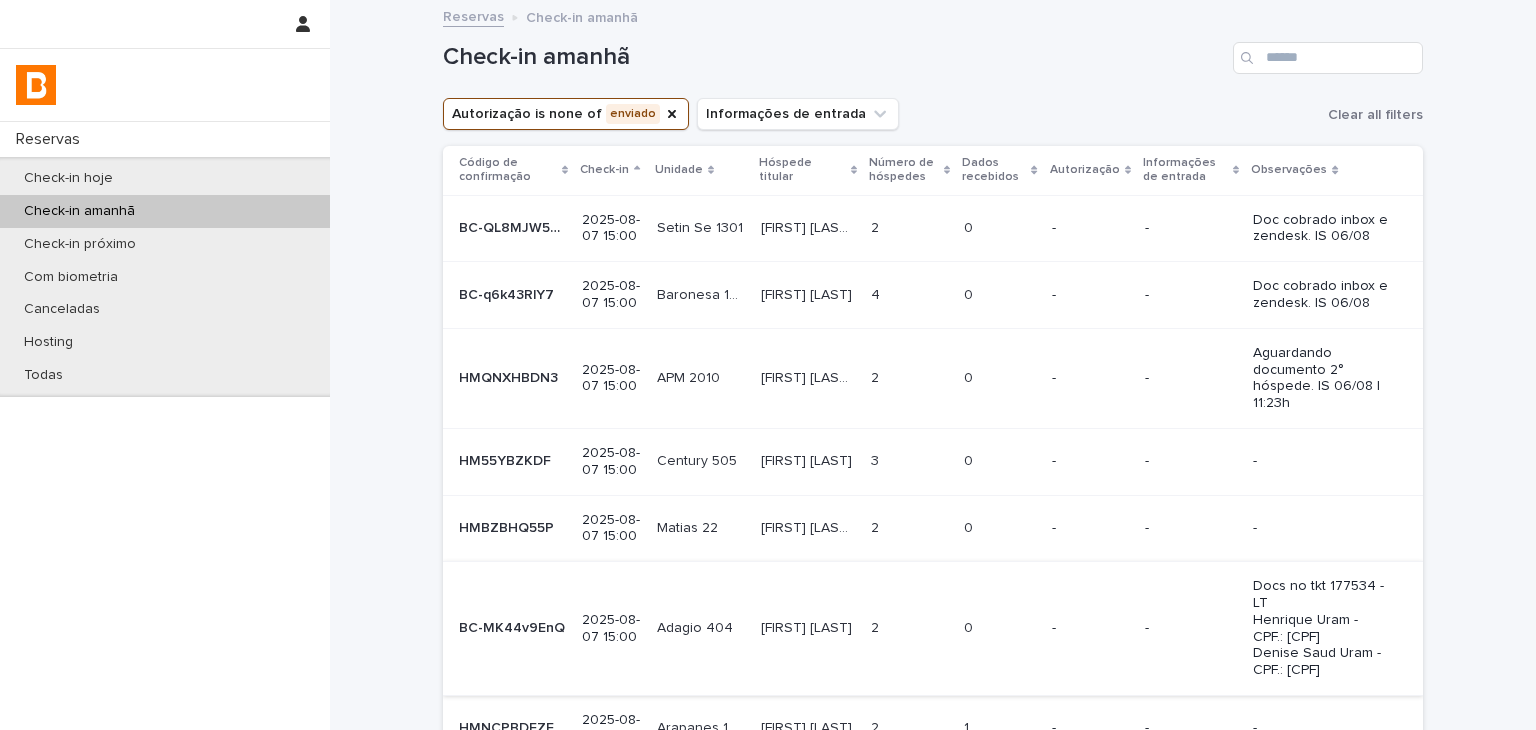 scroll, scrollTop: 473, scrollLeft: 0, axis: vertical 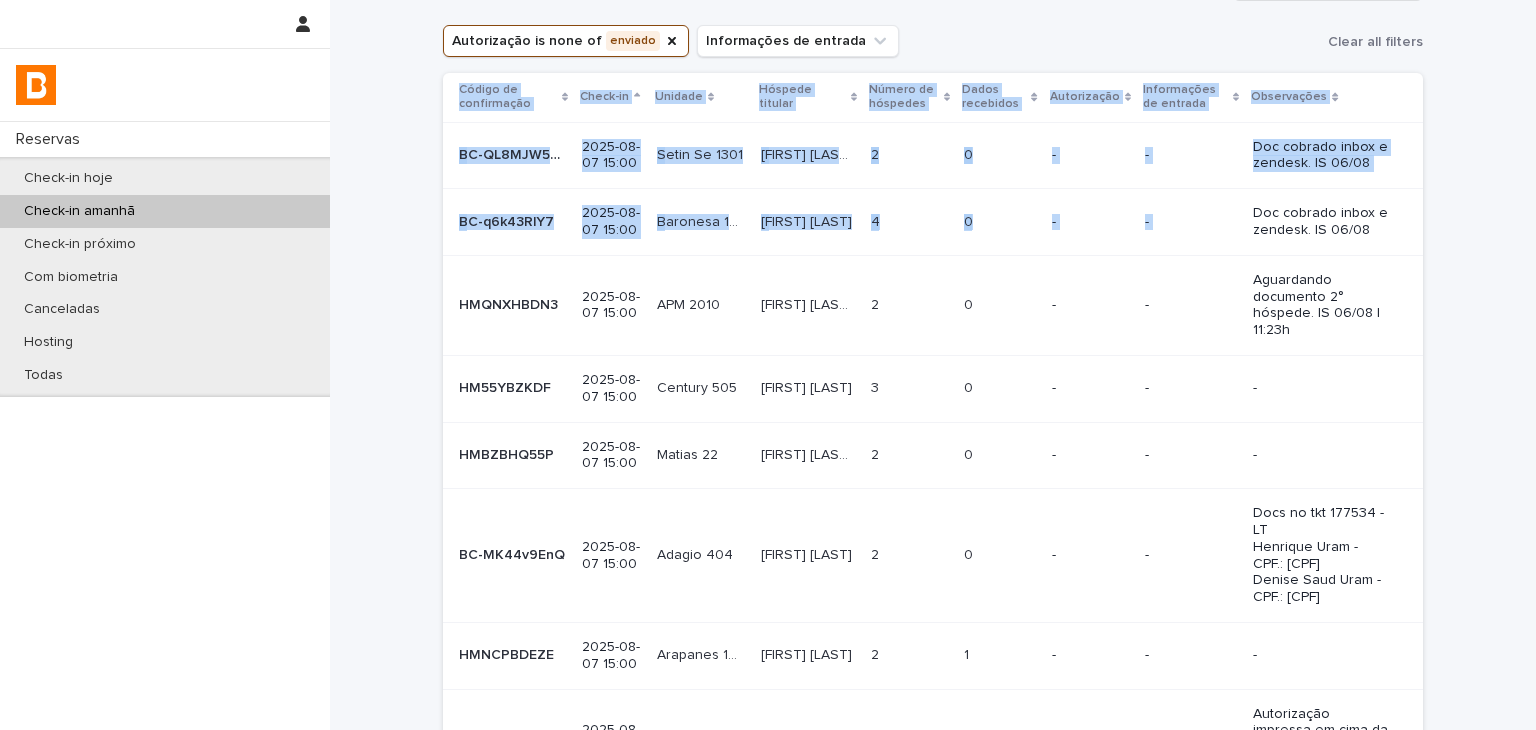 drag, startPoint x: 1241, startPoint y: 211, endPoint x: 1448, endPoint y: 161, distance: 212.95305 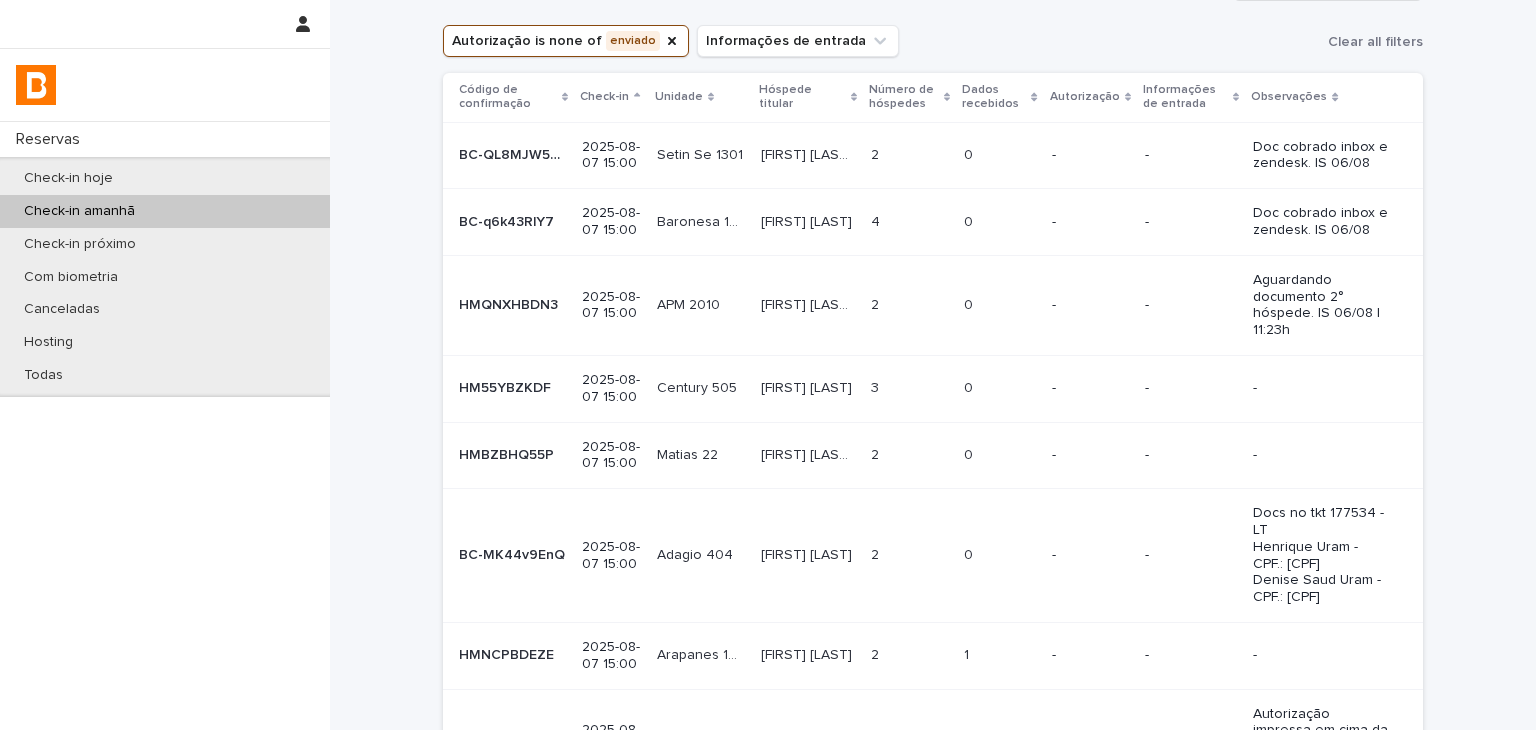 click on "-" at bounding box center [1191, 388] 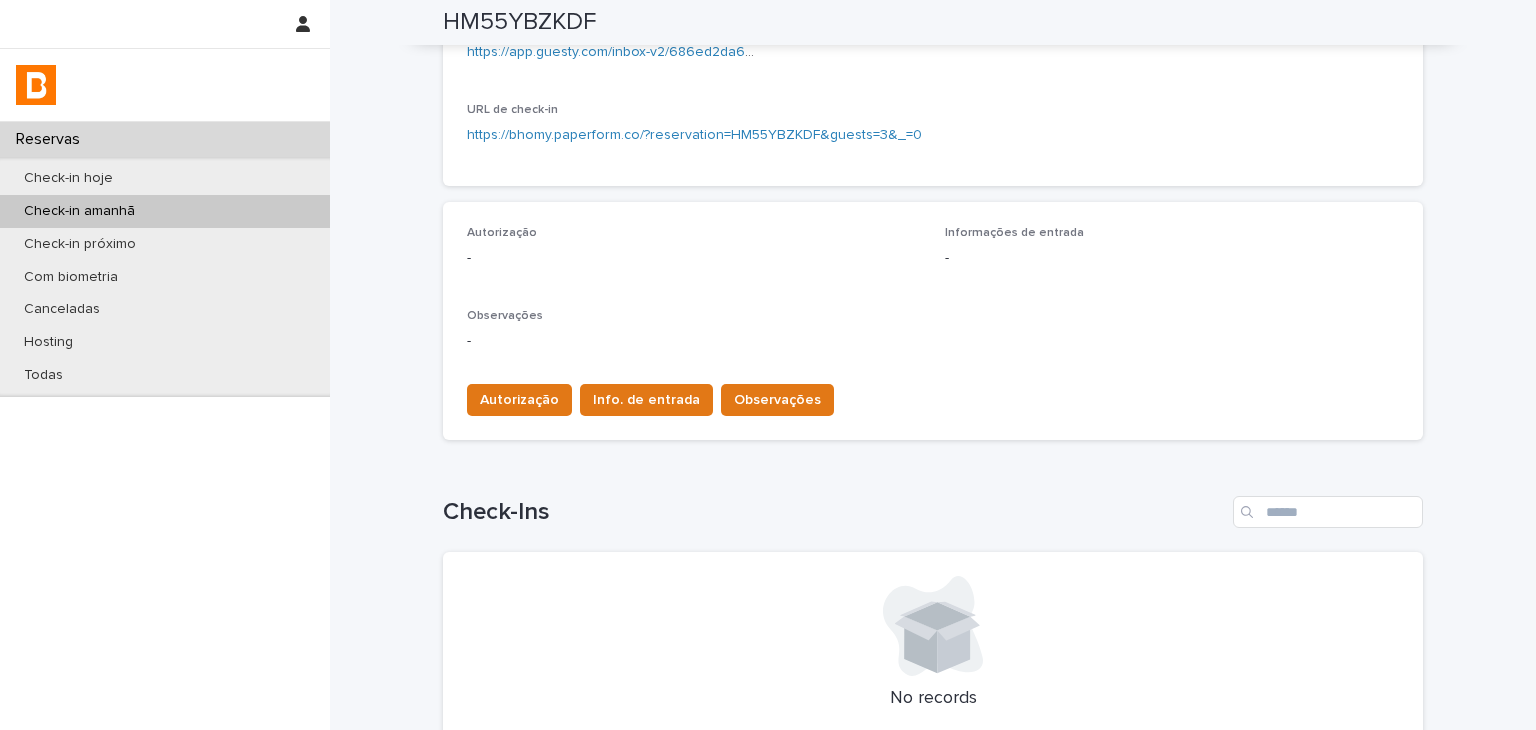 scroll, scrollTop: 100, scrollLeft: 0, axis: vertical 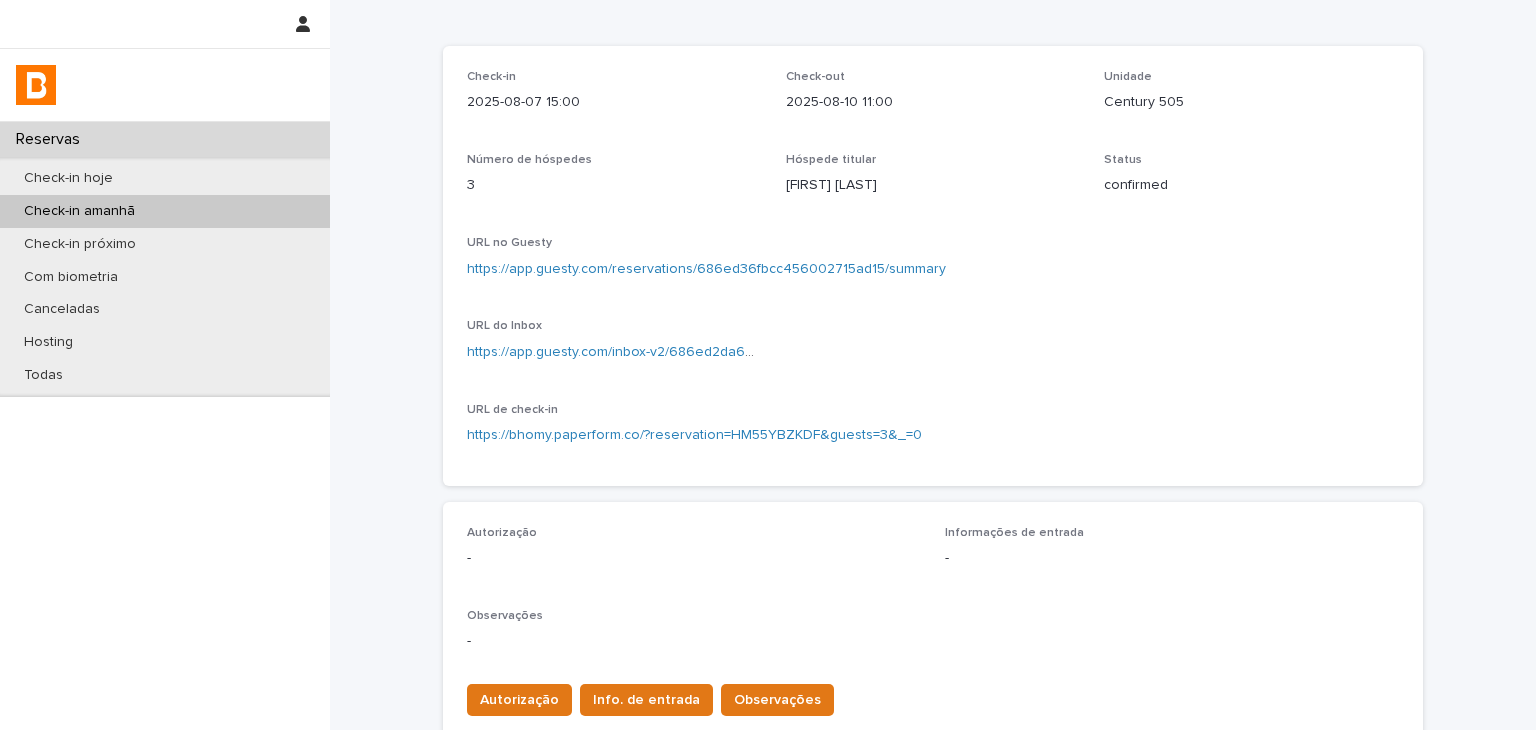 click on "https://app.guesty.com/reservations/686ed36fbcc456002715ad15/summary" at bounding box center [706, 269] 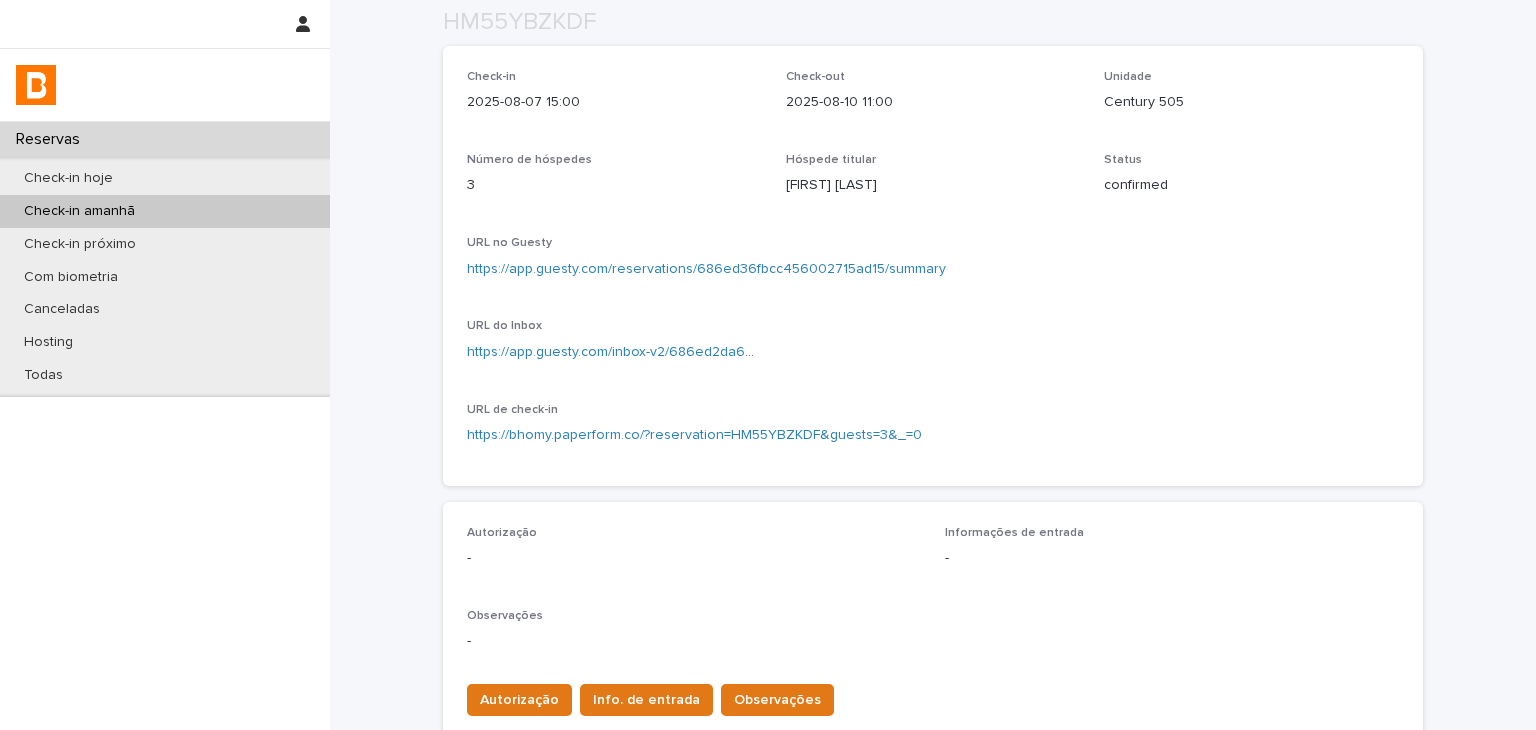 scroll, scrollTop: 500, scrollLeft: 0, axis: vertical 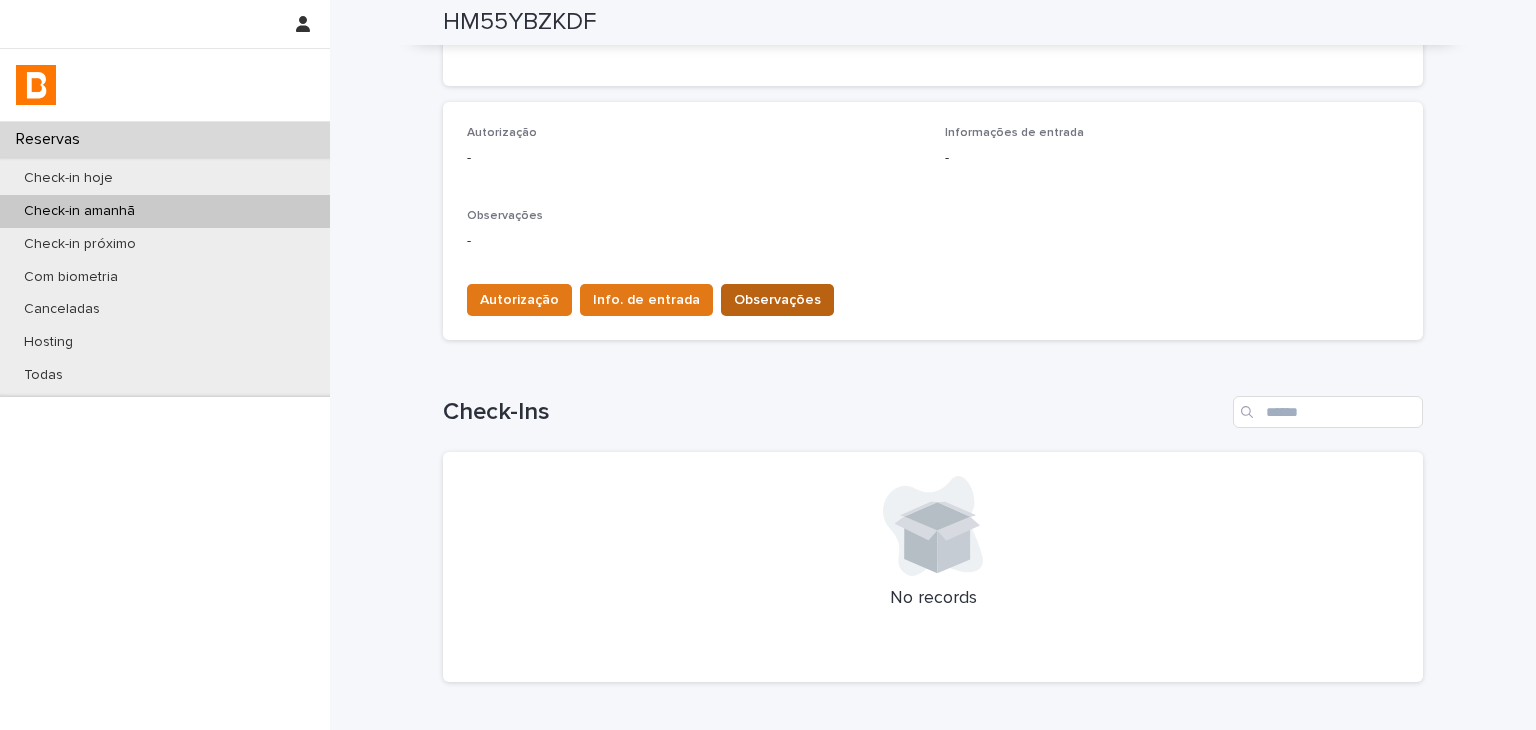 click on "Observações" at bounding box center [777, 300] 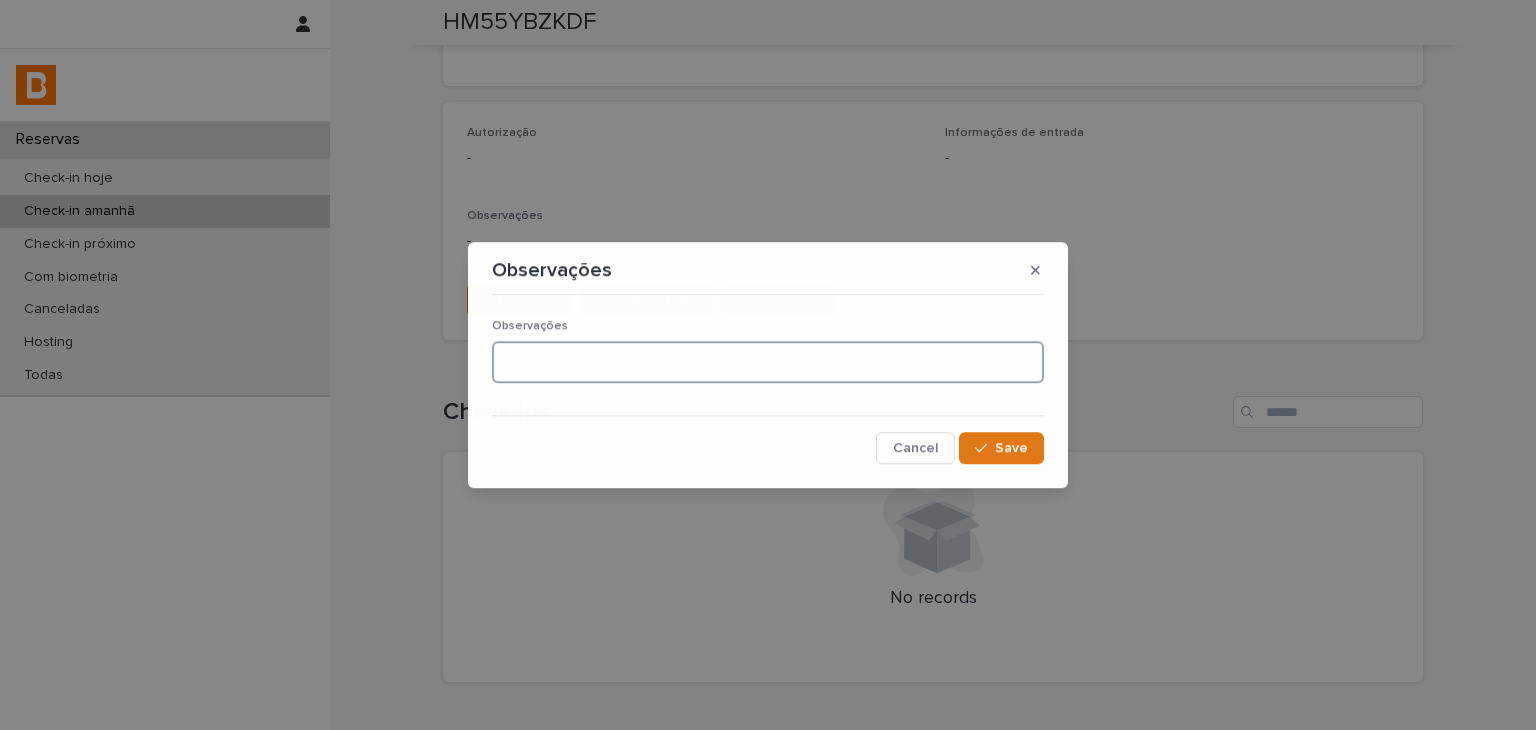 click at bounding box center (768, 362) 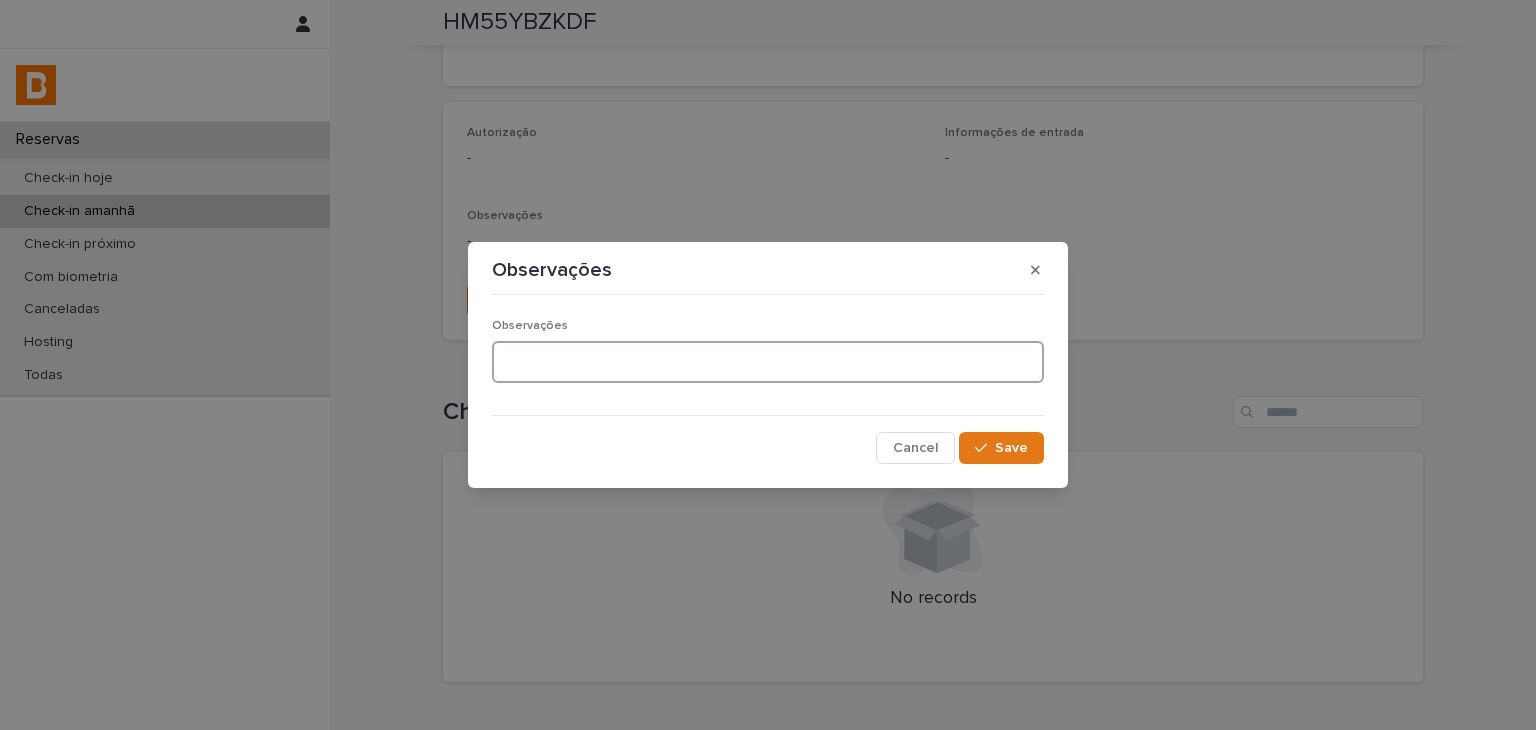 paste on "**********" 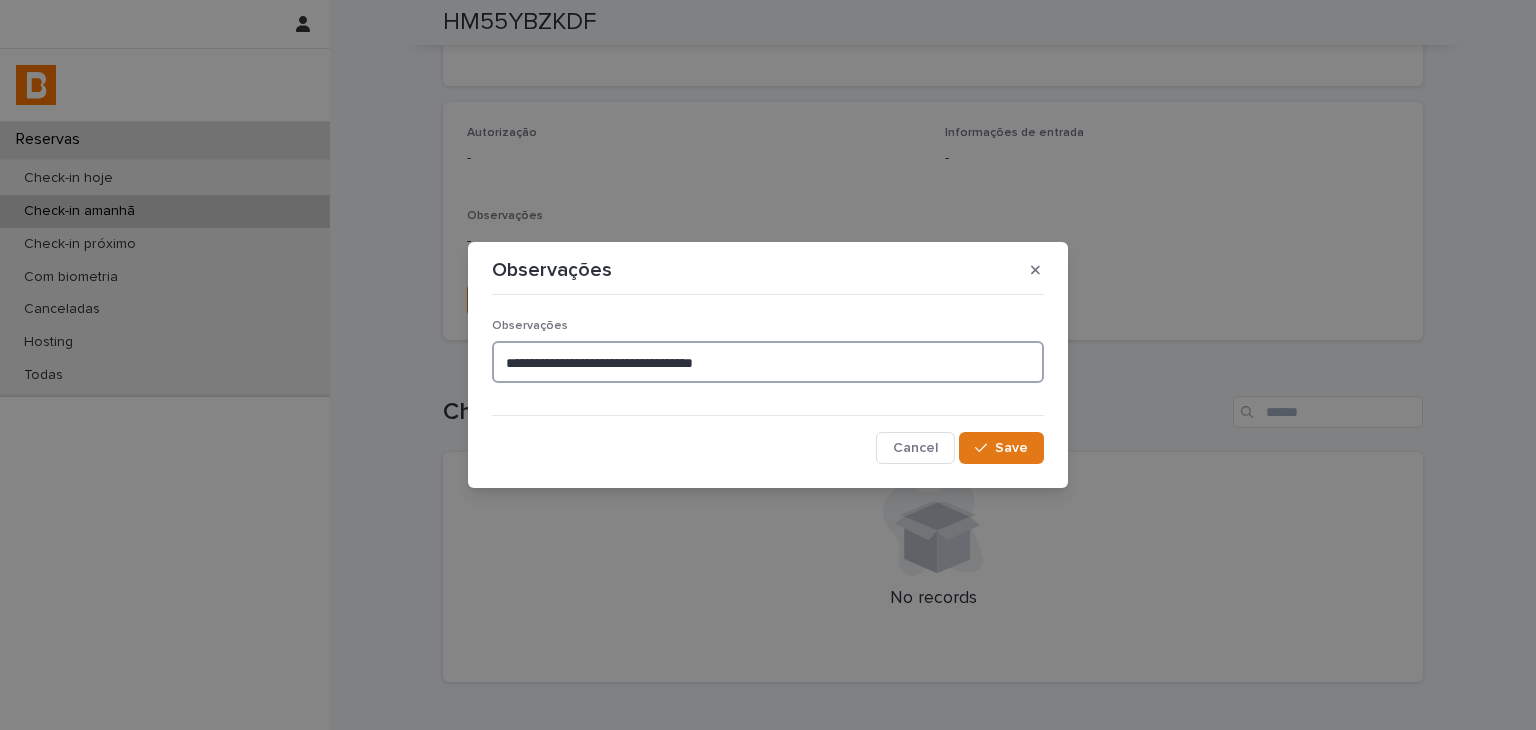 click on "**********" at bounding box center [768, 362] 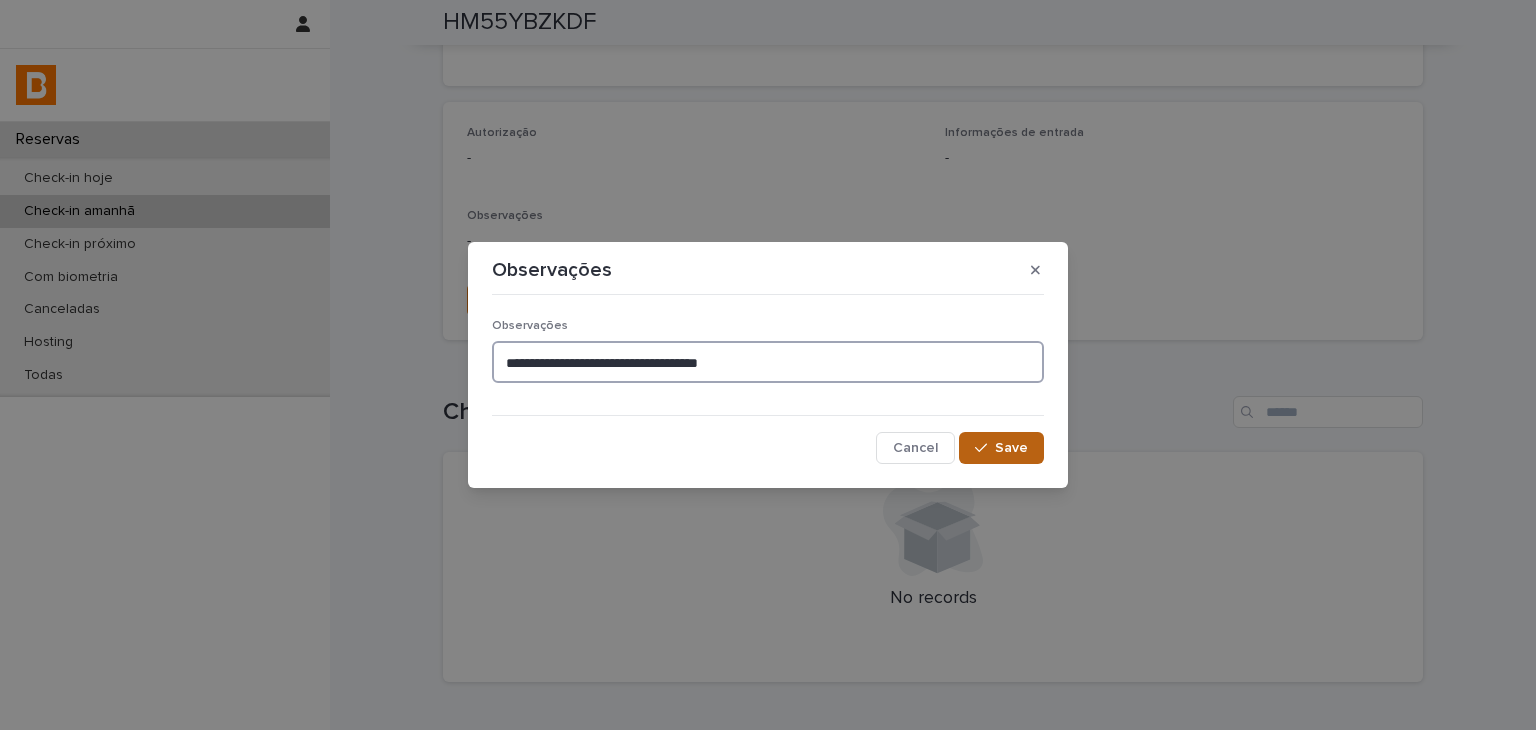 type on "**********" 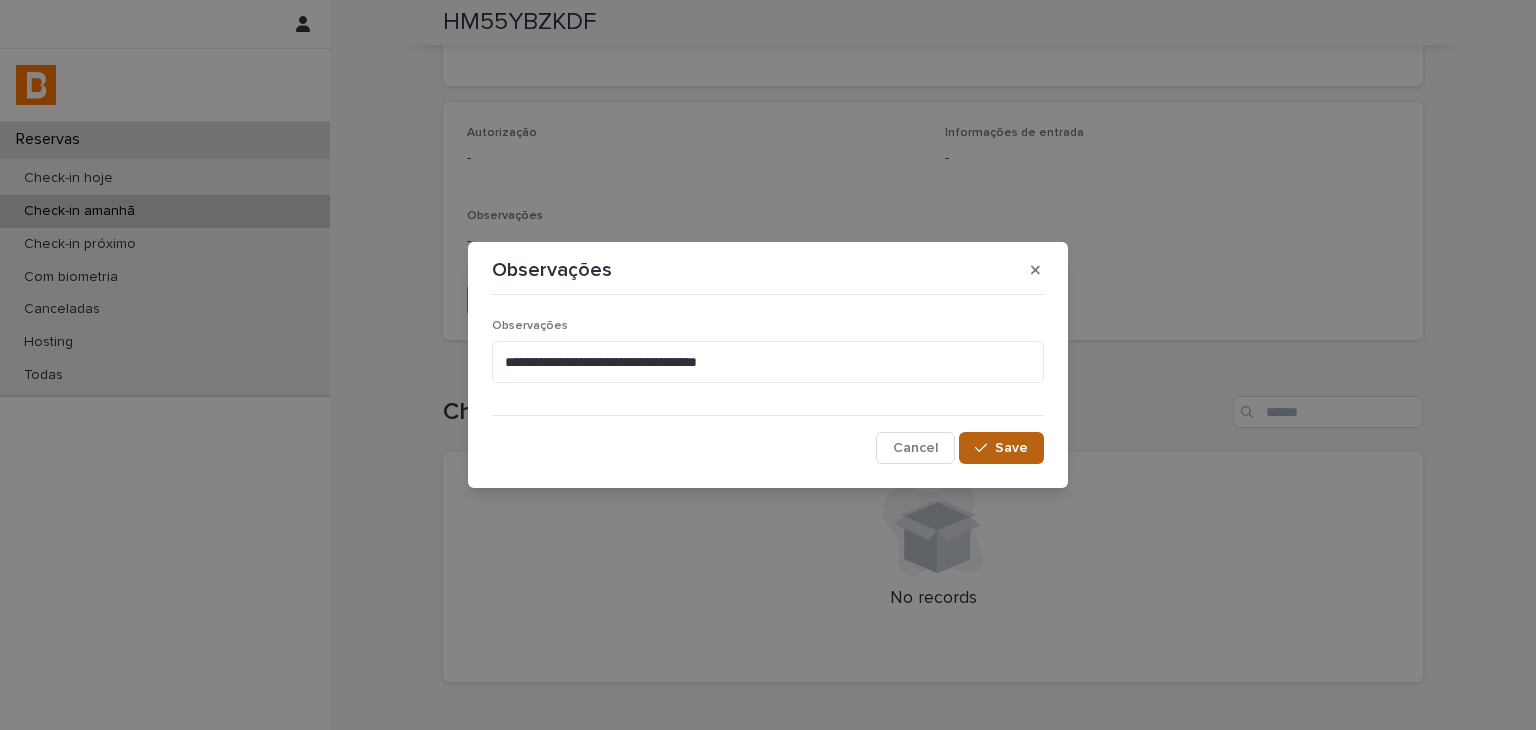 click on "Save" at bounding box center [1011, 448] 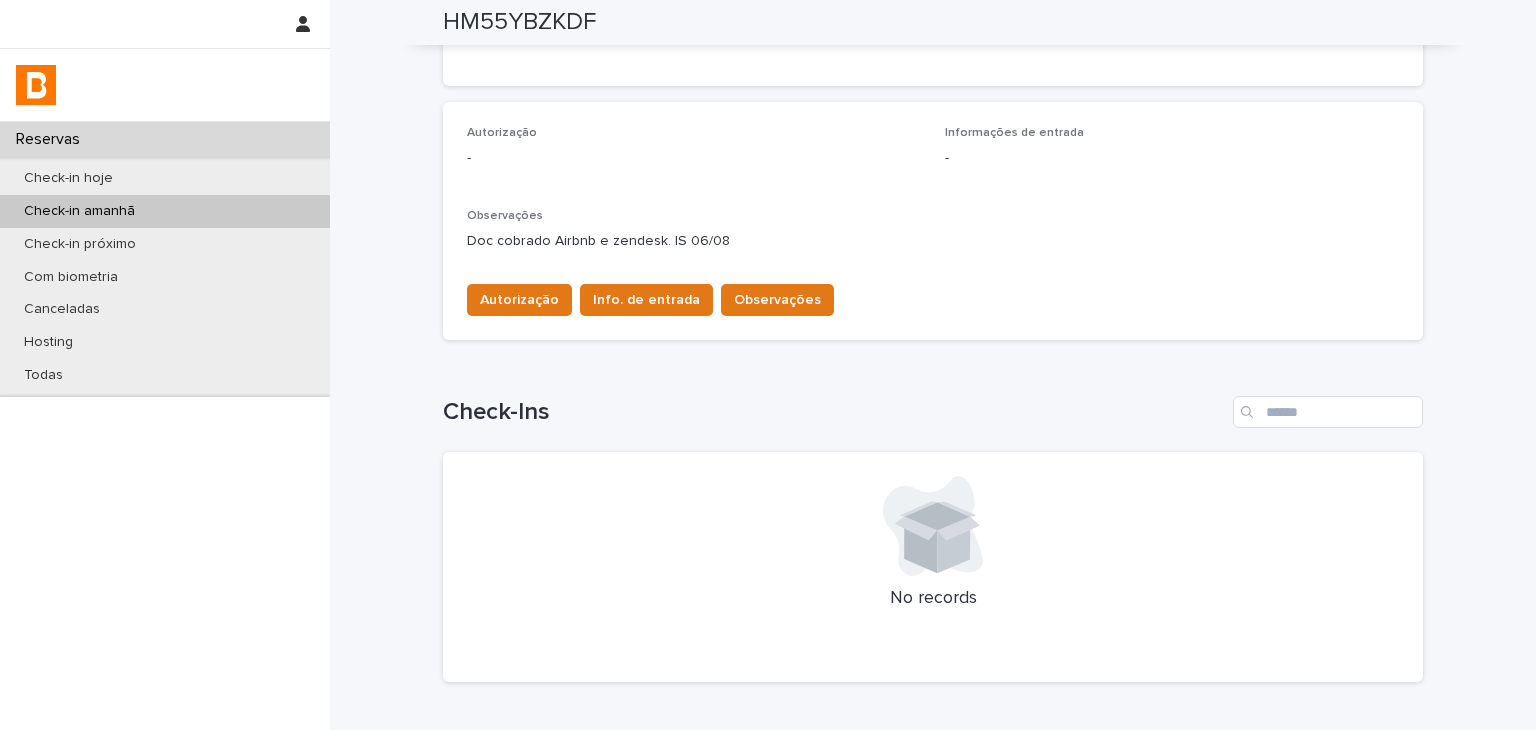 scroll, scrollTop: 0, scrollLeft: 0, axis: both 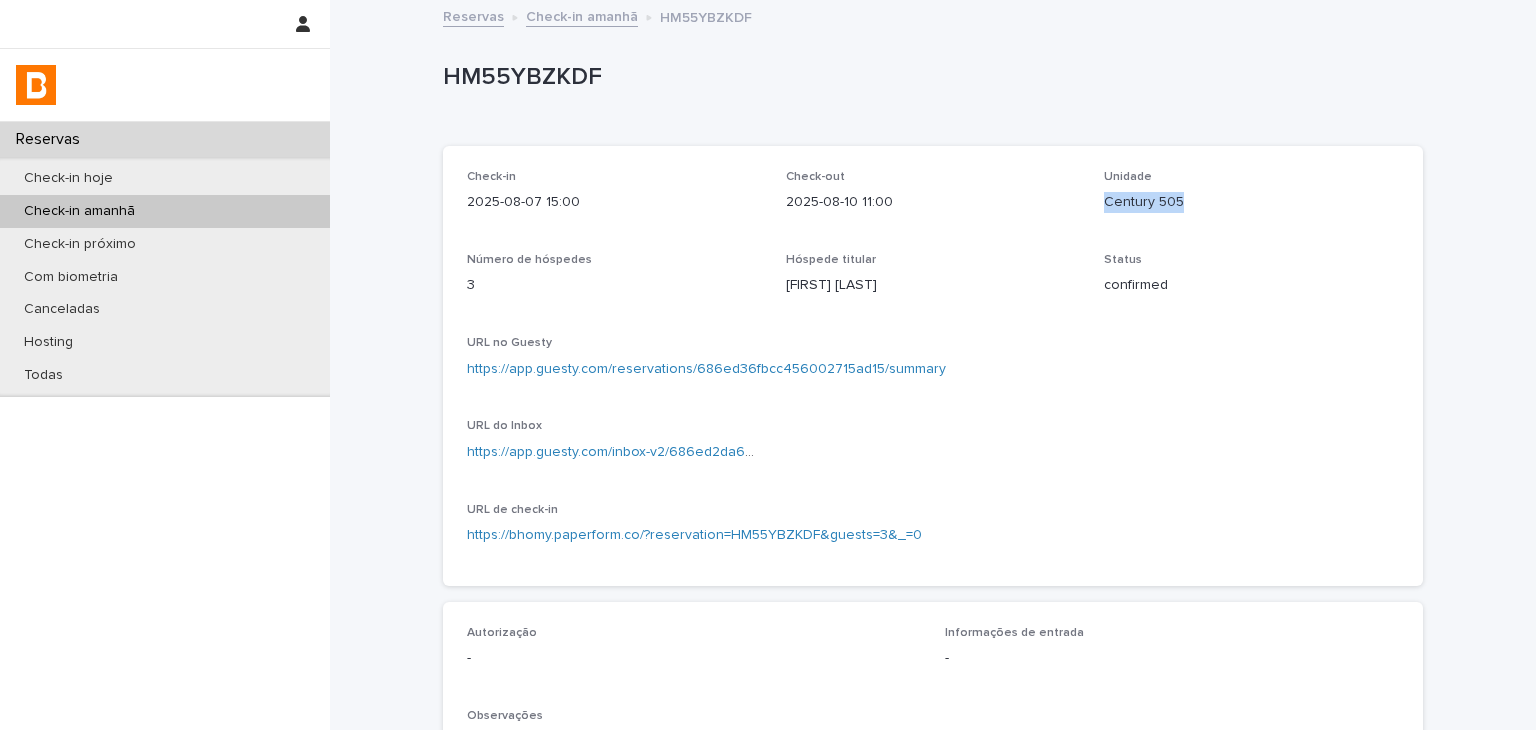 drag, startPoint x: 1096, startPoint y: 204, endPoint x: 1206, endPoint y: 197, distance: 110.2225 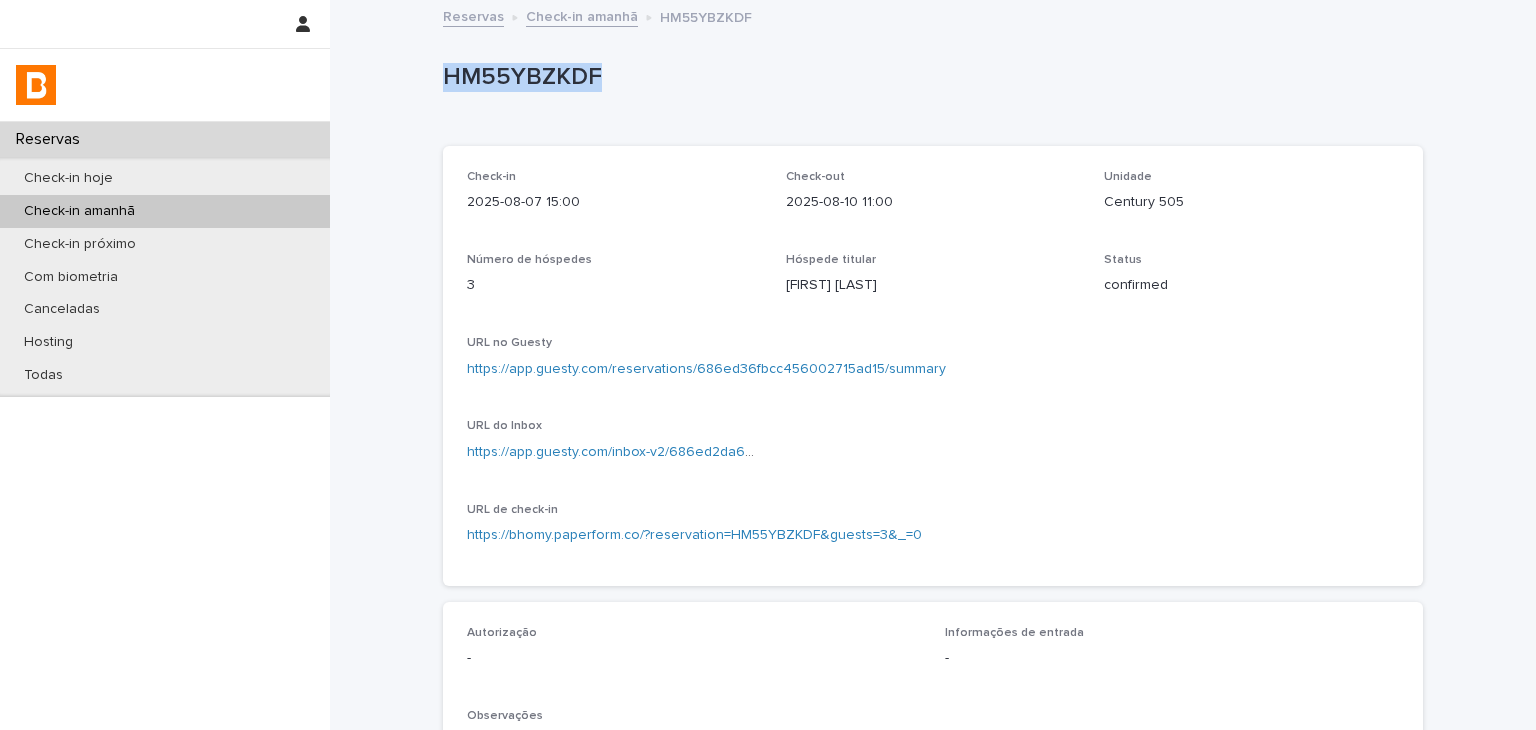 drag, startPoint x: 428, startPoint y: 84, endPoint x: 642, endPoint y: 84, distance: 214 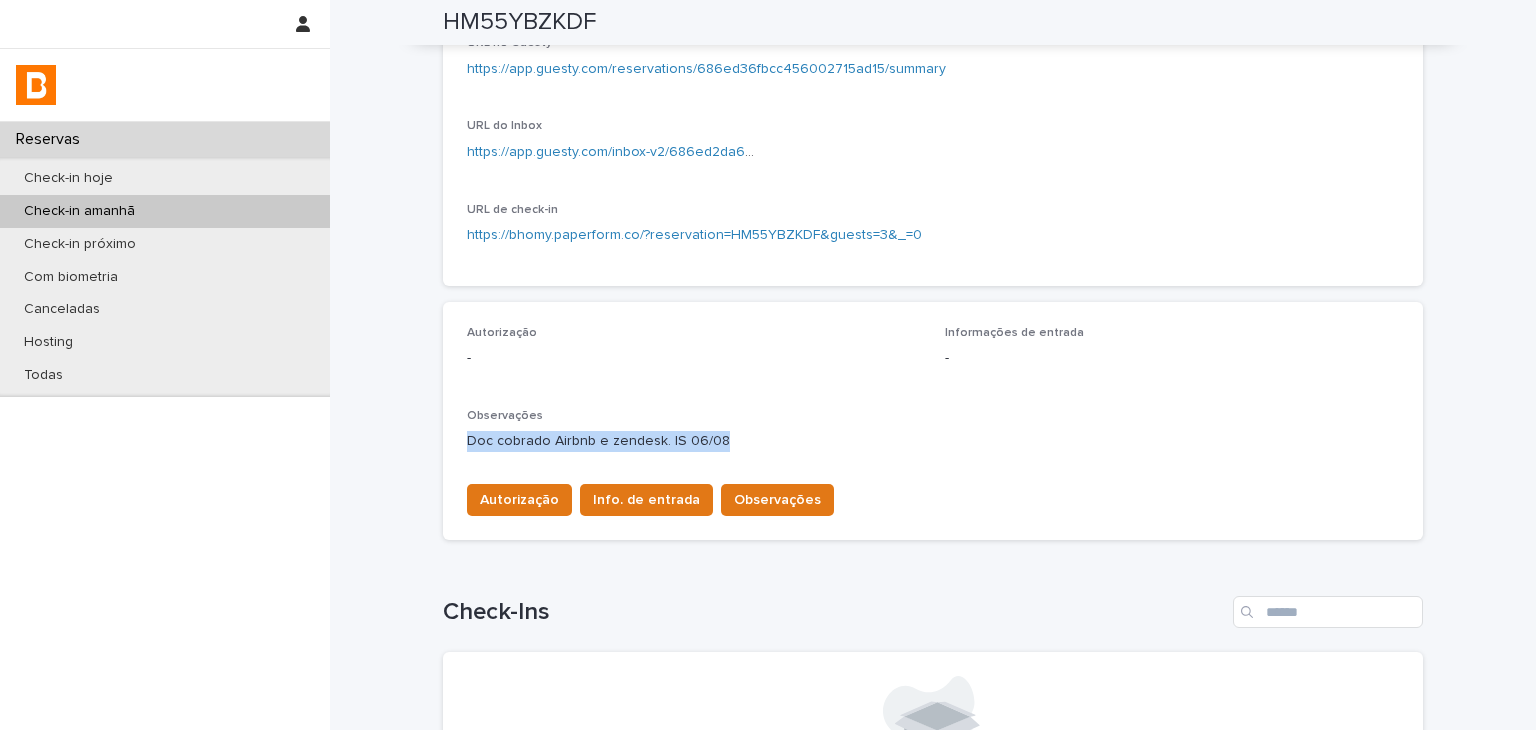 drag, startPoint x: 472, startPoint y: 449, endPoint x: 714, endPoint y: 440, distance: 242.1673 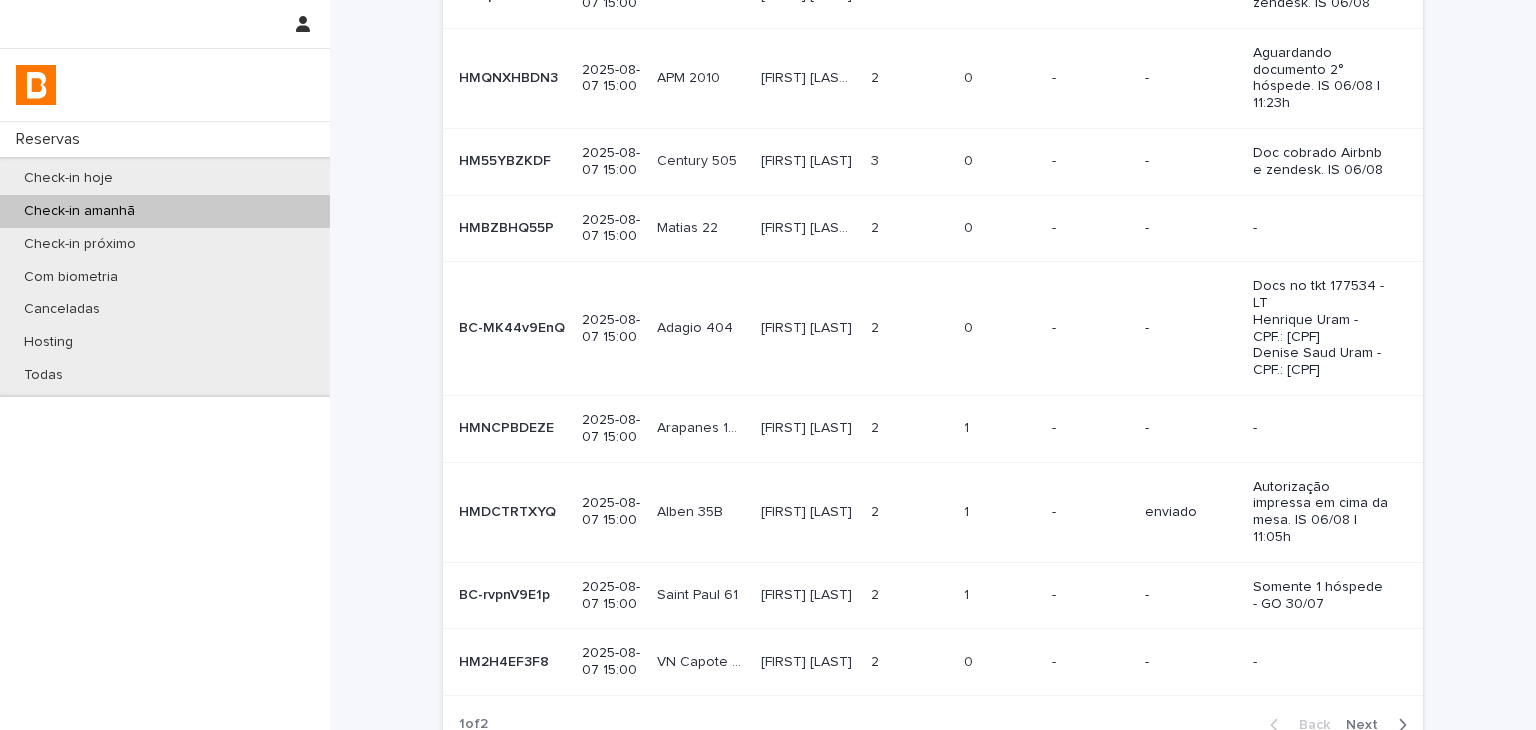 scroll, scrollTop: 0, scrollLeft: 0, axis: both 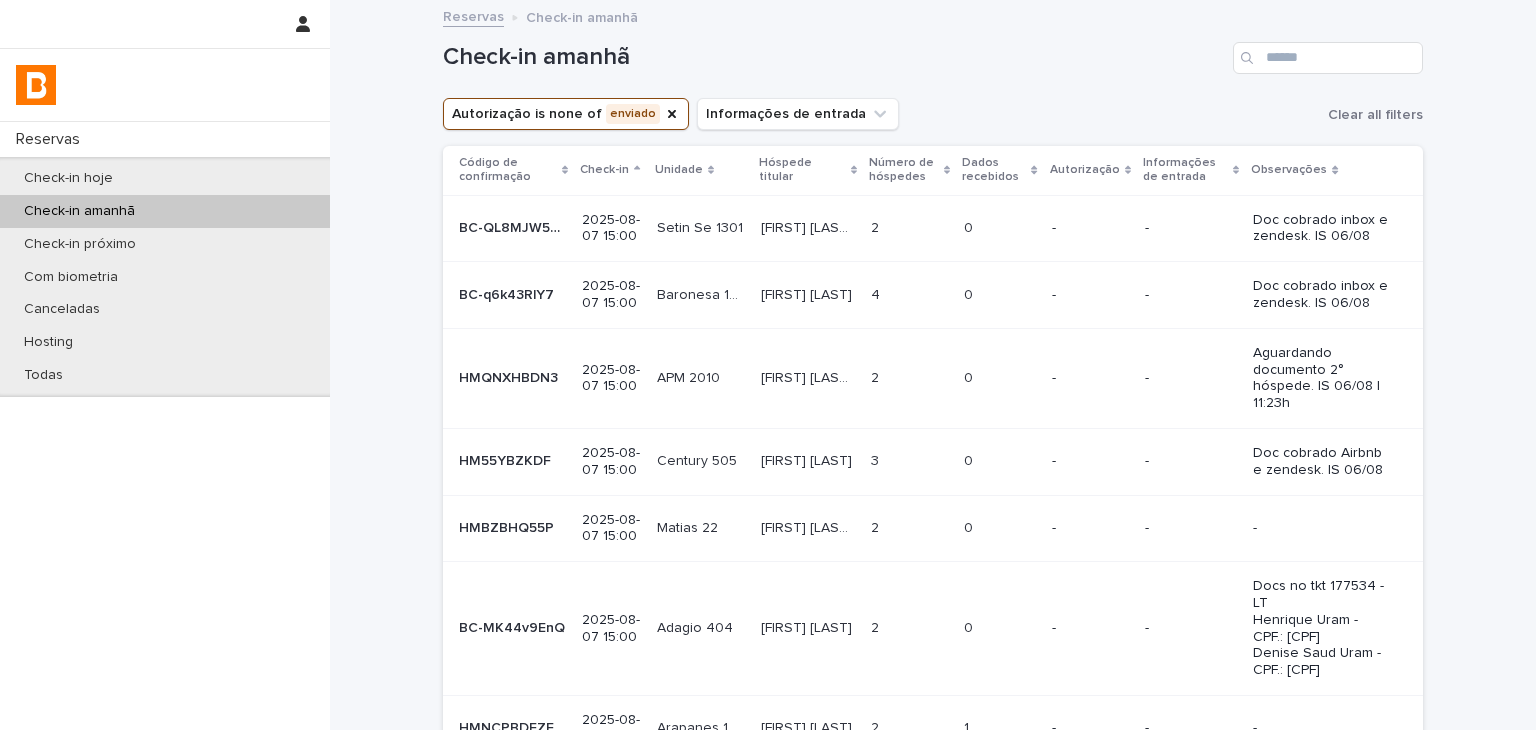 click at bounding box center [909, 528] 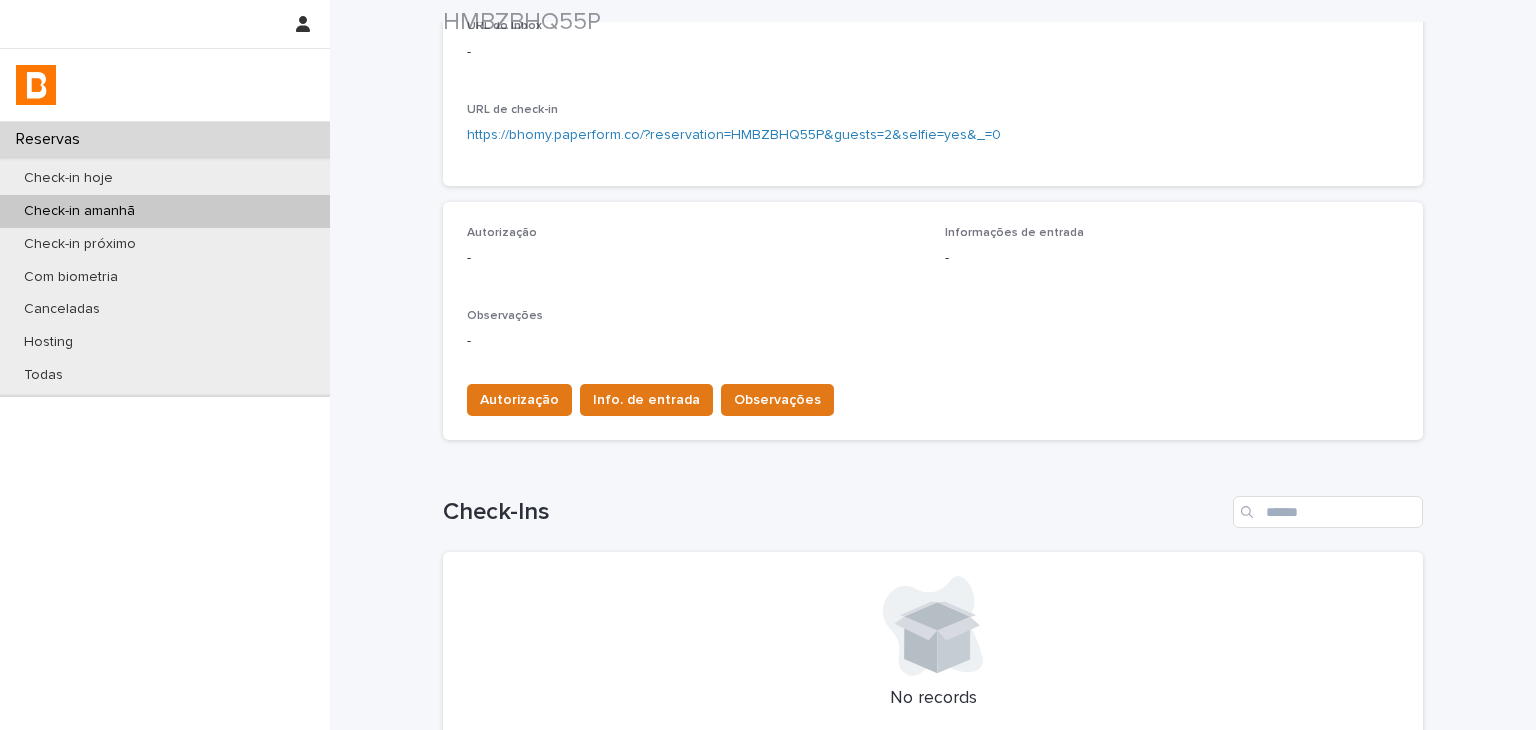 scroll, scrollTop: 500, scrollLeft: 0, axis: vertical 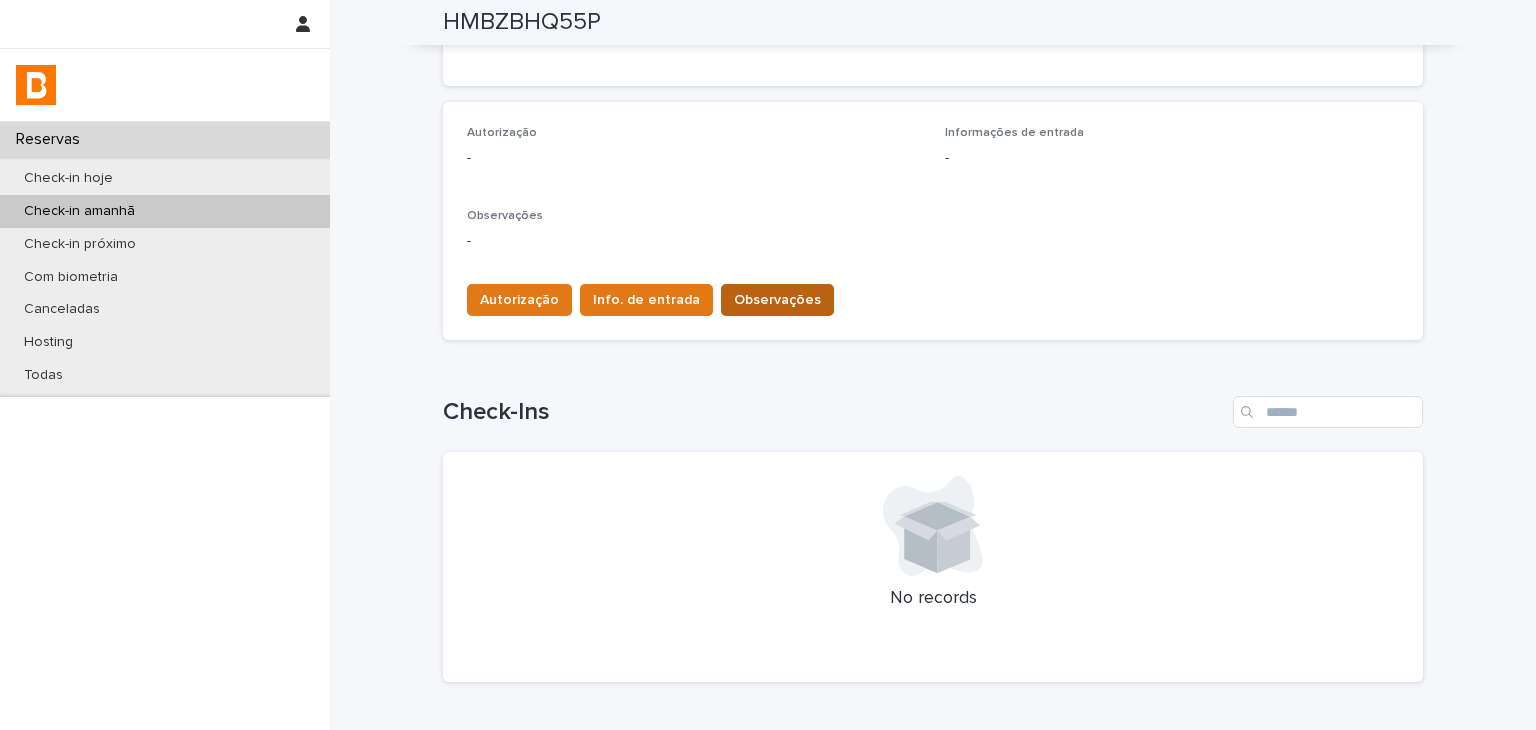 click on "Observações" at bounding box center (777, 300) 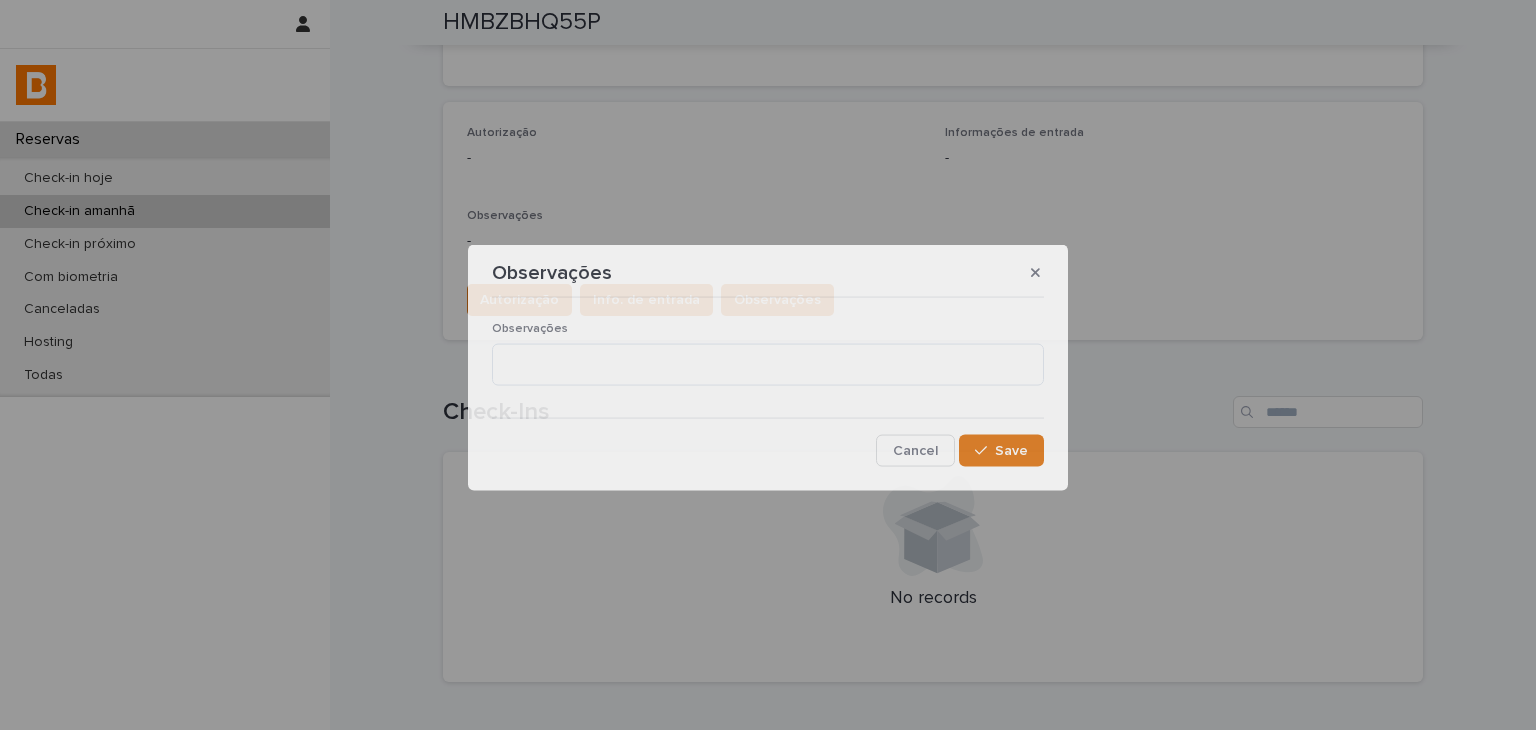 click on "Observações" at bounding box center (768, 361) 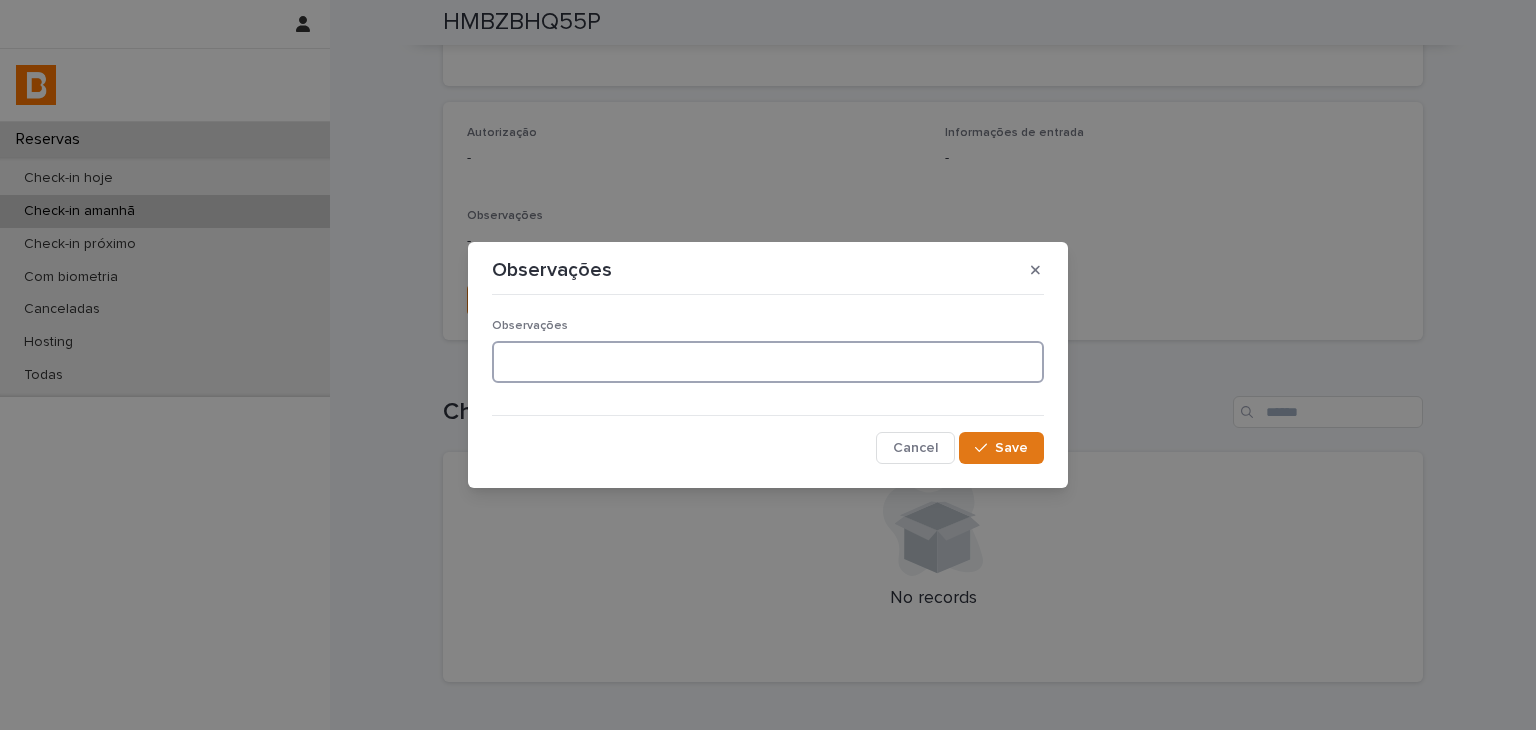 click at bounding box center (768, 362) 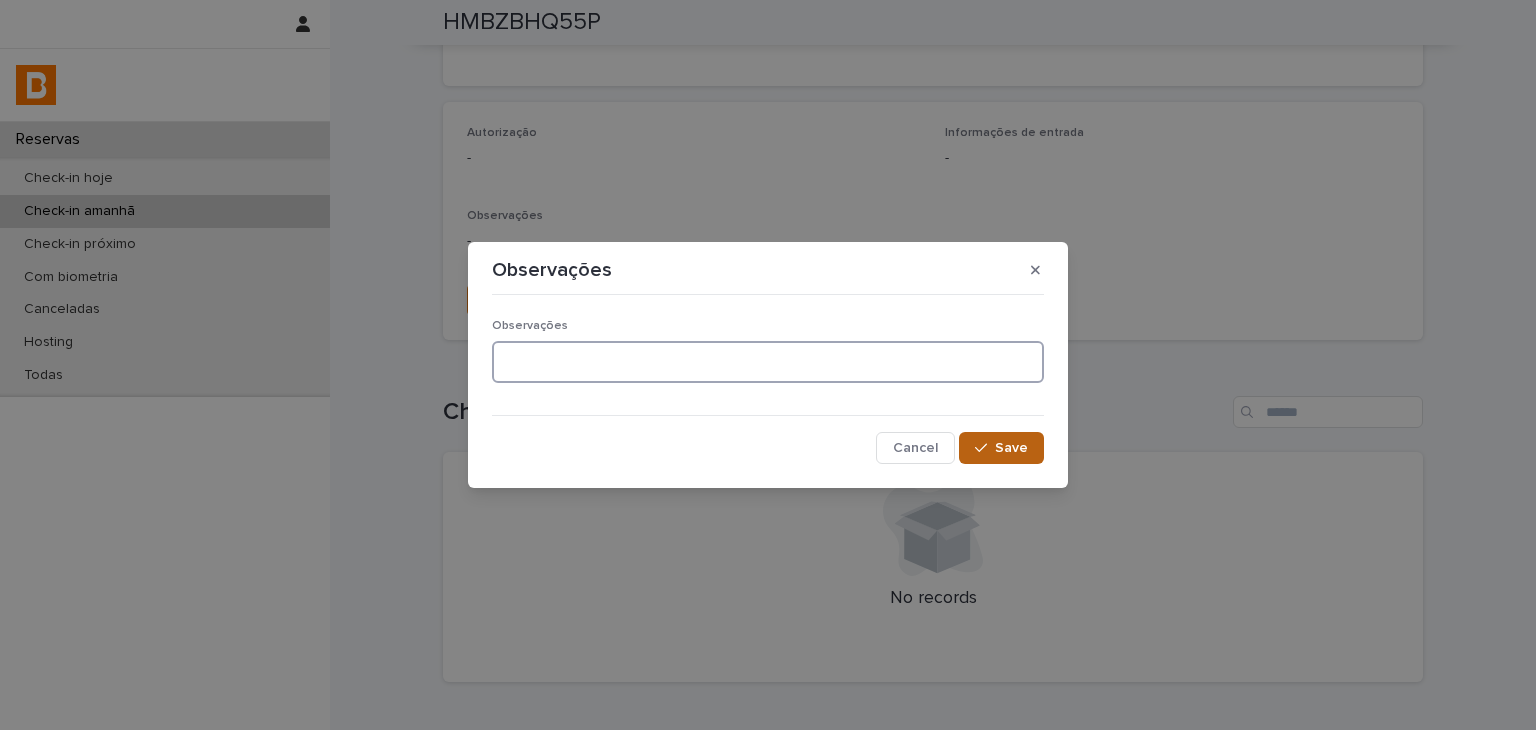 paste on "**********" 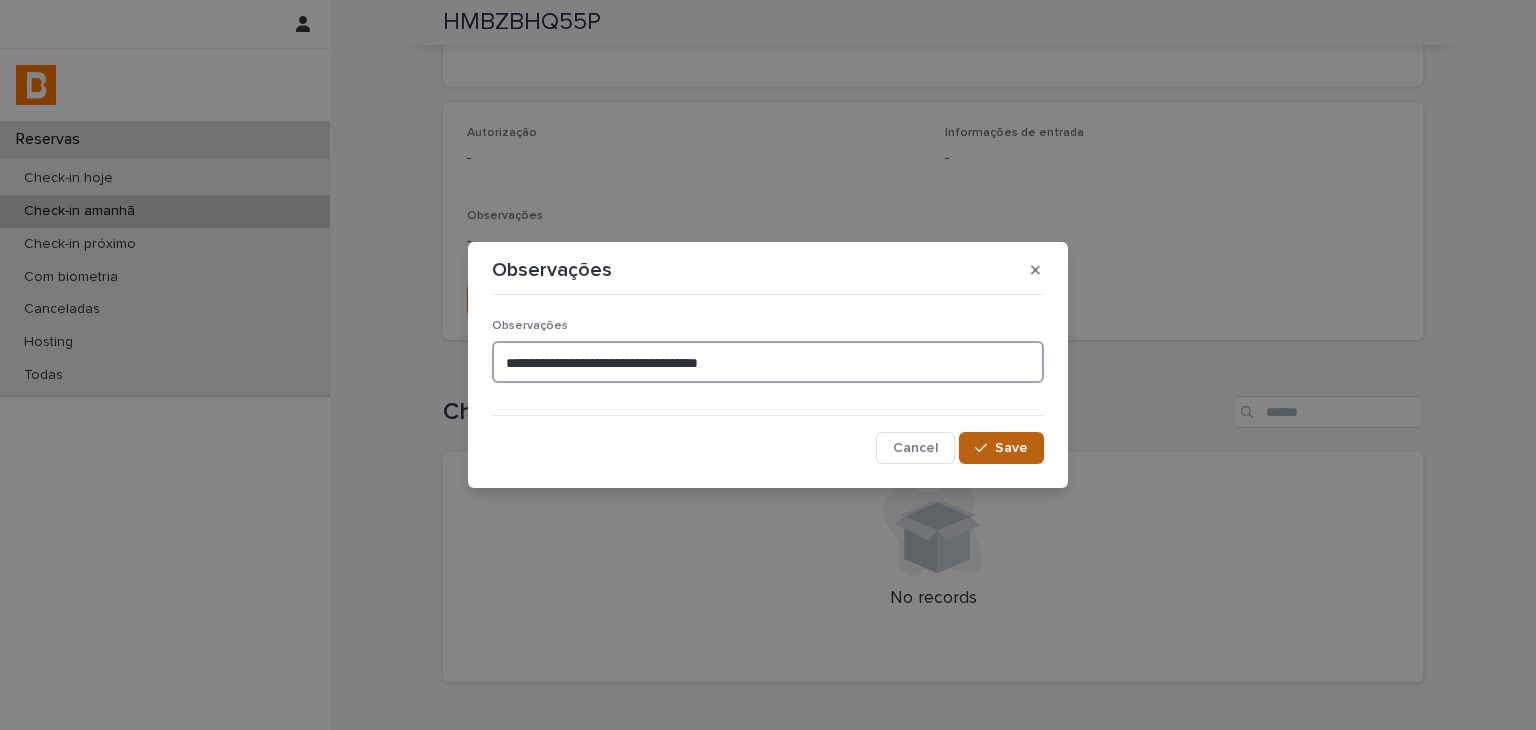 type on "**********" 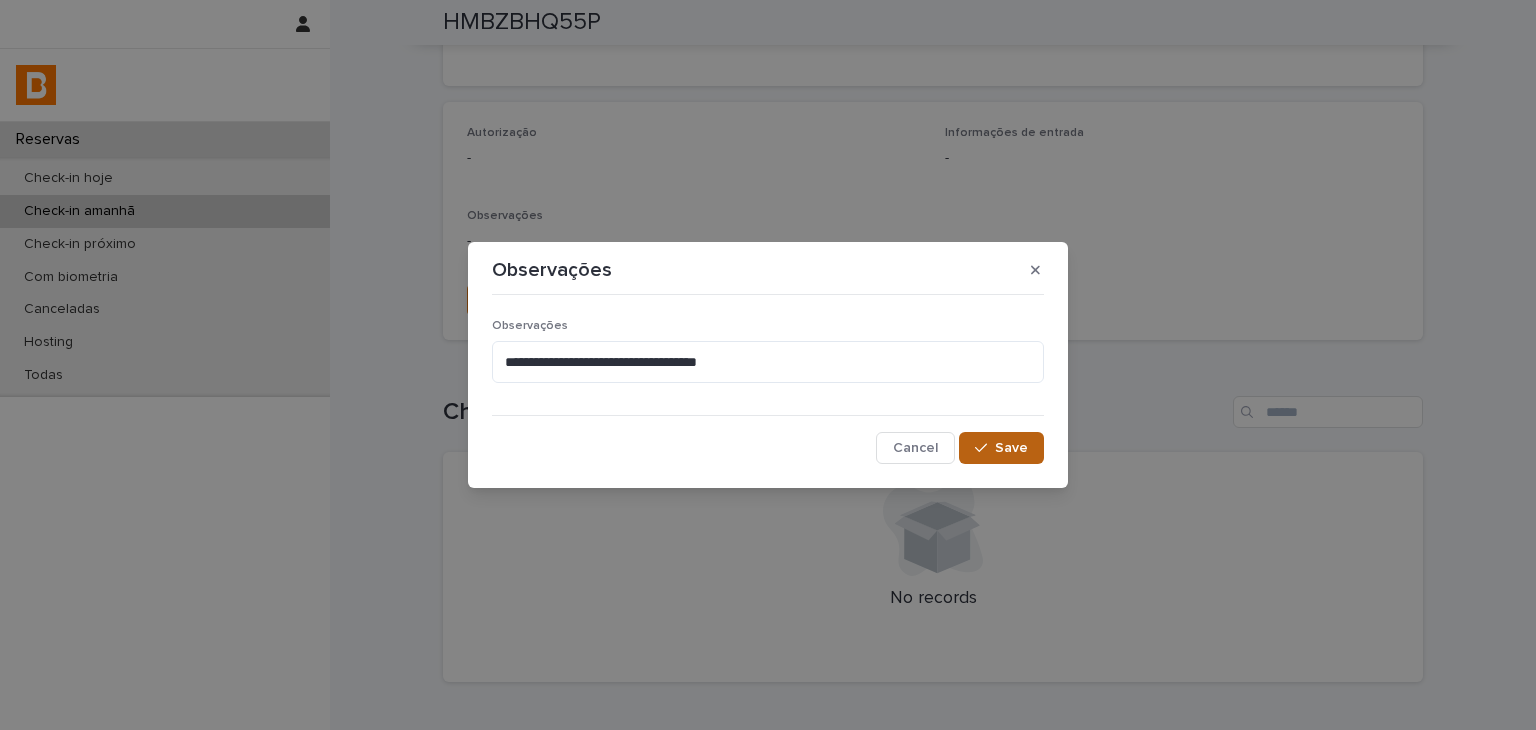 click on "Save" at bounding box center (1001, 448) 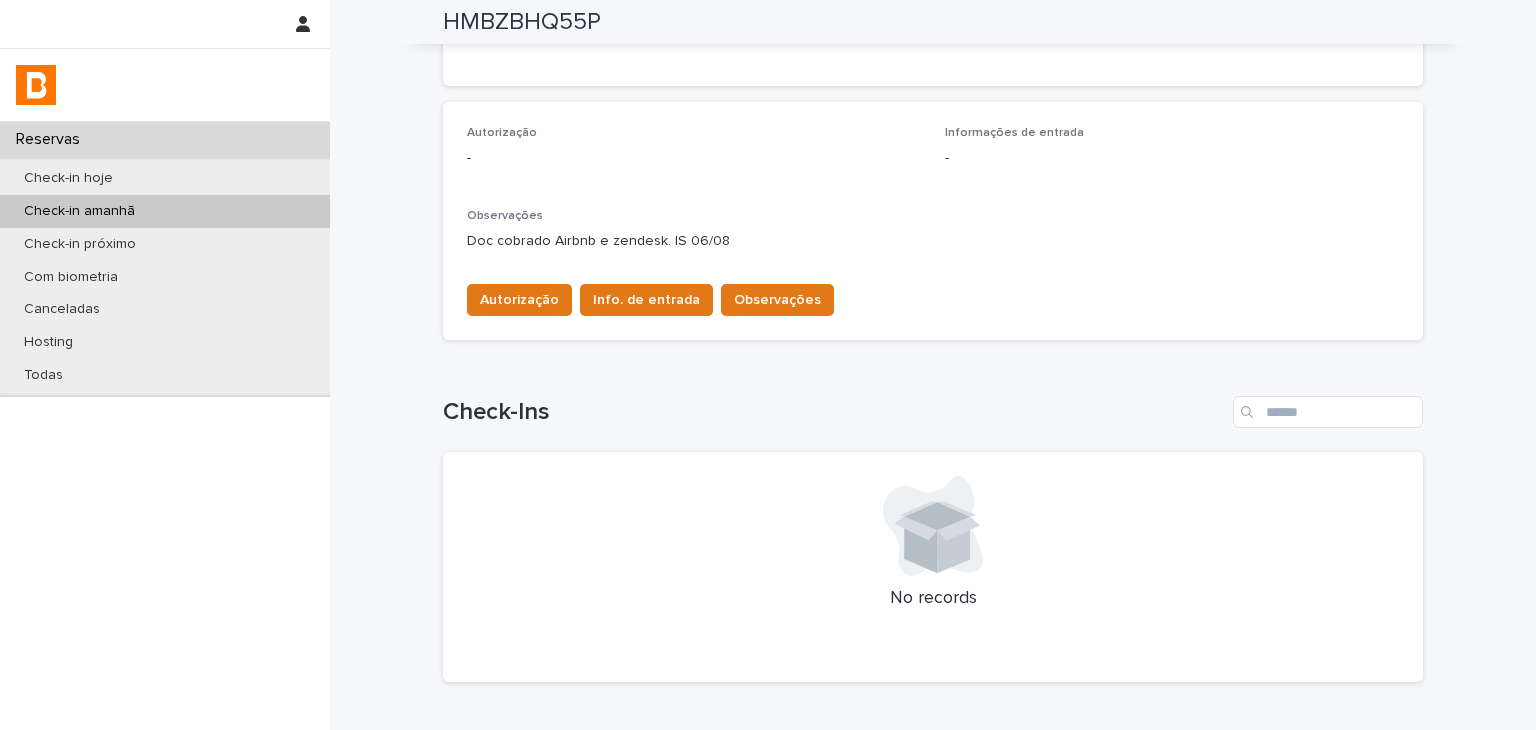 scroll, scrollTop: 0, scrollLeft: 0, axis: both 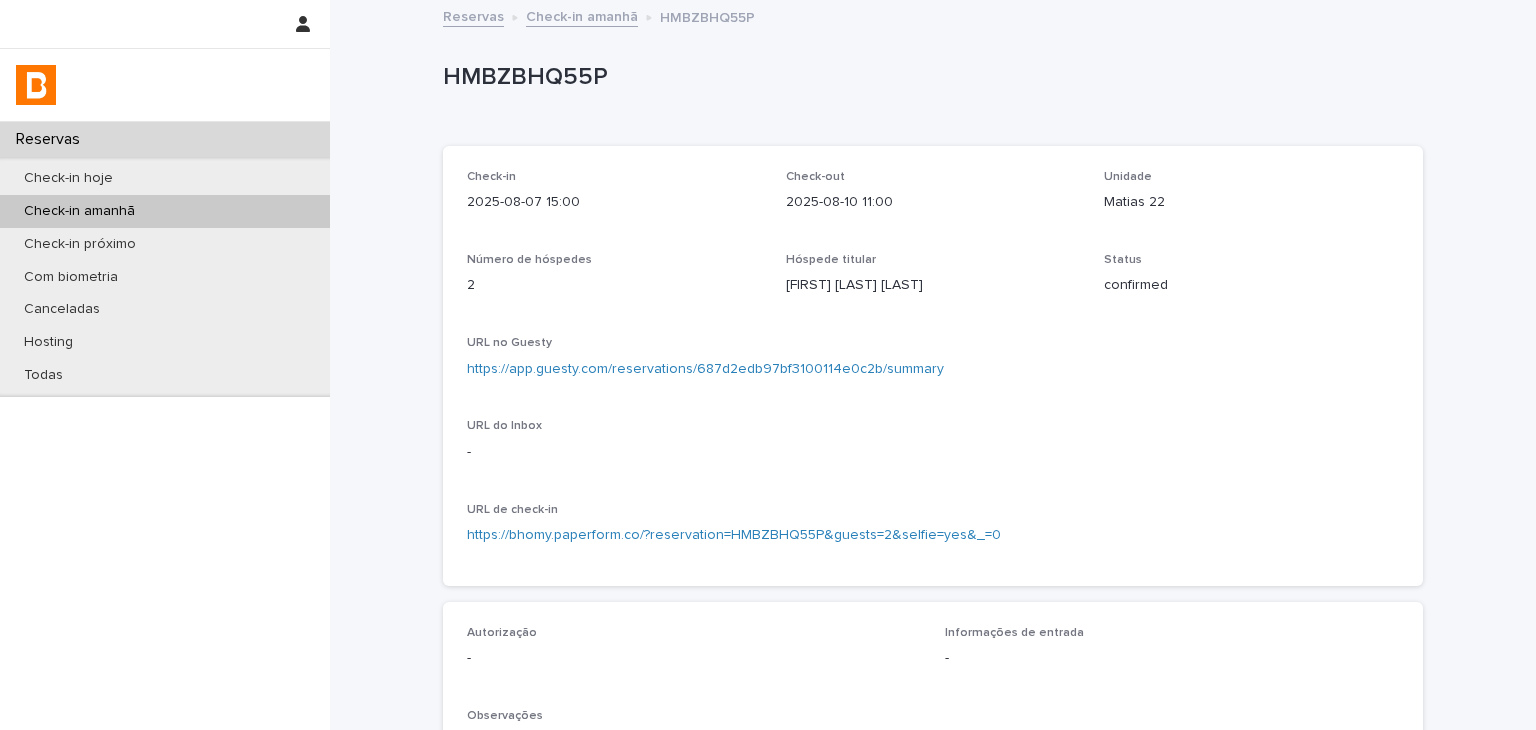 click on "HMBZBHQ55P" at bounding box center (929, 77) 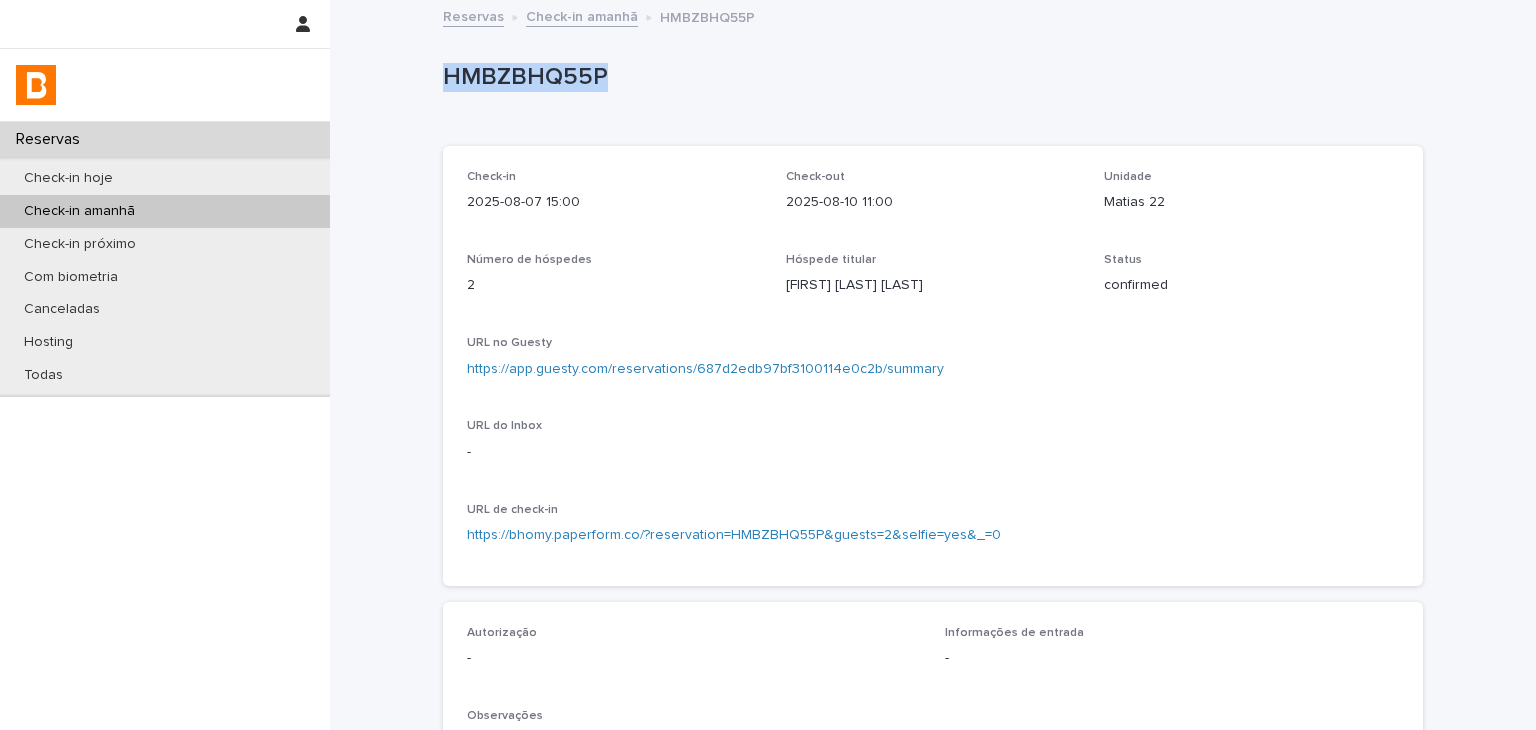 click on "HMBZBHQ55P" at bounding box center [929, 77] 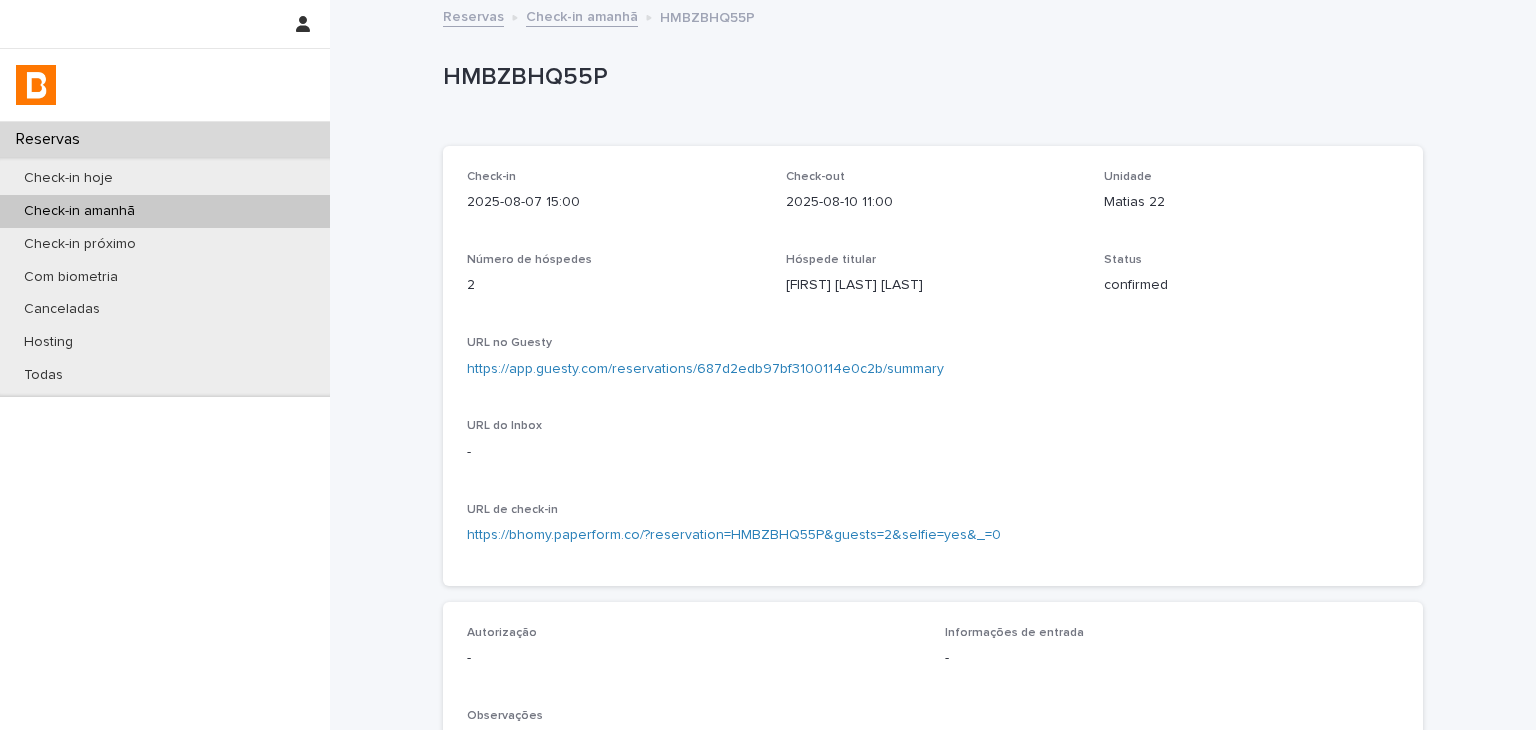 click on "[FIRST] [LAST] [LAST]" at bounding box center [933, 285] 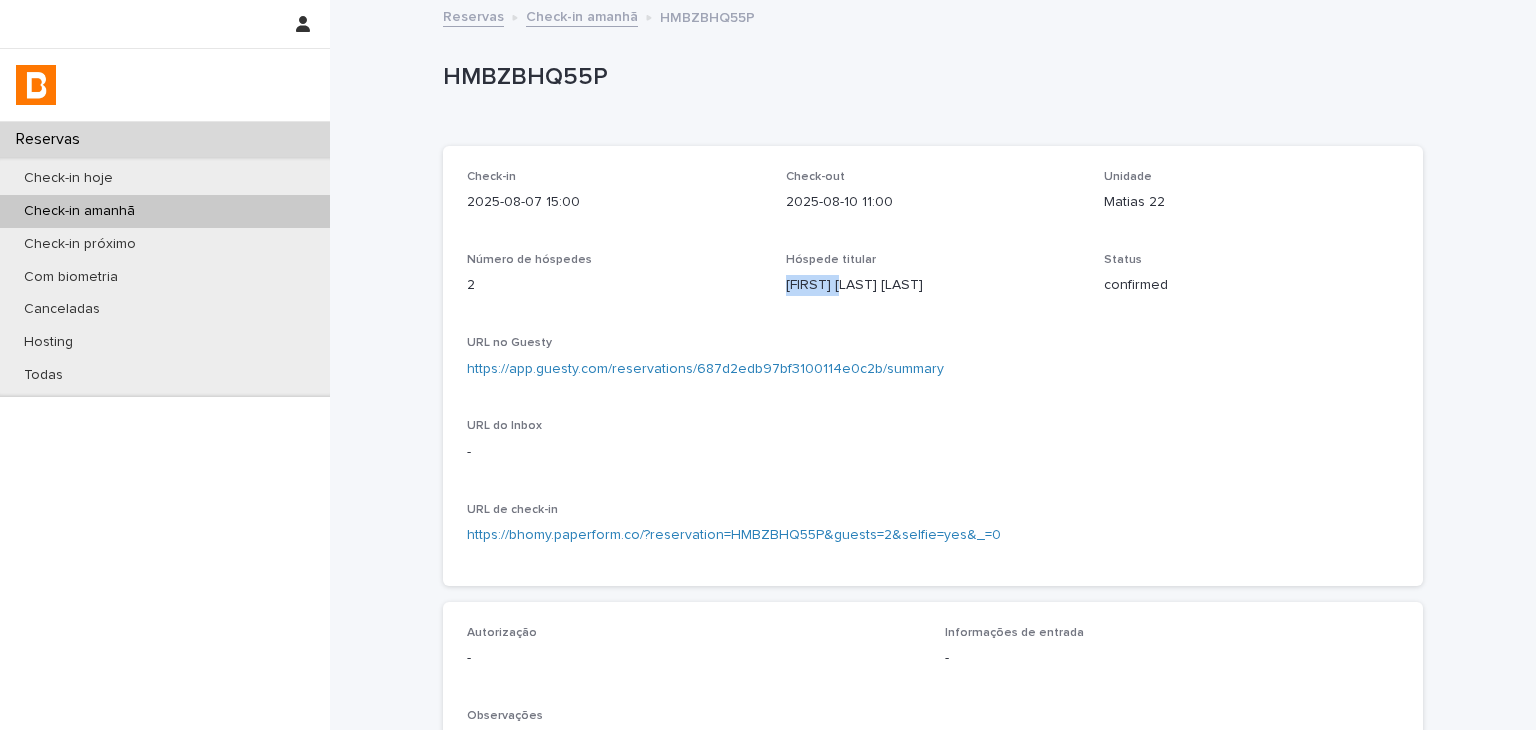 click on "[FIRST] [LAST] [LAST]" at bounding box center (933, 285) 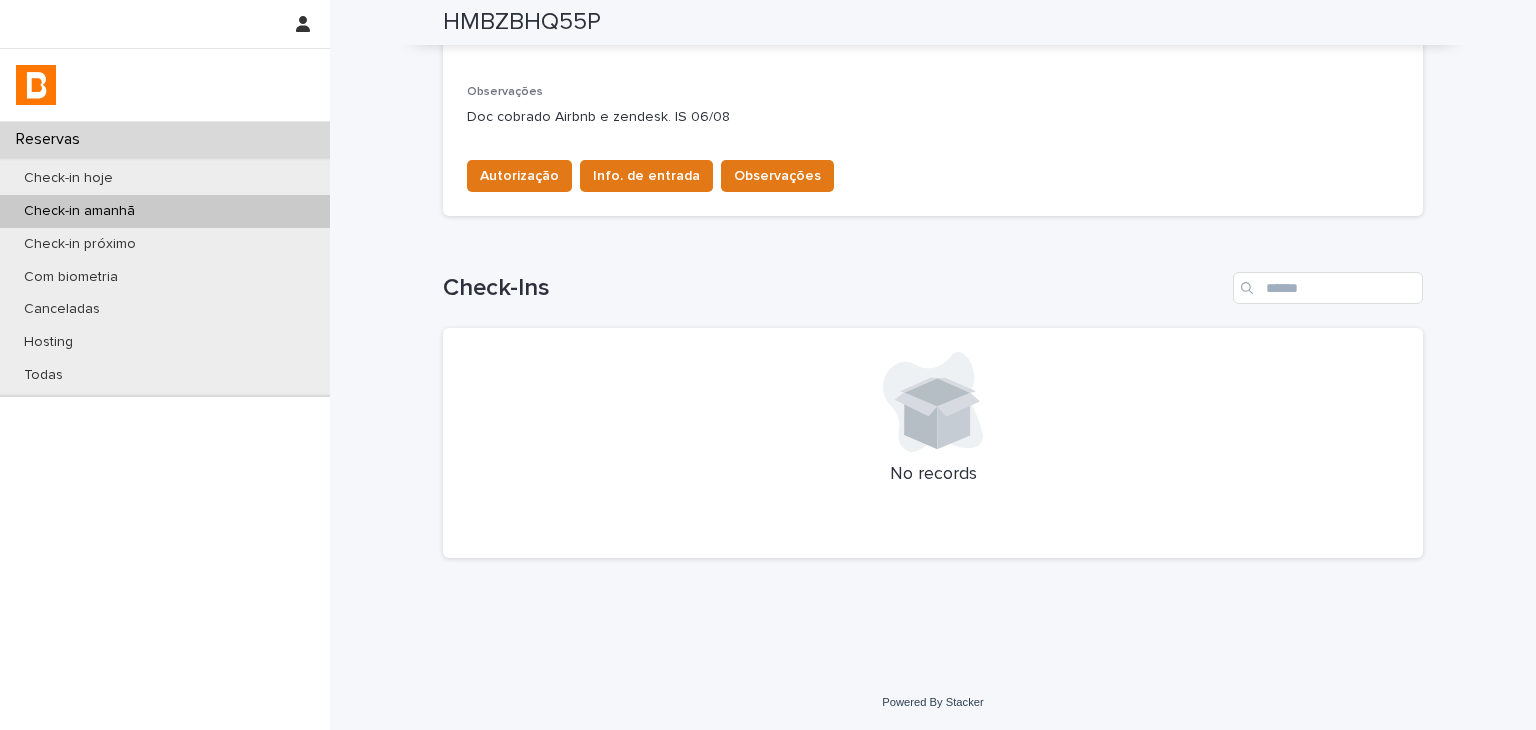 scroll, scrollTop: 124, scrollLeft: 0, axis: vertical 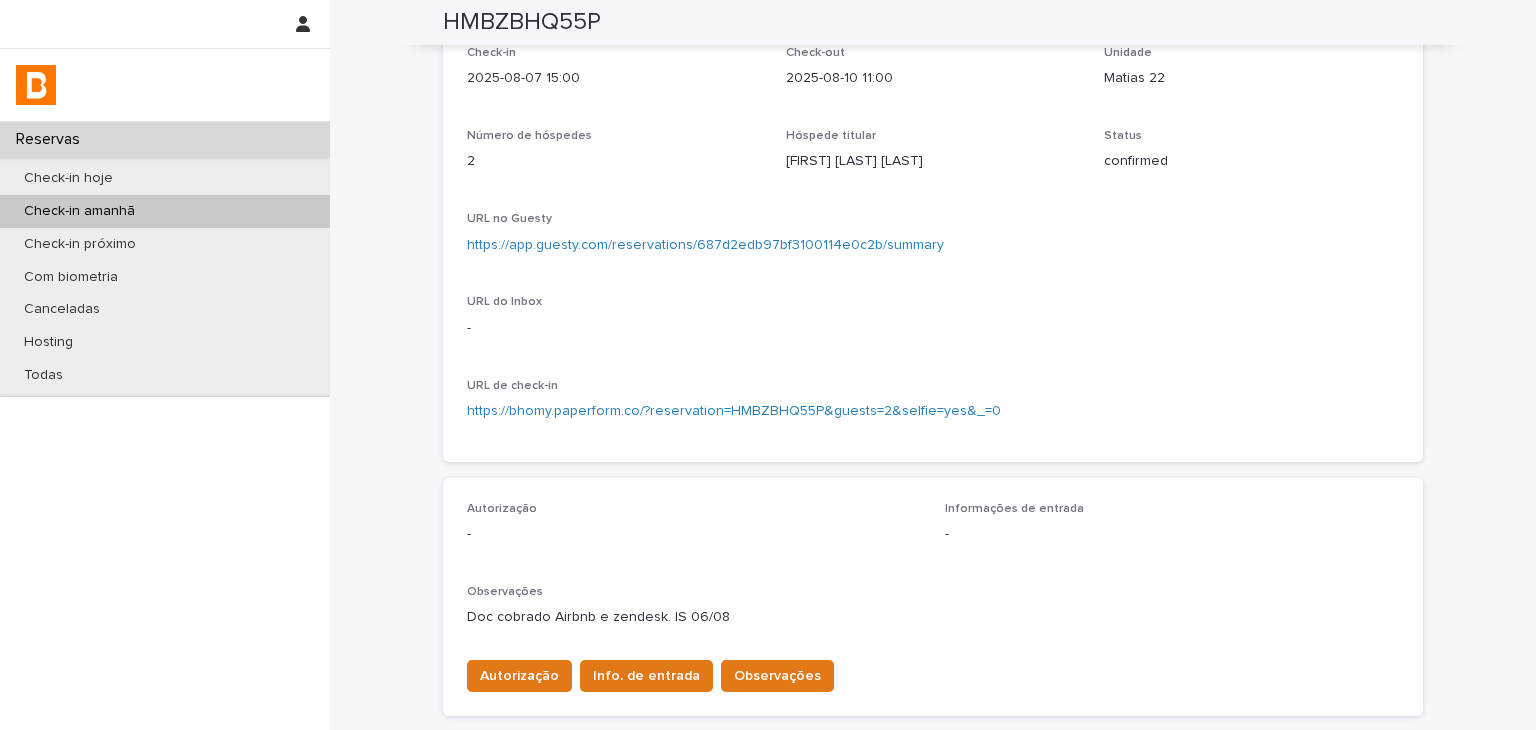 click on "https://app.guesty.com/reservations/687d2edb97bf3100114e0c2b/summary" at bounding box center (933, 243) 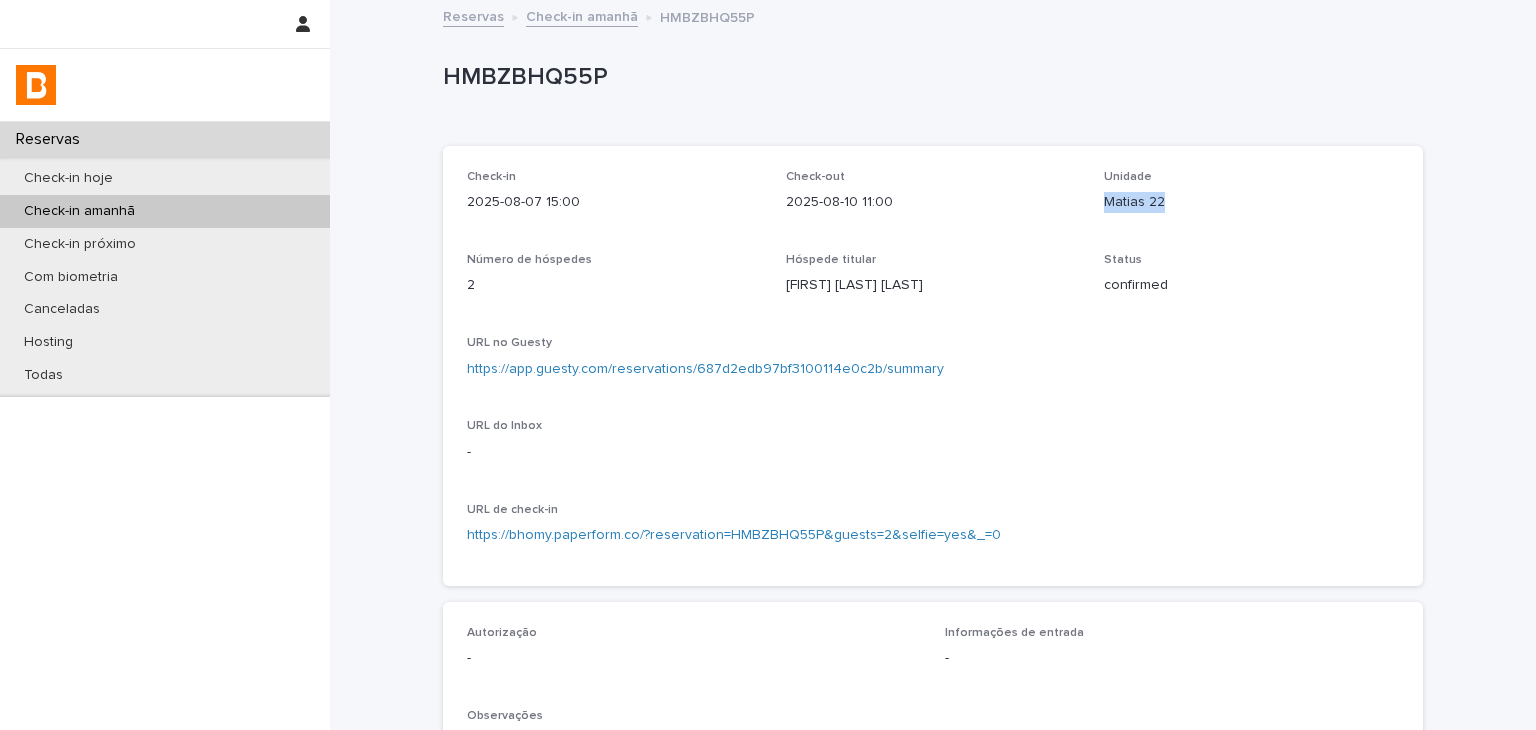 drag, startPoint x: 1116, startPoint y: 213, endPoint x: 1131, endPoint y: 225, distance: 19.209373 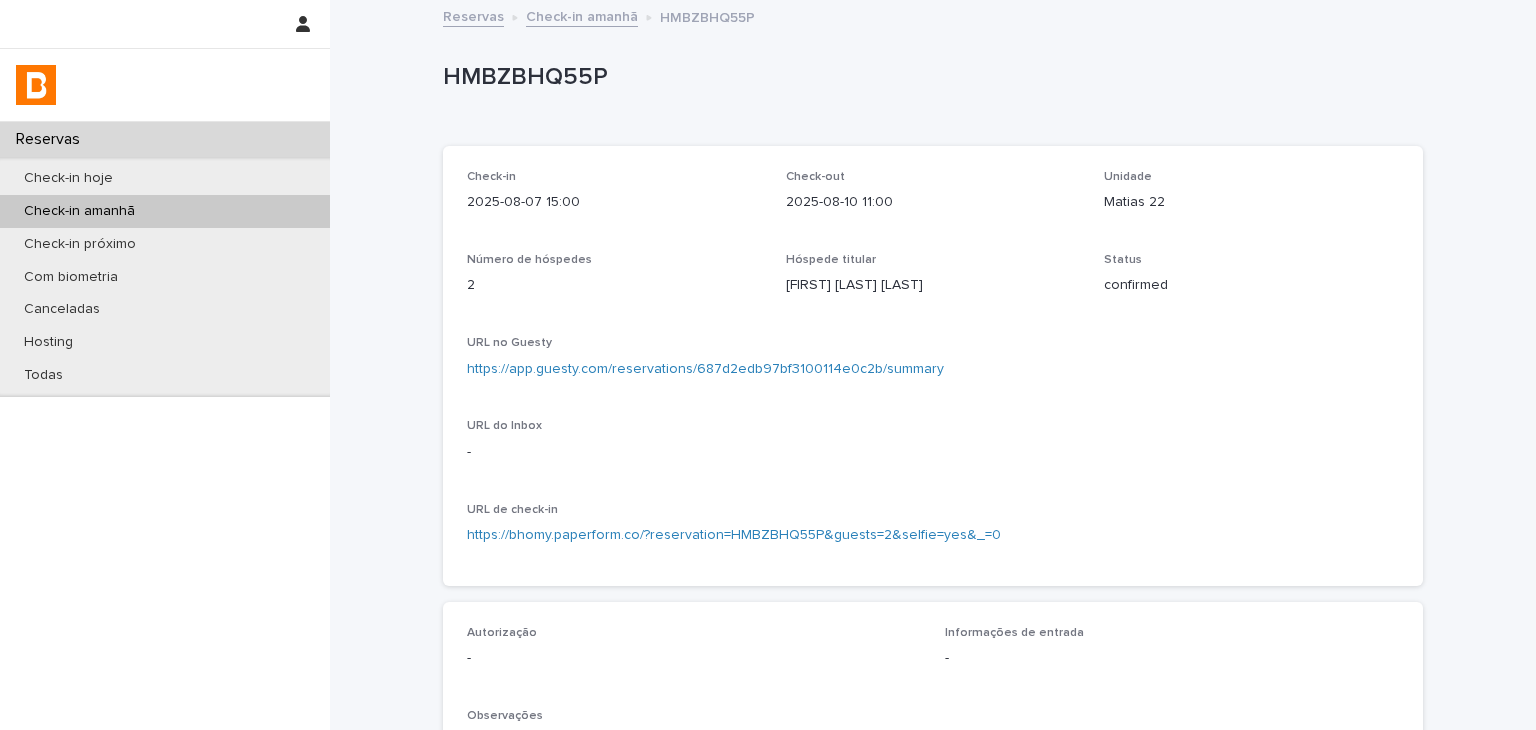 click on "HMBZBHQ55P" at bounding box center [929, 77] 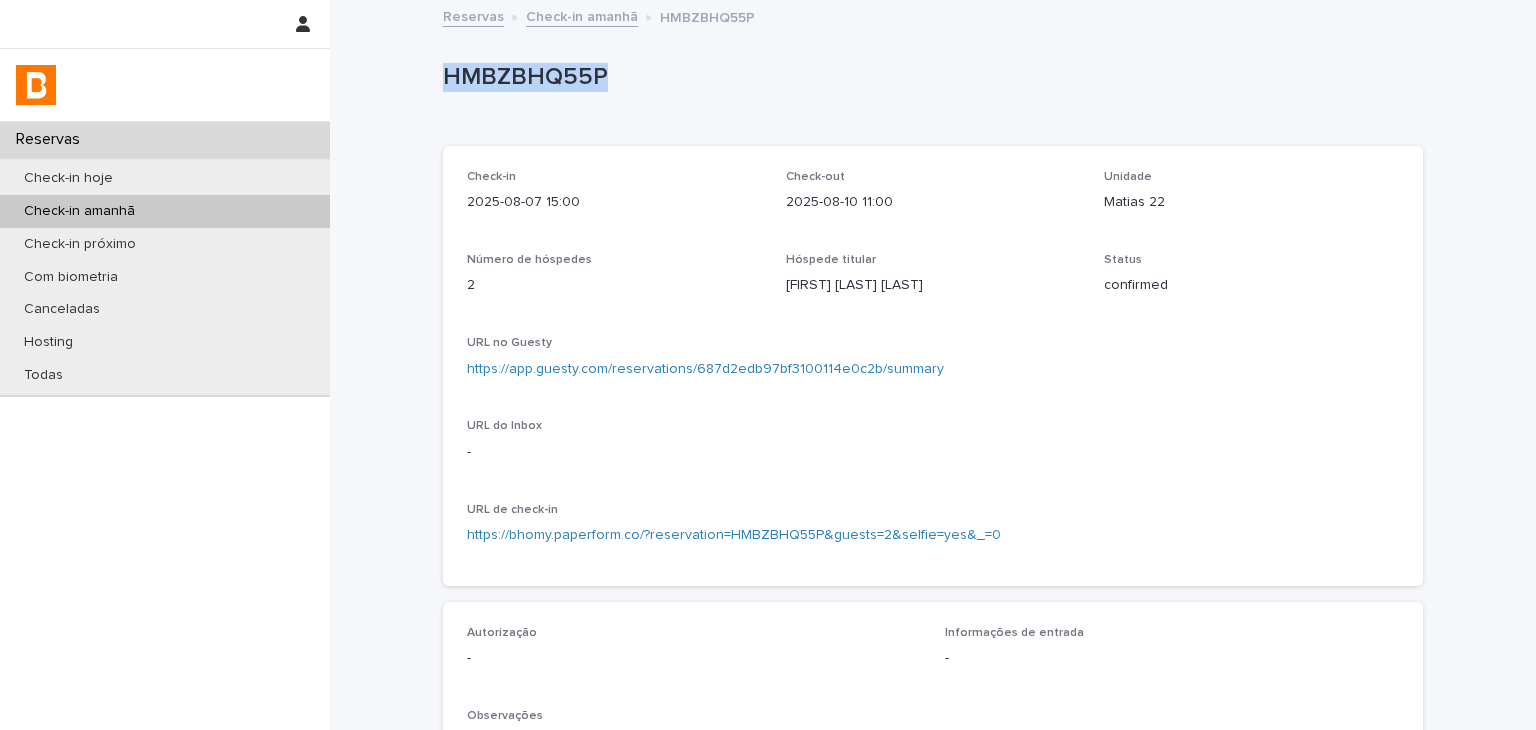 click on "HMBZBHQ55P" at bounding box center (929, 77) 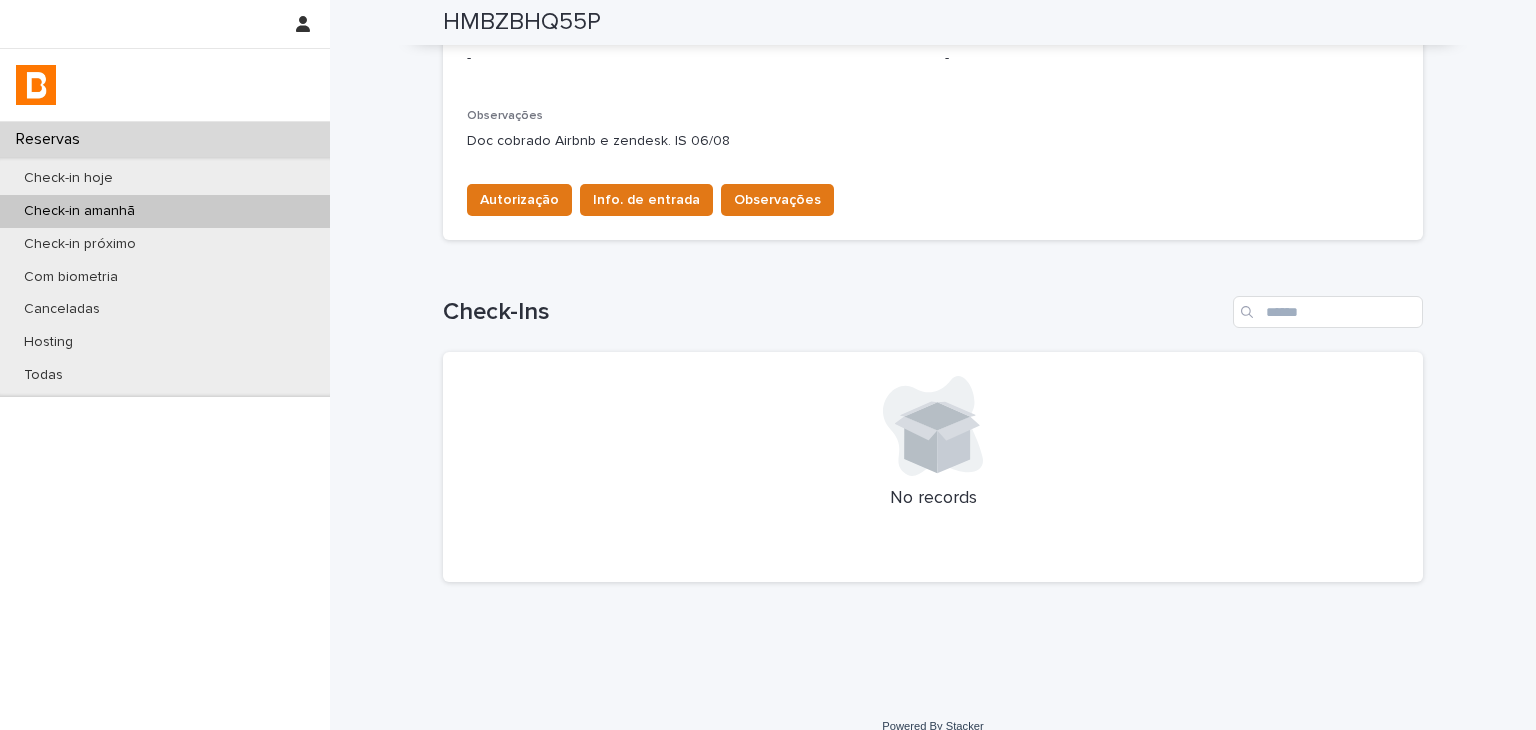 click on "Doc cobrado Airbnb e zendesk. IS 06/08" at bounding box center (933, 141) 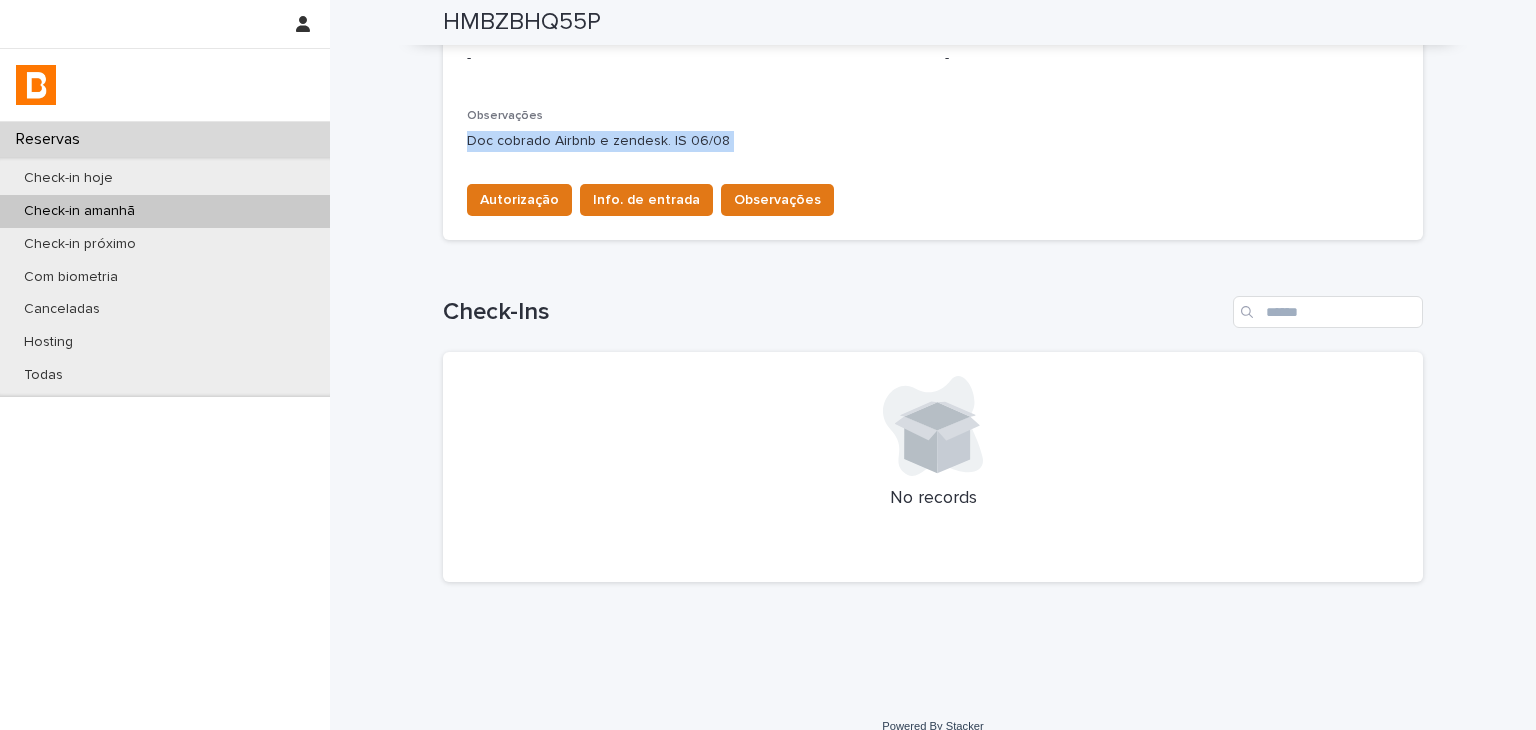 drag, startPoint x: 464, startPoint y: 140, endPoint x: 740, endPoint y: 133, distance: 276.08875 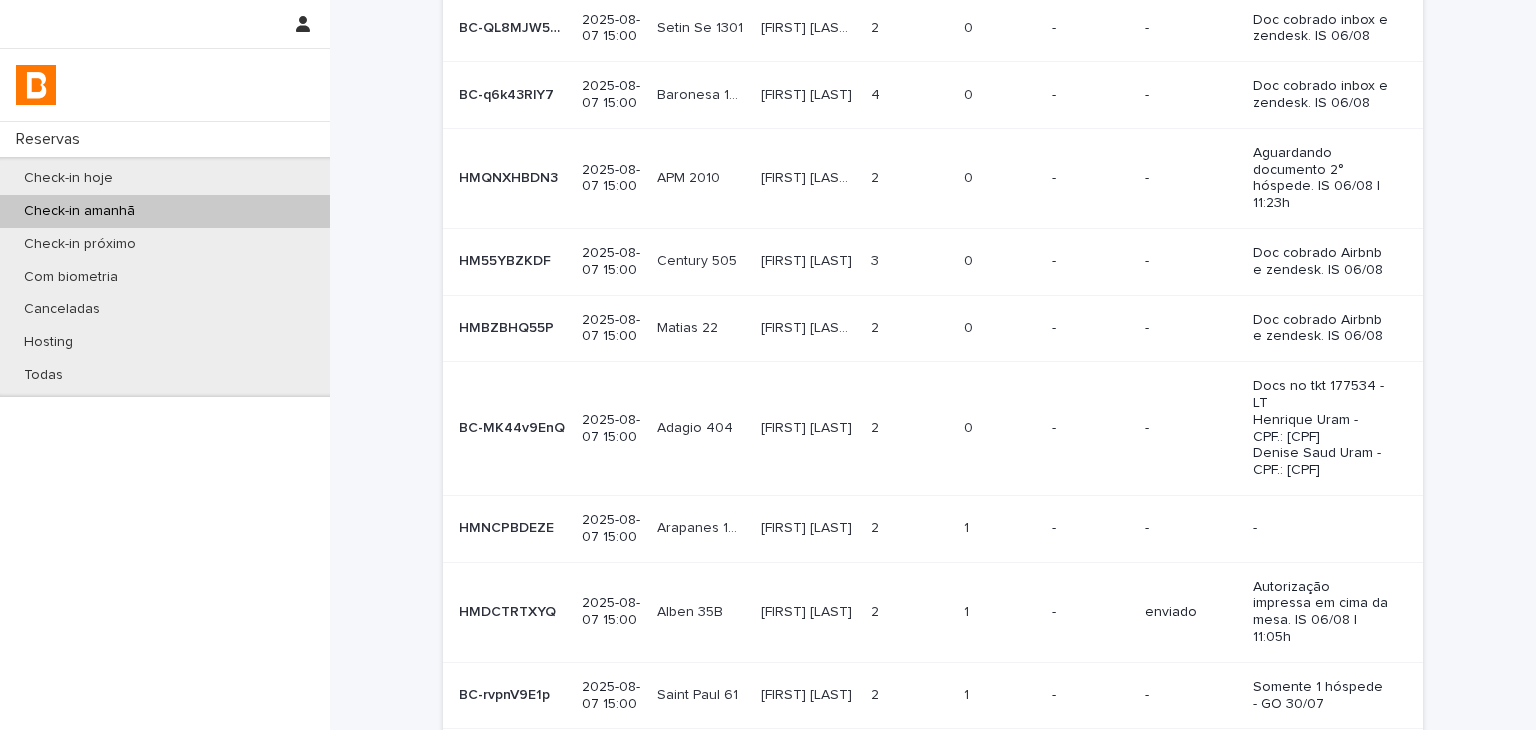 scroll, scrollTop: 473, scrollLeft: 0, axis: vertical 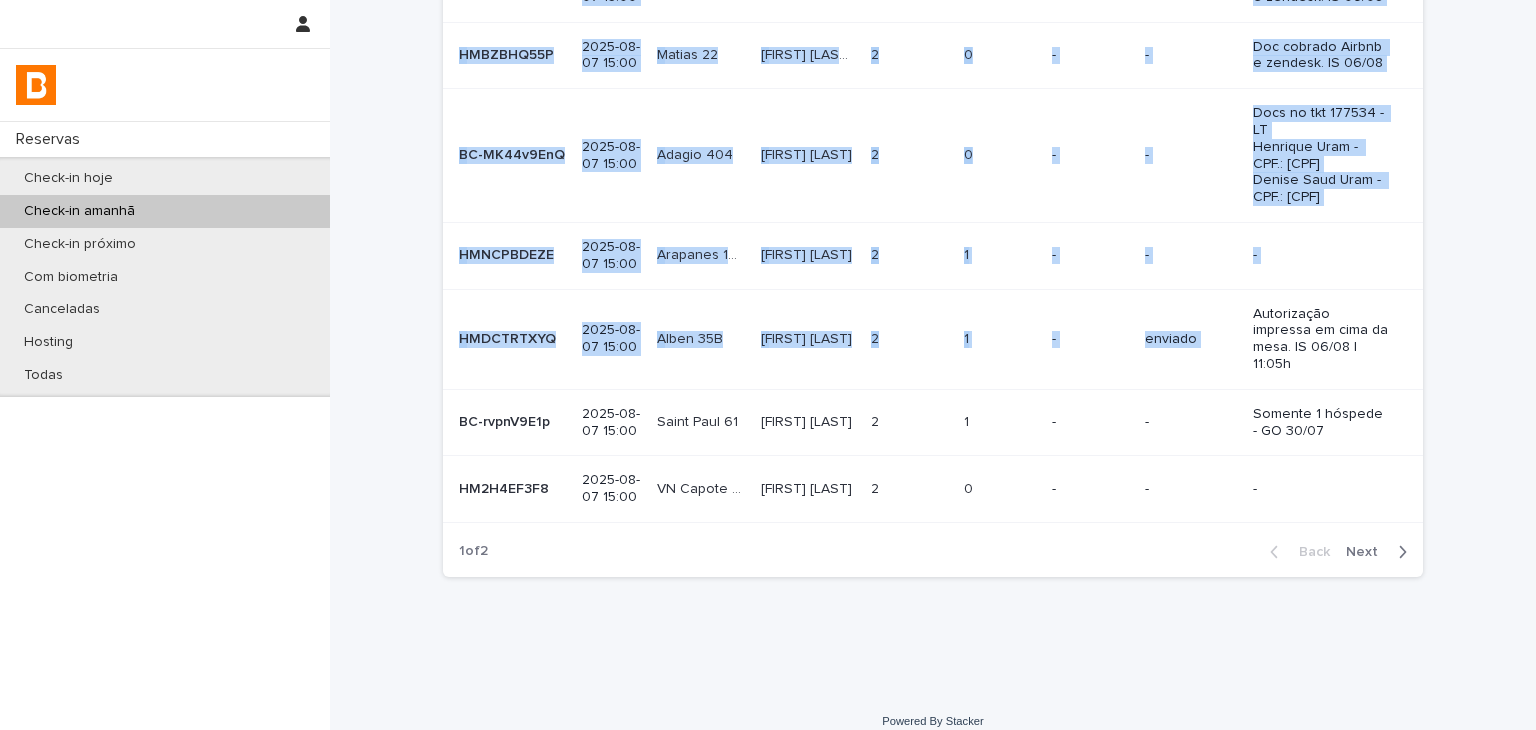drag, startPoint x: 1244, startPoint y: 308, endPoint x: 1461, endPoint y: 264, distance: 221.4159 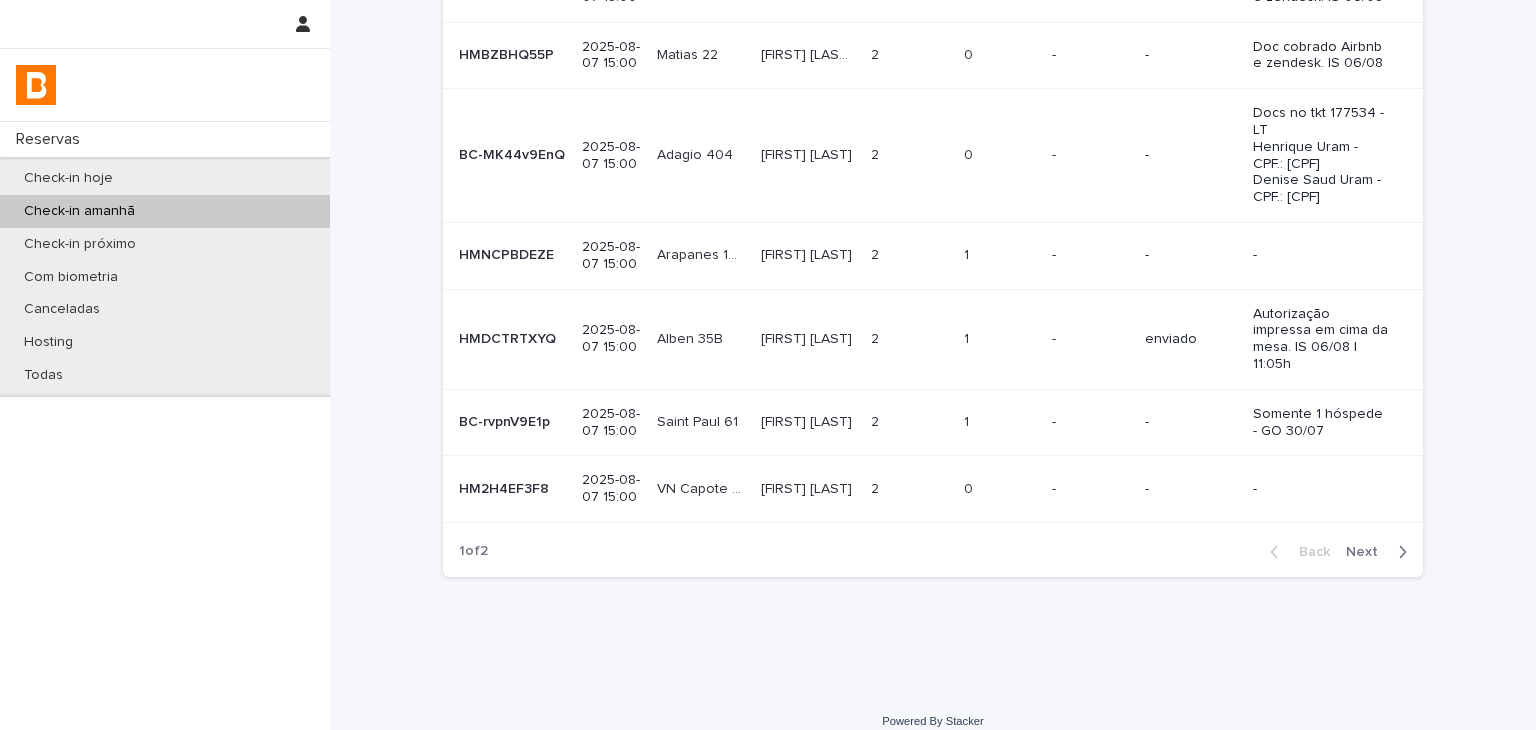 click on "Somente 1 hóspede - GO 30/07" at bounding box center [1322, 423] 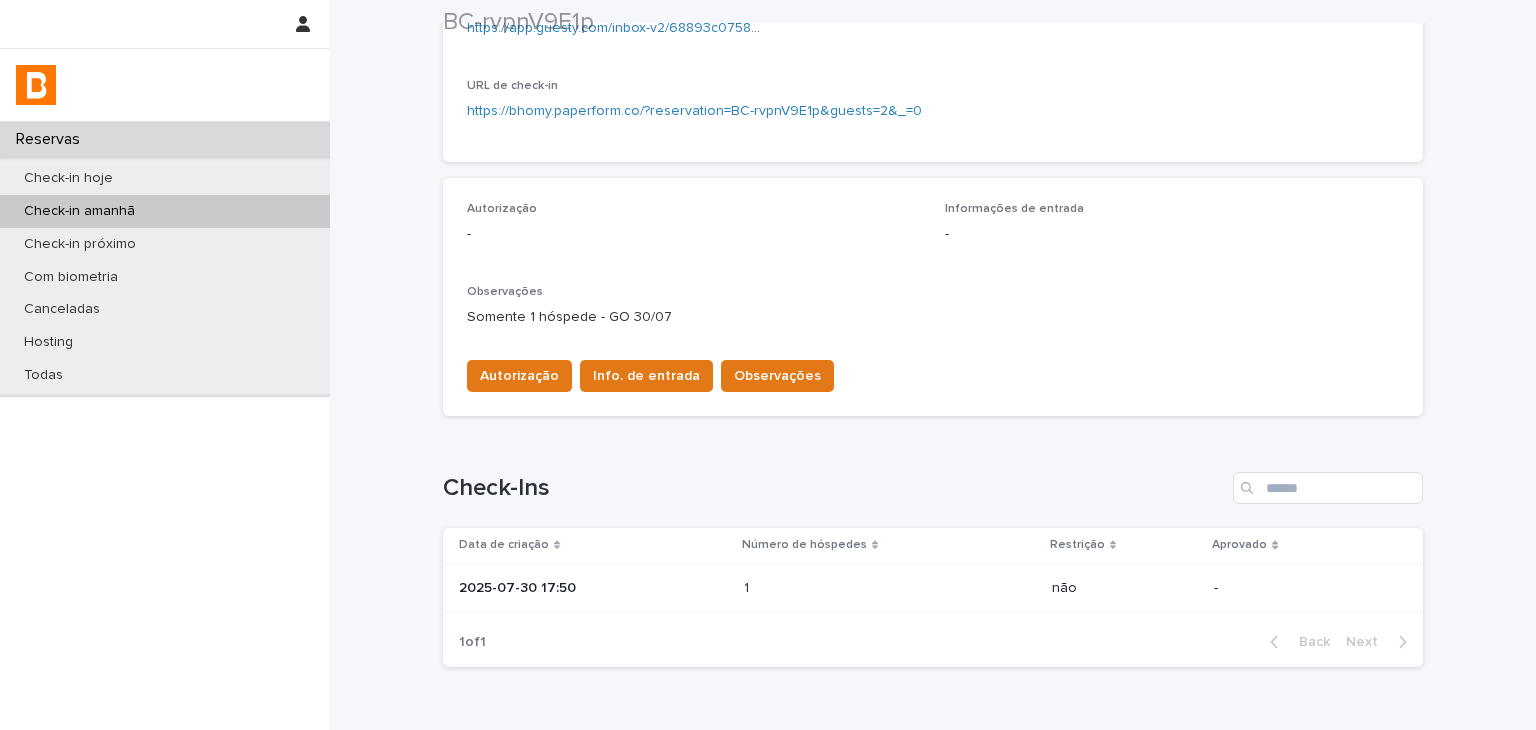 scroll, scrollTop: 478, scrollLeft: 0, axis: vertical 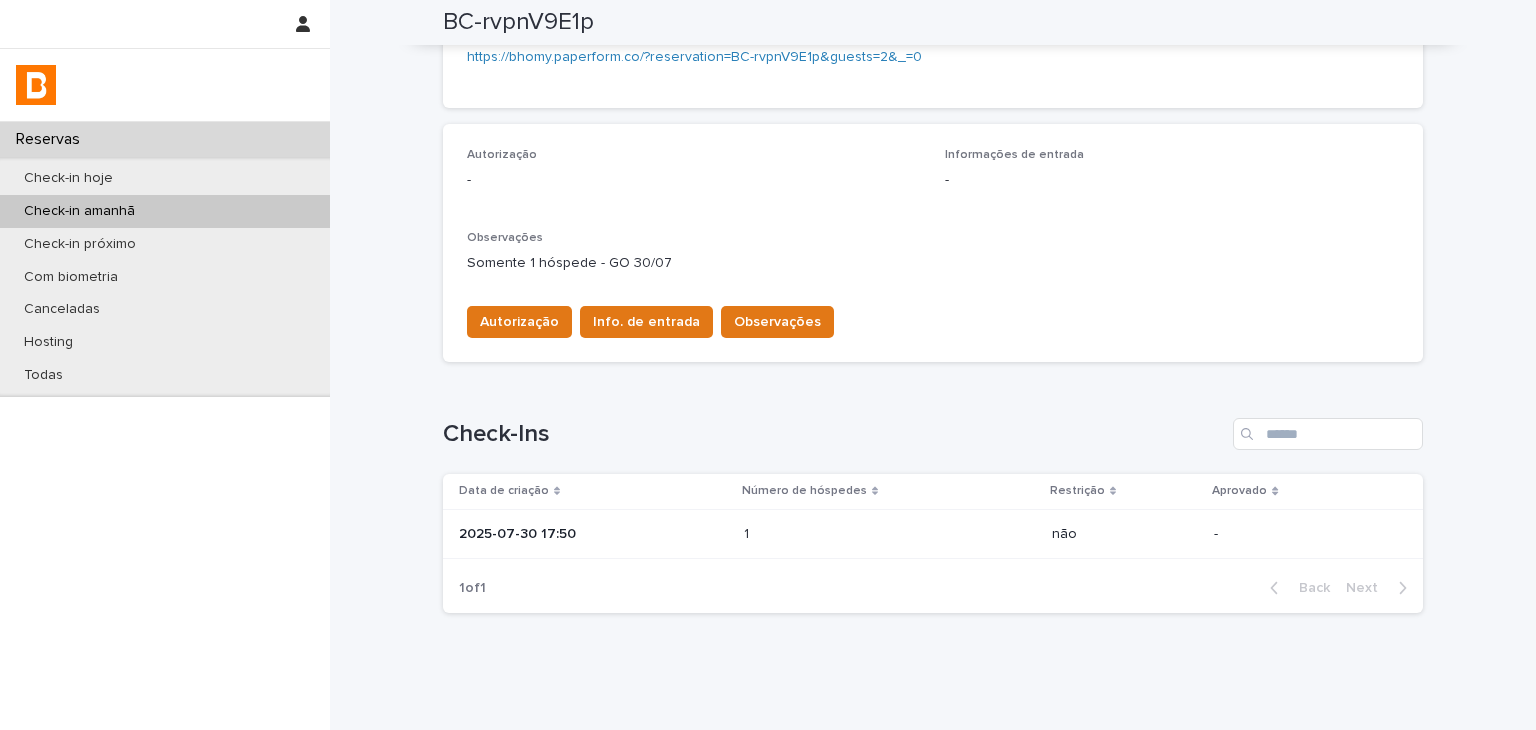 click on "Autorização Info. de entrada Observações" at bounding box center [933, 318] 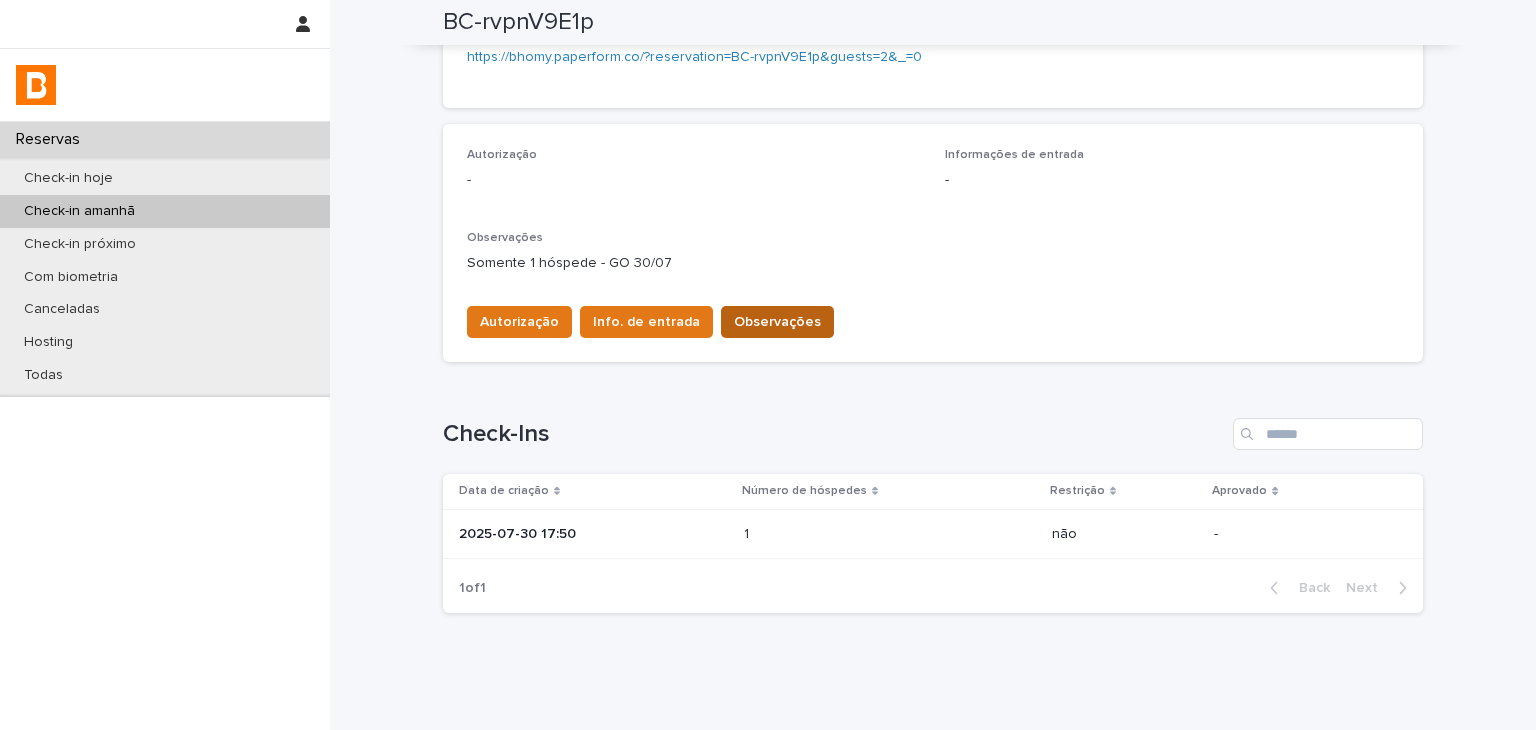 click on "Observações" at bounding box center [777, 322] 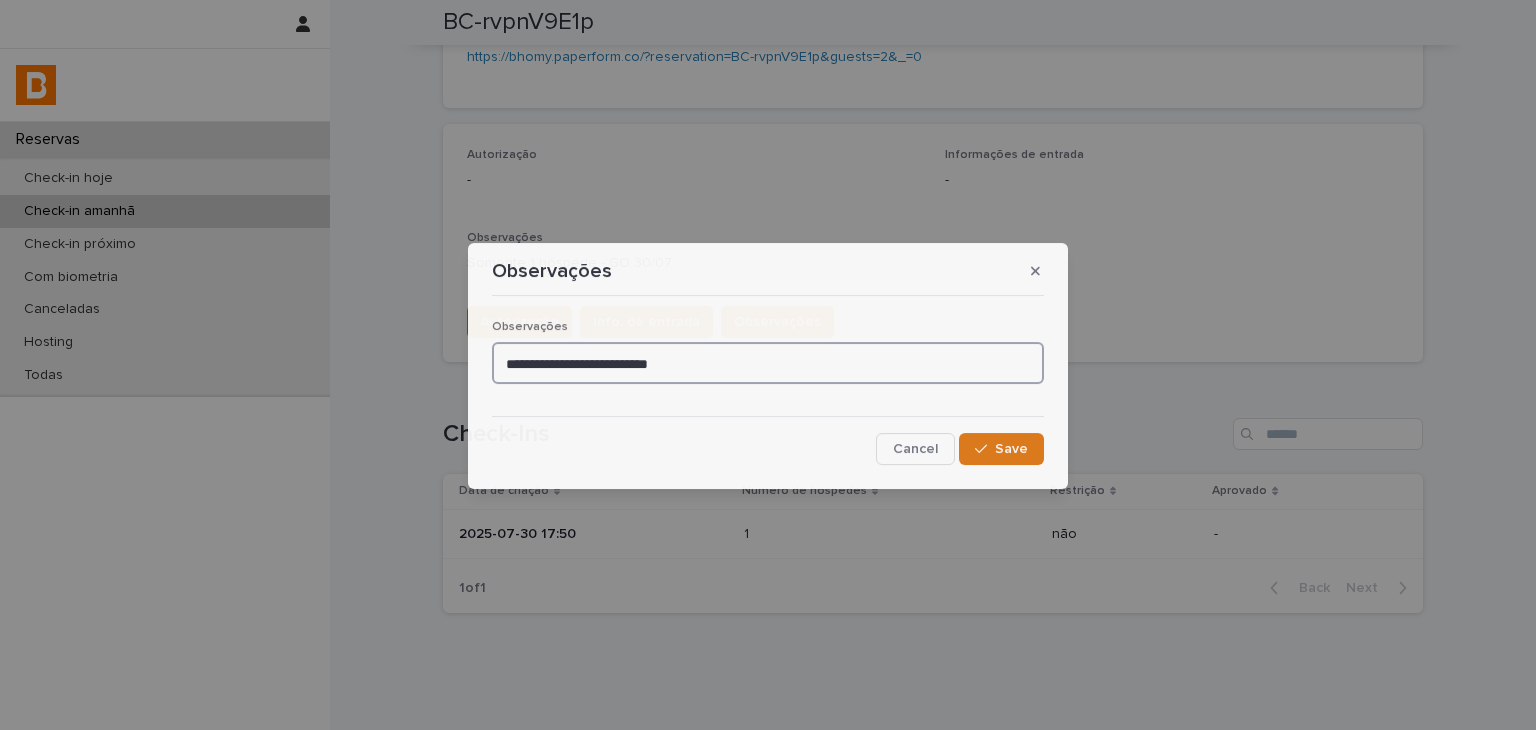 click on "**********" at bounding box center [768, 363] 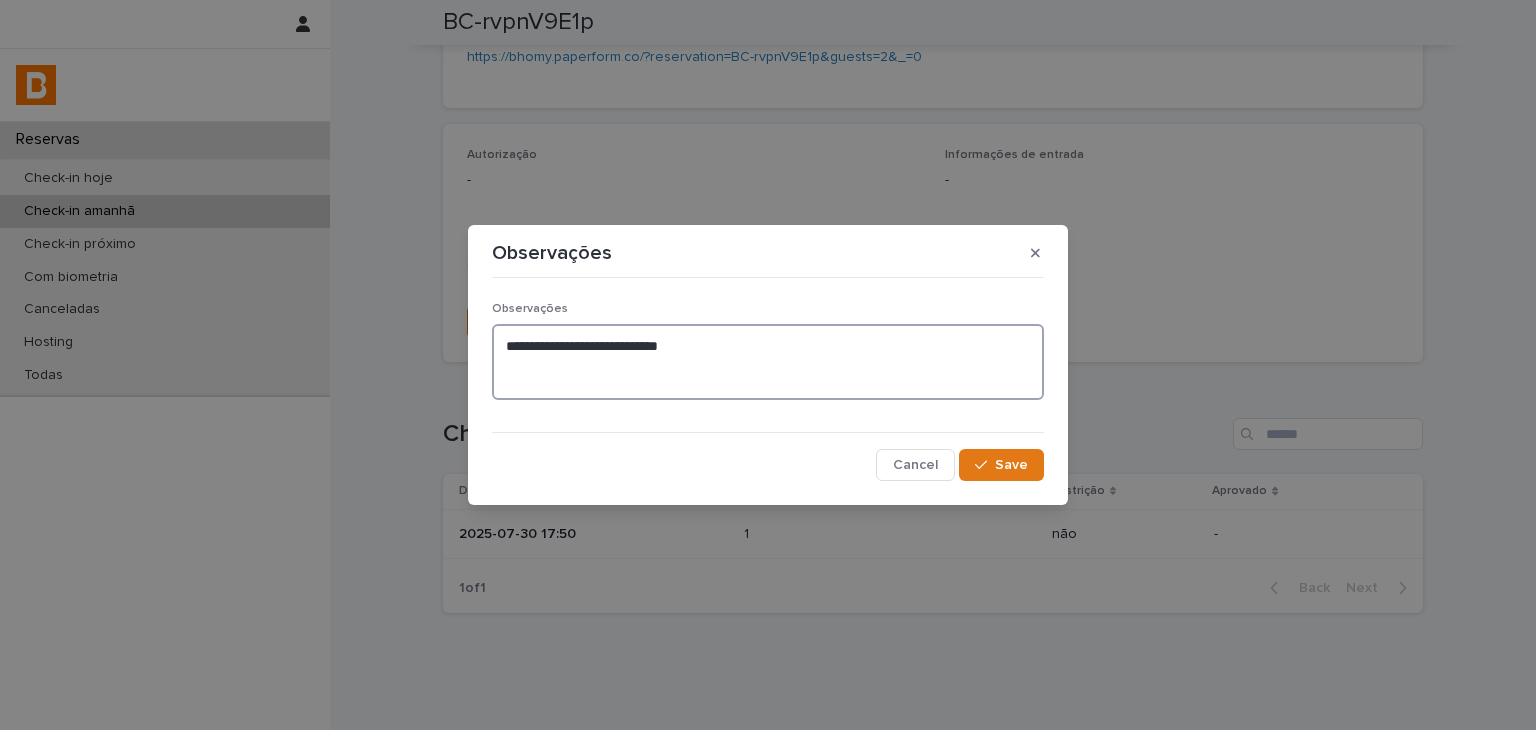 paste on "**********" 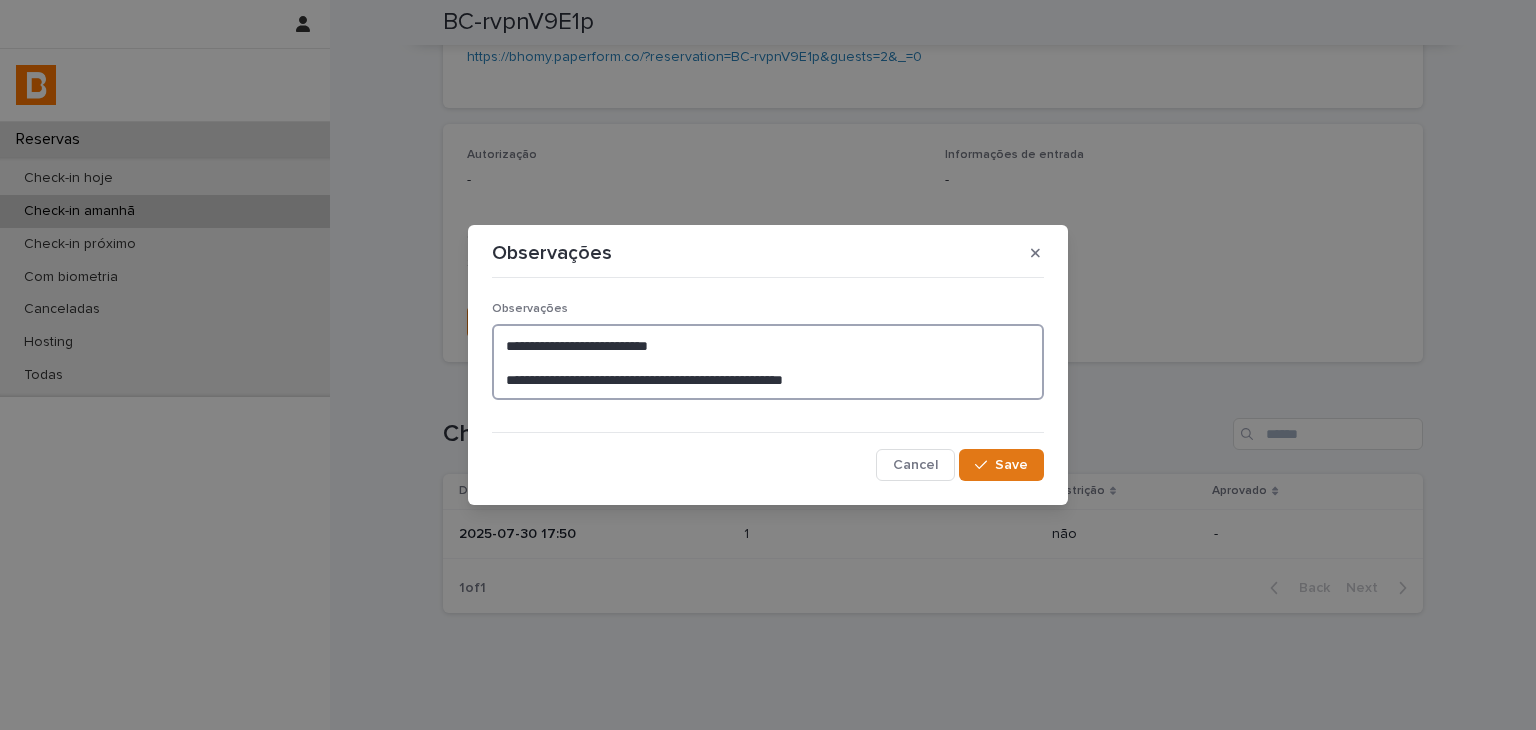 click on "**********" at bounding box center (768, 362) 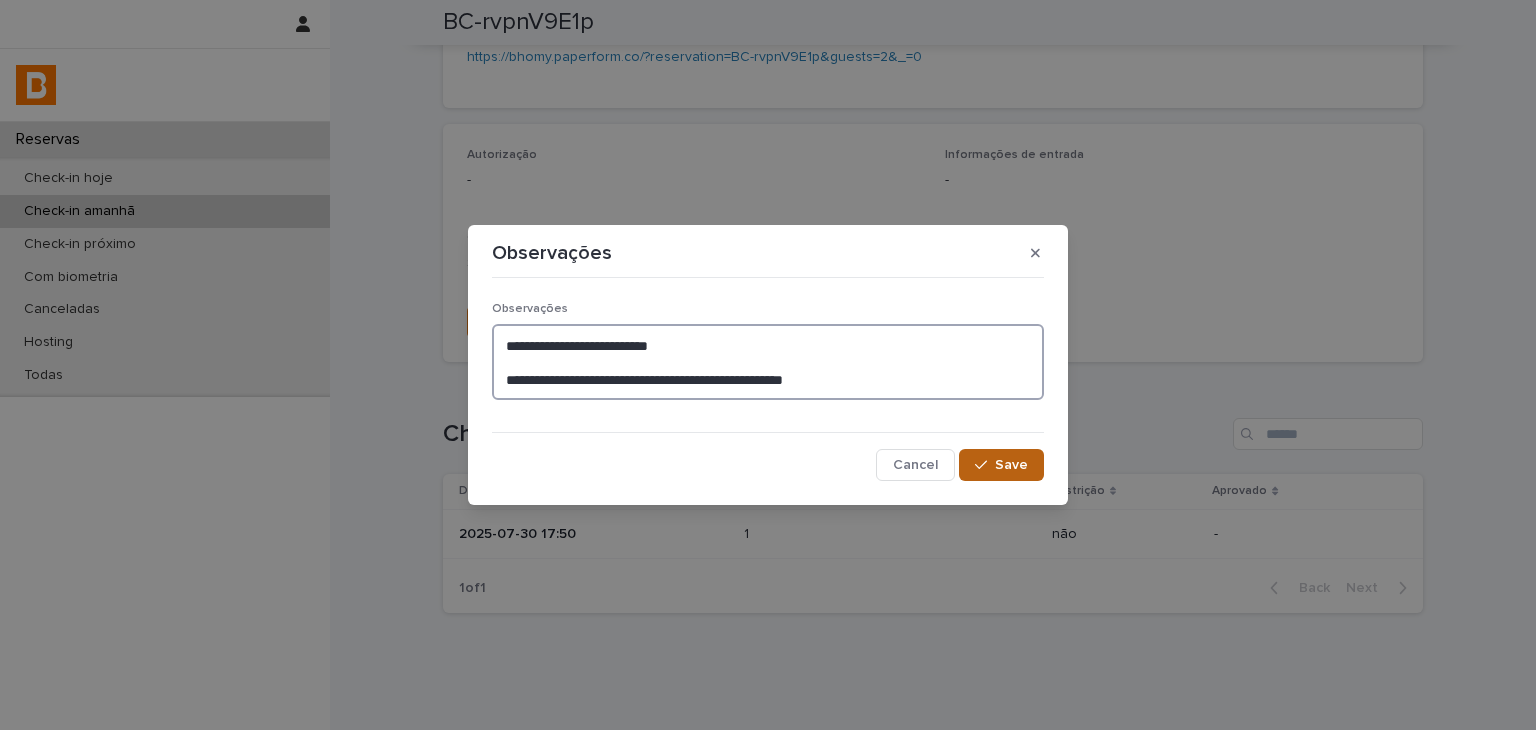type on "**********" 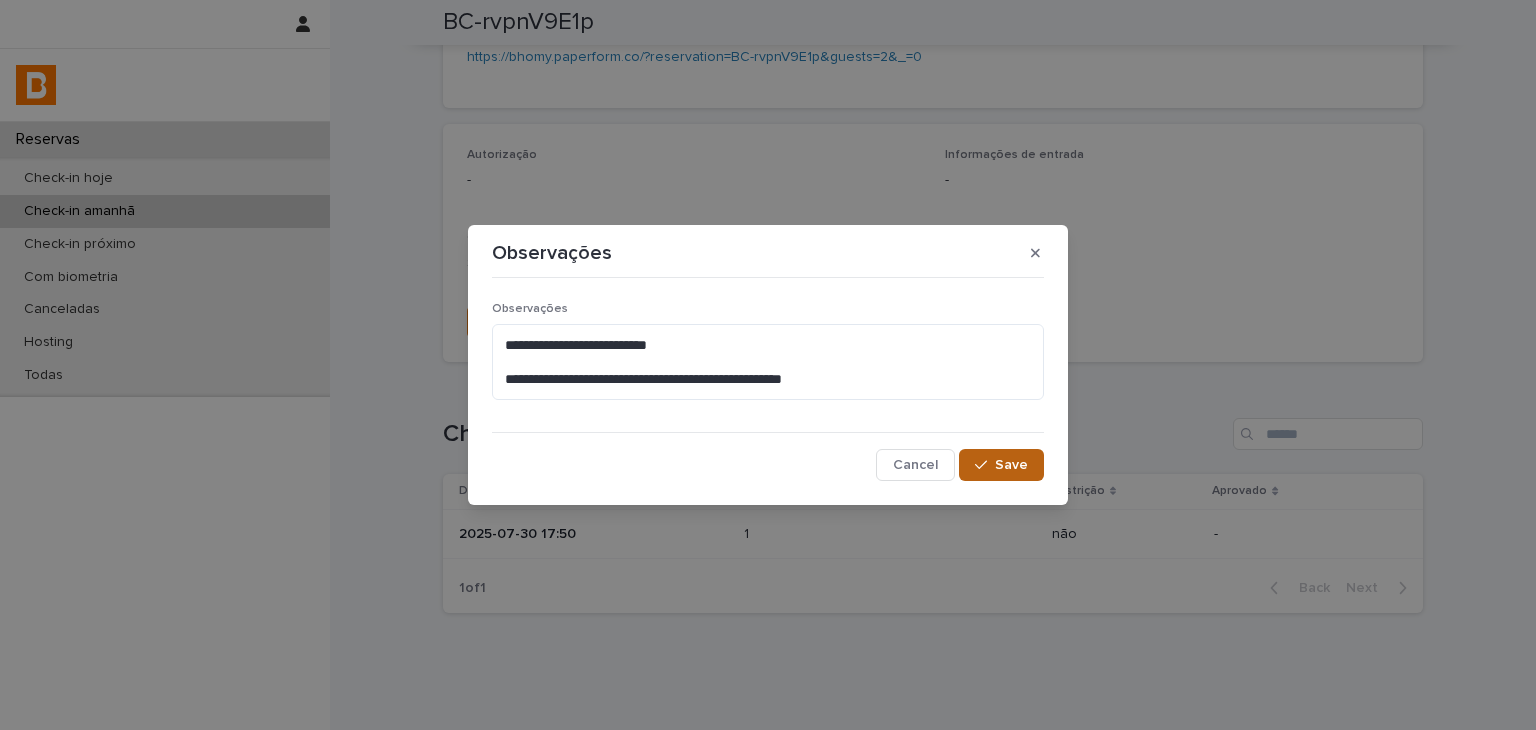 click at bounding box center [985, 465] 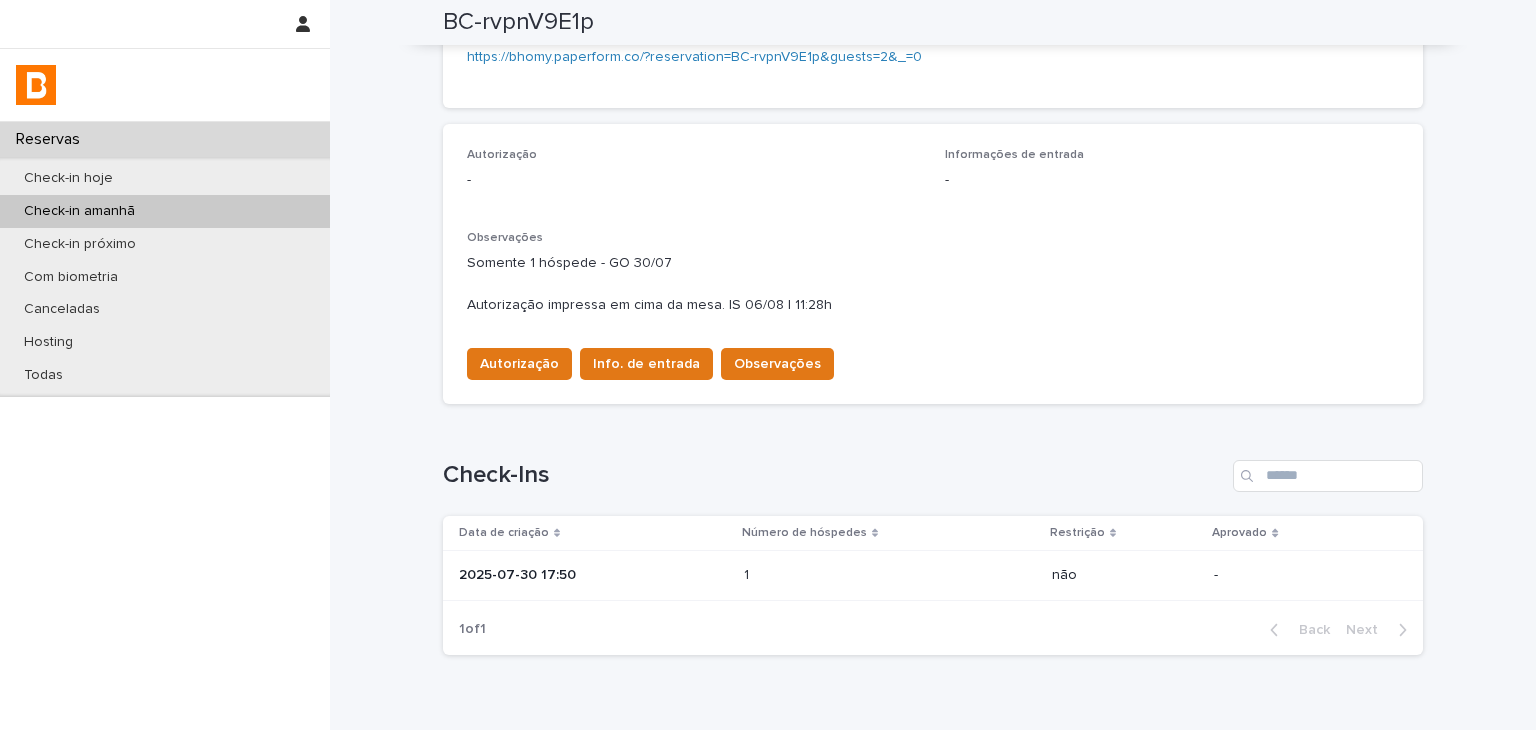 scroll, scrollTop: 499, scrollLeft: 0, axis: vertical 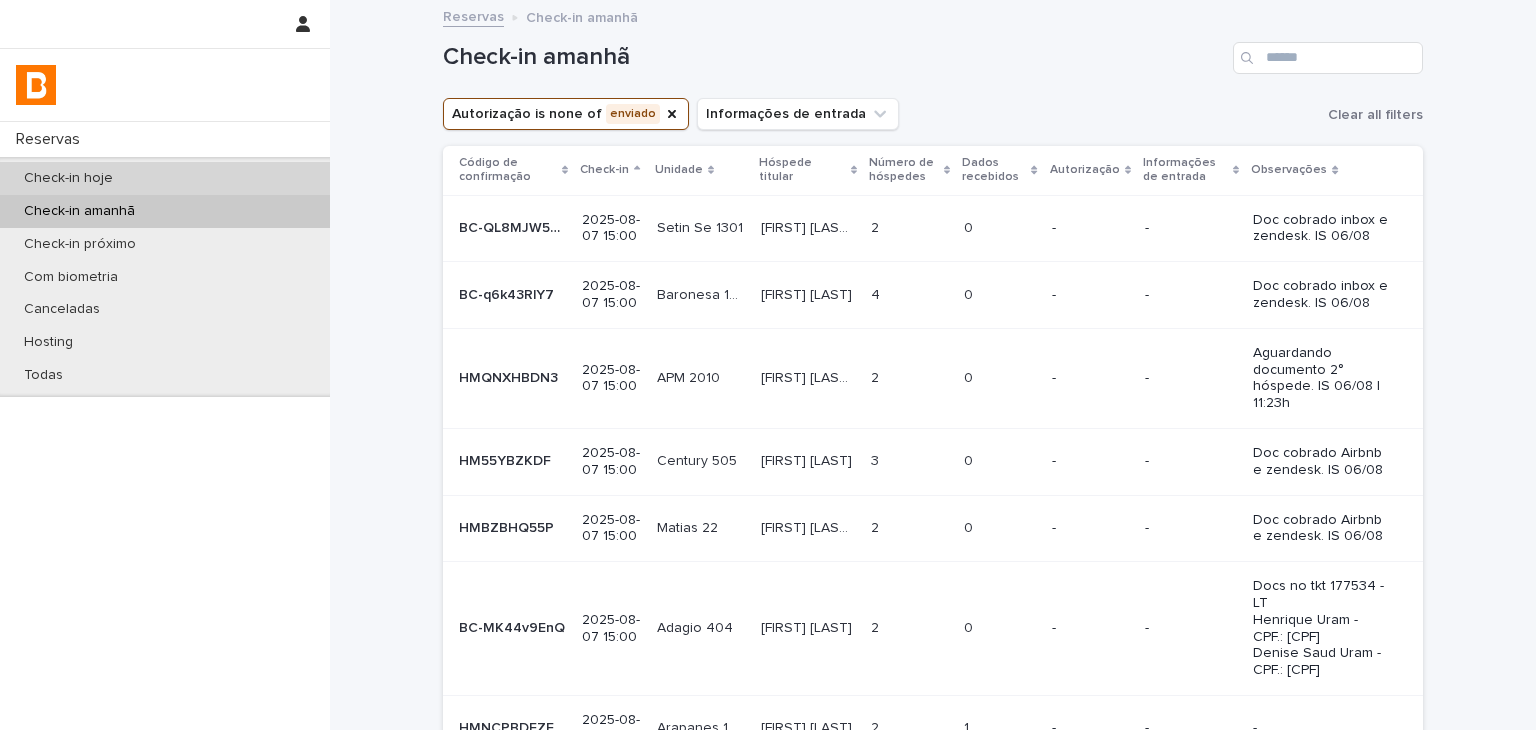 click on "Check-in hoje" at bounding box center [165, 178] 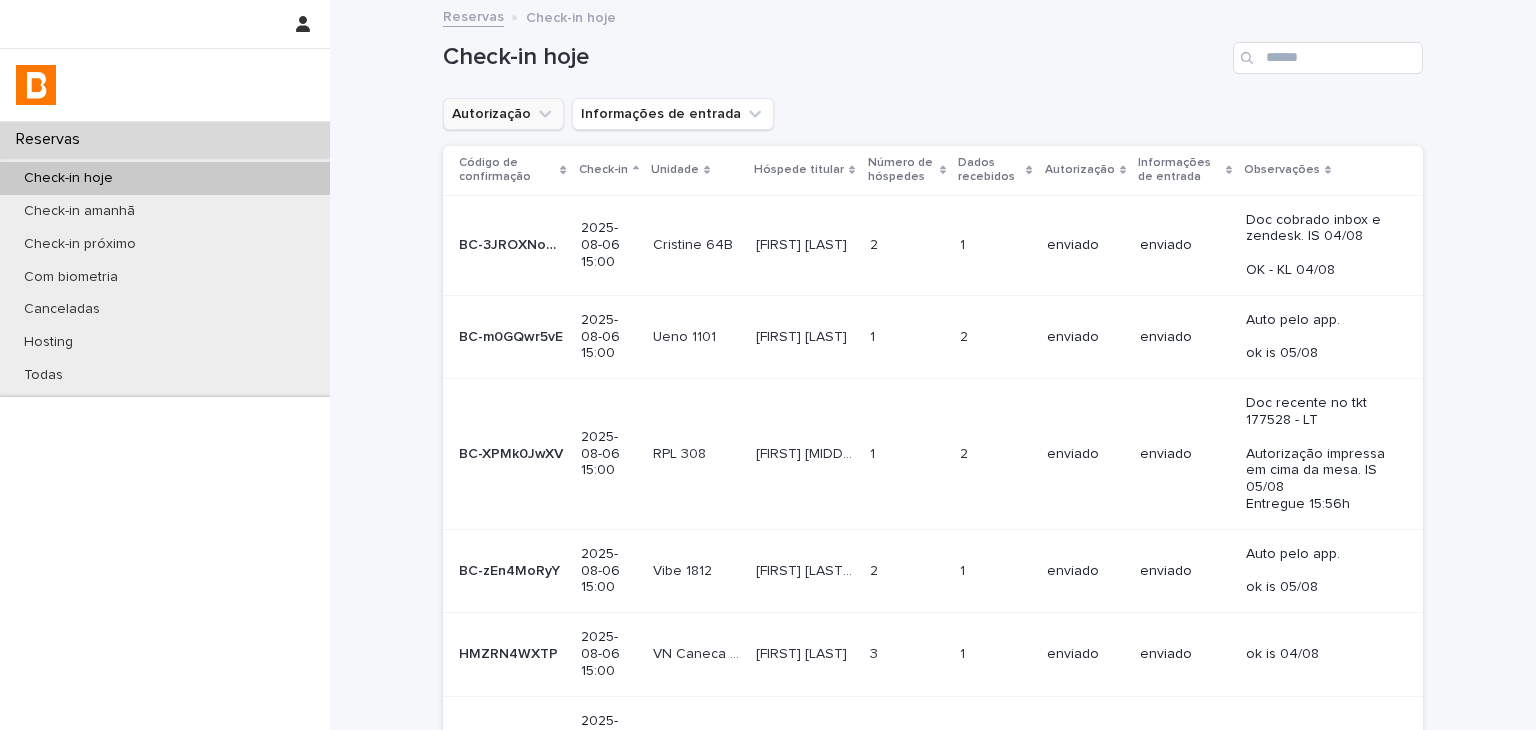click on "Autorização" at bounding box center [503, 114] 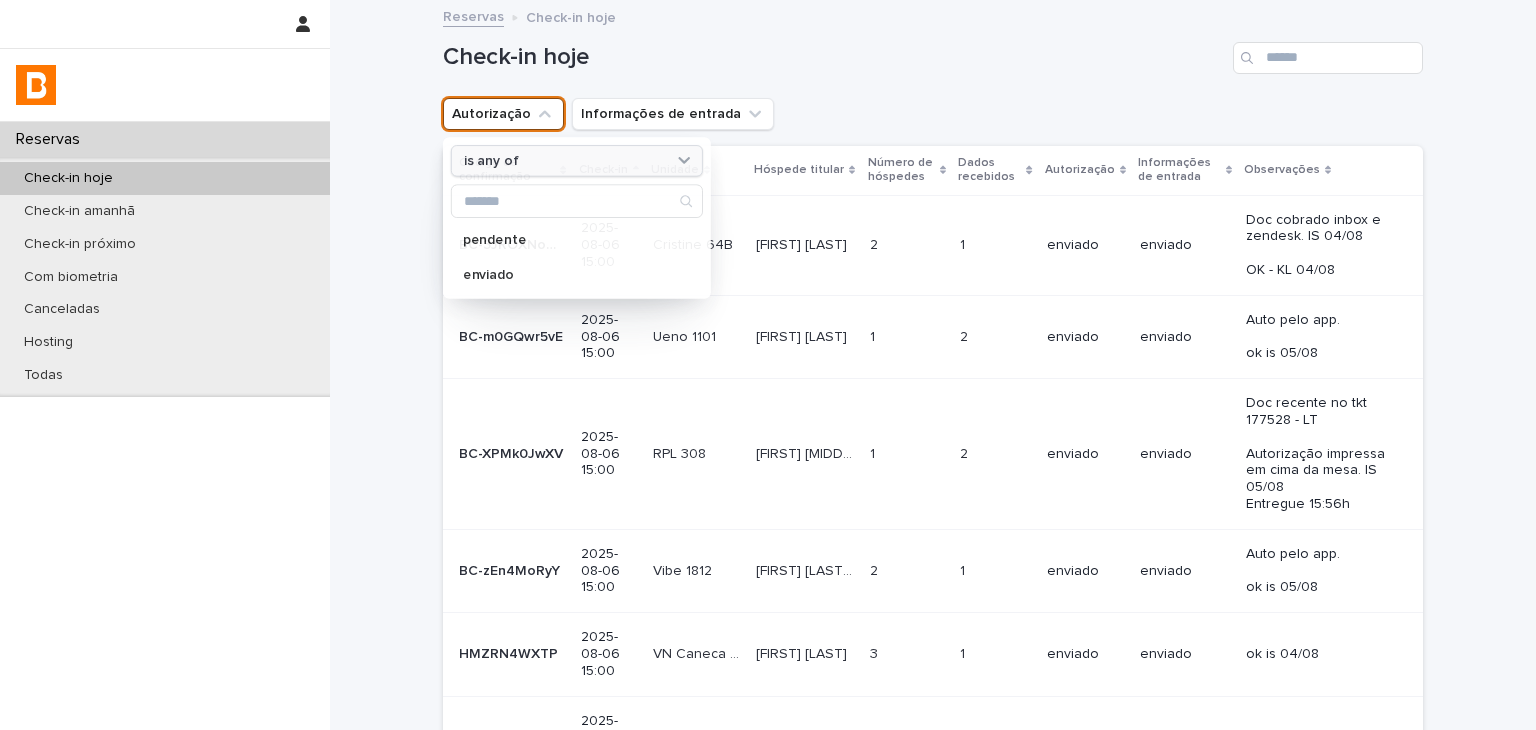 click on "is any of pendente enviado" at bounding box center [577, 217] 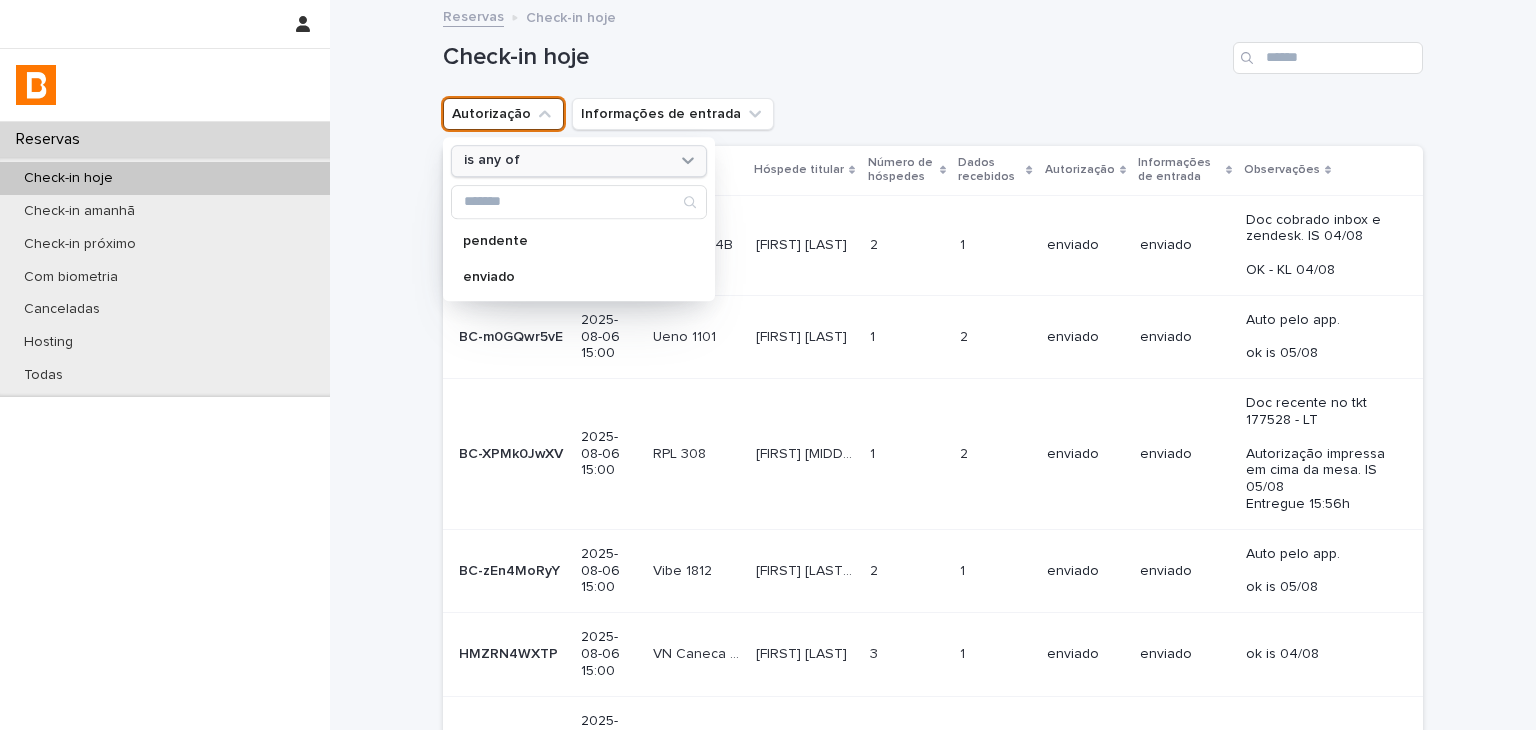 drag, startPoint x: 514, startPoint y: 154, endPoint x: 516, endPoint y: 171, distance: 17.117243 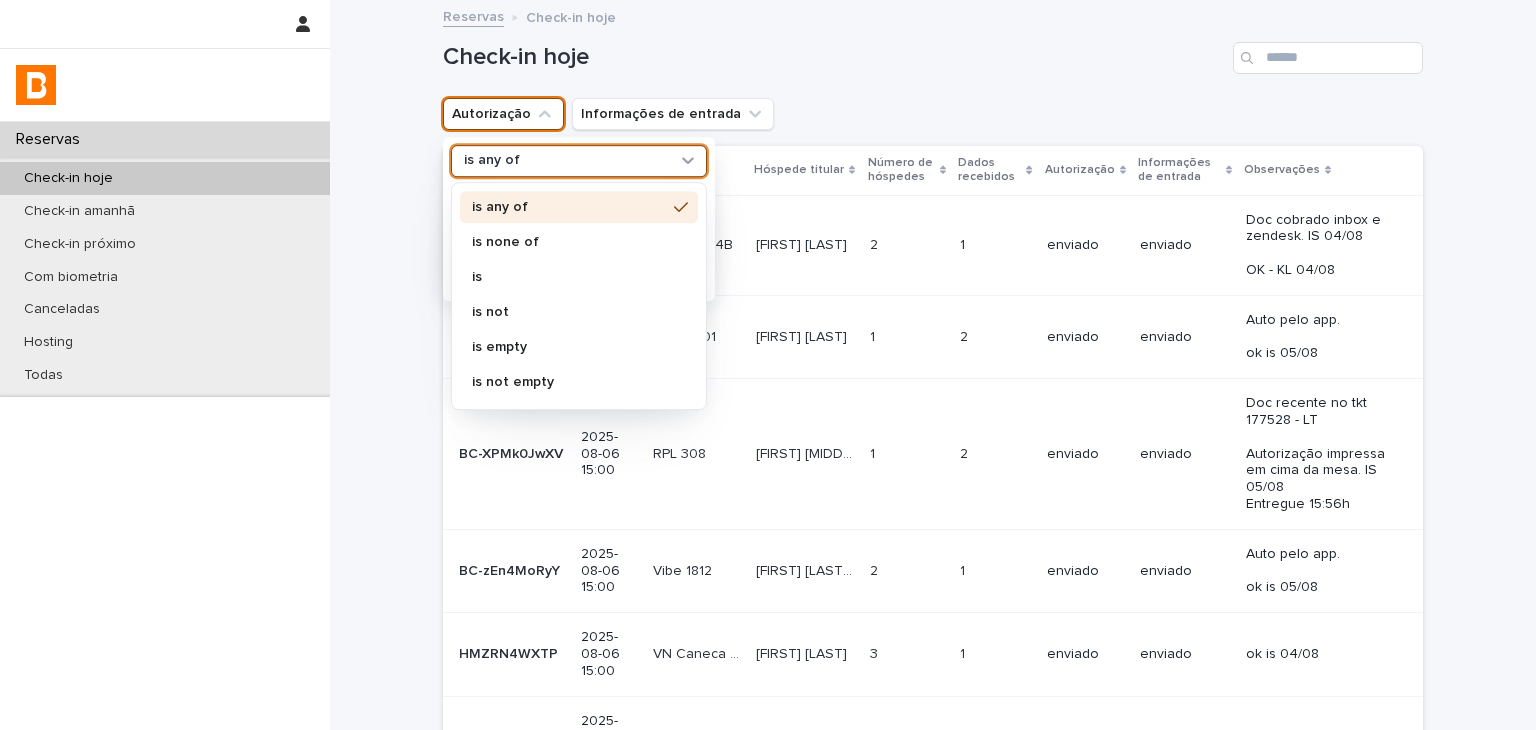 click on "is none of" at bounding box center (569, 242) 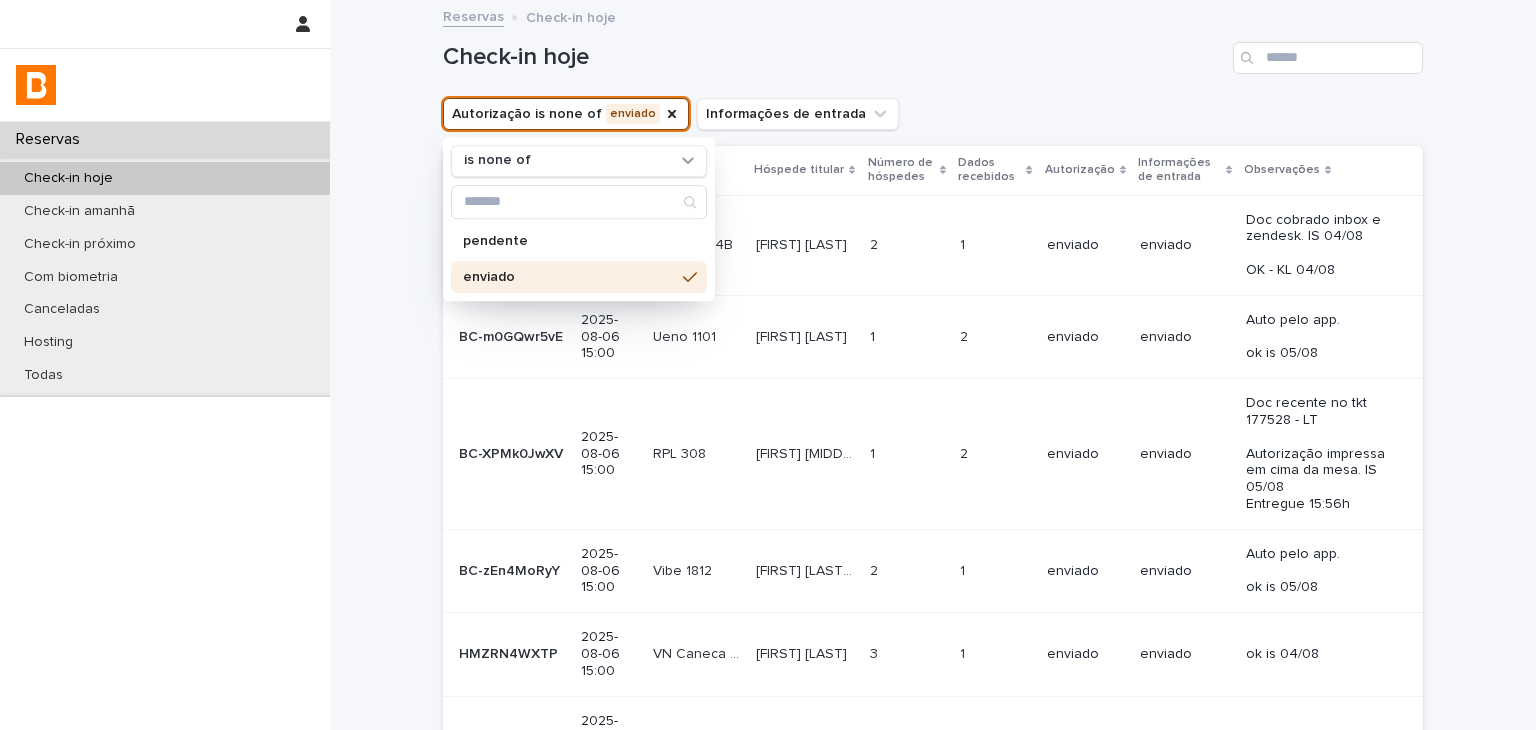 click on "Check-in hoje" at bounding box center (834, 57) 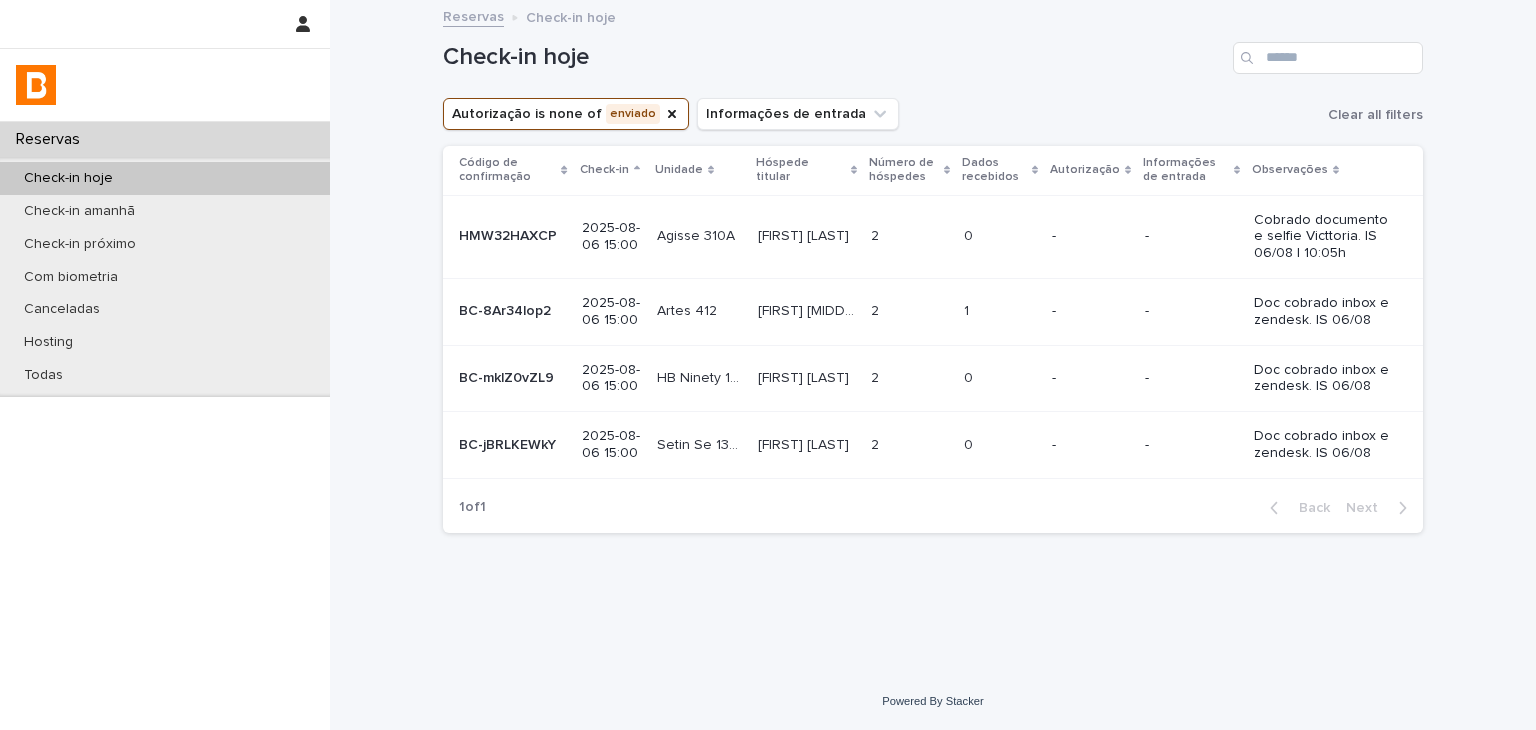 click on "-" at bounding box center (1090, 311) 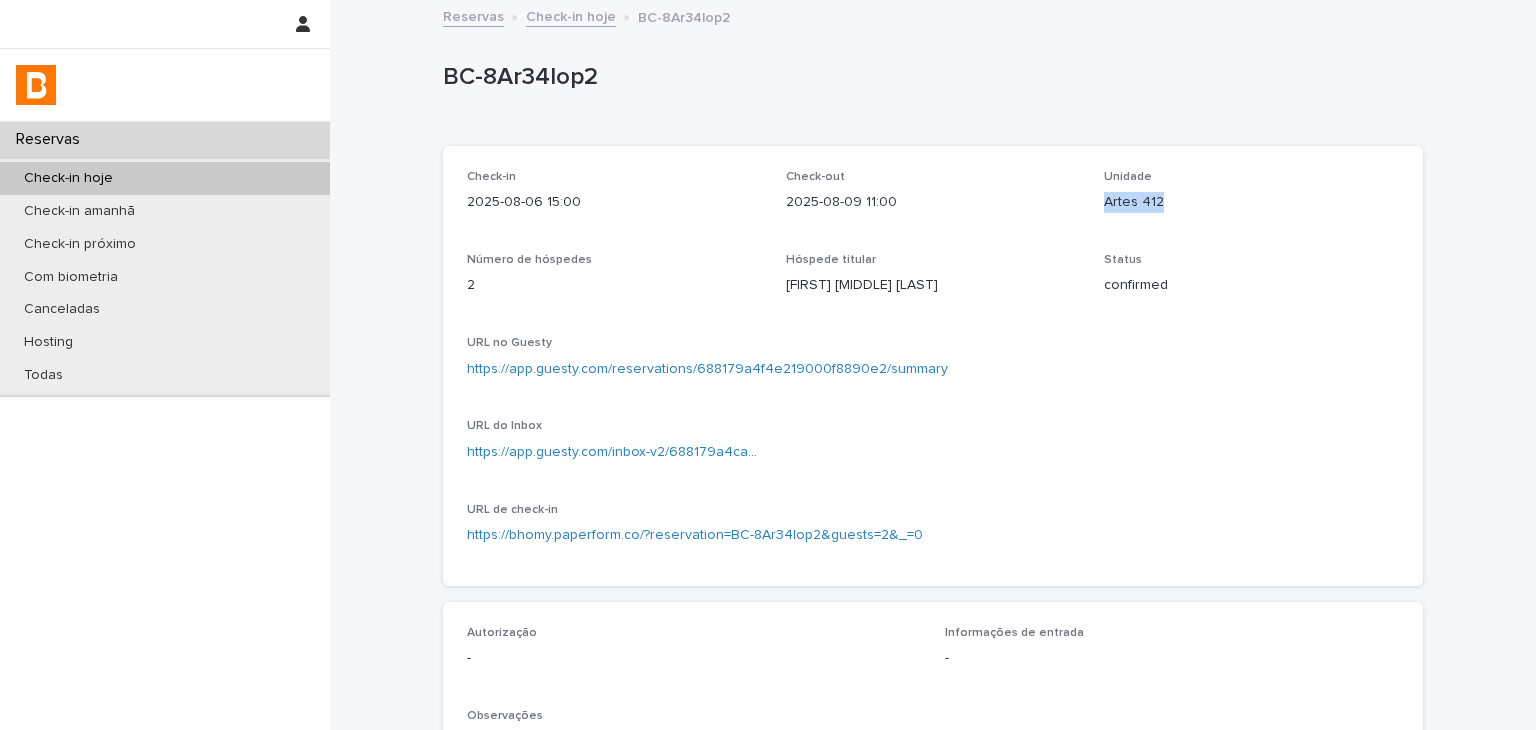 drag, startPoint x: 1097, startPoint y: 197, endPoint x: 1163, endPoint y: 195, distance: 66.0303 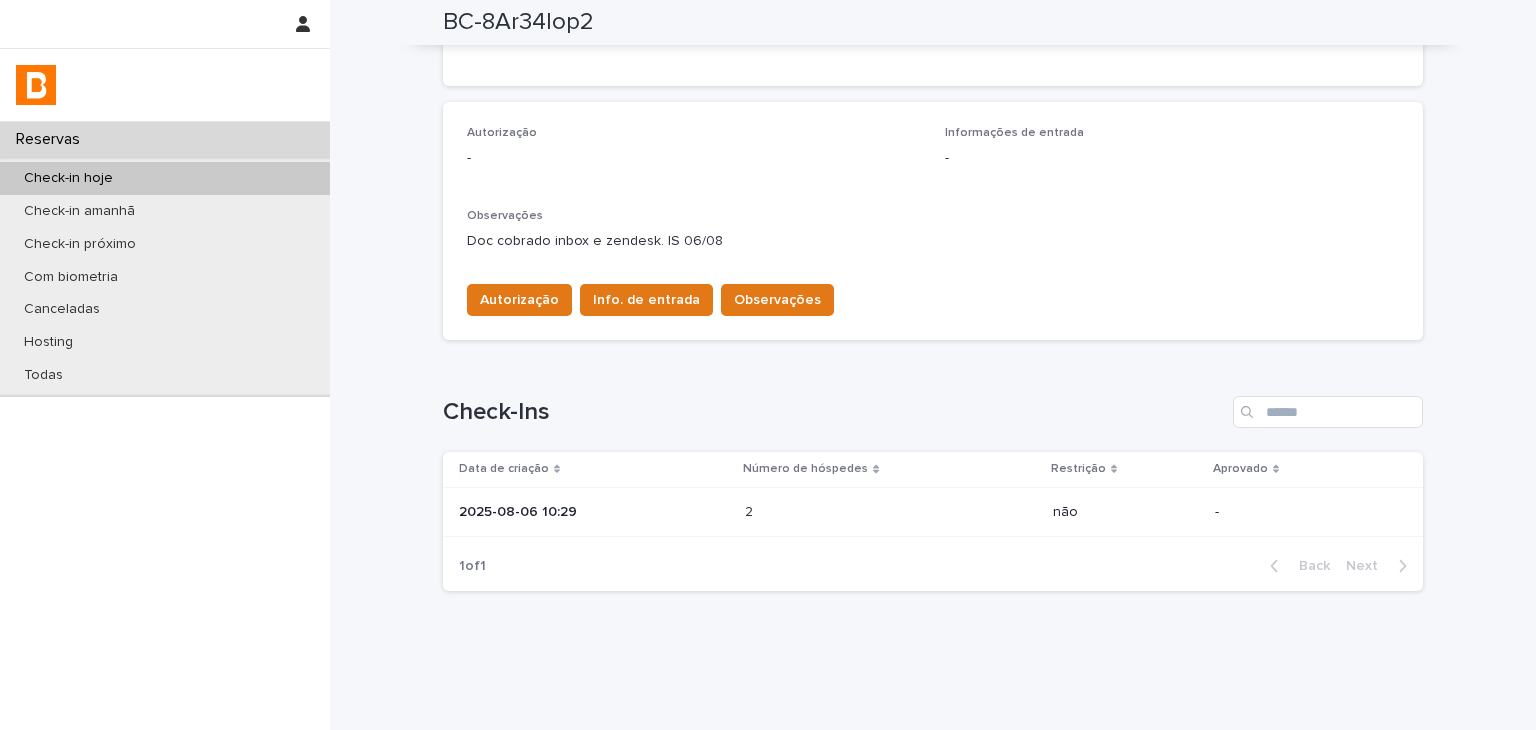 click on "2025-08-06 10:29" at bounding box center (590, 512) 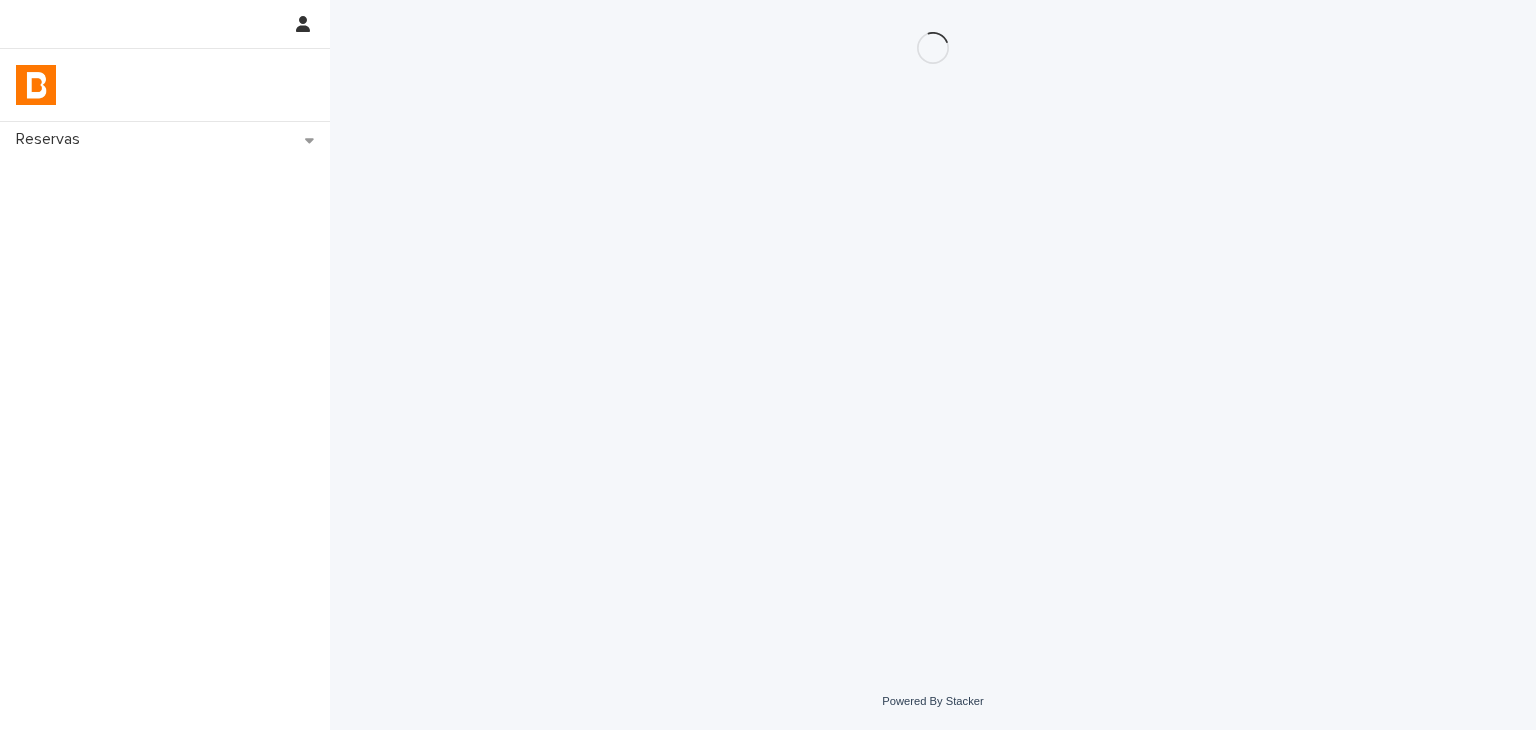 scroll, scrollTop: 0, scrollLeft: 0, axis: both 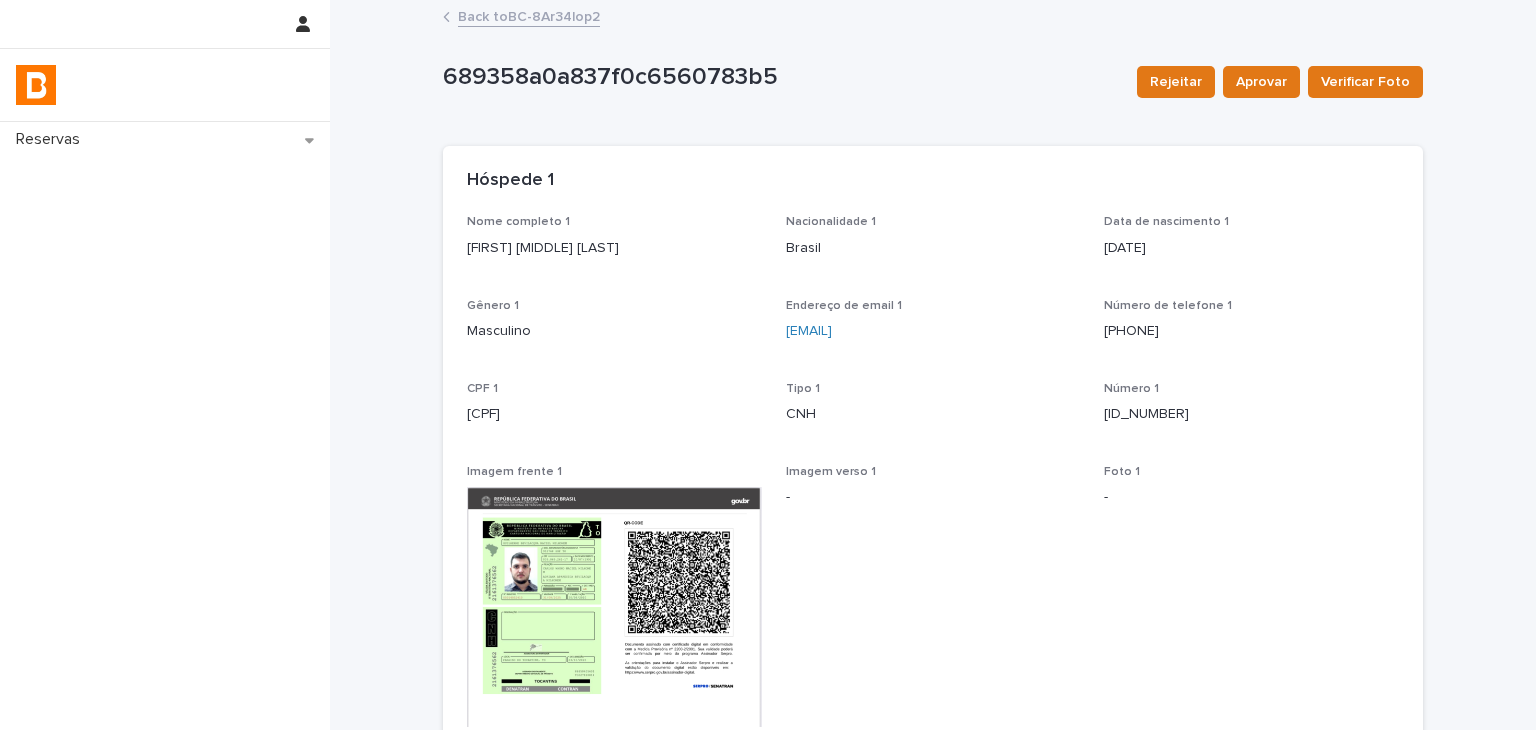 drag, startPoint x: 451, startPoint y: 235, endPoint x: 752, endPoint y: 245, distance: 301.16608 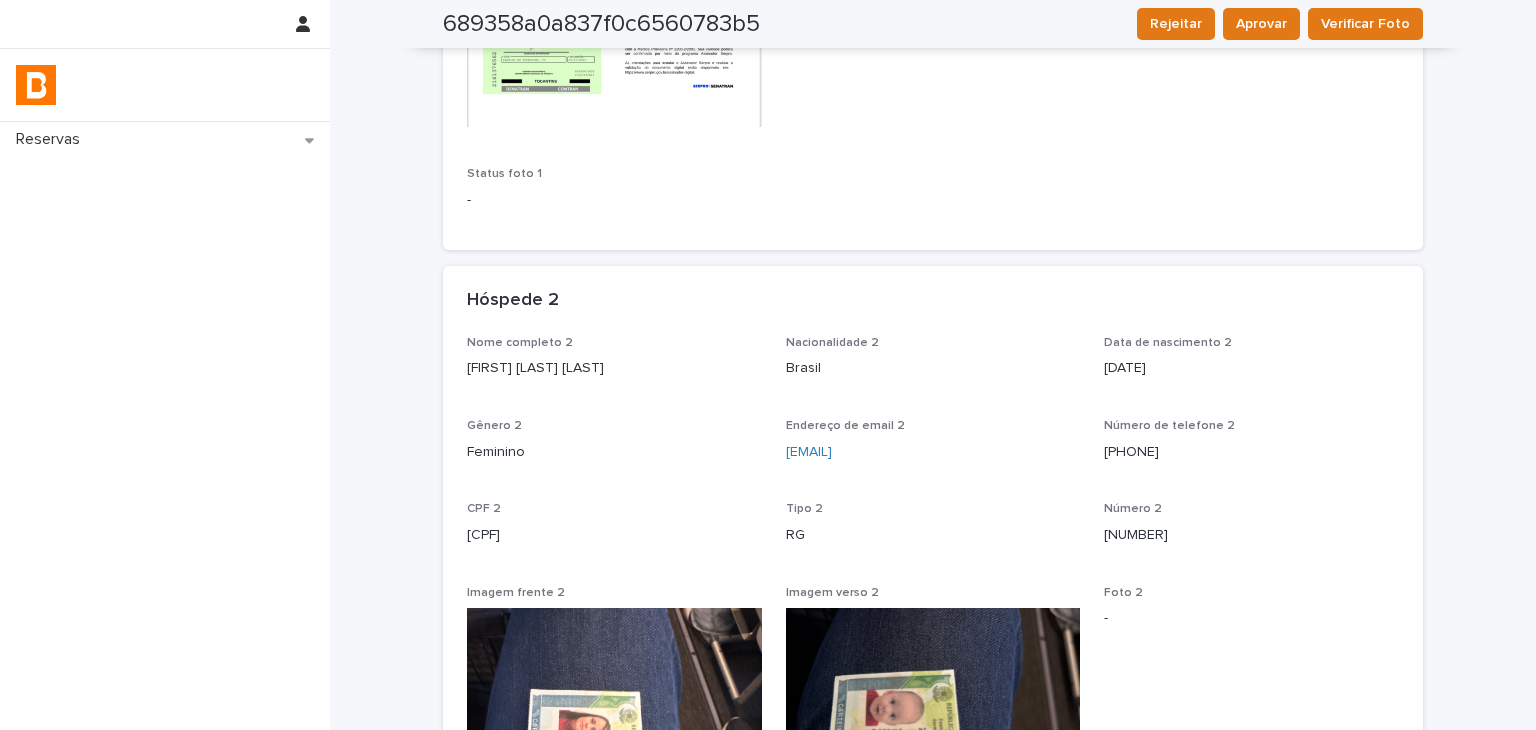 scroll, scrollTop: 1100, scrollLeft: 0, axis: vertical 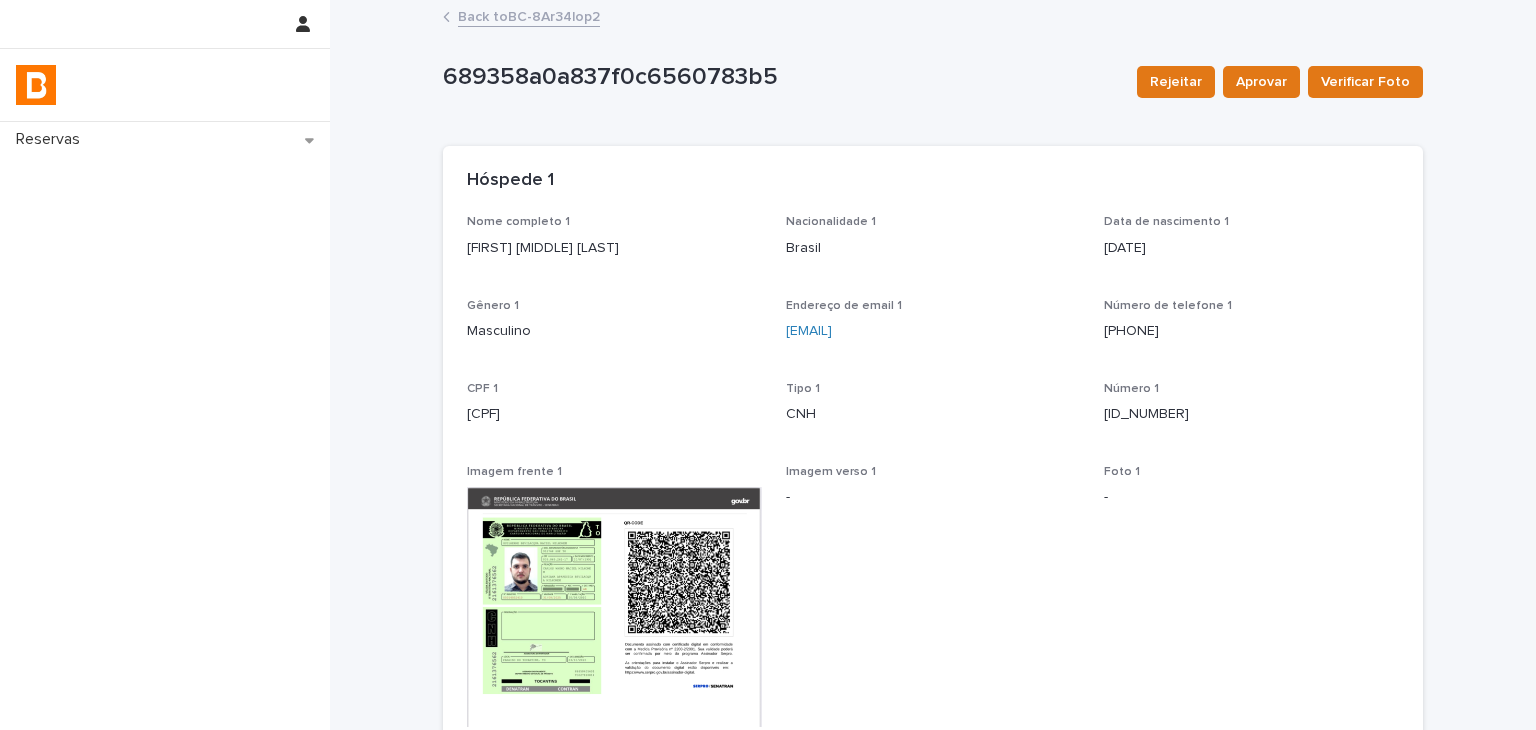 drag, startPoint x: 457, startPoint y: 407, endPoint x: 605, endPoint y: 394, distance: 148.56985 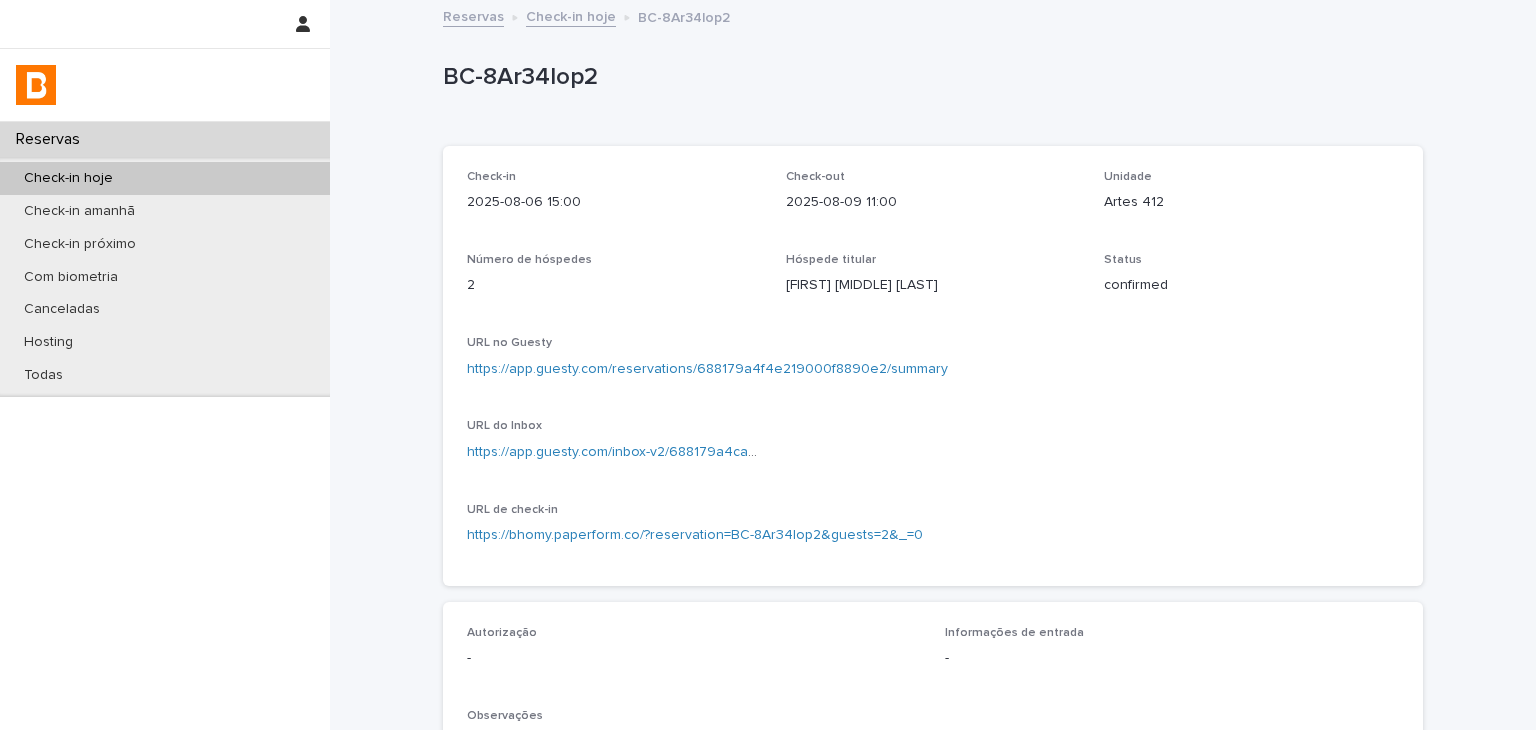 scroll, scrollTop: 534, scrollLeft: 0, axis: vertical 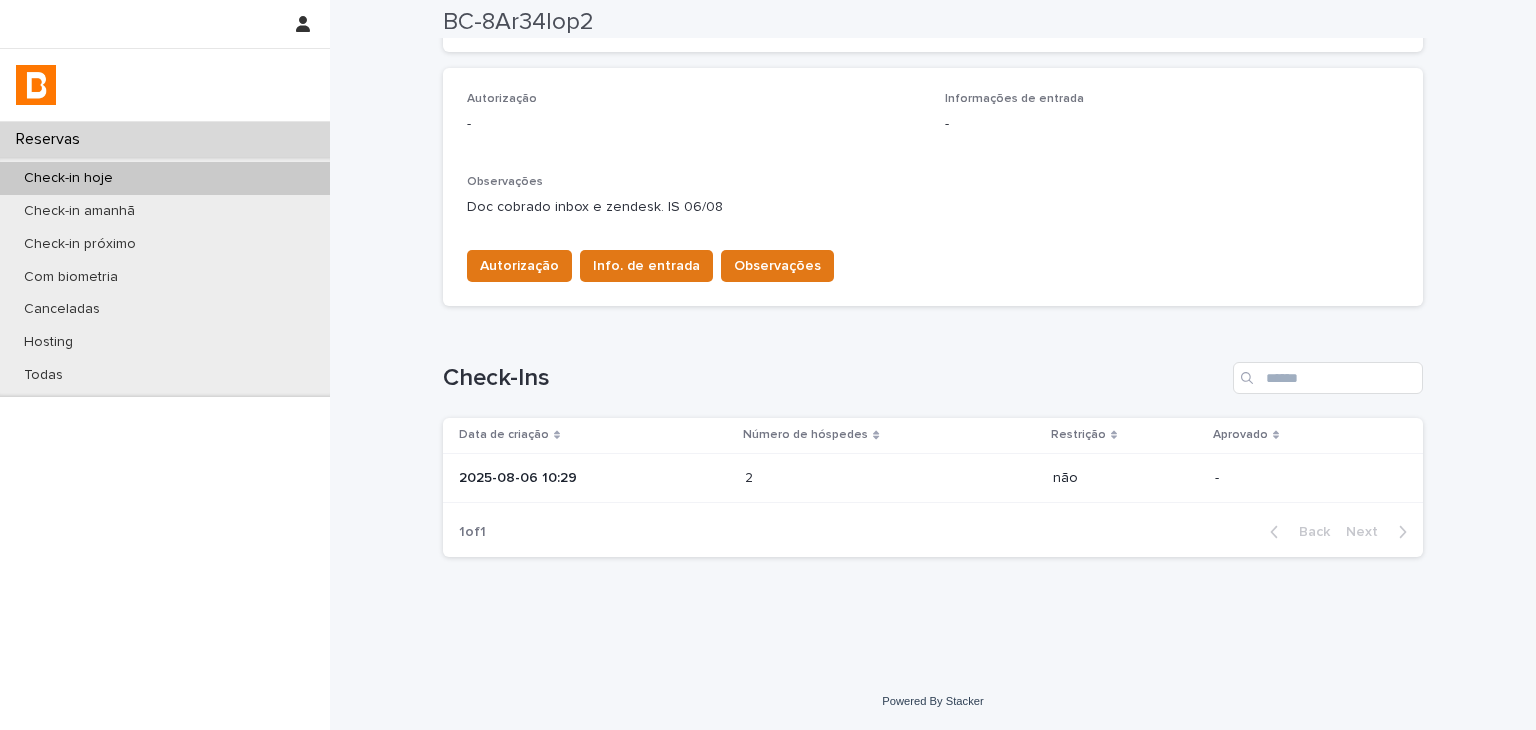 click at bounding box center (832, 478) 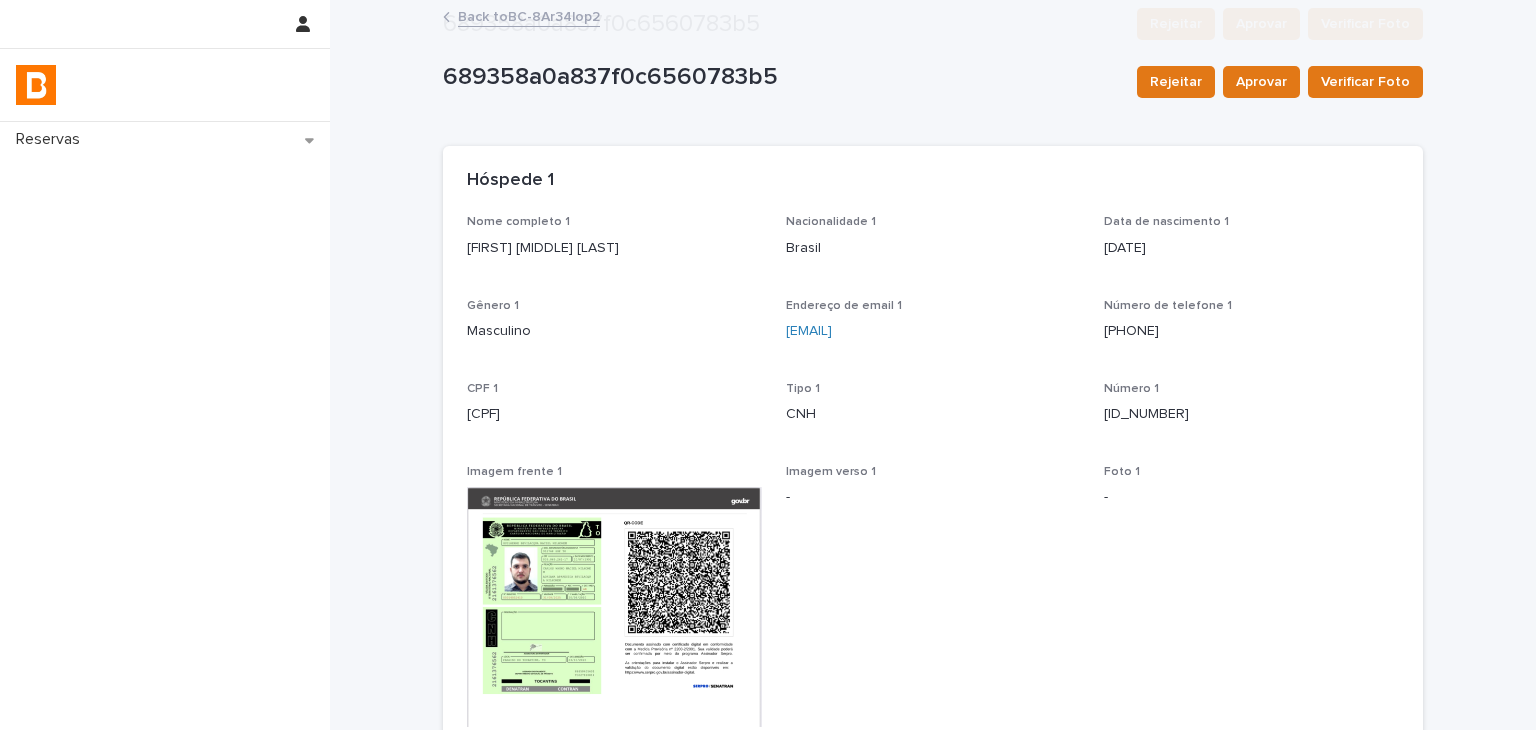 scroll, scrollTop: 600, scrollLeft: 0, axis: vertical 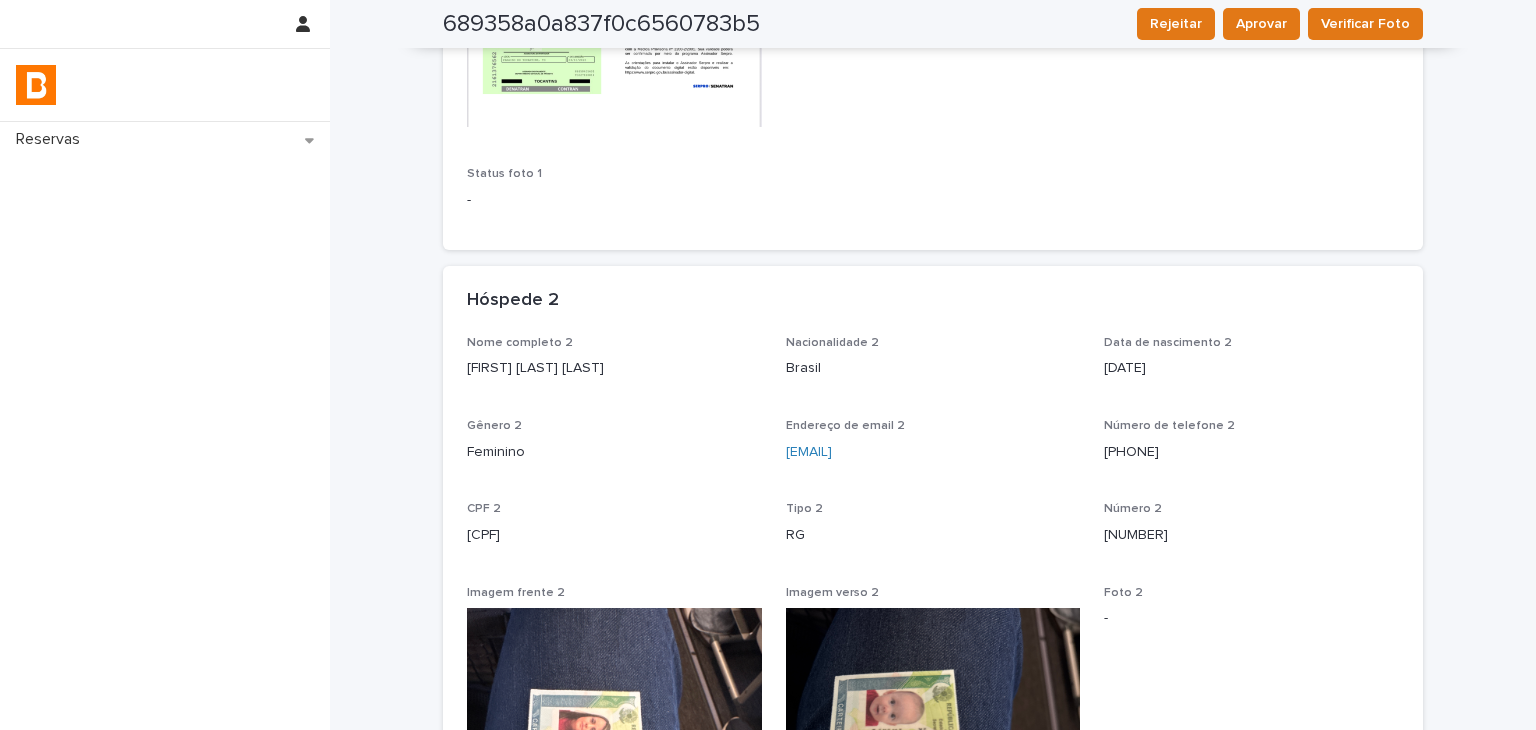 drag, startPoint x: 452, startPoint y: 363, endPoint x: 689, endPoint y: 370, distance: 237.10335 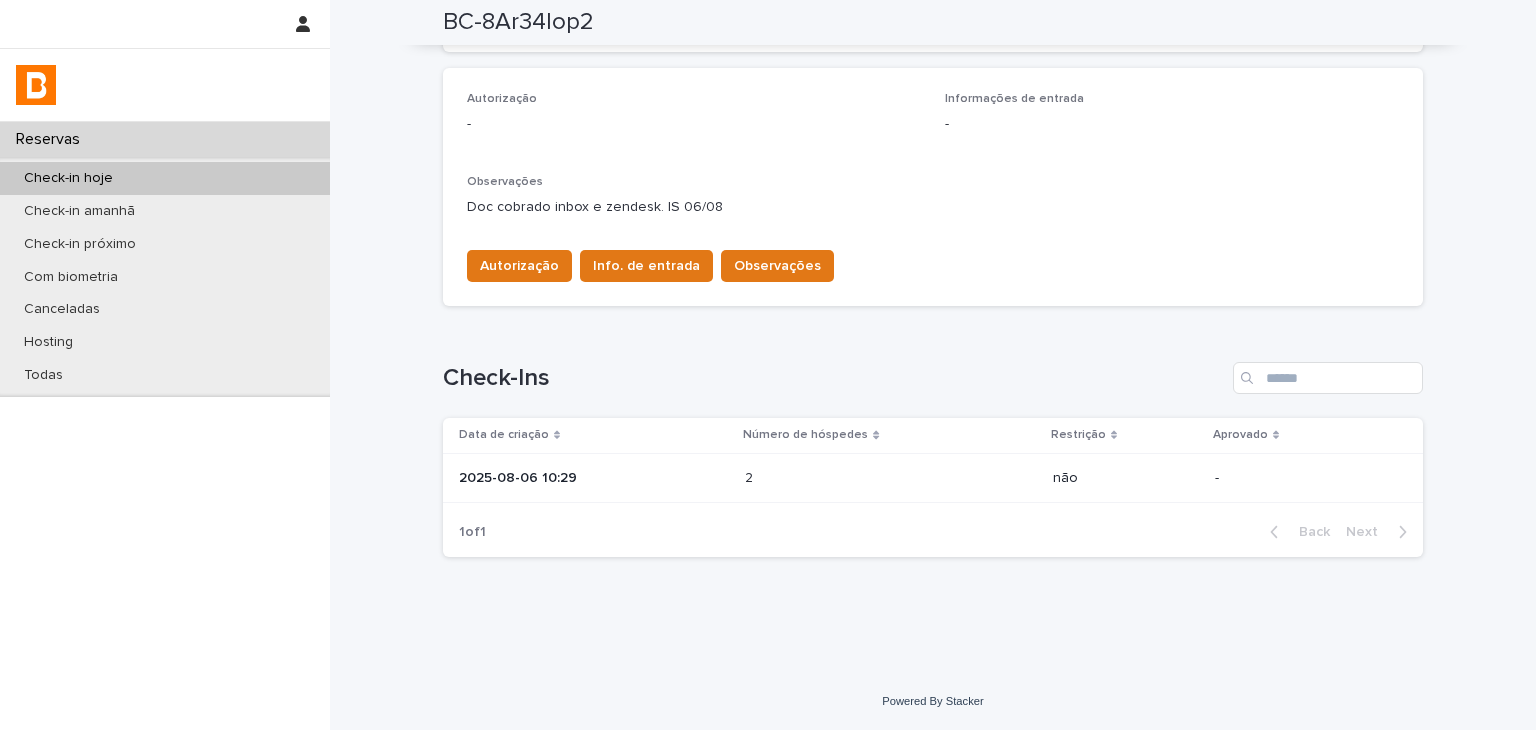 scroll, scrollTop: 34, scrollLeft: 0, axis: vertical 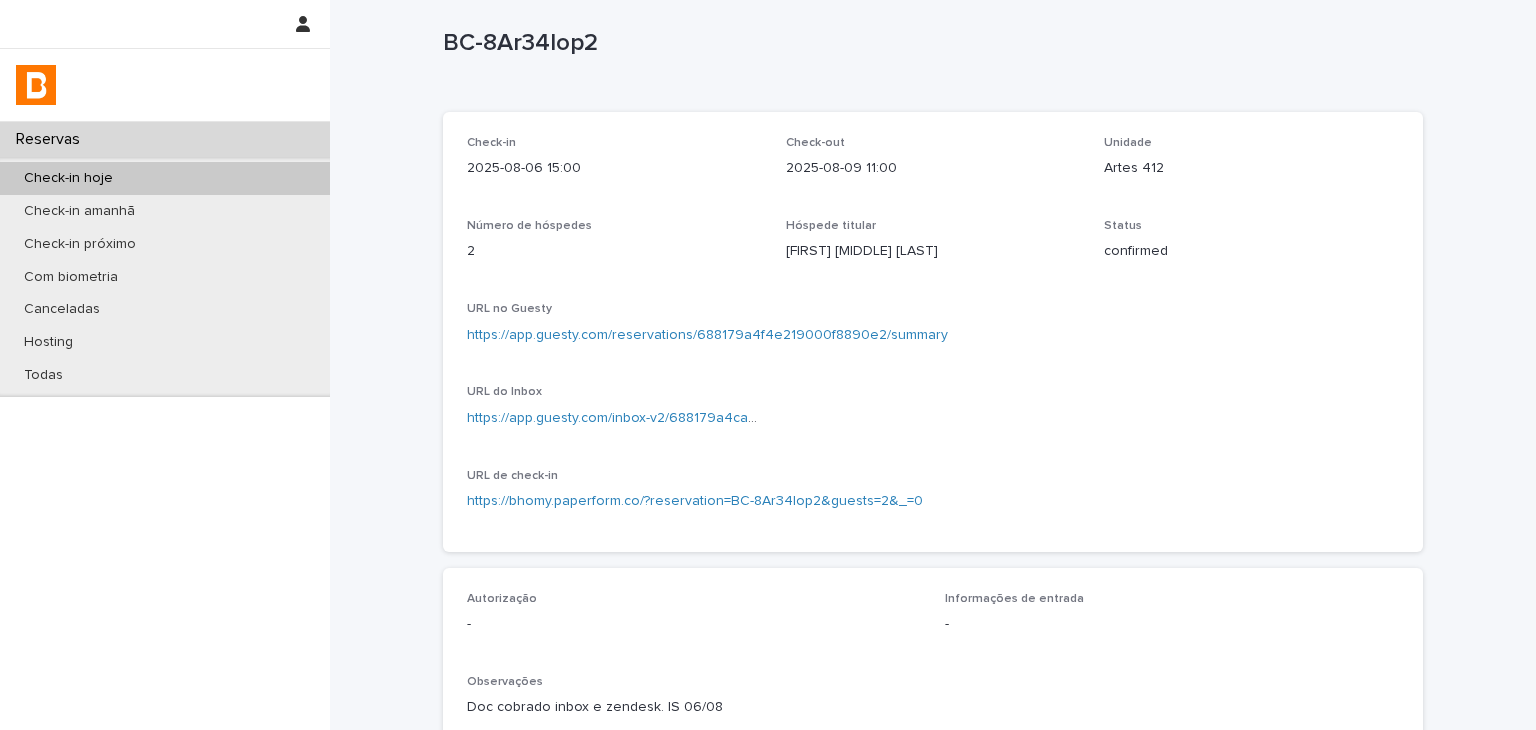 drag, startPoint x: 853, startPoint y: 341, endPoint x: 802, endPoint y: 293, distance: 70.035706 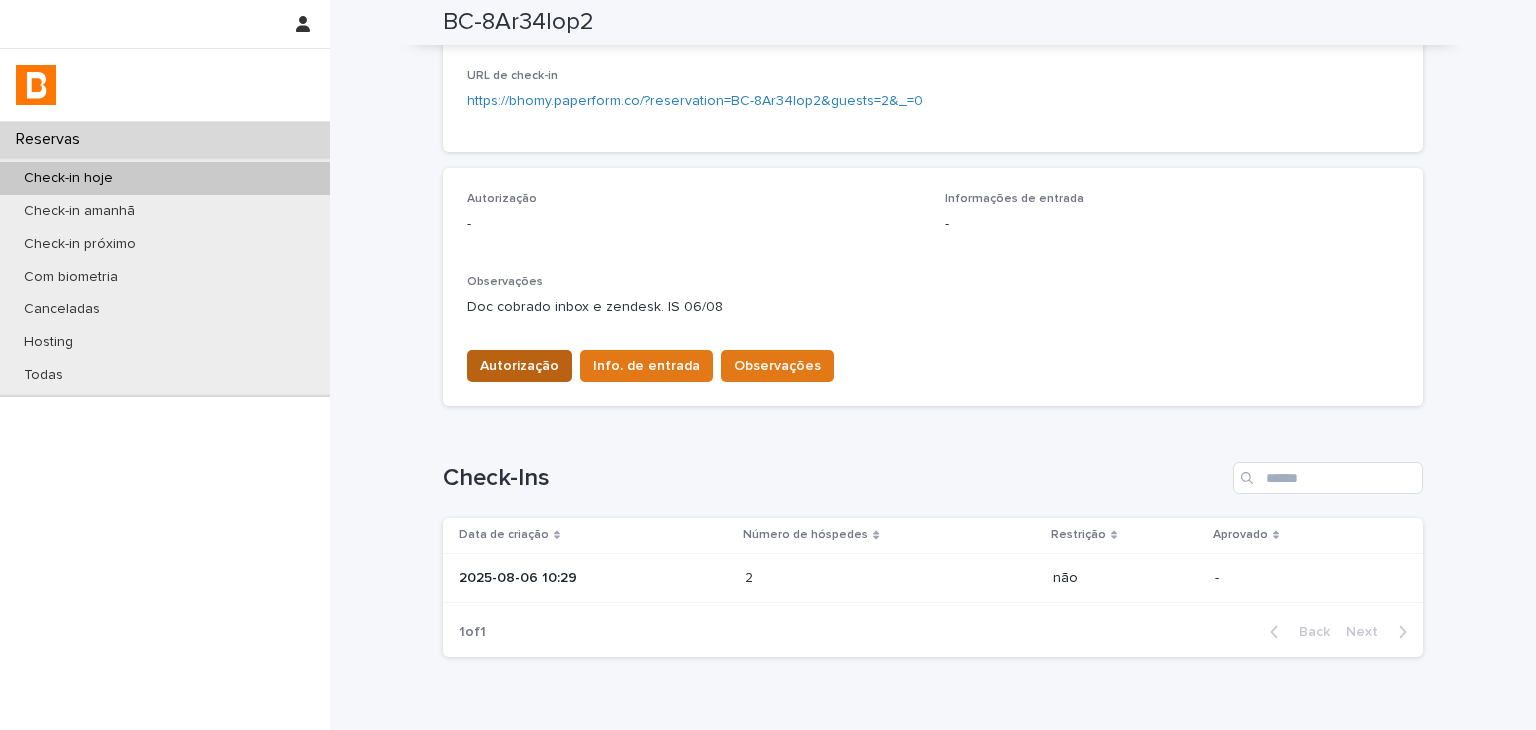 click on "Autorização" at bounding box center [519, 366] 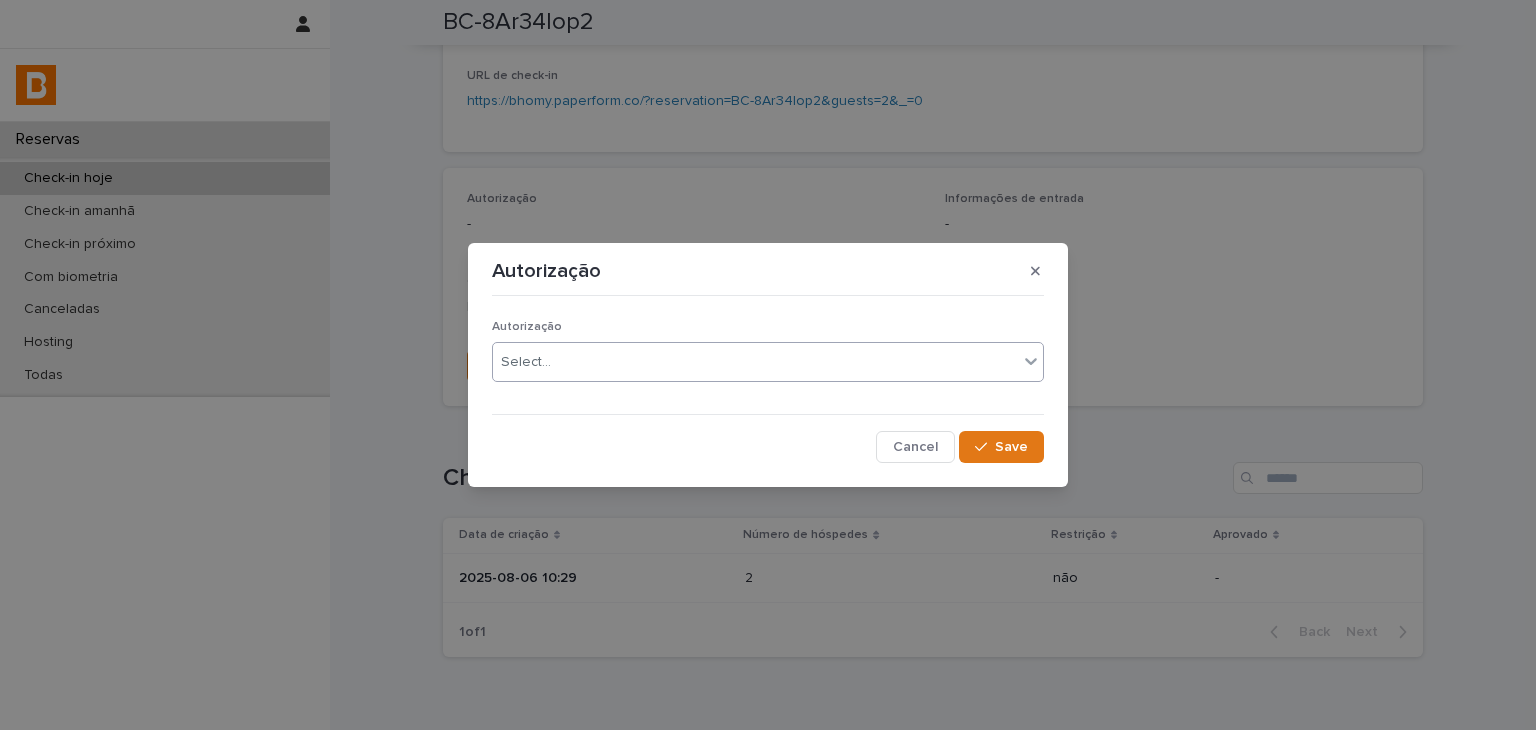 click on "Select..." at bounding box center [768, 362] 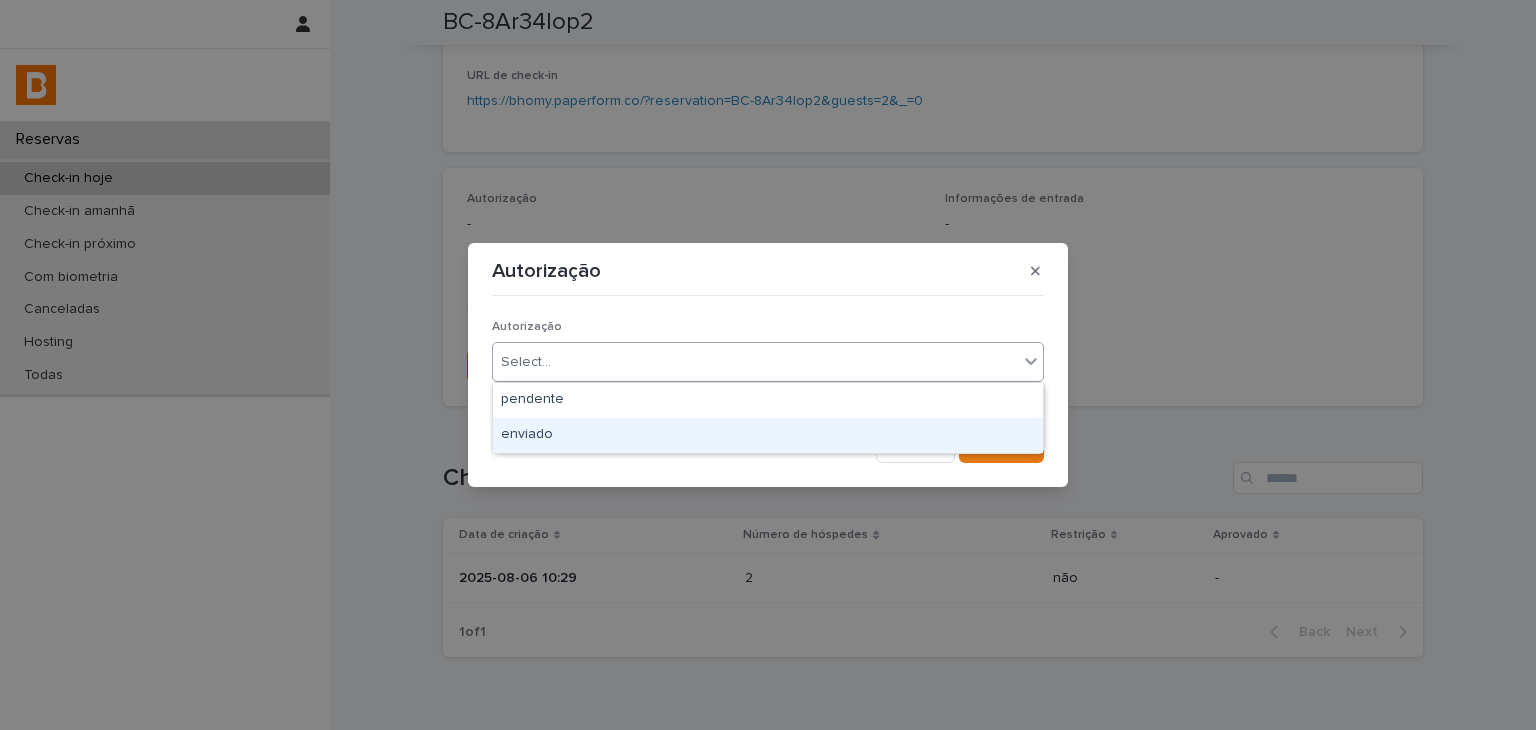 click on "enviado" at bounding box center [768, 435] 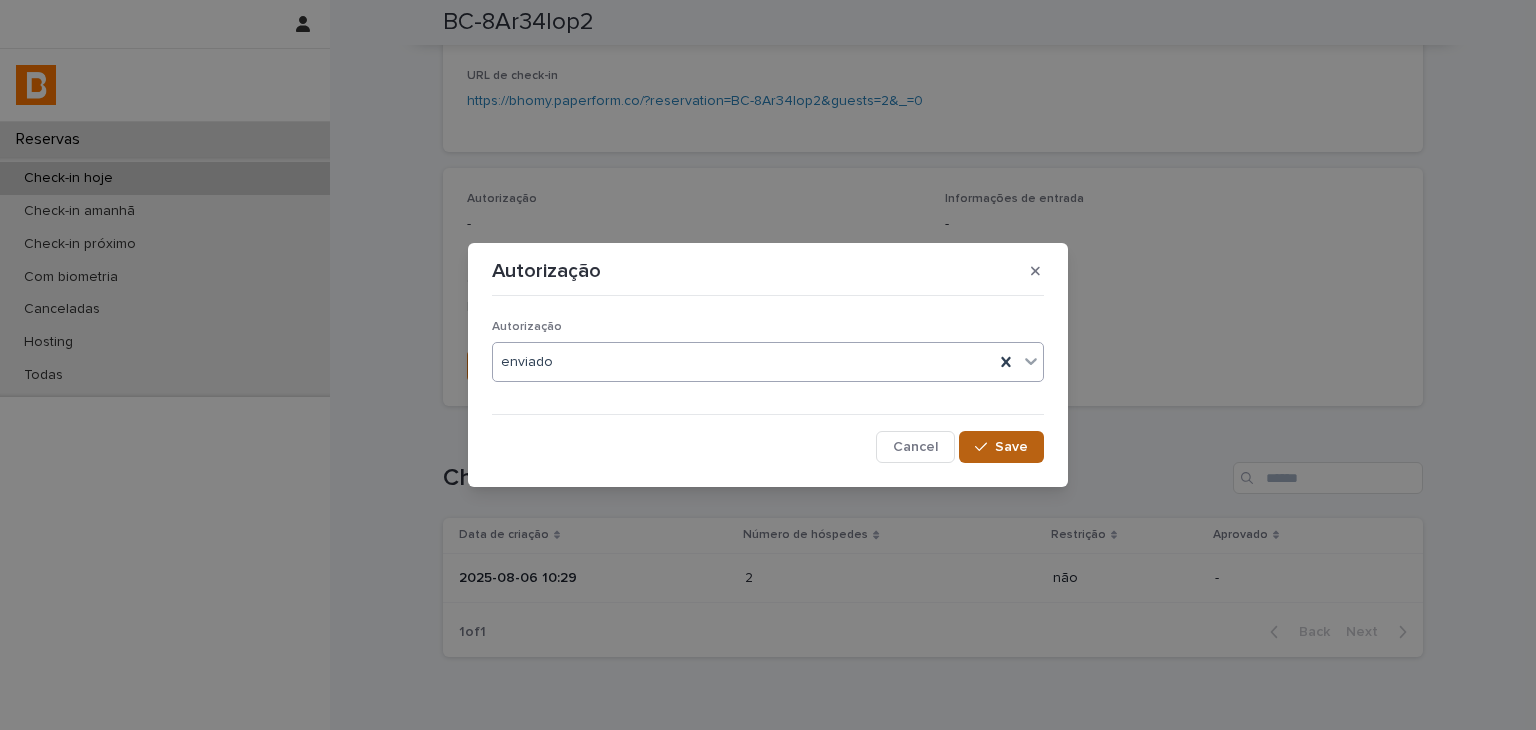 click on "Save" at bounding box center [1001, 447] 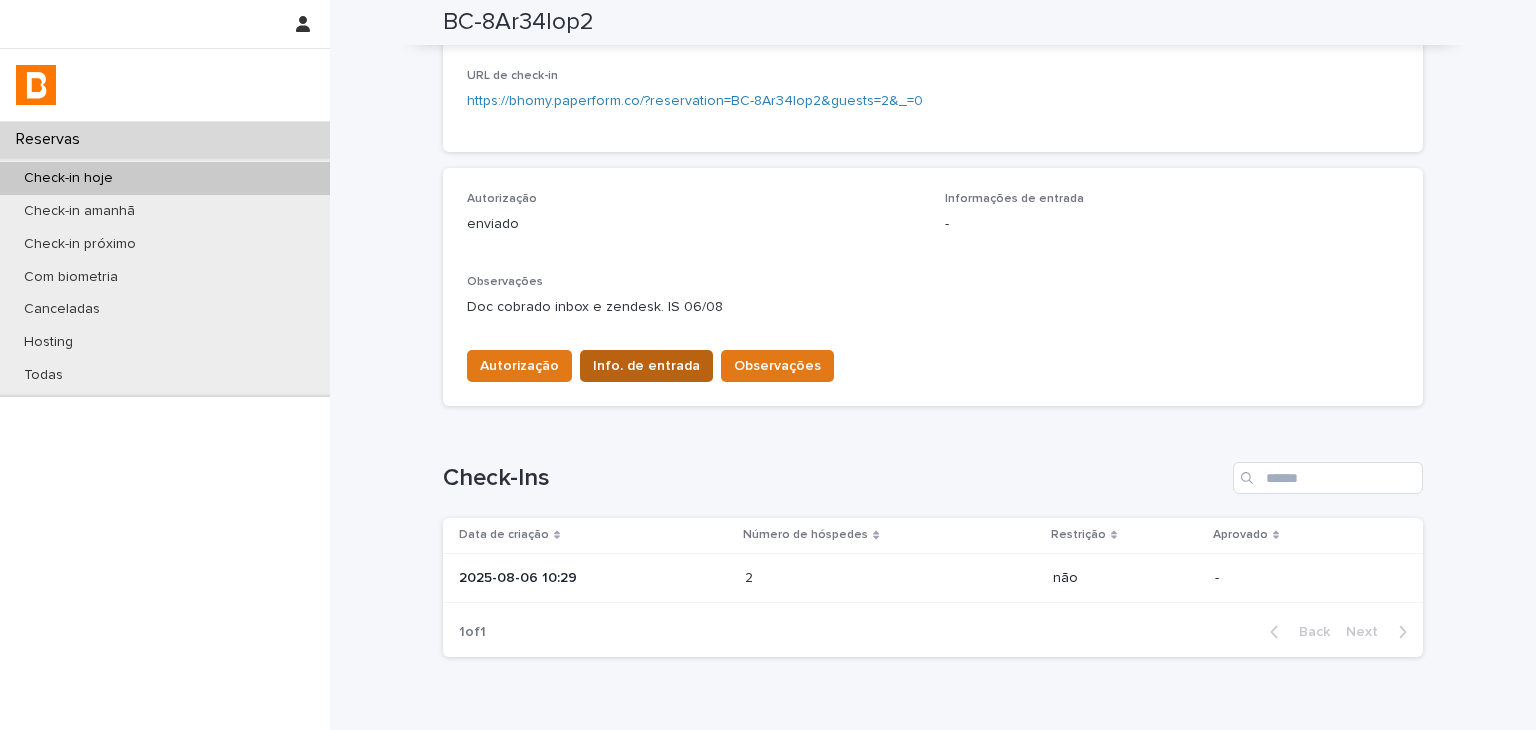 click on "Info. de entrada" at bounding box center [646, 366] 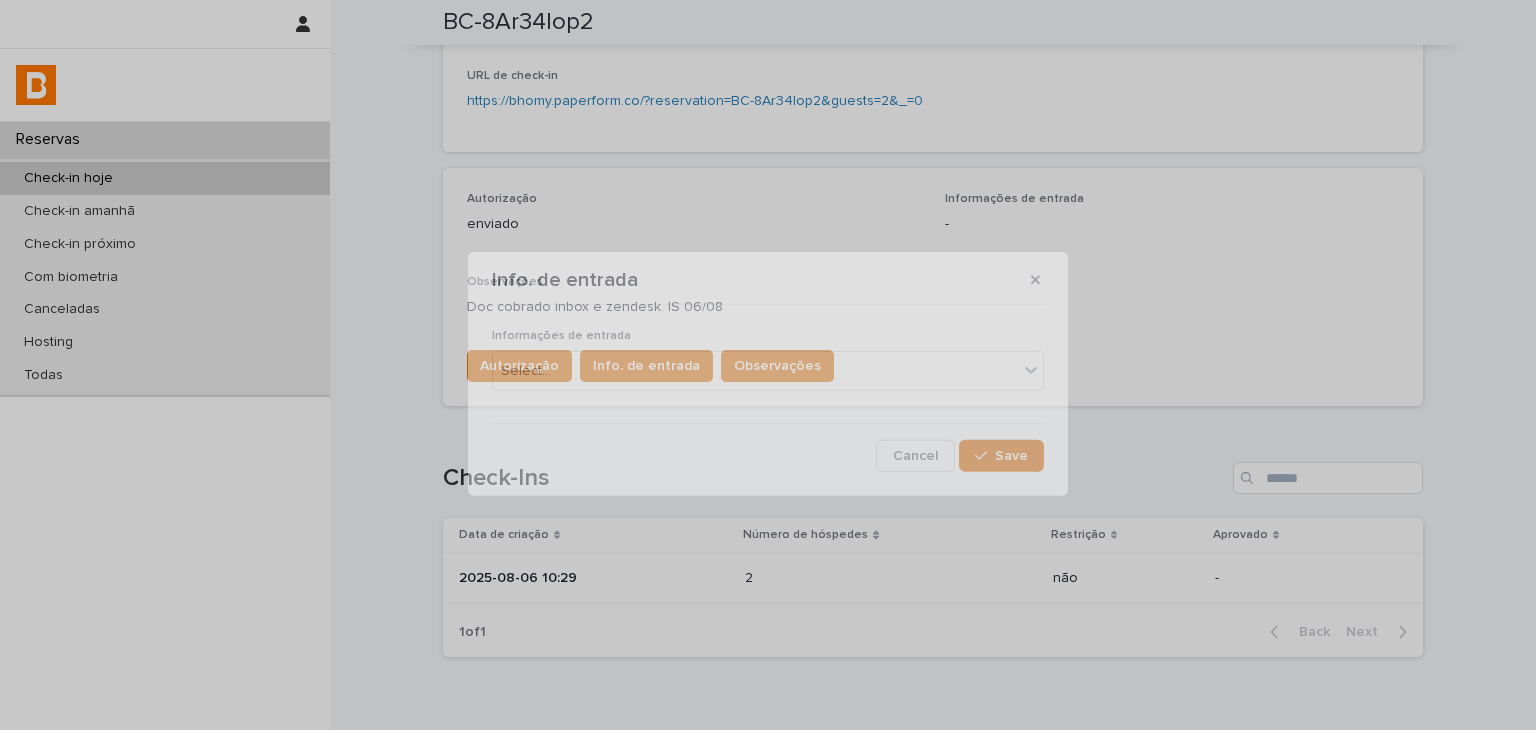 click on "Informações de entrada Select..." at bounding box center [768, 368] 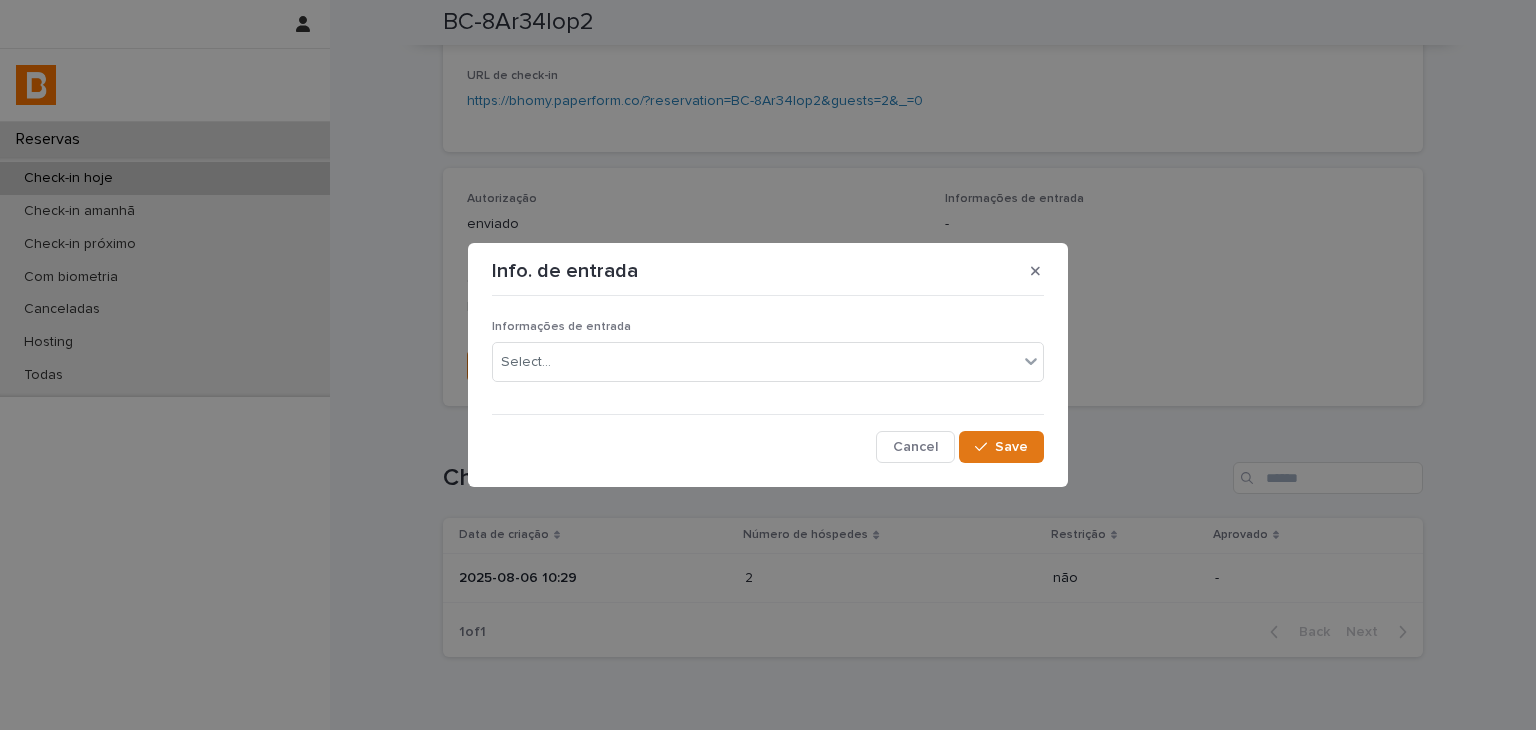click on "Informações de entrada Select..." at bounding box center (768, 359) 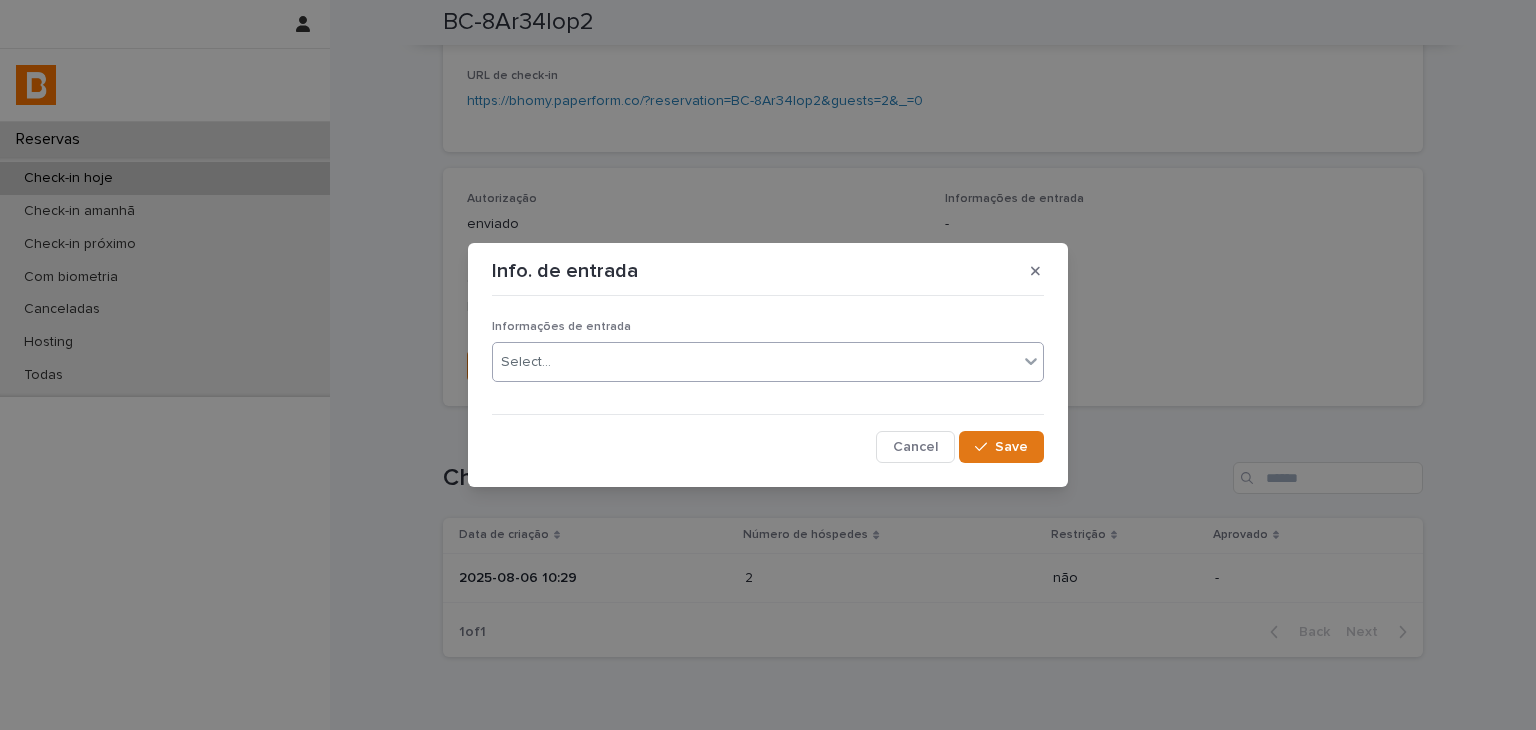 click on "Reservas Check-in hoje Check-in amanhã Check-in próximo Com biometria Canceladas Hosting Todas Reservas Check-in hoje BC-8Ar34lop2 Loading... Saving… Loading... Saving… BC-8Ar34lop2 BC-8Ar34lop2 Sorry, there was an error saving your record. Please try again. Please fill out the required fields below. Loading... Saving… Loading... Saving… Loading... Saving… Check-in 2025-08-06 15:00 Check-out 2025-08-09 11:00 Unidade Artes 412 Número de hóspedes 2 Hóspede titular Guilherme Bevilacqua Maciel Milhomem Status confirmed URL no Guesty https://app.guesty.com/reservations/688179a4f4e219000f8890e2/summary URL do Inbox https://app.guesty.com/inbox-v2/688179a4ca960c0012792767?reservationId=688179a4f4e219000f8890e2 URL de check-in https://bhomy.paperform.co/?reservation=BC-8Ar34lop2&guests=2&_=0 Loading... Saving… Autorização enviado Informações de entrada - Observações Doc cobrado inbox e zendesk. IS 06/08 Autorização Info. de entrada Observações Loading... Saving… Check-Ins Restrição 2 2" at bounding box center (768, 365) 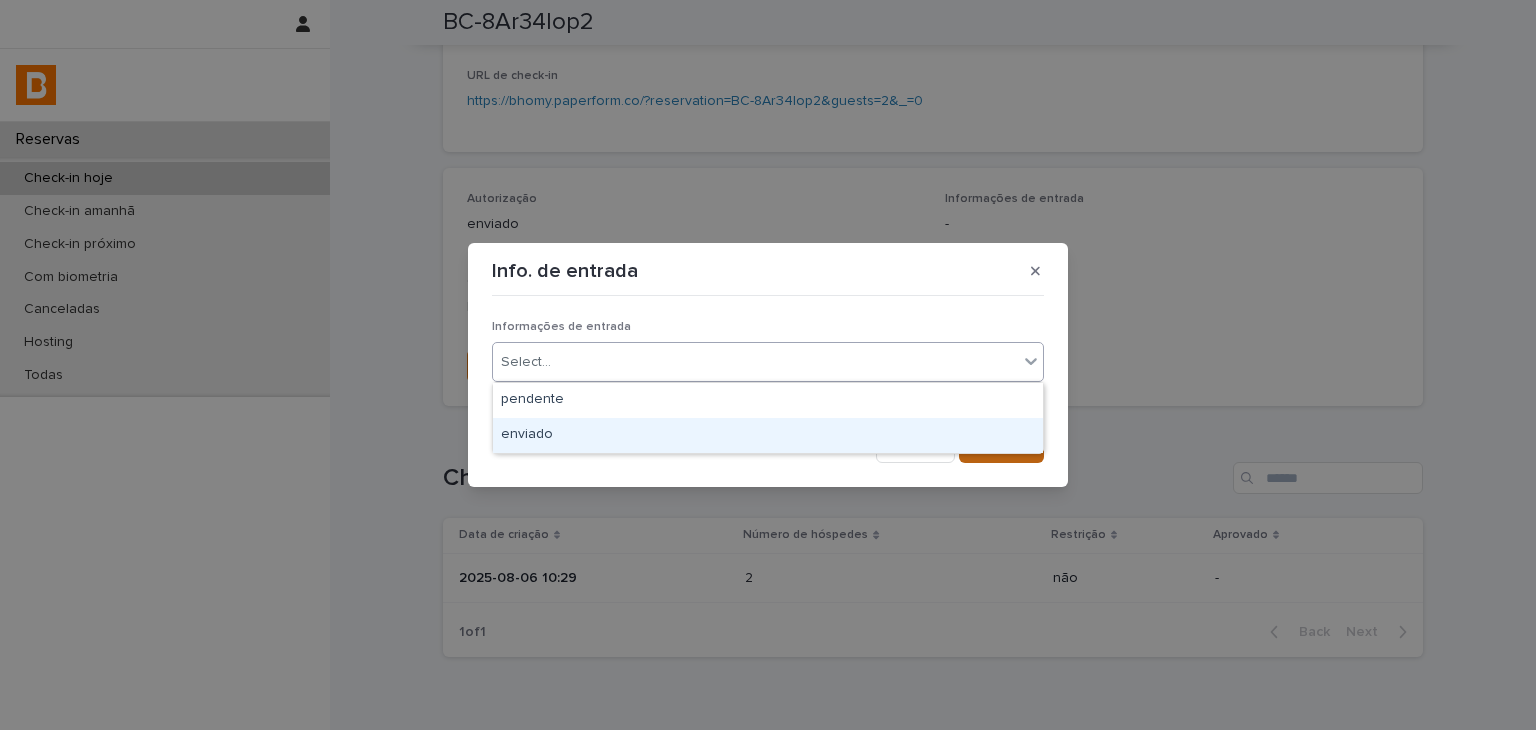 drag, startPoint x: 642, startPoint y: 381, endPoint x: 967, endPoint y: 437, distance: 329.78934 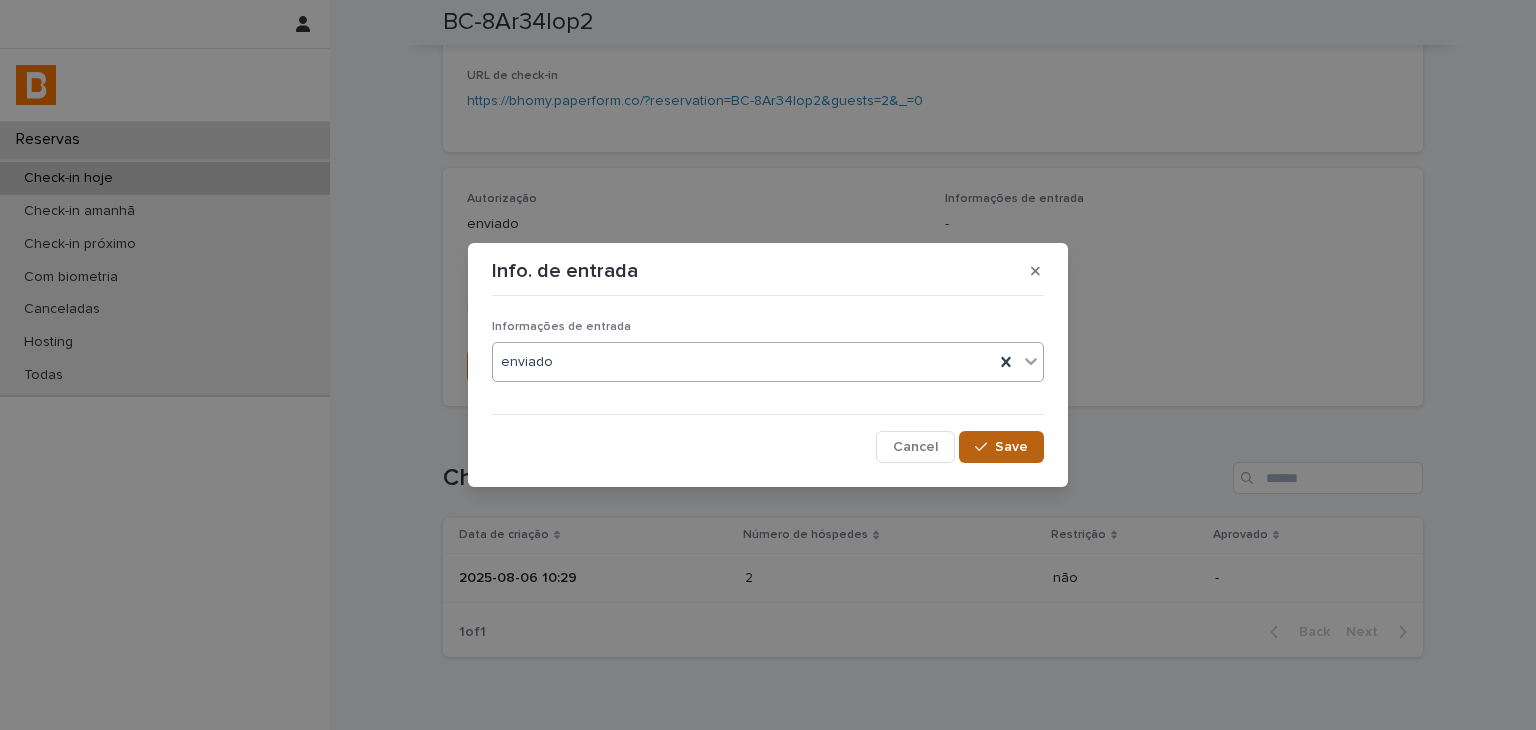 click on "Save" at bounding box center (1001, 447) 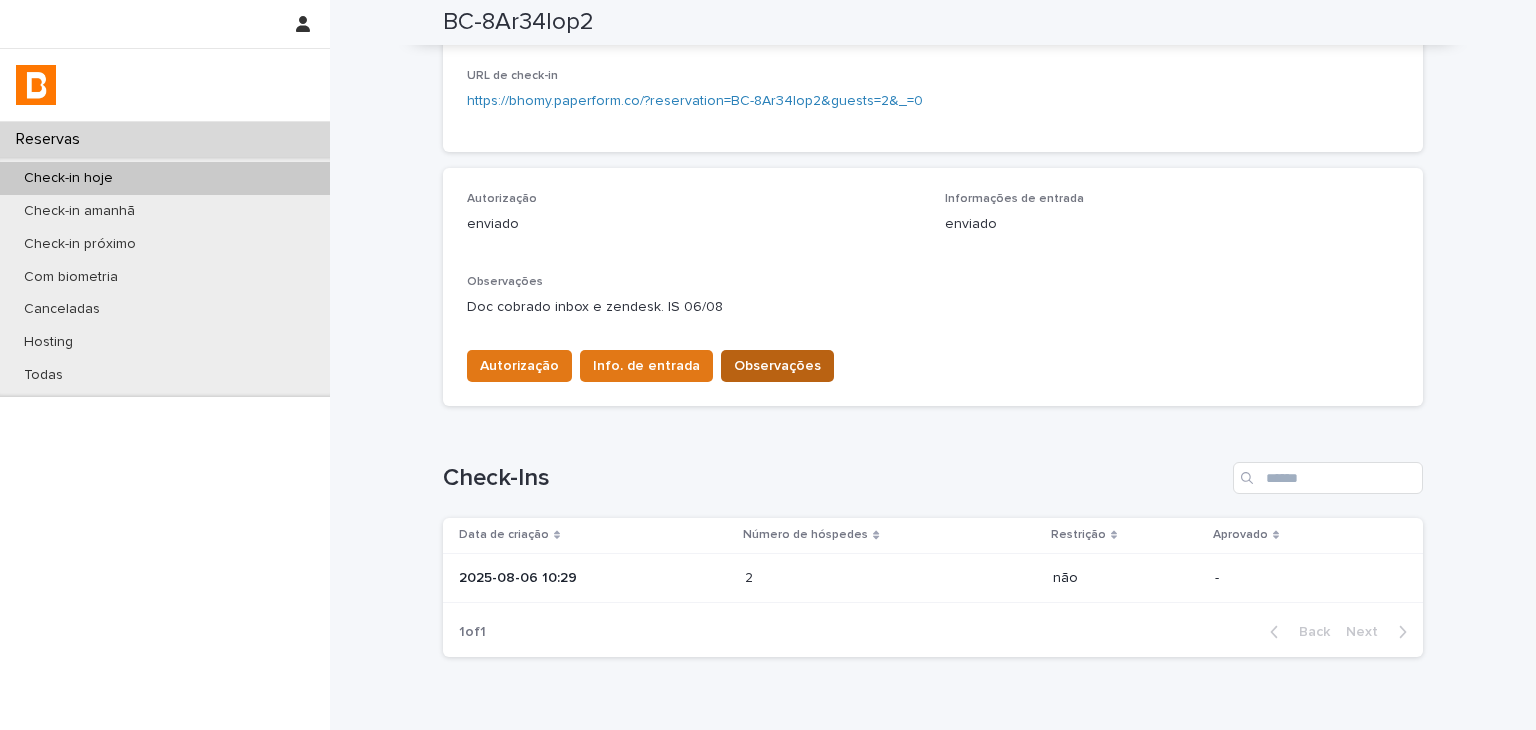 click on "Observações" at bounding box center [777, 366] 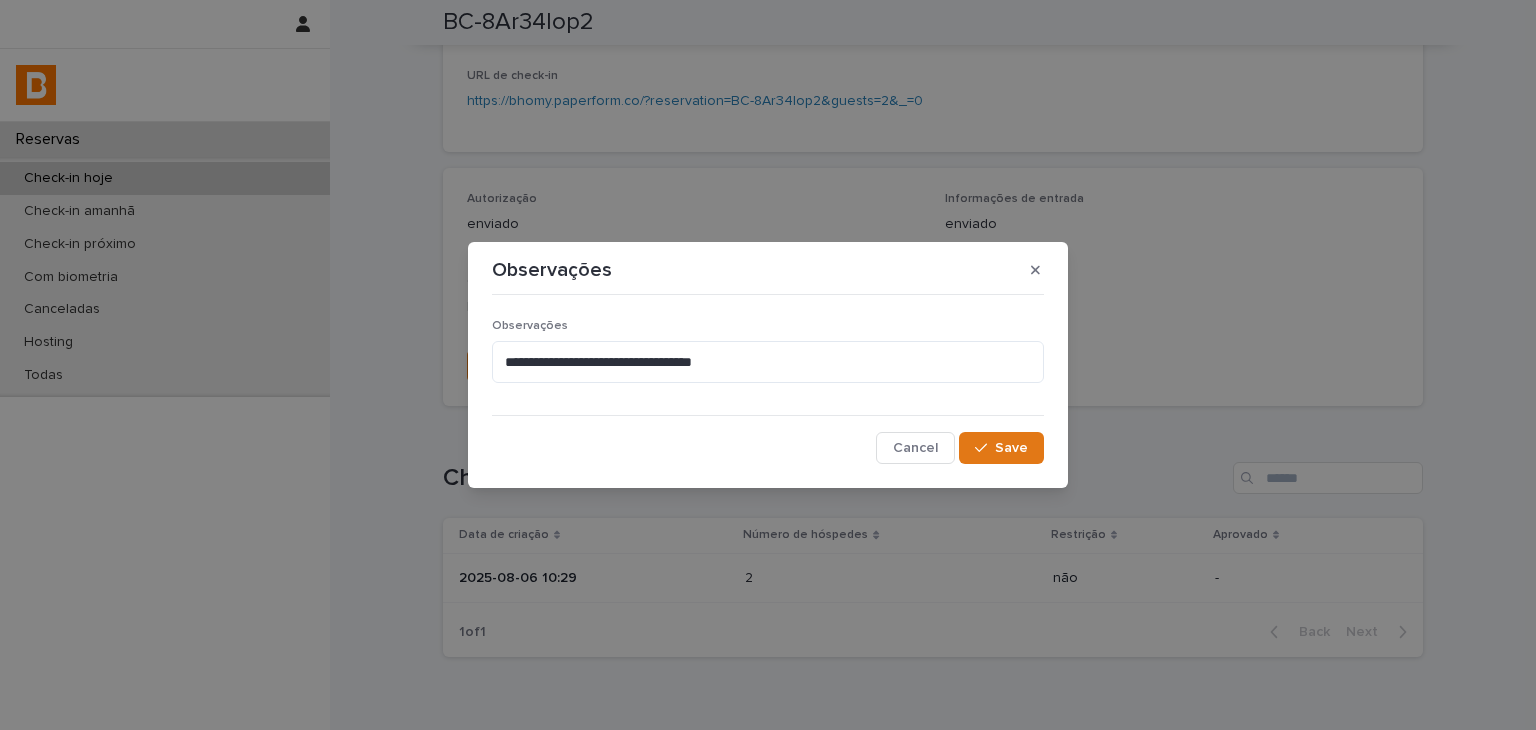 click on "Observações" at bounding box center [768, 326] 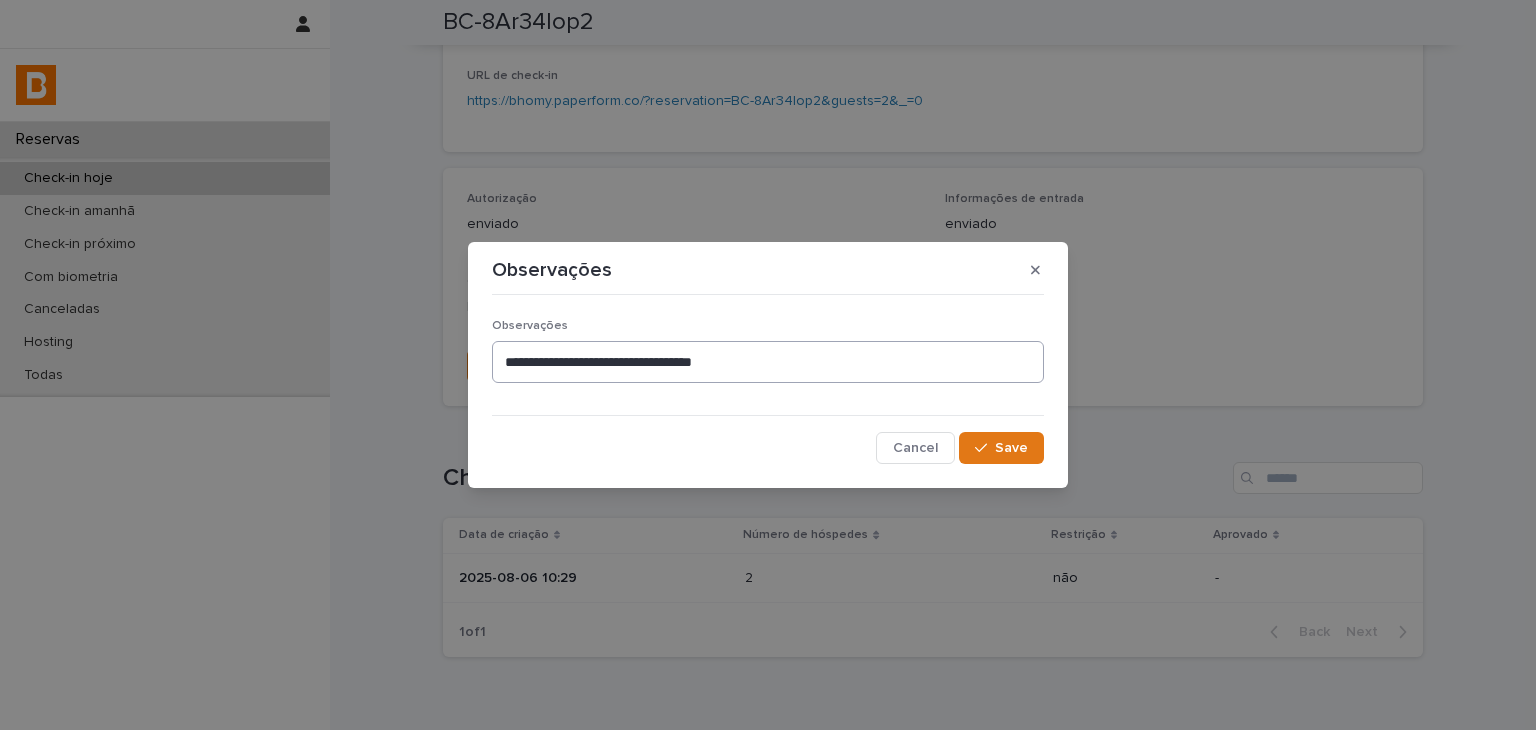 click on "**********" at bounding box center [768, 359] 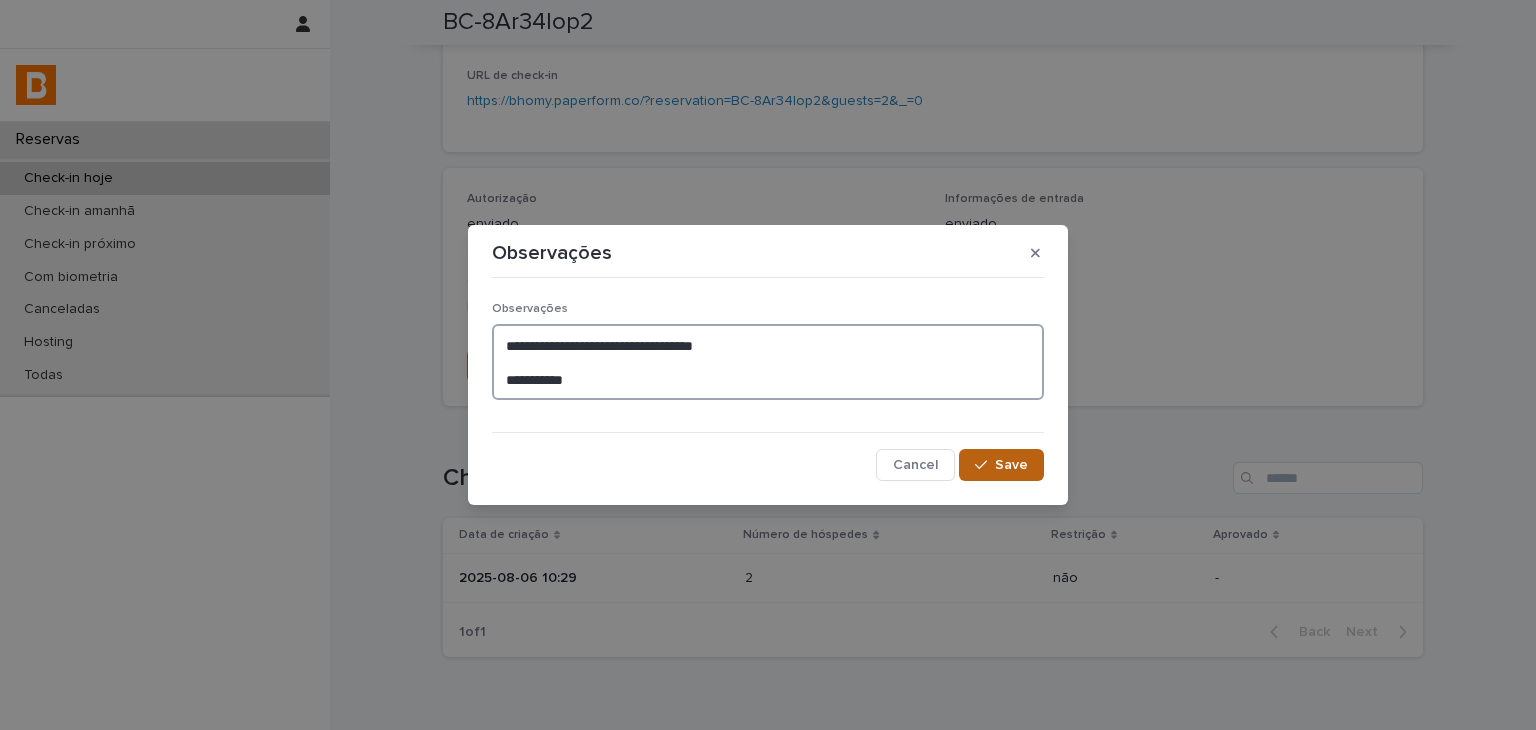 type on "**********" 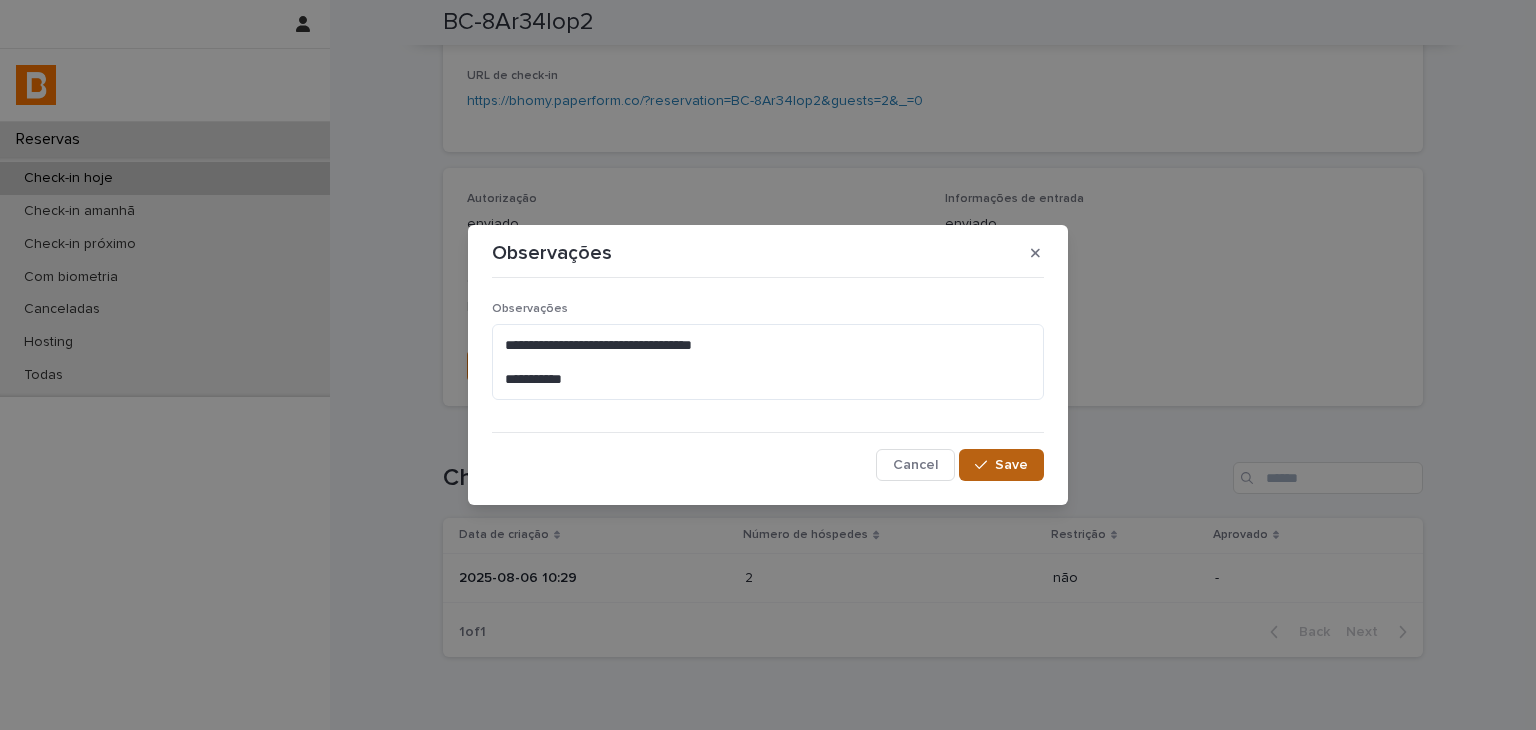 click on "Save" at bounding box center [1001, 465] 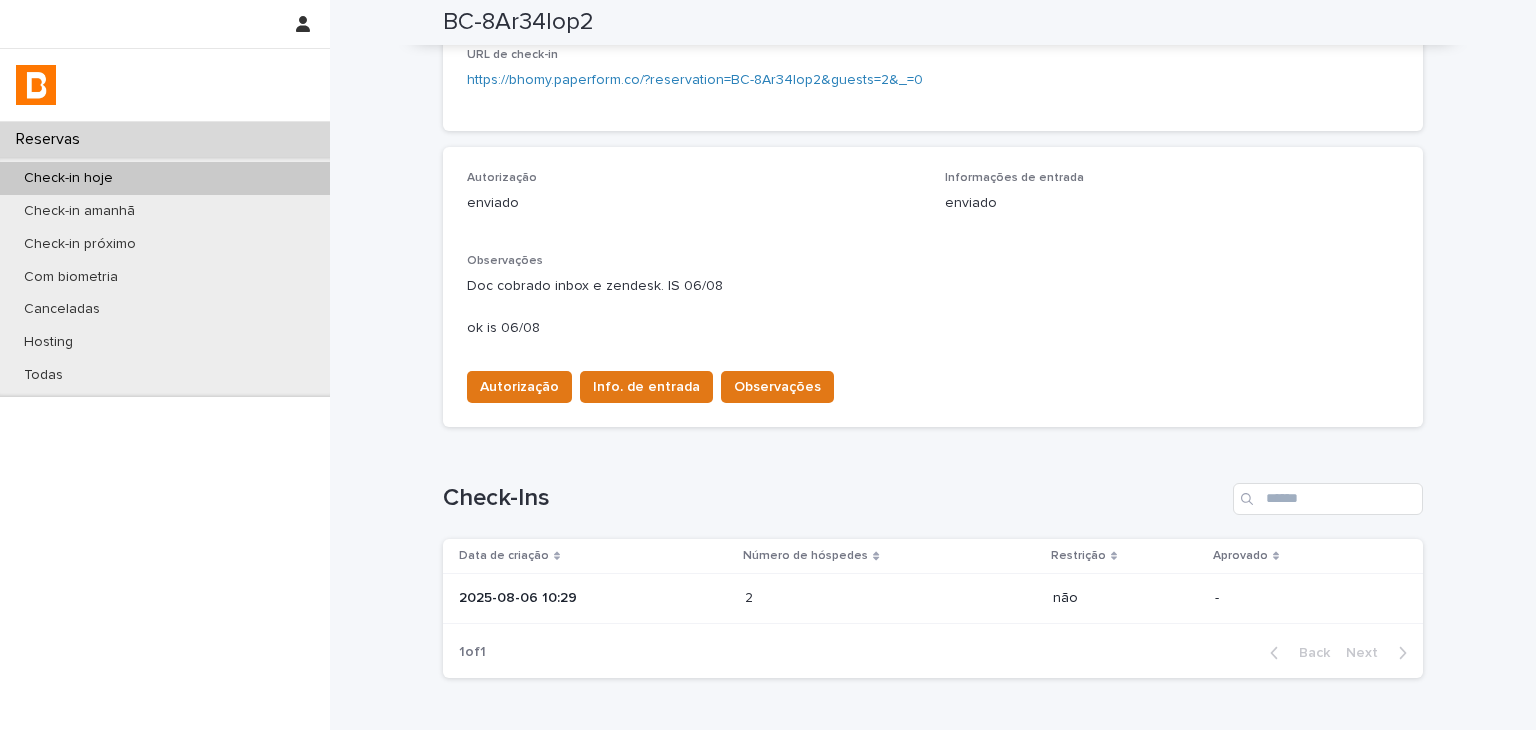 scroll, scrollTop: 0, scrollLeft: 0, axis: both 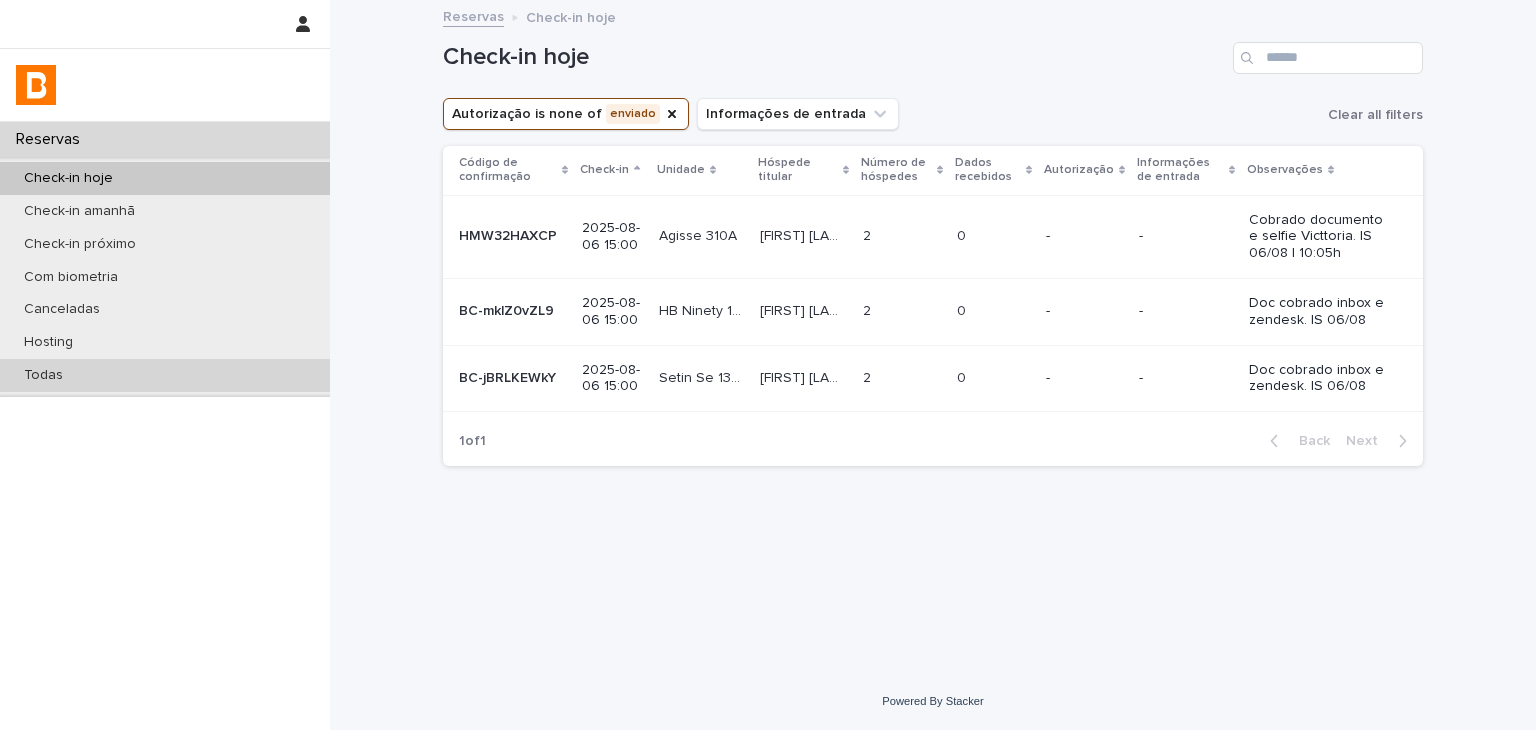 click on "Todas" at bounding box center (165, 375) 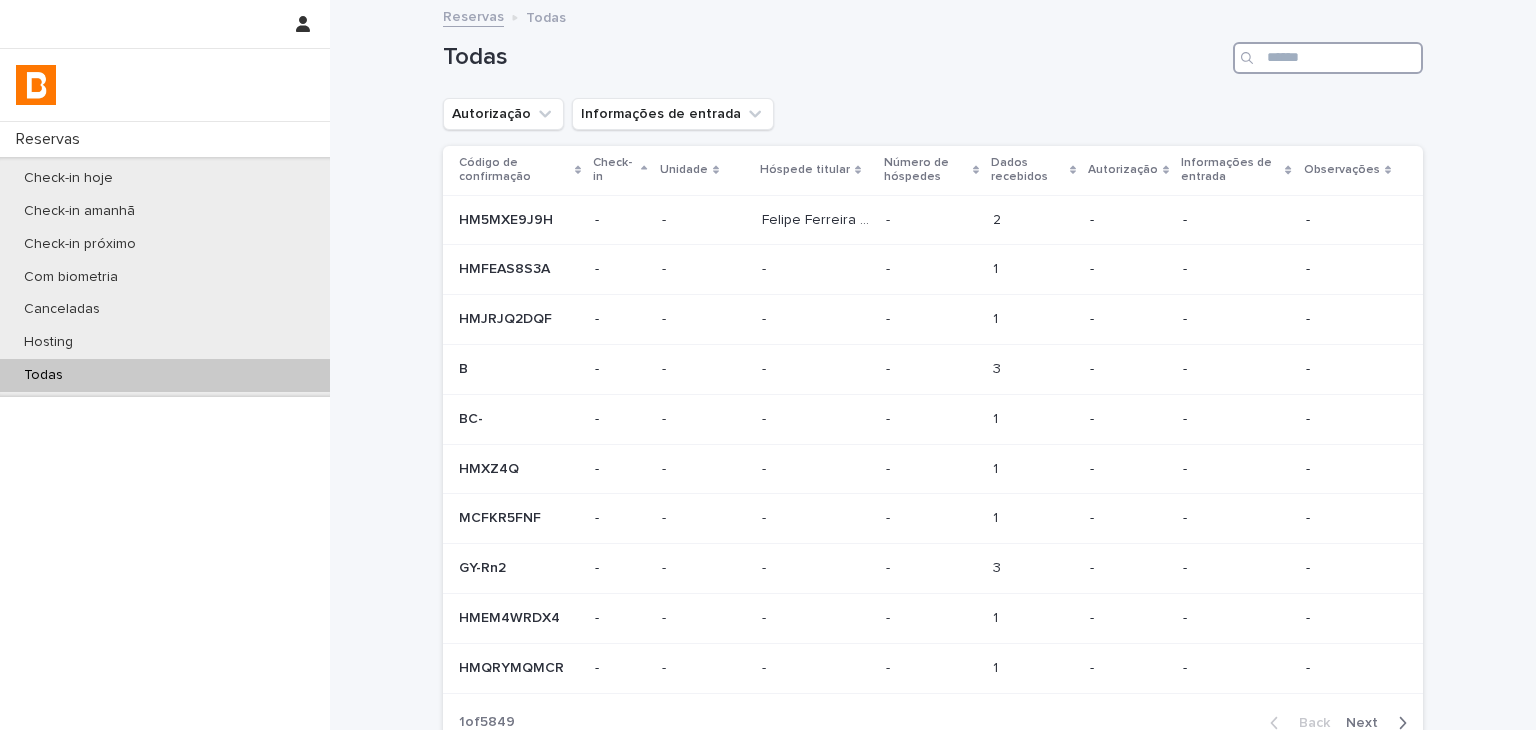 click at bounding box center (1328, 58) 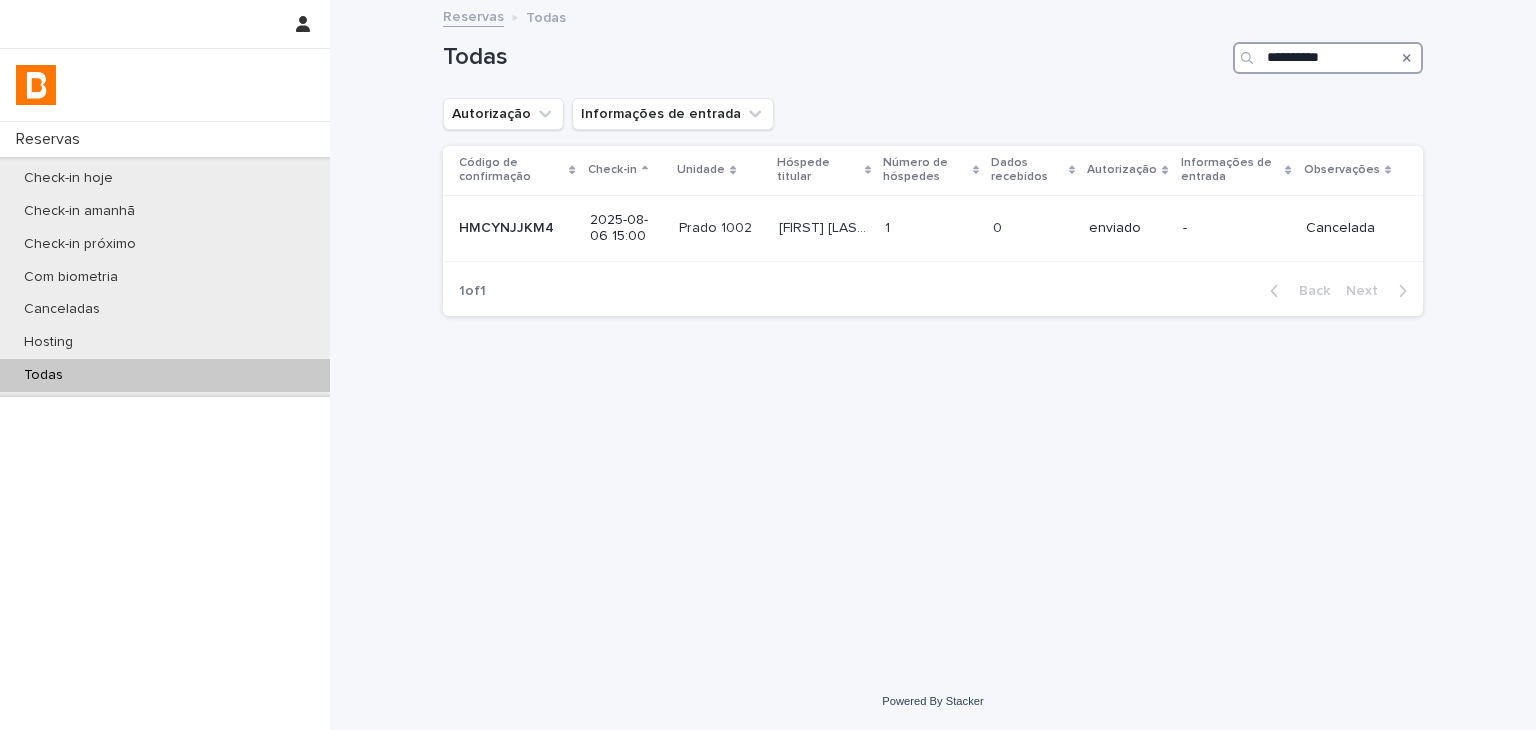type on "**********" 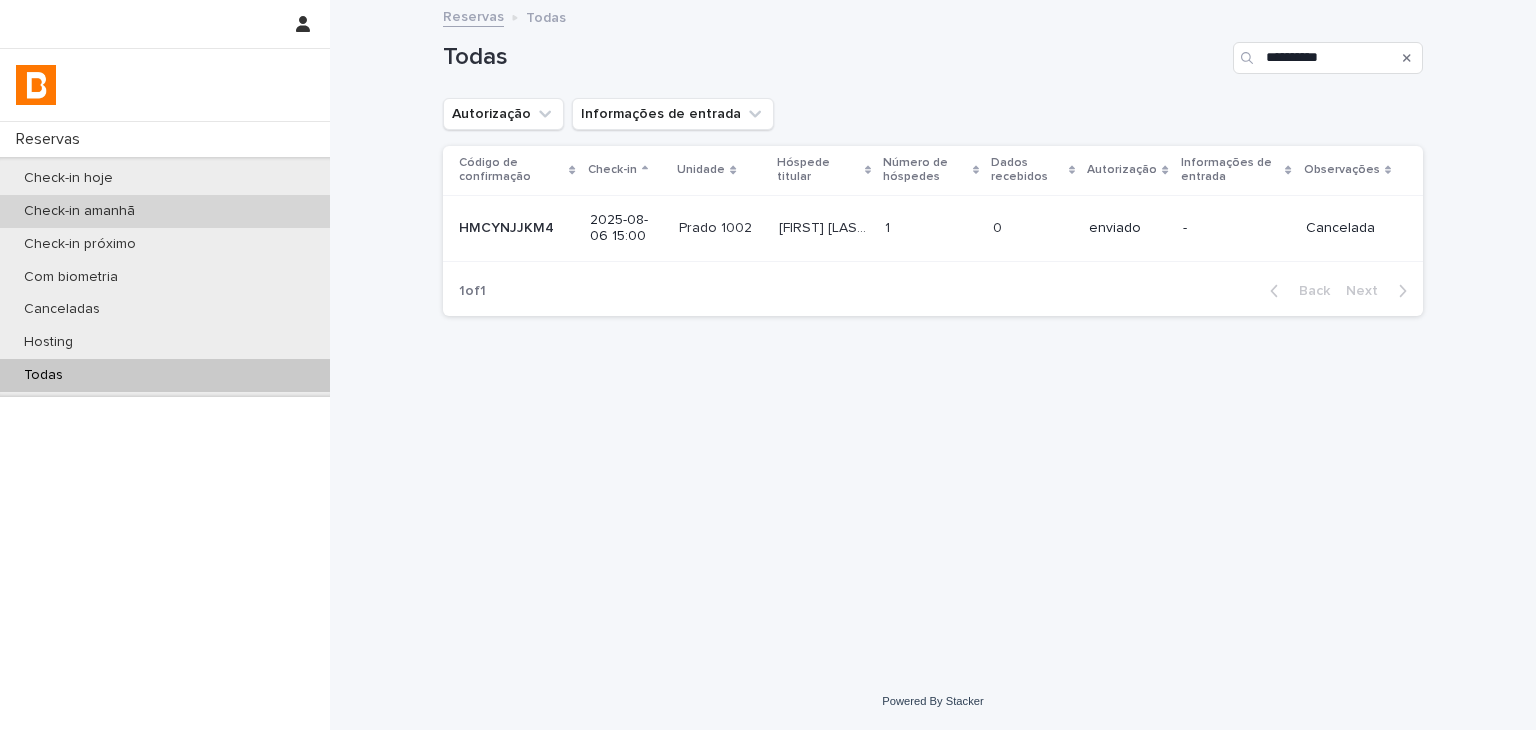 click on "Check-in amanhã" at bounding box center [165, 211] 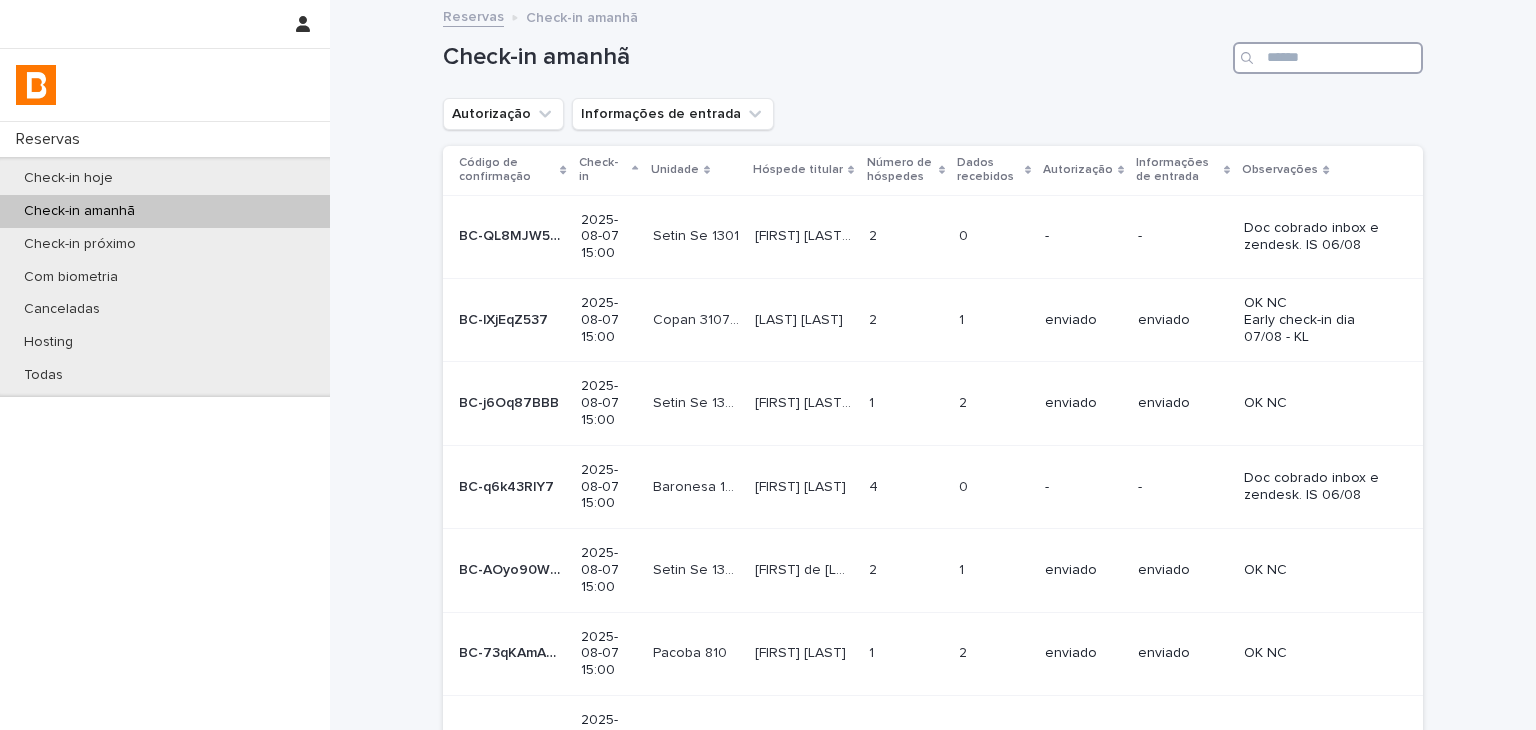 click at bounding box center [1328, 58] 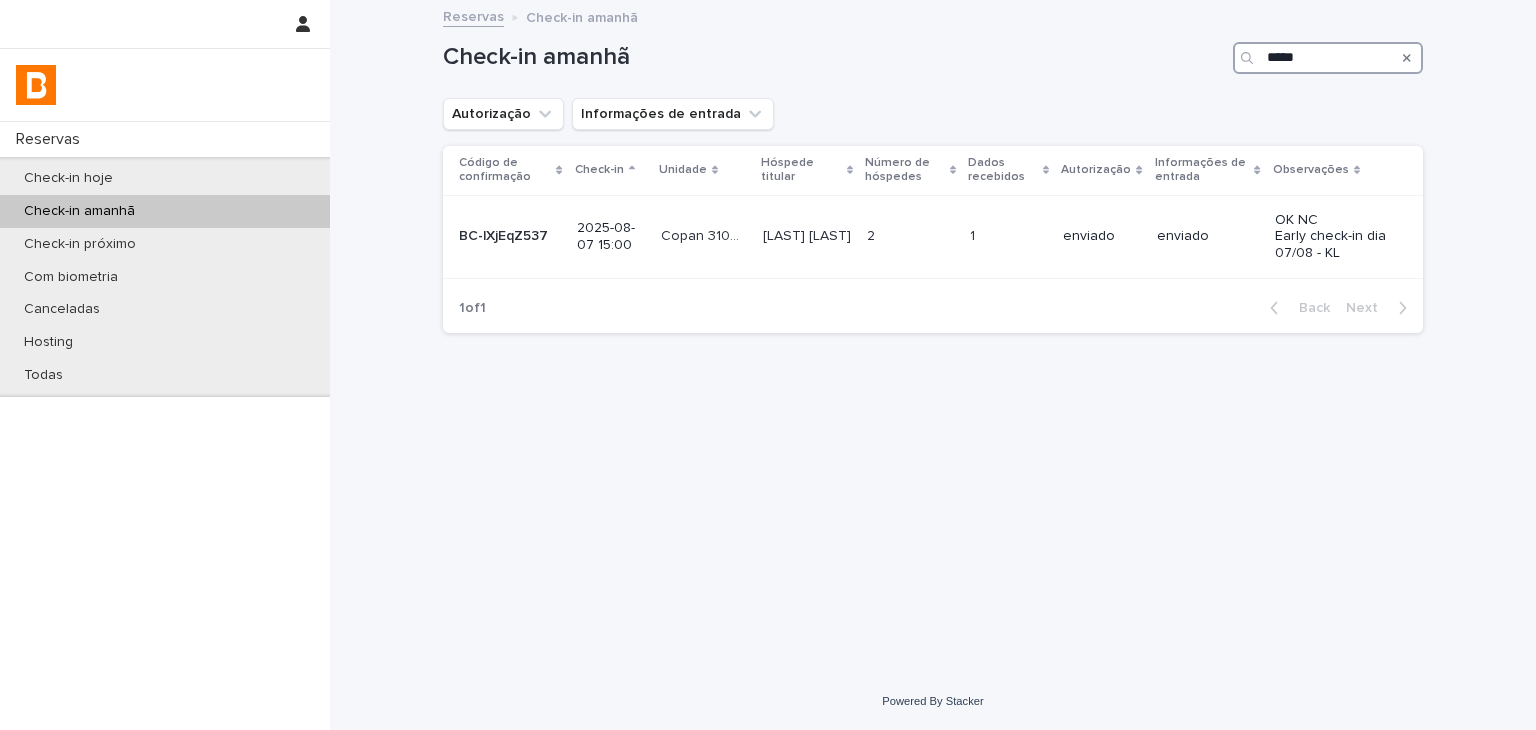 type on "*****" 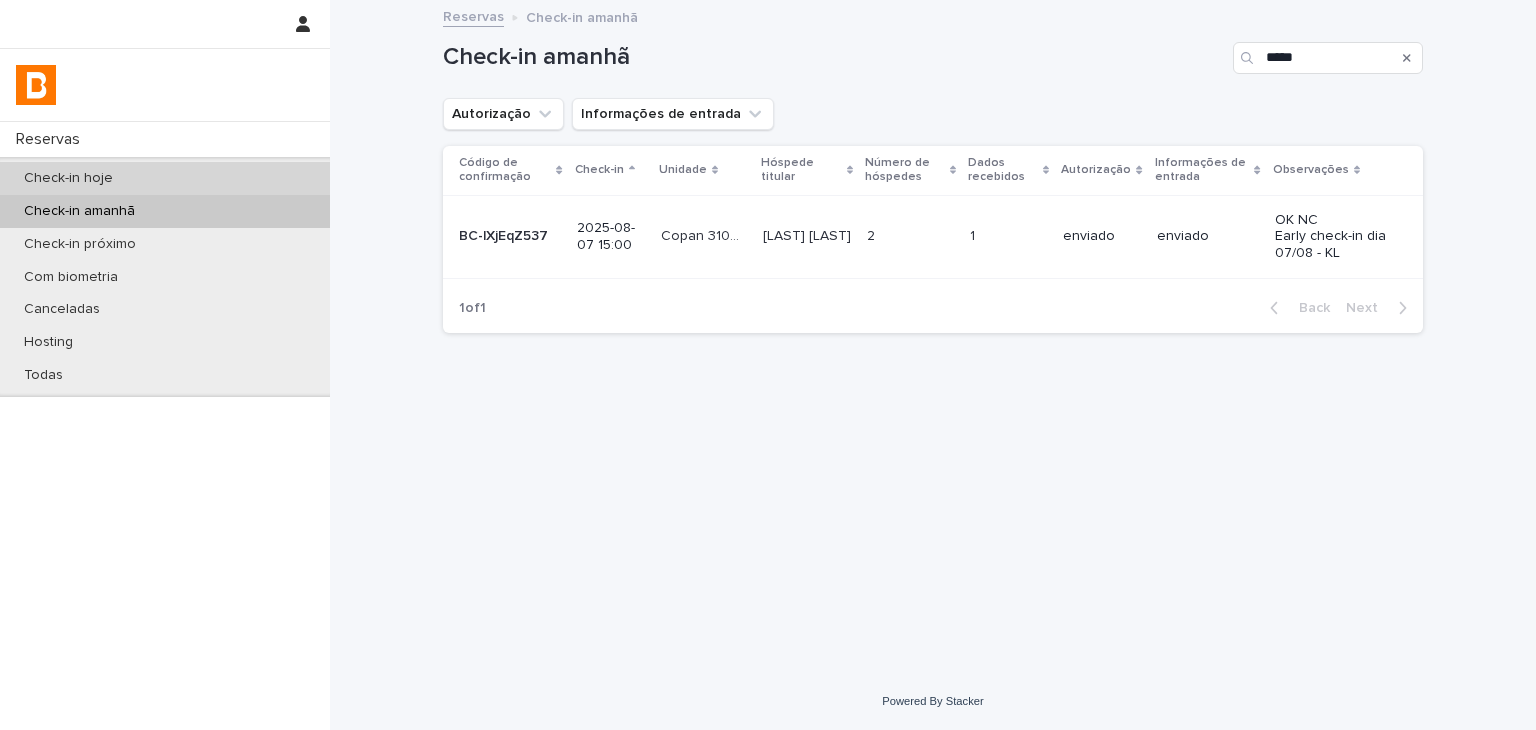 click on "Check-in hoje" at bounding box center (165, 178) 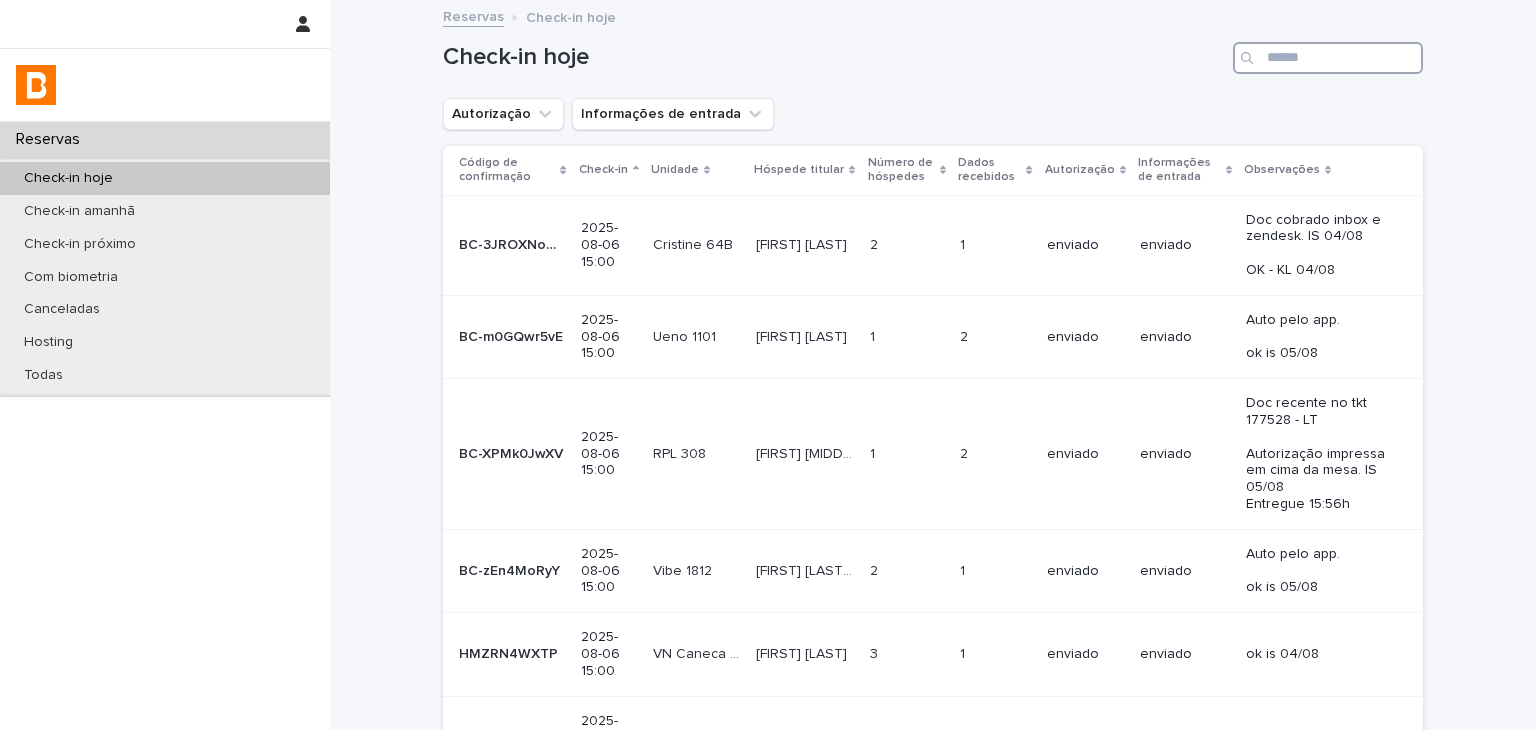 click at bounding box center [1328, 58] 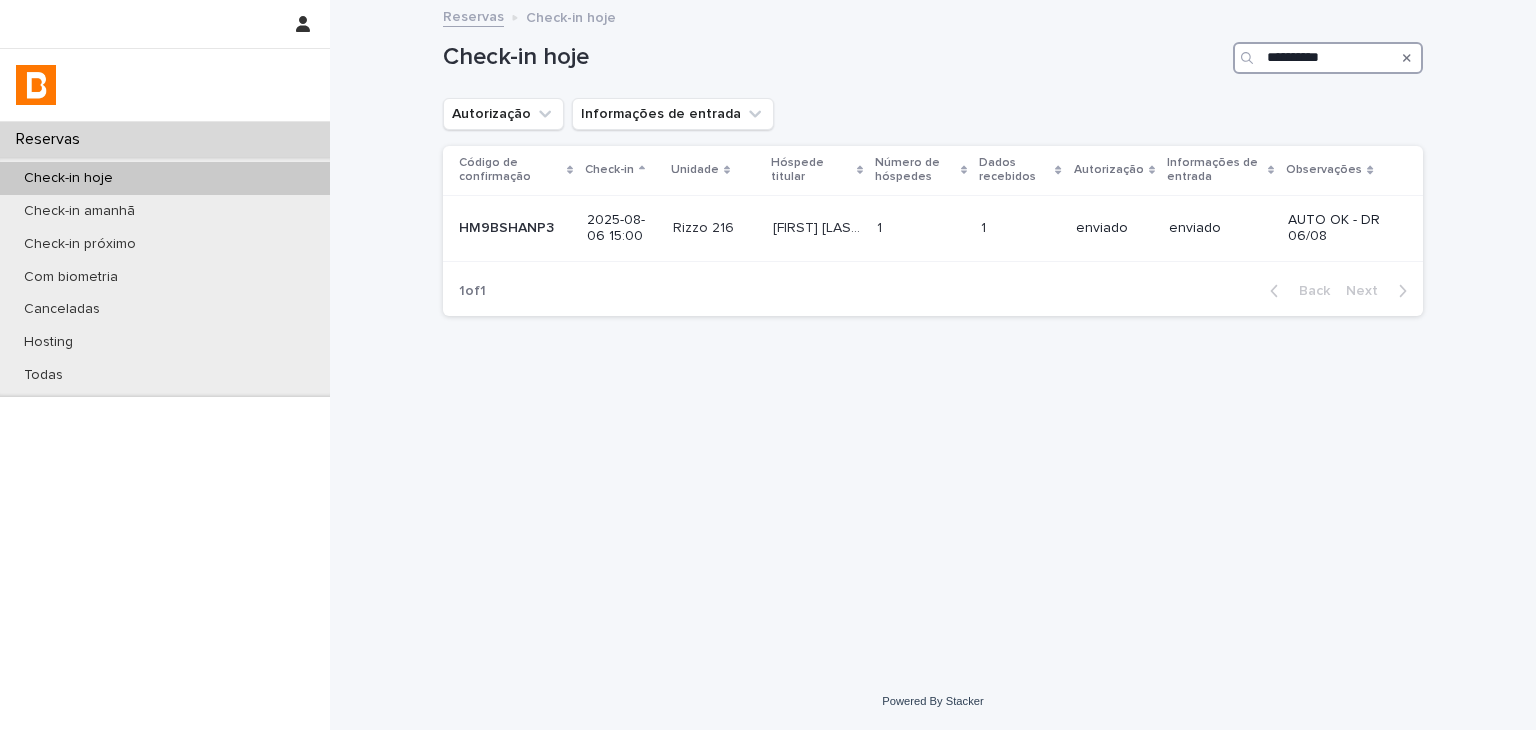 type on "**********" 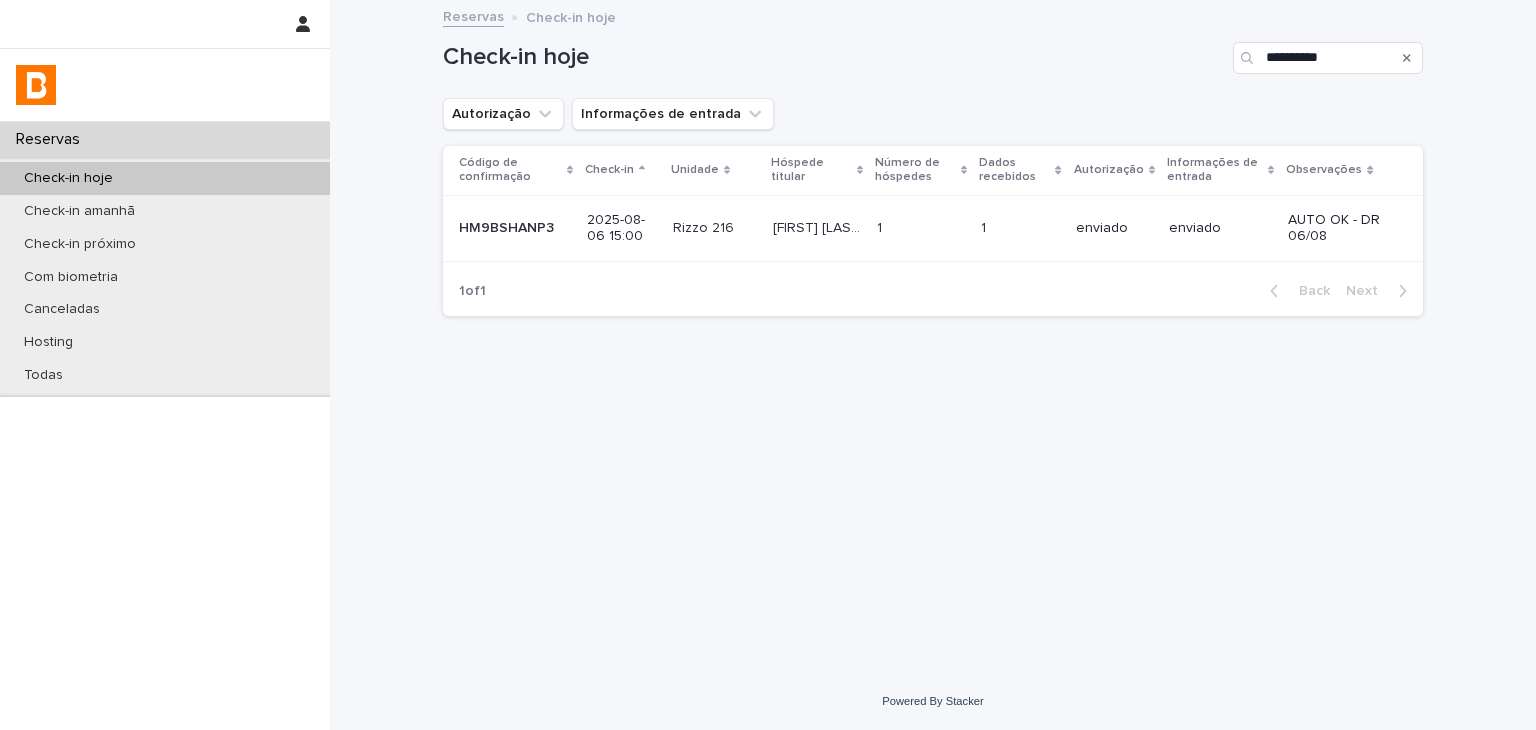 click 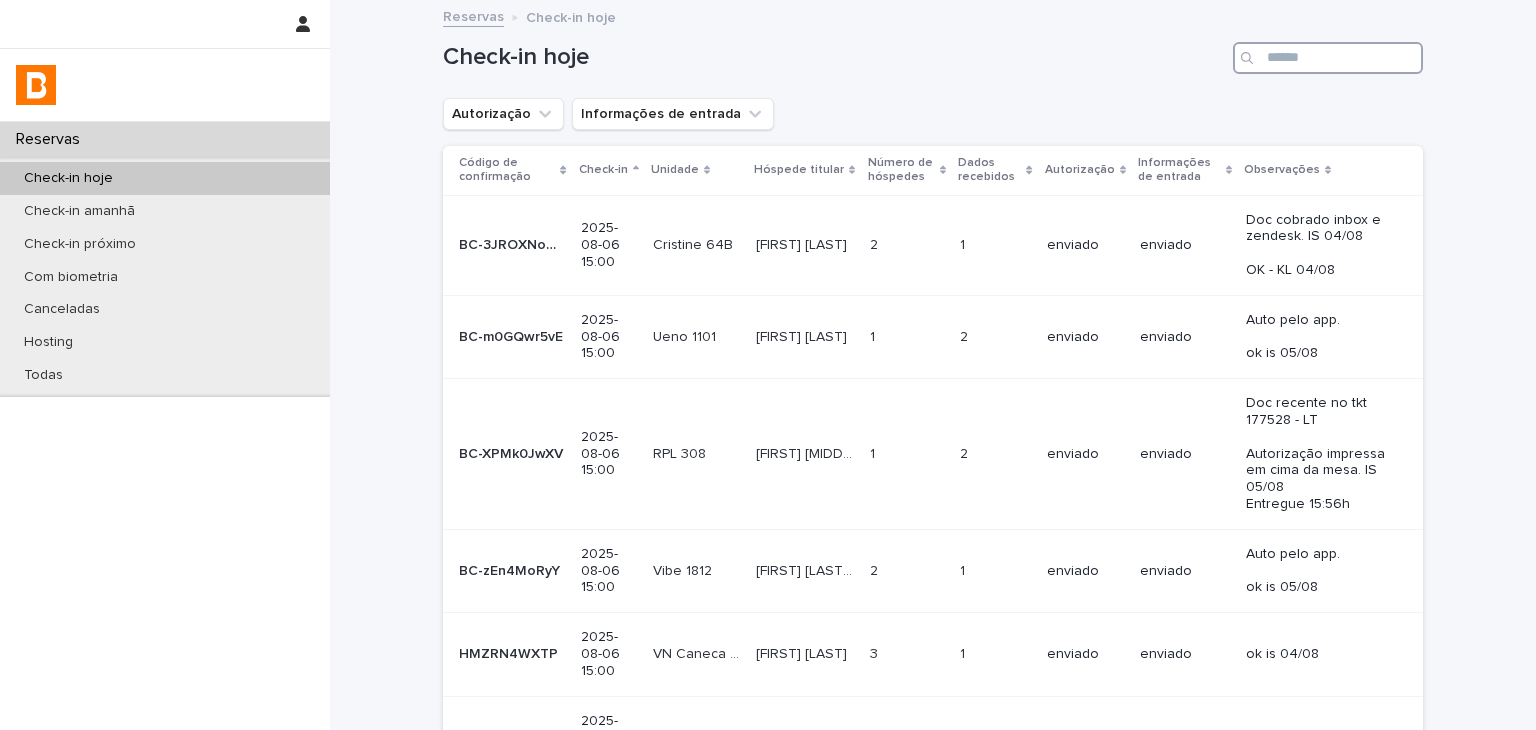 click at bounding box center (1328, 58) 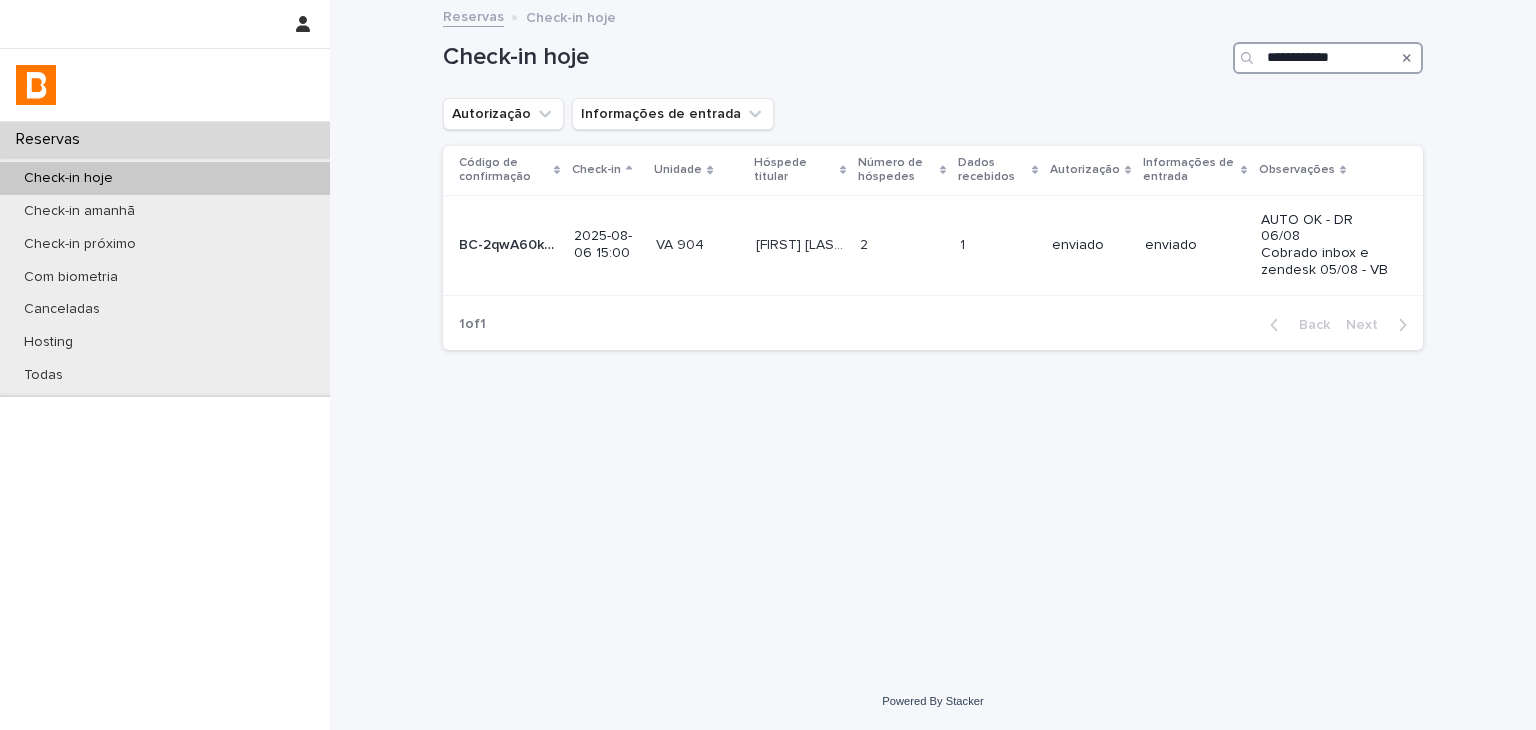 type on "**********" 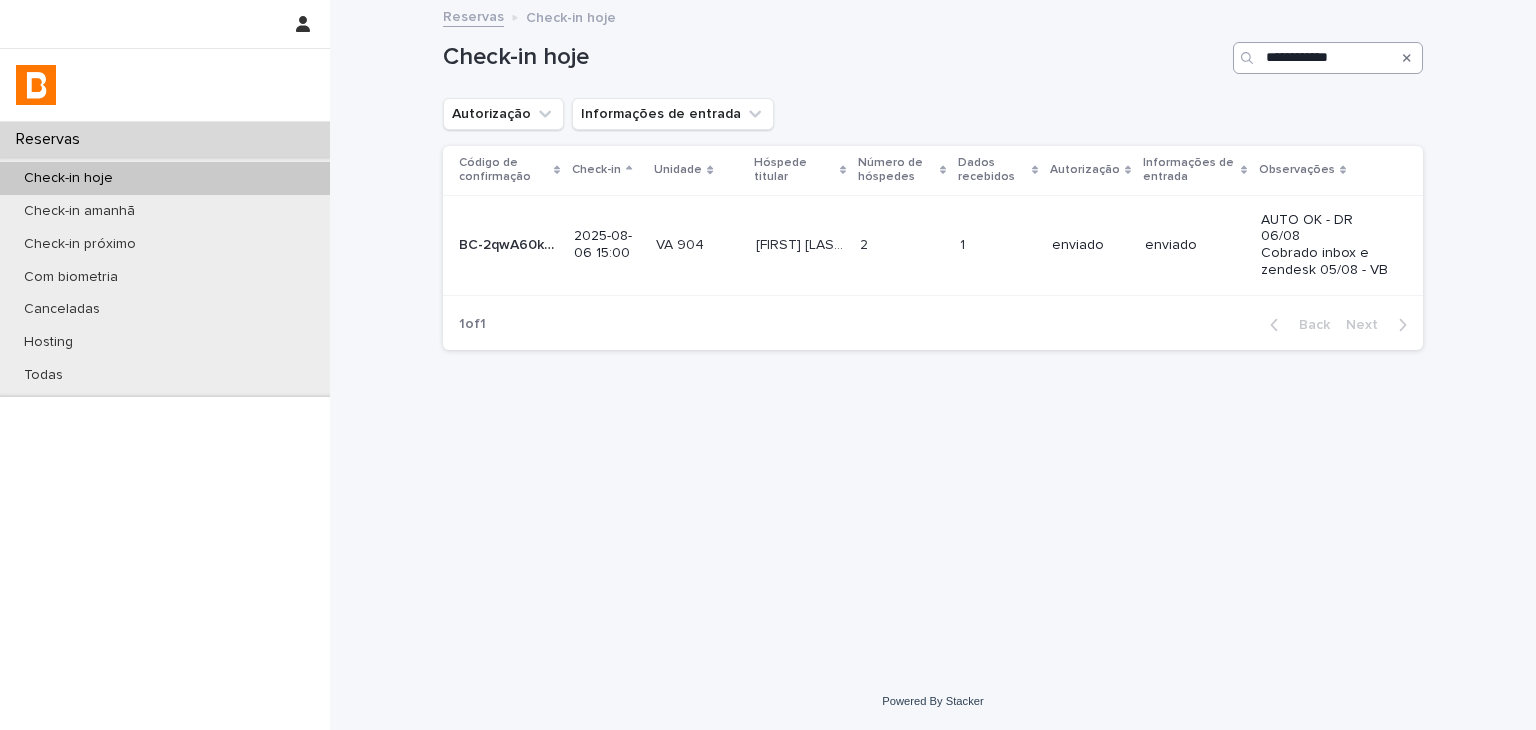 click 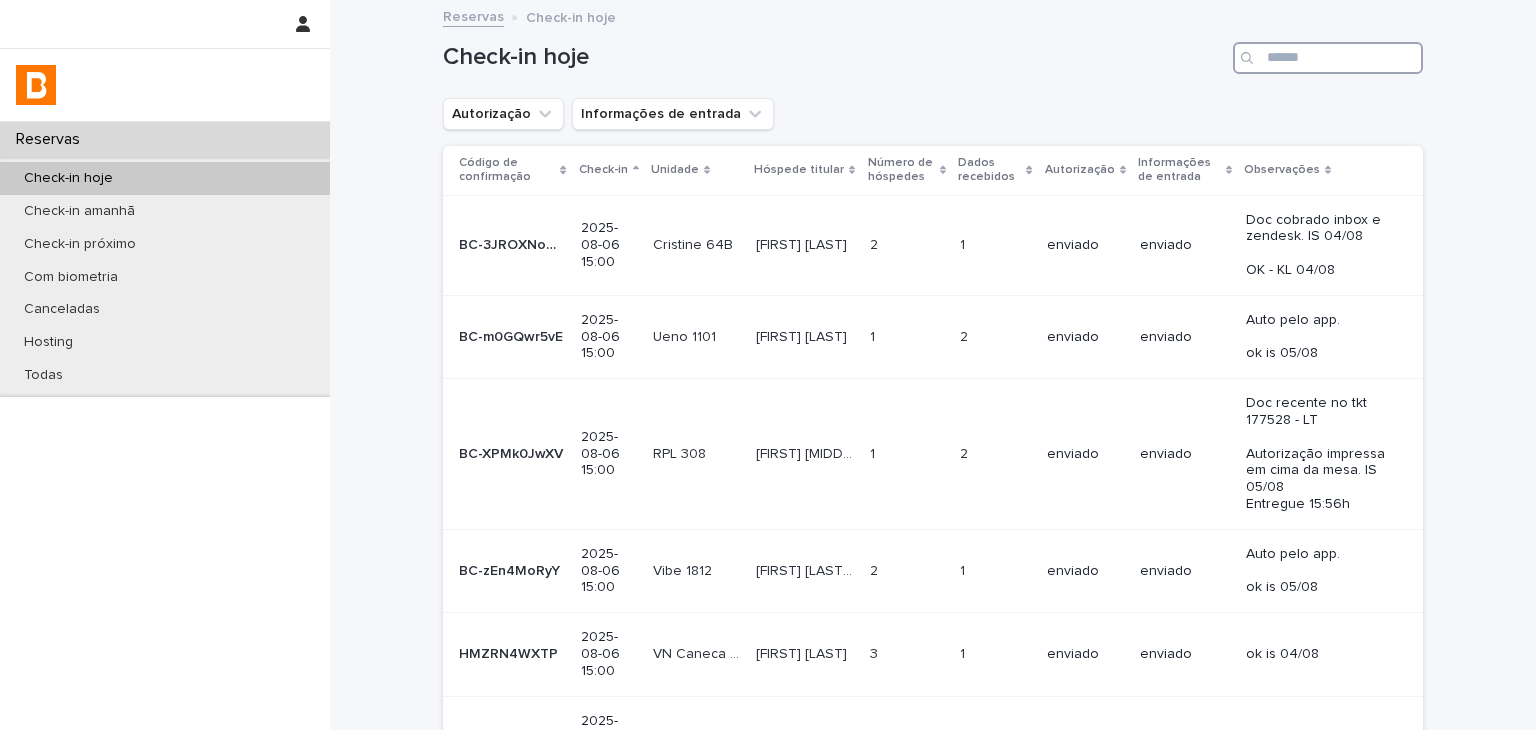 click at bounding box center [1328, 58] 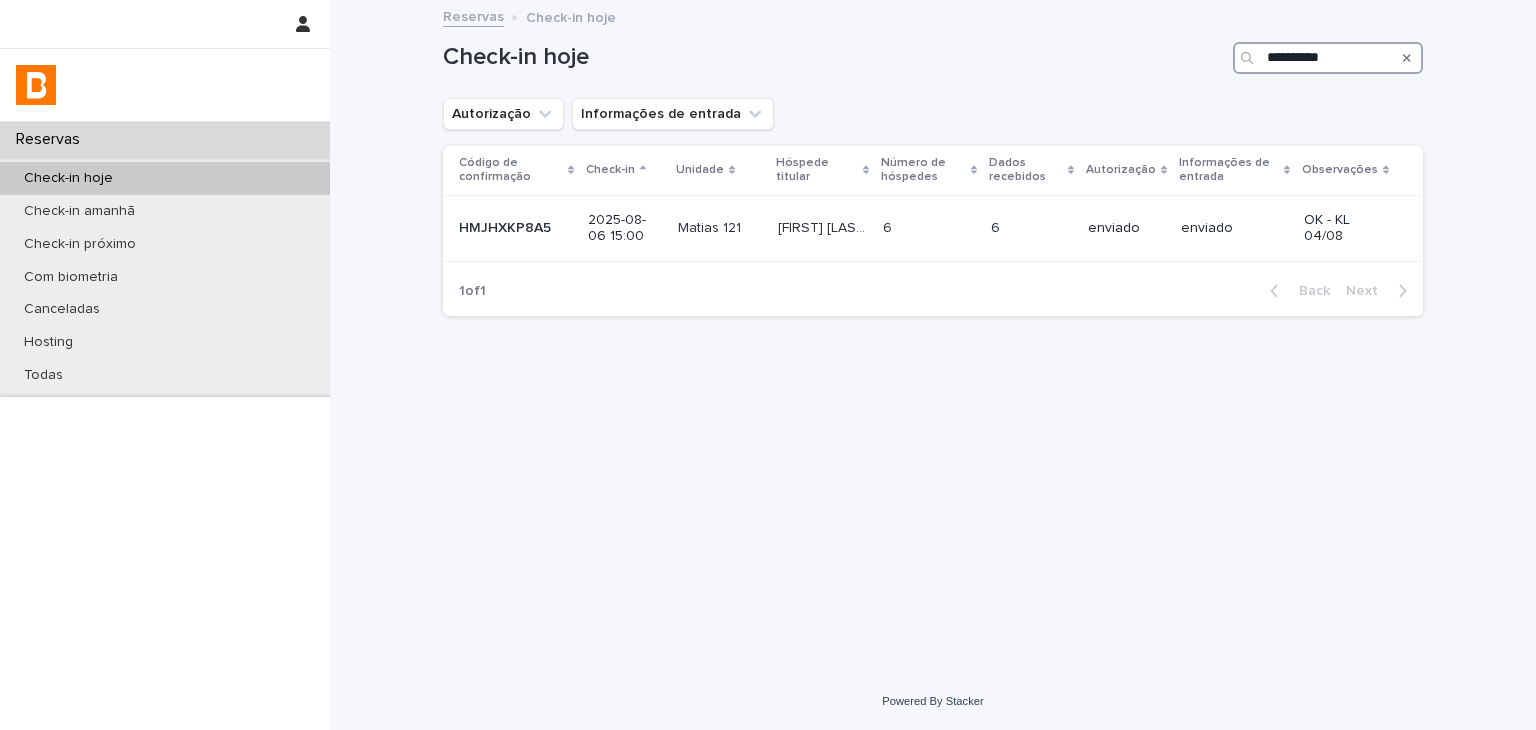 type on "**********" 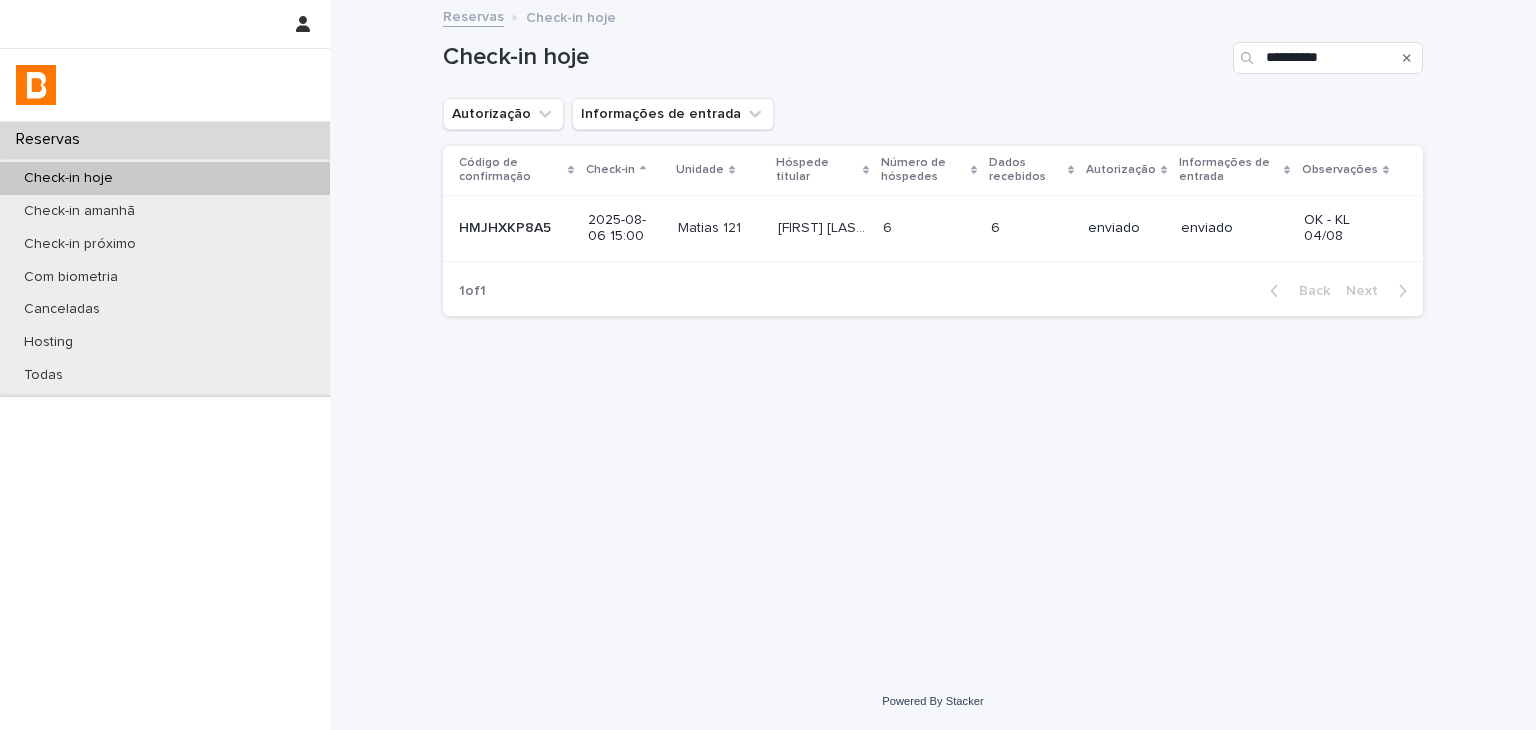 click at bounding box center (1407, 58) 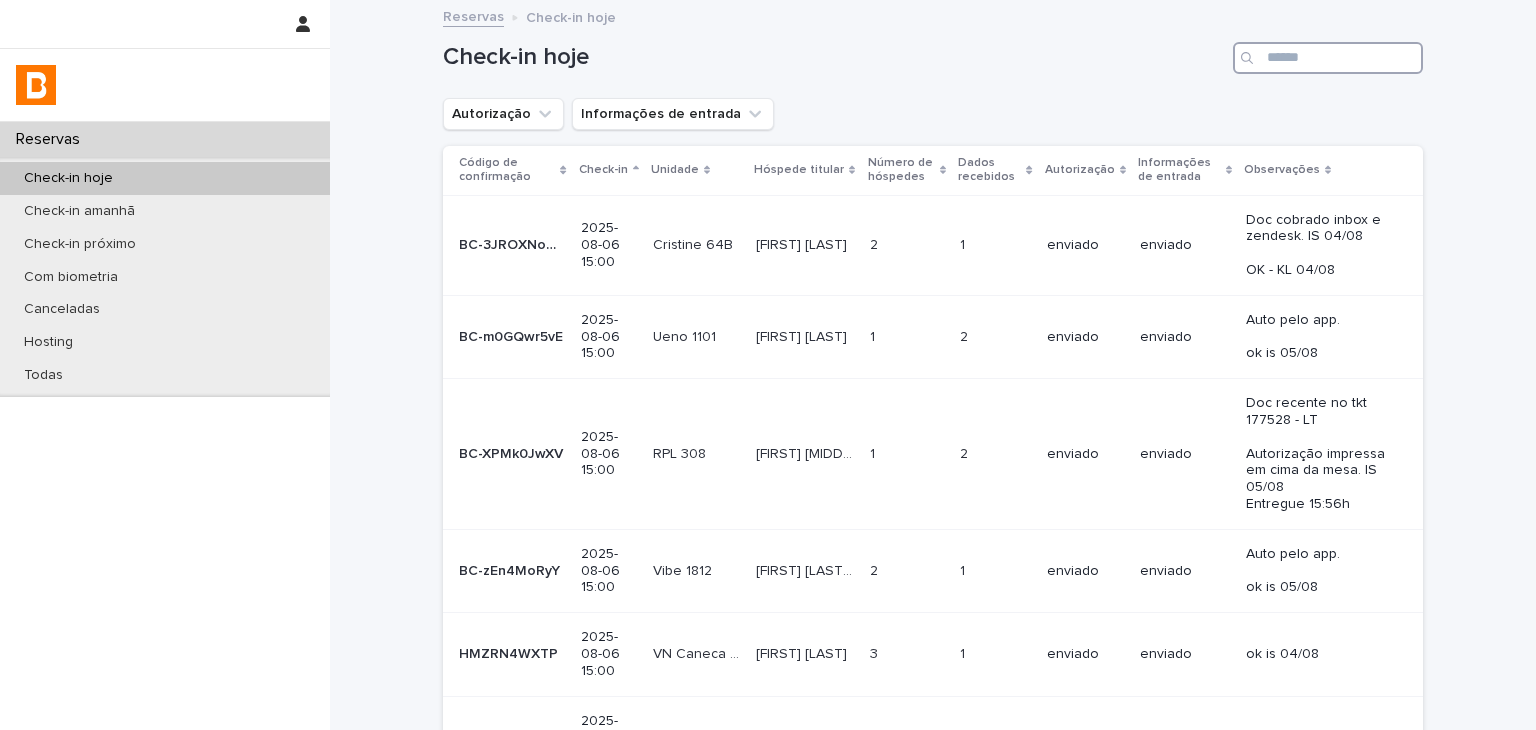 click at bounding box center [1328, 58] 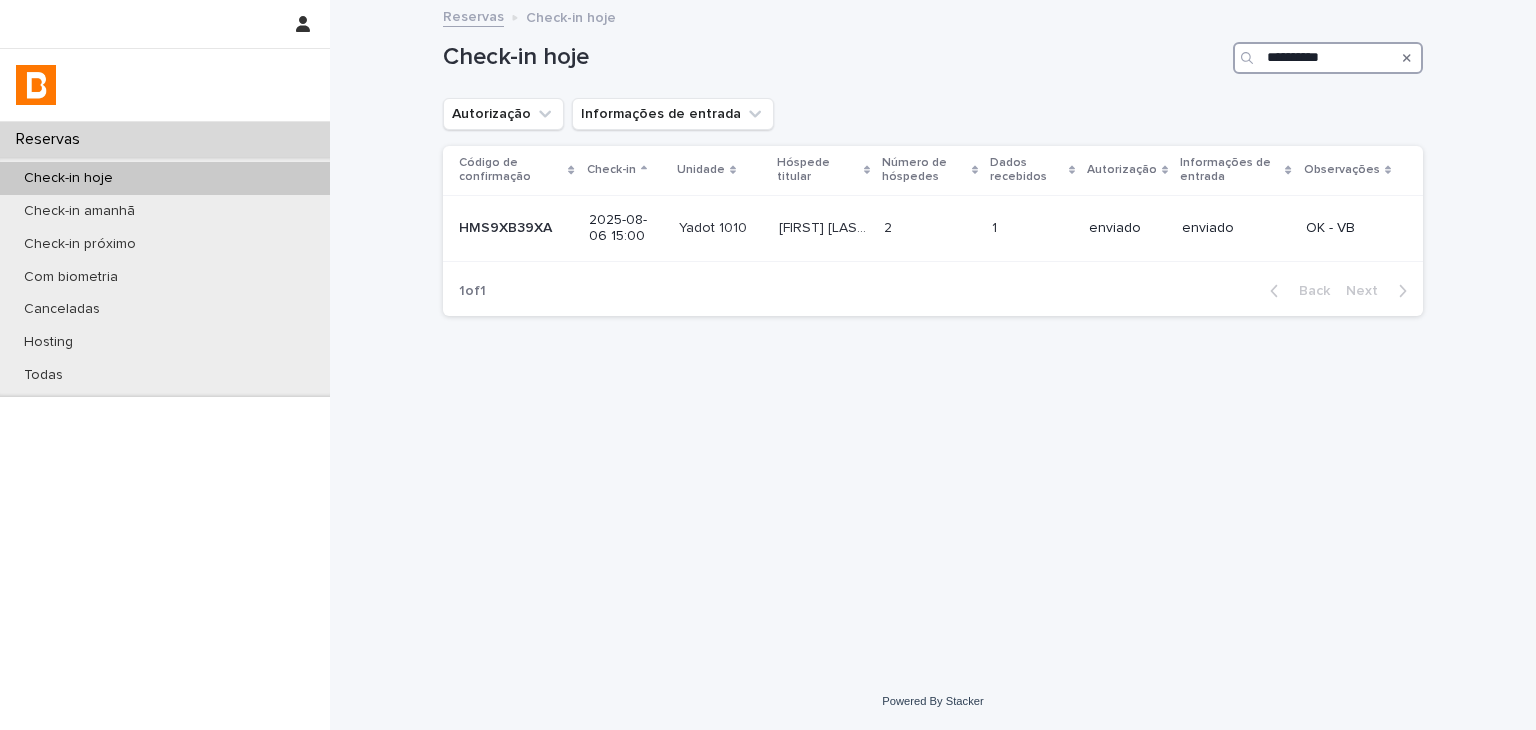 type on "**********" 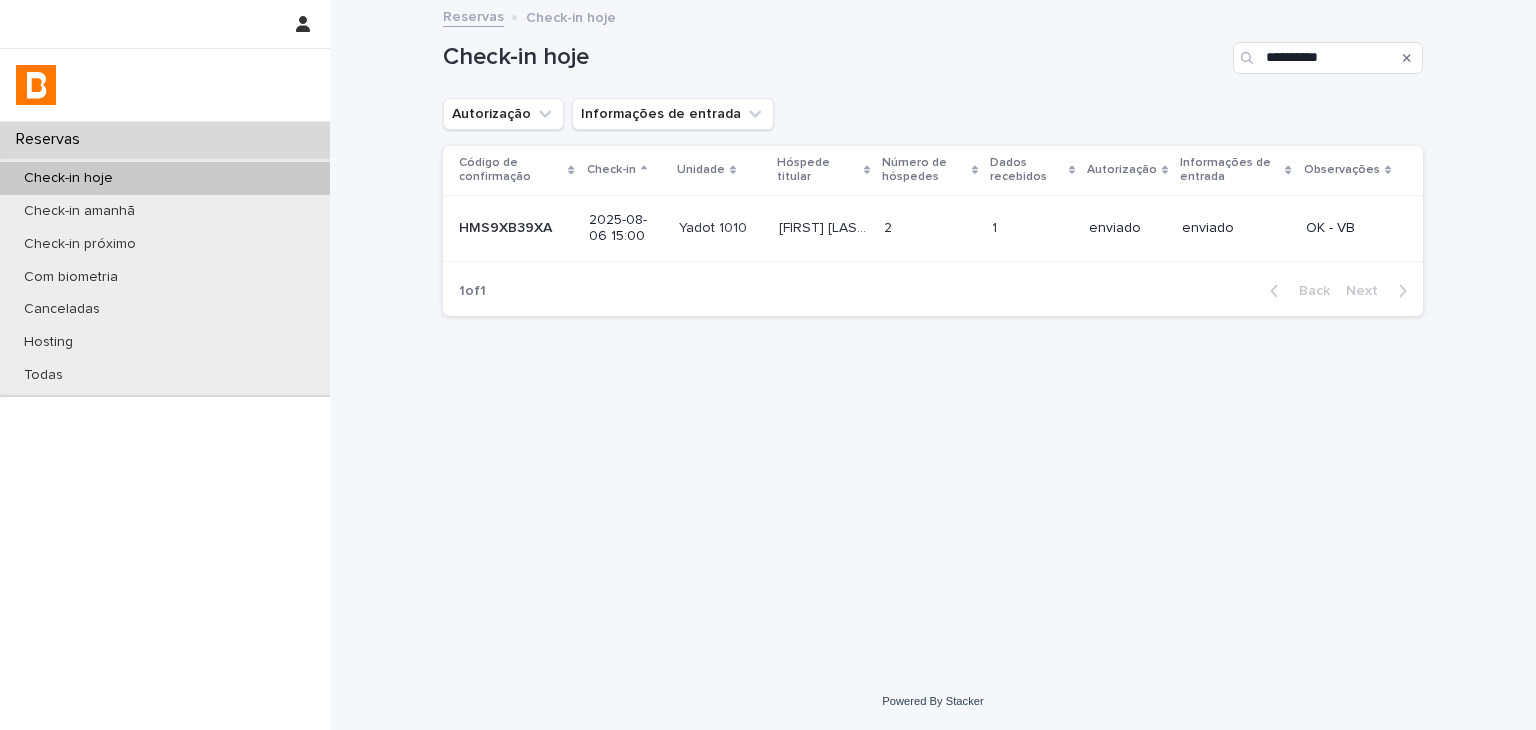 click 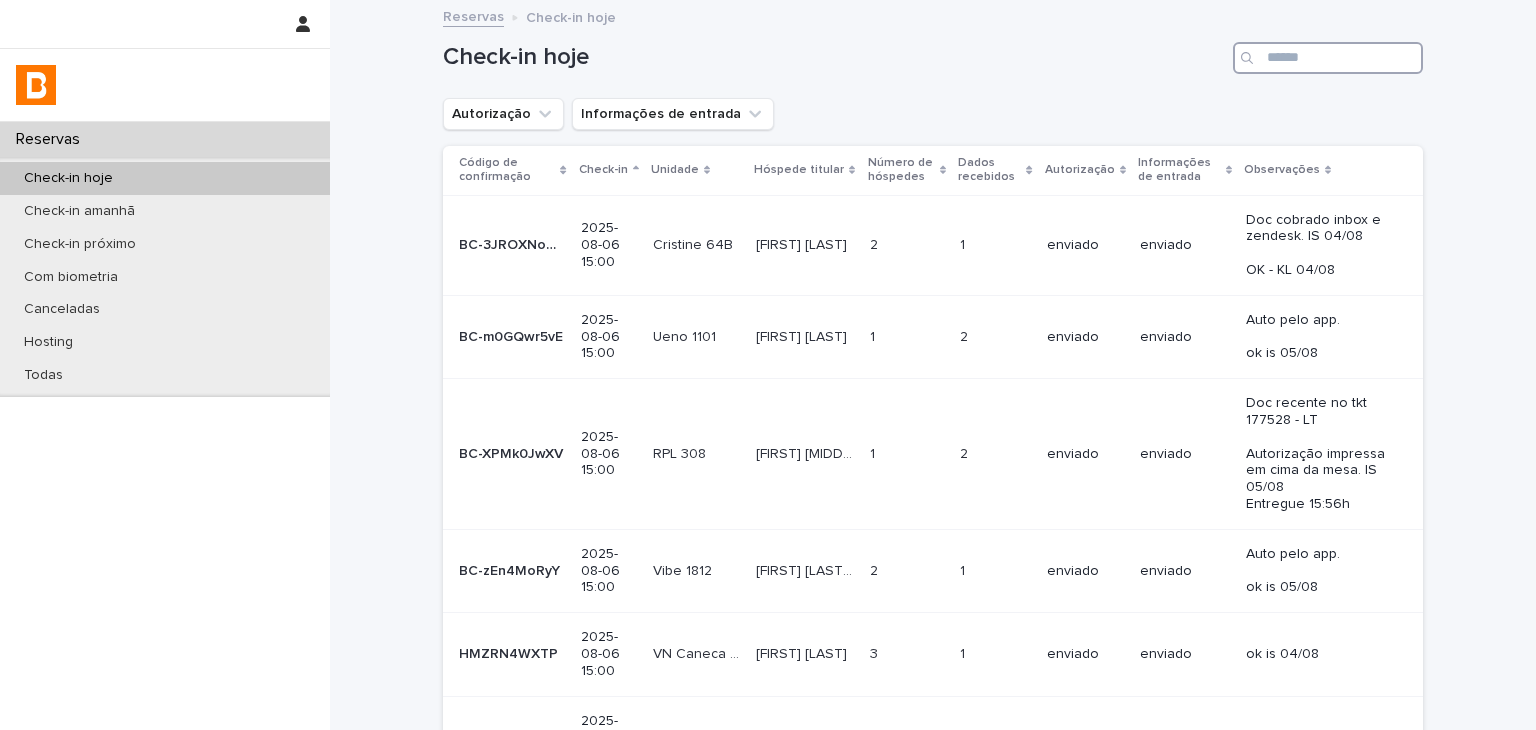click at bounding box center (1328, 58) 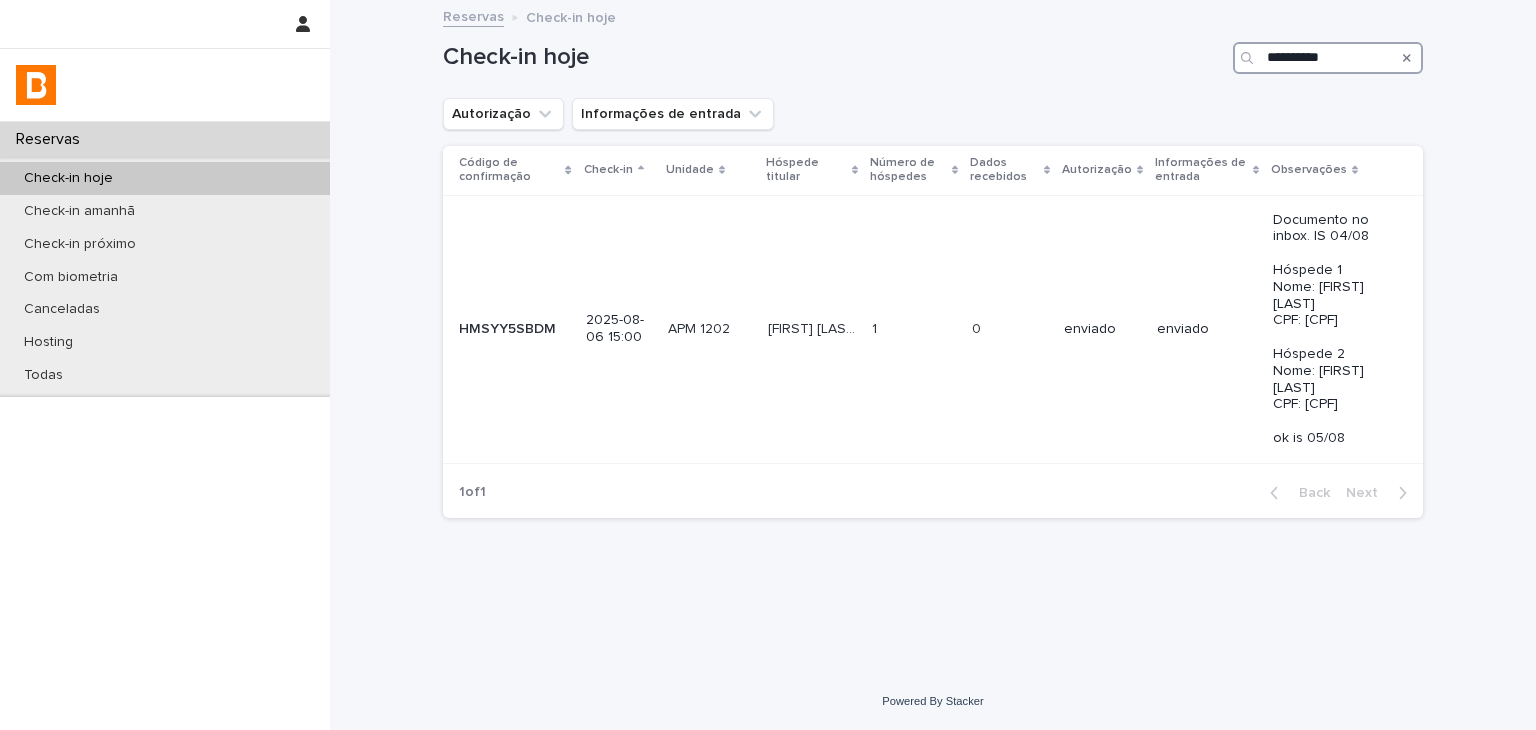 type on "**********" 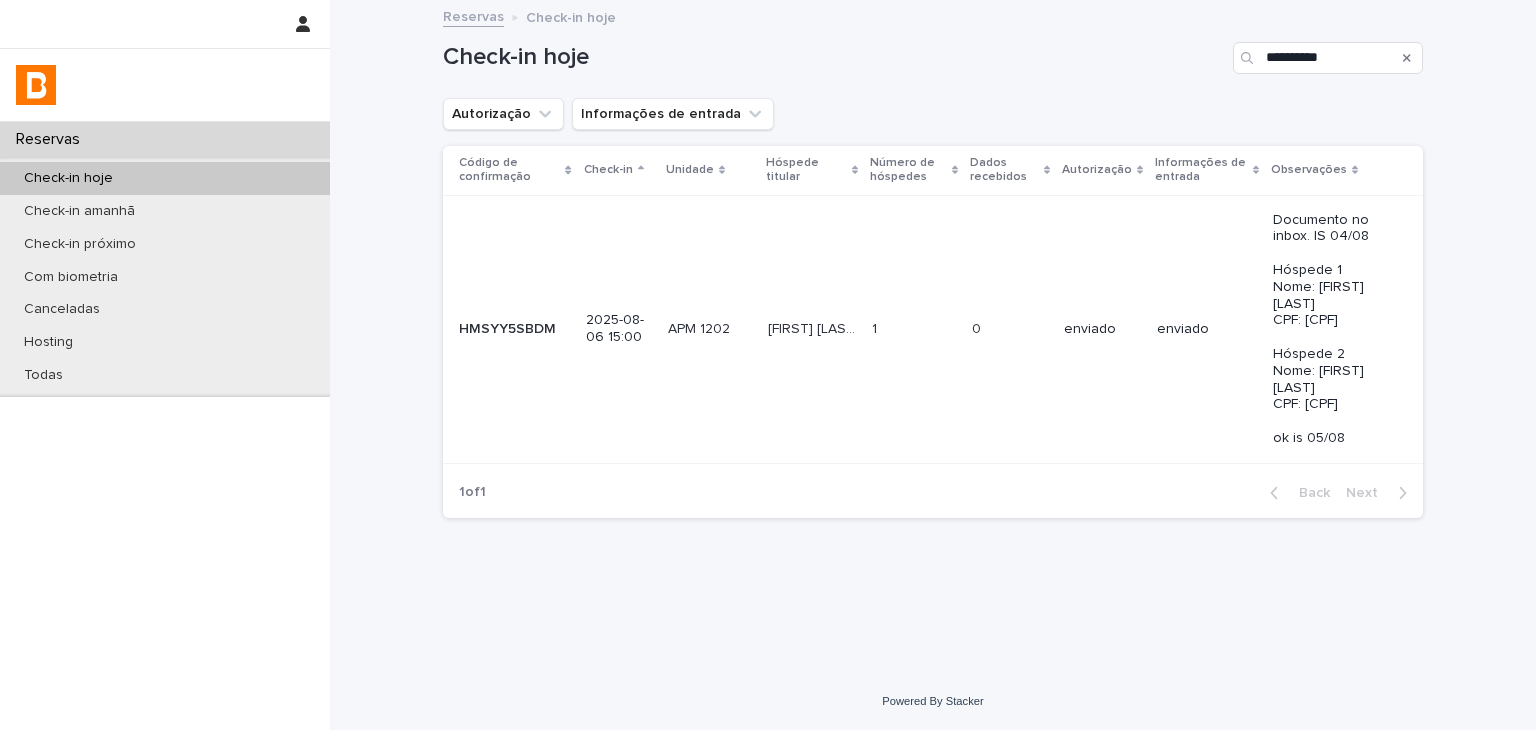 click 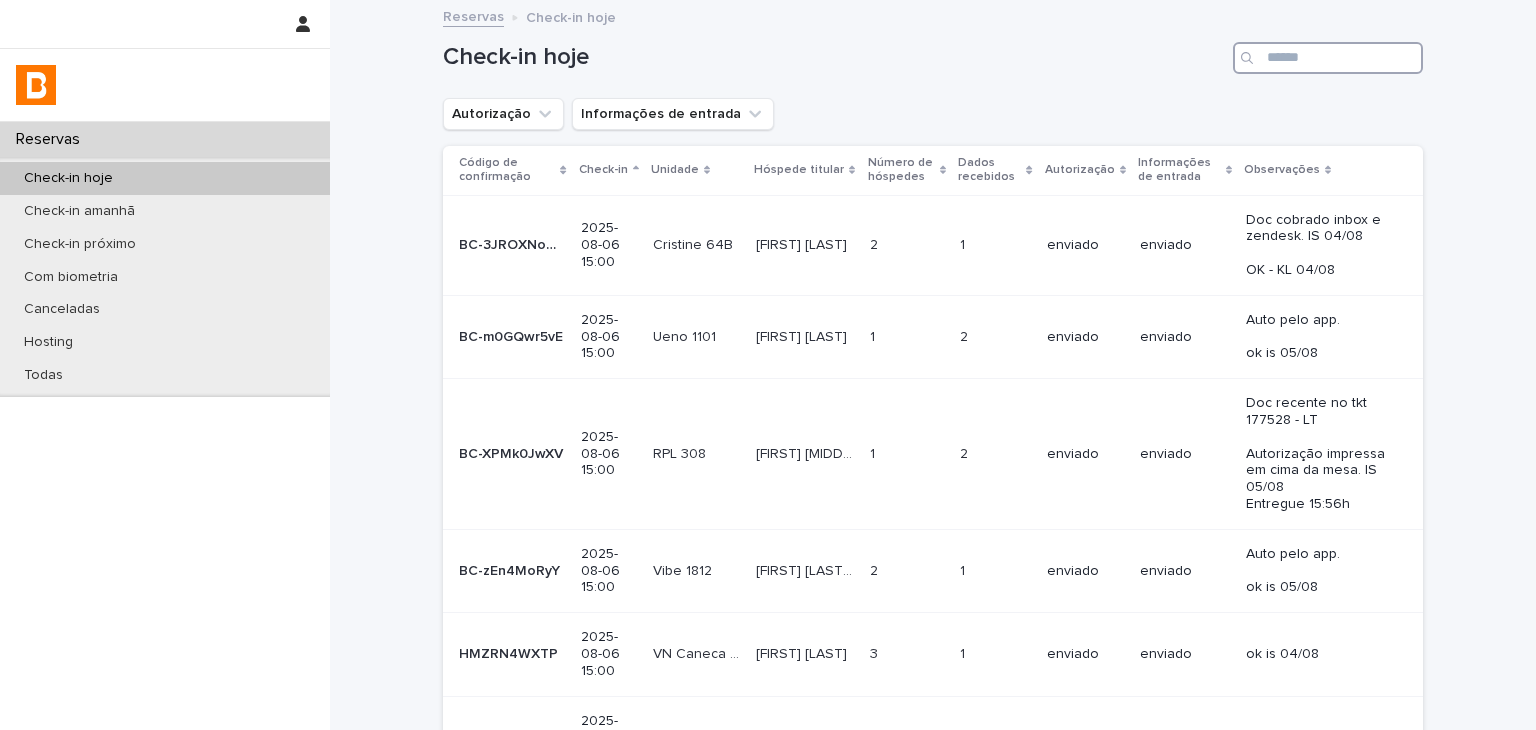 click at bounding box center [1328, 58] 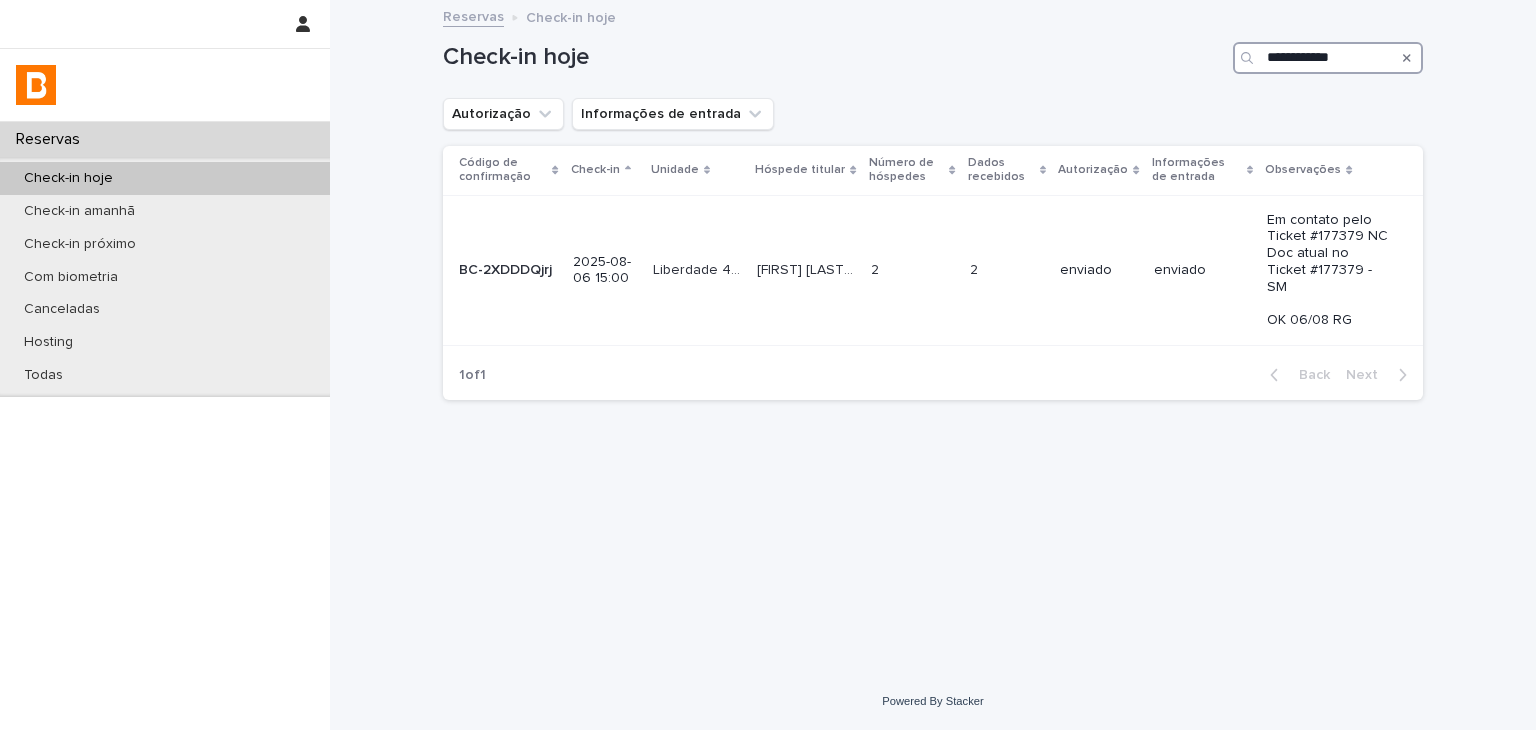 type on "**********" 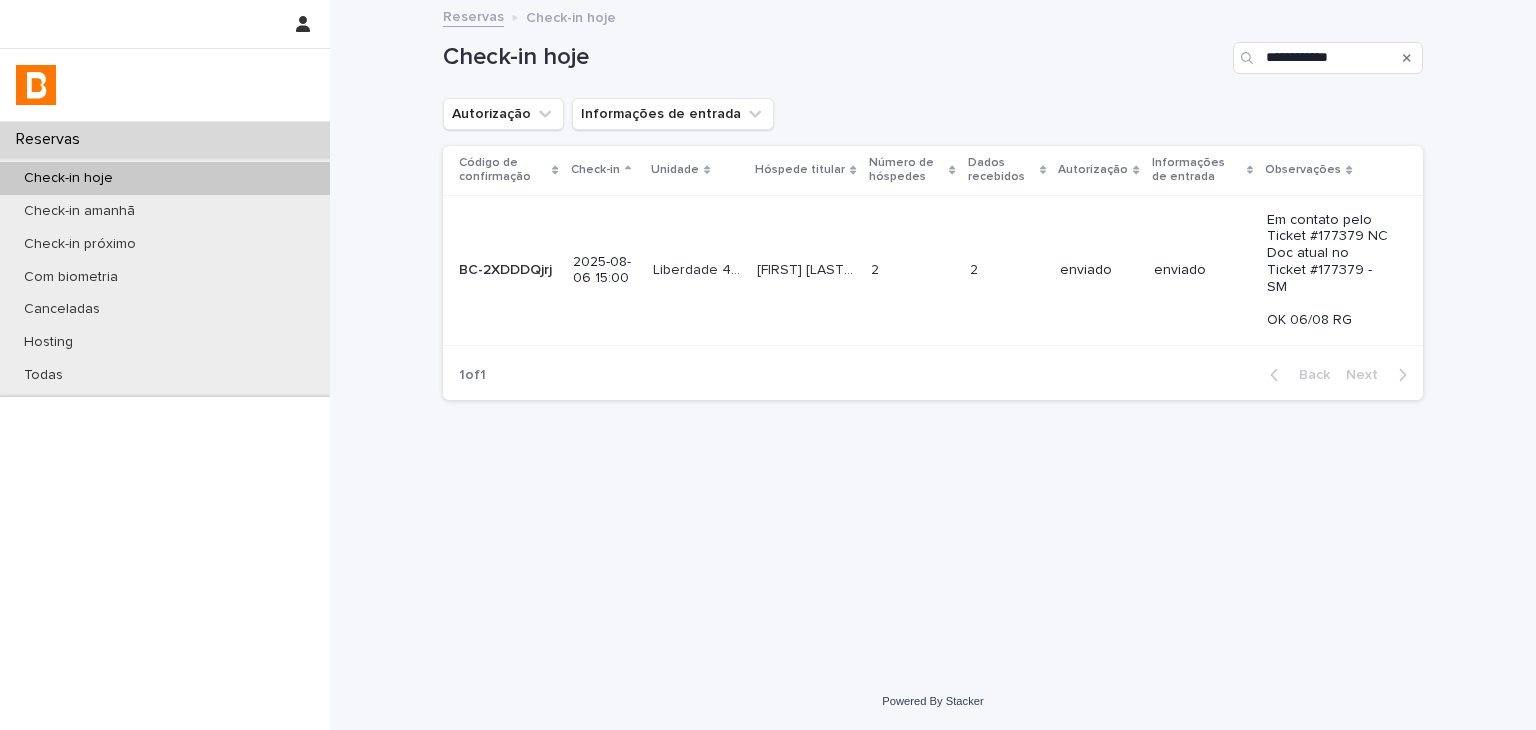 click 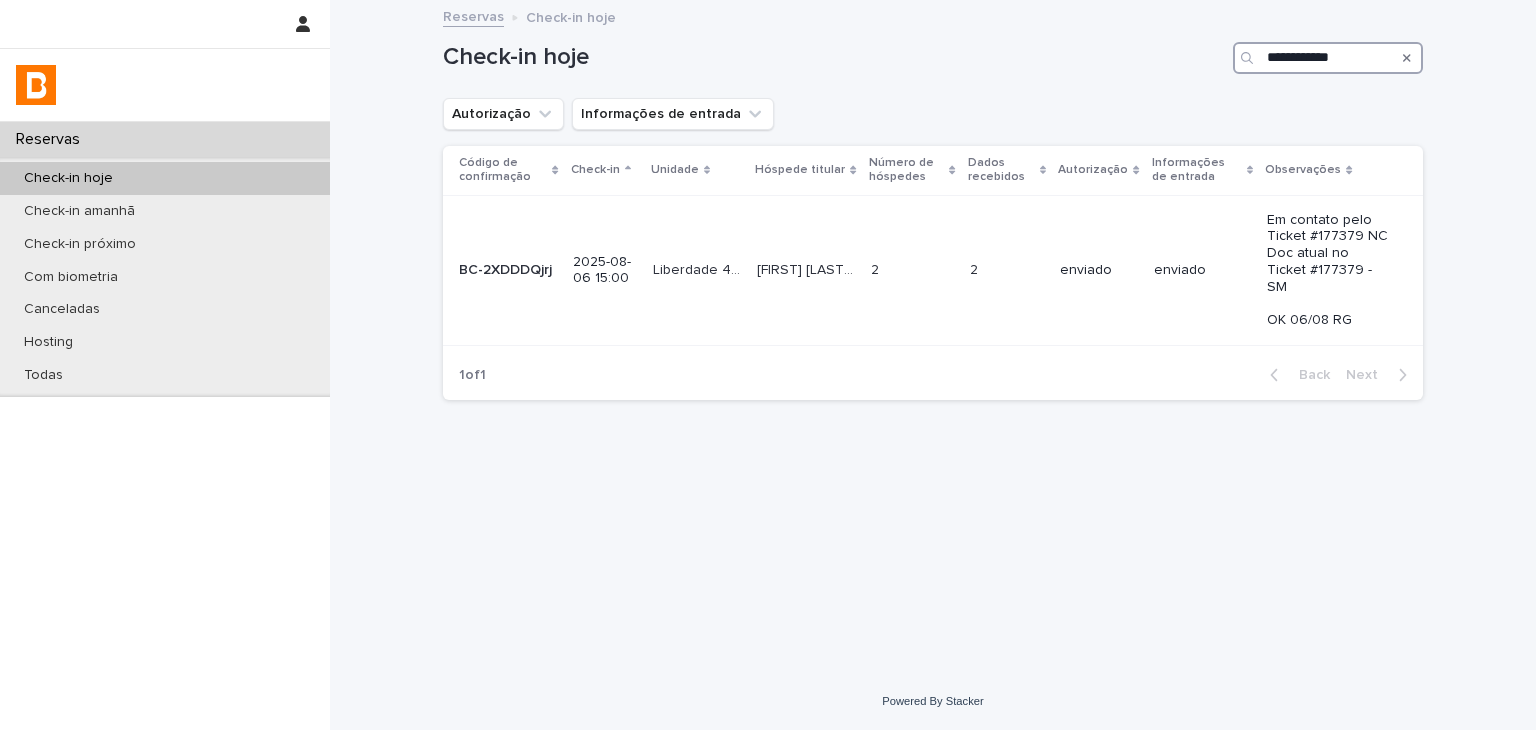 click on "**********" at bounding box center [1328, 58] 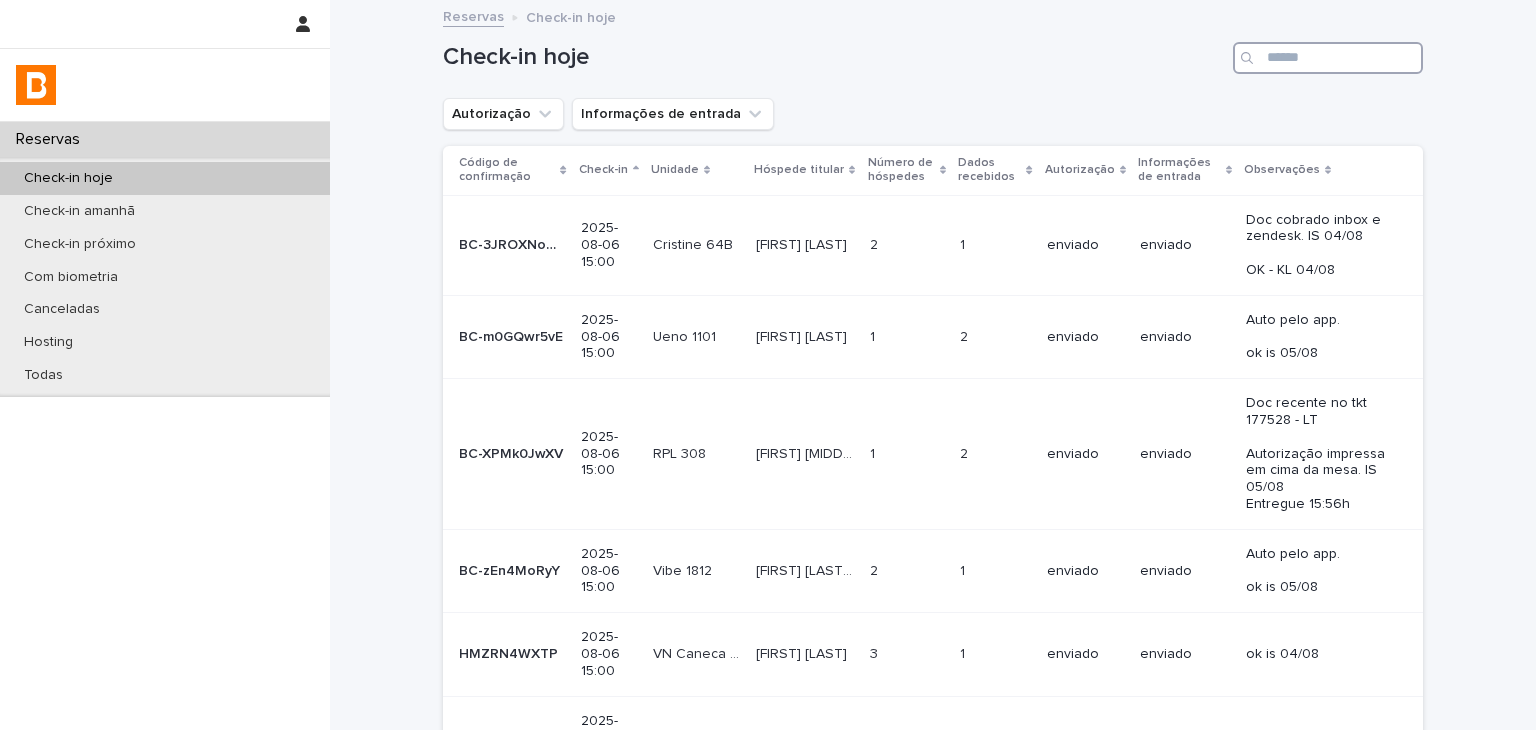 paste on "**********" 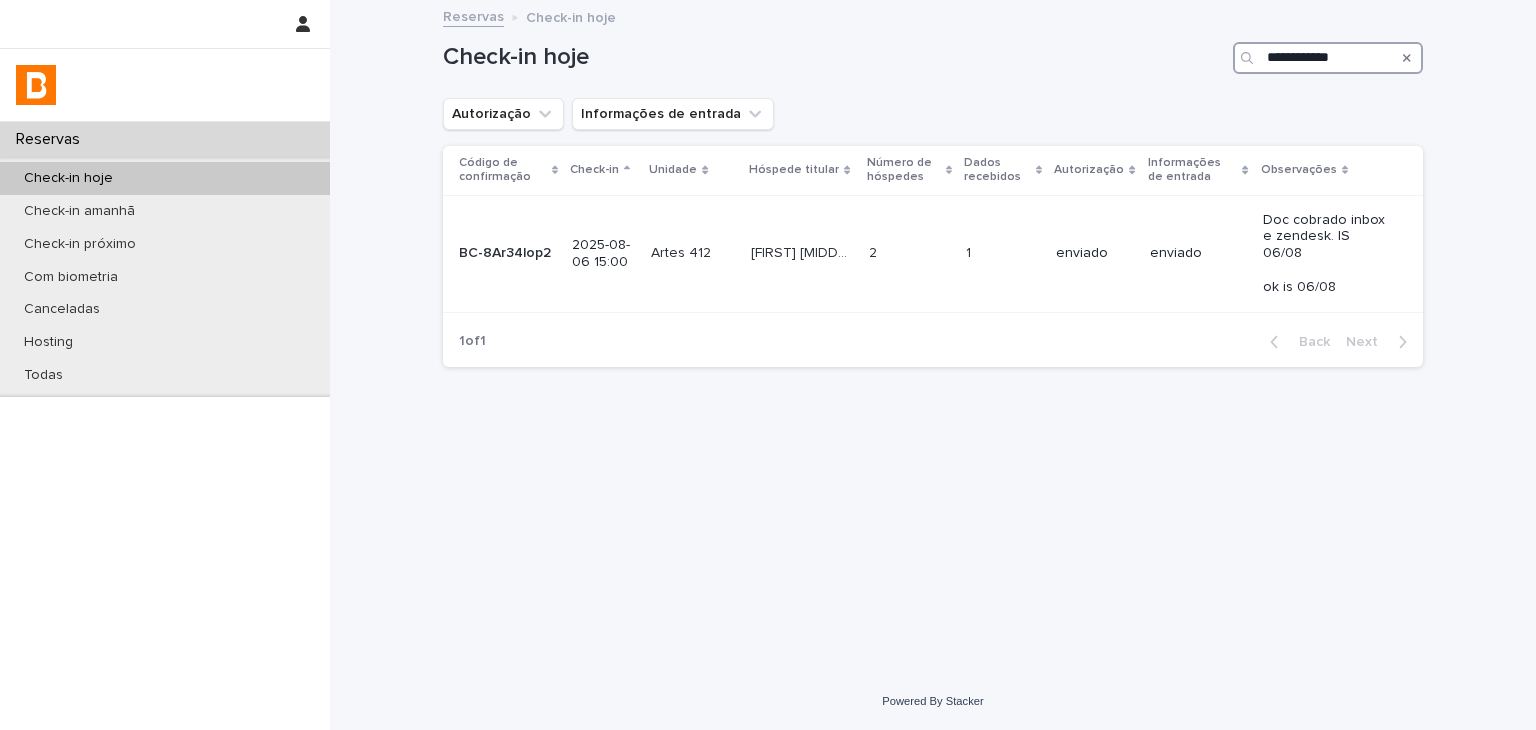type on "**********" 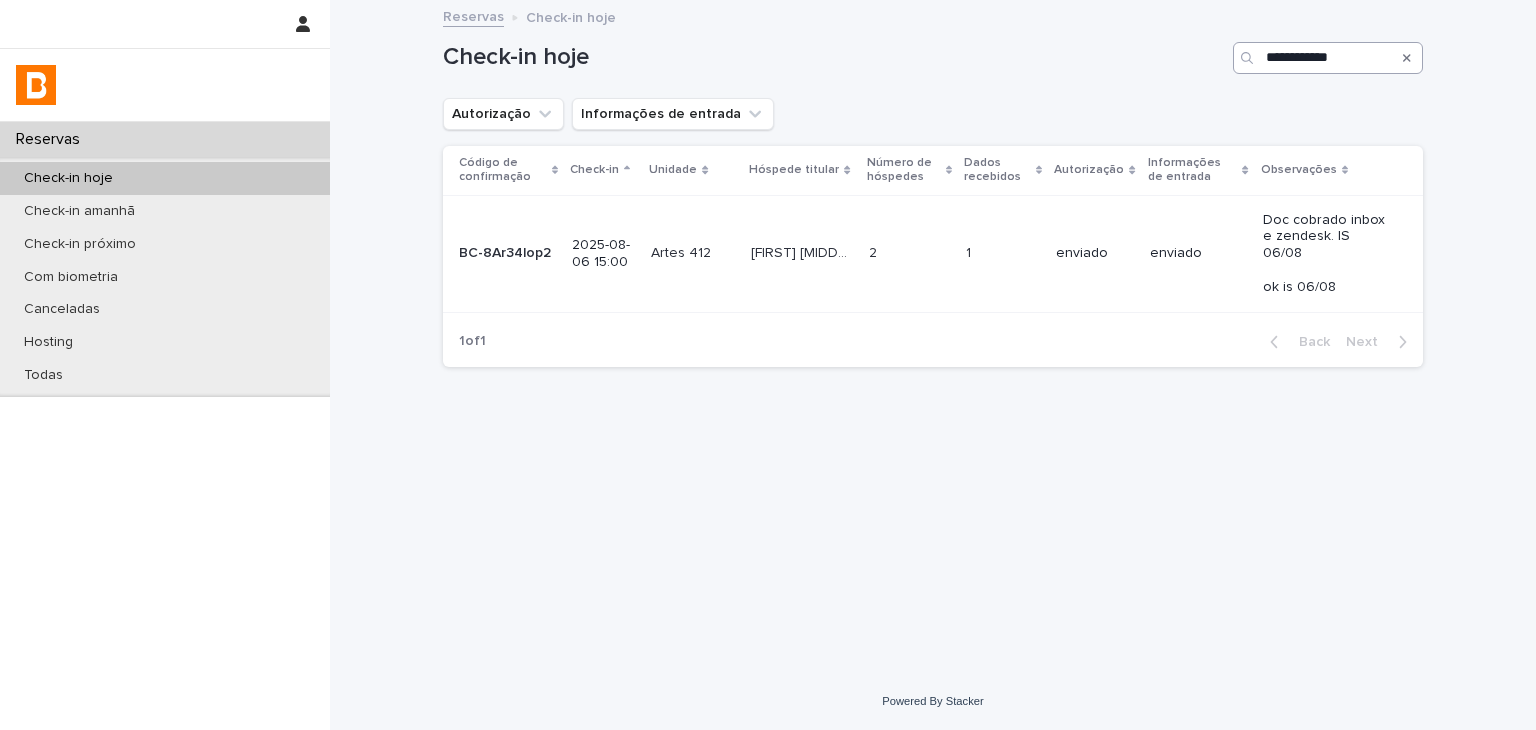 drag, startPoint x: 1408, startPoint y: 57, endPoint x: 1371, endPoint y: 63, distance: 37.48333 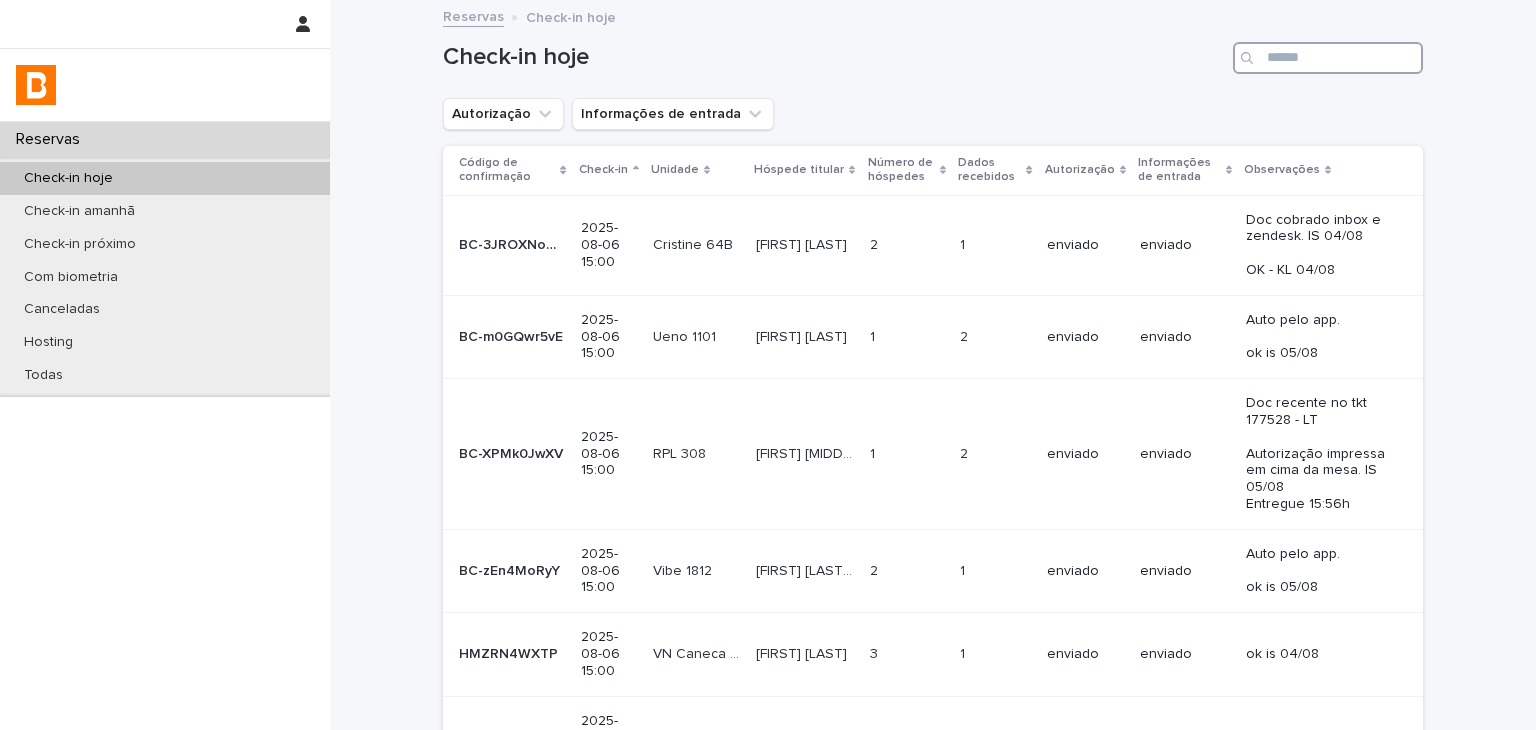 click at bounding box center [1328, 58] 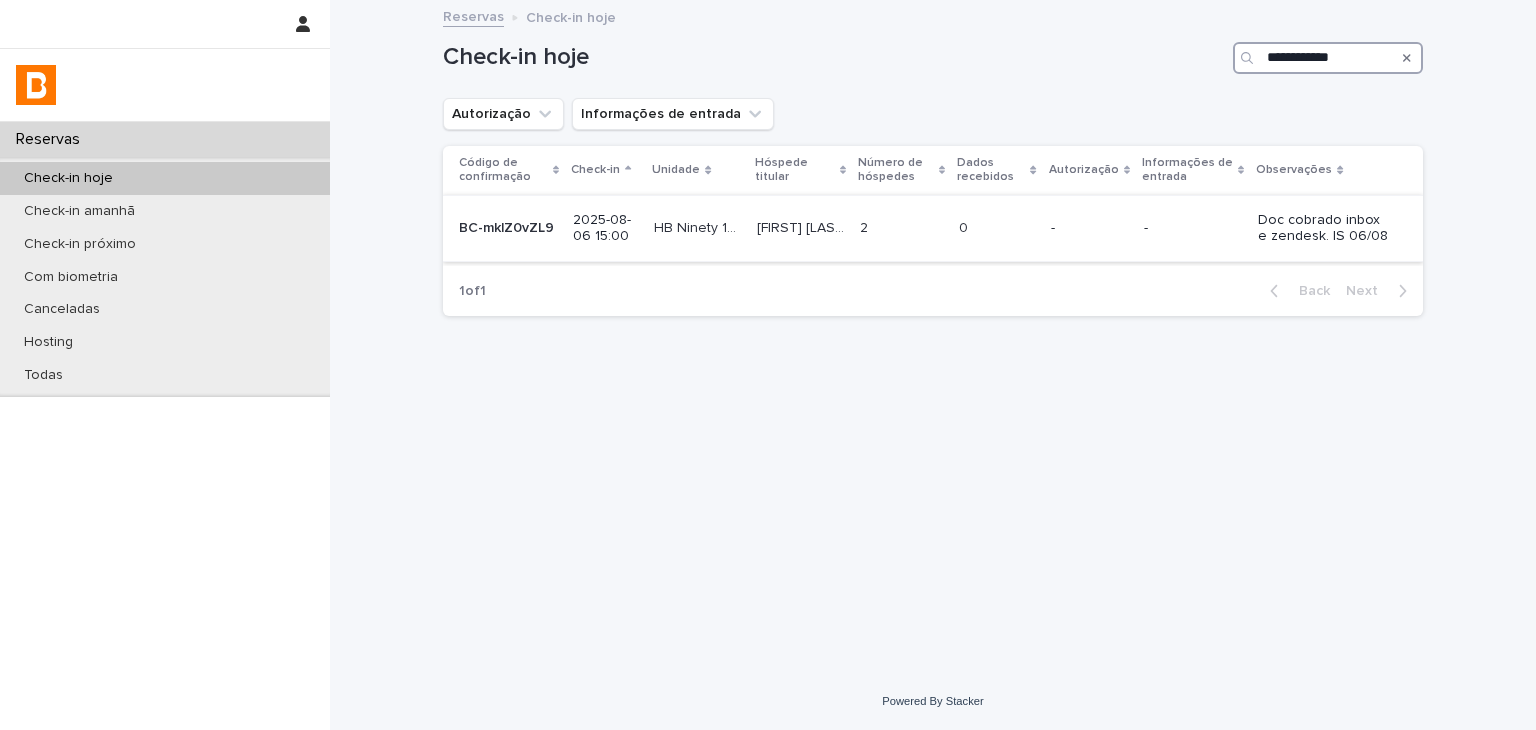 type on "**********" 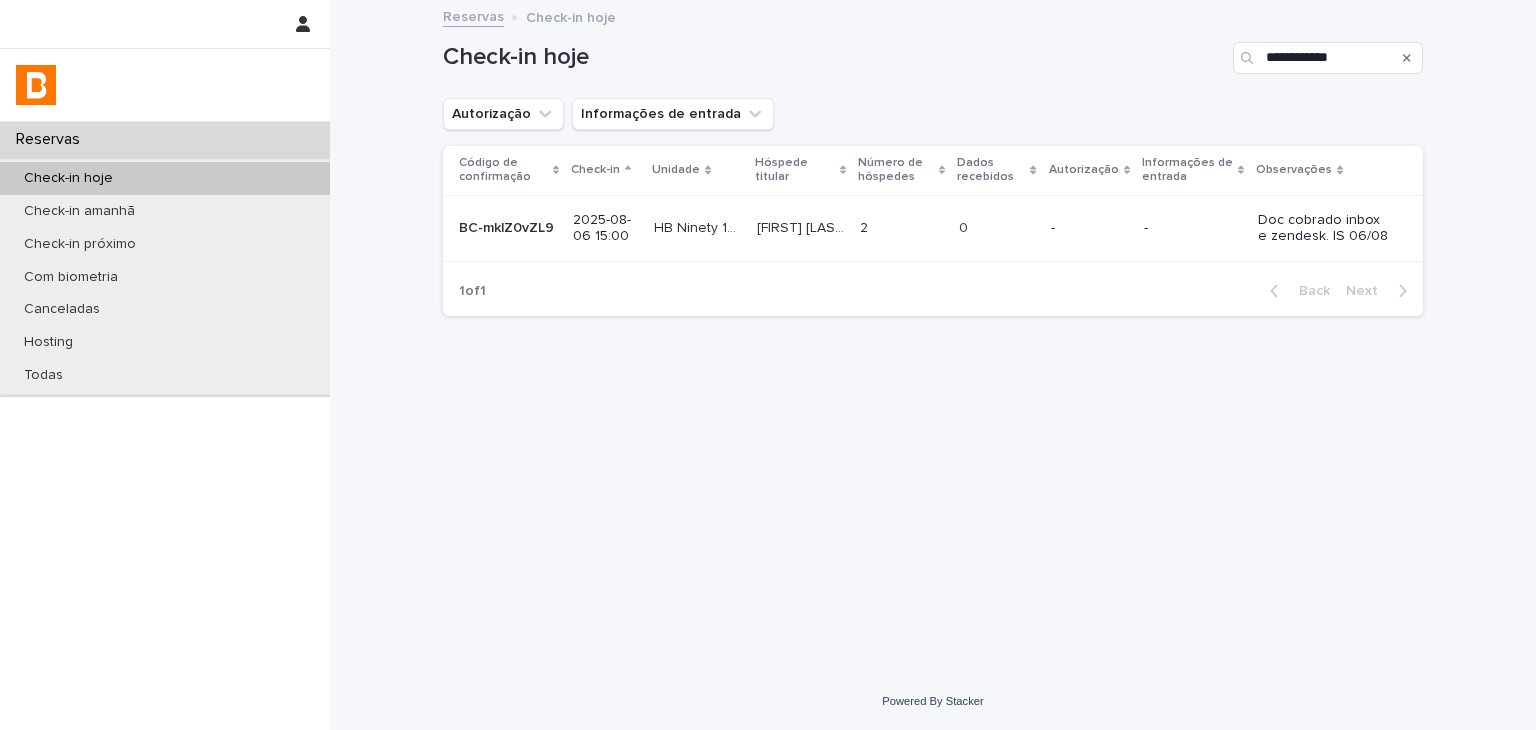 click on "Doc cobrado inbox e zendesk. IS 06/08" at bounding box center (1324, 229) 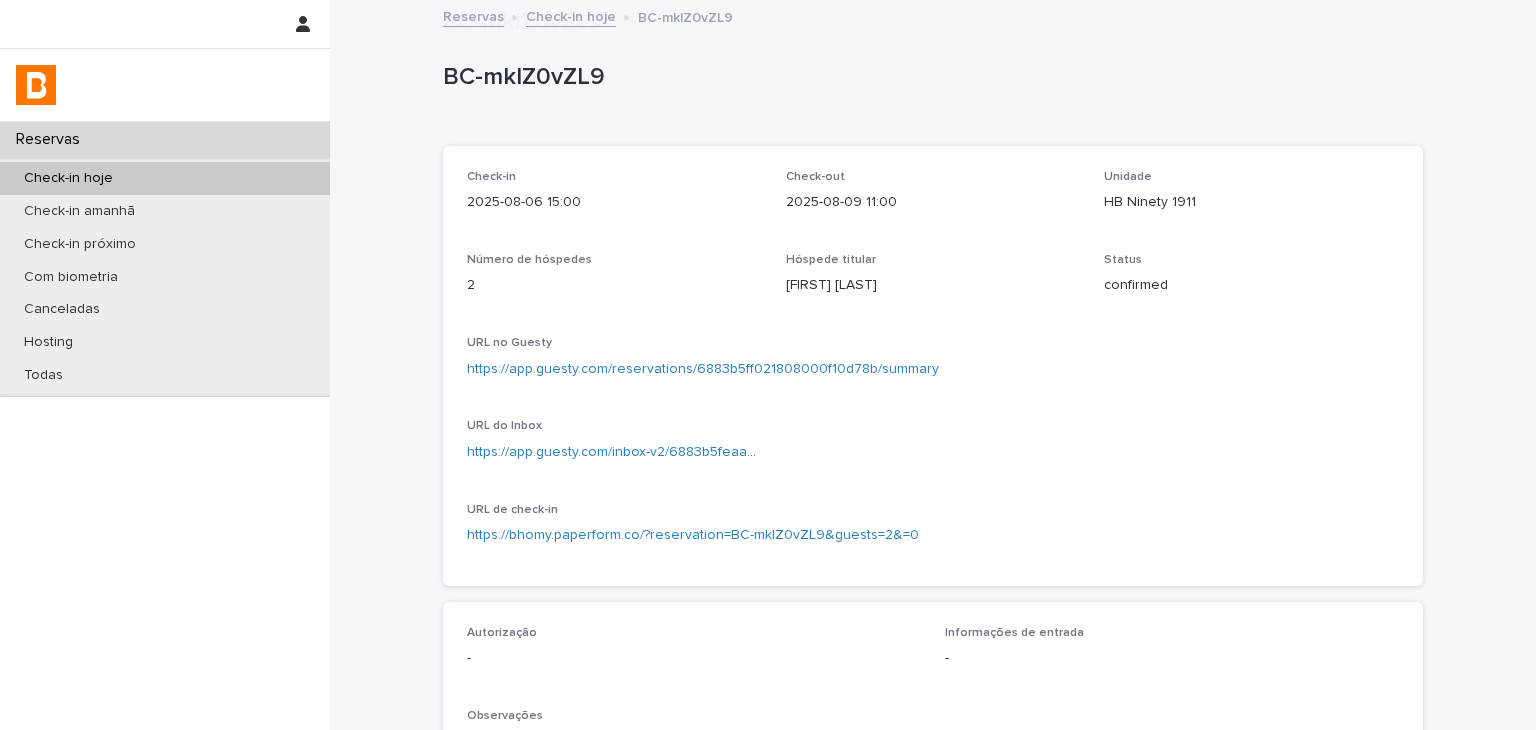 scroll, scrollTop: 524, scrollLeft: 0, axis: vertical 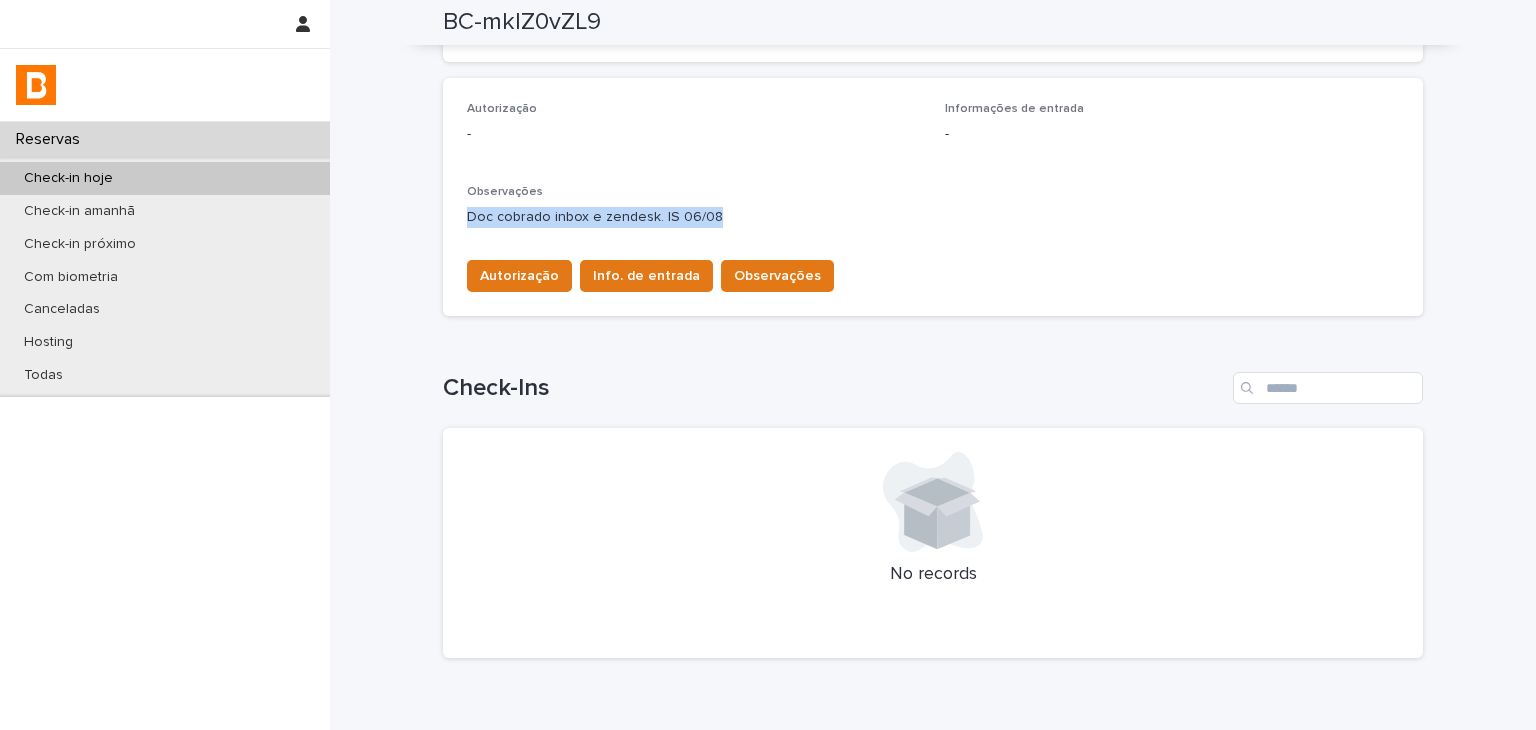 drag, startPoint x: 712, startPoint y: 221, endPoint x: 1119, endPoint y: 34, distance: 447.90402 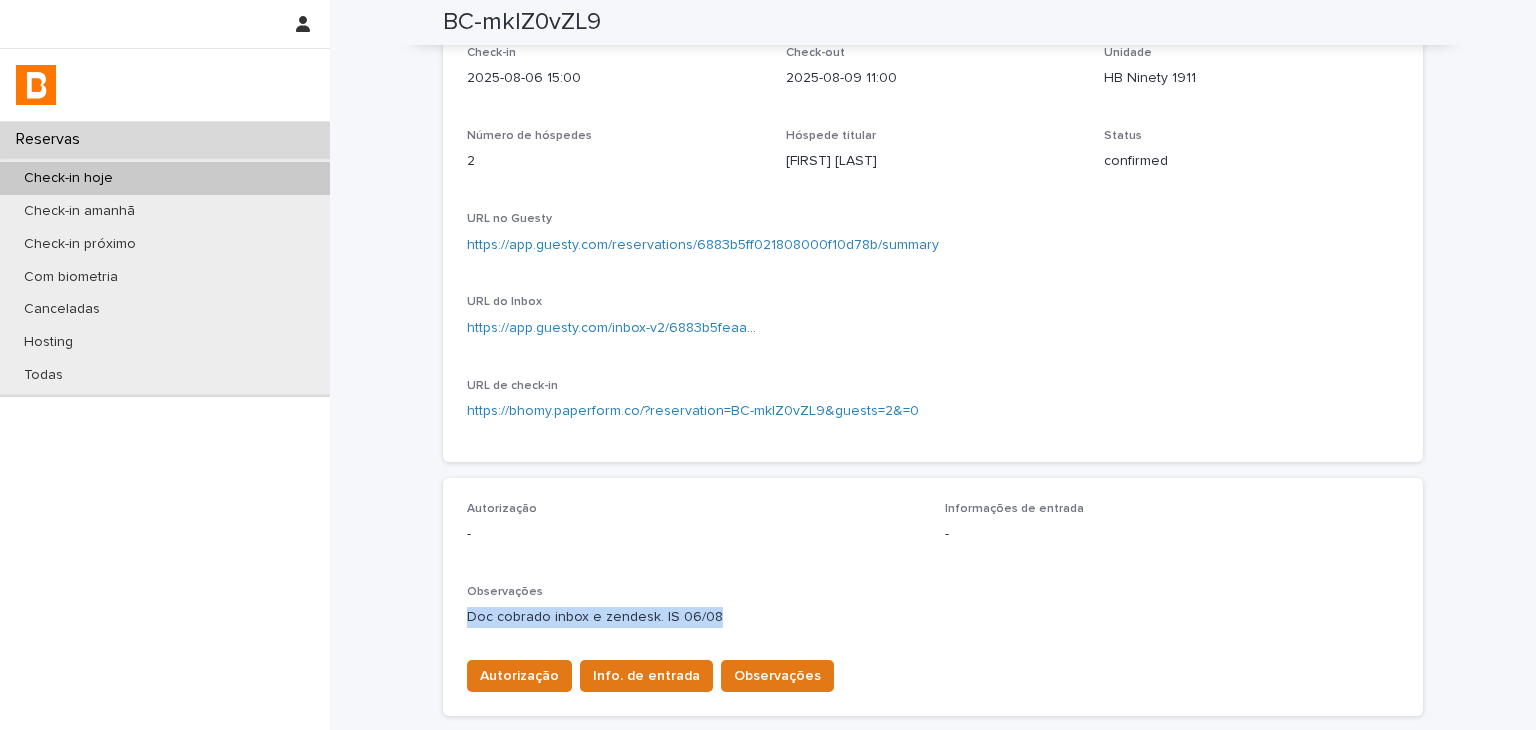 click on "Check-in hoje" at bounding box center [165, 178] 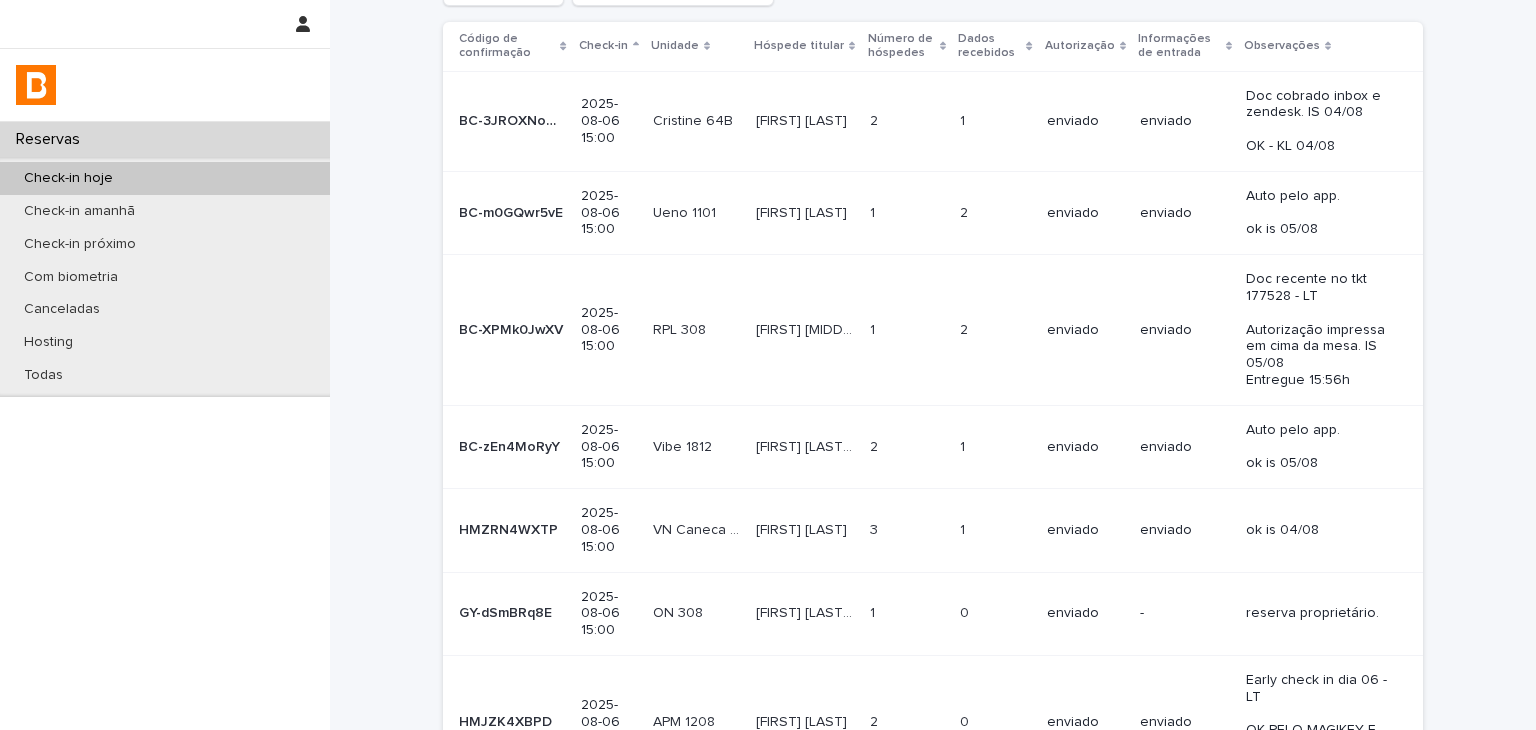 scroll, scrollTop: 0, scrollLeft: 0, axis: both 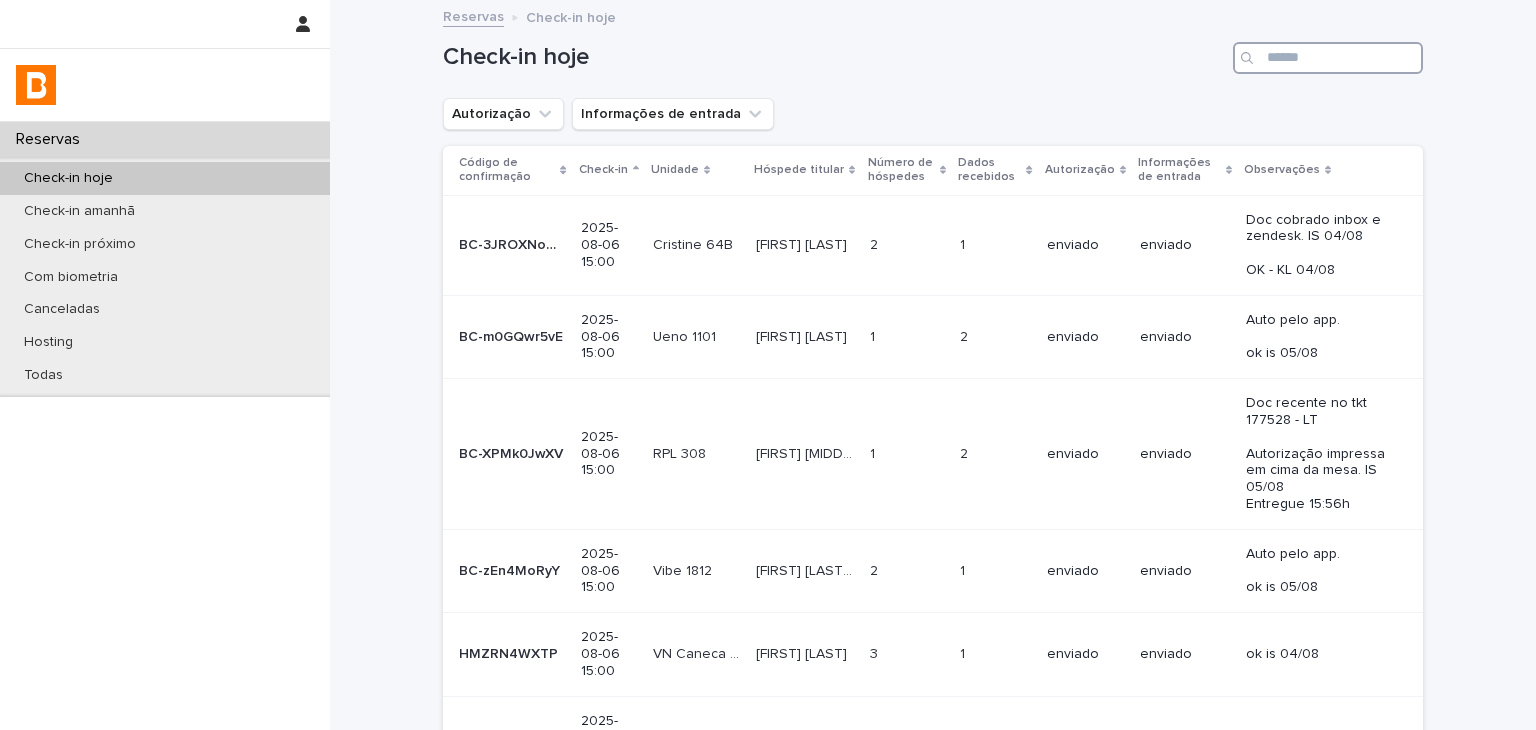 click at bounding box center (1328, 58) 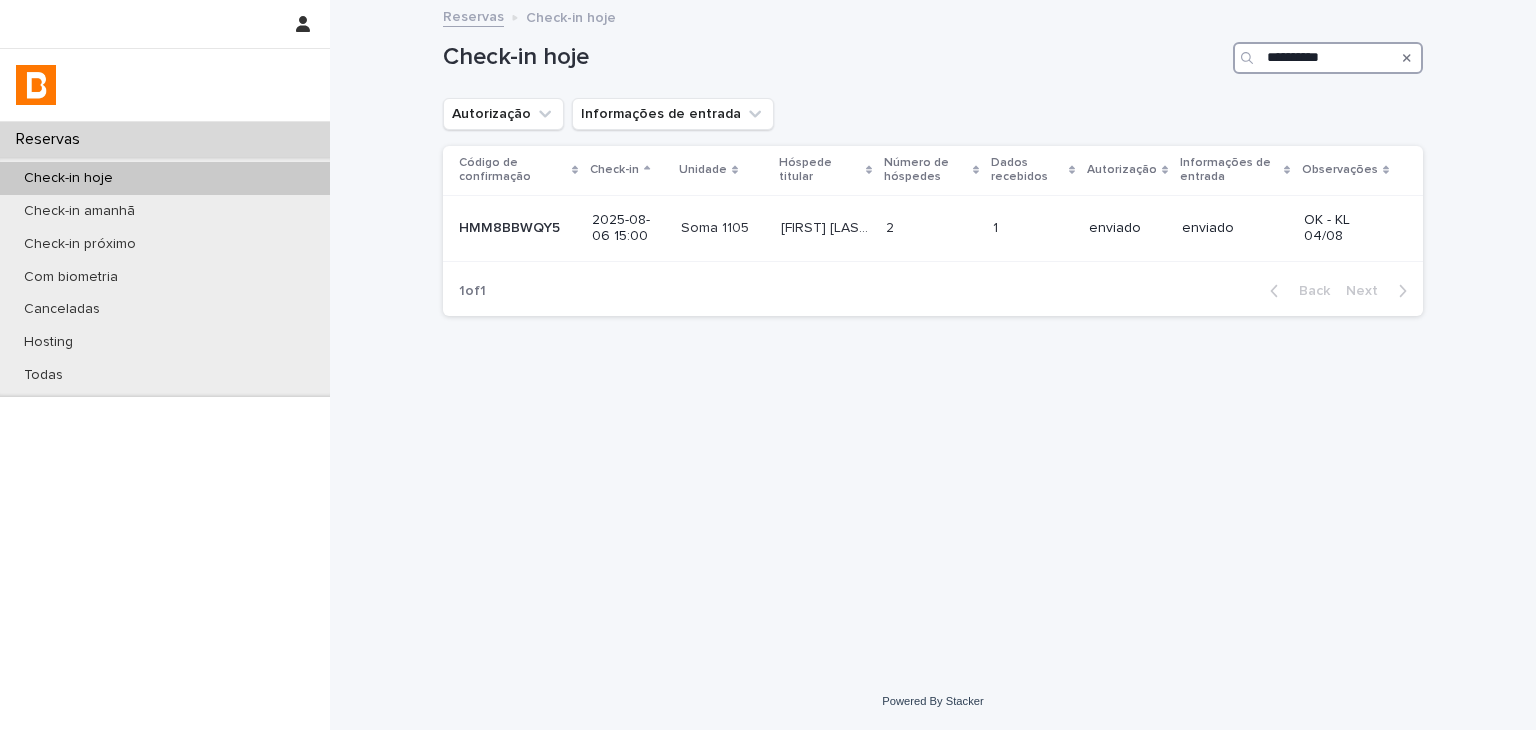 type on "**********" 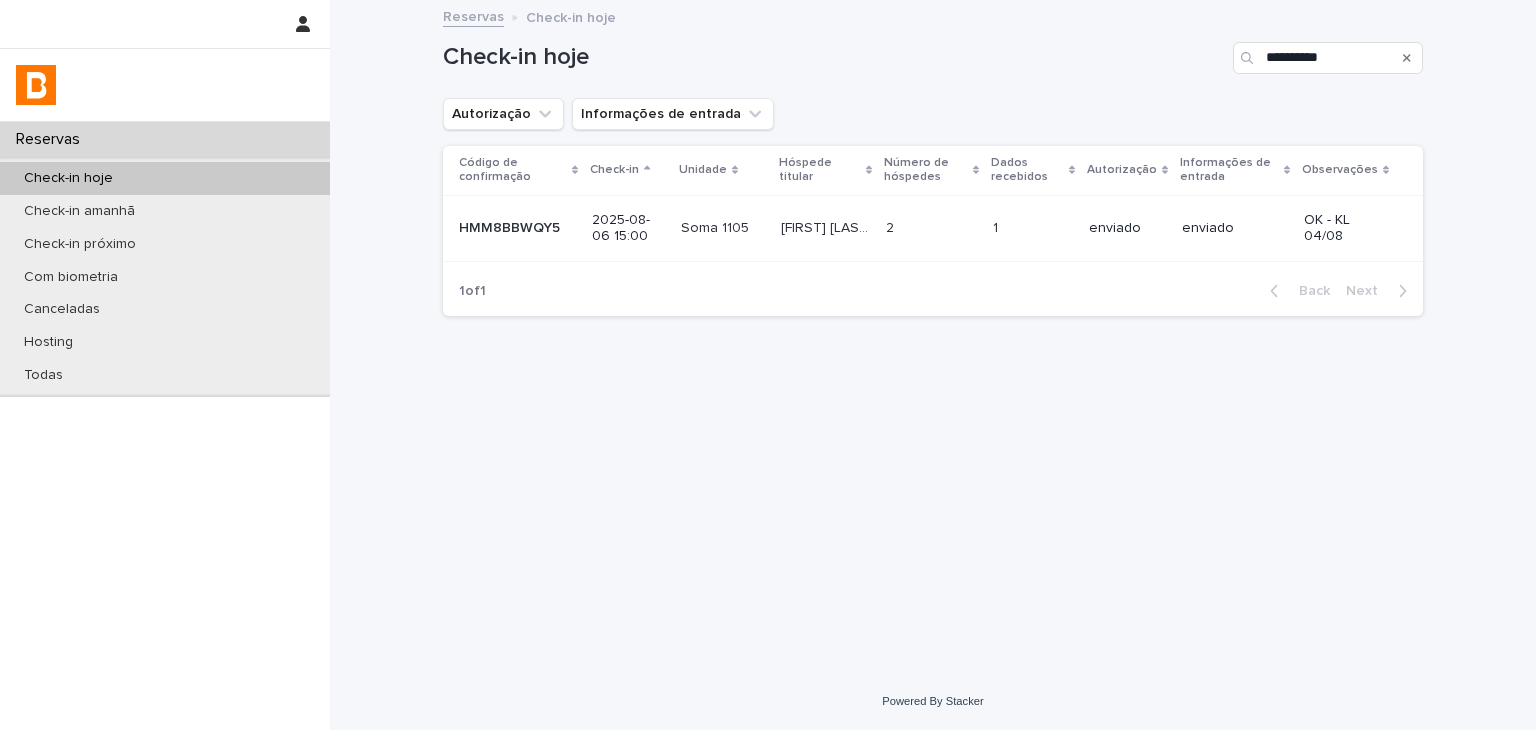 click 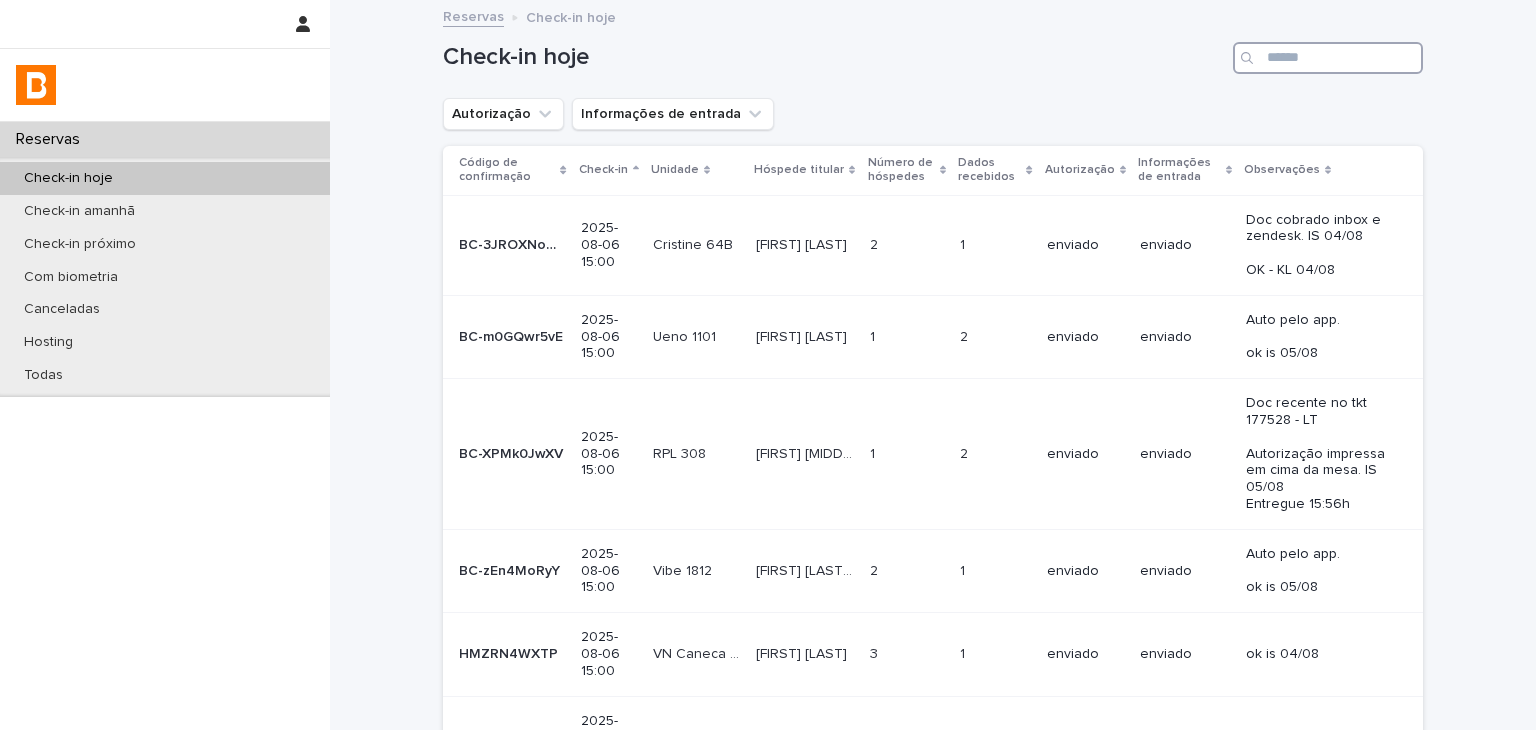 click at bounding box center [1328, 58] 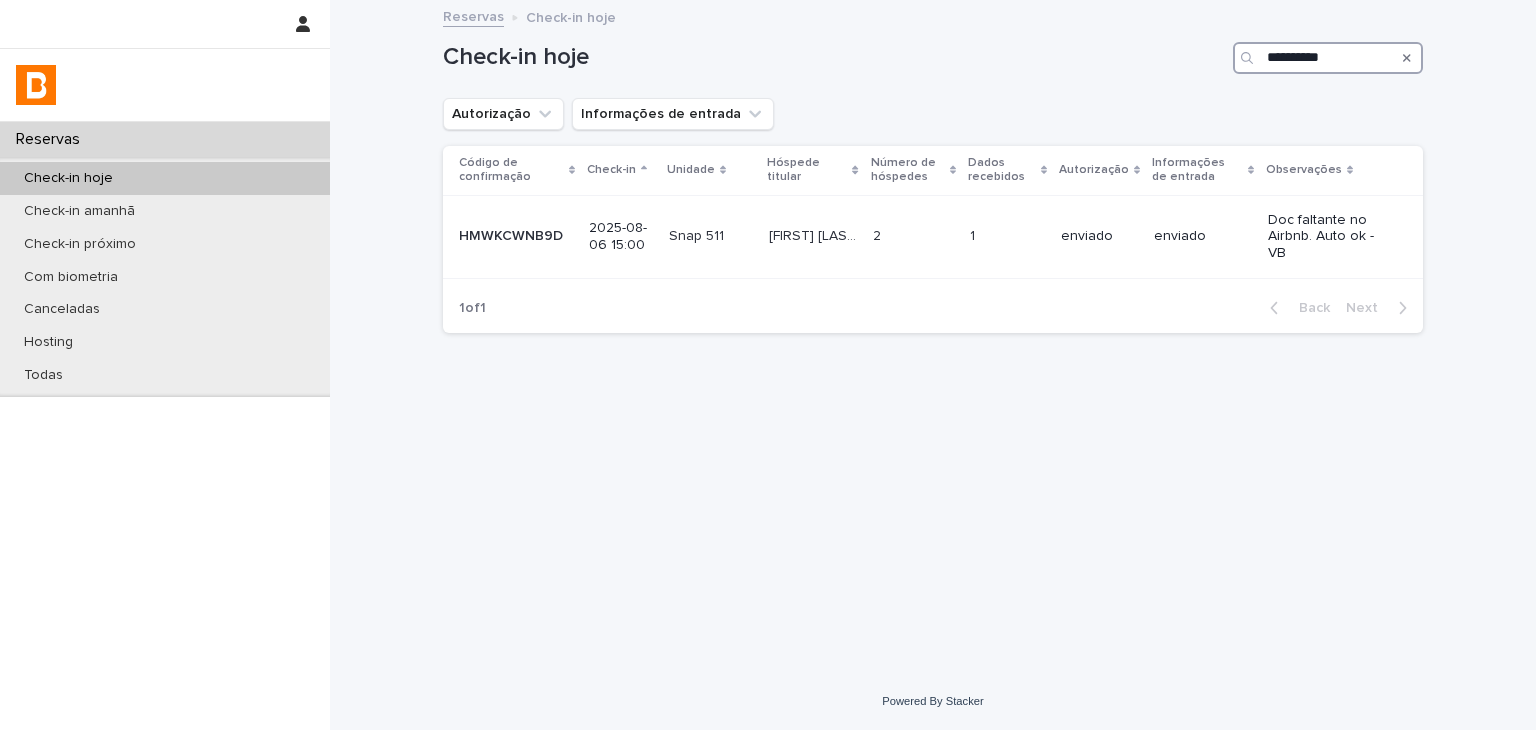 type on "**********" 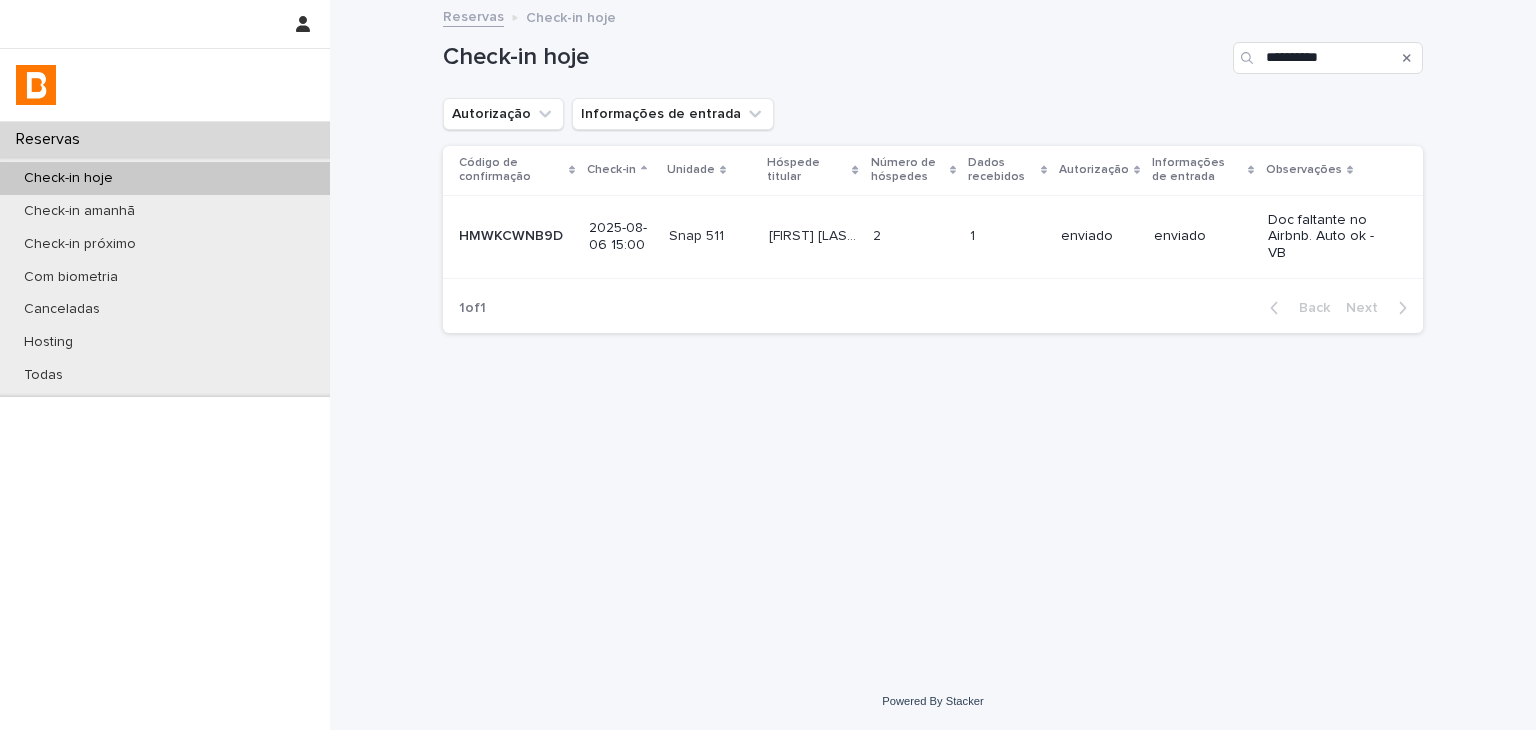 click 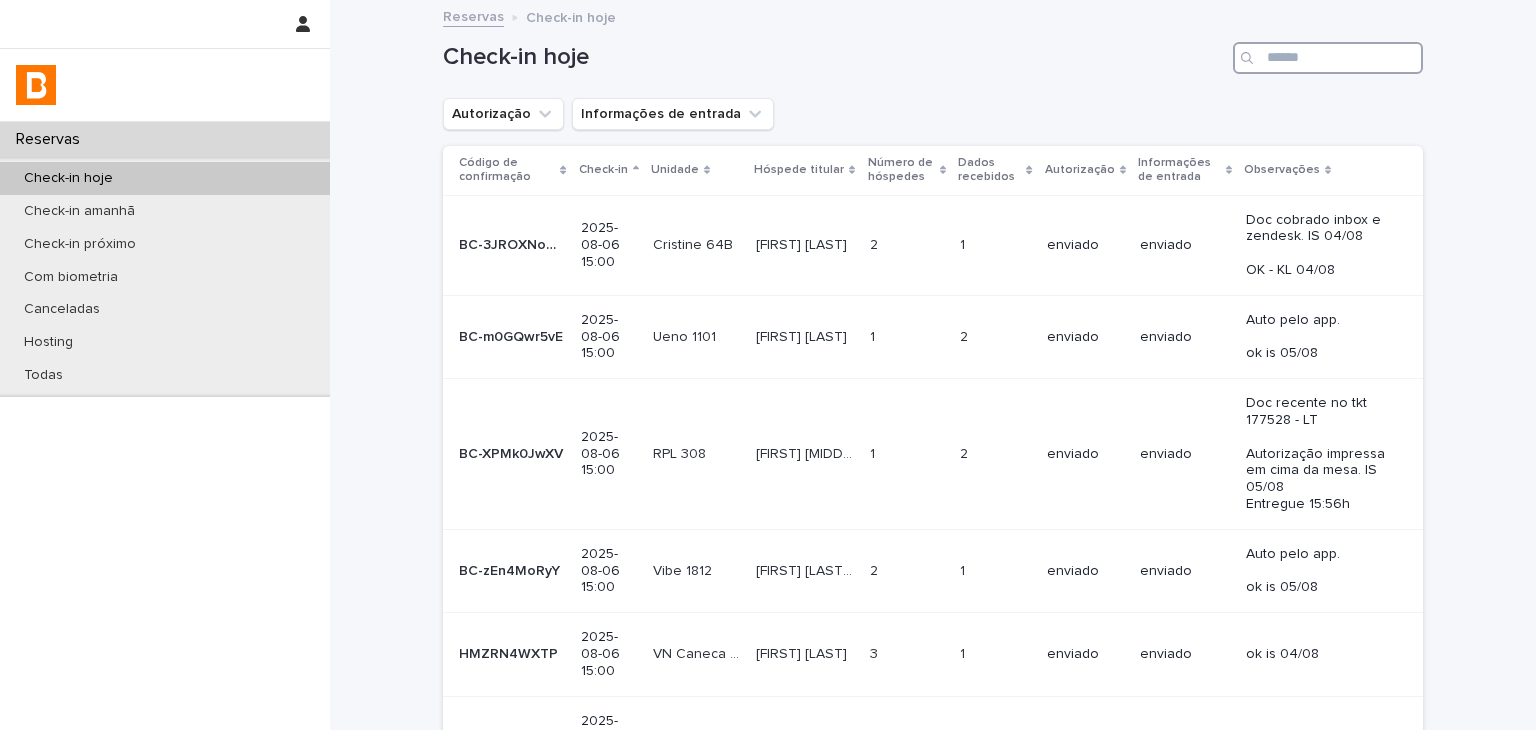 click at bounding box center [1328, 58] 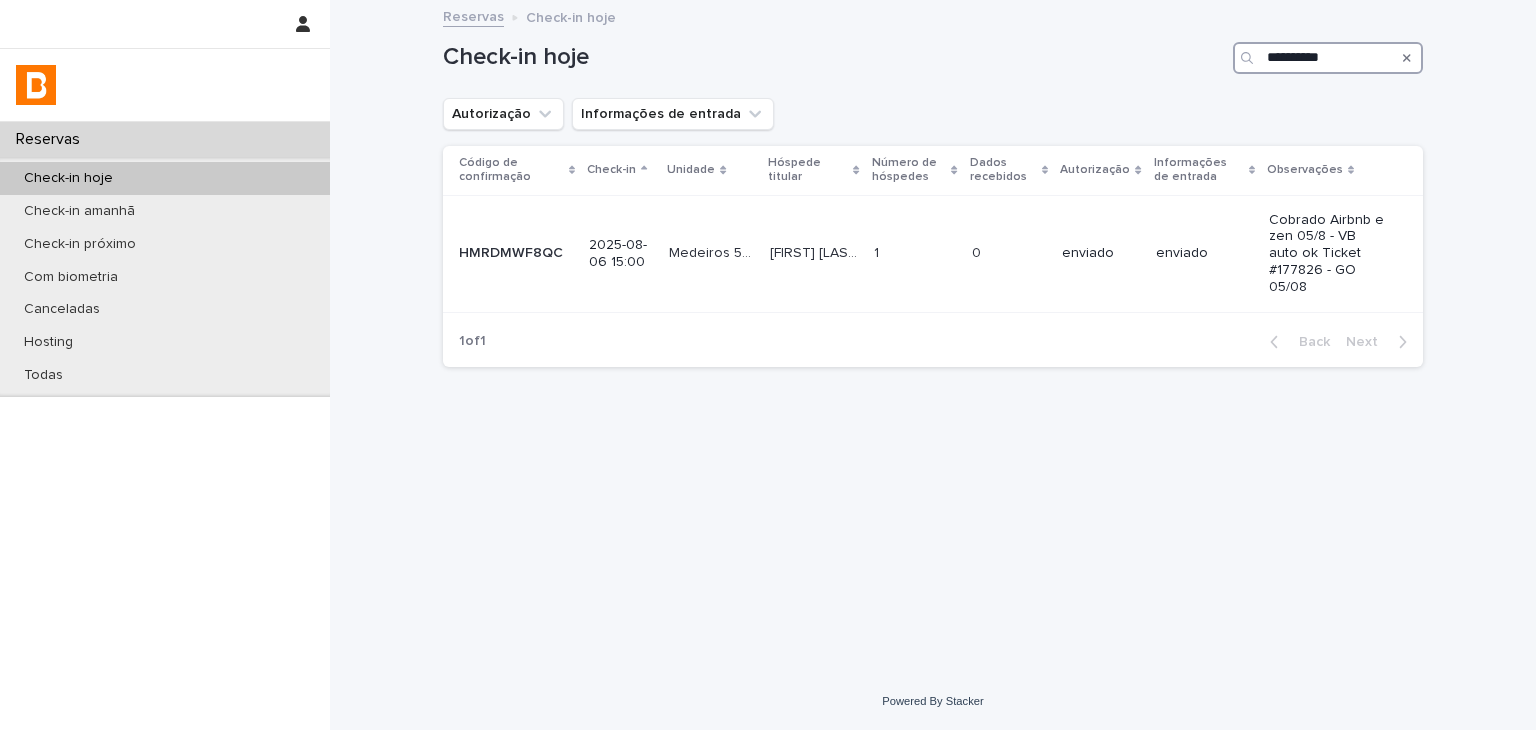 type on "**********" 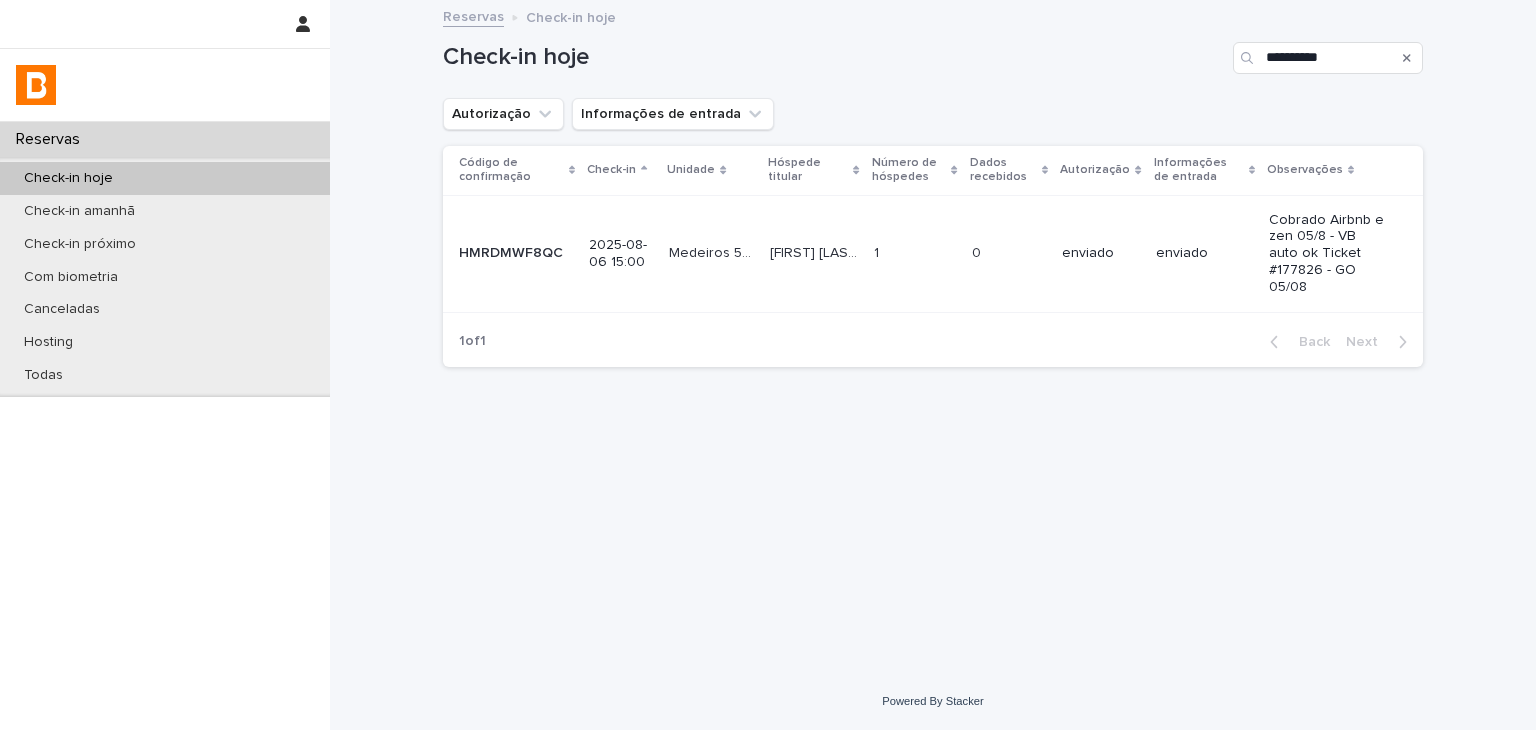 drag, startPoint x: 1407, startPoint y: 59, endPoint x: 1365, endPoint y: 49, distance: 43.174065 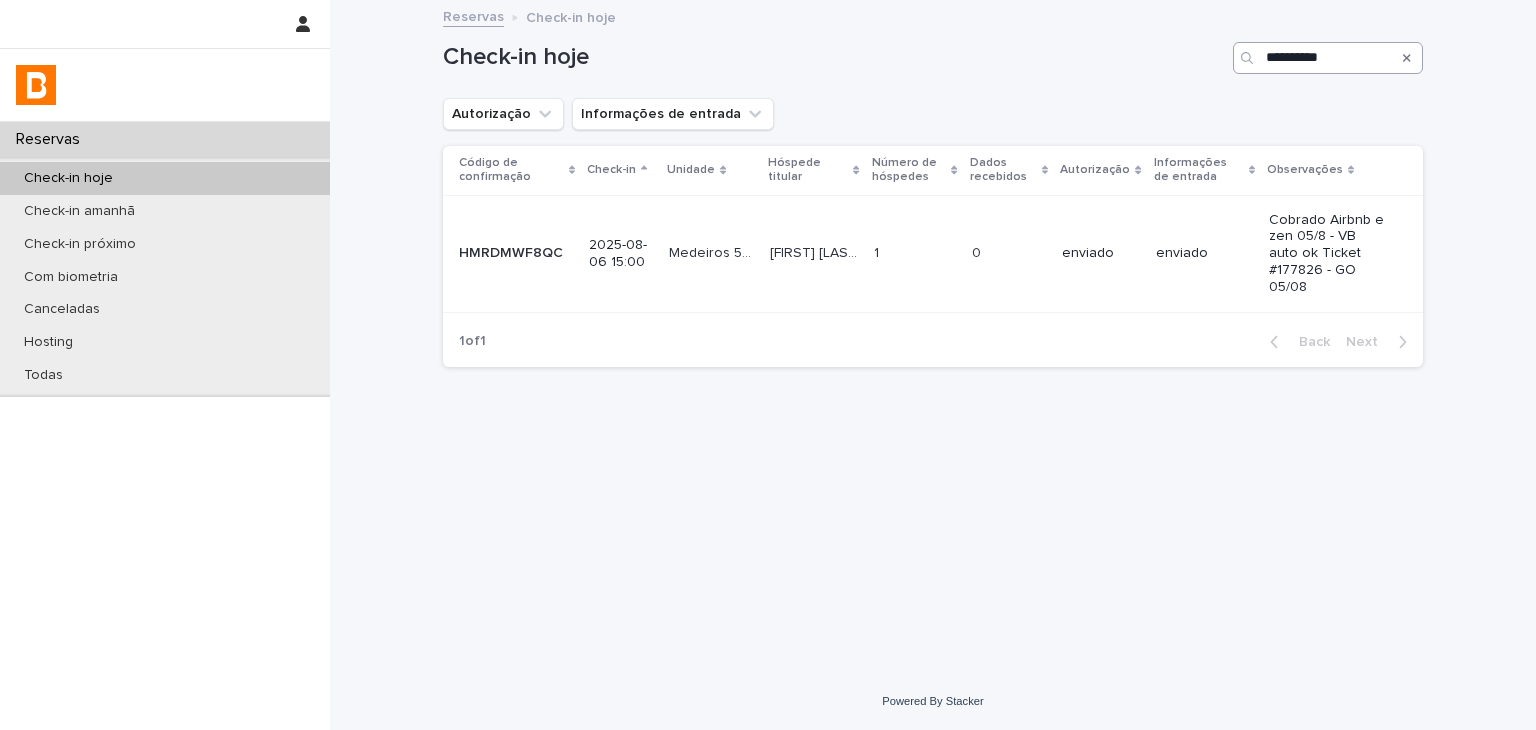 click 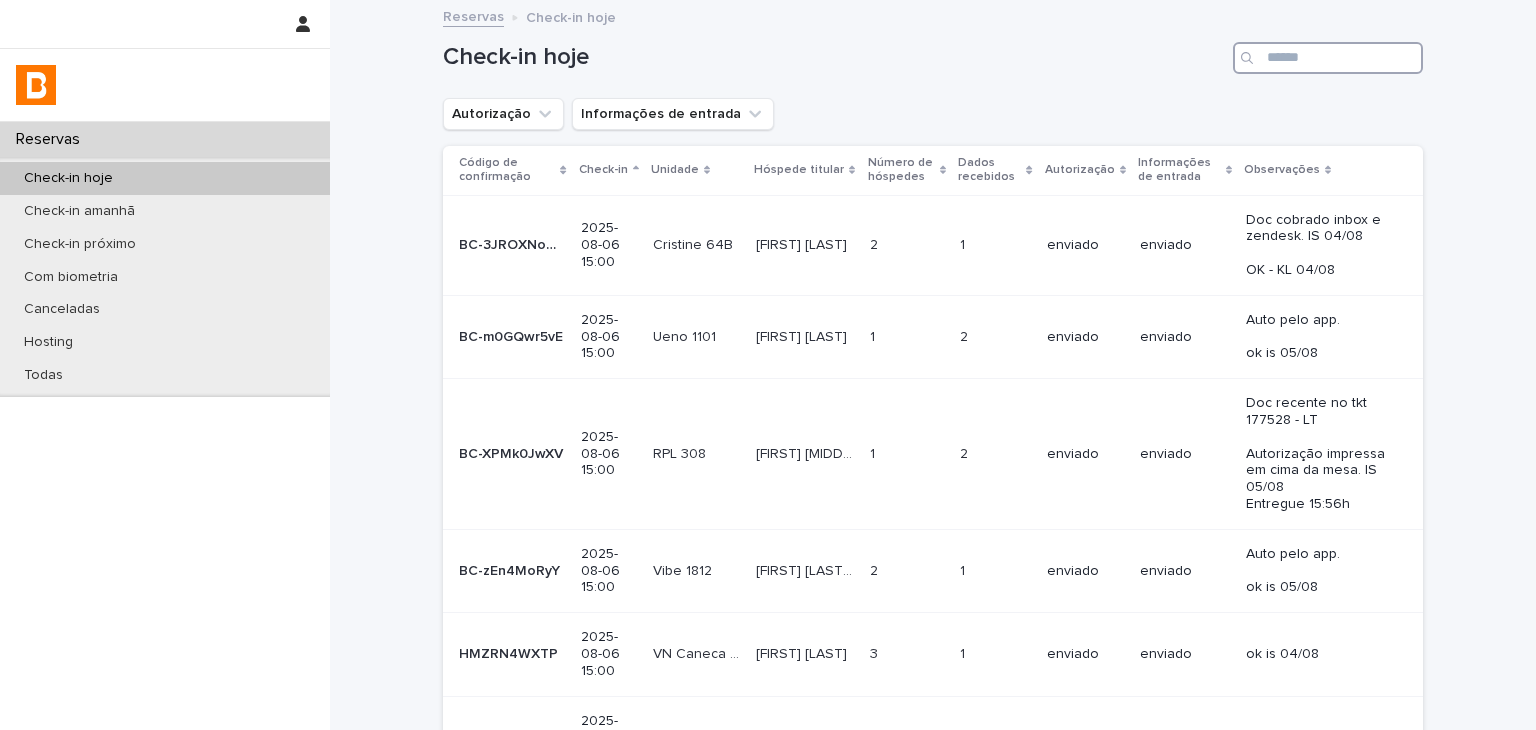 click at bounding box center [1328, 58] 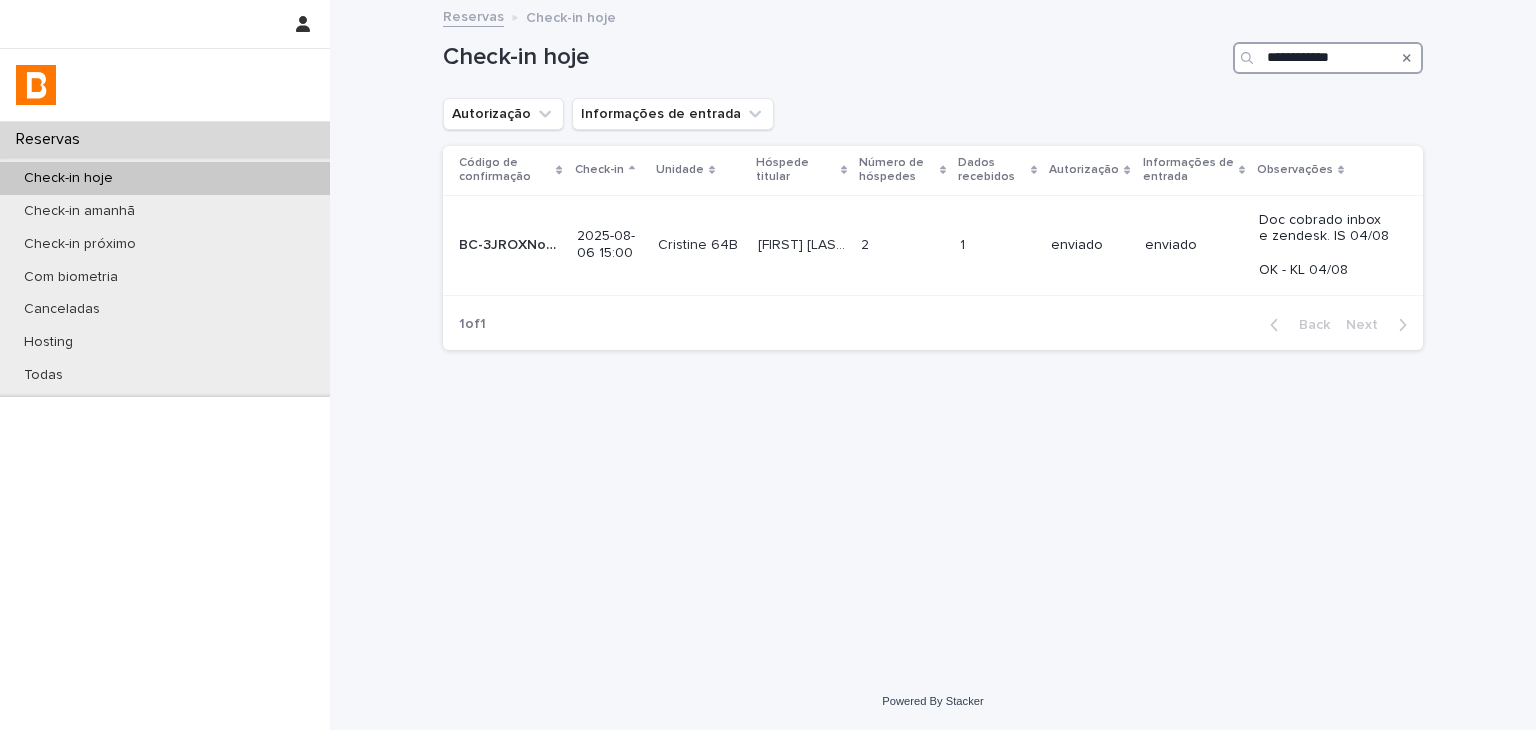 type on "**********" 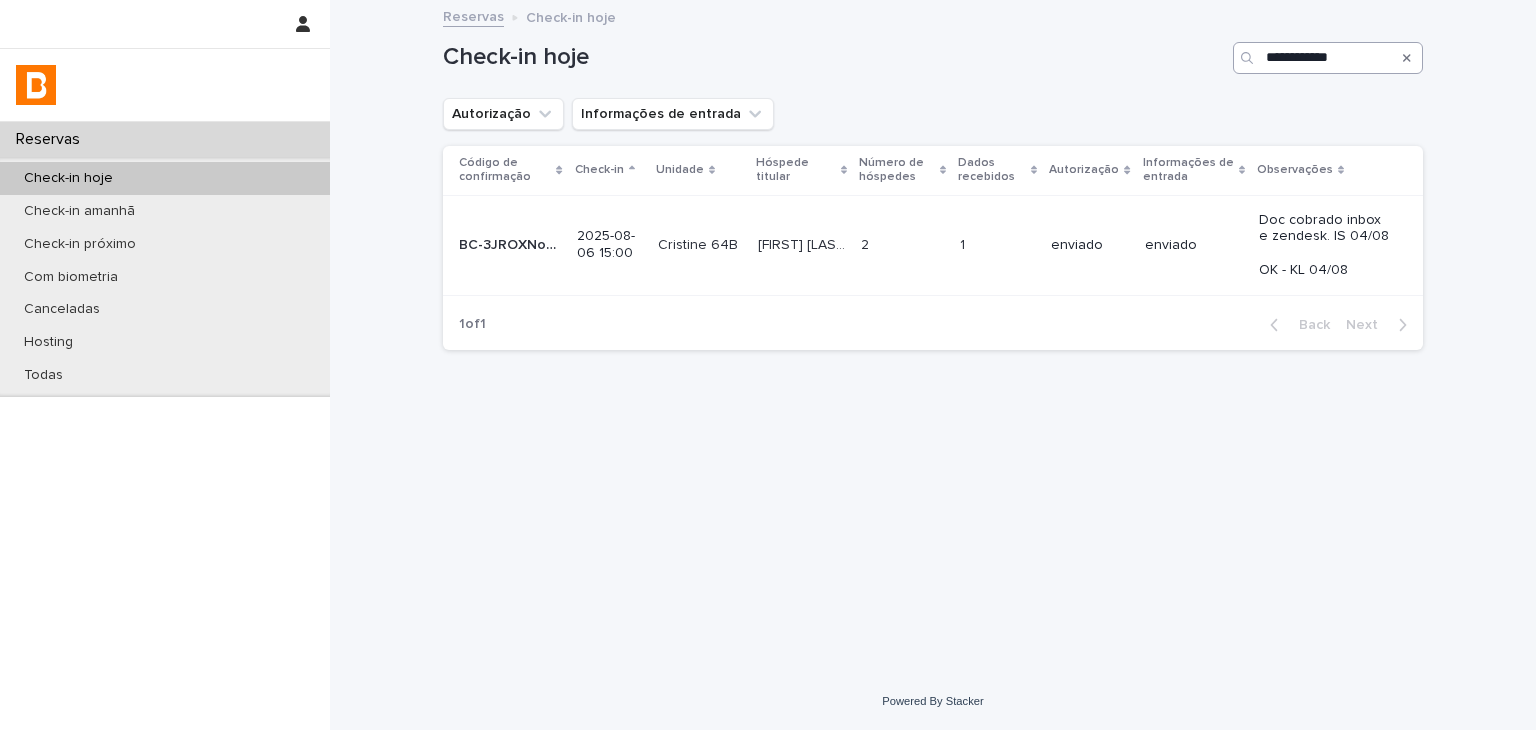 click 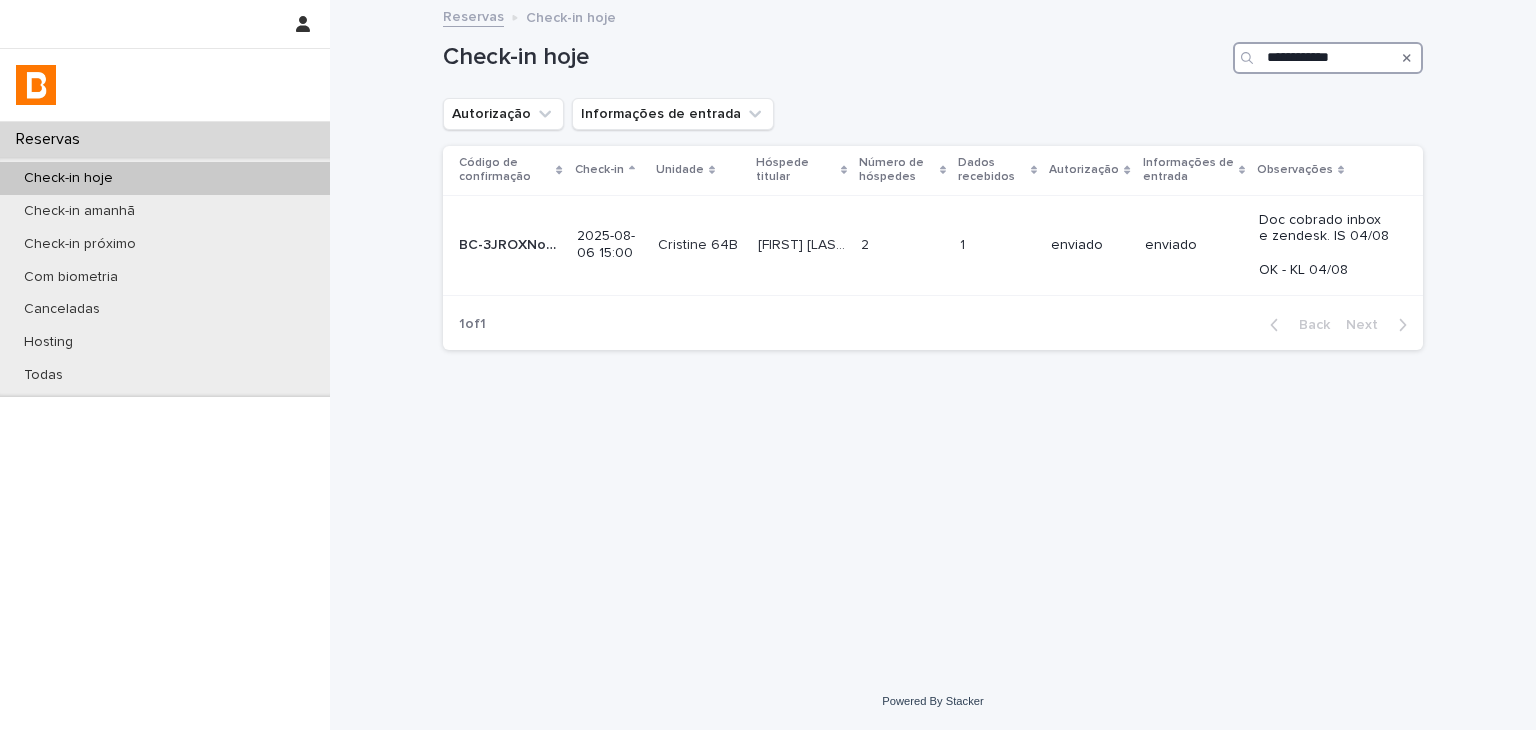 click on "**********" at bounding box center (1328, 58) 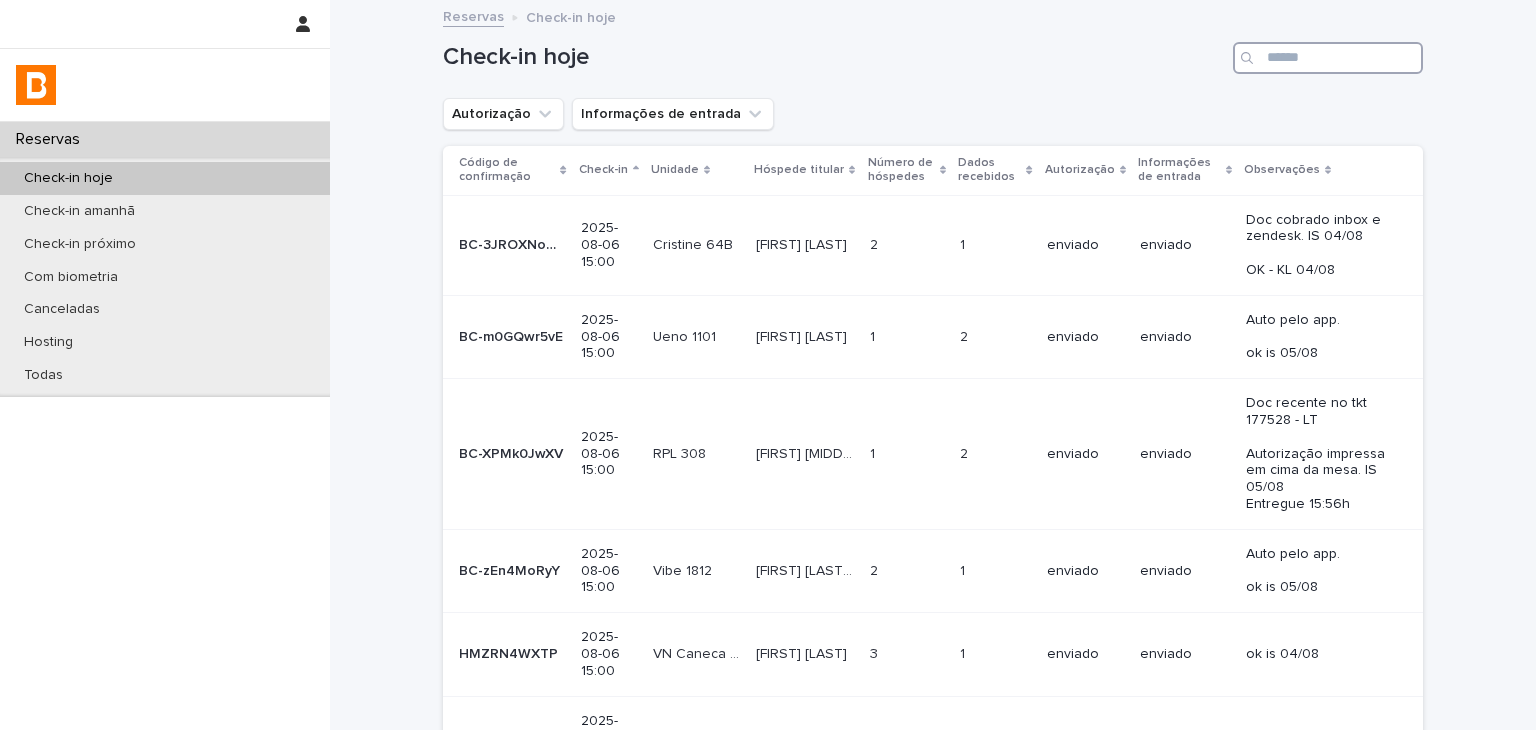 paste on "**********" 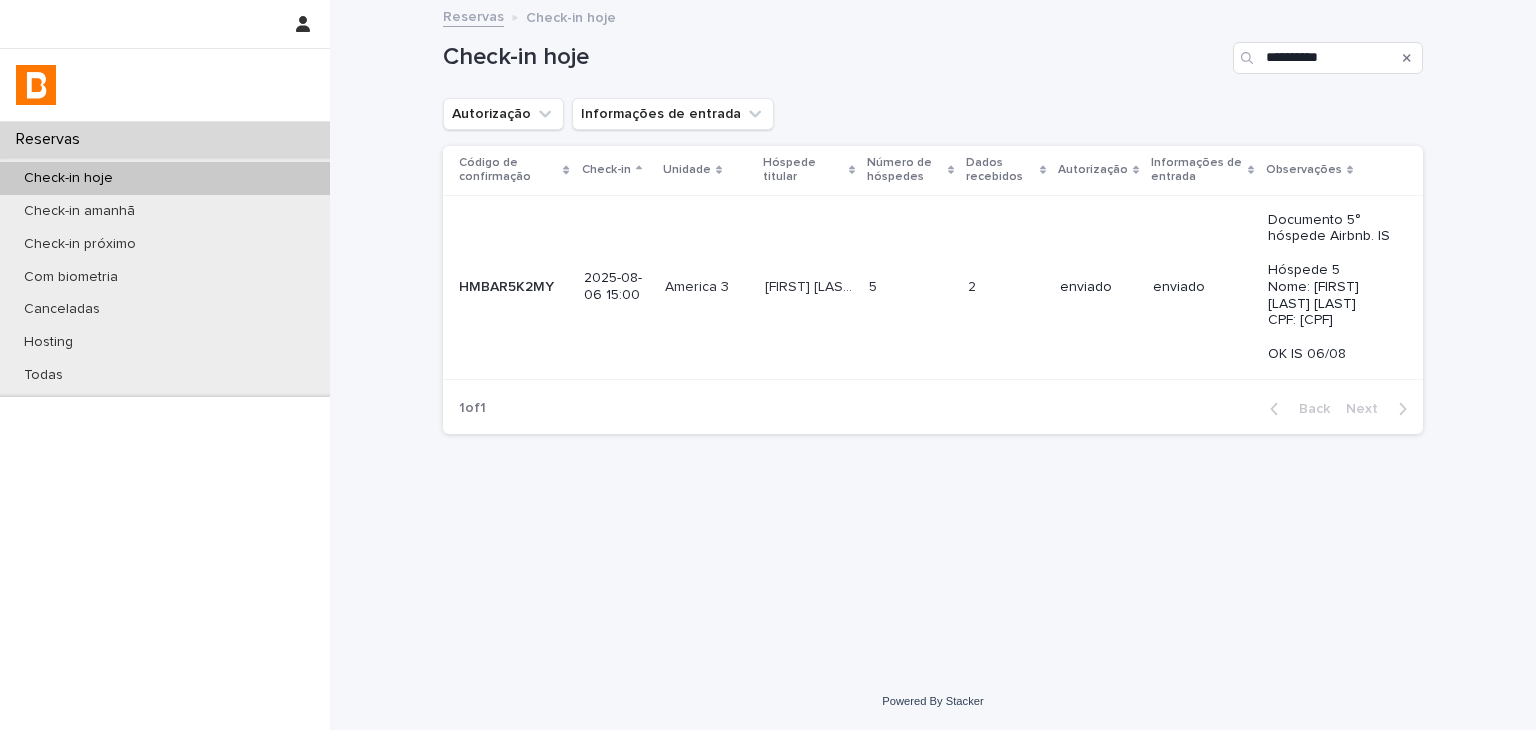 click at bounding box center (1407, 58) 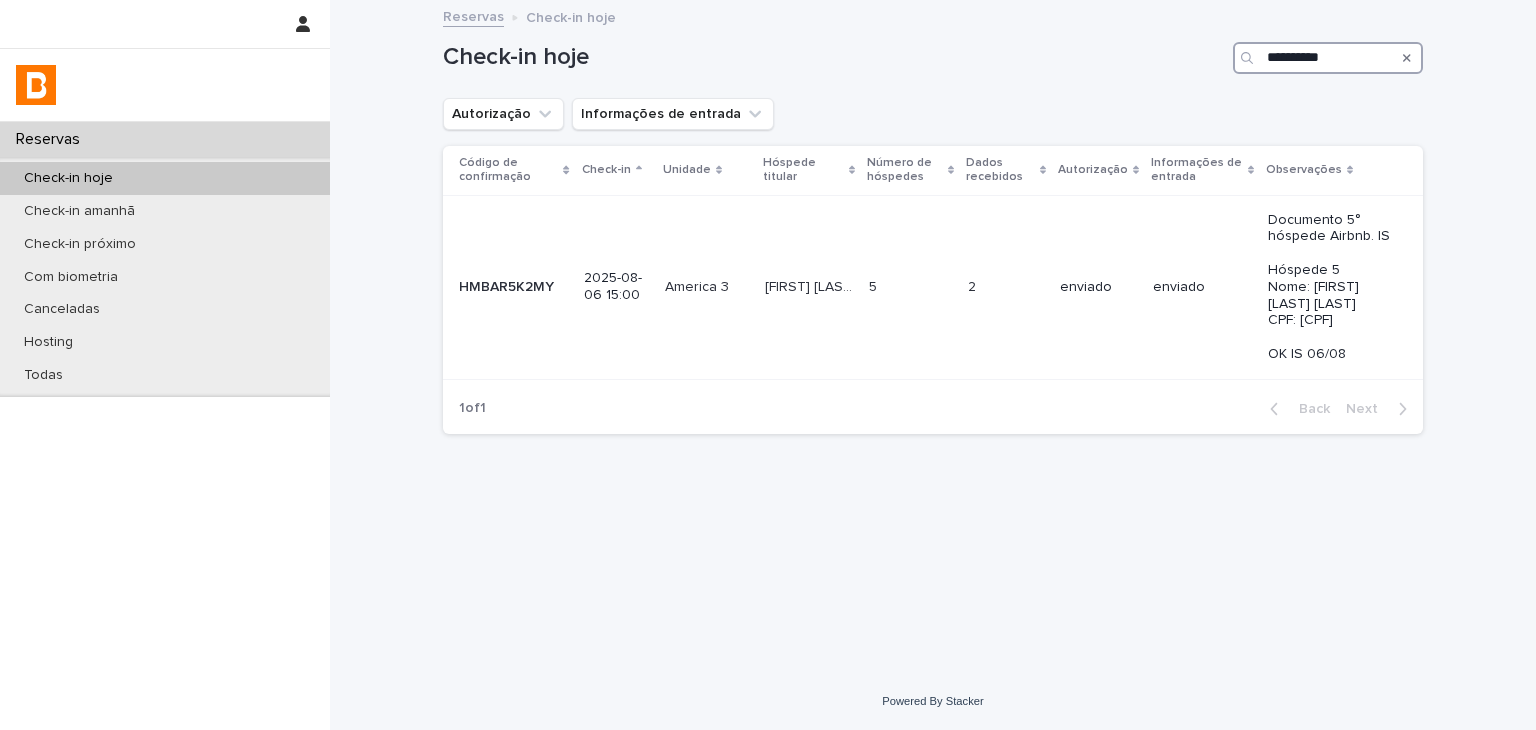 click on "**********" at bounding box center (1328, 58) 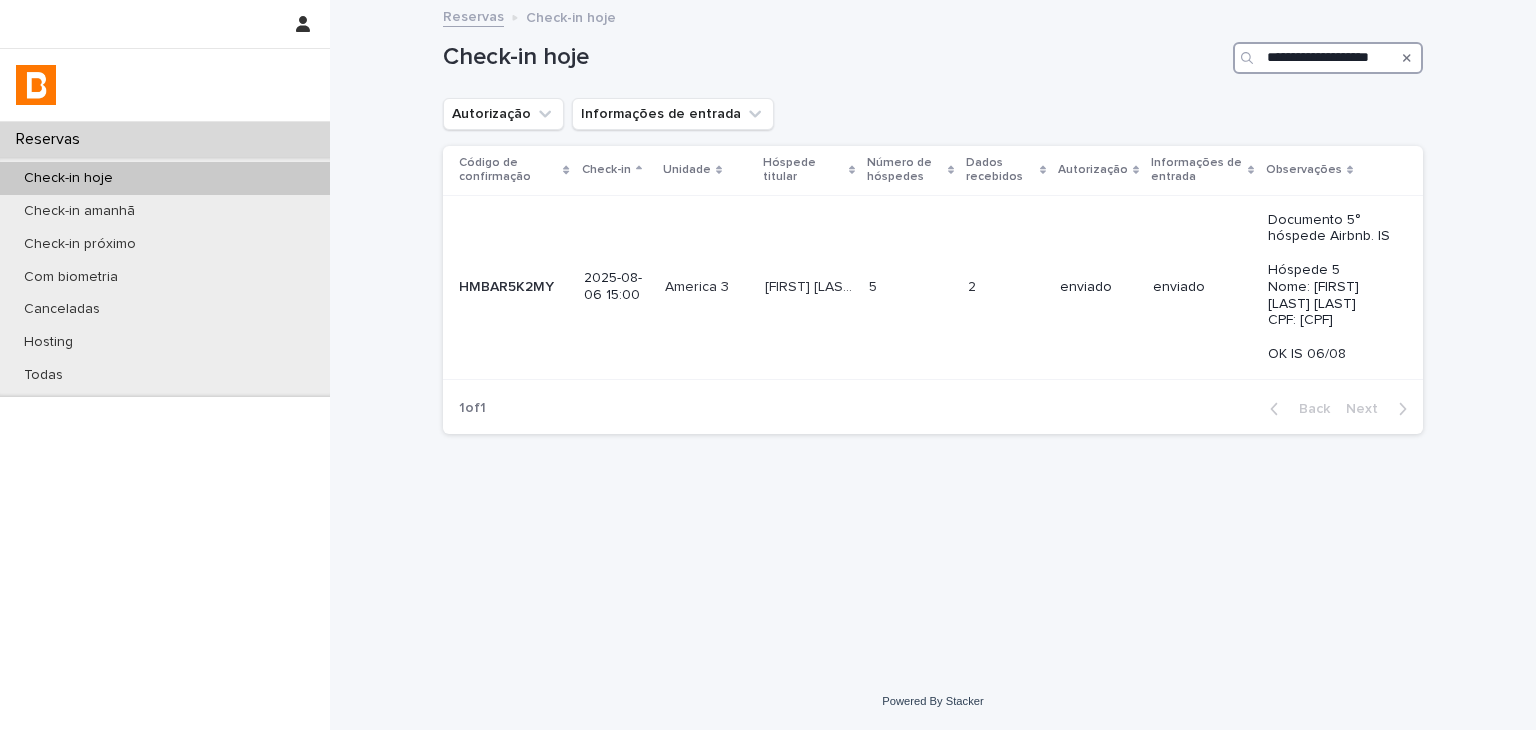 scroll, scrollTop: 0, scrollLeft: 59, axis: horizontal 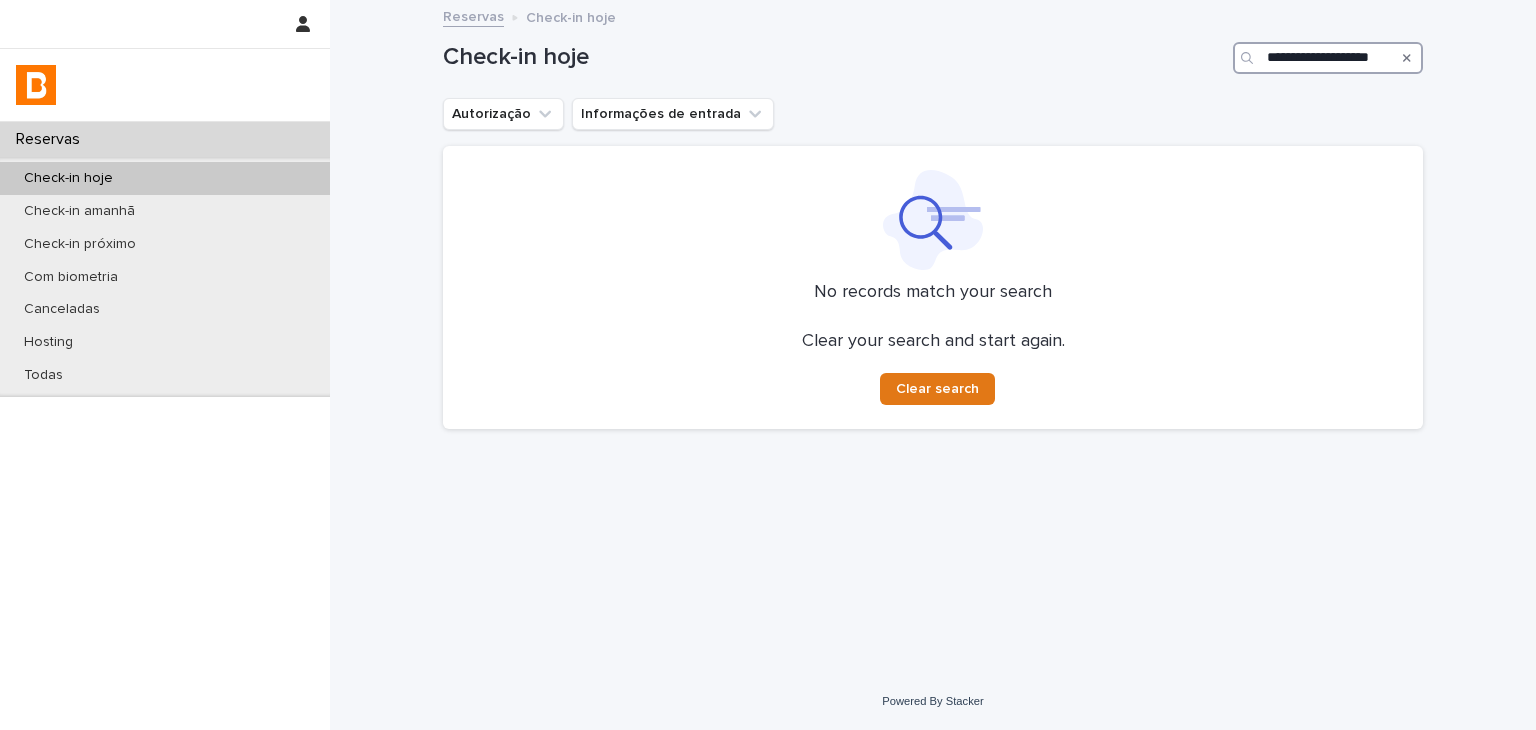 type on "**********" 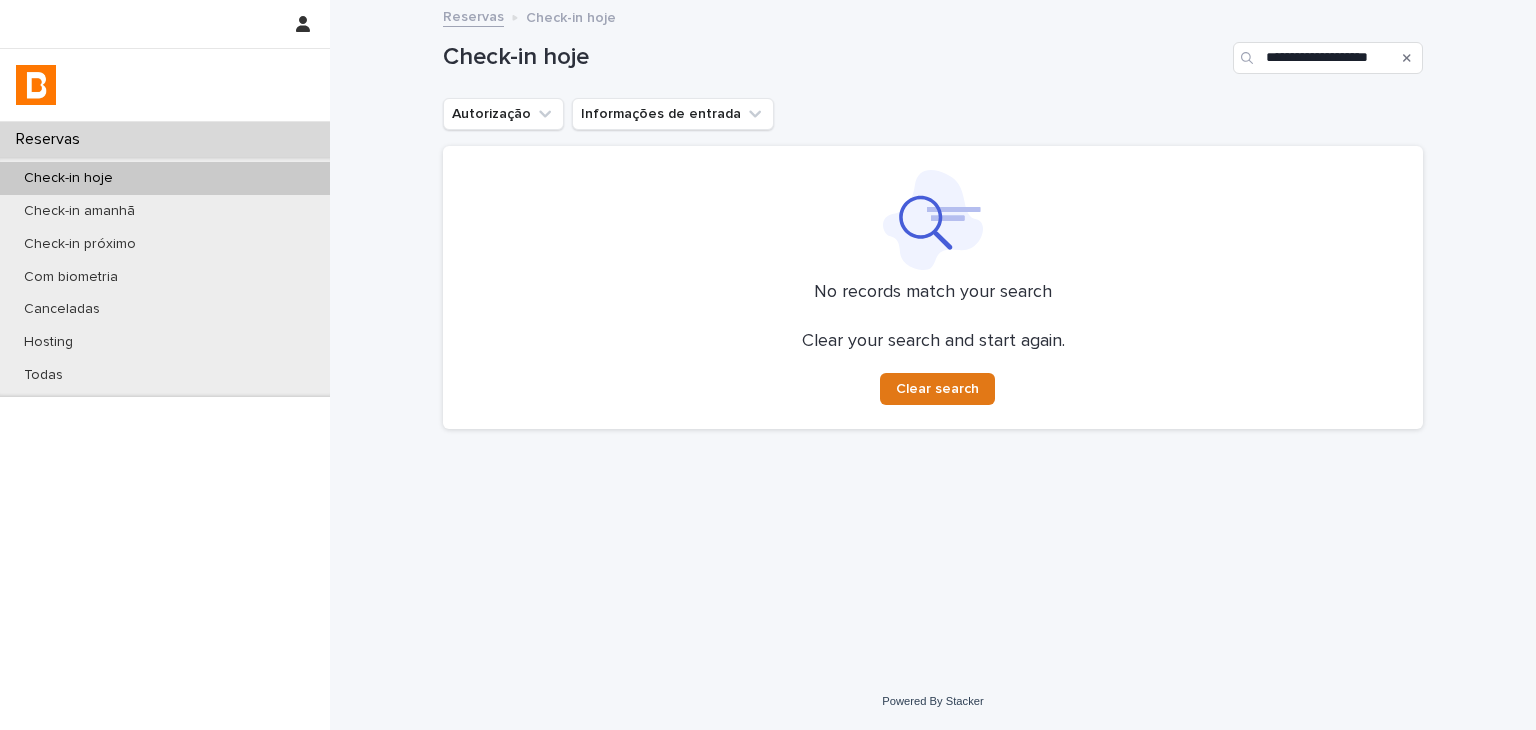 click 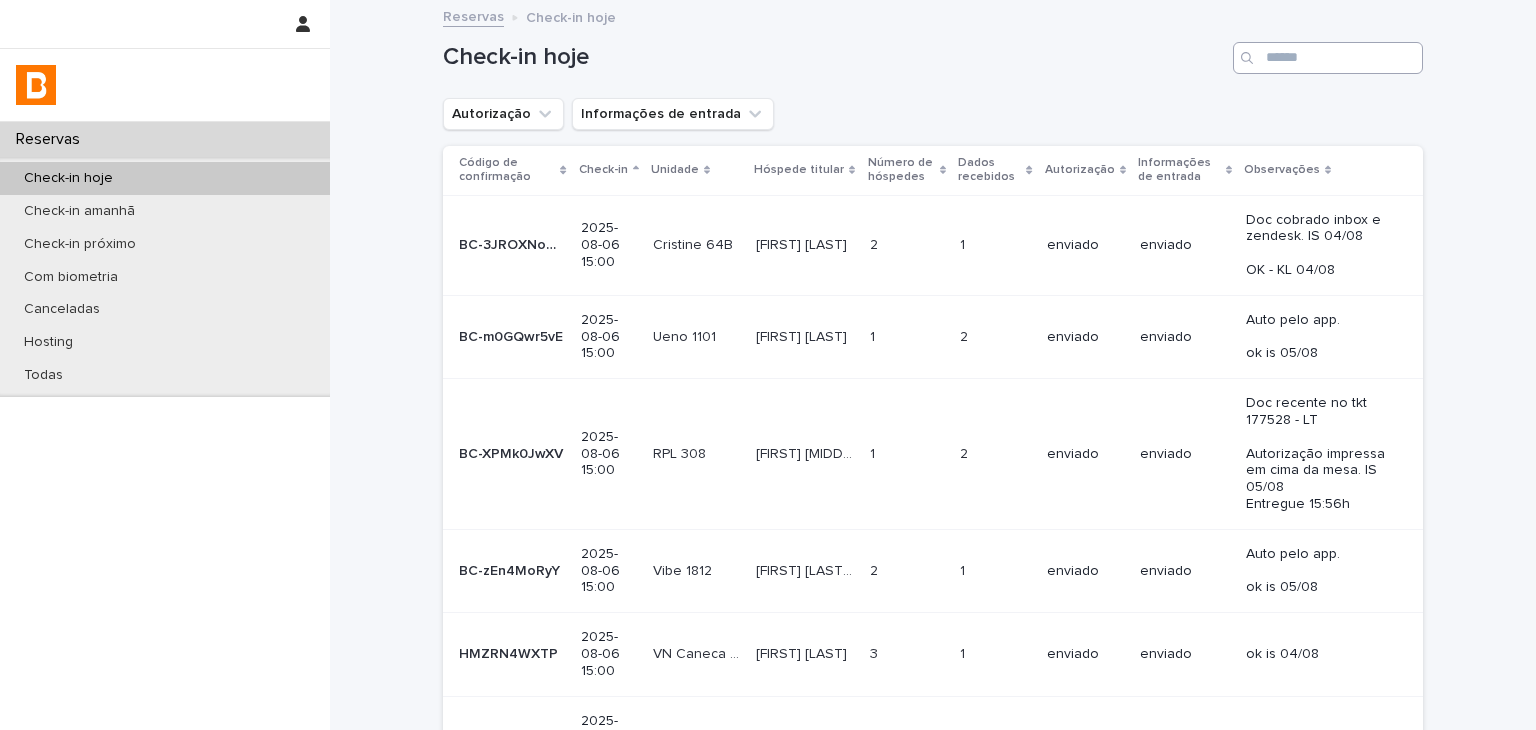 scroll, scrollTop: 0, scrollLeft: 0, axis: both 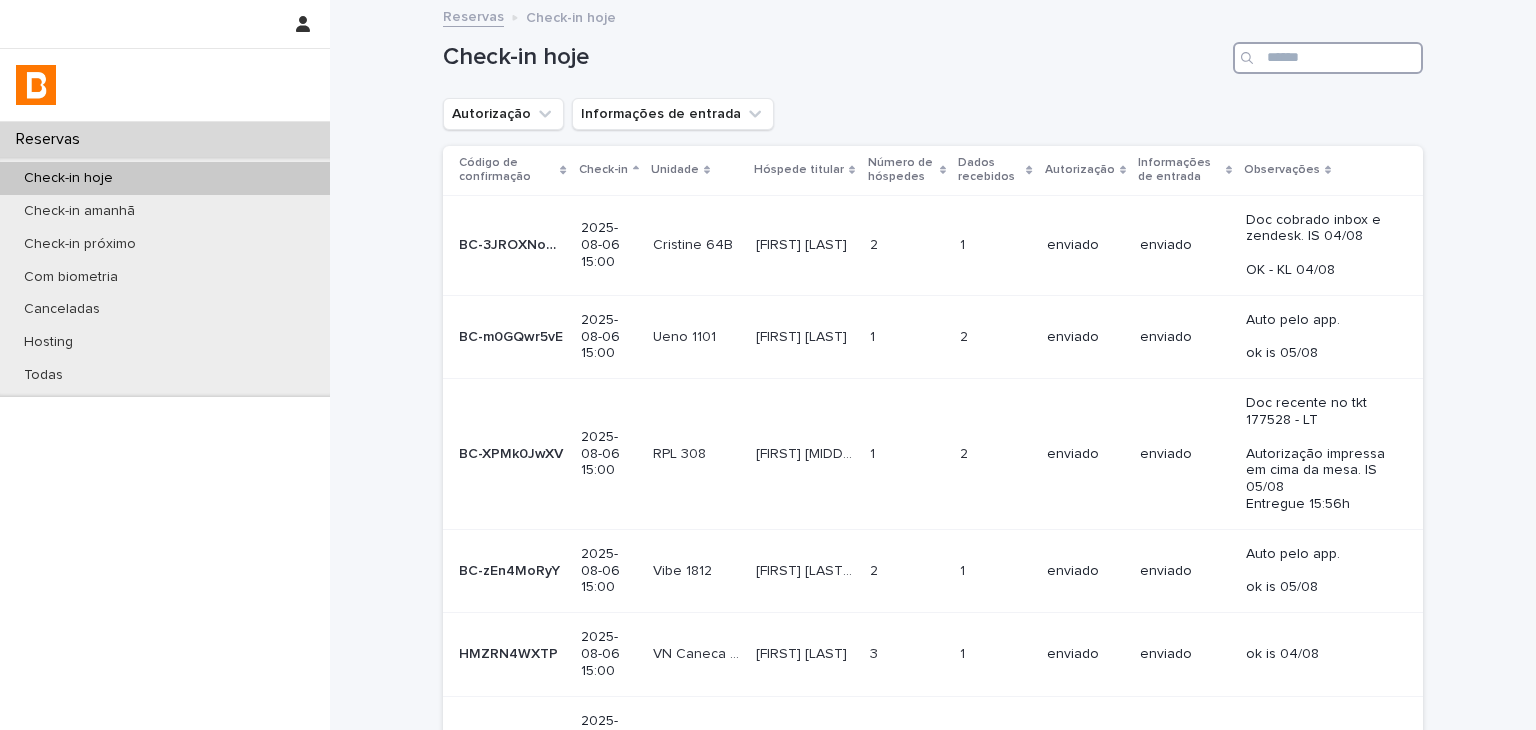 click at bounding box center [1328, 58] 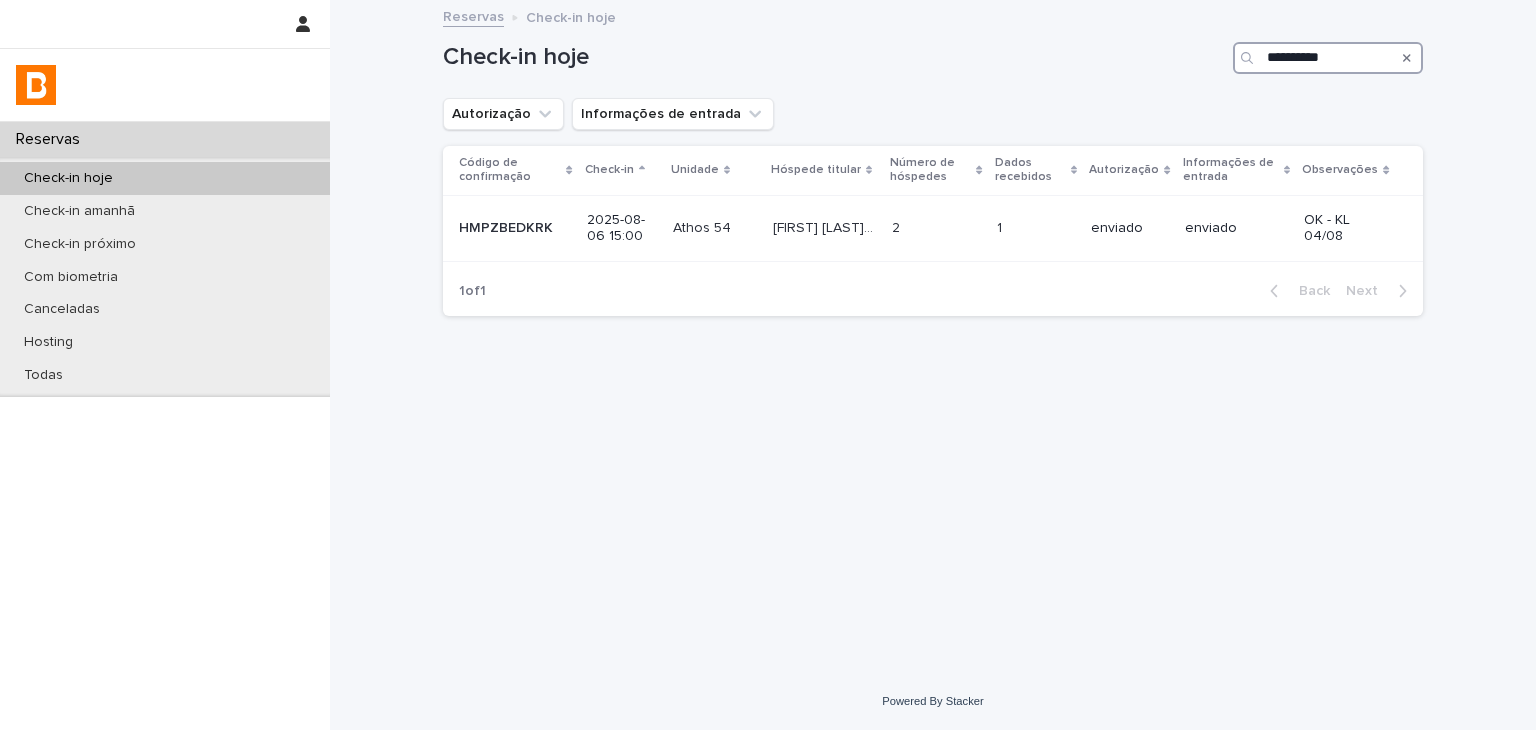 type on "**********" 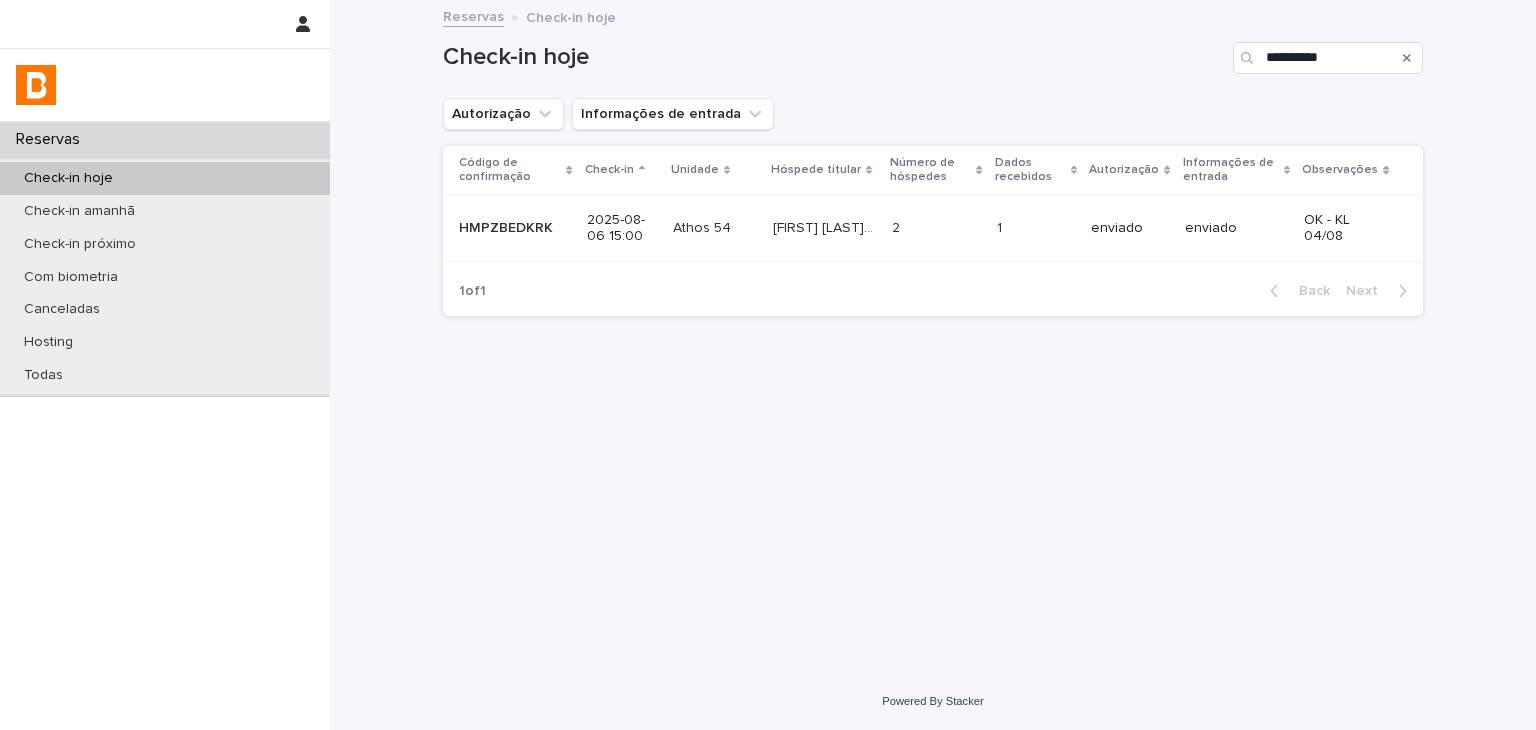 click at bounding box center [1407, 58] 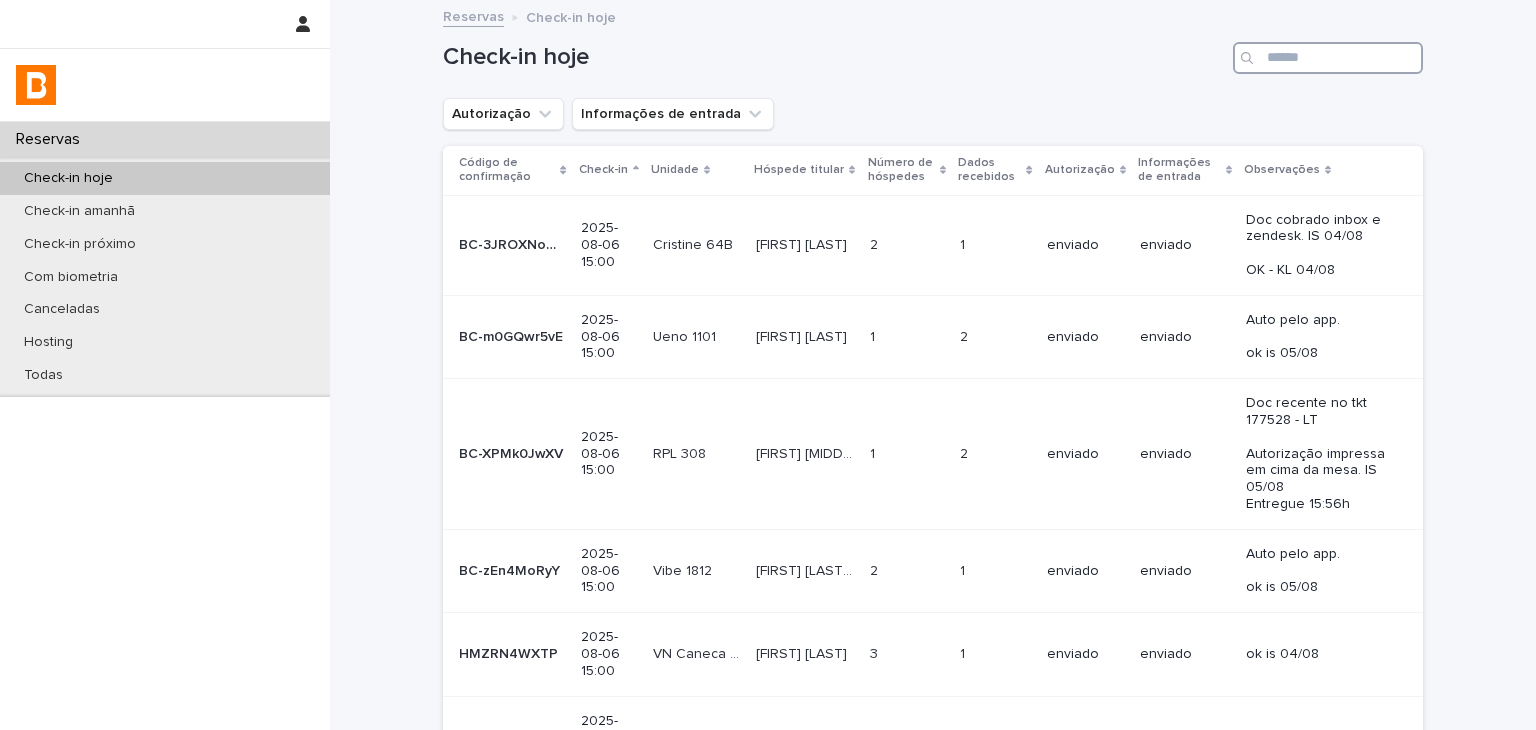 click at bounding box center (1328, 58) 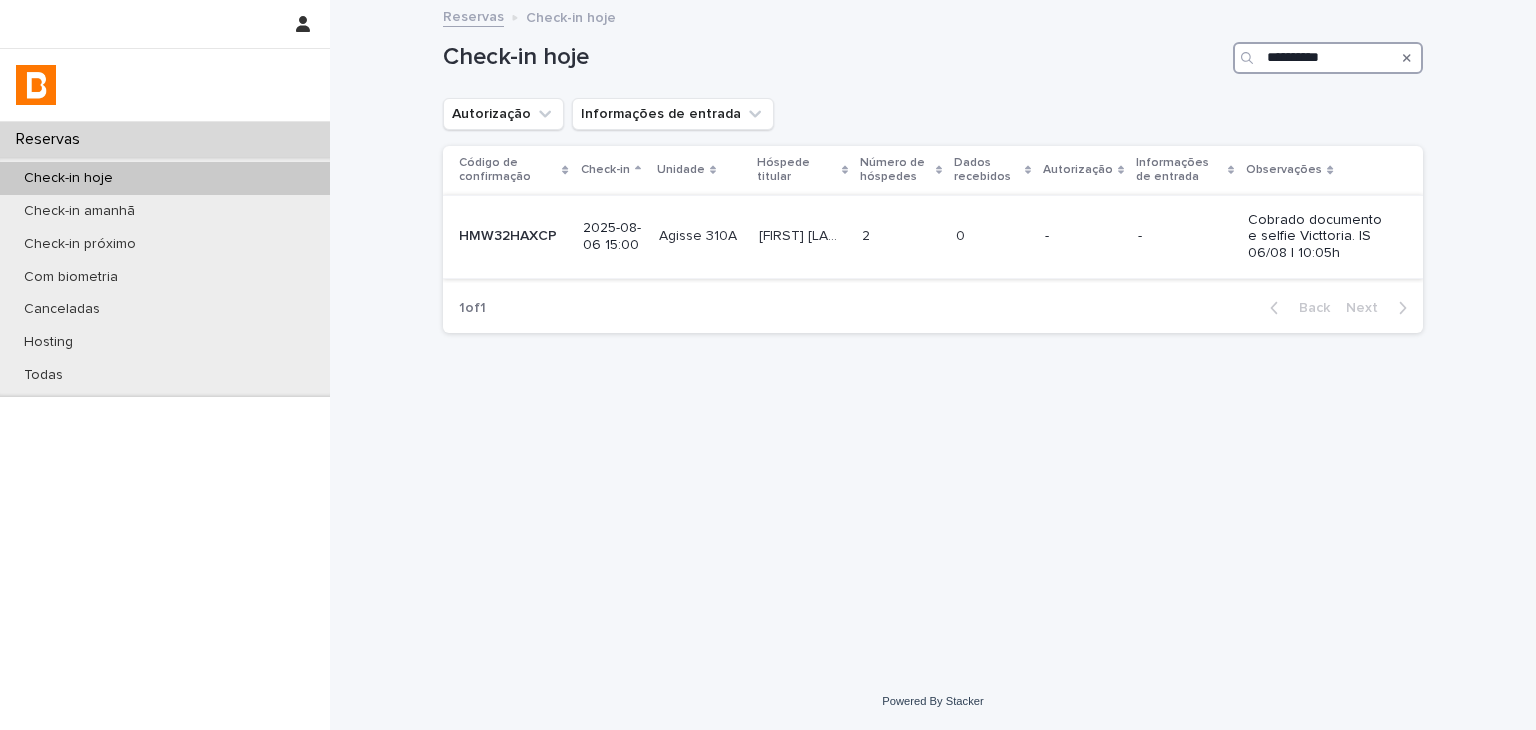 type on "**********" 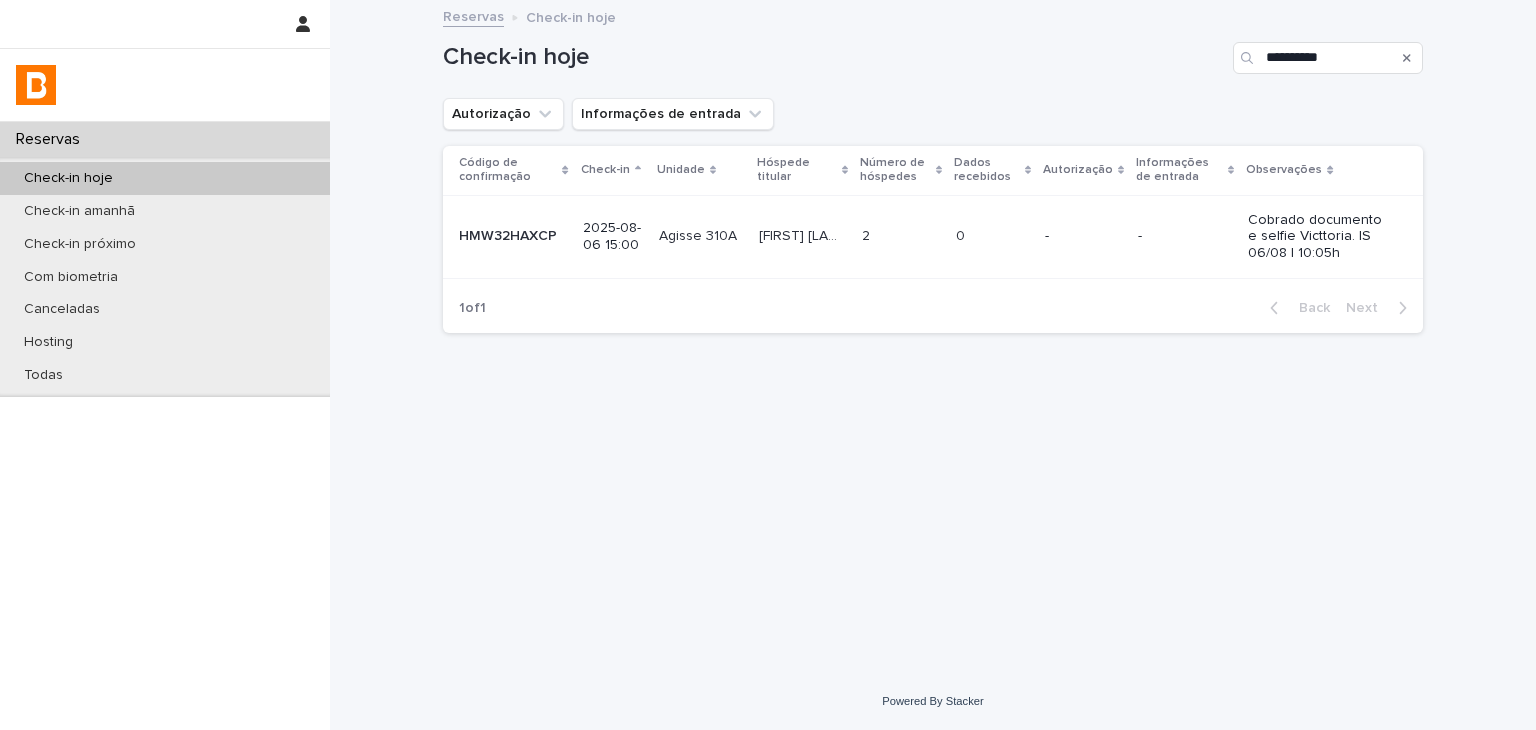 click on "Cobrado documento e selfie Victtoria. IS 06/08 | 10:05h" at bounding box center (1319, 237) 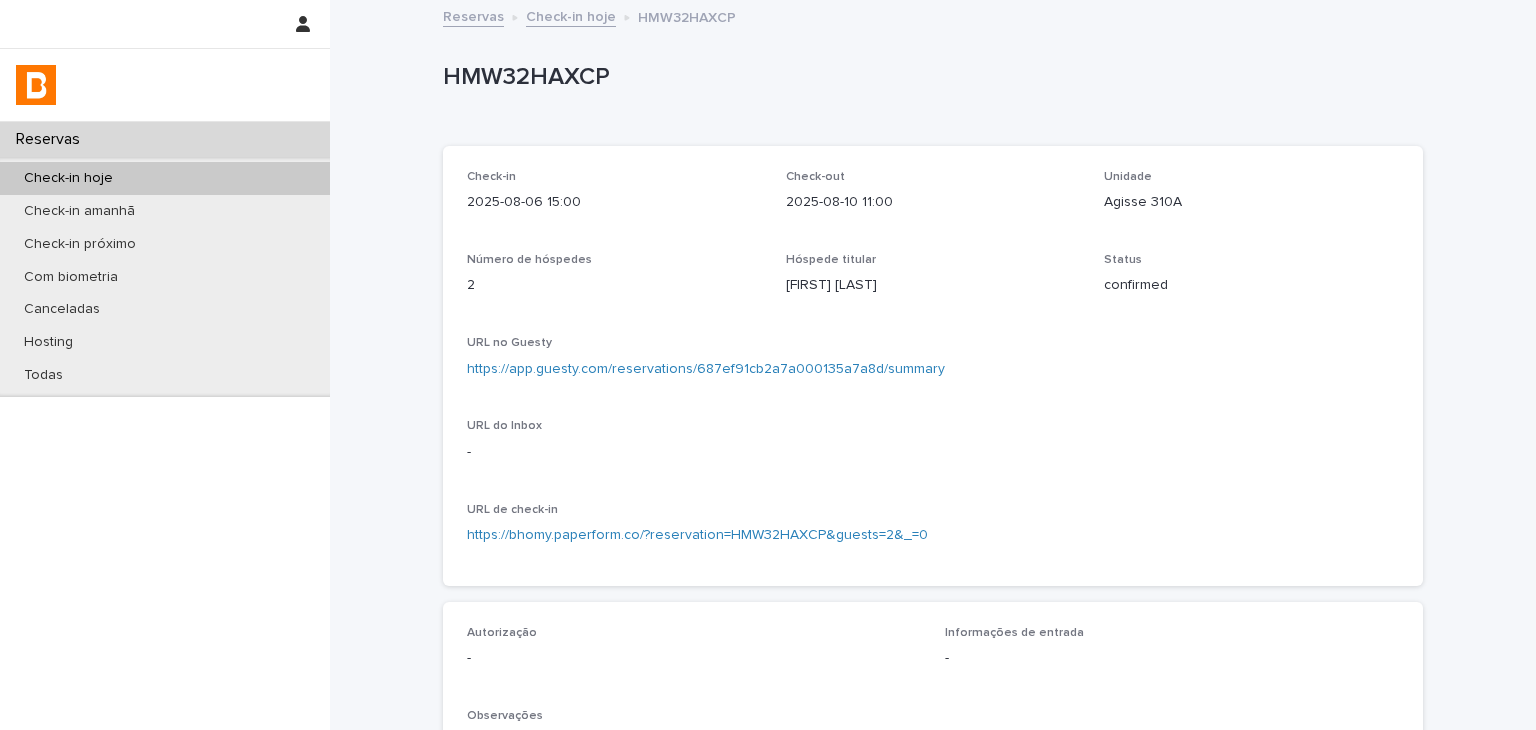 scroll, scrollTop: 400, scrollLeft: 0, axis: vertical 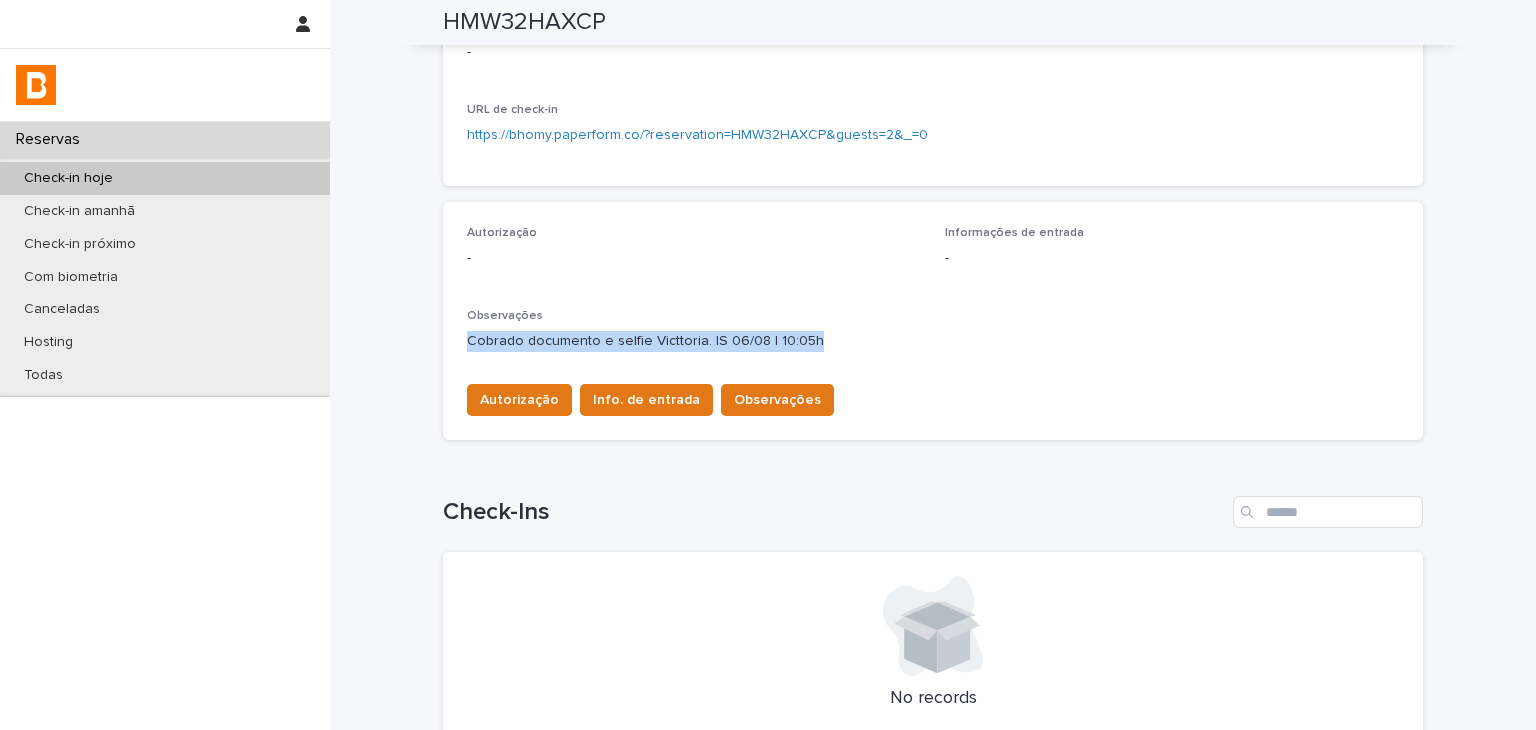 drag, startPoint x: 452, startPoint y: 351, endPoint x: 827, endPoint y: 353, distance: 375.00534 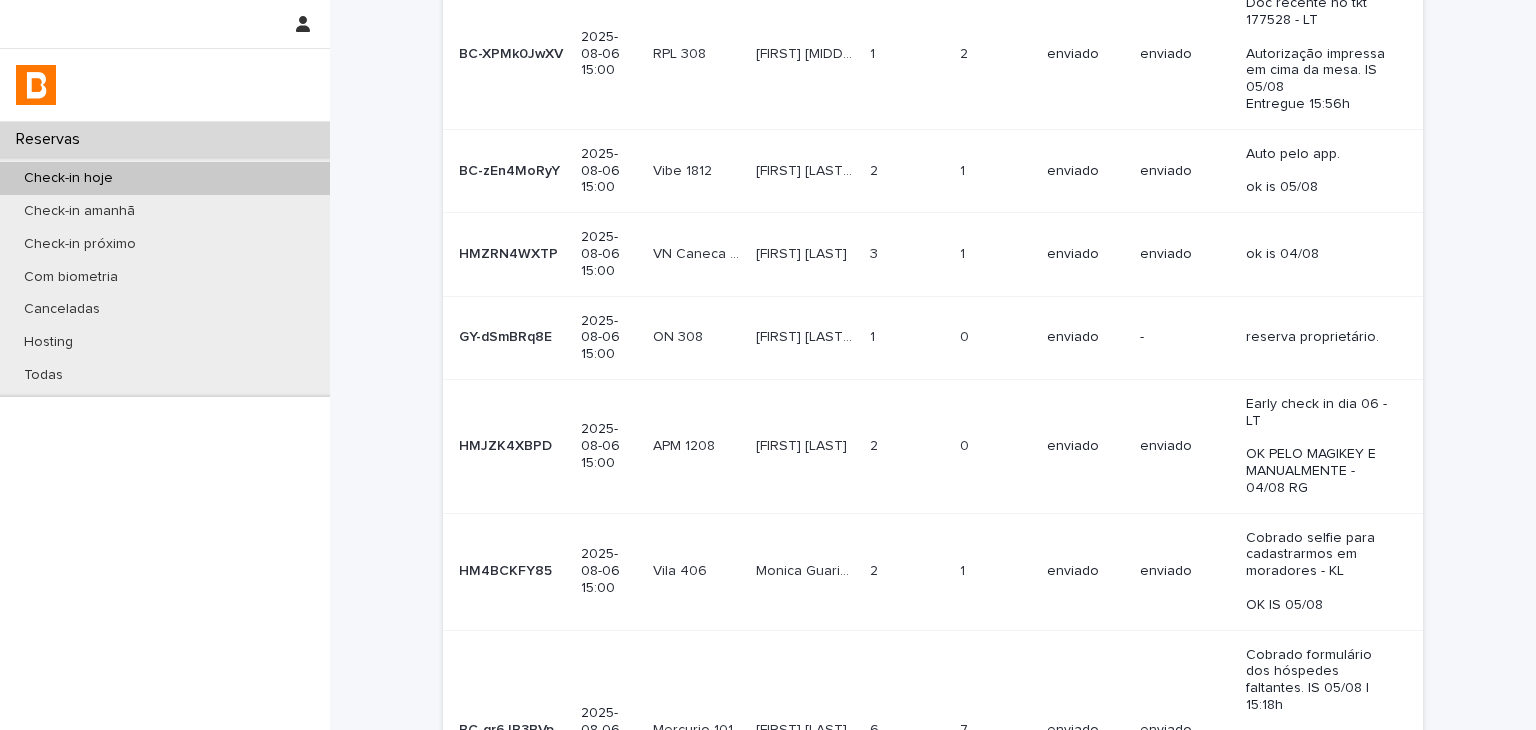 scroll, scrollTop: 0, scrollLeft: 0, axis: both 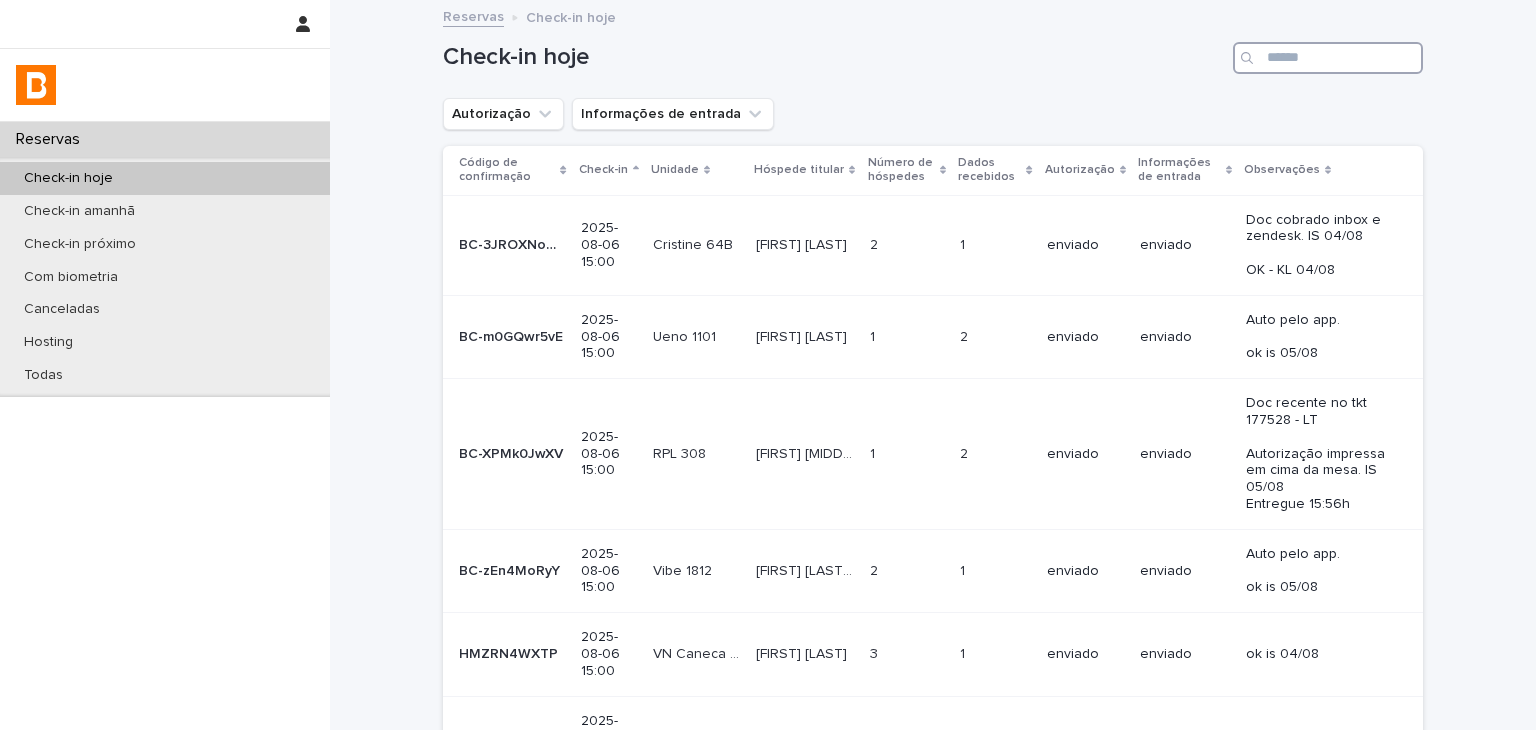 click at bounding box center (1328, 58) 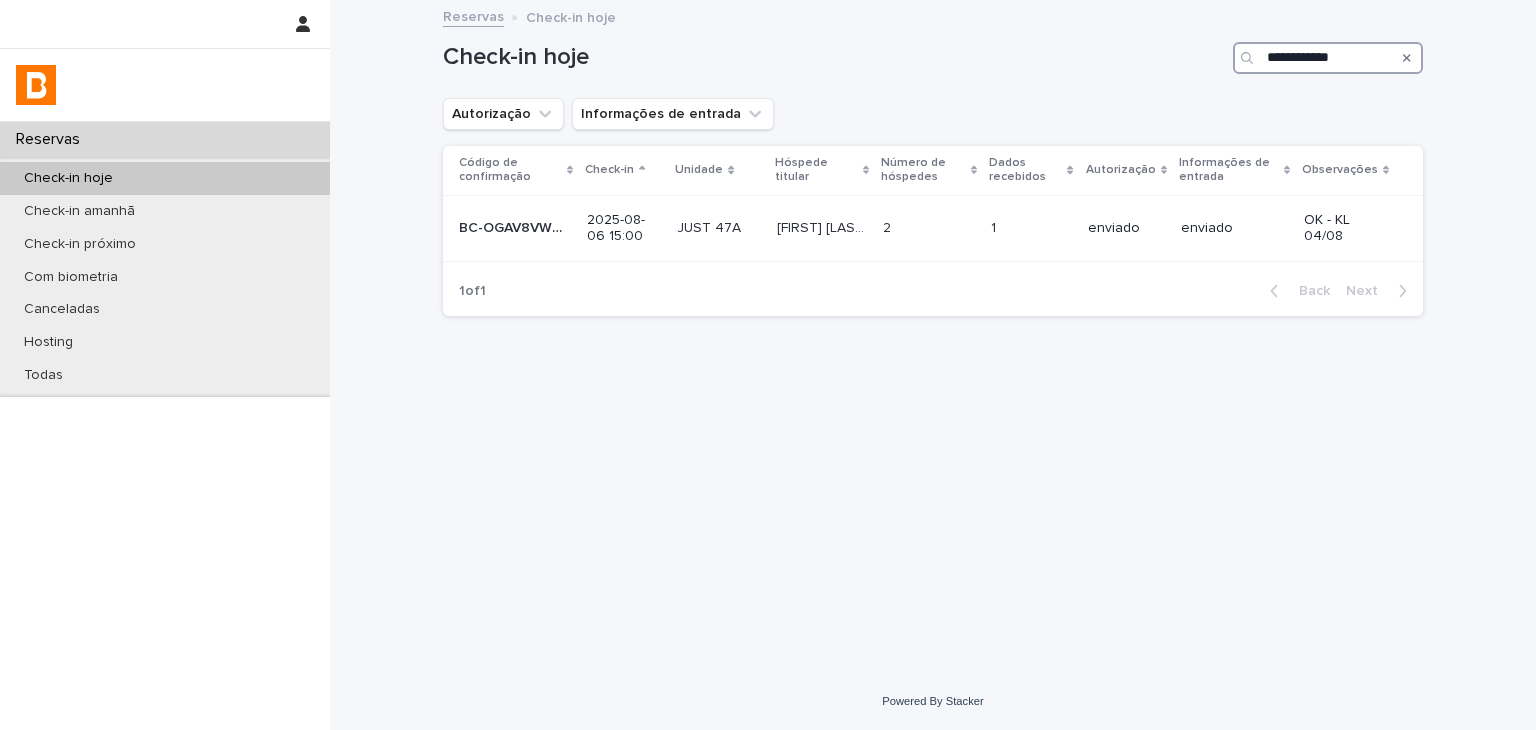 type on "**********" 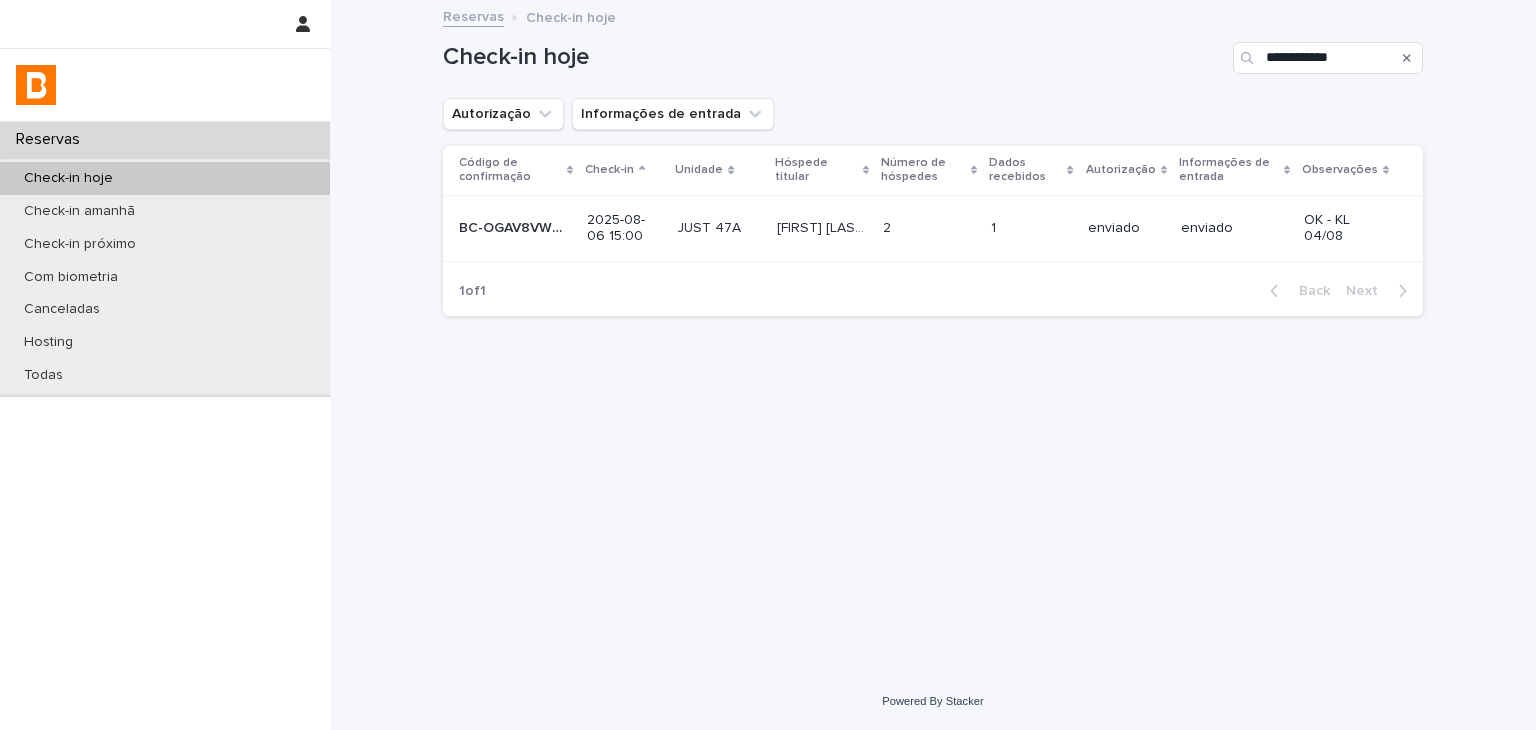 click at bounding box center [1407, 58] 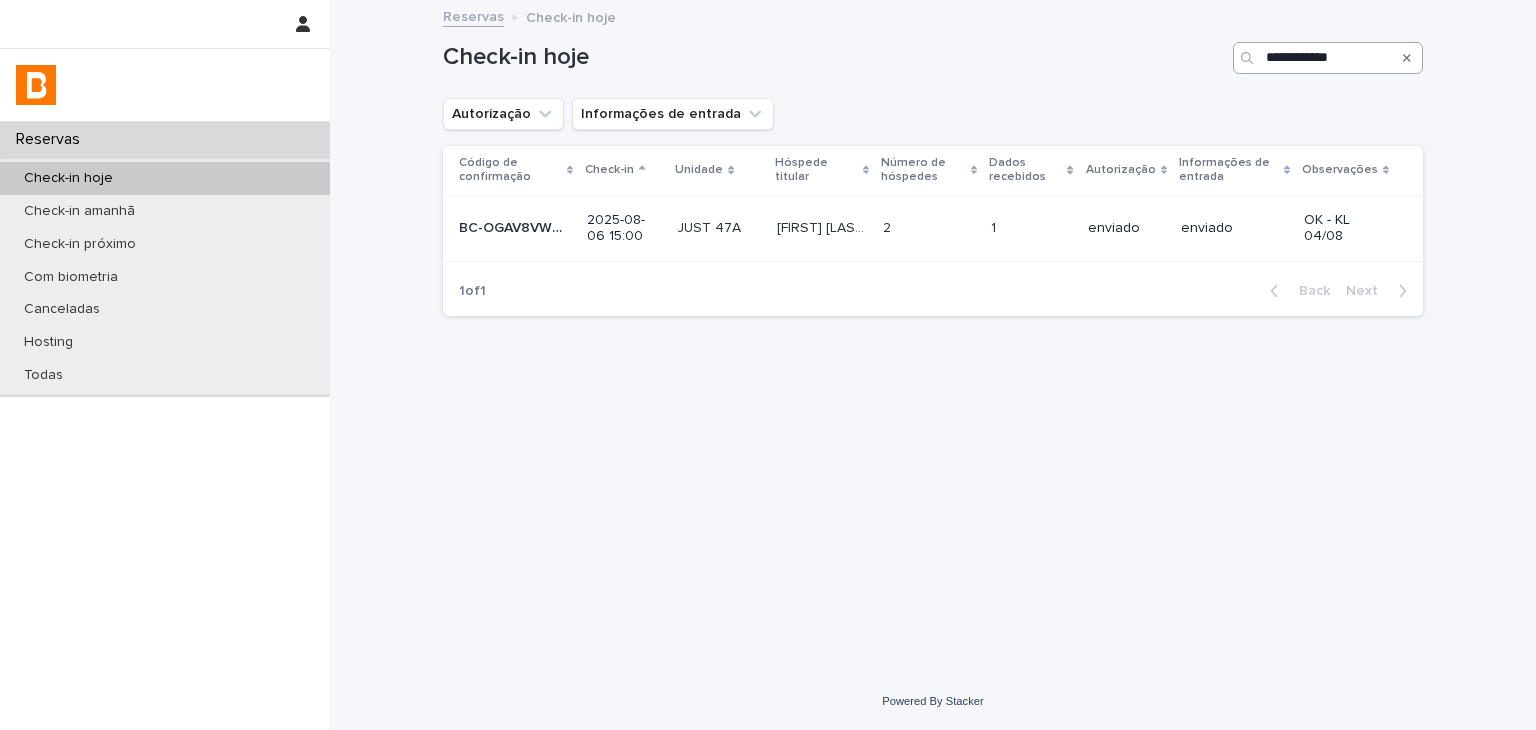 click 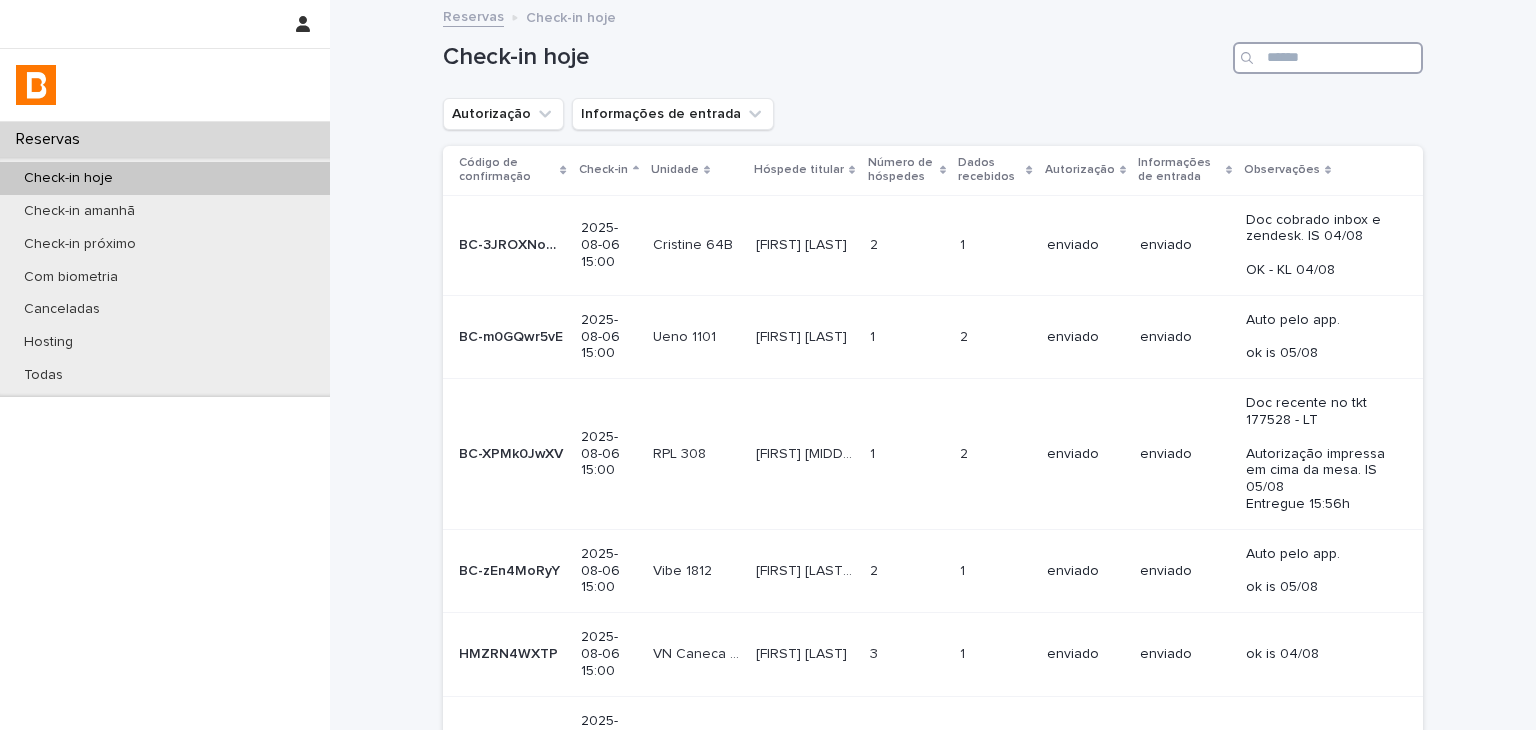 click at bounding box center [1328, 58] 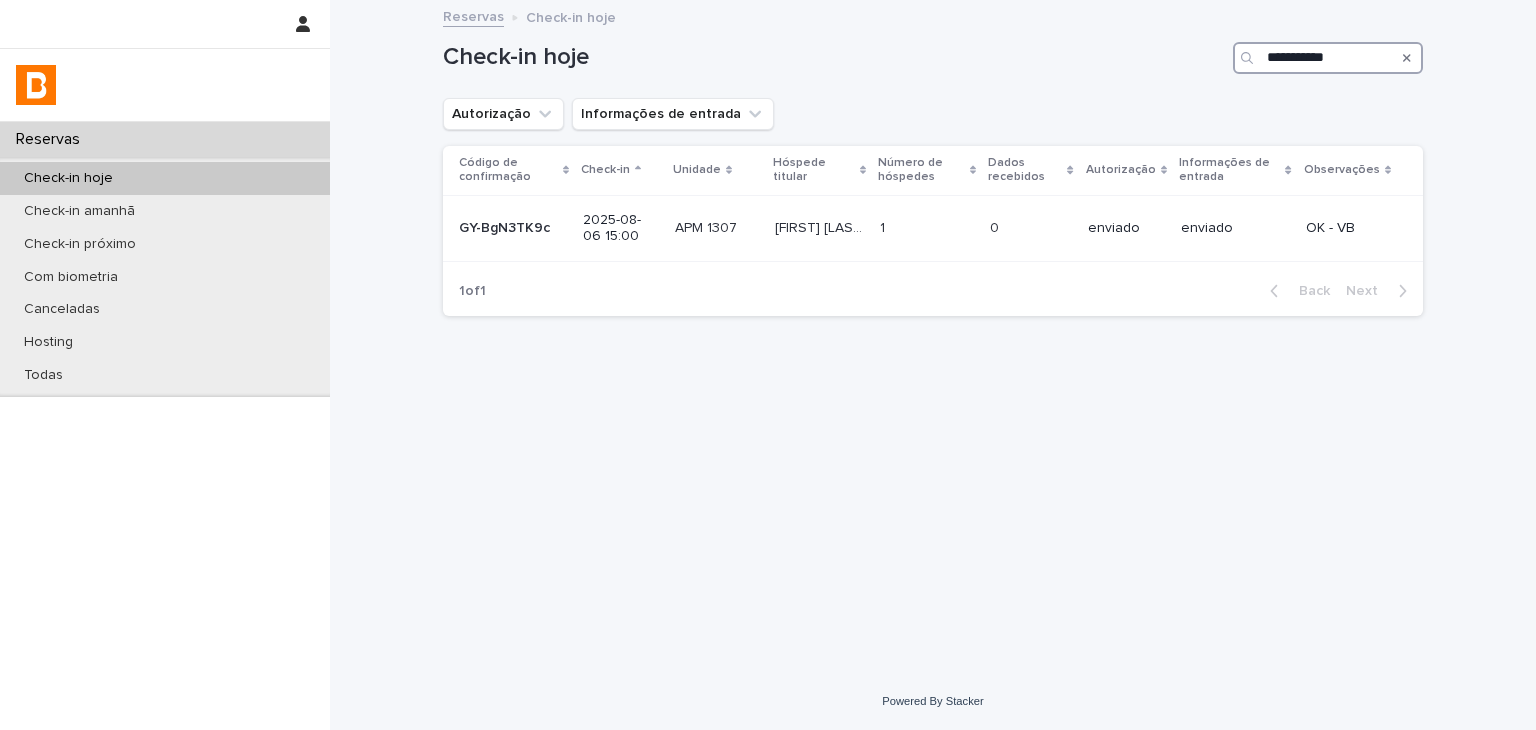 type on "**********" 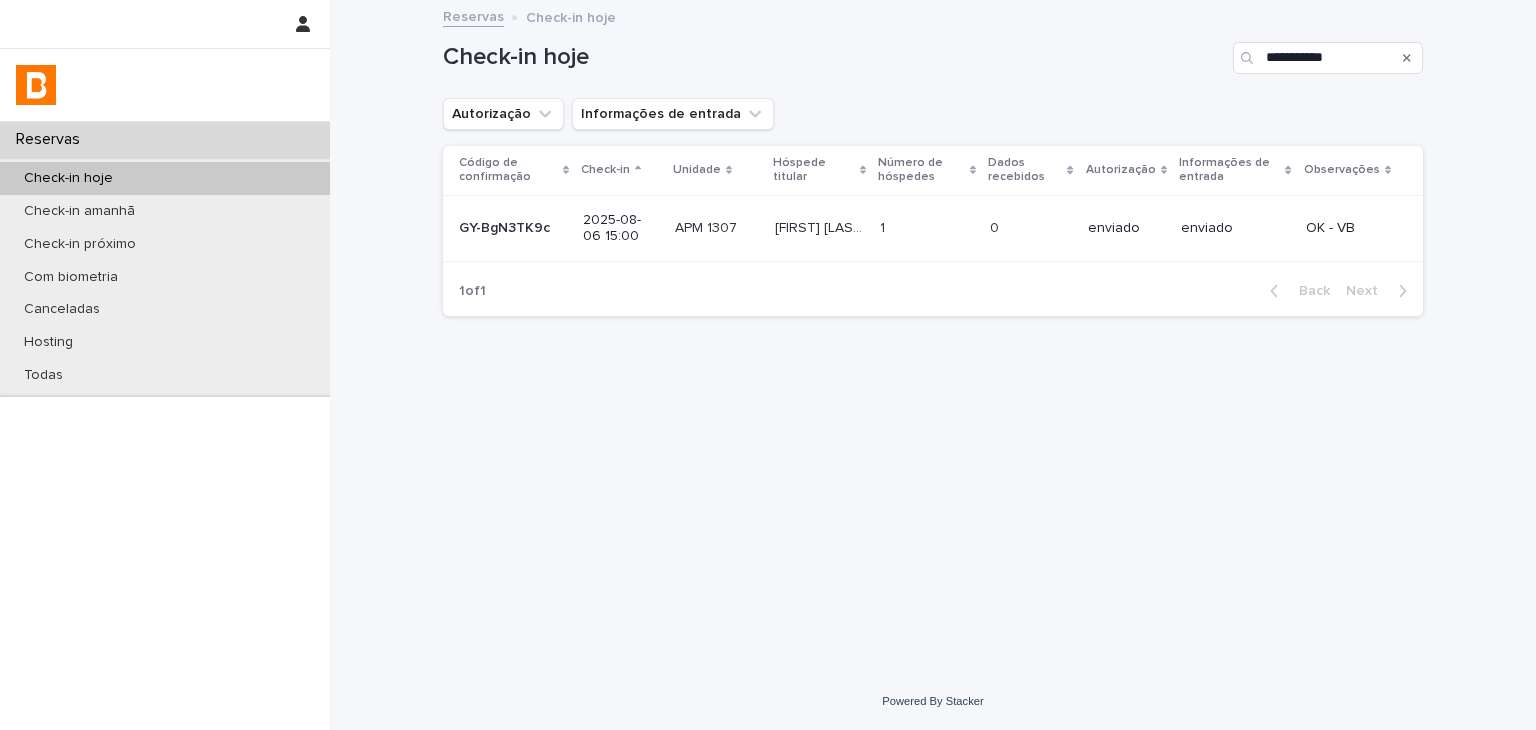 click 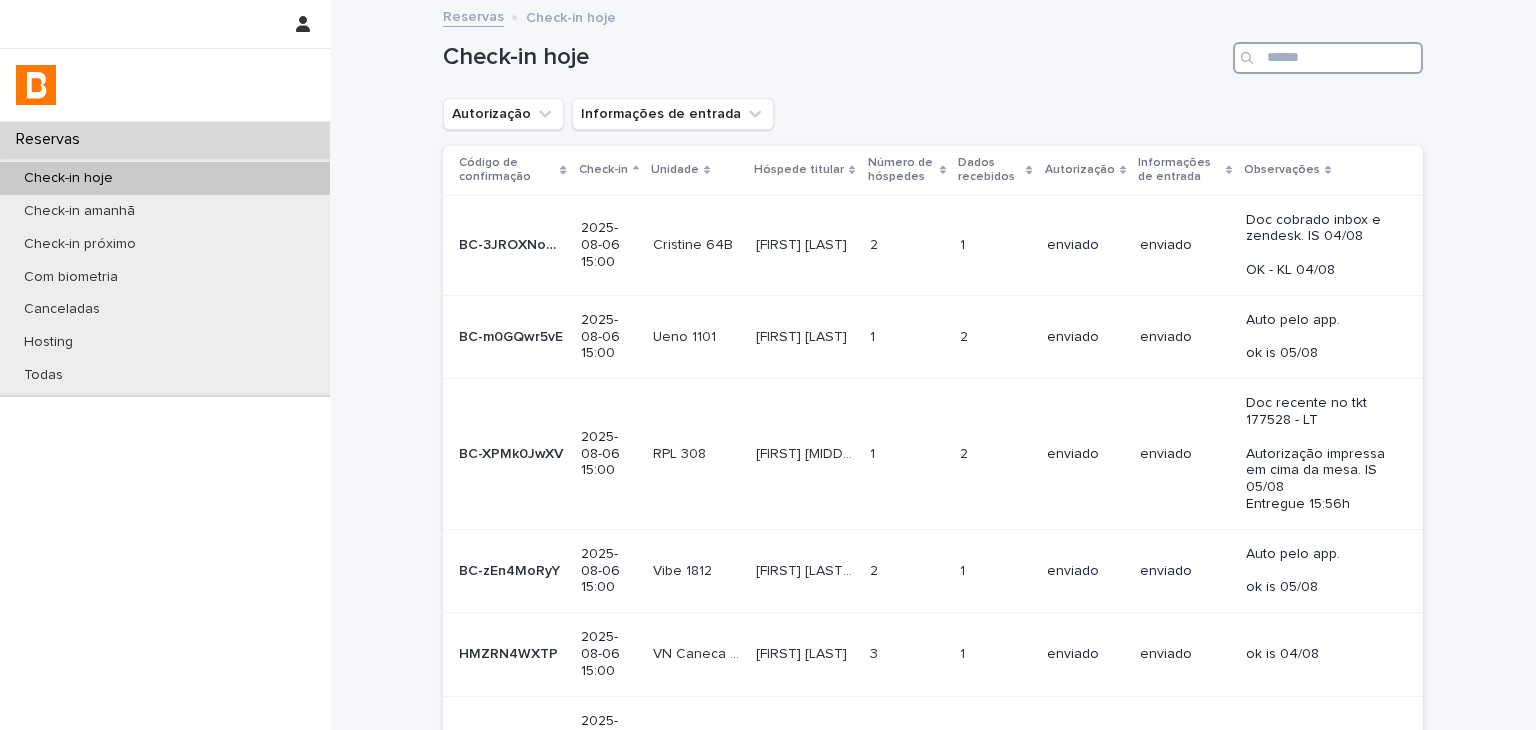click at bounding box center (1328, 58) 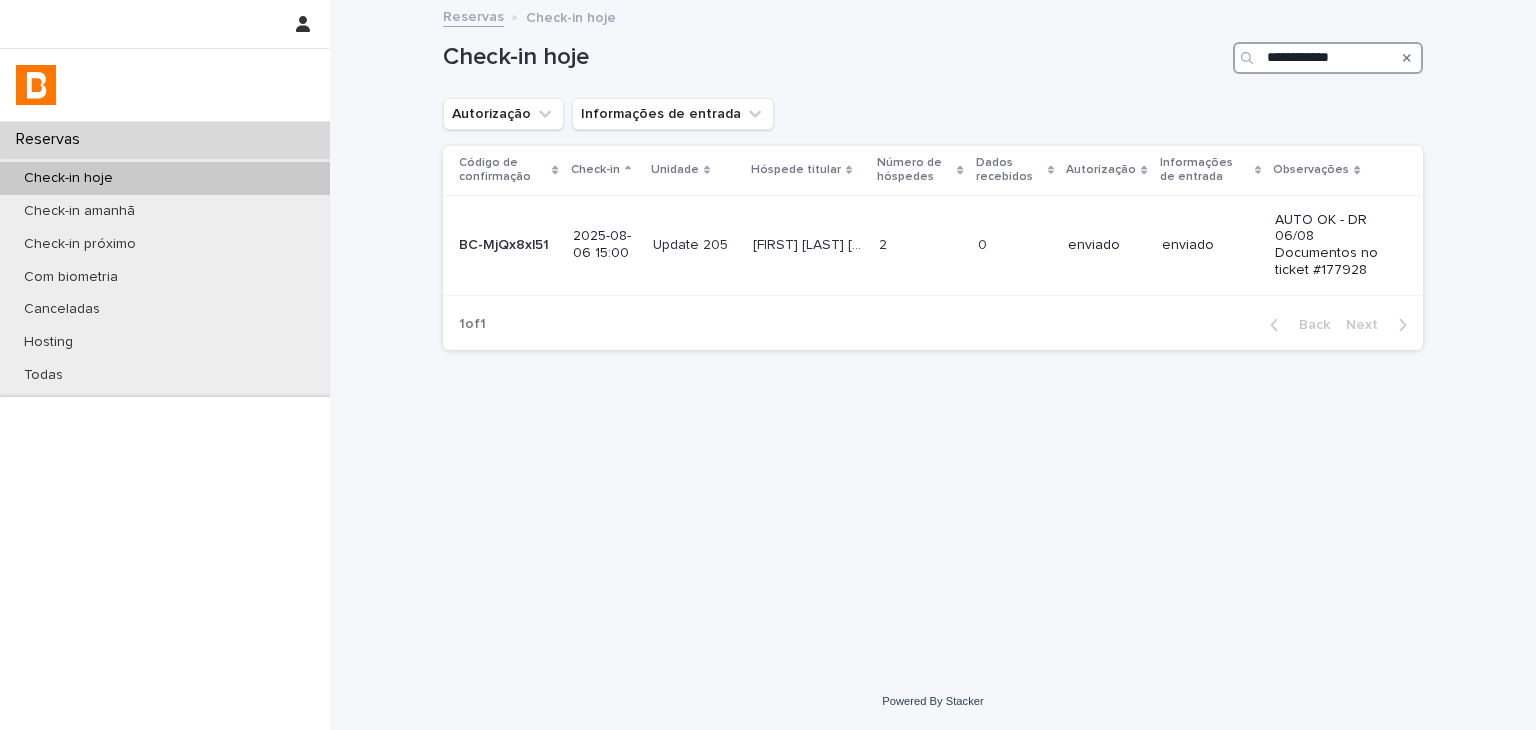 type on "**********" 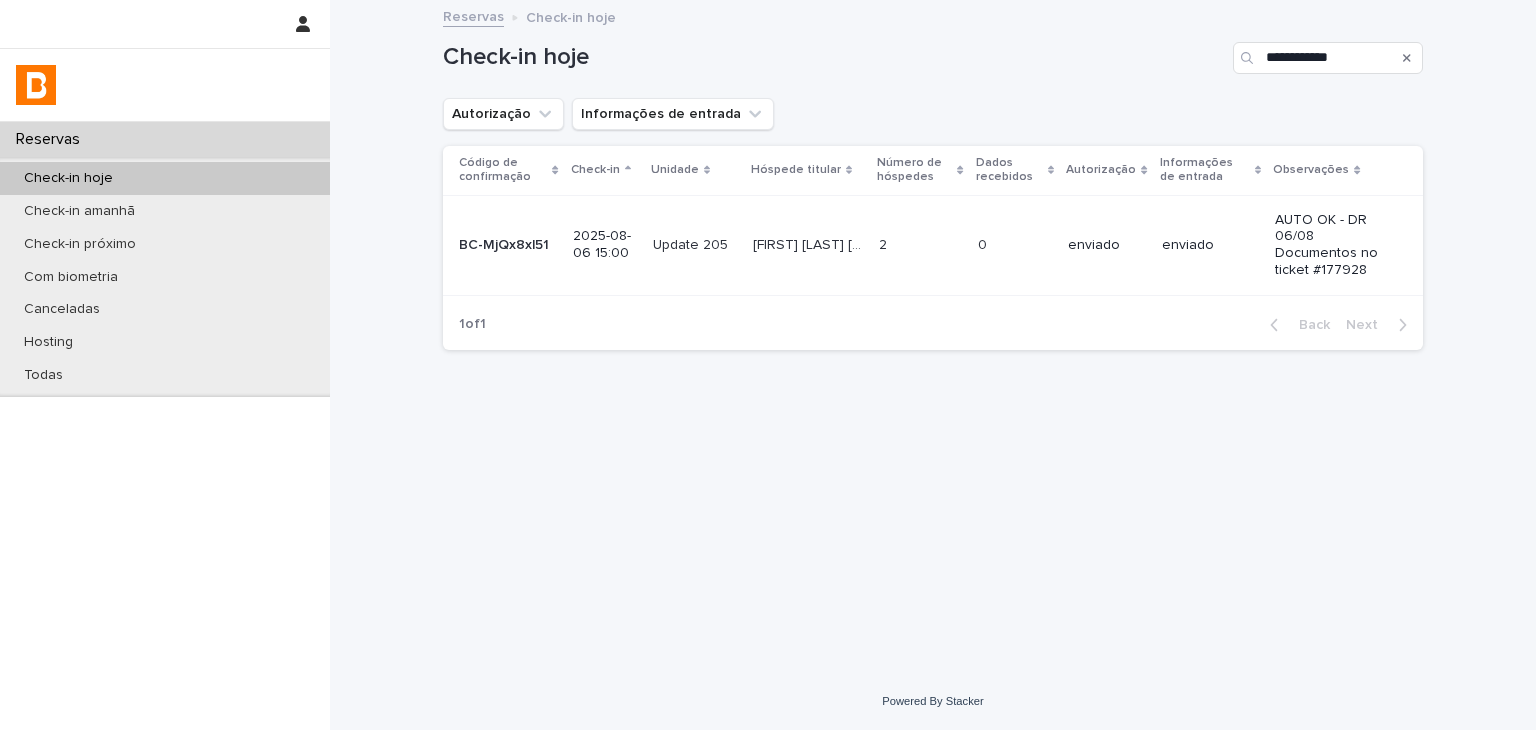 click 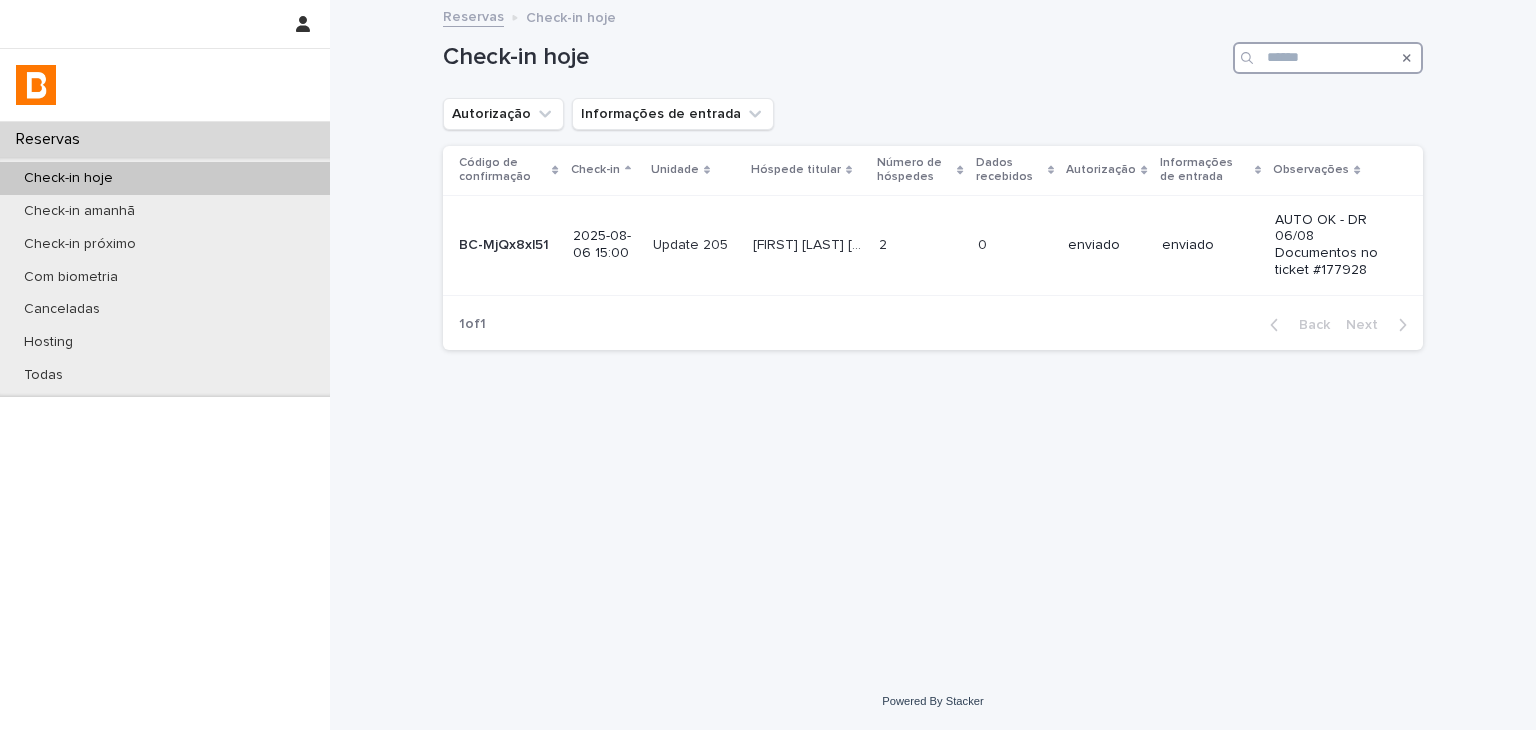 click at bounding box center [1328, 58] 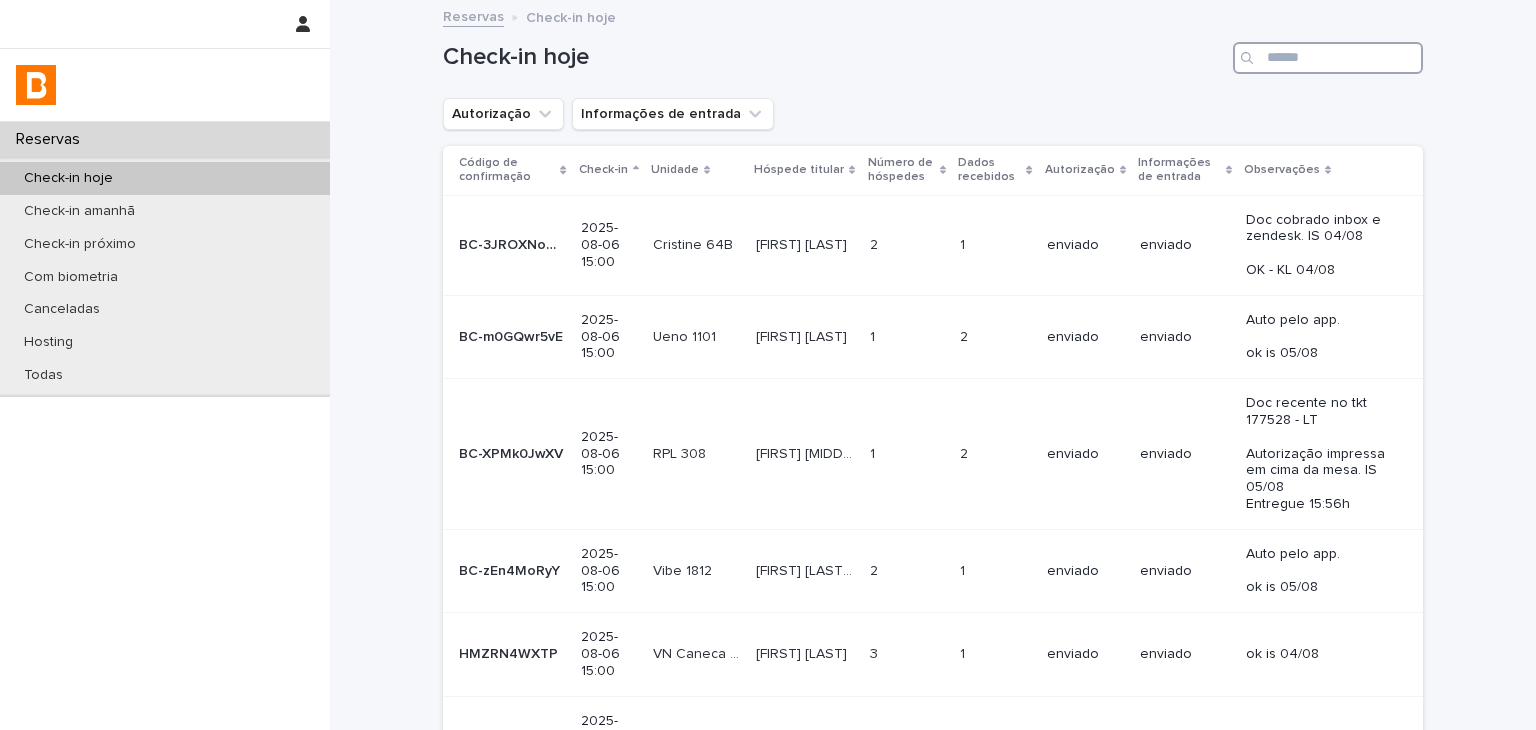 paste on "**********" 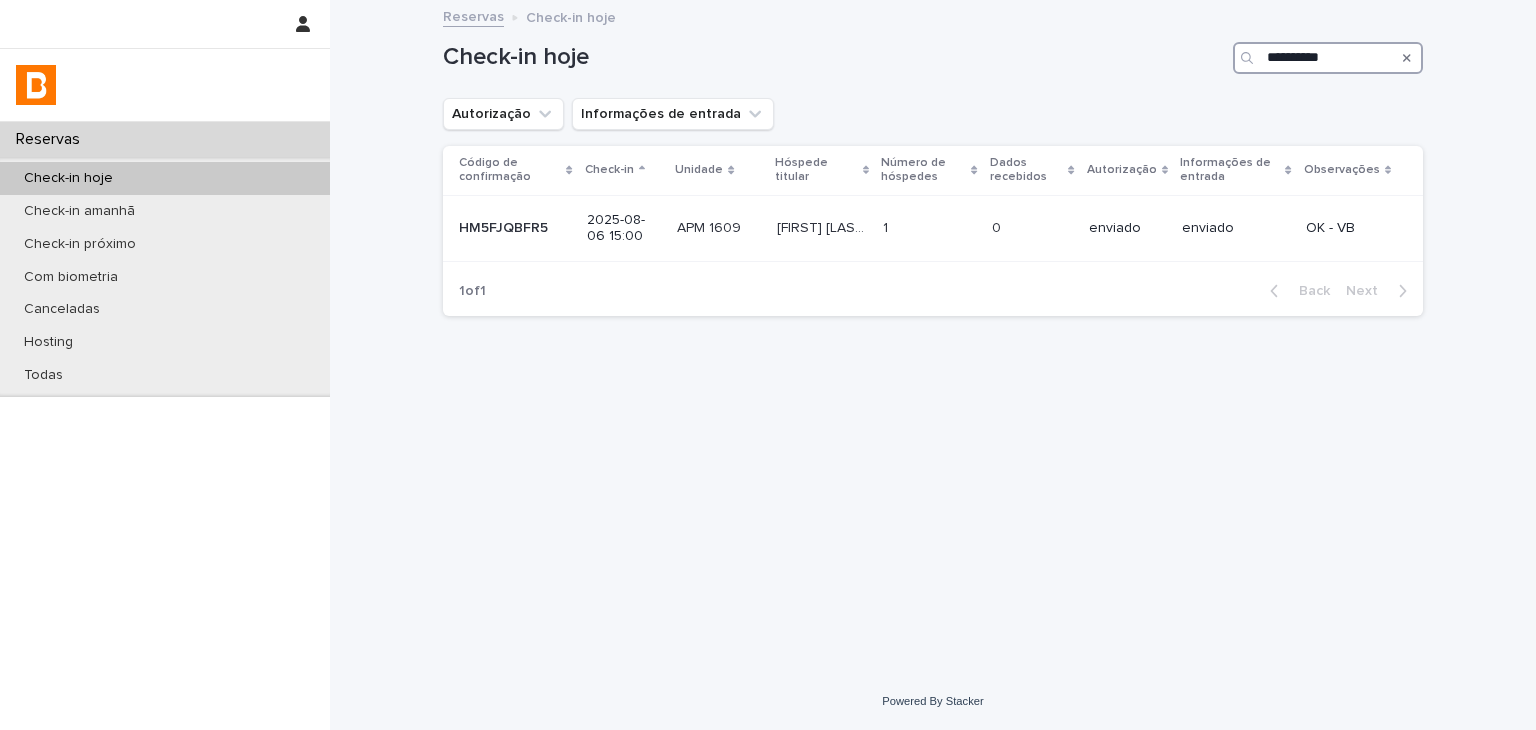 type on "**********" 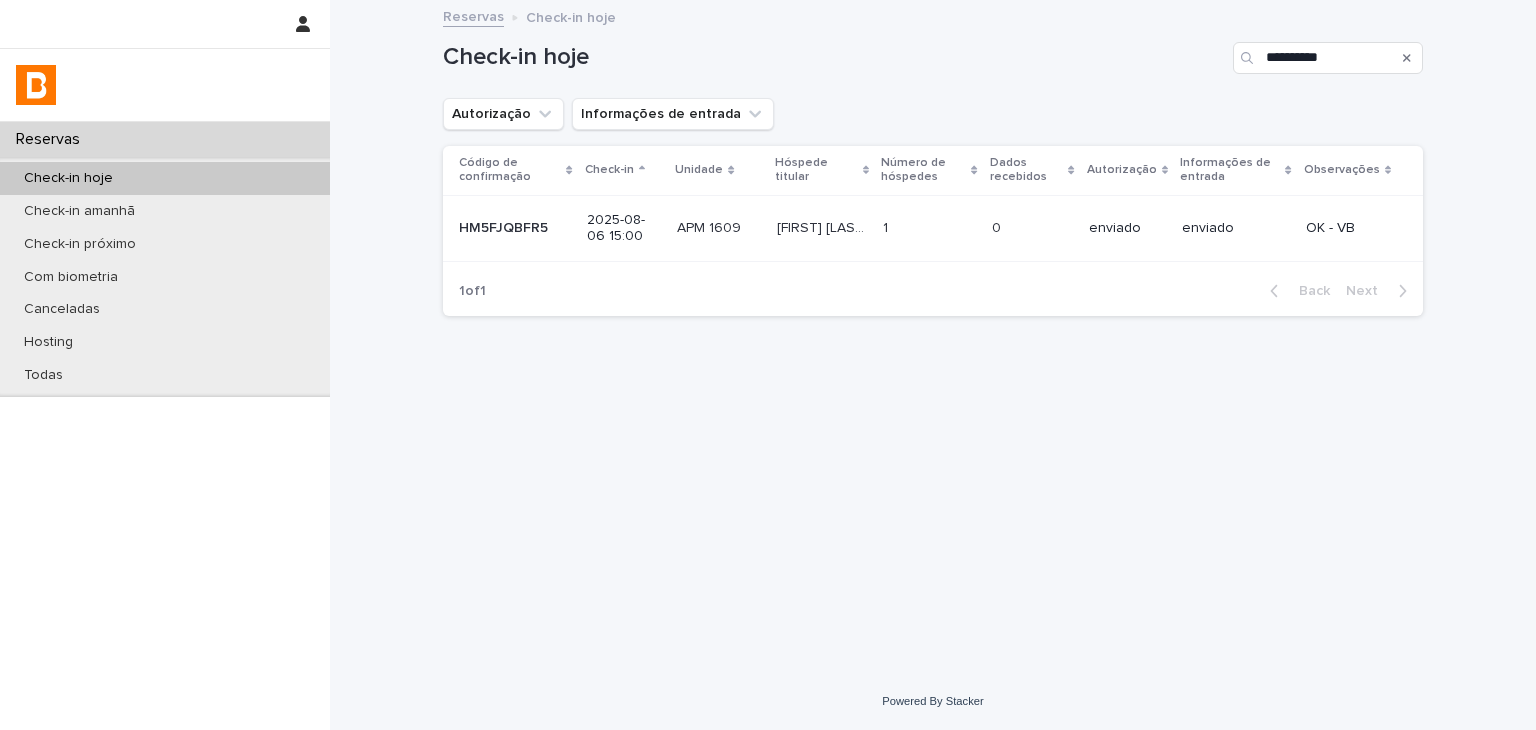 click 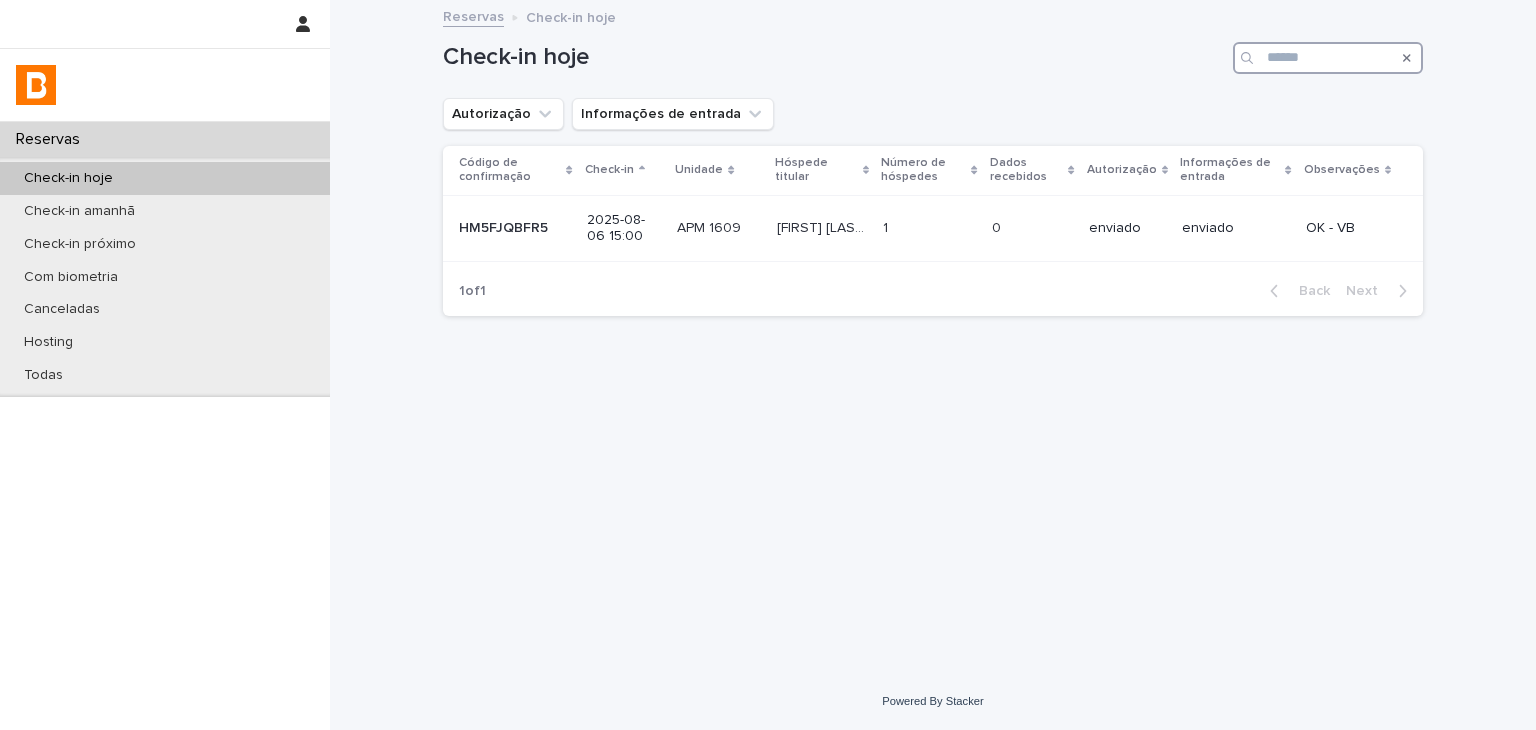 click at bounding box center [1328, 58] 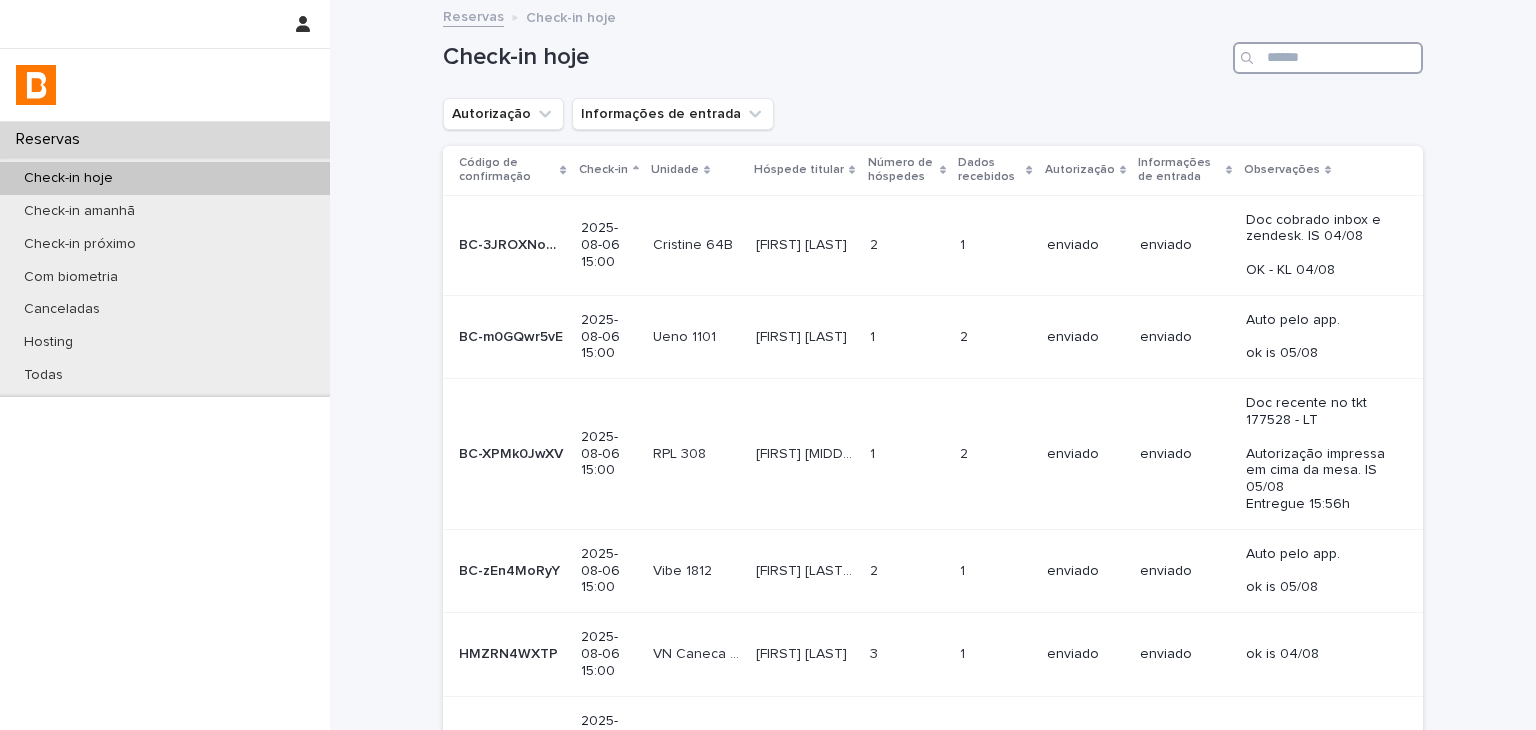 paste on "**********" 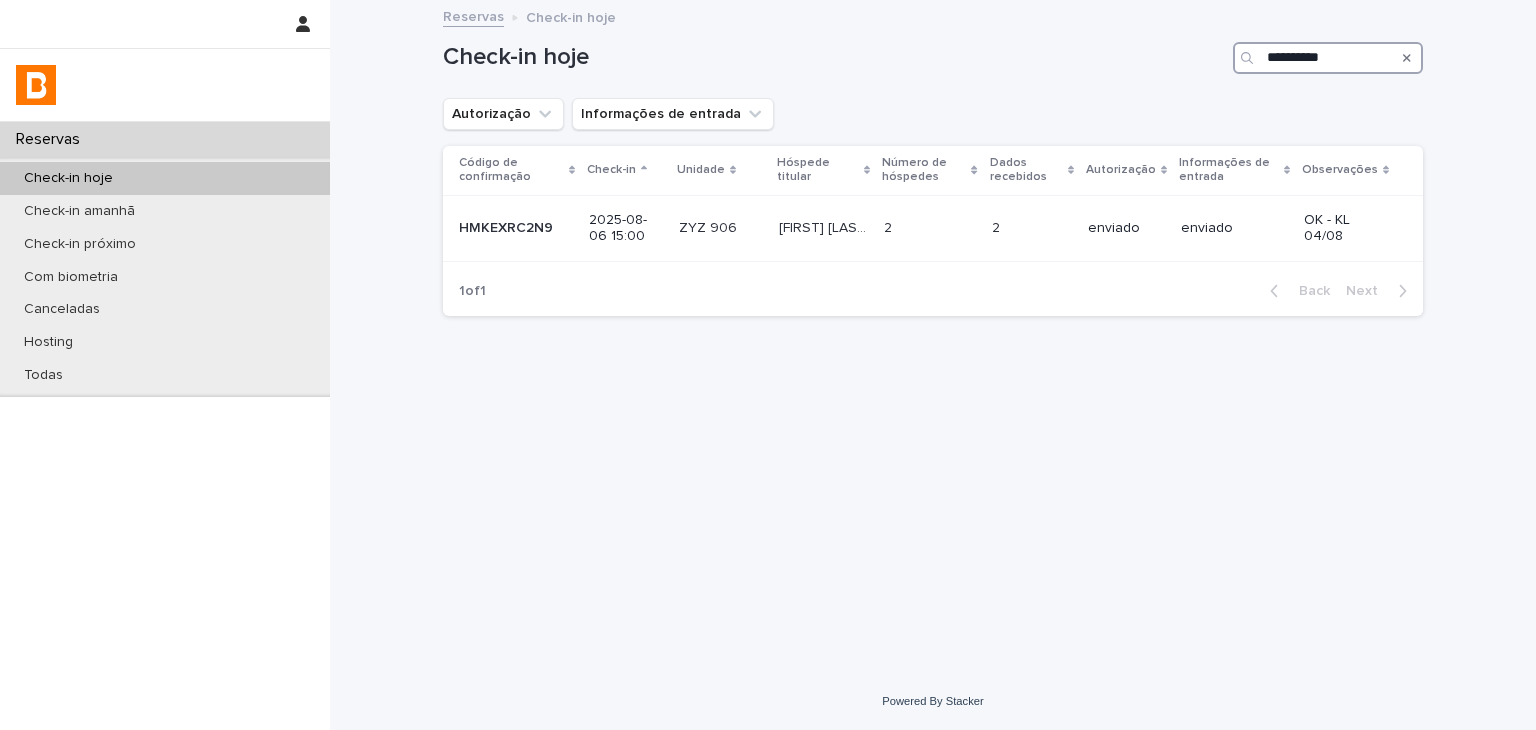 type on "**********" 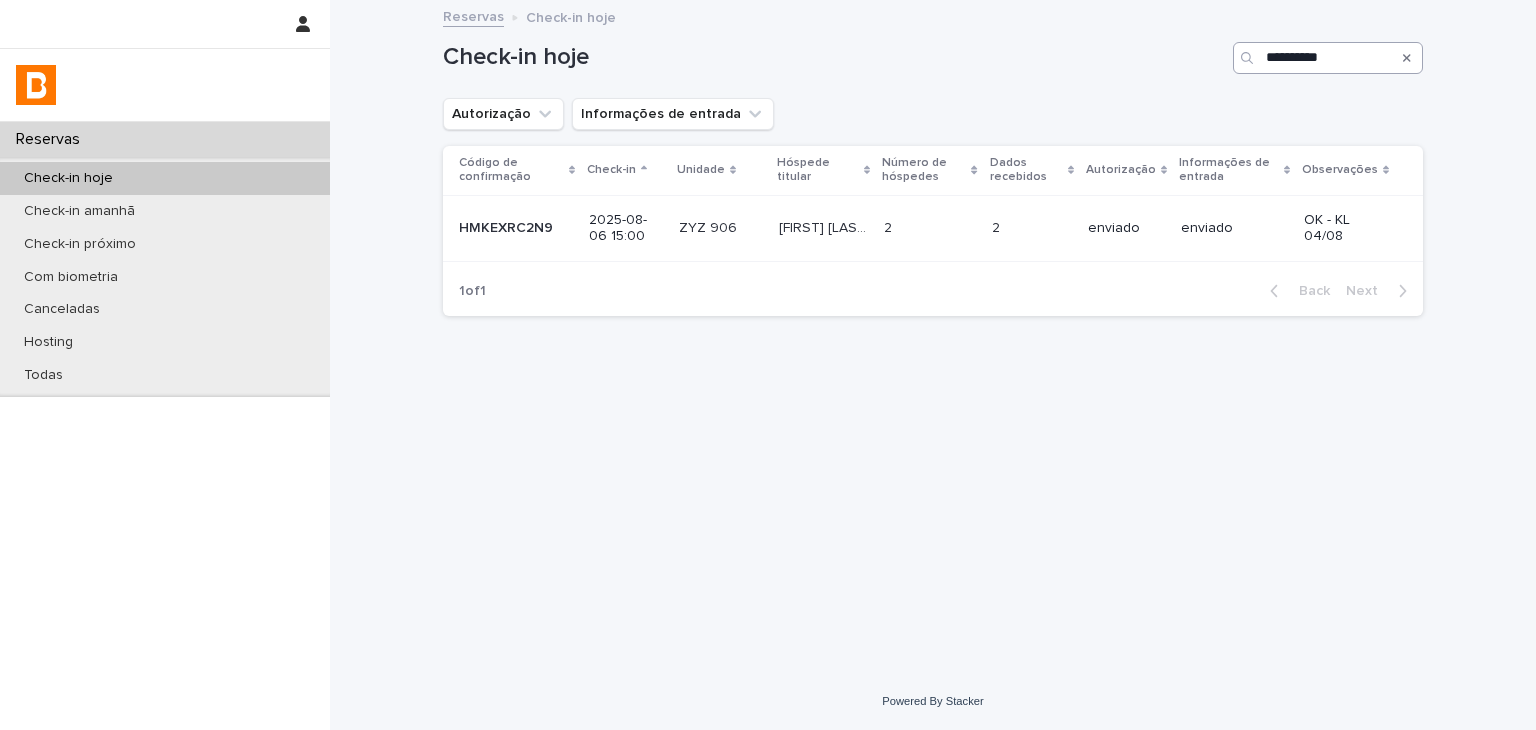 drag, startPoint x: 1412, startPoint y: 57, endPoint x: 1382, endPoint y: 49, distance: 31.04835 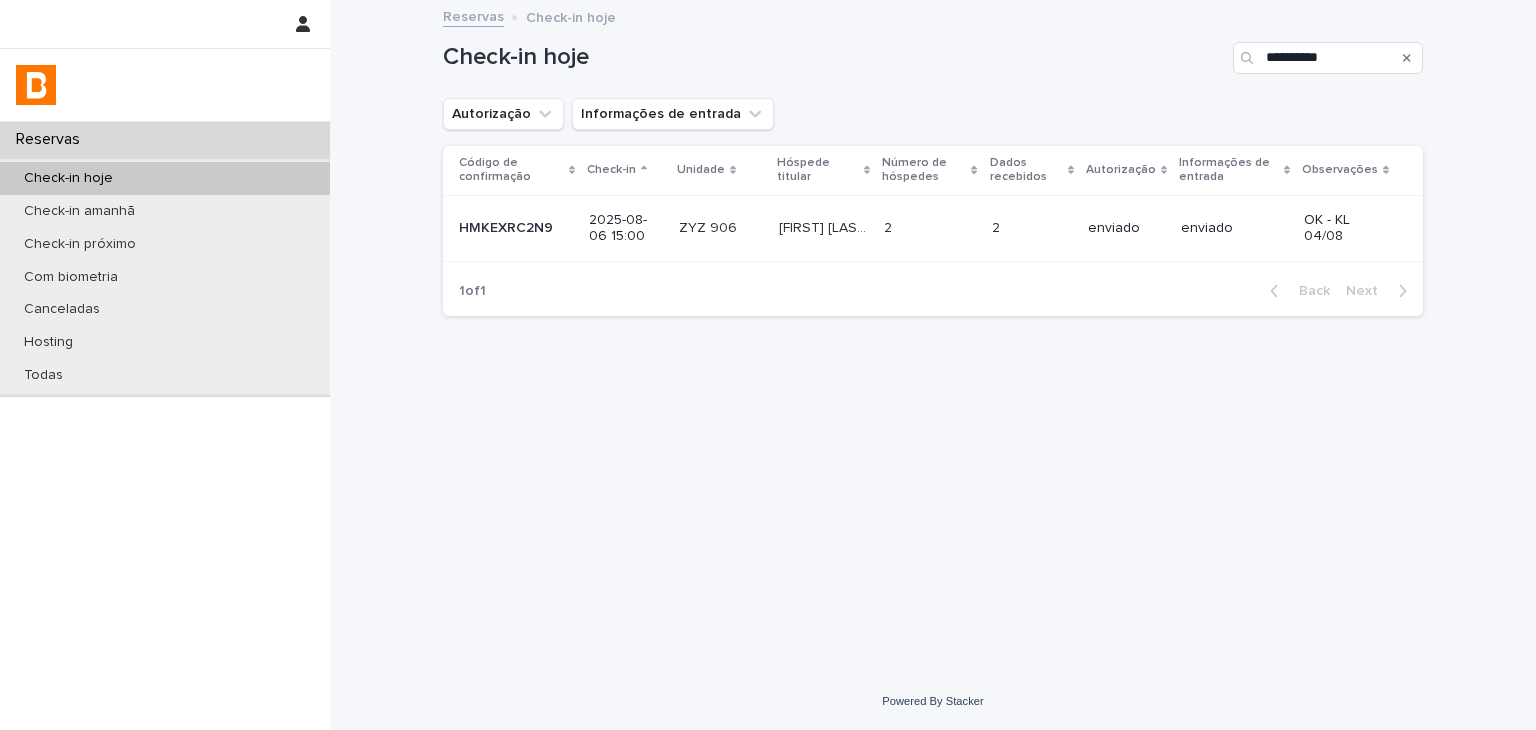 drag, startPoint x: 1410, startPoint y: 56, endPoint x: 1390, endPoint y: 53, distance: 20.22375 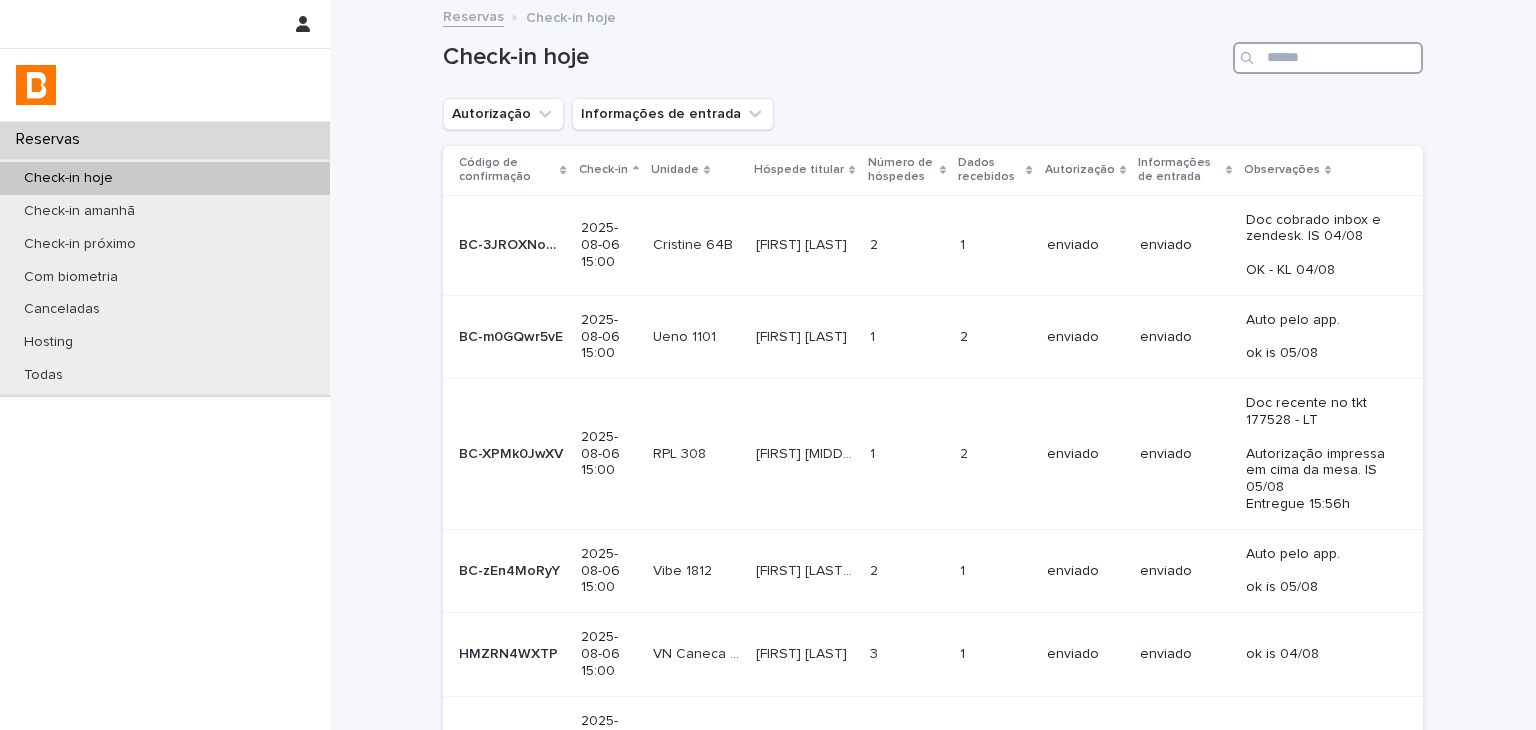 click at bounding box center (1328, 58) 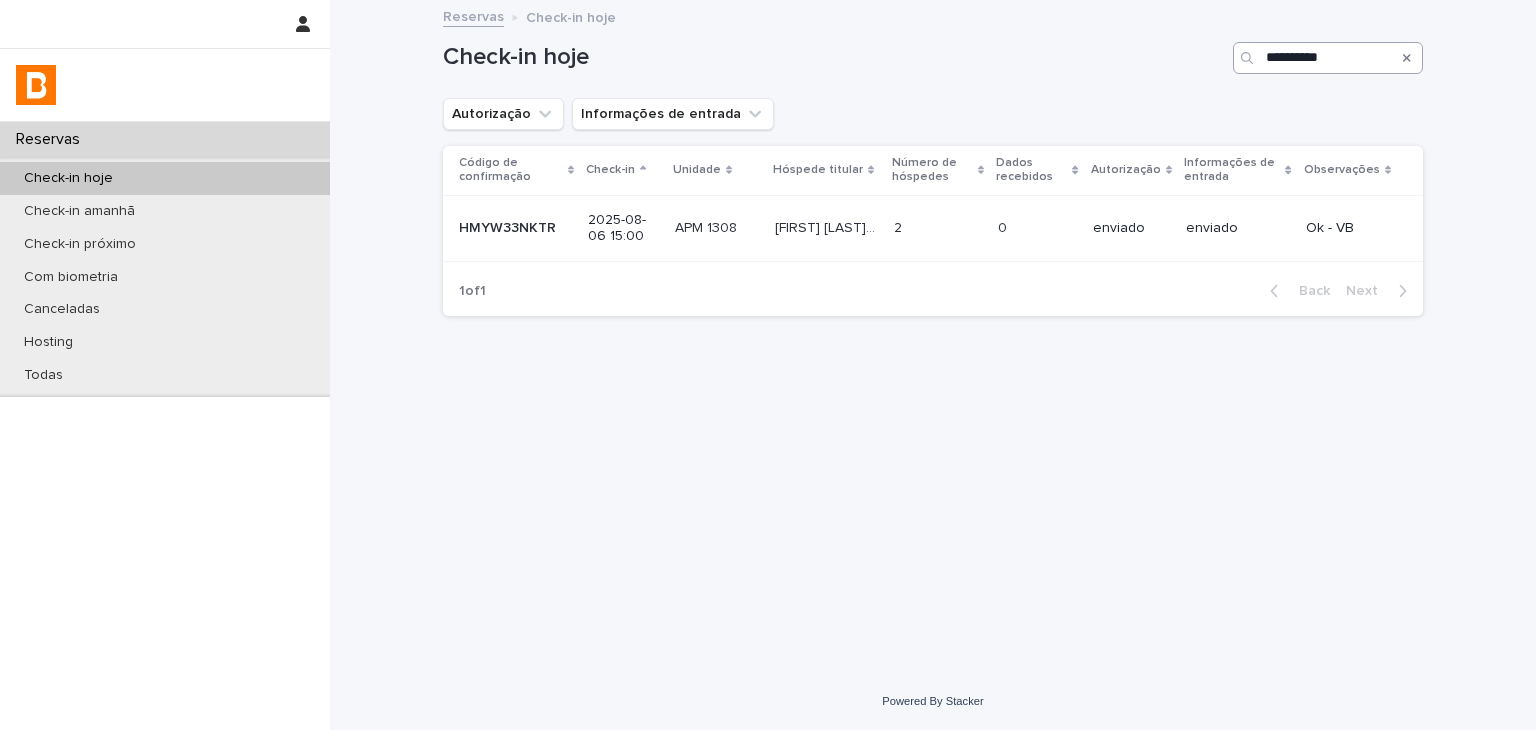 drag, startPoint x: 1408, startPoint y: 58, endPoint x: 1360, endPoint y: 59, distance: 48.010414 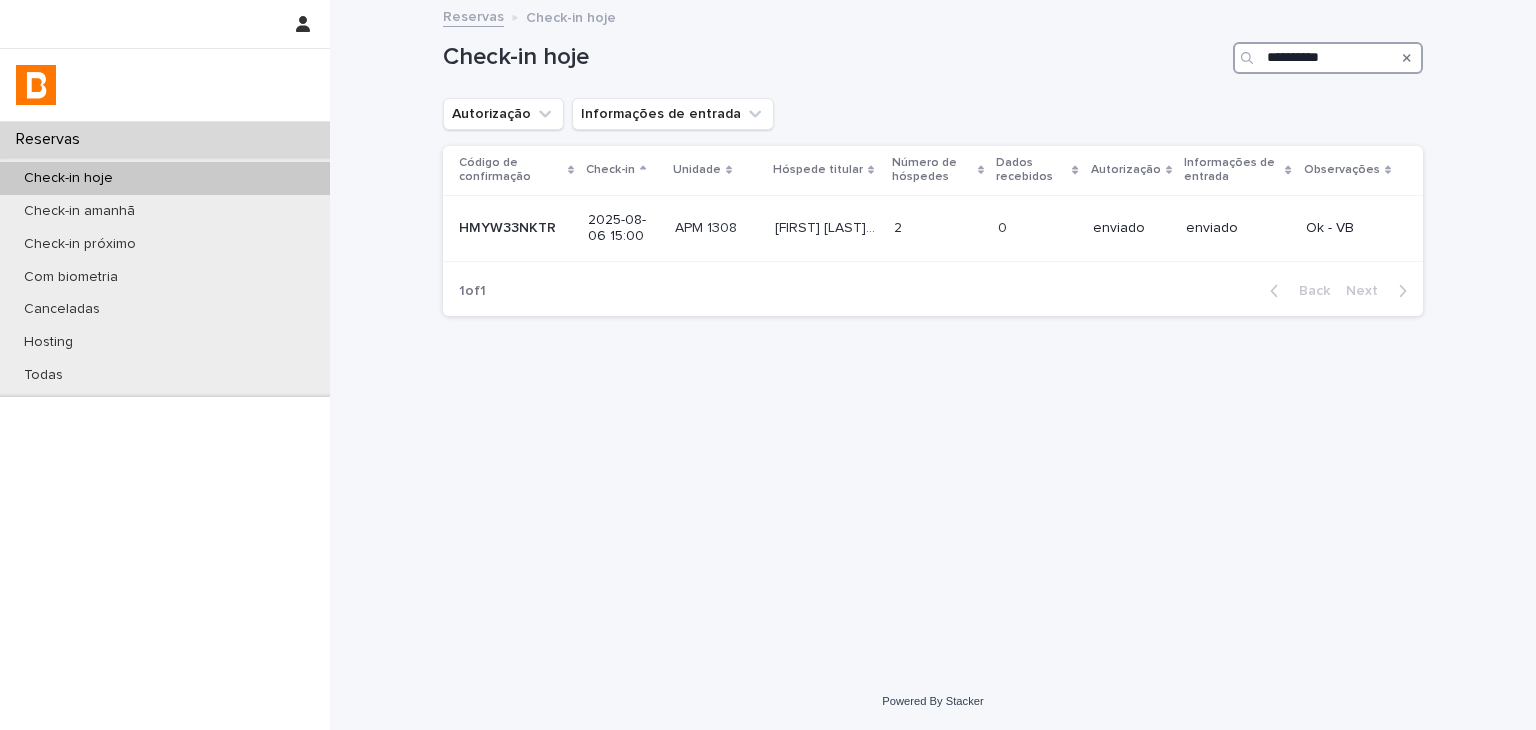 click on "**********" at bounding box center [1328, 58] 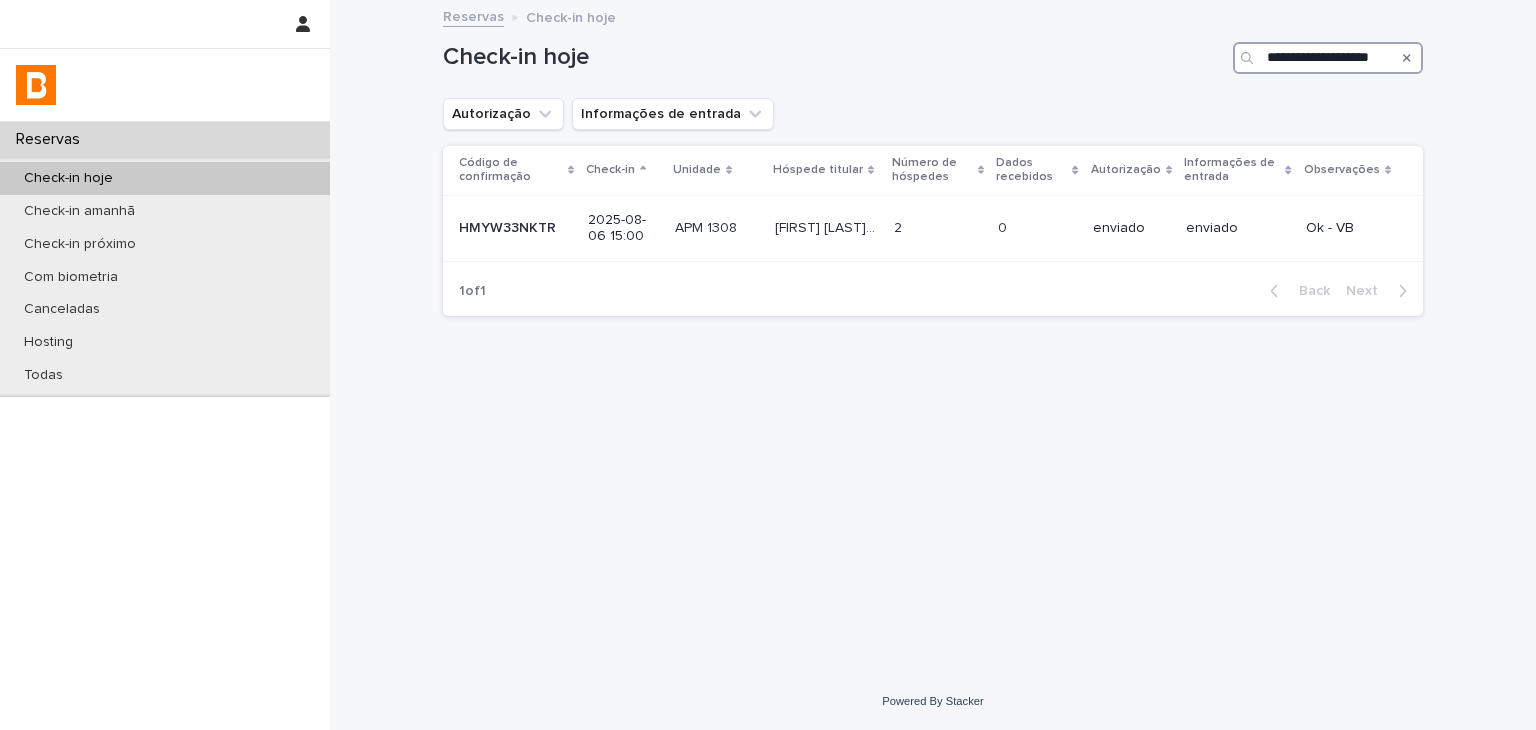scroll, scrollTop: 0, scrollLeft: 66, axis: horizontal 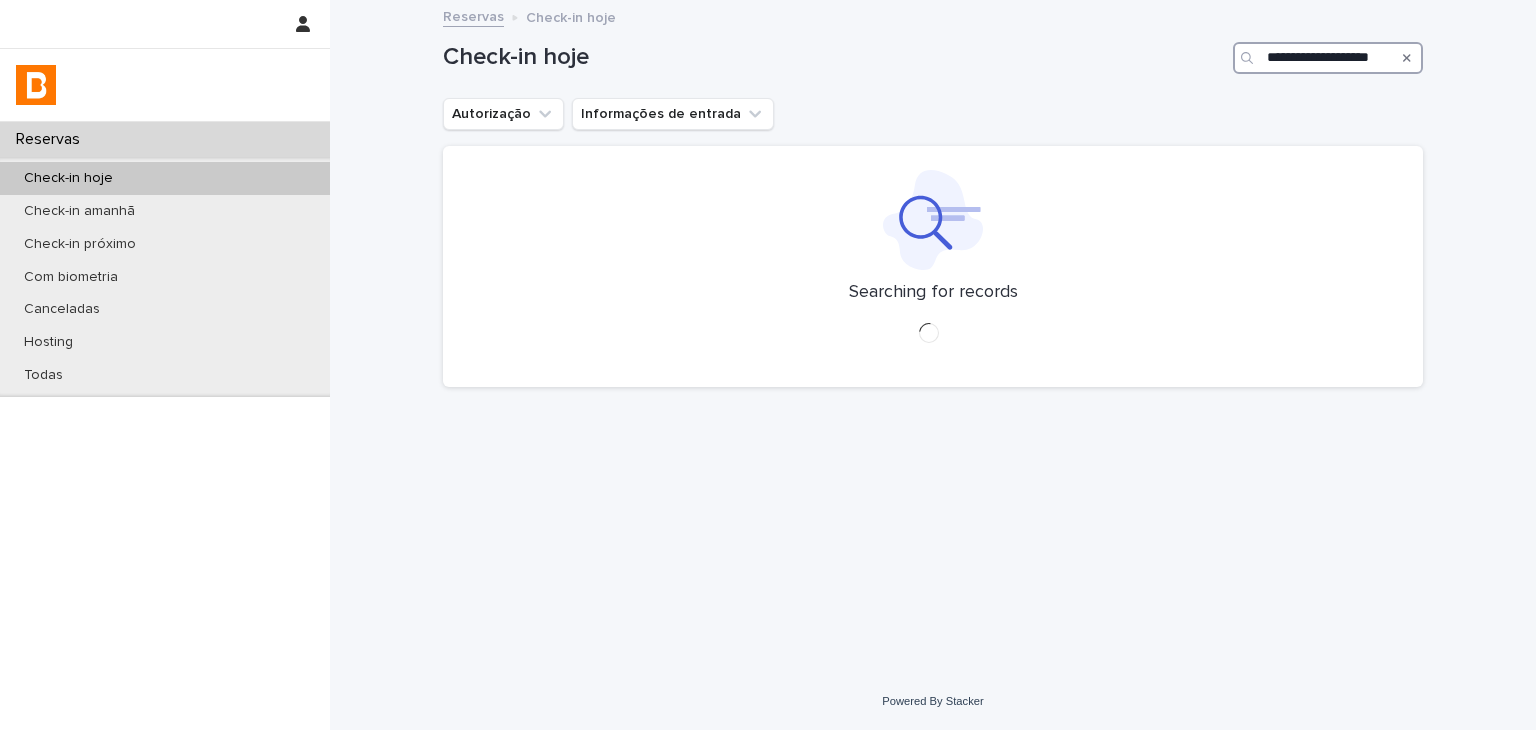 type on "**********" 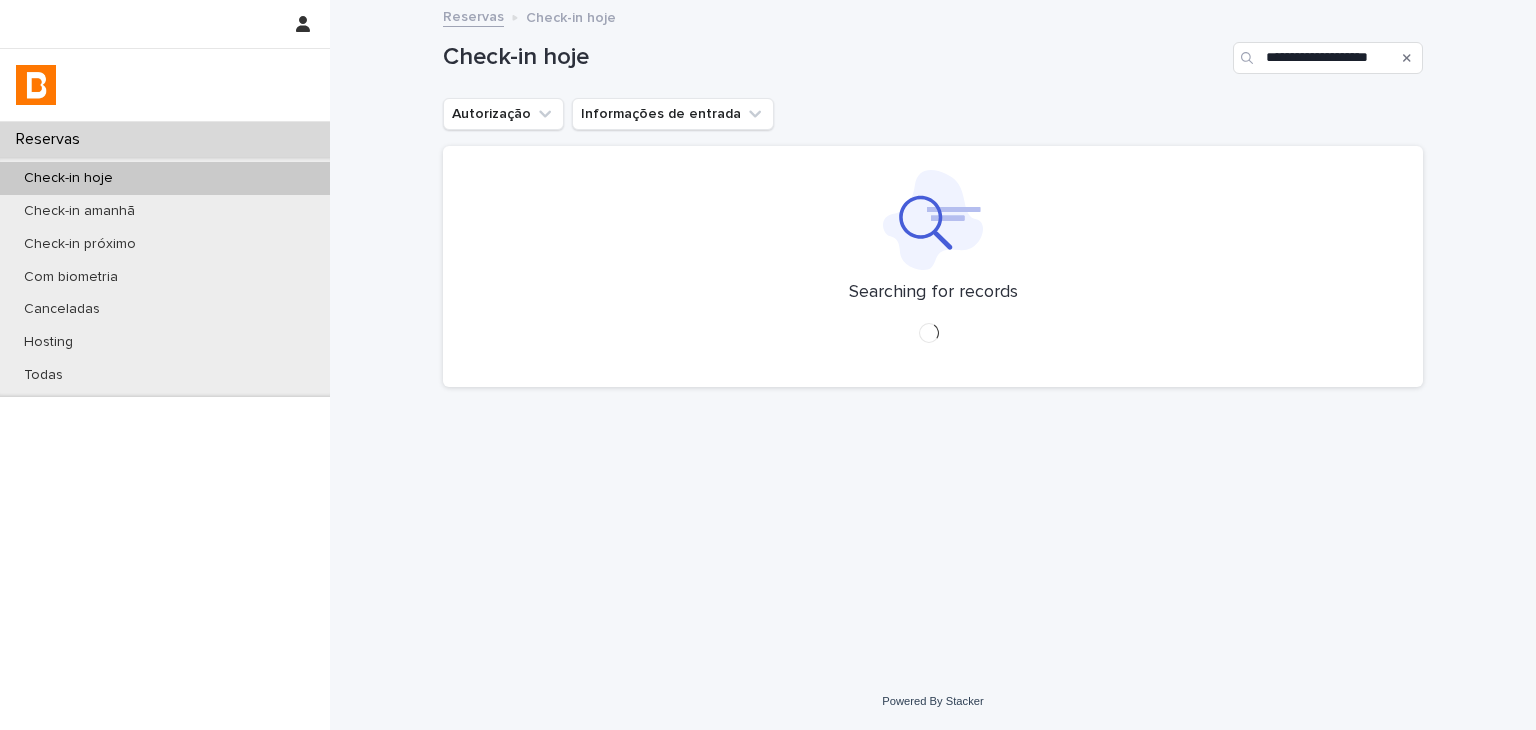 click 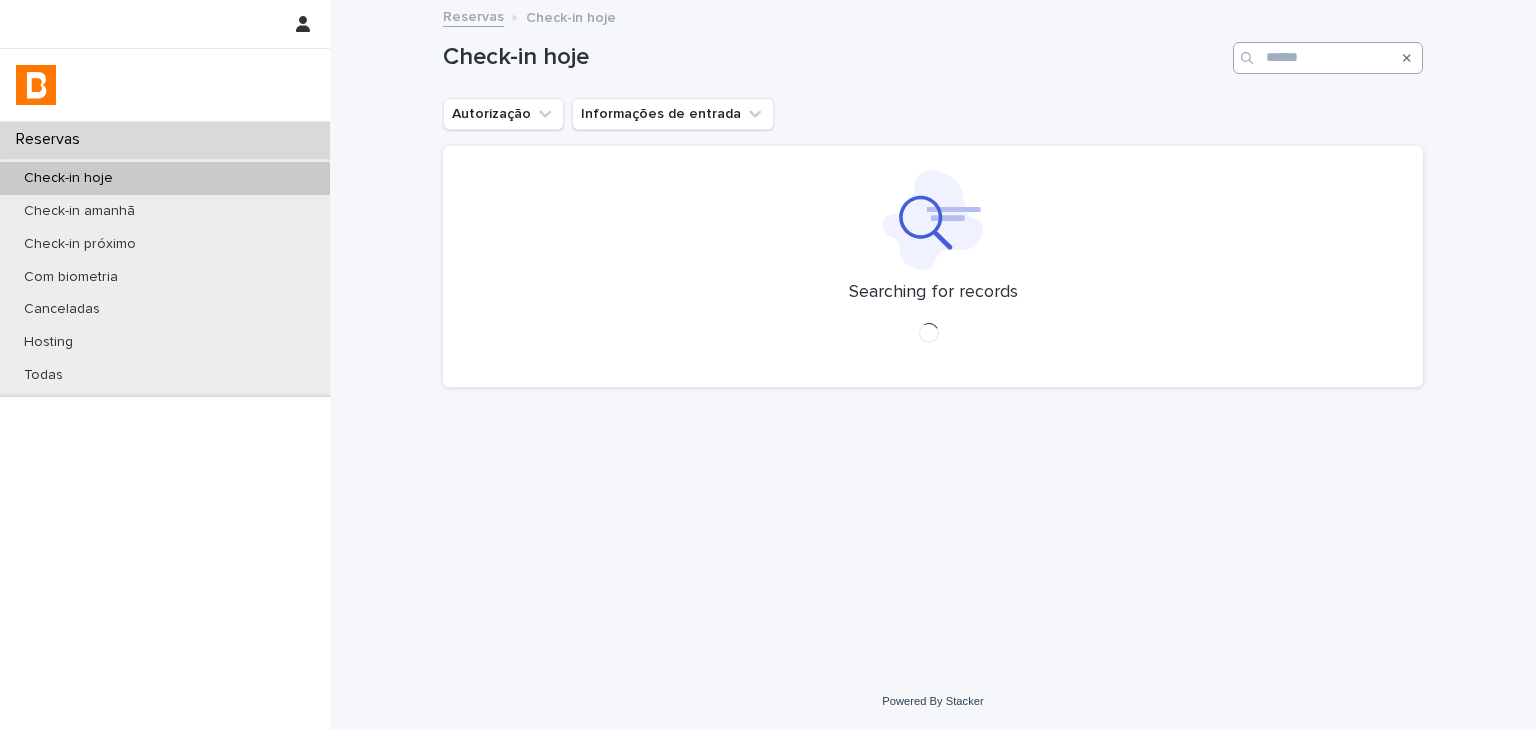 scroll, scrollTop: 0, scrollLeft: 0, axis: both 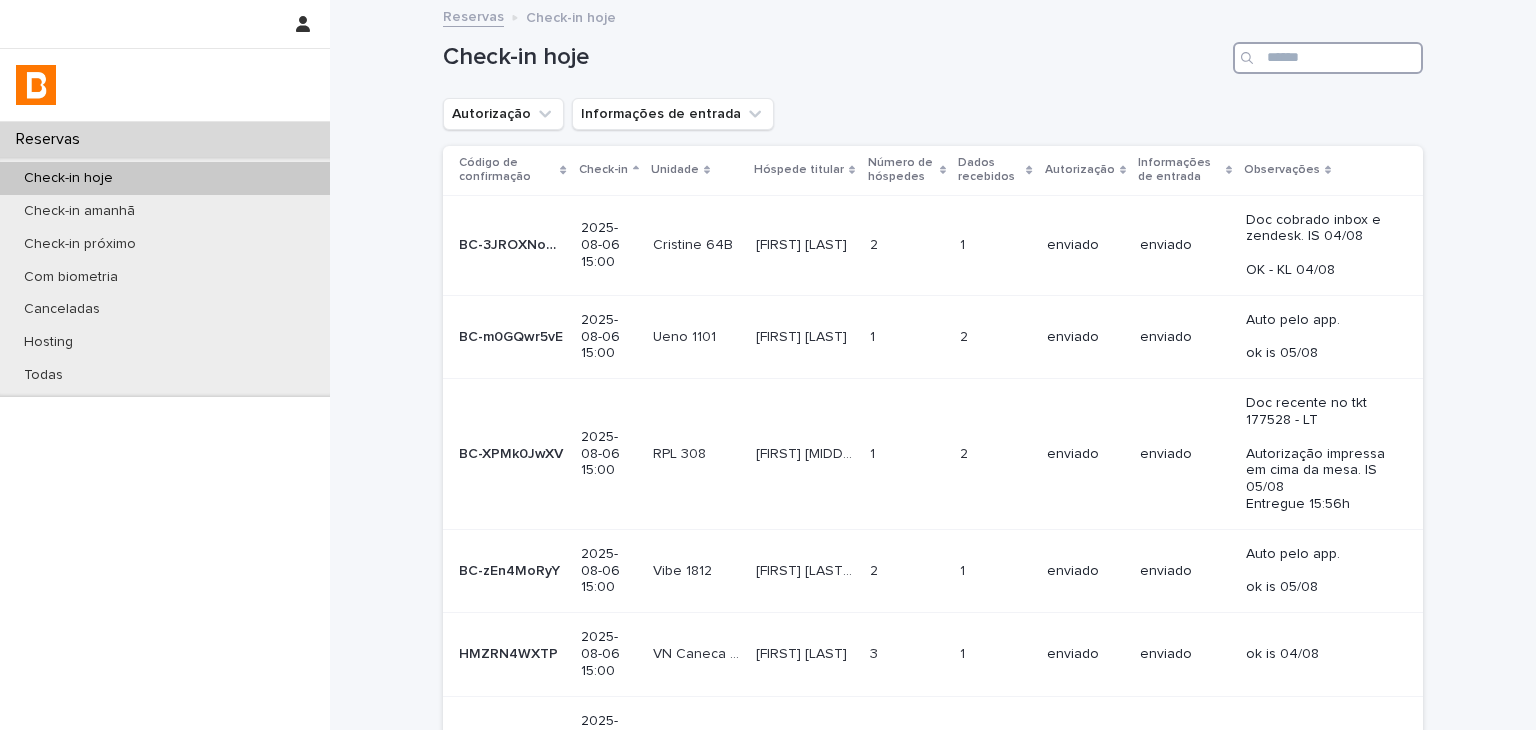click at bounding box center [1328, 58] 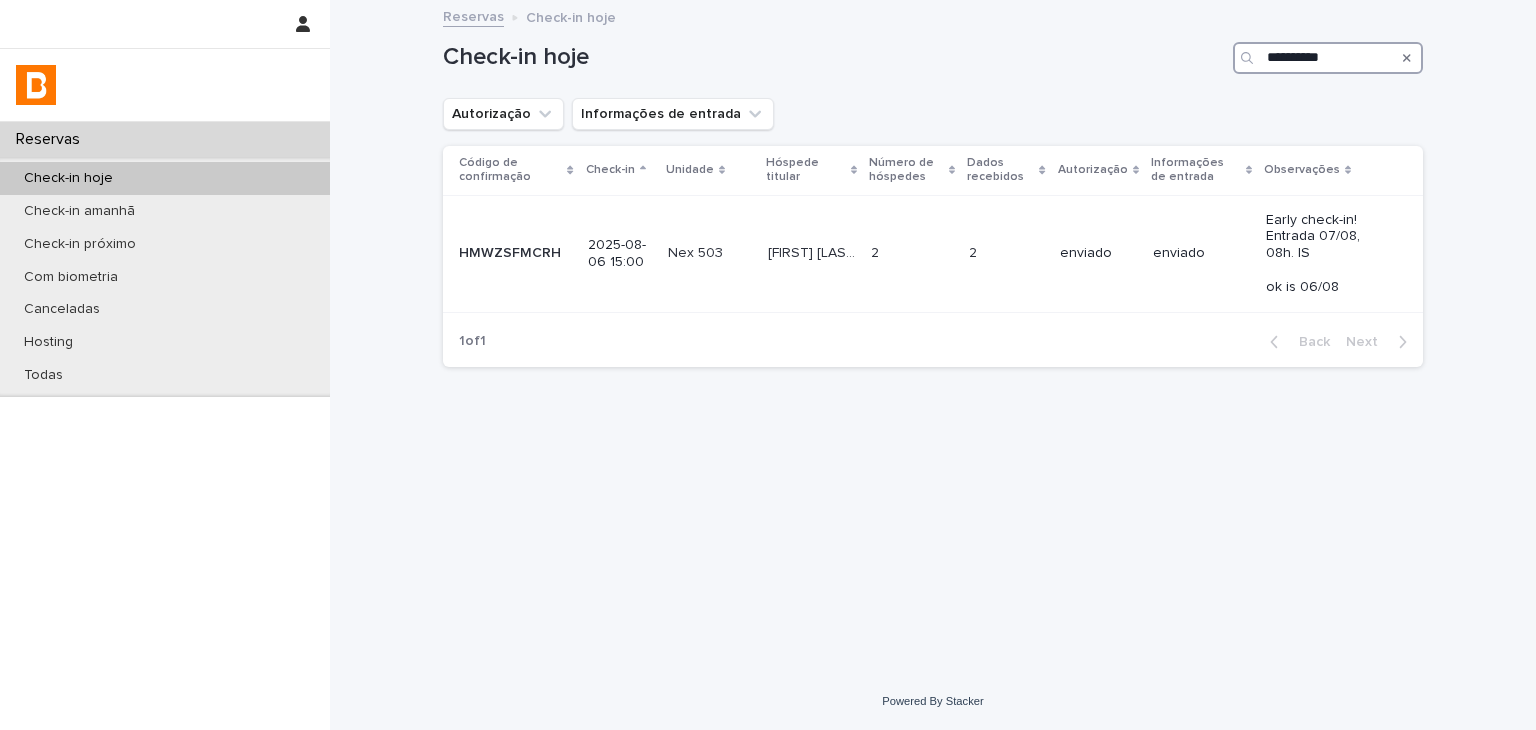 type on "**********" 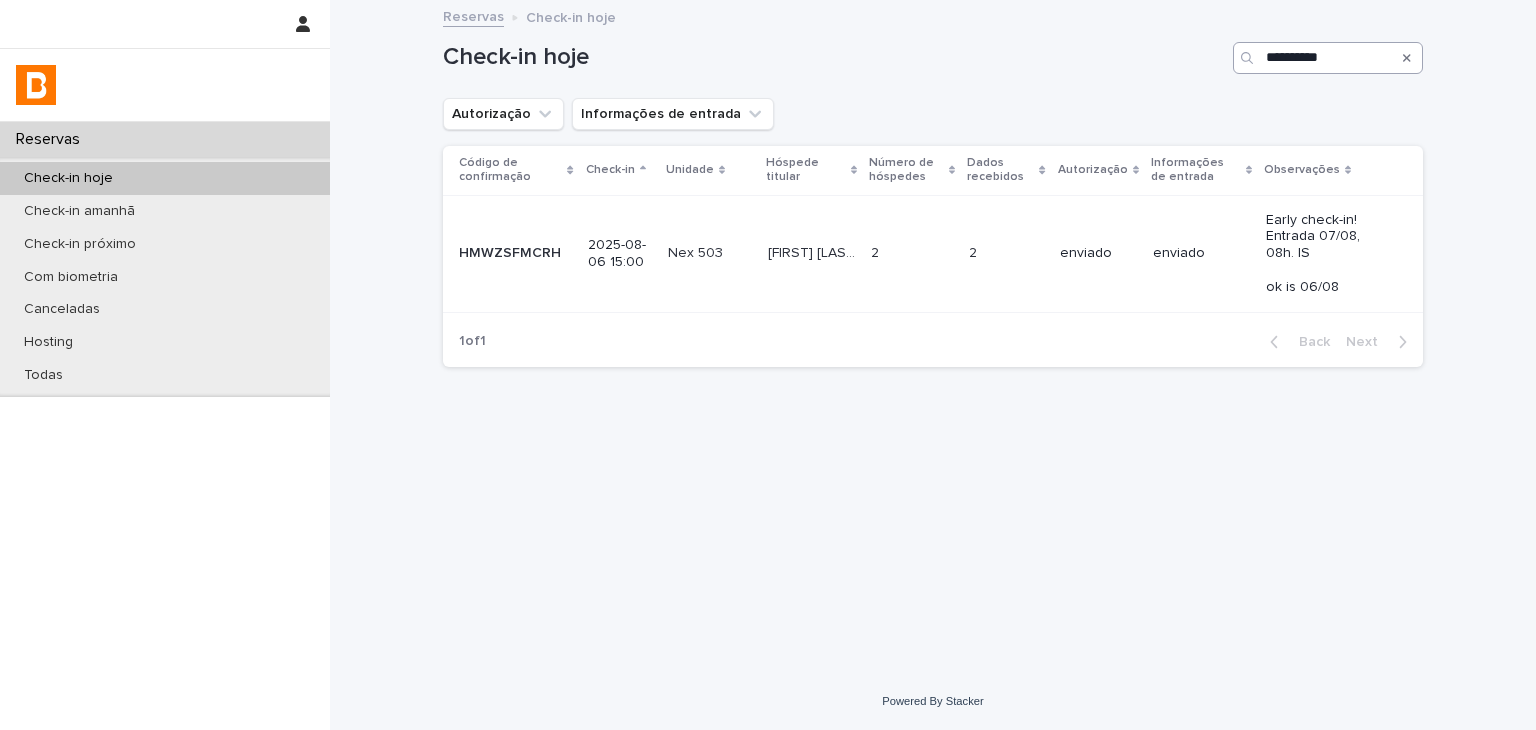 click 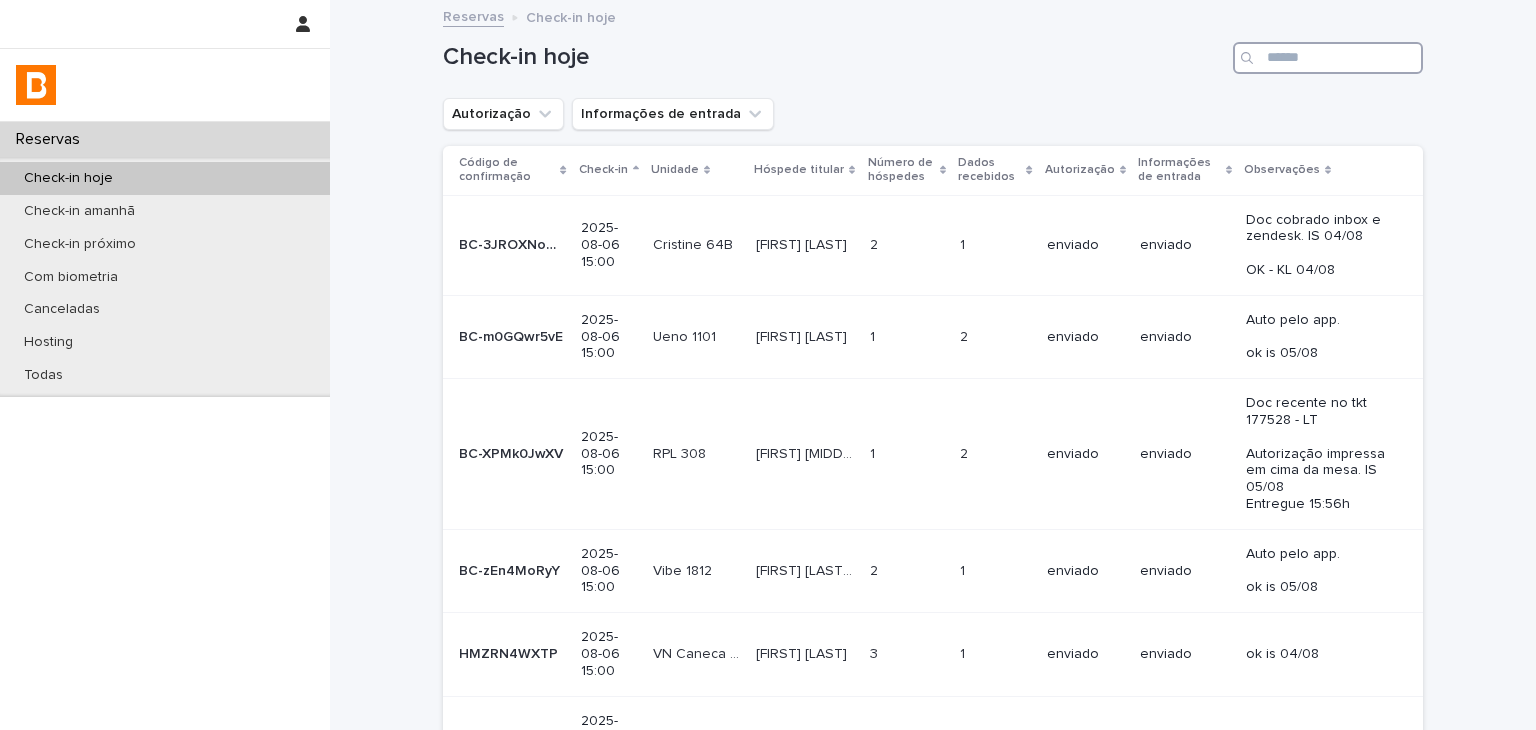 click at bounding box center (1328, 58) 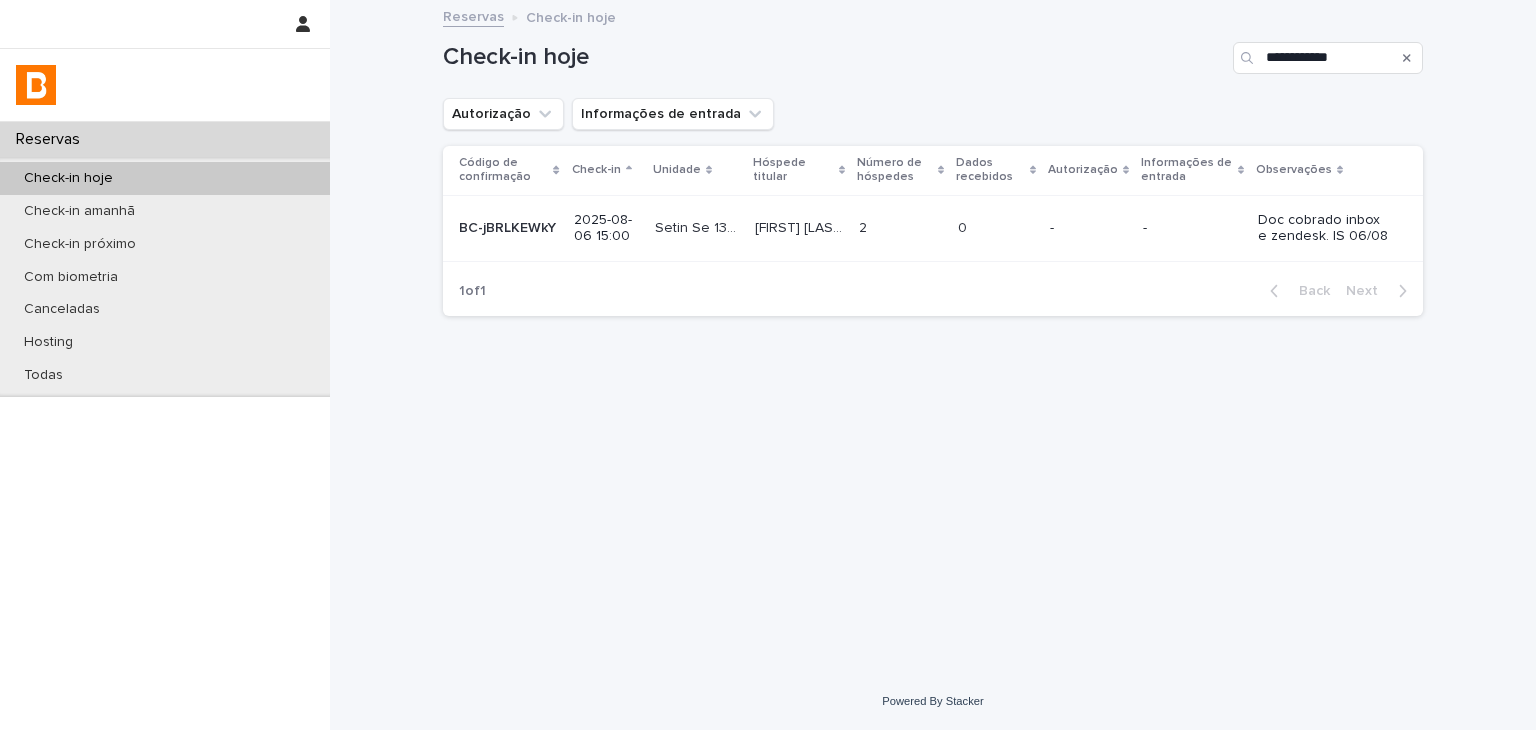 click on "-" at bounding box center (1192, 228) 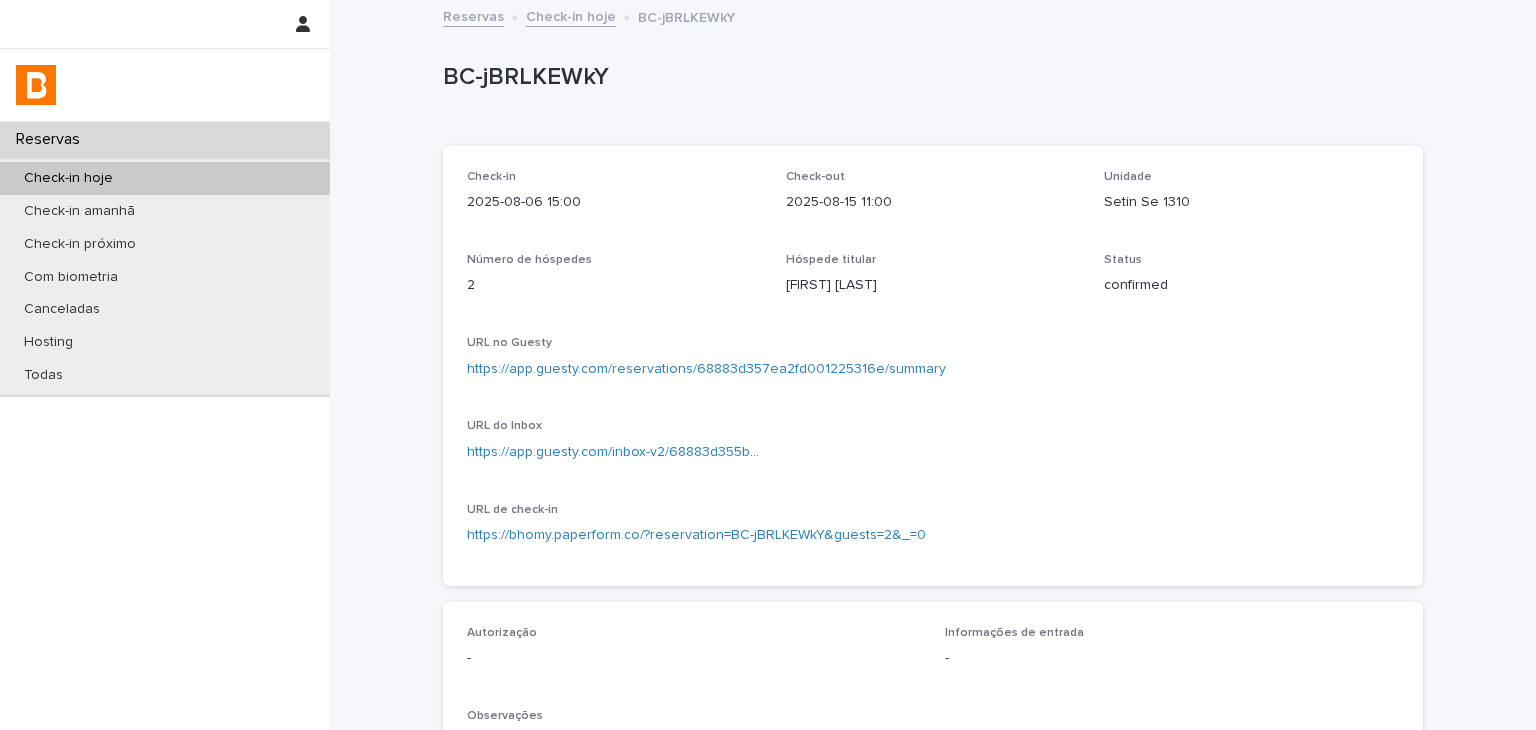 scroll, scrollTop: 624, scrollLeft: 0, axis: vertical 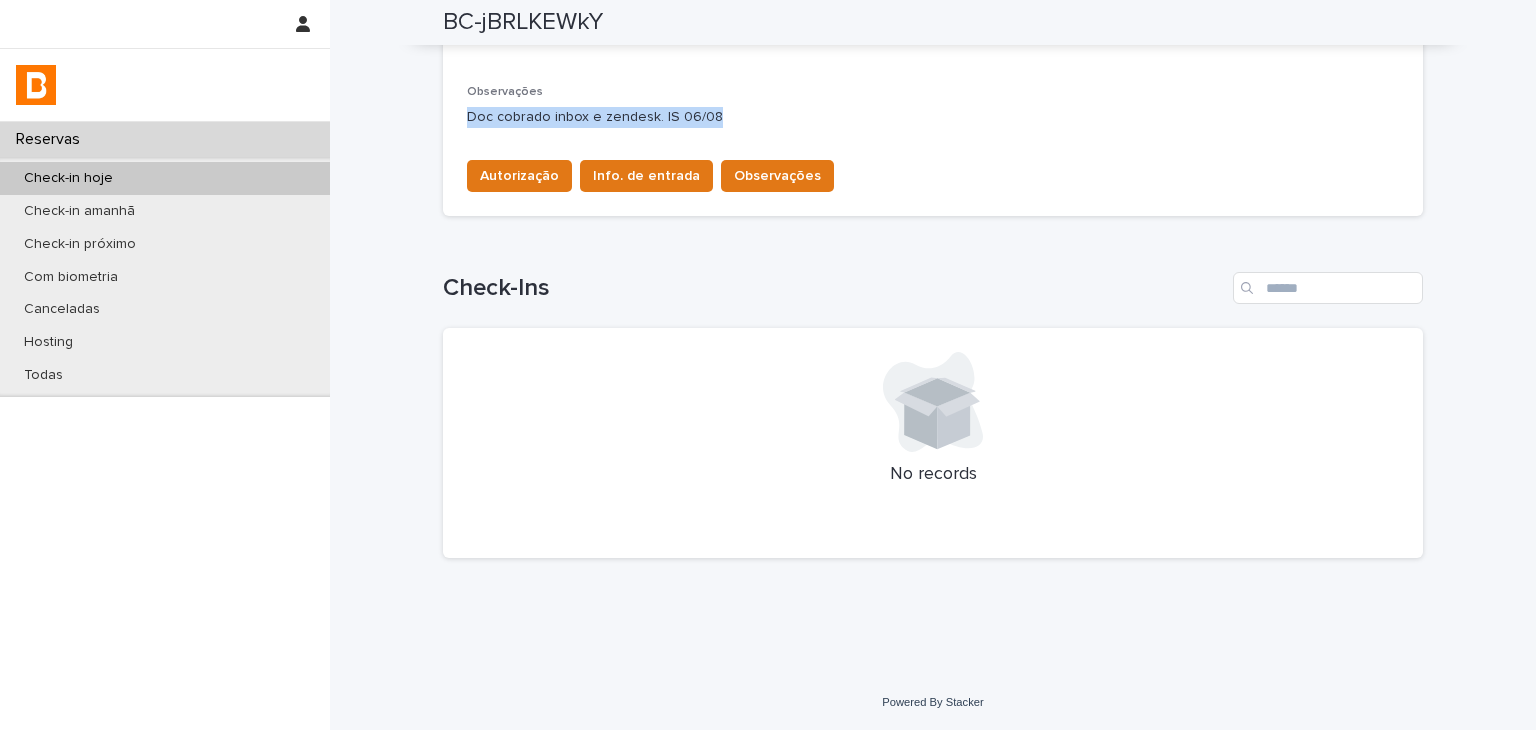 drag, startPoint x: 458, startPoint y: 122, endPoint x: 726, endPoint y: 118, distance: 268.02985 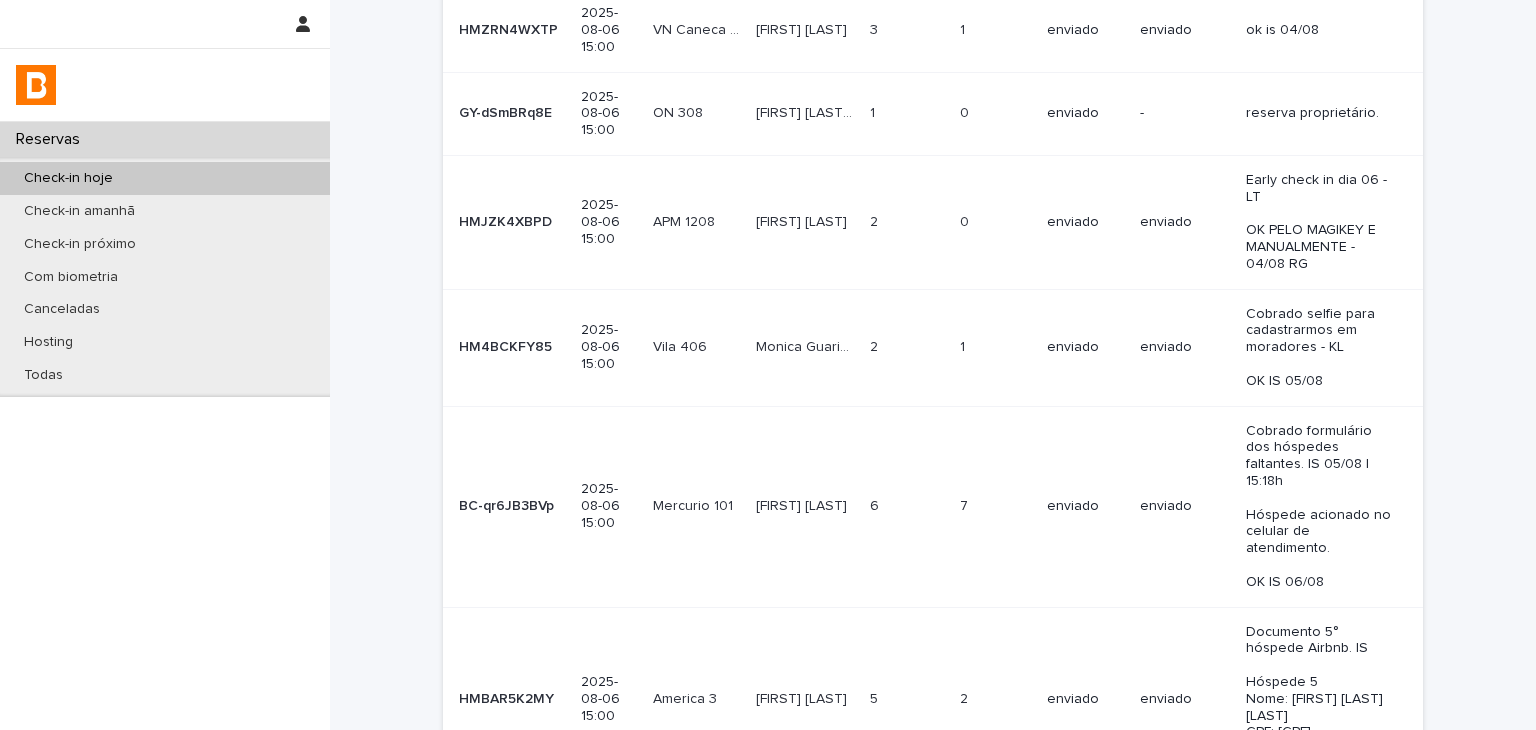 scroll, scrollTop: 0, scrollLeft: 0, axis: both 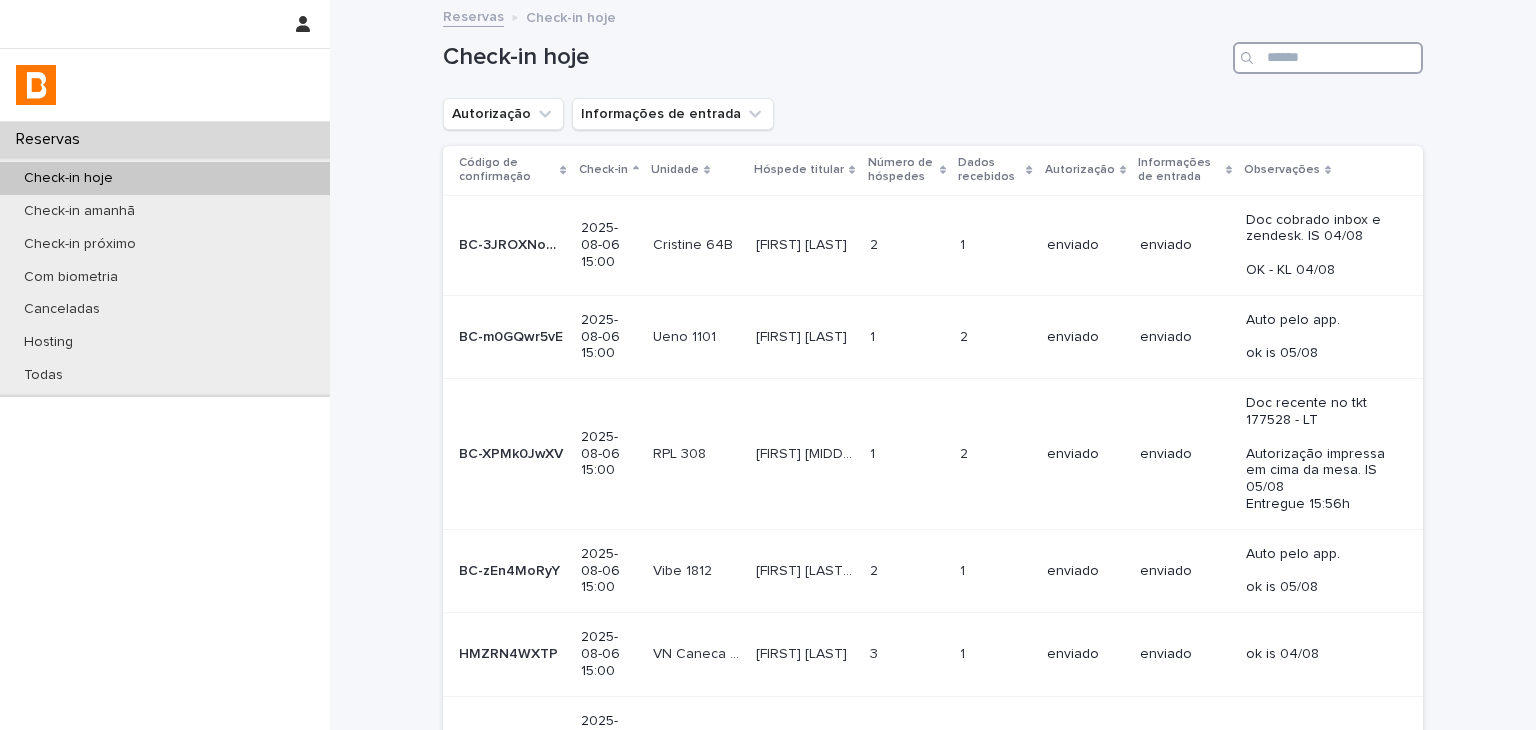 click at bounding box center [1328, 58] 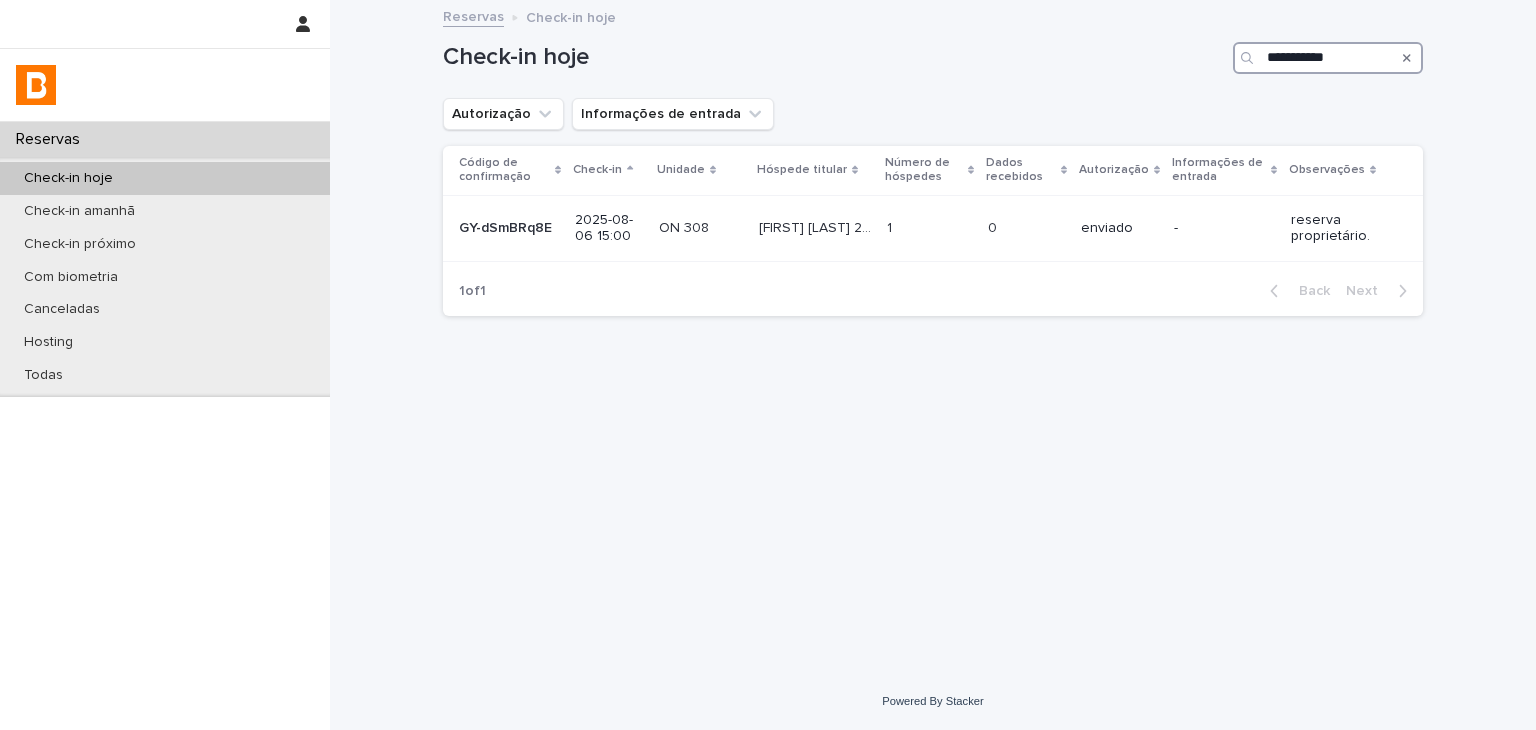 type on "**********" 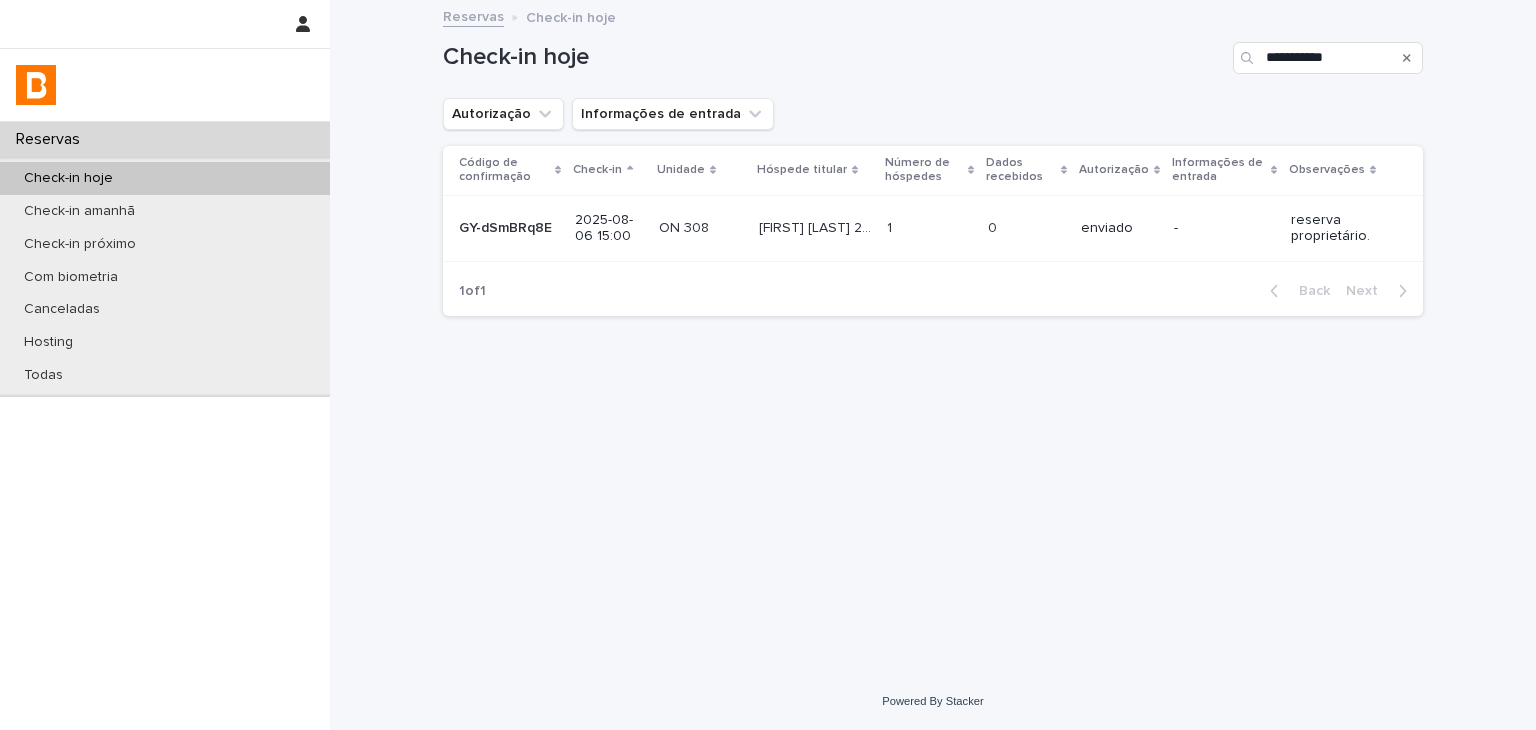 drag, startPoint x: 1411, startPoint y: 55, endPoint x: 1398, endPoint y: 55, distance: 13 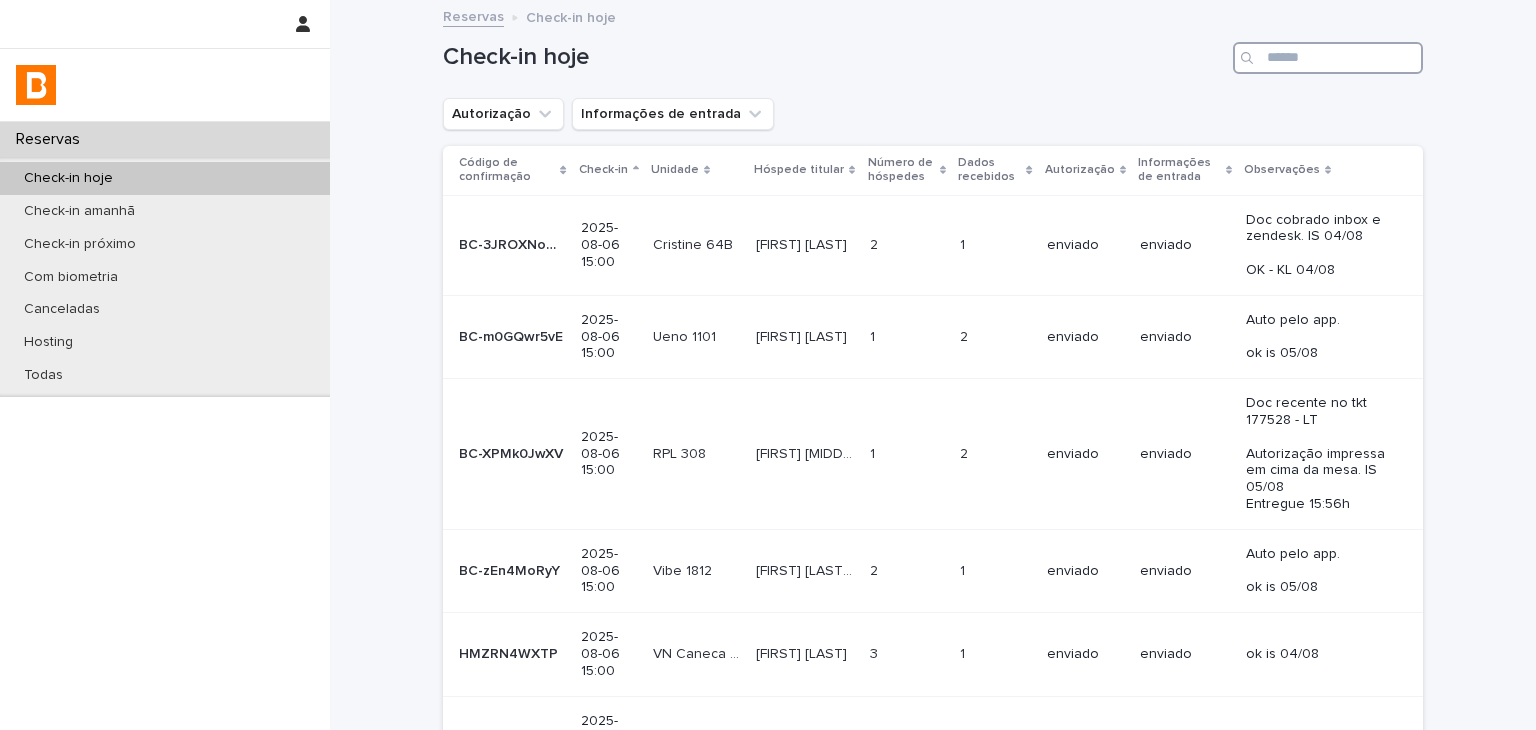 click at bounding box center [1328, 58] 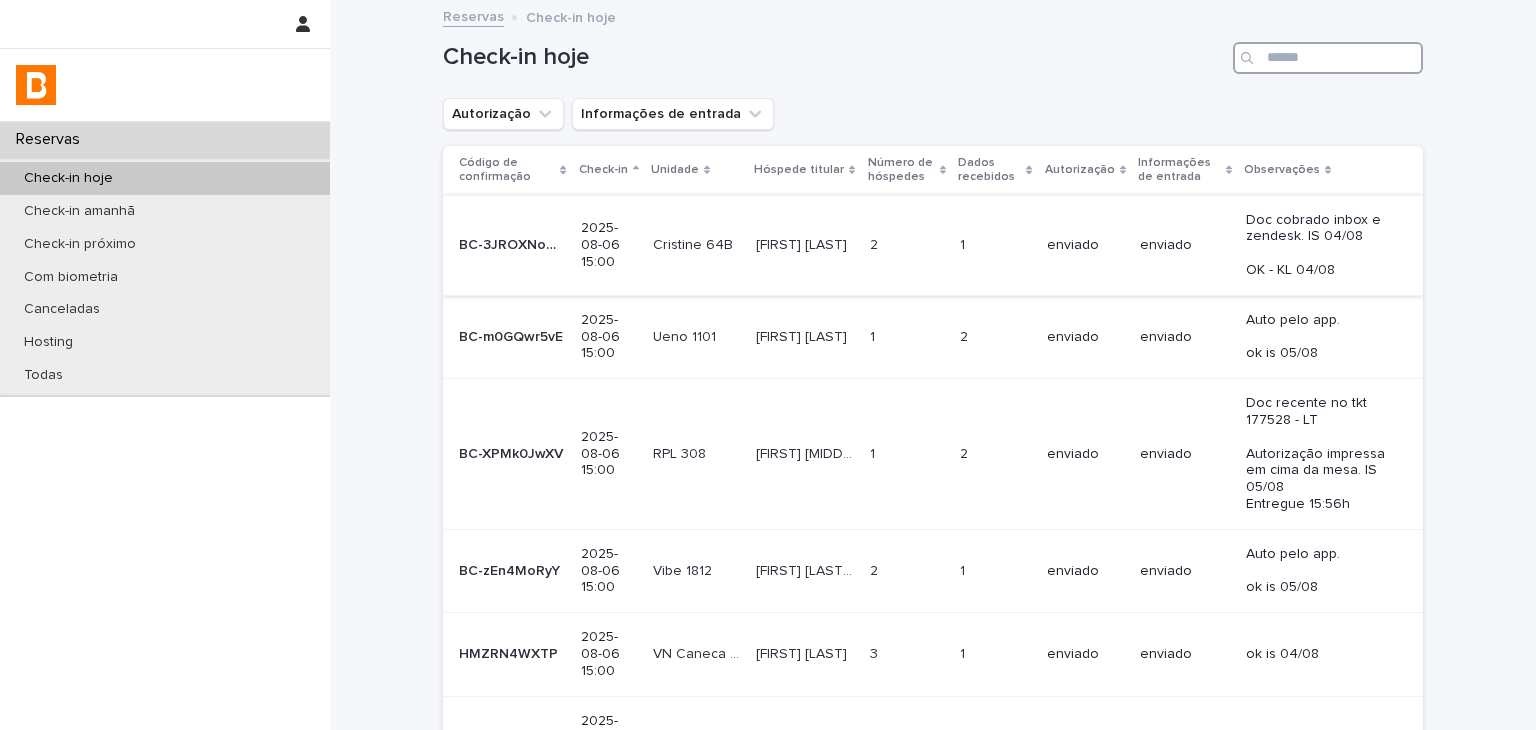 paste on "**********" 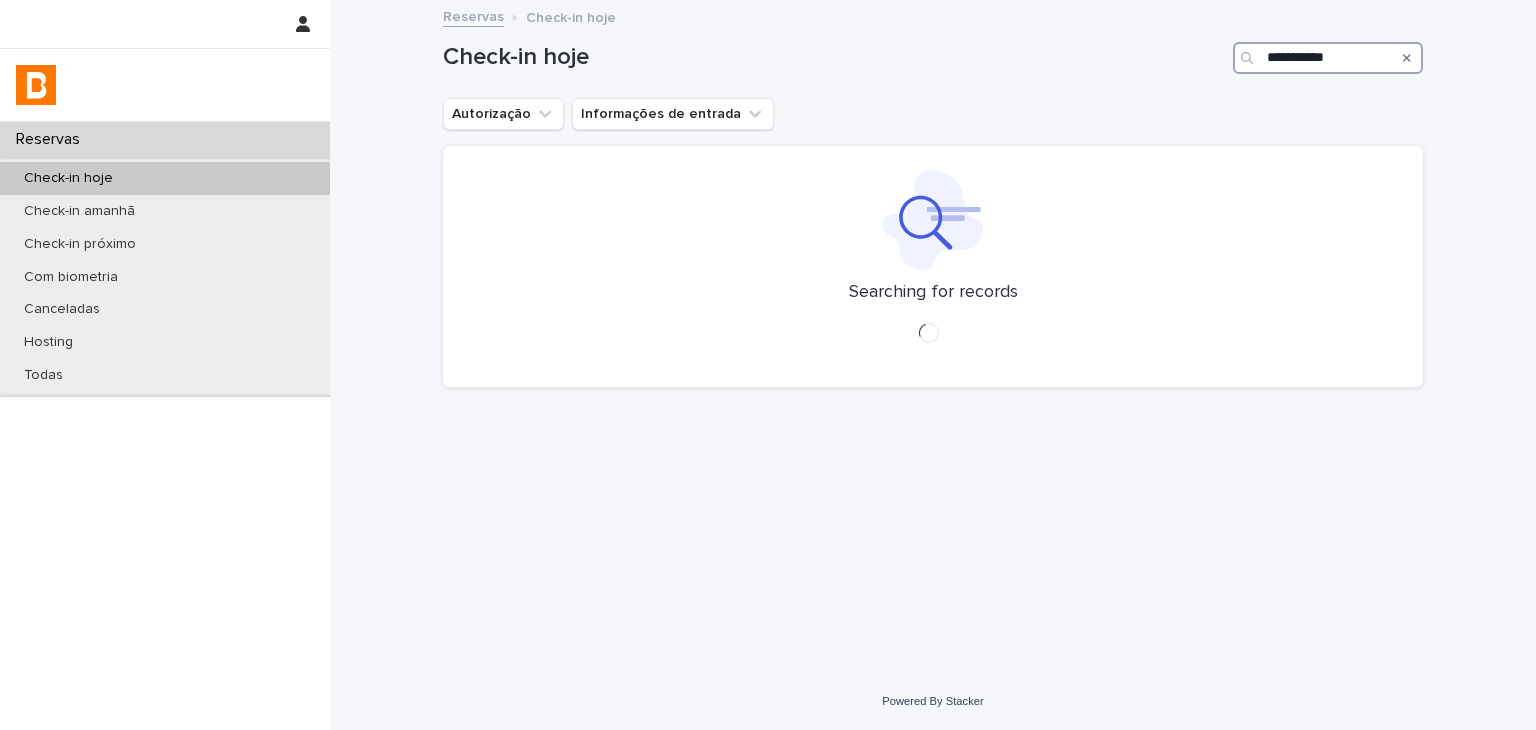 type on "**********" 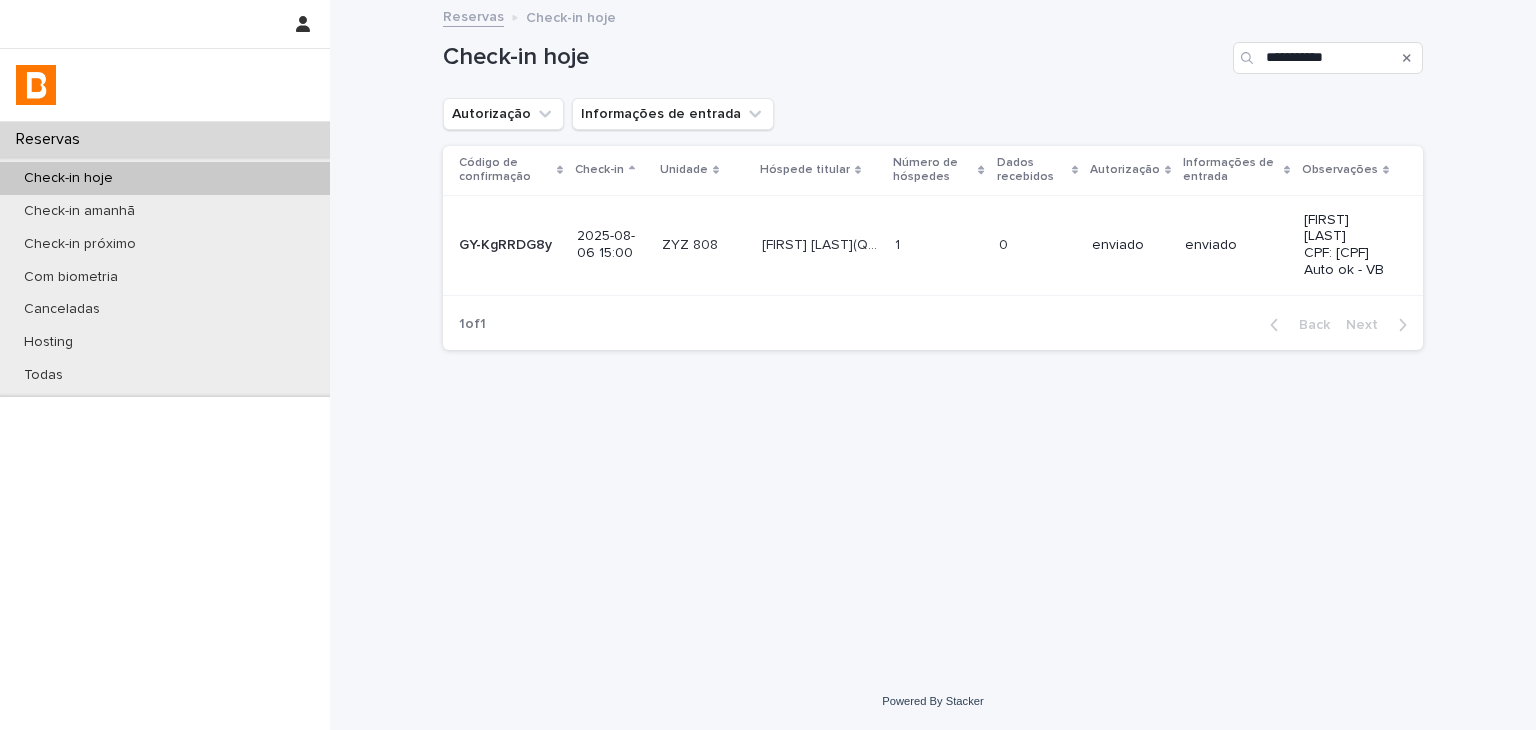 click on "**********" at bounding box center (933, 312) 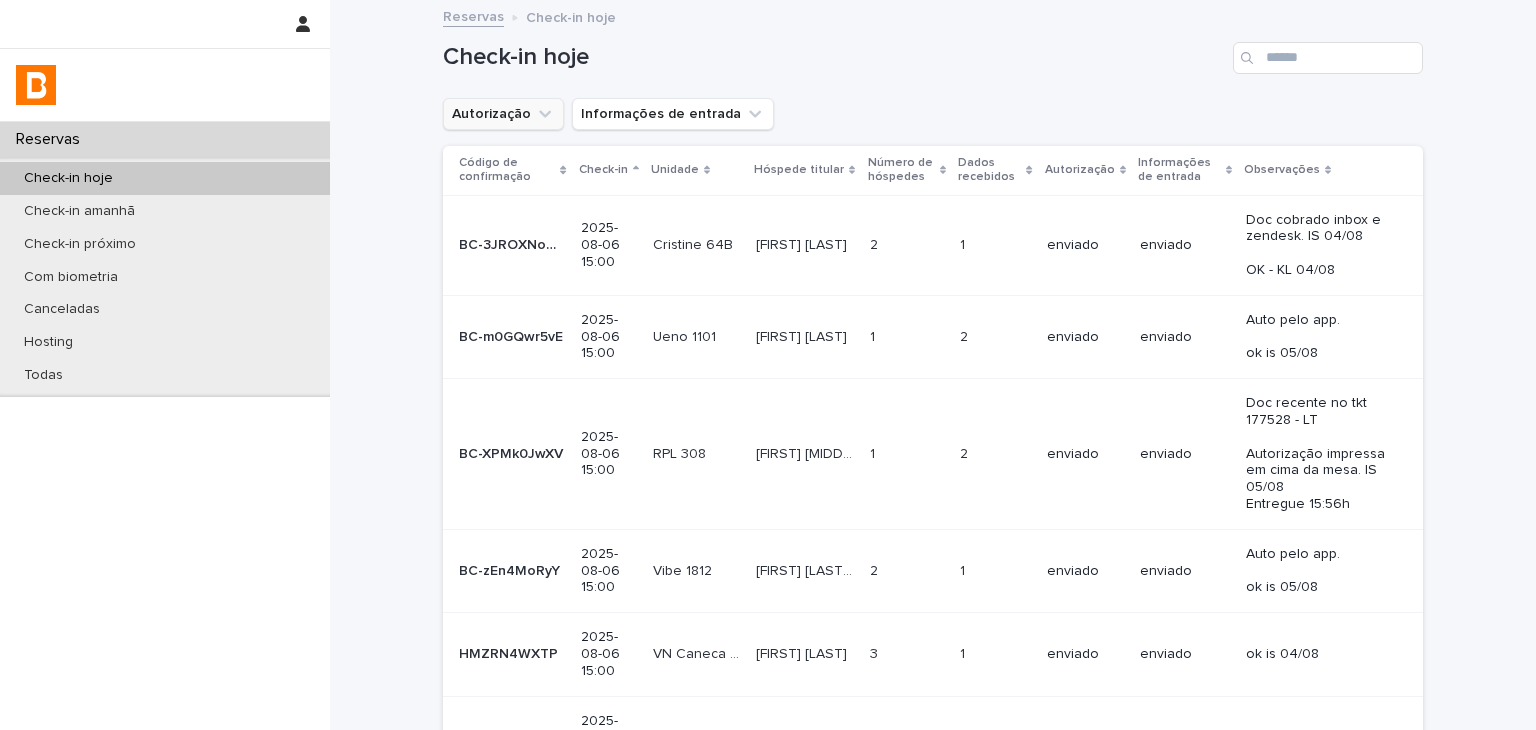 click on "Autorização" at bounding box center [503, 114] 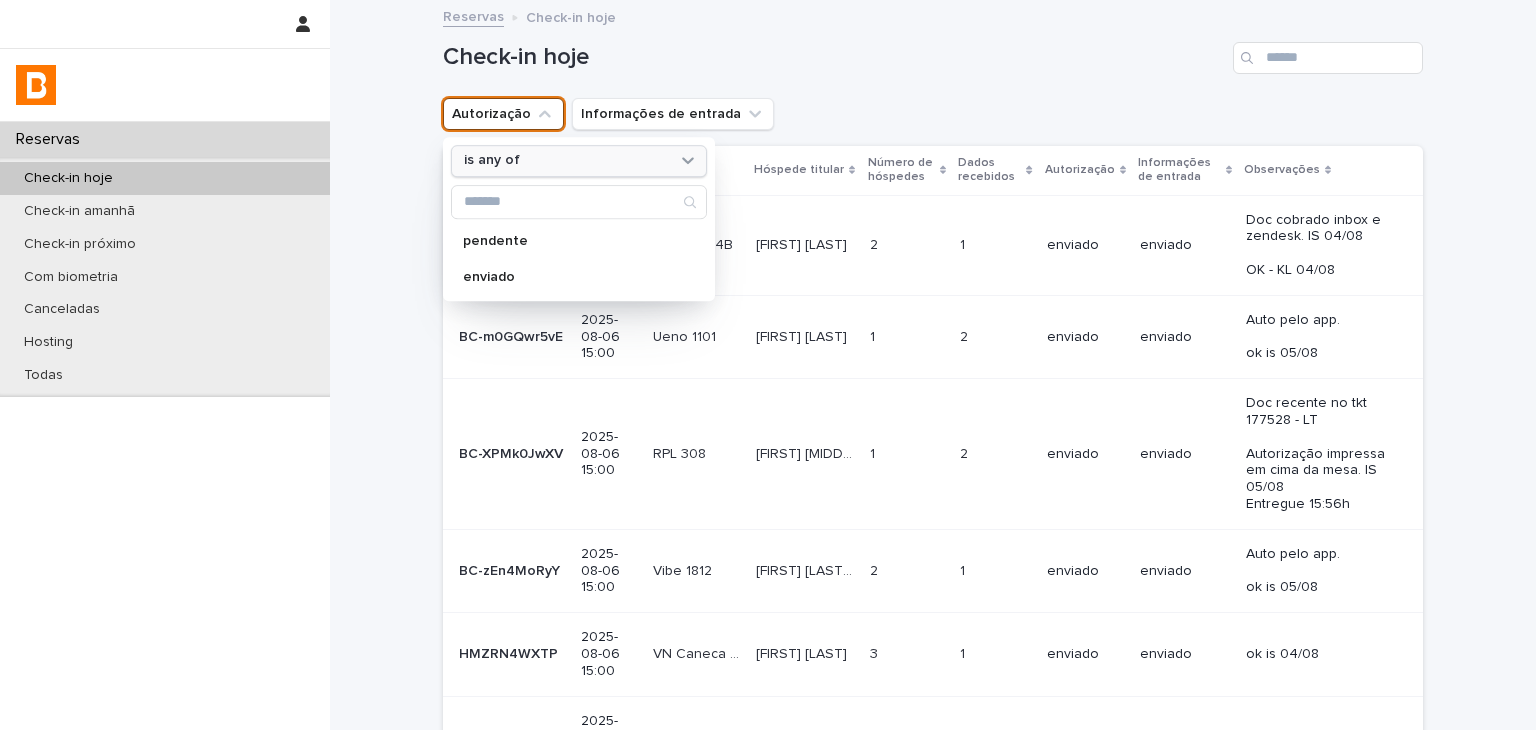 click on "is any of" at bounding box center (566, 161) 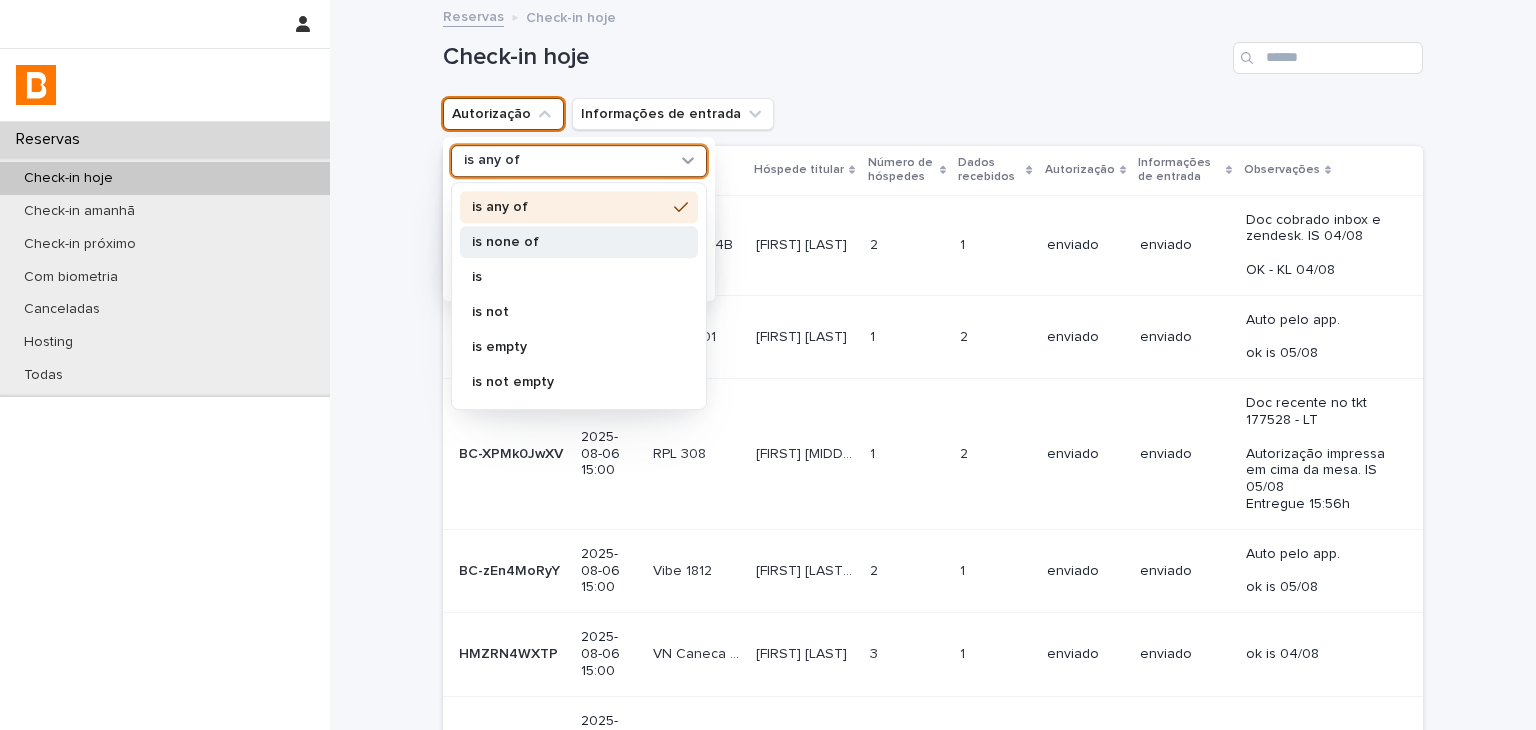click on "is none of" at bounding box center (579, 242) 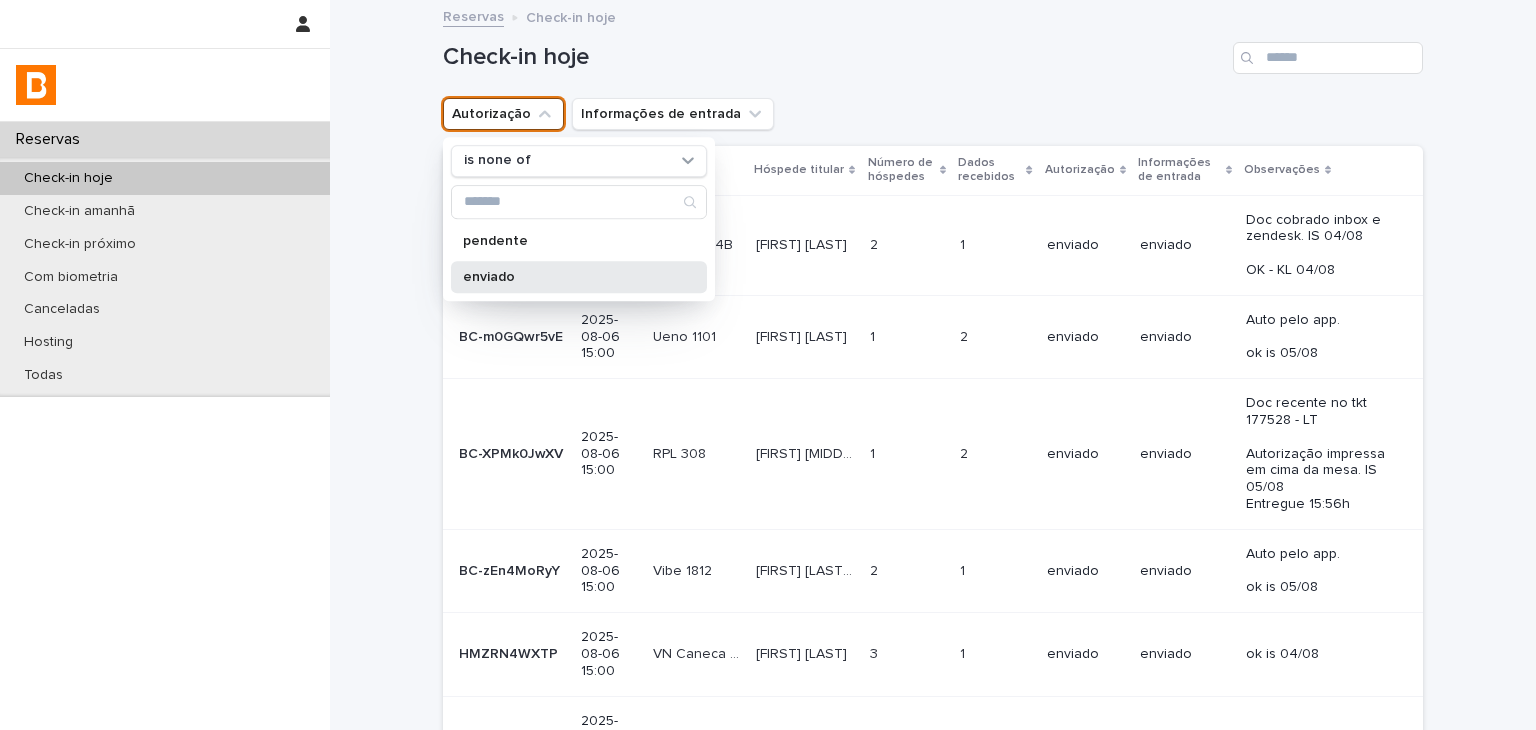 click on "enviado" at bounding box center [569, 277] 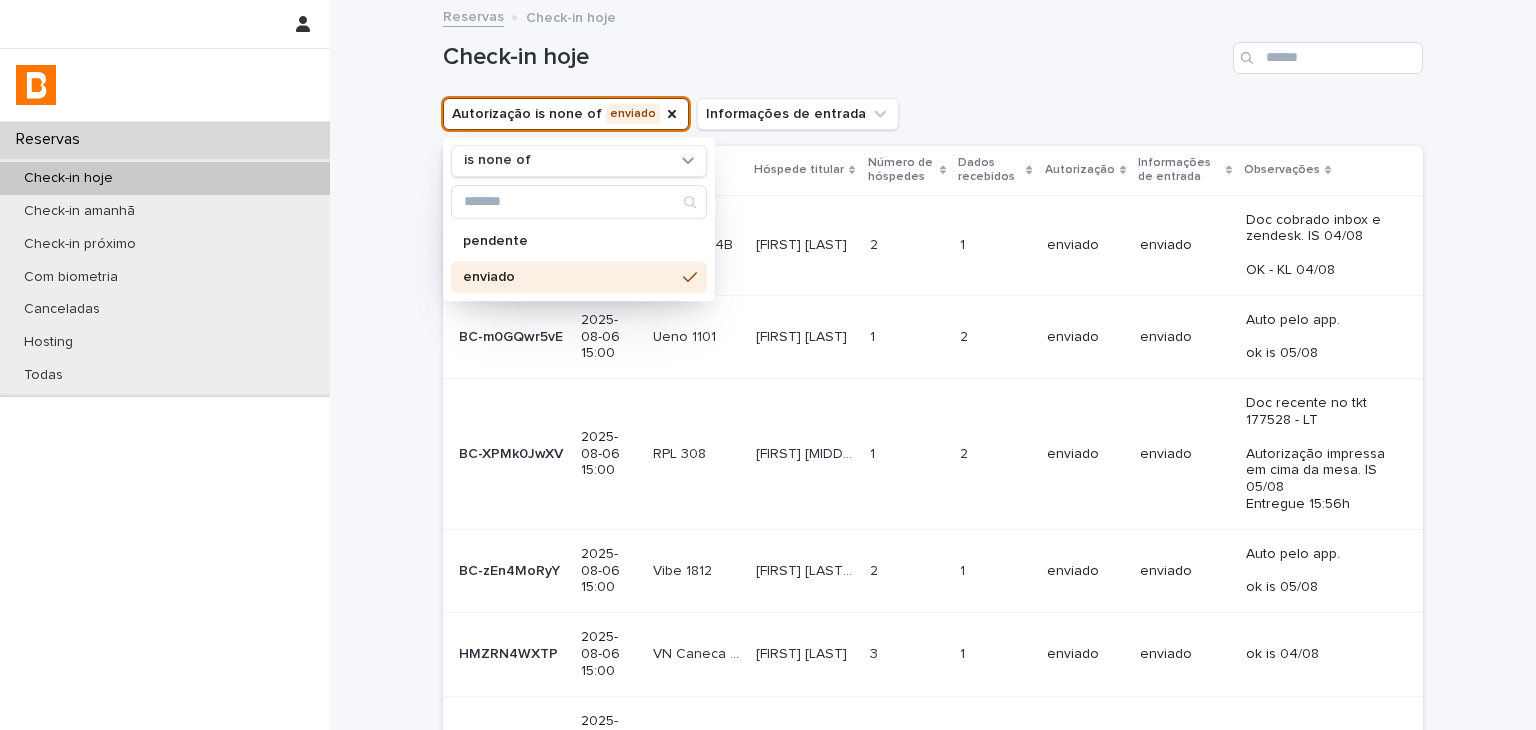 click on "Check-in hoje" at bounding box center (834, 57) 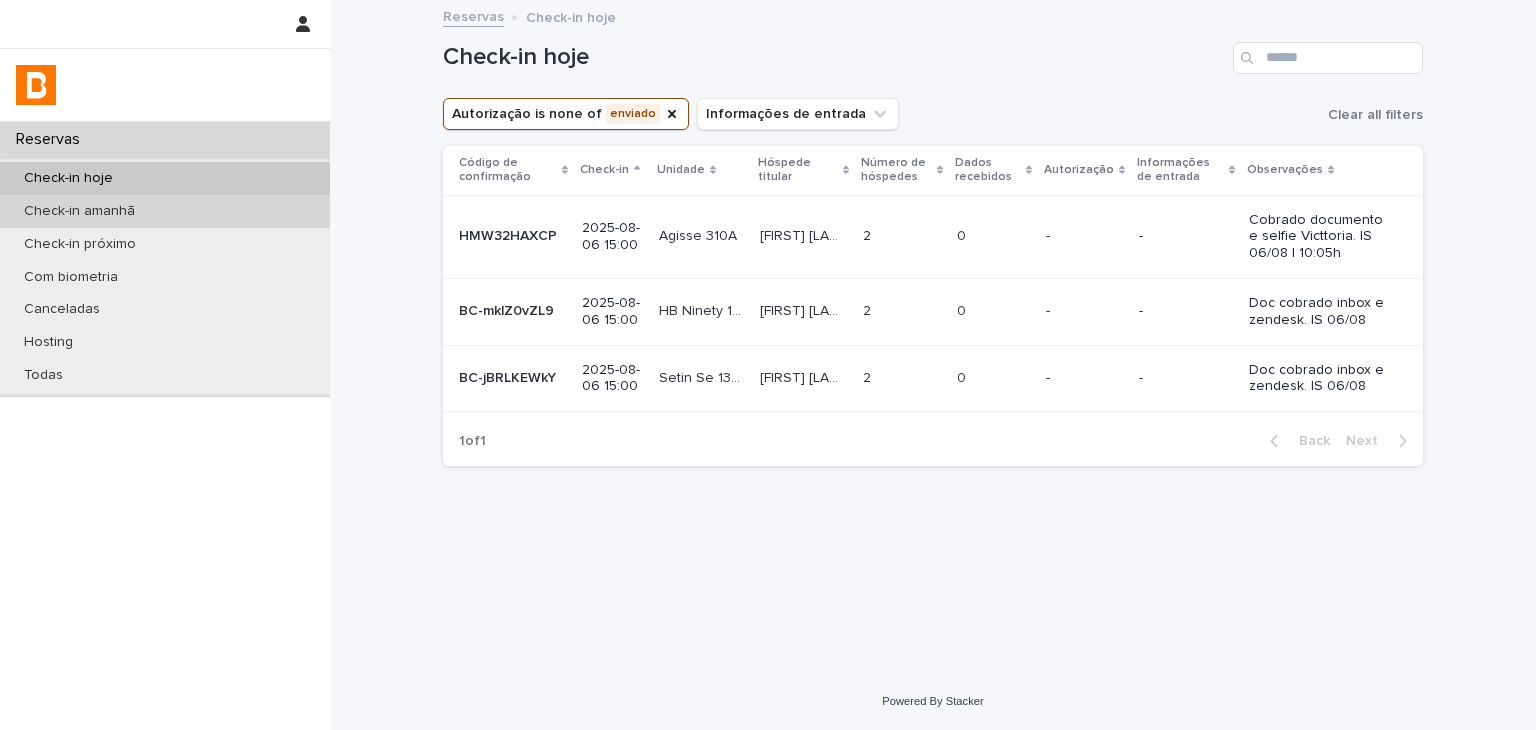 click on "Check-in amanhã" at bounding box center [165, 211] 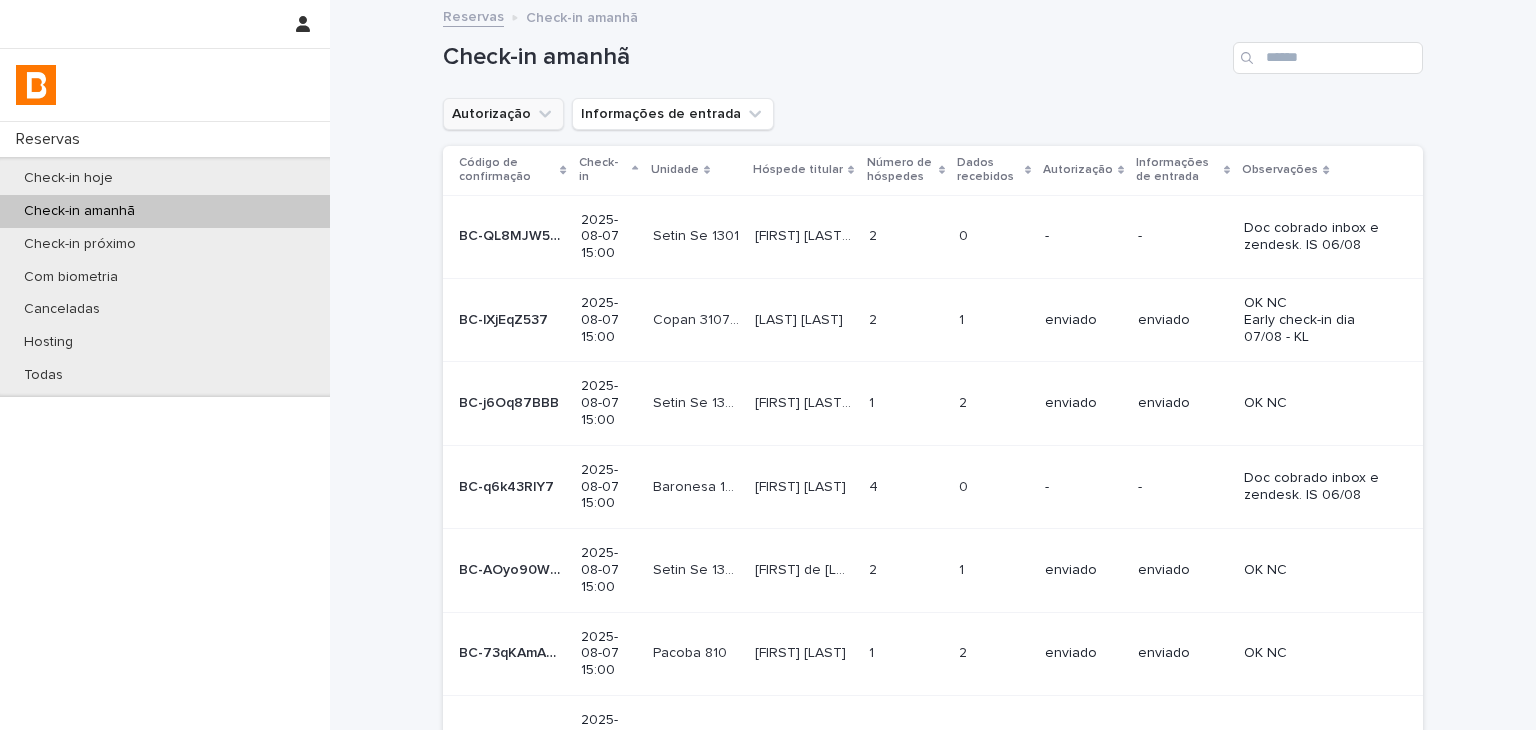 click on "Autorização" at bounding box center [503, 114] 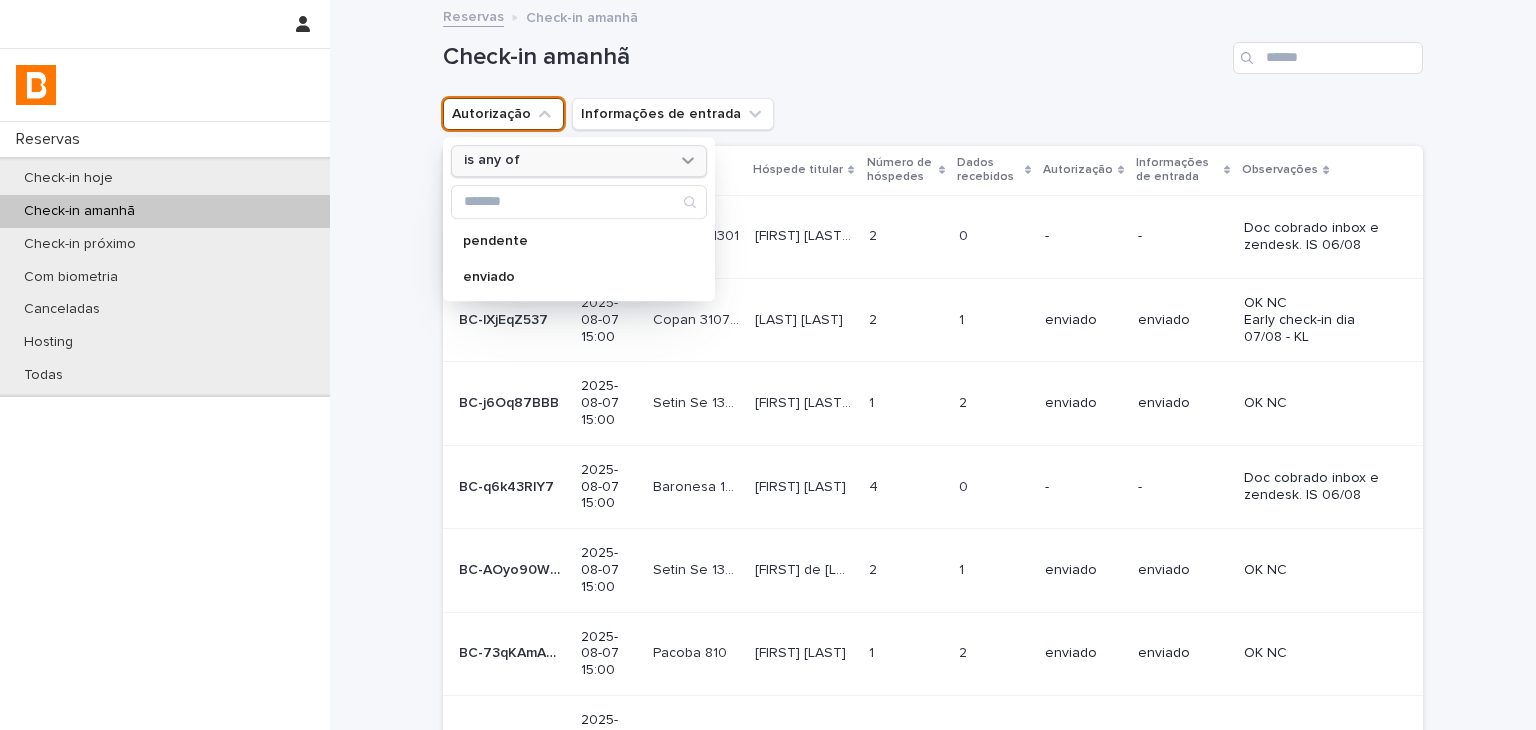 click on "is any of" at bounding box center (492, 161) 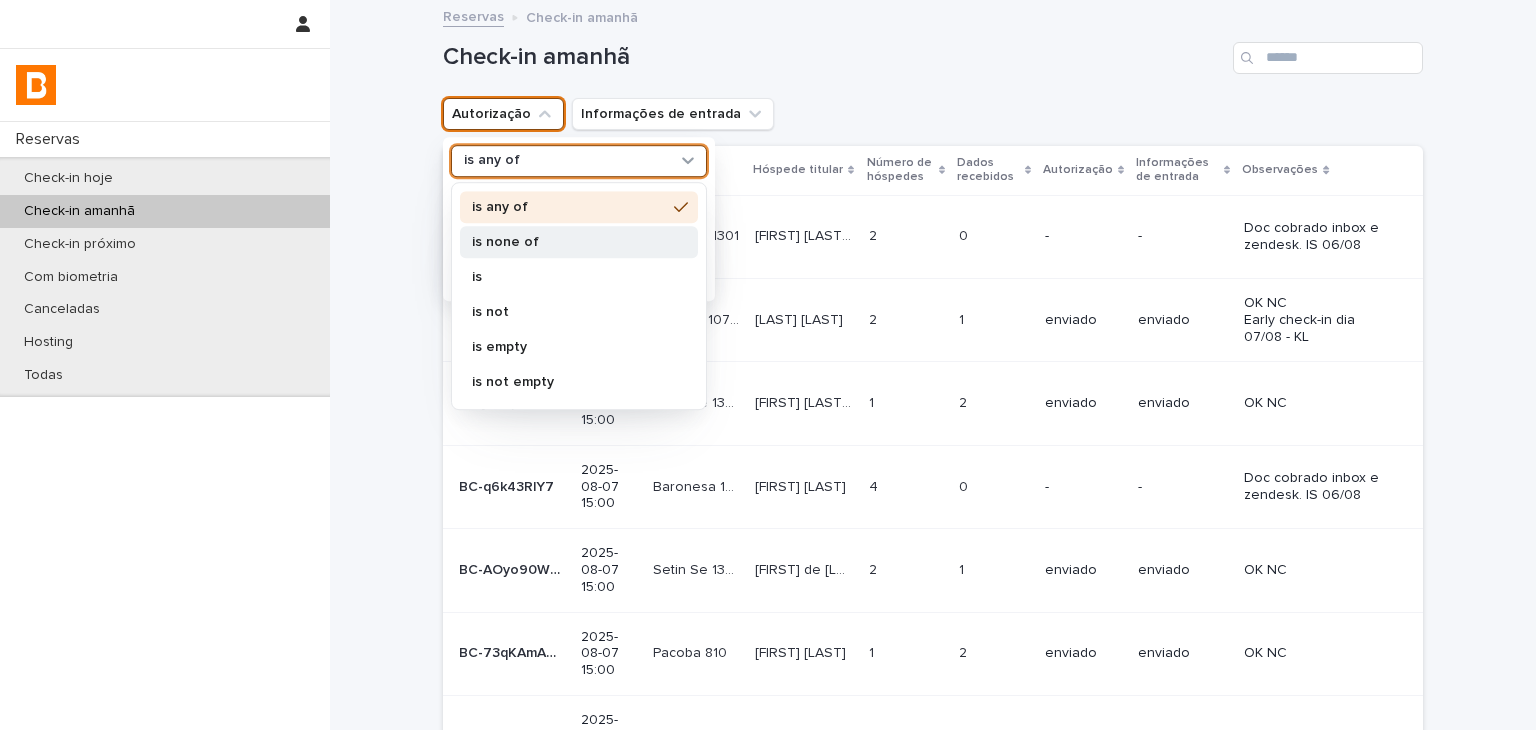 click on "is none of" at bounding box center [569, 242] 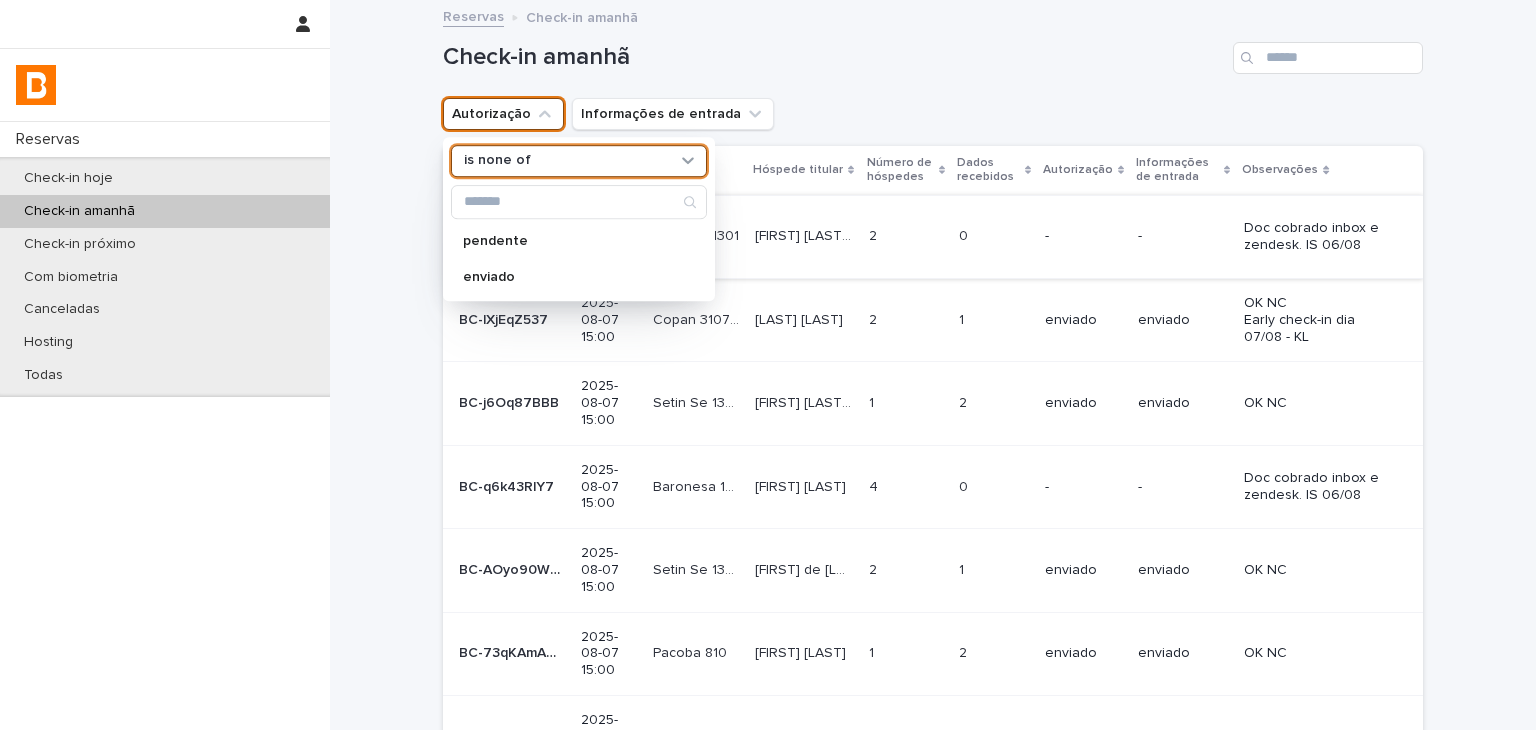 drag, startPoint x: 512, startPoint y: 276, endPoint x: 724, endPoint y: 195, distance: 226.94713 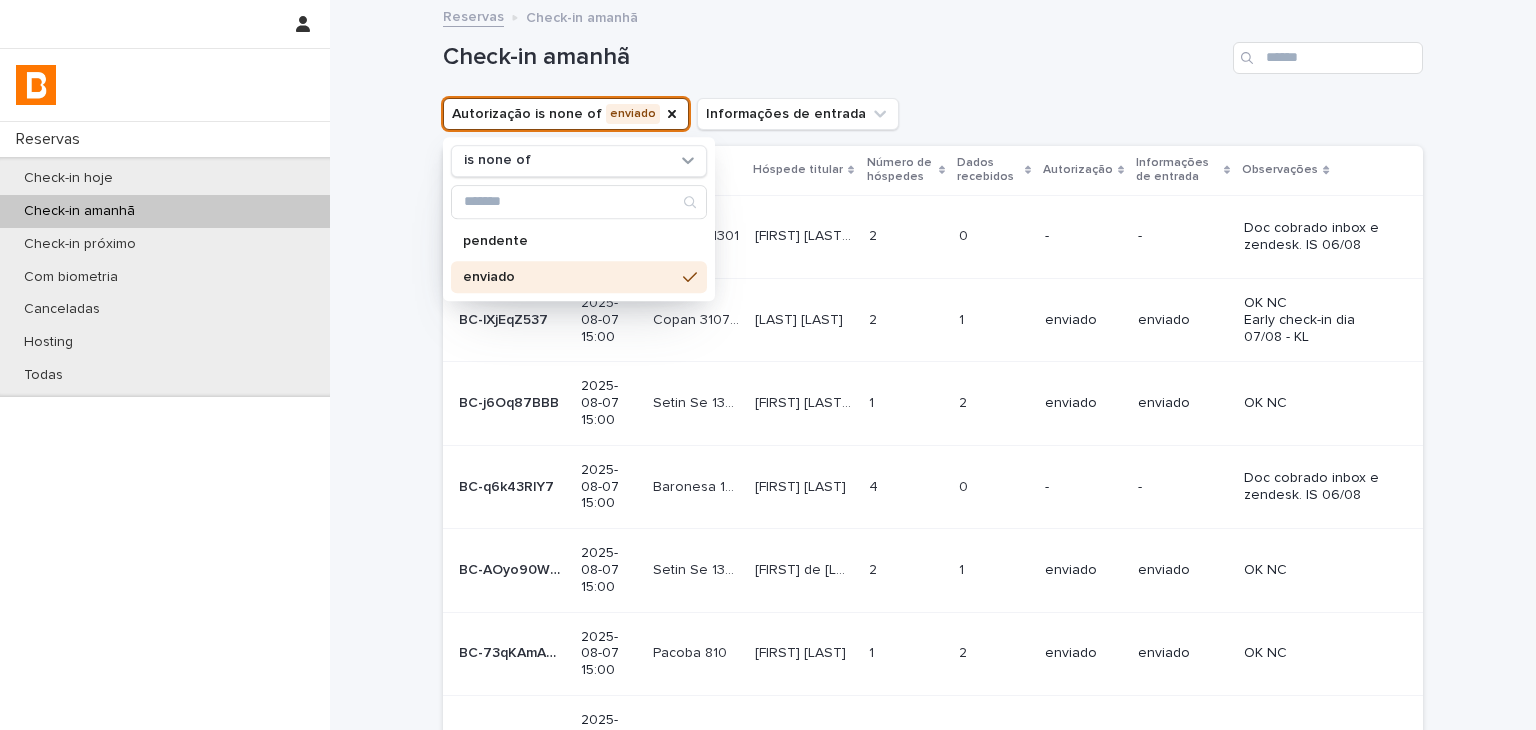 click on "Reservas Check-in amanhã" at bounding box center [933, 18] 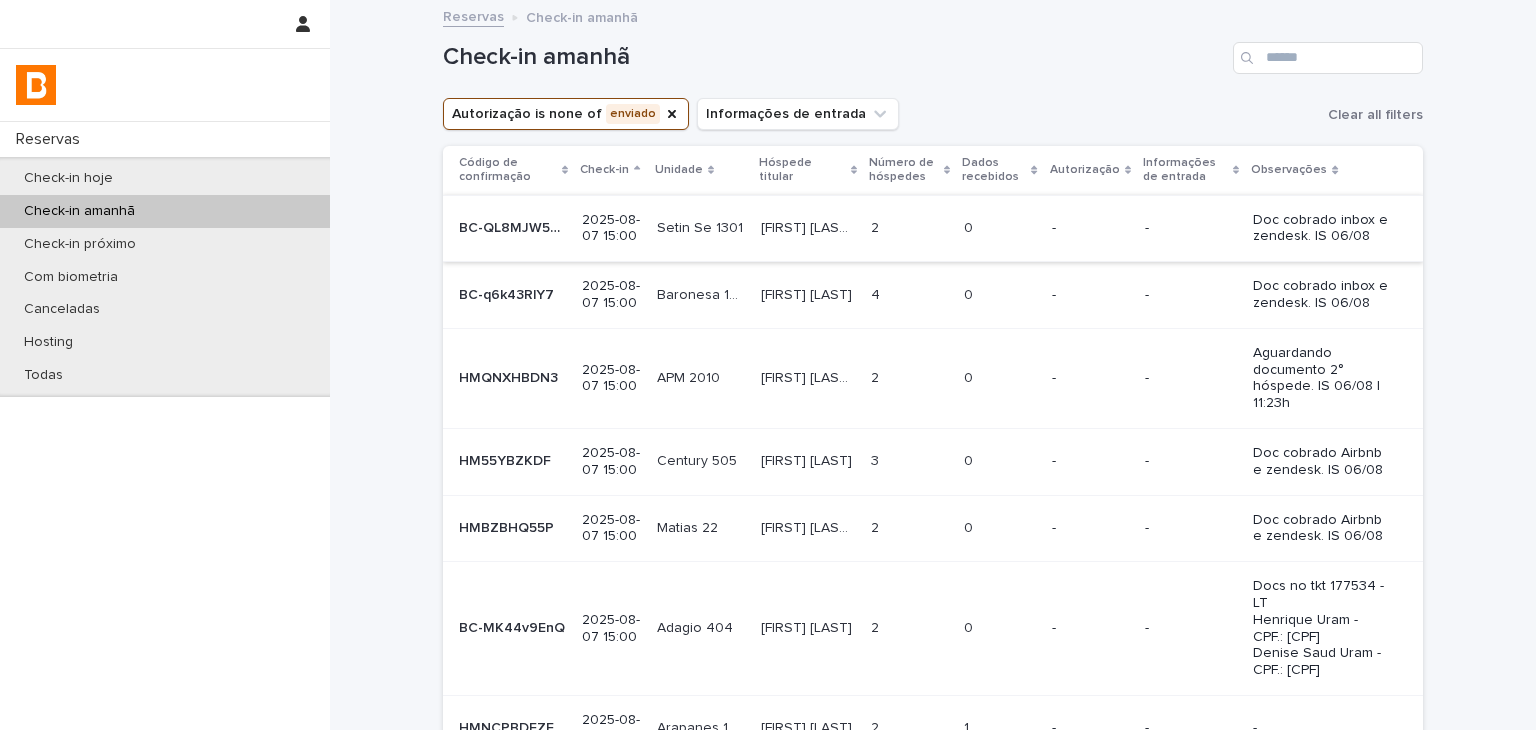 scroll, scrollTop: 500, scrollLeft: 0, axis: vertical 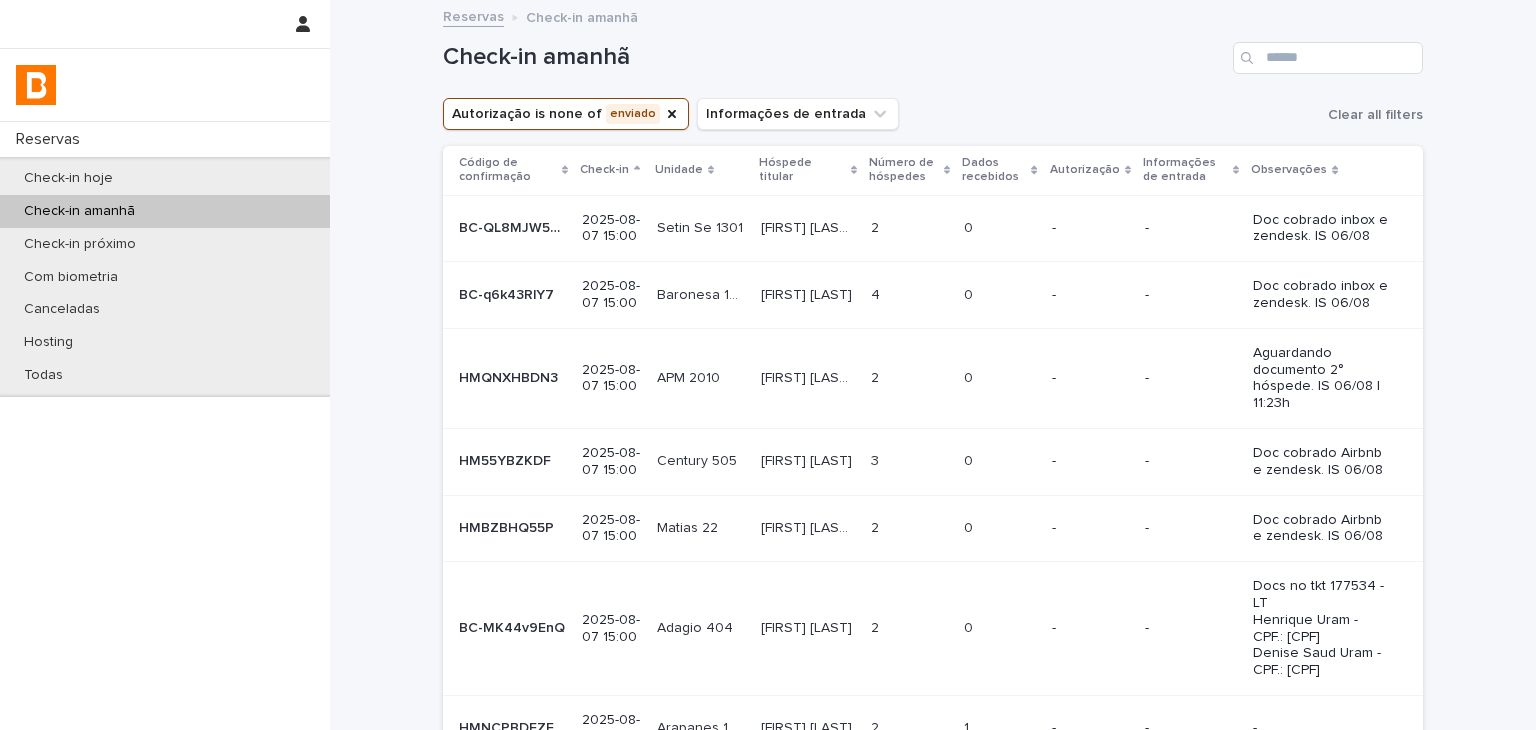 click on "-" at bounding box center [1090, 628] 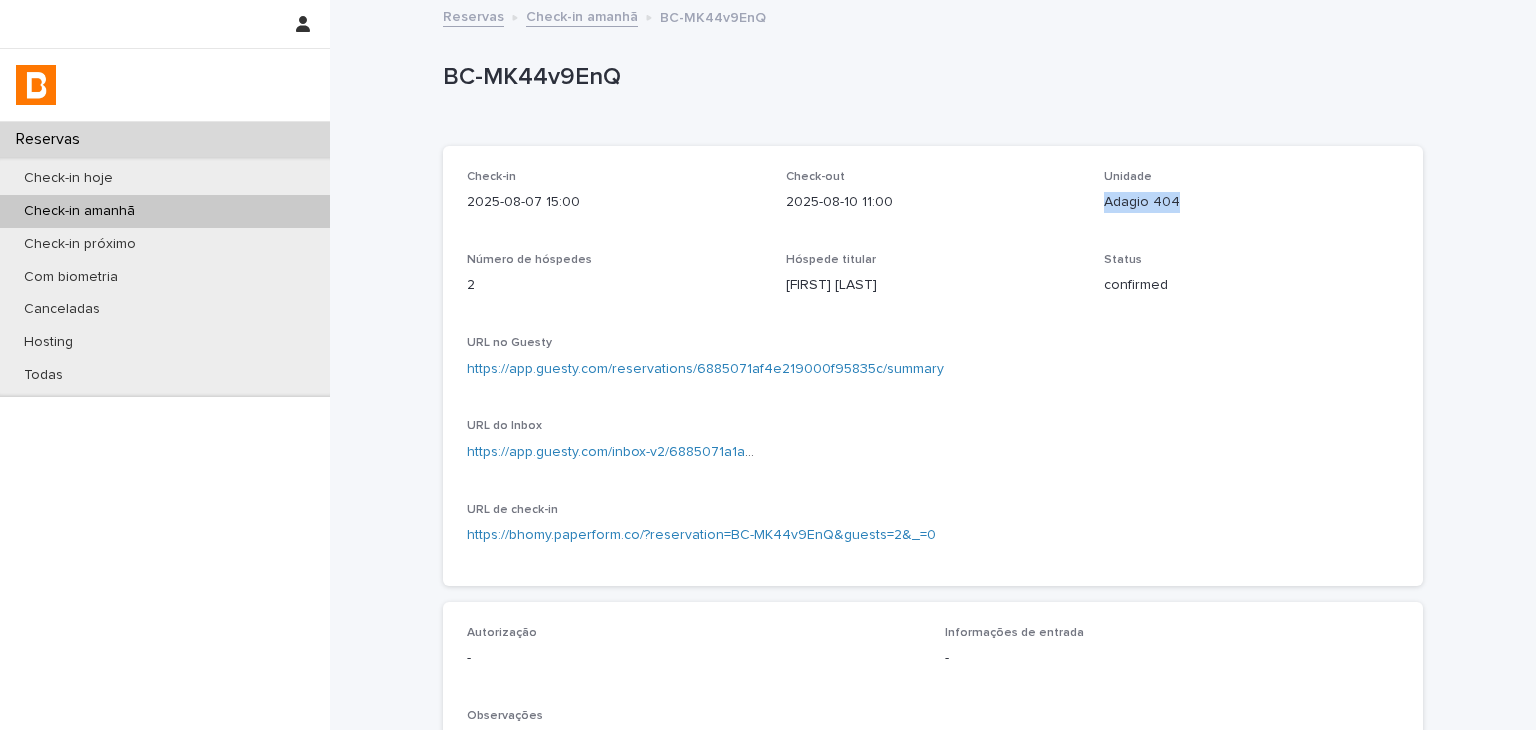 drag, startPoint x: 1108, startPoint y: 195, endPoint x: 1211, endPoint y: 194, distance: 103.00485 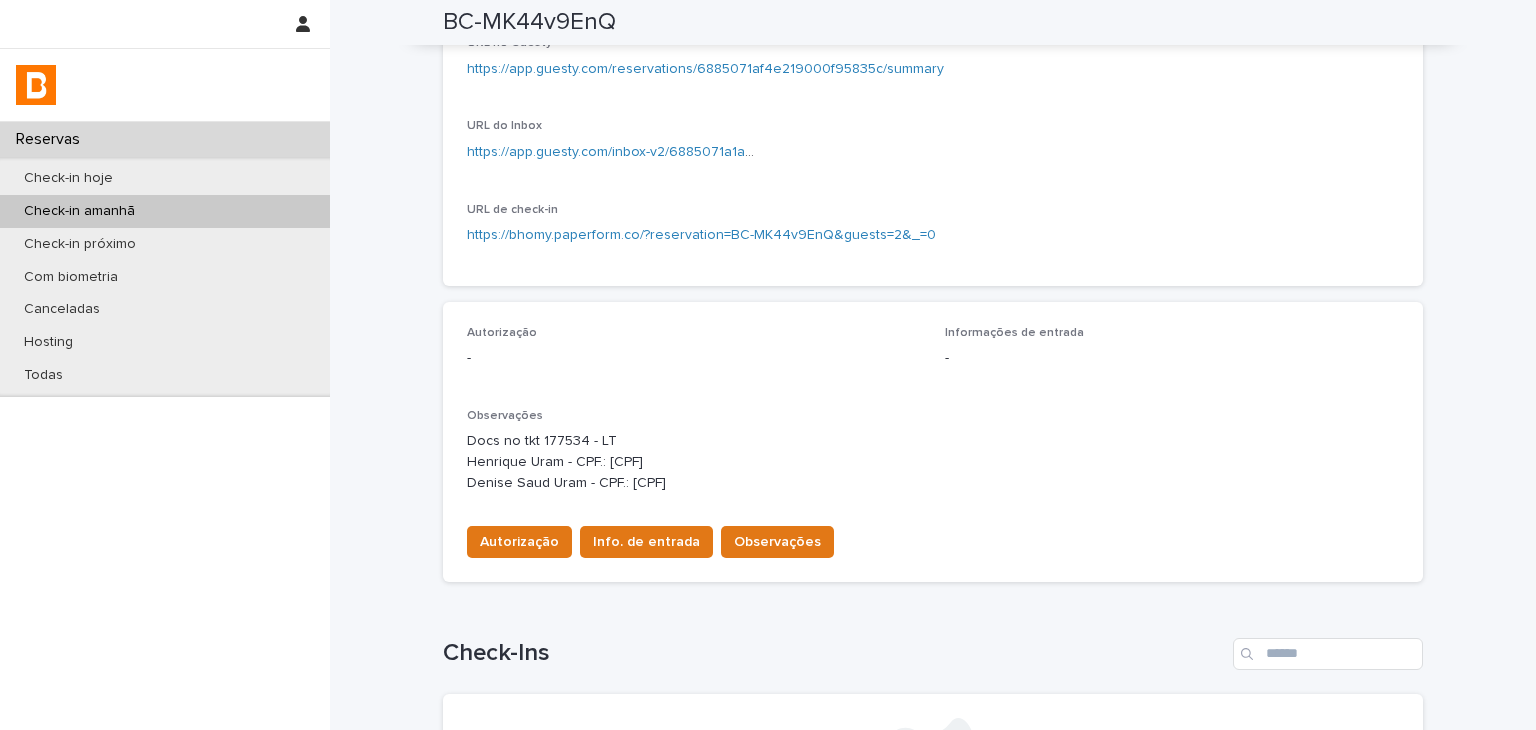 scroll, scrollTop: 0, scrollLeft: 0, axis: both 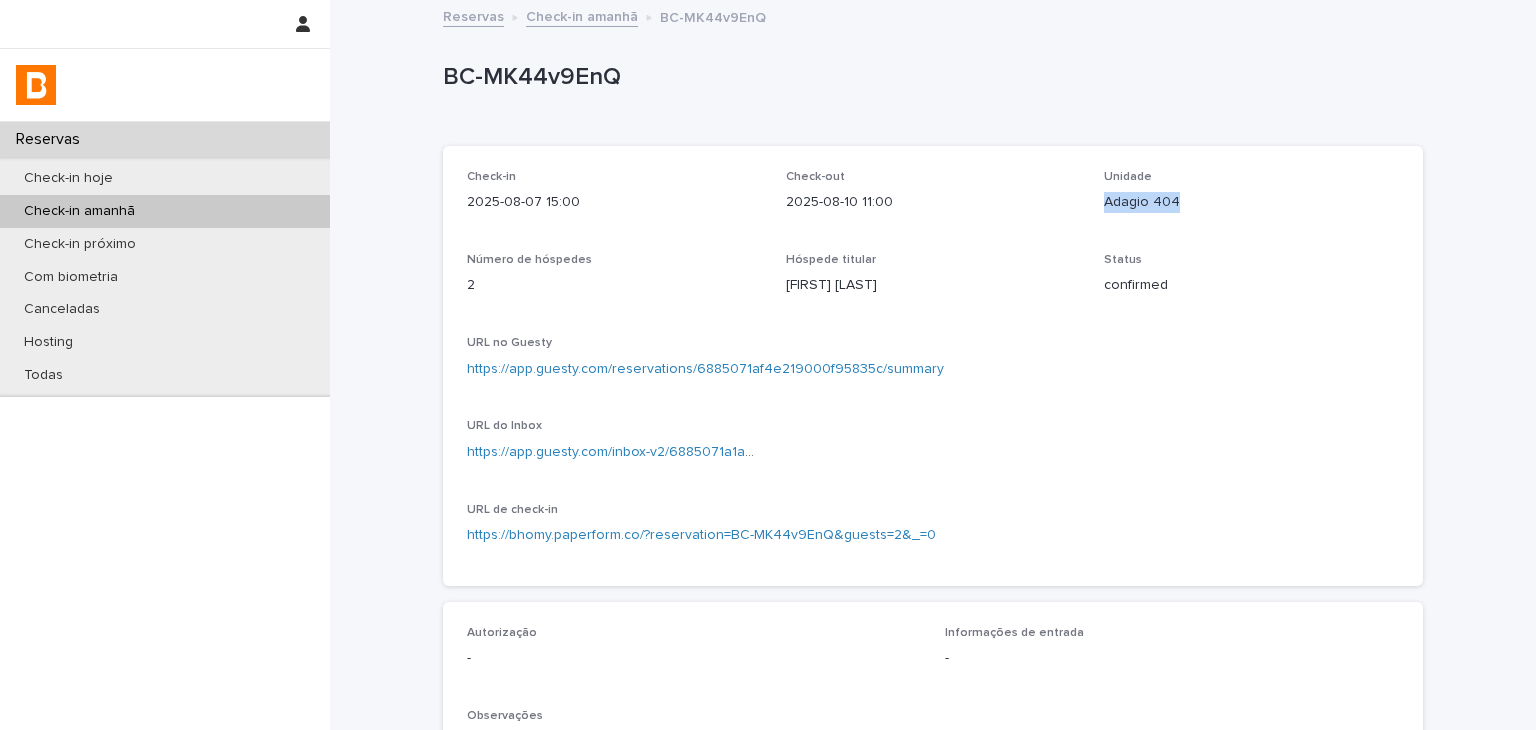 click on "Check-in 2025-08-07 15:00" at bounding box center (614, 199) 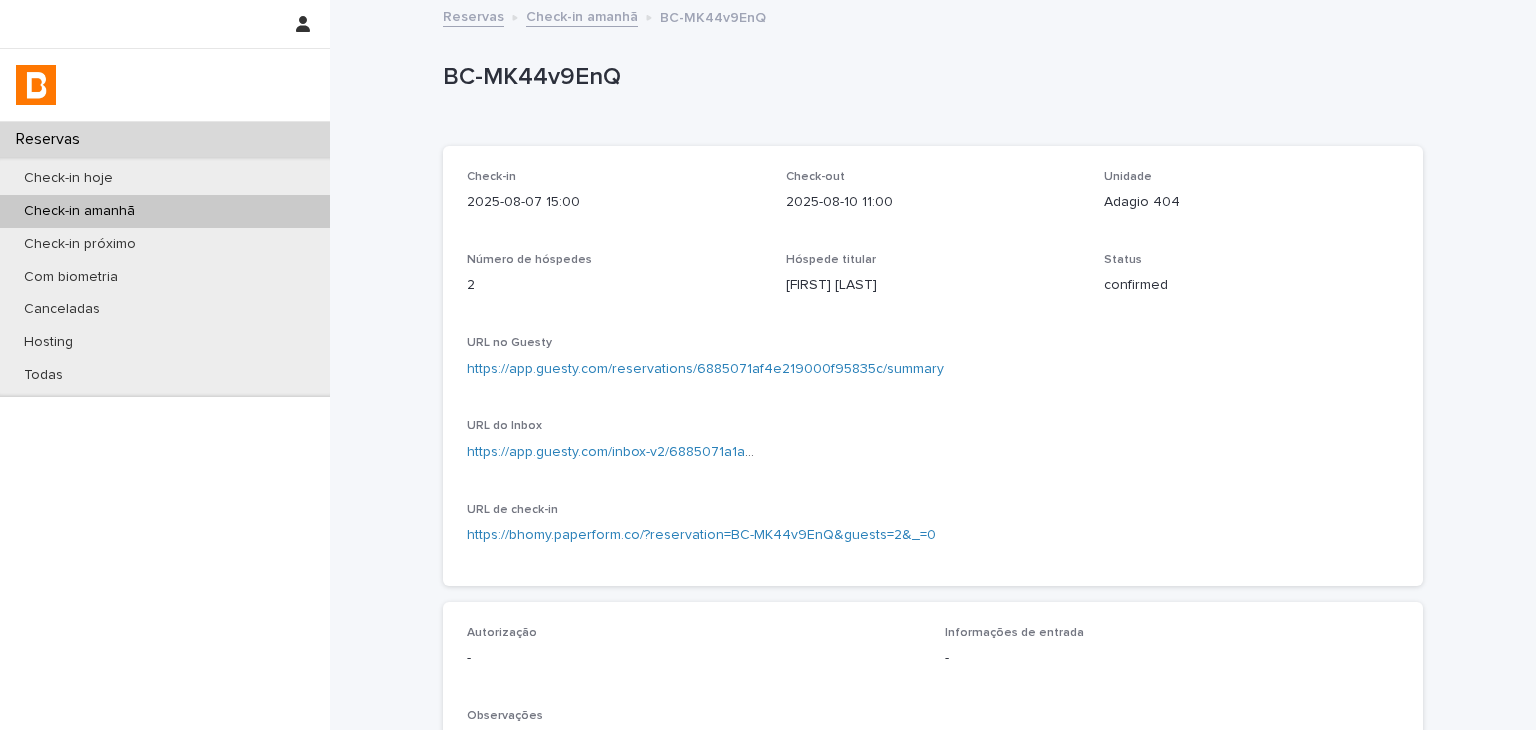 scroll, scrollTop: 666, scrollLeft: 0, axis: vertical 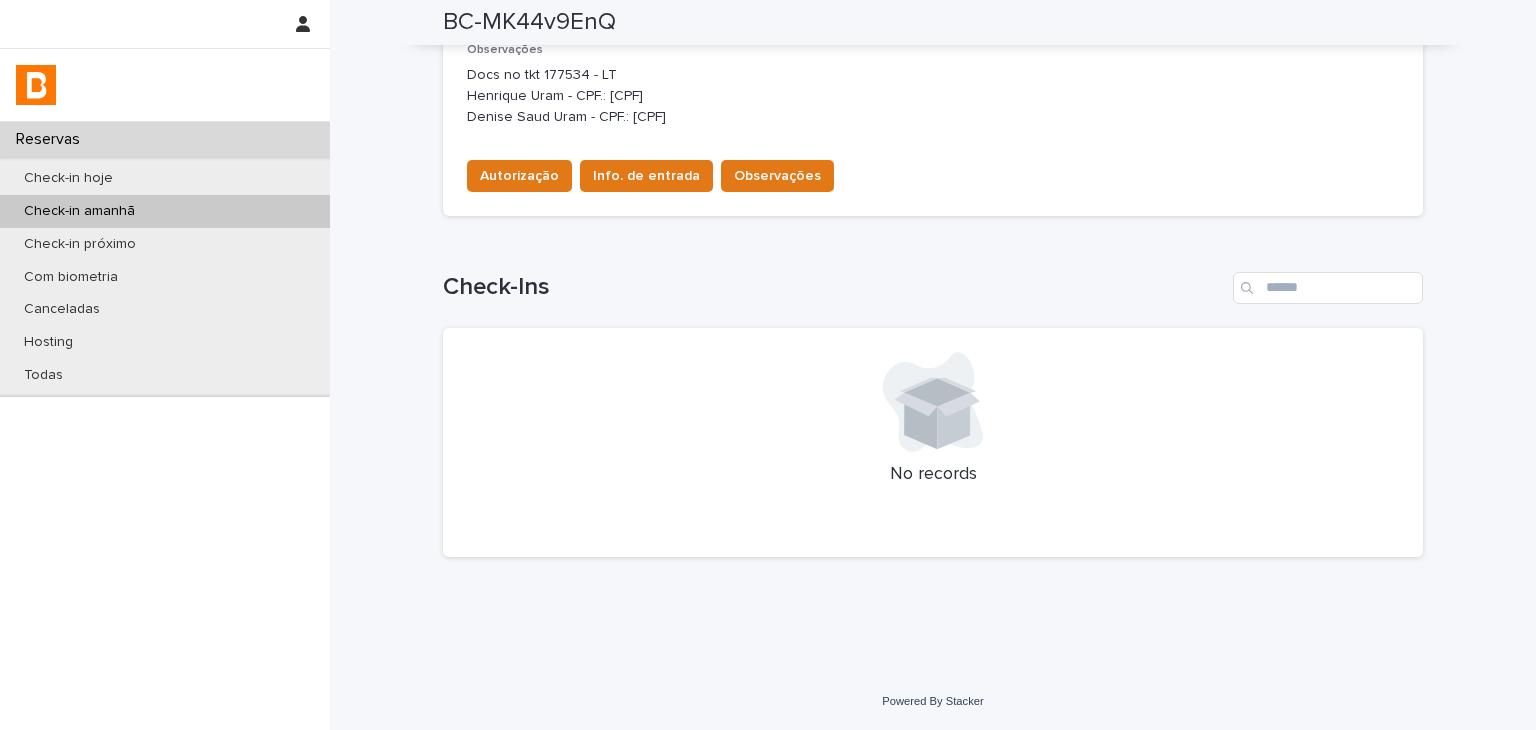click on "Docs no tkt 177534 - LT
Henrique Uram - CPF.: [CPF]
Denise Saud Uram - CPF.: [CPF]" at bounding box center (933, 96) 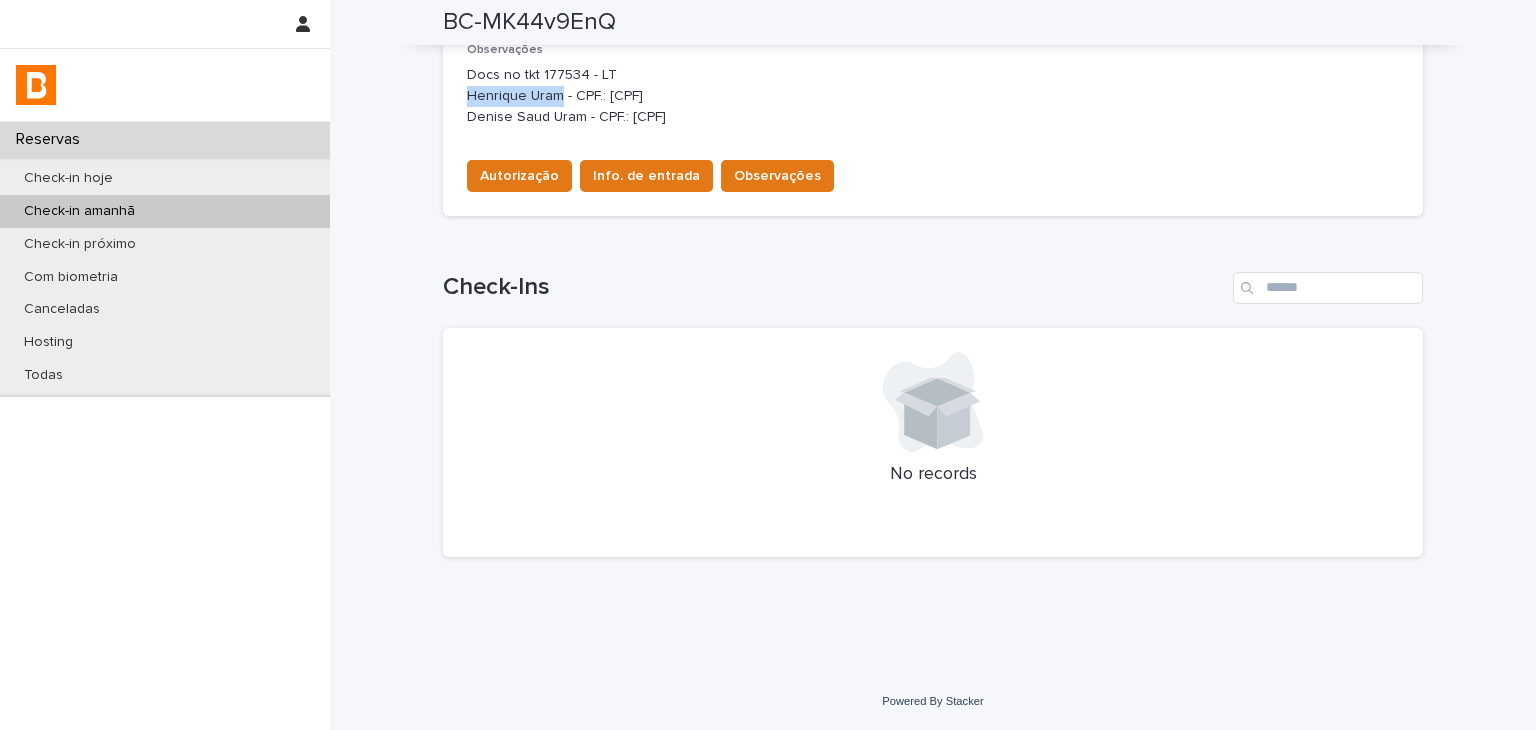 drag, startPoint x: 472, startPoint y: 95, endPoint x: 532, endPoint y: 95, distance: 60 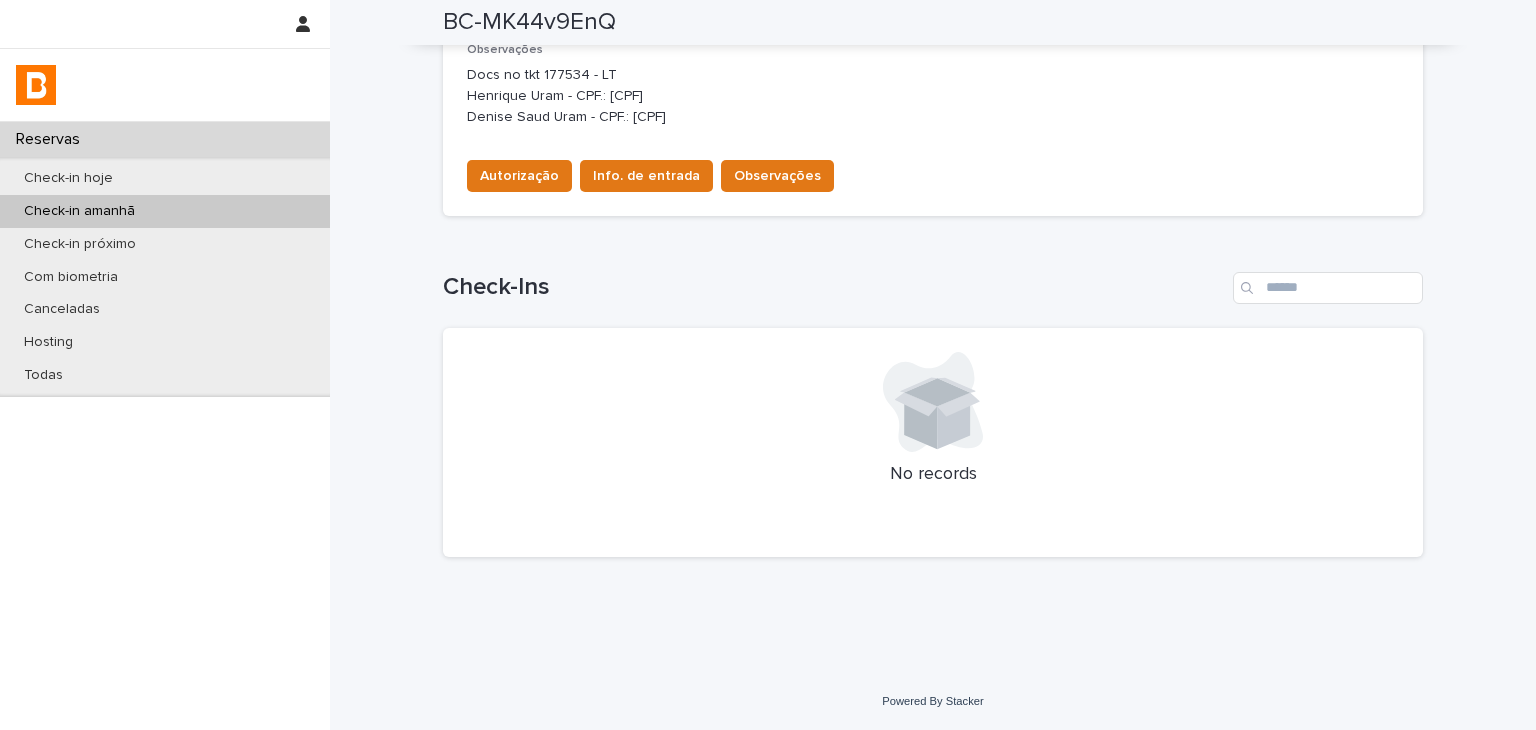 click on "Docs no tkt 177534 - LT
Henrique Uram - CPF.: [CPF]
Denise Saud Uram - CPF.: [CPF]" at bounding box center [933, 96] 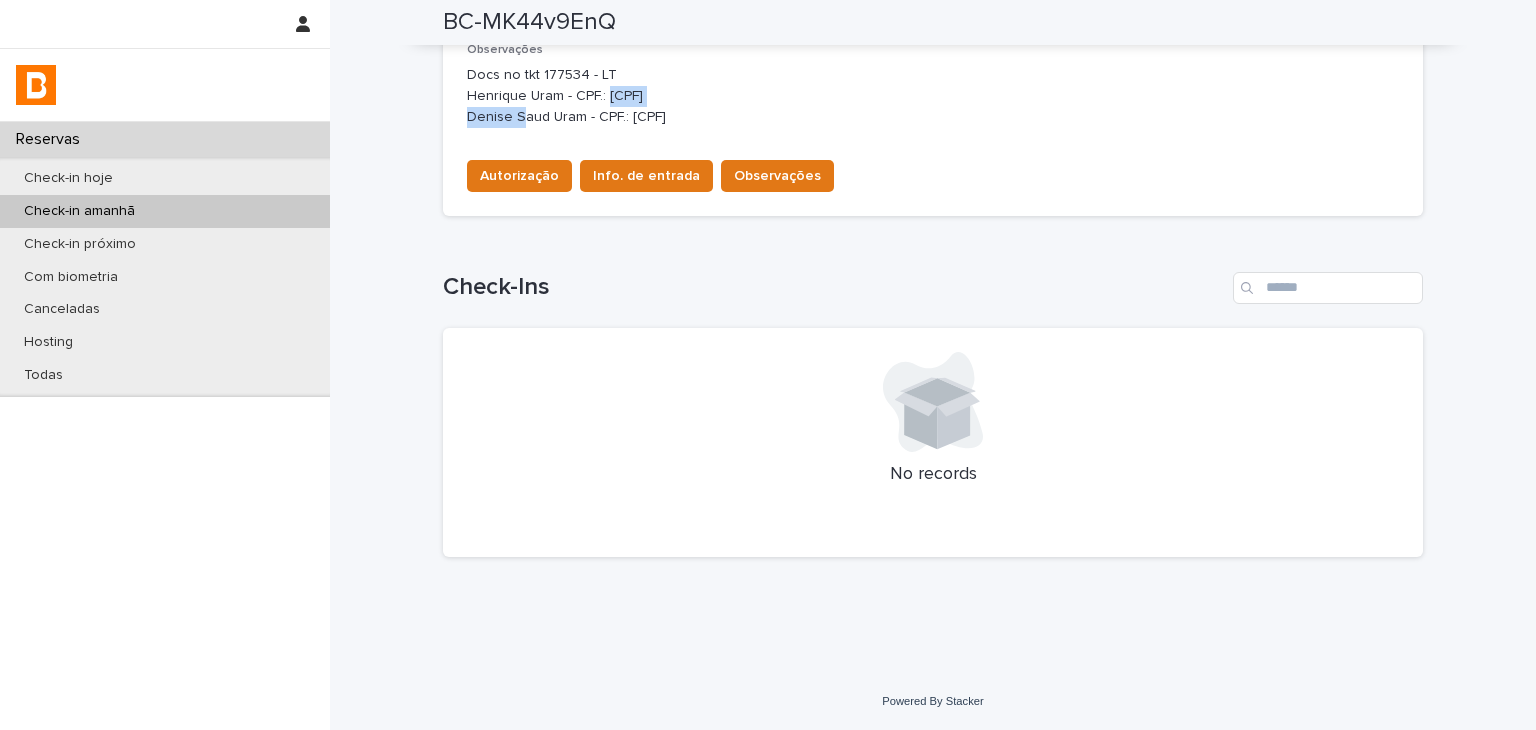 drag, startPoint x: 612, startPoint y: 90, endPoint x: 687, endPoint y: 97, distance: 75.32596 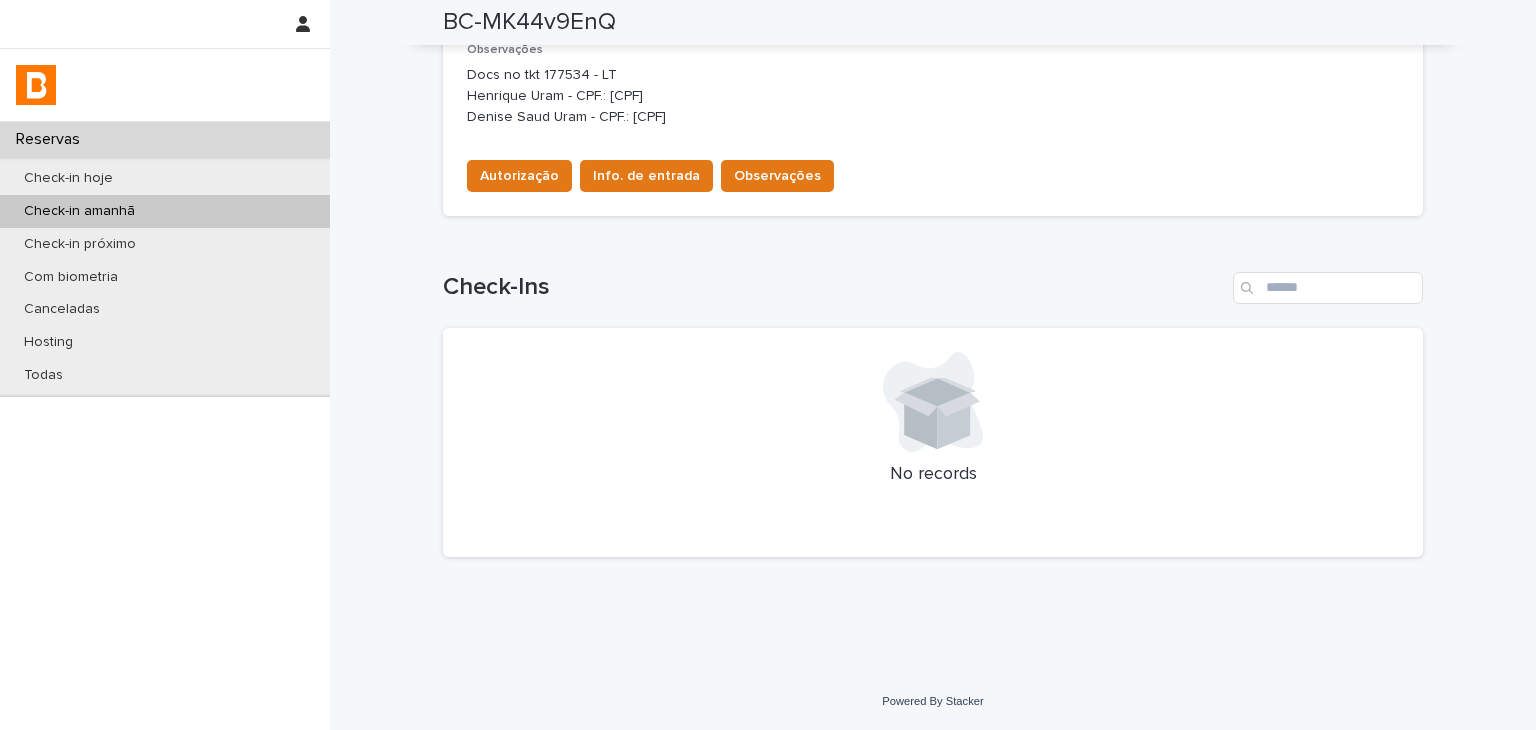 click on "Docs no tkt 177534 - LT
Henrique Uram - CPF.: [CPF]
Denise Saud Uram - CPF.: [CPF]" at bounding box center (933, 96) 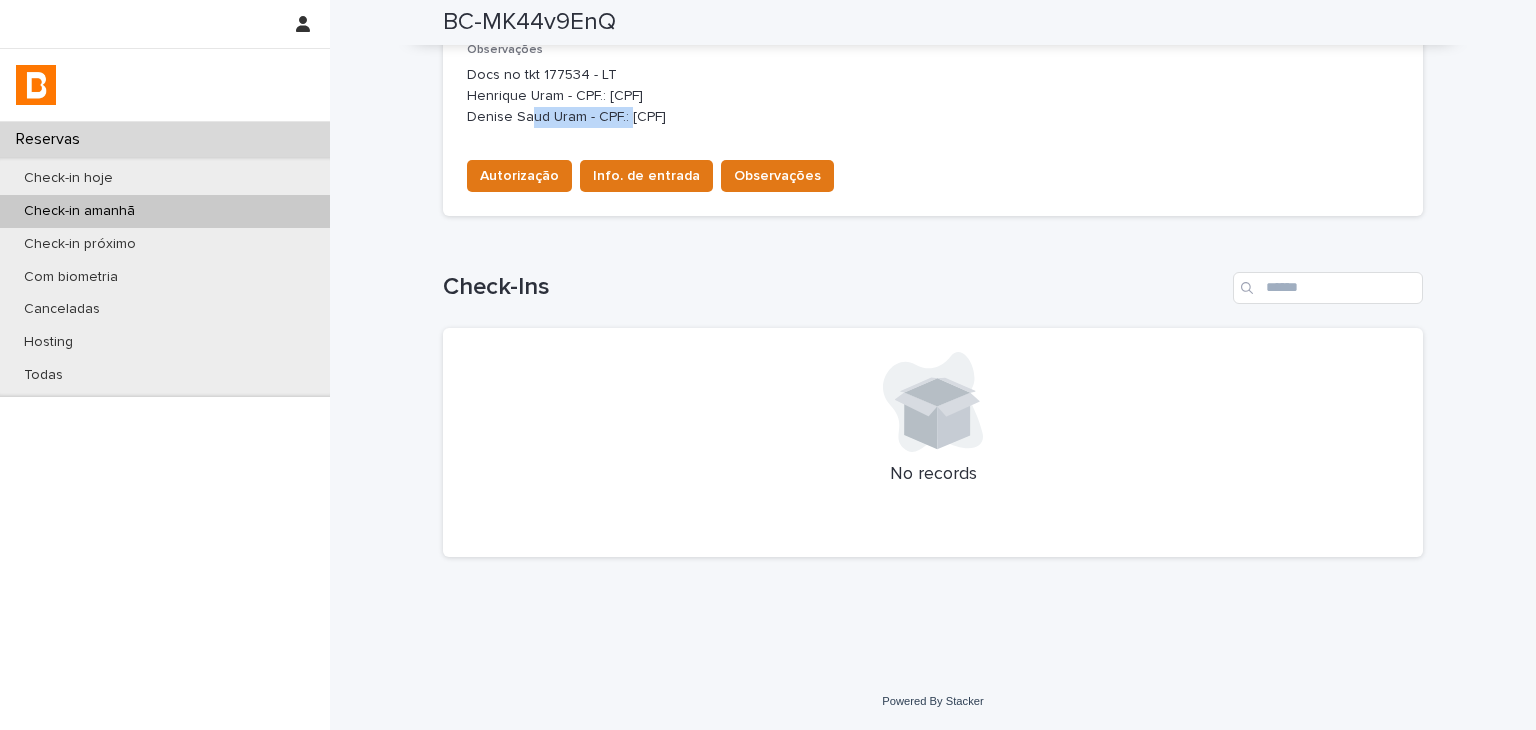 drag, startPoint x: 472, startPoint y: 111, endPoint x: 552, endPoint y: 117, distance: 80.224686 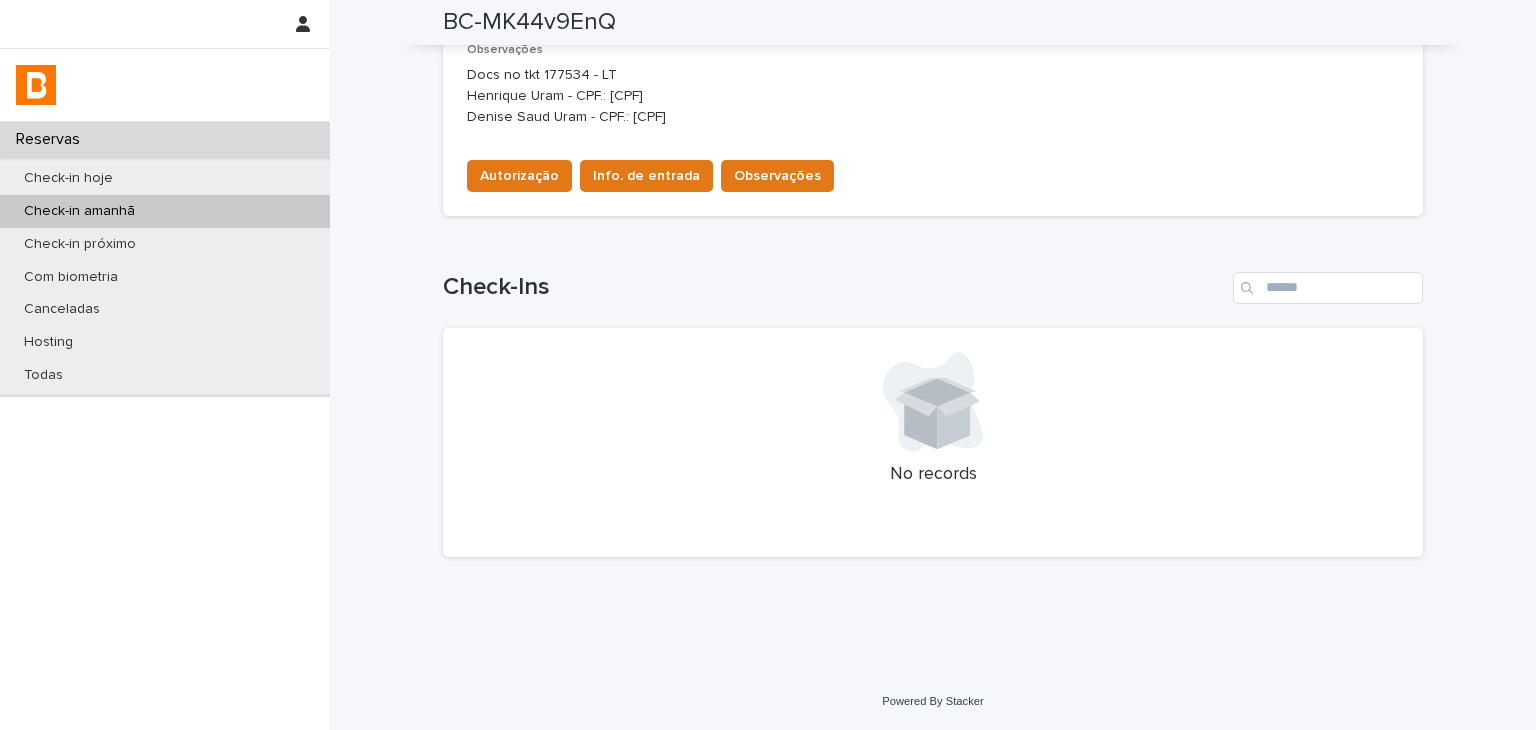 click on "Docs no tkt 177534 - LT
Henrique Uram - CPF.: [CPF]
Denise Saud Uram - CPF.: [CPF]" at bounding box center [933, 96] 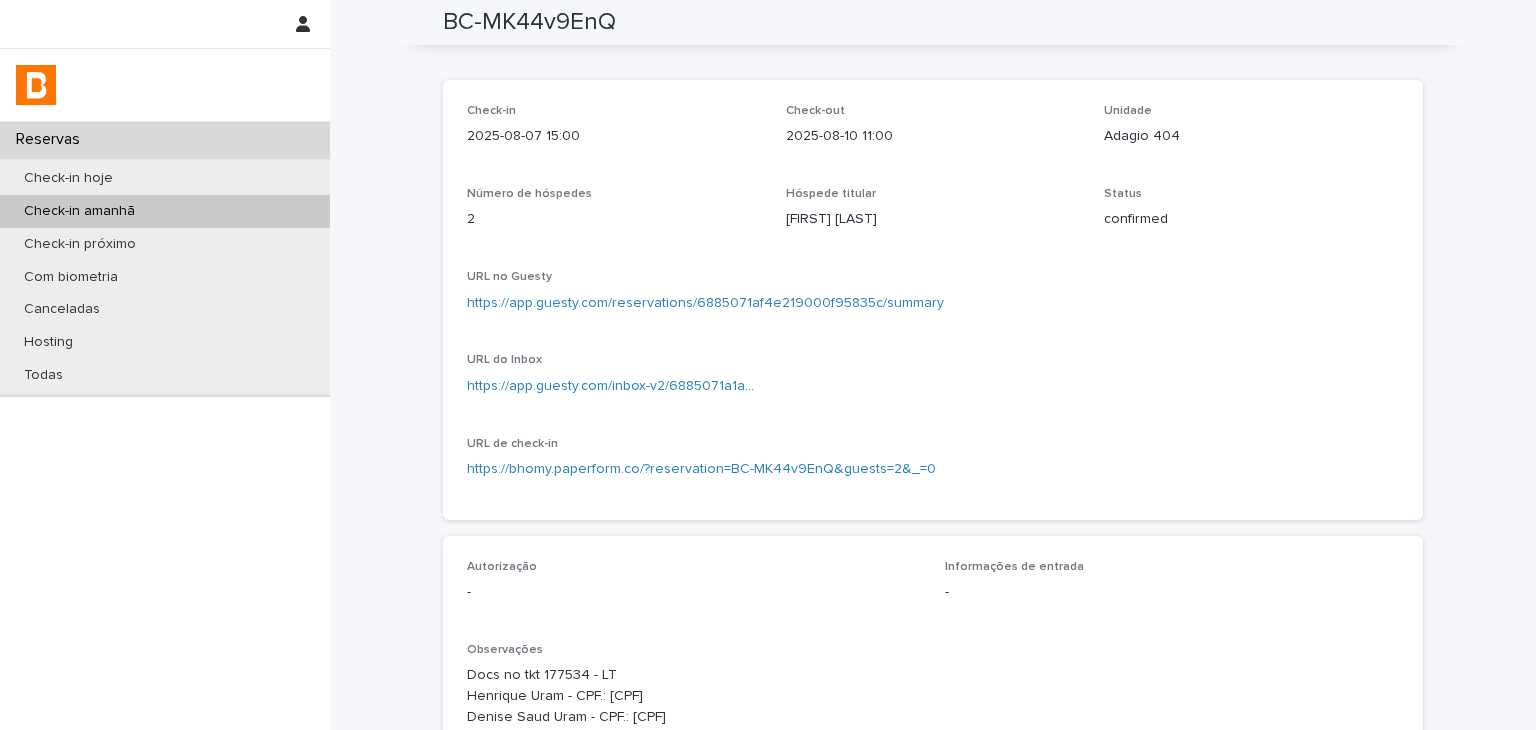 scroll, scrollTop: 0, scrollLeft: 0, axis: both 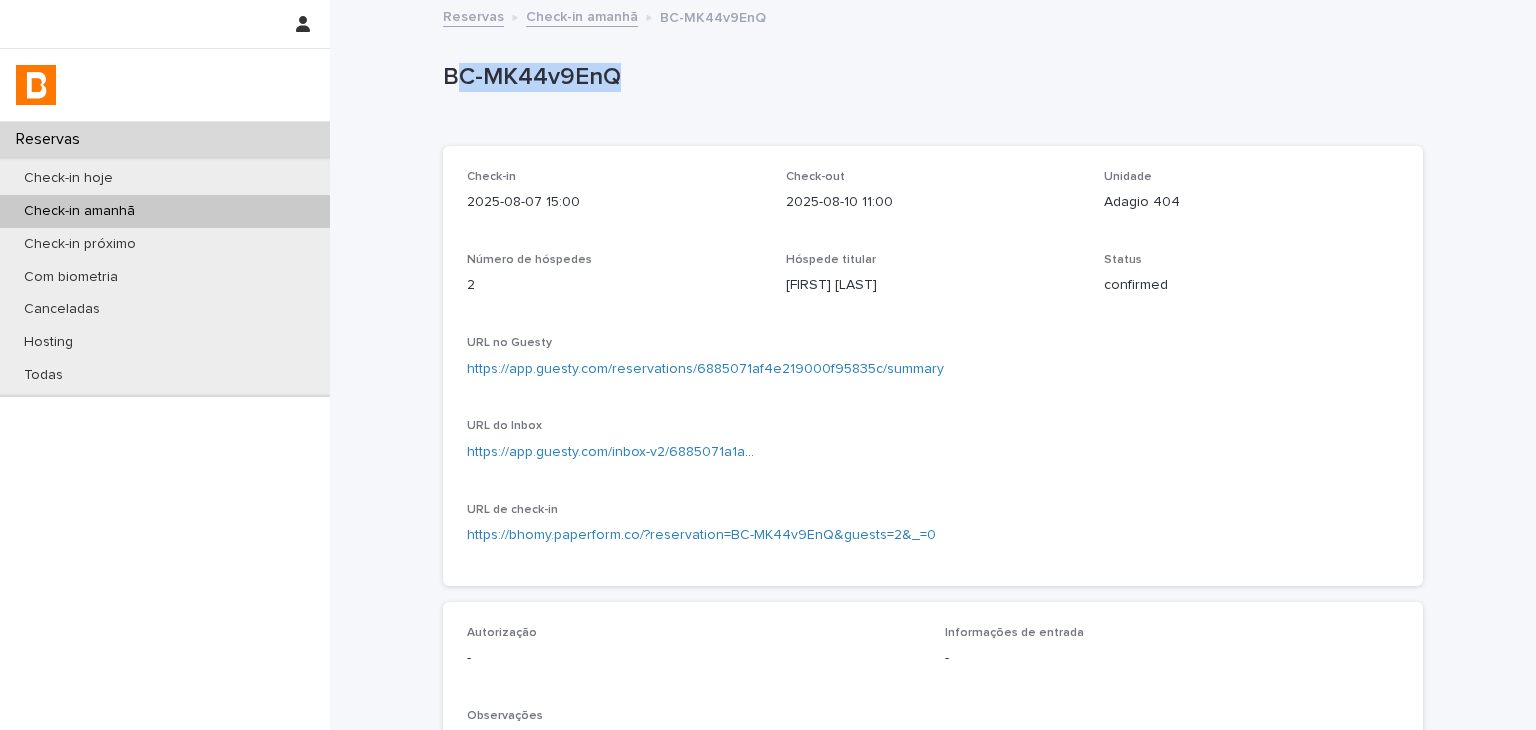drag, startPoint x: 443, startPoint y: 78, endPoint x: 660, endPoint y: 71, distance: 217.11287 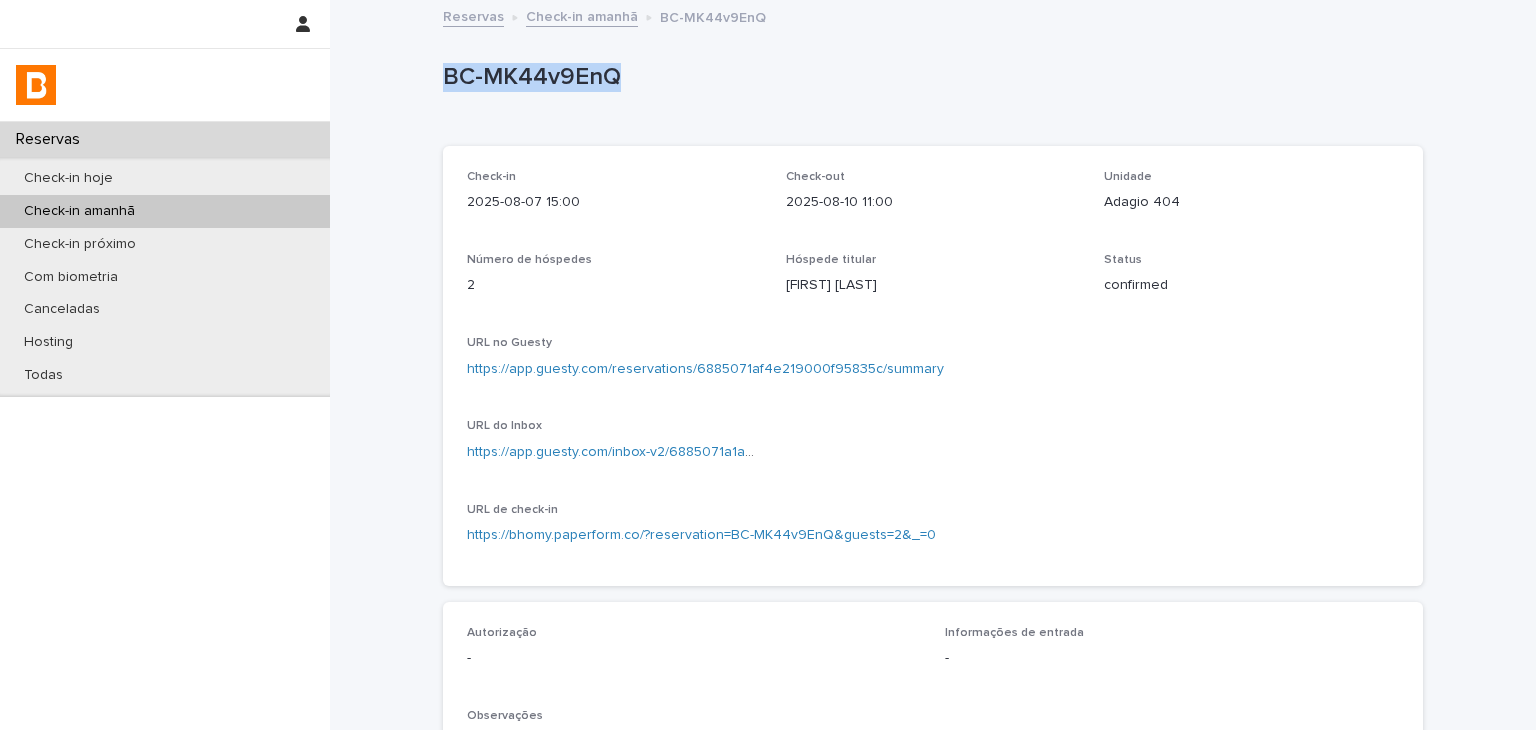 drag, startPoint x: 443, startPoint y: 69, endPoint x: 540, endPoint y: 73, distance: 97.082436 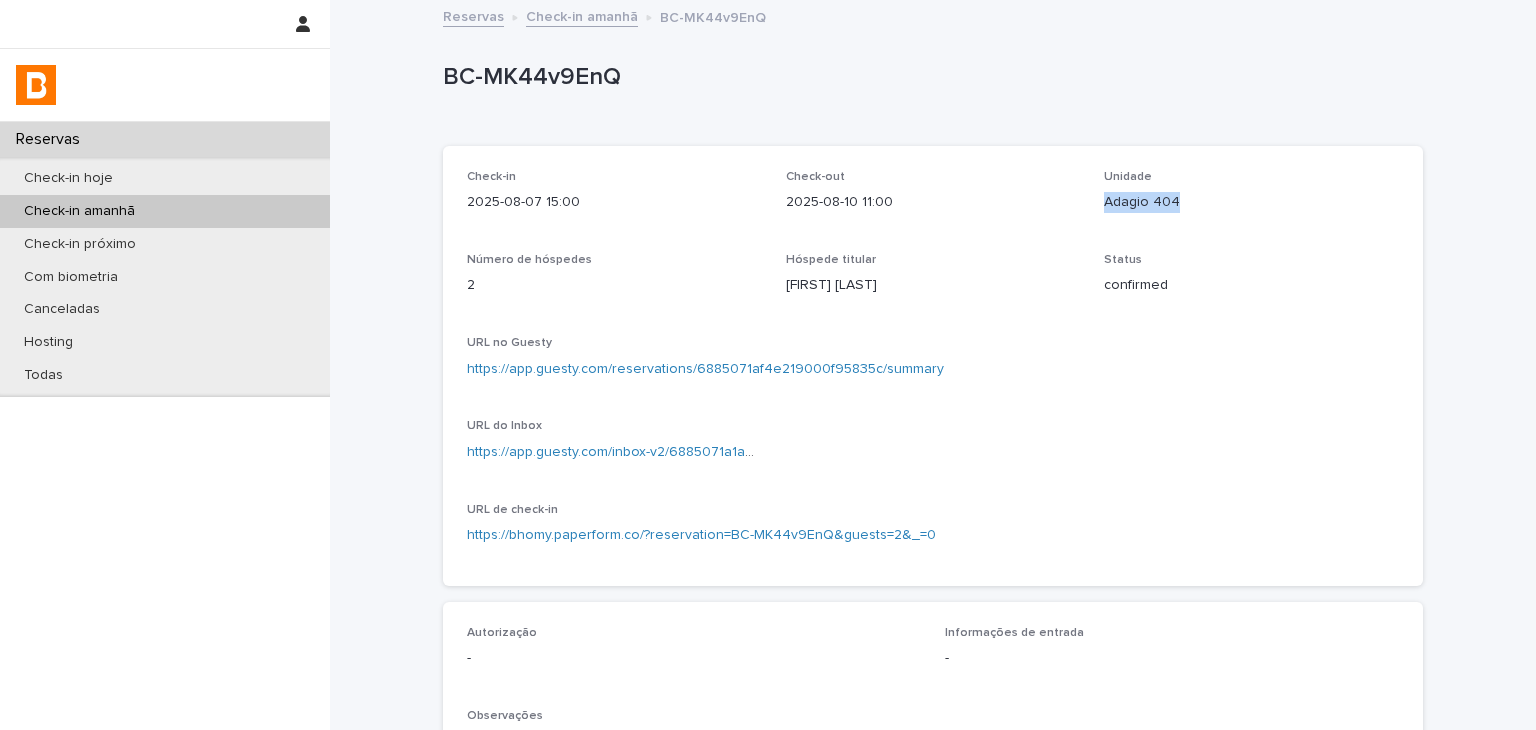 drag, startPoint x: 1093, startPoint y: 195, endPoint x: 1207, endPoint y: 200, distance: 114.1096 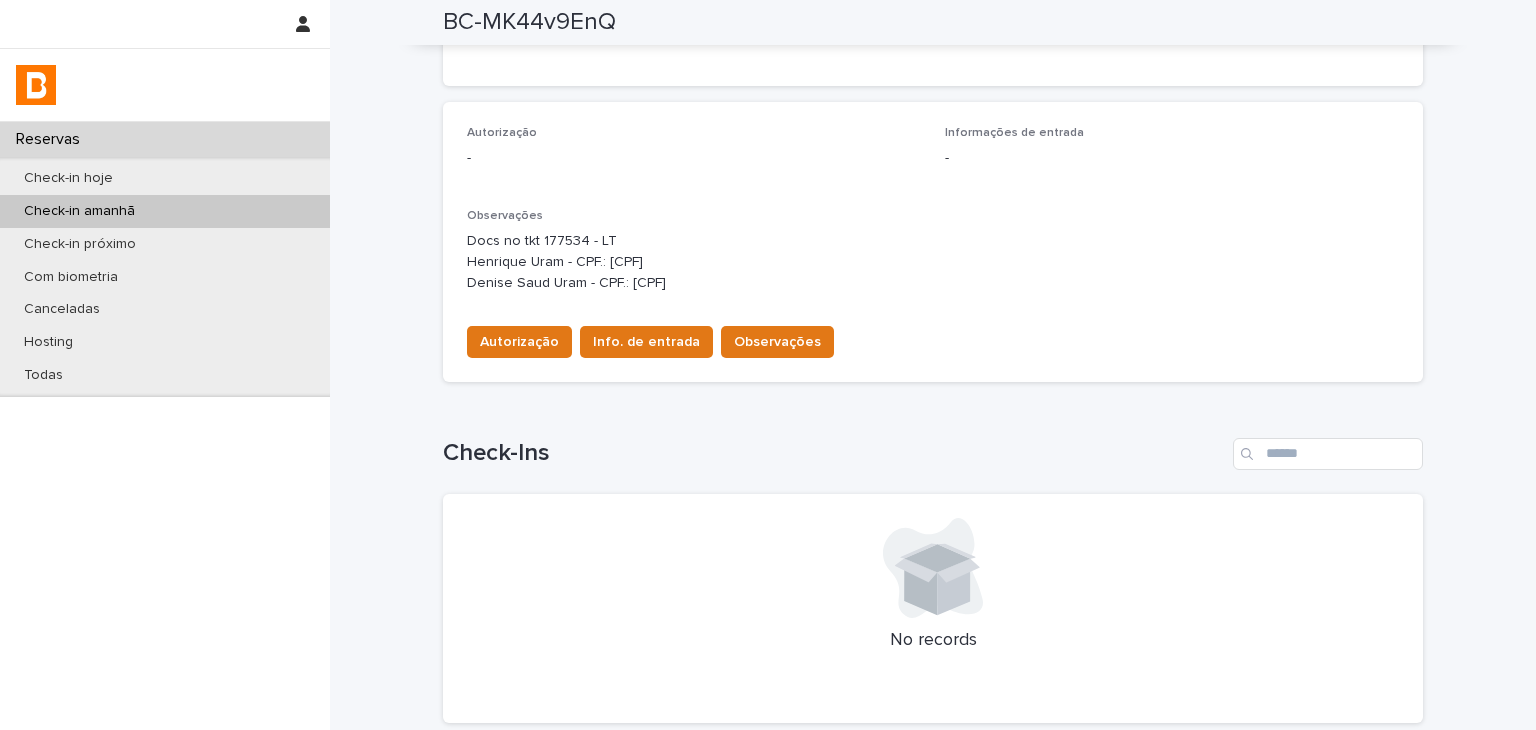 click on "Docs no tkt 177534 - LT
Henrique Uram - CPF.: [CPF]
Denise Saud Uram - CPF.: [CPF]" at bounding box center [933, 262] 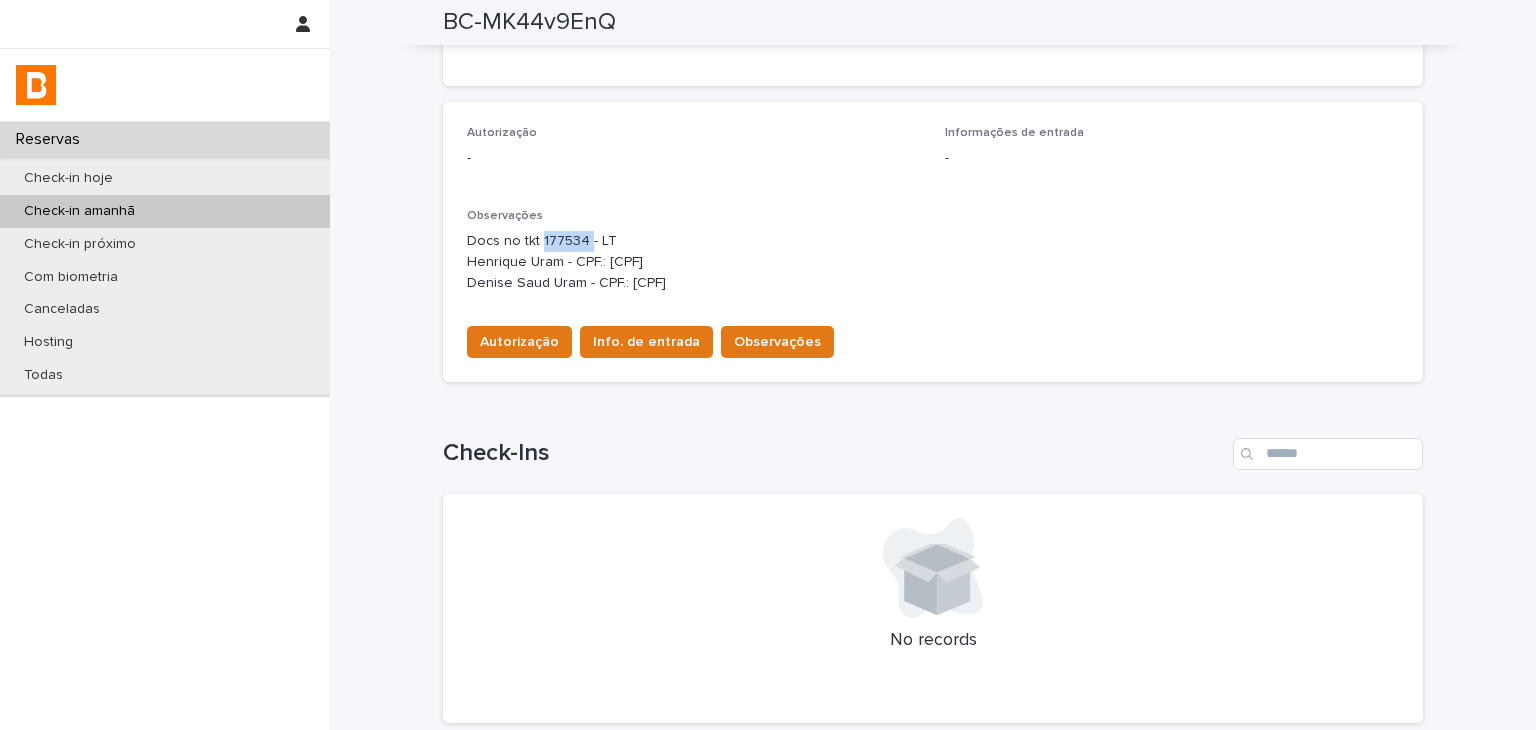 click on "Docs no tkt 177534 - LT
Henrique Uram - CPF.: [CPF]
Denise Saud Uram - CPF.: [CPF]" at bounding box center (933, 262) 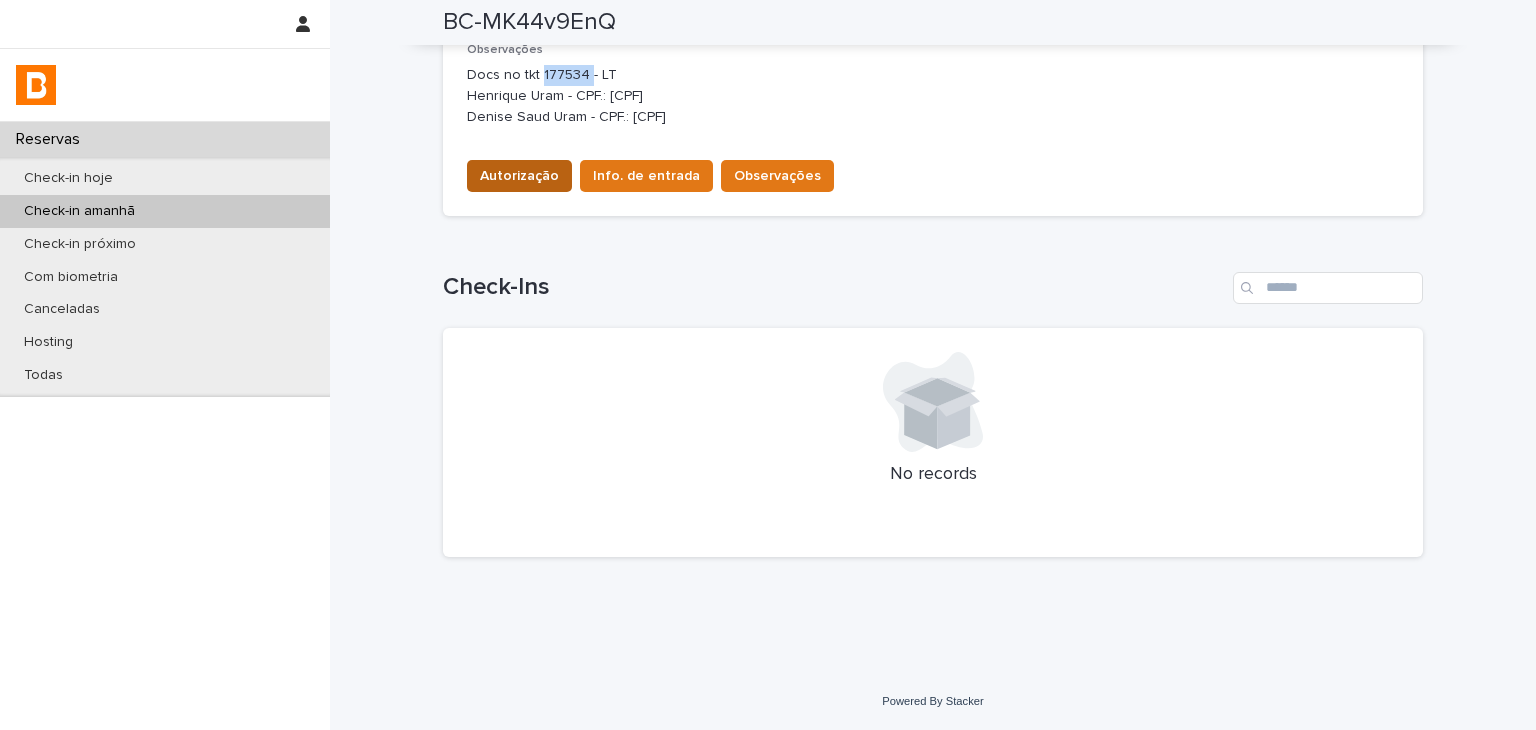click on "Autorização" at bounding box center [519, 176] 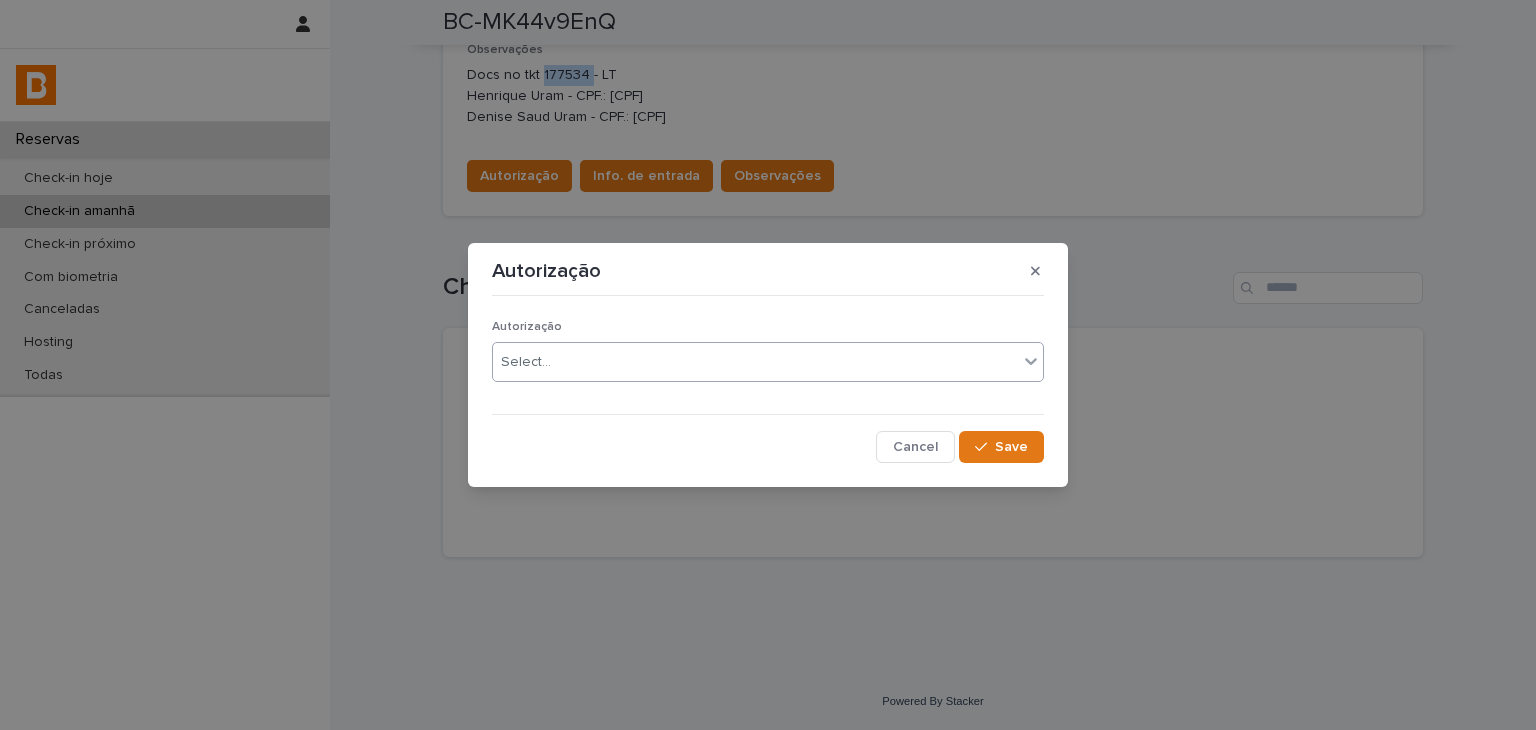 click on "Select..." at bounding box center [755, 362] 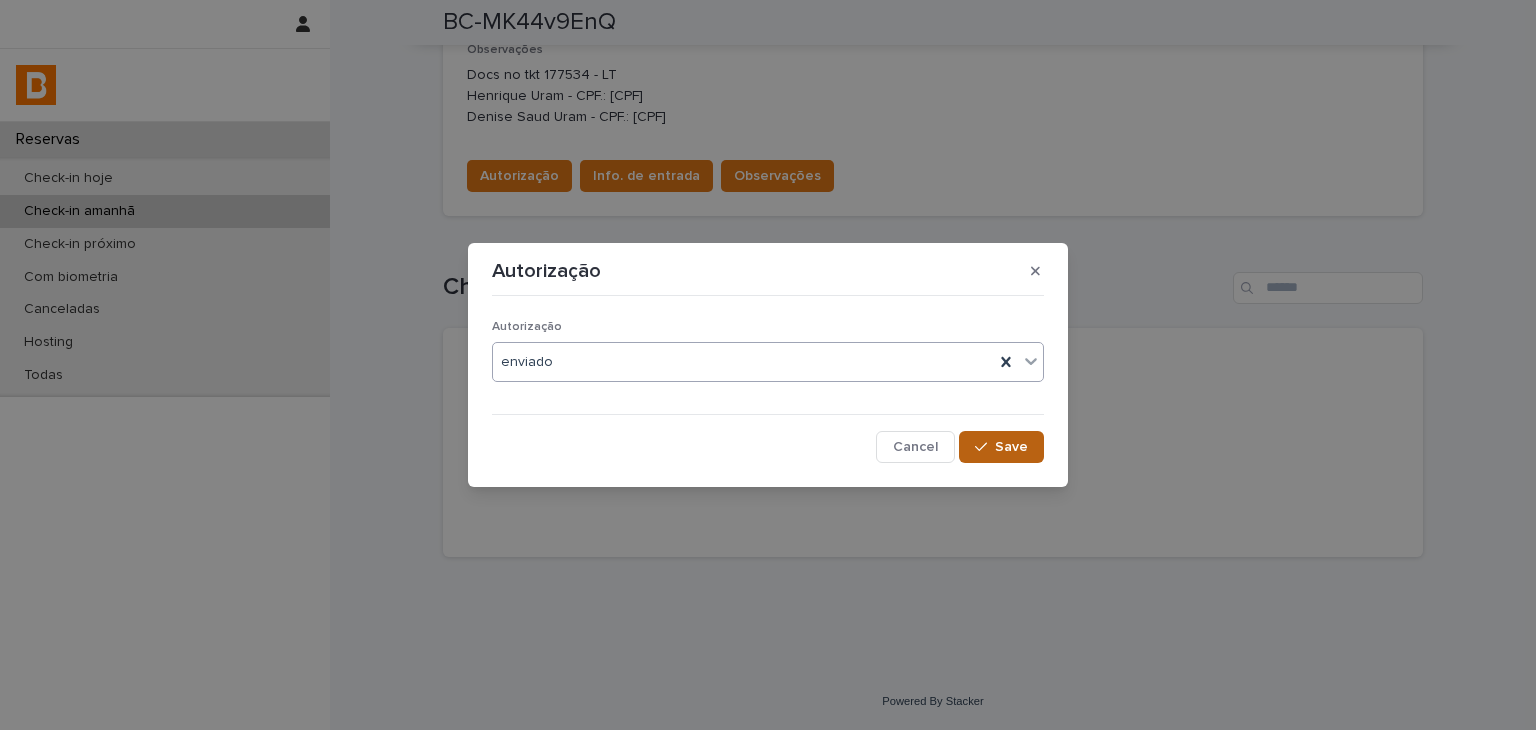 click on "Save" at bounding box center (1011, 447) 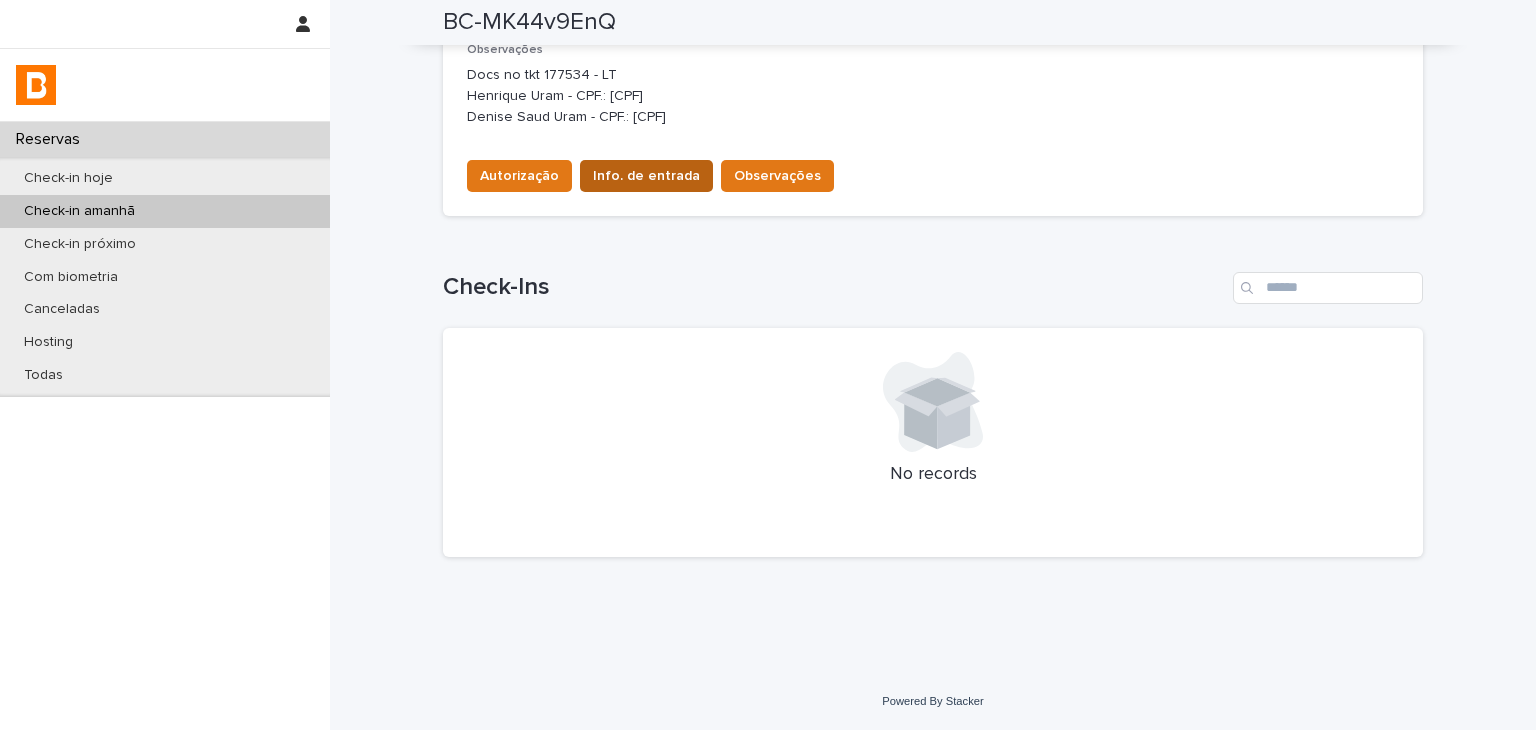 click on "Info. de entrada" at bounding box center [646, 176] 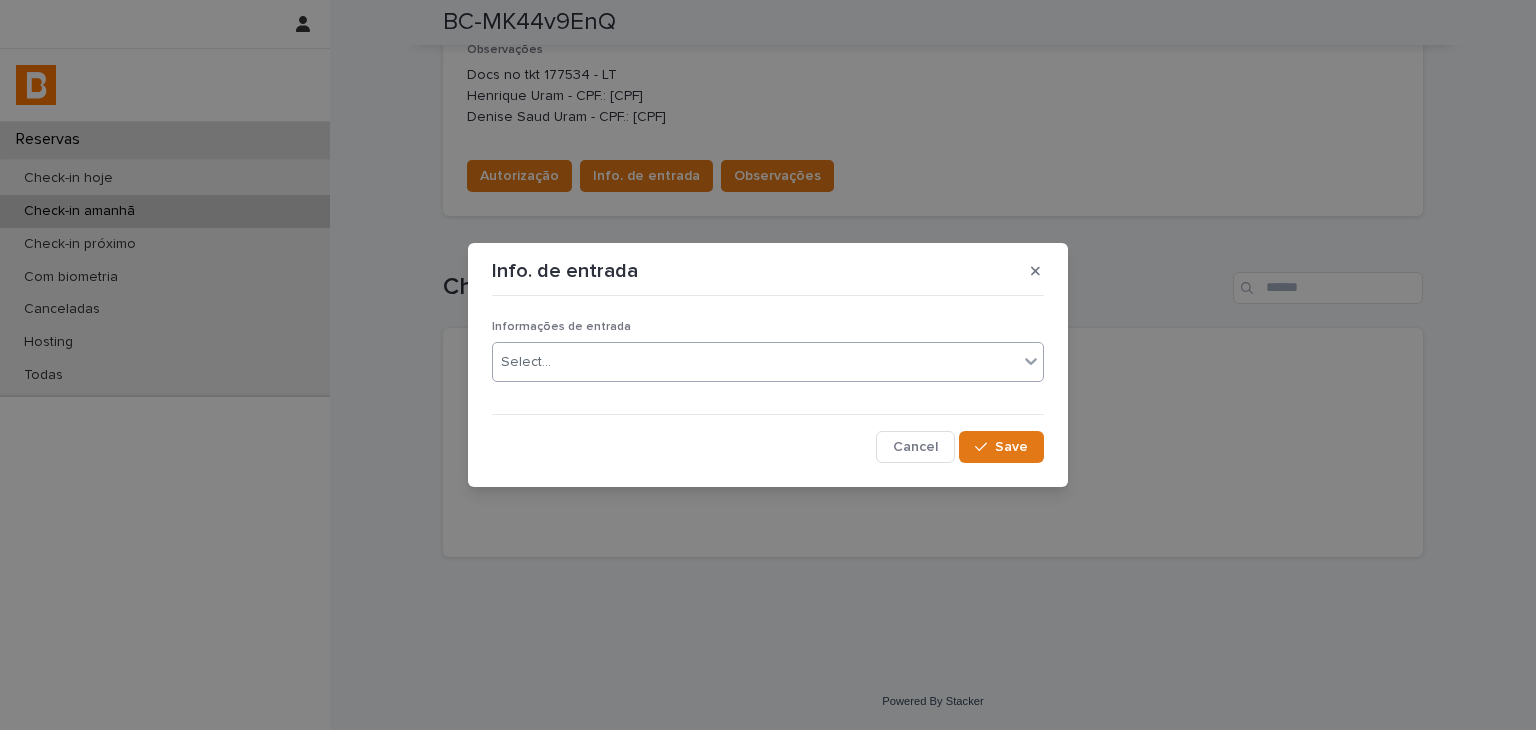 click on "Select..." at bounding box center [755, 362] 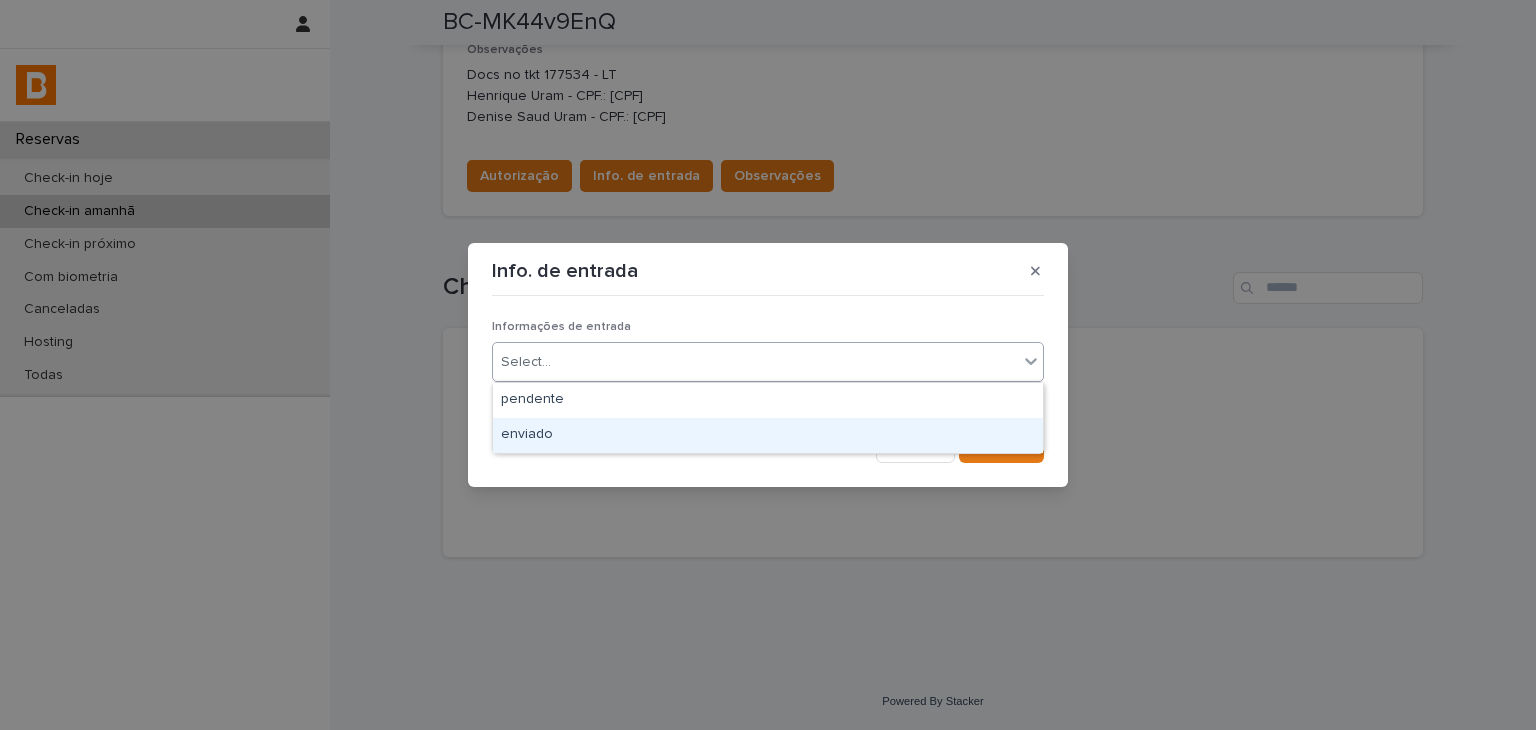 drag, startPoint x: 638, startPoint y: 378, endPoint x: 1036, endPoint y: 453, distance: 405.00494 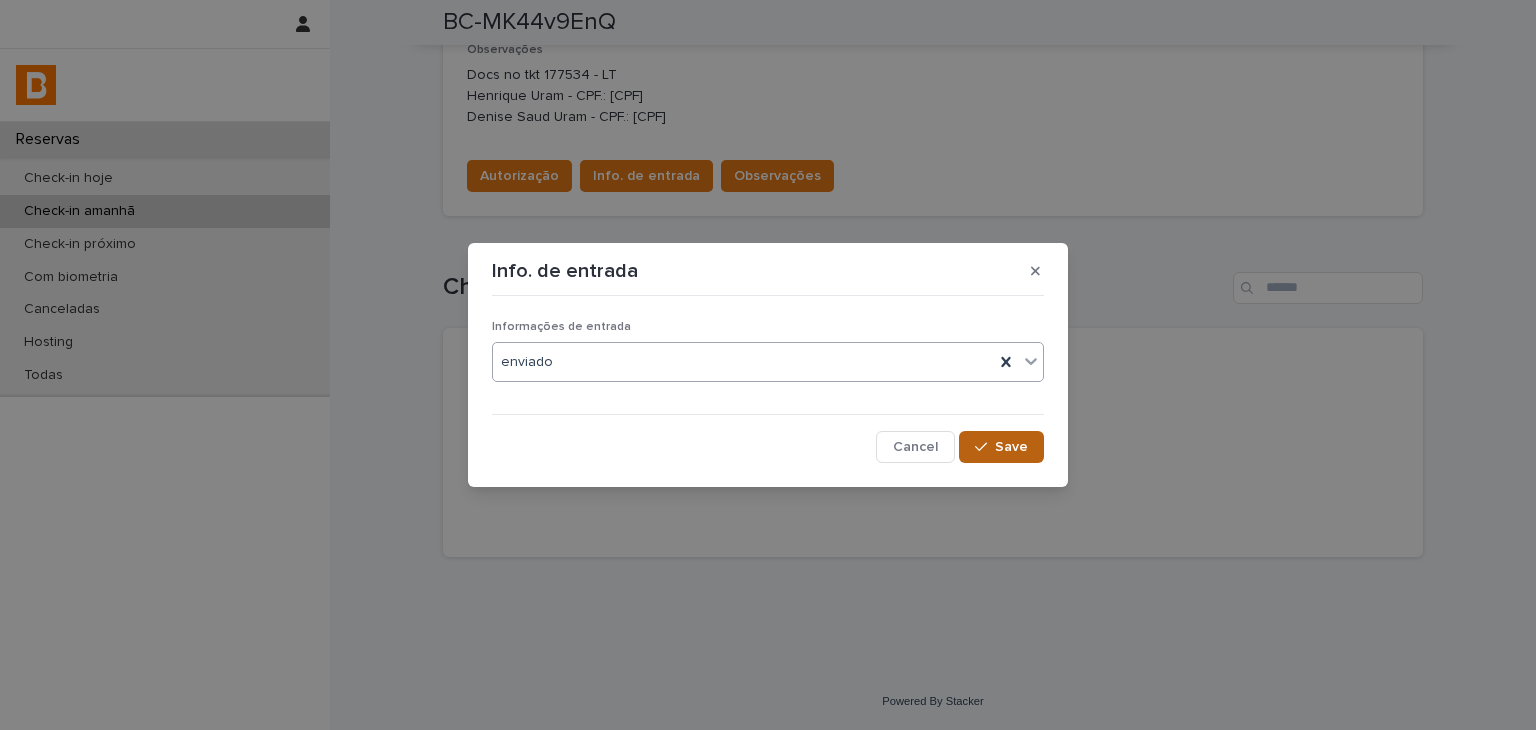 click on "Save" at bounding box center [1001, 447] 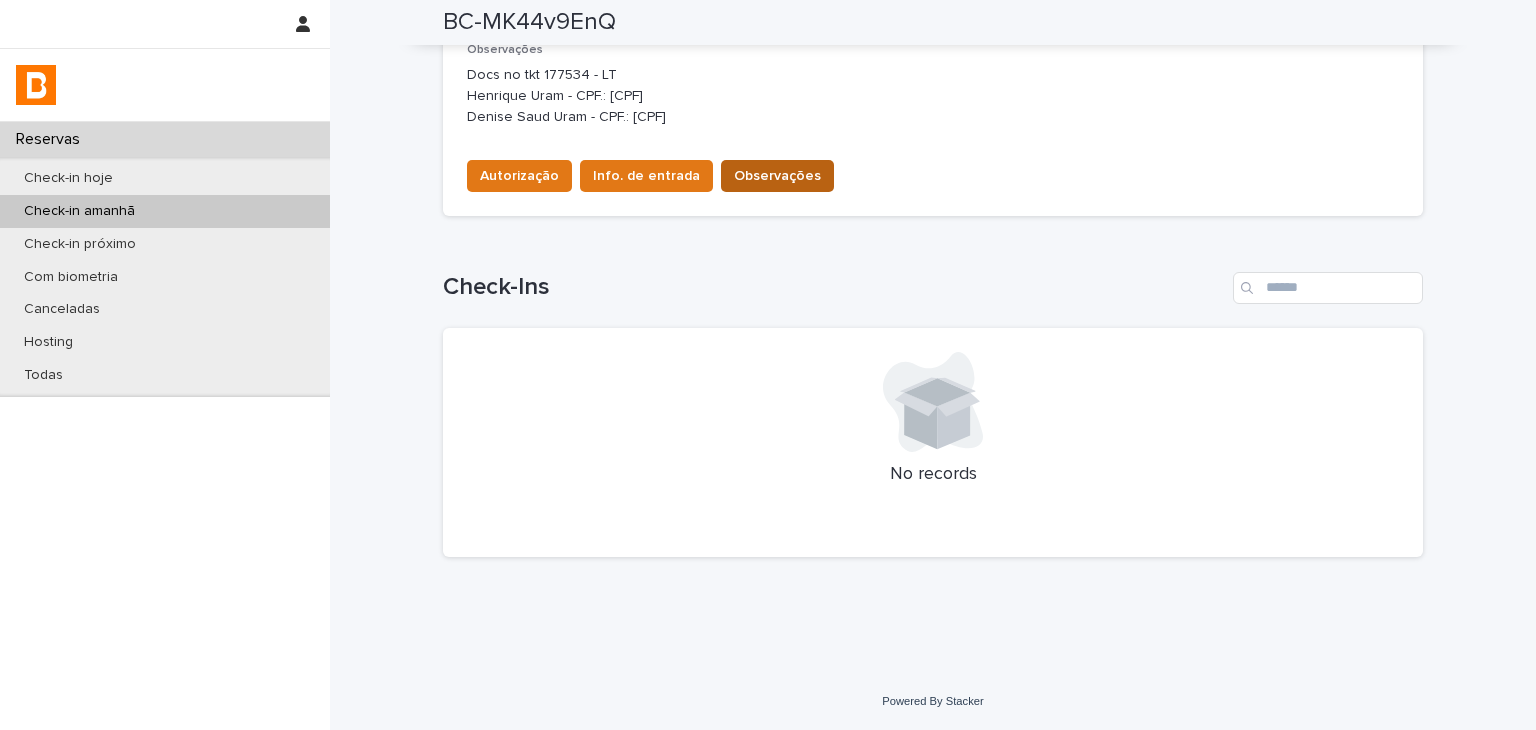 click on "Observações" at bounding box center [777, 176] 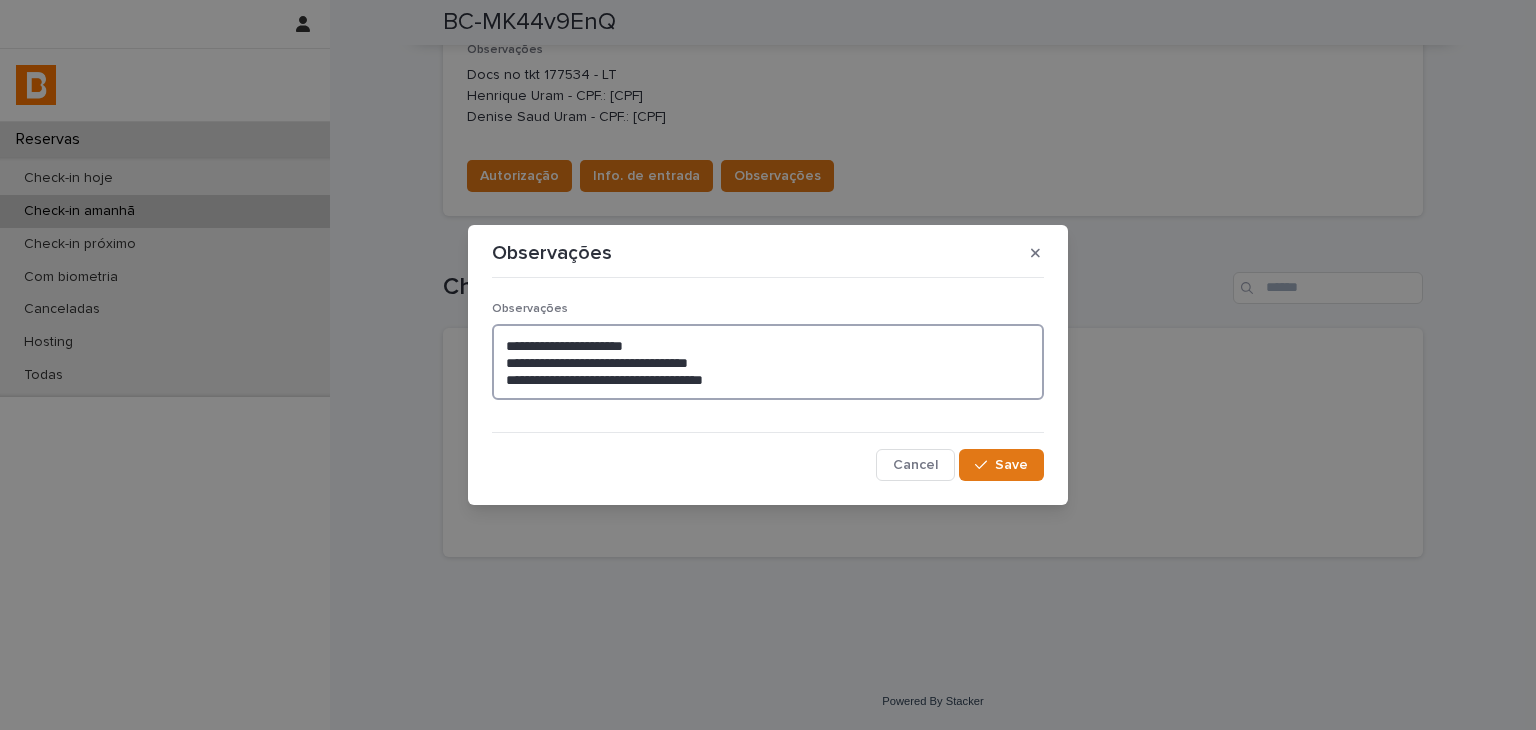click on "**********" at bounding box center [768, 362] 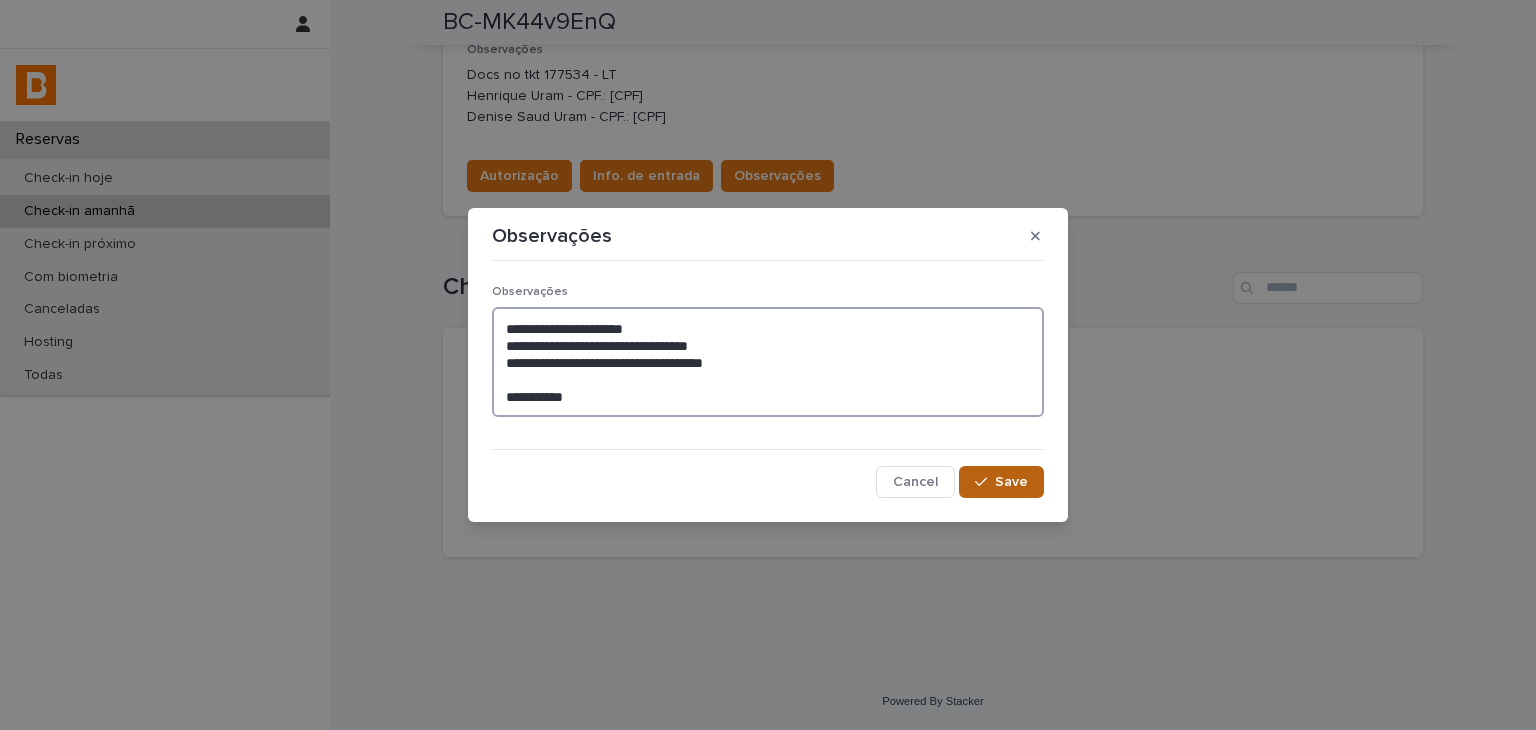 type on "**********" 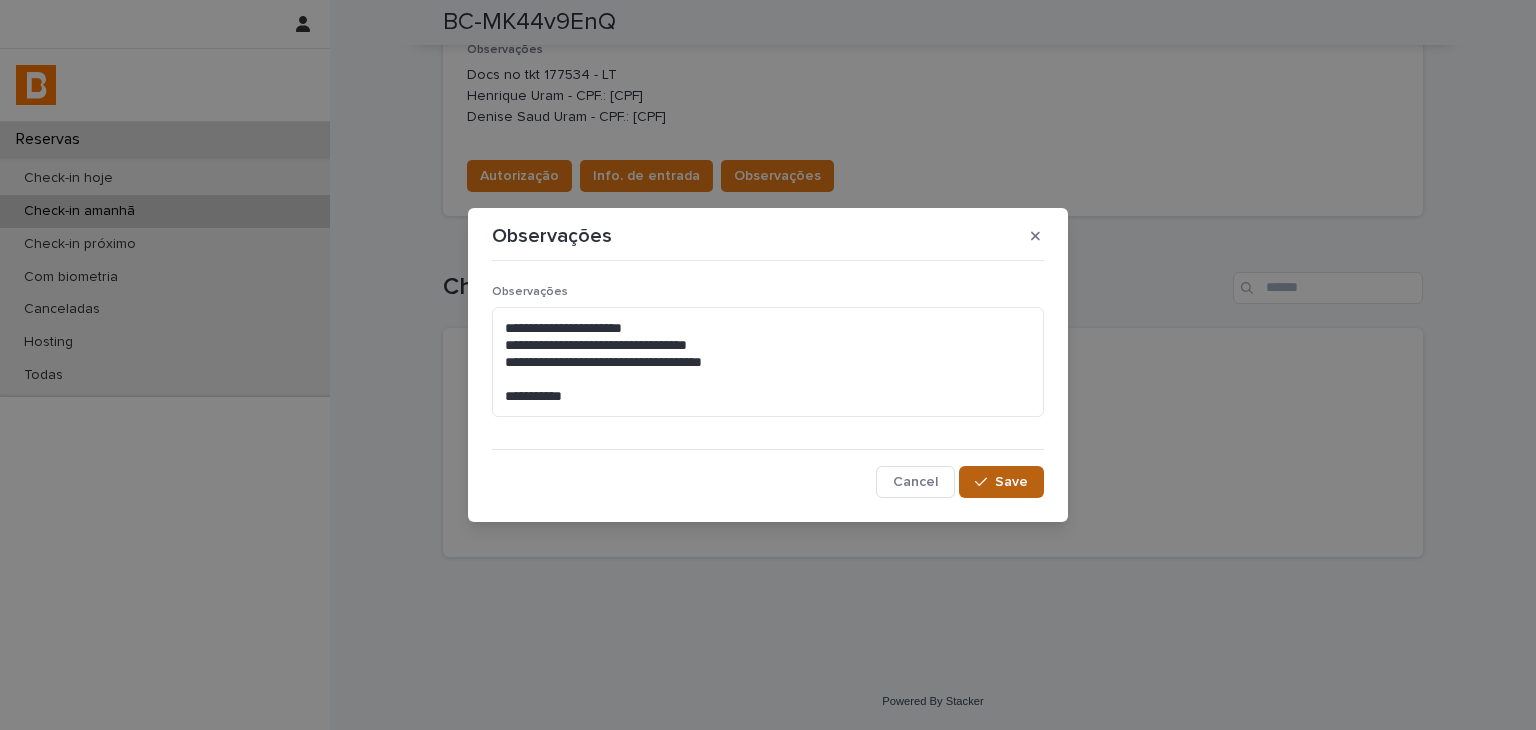 click on "Save" at bounding box center (1001, 482) 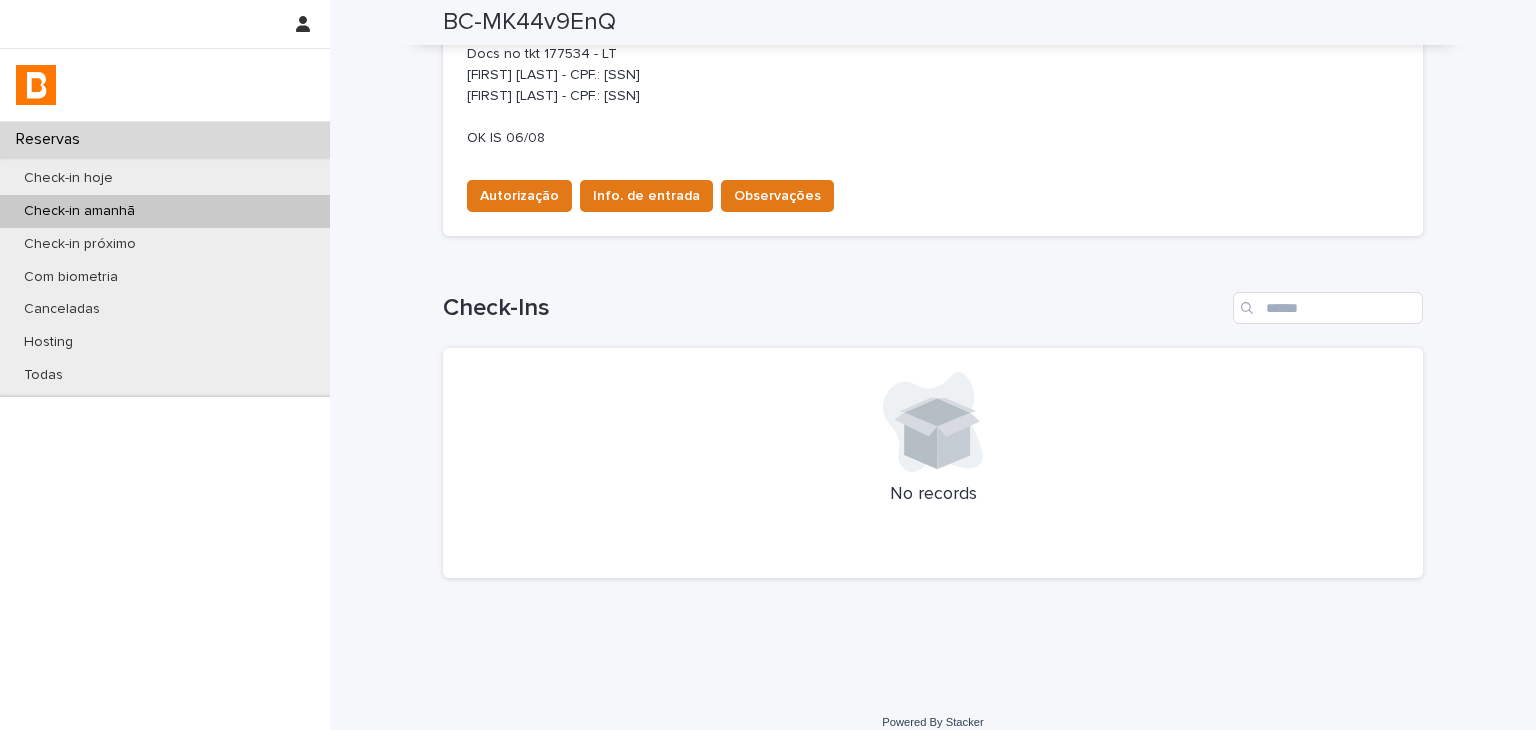 scroll, scrollTop: 87, scrollLeft: 0, axis: vertical 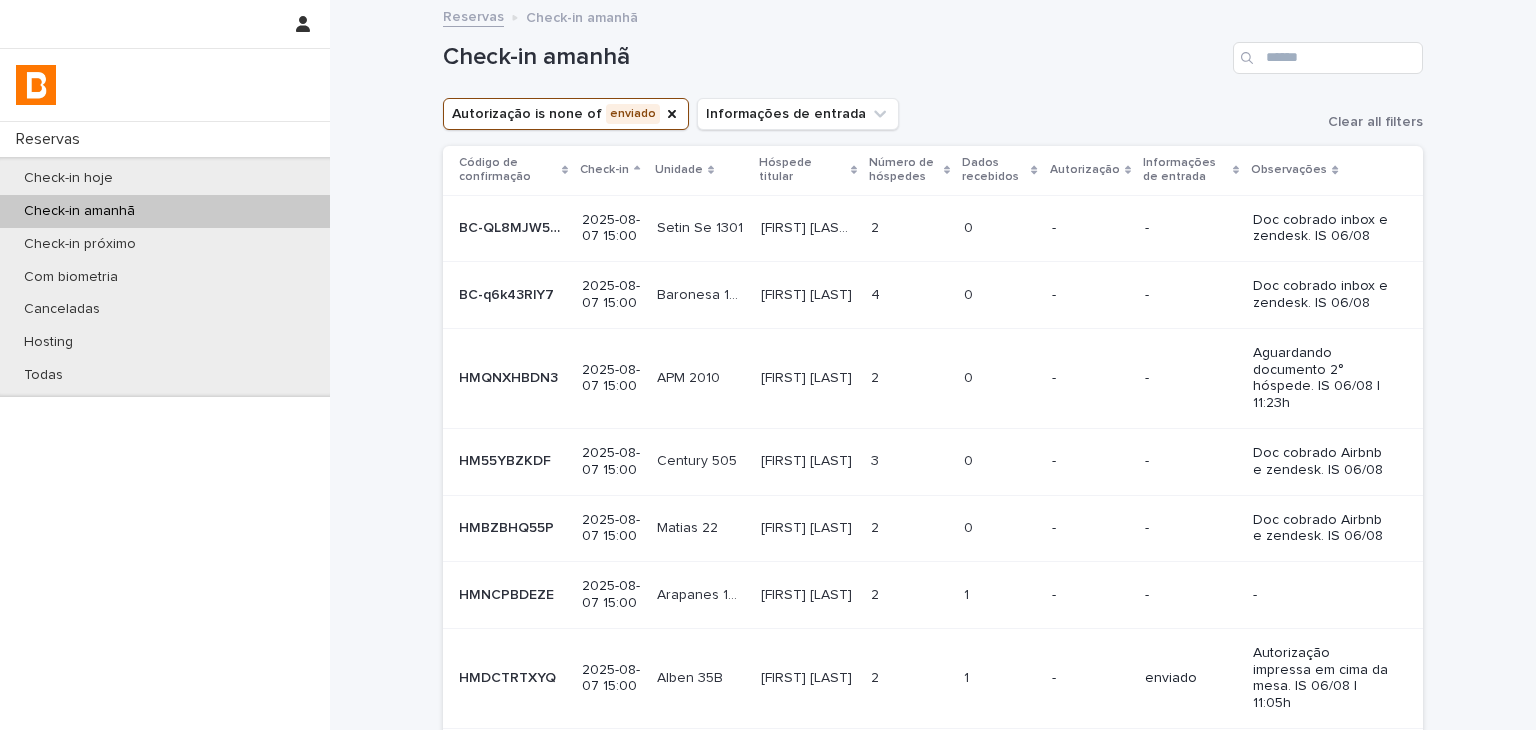 click on "1 1" at bounding box center [1000, 595] 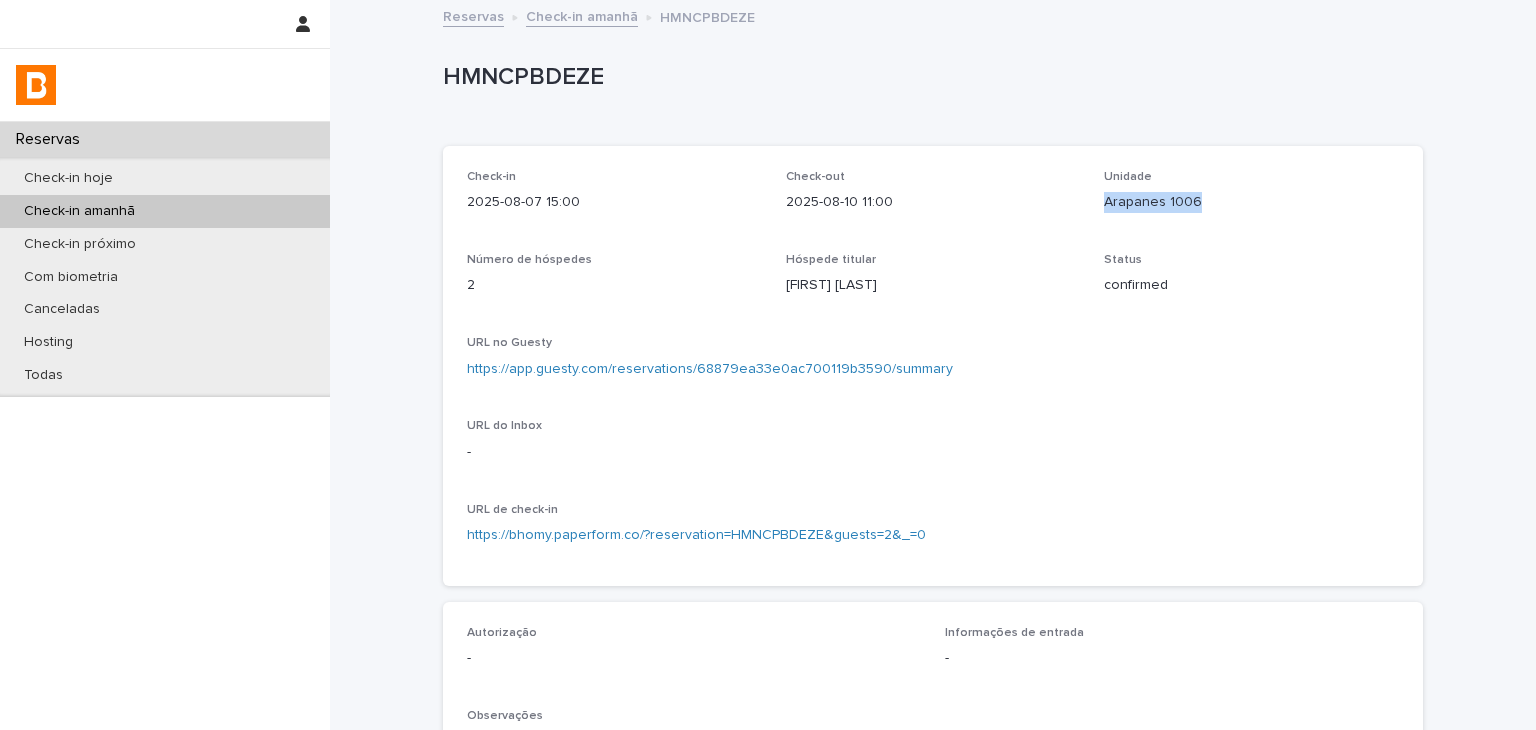 drag, startPoint x: 1094, startPoint y: 197, endPoint x: 1213, endPoint y: 209, distance: 119.60351 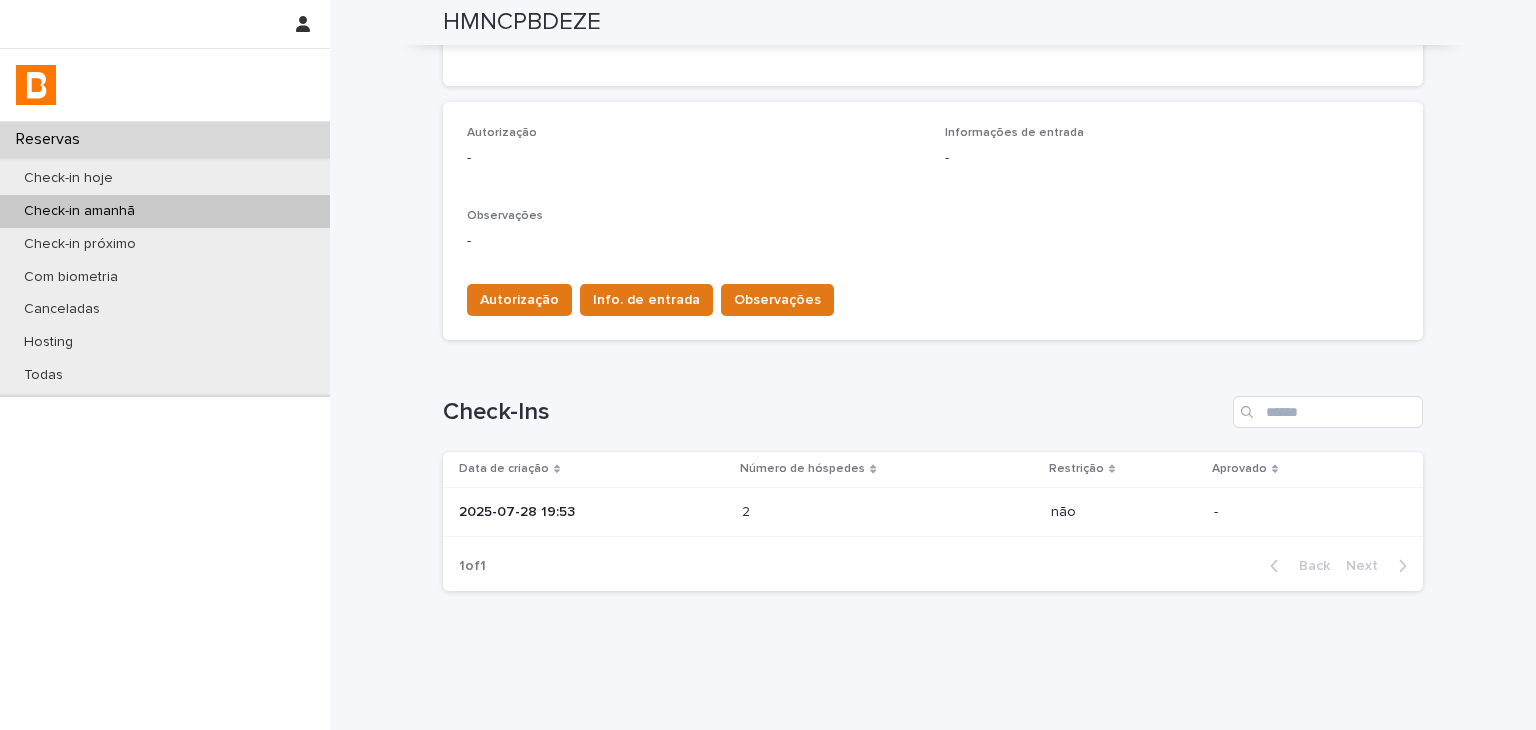 click at bounding box center [829, 512] 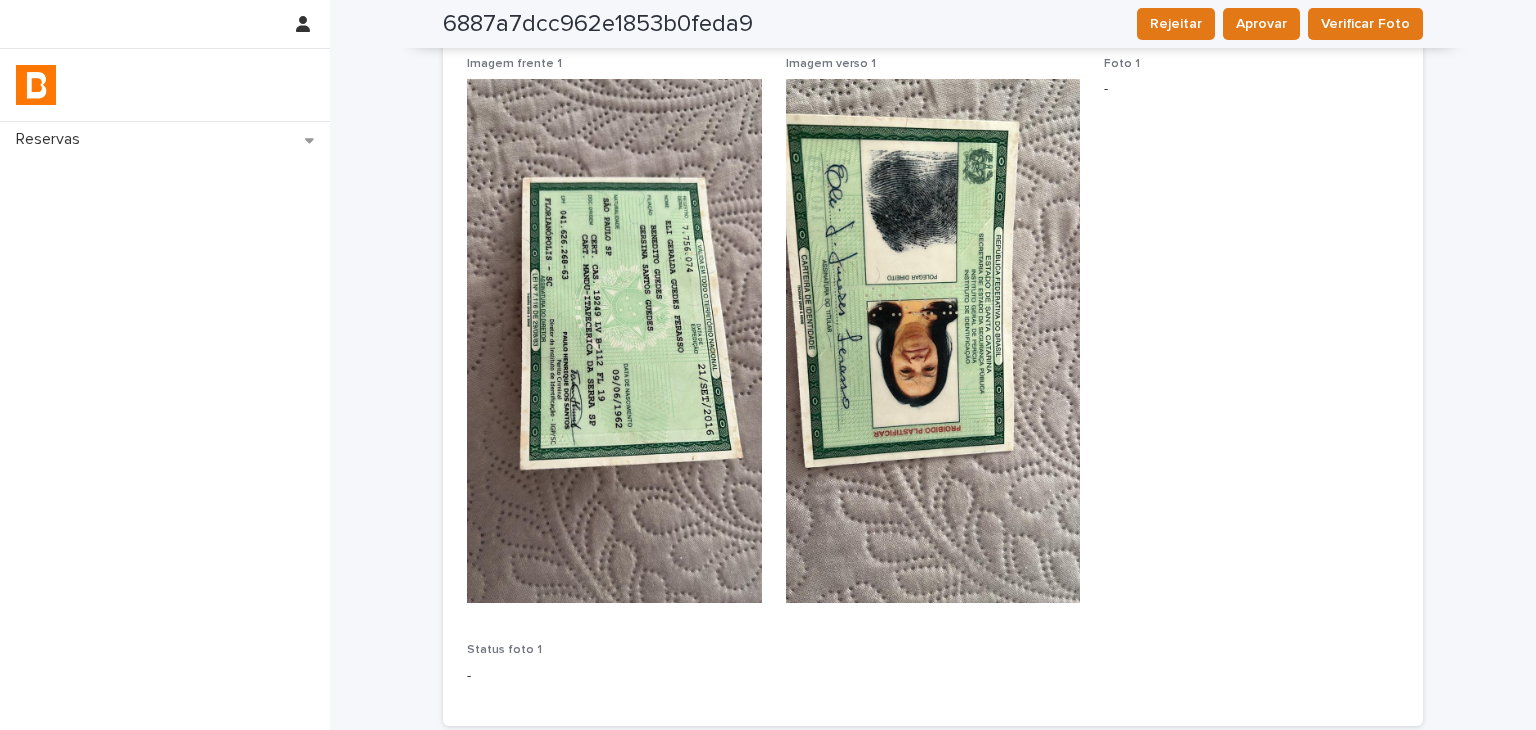 scroll, scrollTop: 0, scrollLeft: 0, axis: both 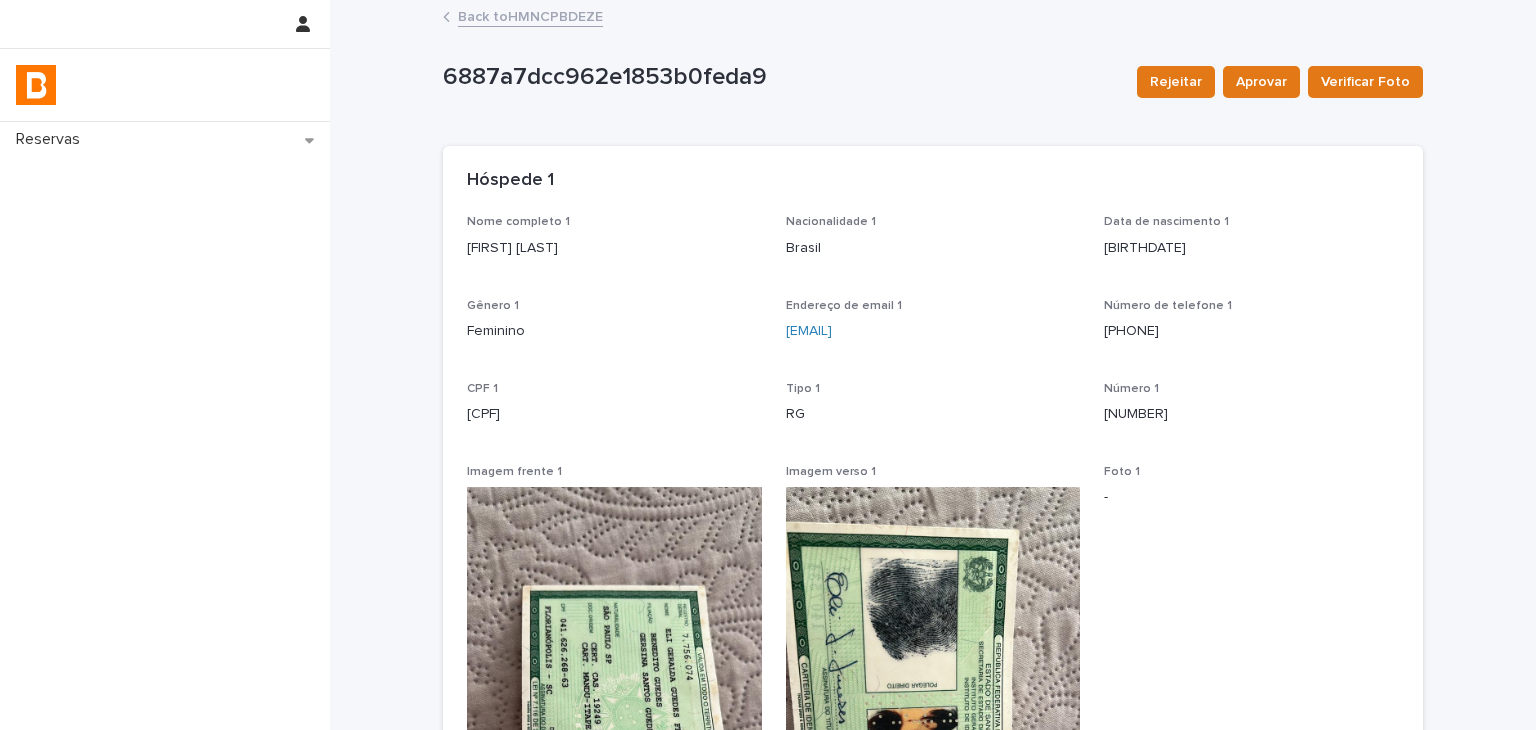 drag, startPoint x: 453, startPoint y: 245, endPoint x: 660, endPoint y: 239, distance: 207.08694 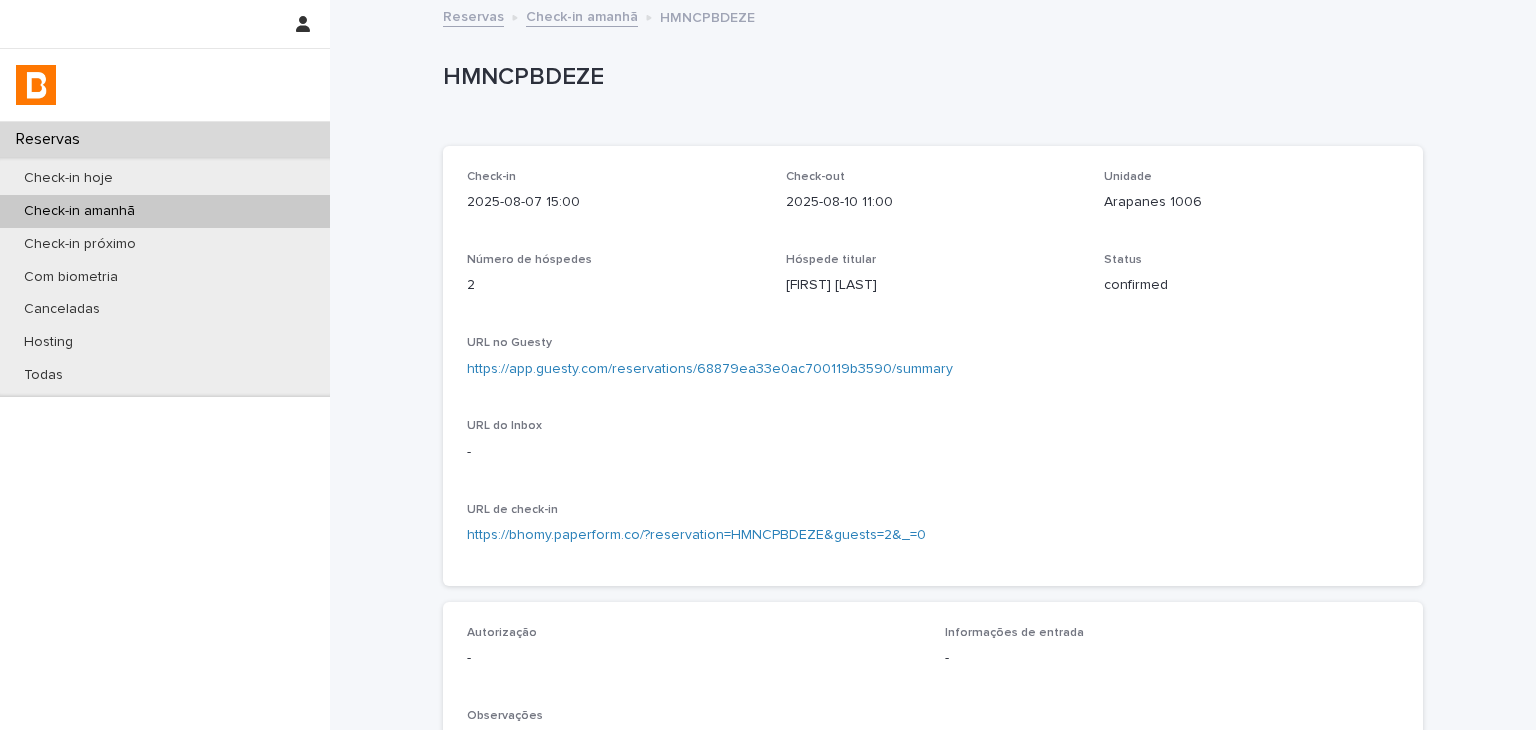 scroll, scrollTop: 500, scrollLeft: 0, axis: vertical 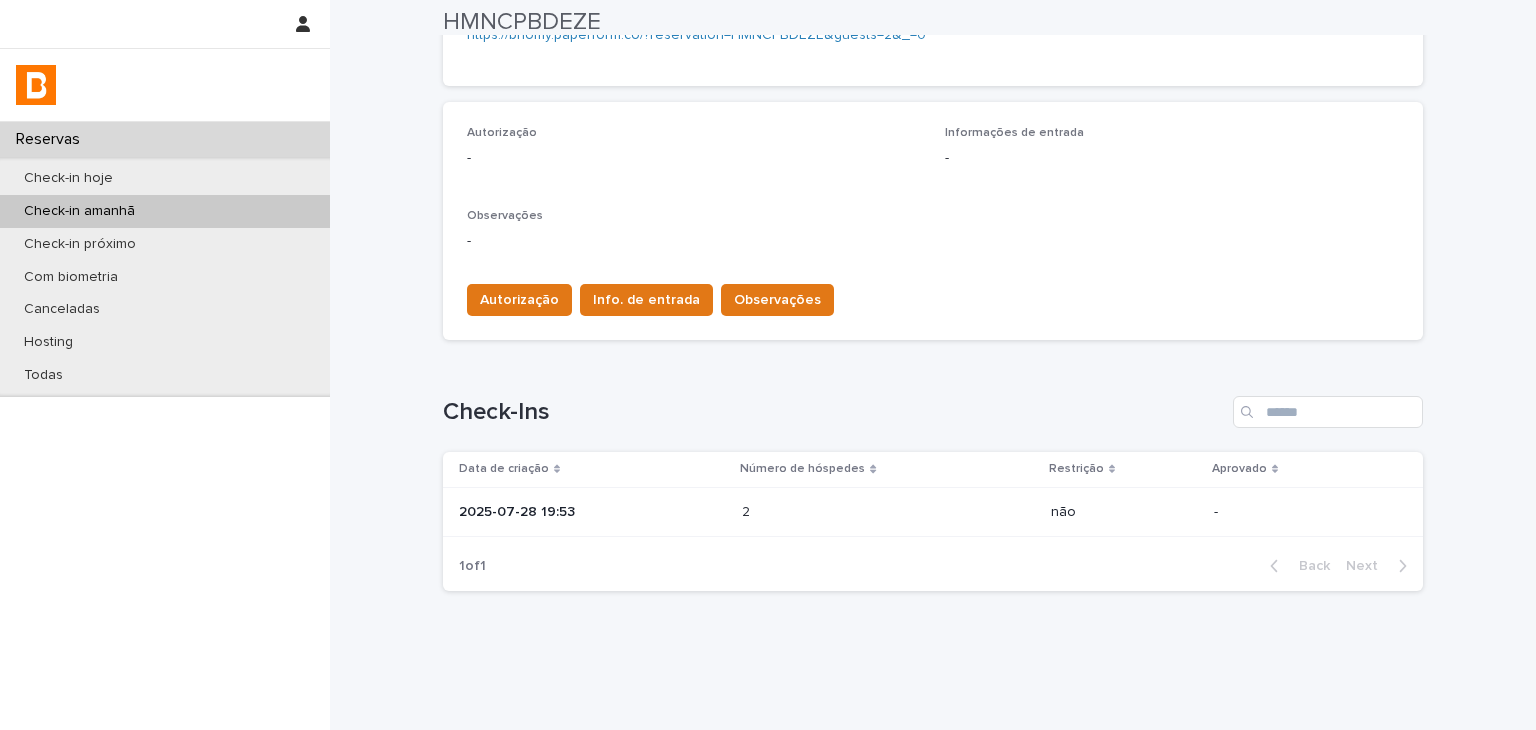 click at bounding box center (829, 512) 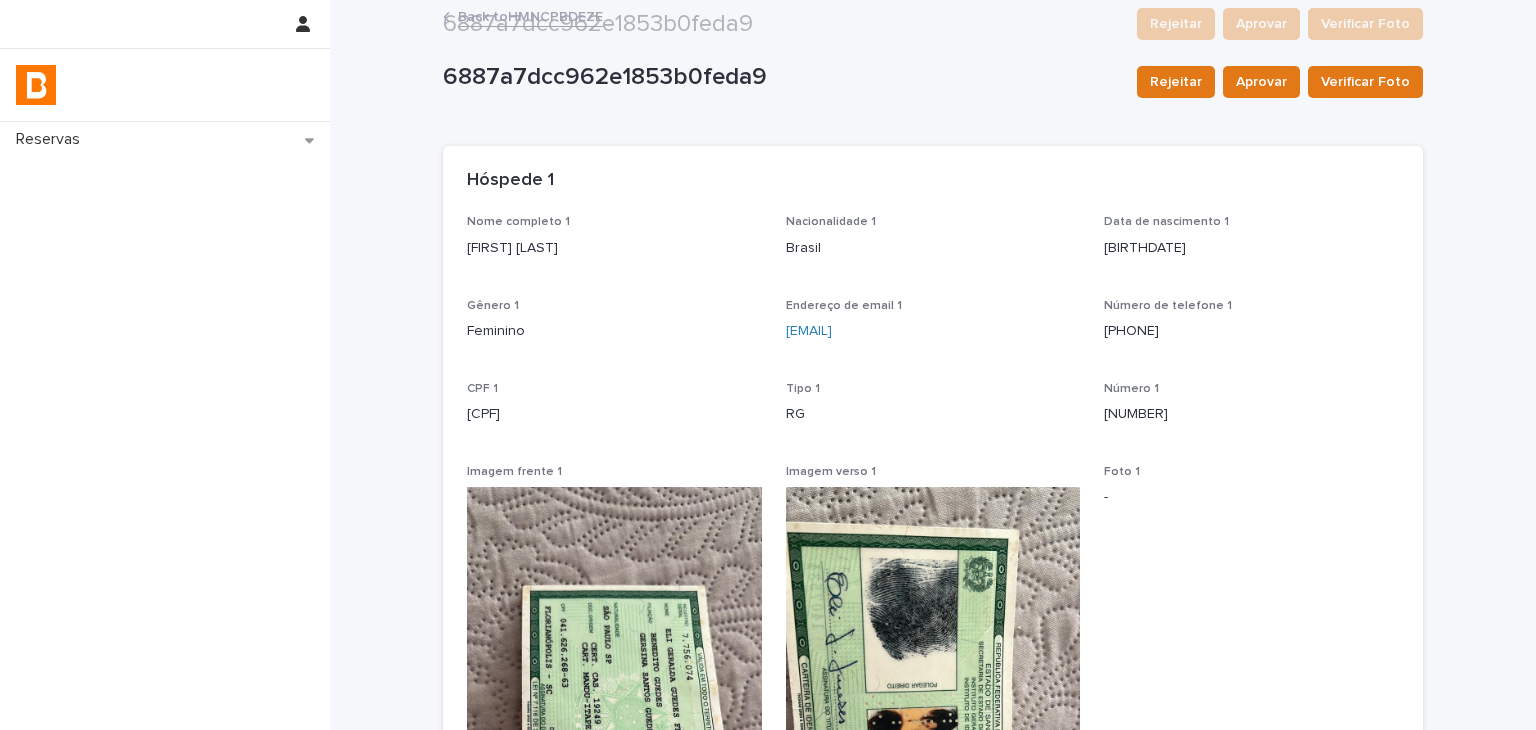 scroll, scrollTop: 700, scrollLeft: 0, axis: vertical 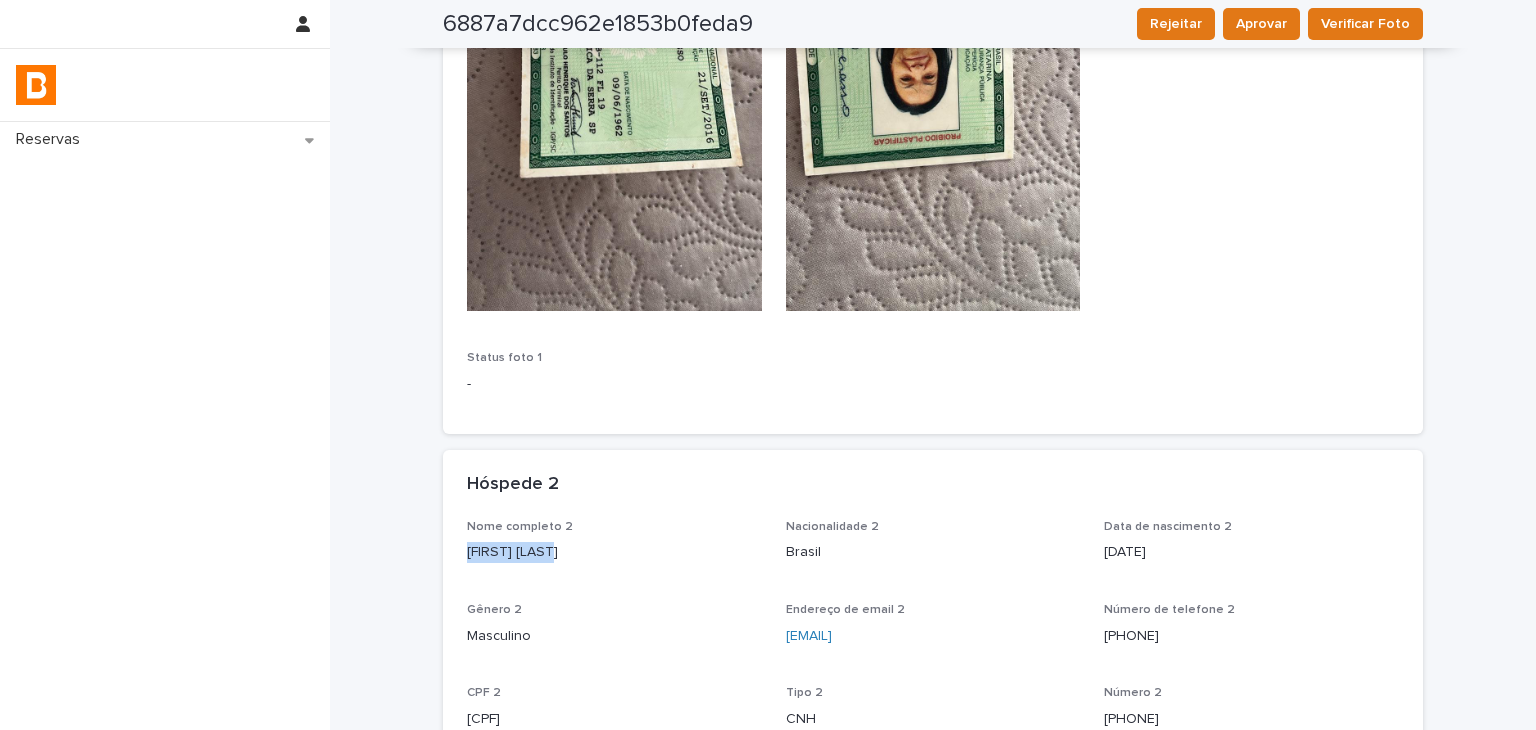 drag, startPoint x: 484, startPoint y: 558, endPoint x: 624, endPoint y: 561, distance: 140.03214 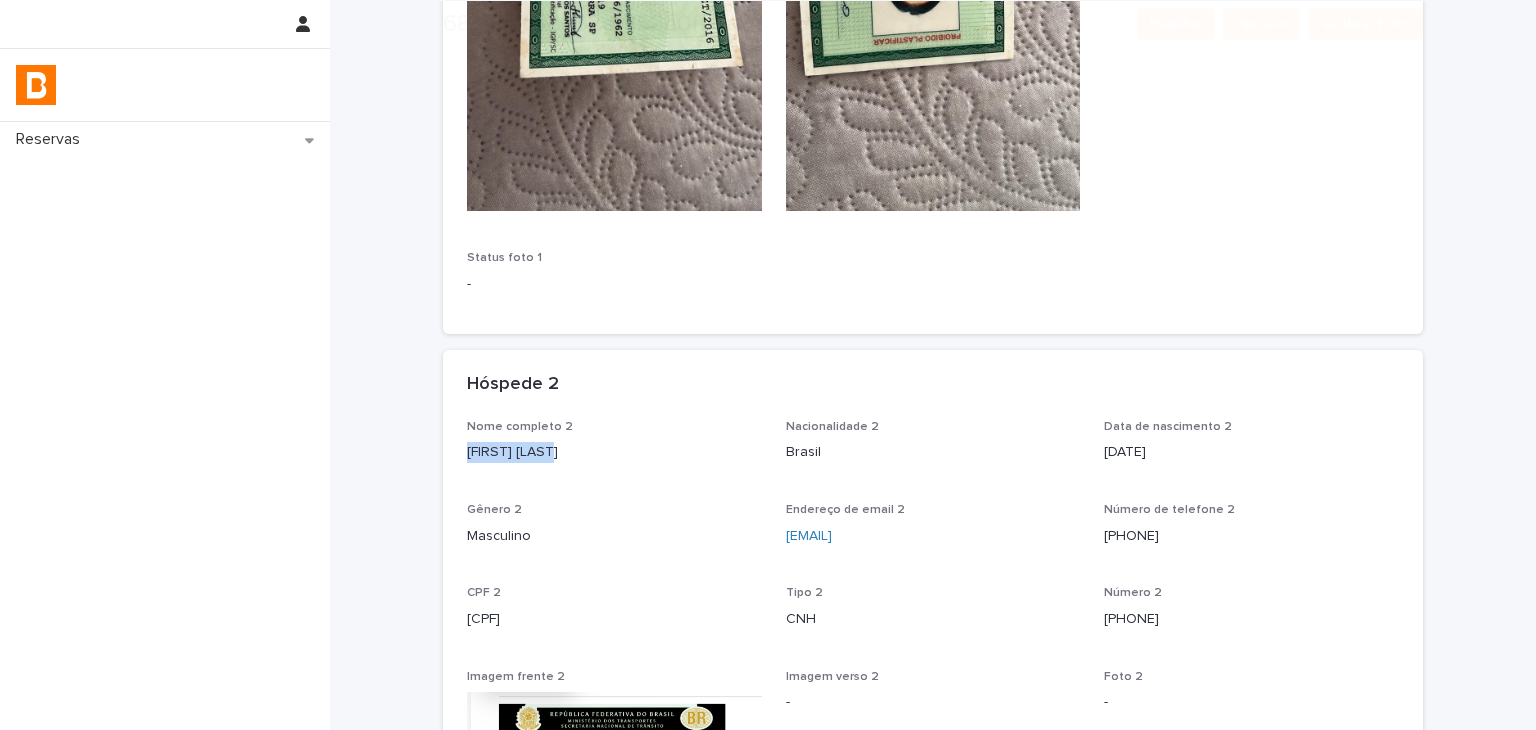 scroll, scrollTop: 1100, scrollLeft: 0, axis: vertical 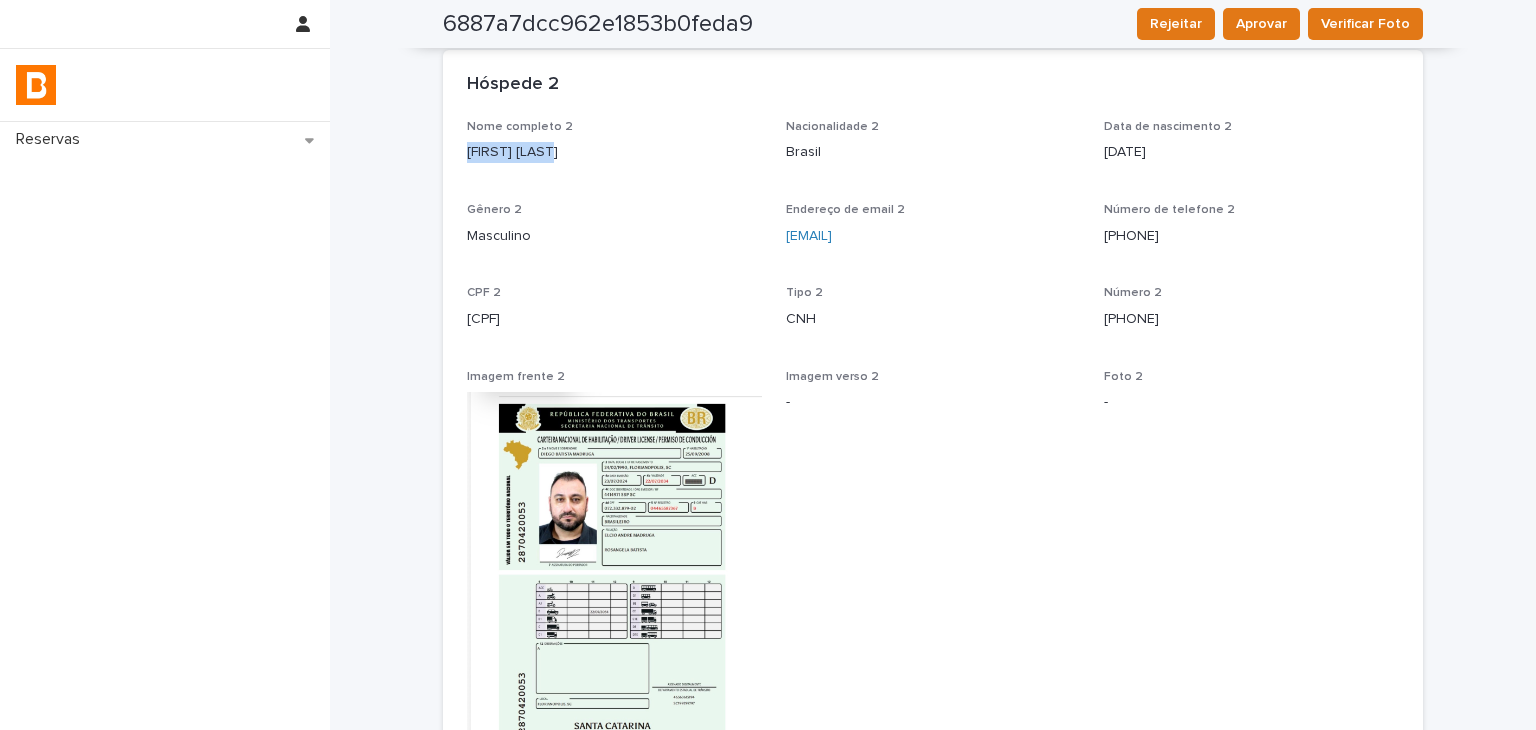 drag, startPoint x: 448, startPoint y: 318, endPoint x: 620, endPoint y: 319, distance: 172.00291 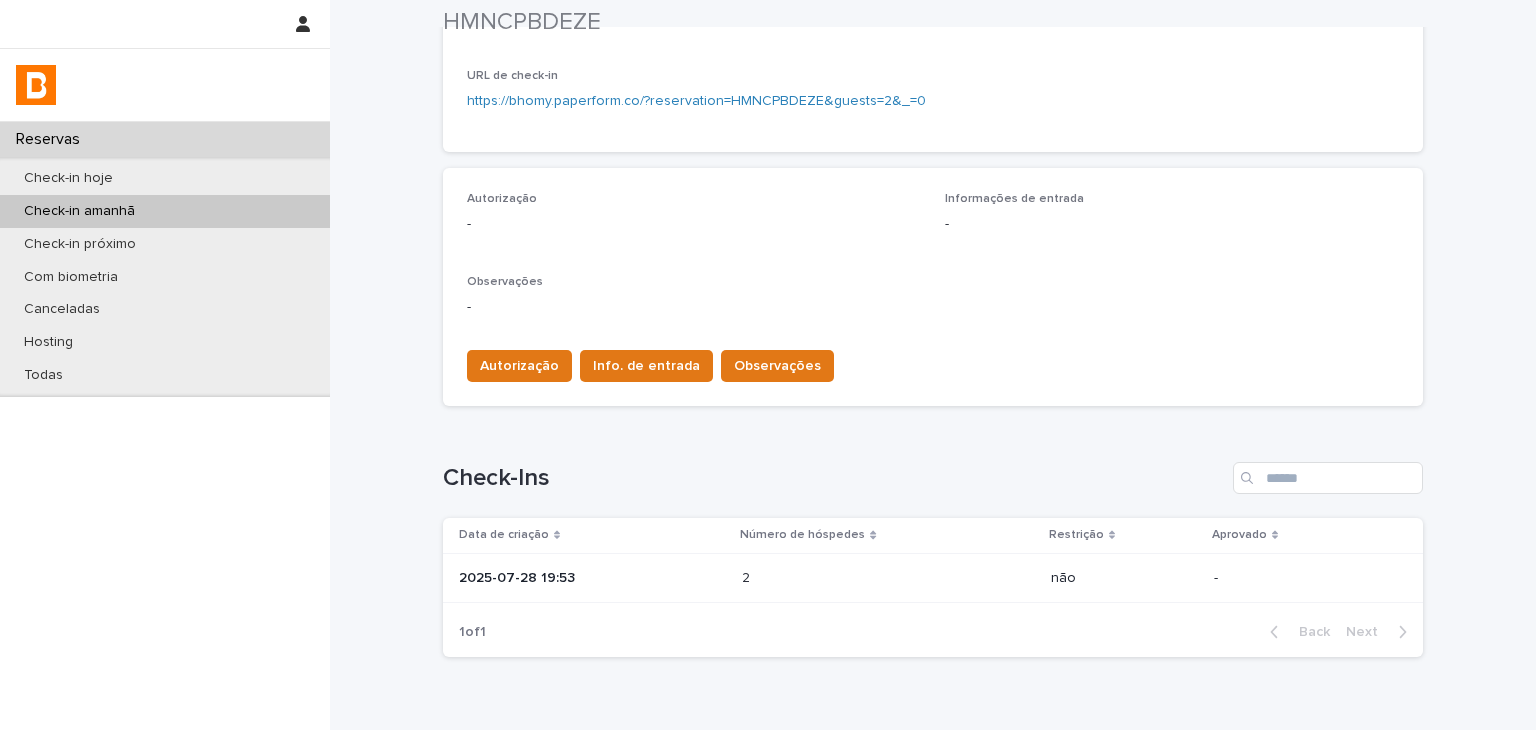 scroll, scrollTop: 0, scrollLeft: 0, axis: both 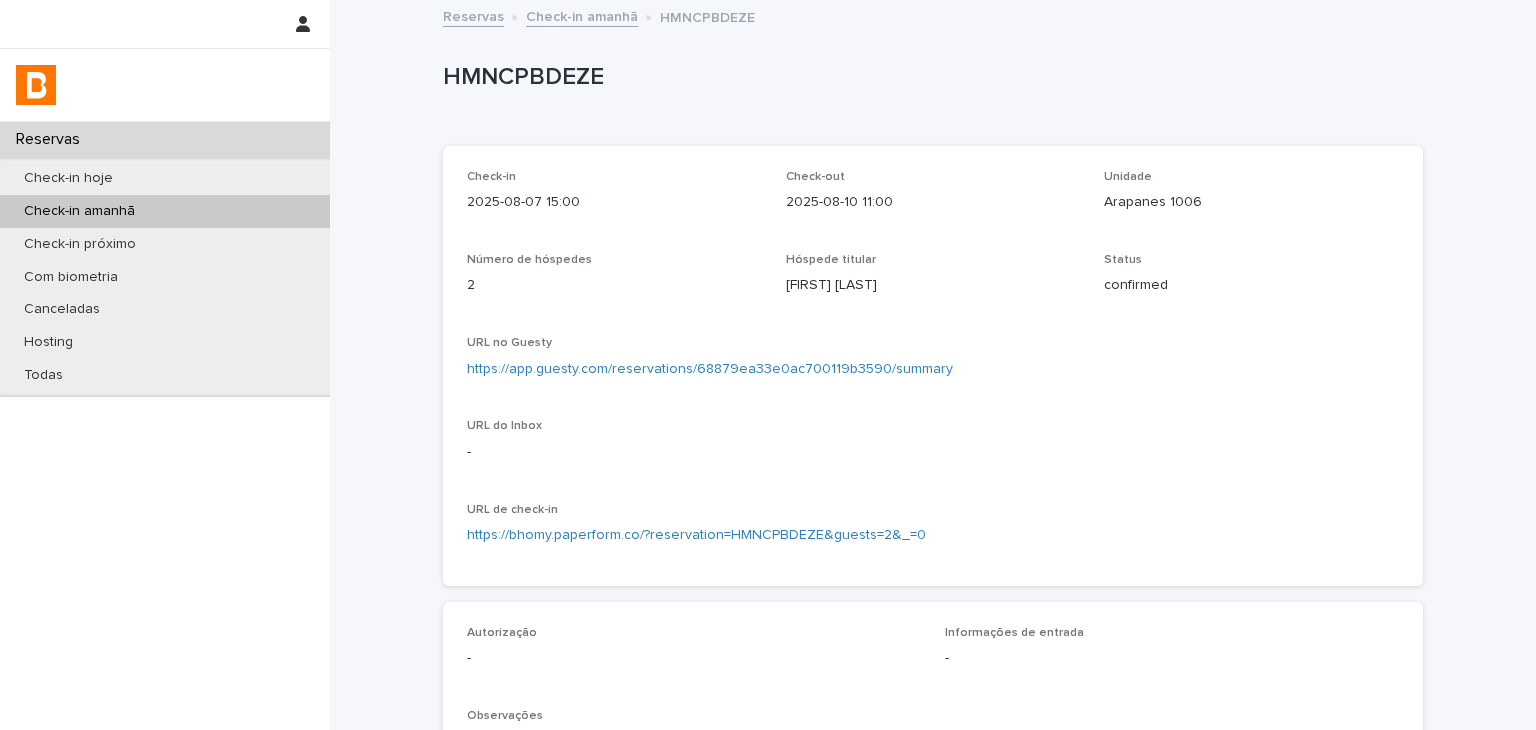 click on "HMNCPBDEZE" at bounding box center (929, 77) 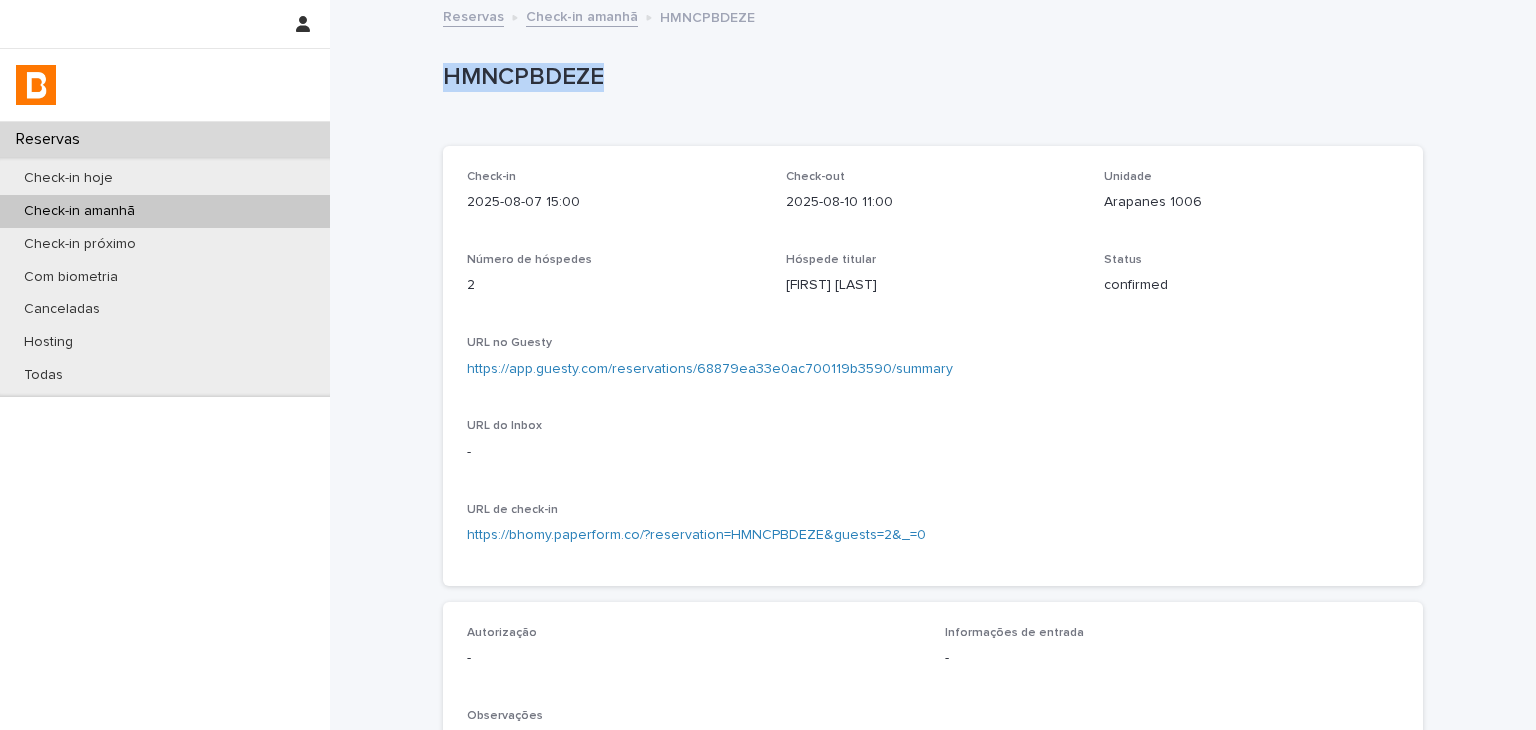 click on "HMNCPBDEZE" at bounding box center (929, 77) 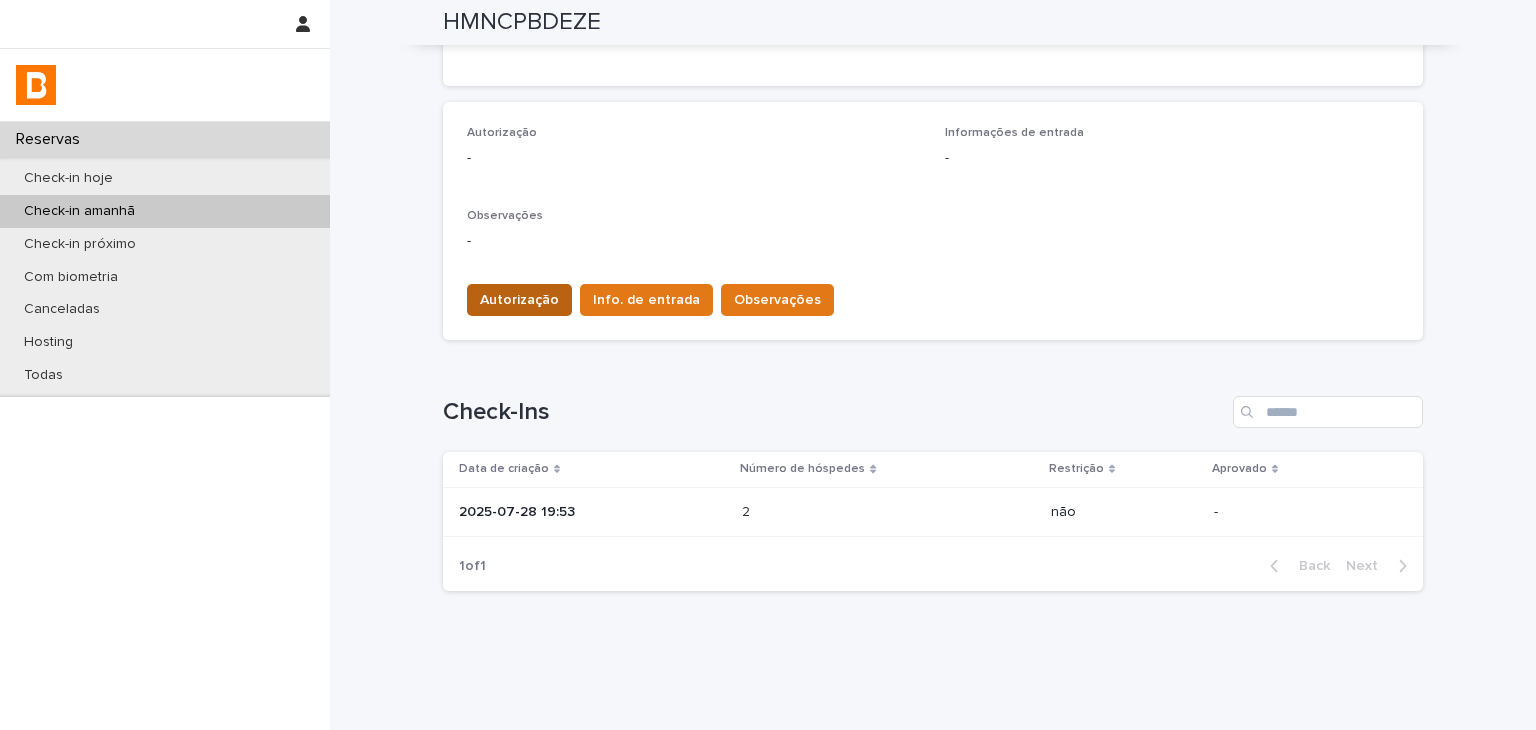 click on "Autorização" at bounding box center [519, 300] 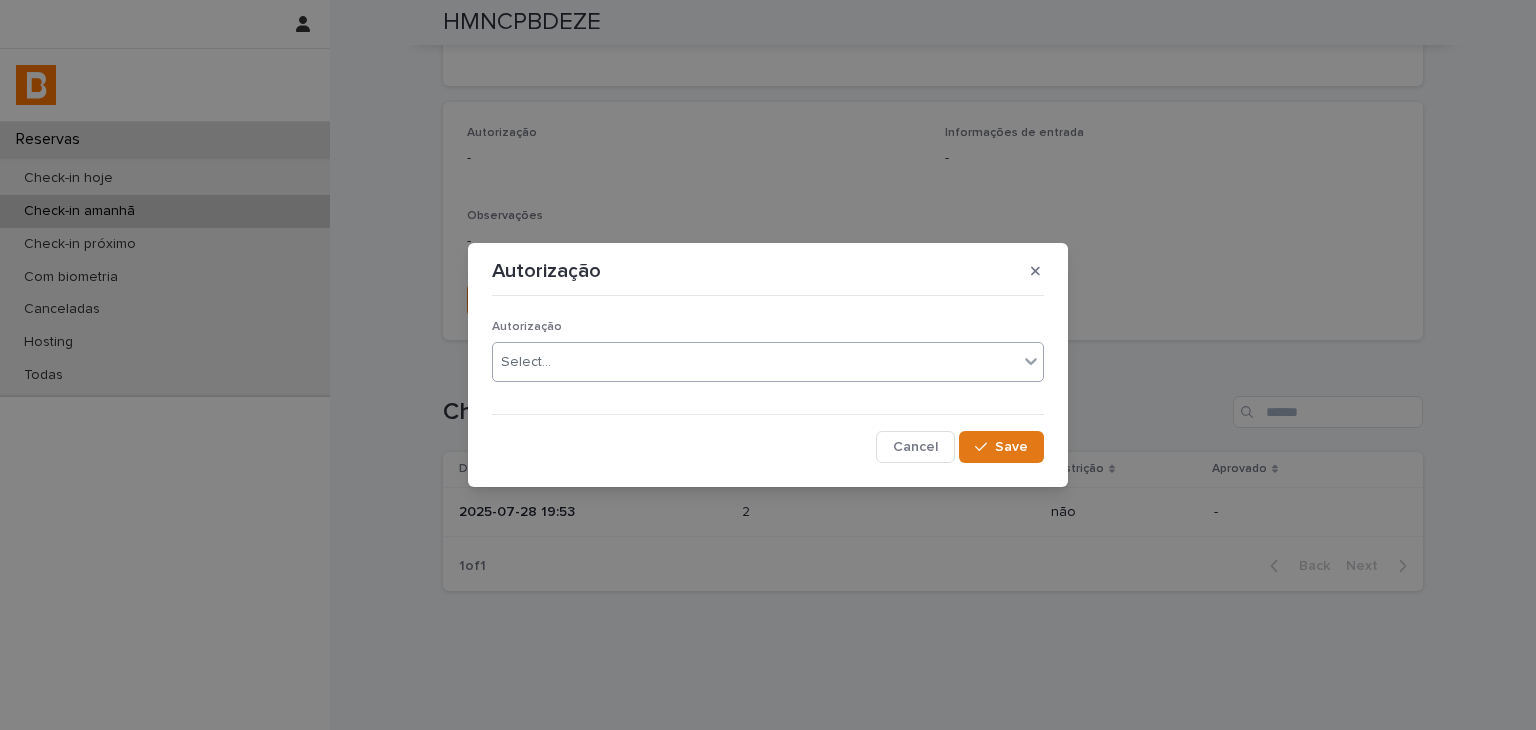 click on "Select..." at bounding box center (755, 362) 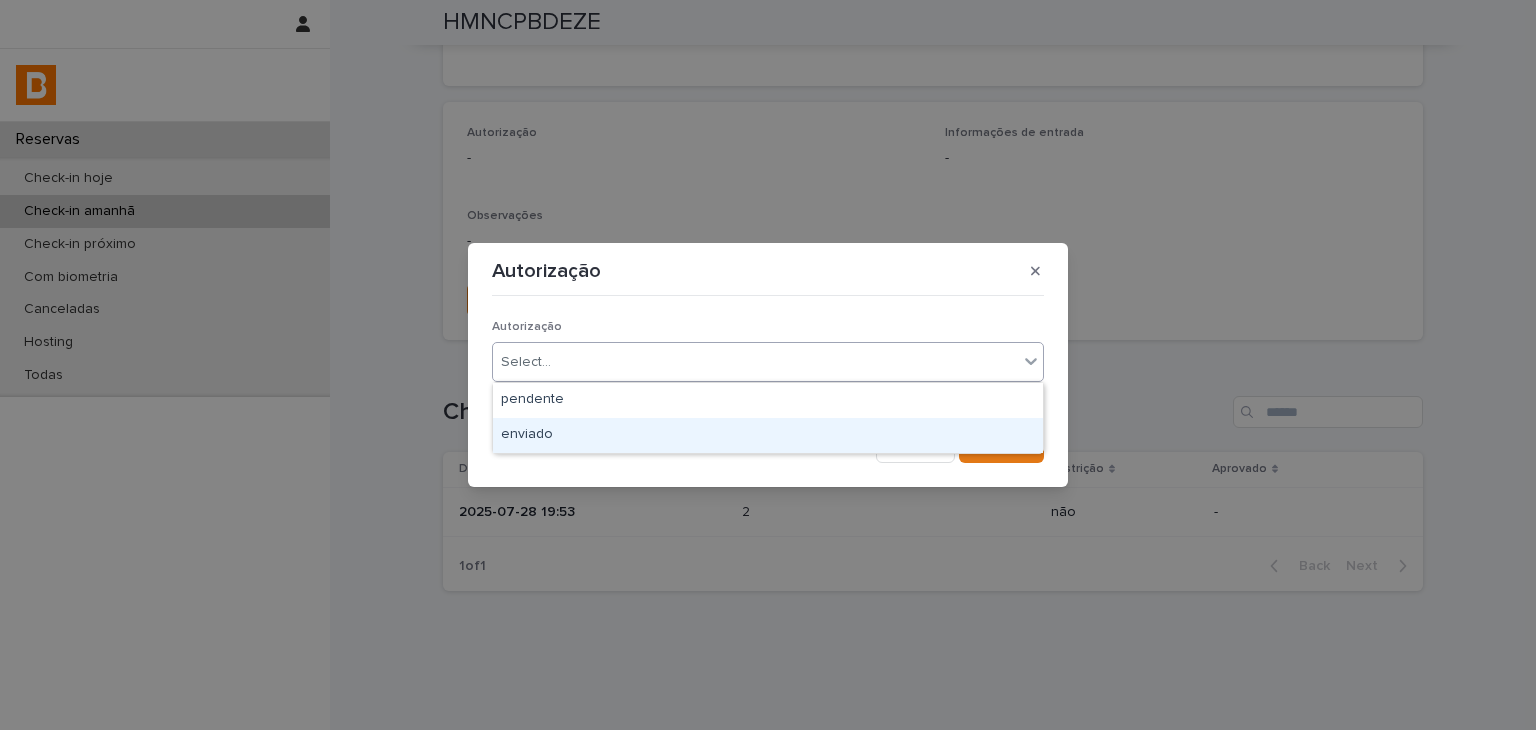 click on "enviado" at bounding box center [768, 435] 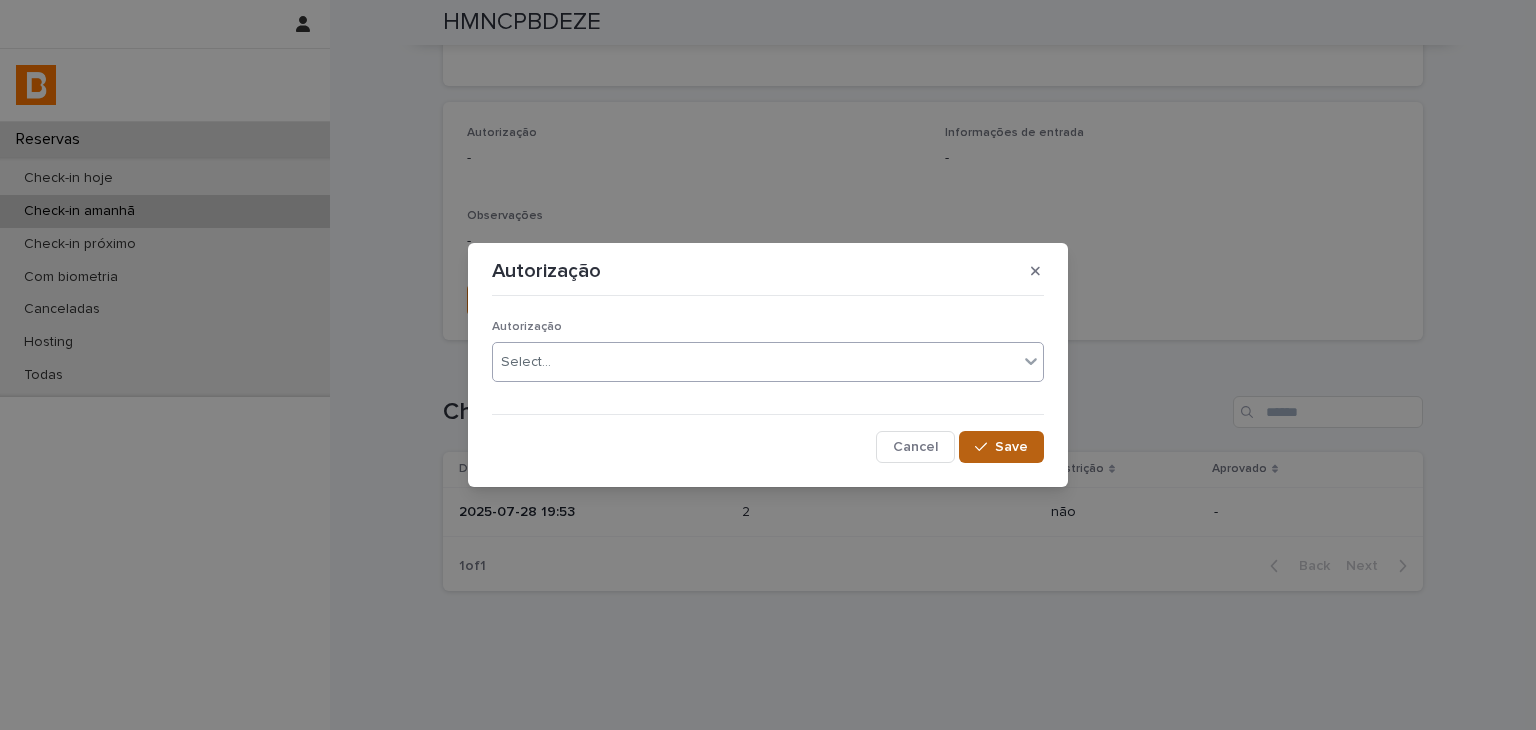 click on "Save" at bounding box center [1001, 447] 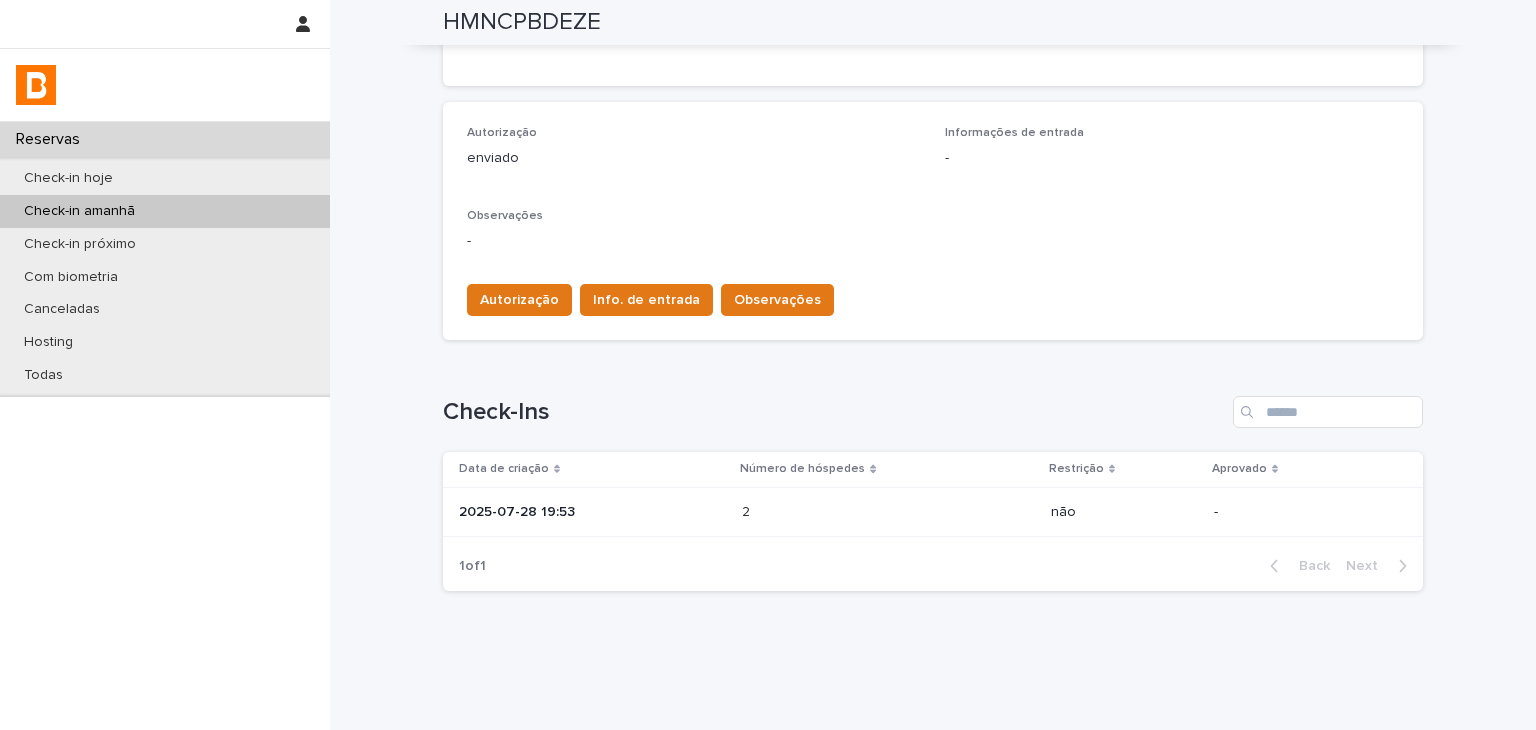 scroll, scrollTop: 0, scrollLeft: 0, axis: both 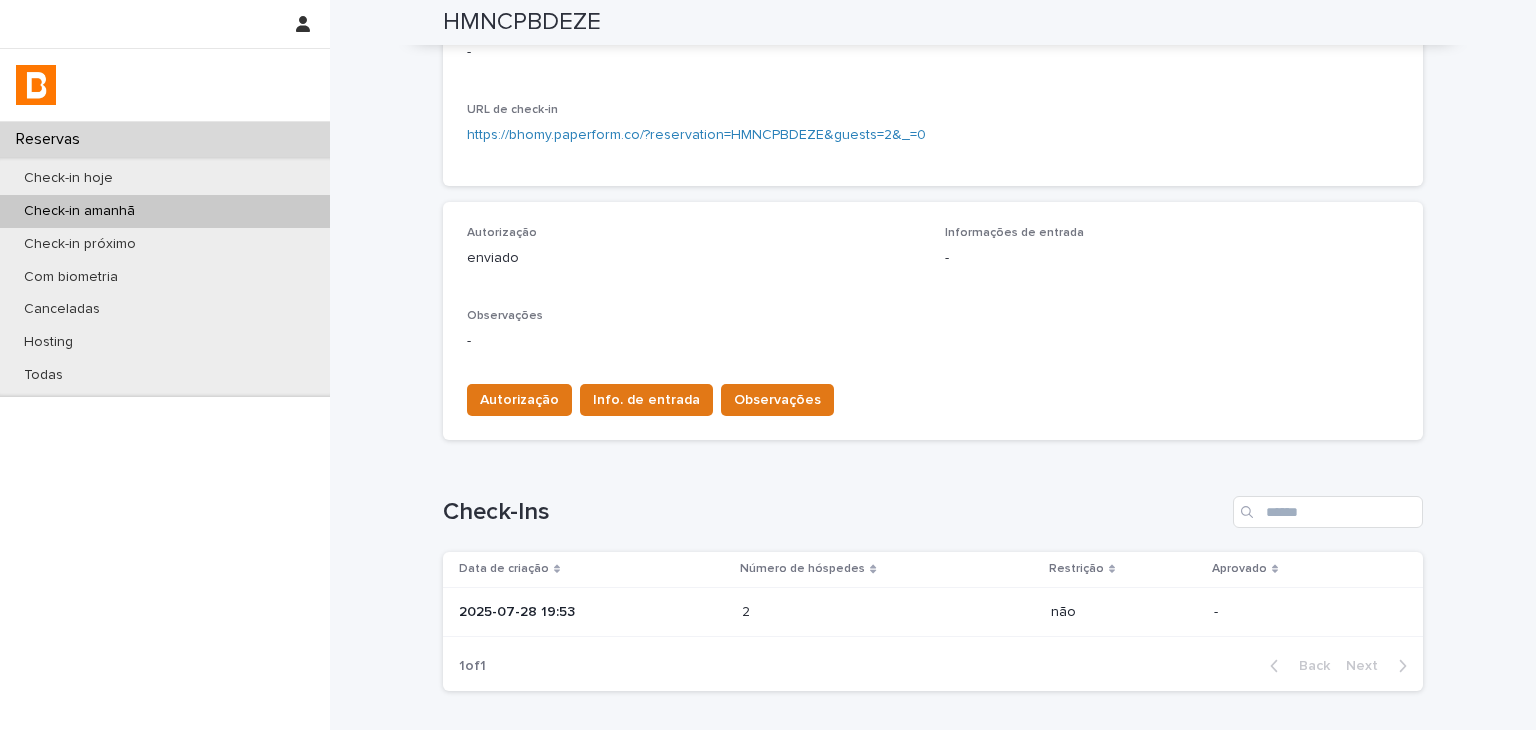 click on "Autorização enviado Informações de entrada - Observações - Autorização Info. de entrada Observações" at bounding box center (933, 321) 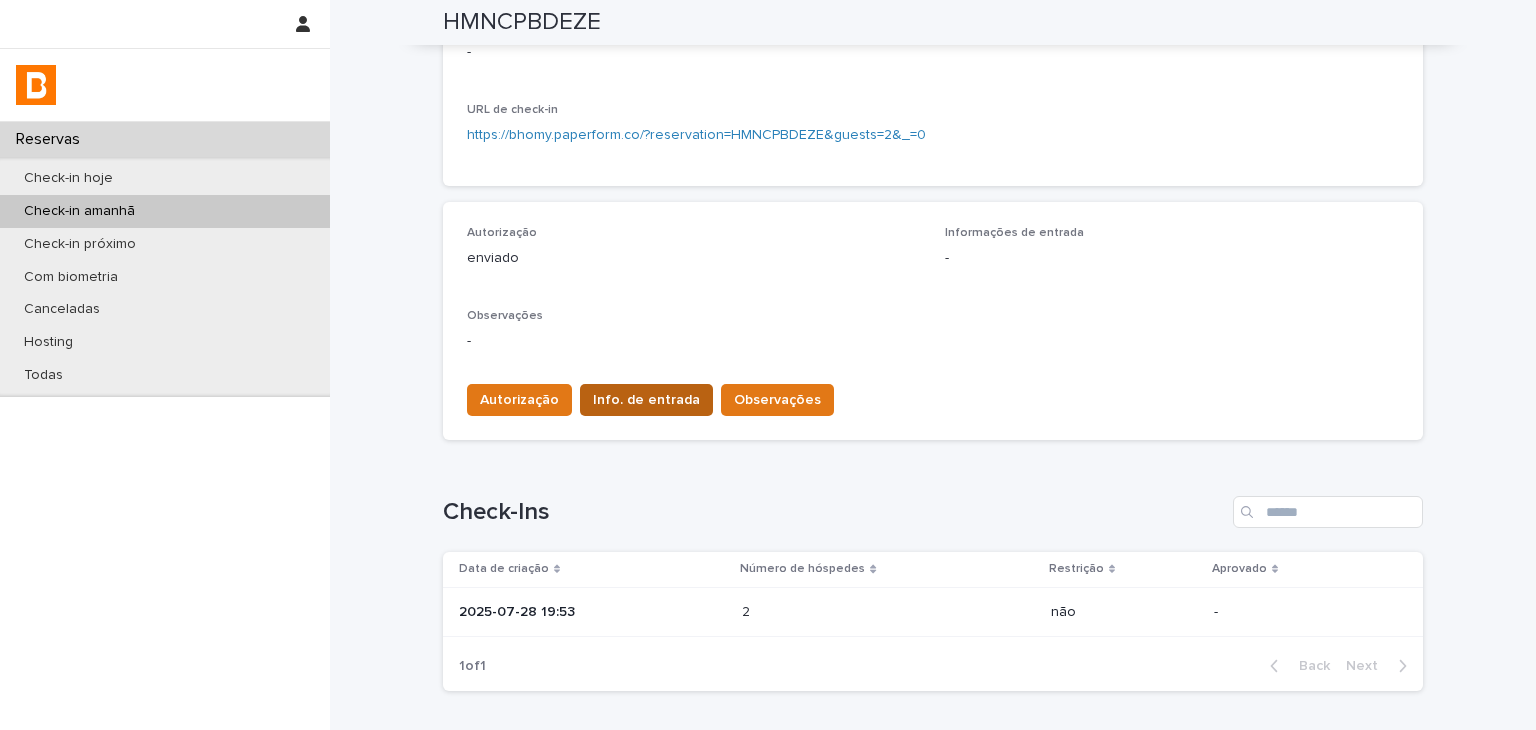 click on "Info. de entrada" at bounding box center [646, 400] 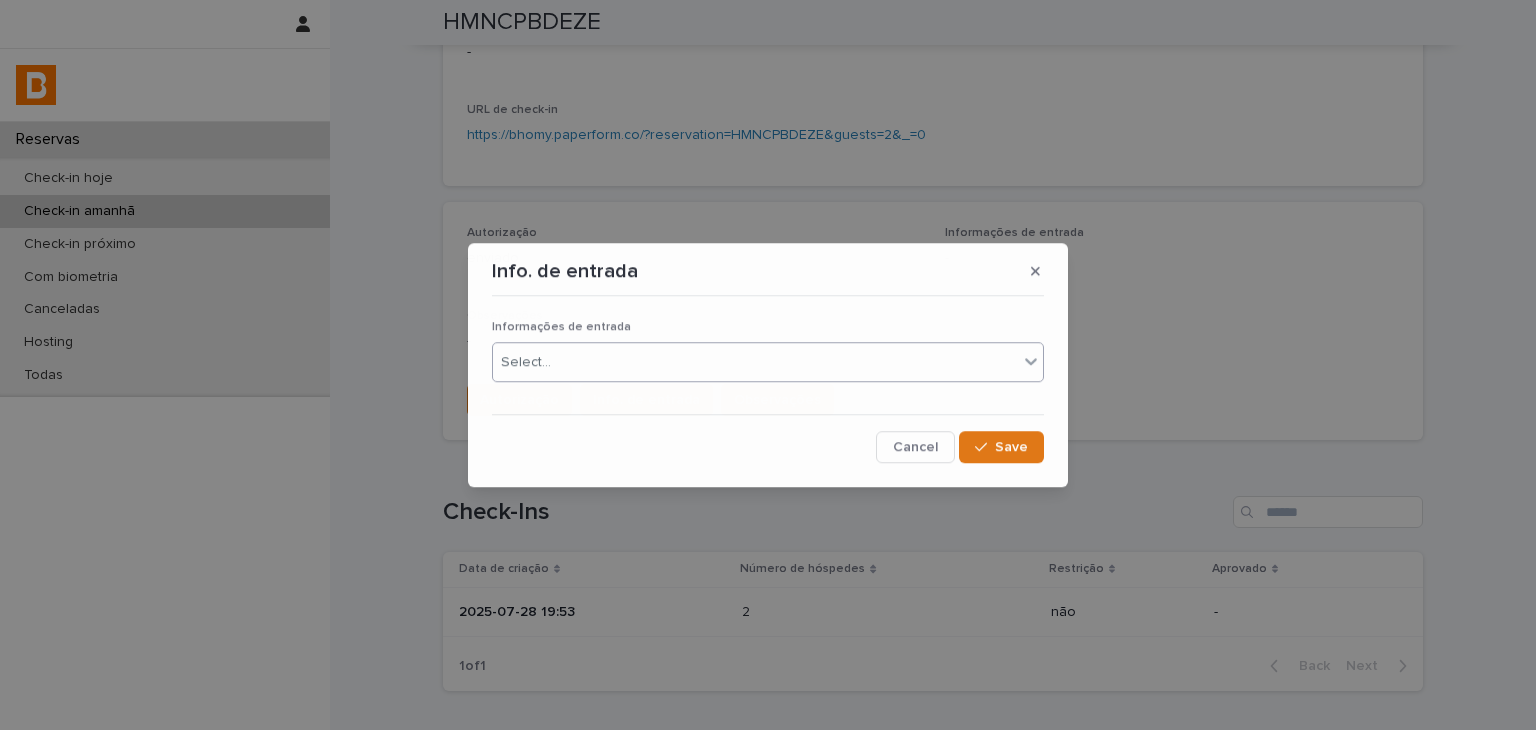 drag, startPoint x: 630, startPoint y: 405, endPoint x: 563, endPoint y: 376, distance: 73.00685 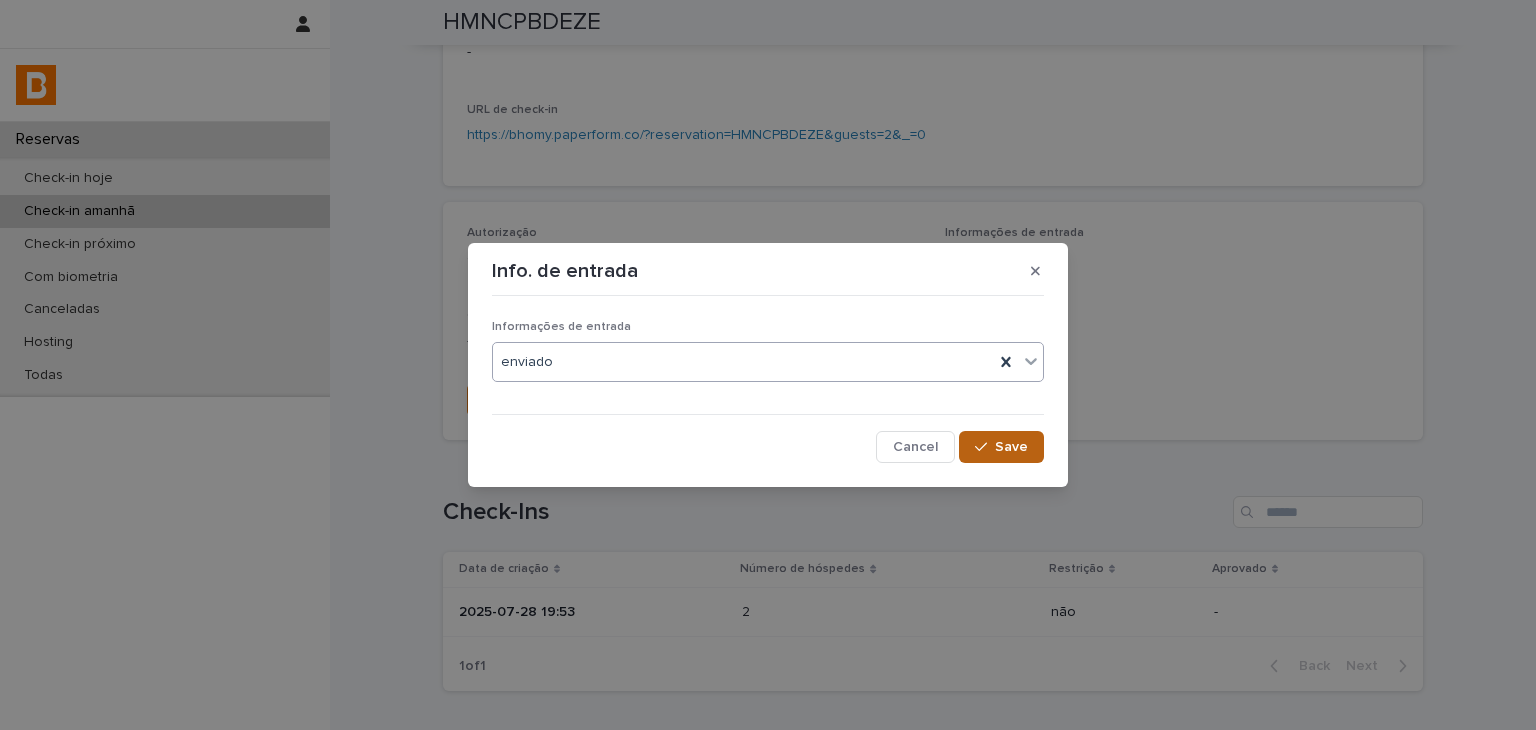 click on "Save" at bounding box center (1001, 447) 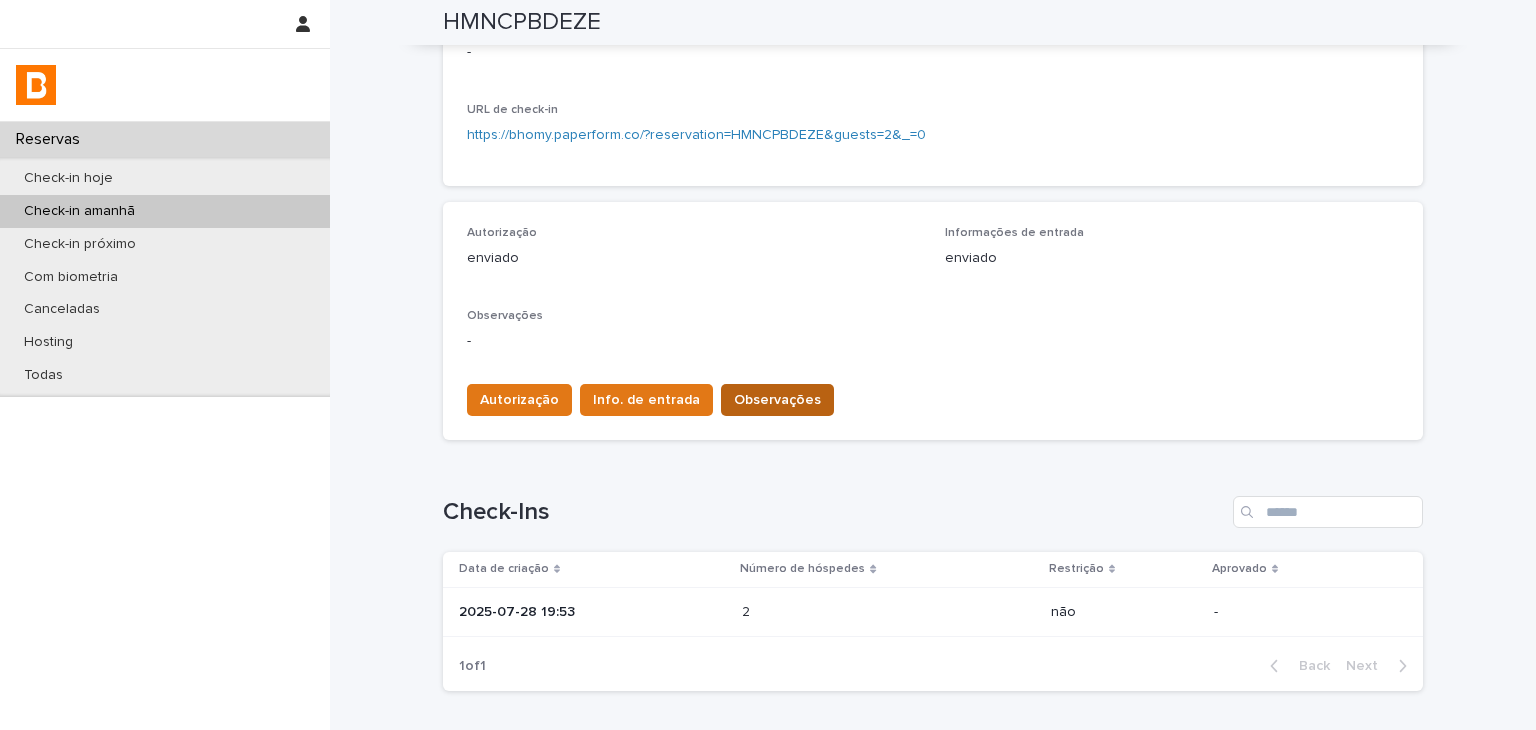 click on "Observações" at bounding box center (777, 400) 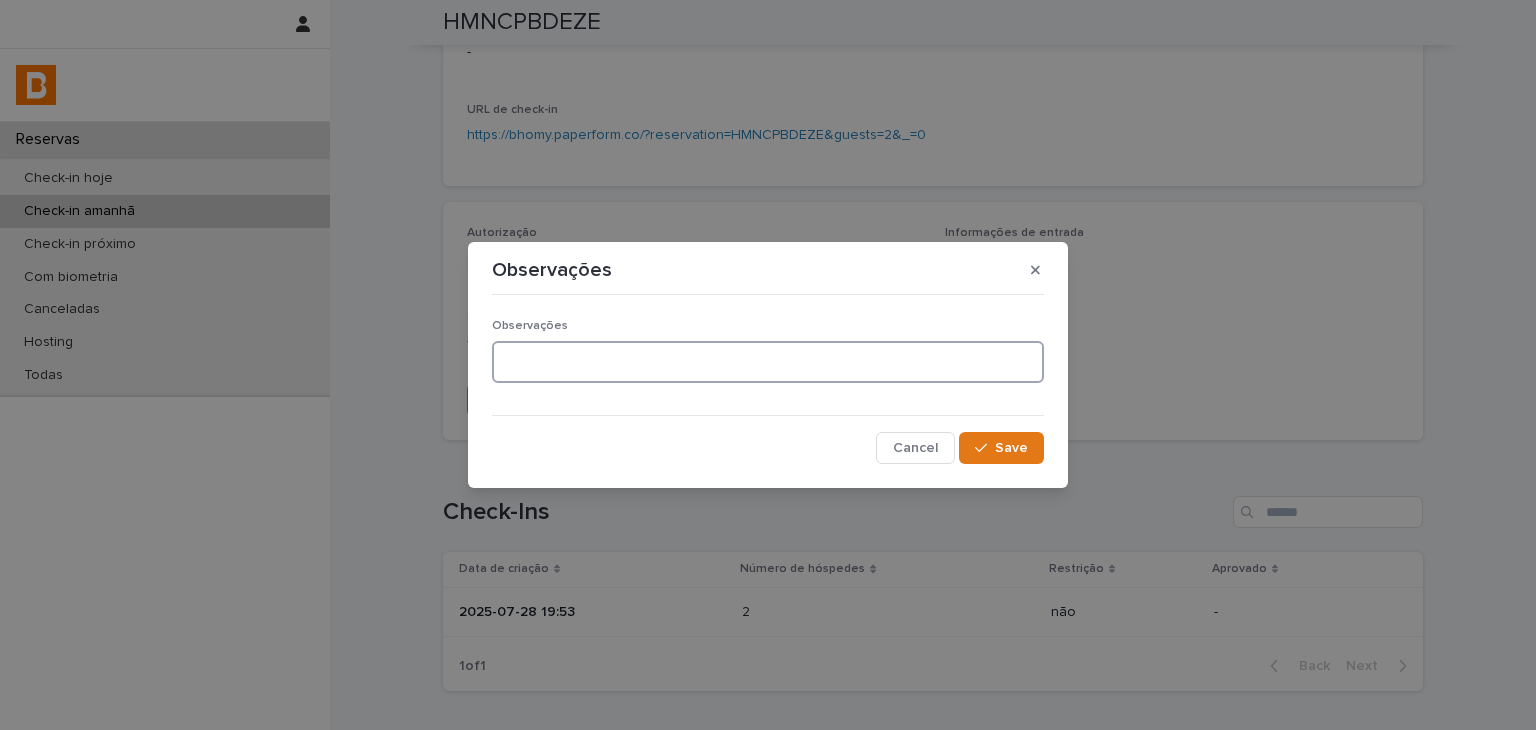 click at bounding box center (768, 362) 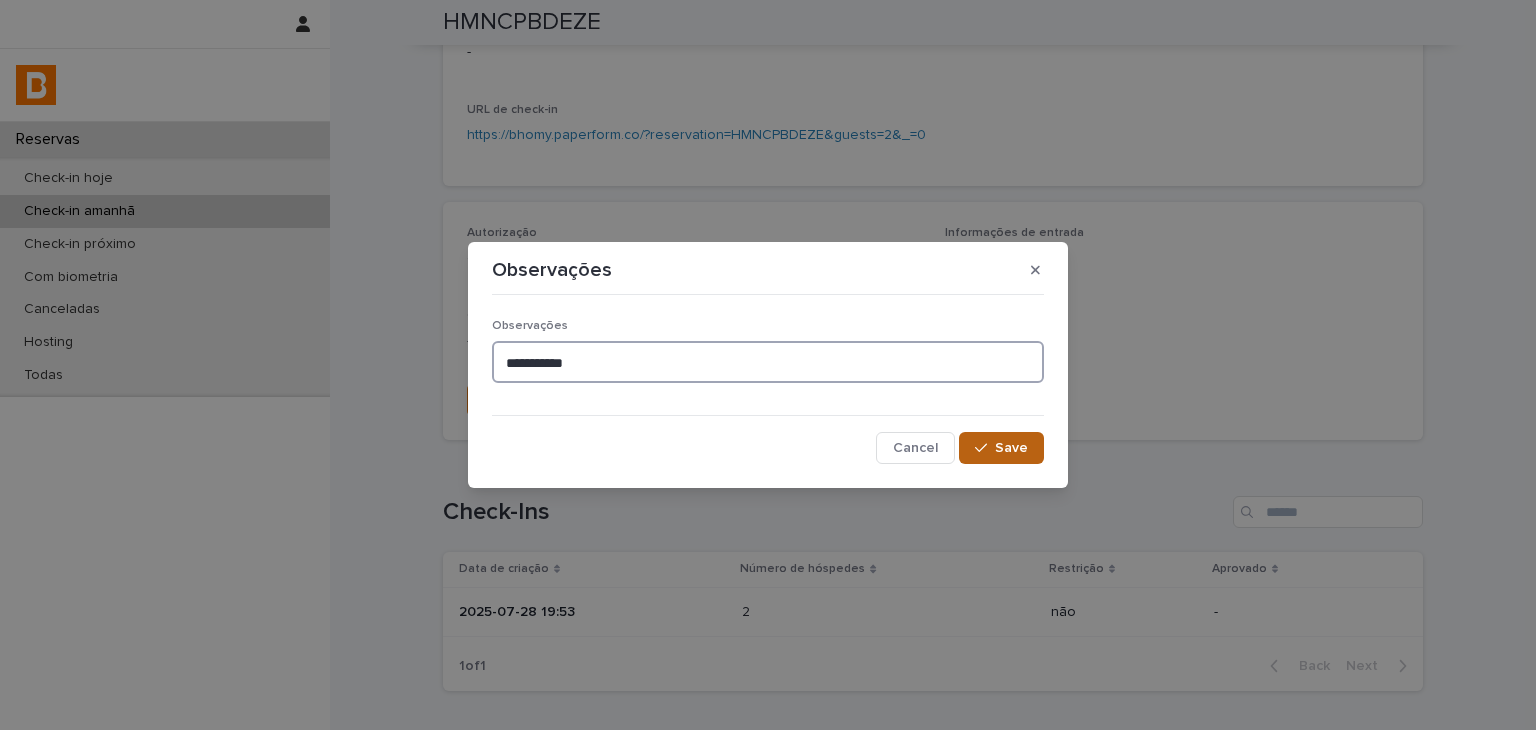 type on "**********" 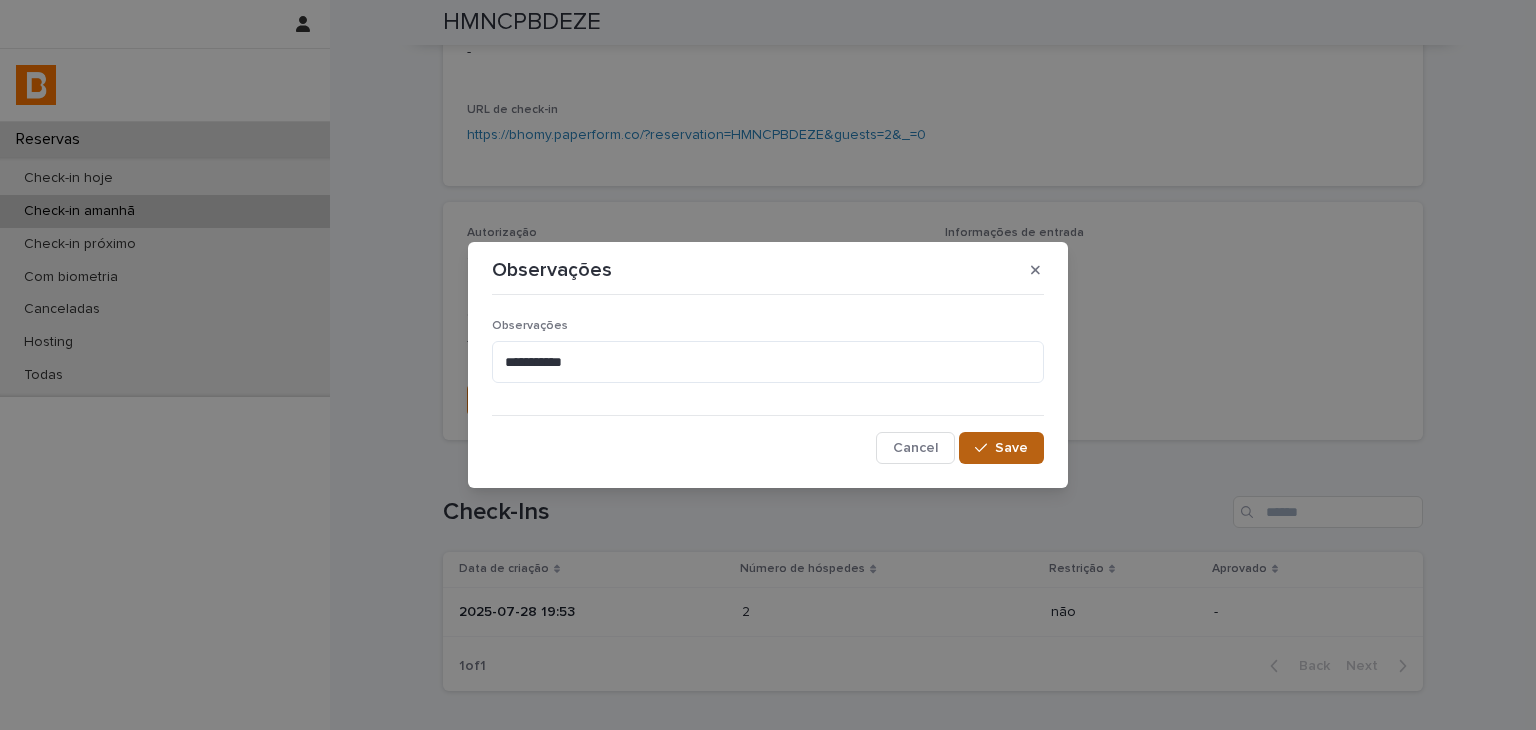 click on "Save" at bounding box center [1001, 448] 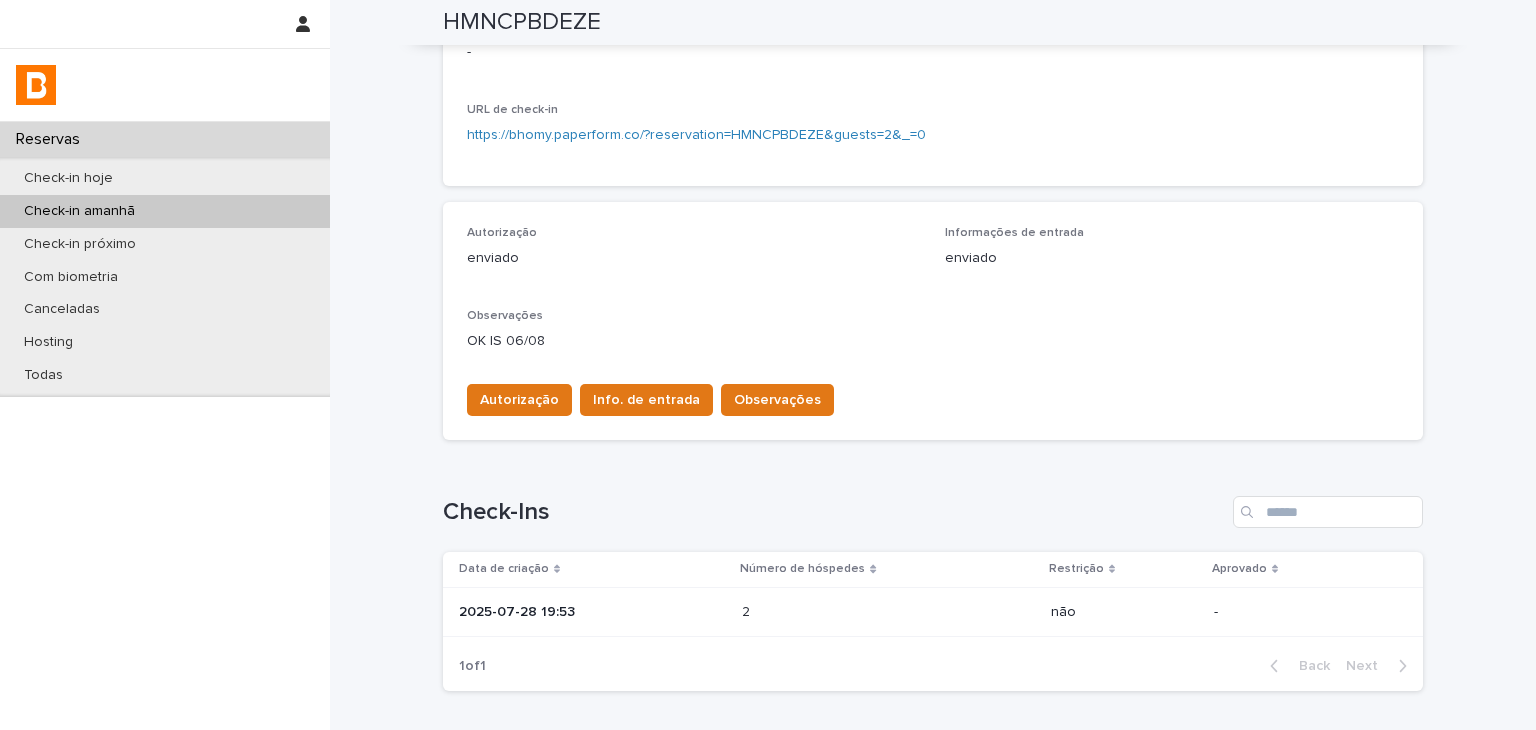 scroll, scrollTop: 534, scrollLeft: 0, axis: vertical 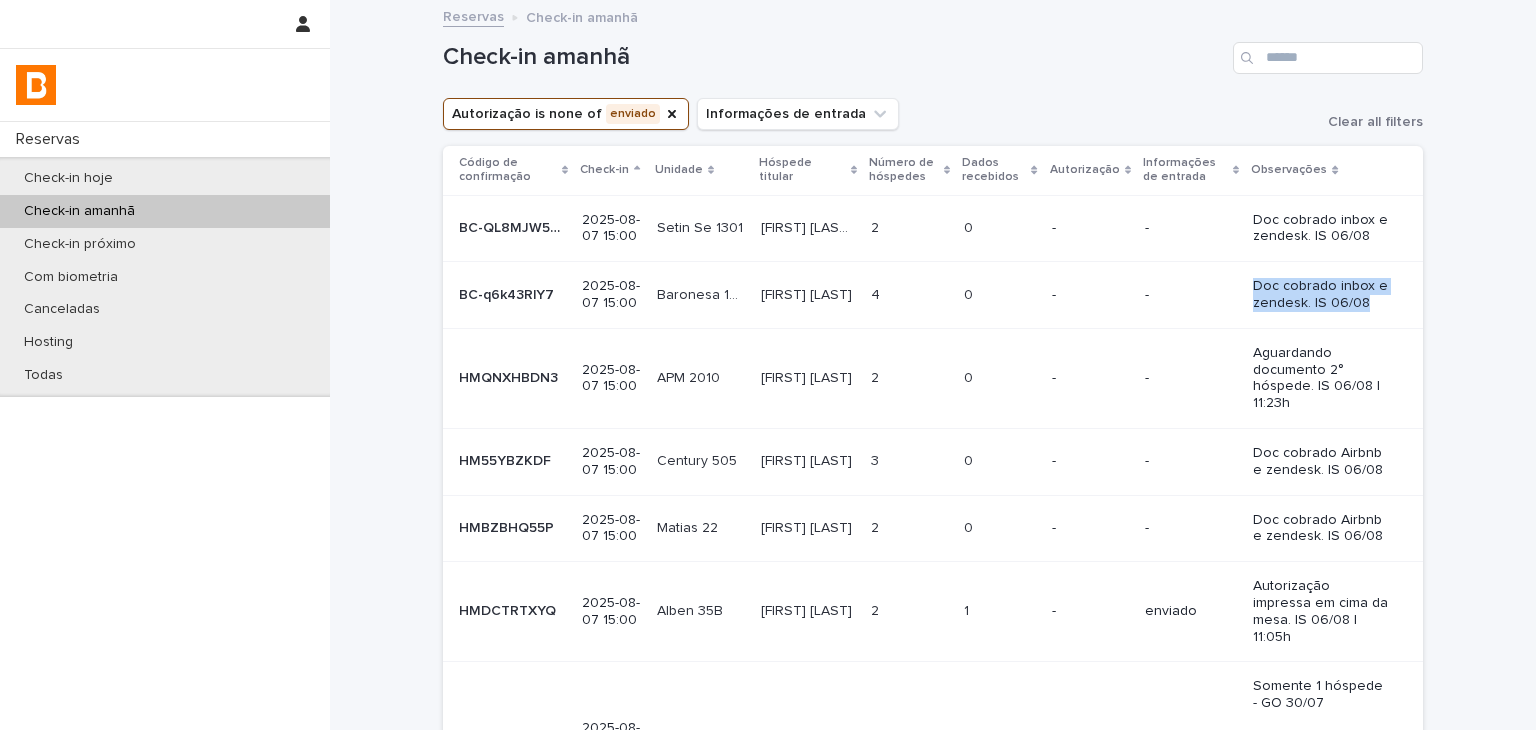 drag, startPoint x: 1247, startPoint y: 286, endPoint x: 1359, endPoint y: 301, distance: 113 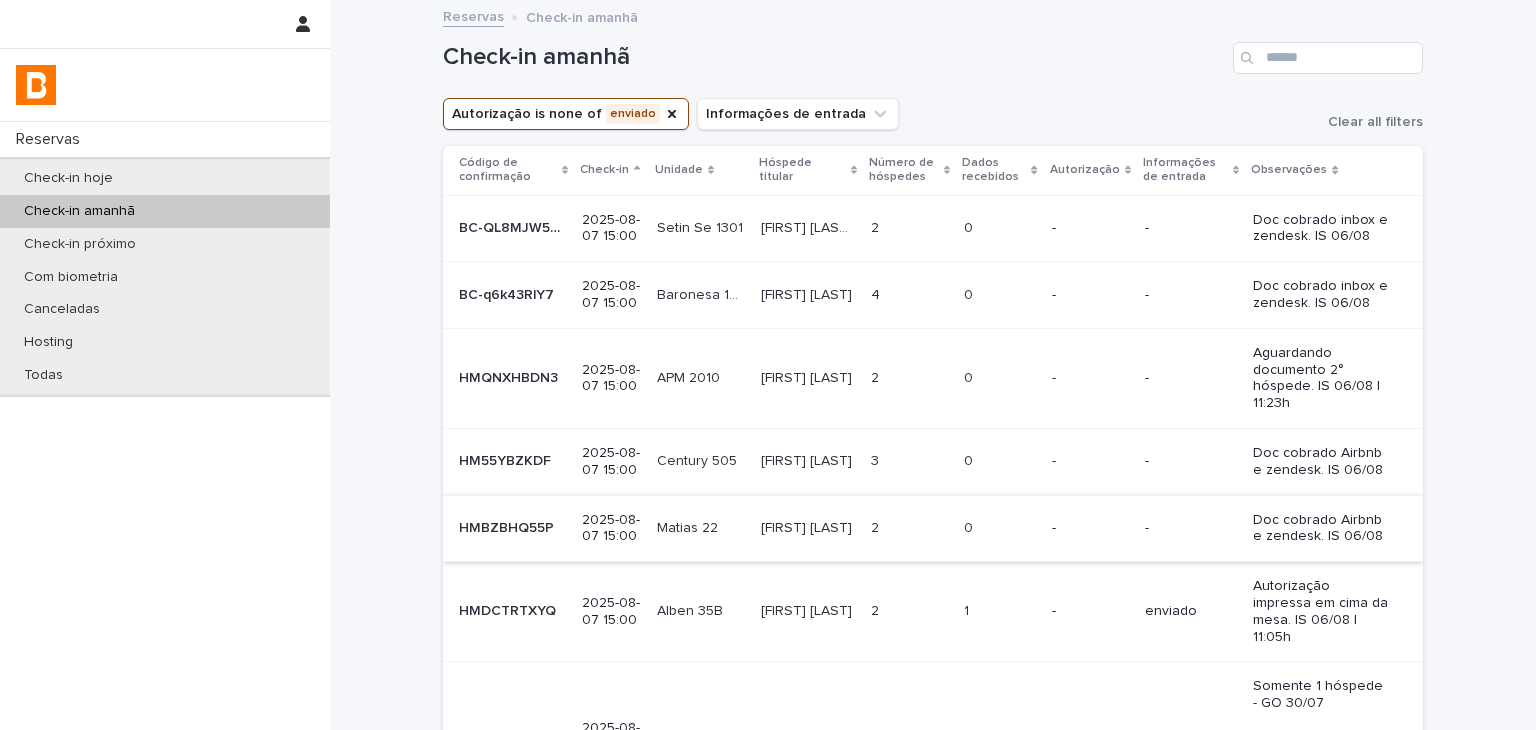 scroll, scrollTop: 400, scrollLeft: 0, axis: vertical 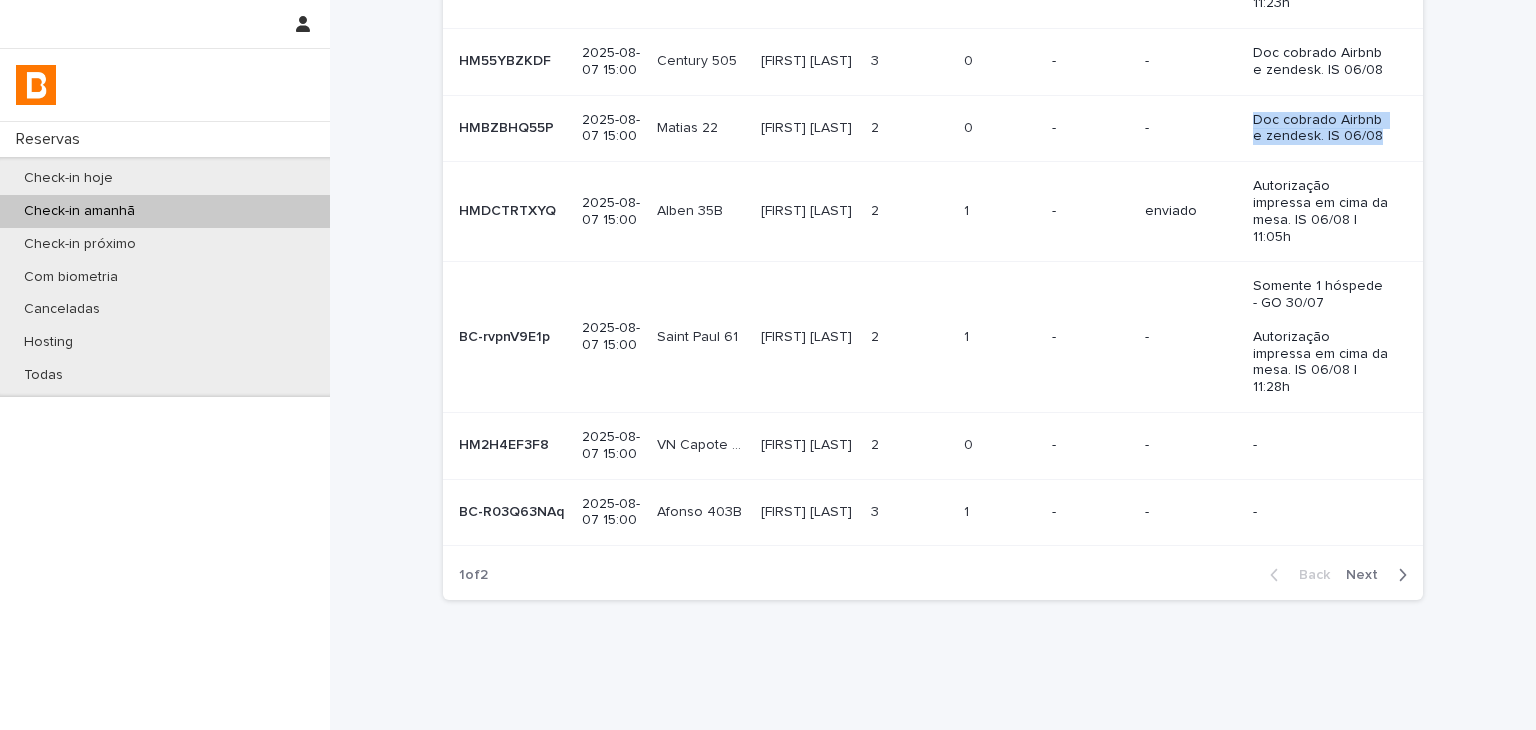 copy on "Doc cobrado Airbnb e zendesk. IS 06/08" 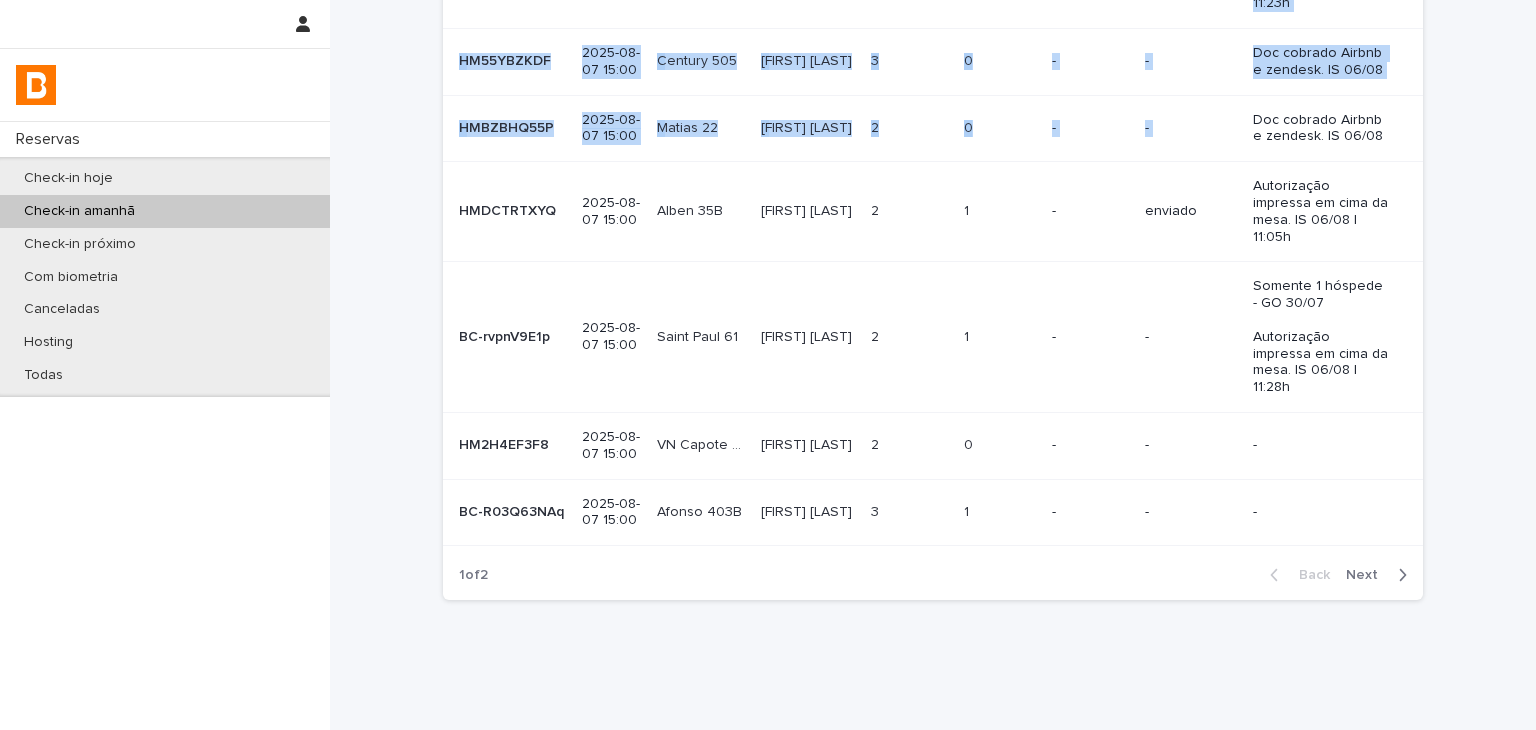 drag, startPoint x: 1248, startPoint y: 115, endPoint x: 1508, endPoint y: 76, distance: 262.90872 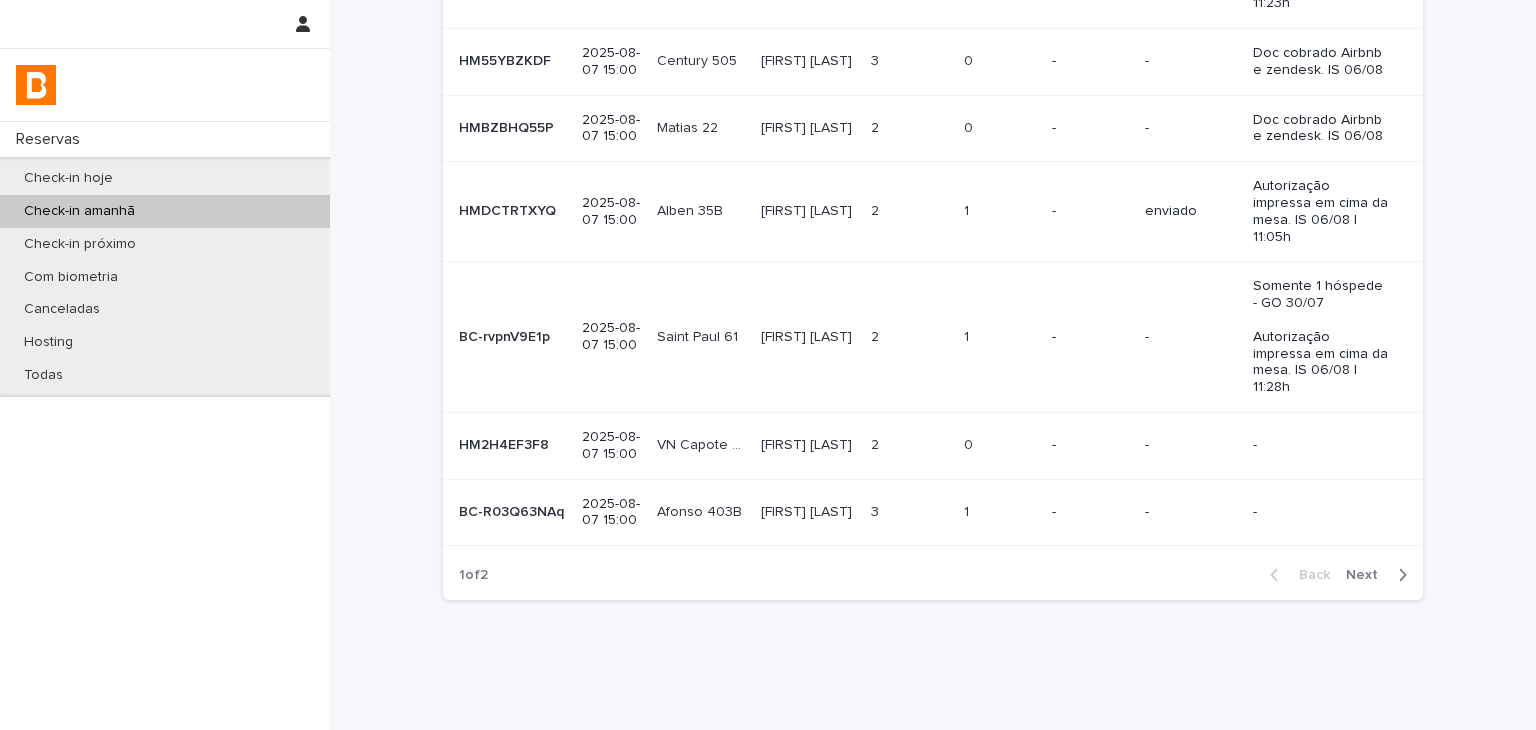 click on "-" at bounding box center (1090, 445) 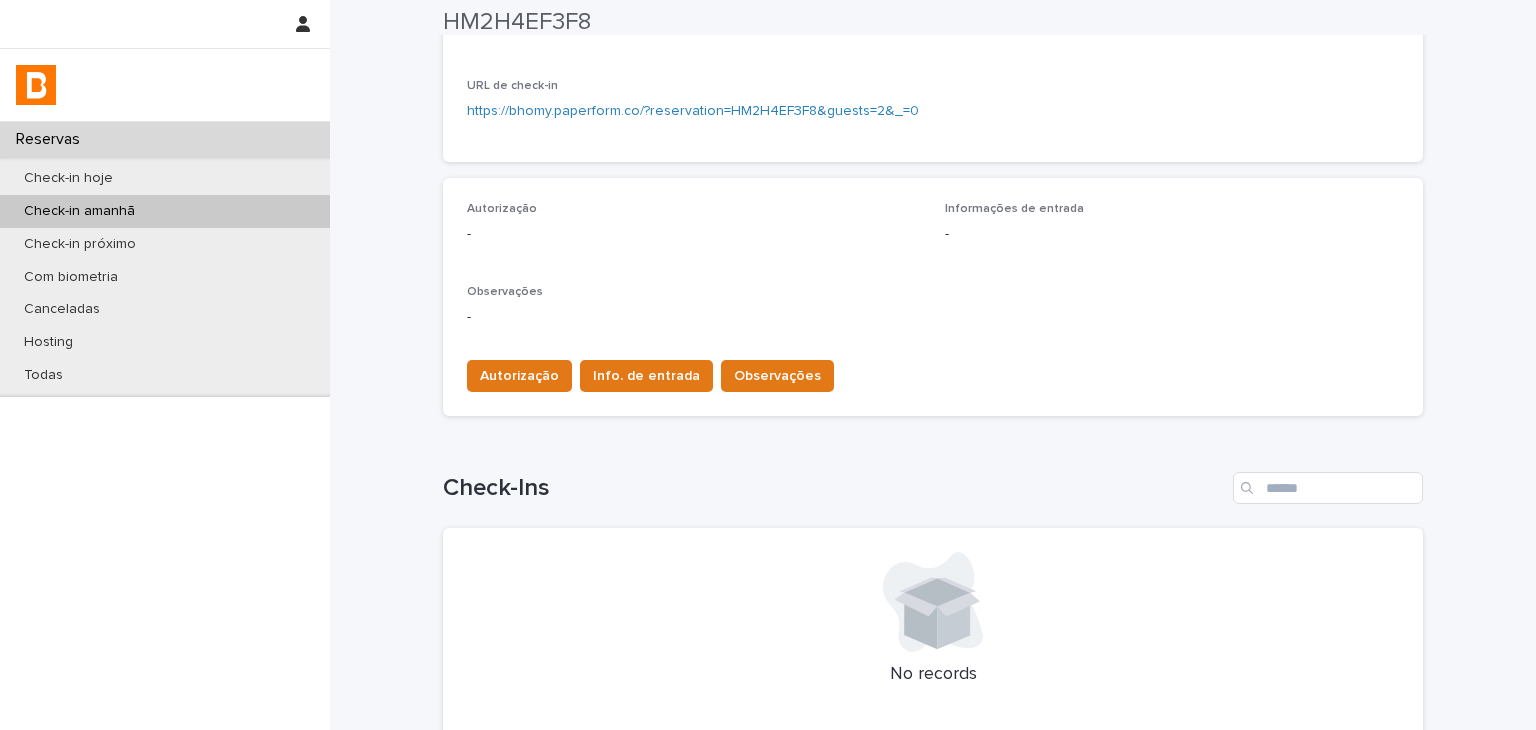 scroll, scrollTop: 524, scrollLeft: 0, axis: vertical 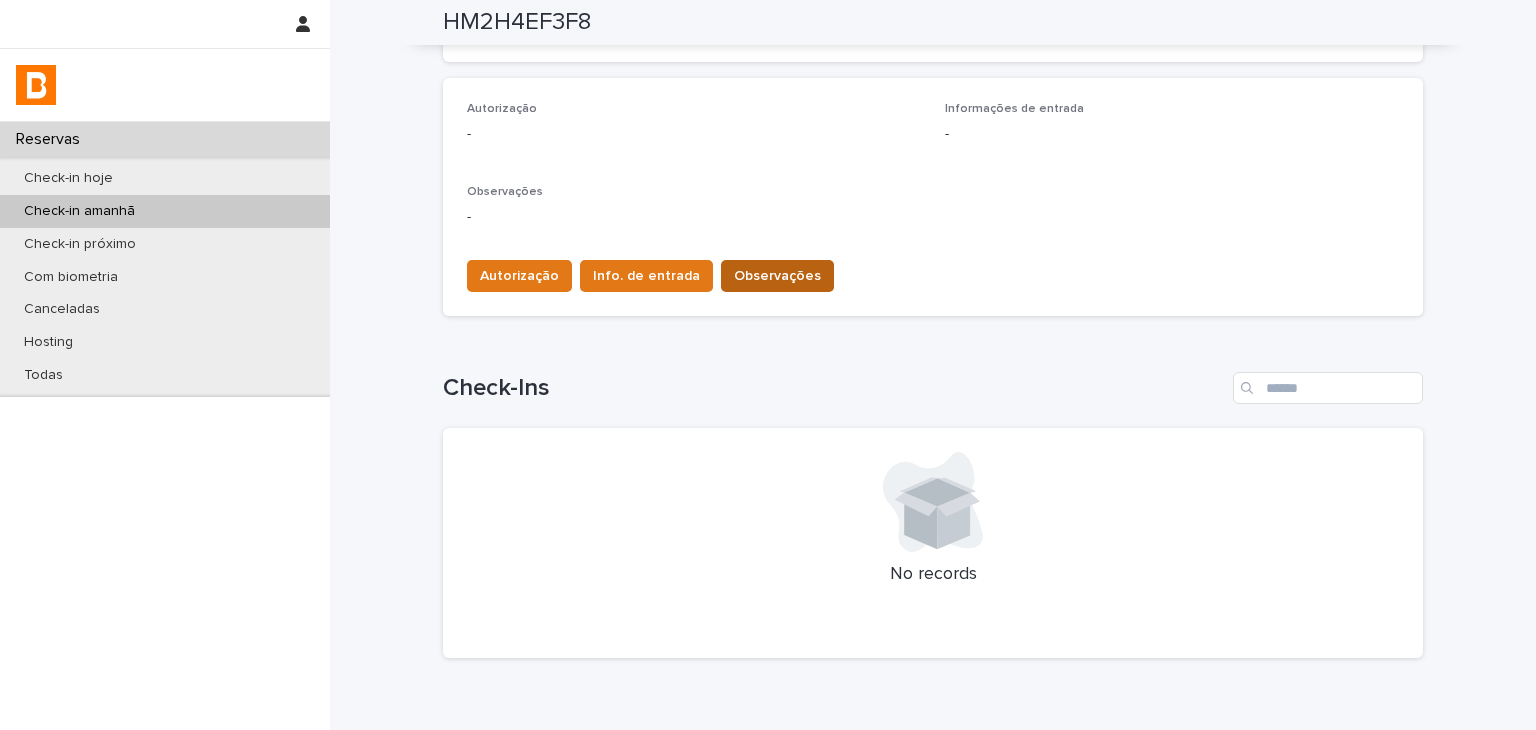 click on "Observações" at bounding box center (777, 276) 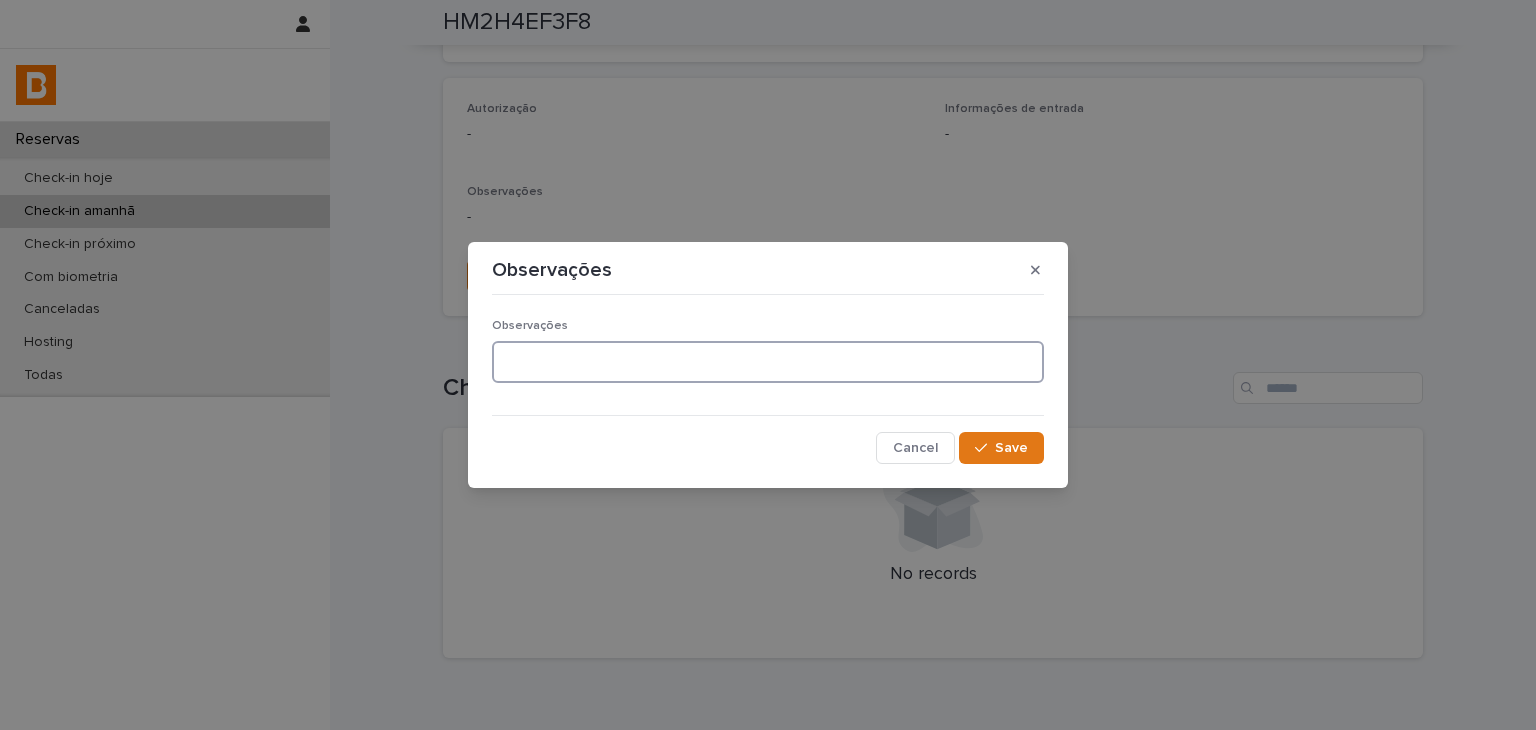 click at bounding box center (768, 362) 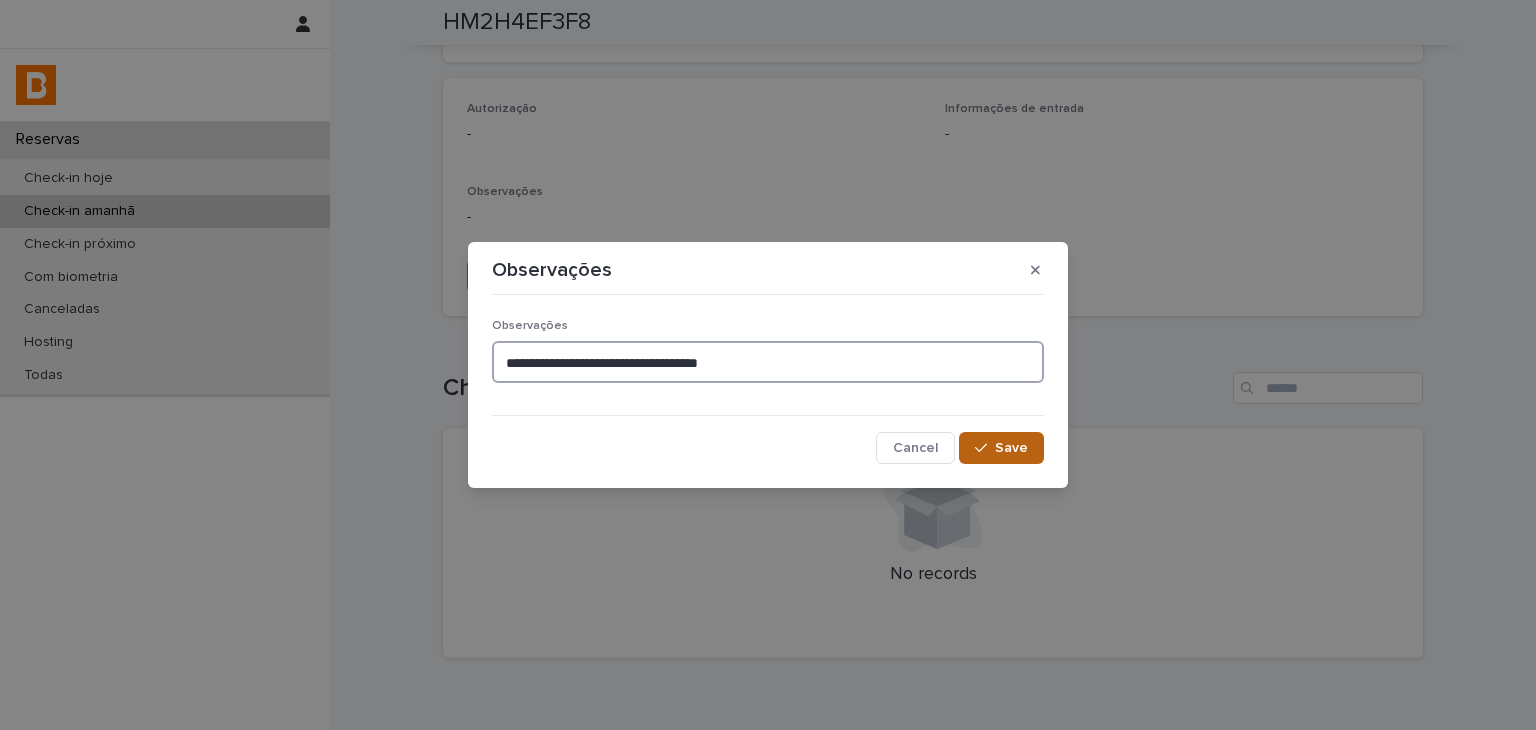 type on "**********" 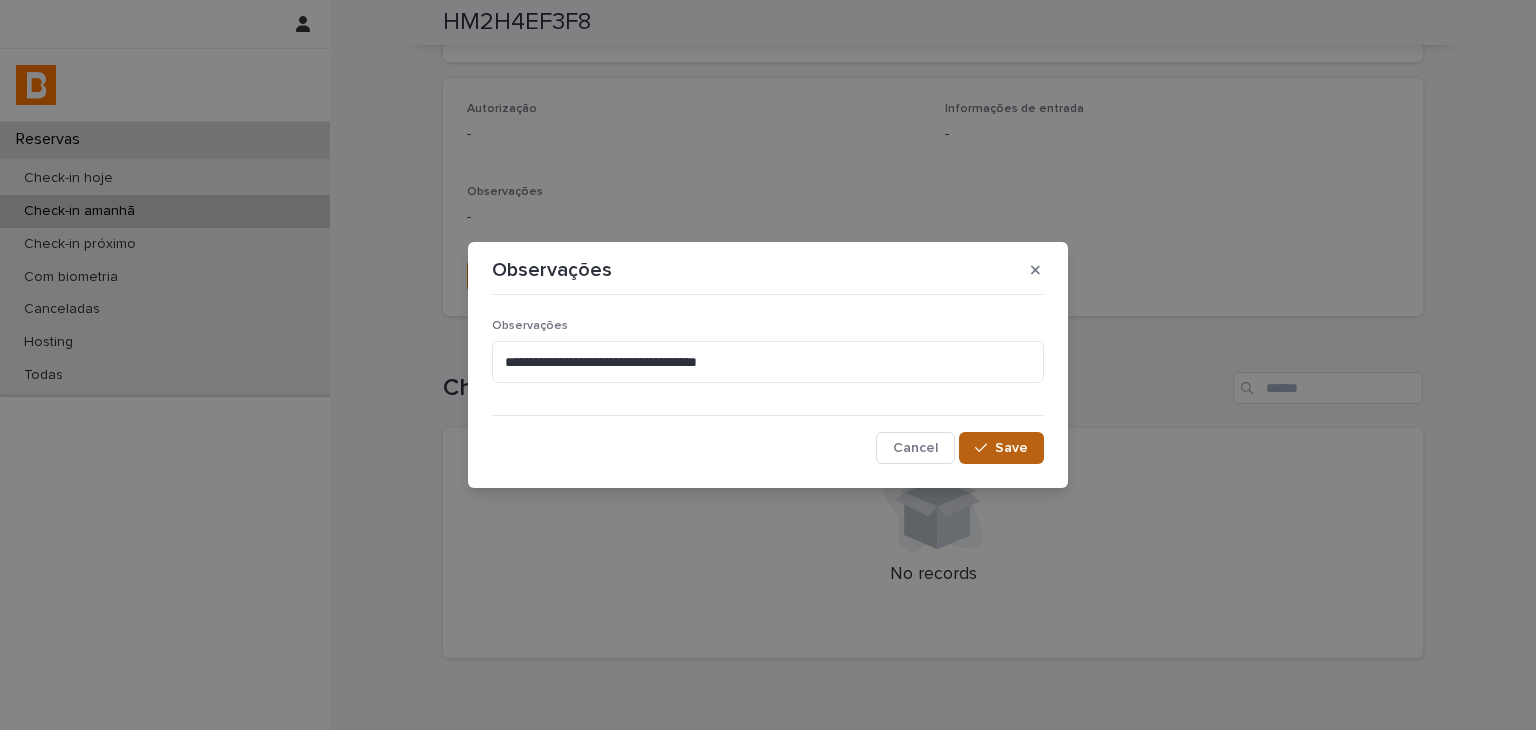 click on "Save" at bounding box center [1011, 448] 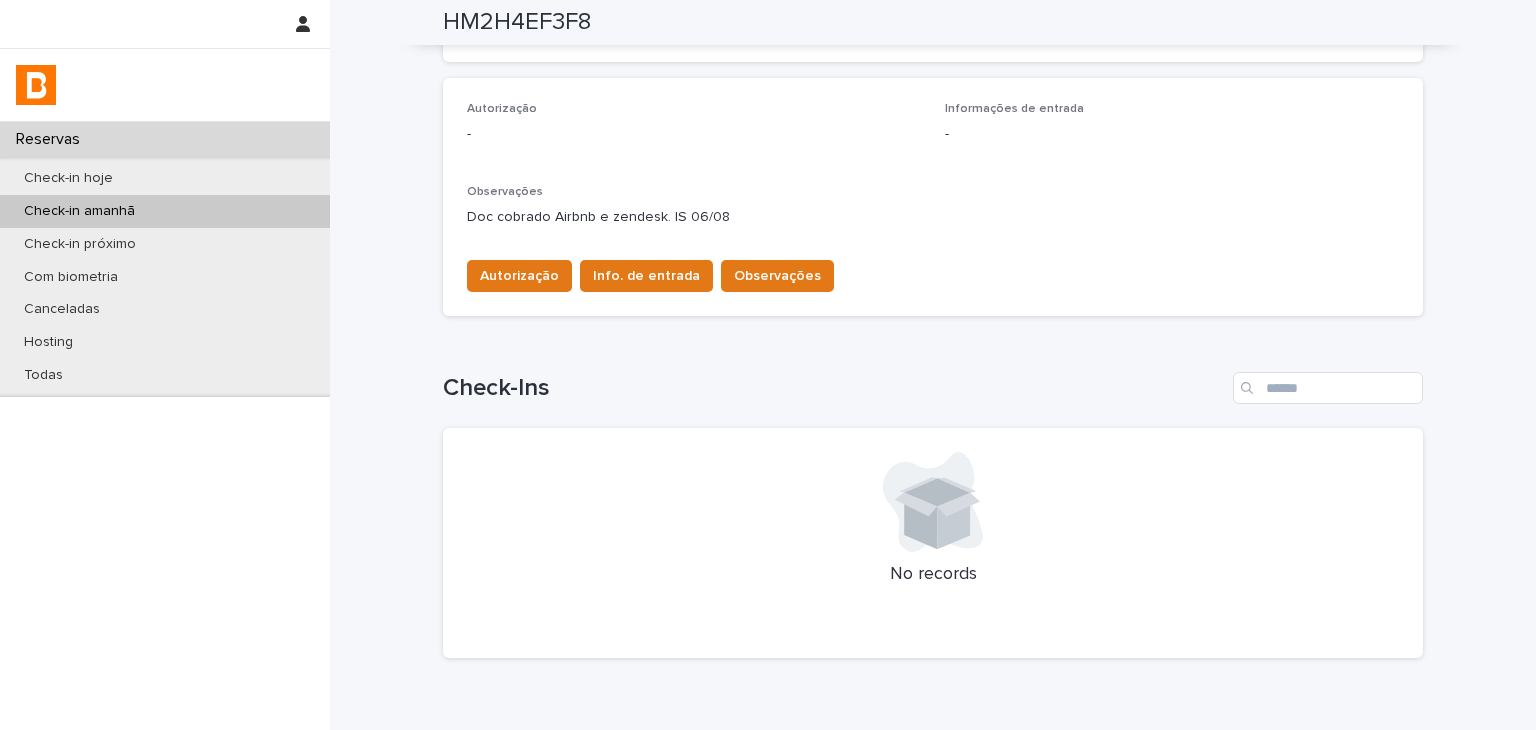 scroll, scrollTop: 0, scrollLeft: 0, axis: both 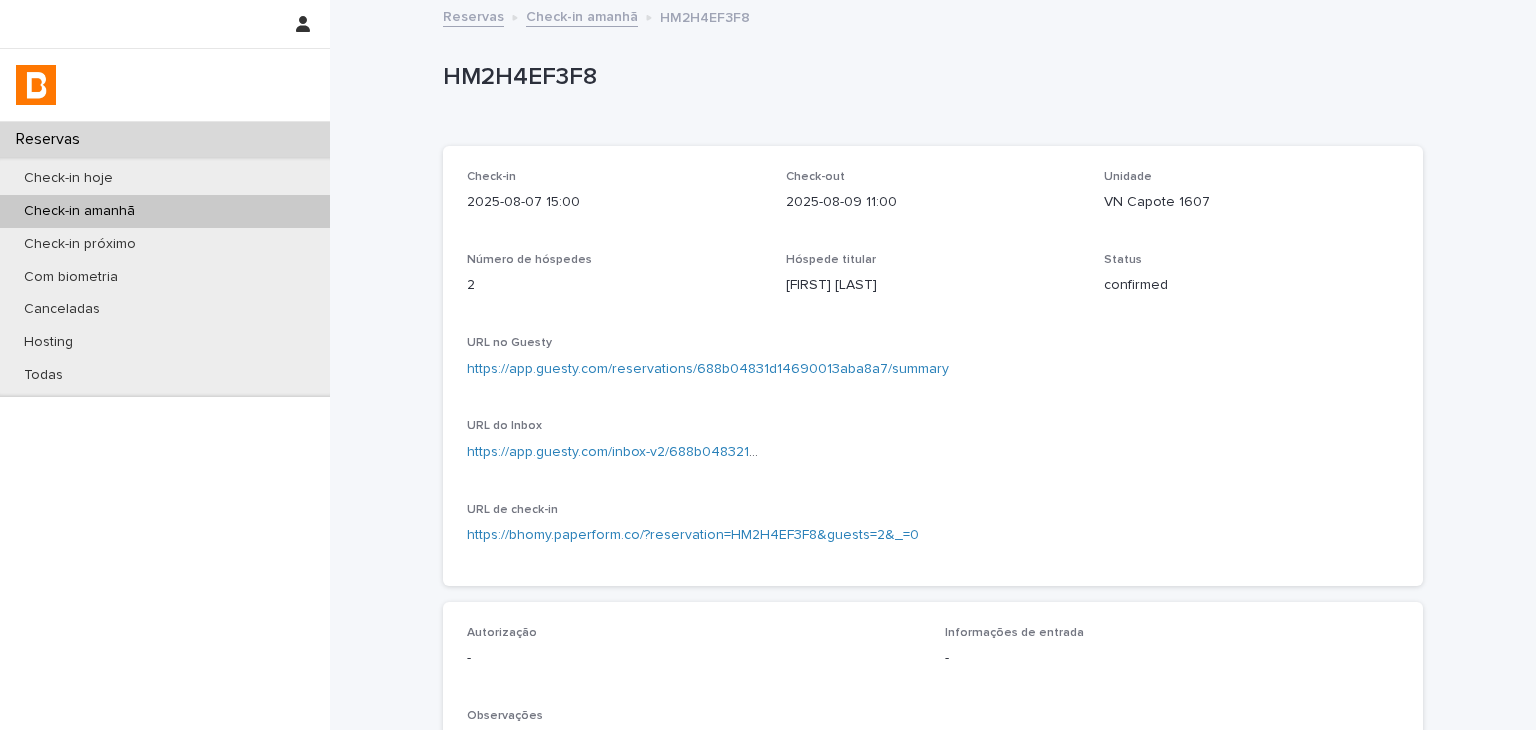 click on "HM2H4EF3F8" at bounding box center (929, 77) 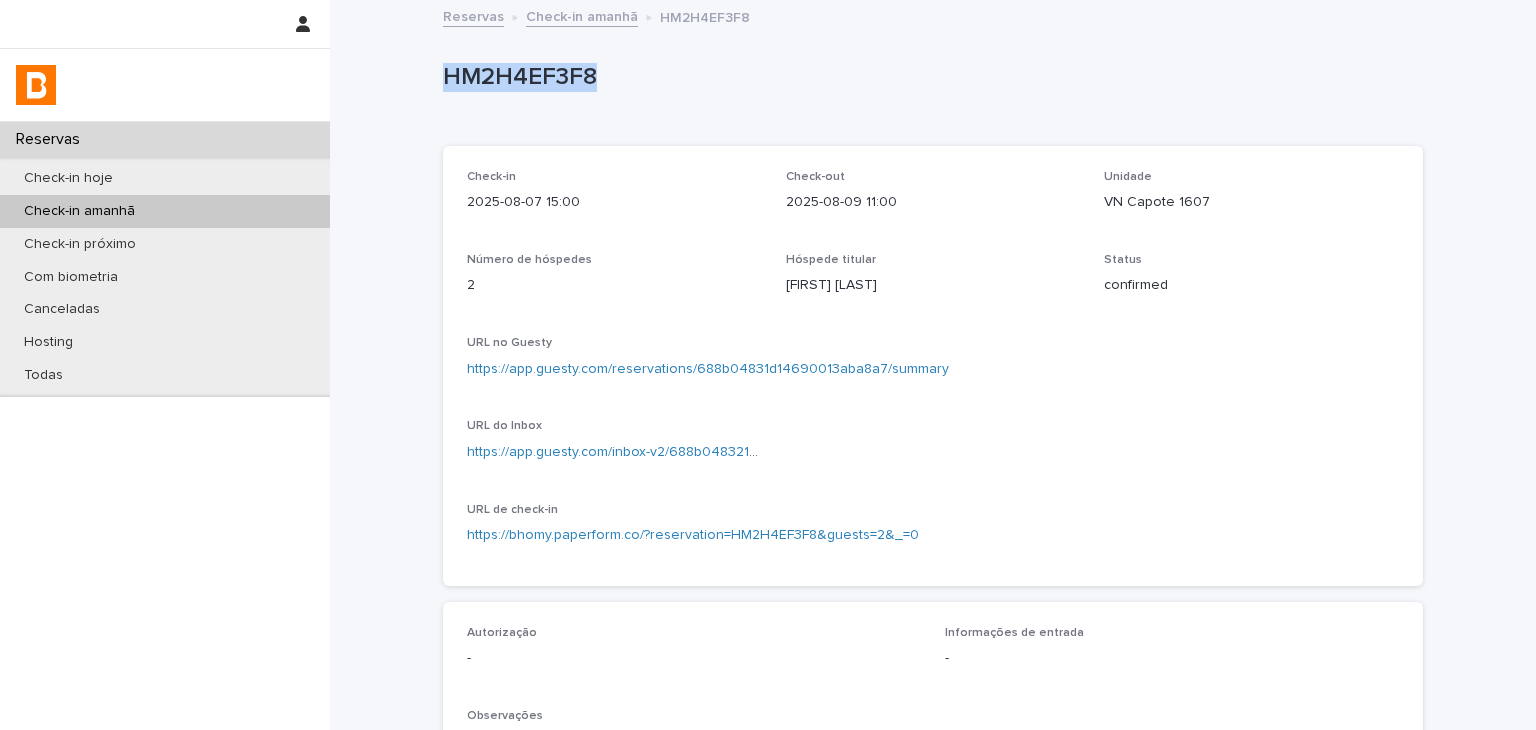 click on "HM2H4EF3F8" at bounding box center [929, 77] 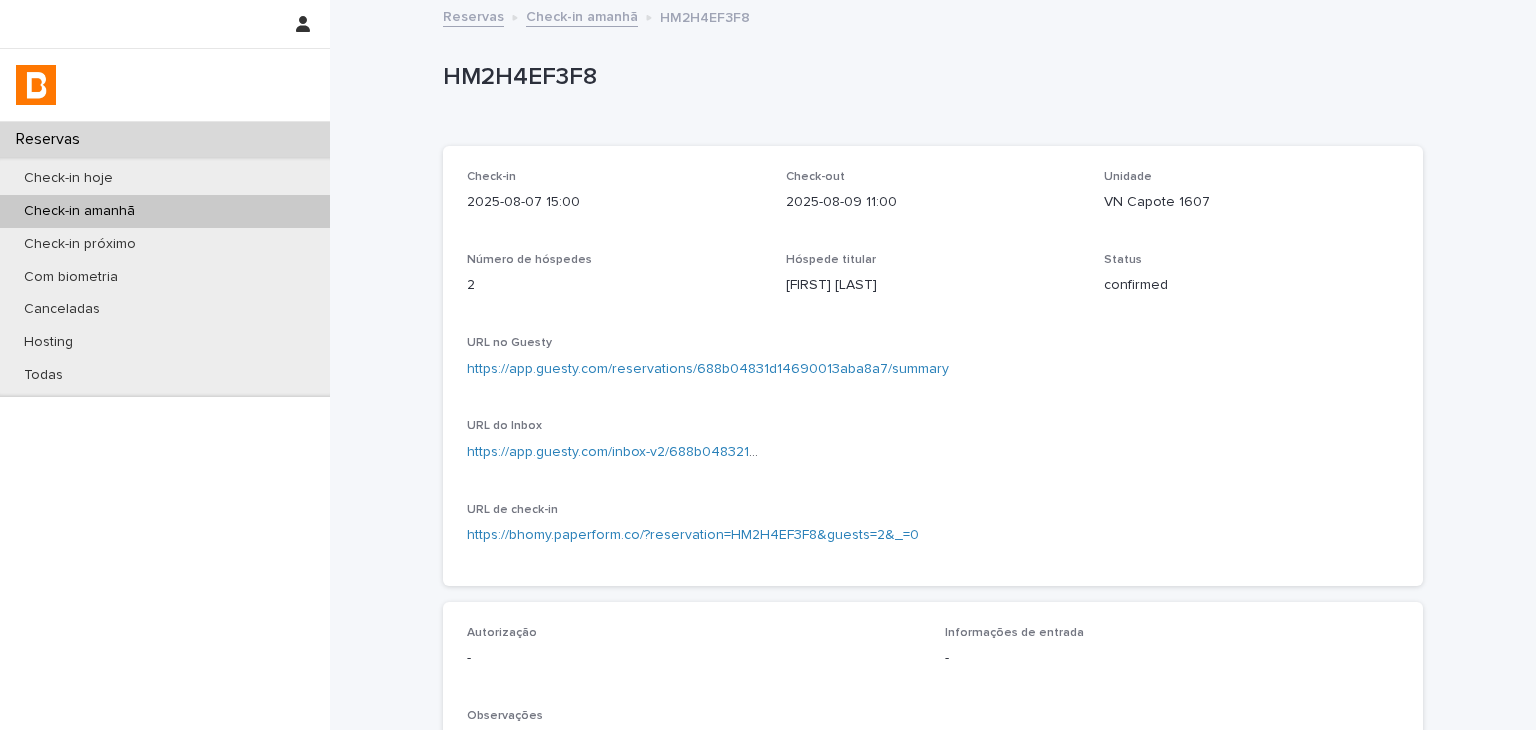 click on "[FIRST] [LAST]" at bounding box center [933, 285] 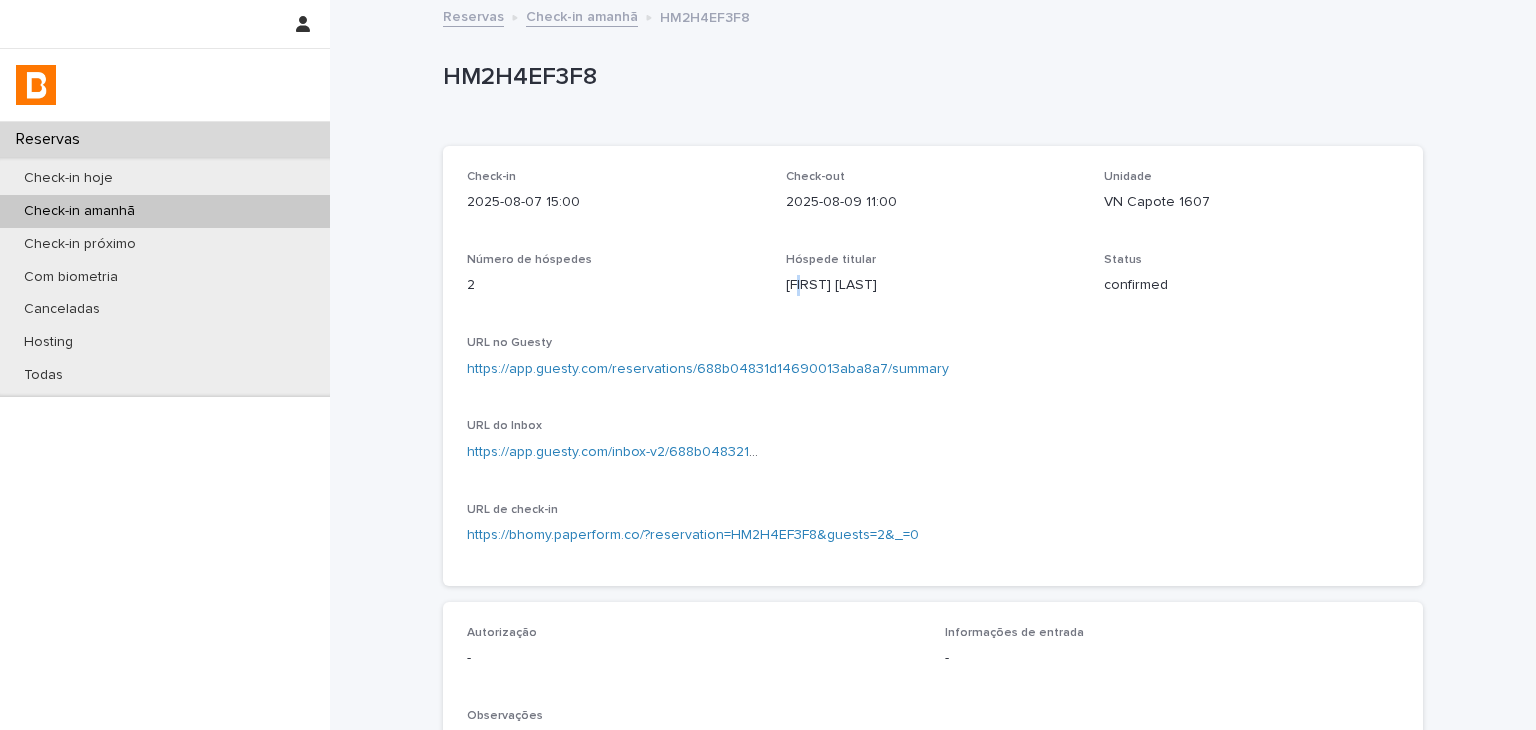 click on "[FIRST] [LAST]" at bounding box center (933, 285) 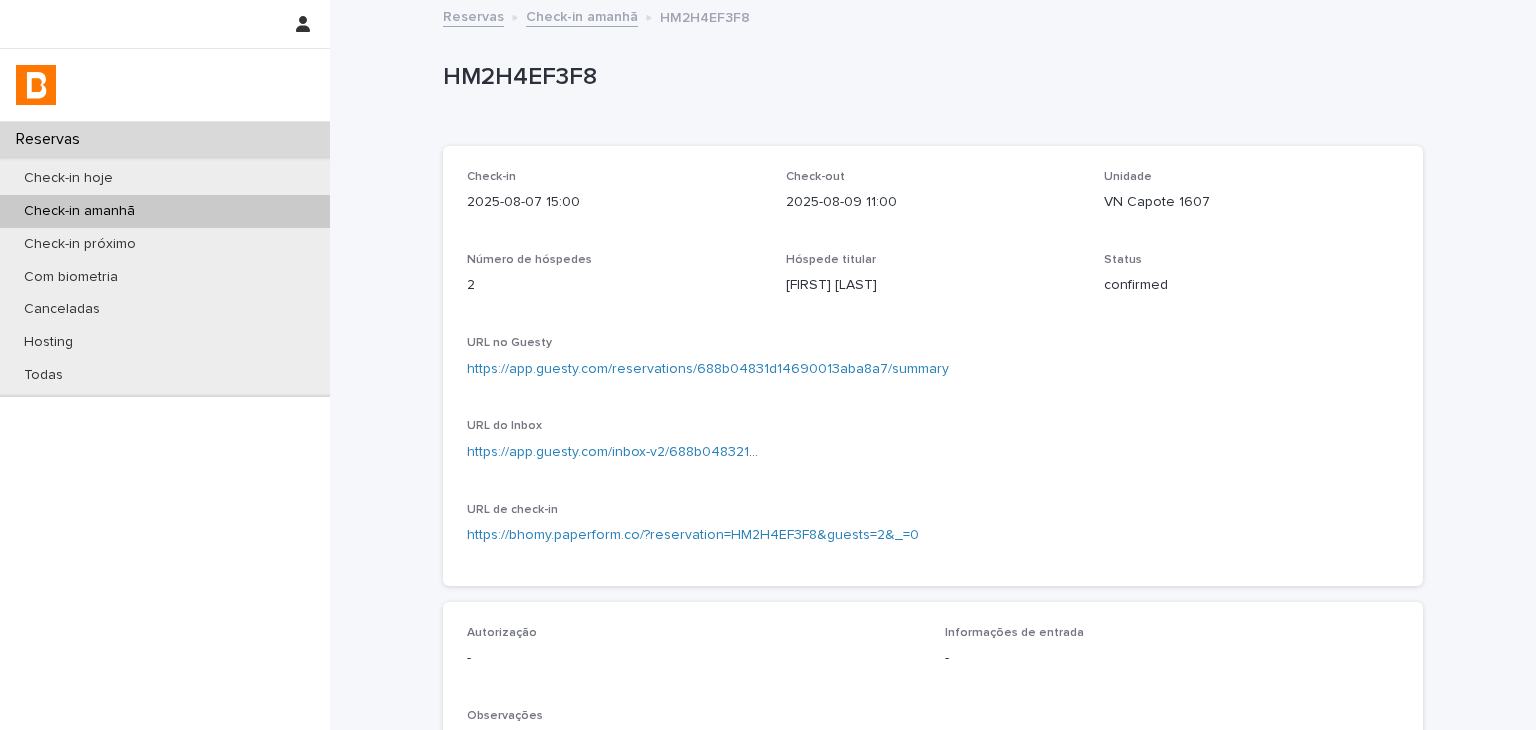 click on "[FIRST] [LAST]" at bounding box center [933, 285] 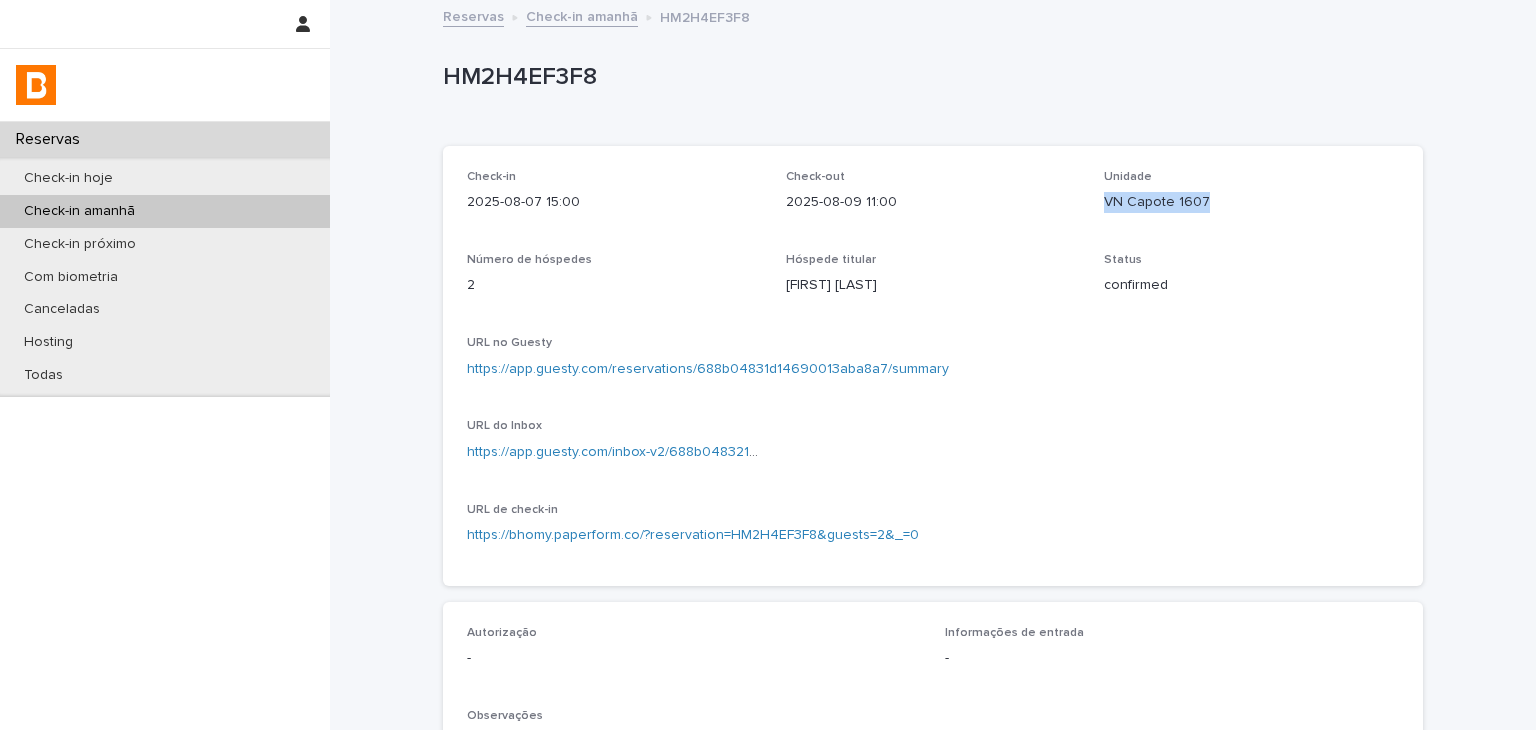 drag, startPoint x: 1102, startPoint y: 209, endPoint x: 1172, endPoint y: 208, distance: 70.00714 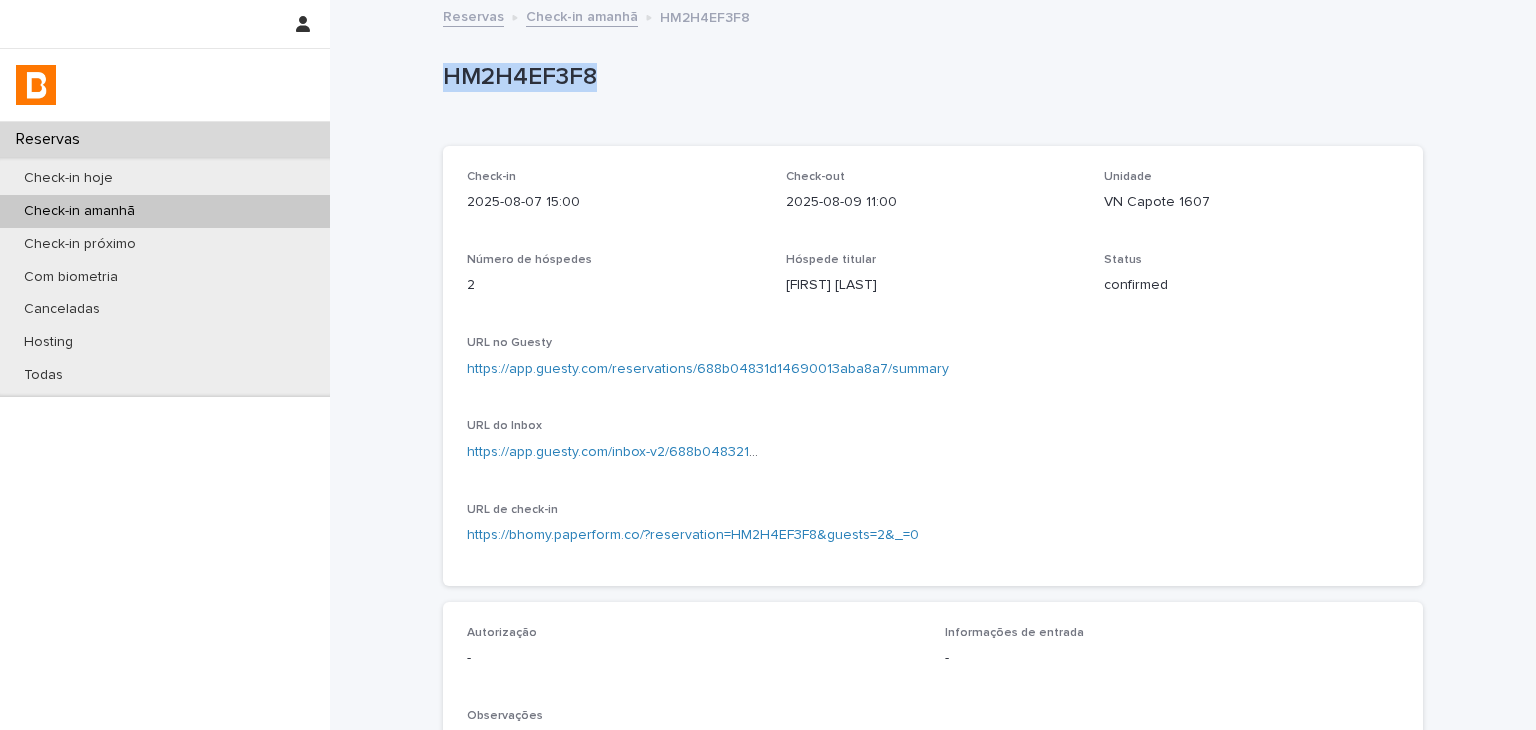 drag, startPoint x: 434, startPoint y: 76, endPoint x: 598, endPoint y: 80, distance: 164.04877 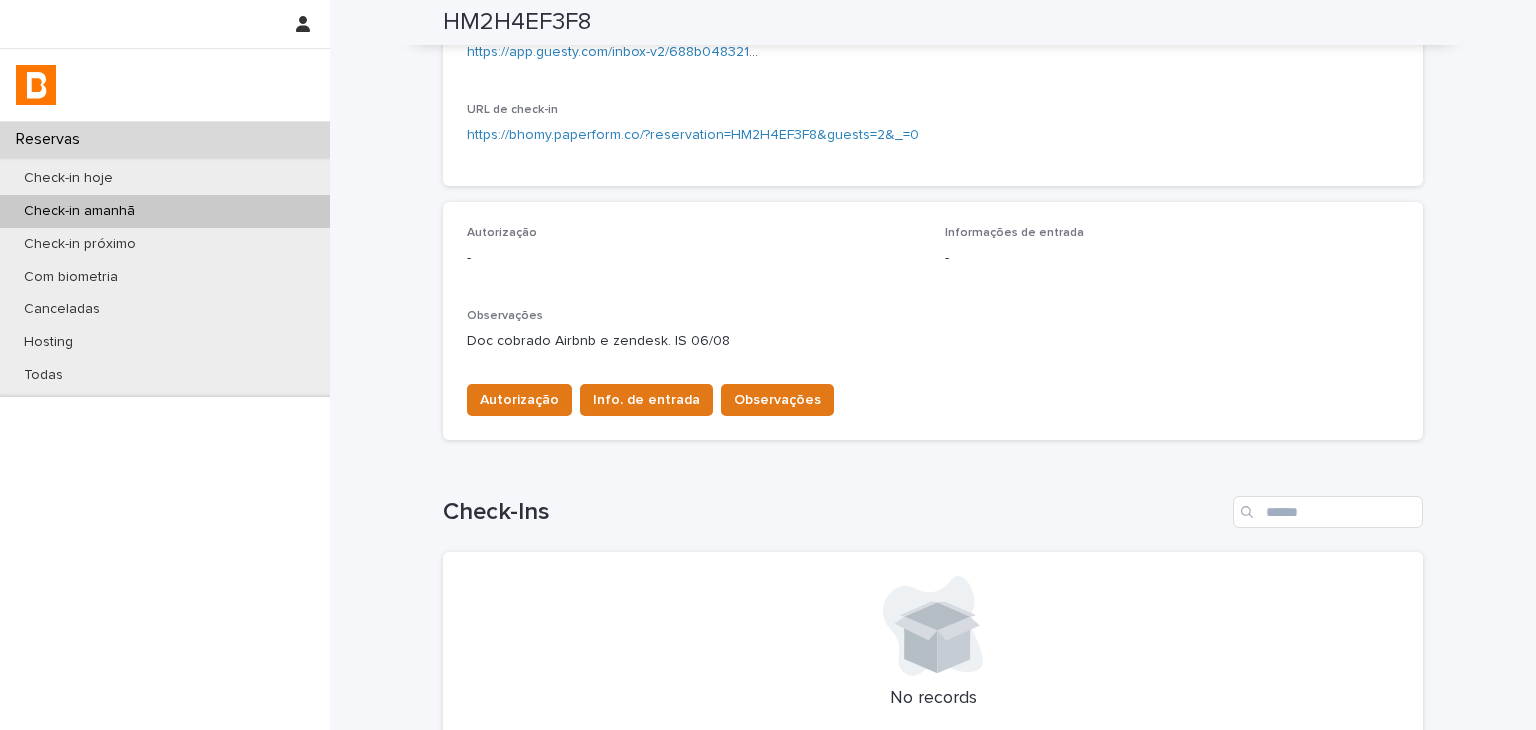 click on "Doc cobrado Airbnb e zendesk. IS 06/08" at bounding box center (933, 341) 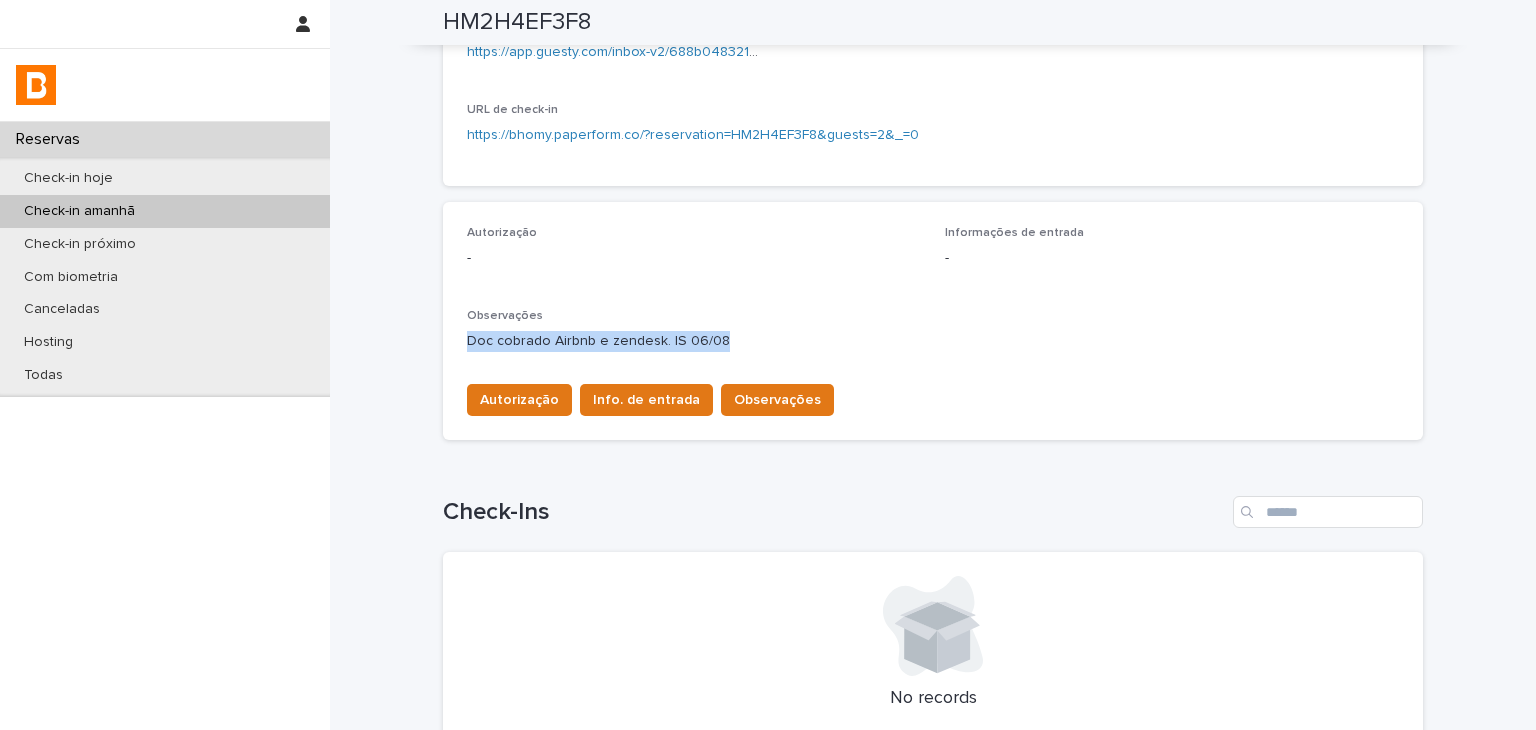 drag, startPoint x: 674, startPoint y: 336, endPoint x: 759, endPoint y: 346, distance: 85.58621 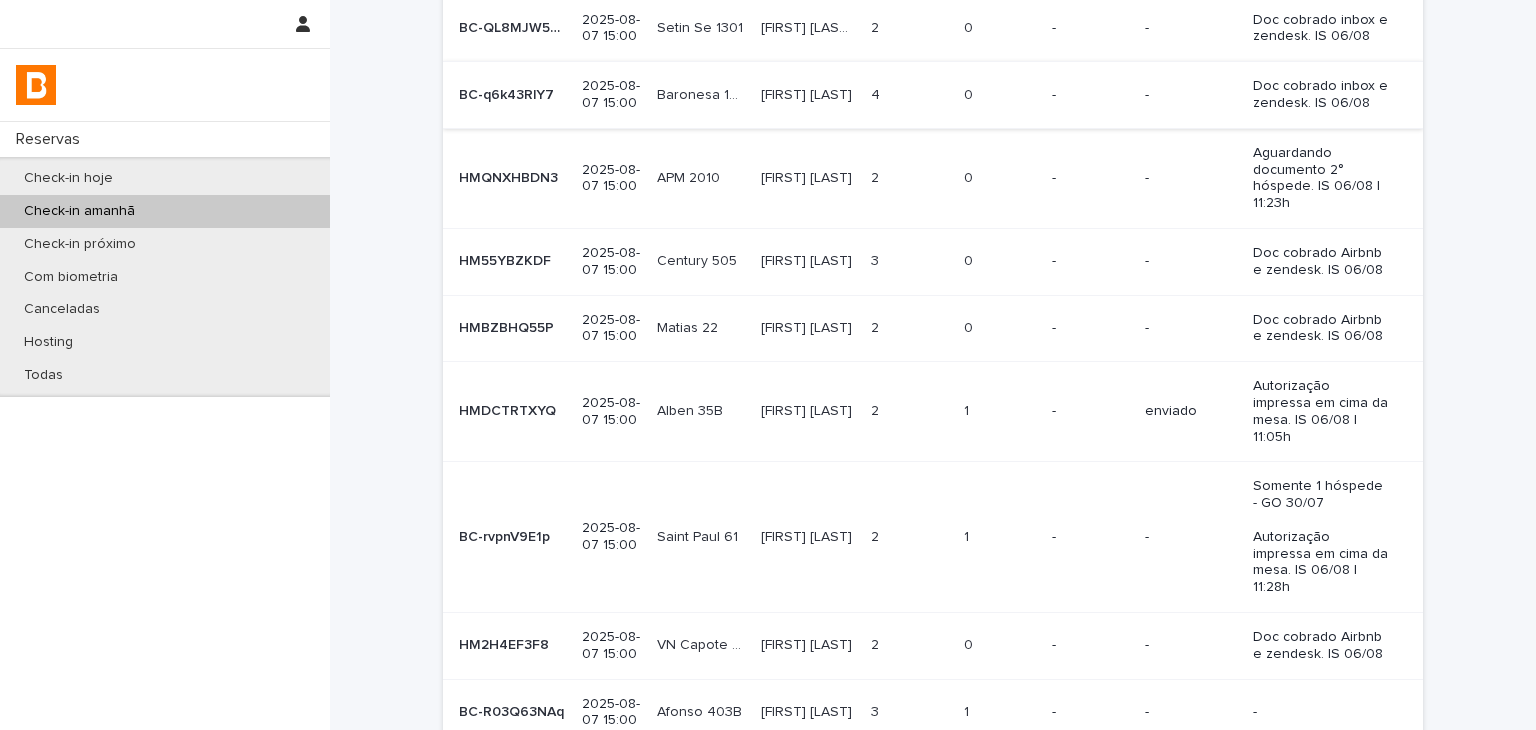 scroll, scrollTop: 300, scrollLeft: 0, axis: vertical 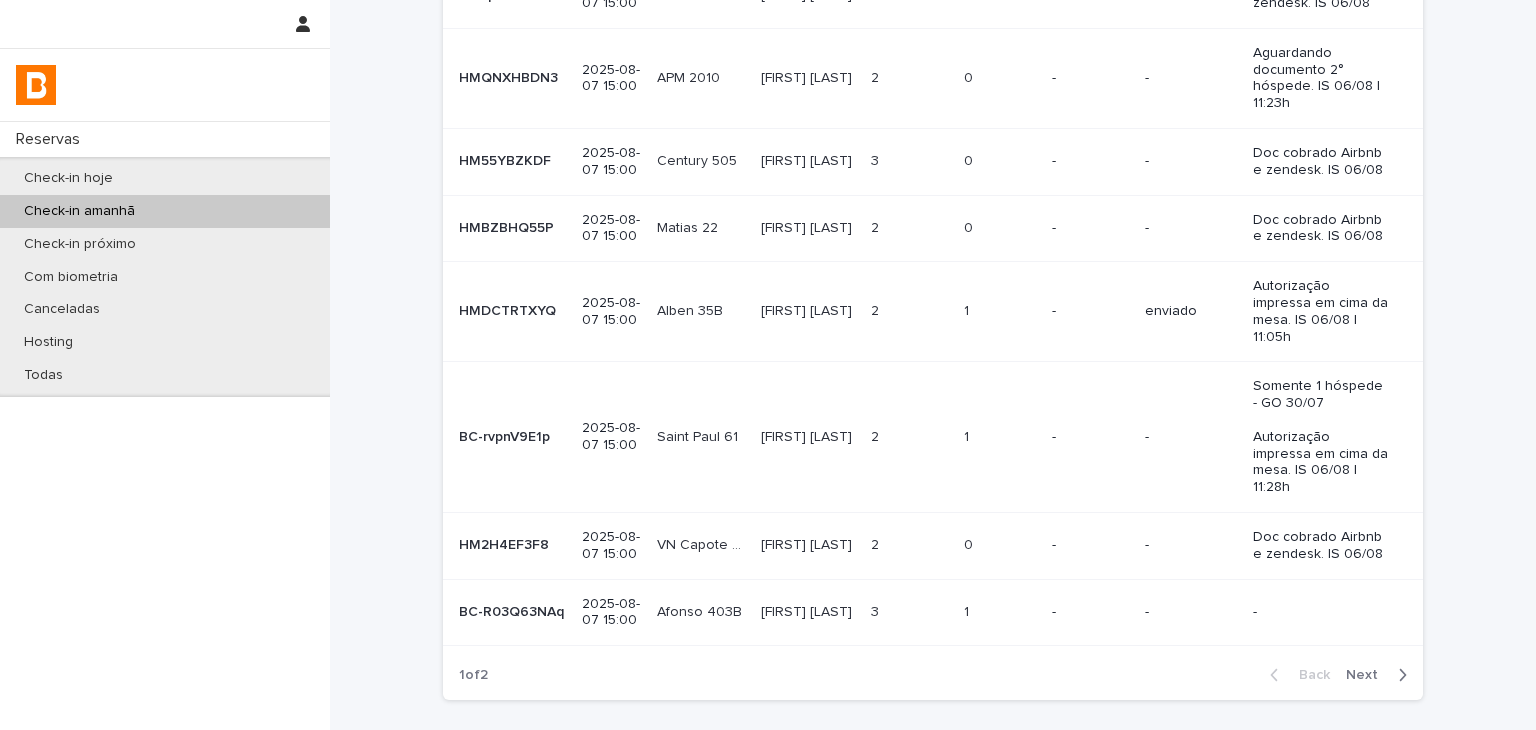 click on "-" at bounding box center (1090, 612) 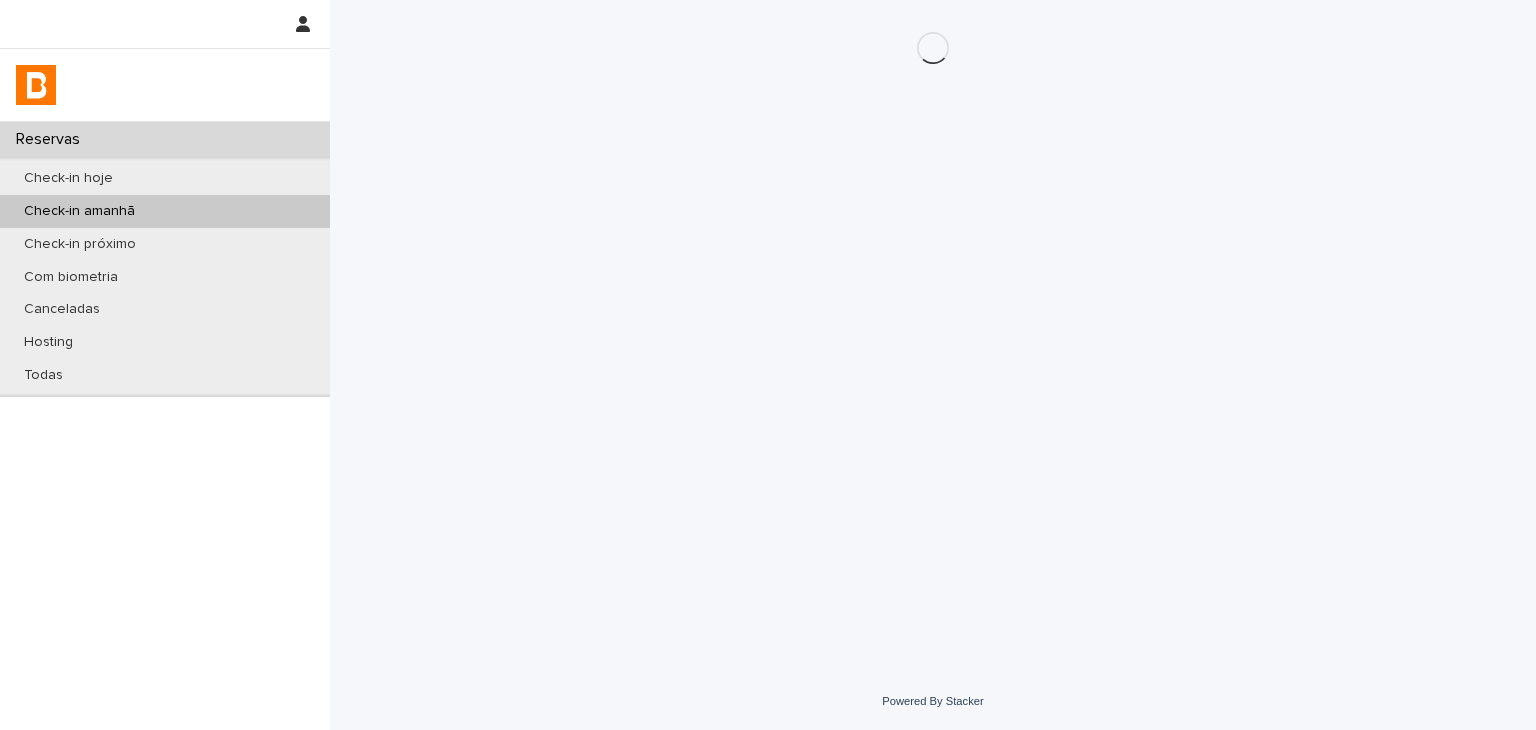 scroll, scrollTop: 0, scrollLeft: 0, axis: both 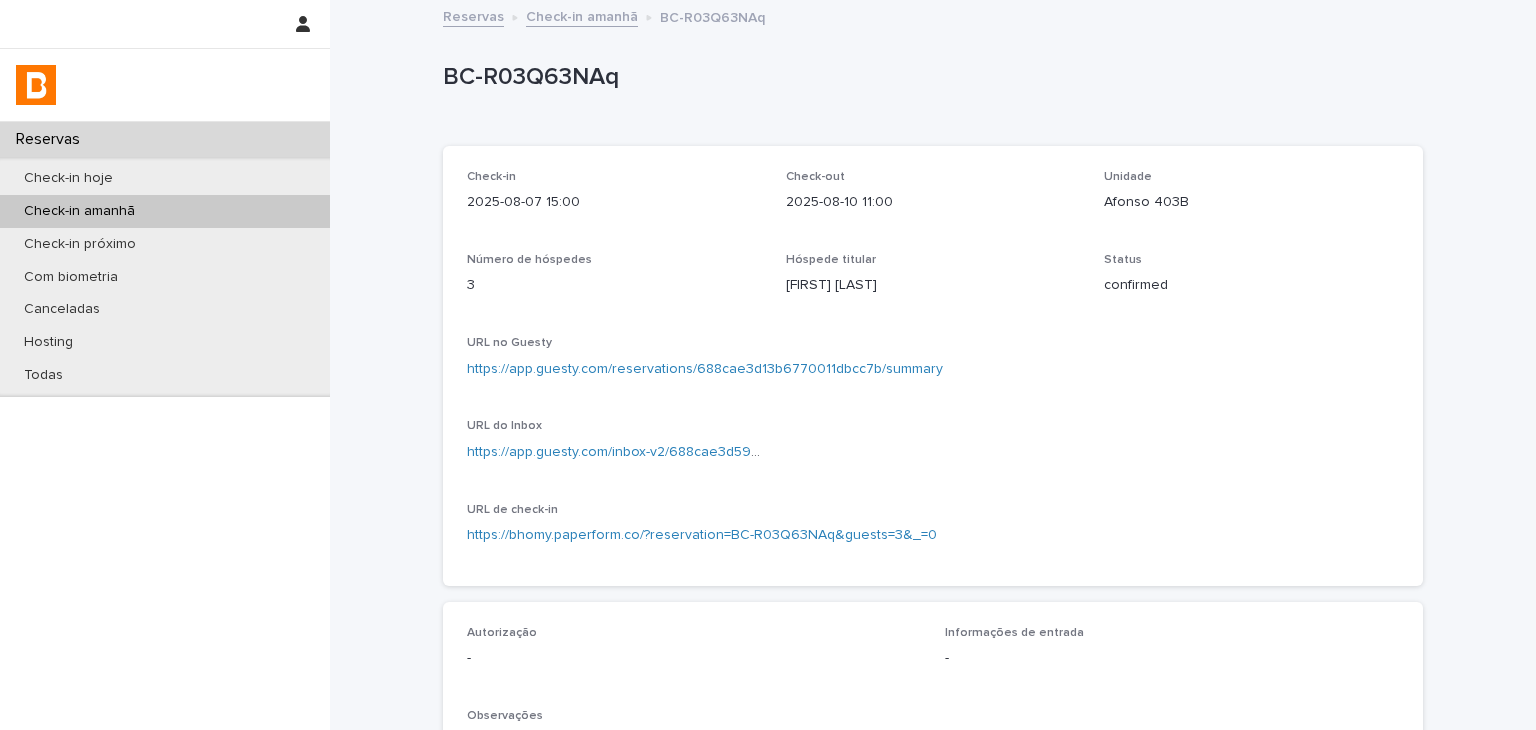 click on "Afonso 403B" at bounding box center (1251, 202) 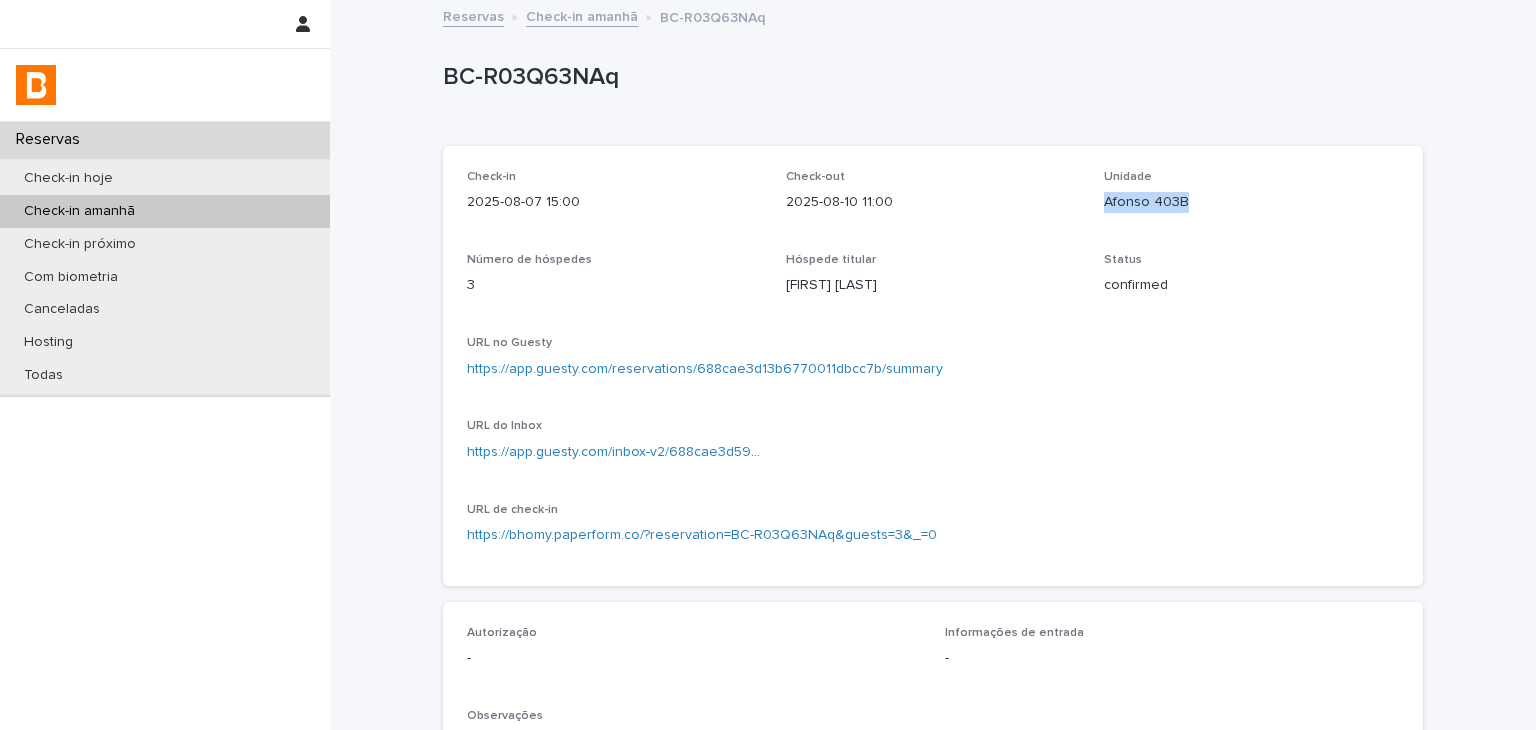 click on "Afonso 403B" at bounding box center [1251, 202] 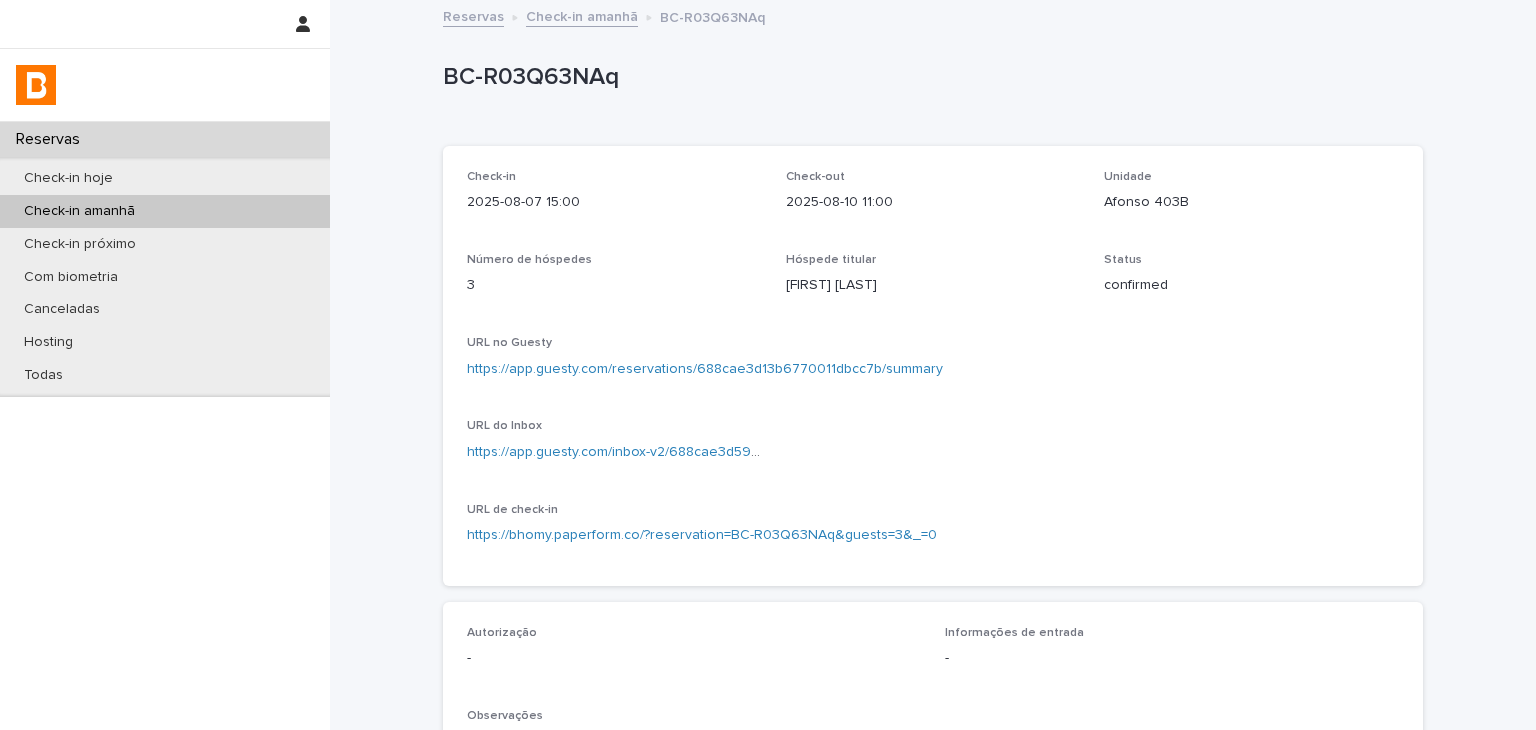 click on "Afonso 403B" at bounding box center [1251, 202] 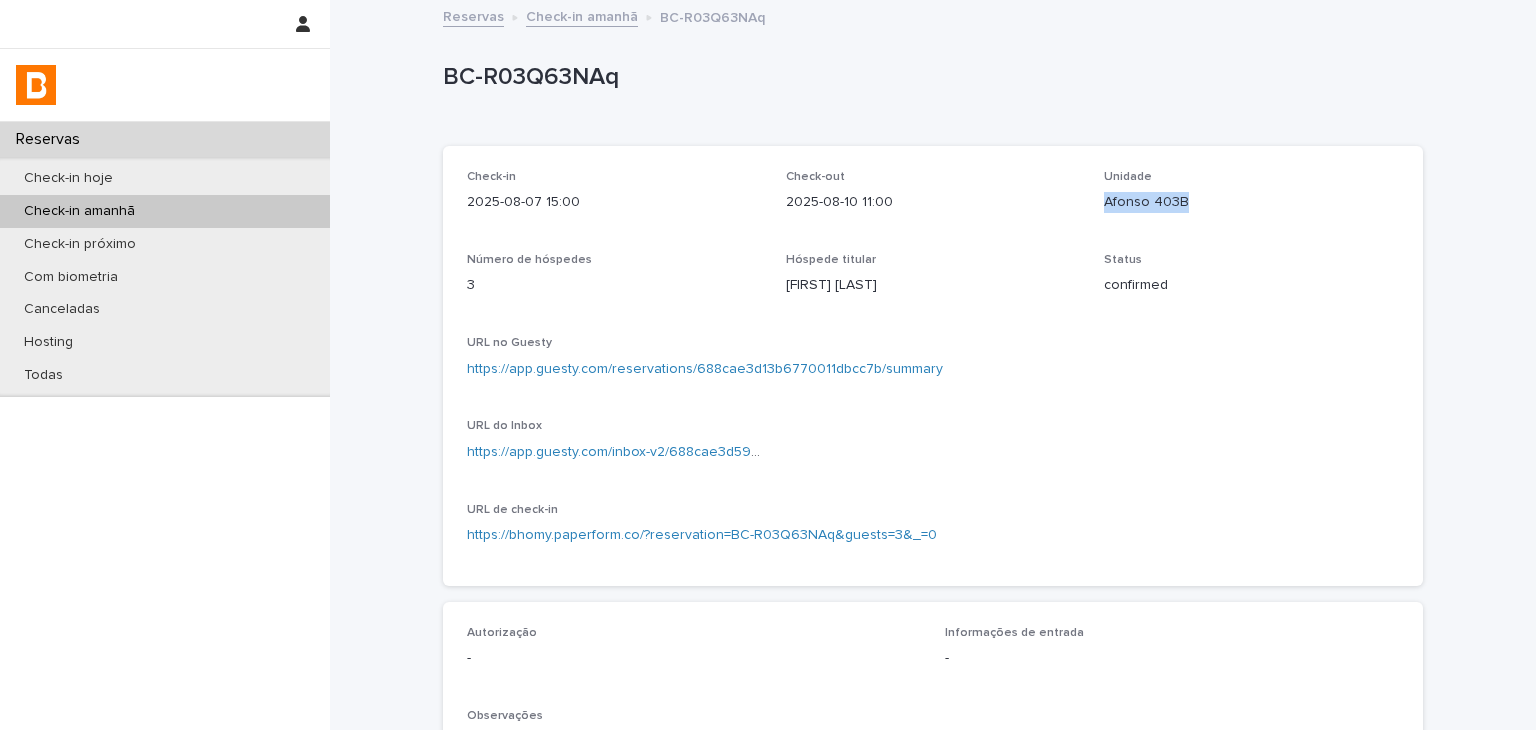 drag, startPoint x: 1124, startPoint y: 200, endPoint x: 1164, endPoint y: 201, distance: 40.012497 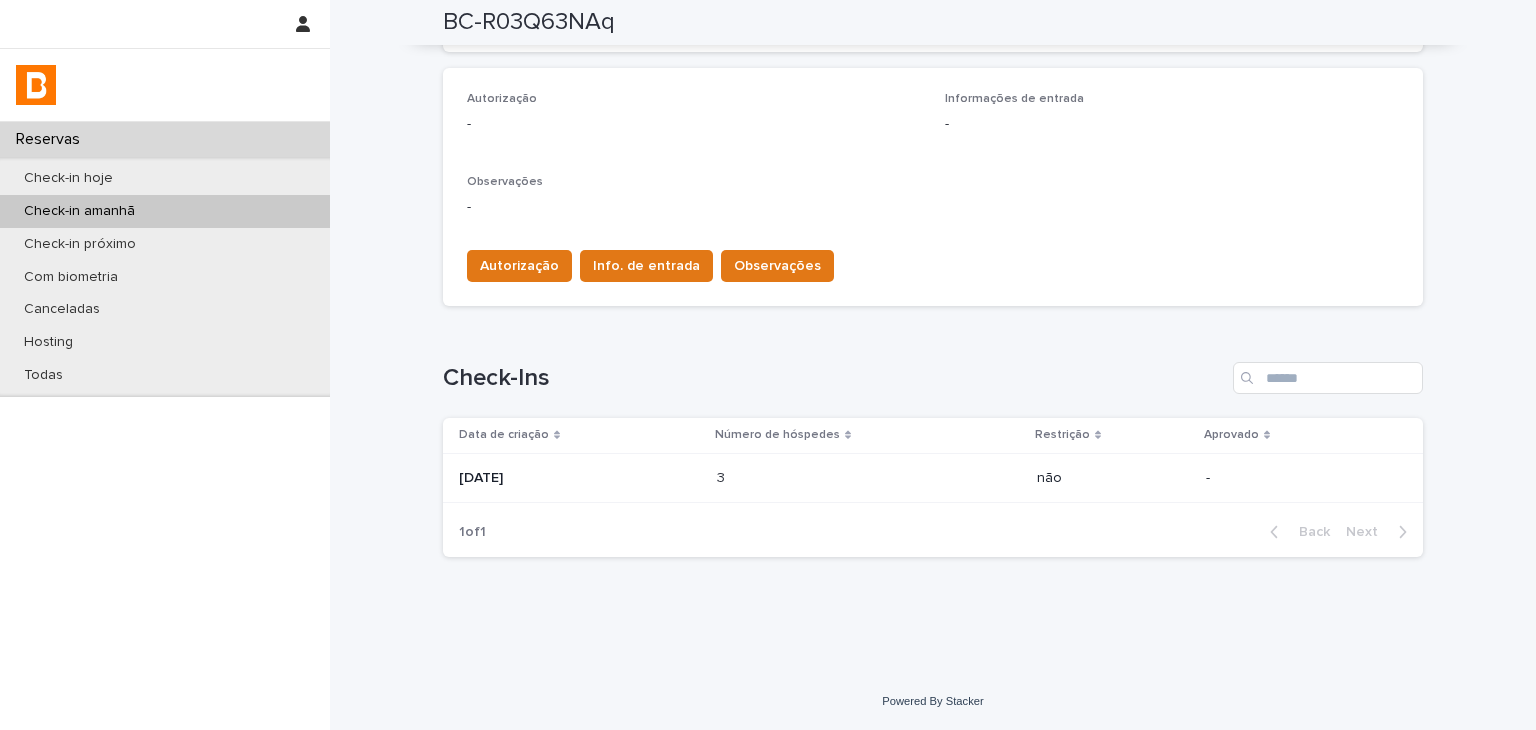 click at bounding box center (804, 478) 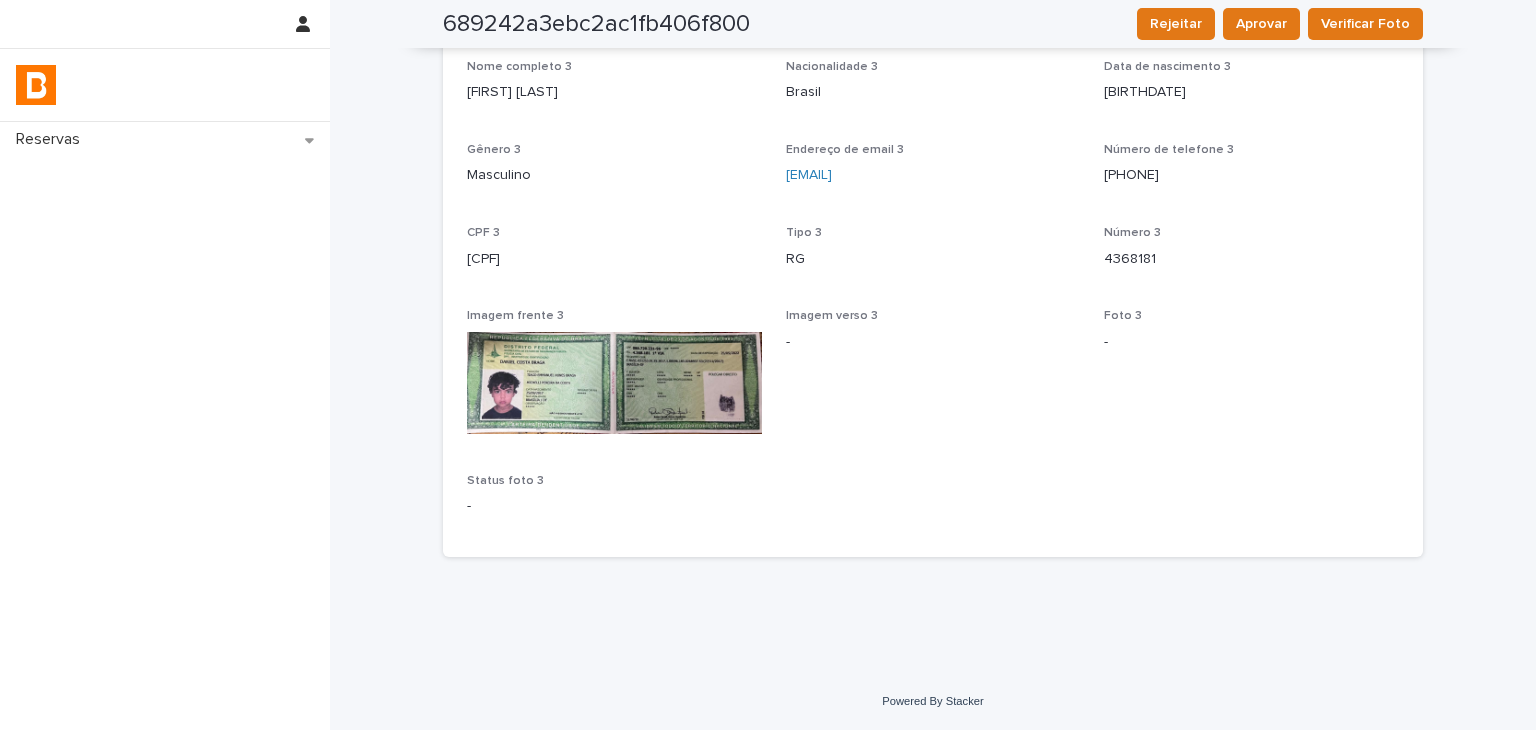 scroll, scrollTop: 1766, scrollLeft: 0, axis: vertical 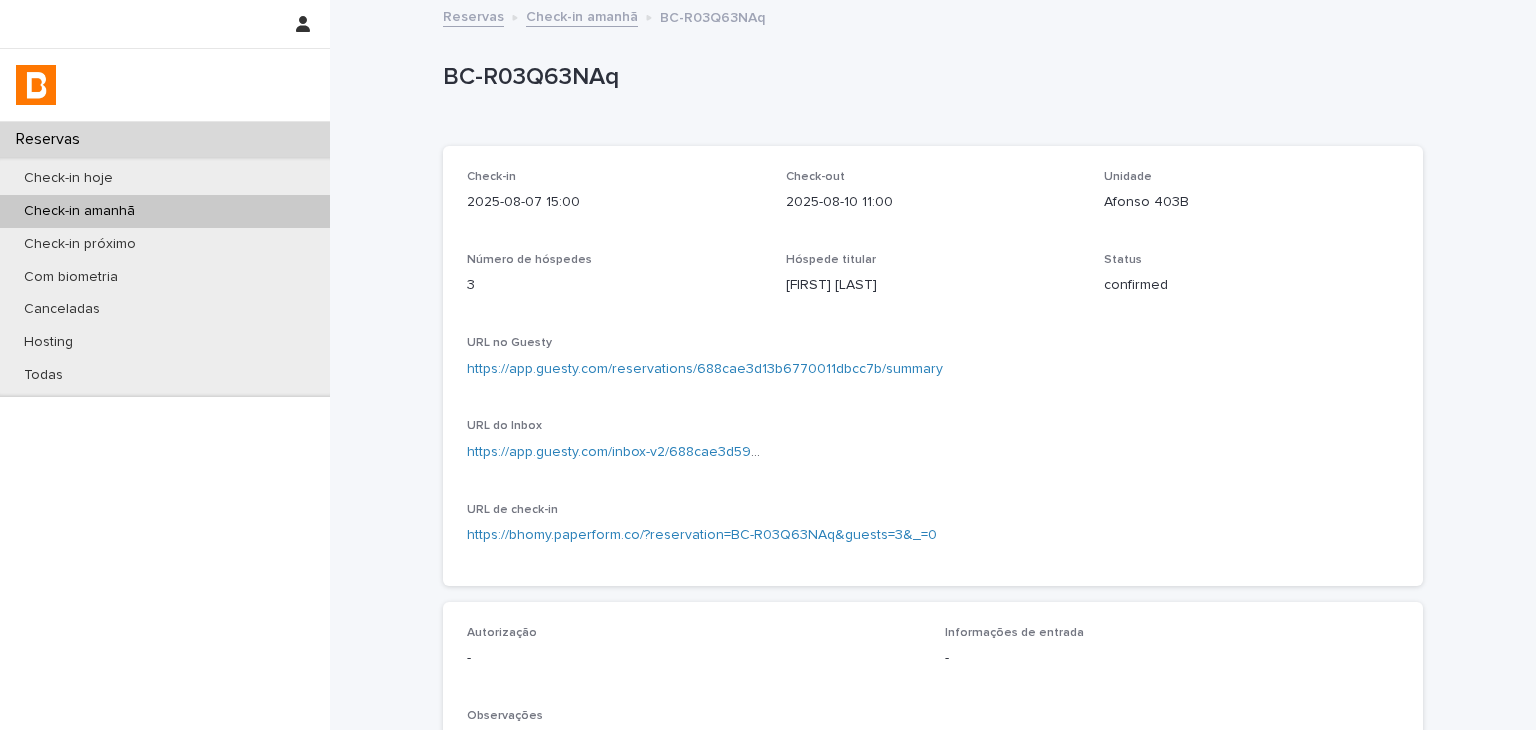 click on "BC-R03Q63NAq" at bounding box center (929, 77) 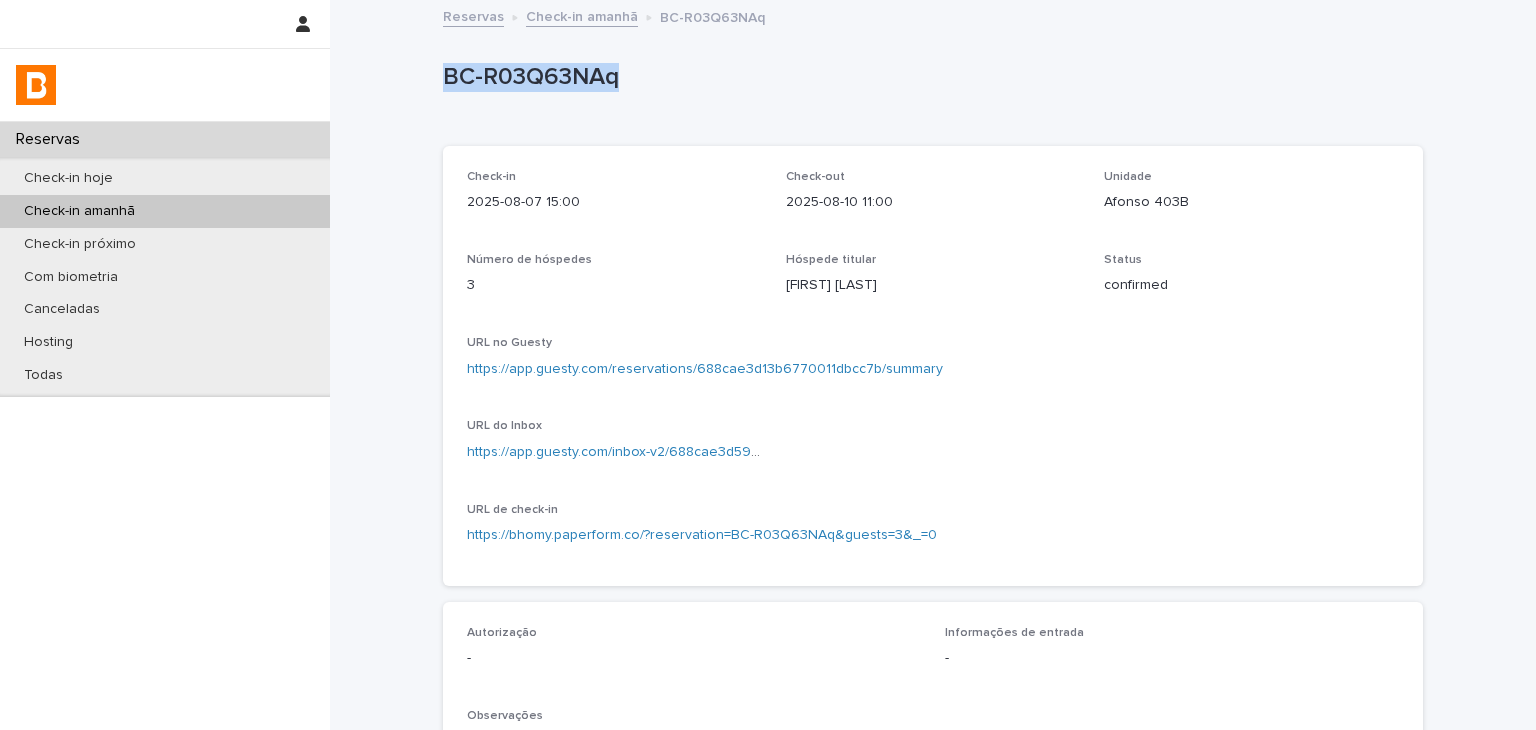 drag, startPoint x: 447, startPoint y: 69, endPoint x: 588, endPoint y: 73, distance: 141.05673 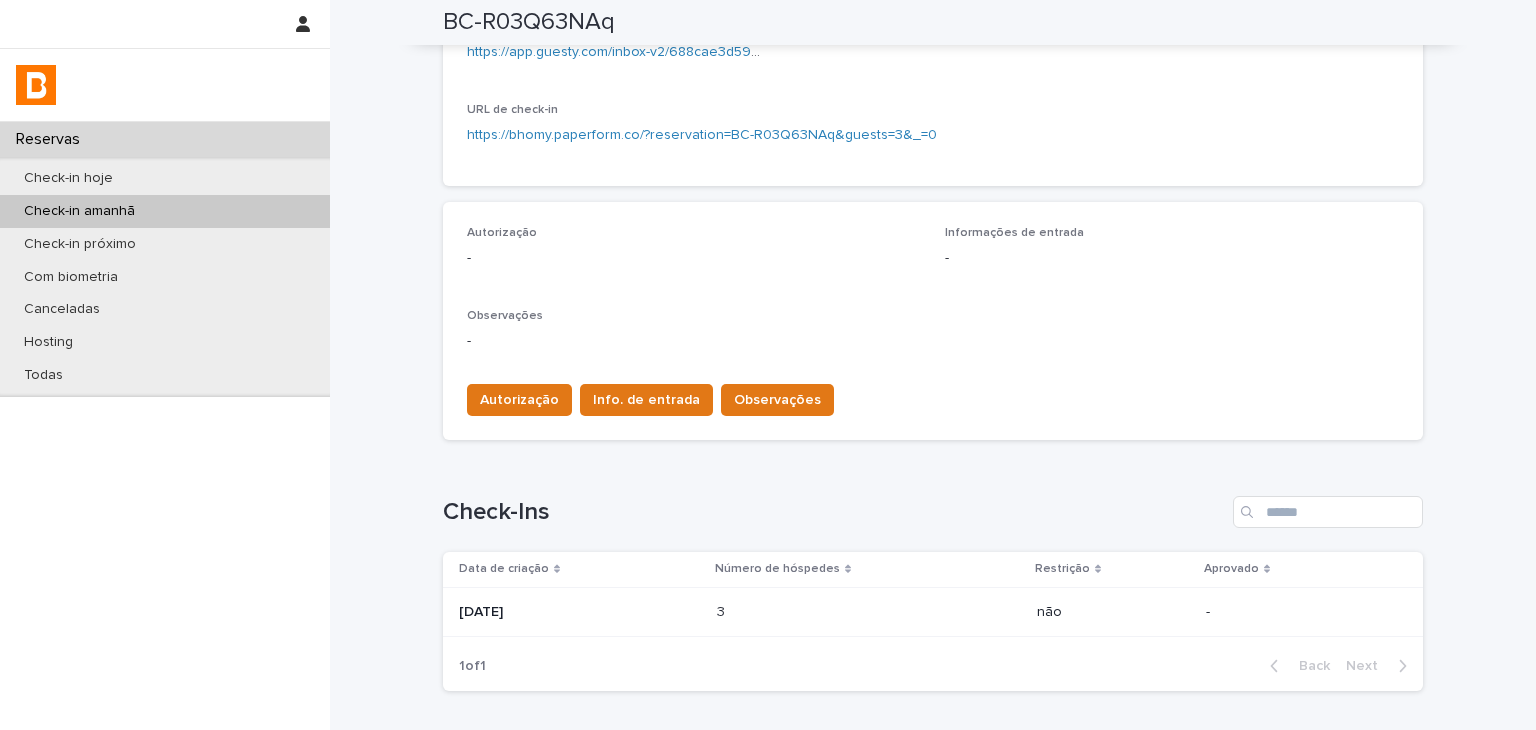 scroll, scrollTop: 0, scrollLeft: 0, axis: both 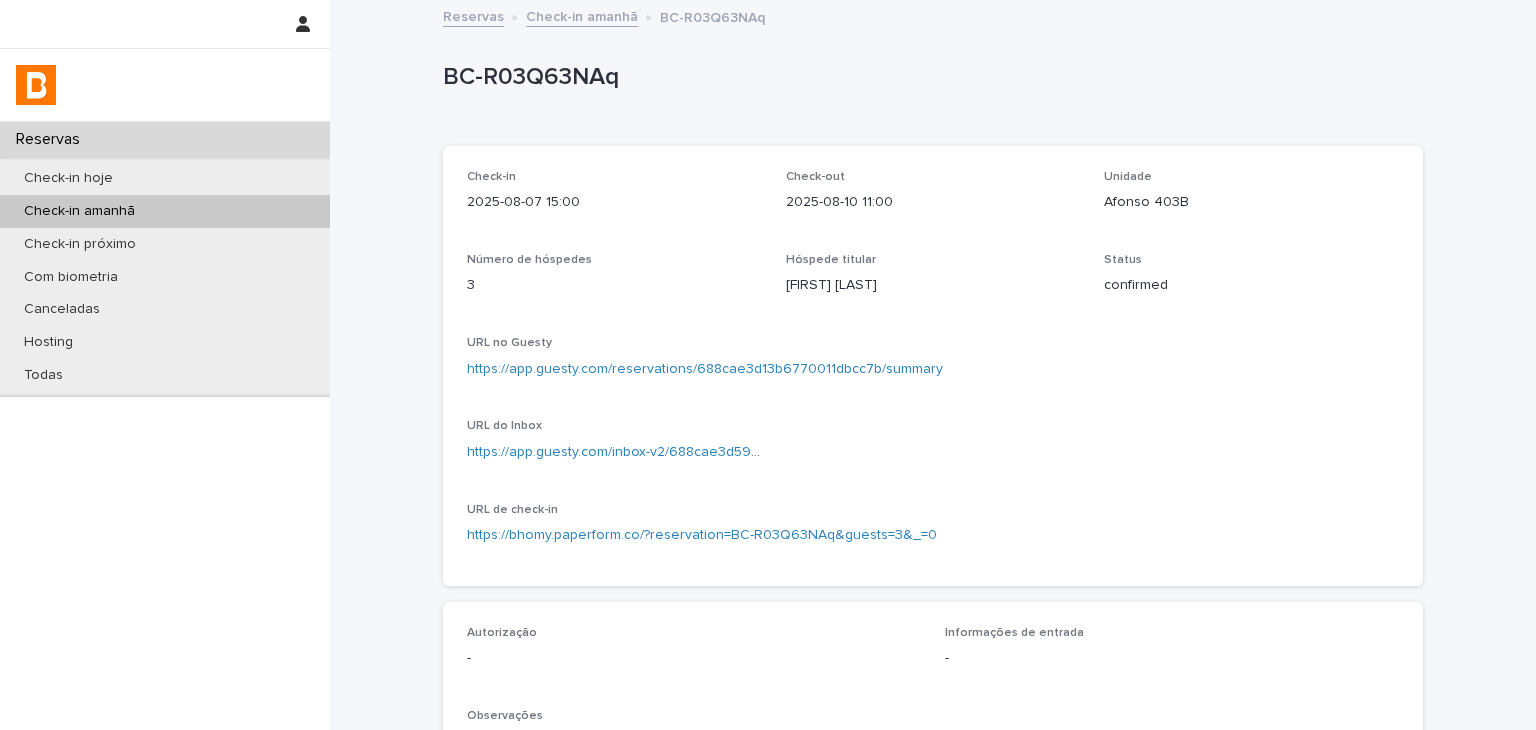 click on "https://app.guesty.com/reservations/688cae3d13b6770011dbcc7b/summary" at bounding box center (933, 367) 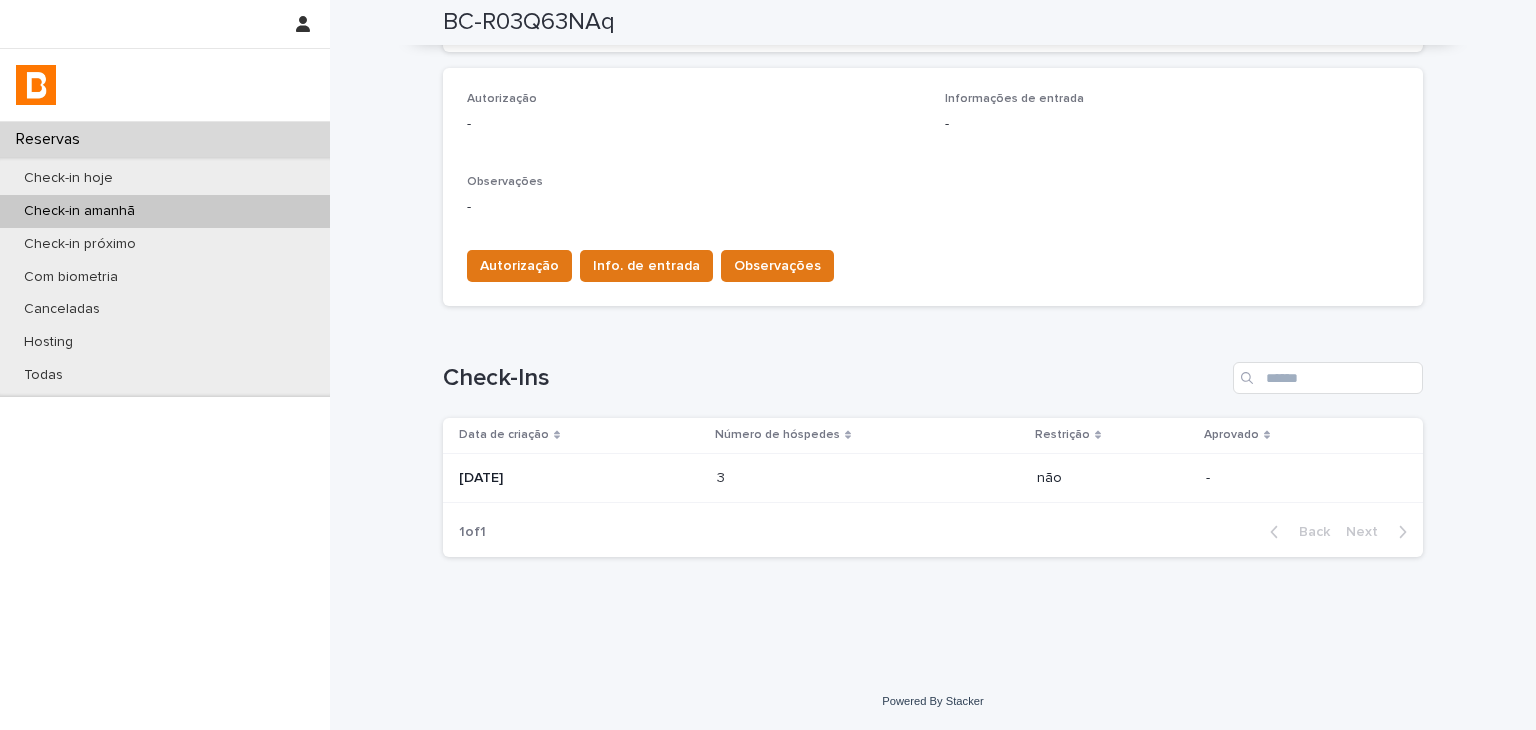 click on "3 3" at bounding box center (869, 478) 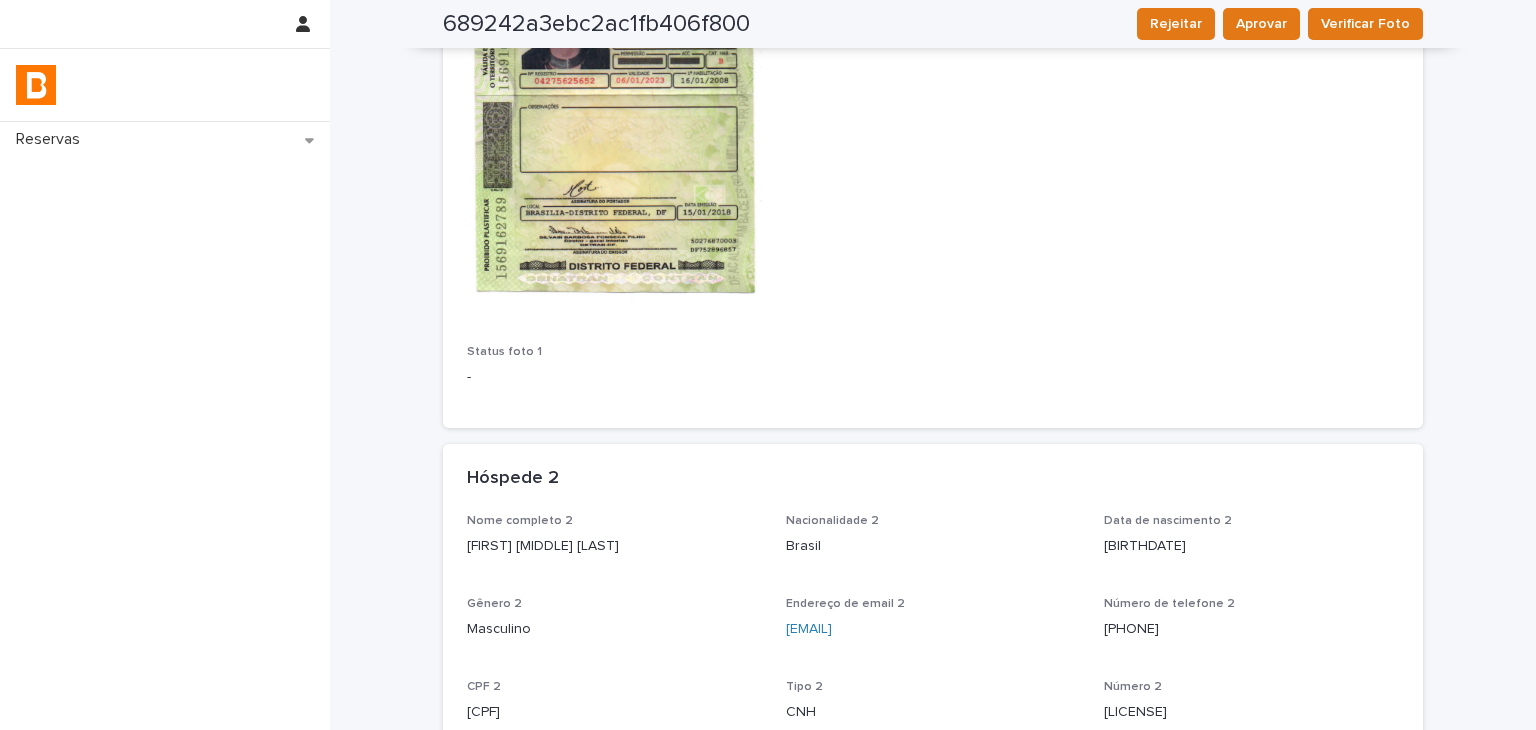 scroll, scrollTop: 100, scrollLeft: 0, axis: vertical 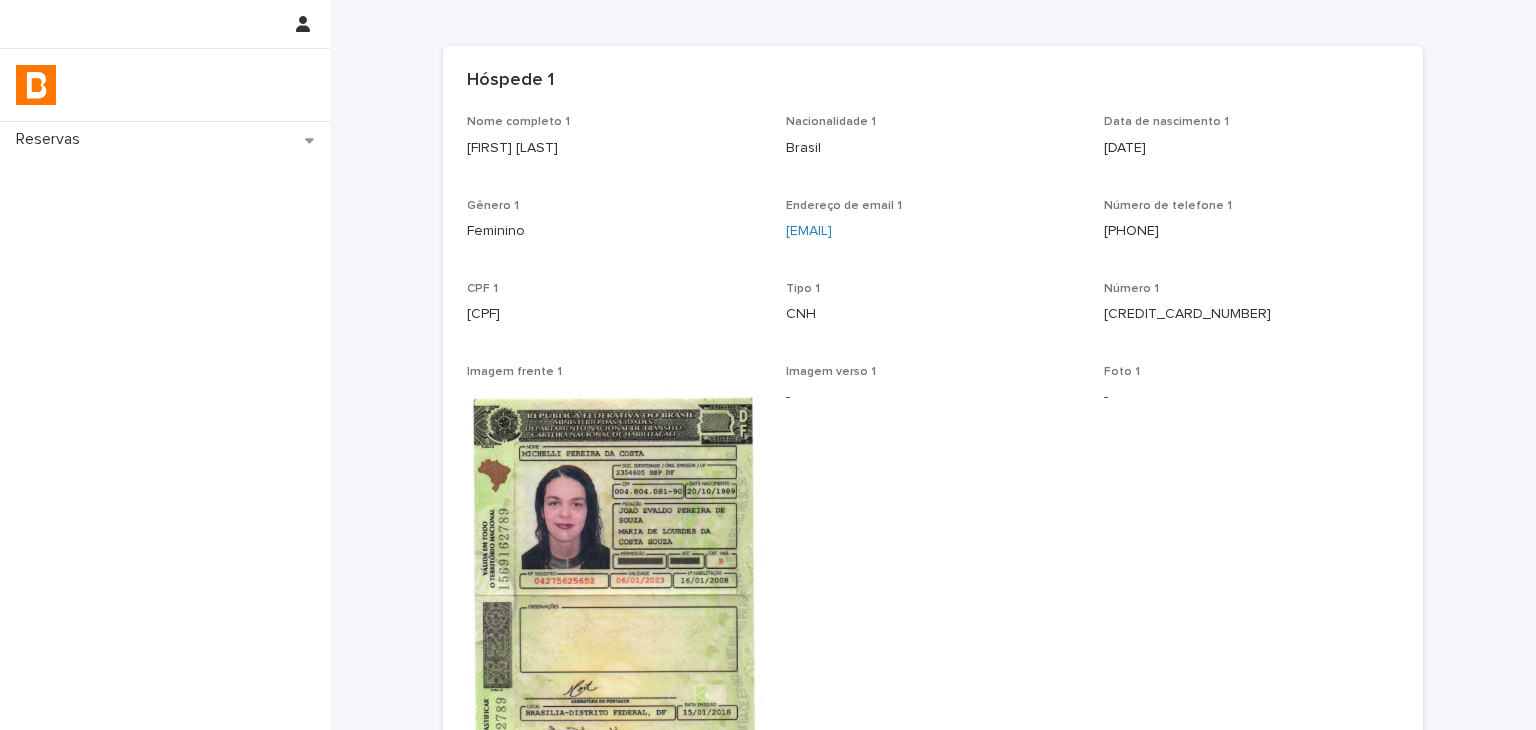 drag, startPoint x: 462, startPoint y: 169, endPoint x: 660, endPoint y: 169, distance: 198 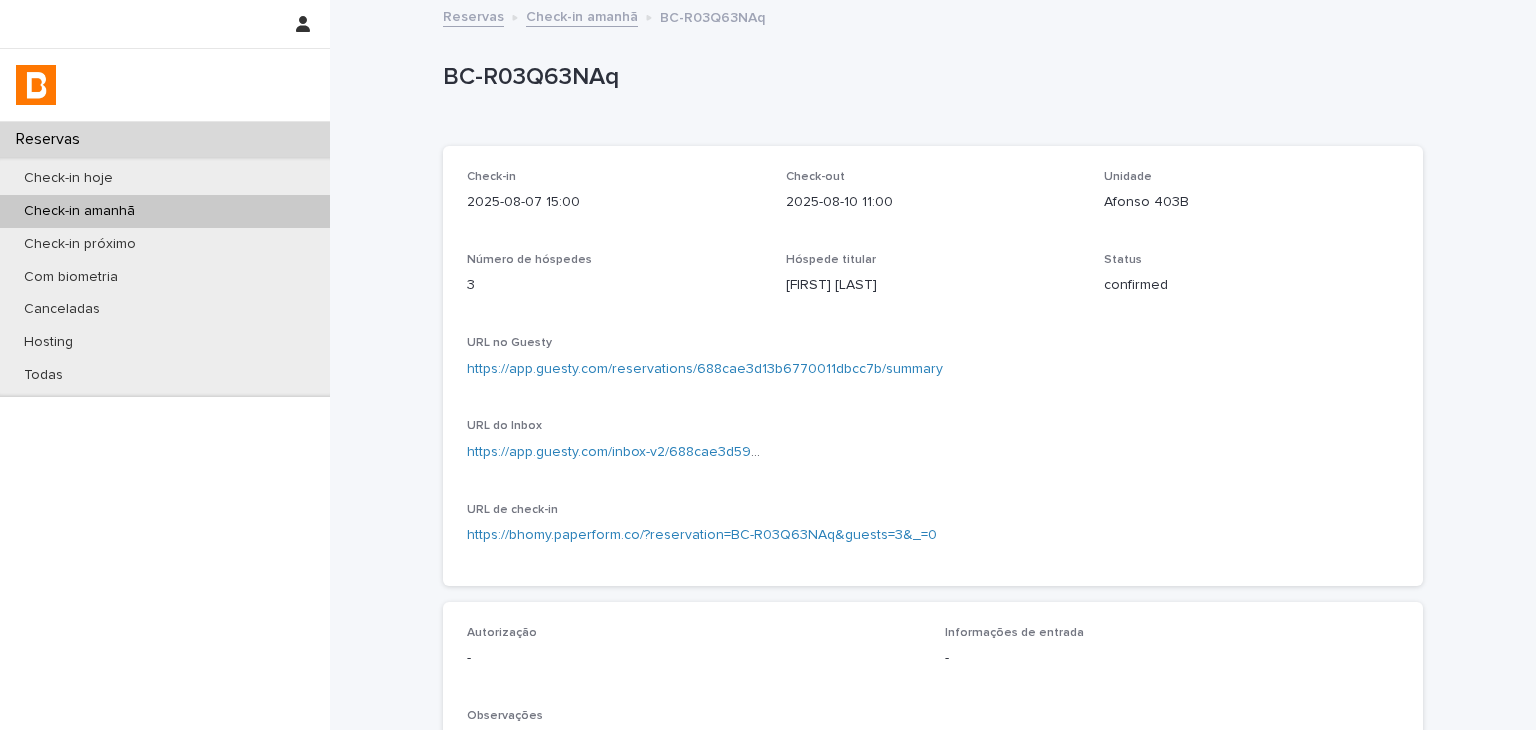 scroll, scrollTop: 534, scrollLeft: 0, axis: vertical 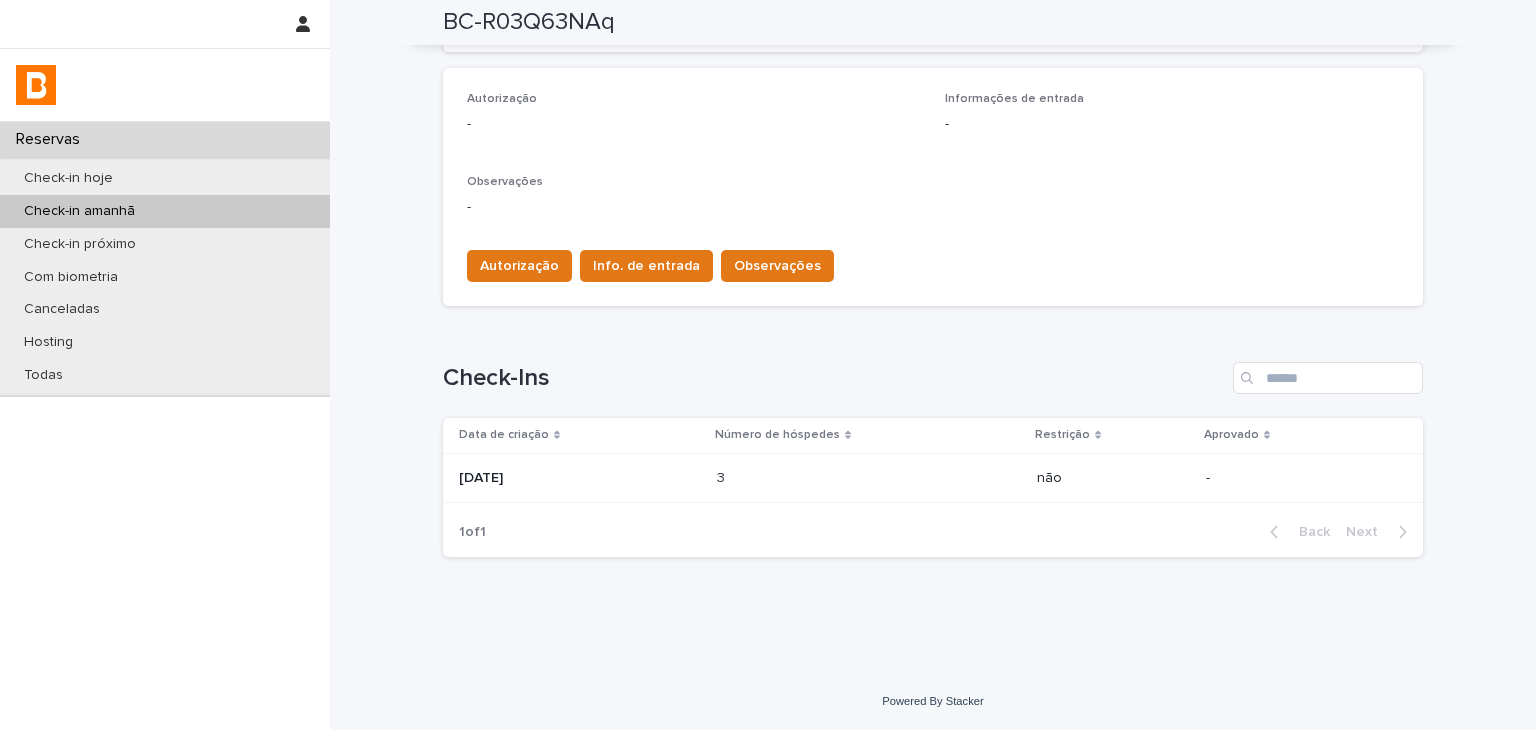 click on "Número de hóspedes" at bounding box center (869, 435) 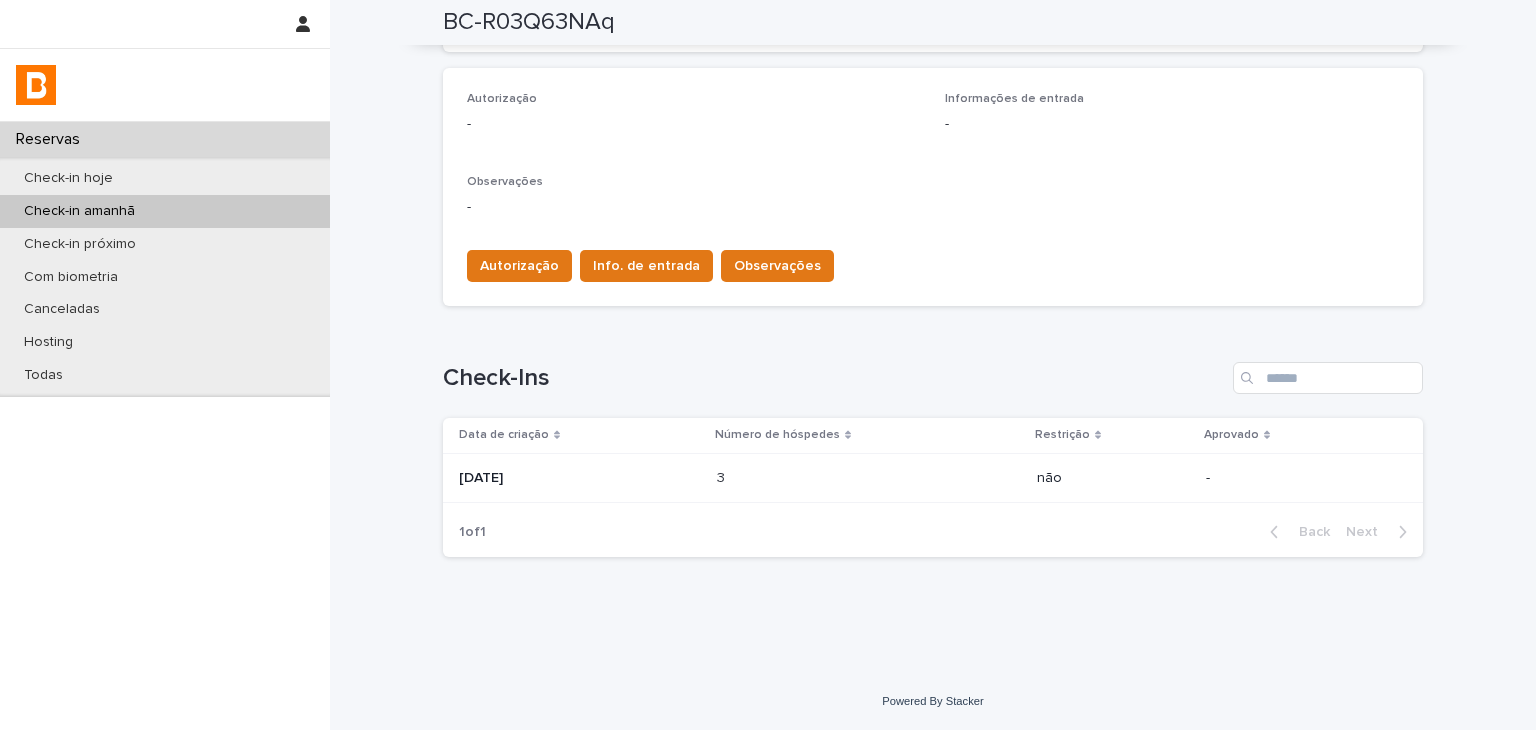 click on "3 3" at bounding box center [869, 478] 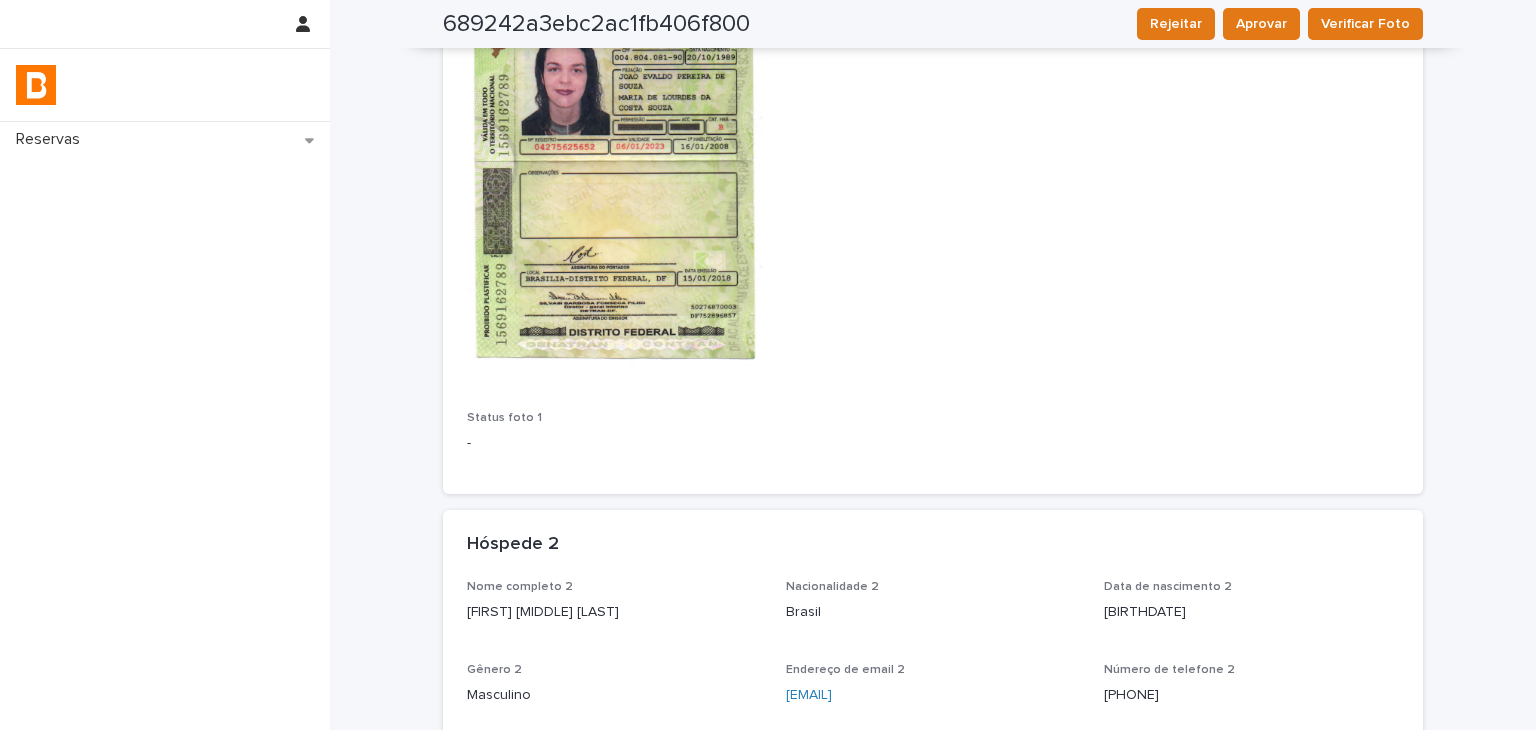 scroll, scrollTop: 0, scrollLeft: 0, axis: both 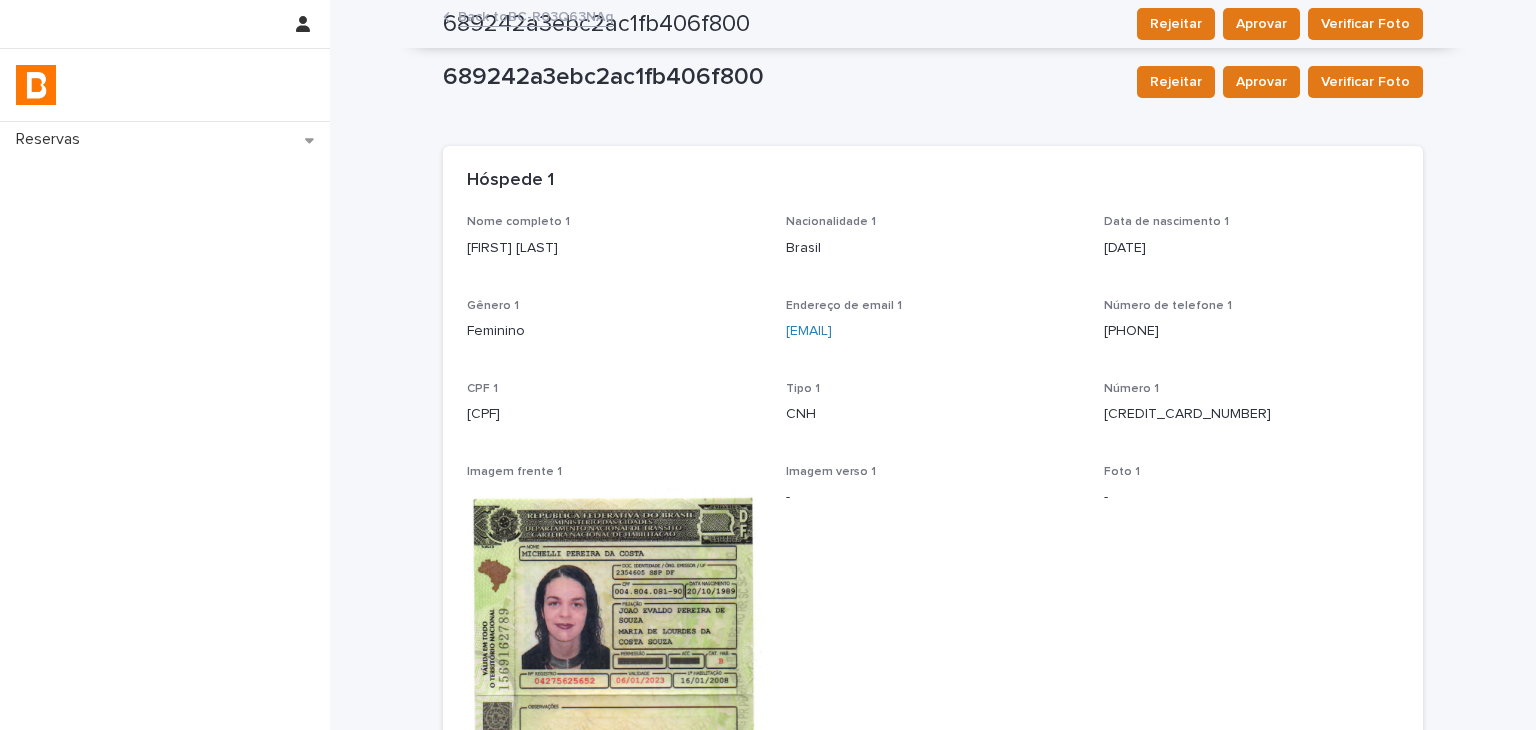 click on "Michelli Pereira da Costa" at bounding box center (614, 248) 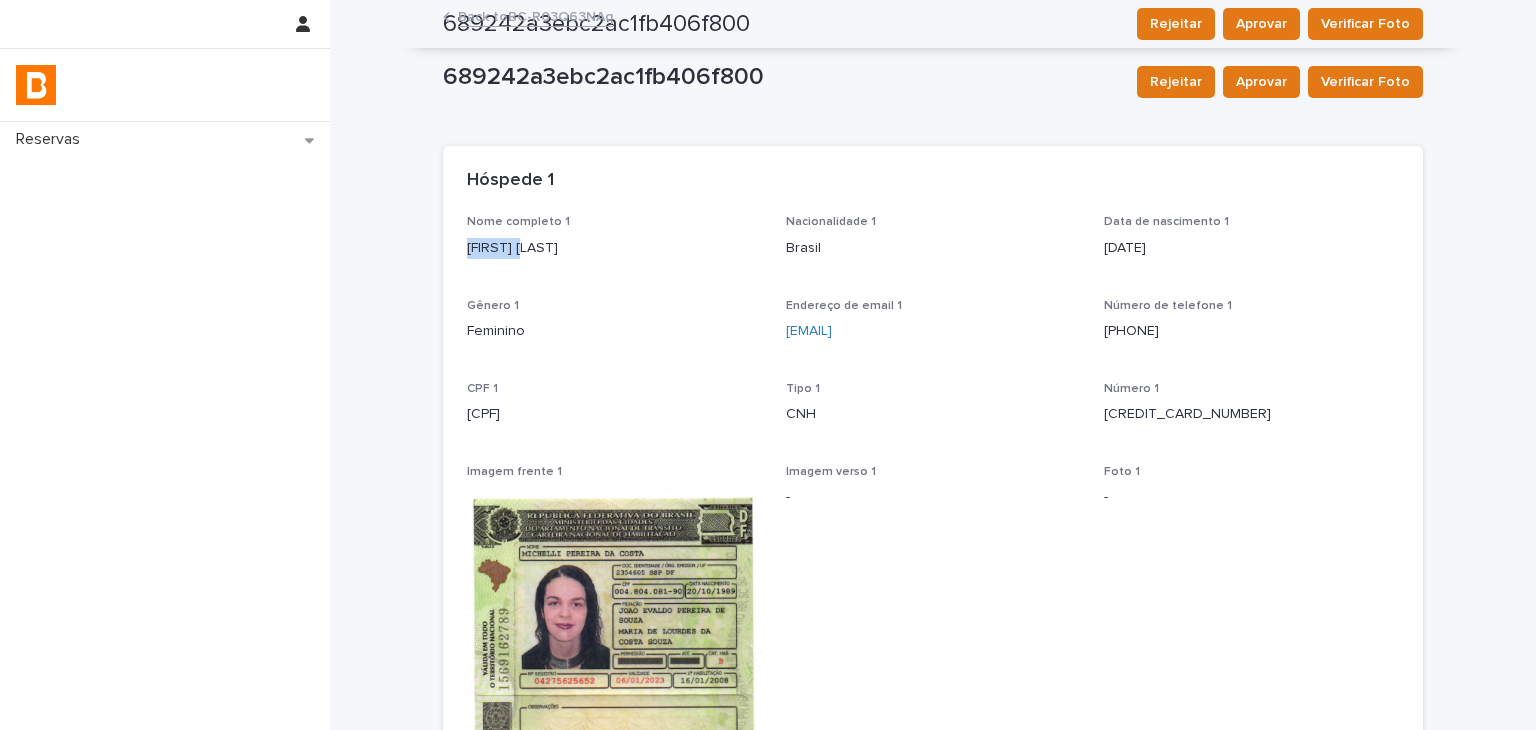 click on "Michelli Pereira da Costa" at bounding box center (614, 248) 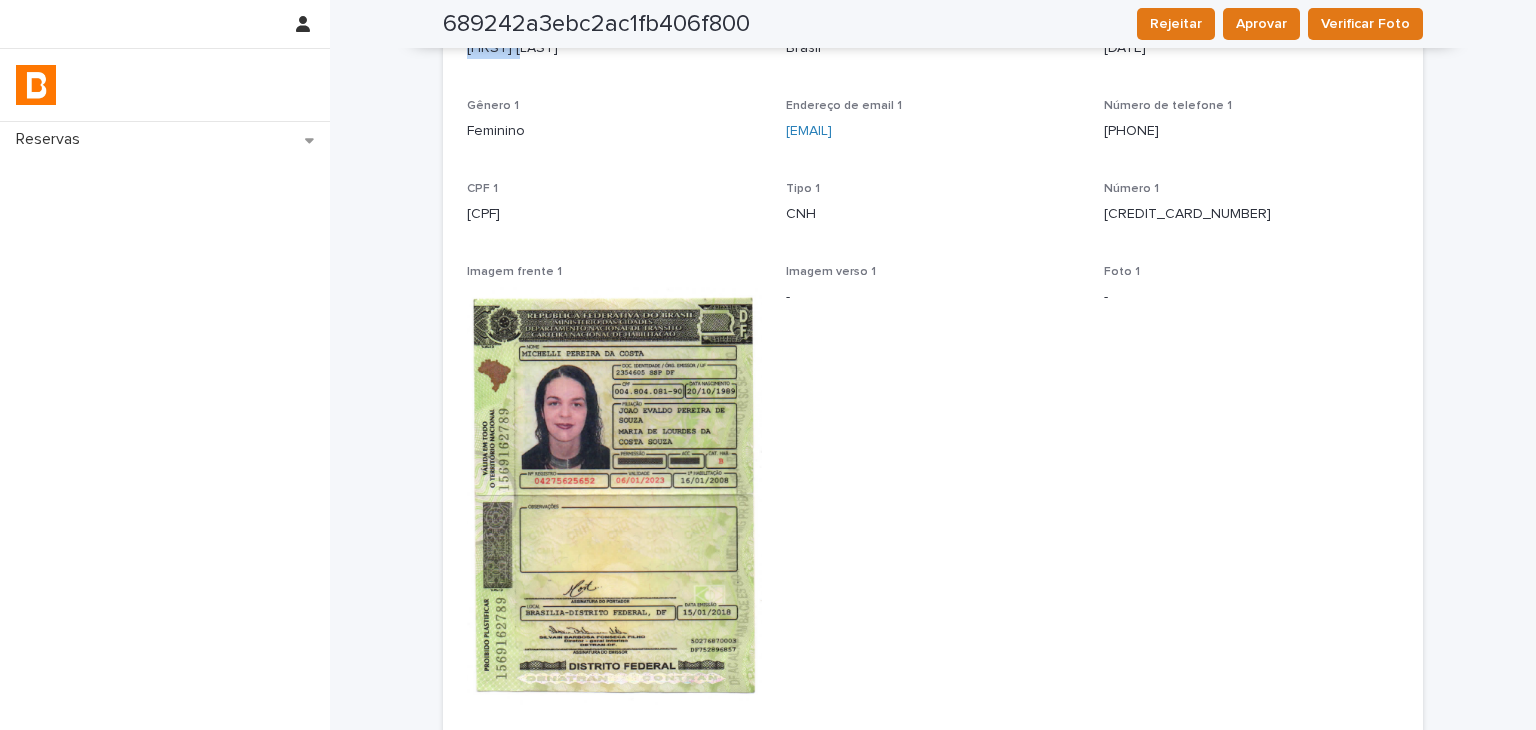 scroll, scrollTop: 300, scrollLeft: 0, axis: vertical 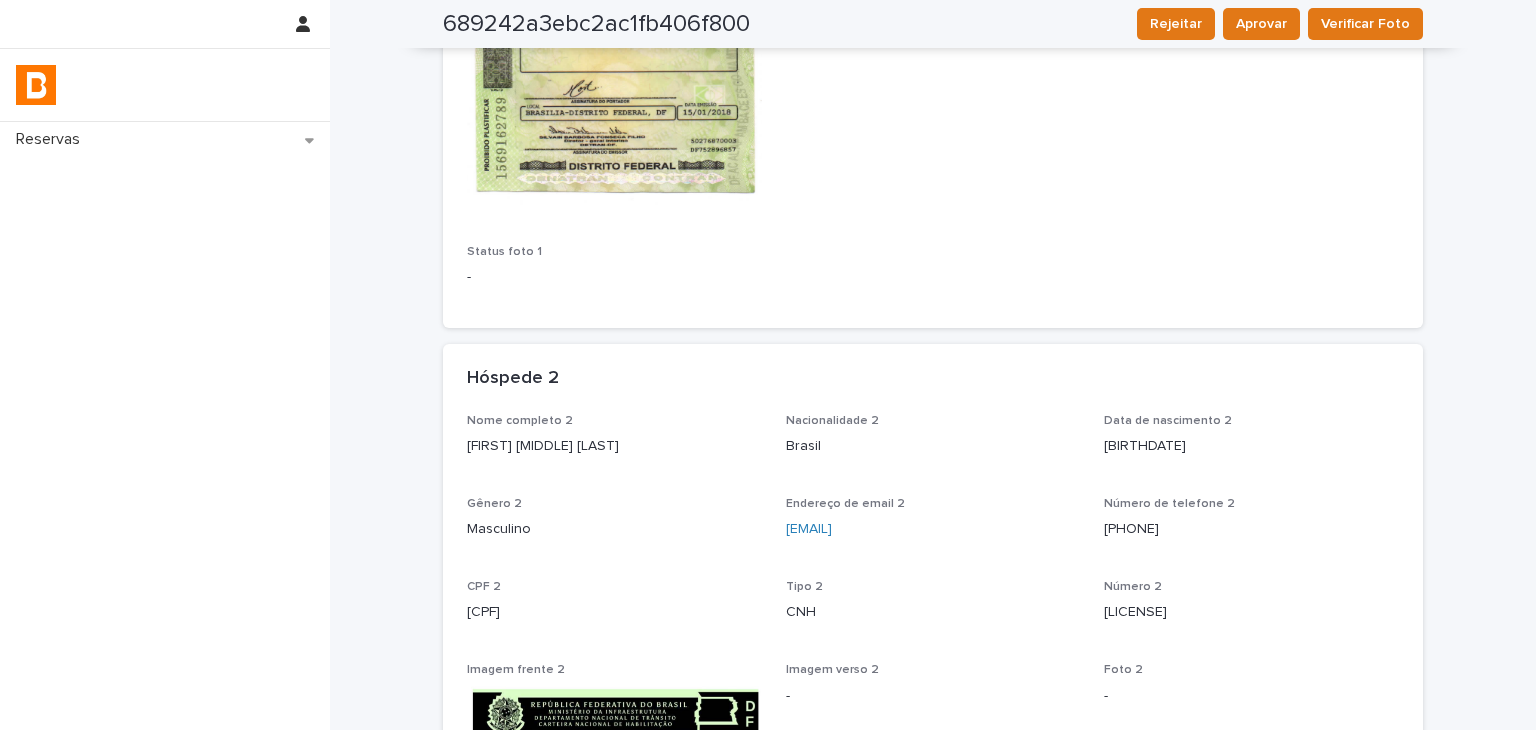 click on "Tiago Emmanuel Nunes Braga" at bounding box center [614, 446] 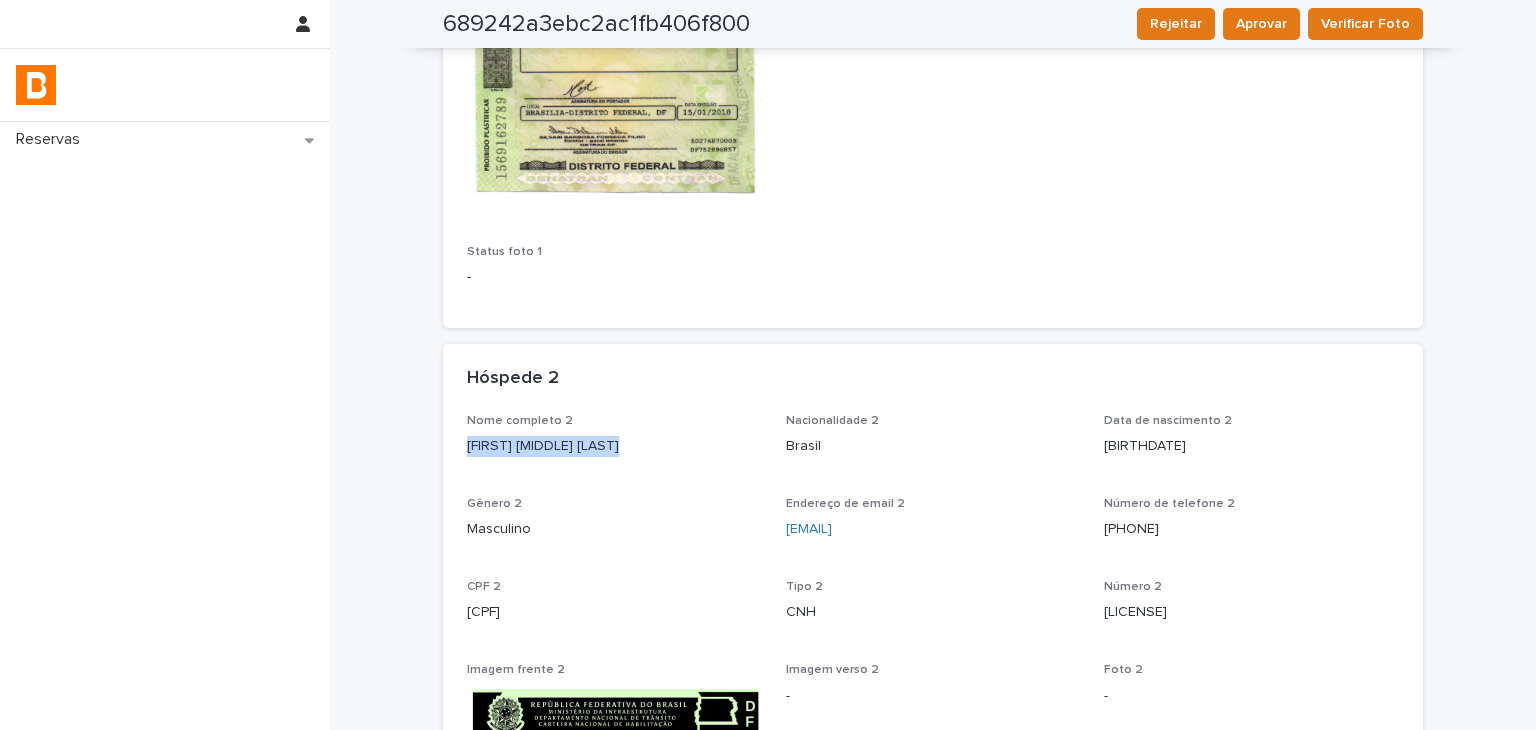 drag, startPoint x: 469, startPoint y: 447, endPoint x: 654, endPoint y: 446, distance: 185.0027 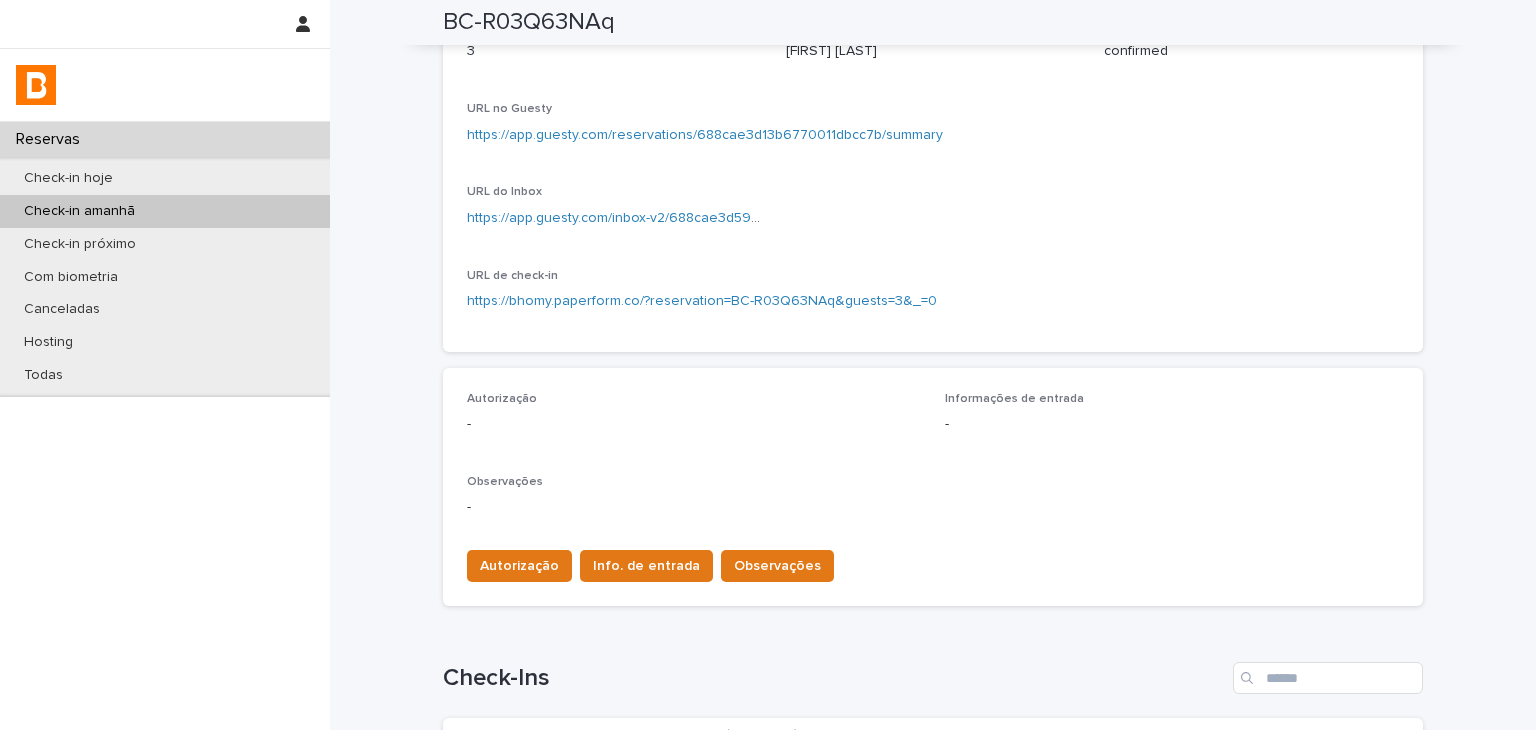 scroll, scrollTop: 134, scrollLeft: 0, axis: vertical 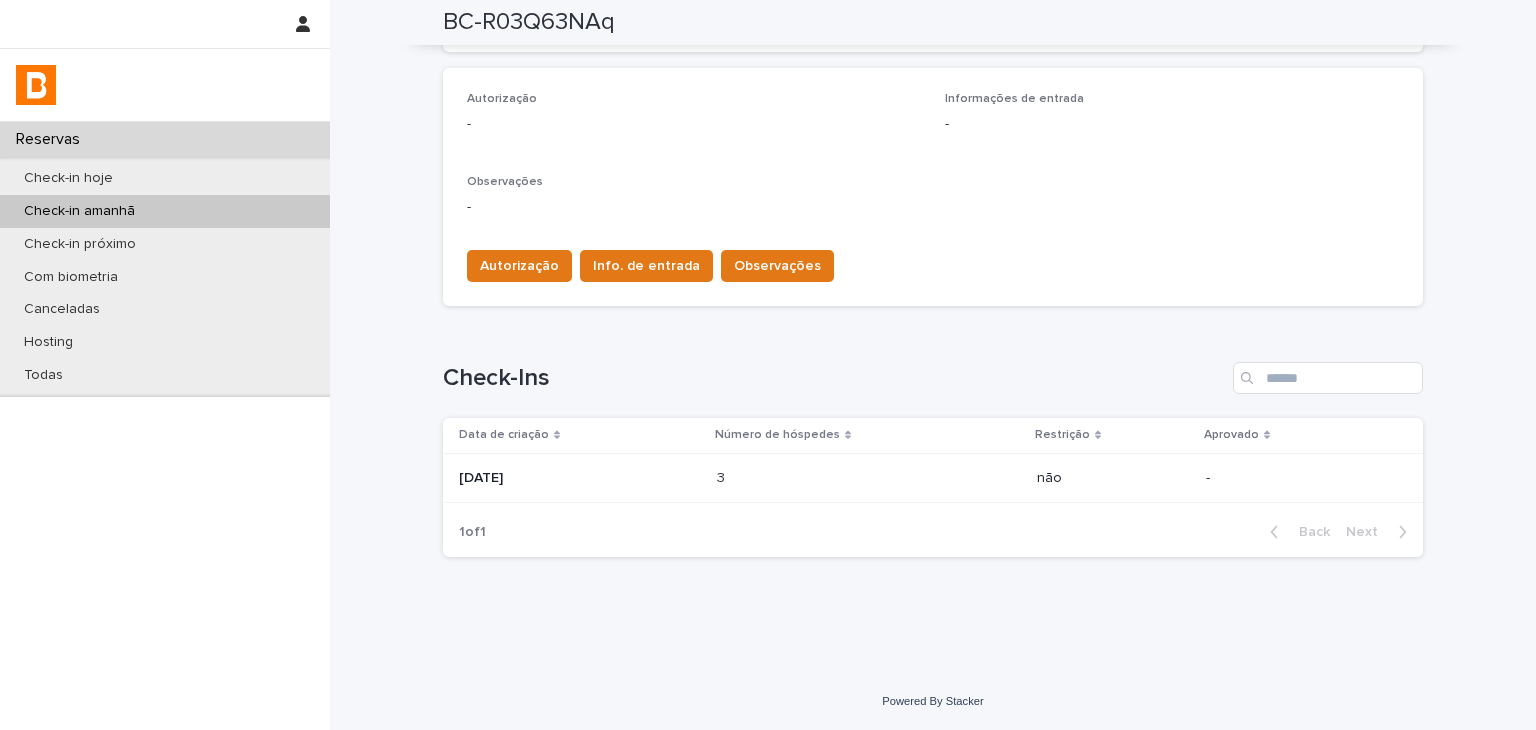click on "3 3" at bounding box center (869, 478) 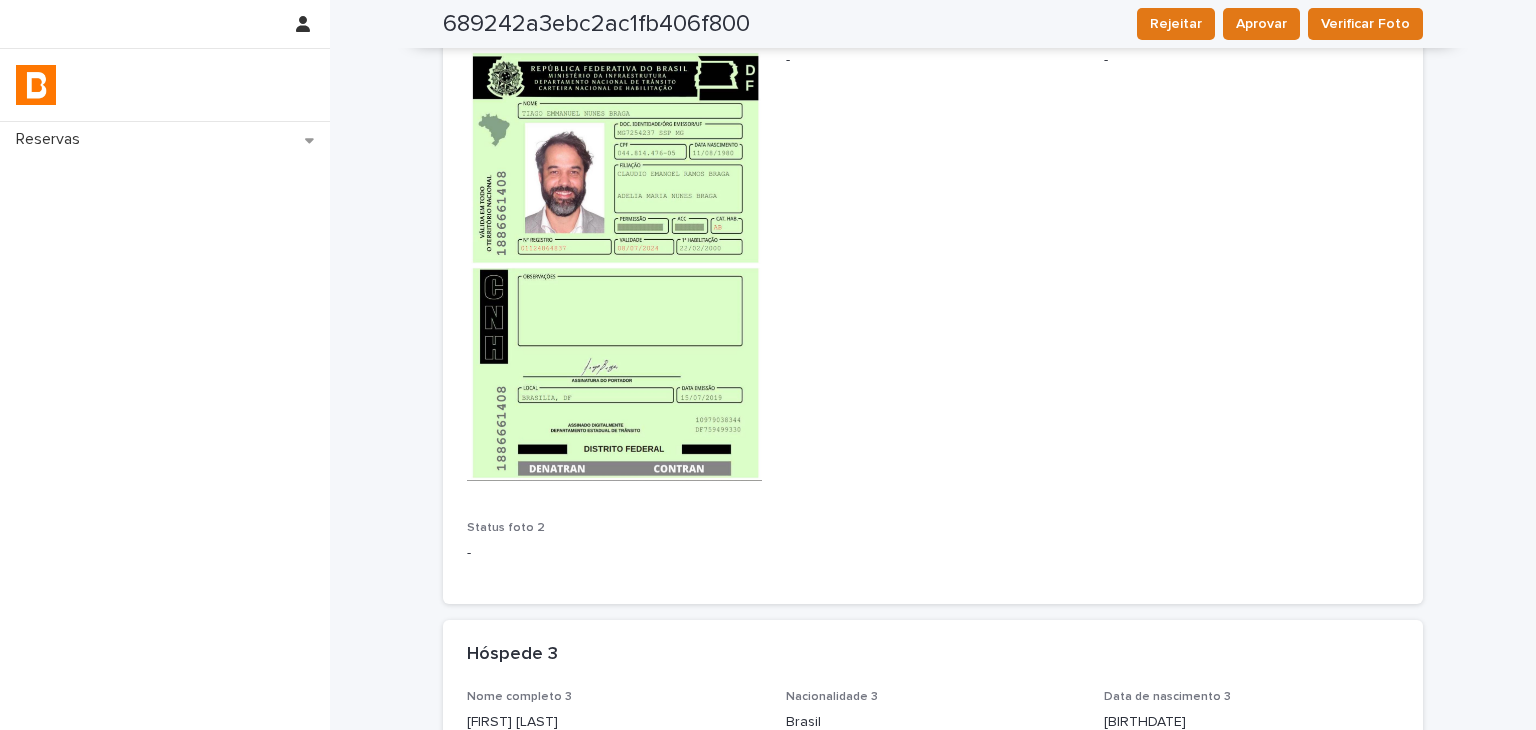 scroll, scrollTop: 1836, scrollLeft: 0, axis: vertical 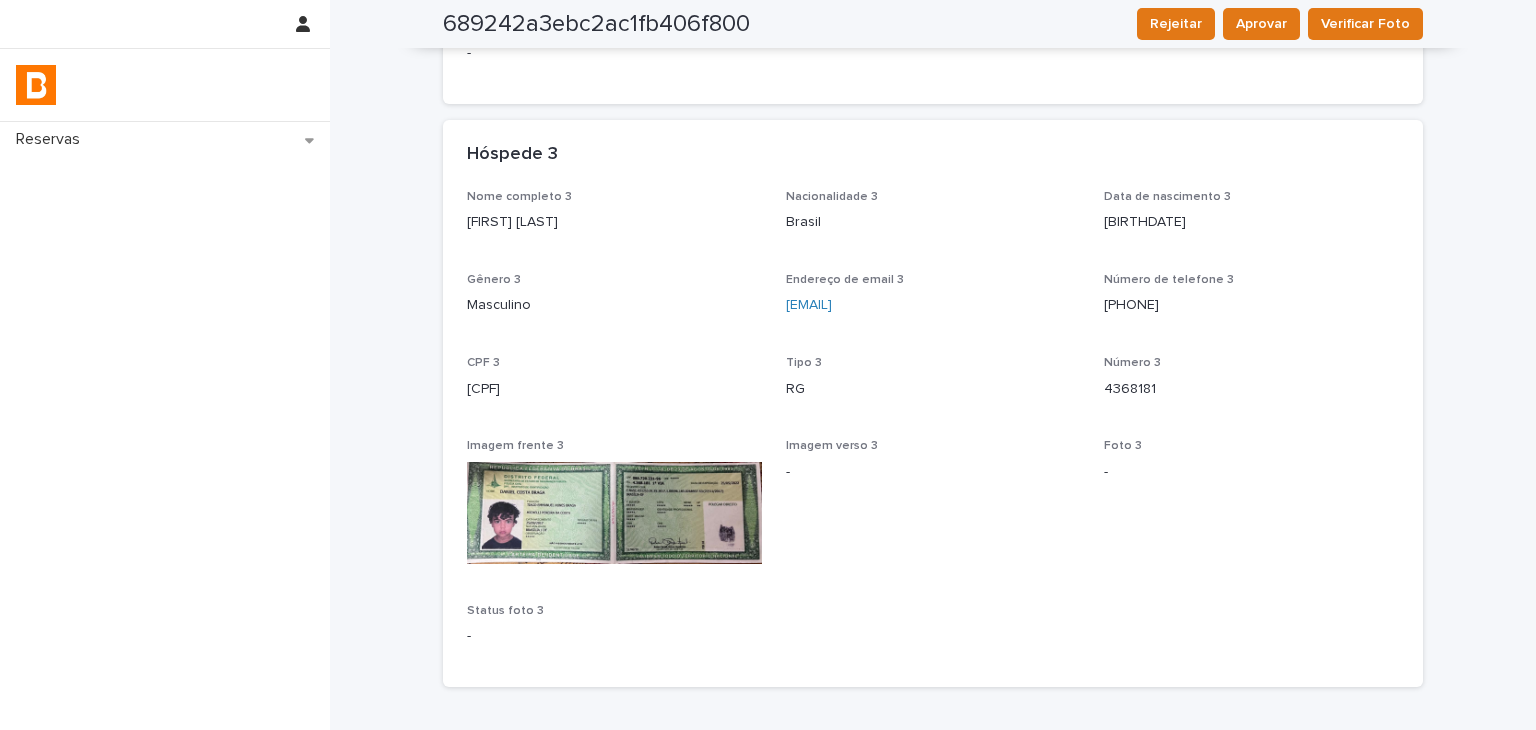 click on "Daniel Costa Braga" at bounding box center (614, 222) 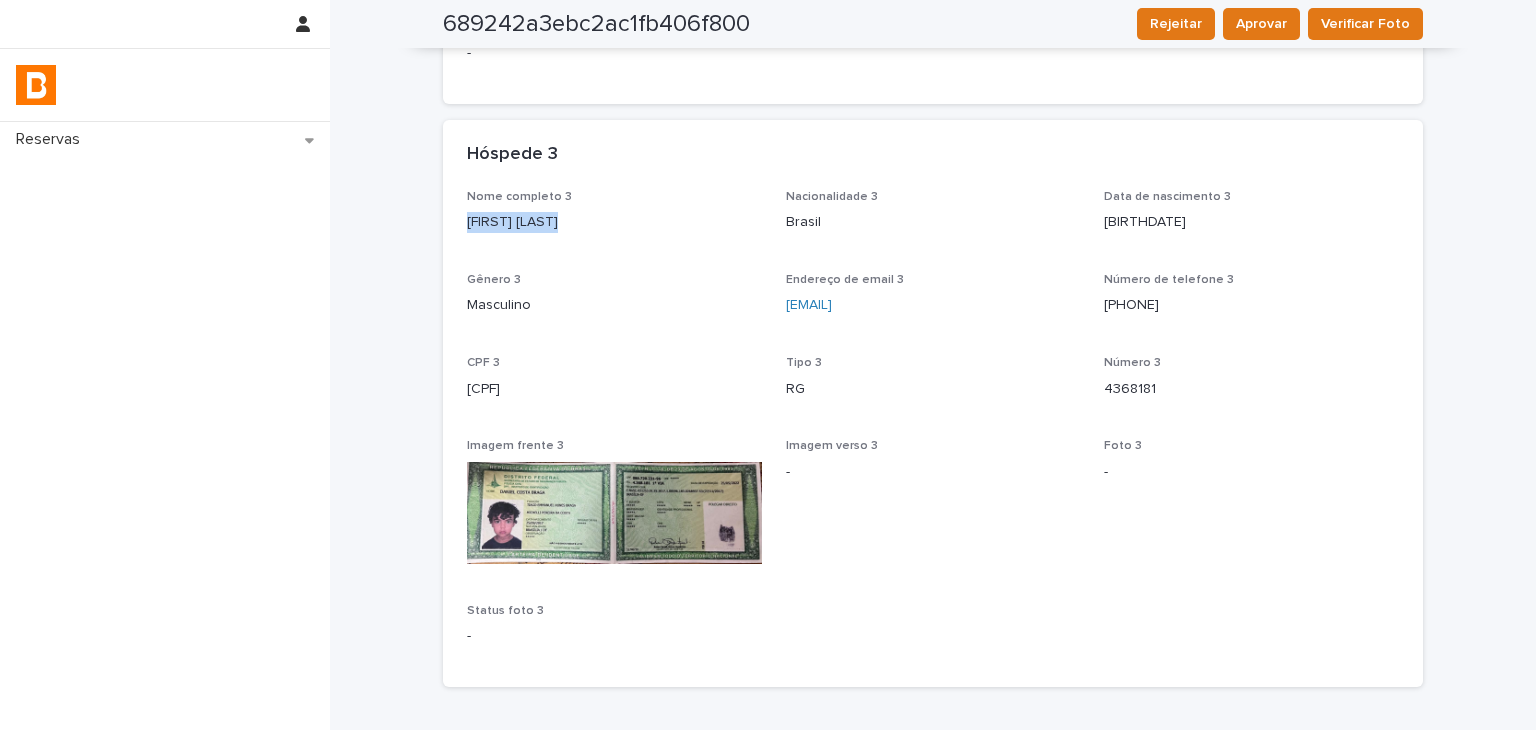 drag, startPoint x: 461, startPoint y: 221, endPoint x: 595, endPoint y: 225, distance: 134.0597 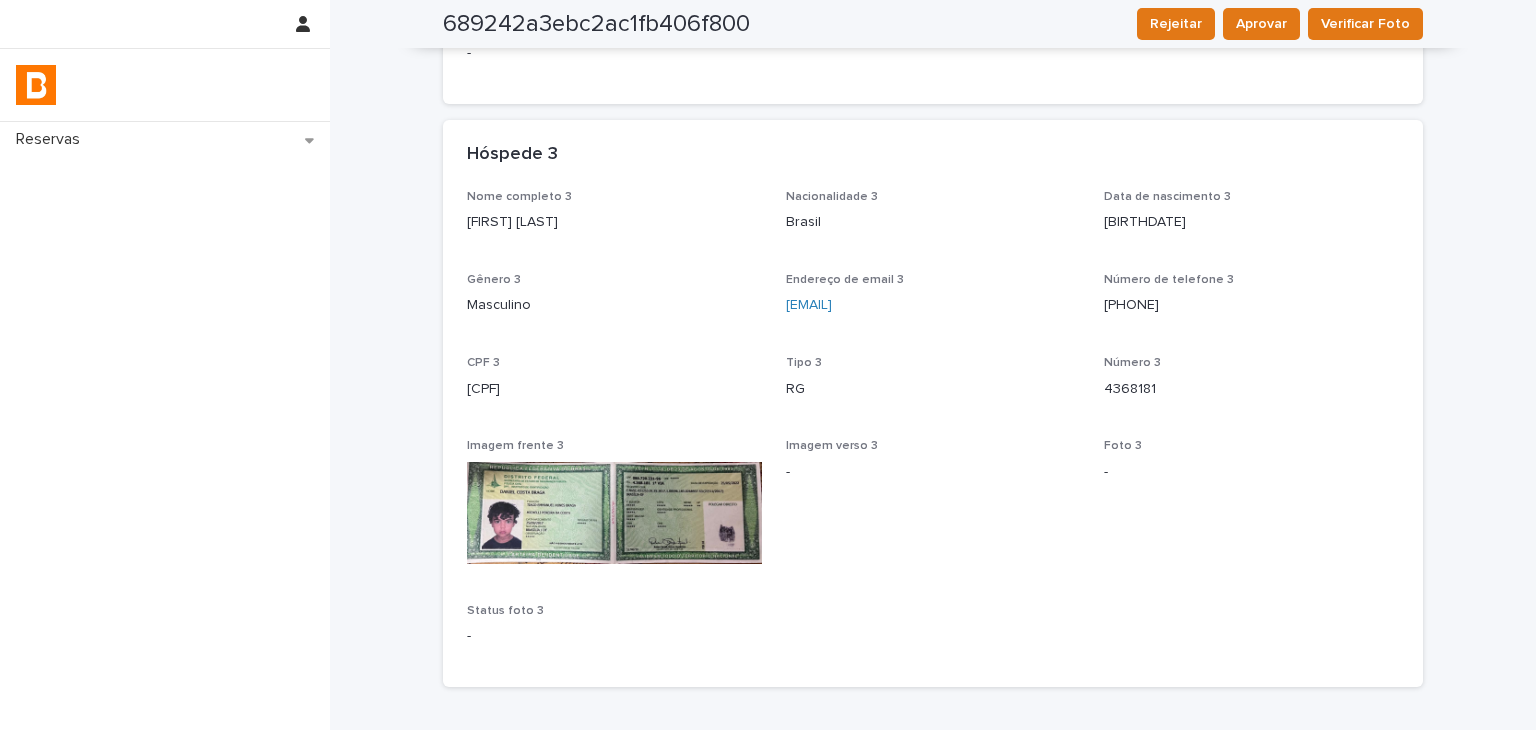 click on "086.720.231-96" at bounding box center [614, 389] 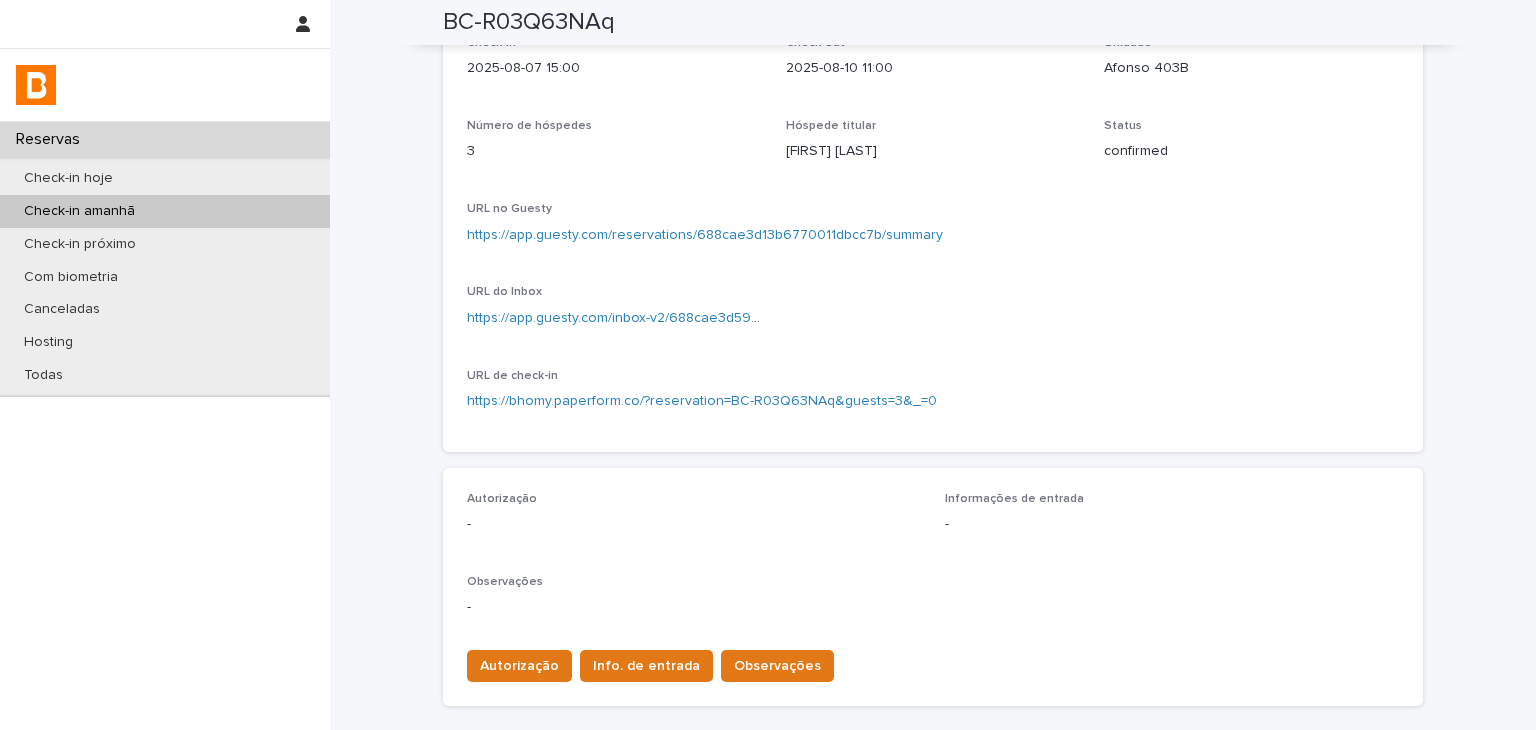 scroll, scrollTop: 434, scrollLeft: 0, axis: vertical 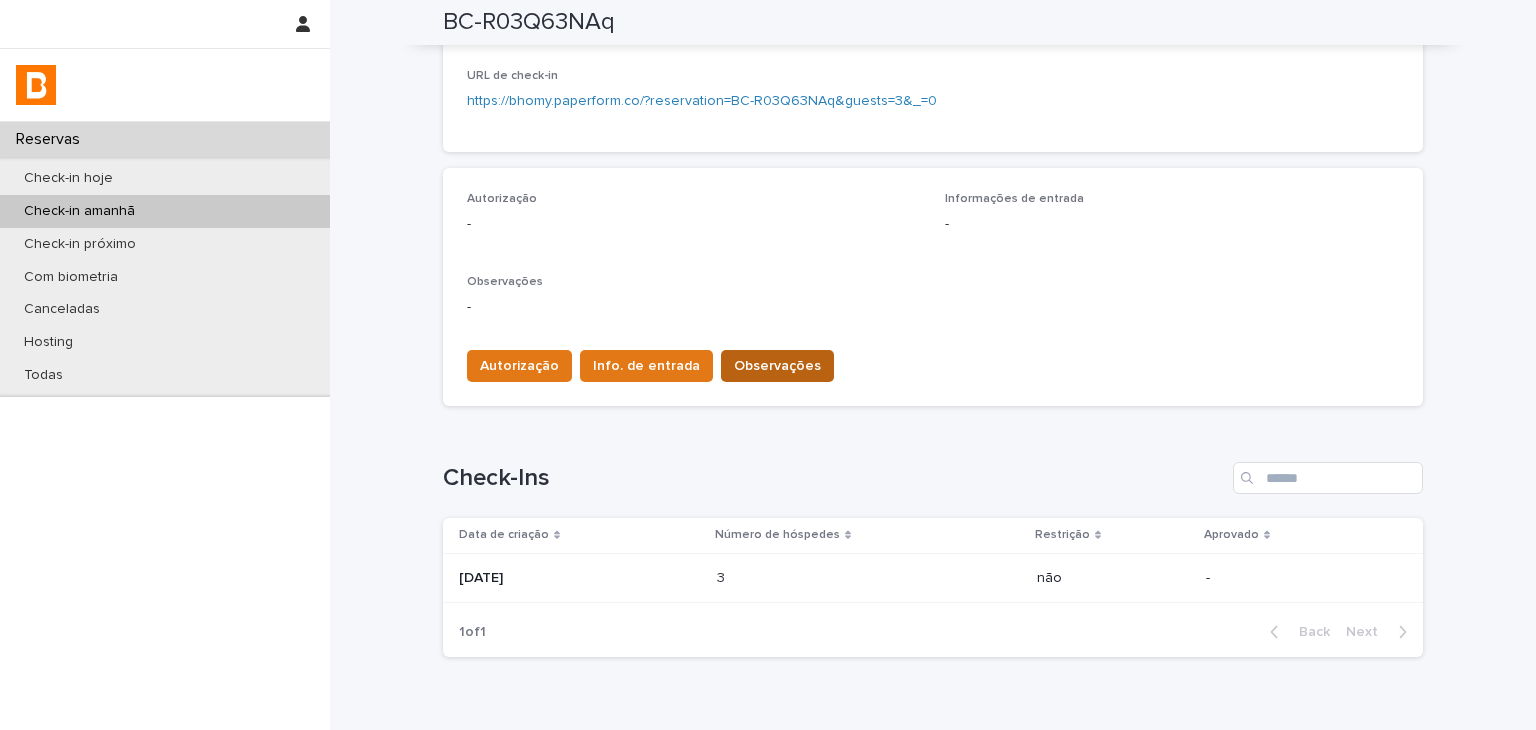 click on "Observações" at bounding box center [777, 366] 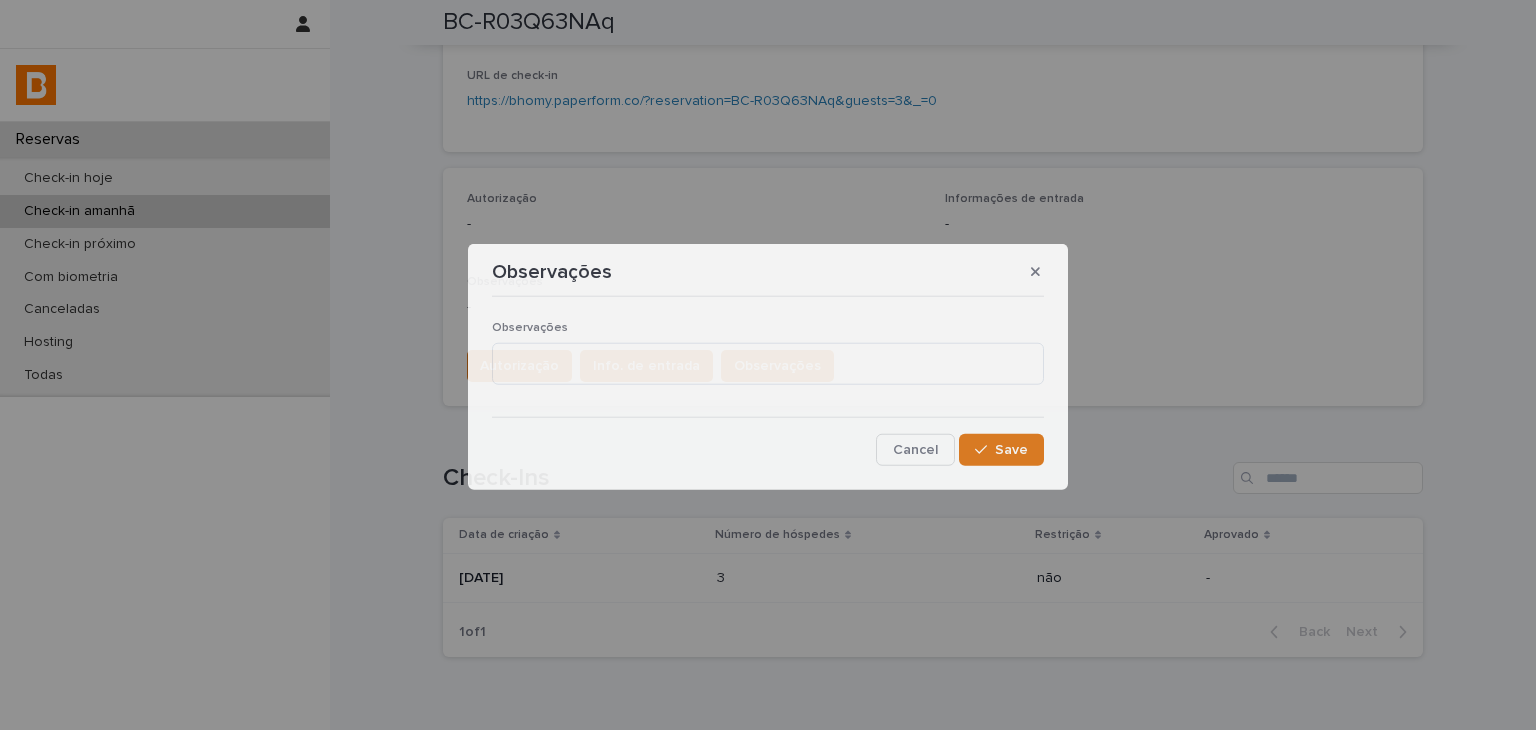click on "Observações" at bounding box center (768, 360) 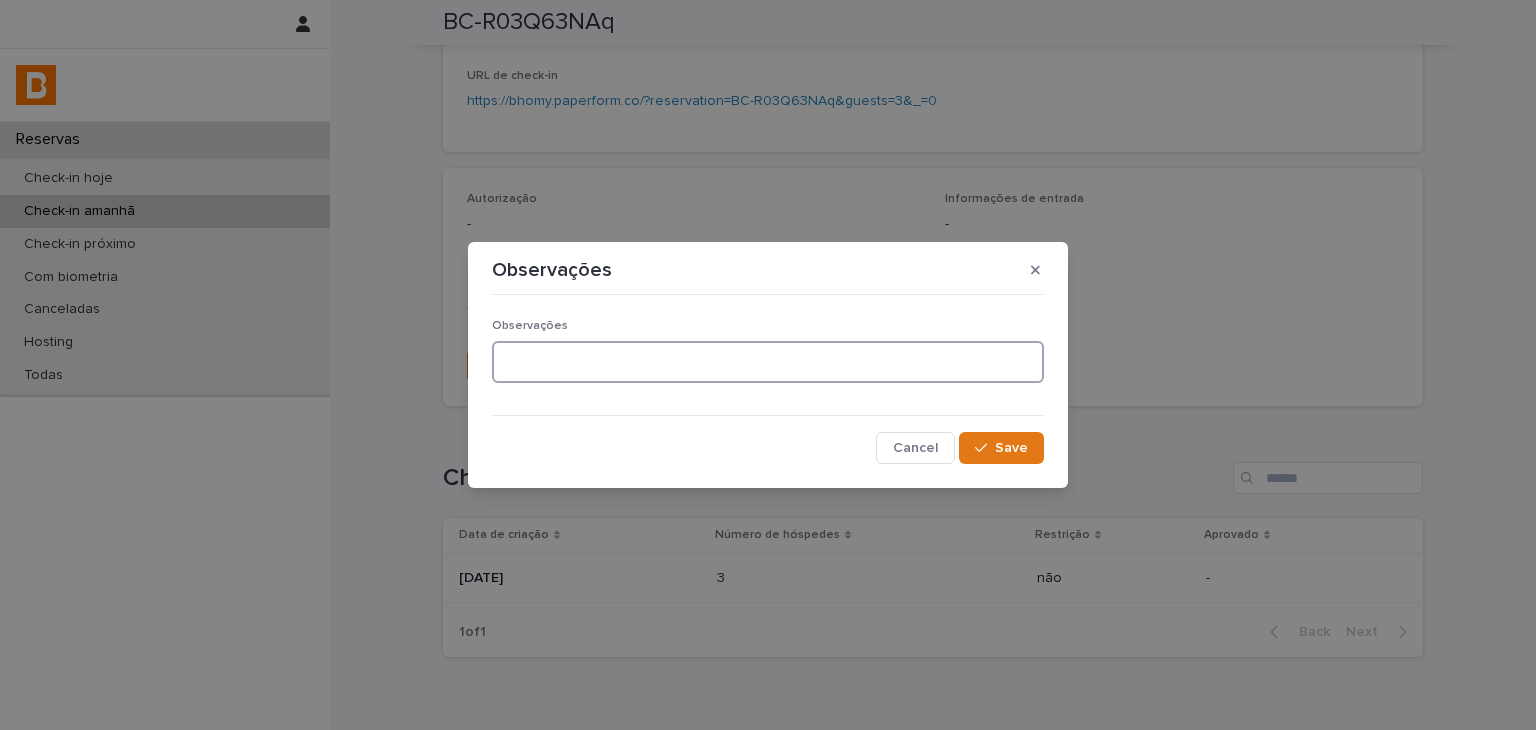 click at bounding box center [768, 362] 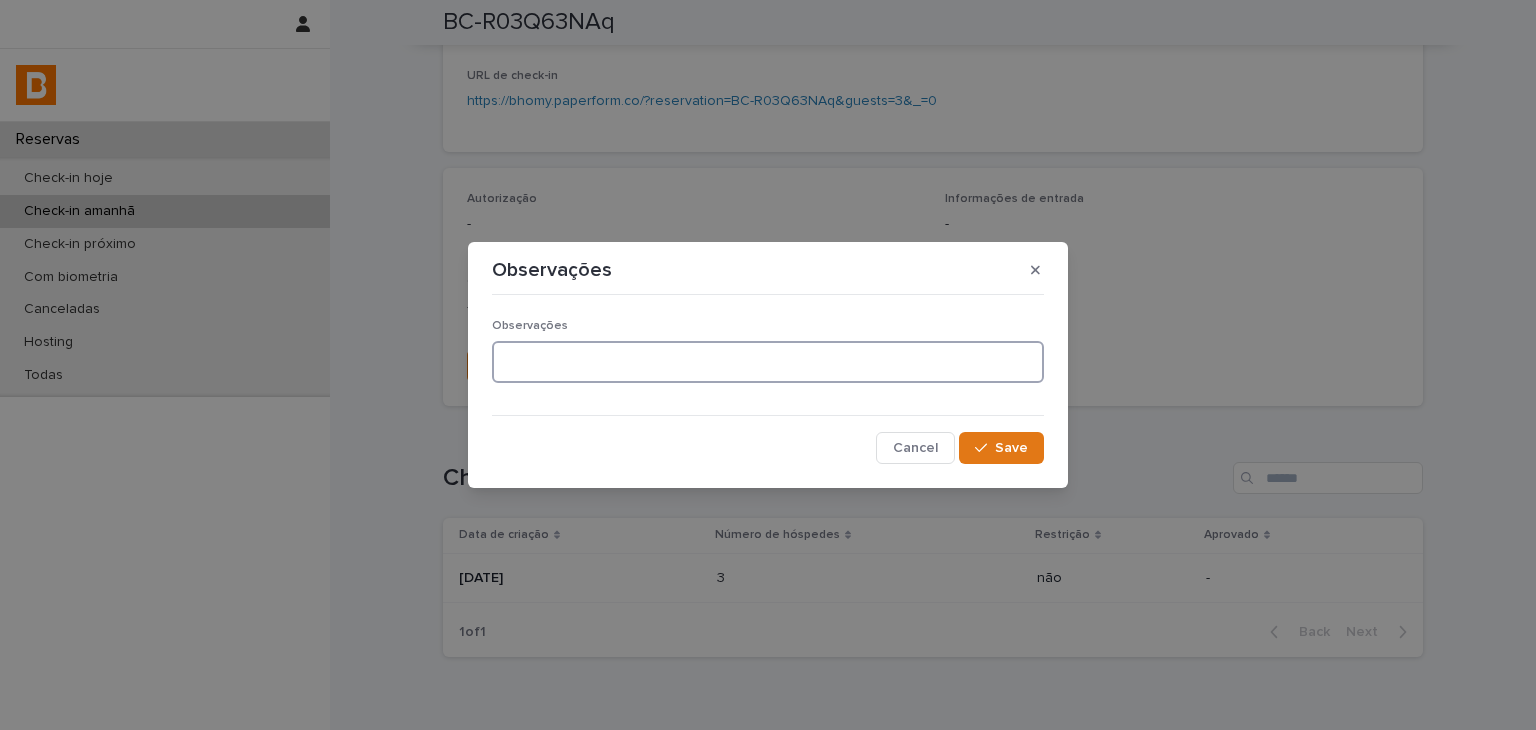 type on "*" 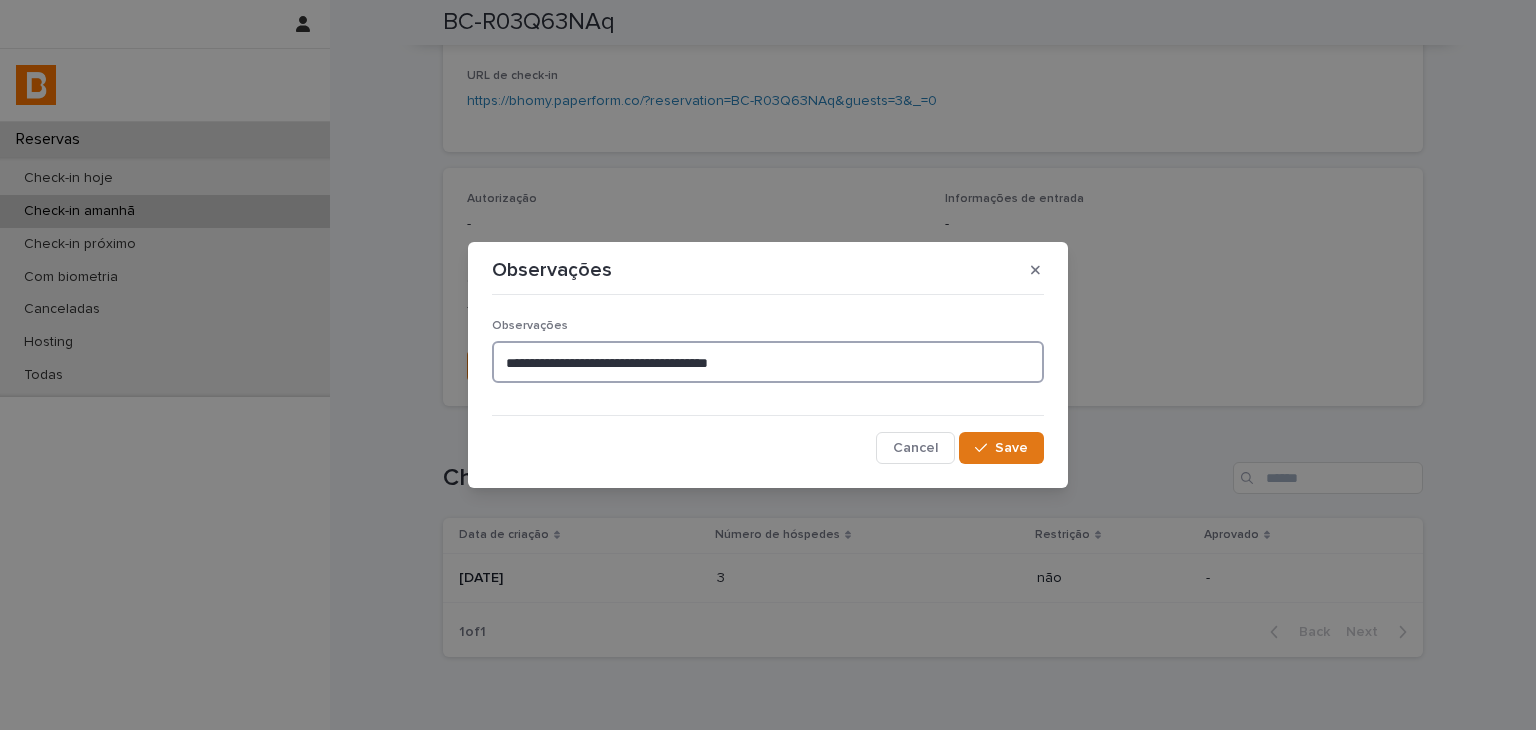 type on "**********" 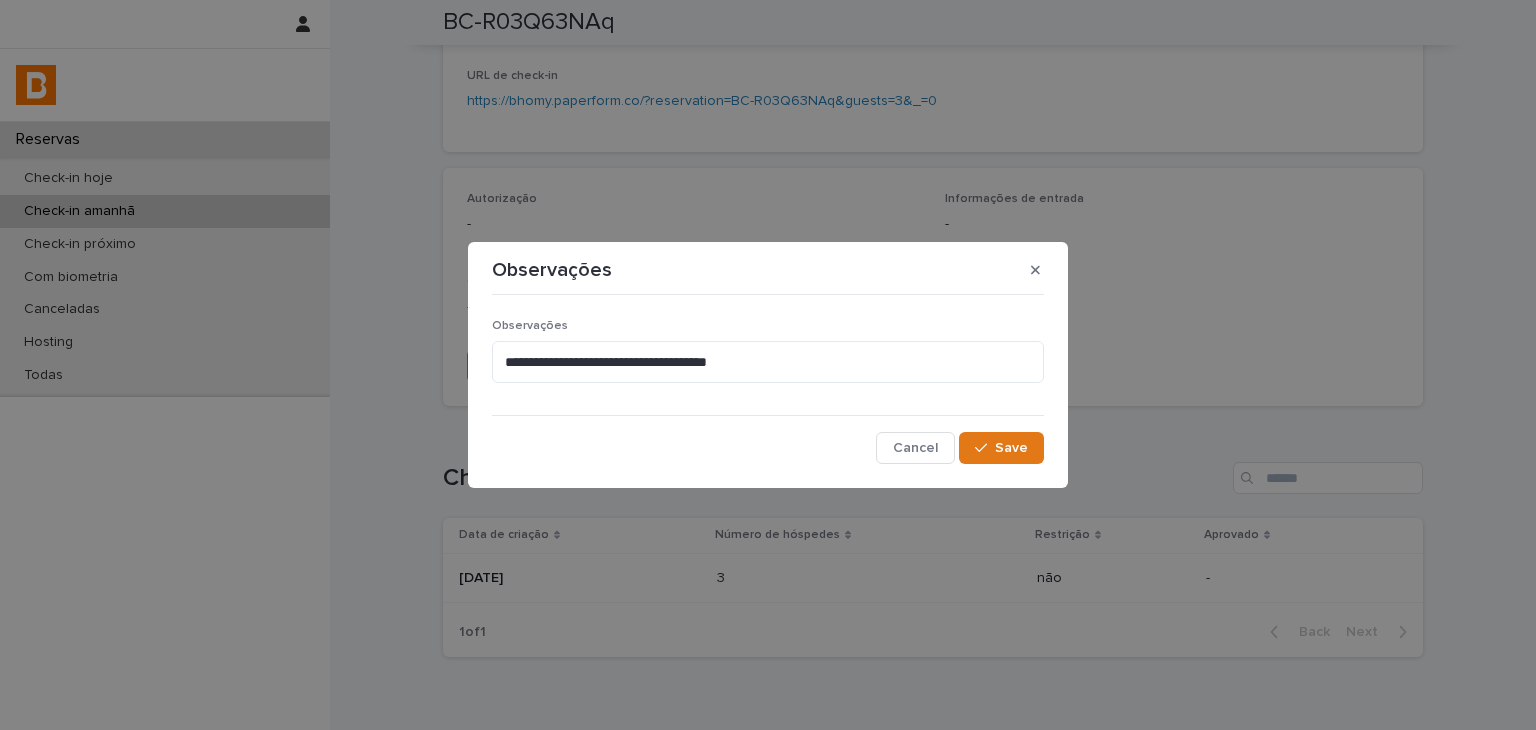 click on "**********" at bounding box center [768, 384] 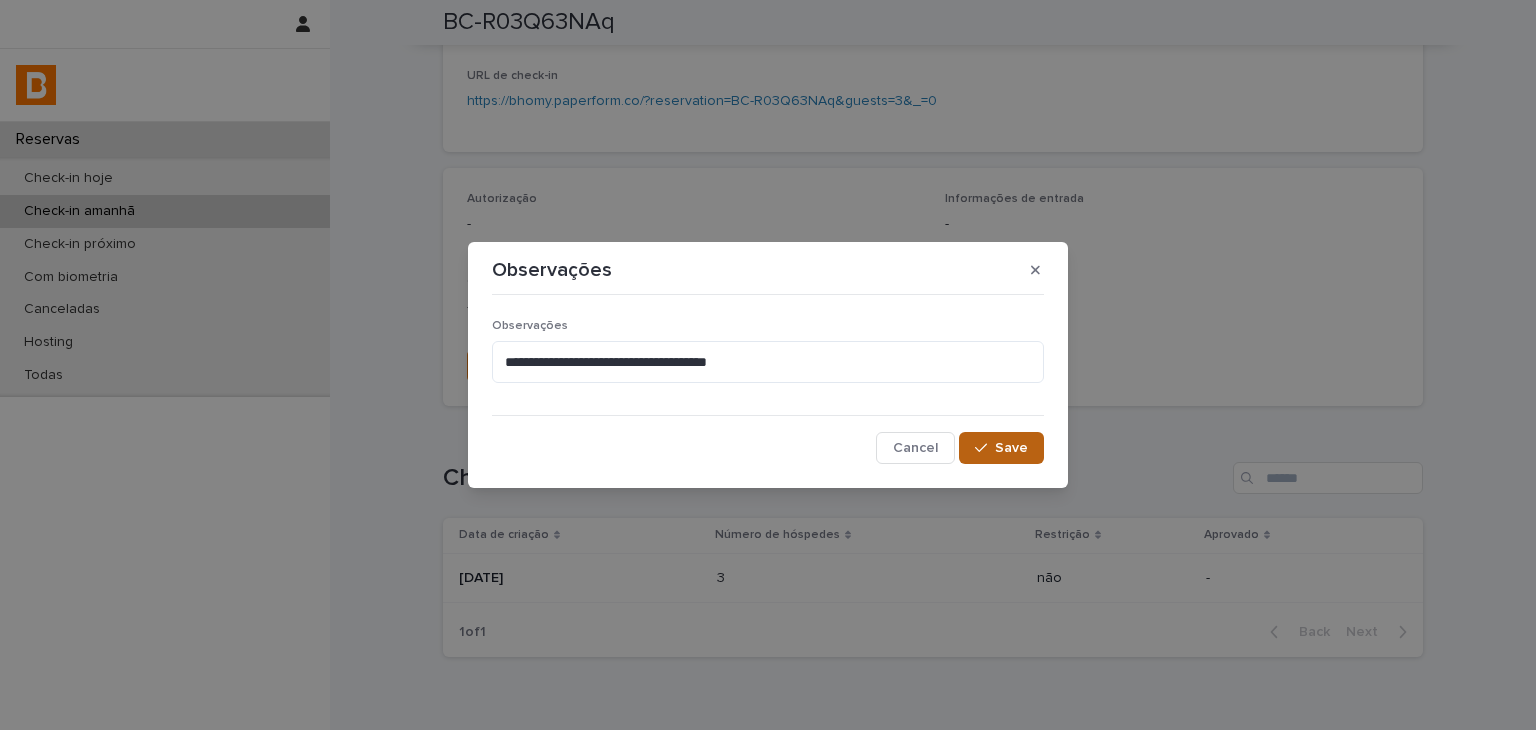 click on "Save" at bounding box center [1001, 448] 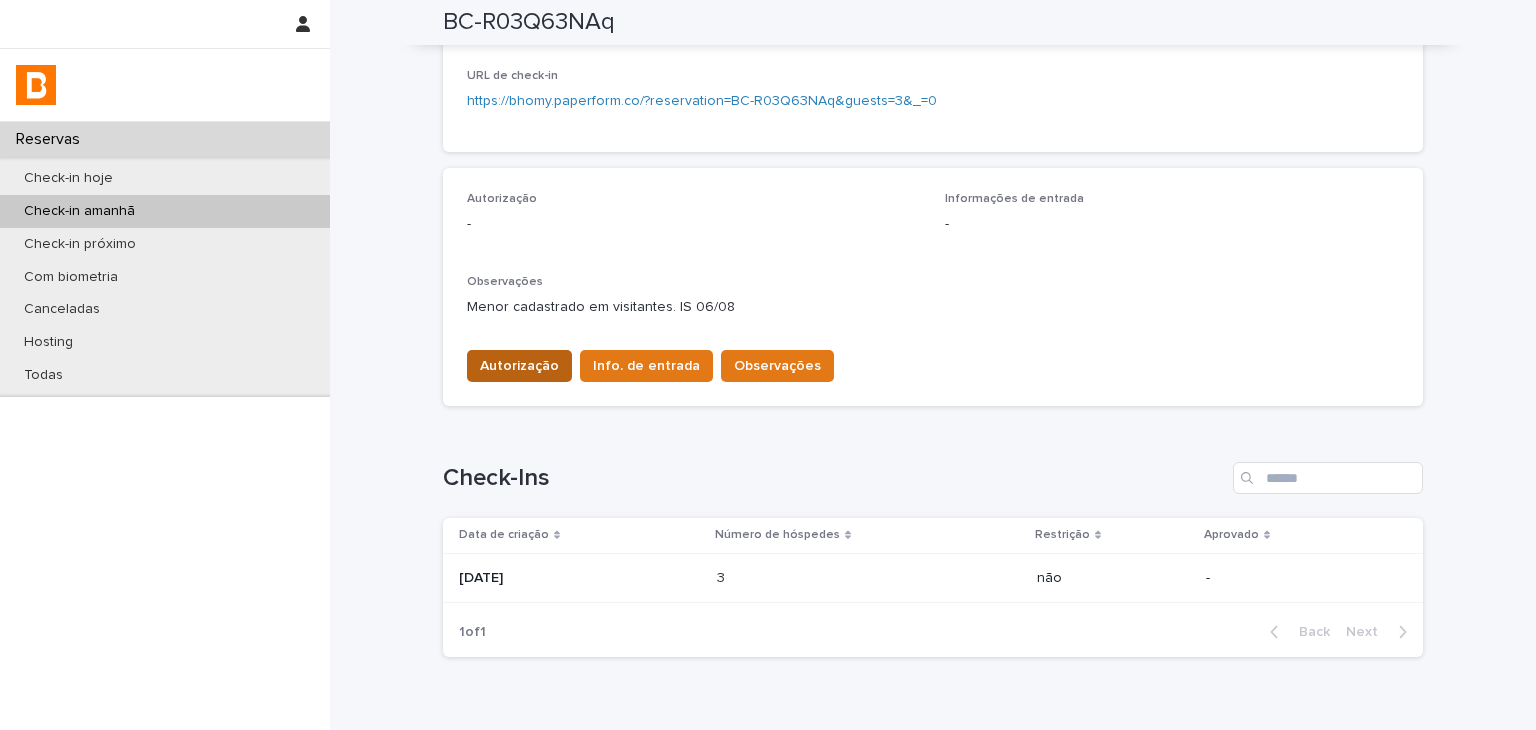 click on "Autorização" at bounding box center [519, 366] 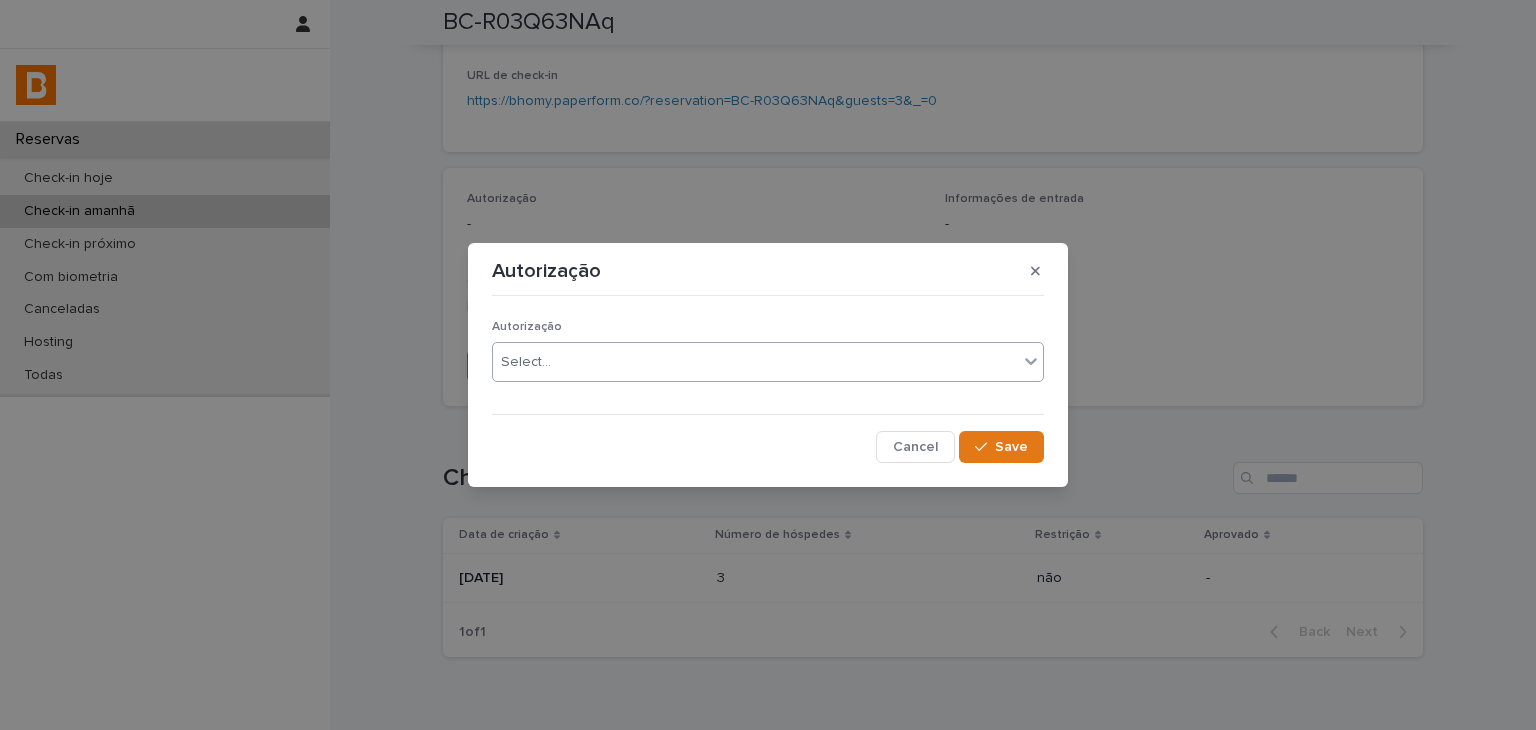 drag, startPoint x: 577, startPoint y: 356, endPoint x: 580, endPoint y: 376, distance: 20.22375 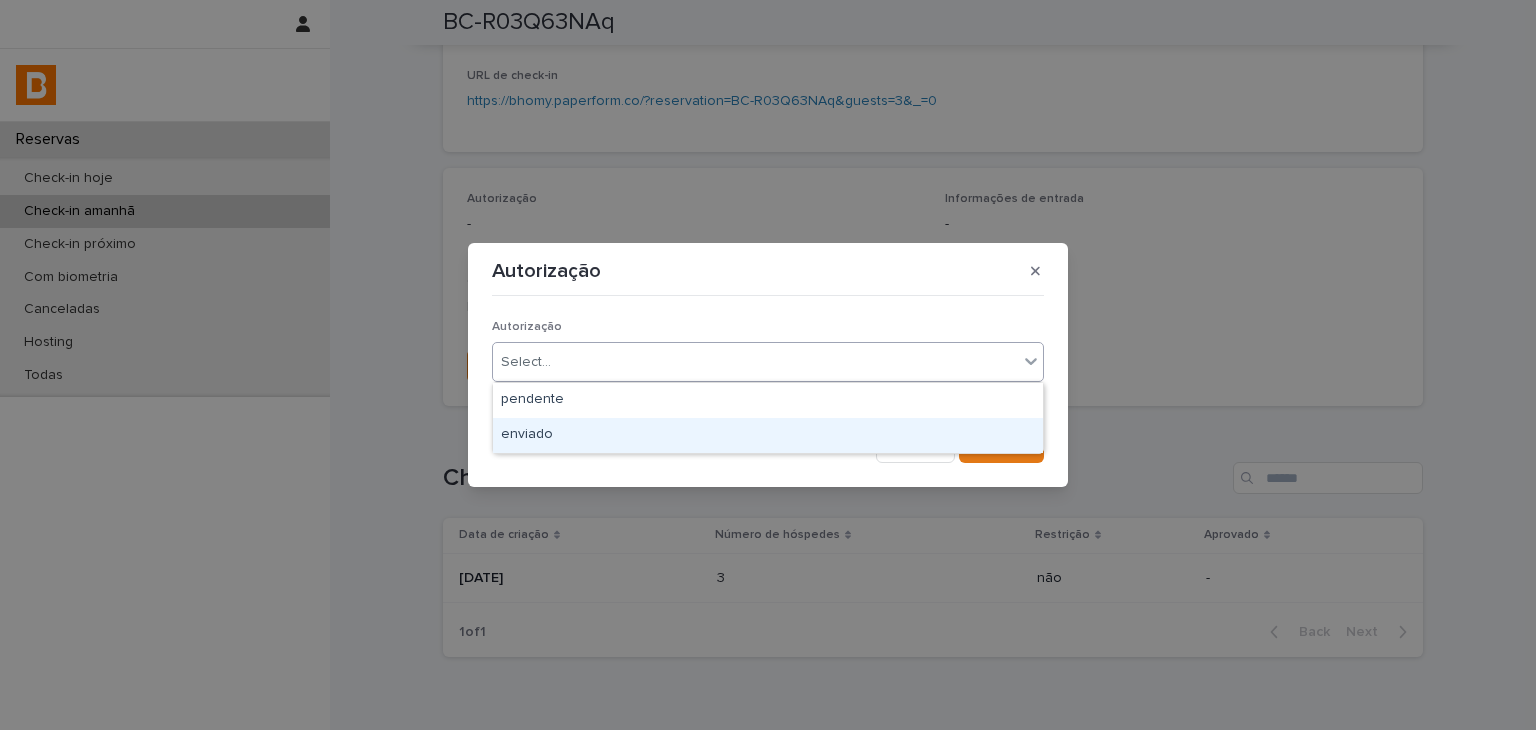 click on "enviado" at bounding box center [768, 435] 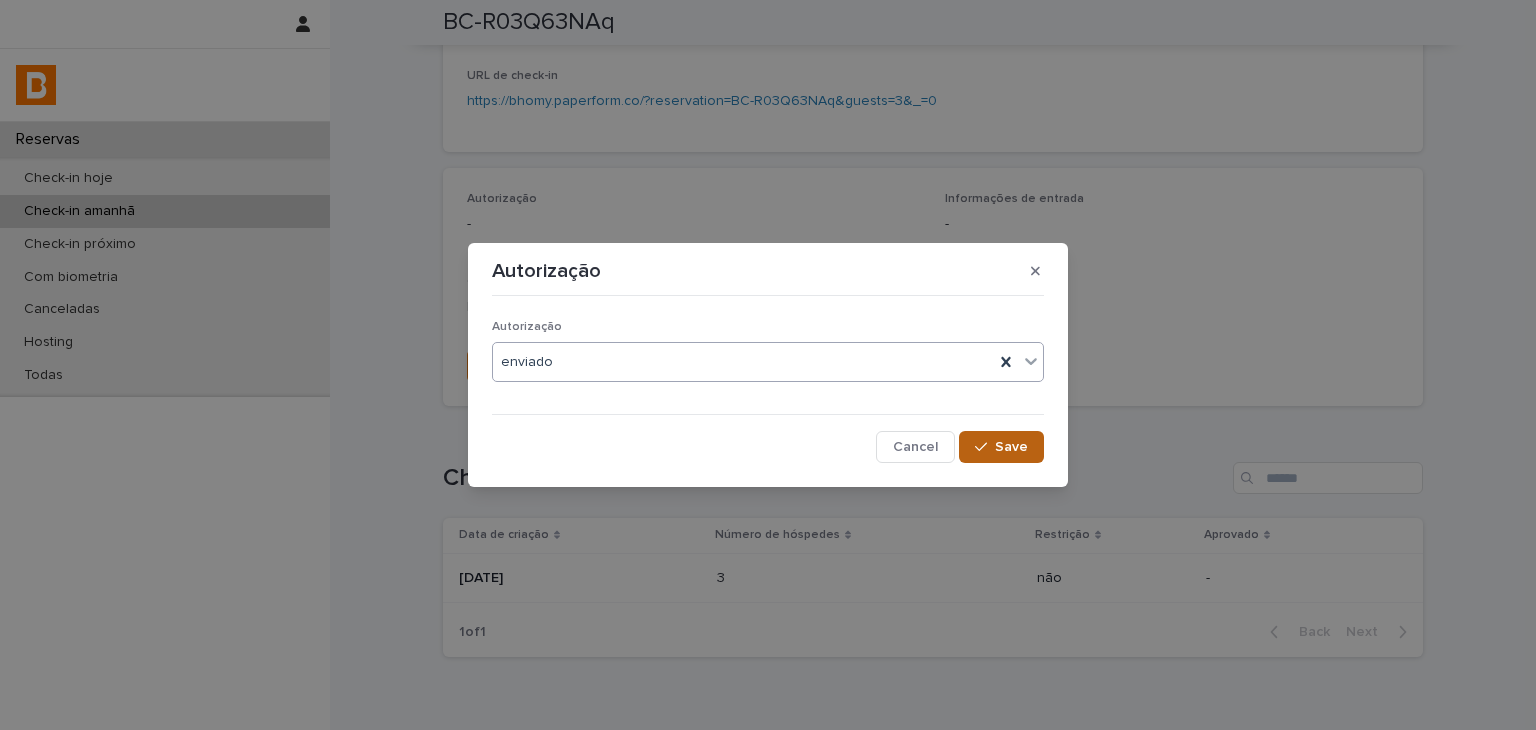 click on "Save" at bounding box center (1011, 447) 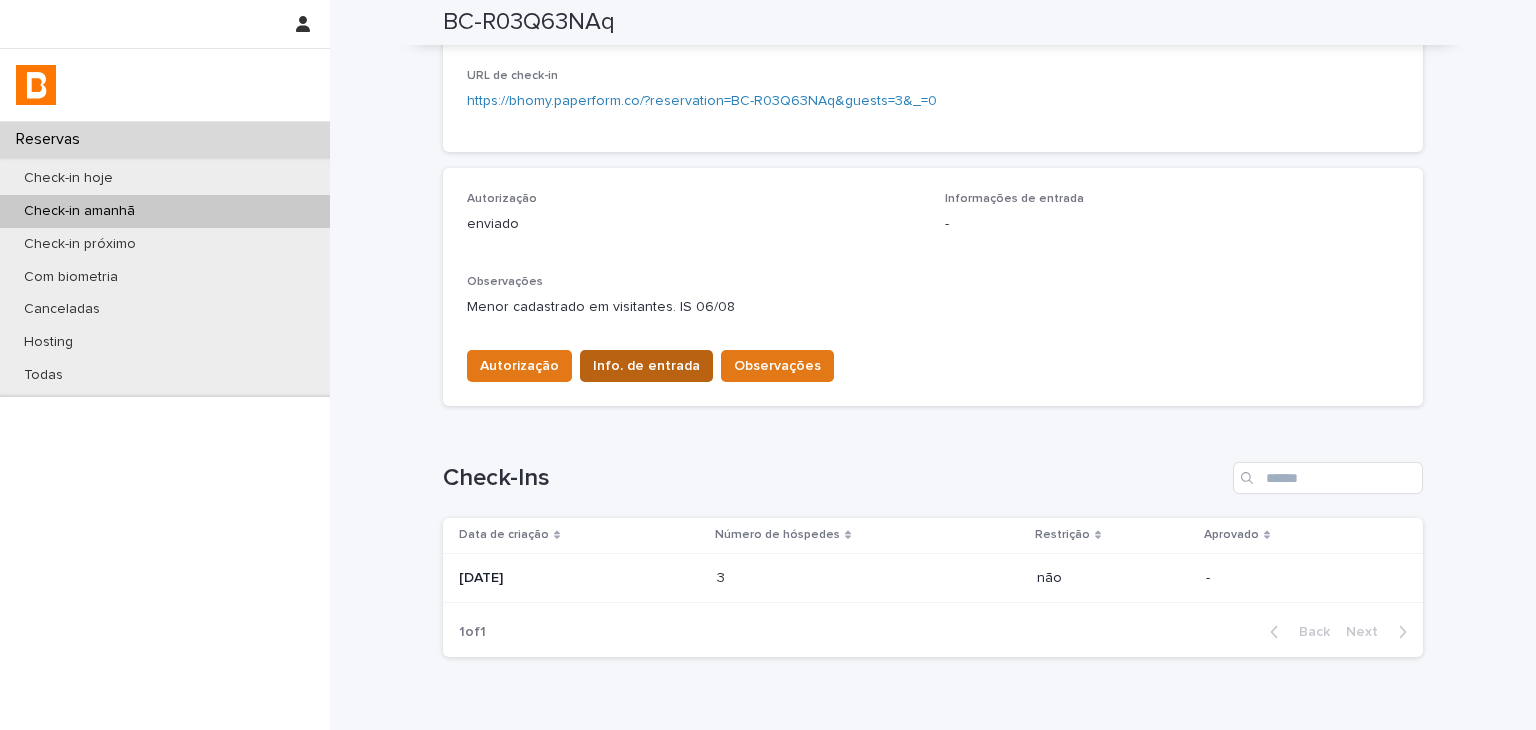 click on "Info. de entrada" at bounding box center [646, 366] 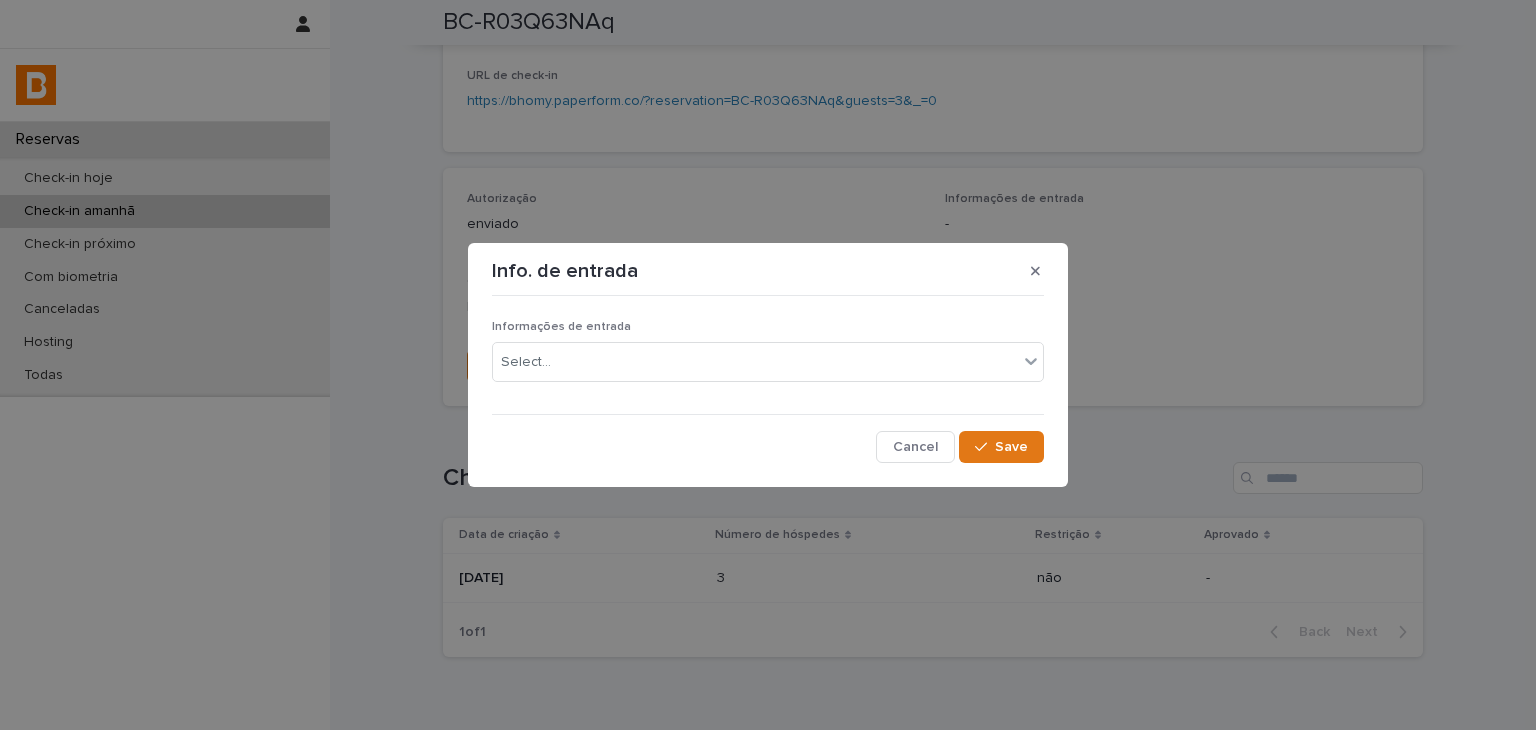 click on "Informações de entrada Select..." at bounding box center (768, 359) 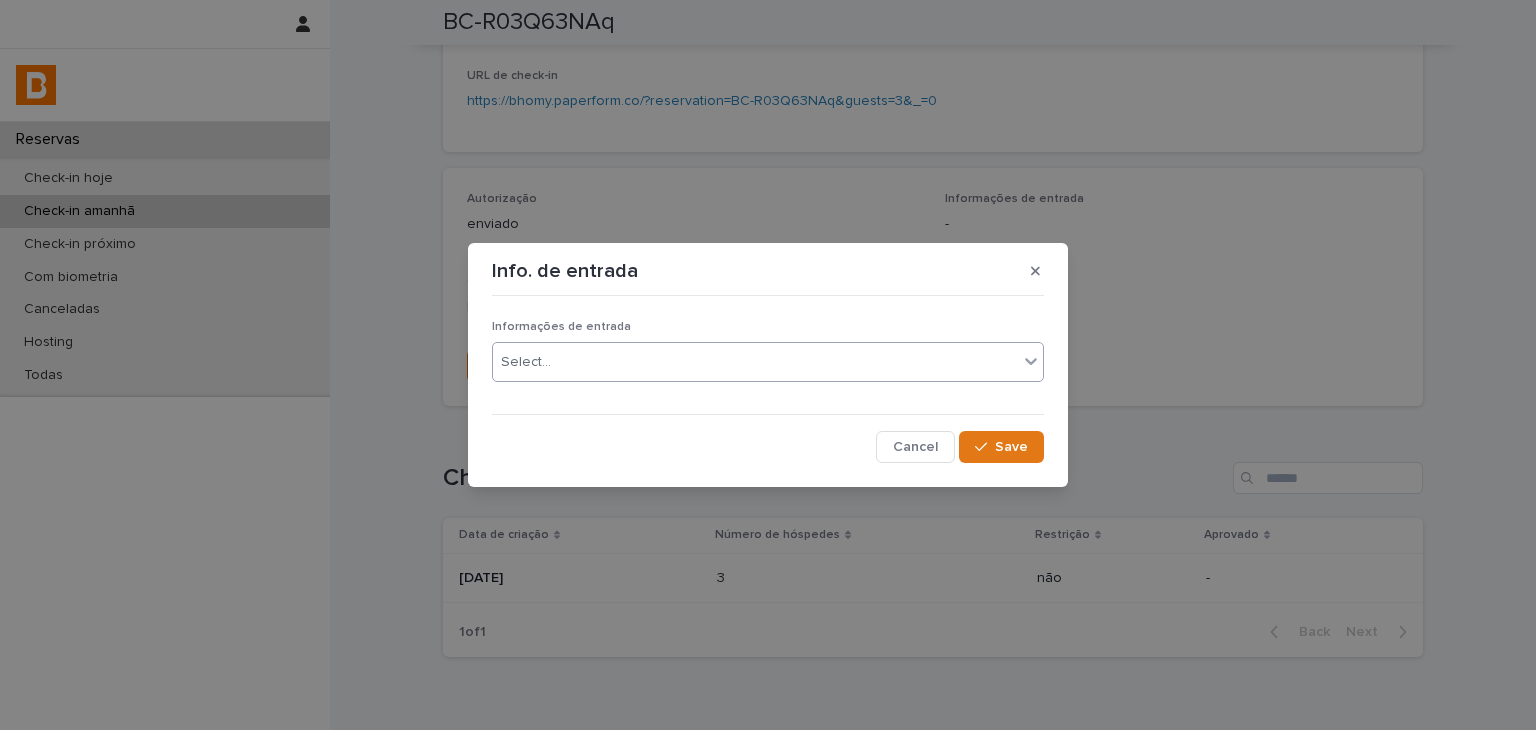 click on "Select..." at bounding box center [755, 362] 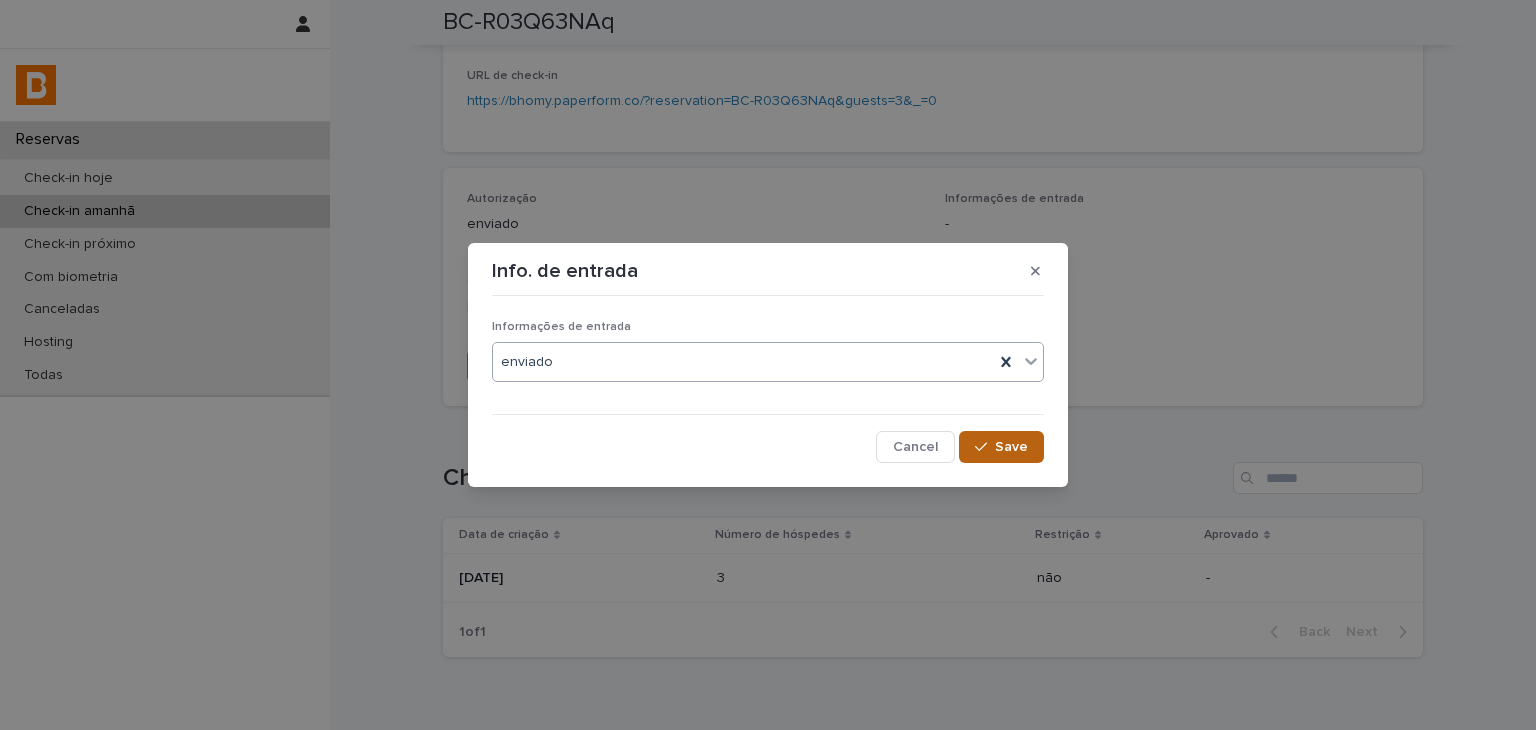 drag, startPoint x: 1008, startPoint y: 446, endPoint x: 1005, endPoint y: 239, distance: 207.02174 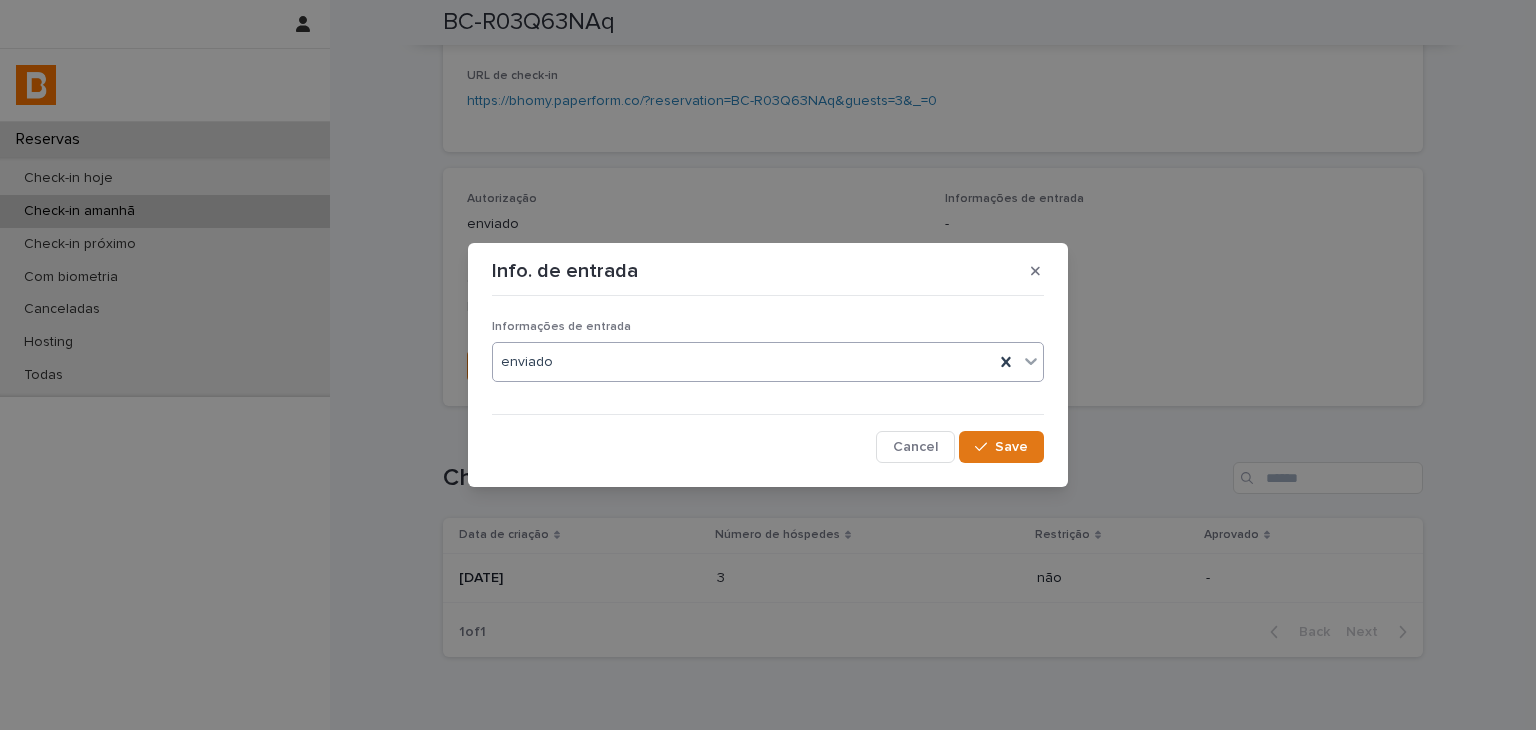 click on "Save" at bounding box center [1011, 447] 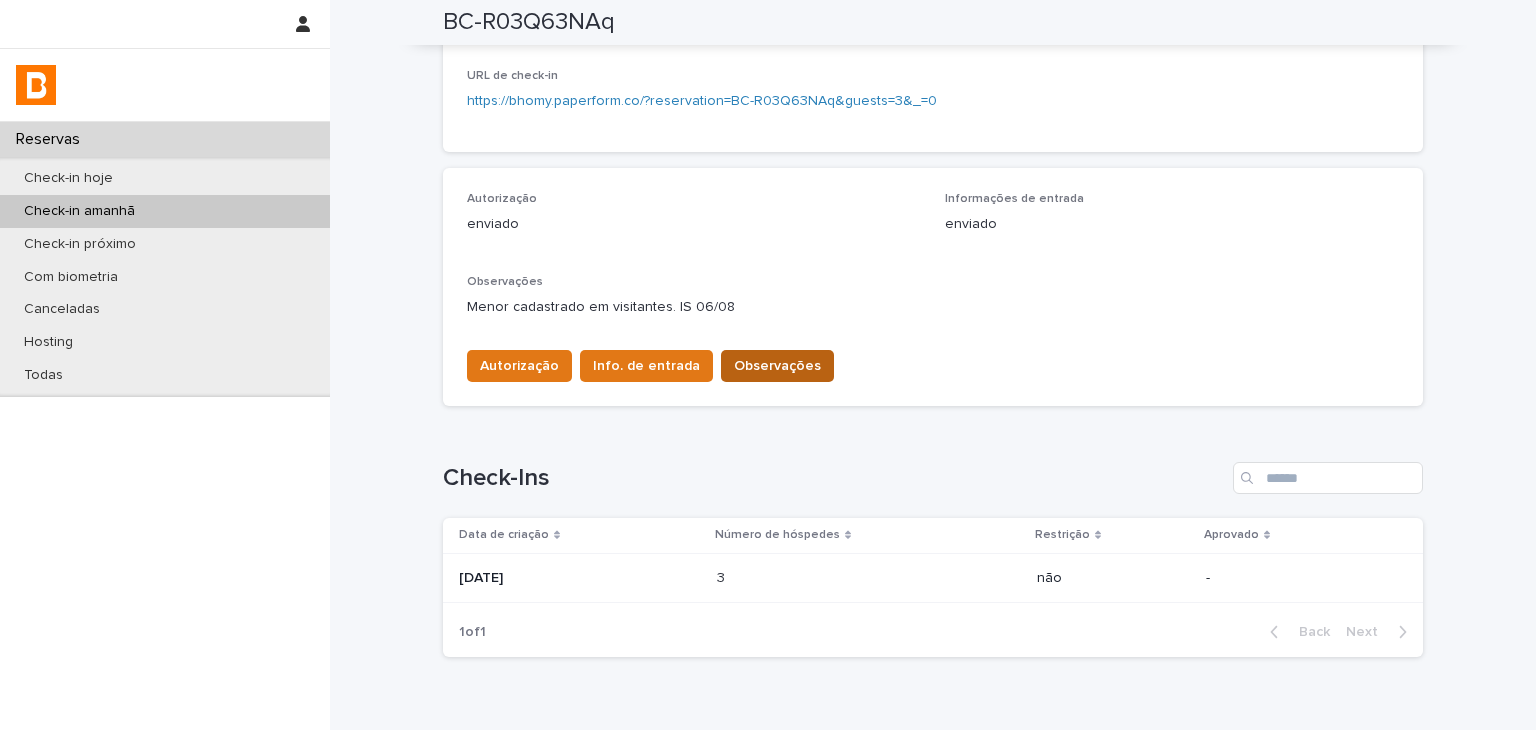 click on "Observações" at bounding box center (777, 366) 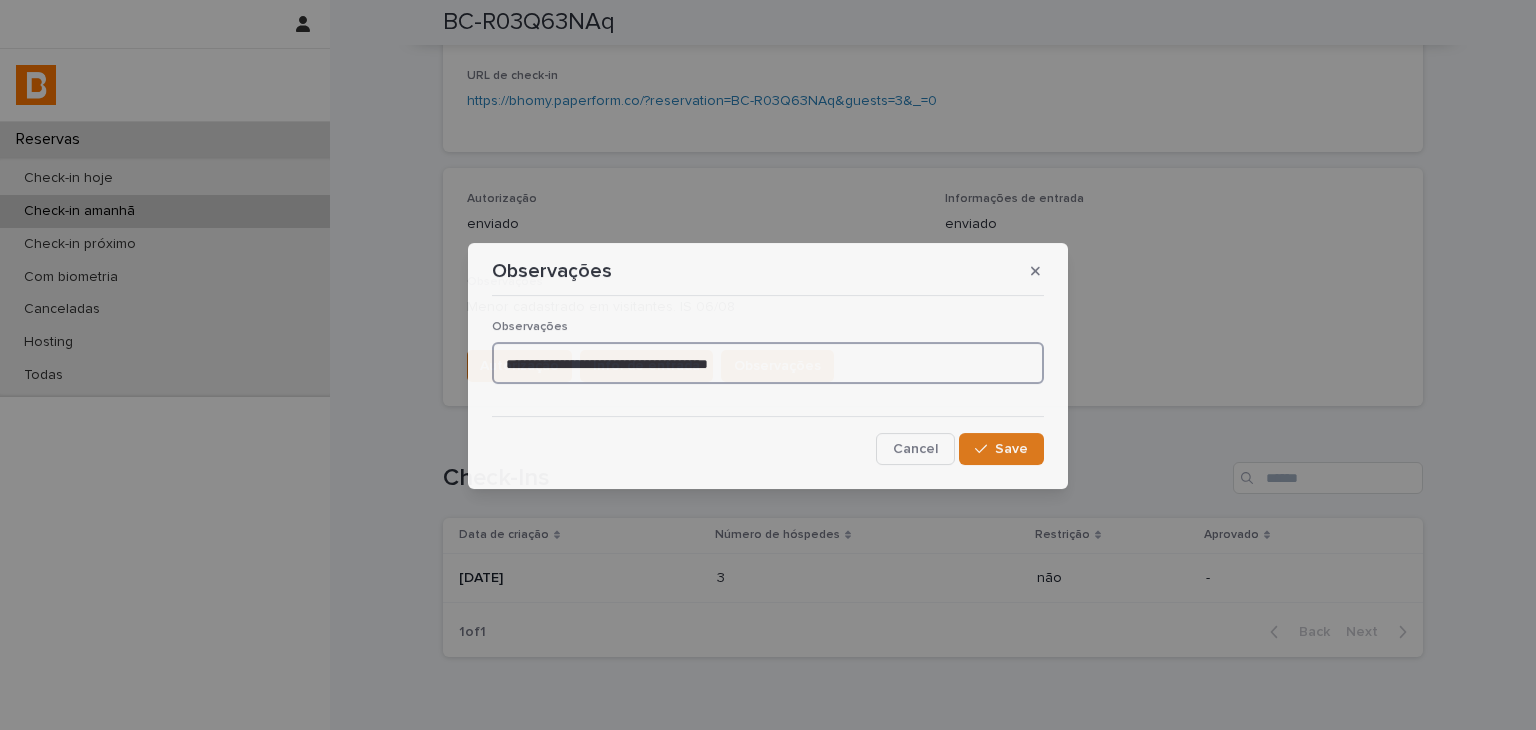 click on "**********" at bounding box center (768, 363) 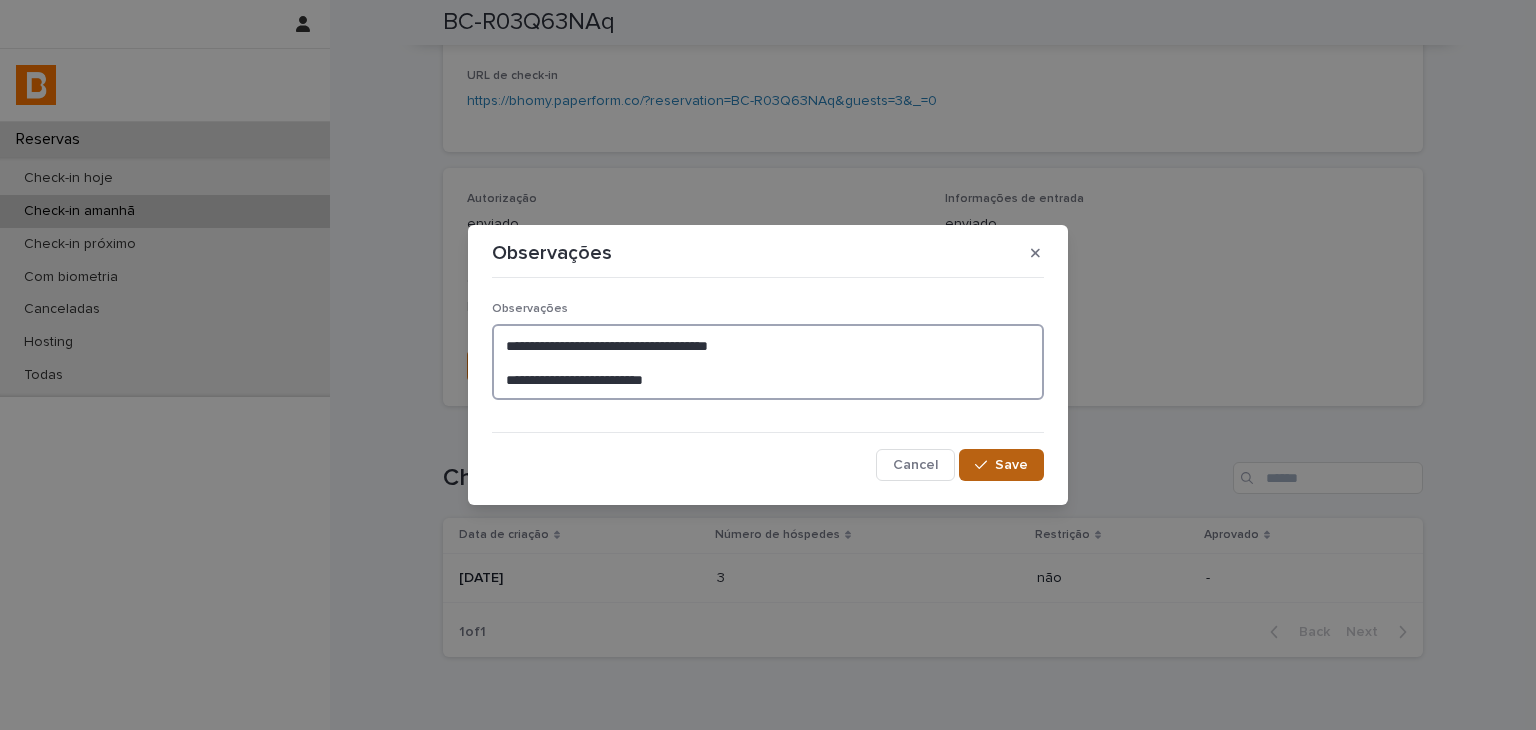 type on "**********" 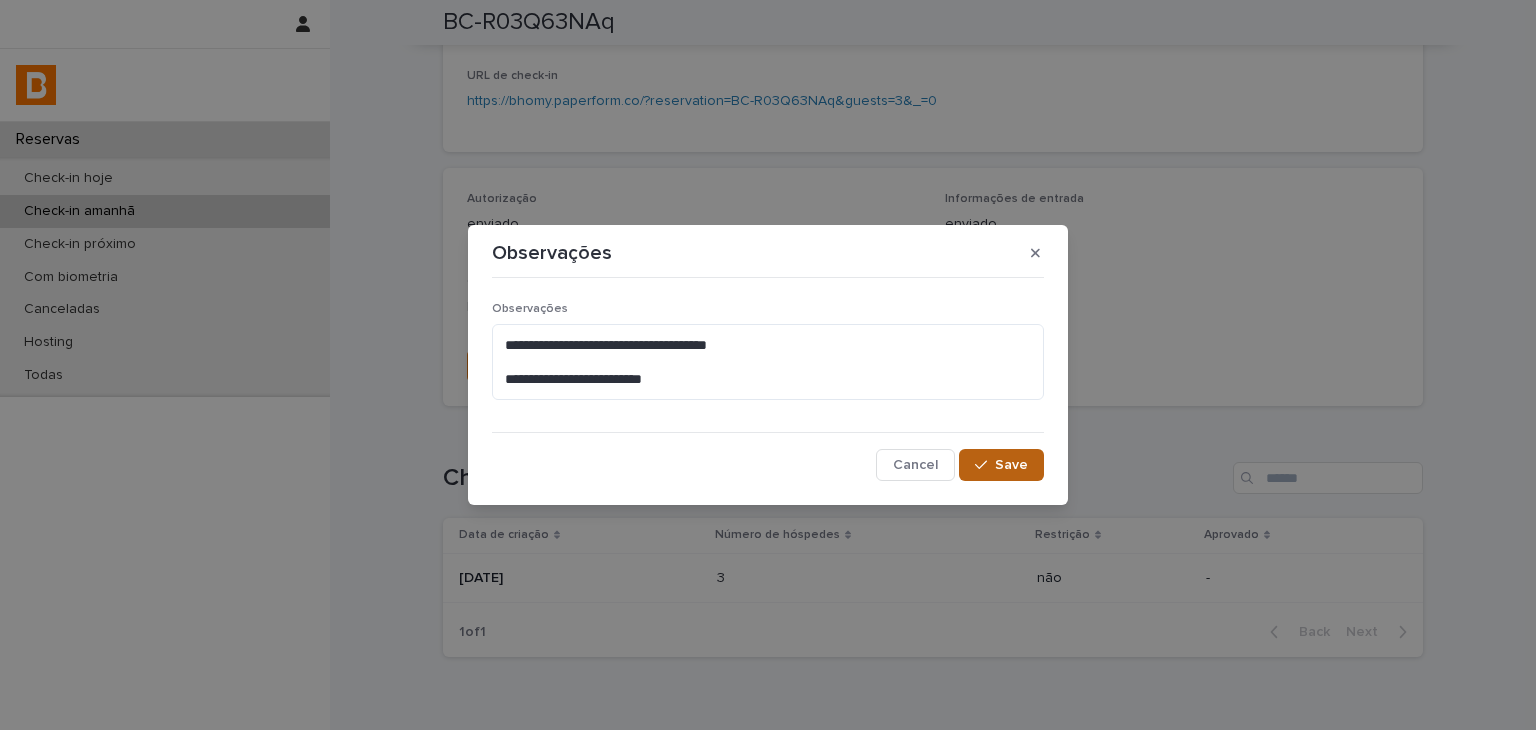 click on "Save" at bounding box center [1011, 465] 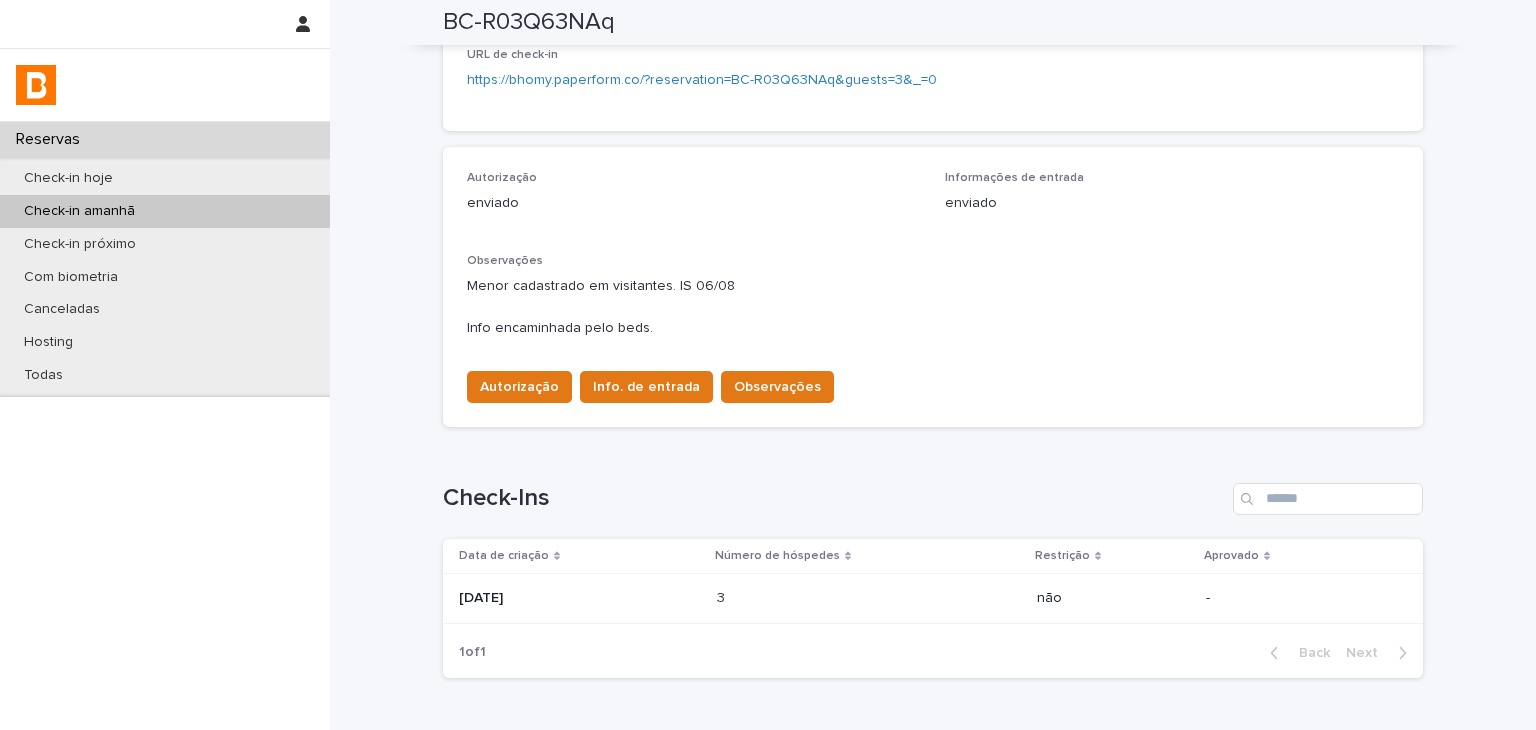 scroll, scrollTop: 55, scrollLeft: 0, axis: vertical 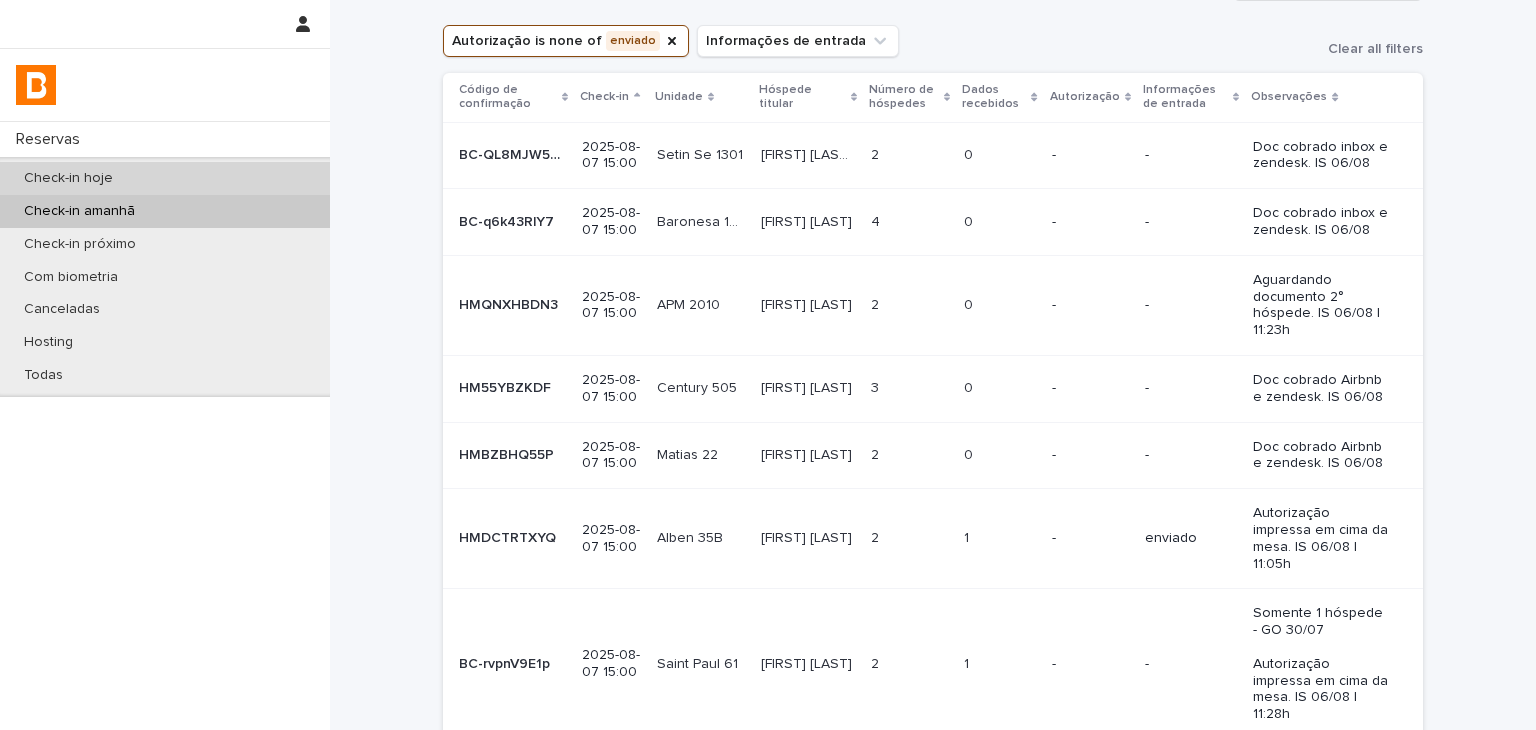 click on "Check-in hoje" at bounding box center (165, 178) 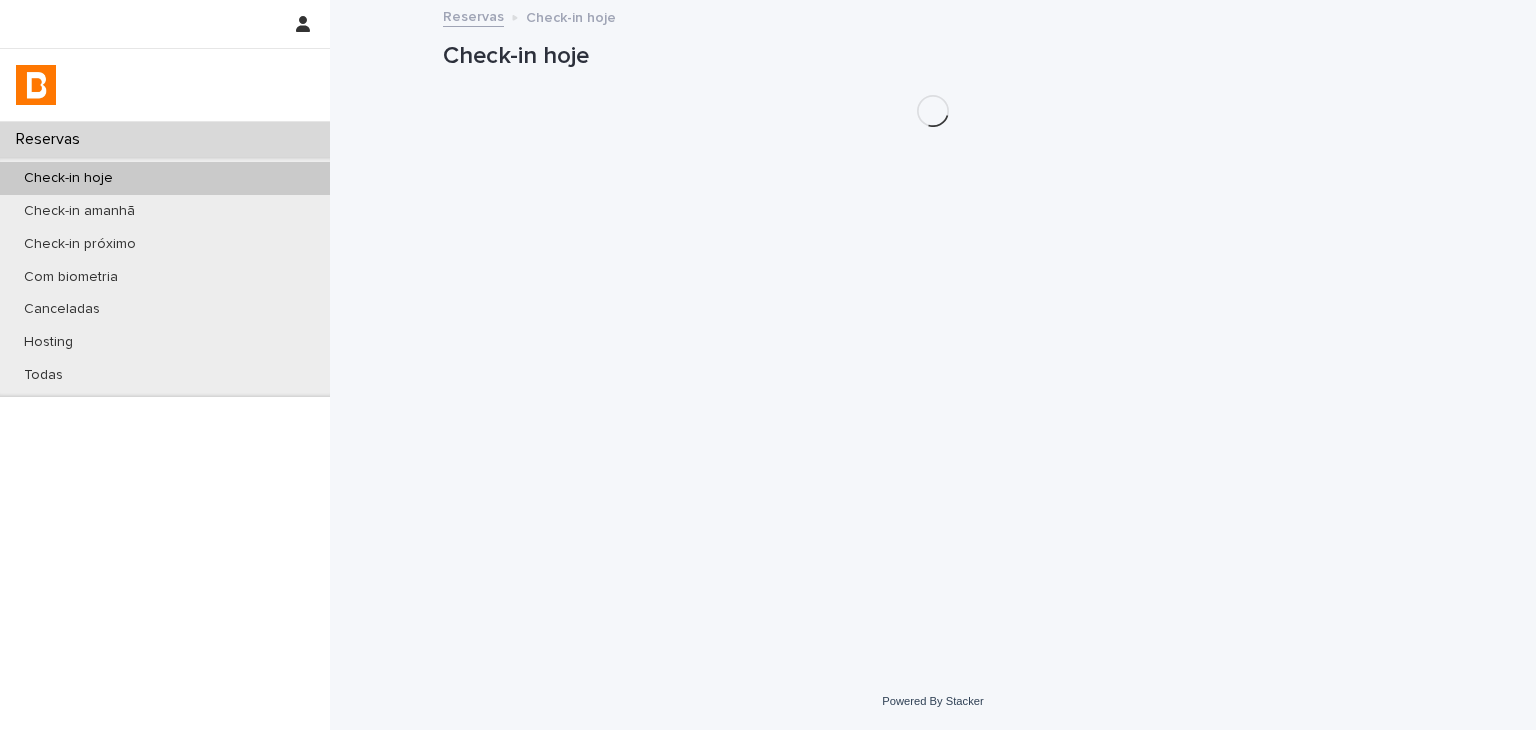 scroll, scrollTop: 0, scrollLeft: 0, axis: both 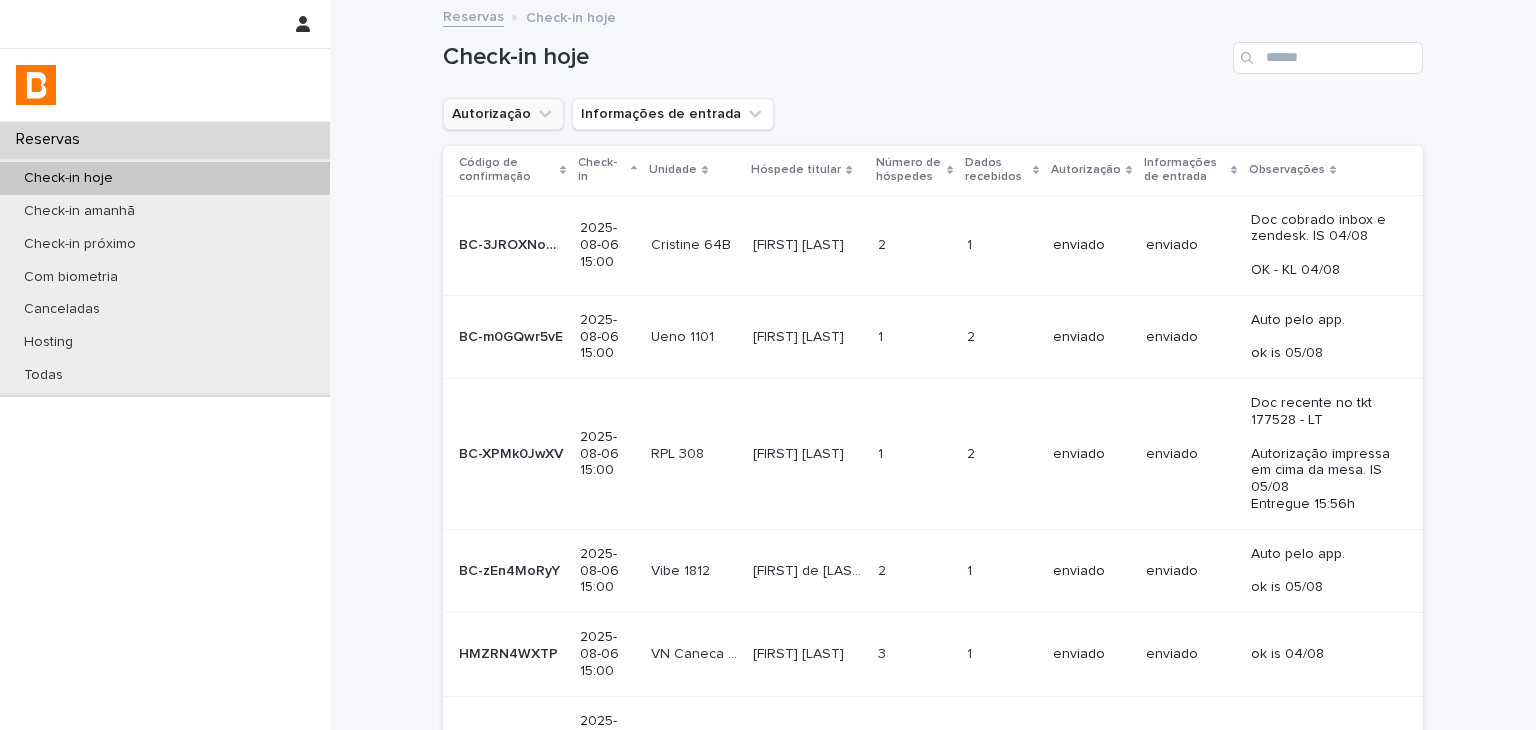 click on "Autorização" at bounding box center [503, 114] 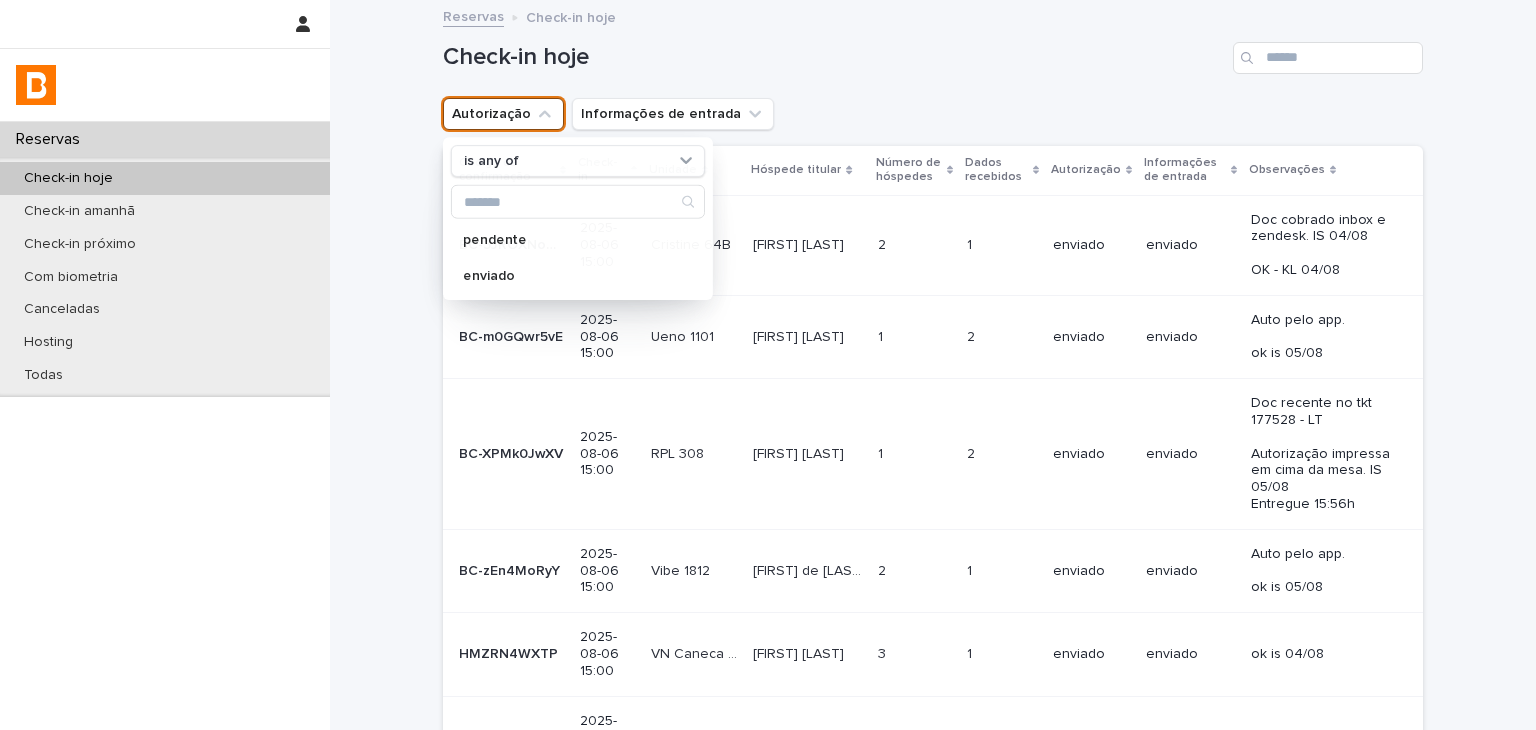click on "is any of" at bounding box center (492, 160) 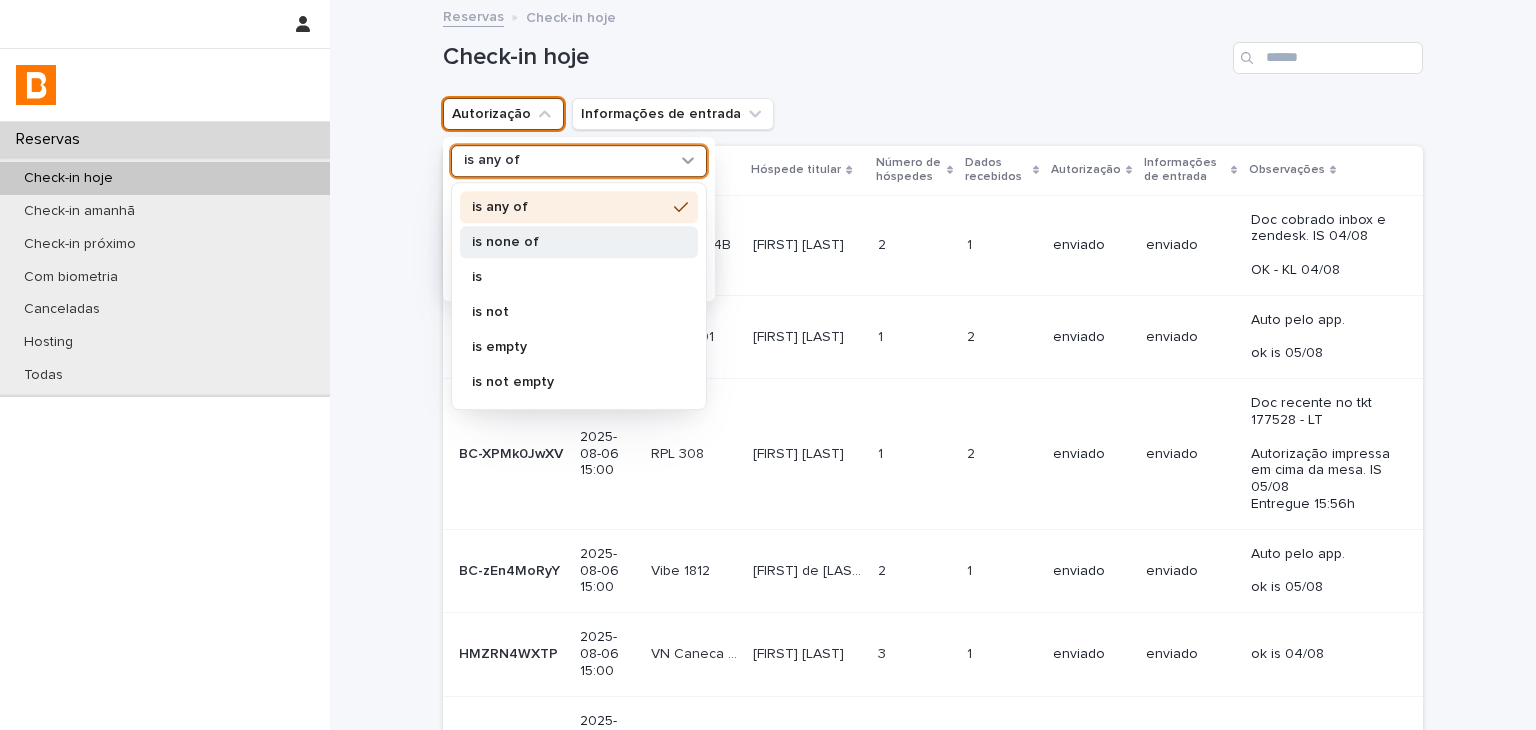 click on "is none of" at bounding box center (569, 242) 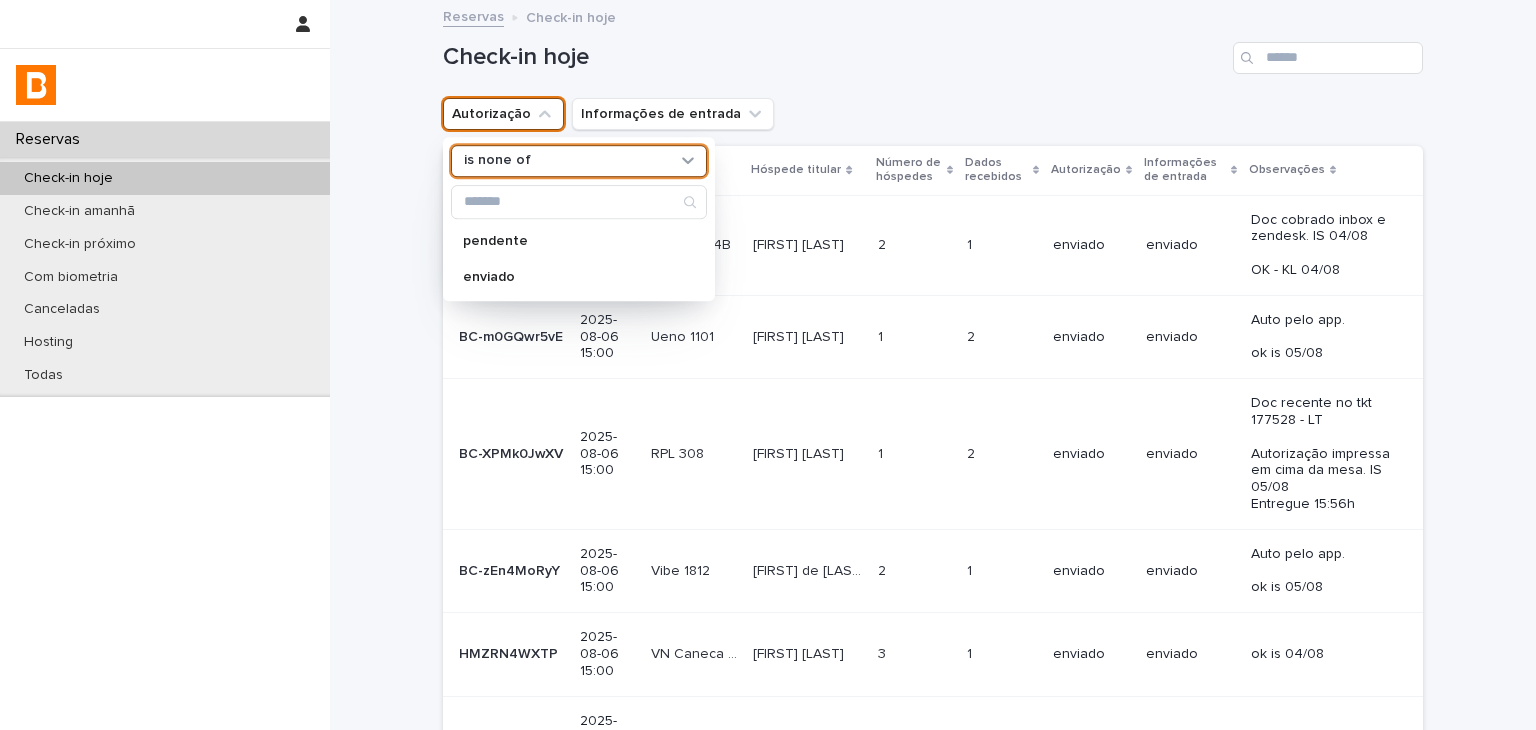click on "enviado" at bounding box center (569, 277) 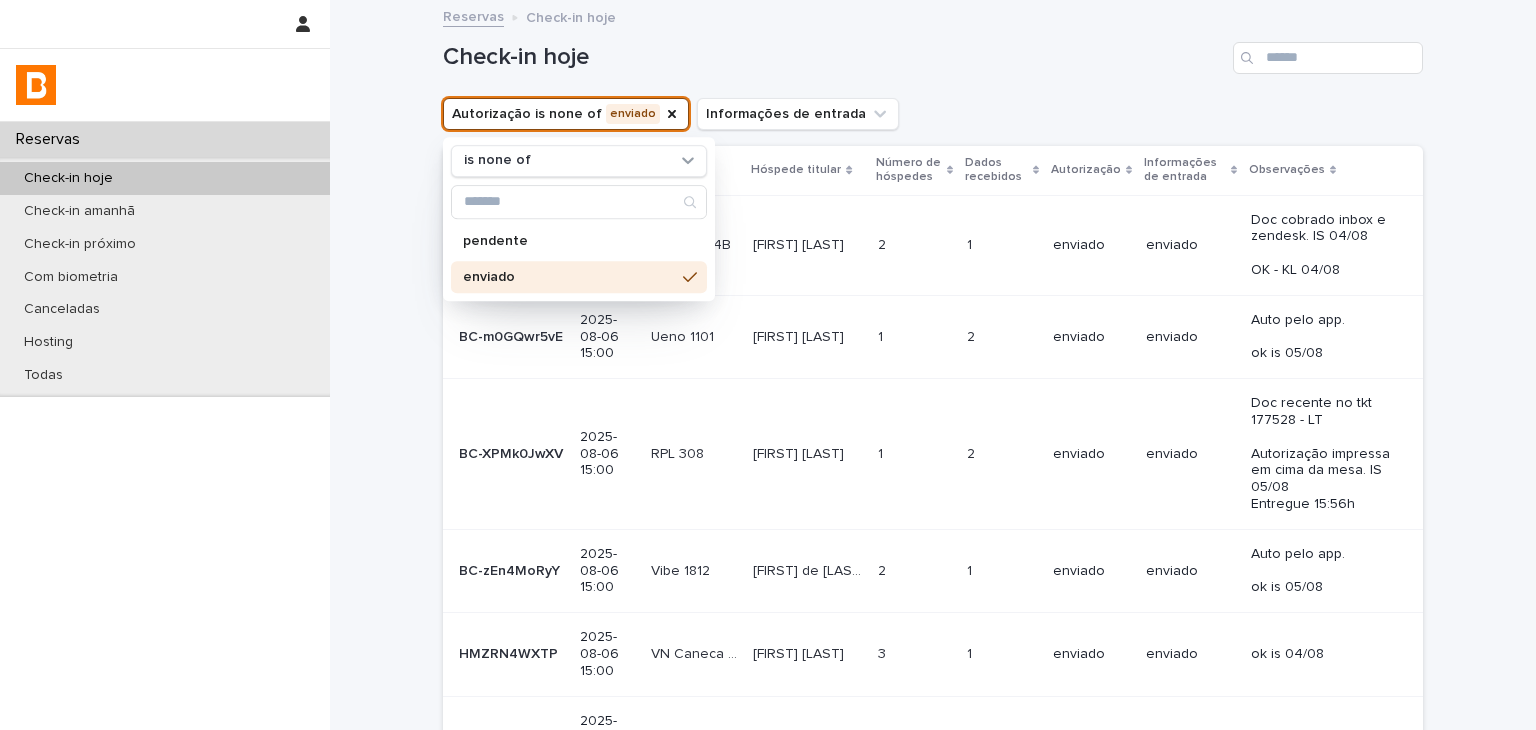 click on "Check-in hoje" at bounding box center (933, 50) 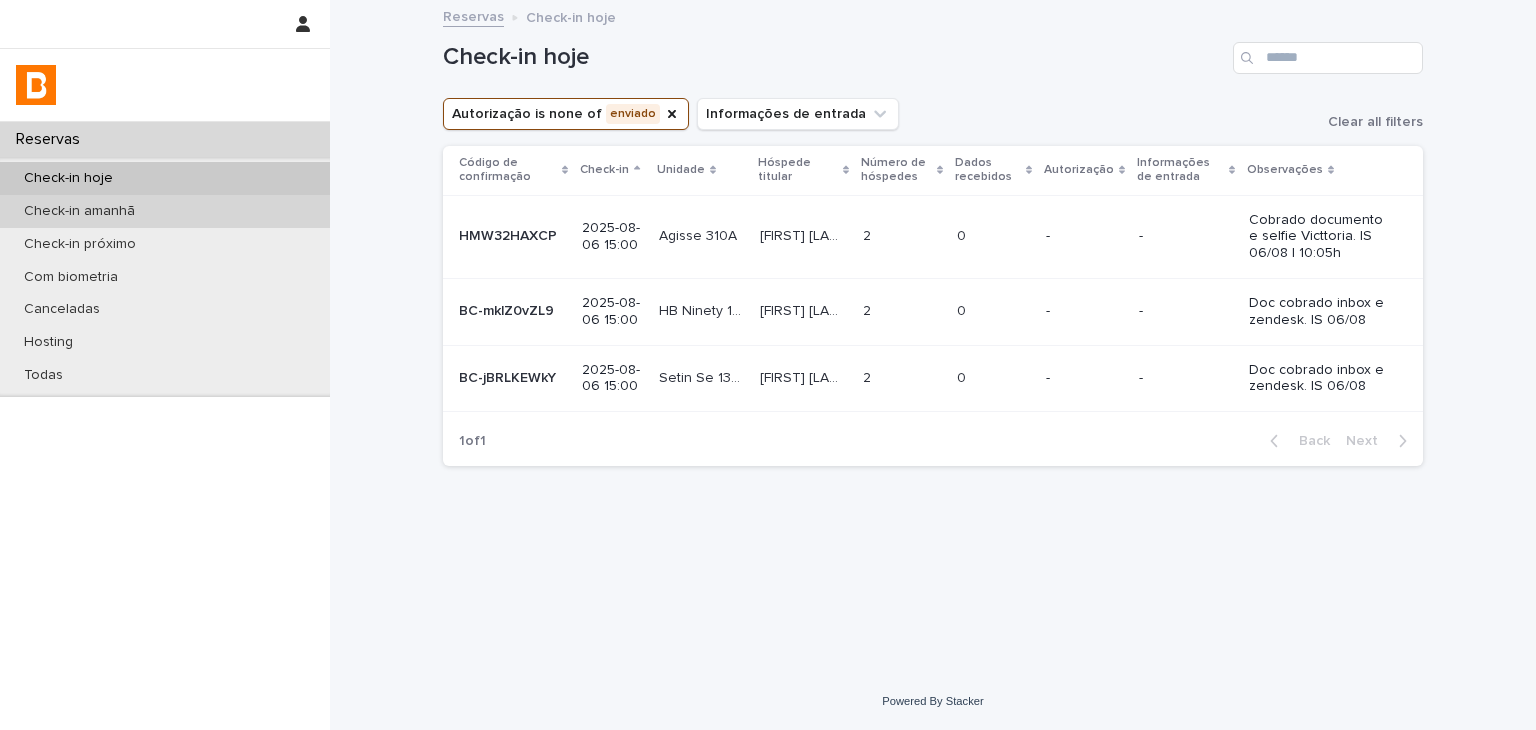 click on "Check-in amanhã" at bounding box center [79, 211] 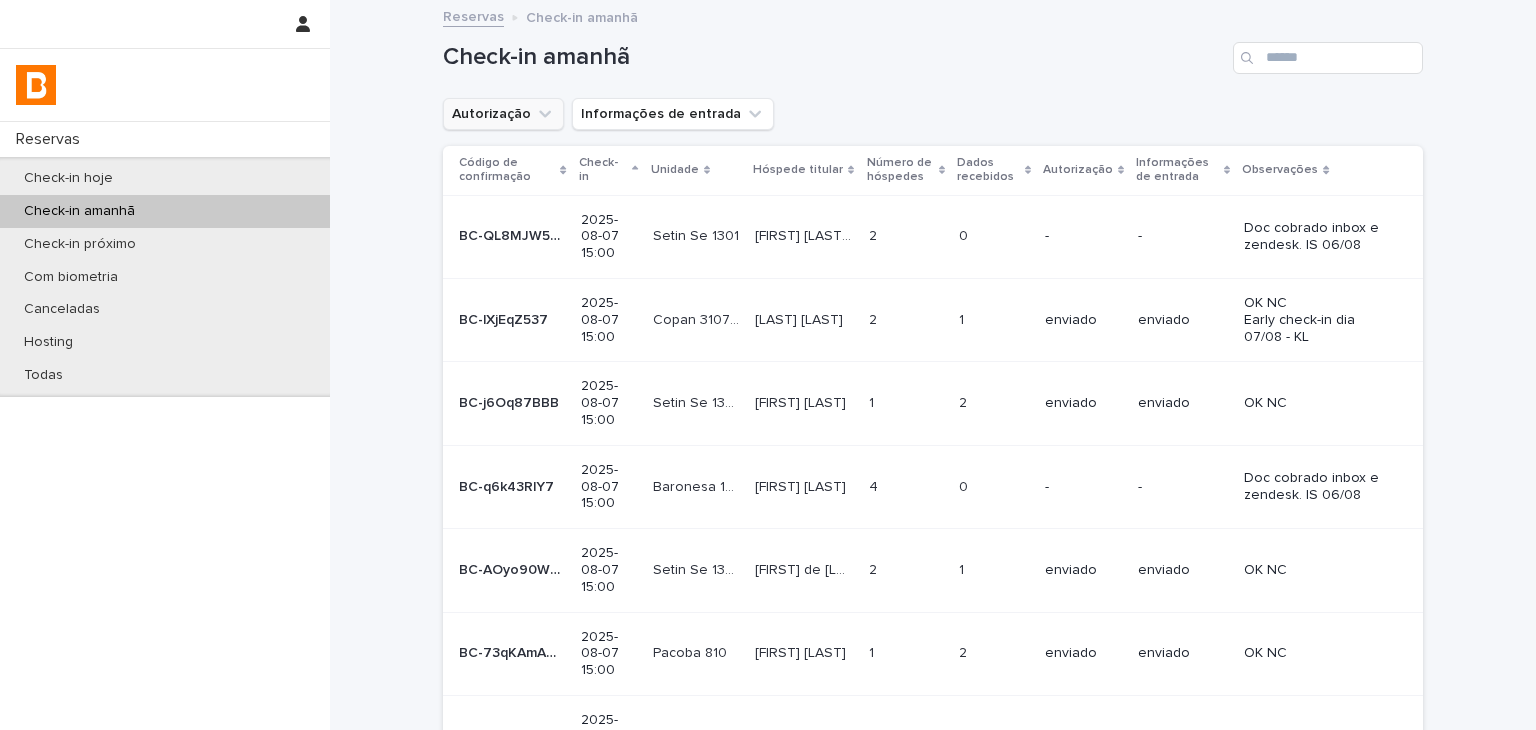 click on "Autorização" at bounding box center (503, 114) 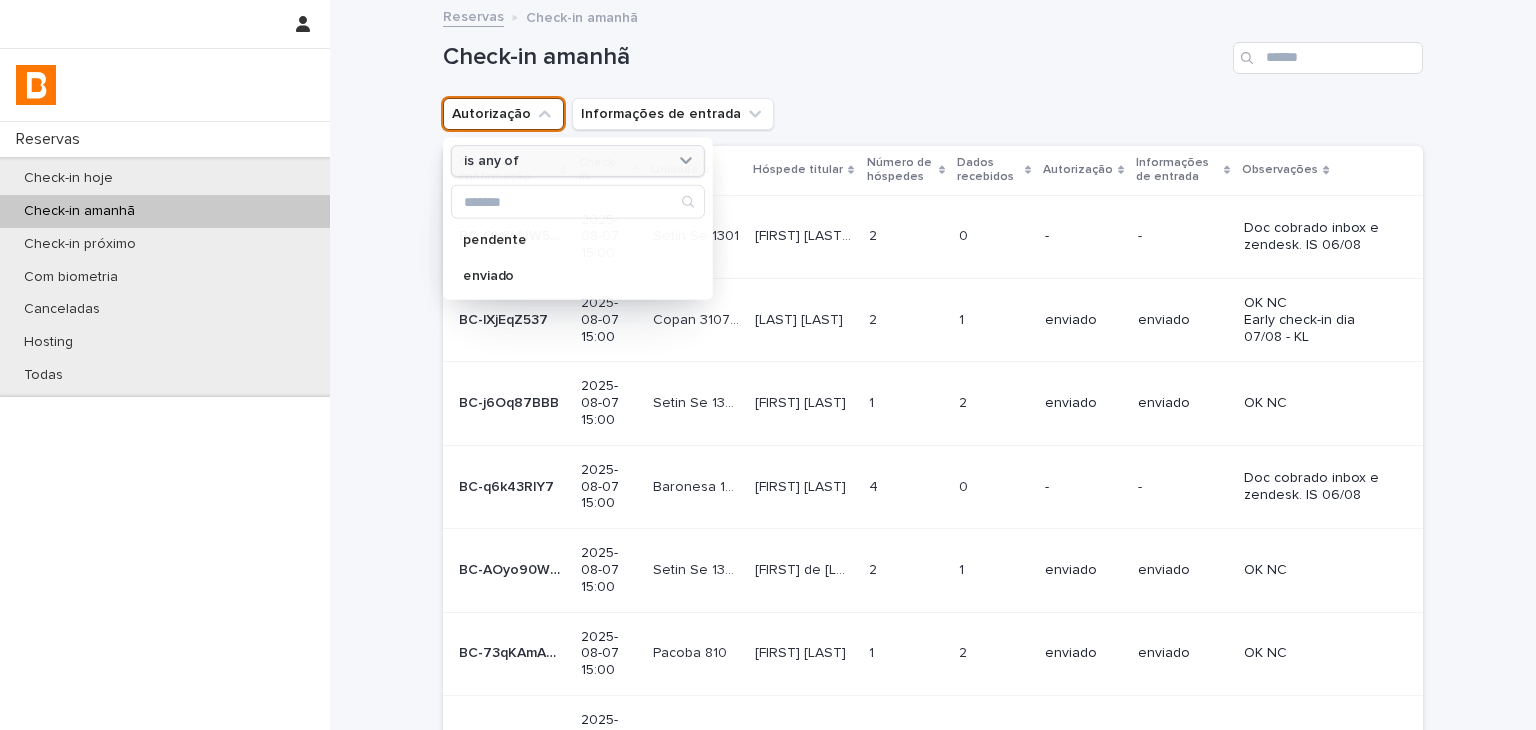 click on "is any of" at bounding box center [492, 160] 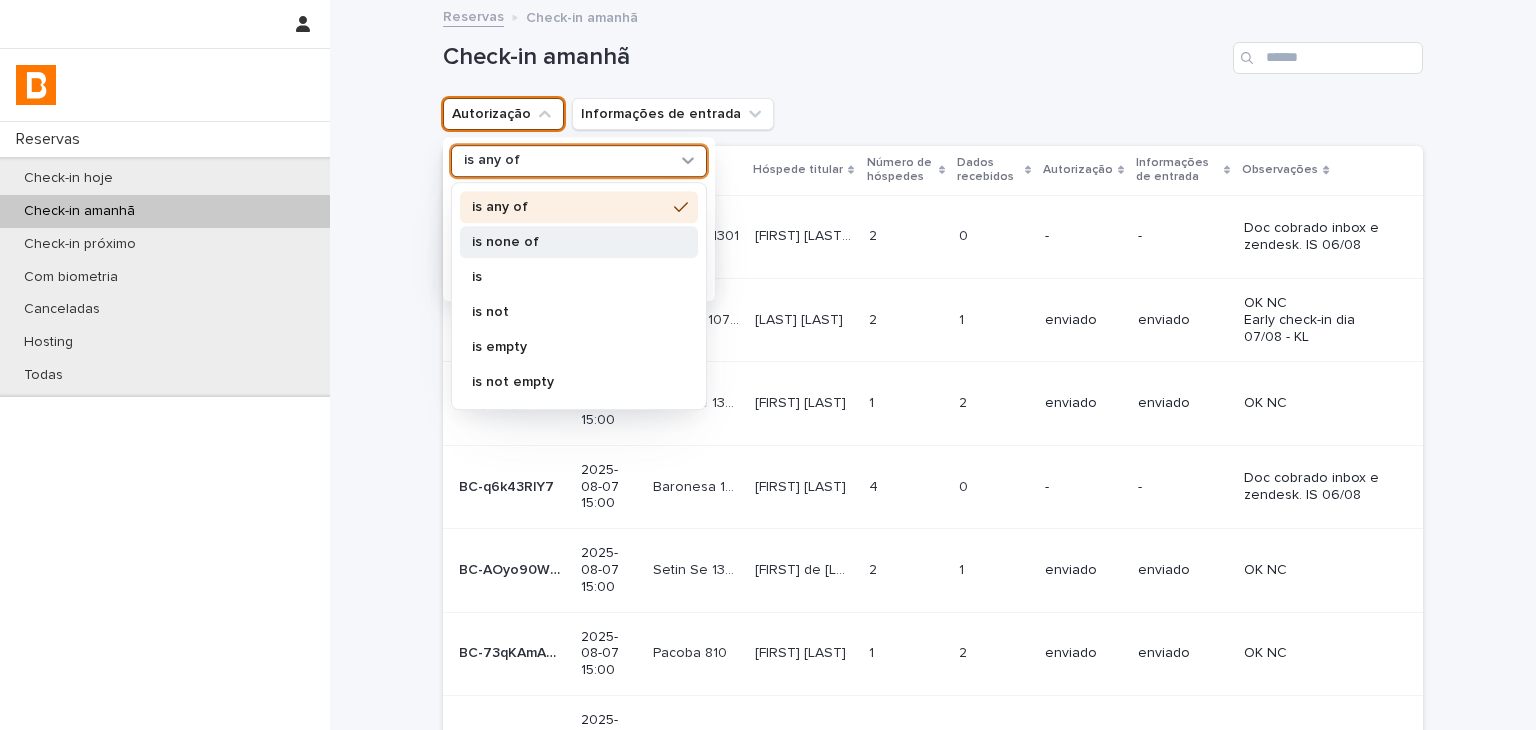 click on "is none of" at bounding box center [579, 242] 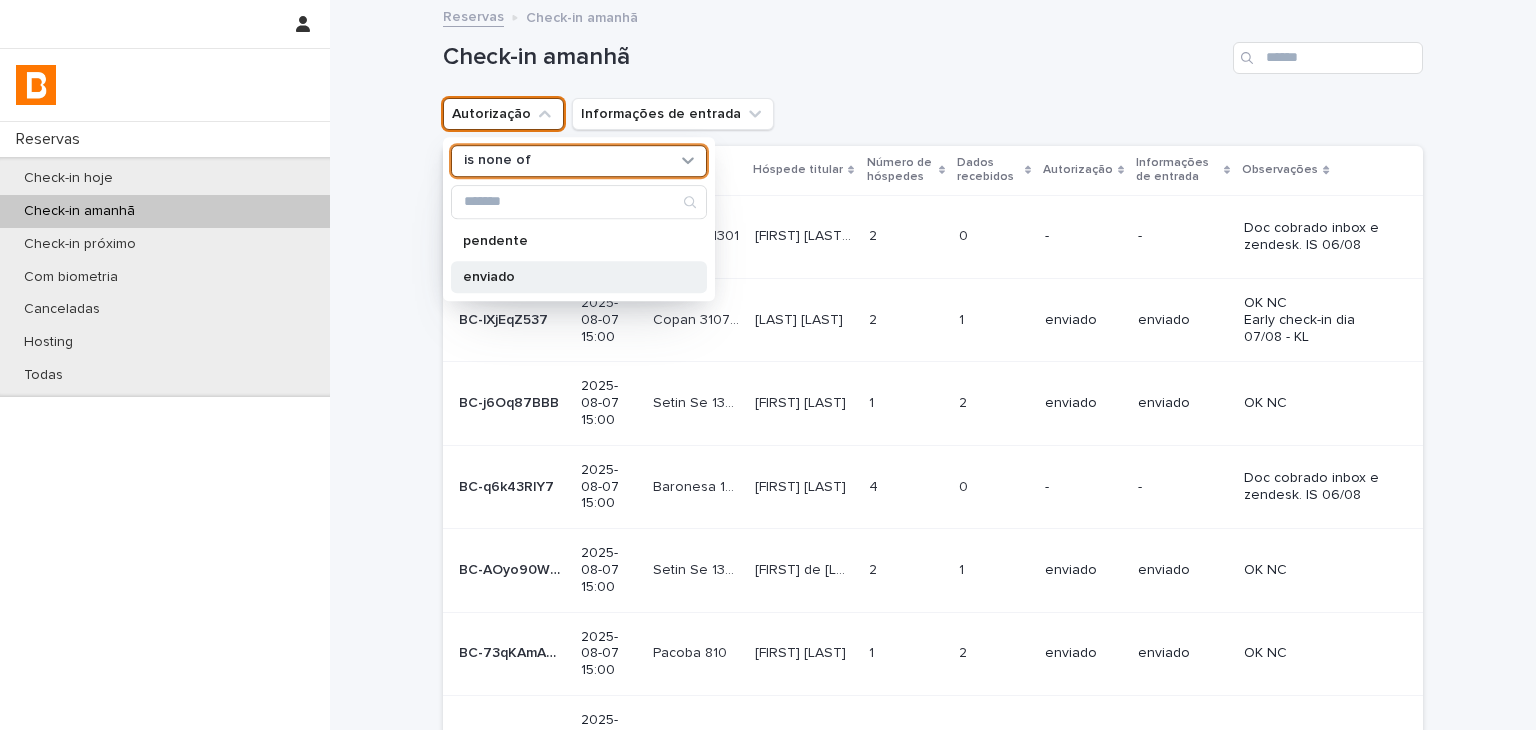 click on "enviado" at bounding box center [569, 277] 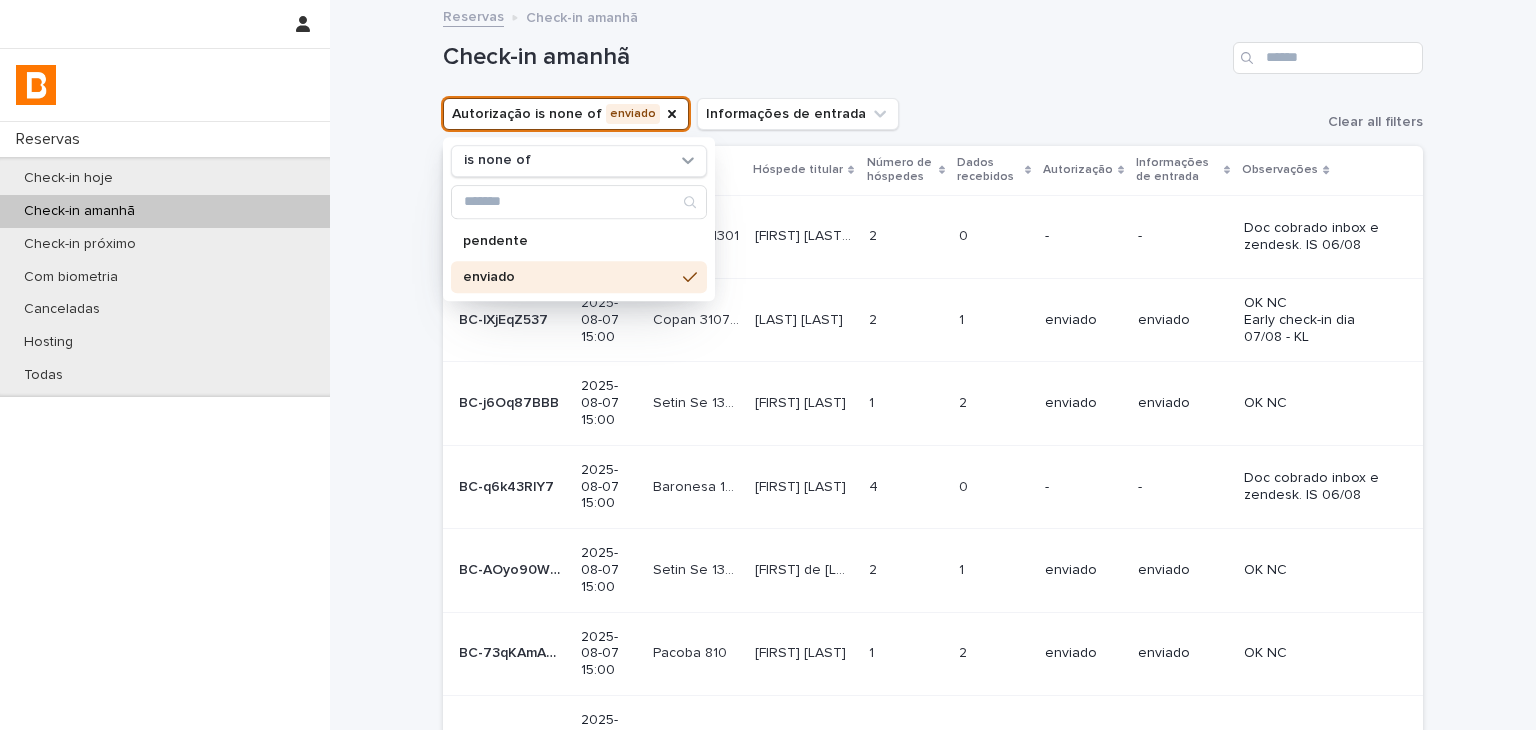 click on "Check-in amanhã" at bounding box center (933, 58) 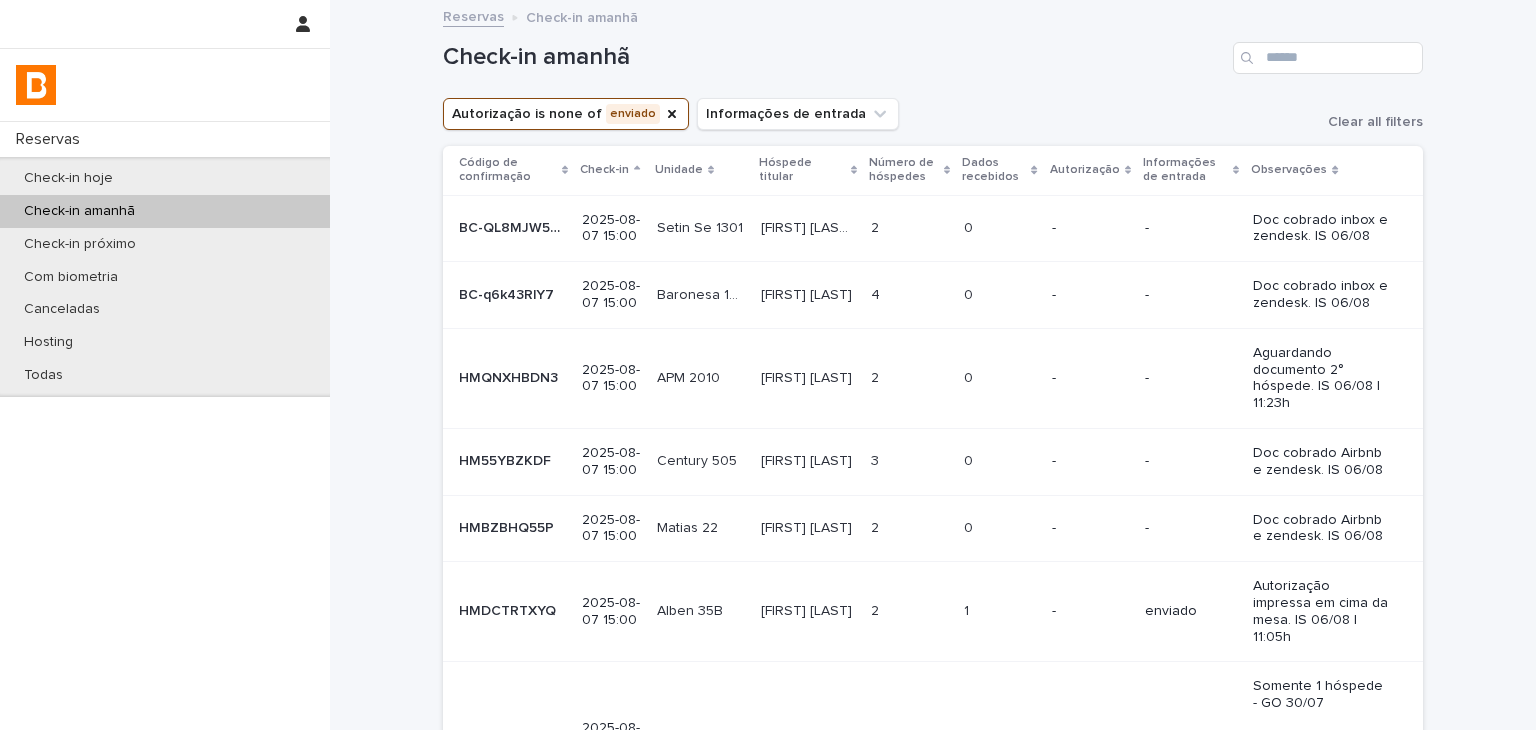 click on "[FIRST] [LAST] [FIRST] [LAST]" at bounding box center (808, 611) 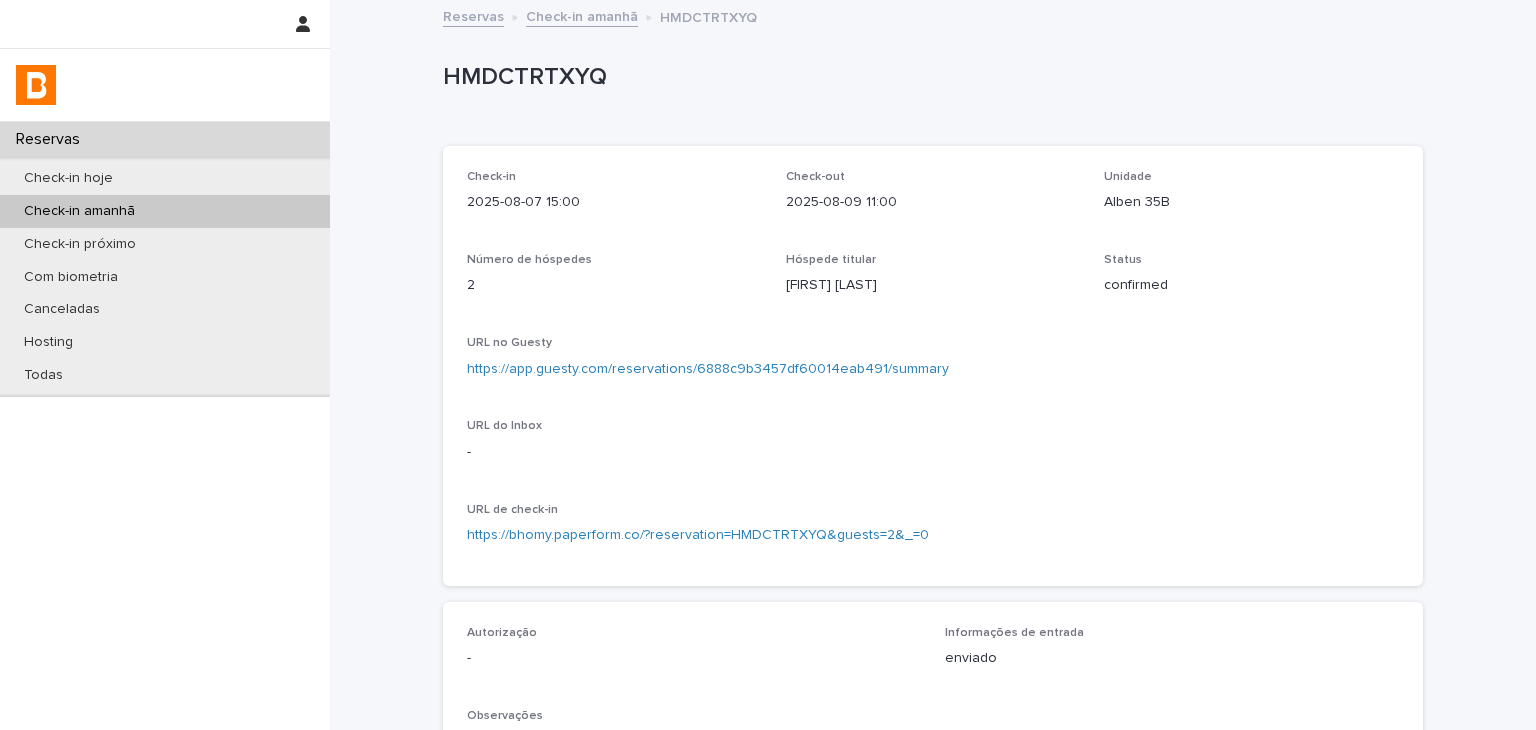 scroll, scrollTop: 500, scrollLeft: 0, axis: vertical 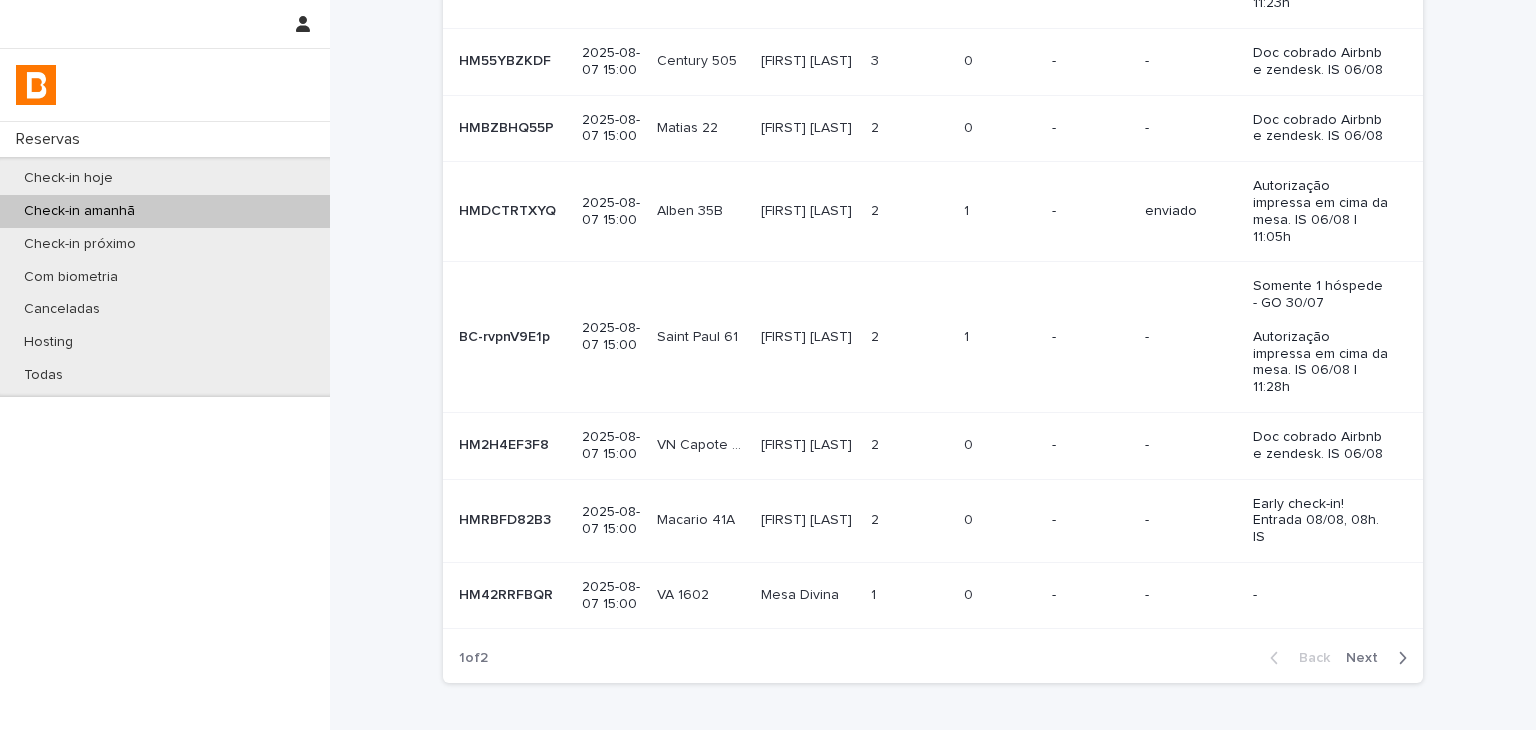 click on "Next" at bounding box center [1380, 658] 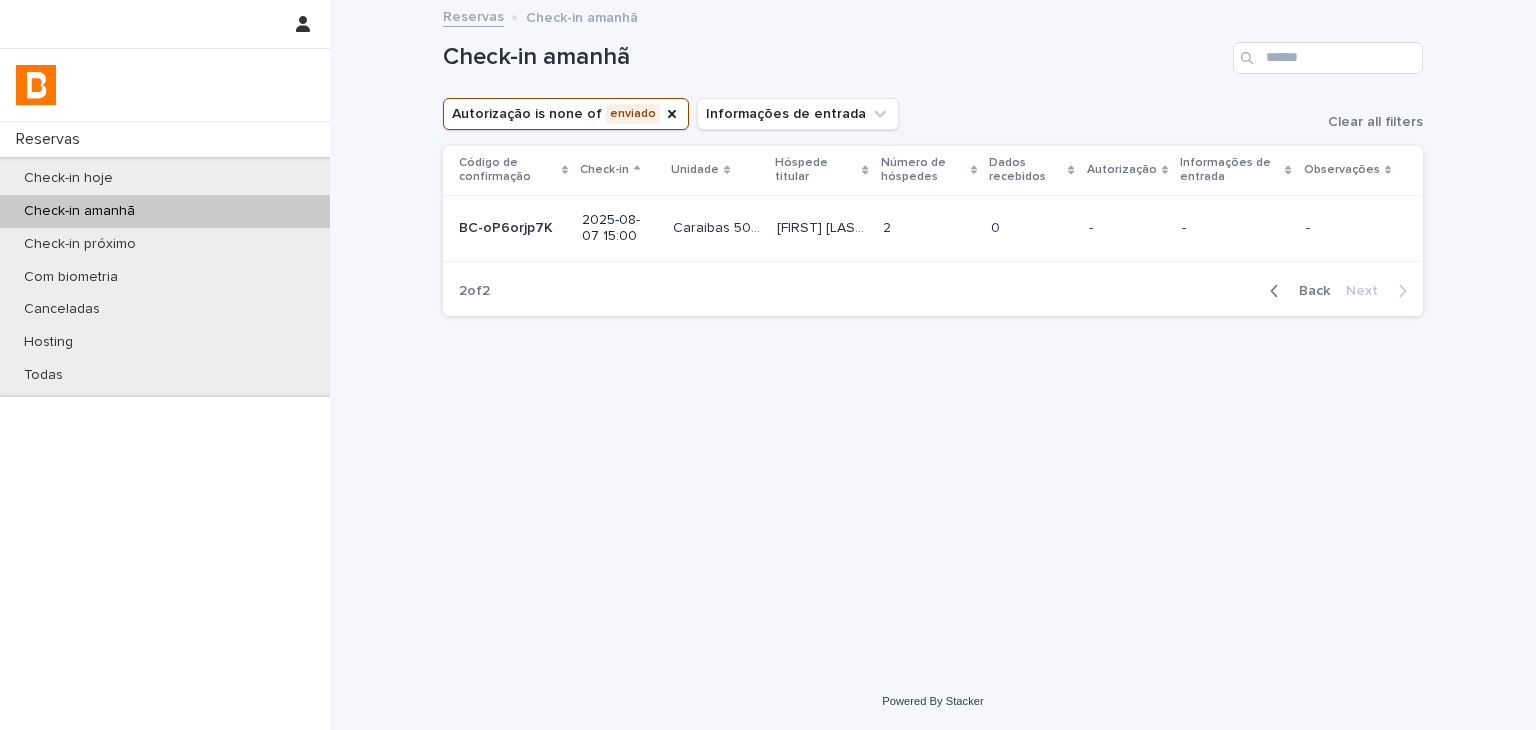 scroll, scrollTop: 0, scrollLeft: 0, axis: both 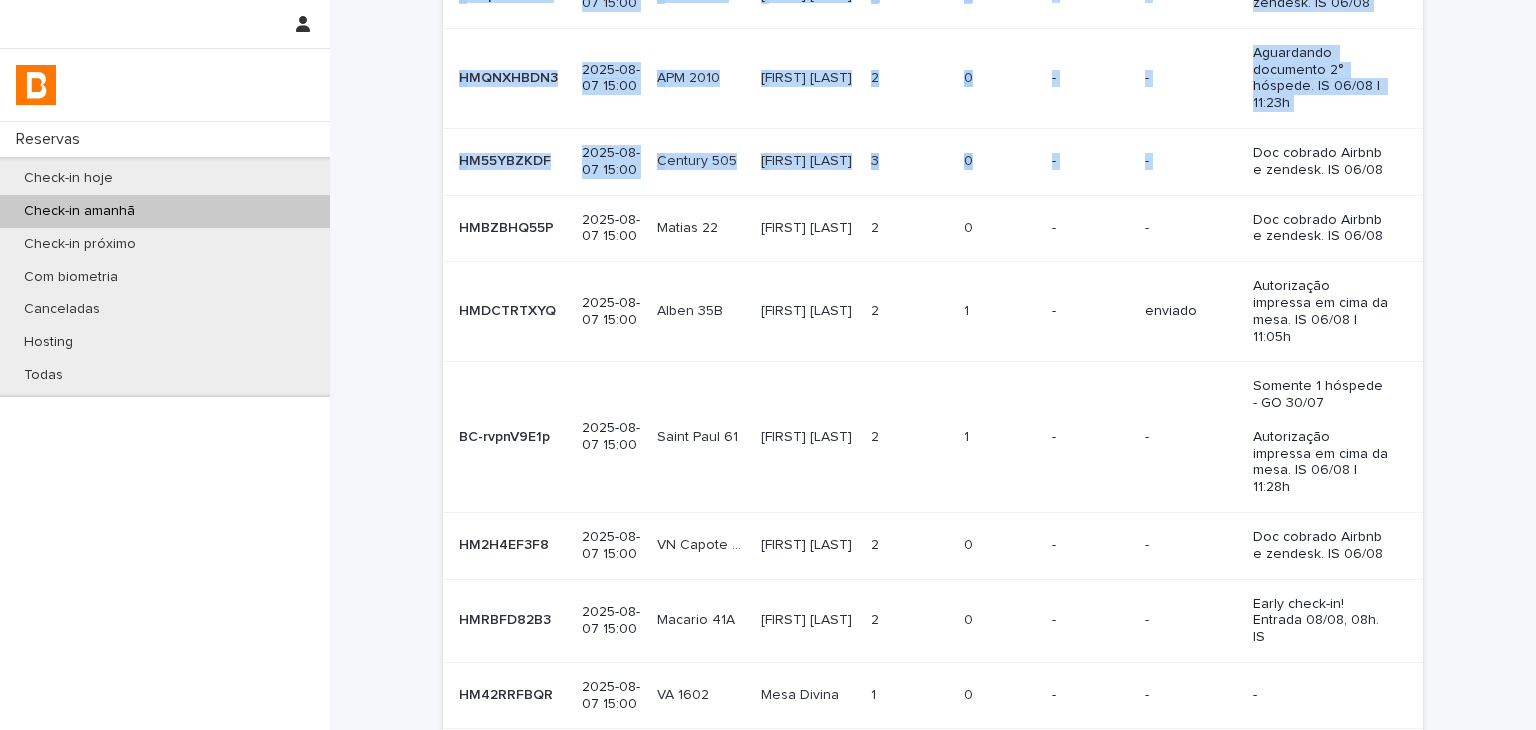 drag, startPoint x: 1276, startPoint y: 160, endPoint x: 1471, endPoint y: 106, distance: 202.33882 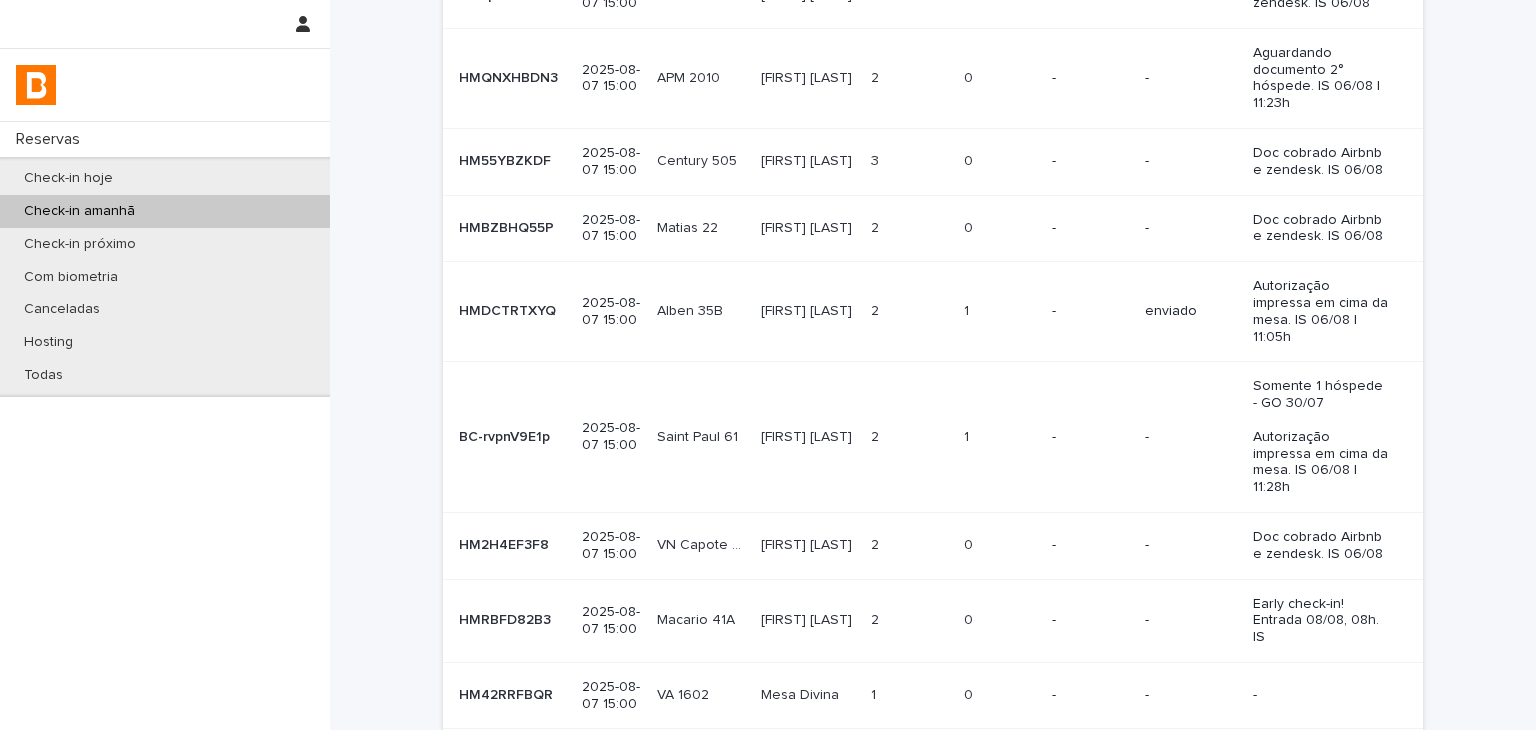 click on "-" at bounding box center [1090, 620] 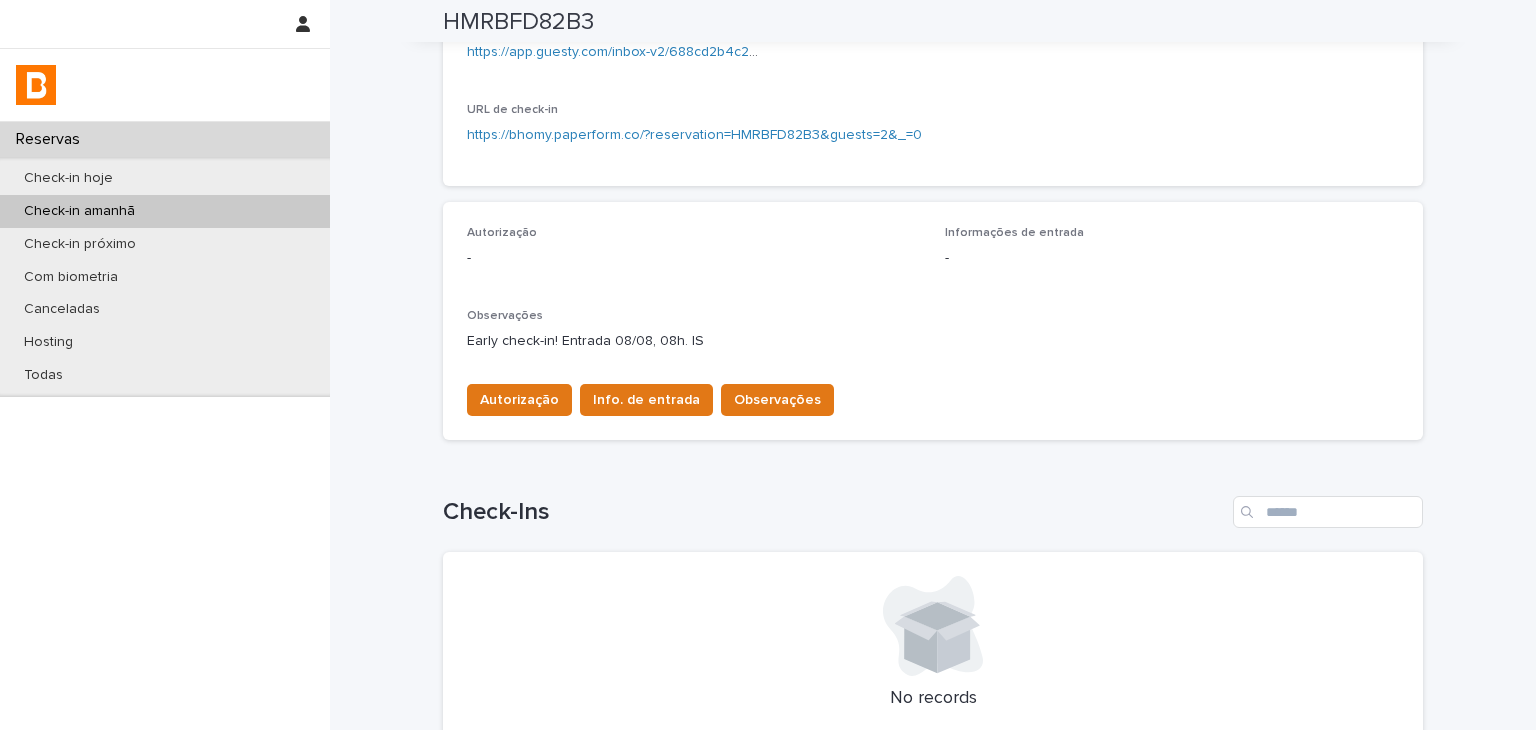 scroll, scrollTop: 500, scrollLeft: 0, axis: vertical 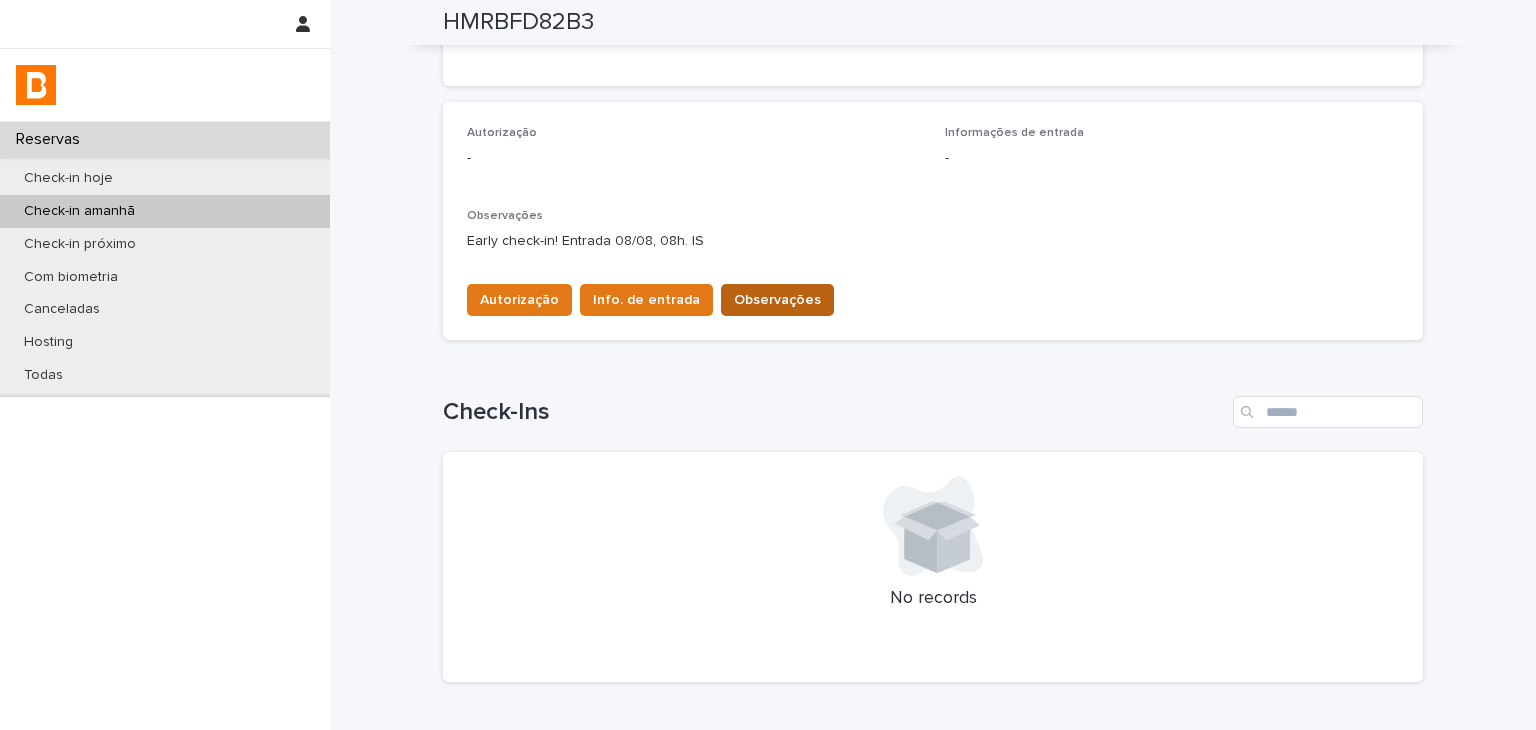 click on "Observações" at bounding box center [777, 300] 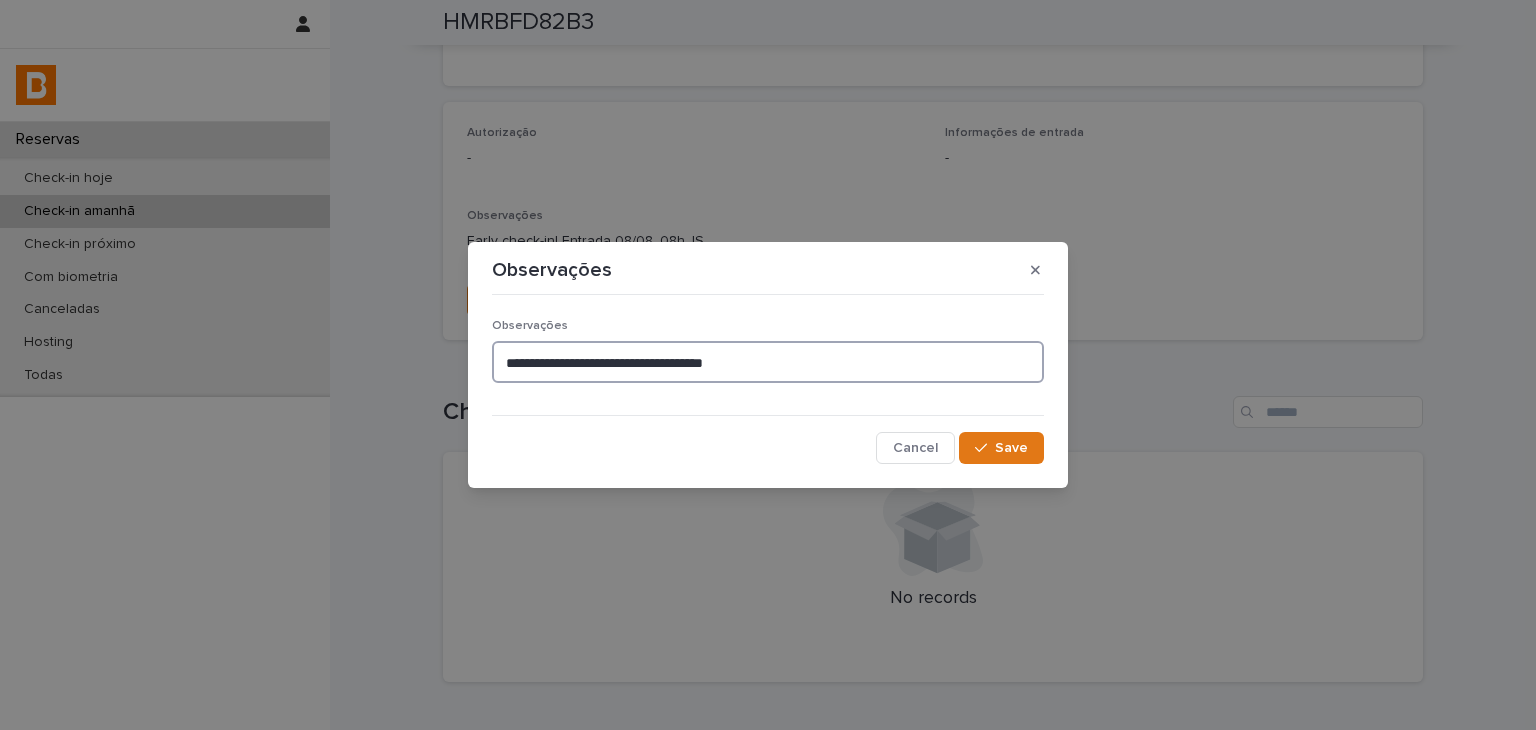 click on "**********" at bounding box center [768, 362] 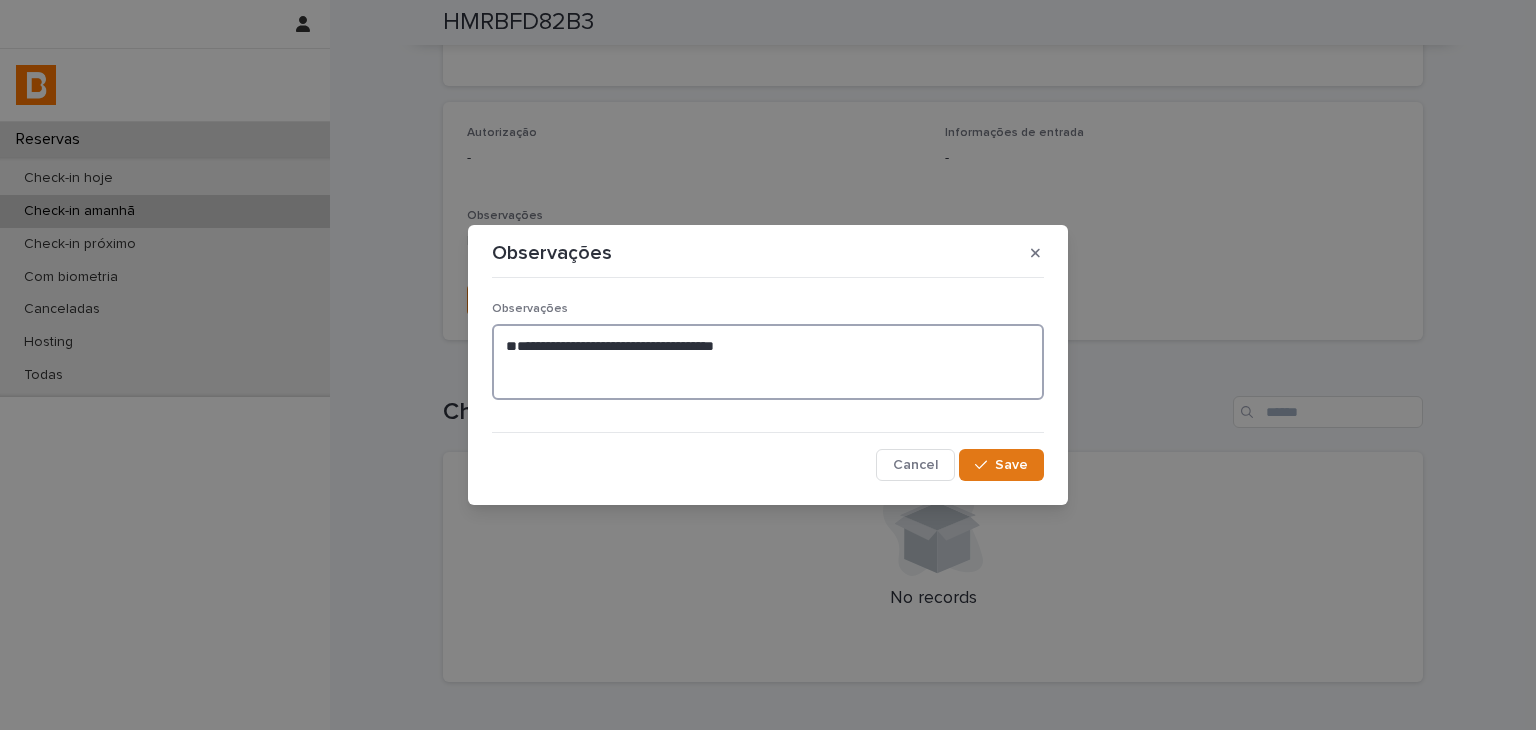 paste on "**********" 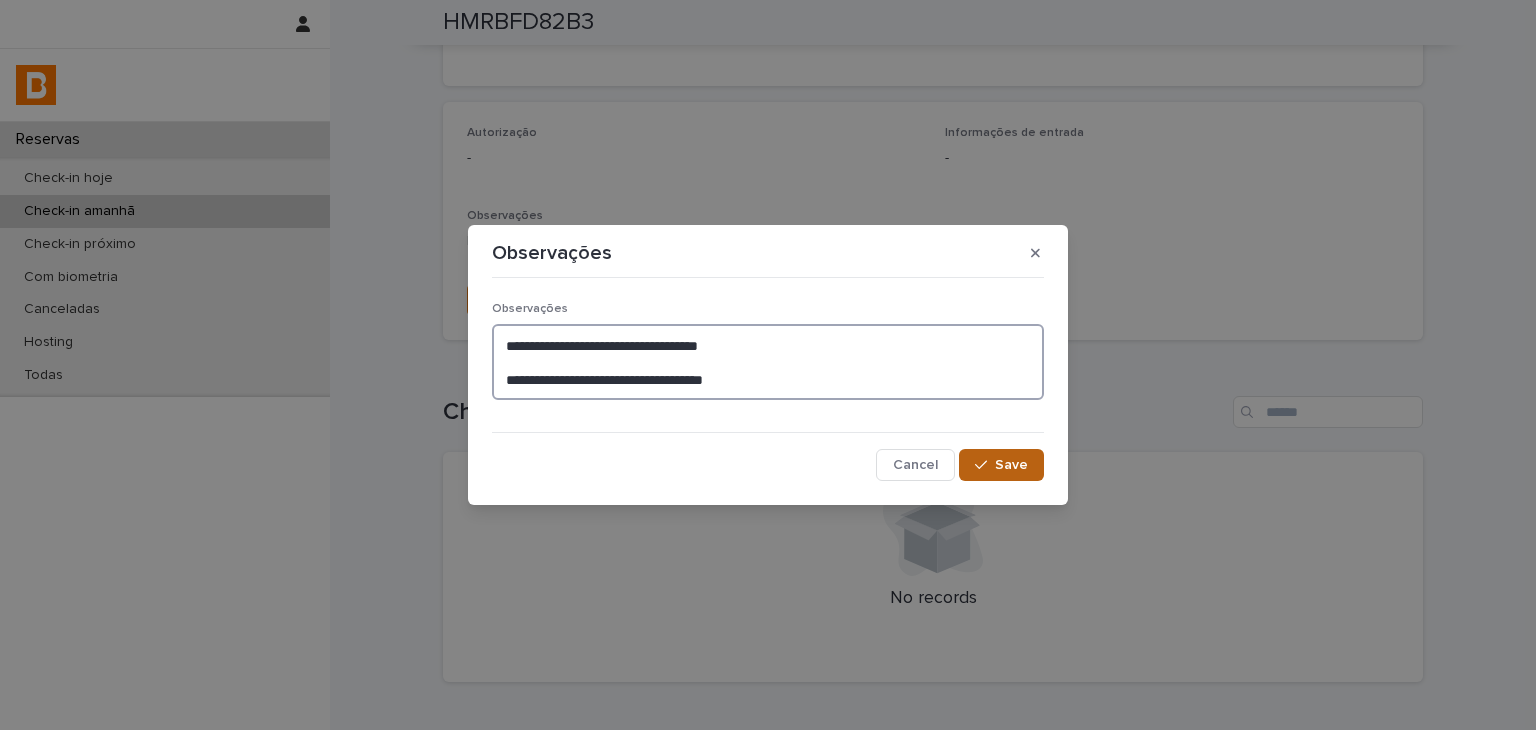 type on "**********" 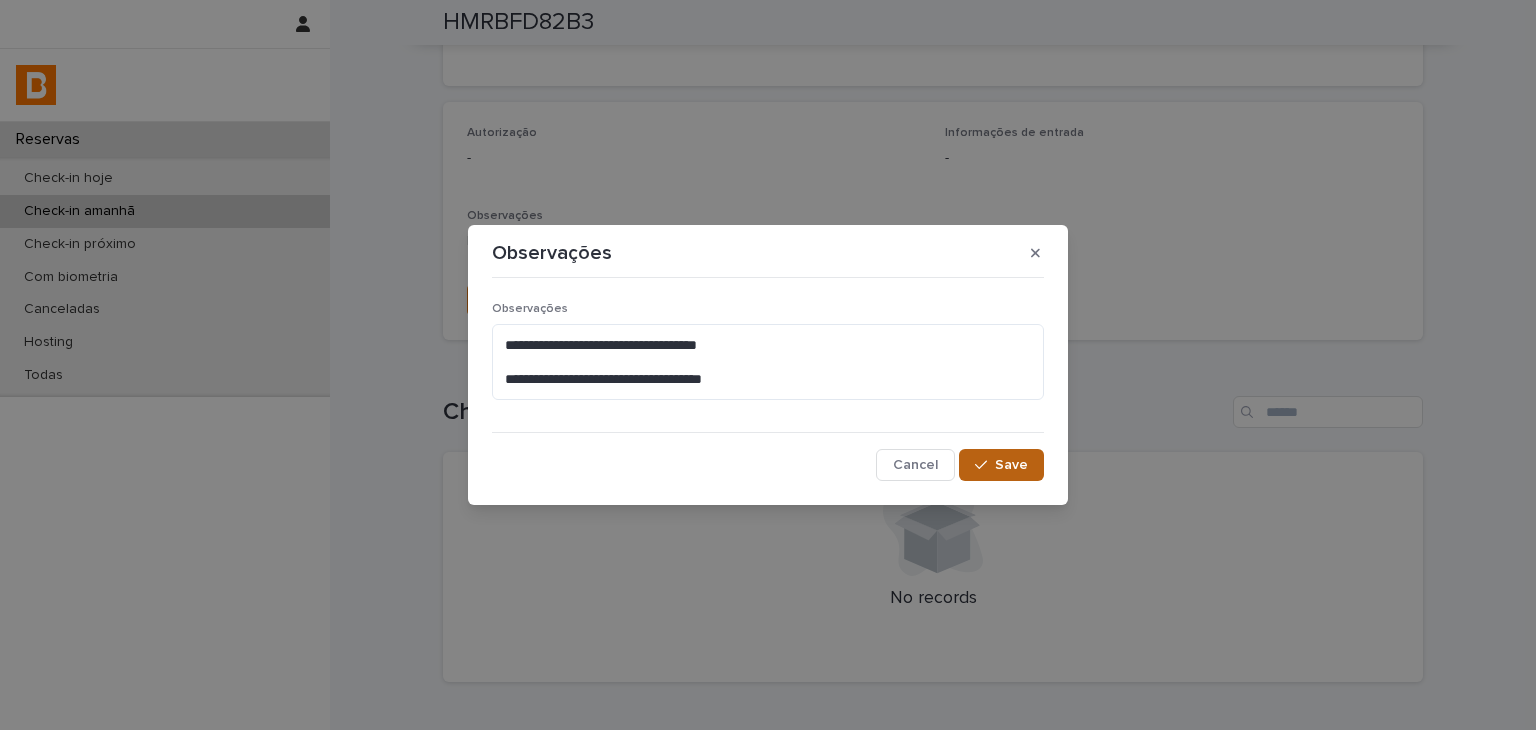 click on "Save" at bounding box center (1011, 465) 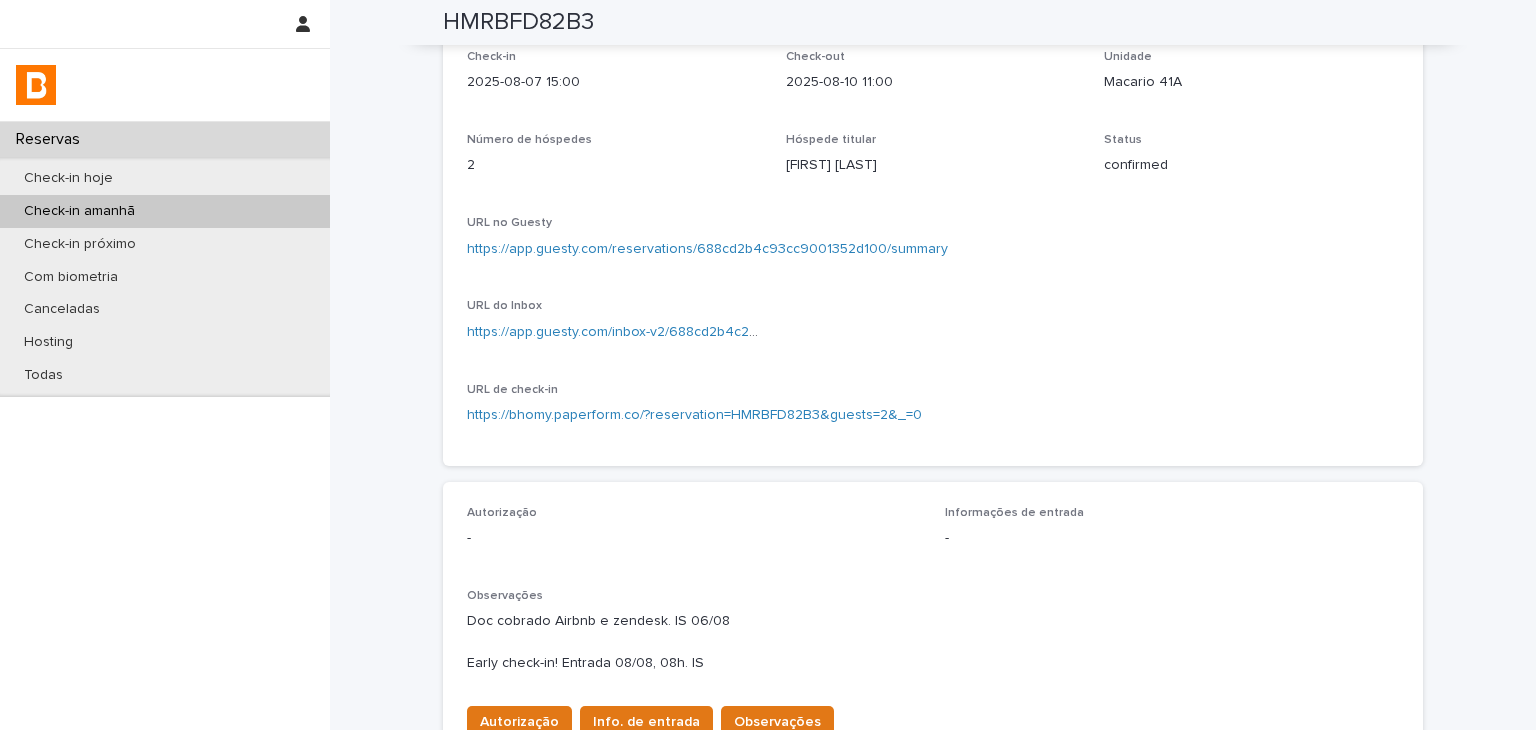 scroll, scrollTop: 20, scrollLeft: 0, axis: vertical 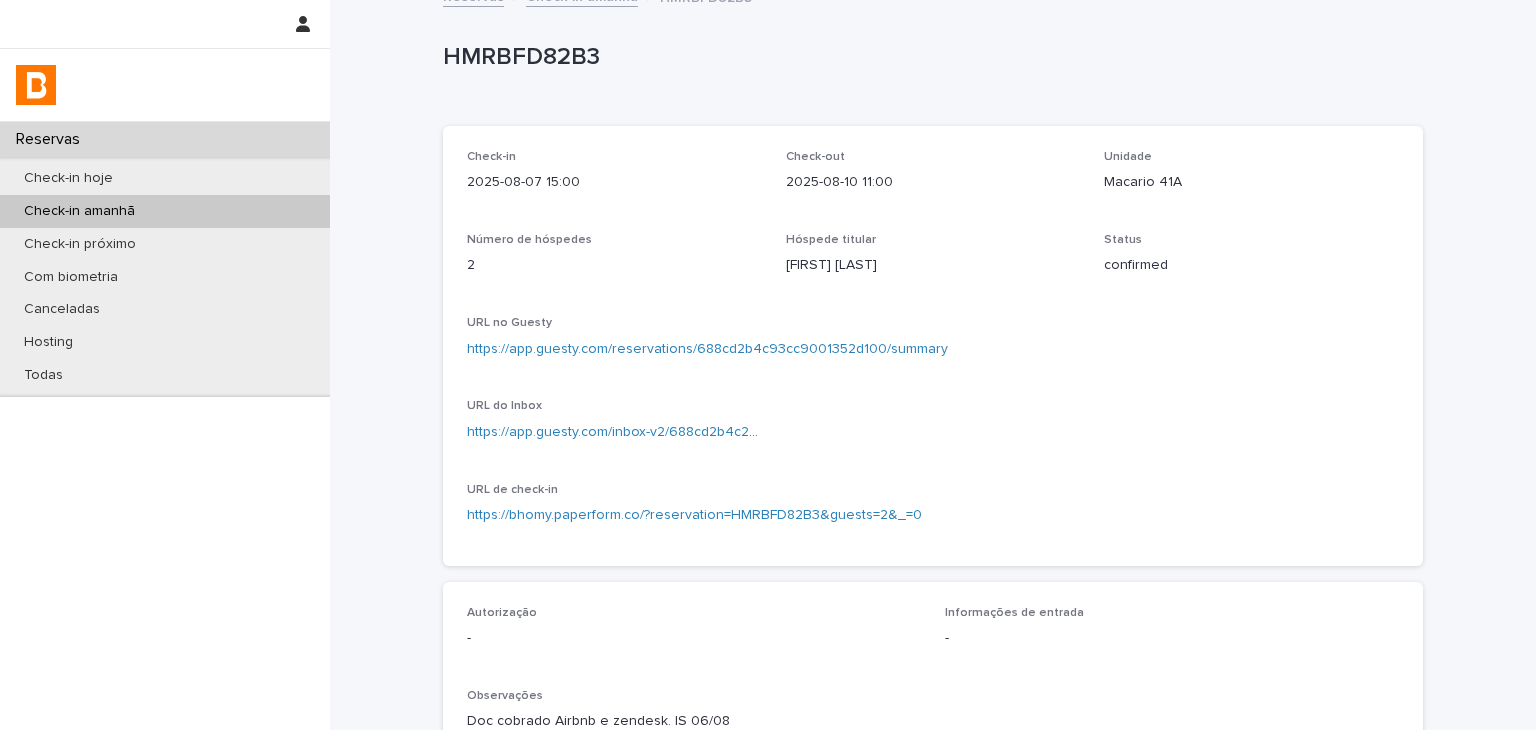 click on "https://app.guesty.com/reservations/688cd2b4c93cc9001352d100/summary" at bounding box center (707, 349) 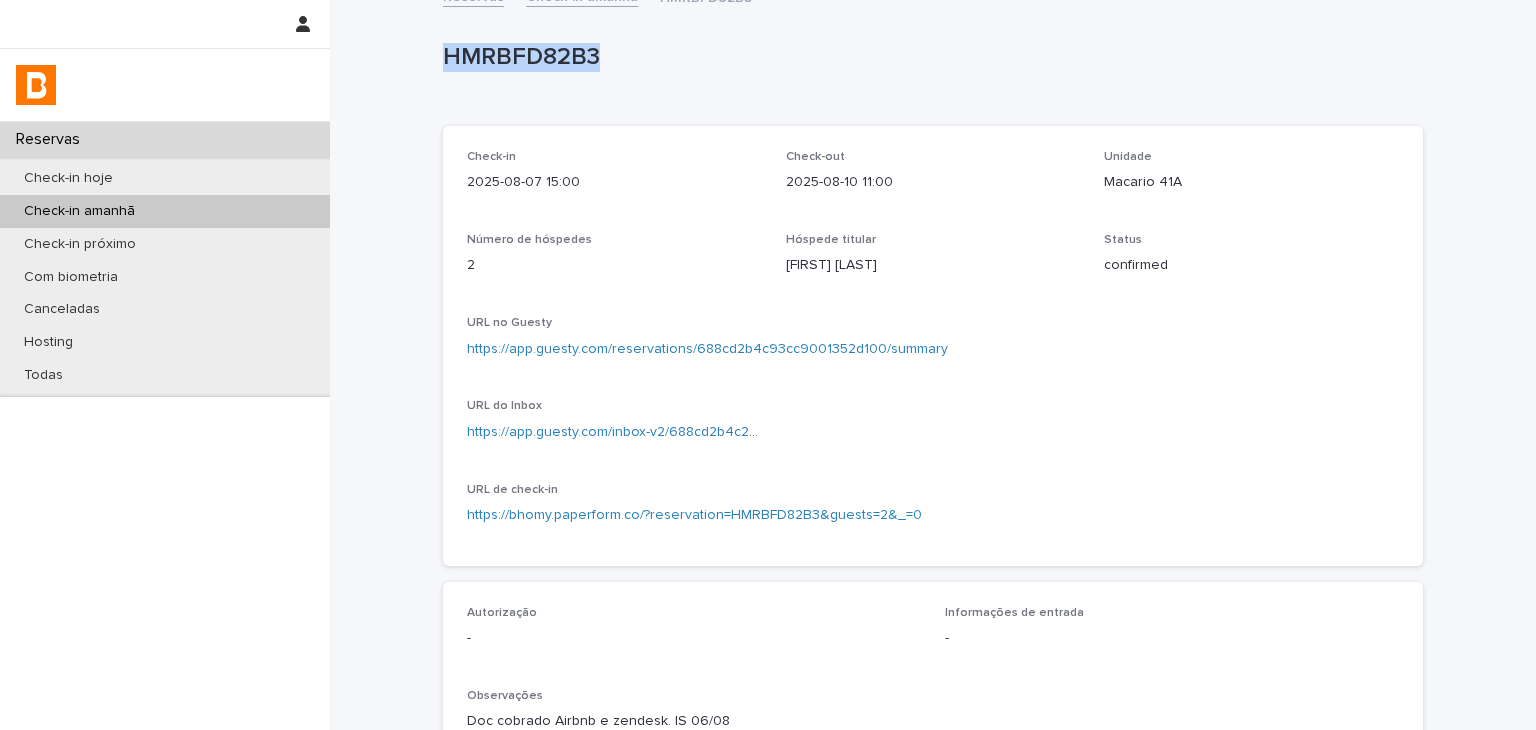 click on "HMRBFD82B3" at bounding box center [929, 57] 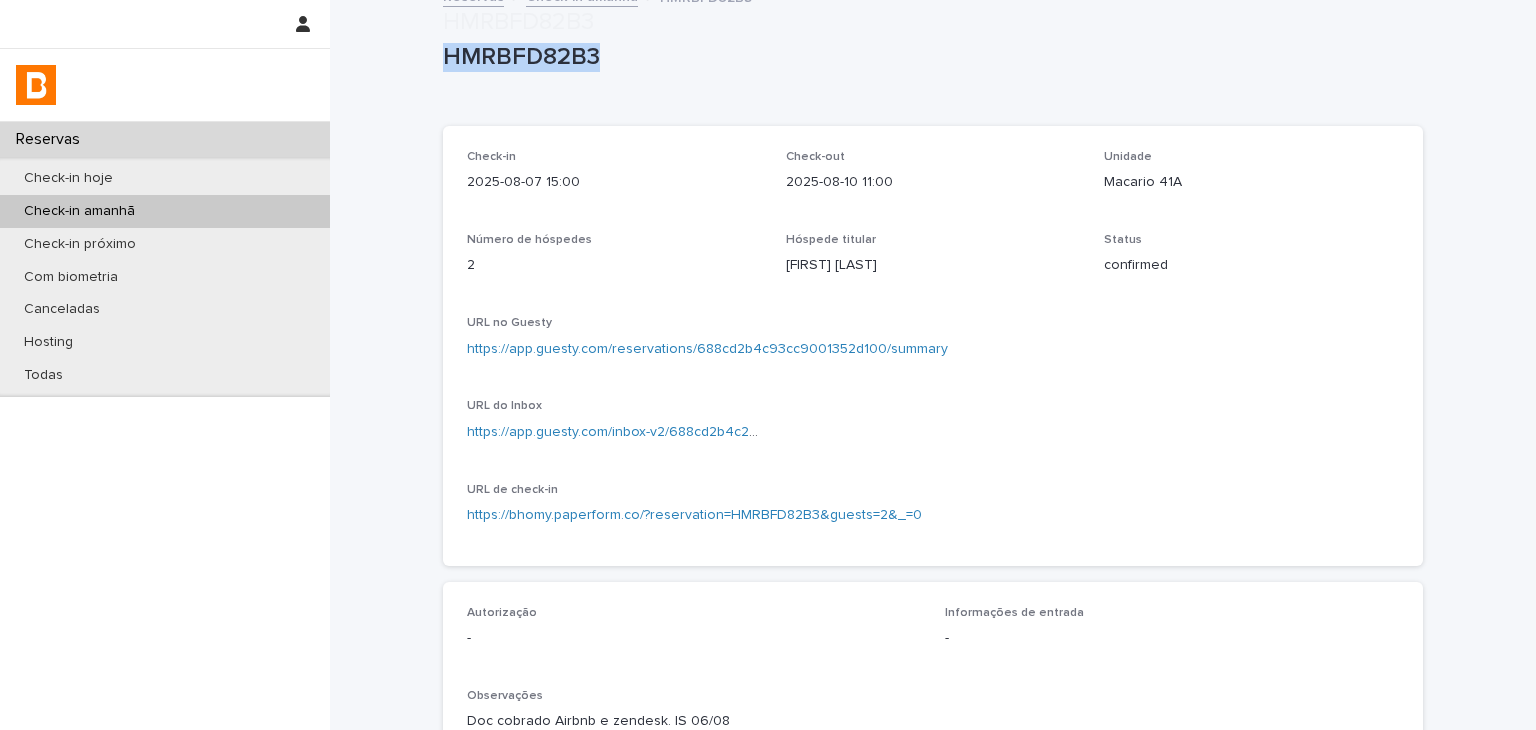 scroll, scrollTop: 520, scrollLeft: 0, axis: vertical 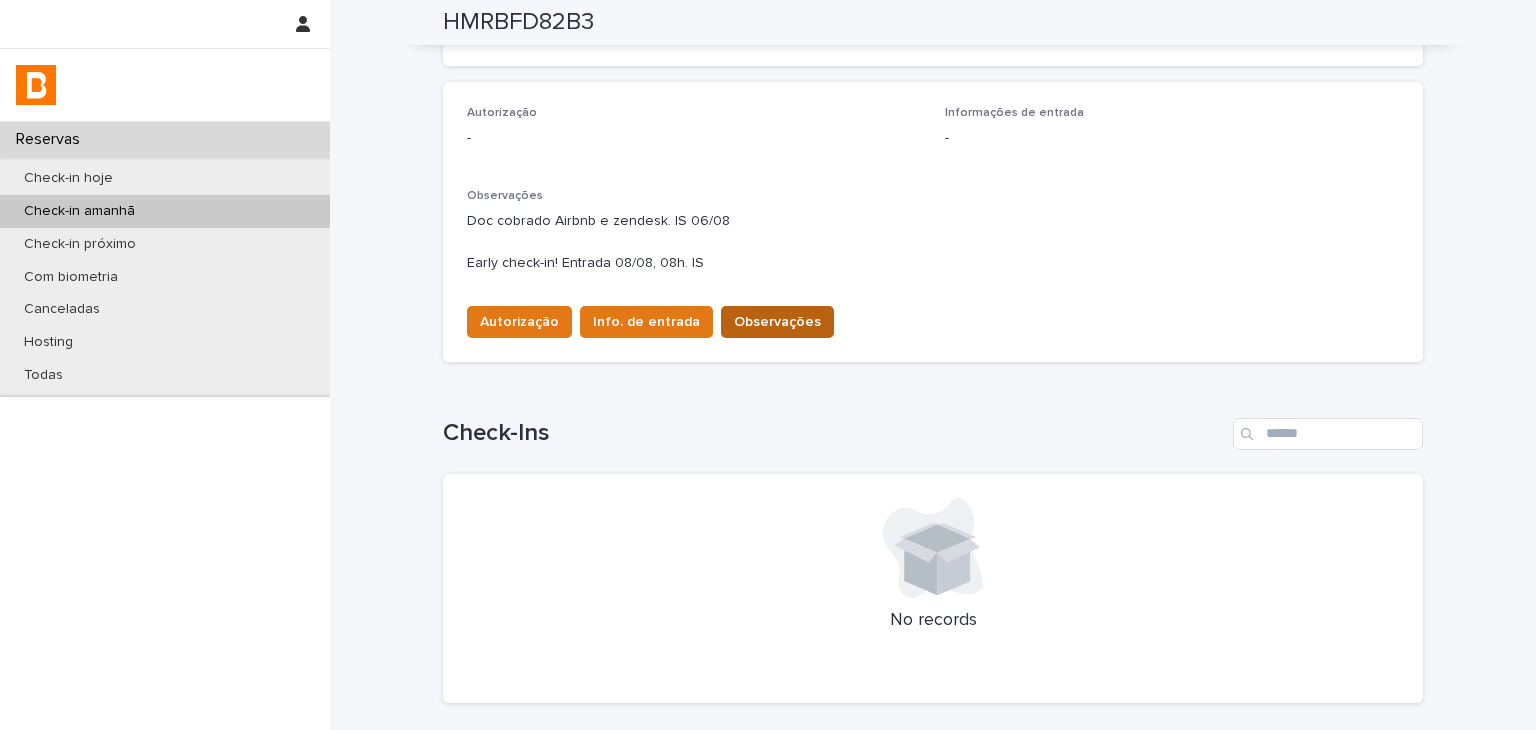 click on "Observações" at bounding box center [777, 322] 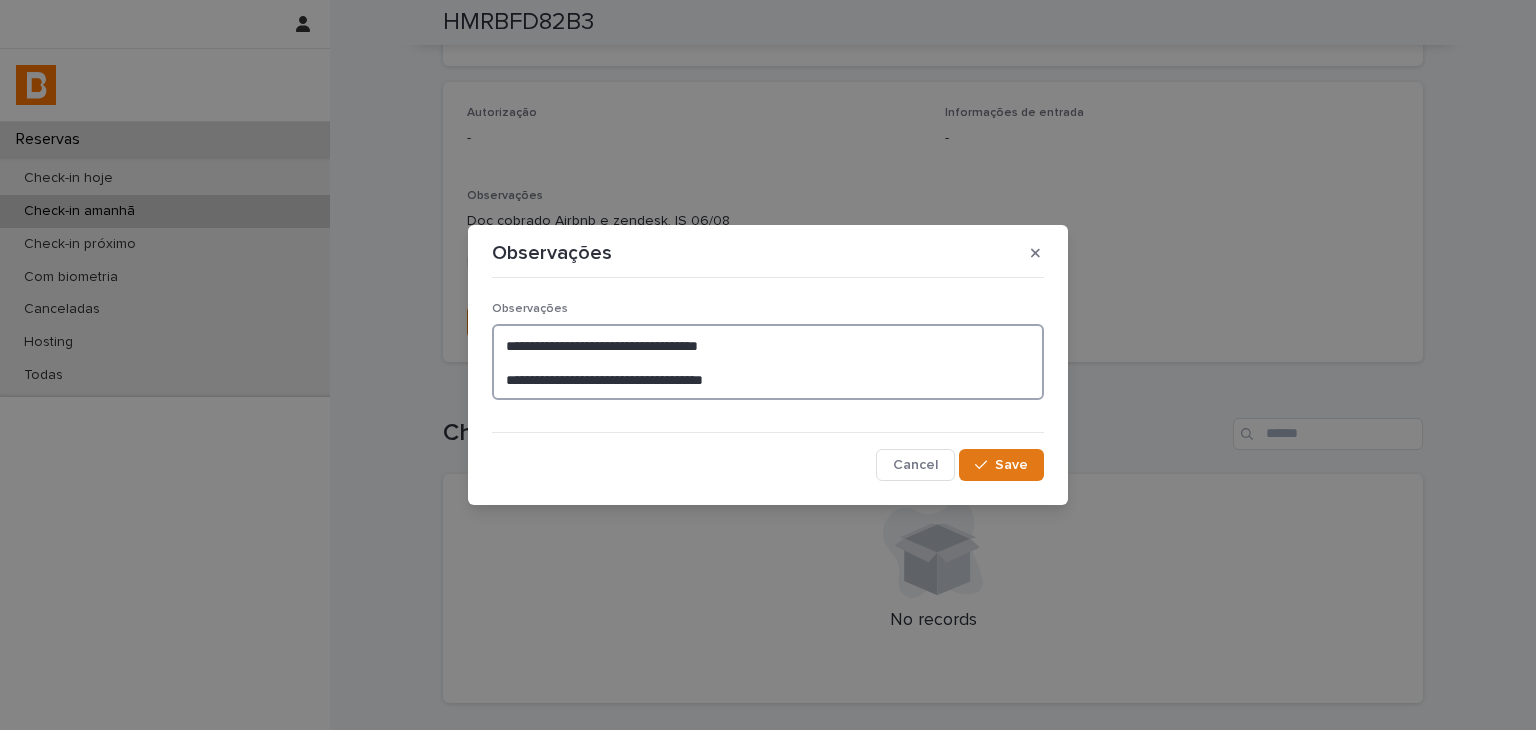 drag, startPoint x: 788, startPoint y: 381, endPoint x: 436, endPoint y: 333, distance: 355.25766 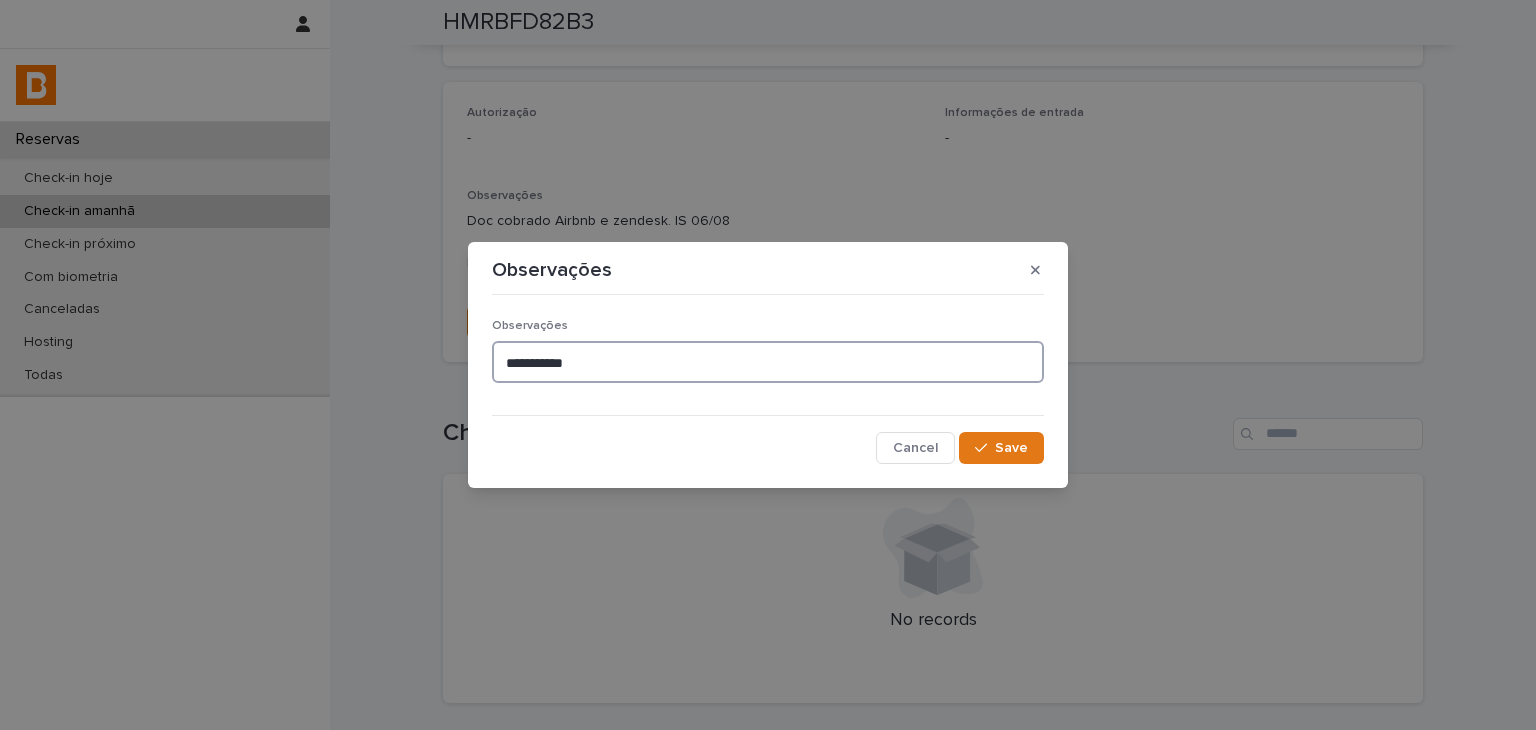 type on "**********" 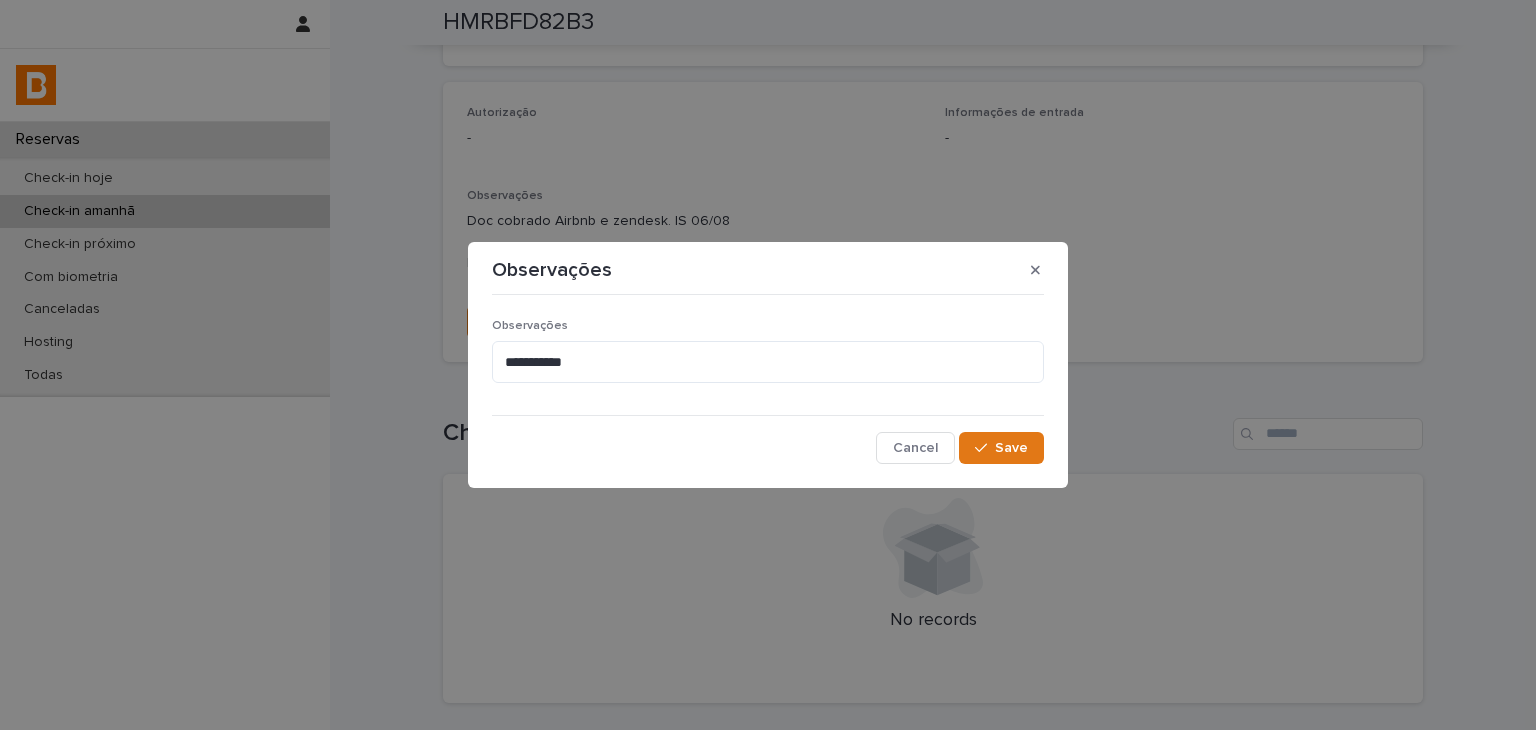 click on "**********" at bounding box center (768, 384) 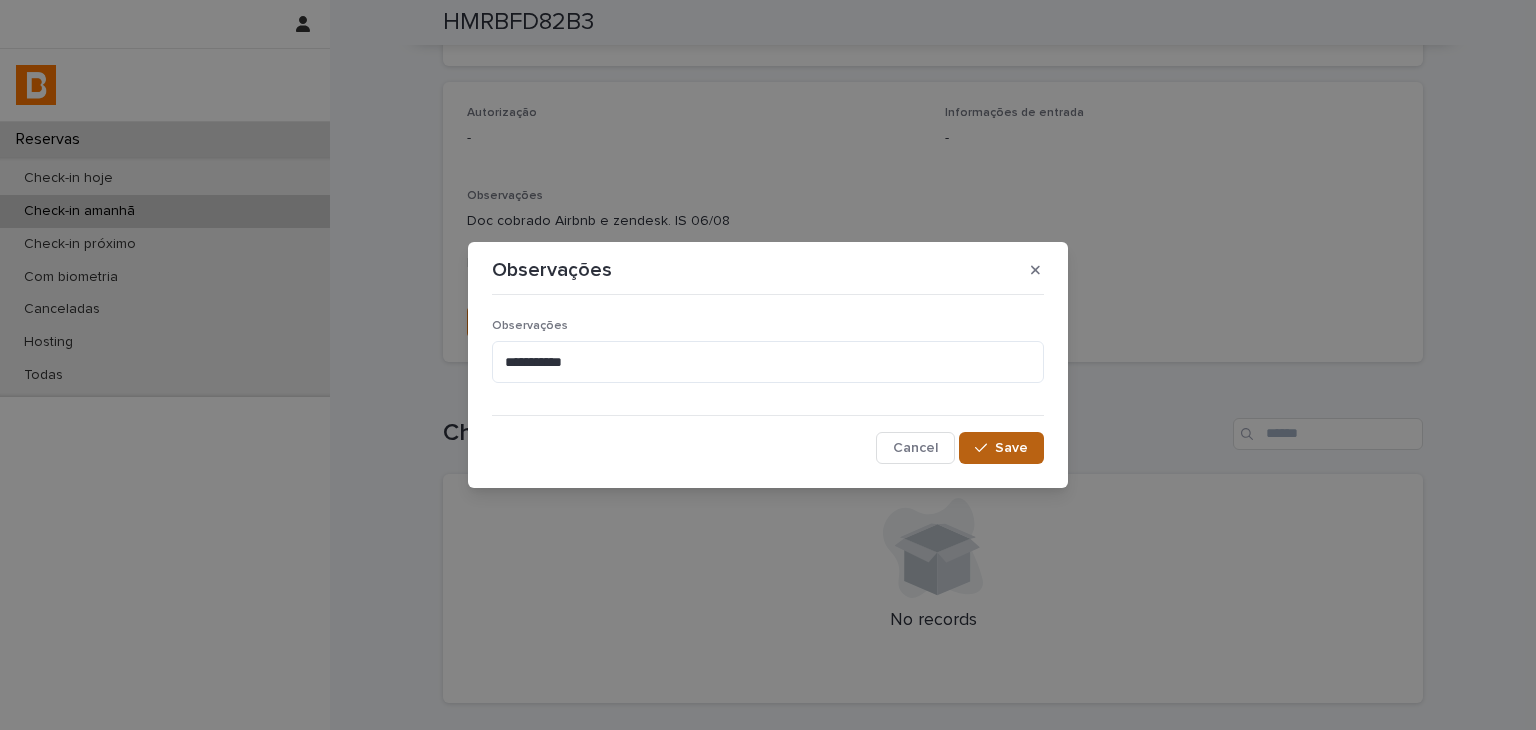 click on "Save" at bounding box center (1001, 448) 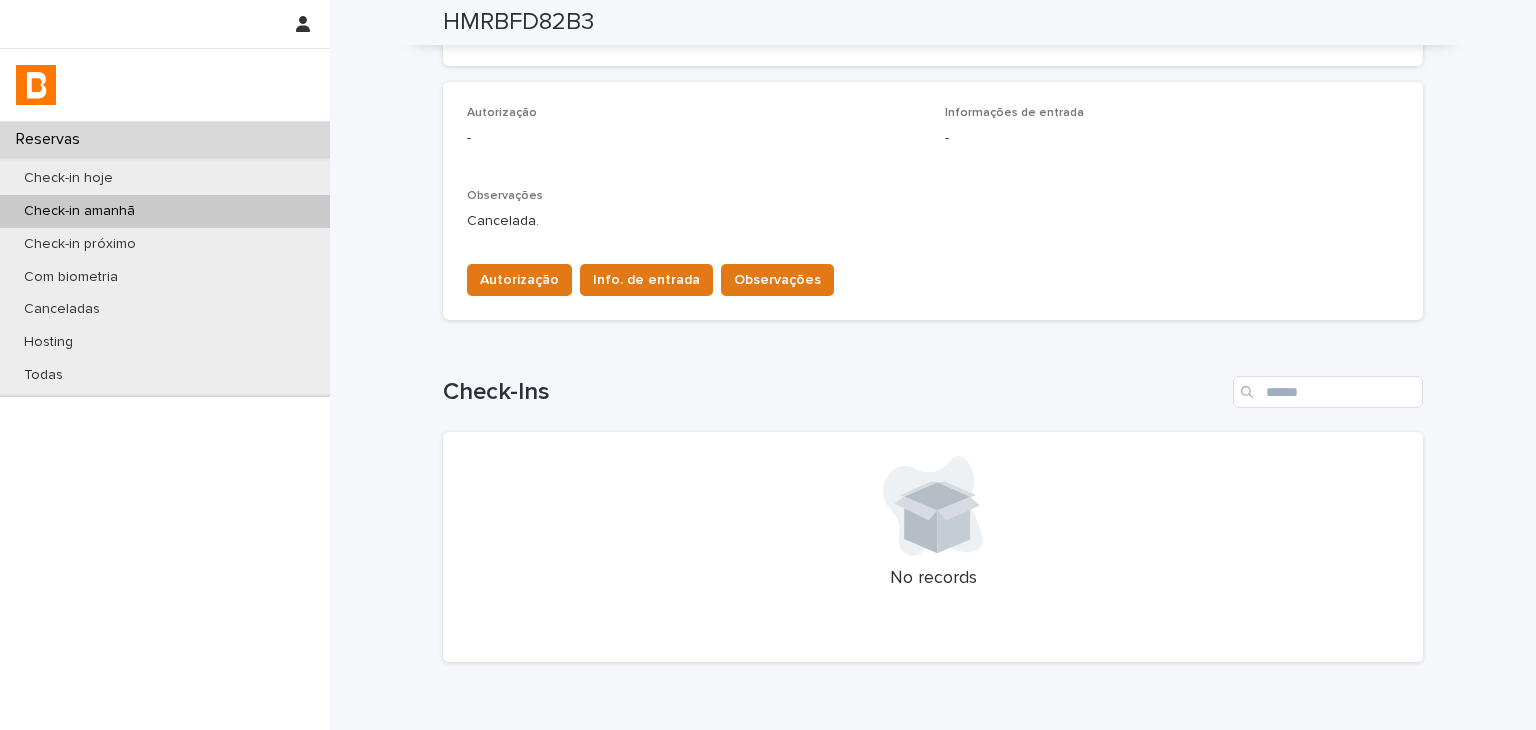 scroll, scrollTop: 500, scrollLeft: 0, axis: vertical 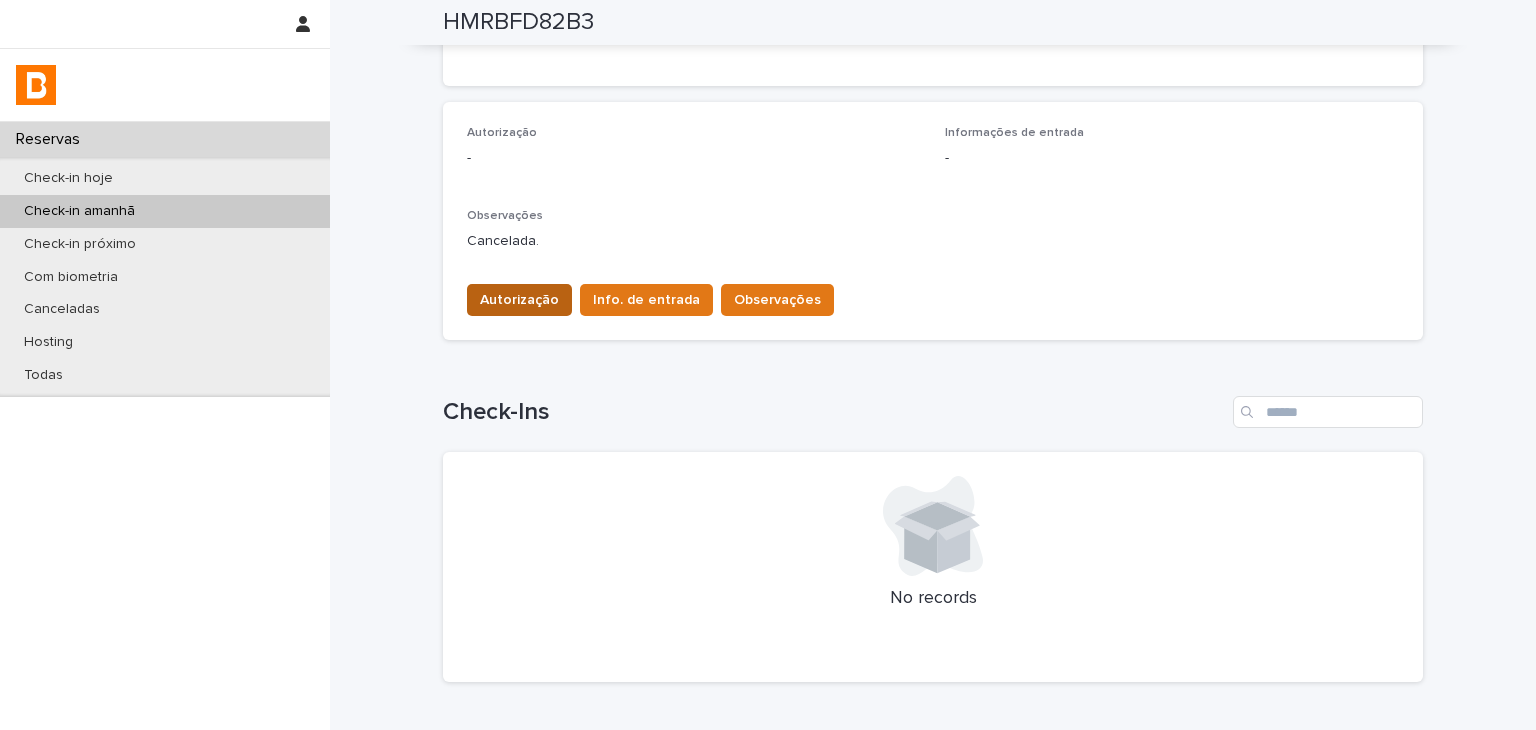 click on "Autorização" at bounding box center (519, 300) 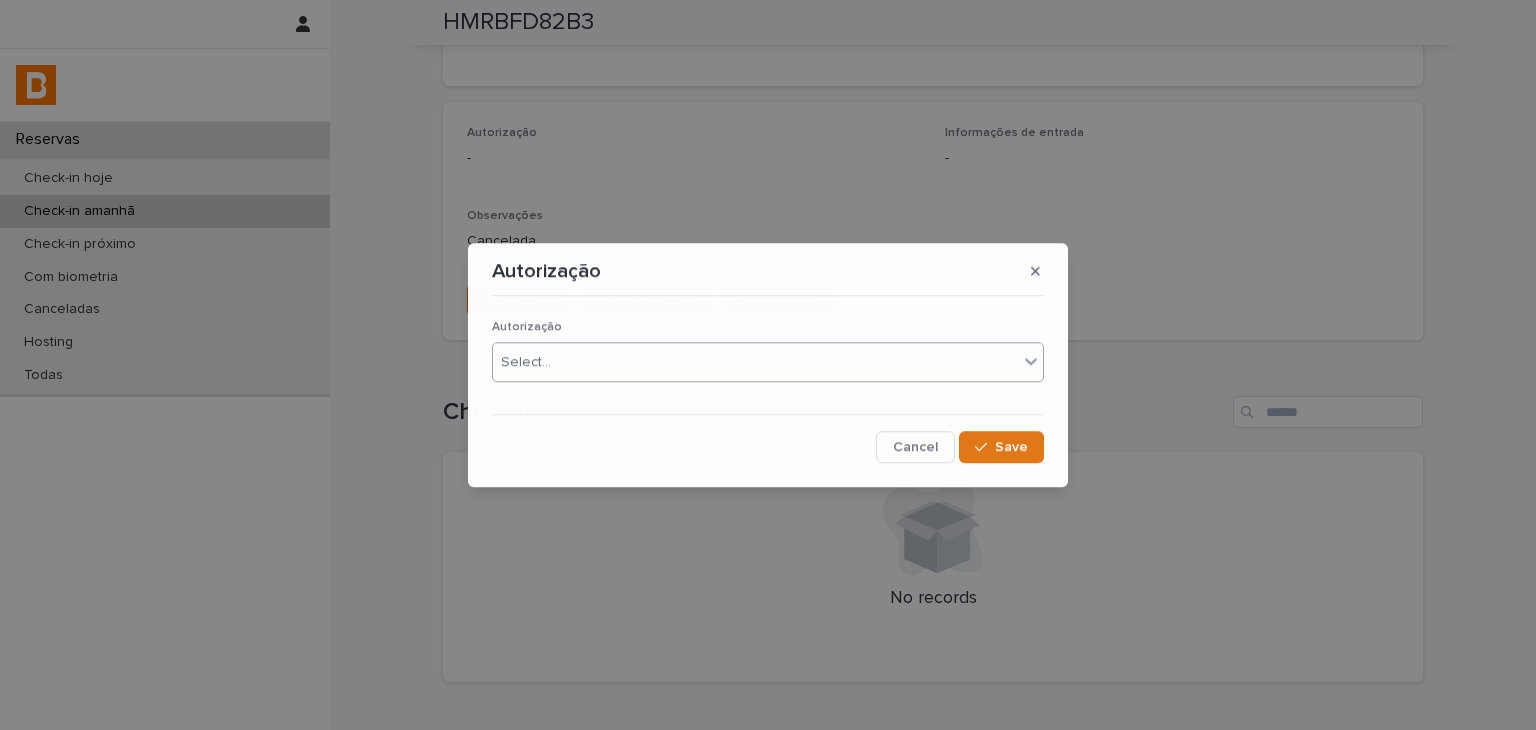 click on "Select..." at bounding box center [755, 362] 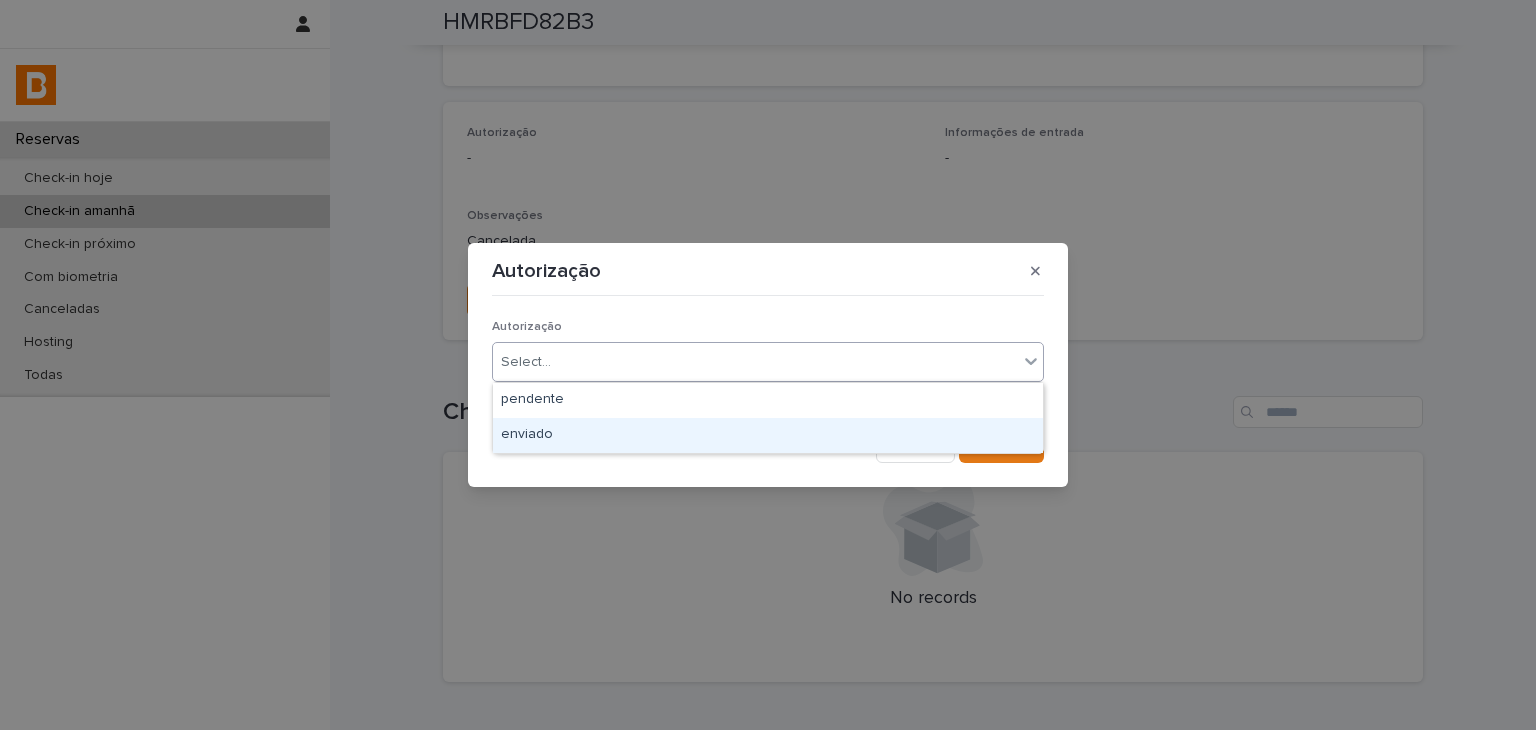 click on "enviado" at bounding box center (768, 435) 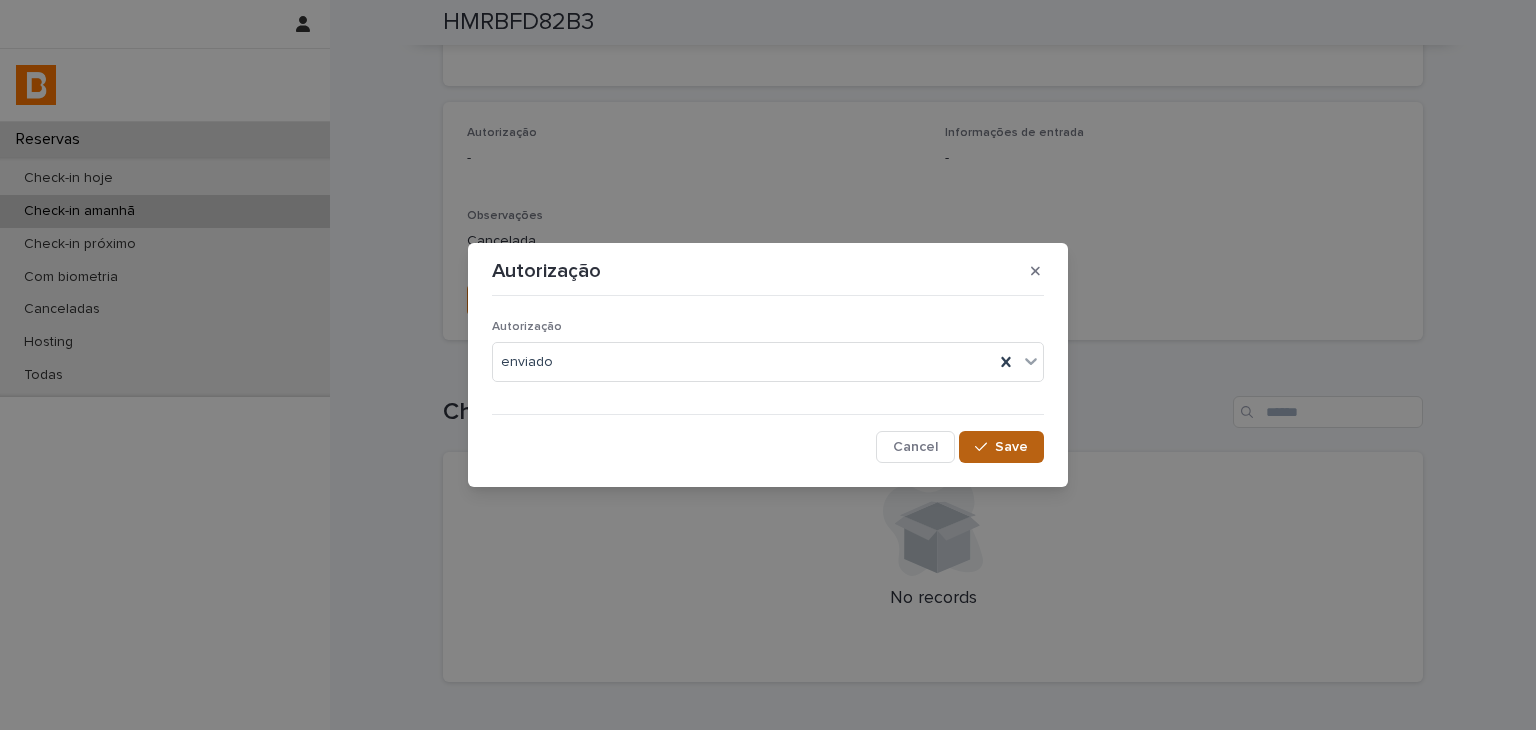 click on "Save" at bounding box center [1011, 447] 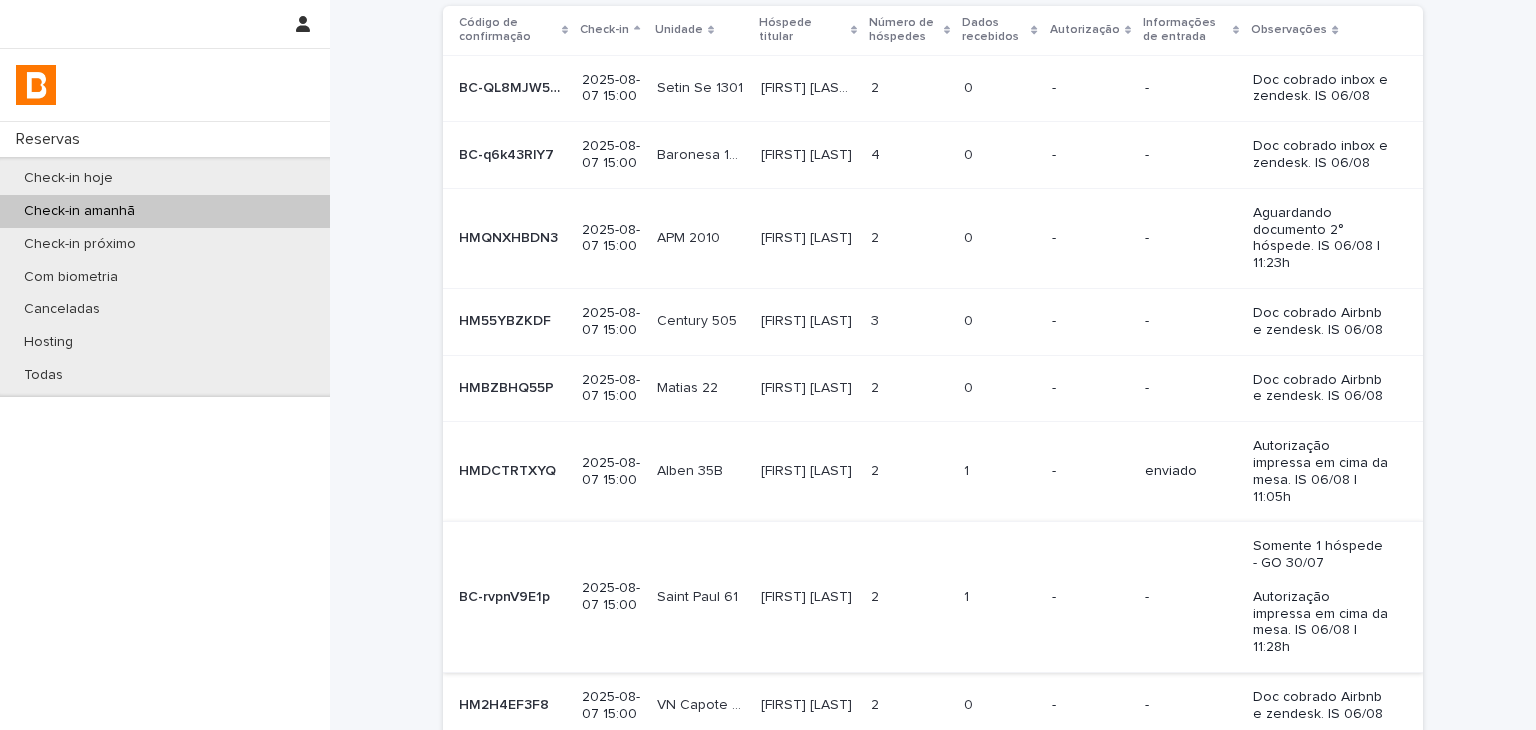 scroll, scrollTop: 340, scrollLeft: 0, axis: vertical 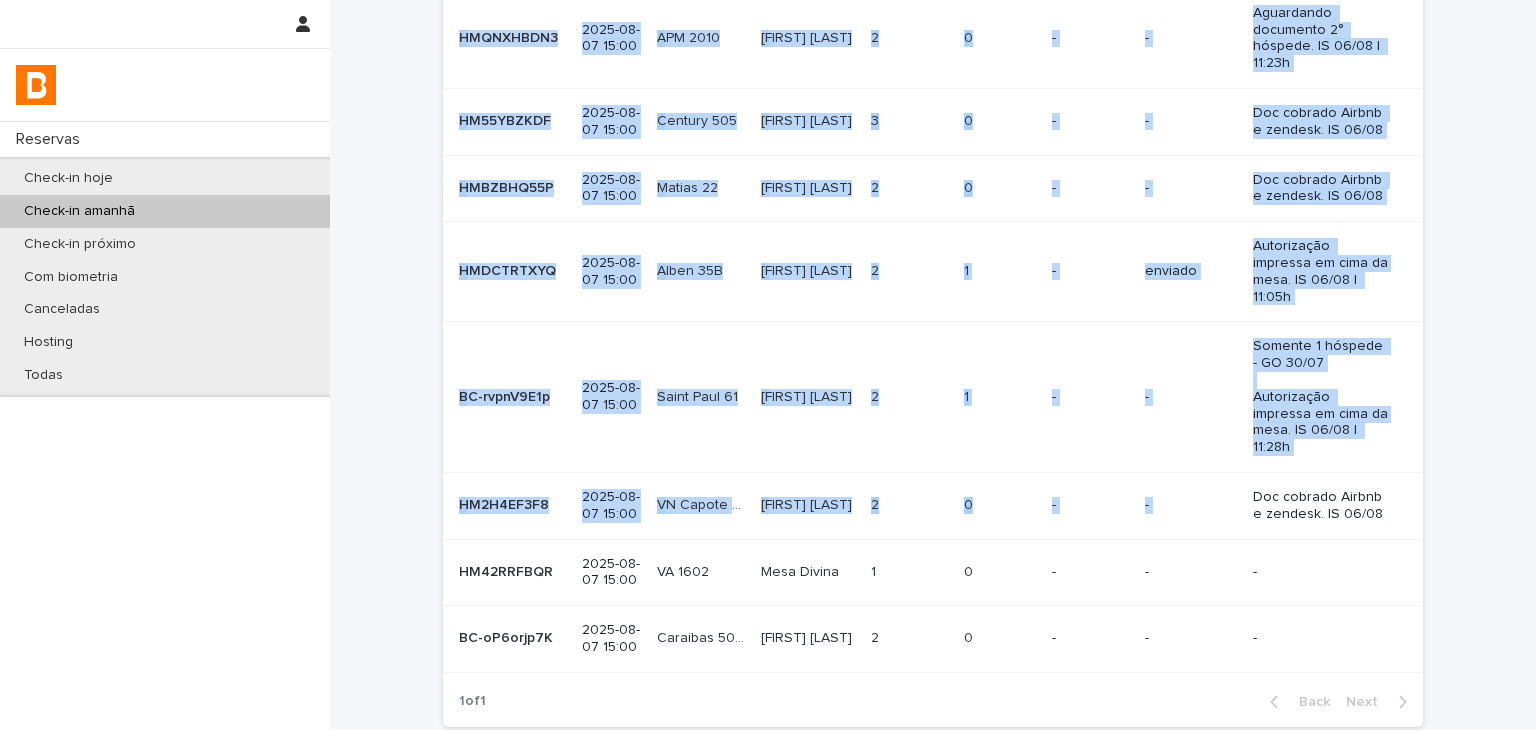 drag, startPoint x: 1246, startPoint y: 460, endPoint x: 1535, endPoint y: 329, distance: 317.30426 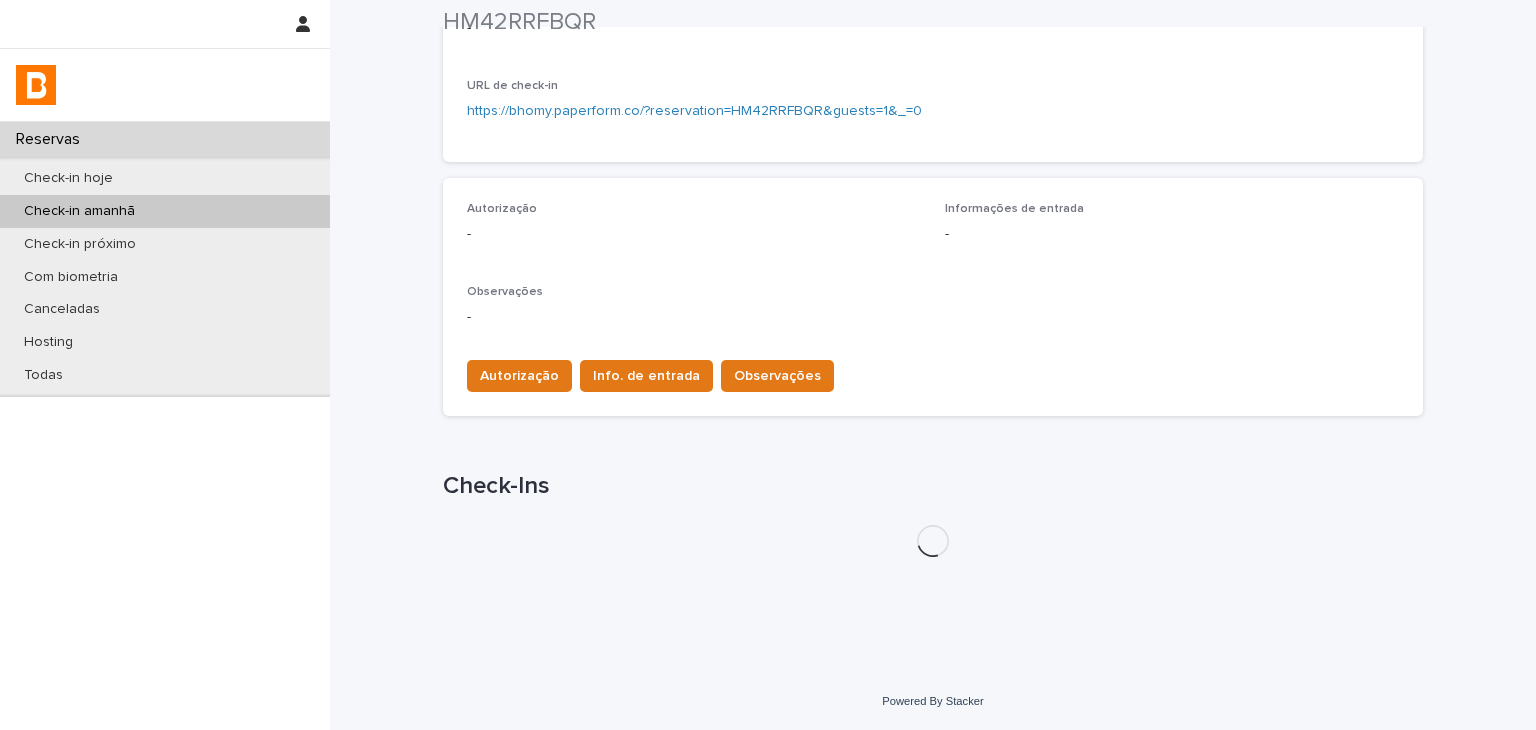 scroll, scrollTop: 524, scrollLeft: 0, axis: vertical 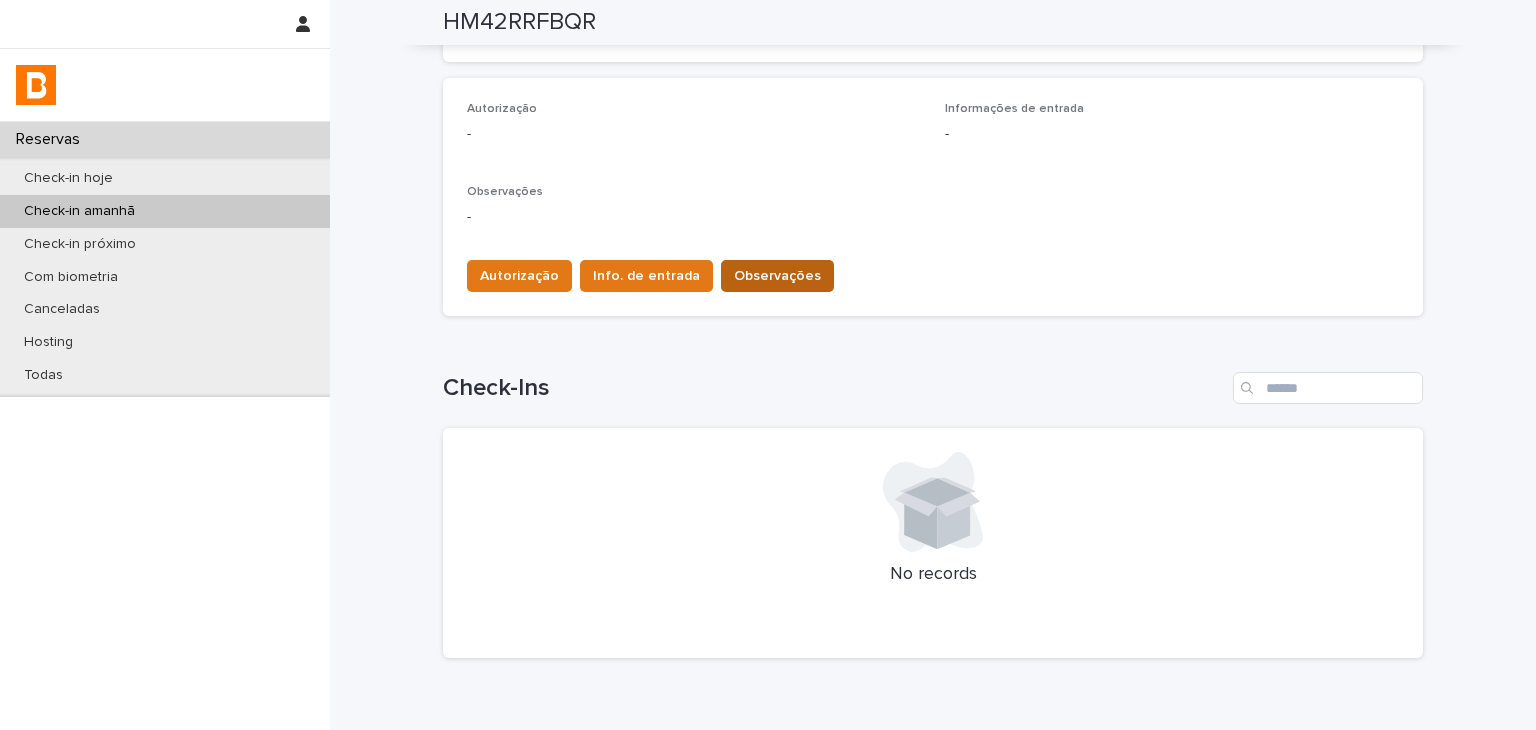 click on "Observações" at bounding box center [777, 276] 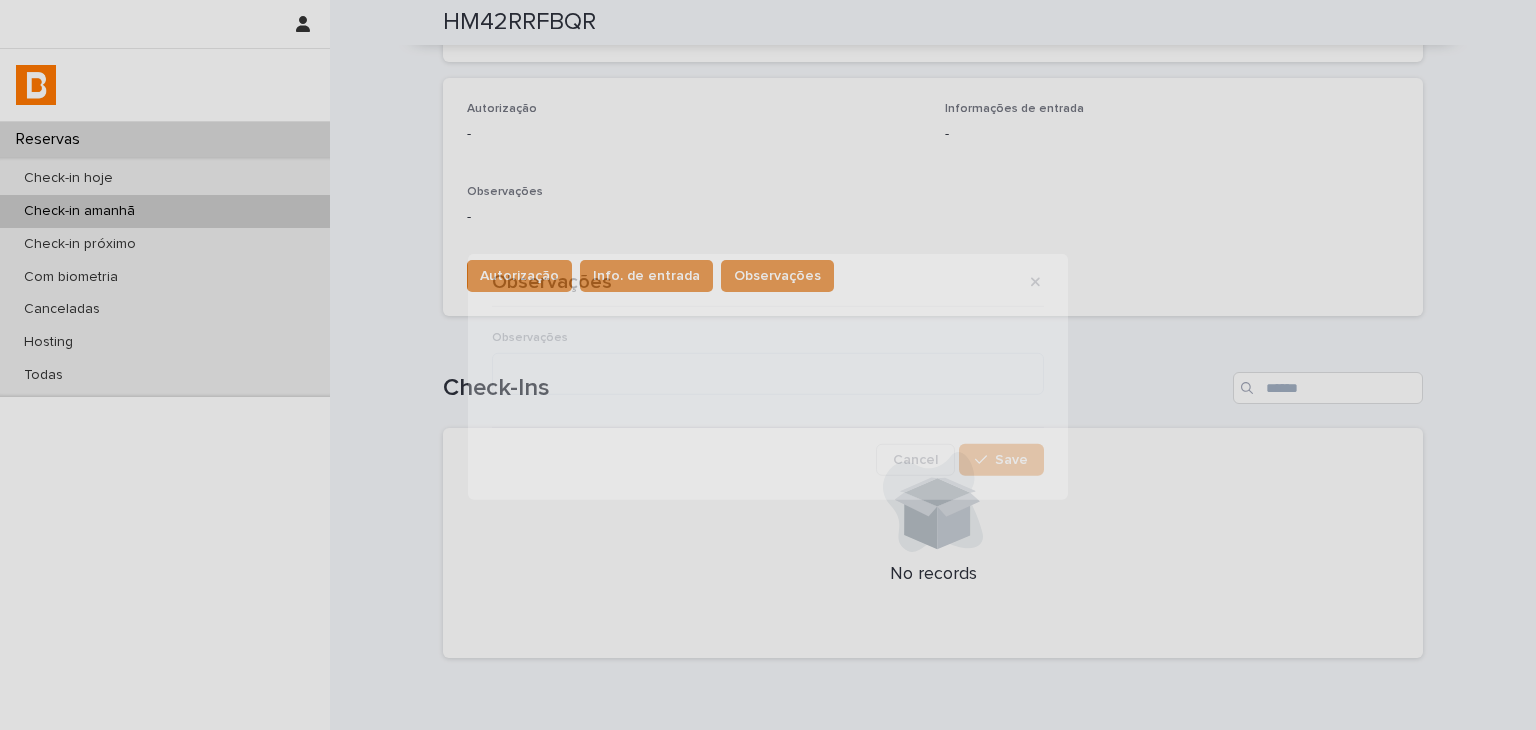 click on "Observações" at bounding box center [768, 337] 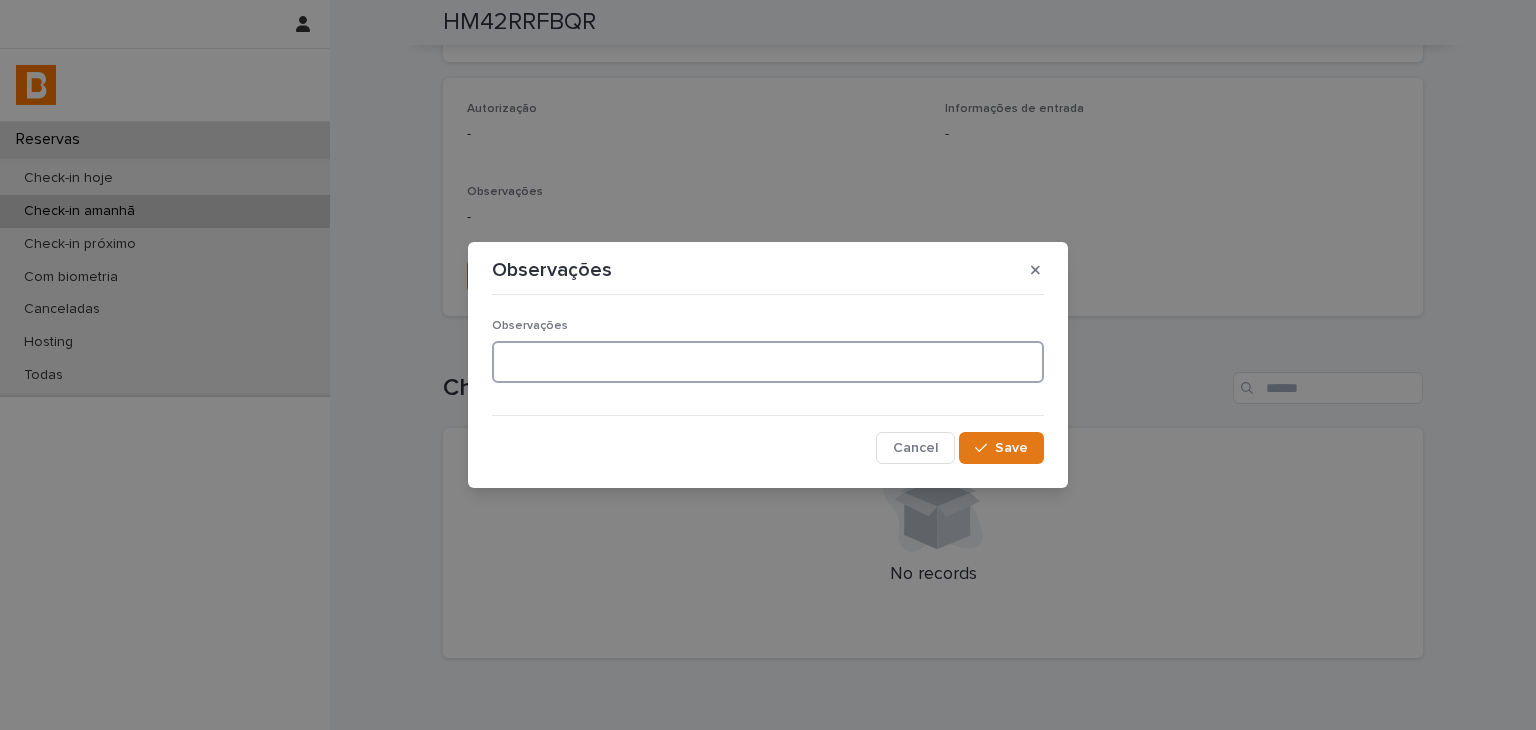 click at bounding box center (768, 362) 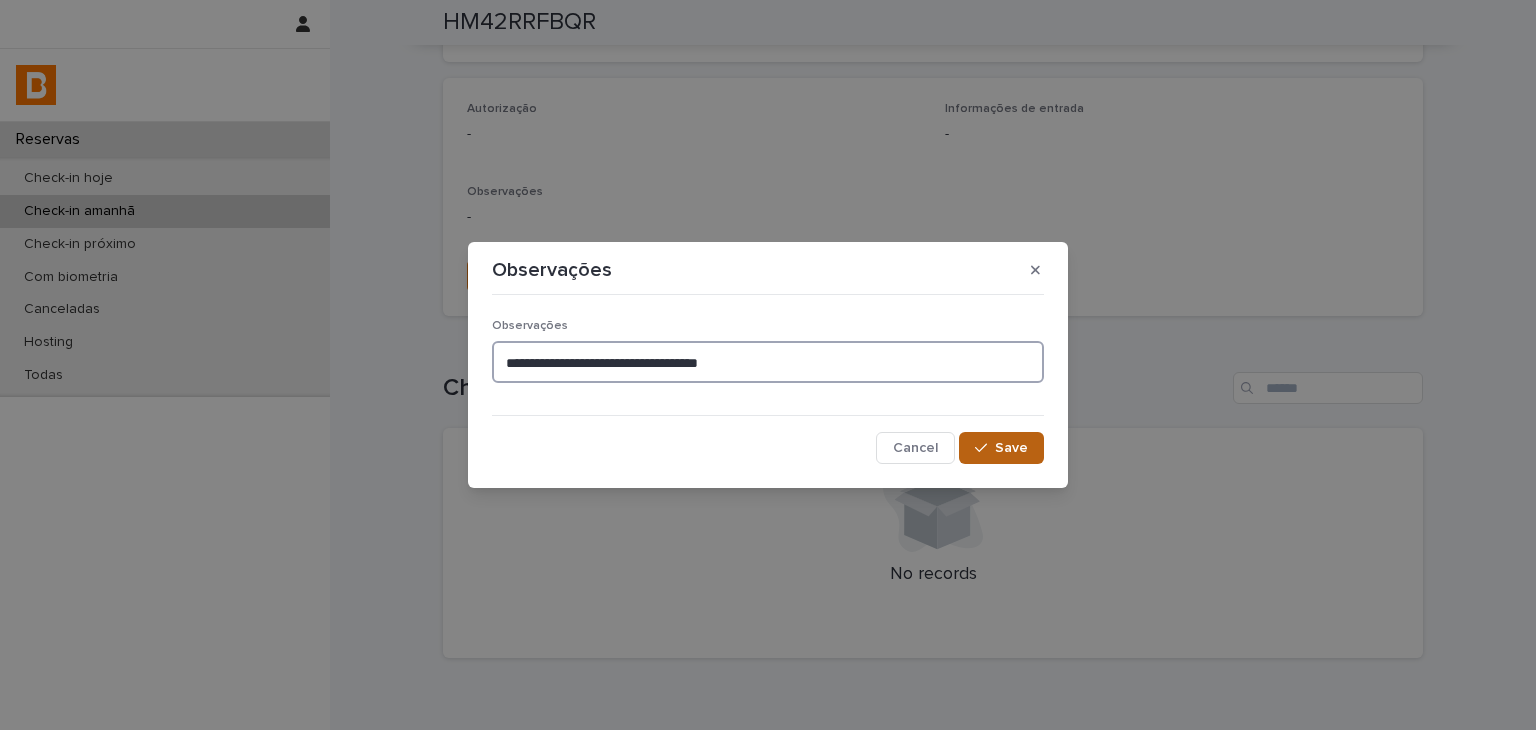 type on "**********" 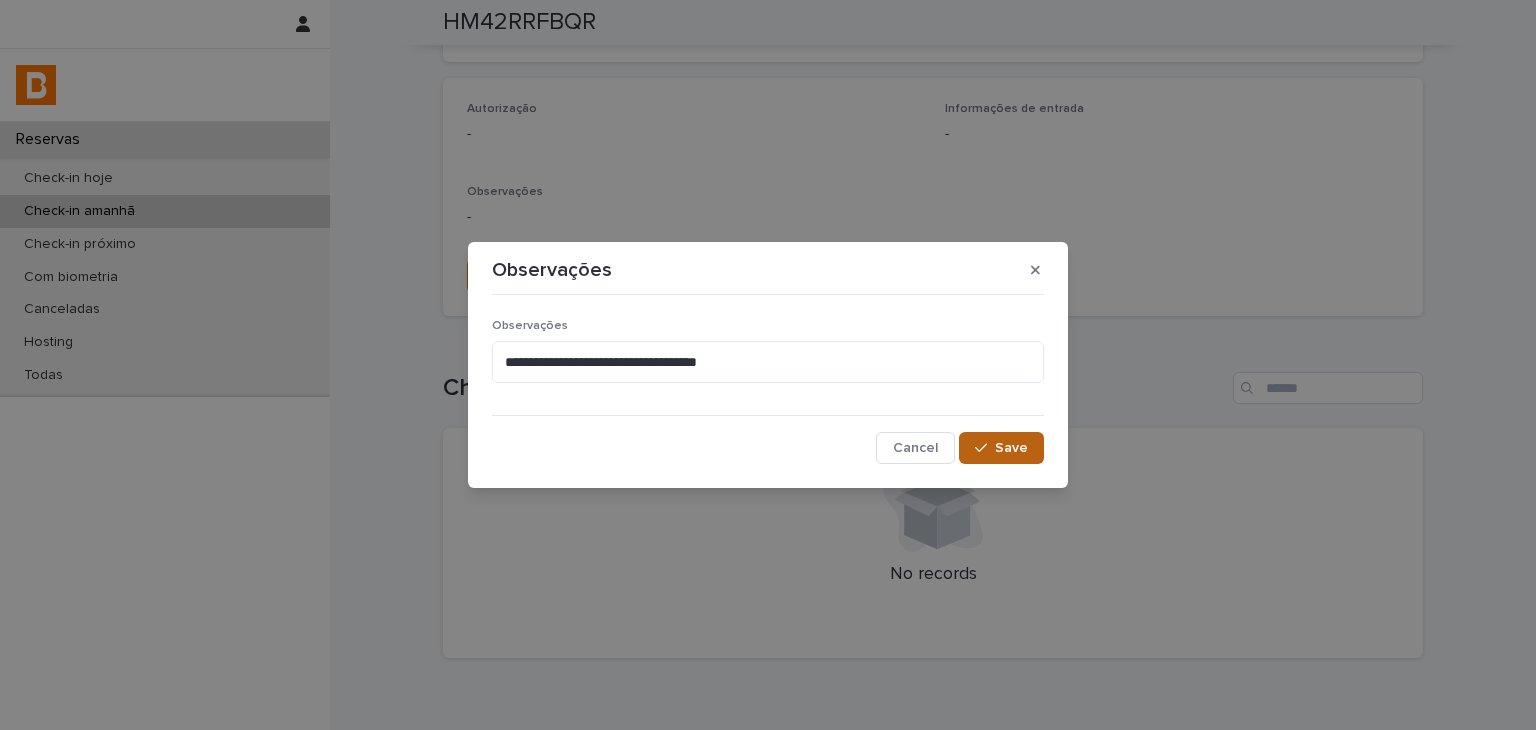 click on "Save" at bounding box center [1001, 448] 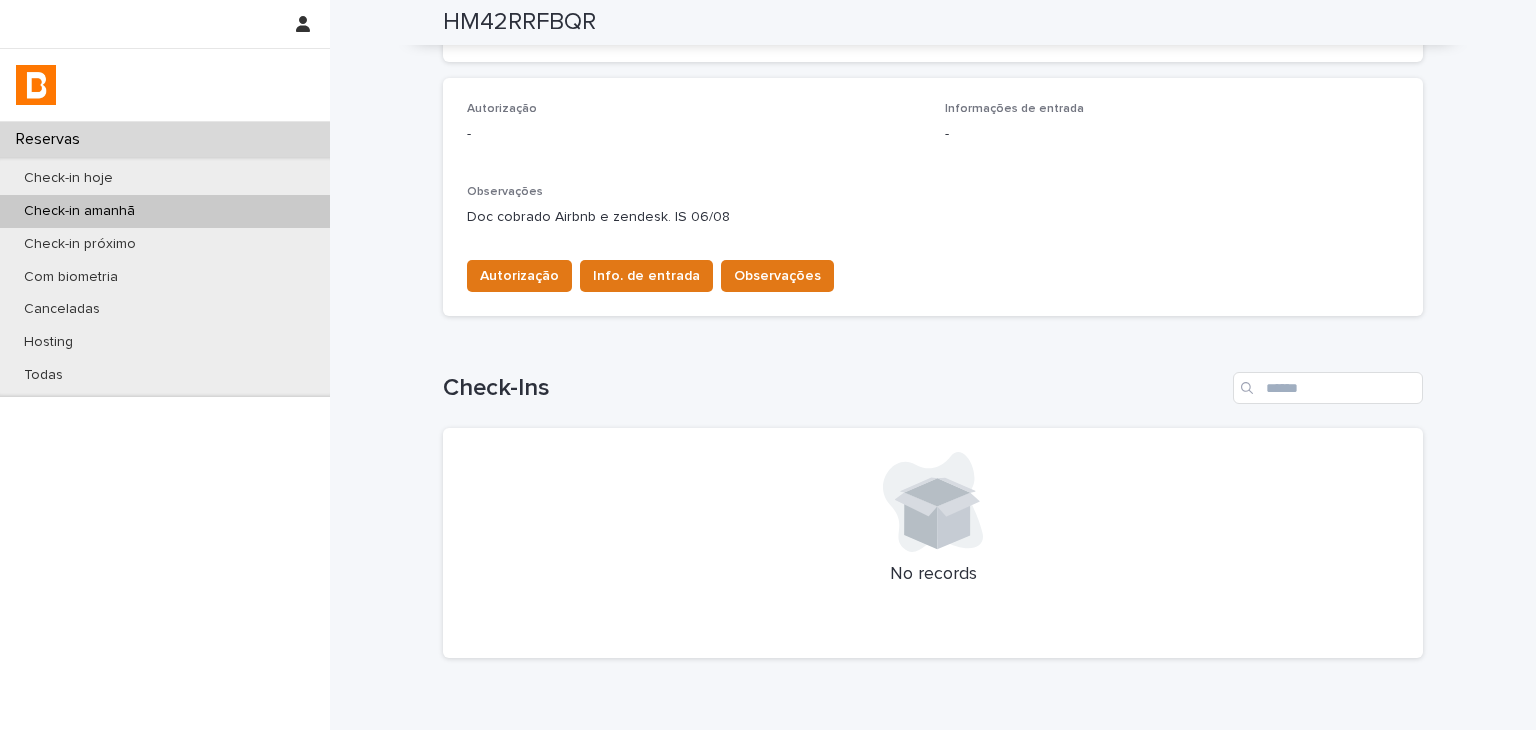 scroll, scrollTop: 124, scrollLeft: 0, axis: vertical 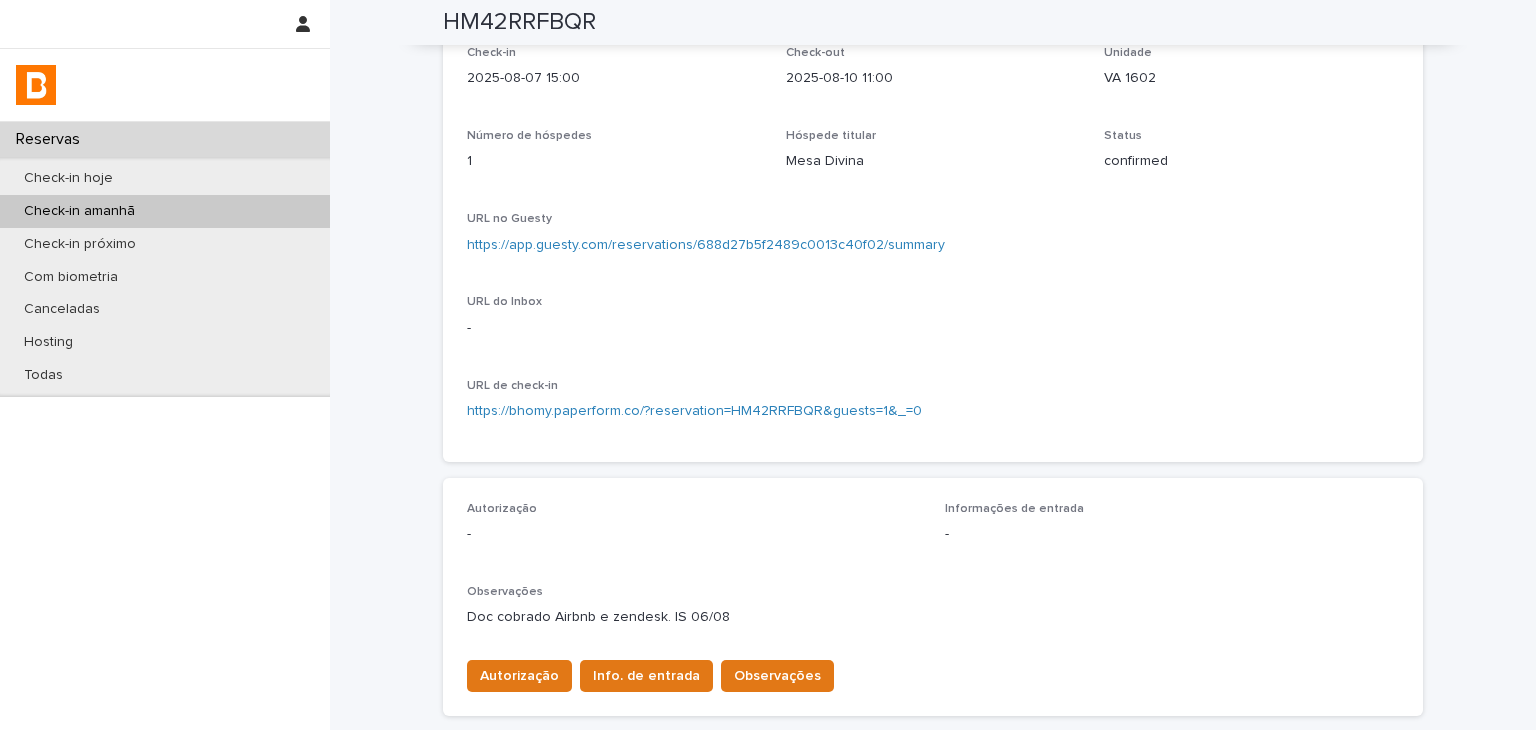 click on "https://app.guesty.com/reservations/688d27b5f2489c0013c40f02/summary" at bounding box center [706, 245] 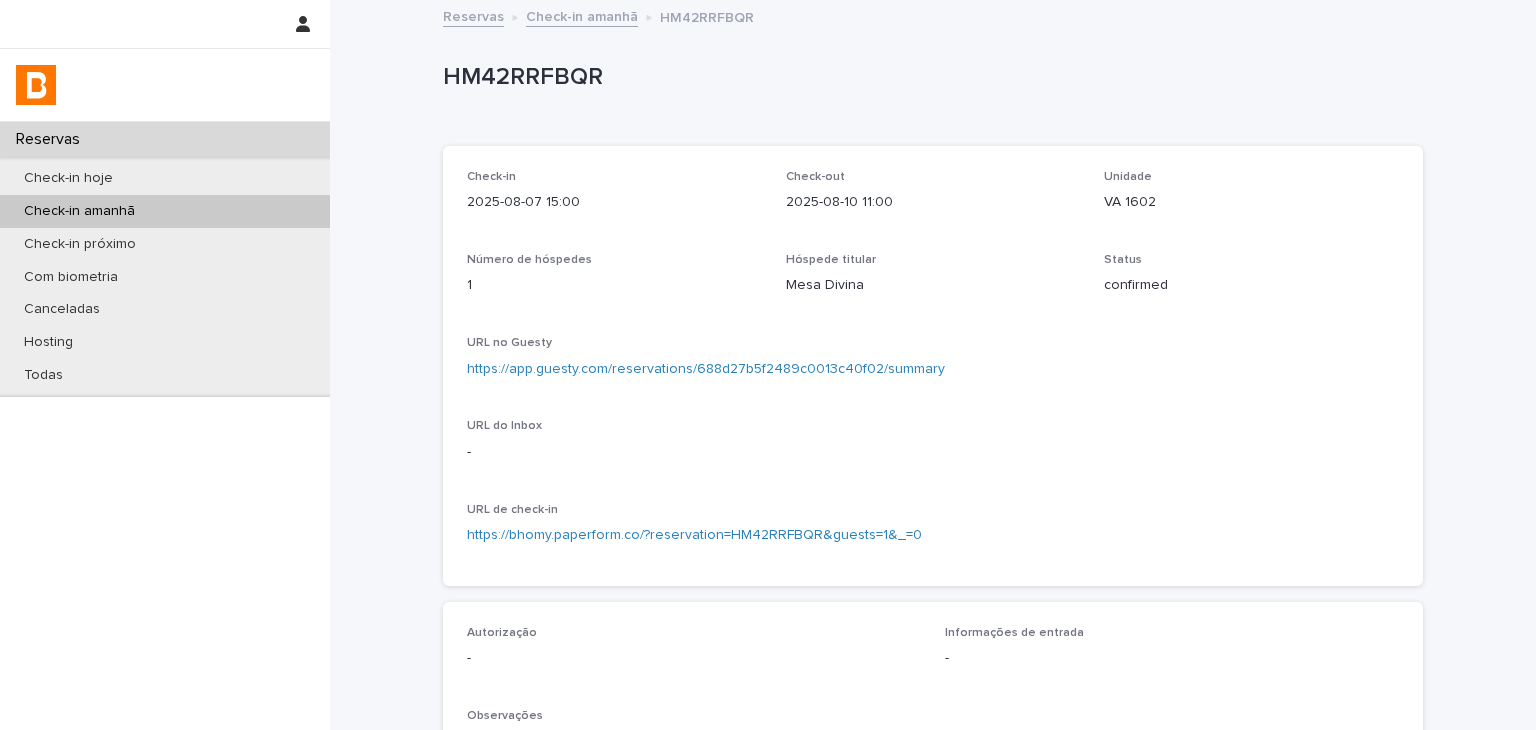 click on "HM42RRFBQR" at bounding box center (929, 77) 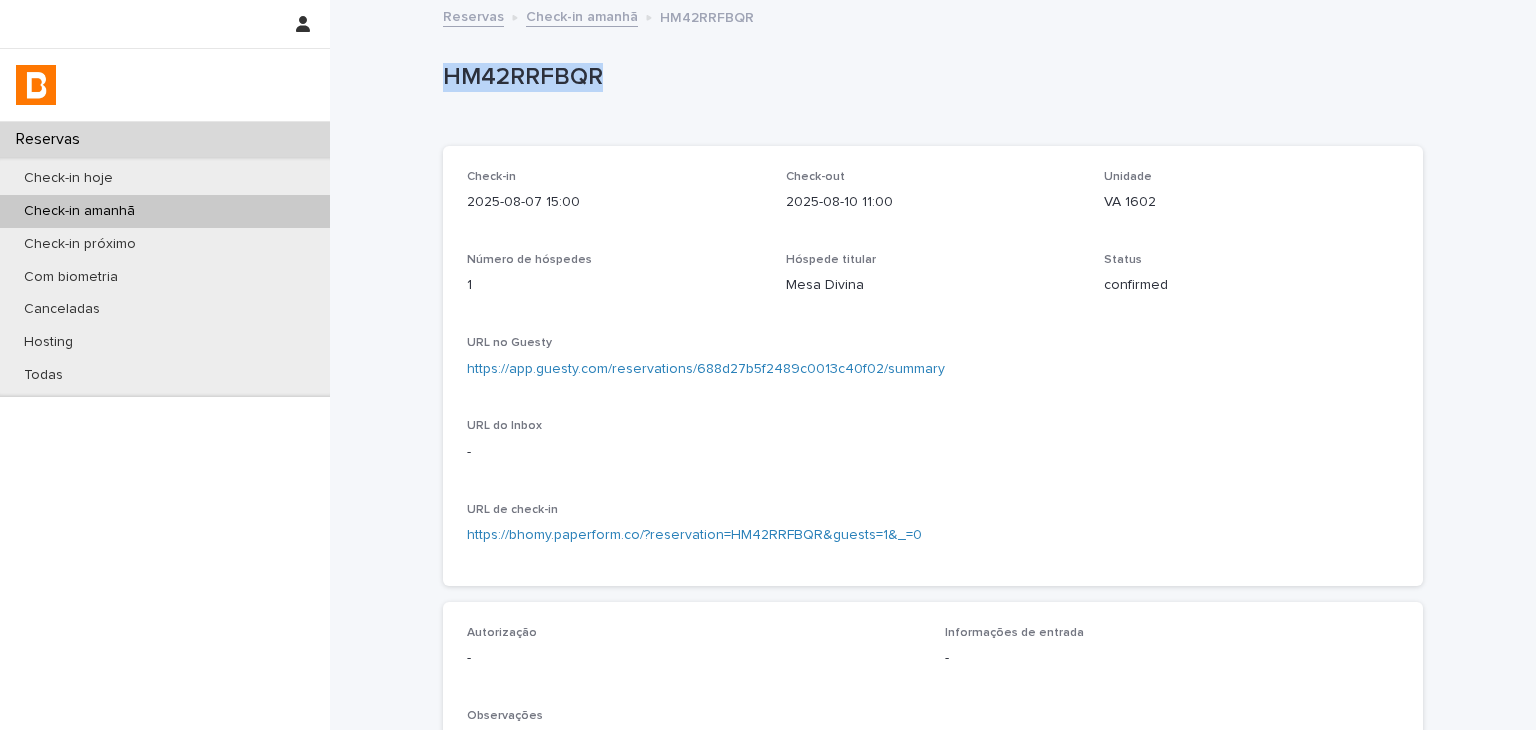click on "HM42RRFBQR" at bounding box center (929, 77) 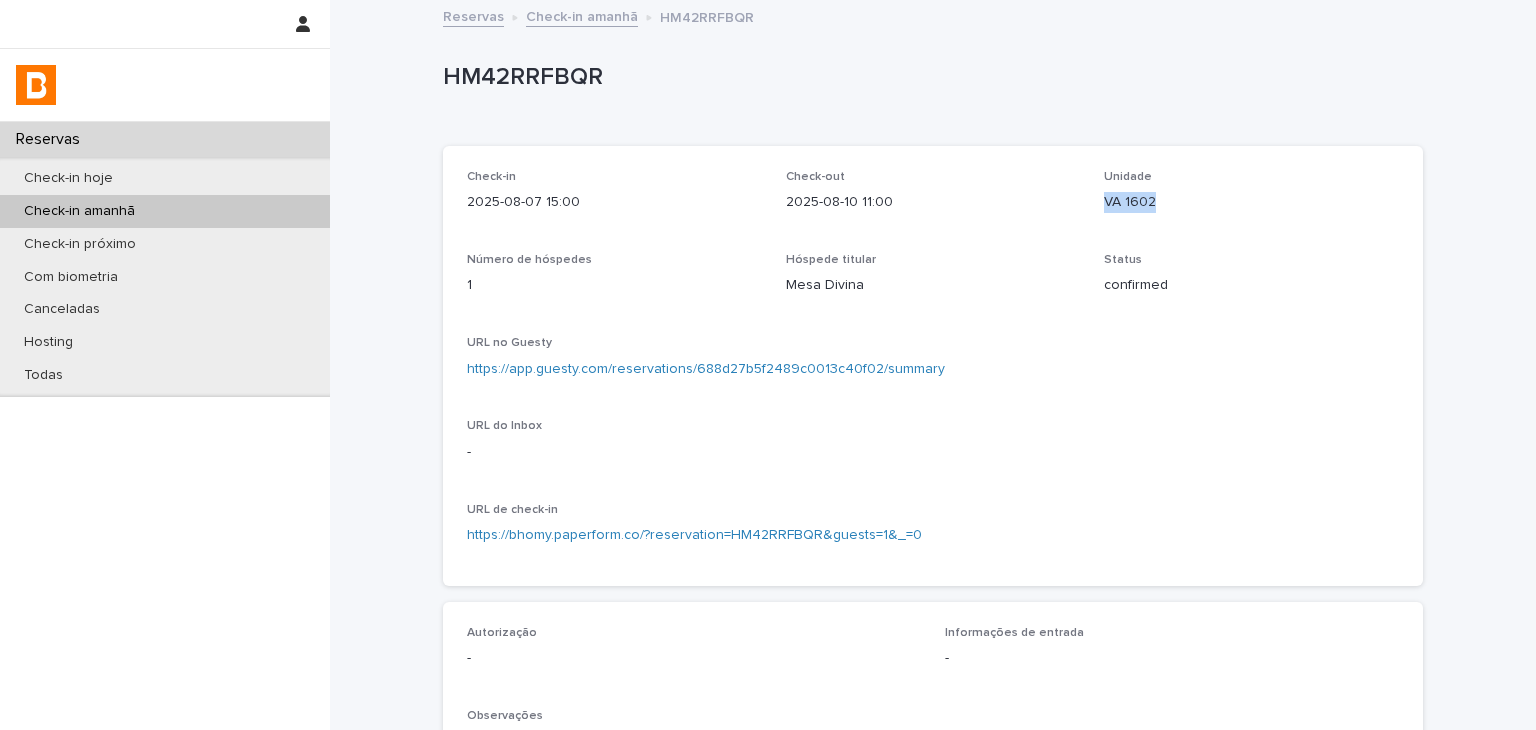 drag, startPoint x: 1112, startPoint y: 213, endPoint x: 1172, endPoint y: 216, distance: 60.074955 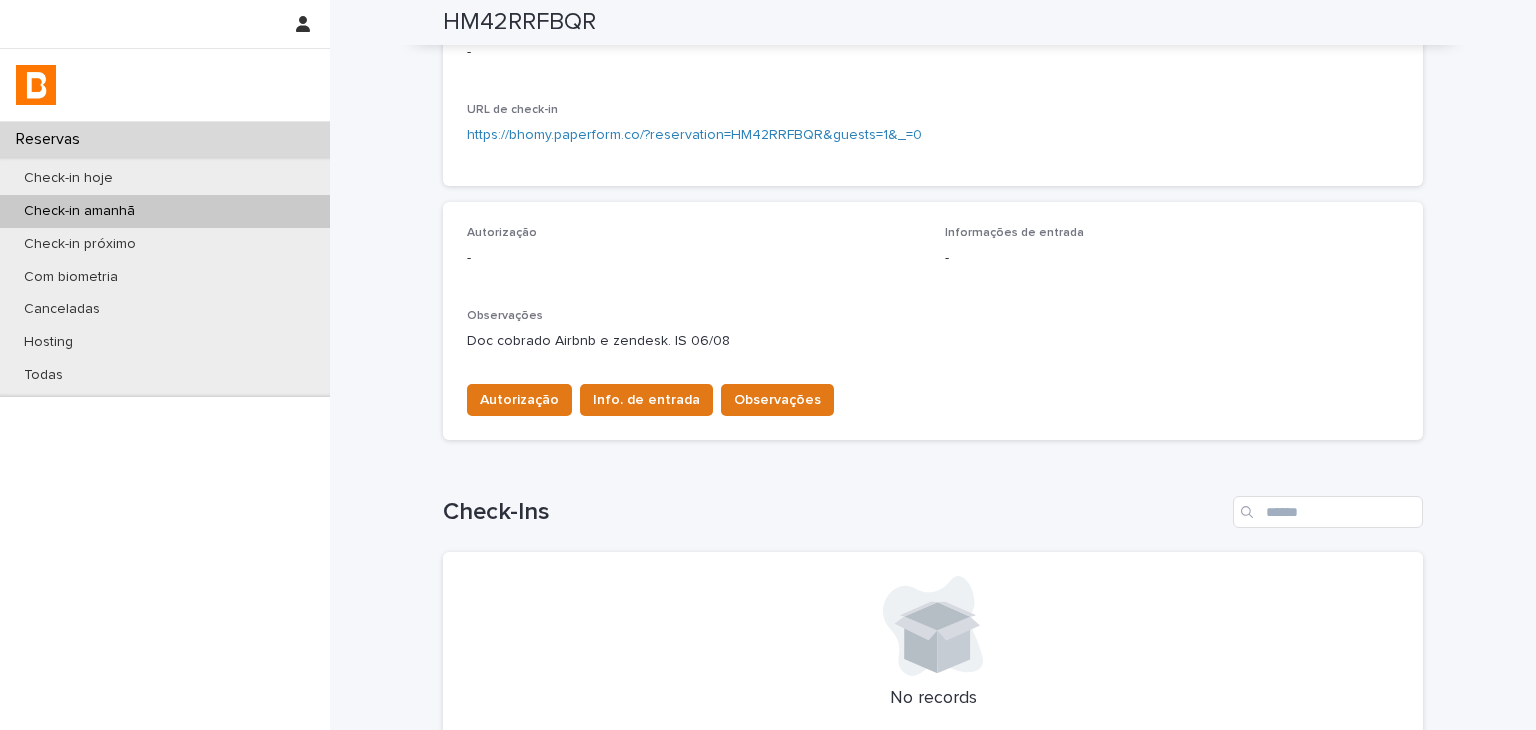 scroll, scrollTop: 0, scrollLeft: 0, axis: both 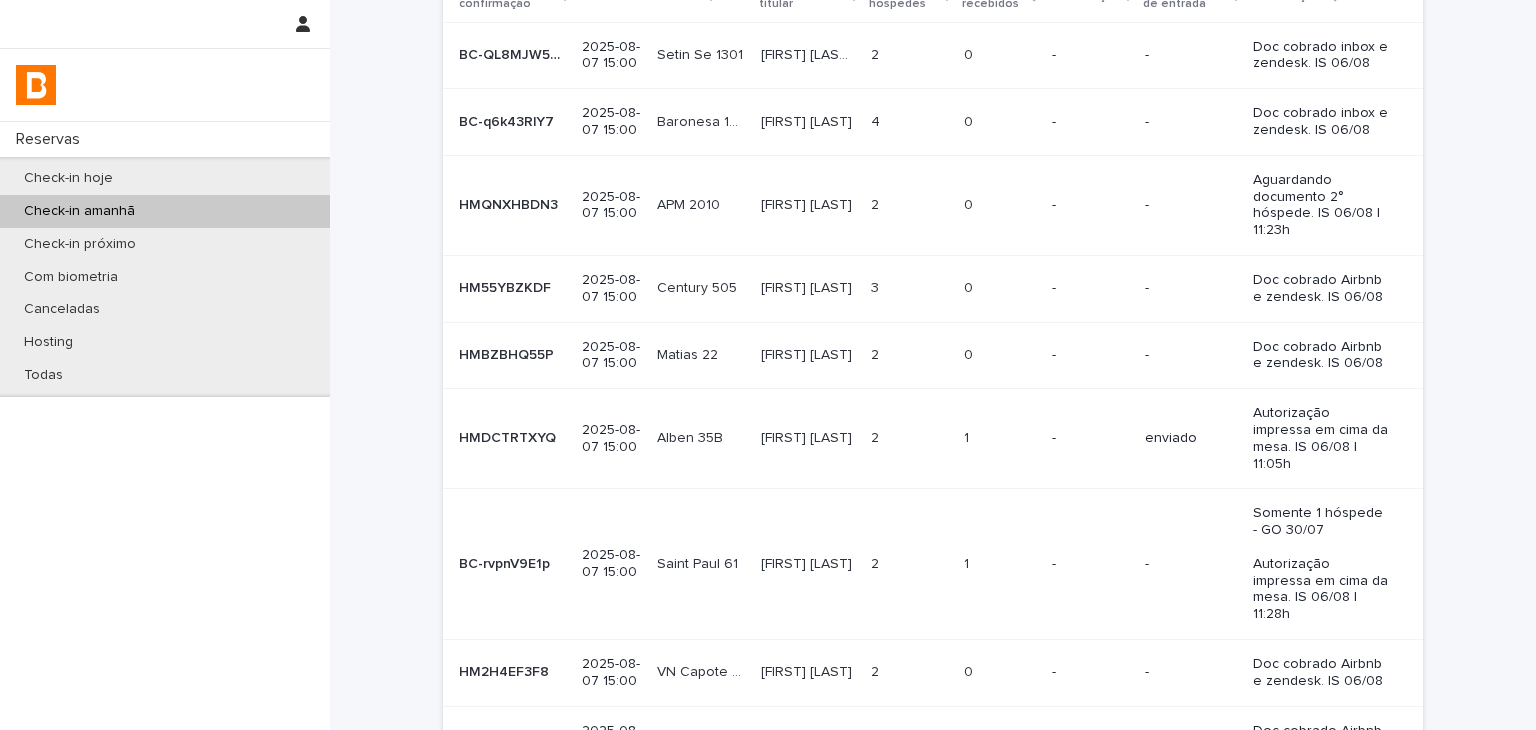 click on "Doc cobrado inbox e zendesk. IS 06/08" at bounding box center (1334, 122) 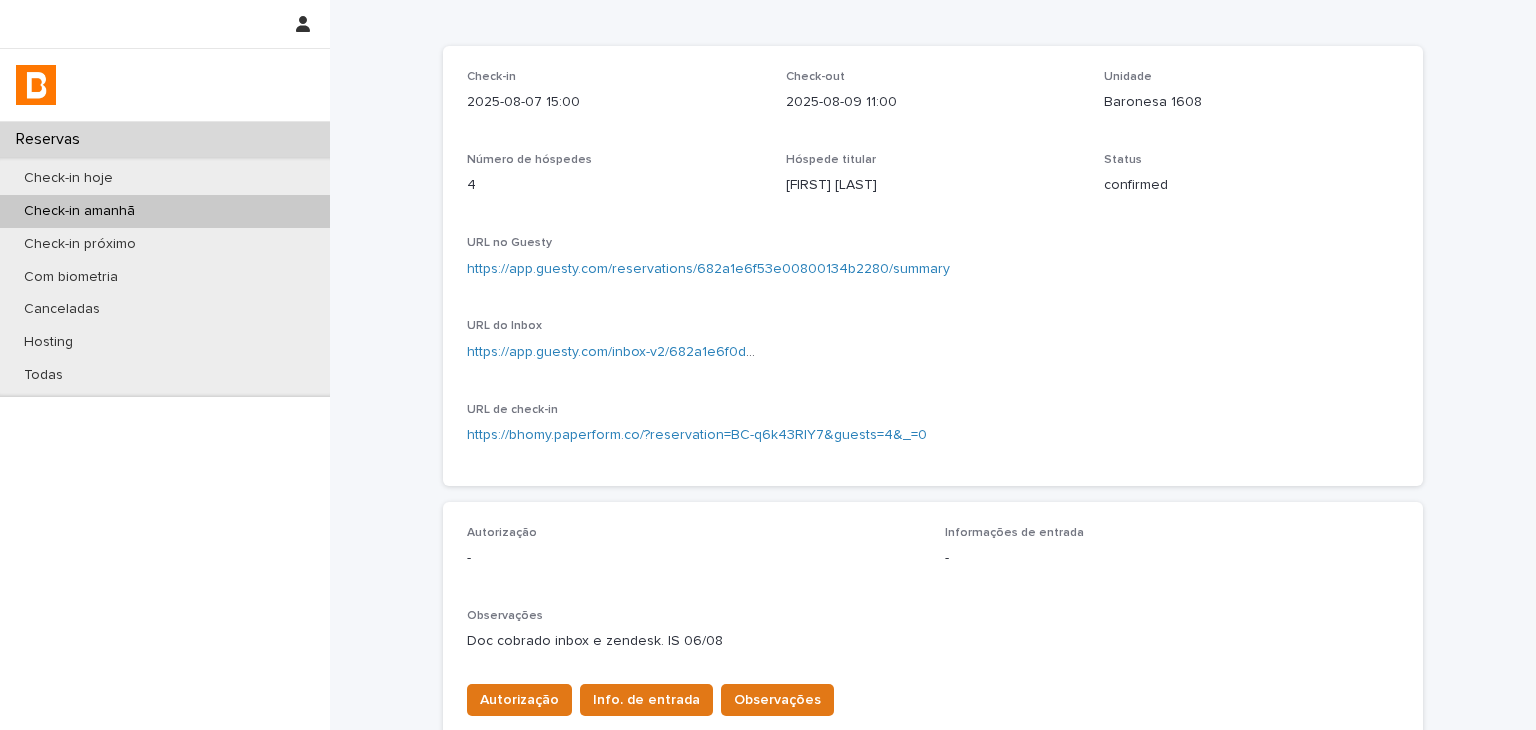 scroll, scrollTop: 500, scrollLeft: 0, axis: vertical 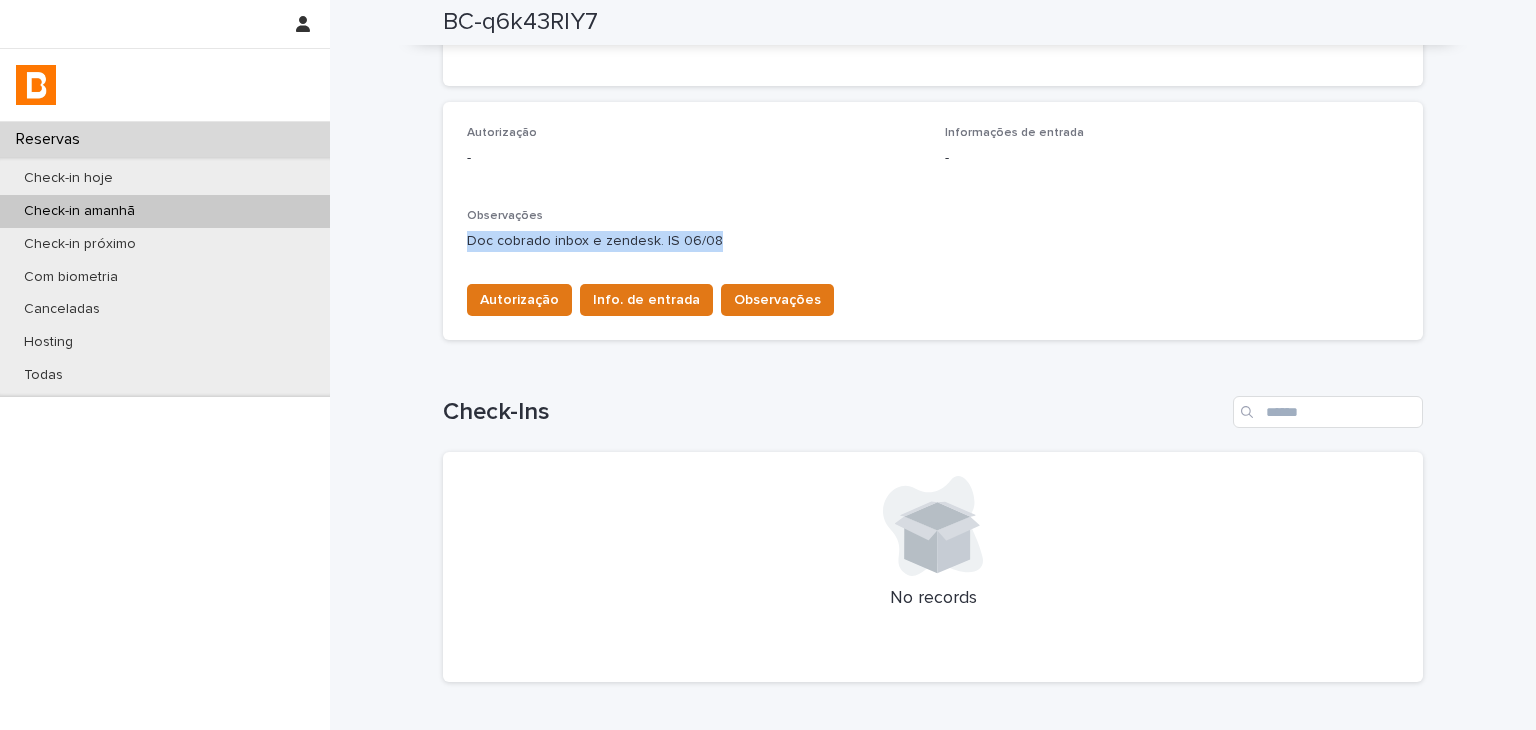 drag, startPoint x: 706, startPoint y: 246, endPoint x: 457, endPoint y: 243, distance: 249.01807 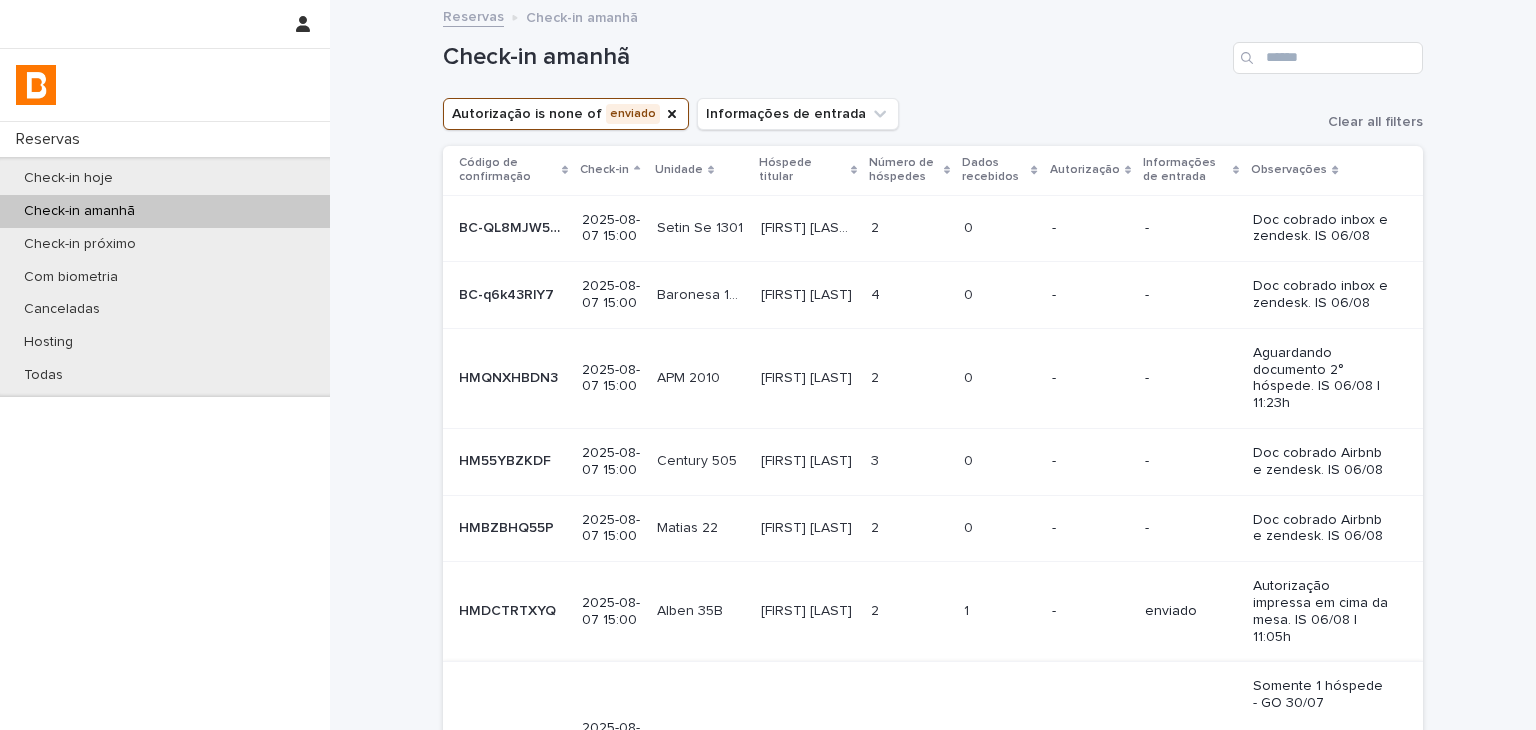 scroll, scrollTop: 473, scrollLeft: 0, axis: vertical 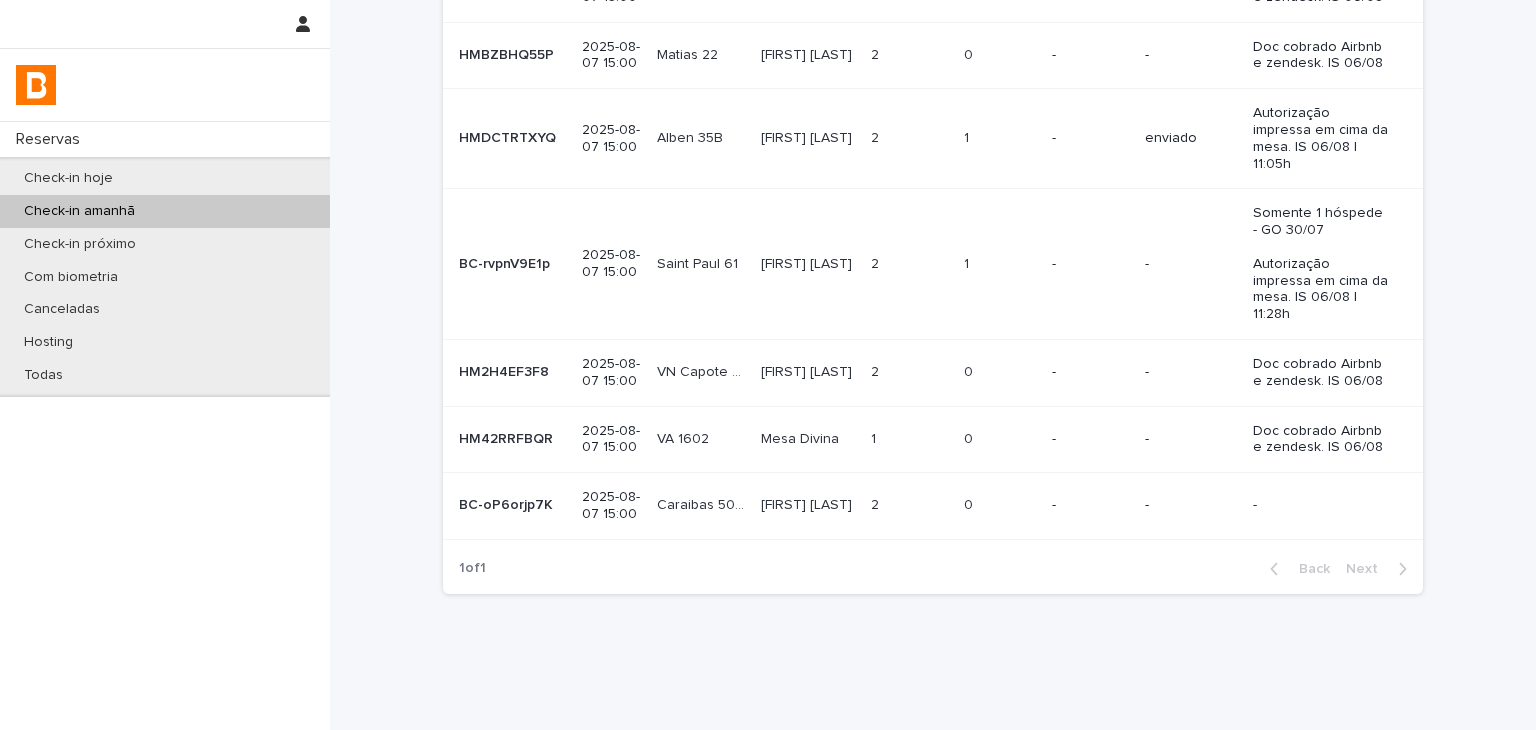 click on "-" at bounding box center [1090, 505] 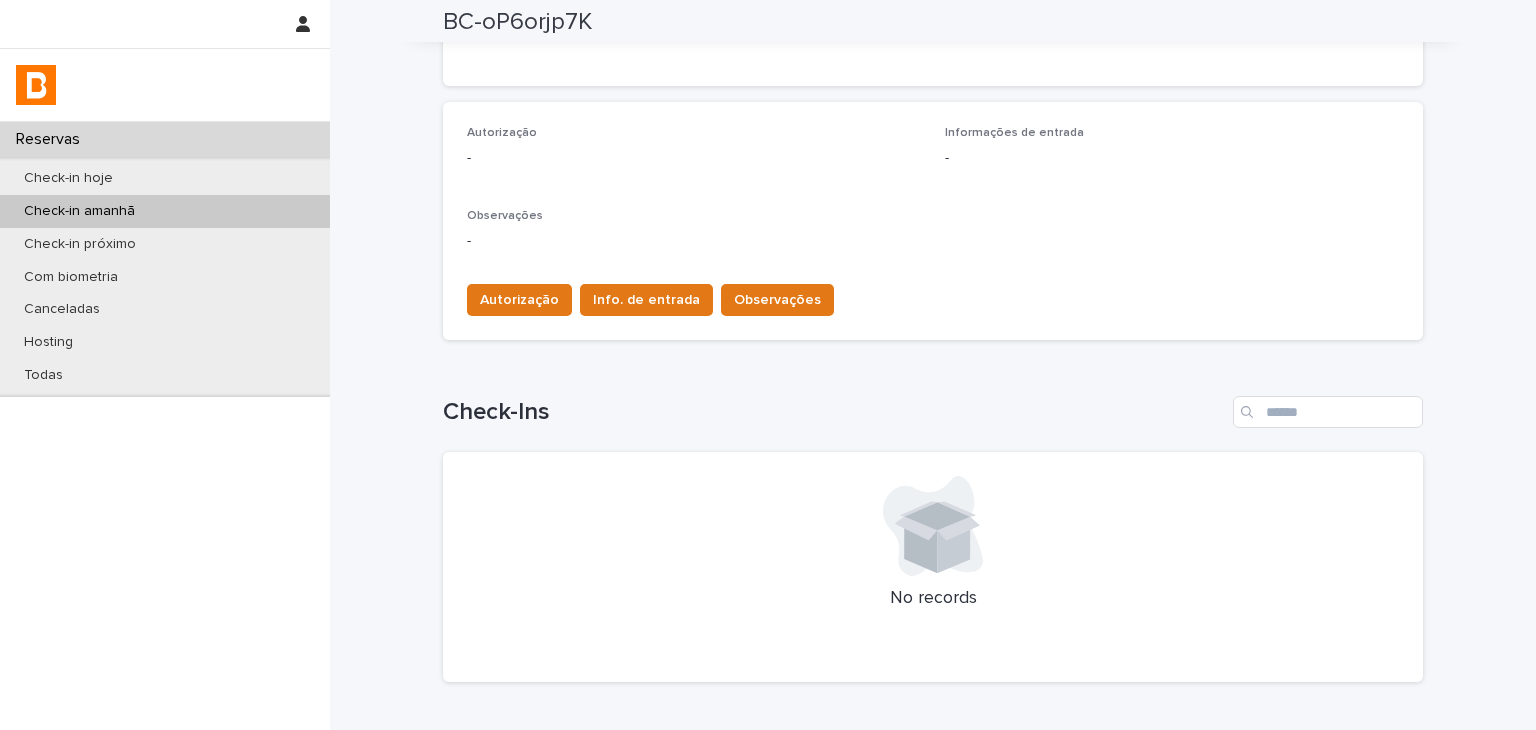 scroll, scrollTop: 0, scrollLeft: 0, axis: both 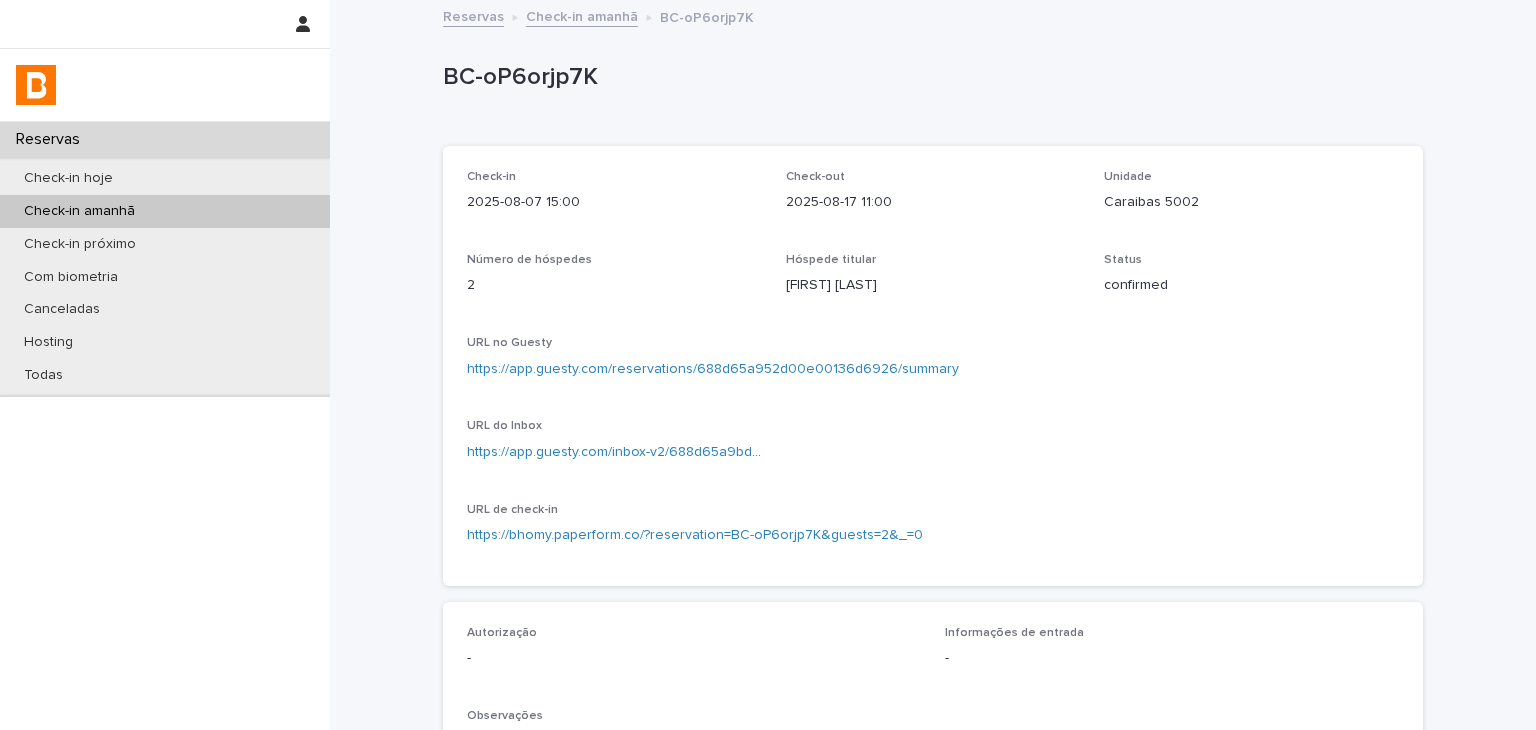 click on "https://app.guesty.com/reservations/688d65a952d00e00136d6926/summary" at bounding box center (713, 369) 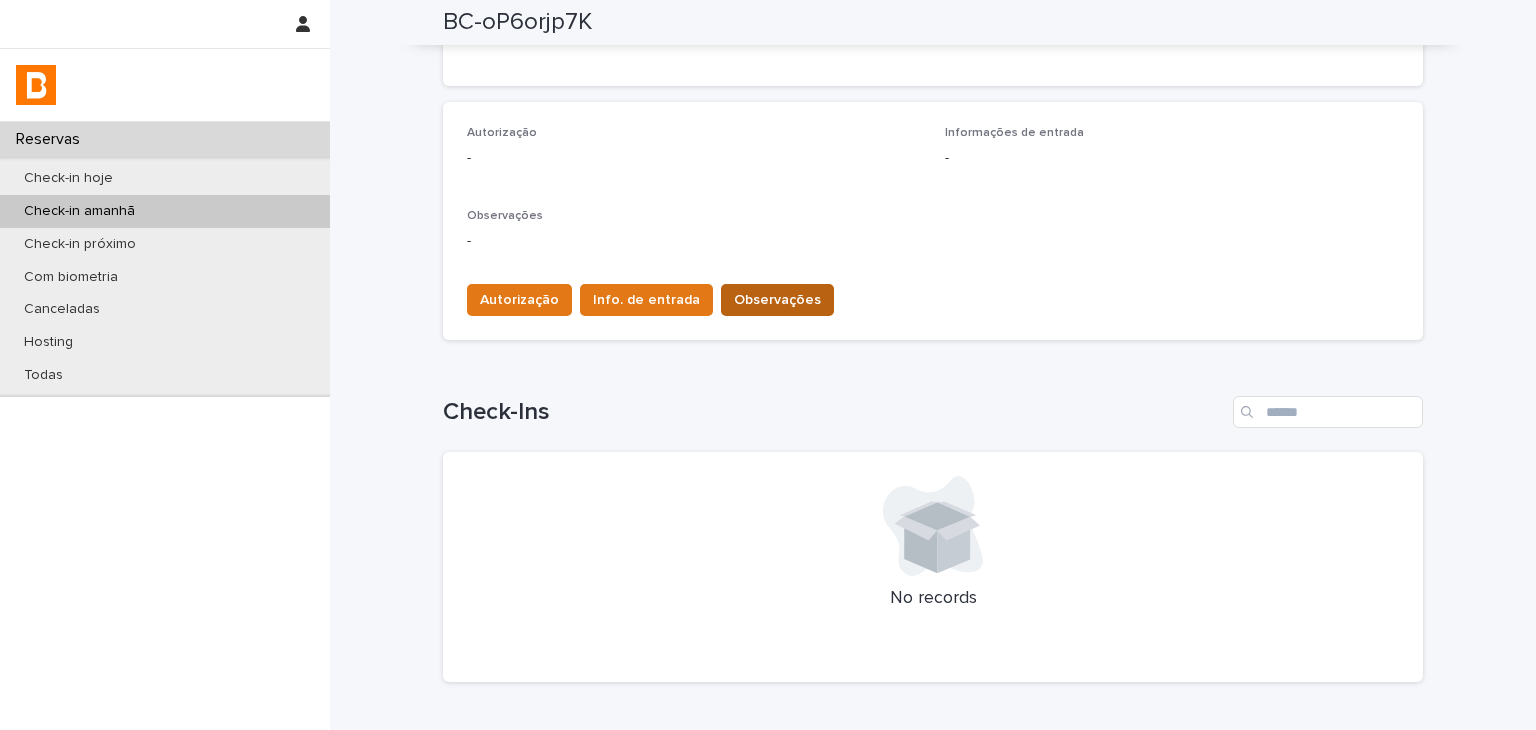 click on "Observações -" at bounding box center [933, 238] 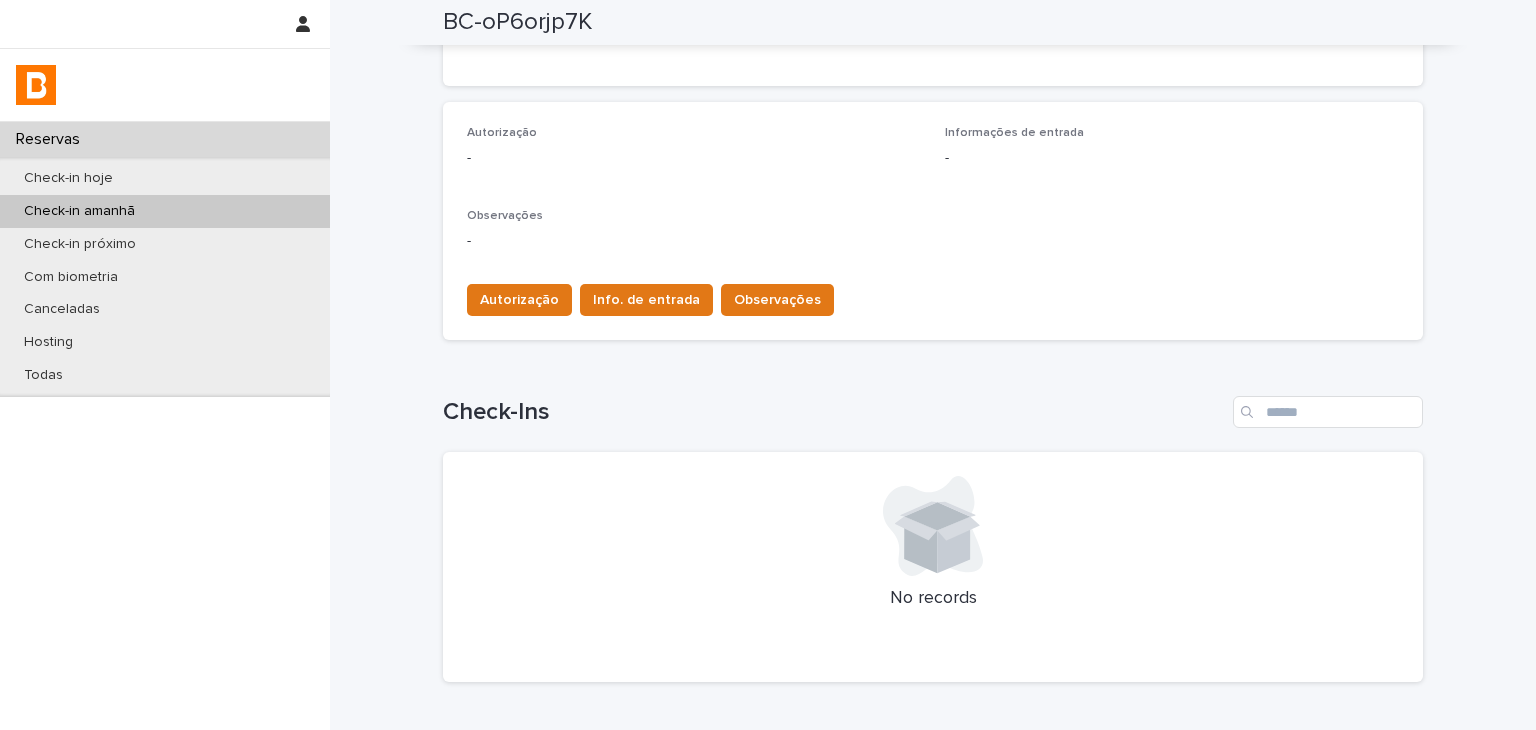 click on "Autorização Info. de entrada Observações" at bounding box center [646, 304] 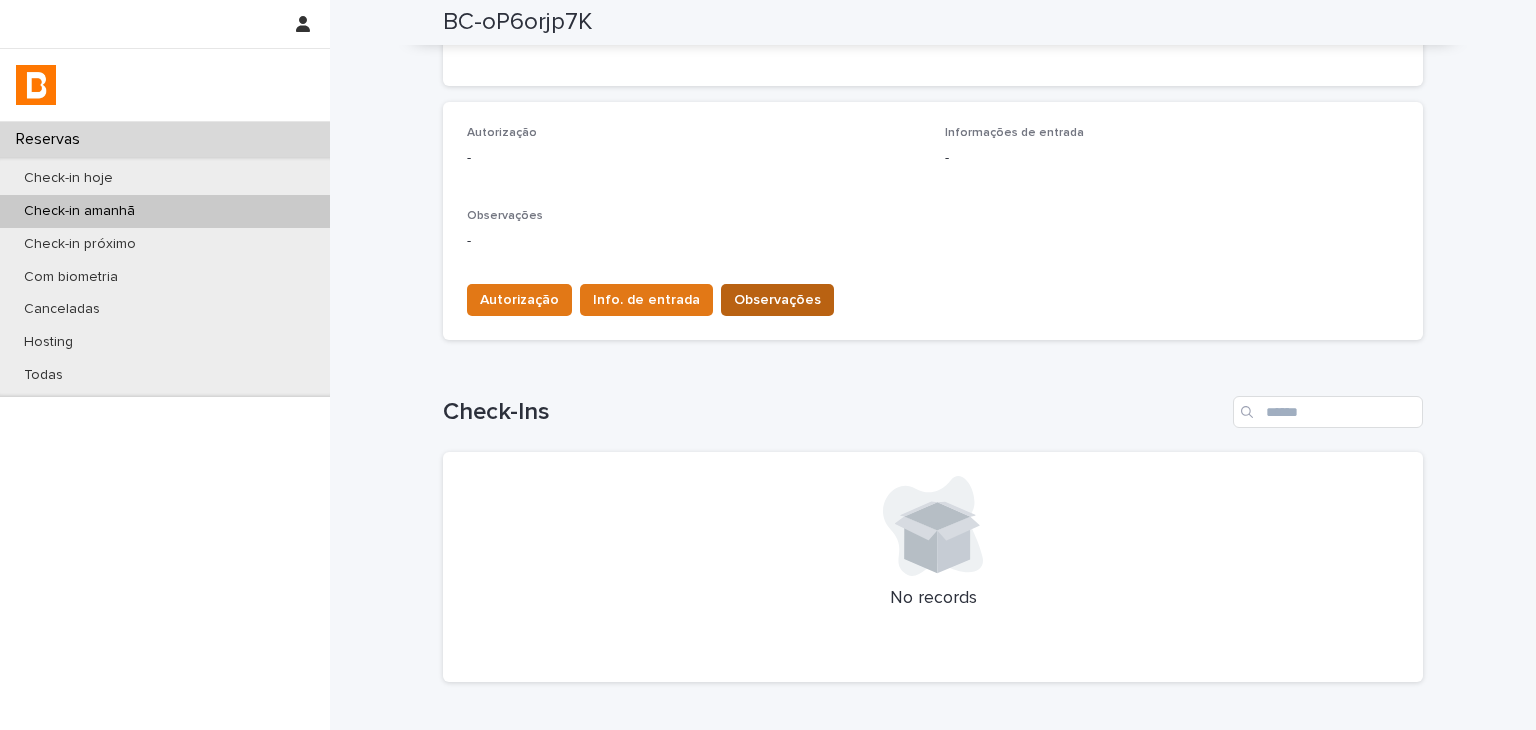click on "Observações" at bounding box center (777, 300) 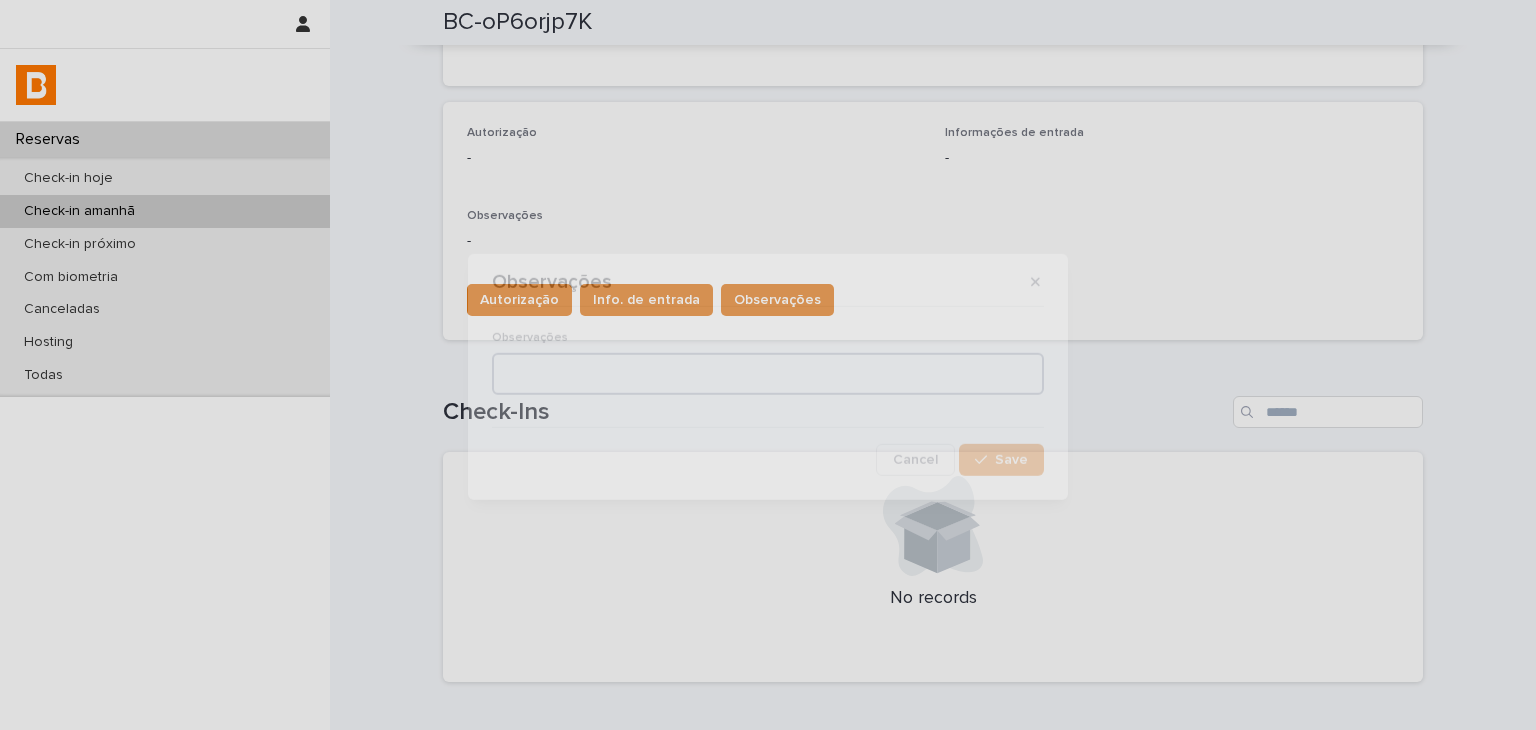 click at bounding box center (768, 374) 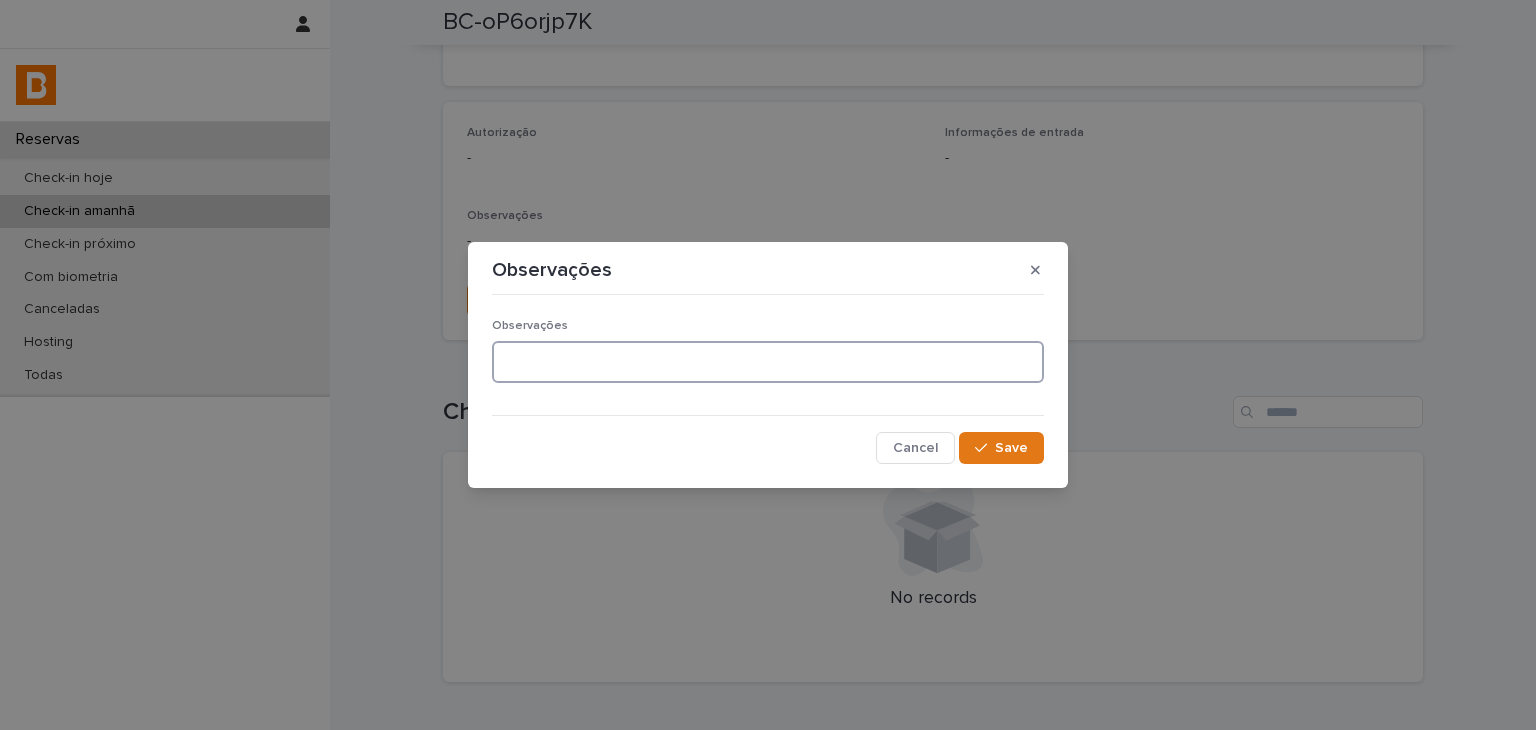 paste on "**********" 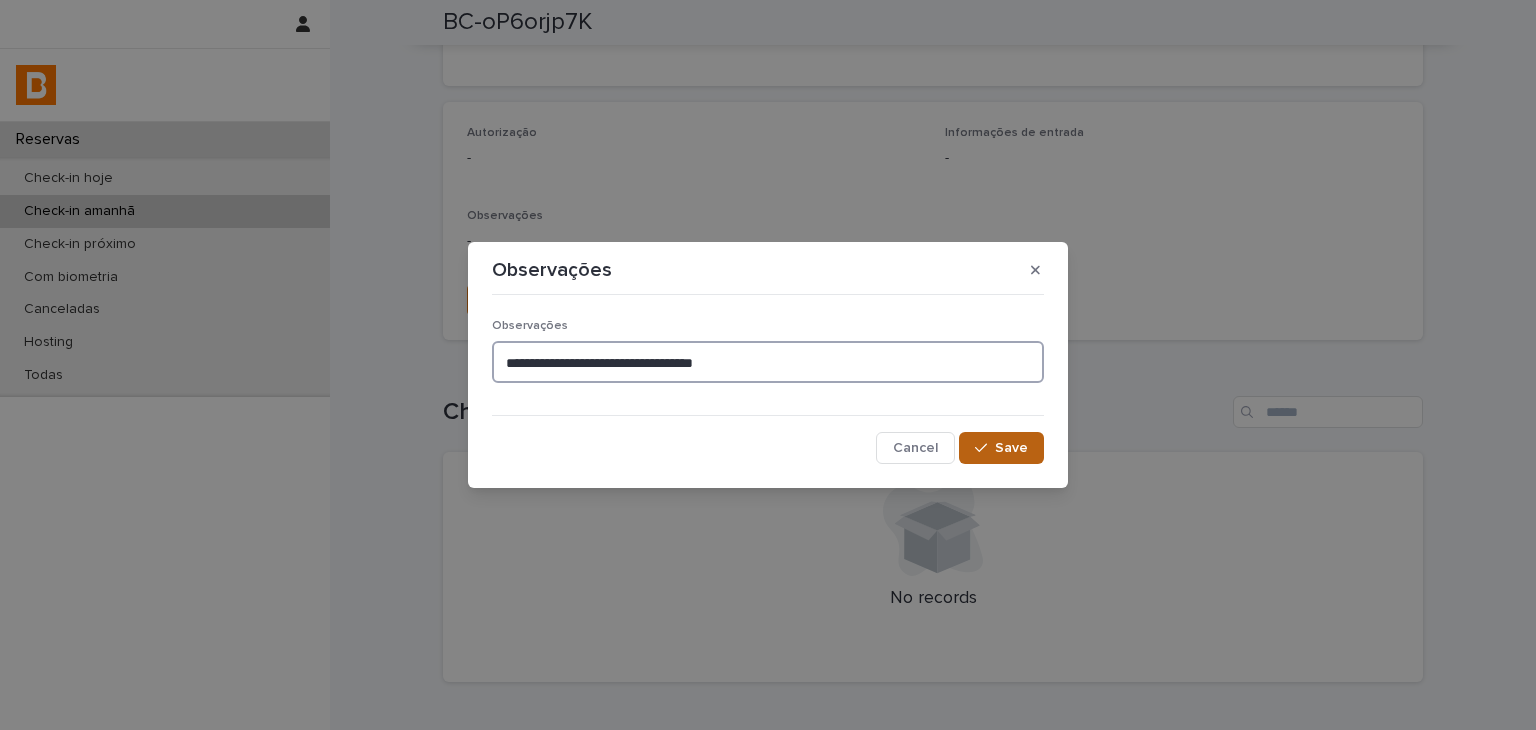 type on "**********" 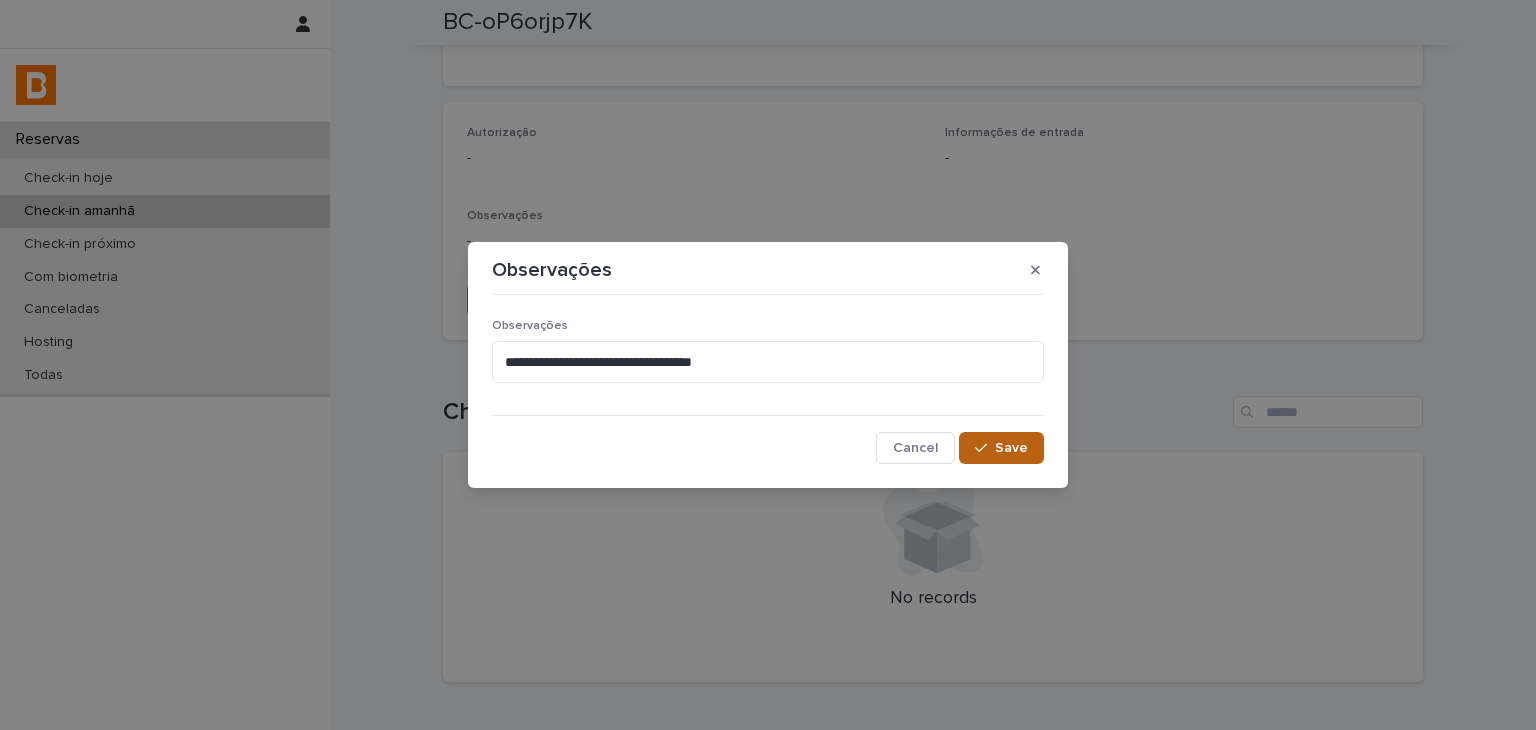 click at bounding box center (985, 448) 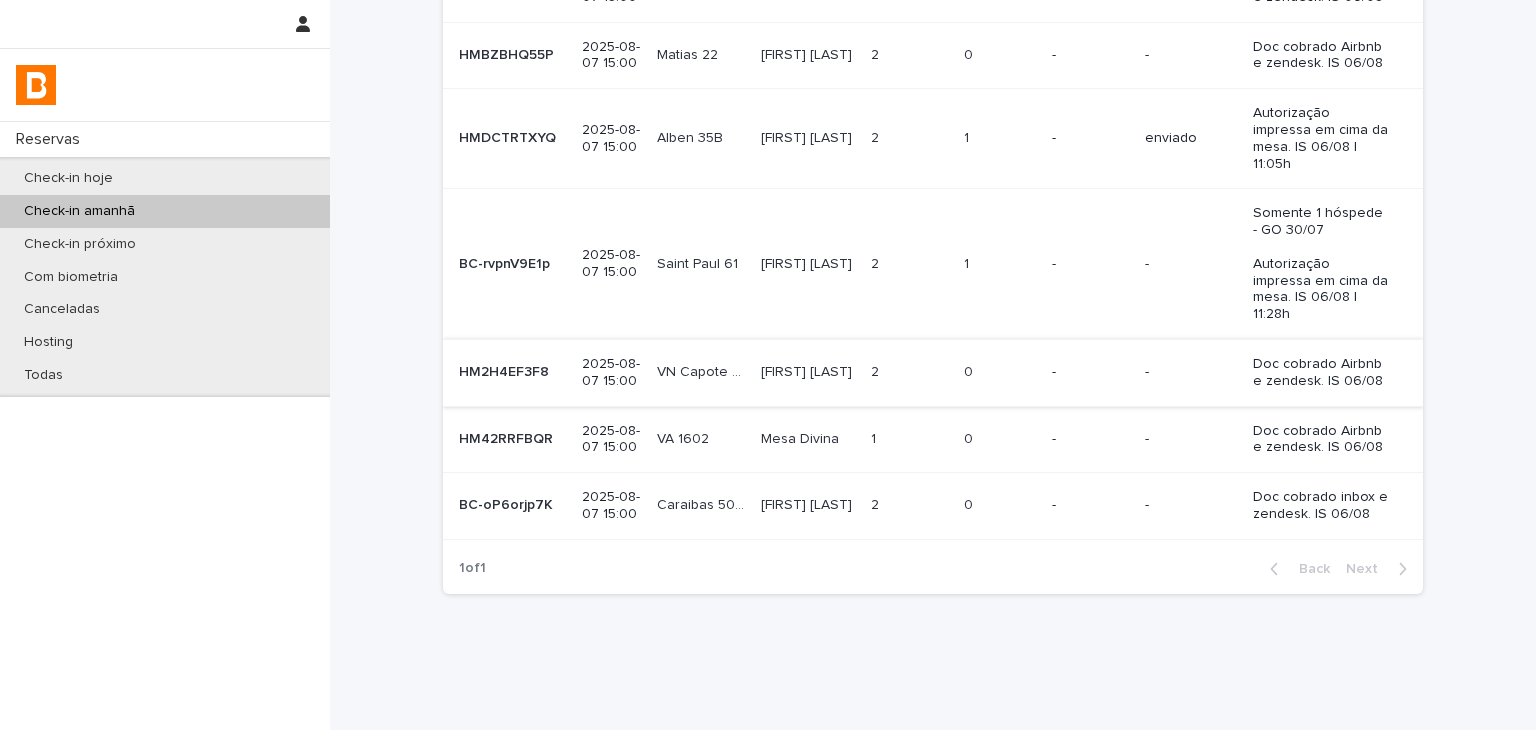 scroll, scrollTop: 373, scrollLeft: 0, axis: vertical 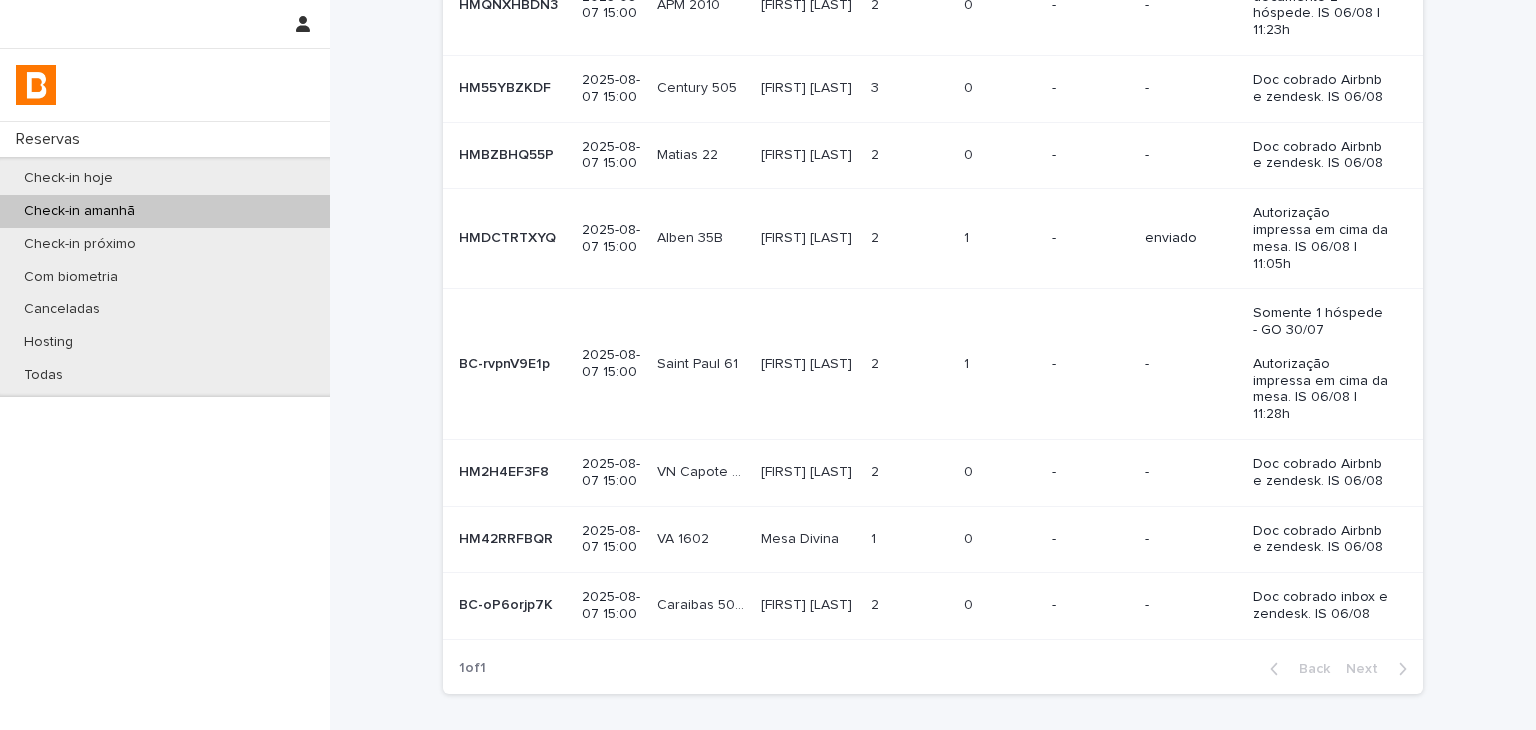 click on "2 2" at bounding box center [909, 238] 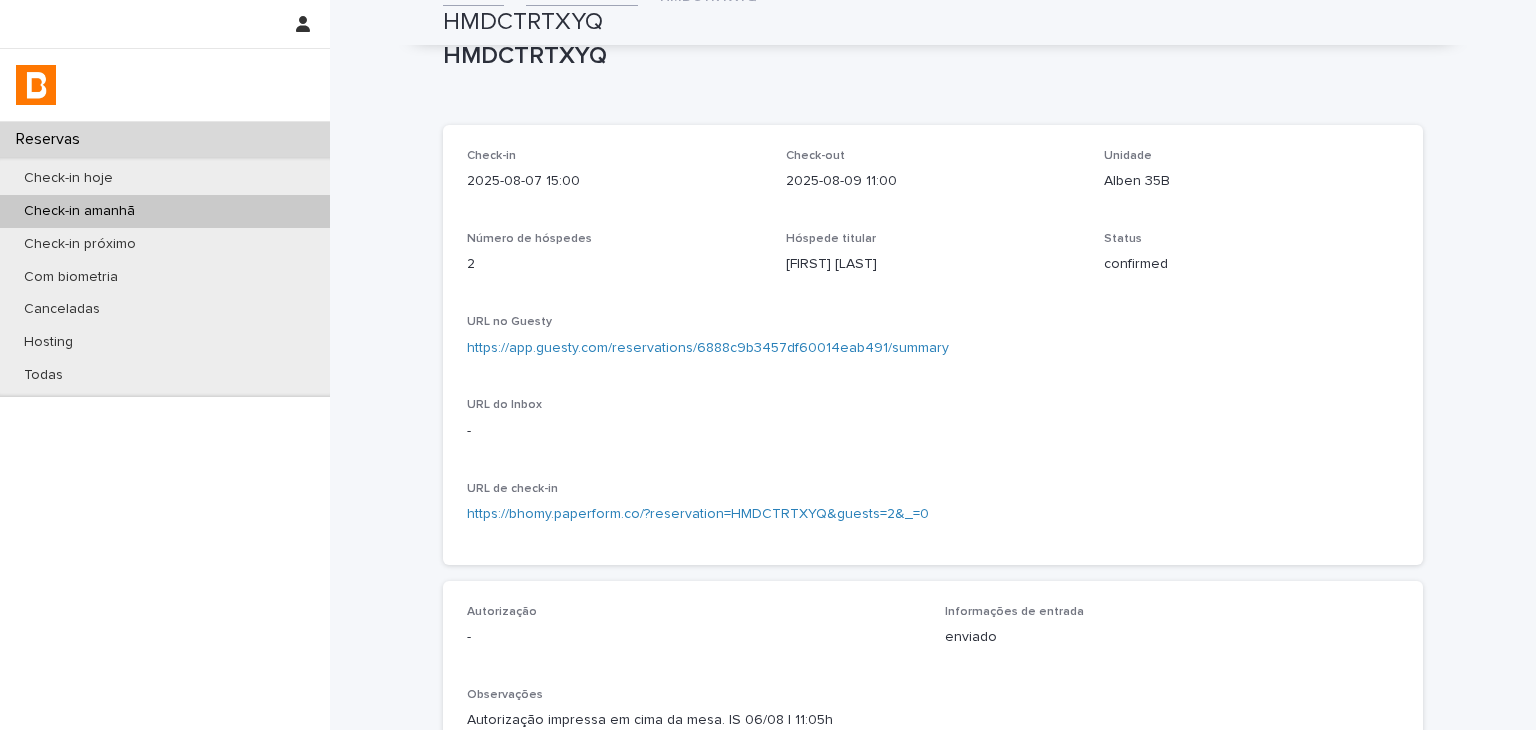 scroll, scrollTop: 0, scrollLeft: 0, axis: both 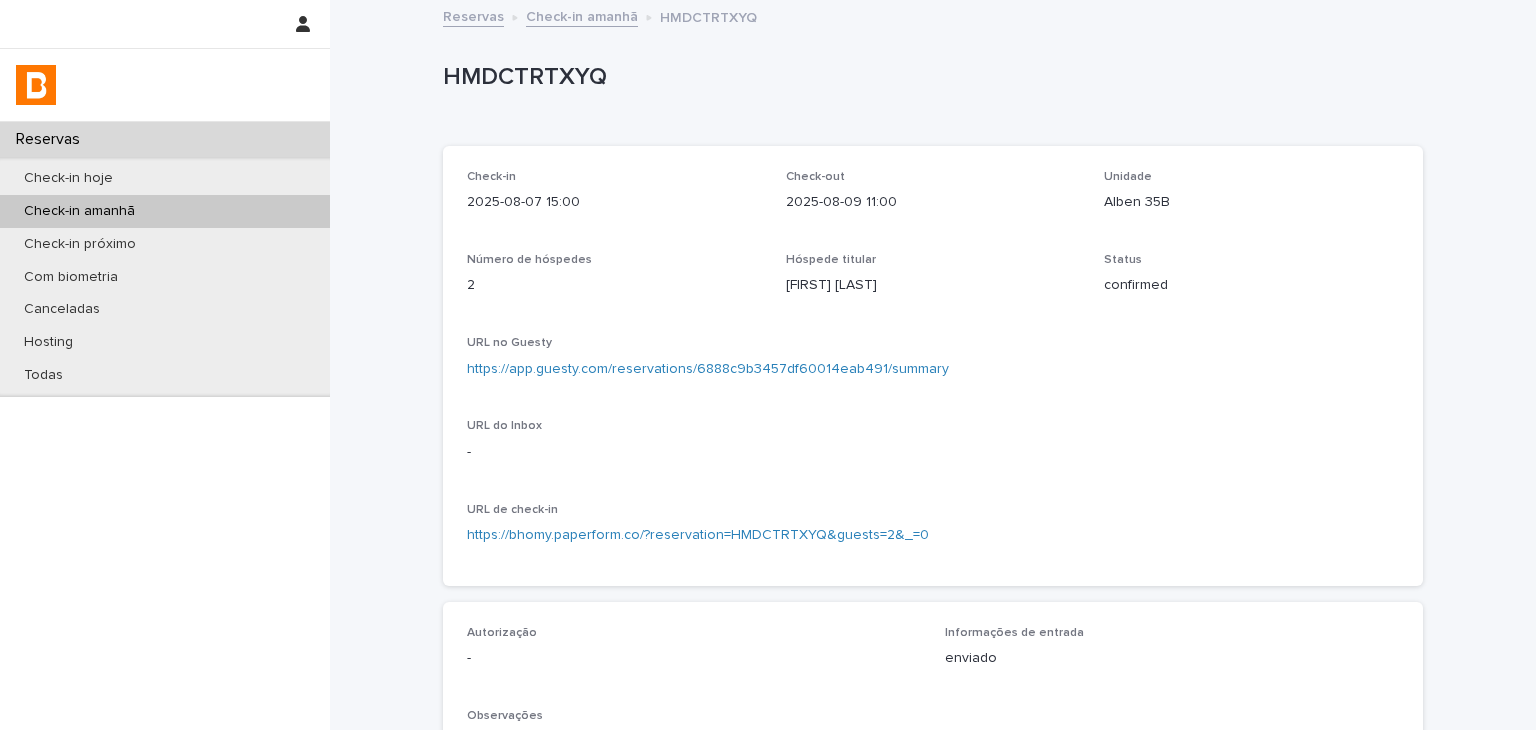 click on "HMDCTRTXYQ" at bounding box center [929, 77] 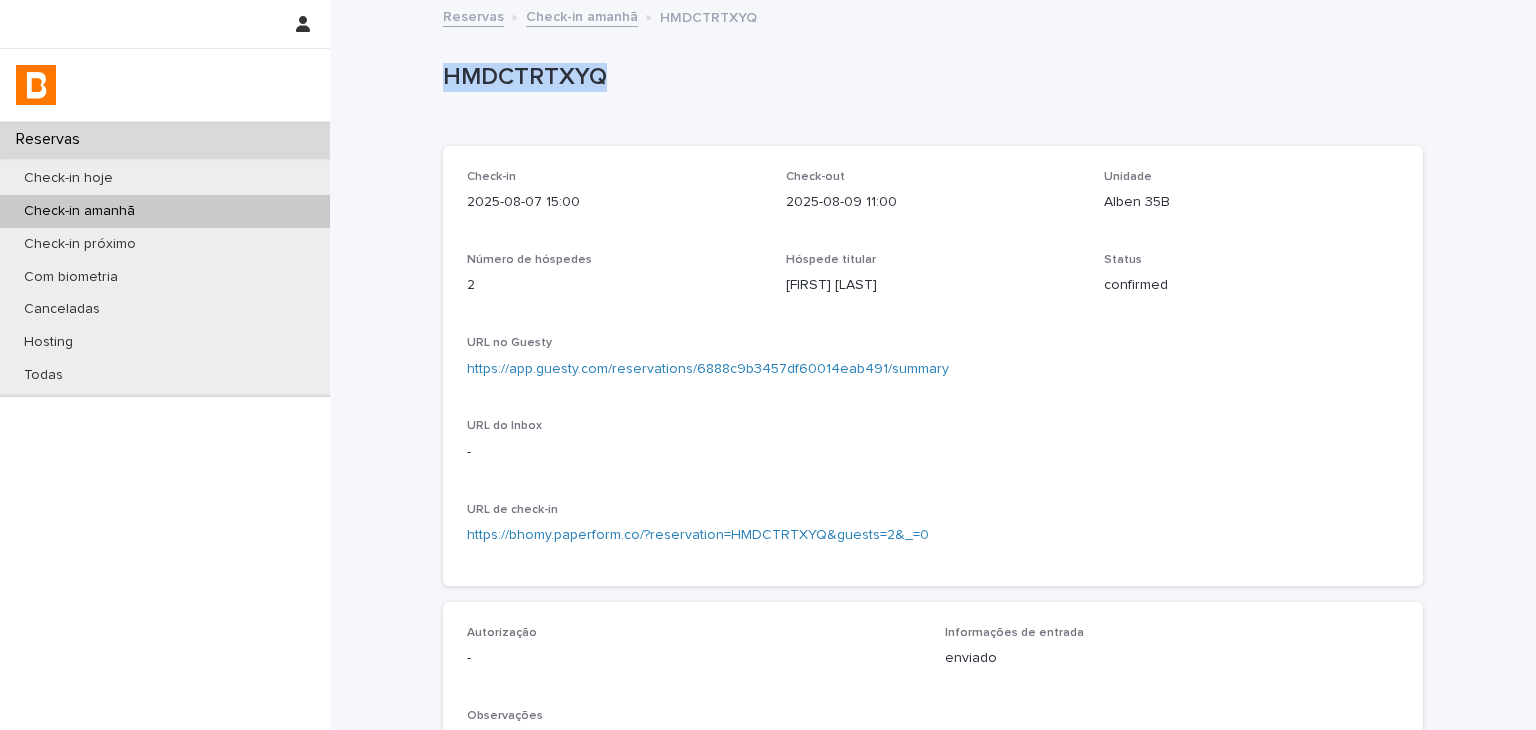 click on "HMDCTRTXYQ" at bounding box center (929, 77) 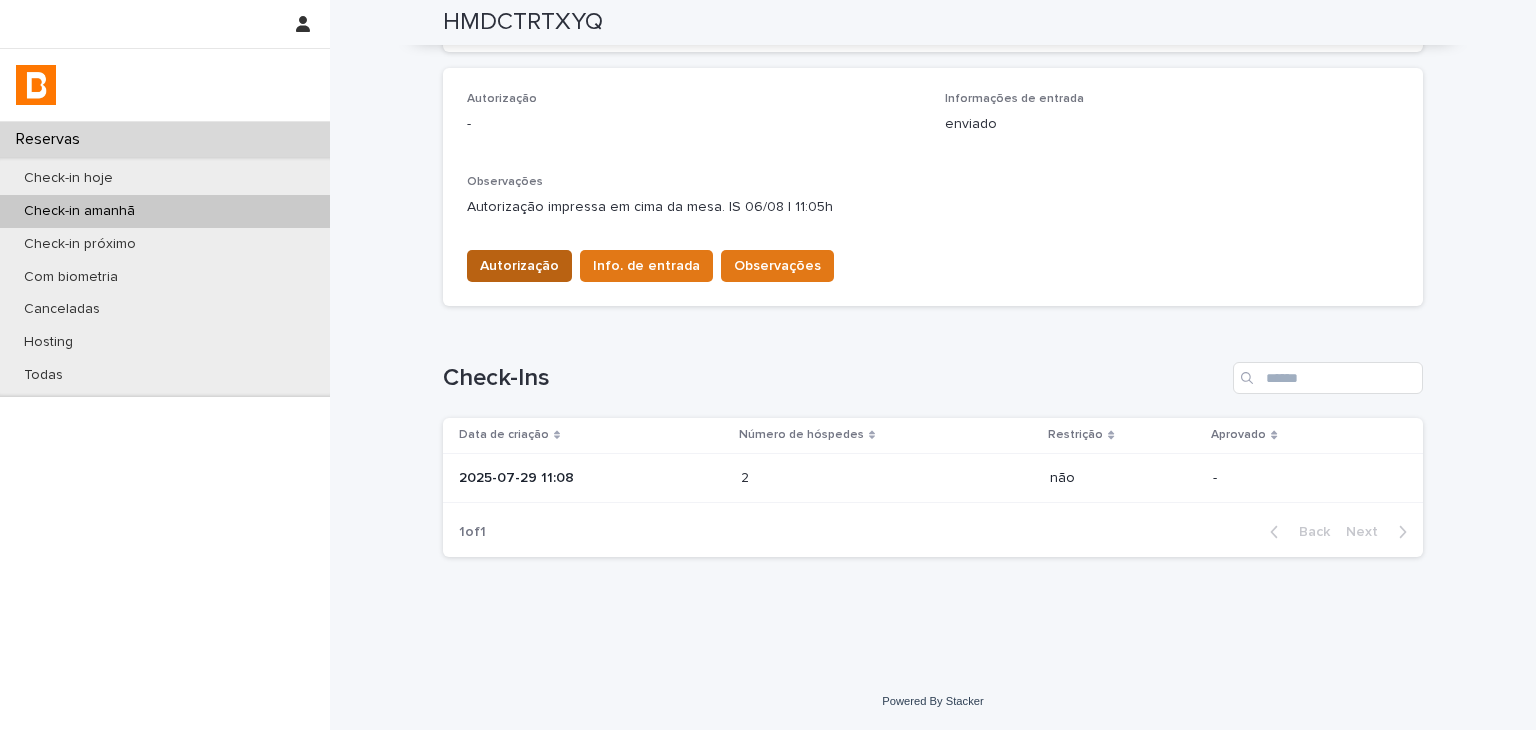 click on "Autorização" at bounding box center (519, 266) 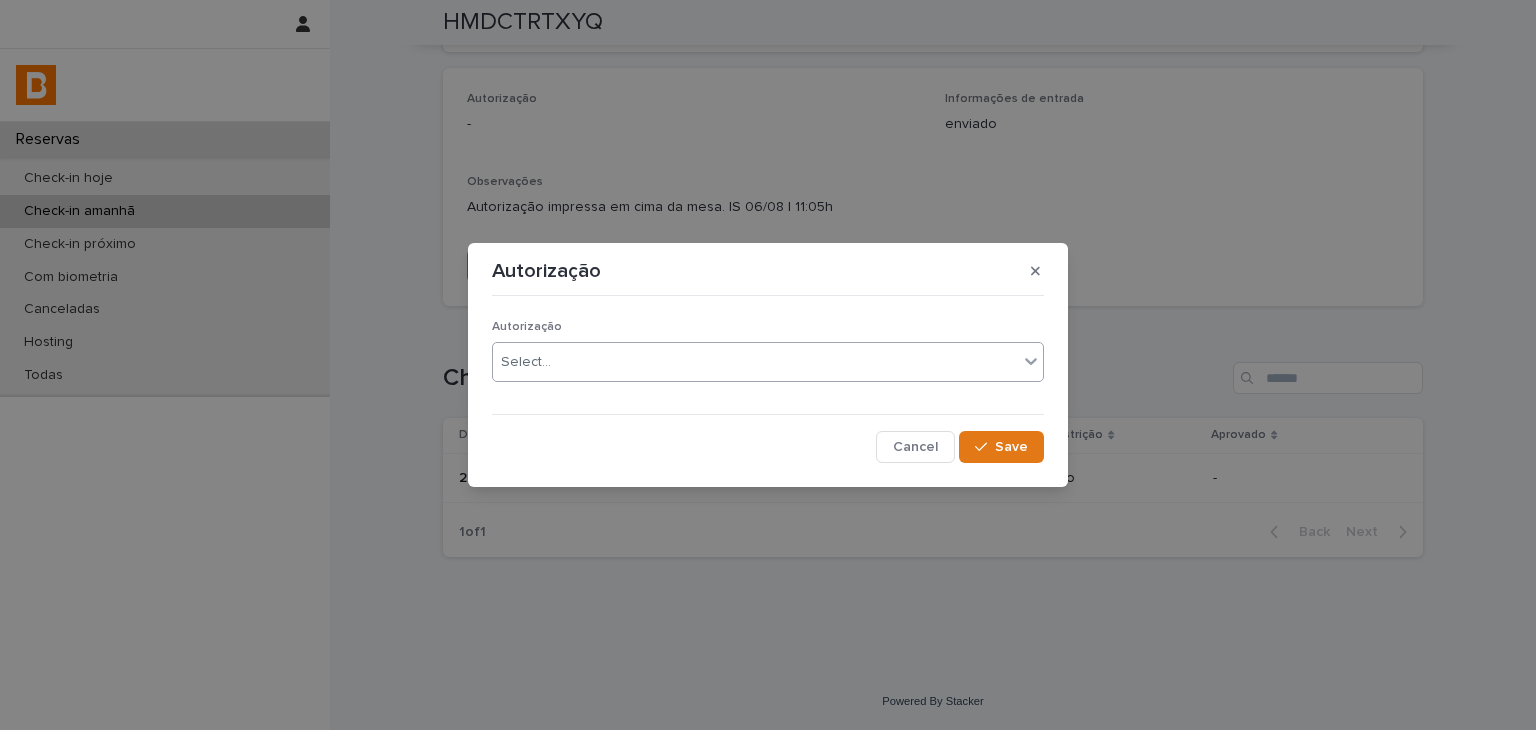 click on "Select..." at bounding box center (755, 362) 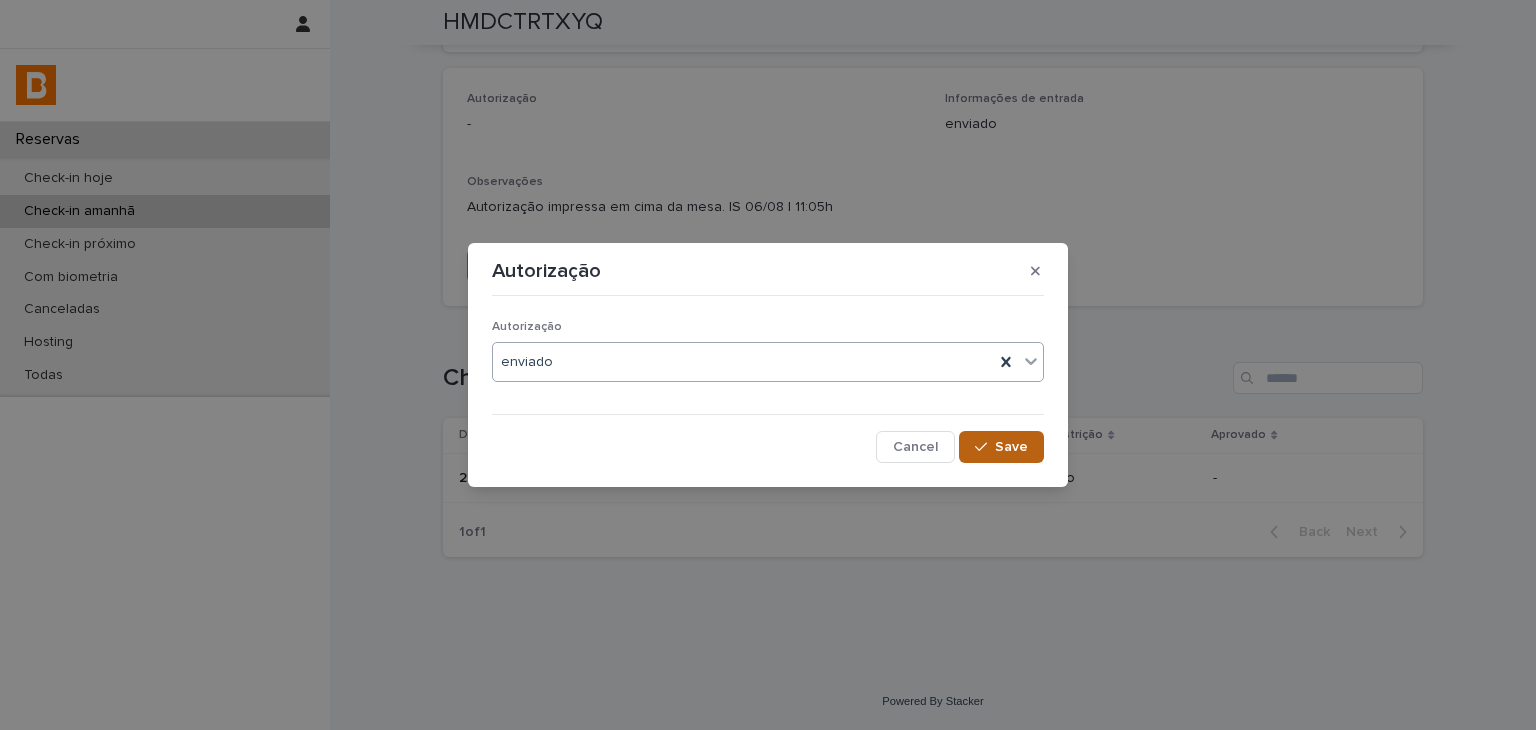 click on "Save" at bounding box center (1011, 447) 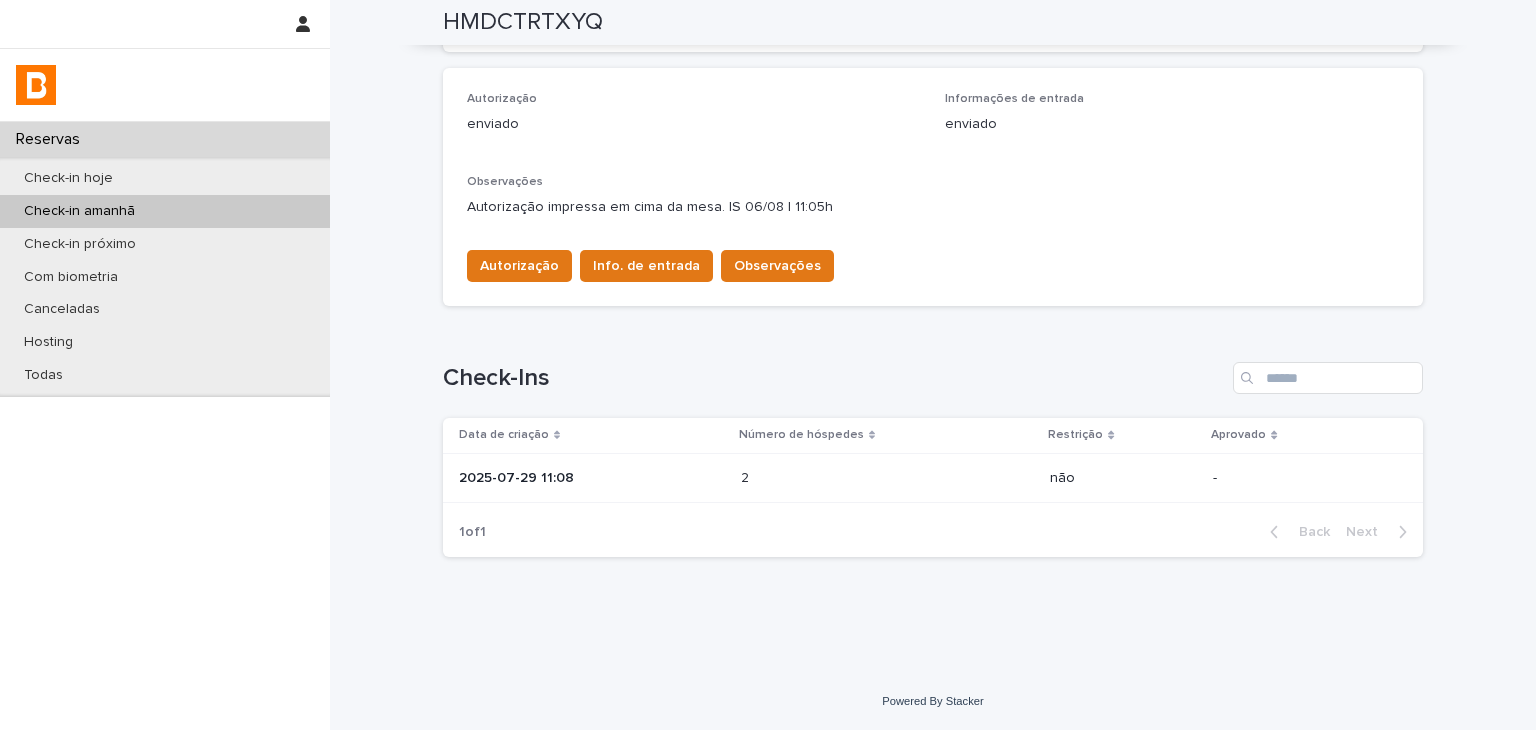 scroll, scrollTop: 0, scrollLeft: 0, axis: both 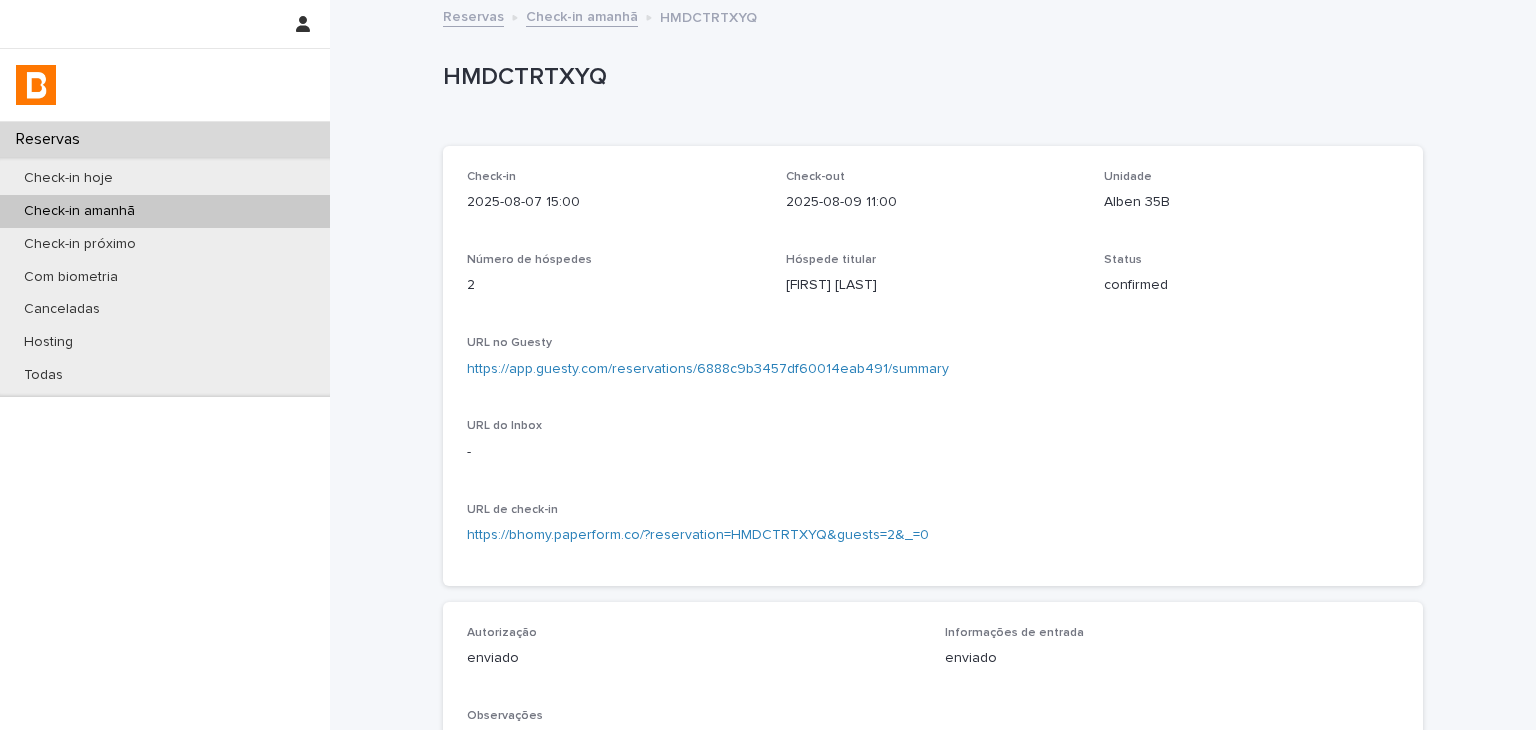 click on "HMDCTRTXYQ" at bounding box center (929, 77) 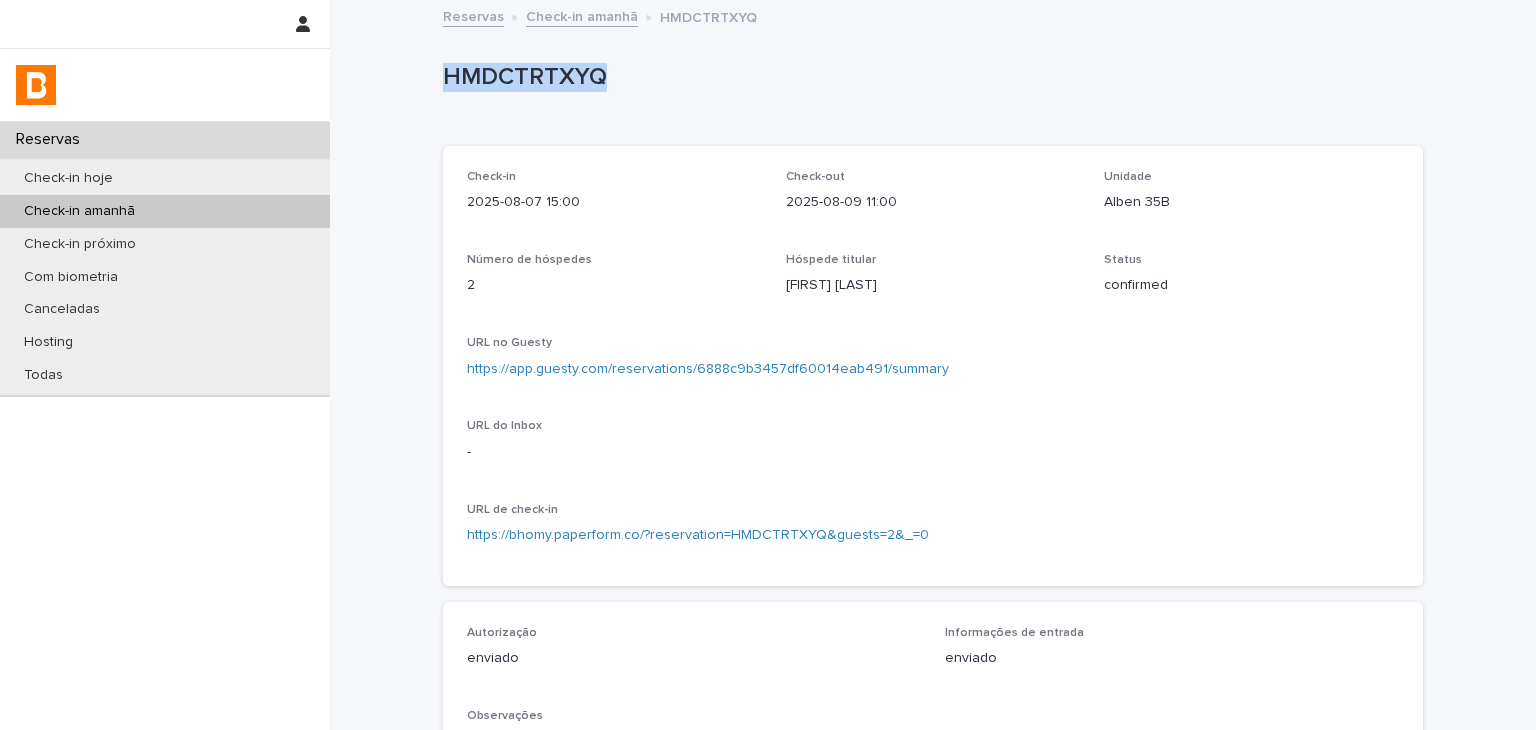 click on "HMDCTRTXYQ" at bounding box center (929, 77) 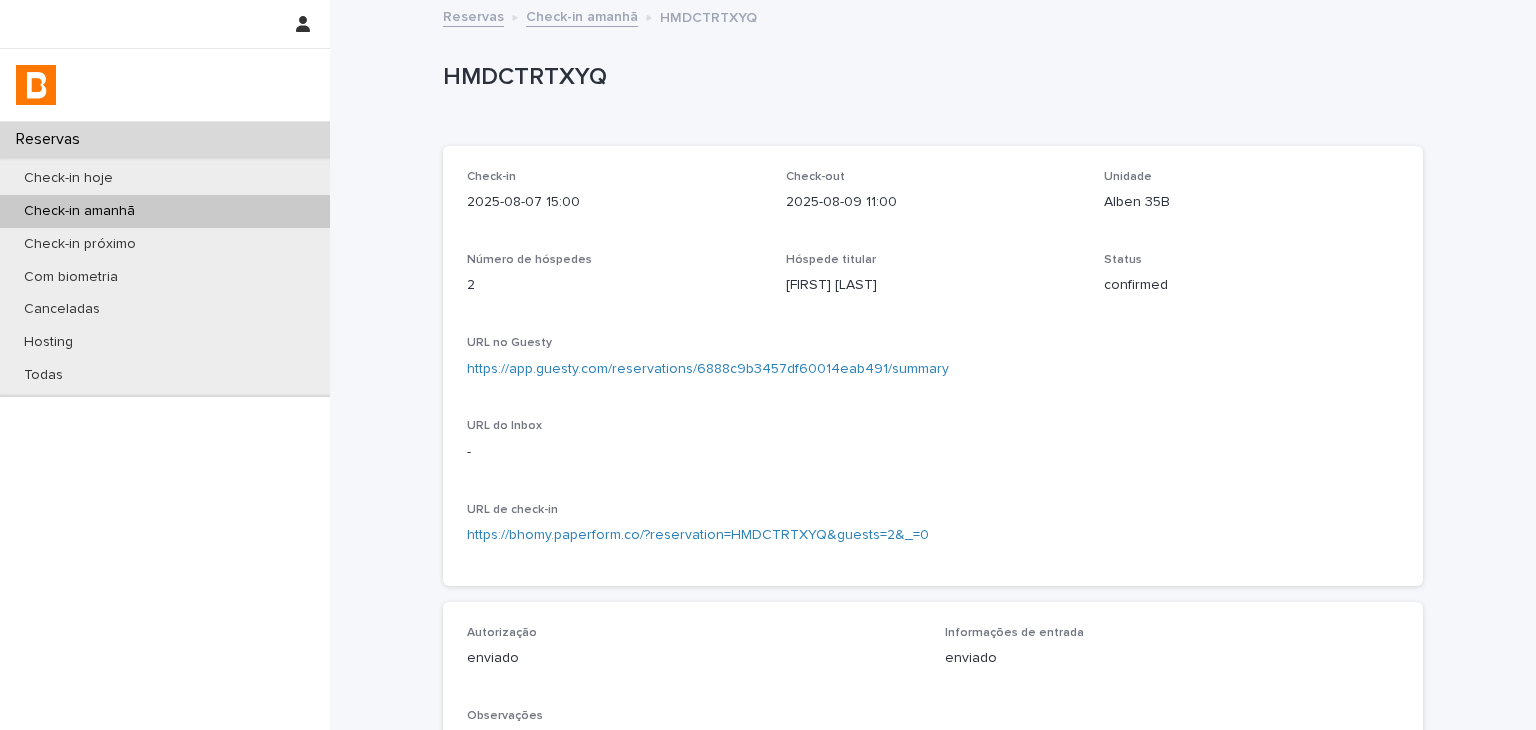 click on "Check-out 2025-08-09 11:00" at bounding box center [933, 199] 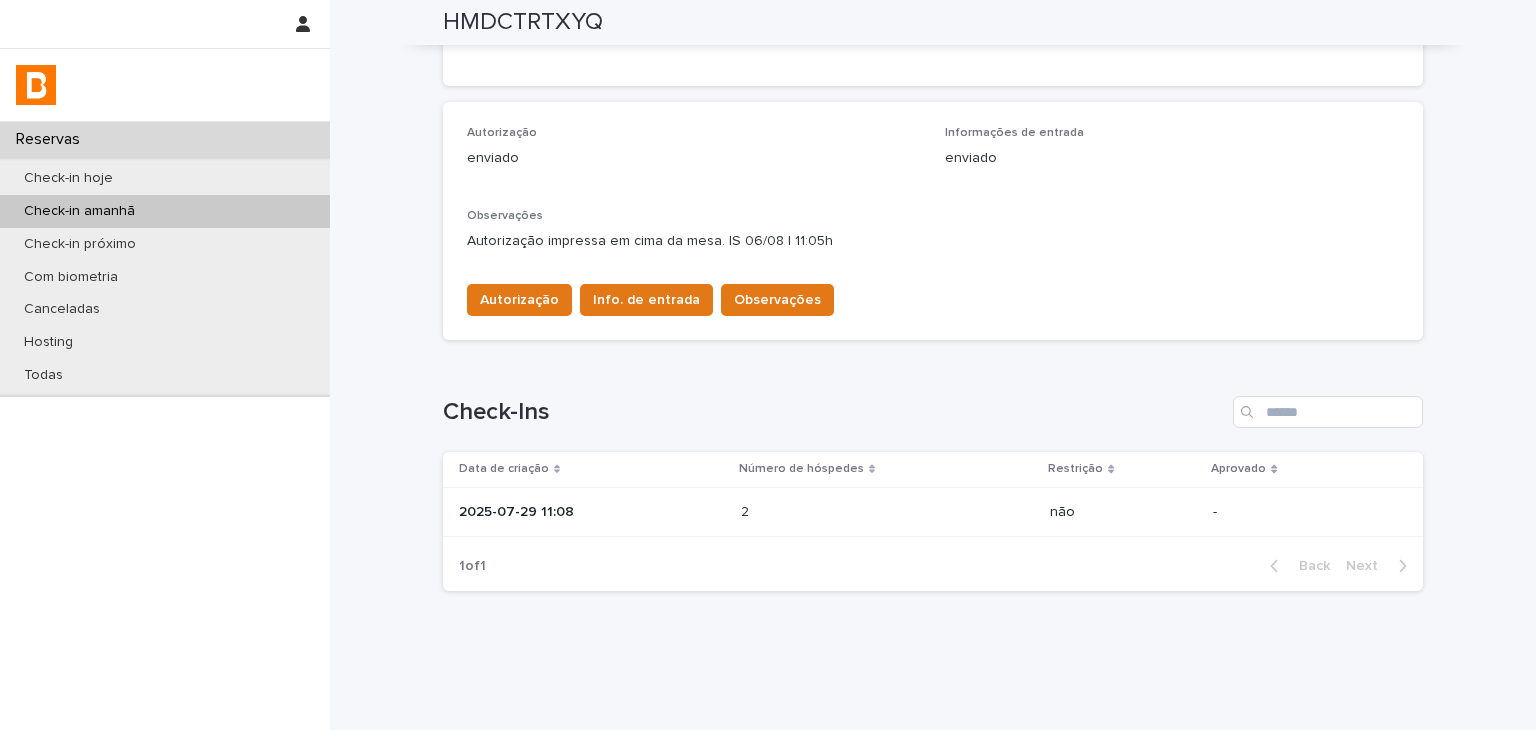 scroll, scrollTop: 200, scrollLeft: 0, axis: vertical 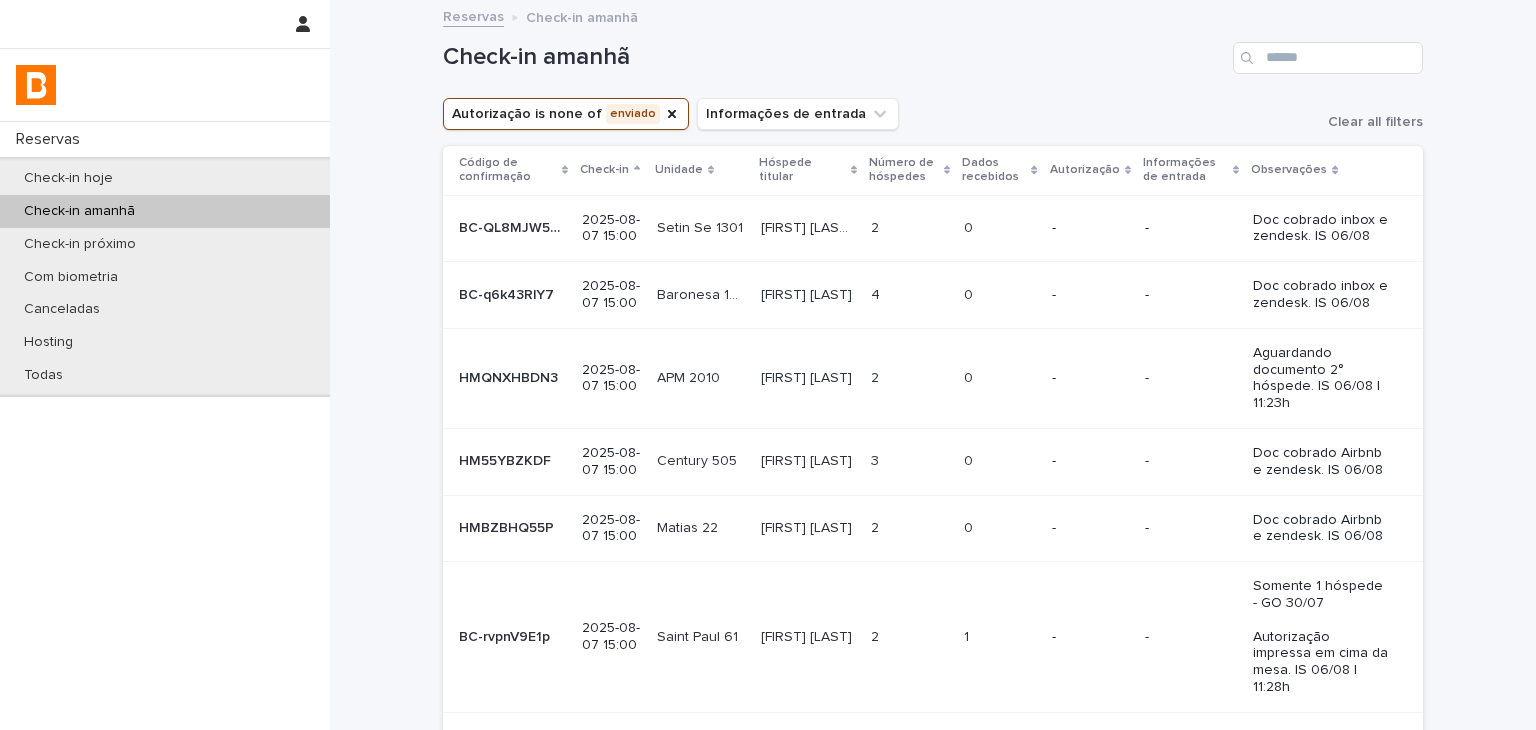 click on "1 1" at bounding box center (1000, 637) 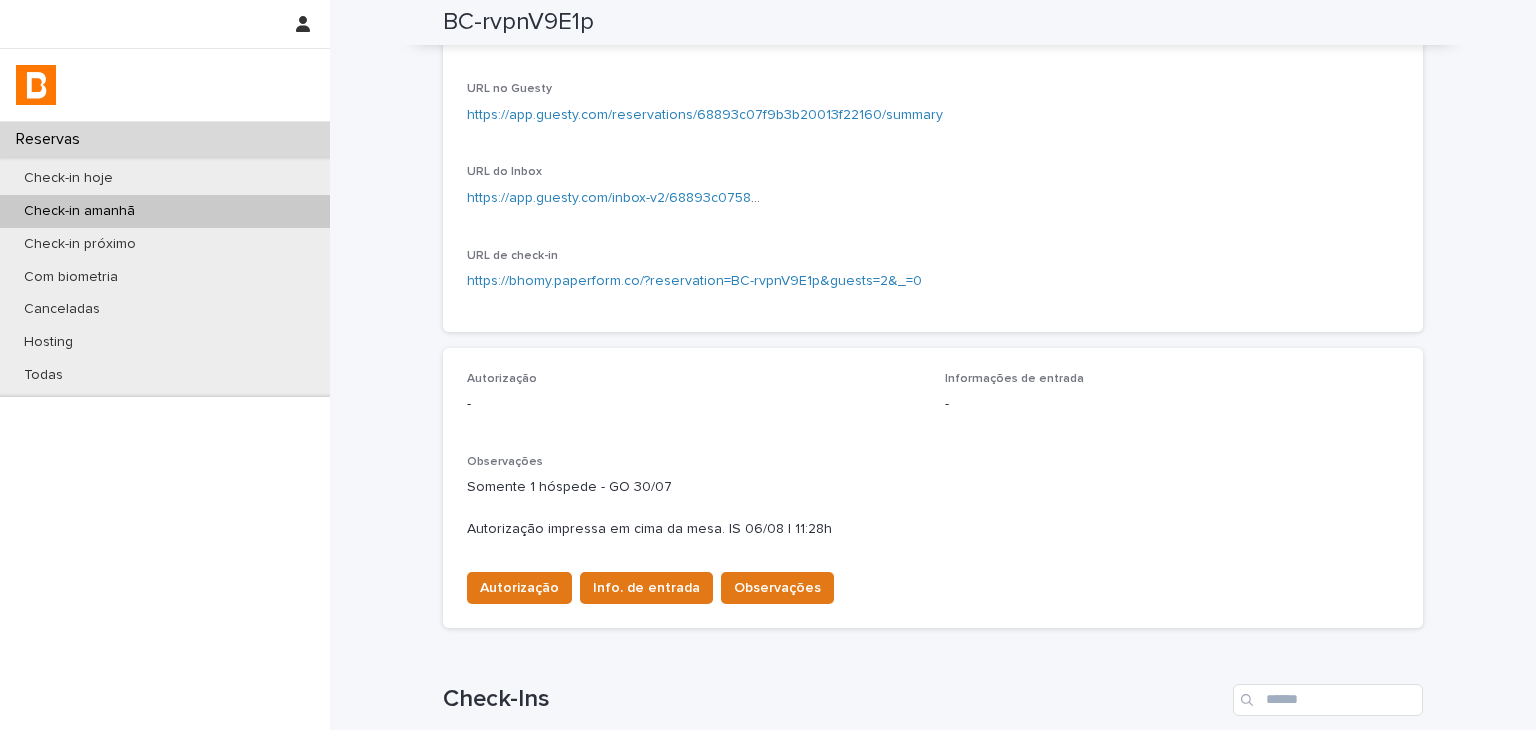 scroll, scrollTop: 0, scrollLeft: 0, axis: both 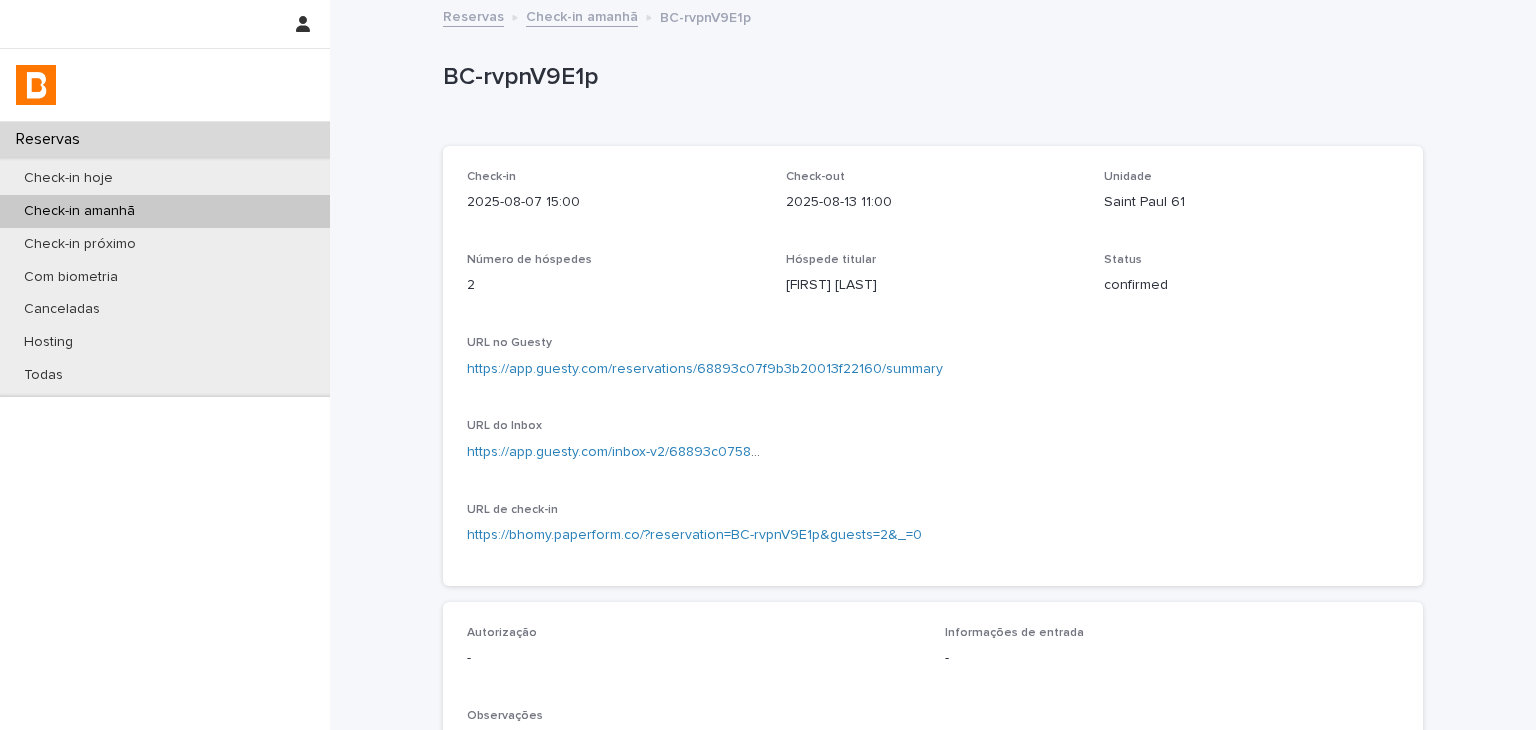 click on "https://app.guesty.com/reservations/68893c07f9b3b20013f22160/summary" at bounding box center (933, 369) 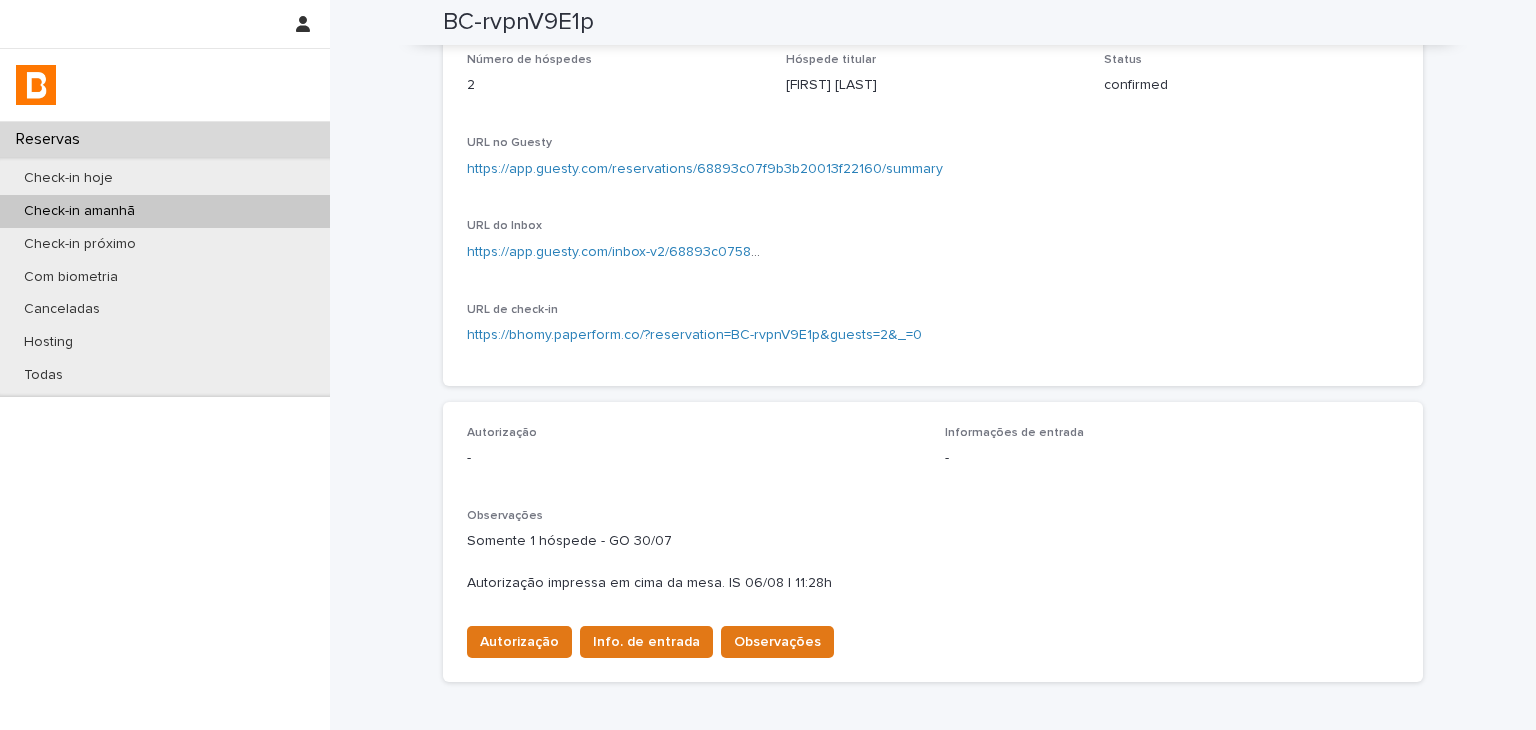 scroll, scrollTop: 500, scrollLeft: 0, axis: vertical 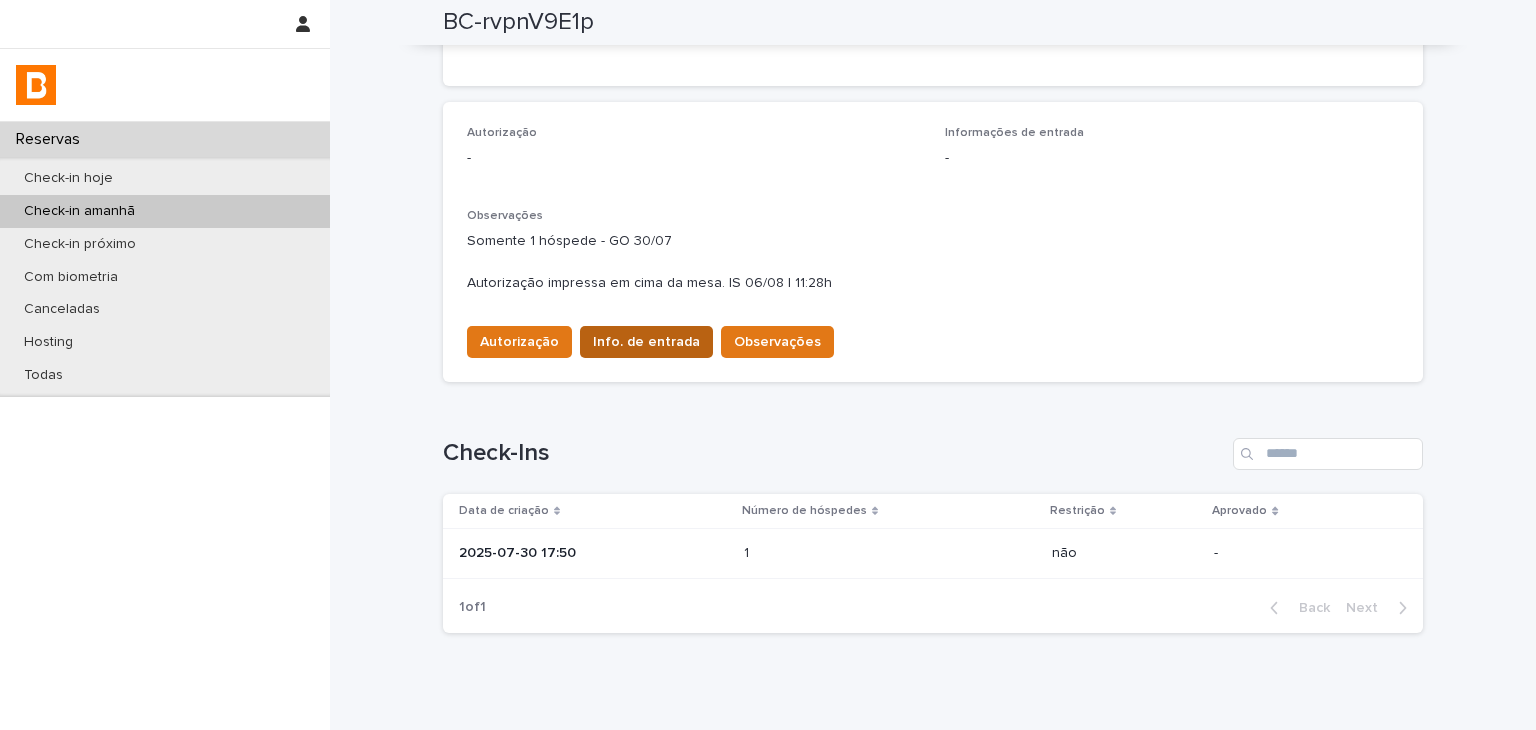 click on "Info. de entrada" at bounding box center (646, 342) 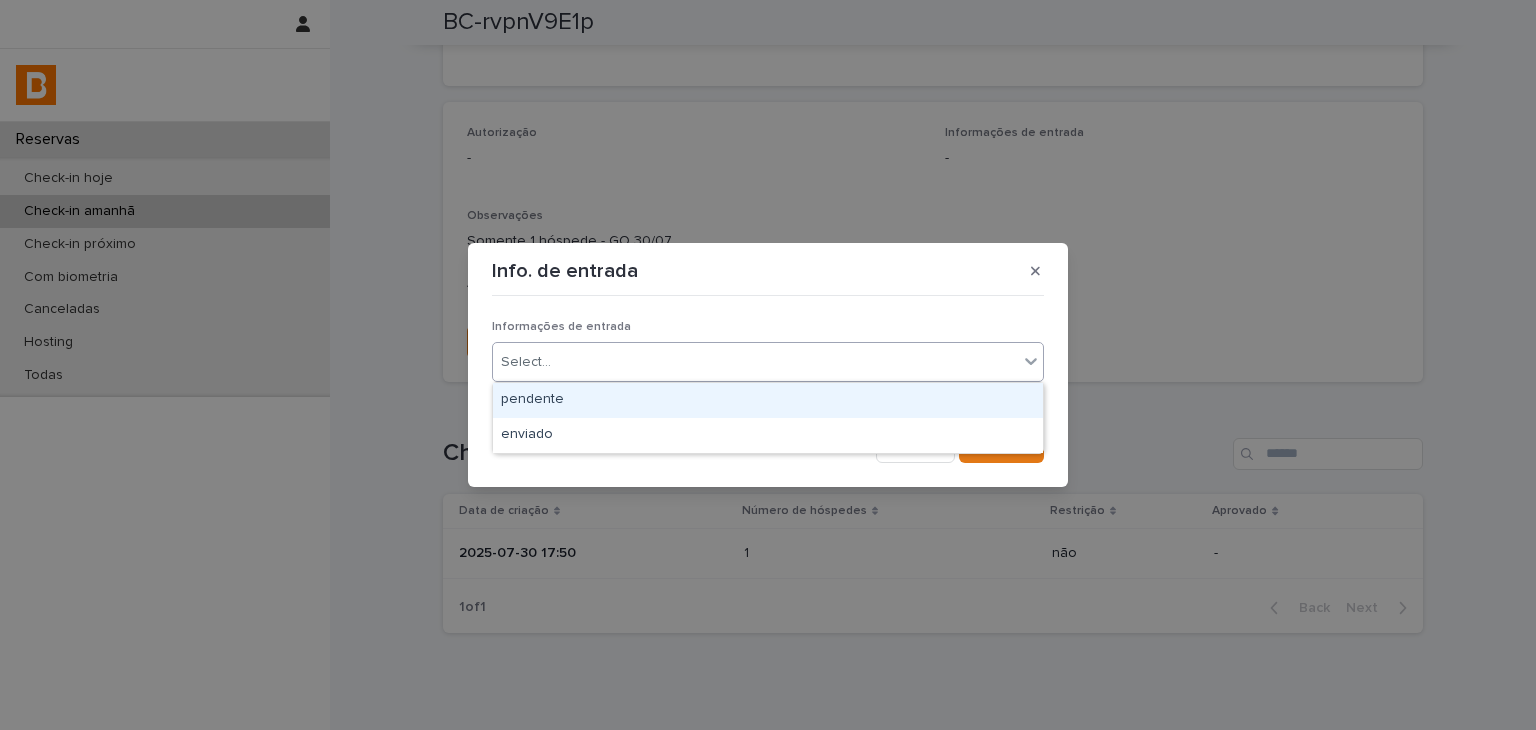 click on "Select..." at bounding box center [755, 362] 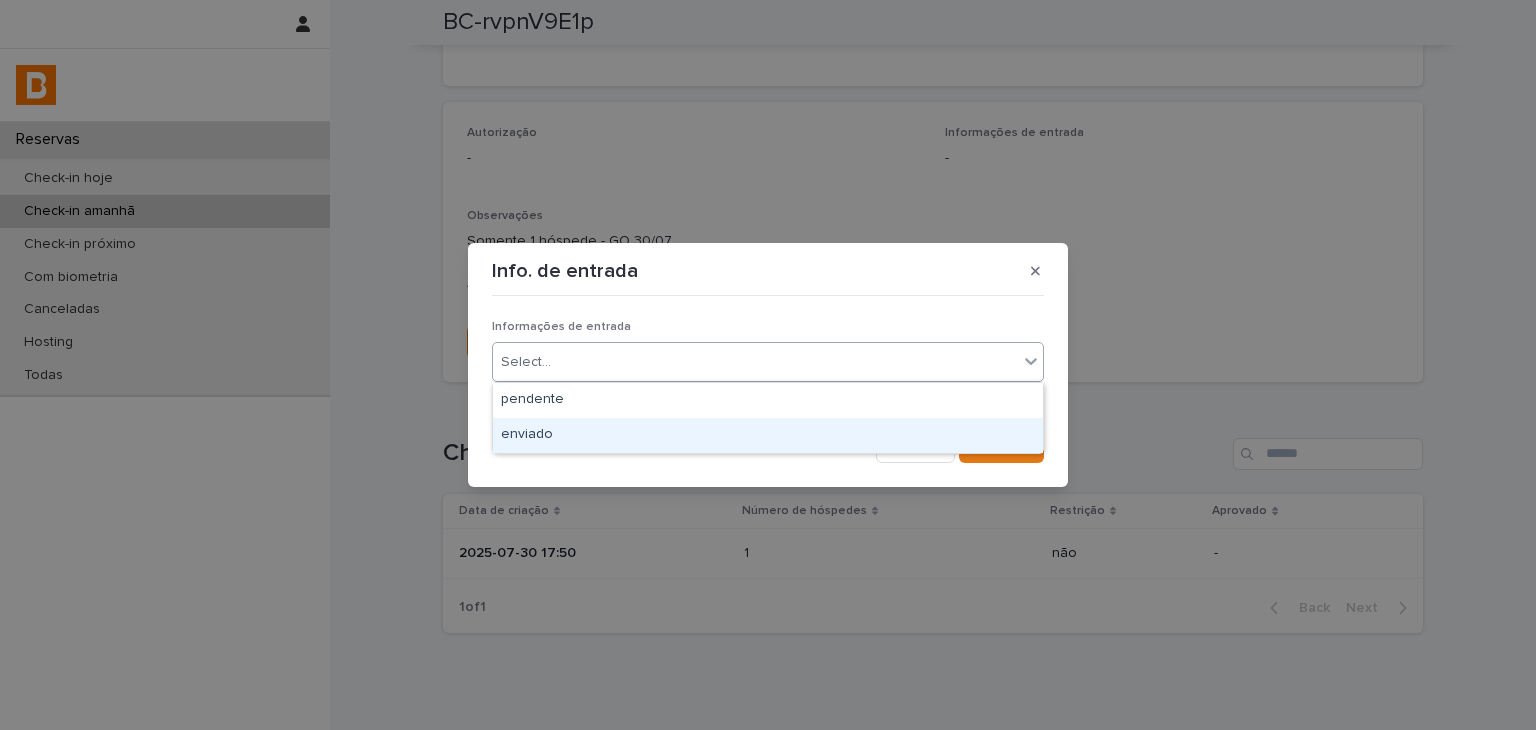 click on "enviado" at bounding box center [768, 435] 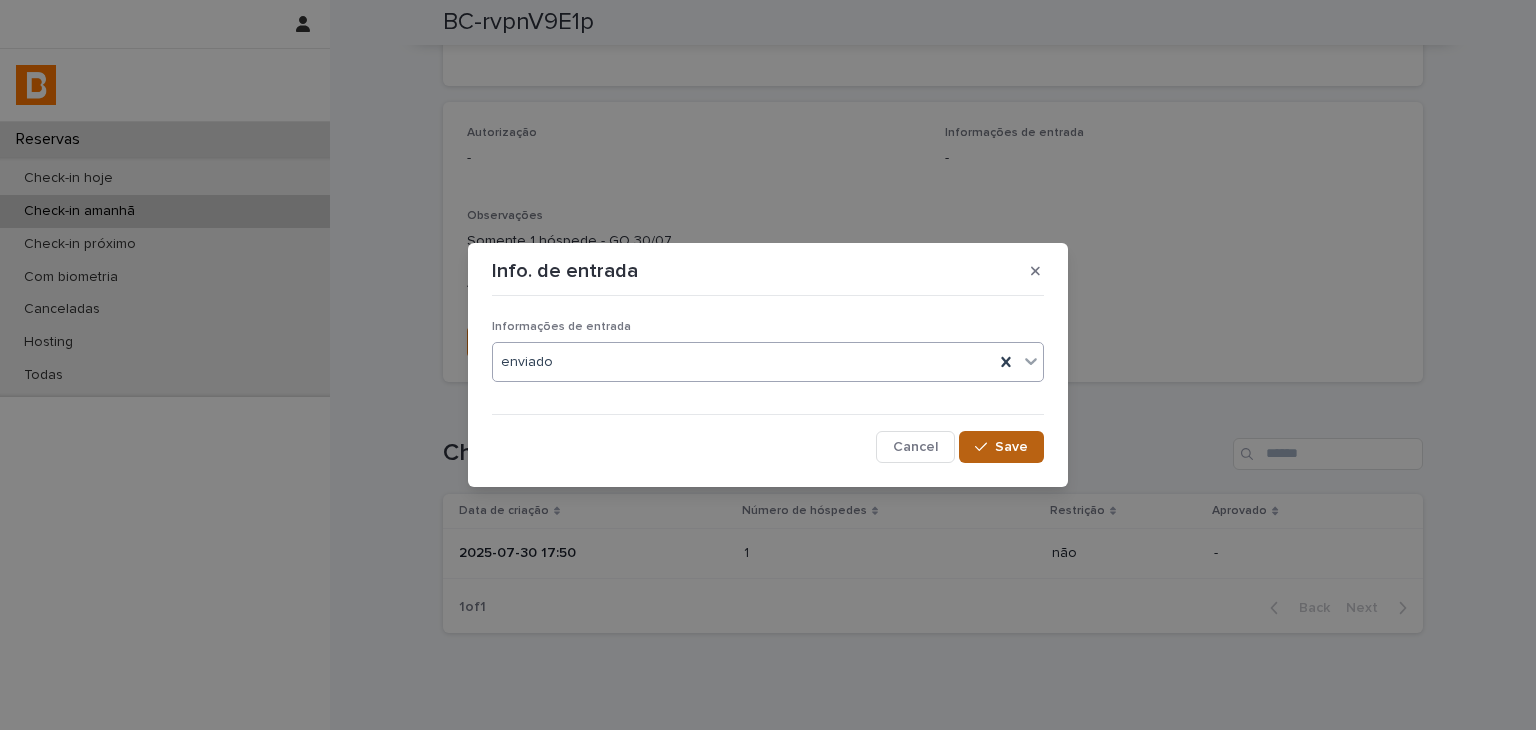 click on "Save" at bounding box center (1001, 447) 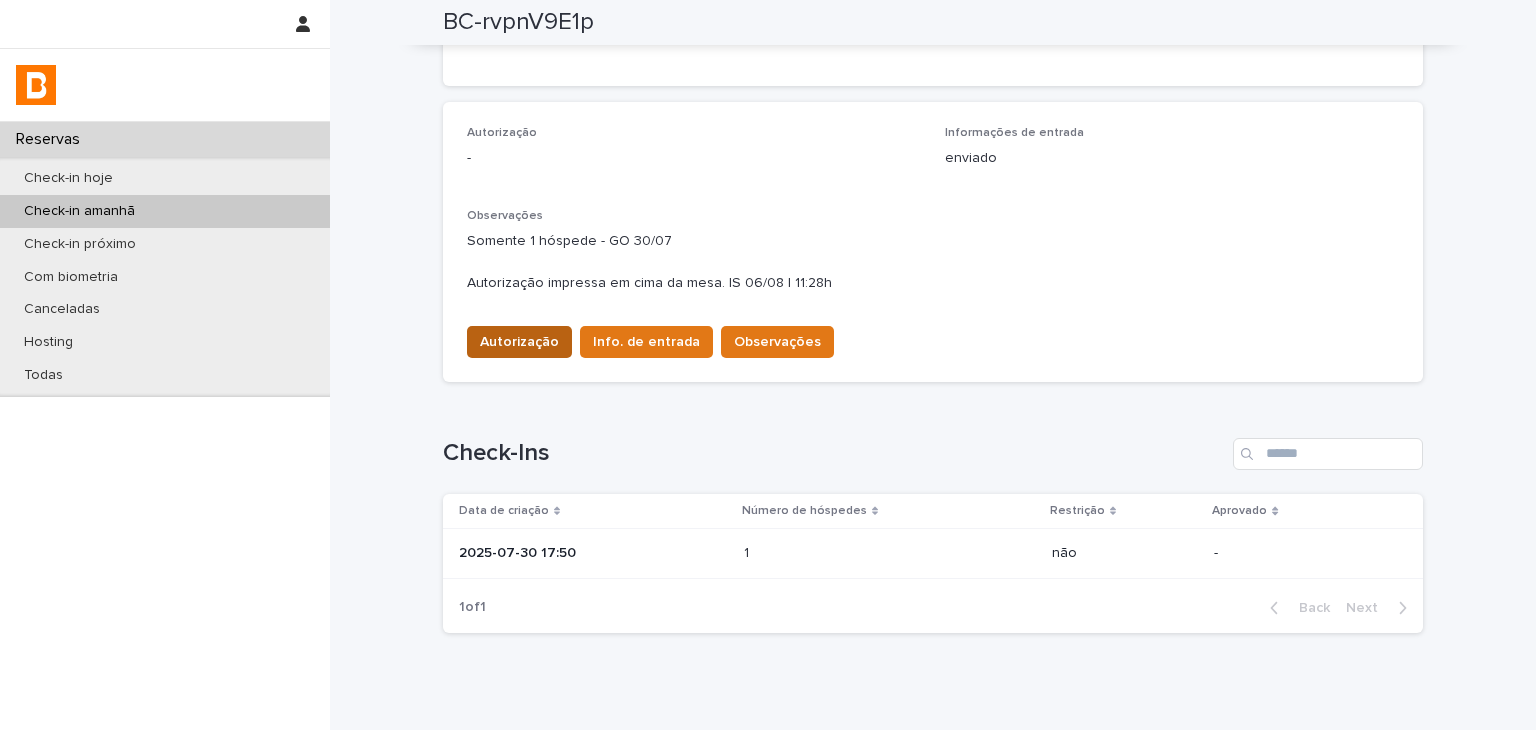click on "Autorização" at bounding box center (519, 342) 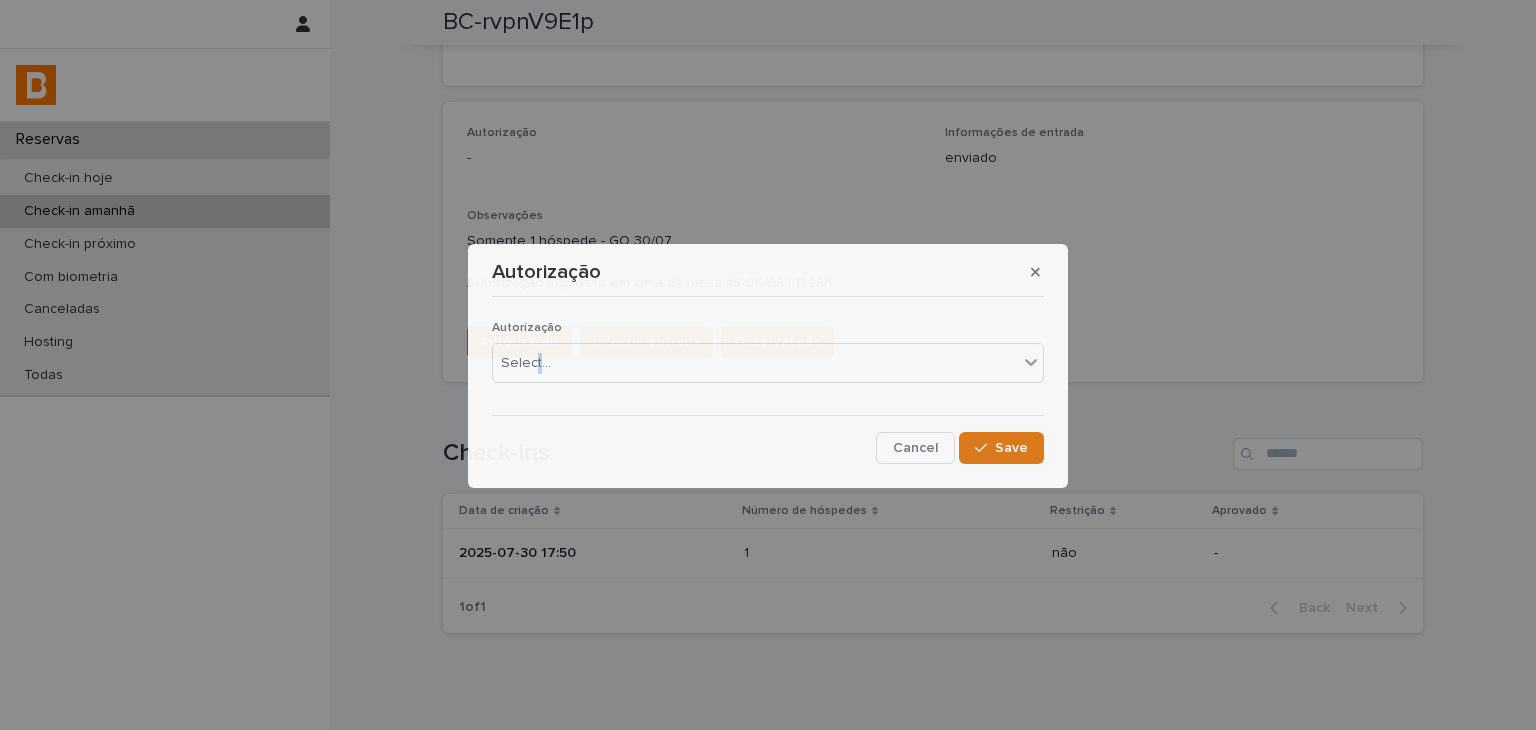 click on "Autorização Select..." at bounding box center (768, 360) 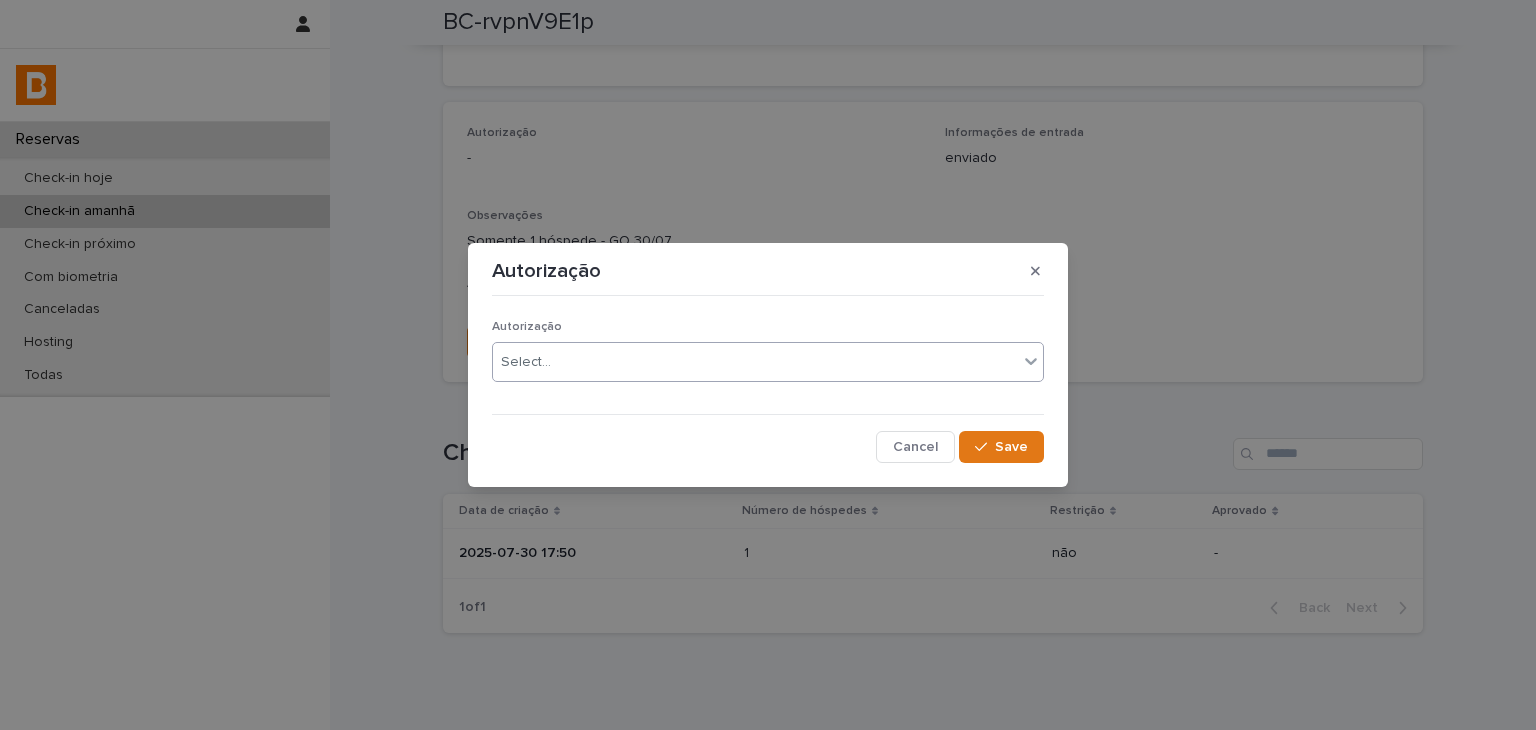 click on "Select..." at bounding box center [526, 362] 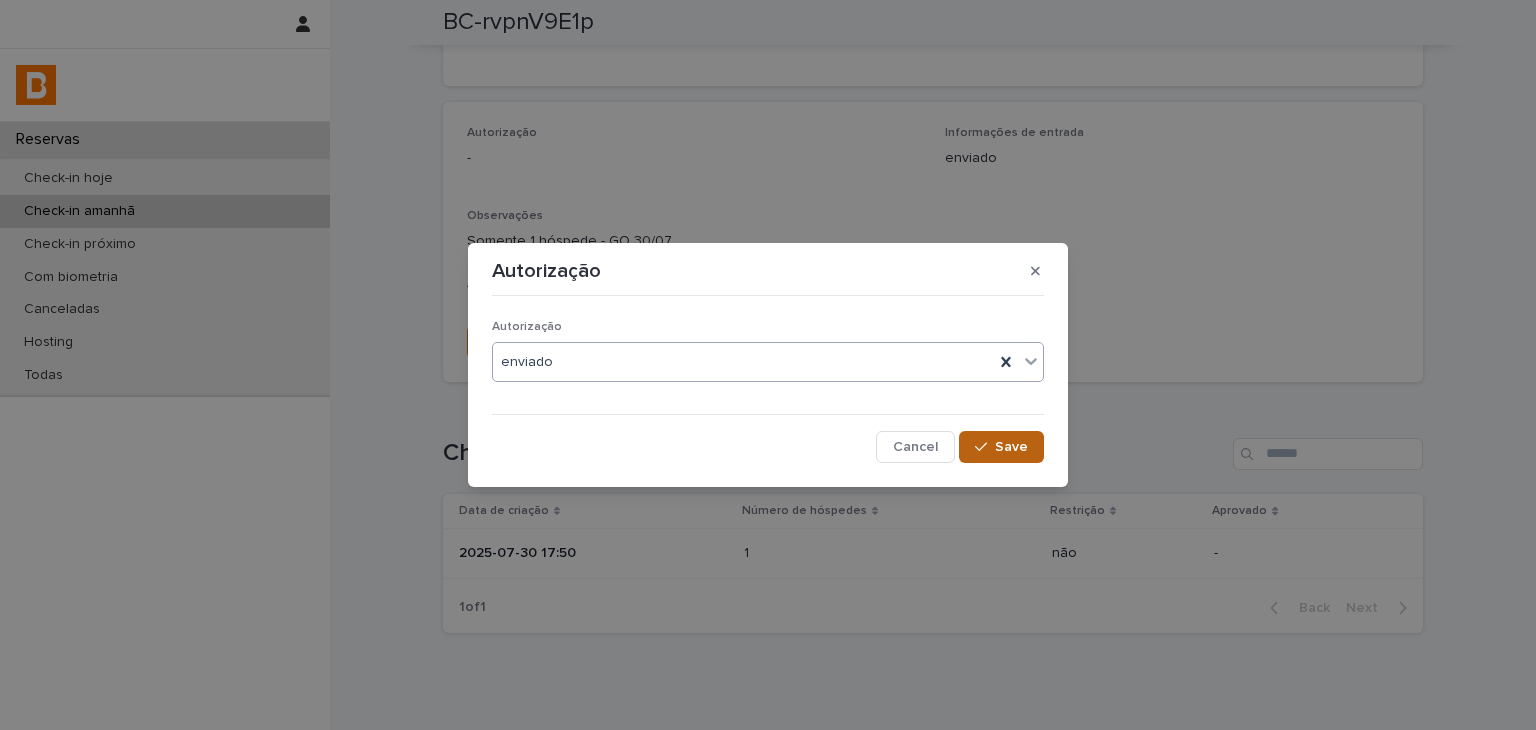 click on "Save" at bounding box center [1011, 447] 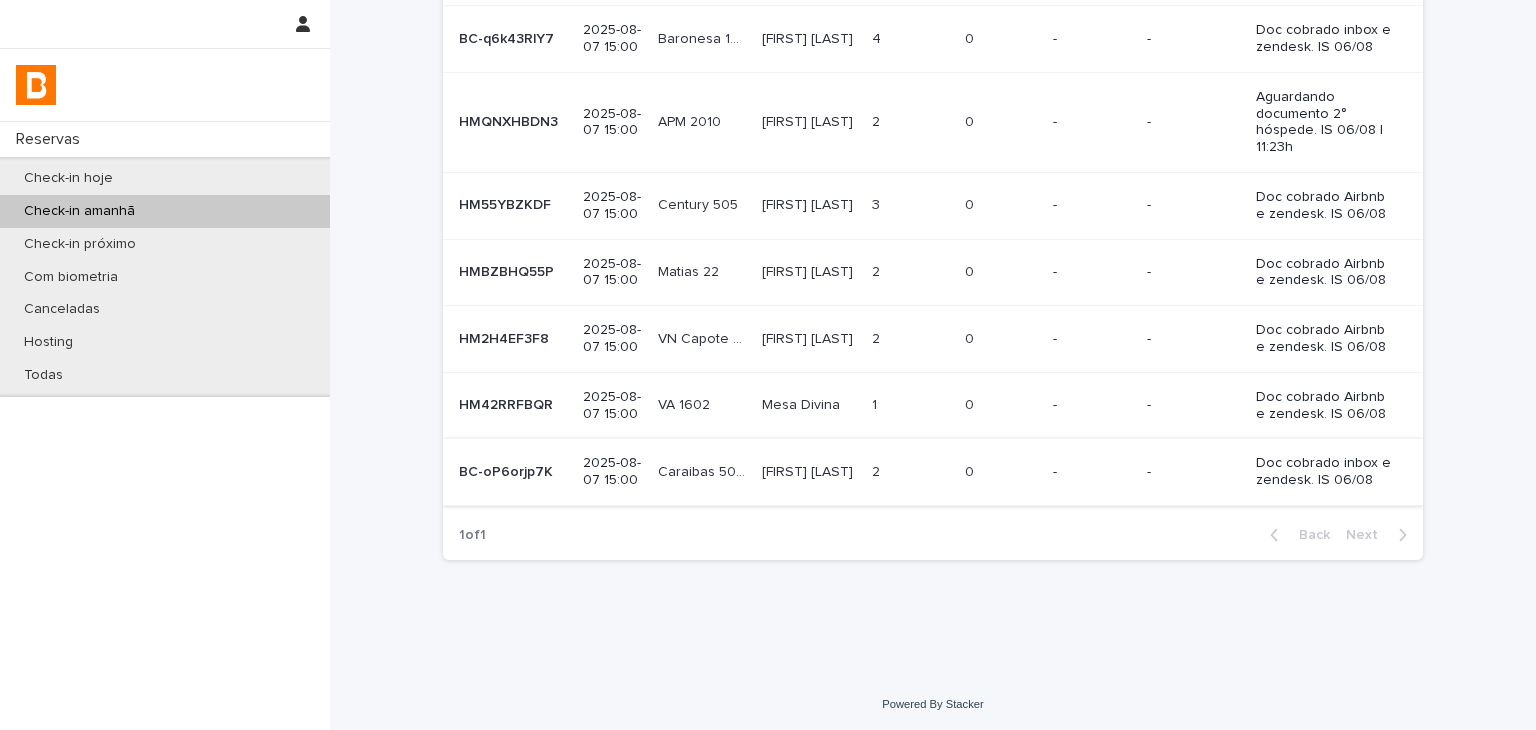 scroll, scrollTop: 156, scrollLeft: 0, axis: vertical 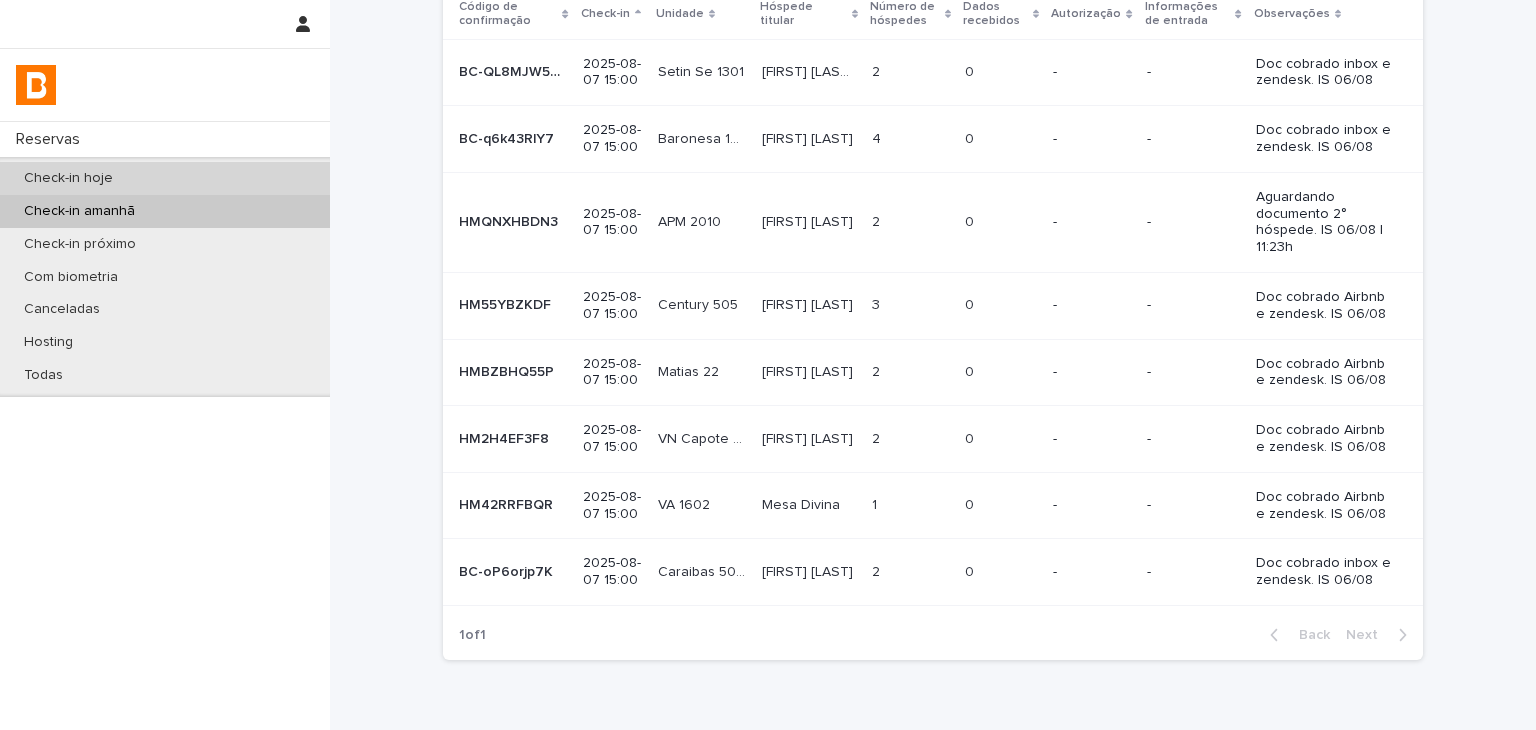 click on "Check-in hoje" at bounding box center [165, 178] 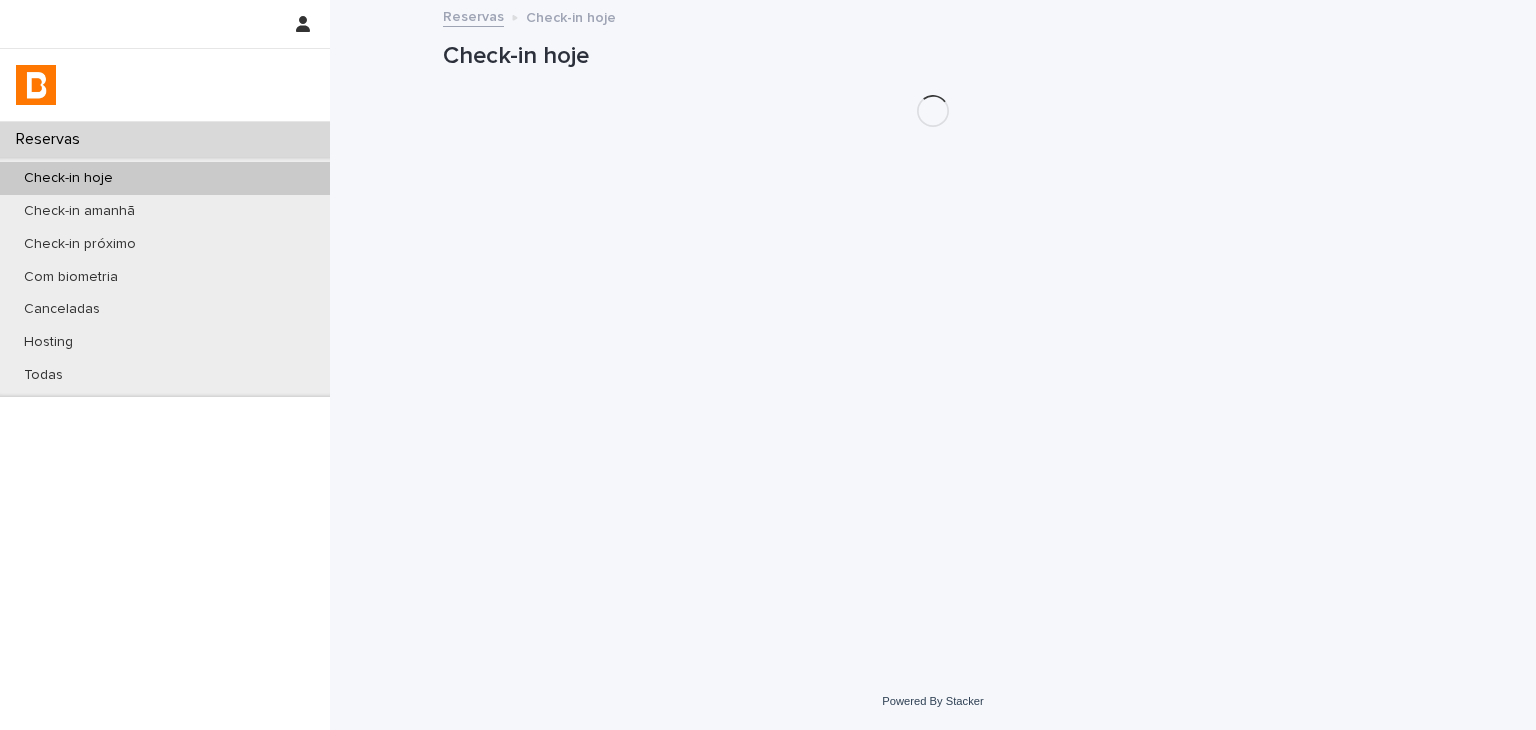 scroll, scrollTop: 0, scrollLeft: 0, axis: both 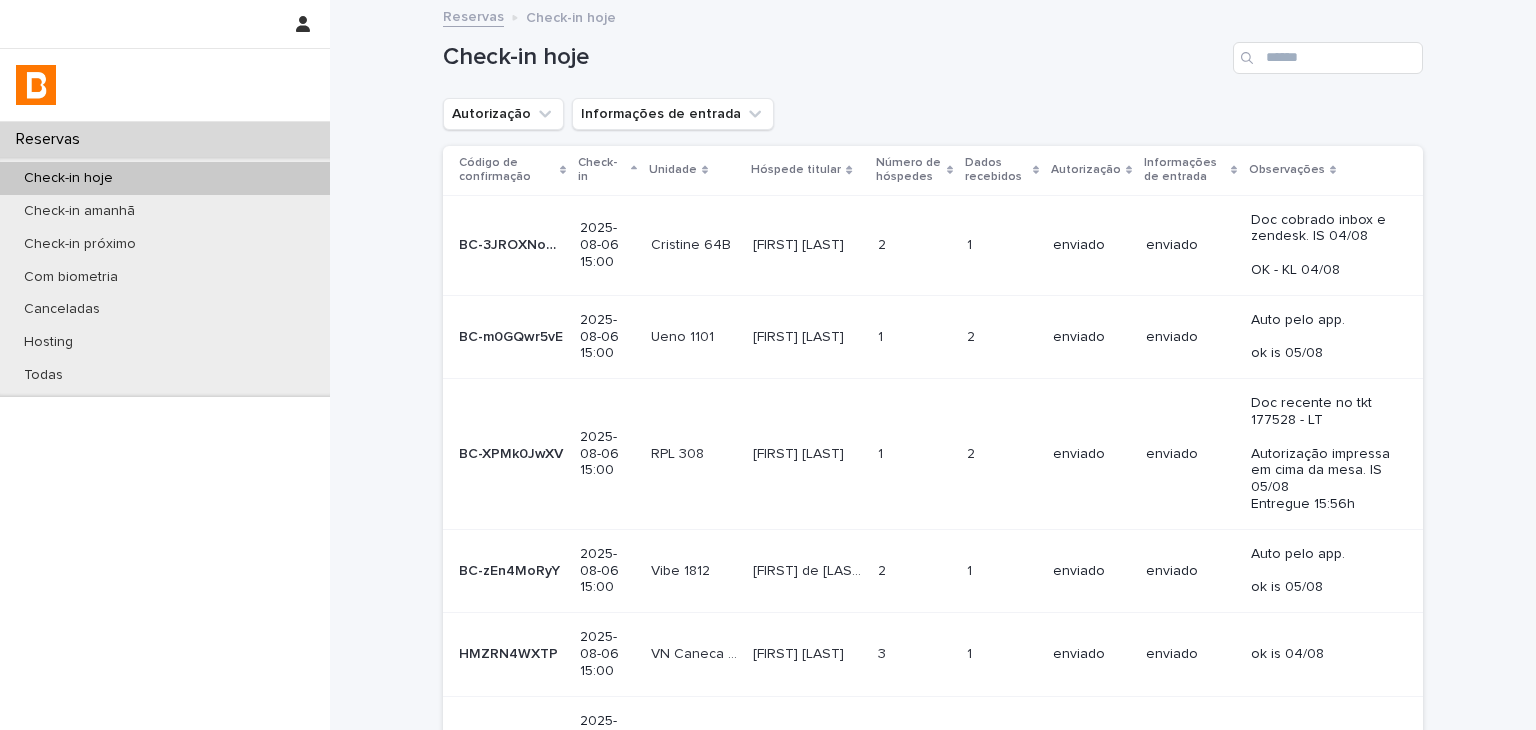 click on "Autorização Informações de entrada" at bounding box center [608, 114] 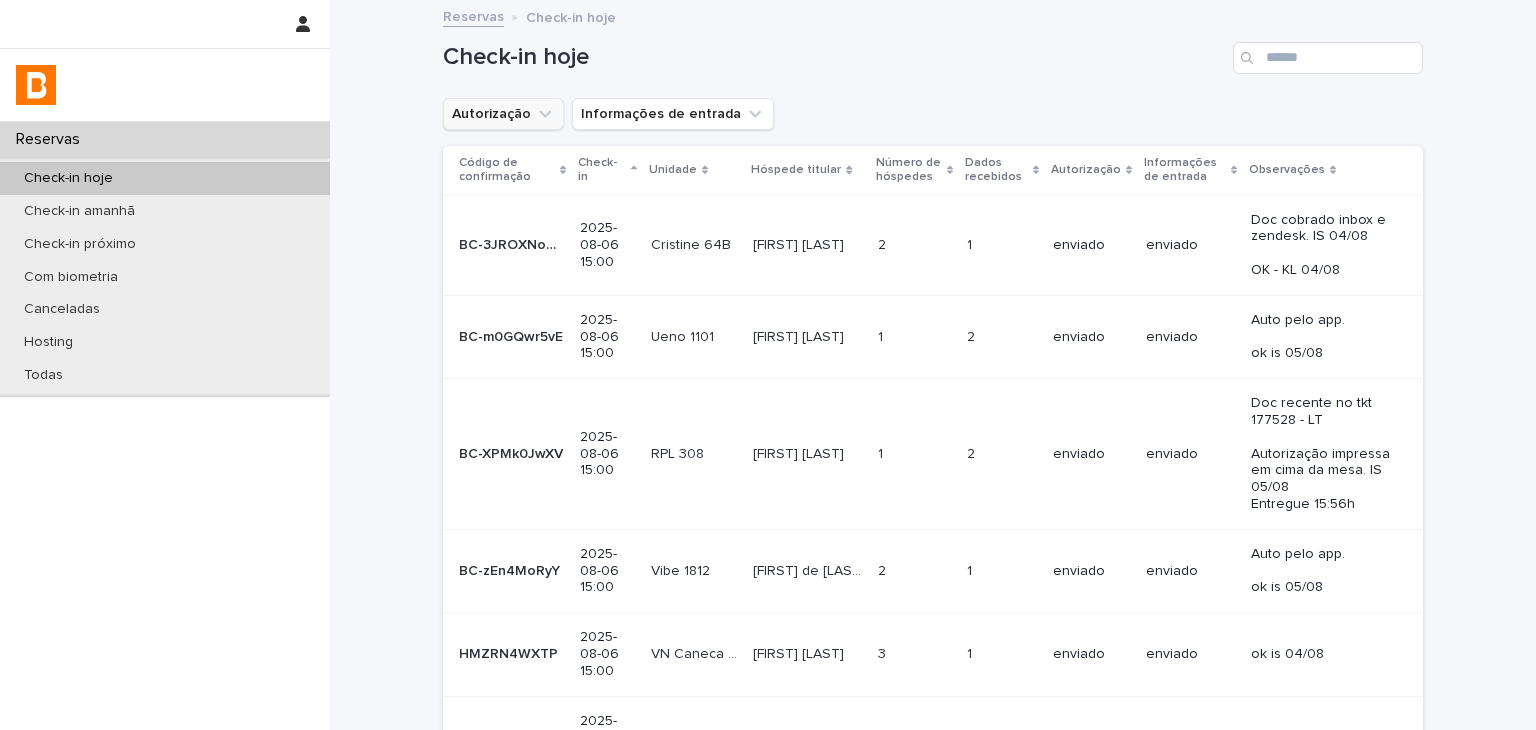 click on "Autorização" at bounding box center (503, 114) 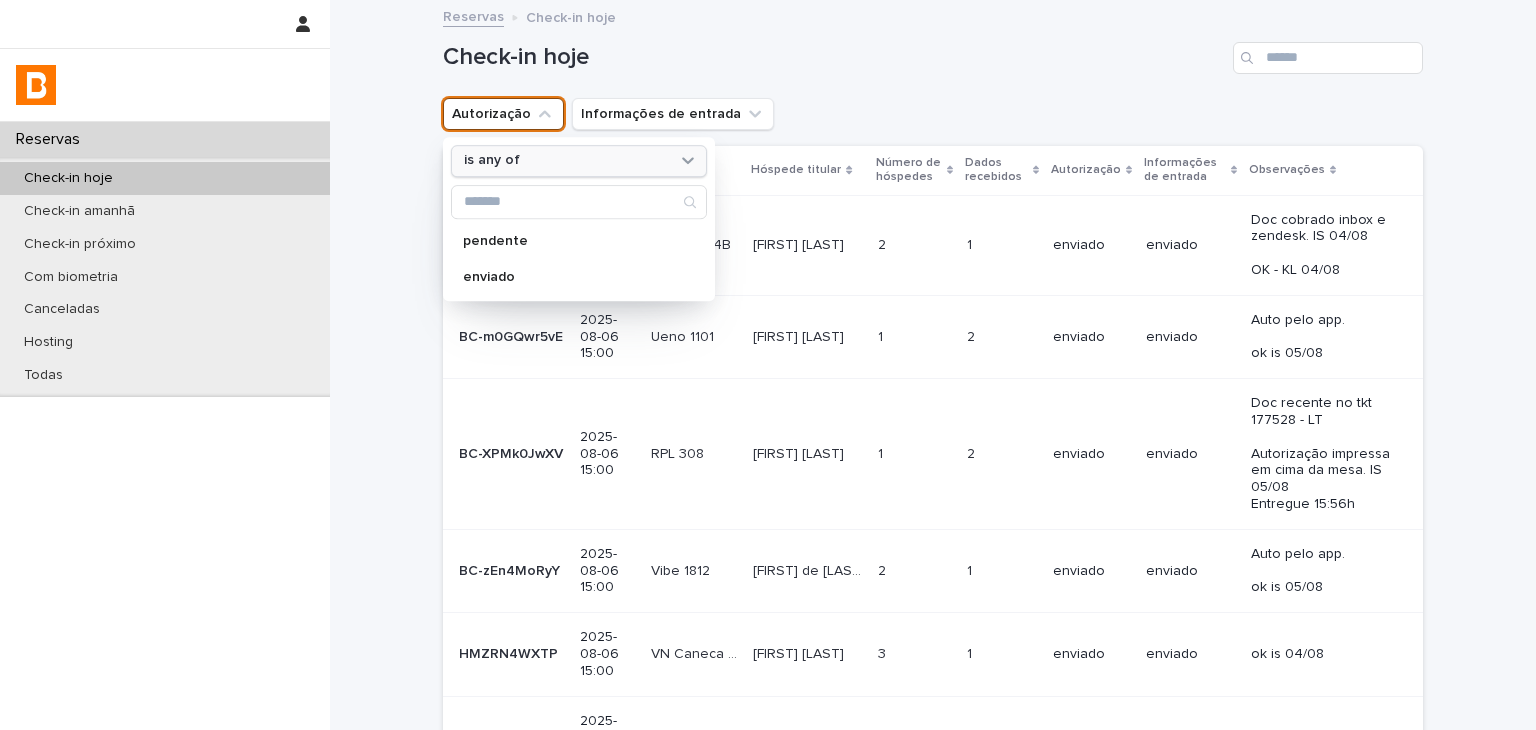 click on "is any of" at bounding box center (492, 161) 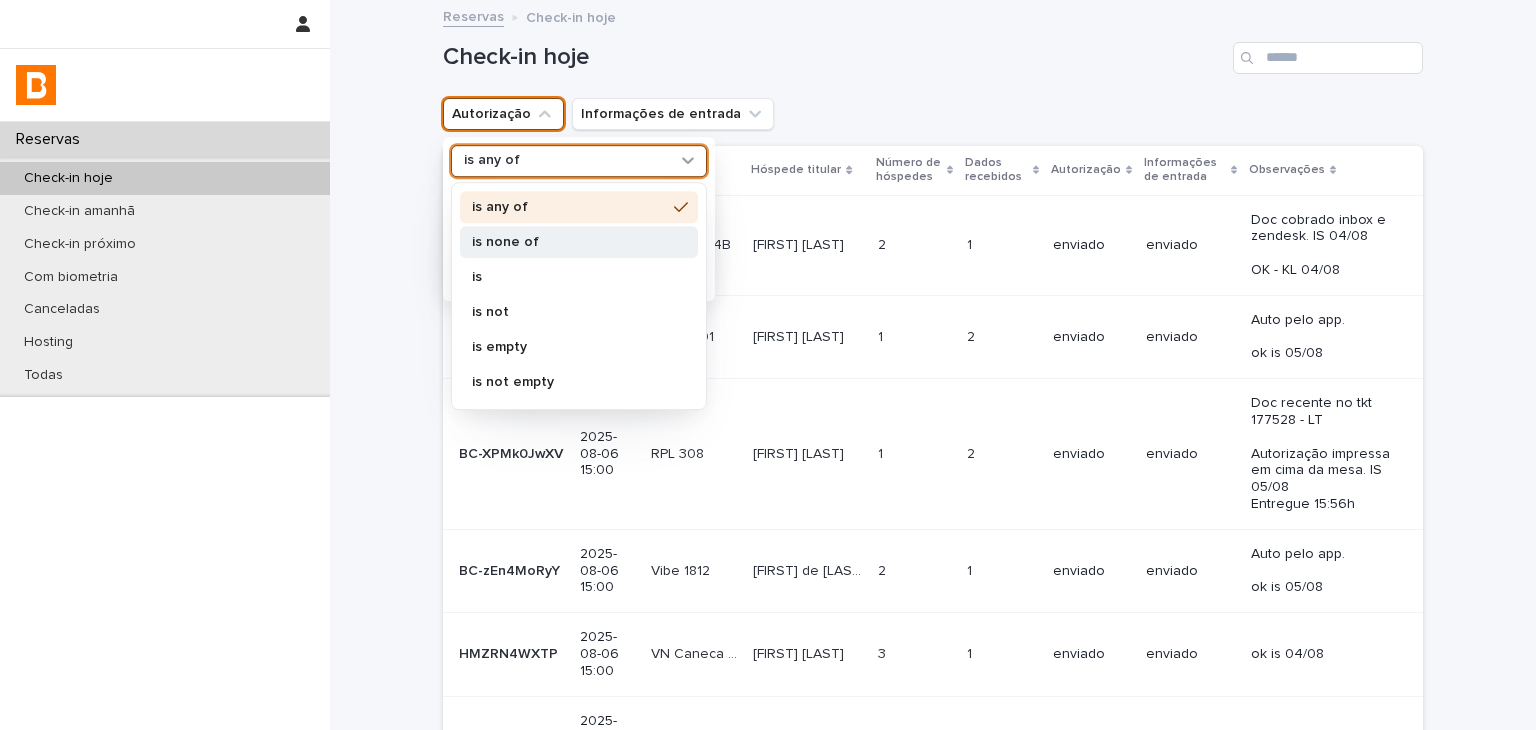 click on "is none of" at bounding box center [569, 242] 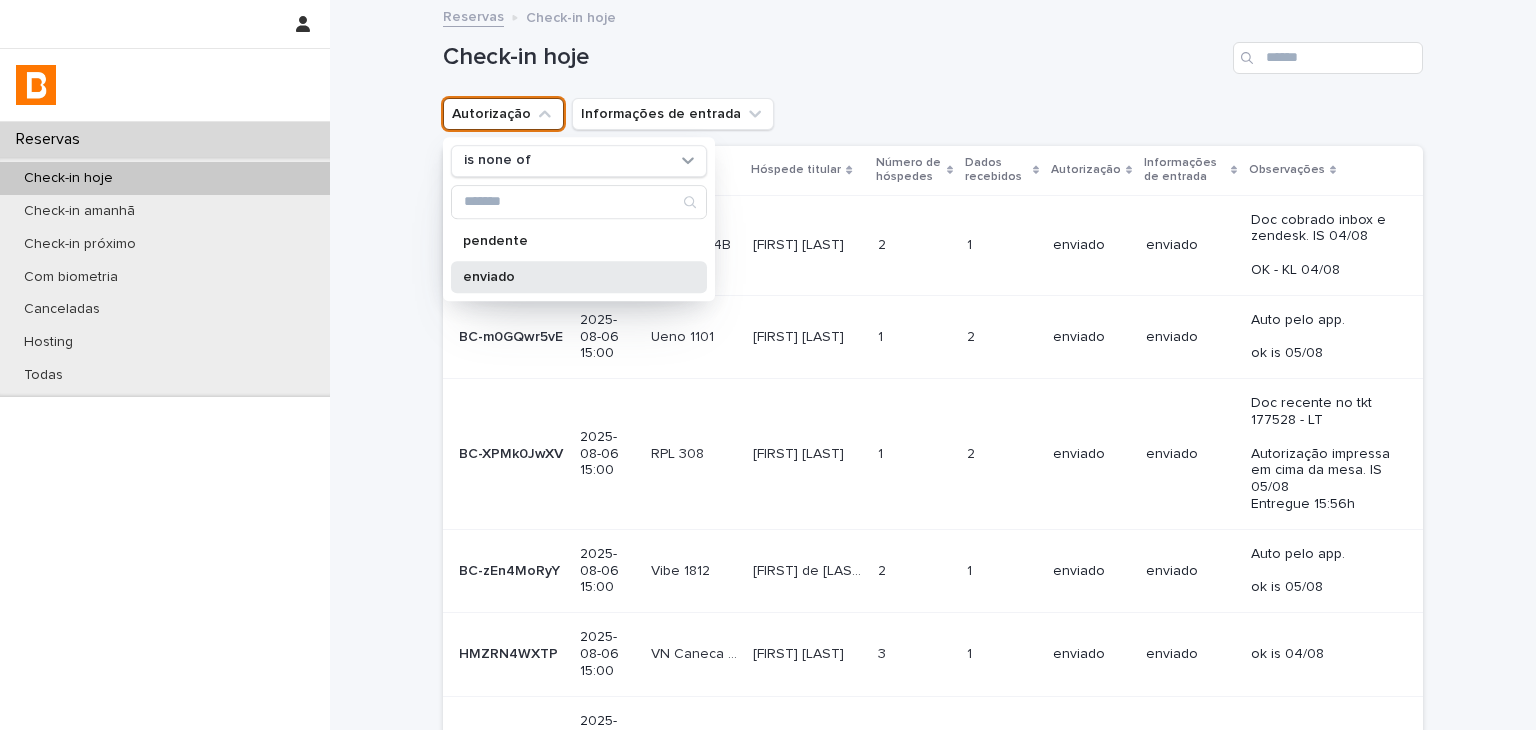 click on "enviado" at bounding box center [579, 277] 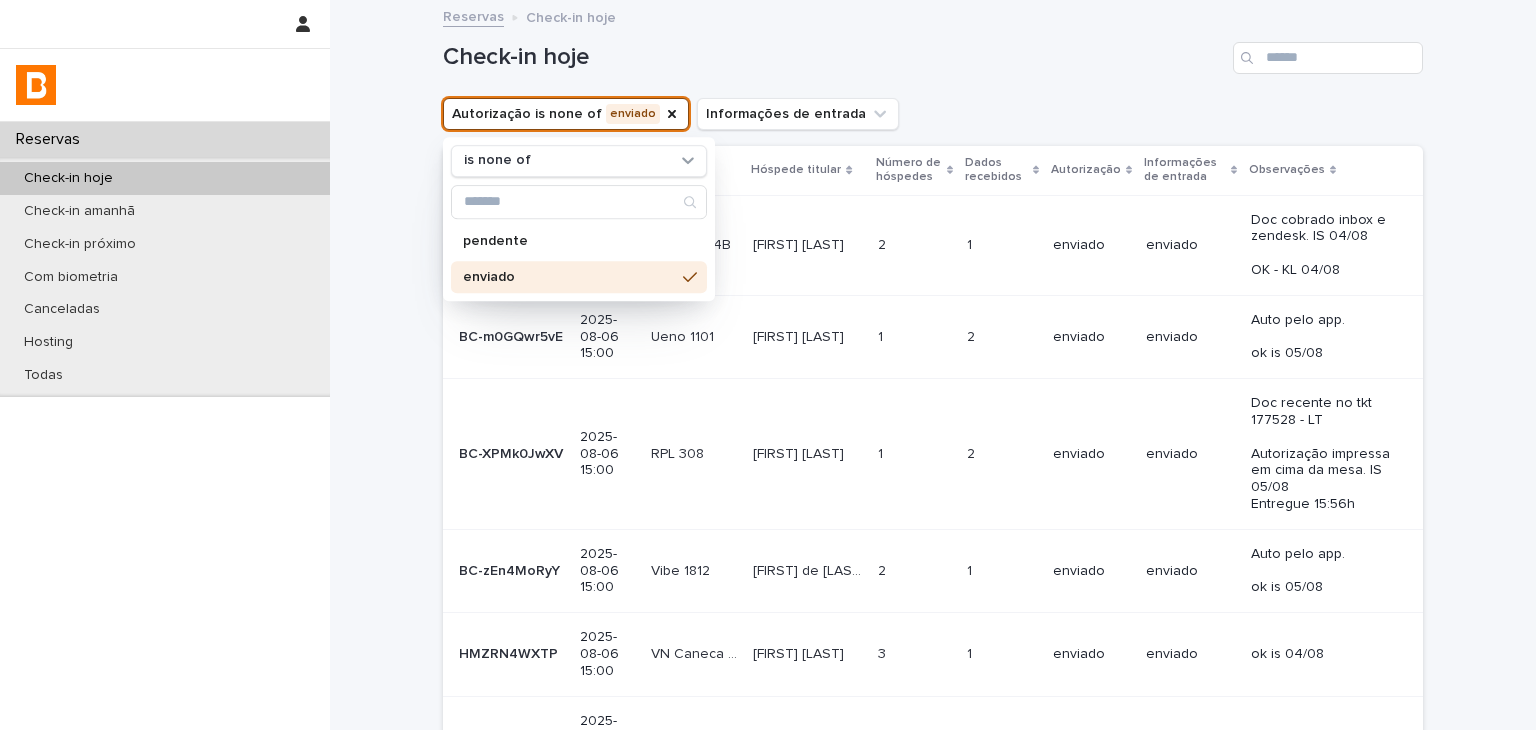 click on "Check-in hoje" at bounding box center [933, 50] 